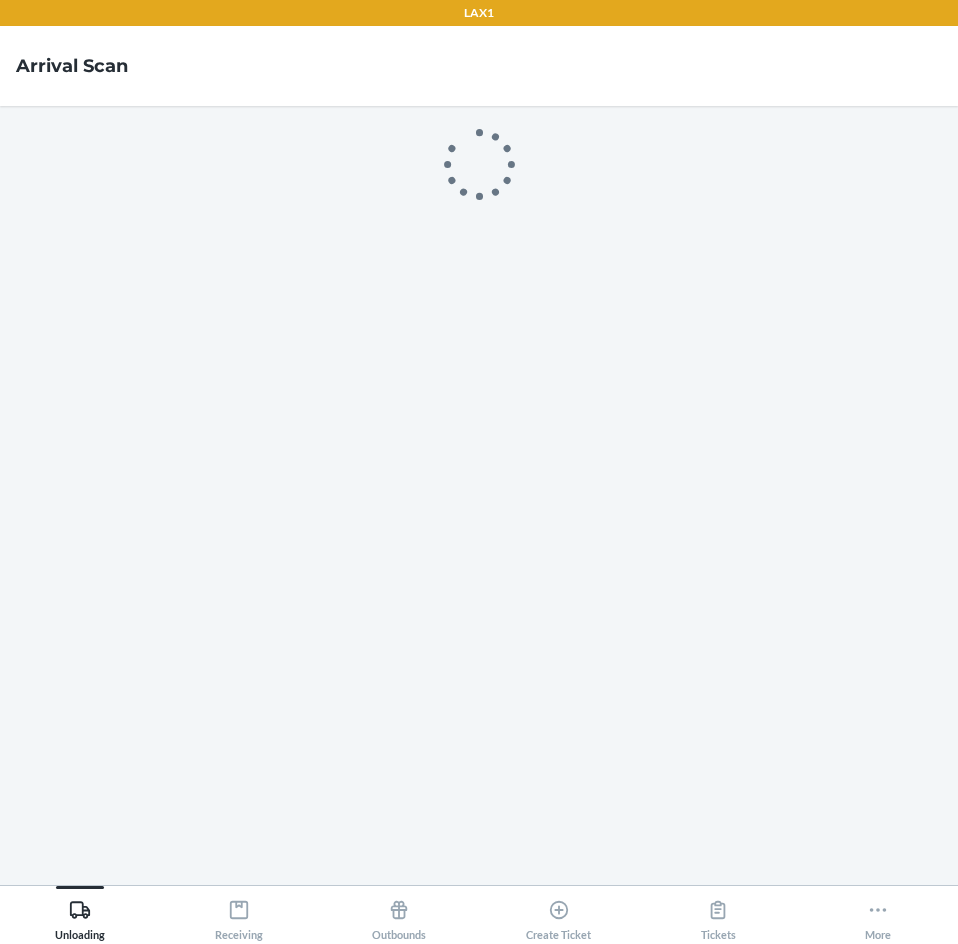 scroll, scrollTop: 0, scrollLeft: 0, axis: both 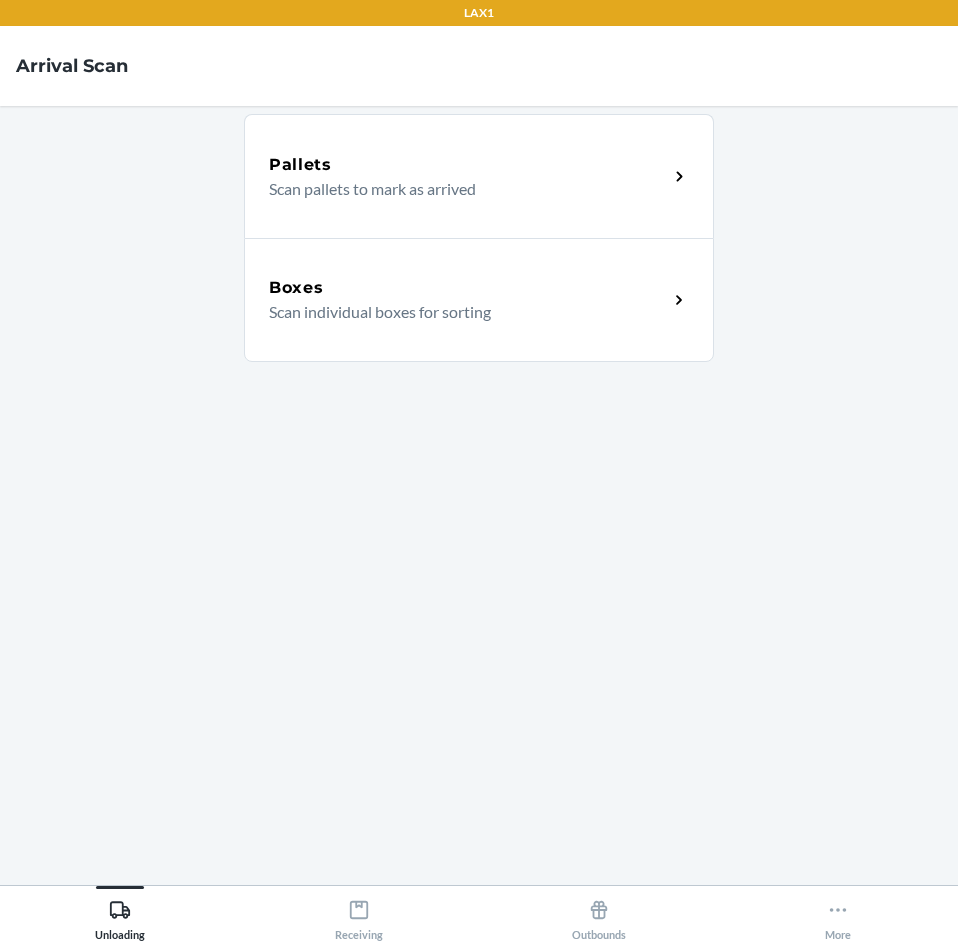 click on "Scan individual boxes for sorting" at bounding box center [460, 312] 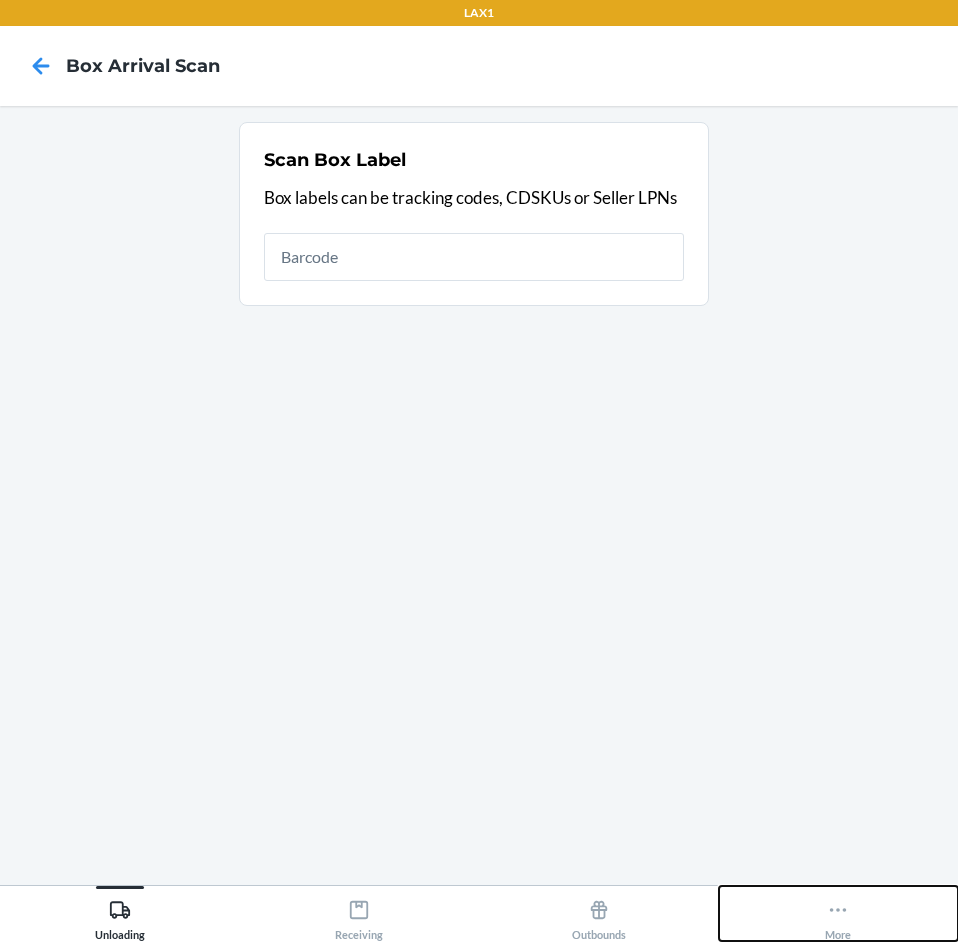 click 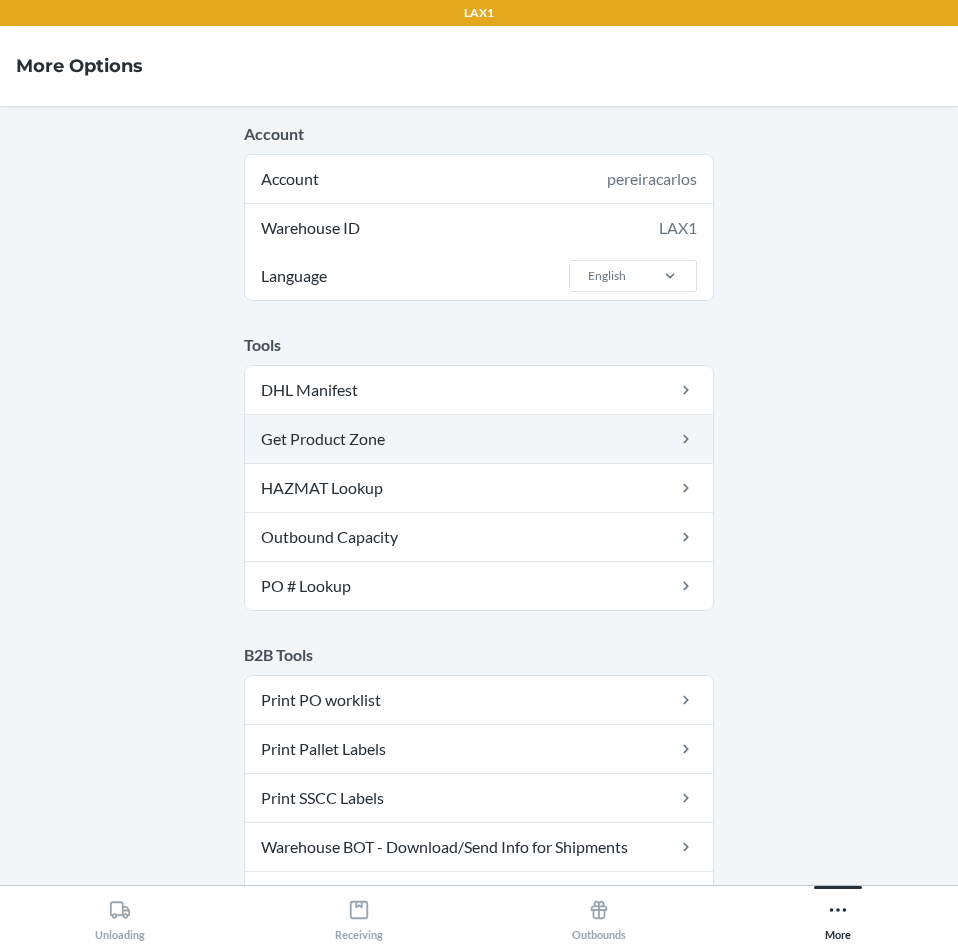 click on "Get Product Zone" at bounding box center [479, 439] 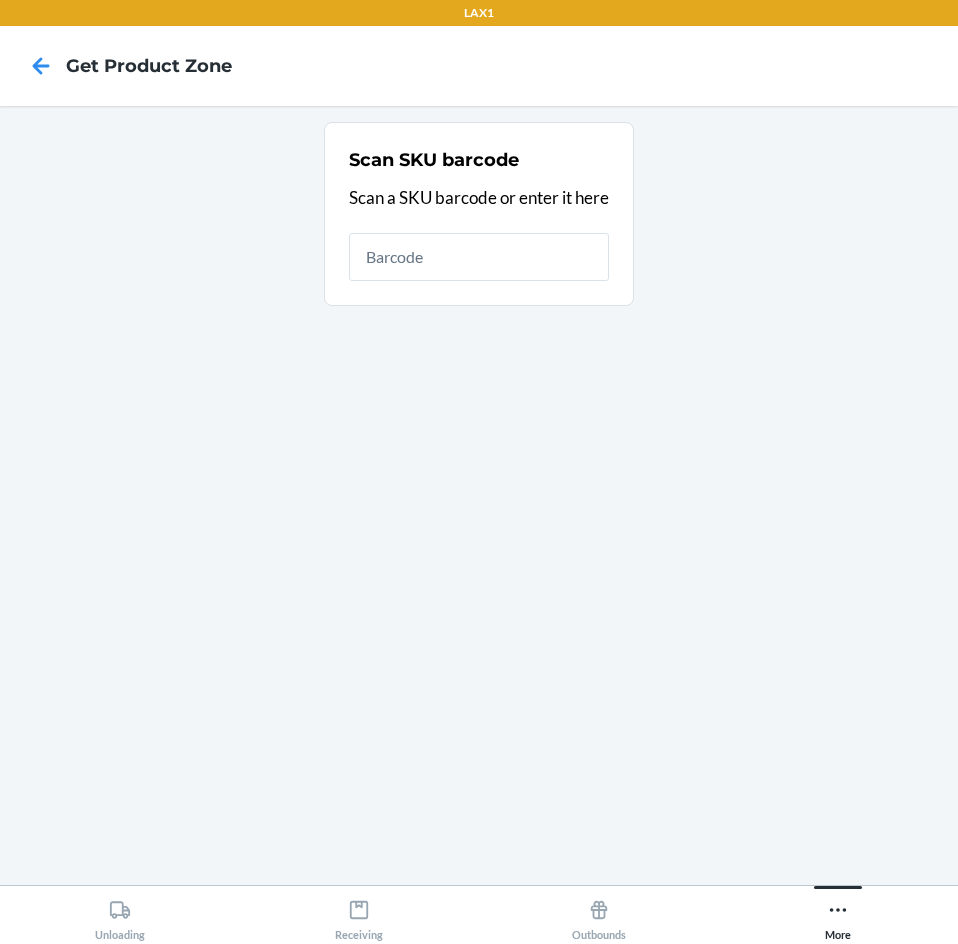 click on "Scan SKU barcode Scan a SKU barcode or enter it here" at bounding box center (479, 495) 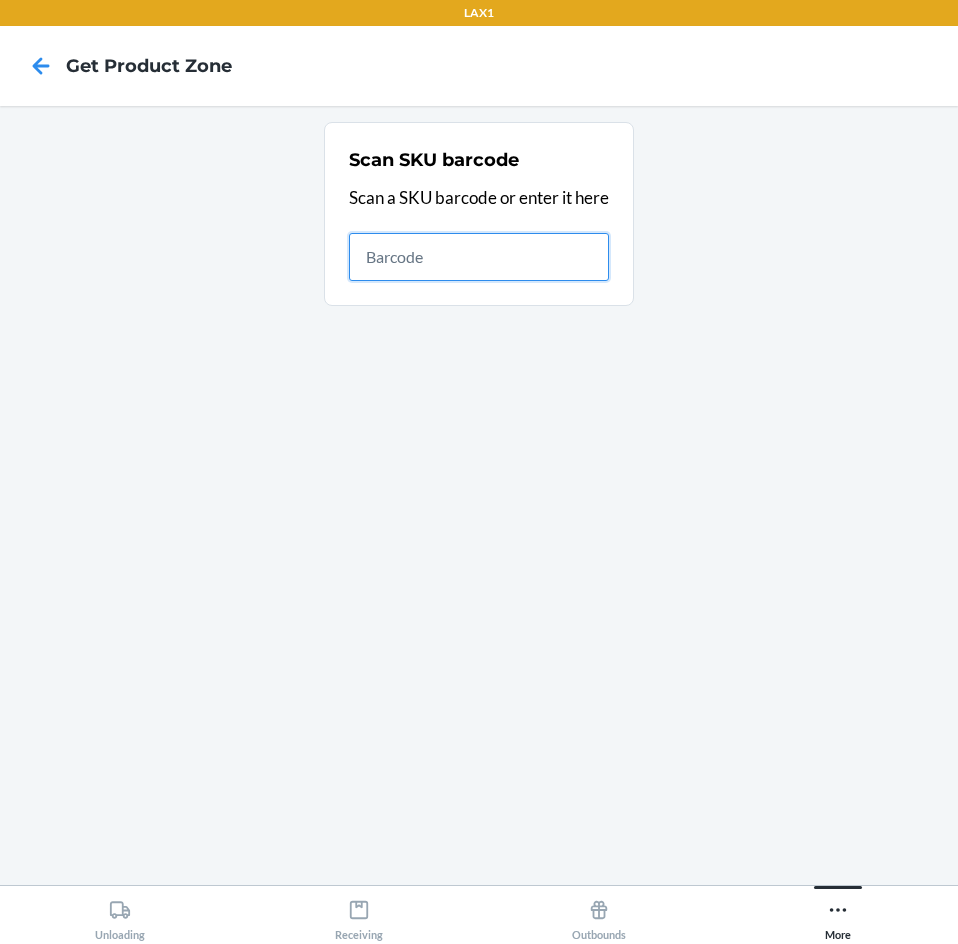 click at bounding box center (479, 257) 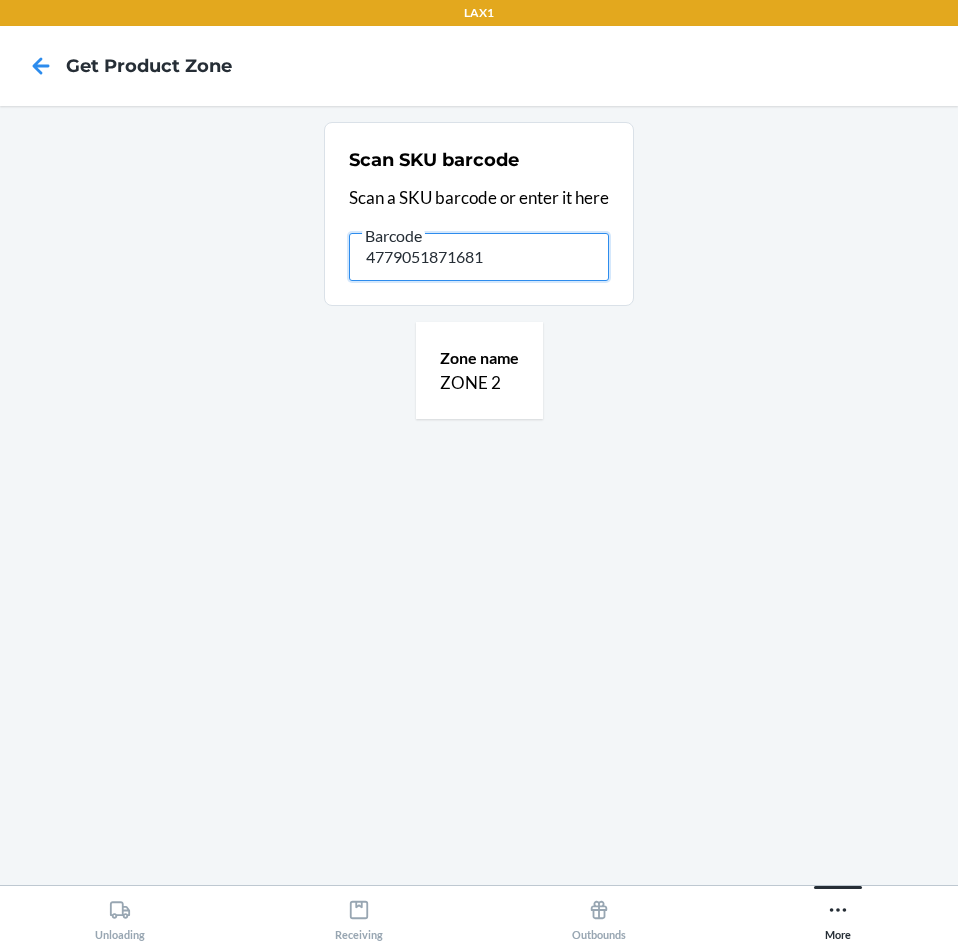 click on "4779051871681" at bounding box center (479, 257) 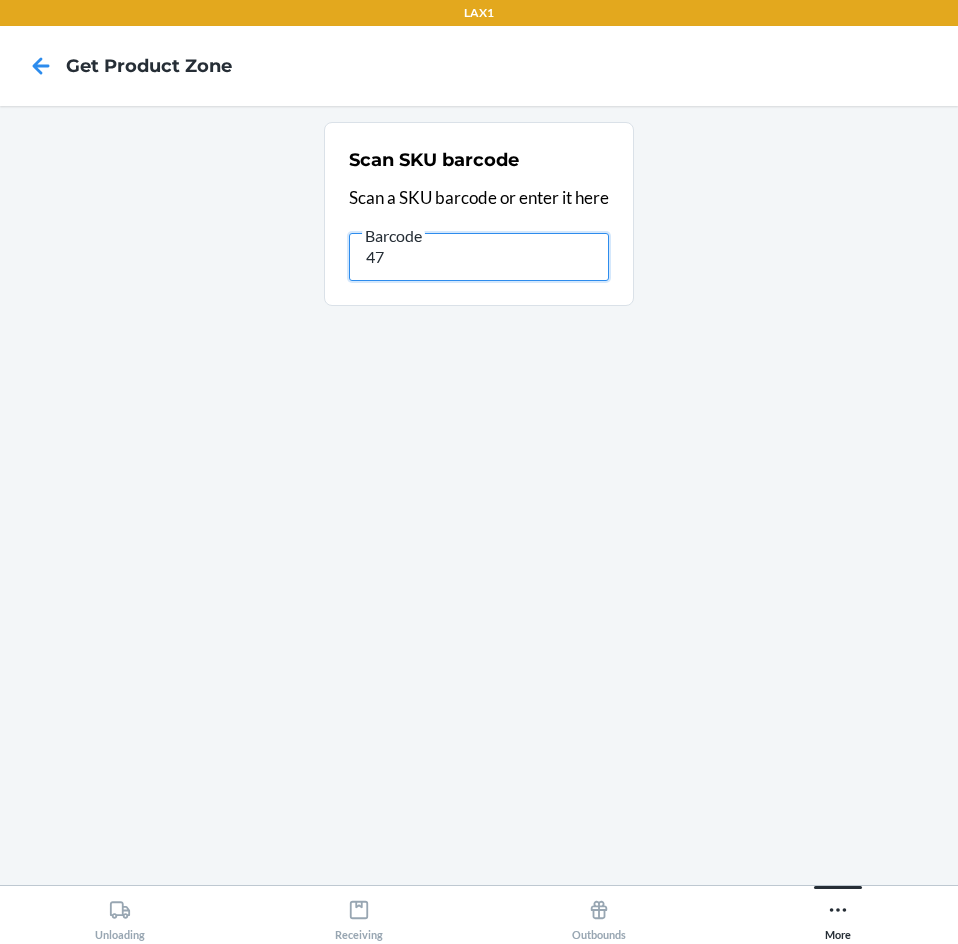 type on "4" 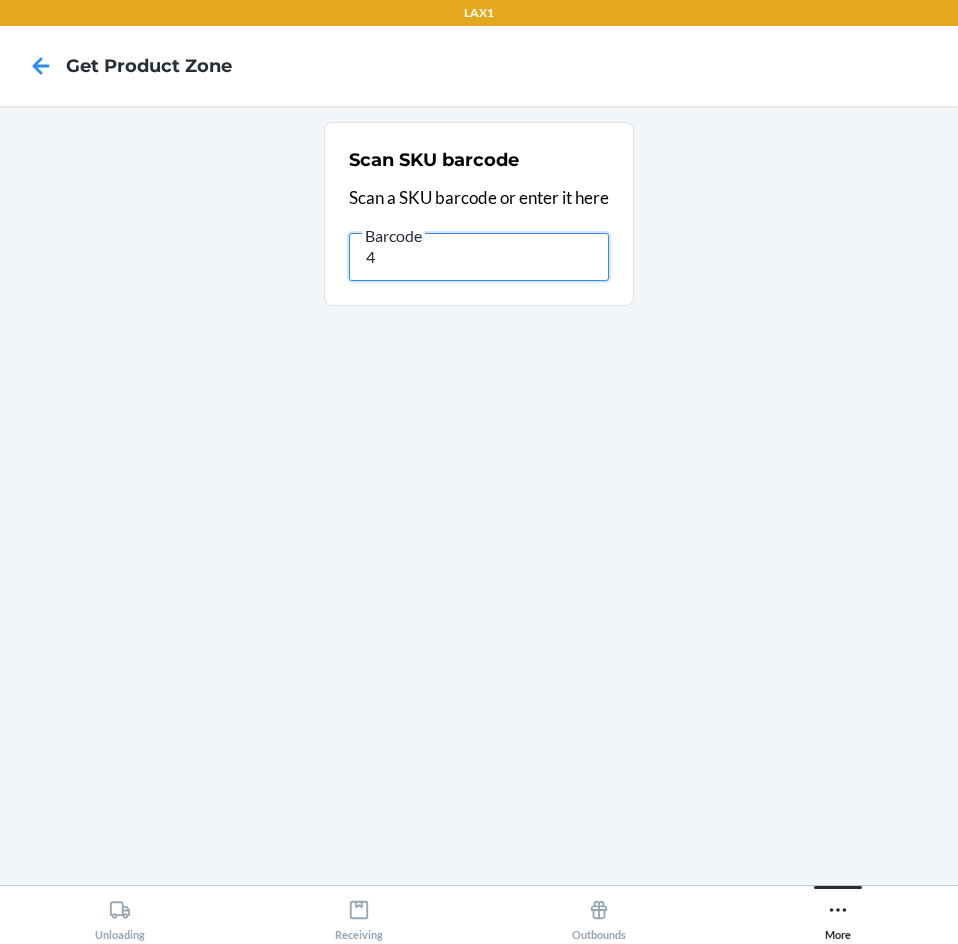 type 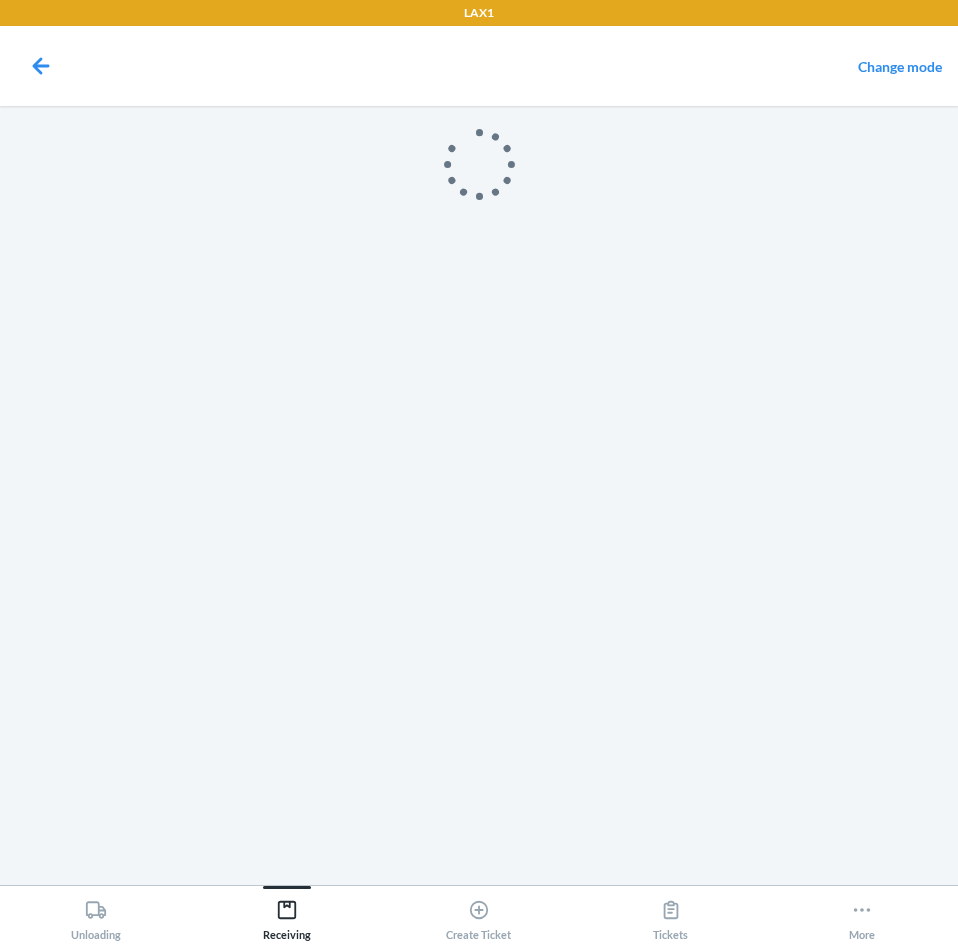 scroll, scrollTop: 0, scrollLeft: 0, axis: both 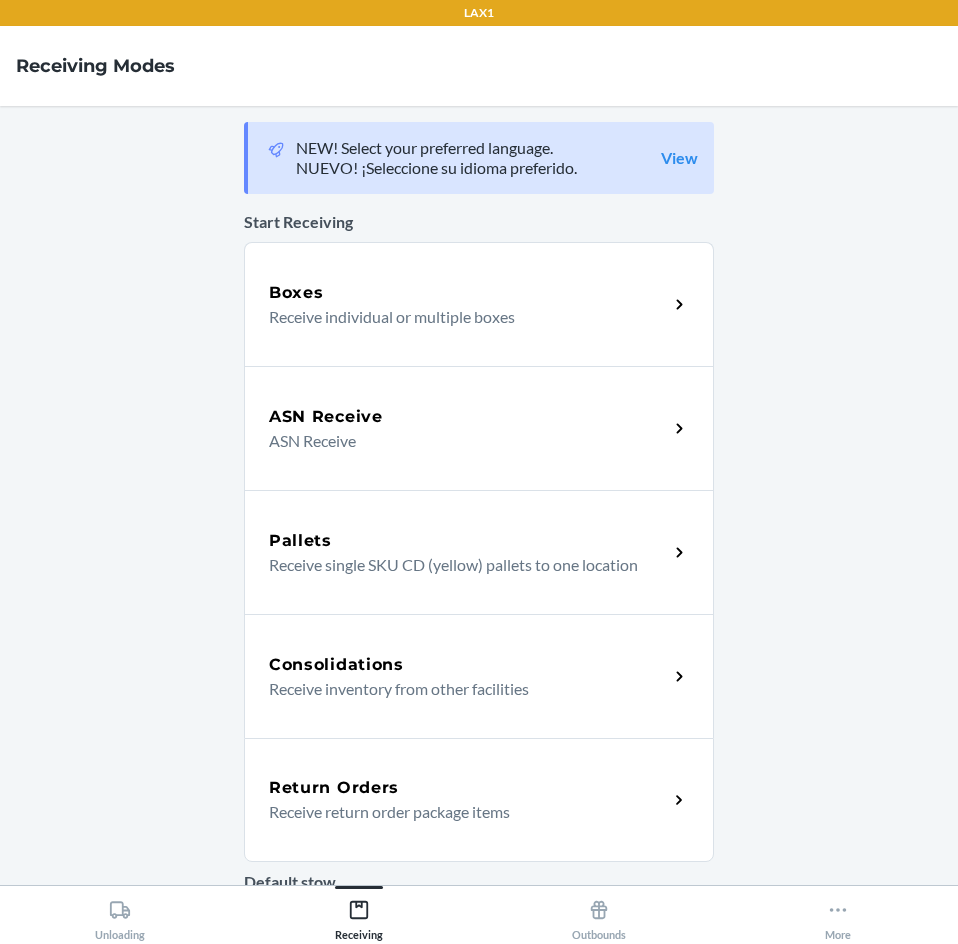 click on "Return Orders" at bounding box center (468, 788) 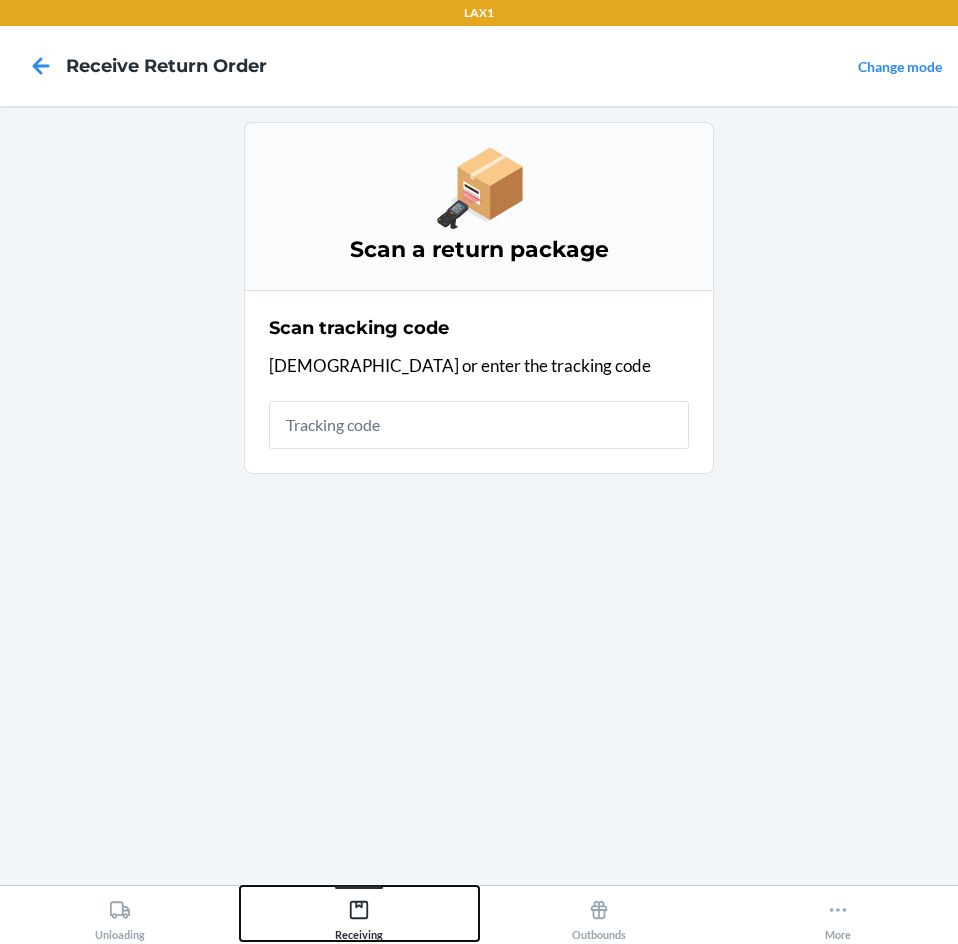 click 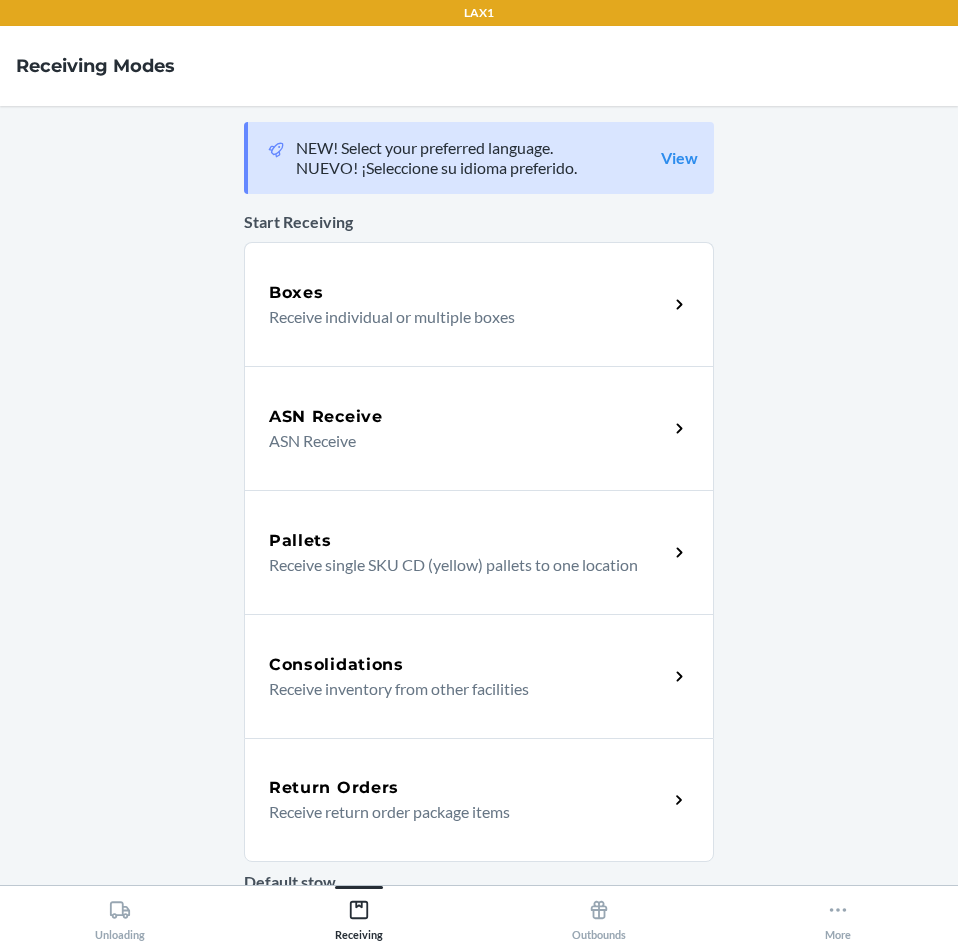 click on "Receive return order package items" at bounding box center [460, 812] 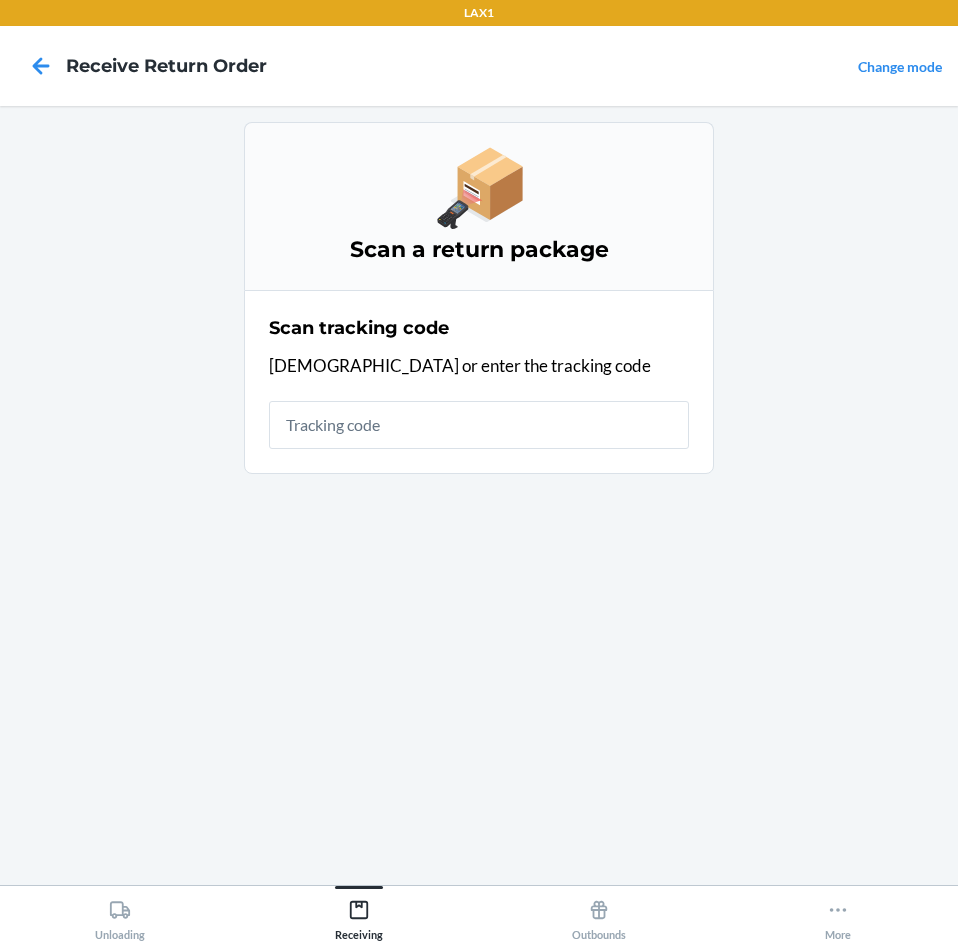 click at bounding box center [479, 425] 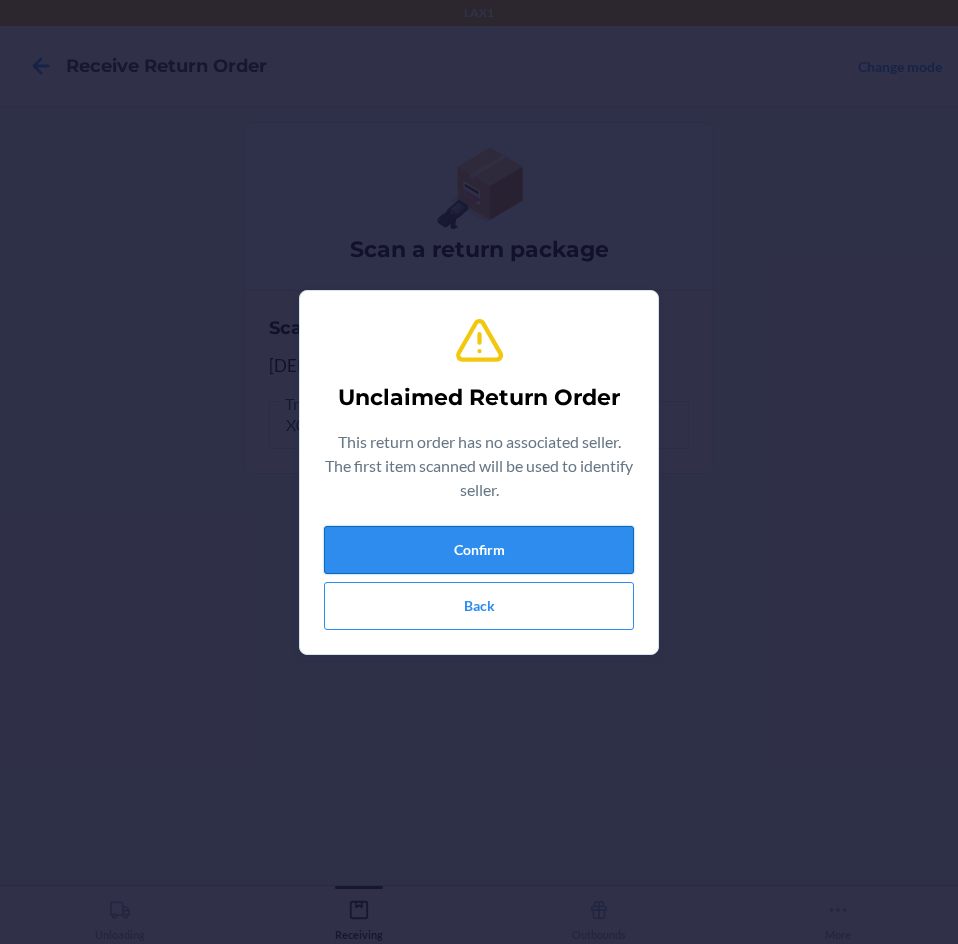 click on "Confirm" at bounding box center [479, 550] 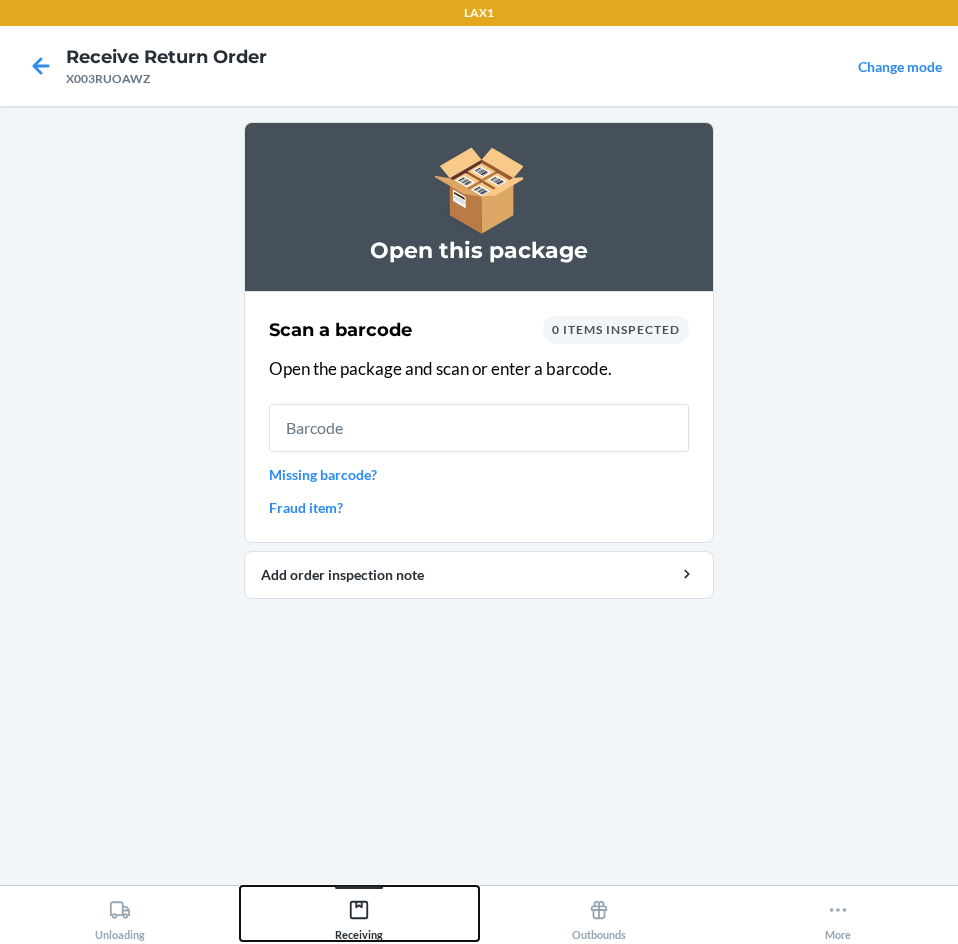 click on "Receiving" at bounding box center [359, 916] 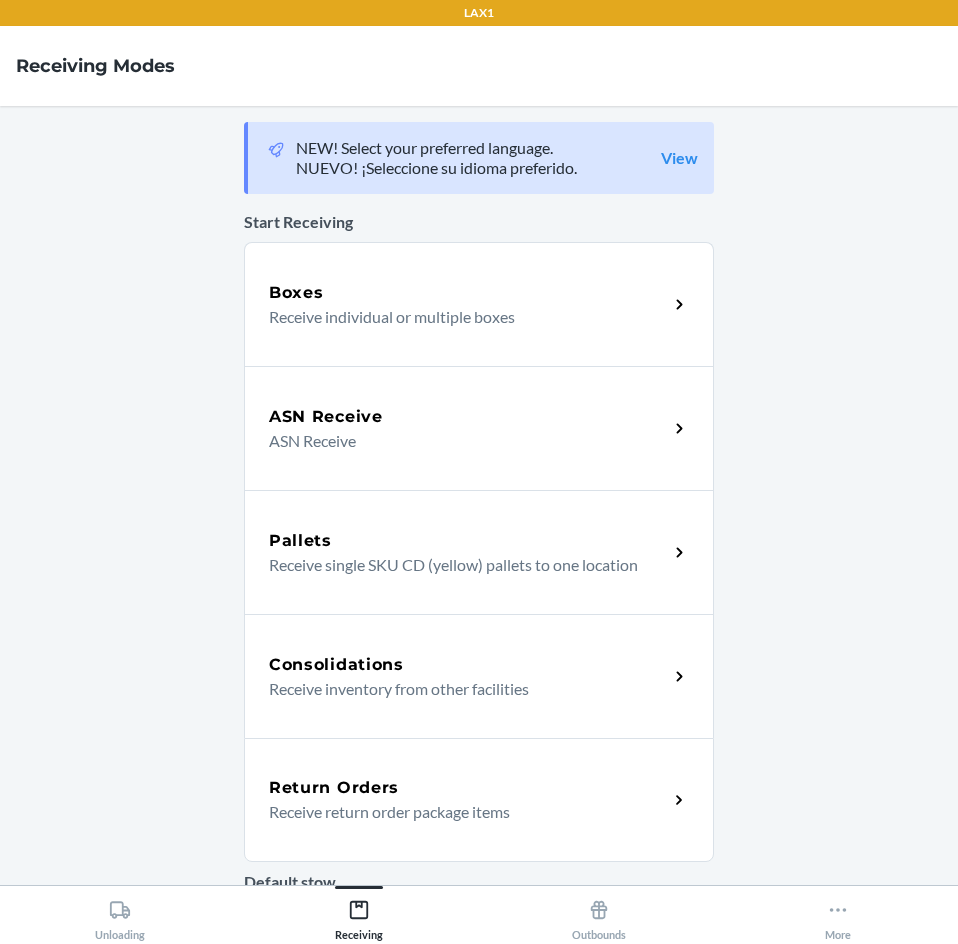 click on "Receive return order package items" at bounding box center [460, 812] 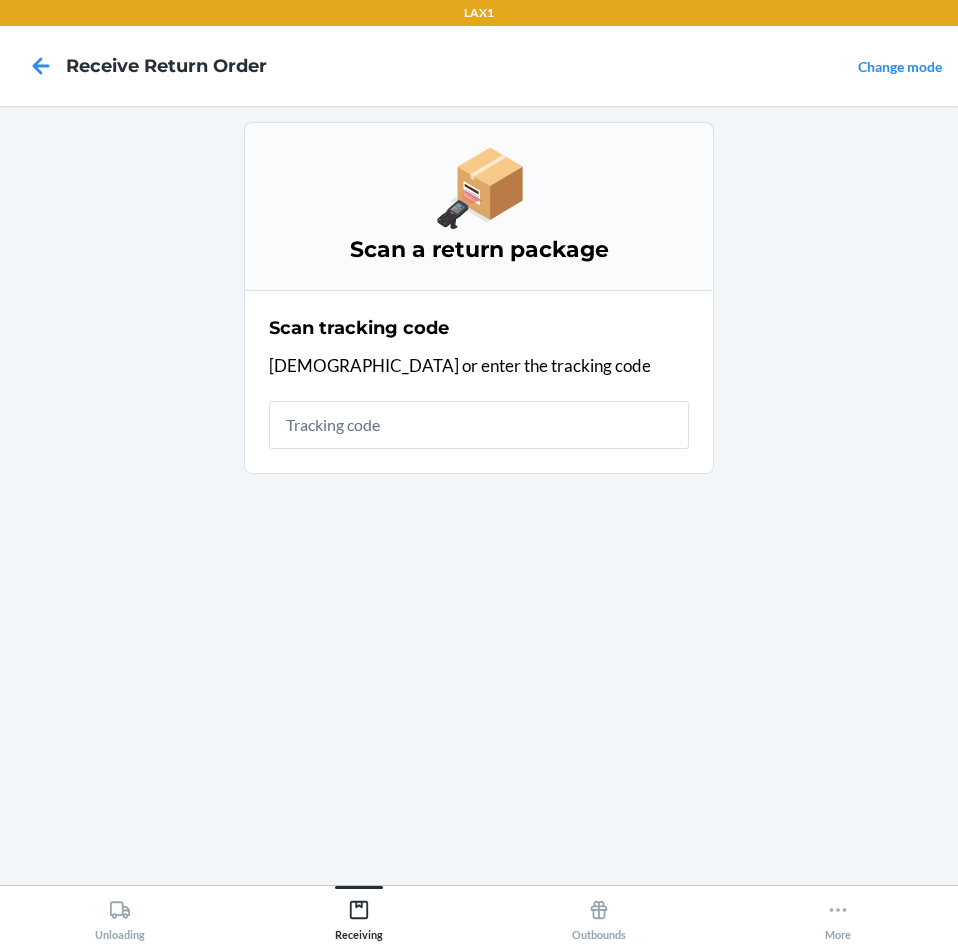 click at bounding box center [479, 425] 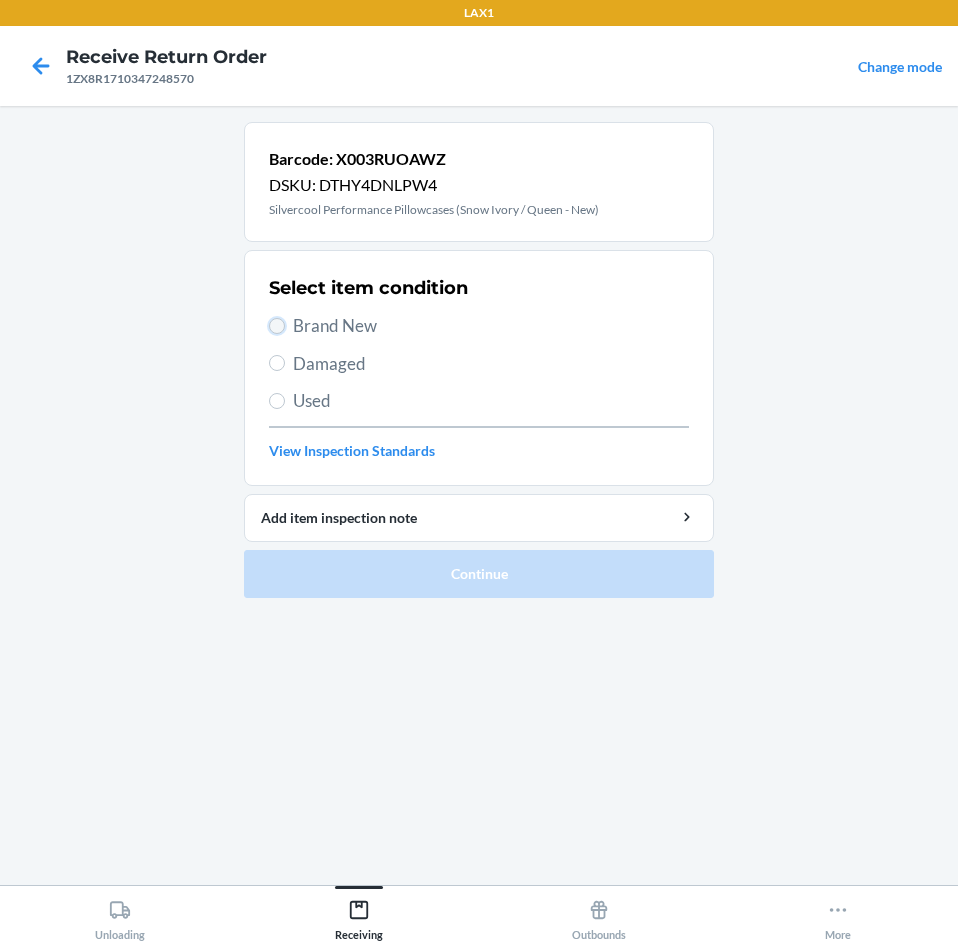 click on "Brand New" at bounding box center [277, 326] 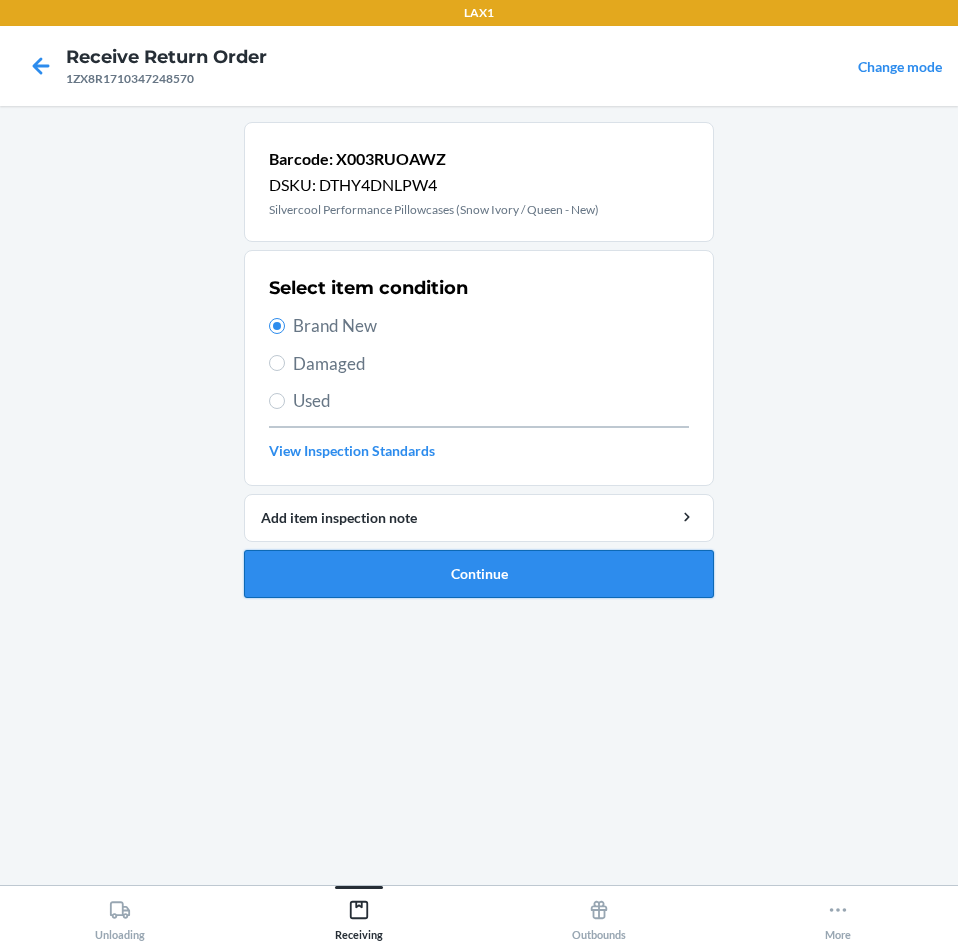 click on "Continue" at bounding box center (479, 574) 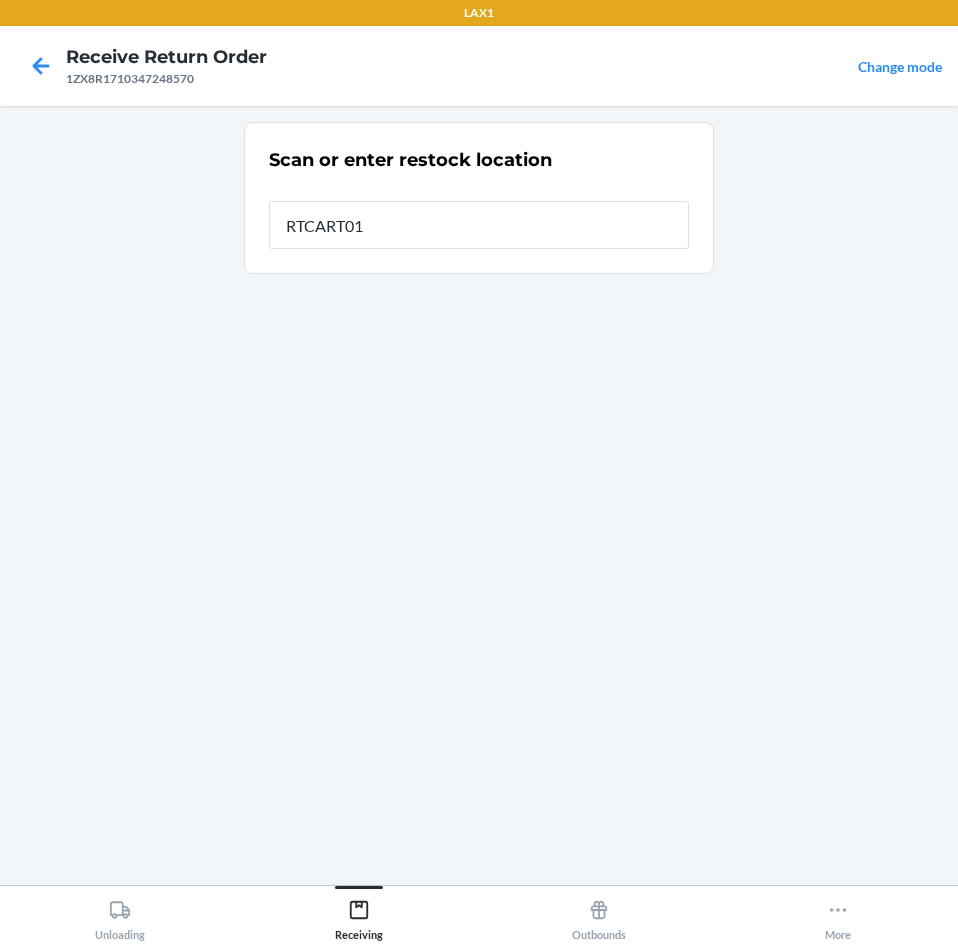 type on "RTCART016" 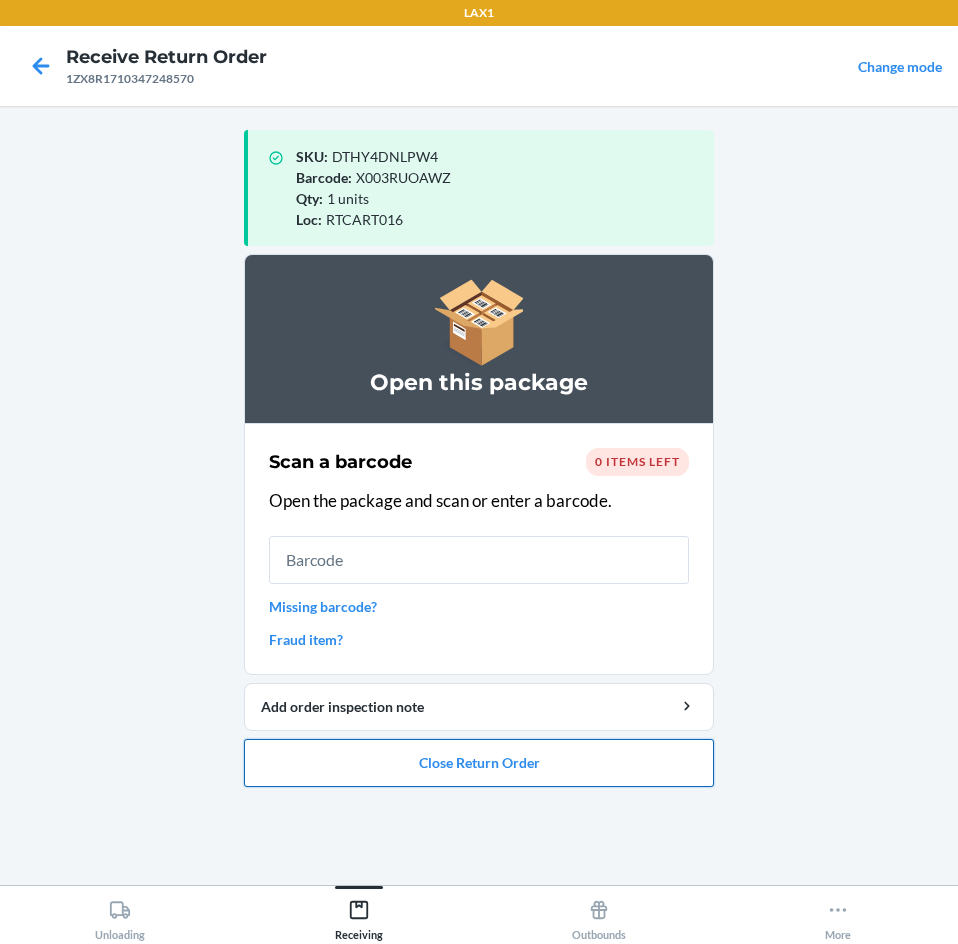 click on "Close Return Order" at bounding box center (479, 763) 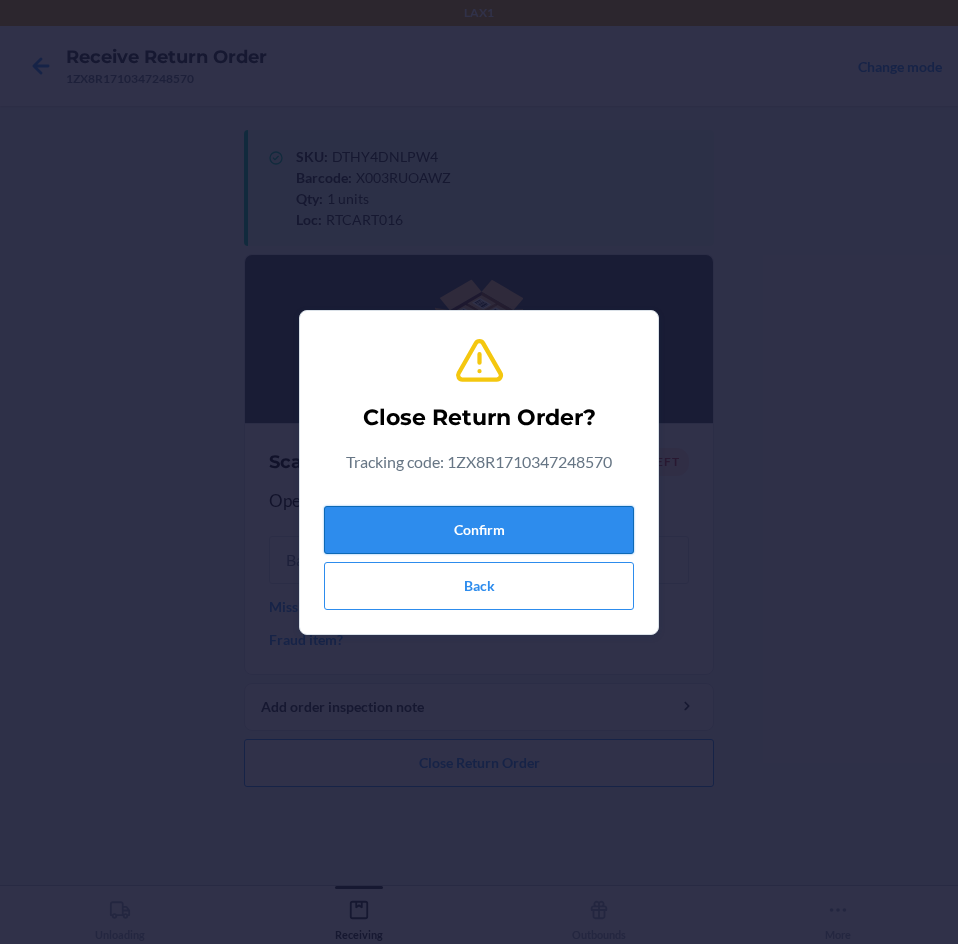 click on "Confirm" at bounding box center [479, 530] 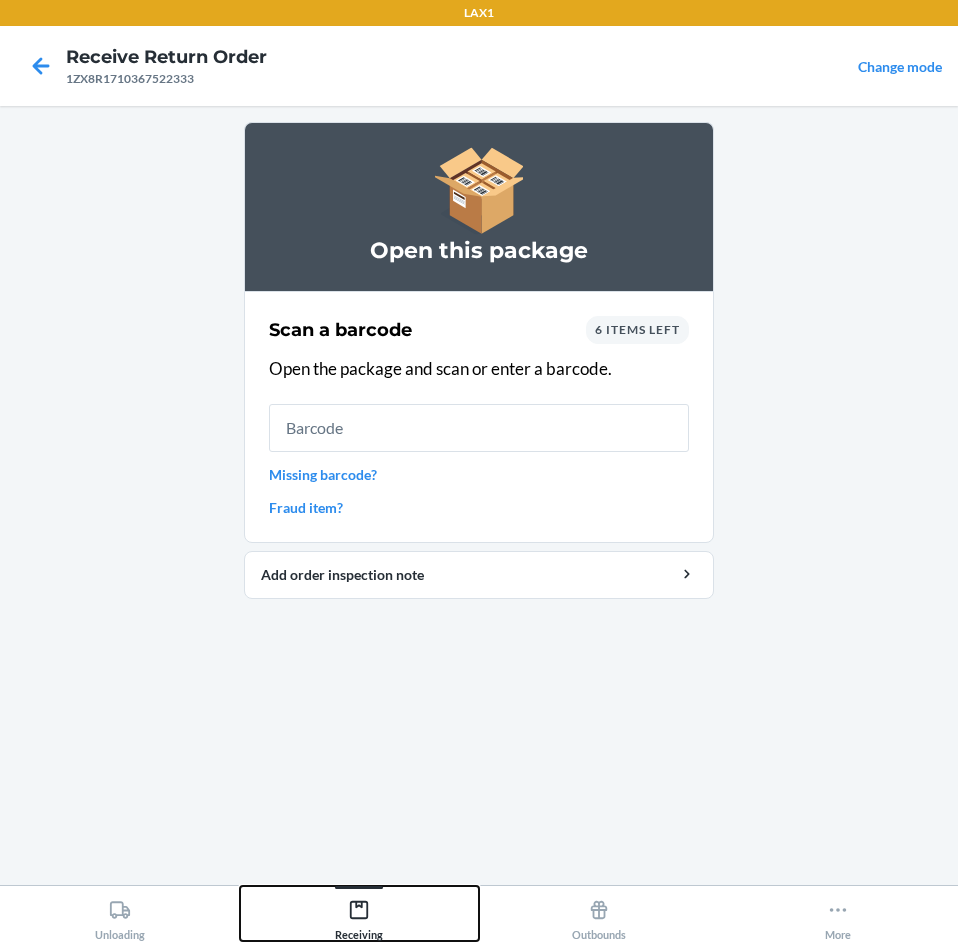 click 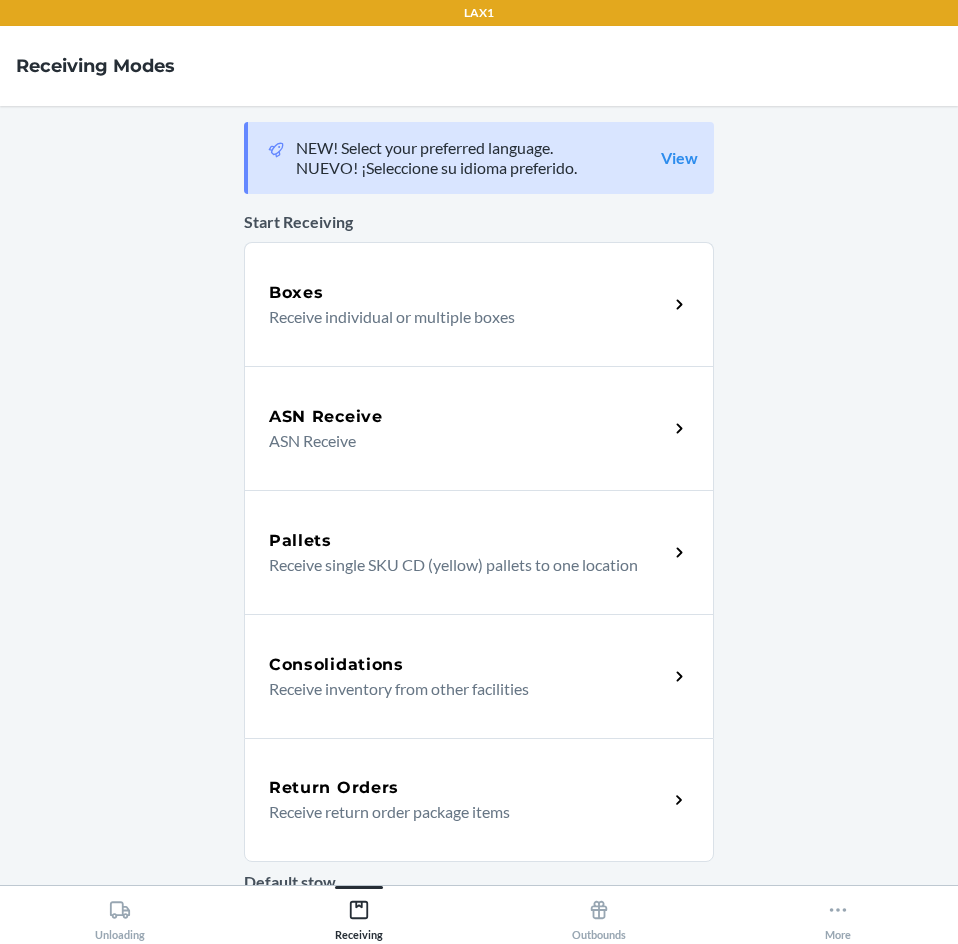 click on "Return Orders" at bounding box center (468, 788) 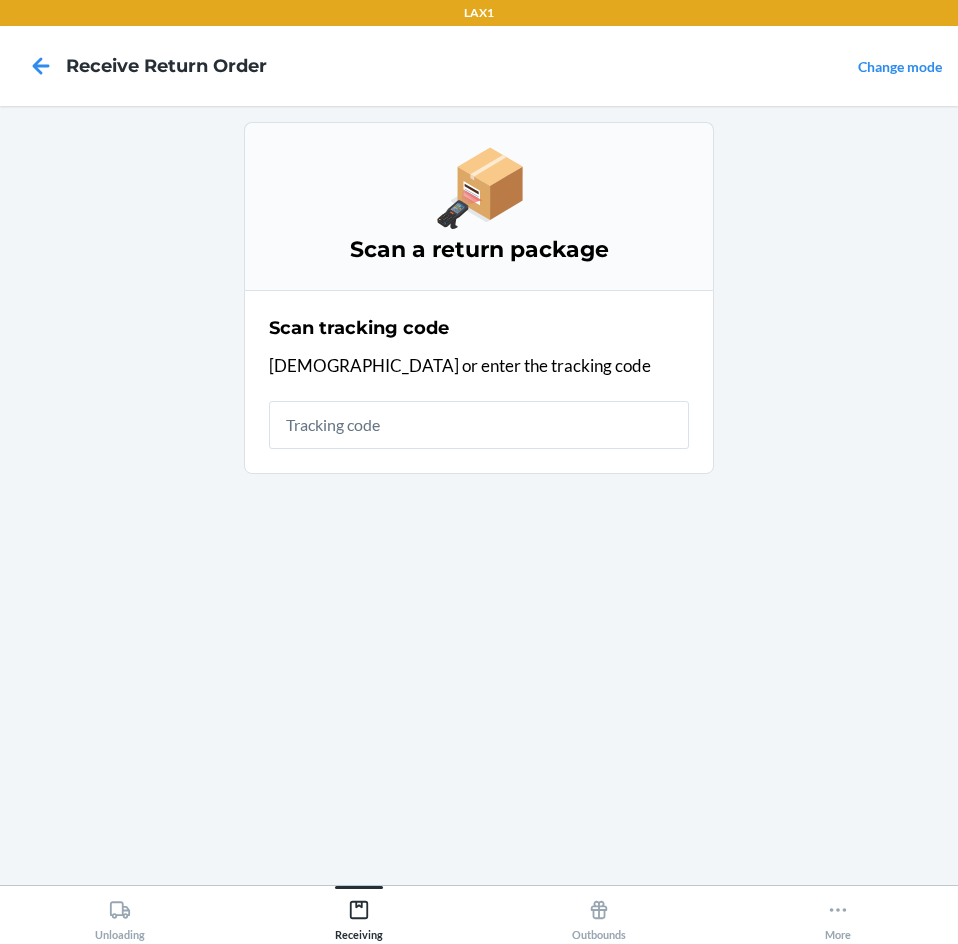 click at bounding box center [479, 425] 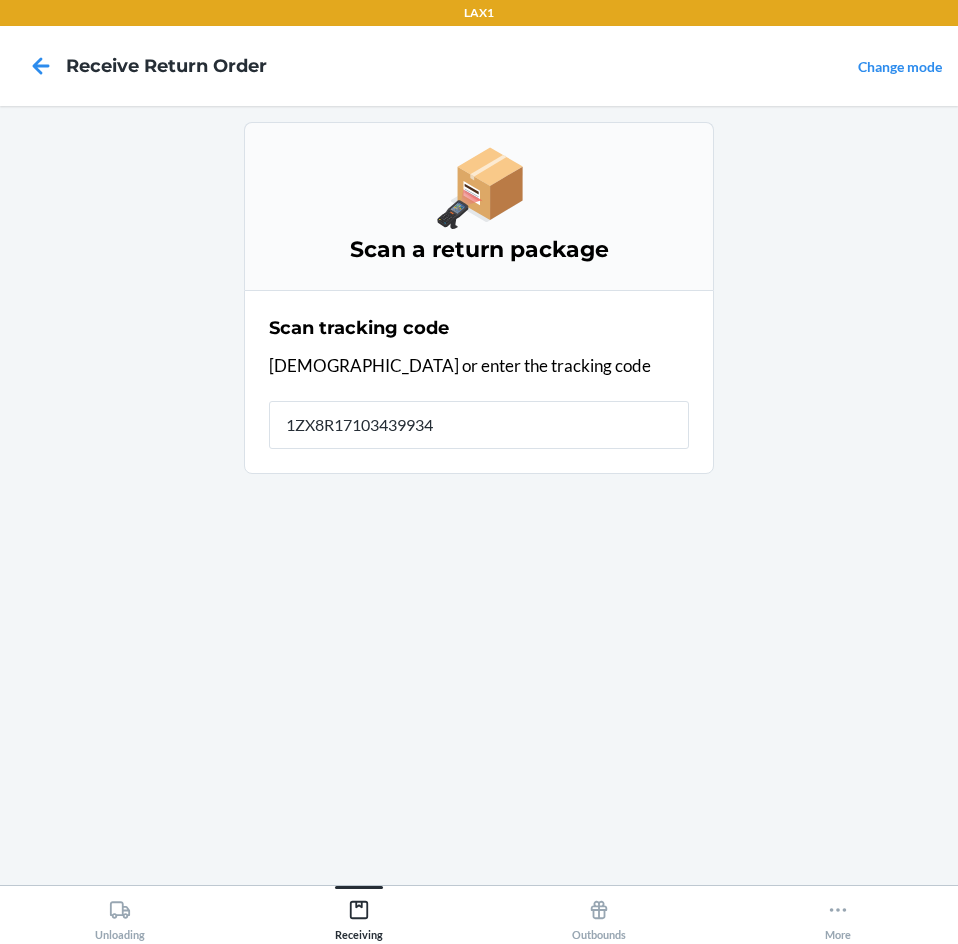type on "[US_VEHICLE_IDENTIFICATION_NUMBER]" 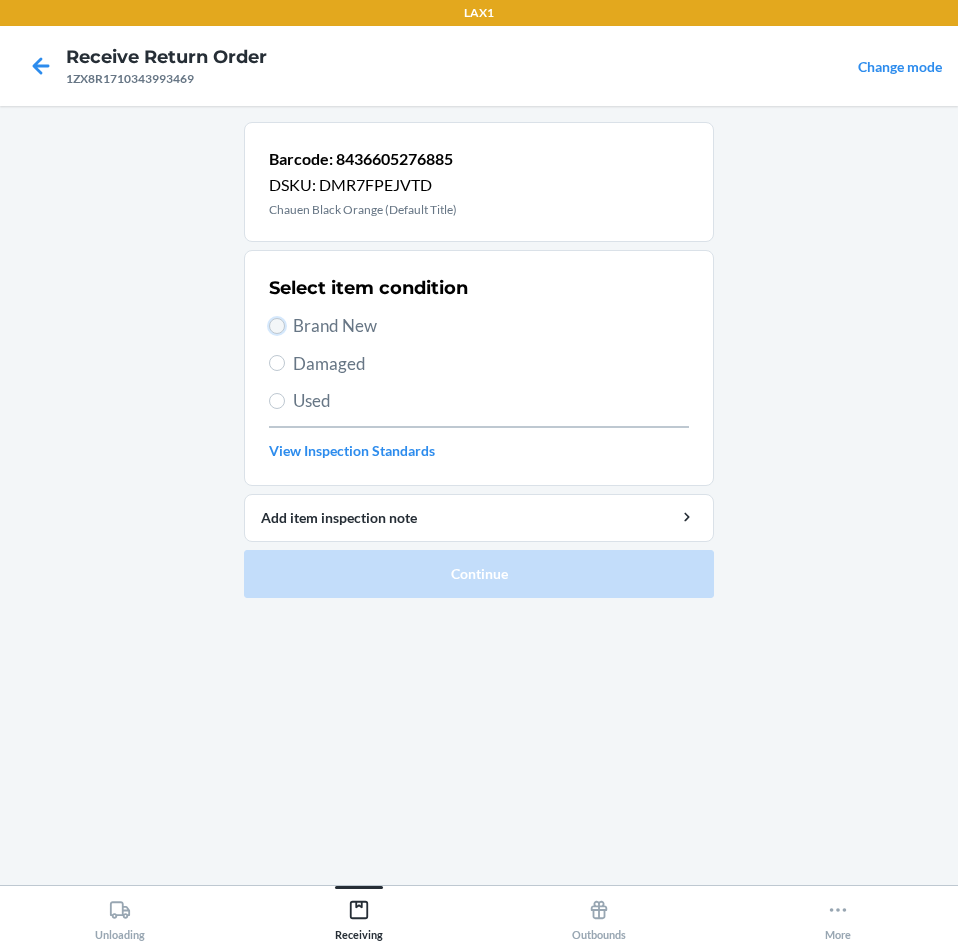 click on "Brand New" at bounding box center (277, 326) 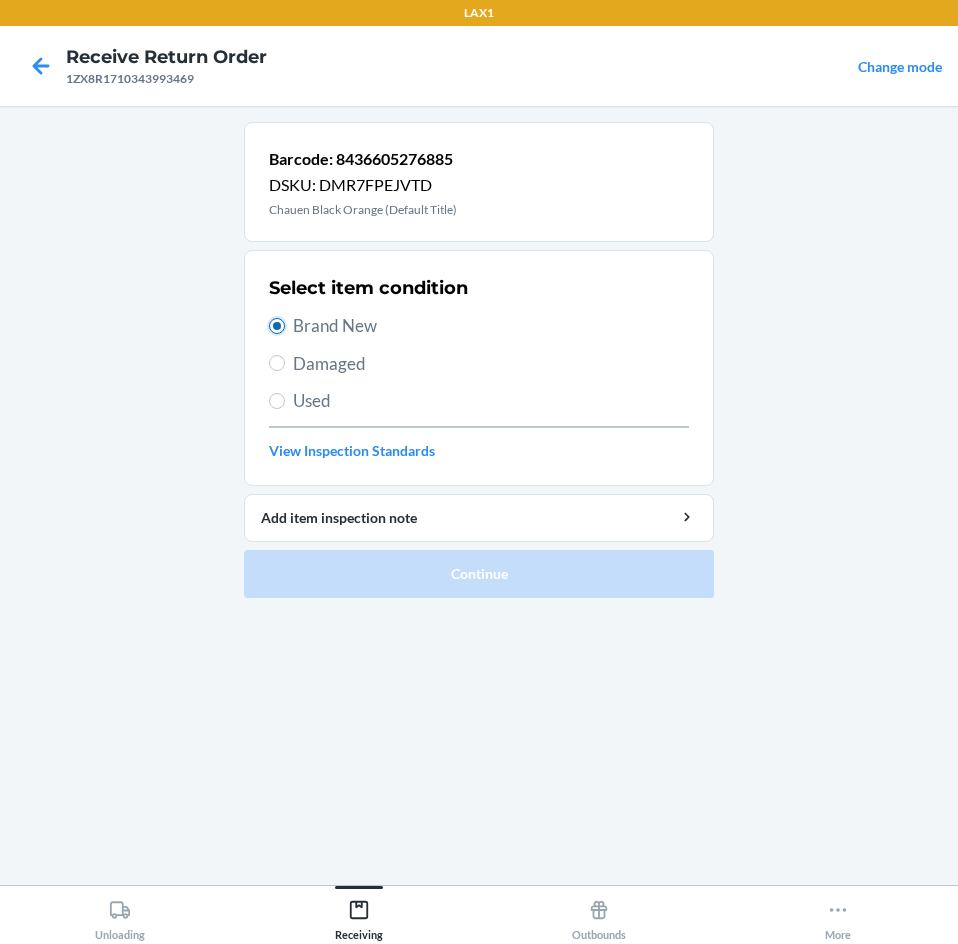radio on "true" 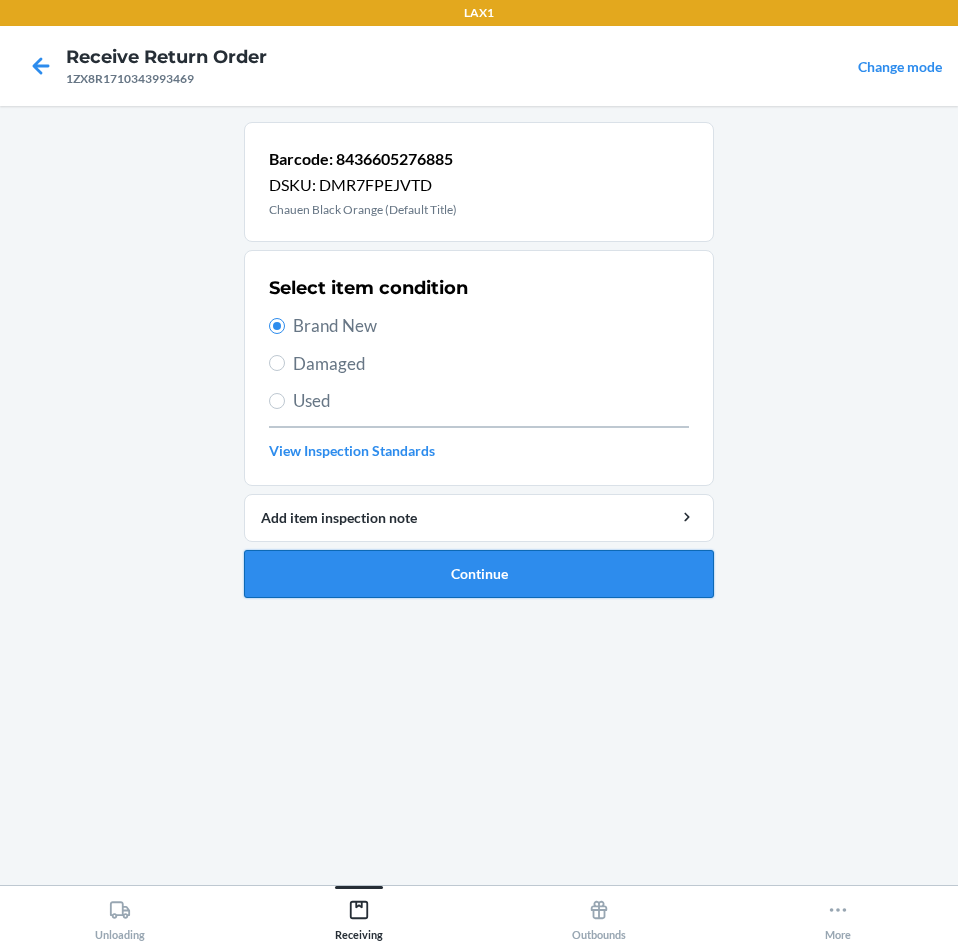 click on "Continue" at bounding box center (479, 574) 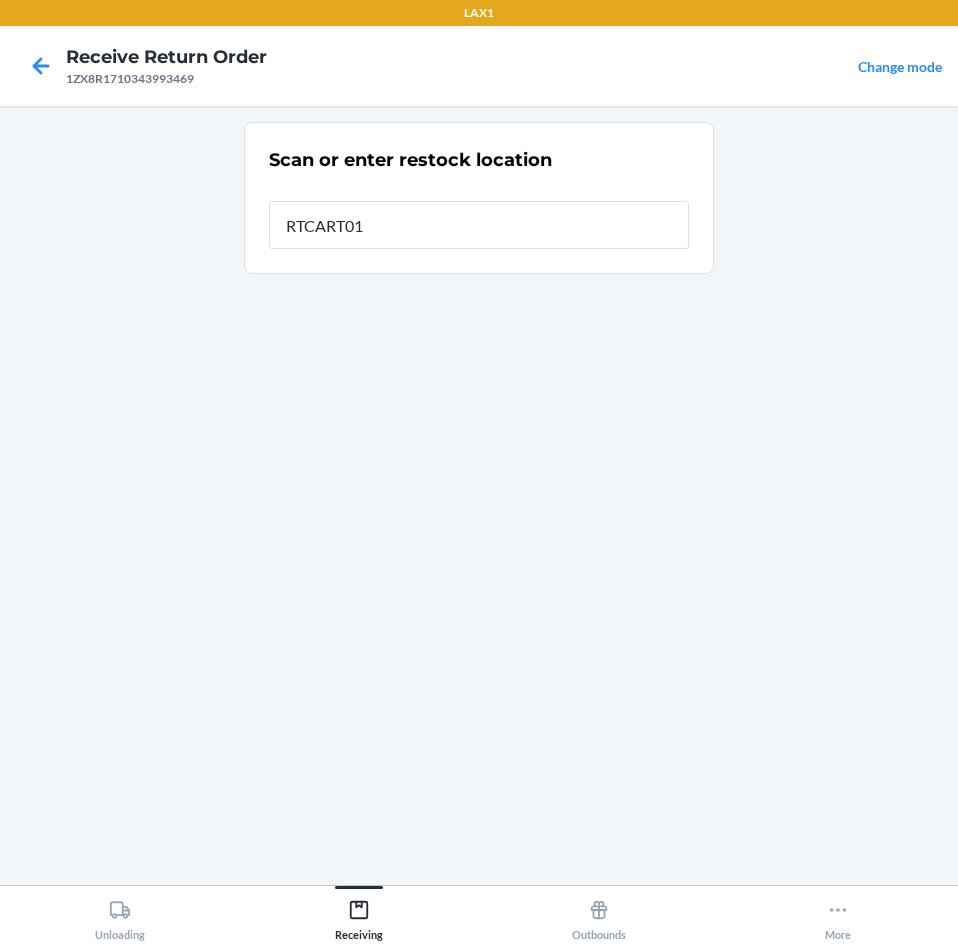 type on "RTCART016" 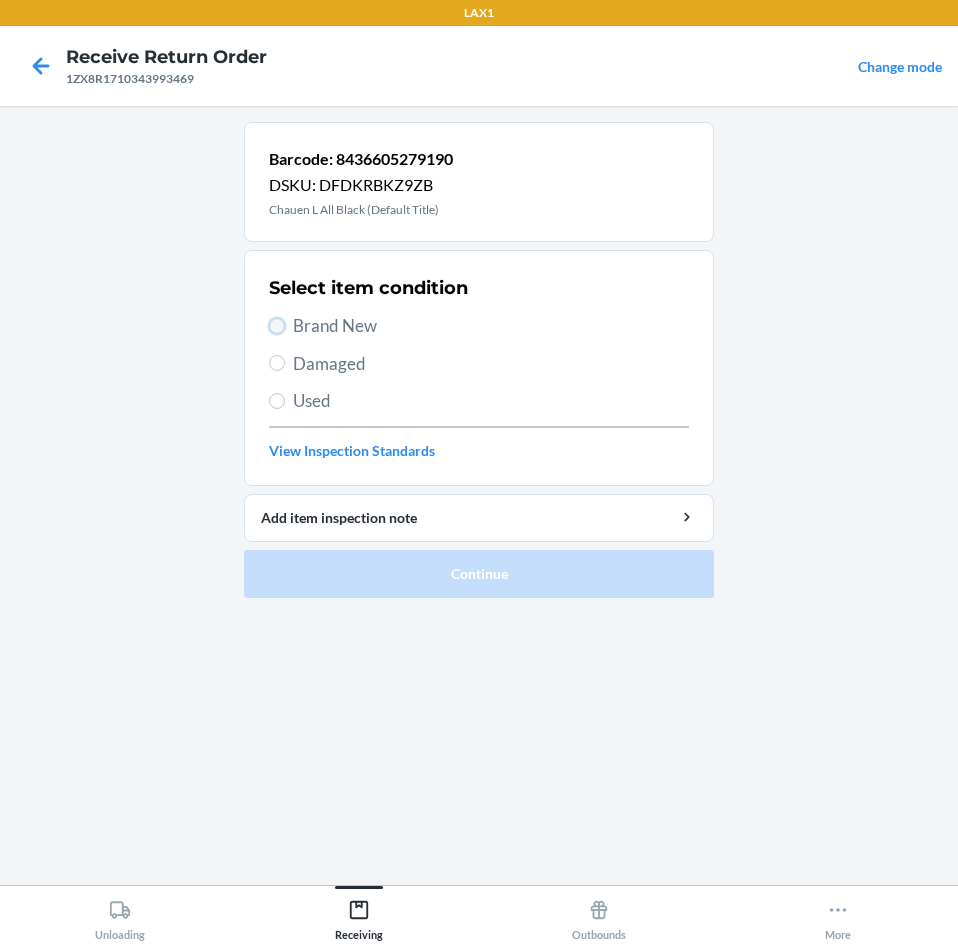 click on "Brand New" at bounding box center [277, 326] 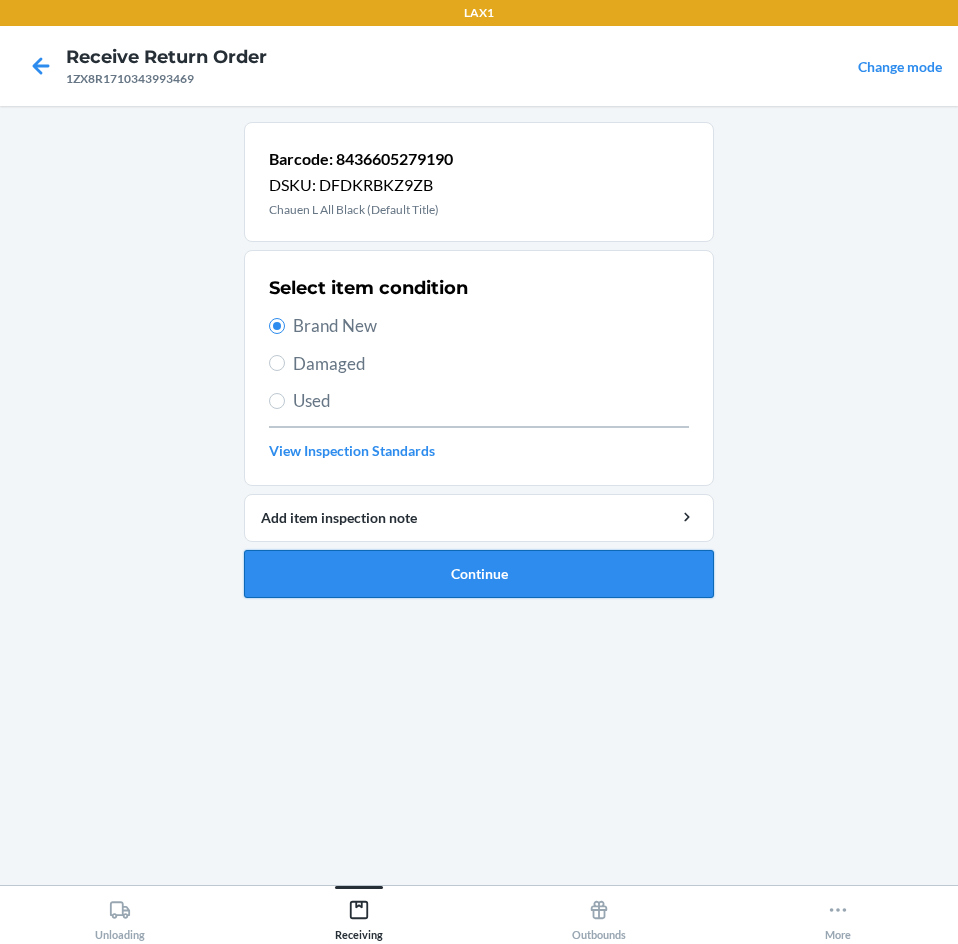 click on "Continue" at bounding box center (479, 574) 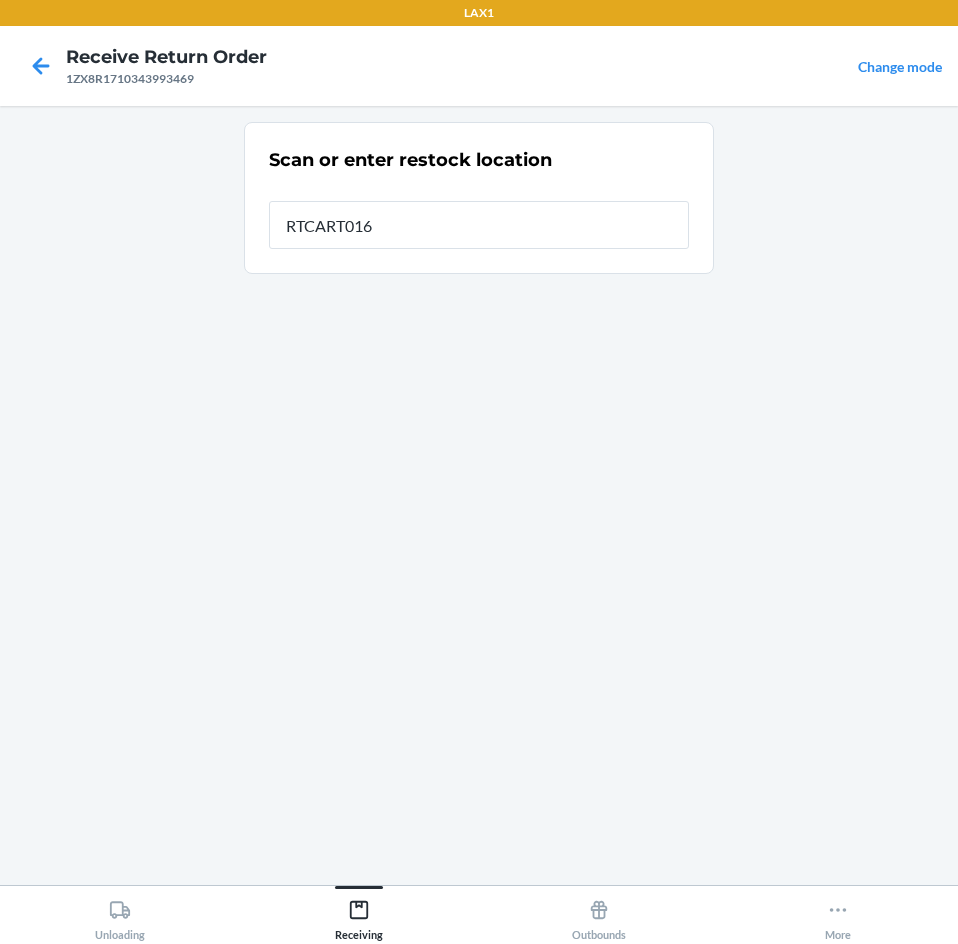 type on "RTCART016" 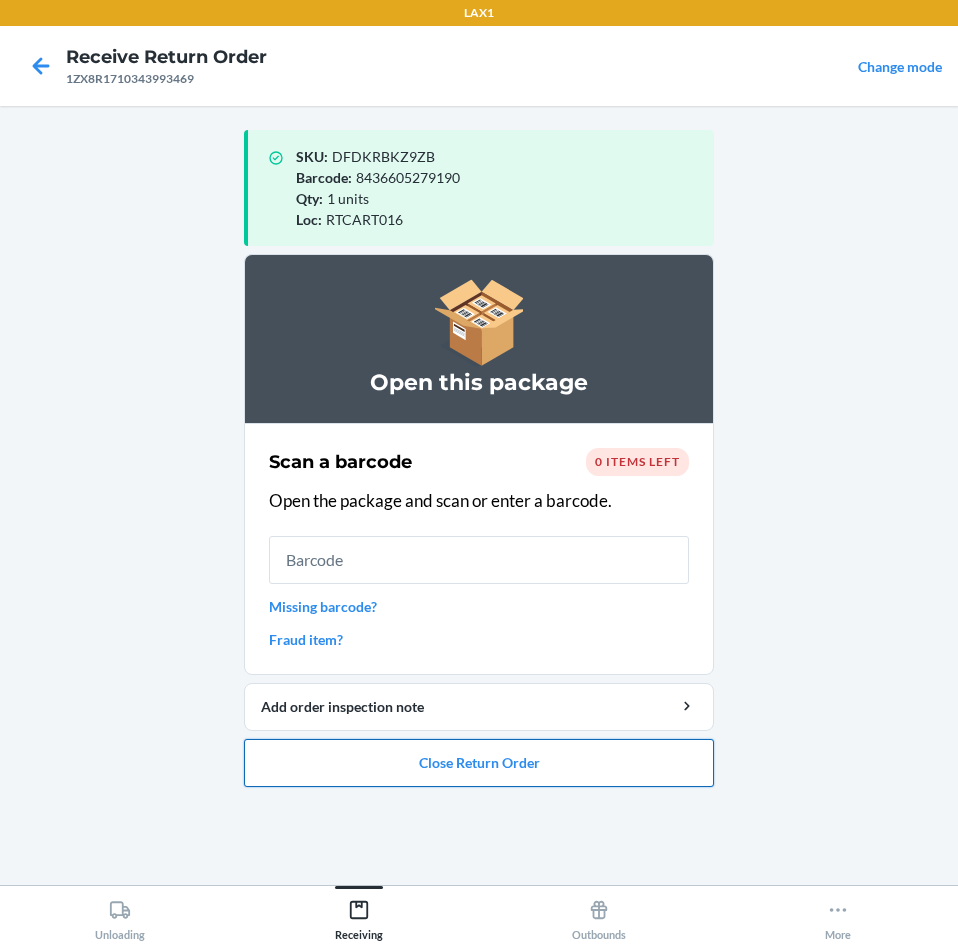 click on "Close Return Order" at bounding box center (479, 763) 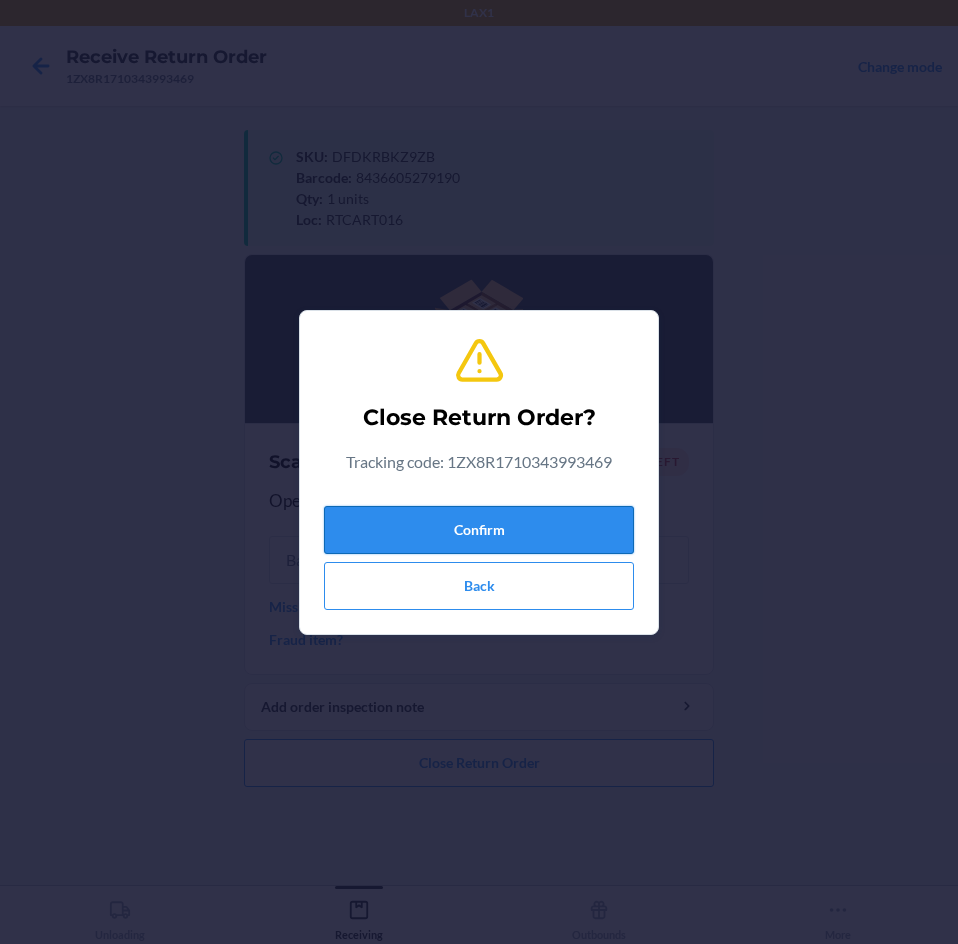 click on "Confirm" at bounding box center (479, 530) 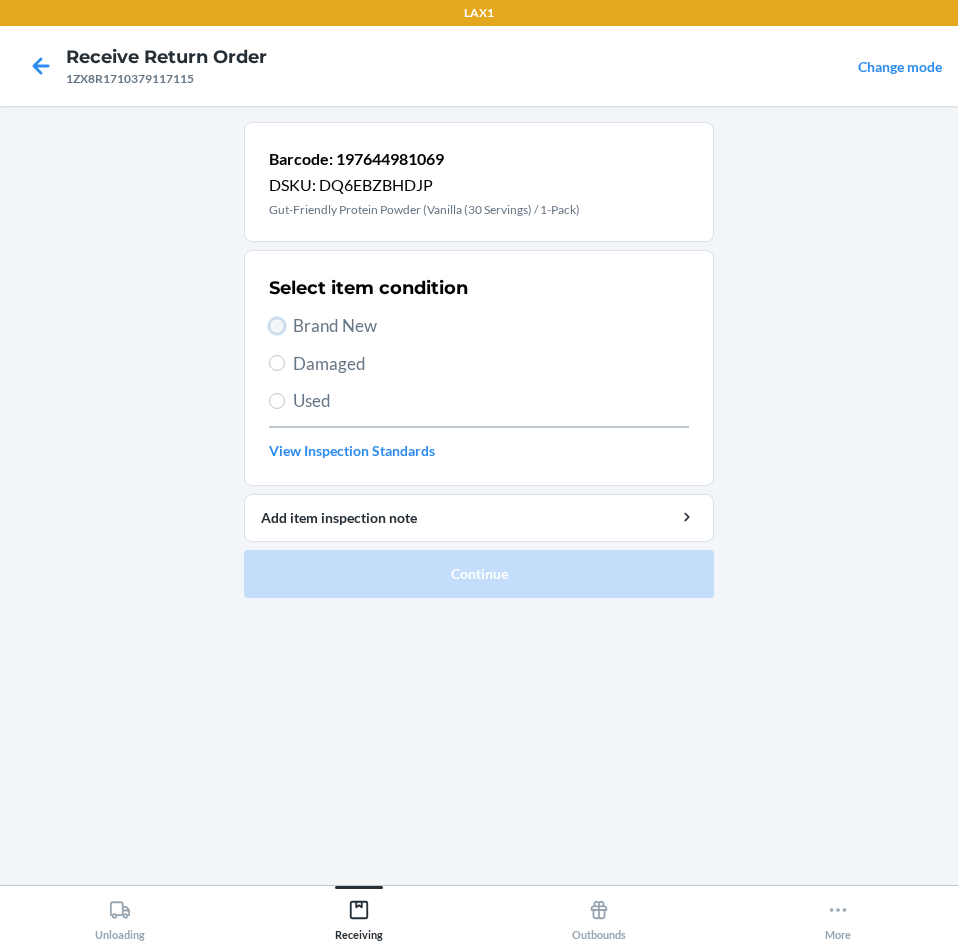 click on "Brand New" at bounding box center (277, 326) 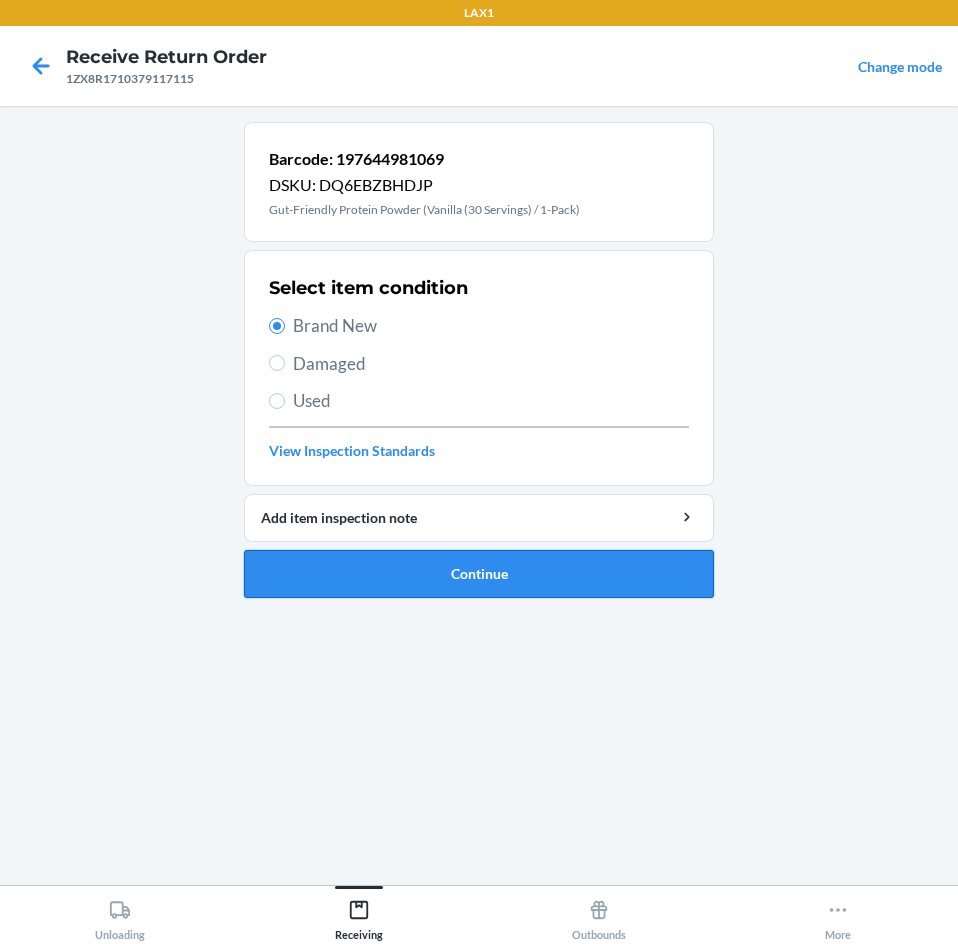 click on "Continue" at bounding box center (479, 574) 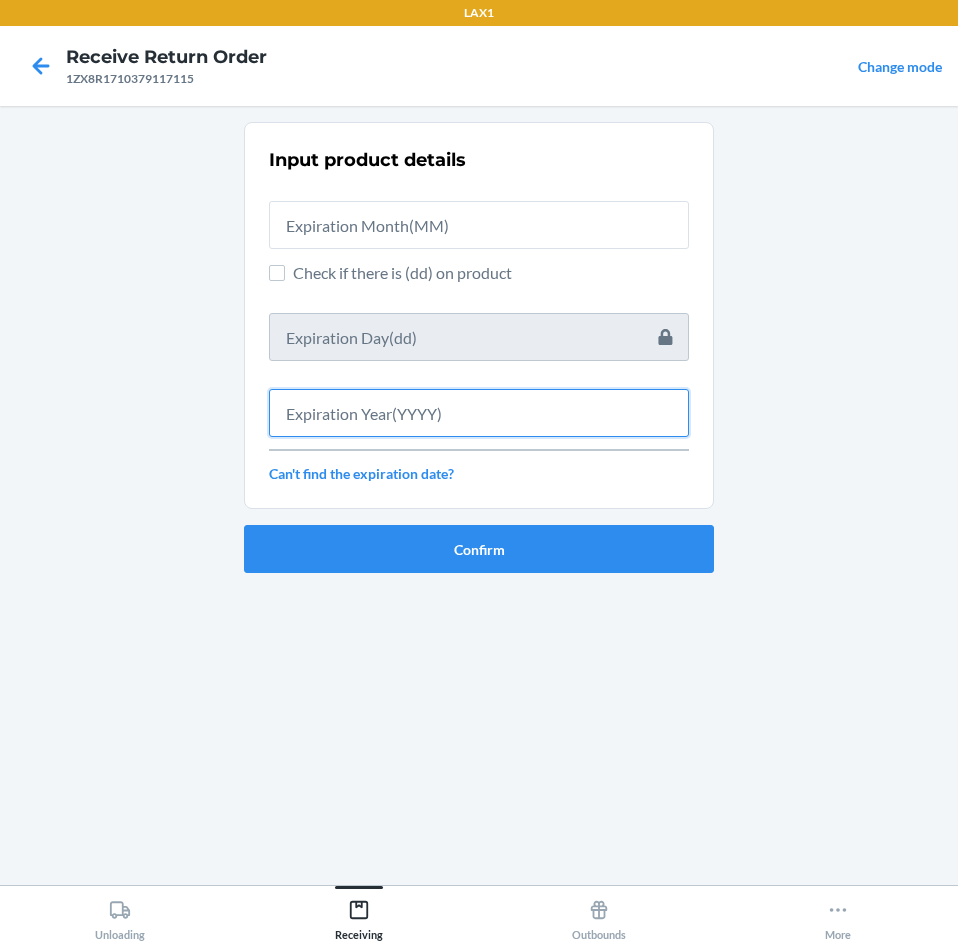 type 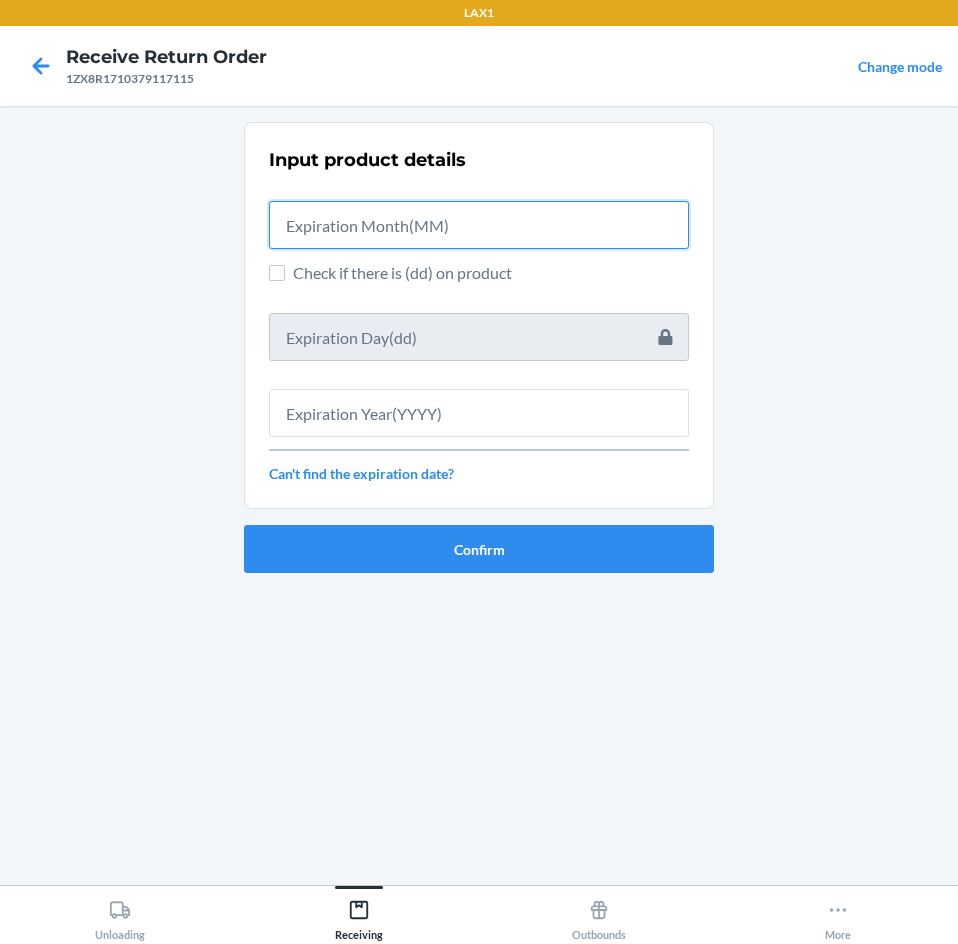 click at bounding box center [479, 225] 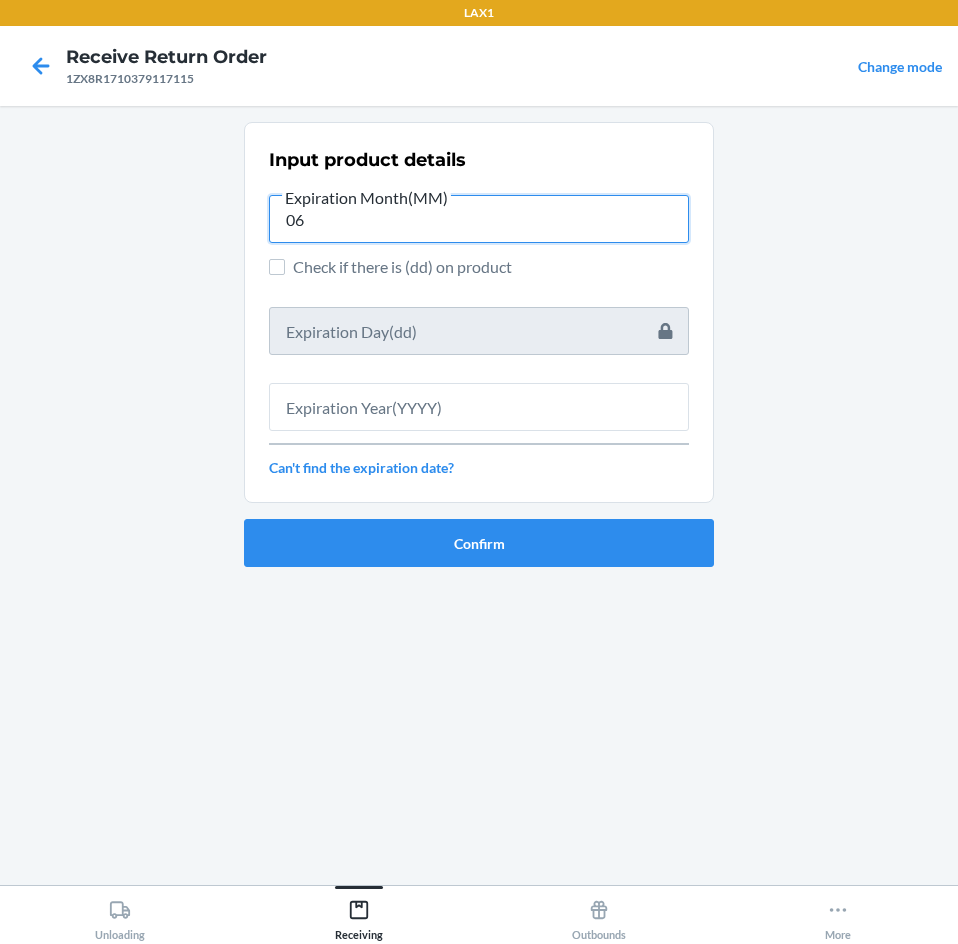 type on "06" 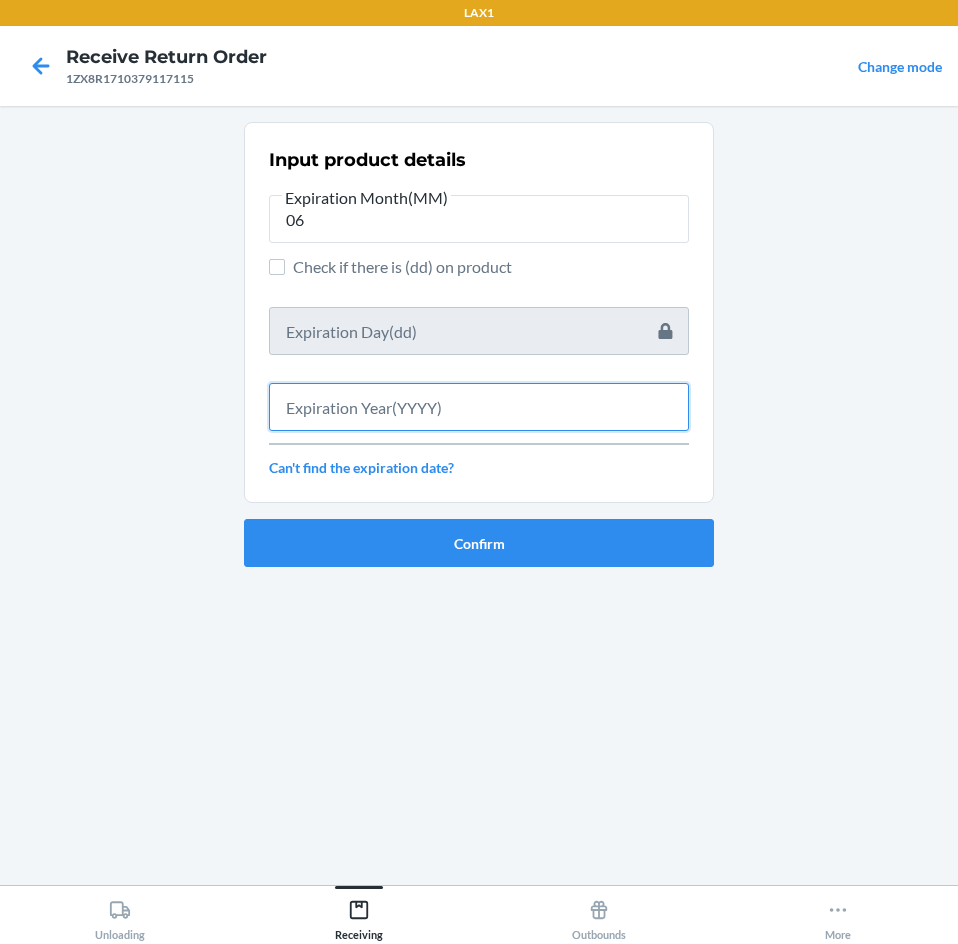 click at bounding box center [479, 407] 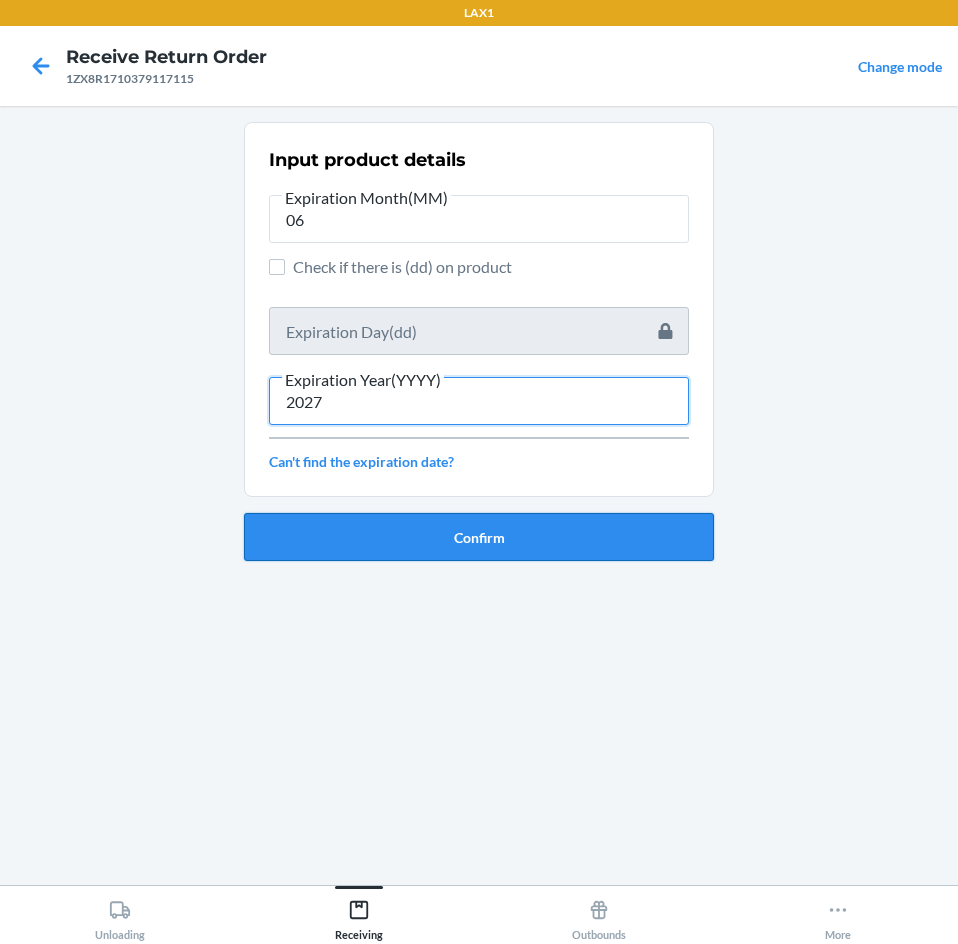 type on "2027" 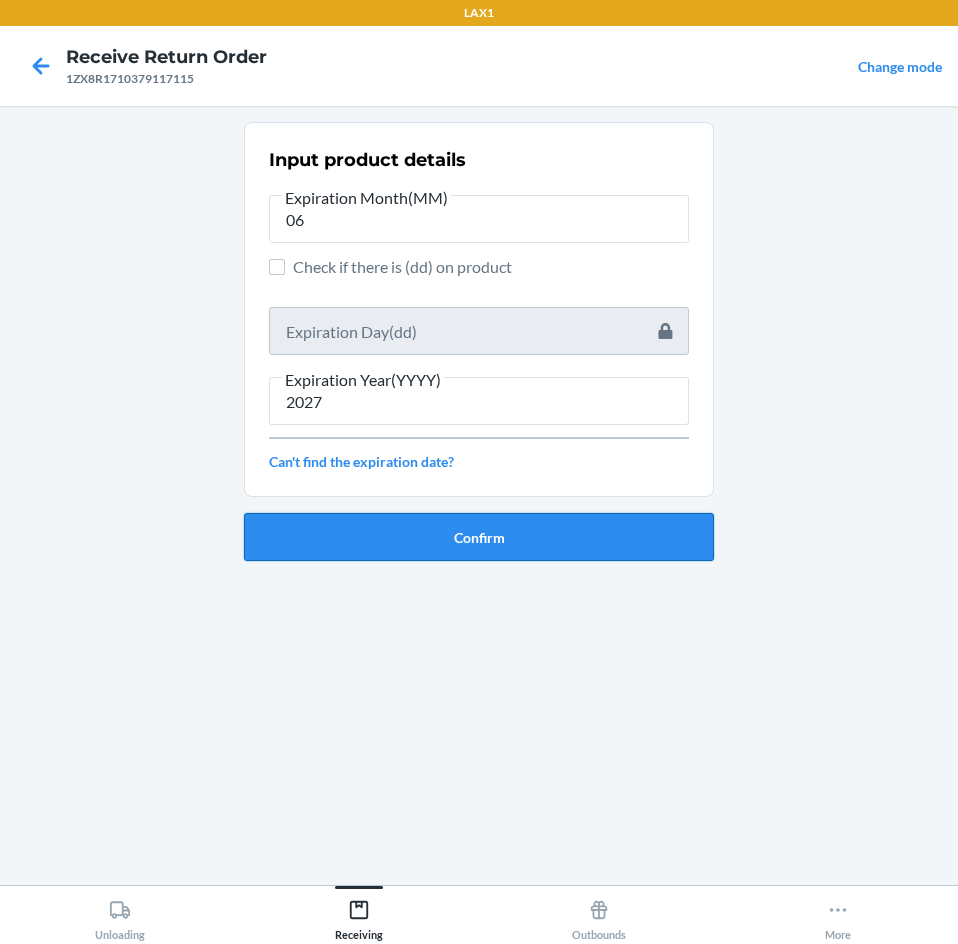 click on "Confirm" at bounding box center (479, 537) 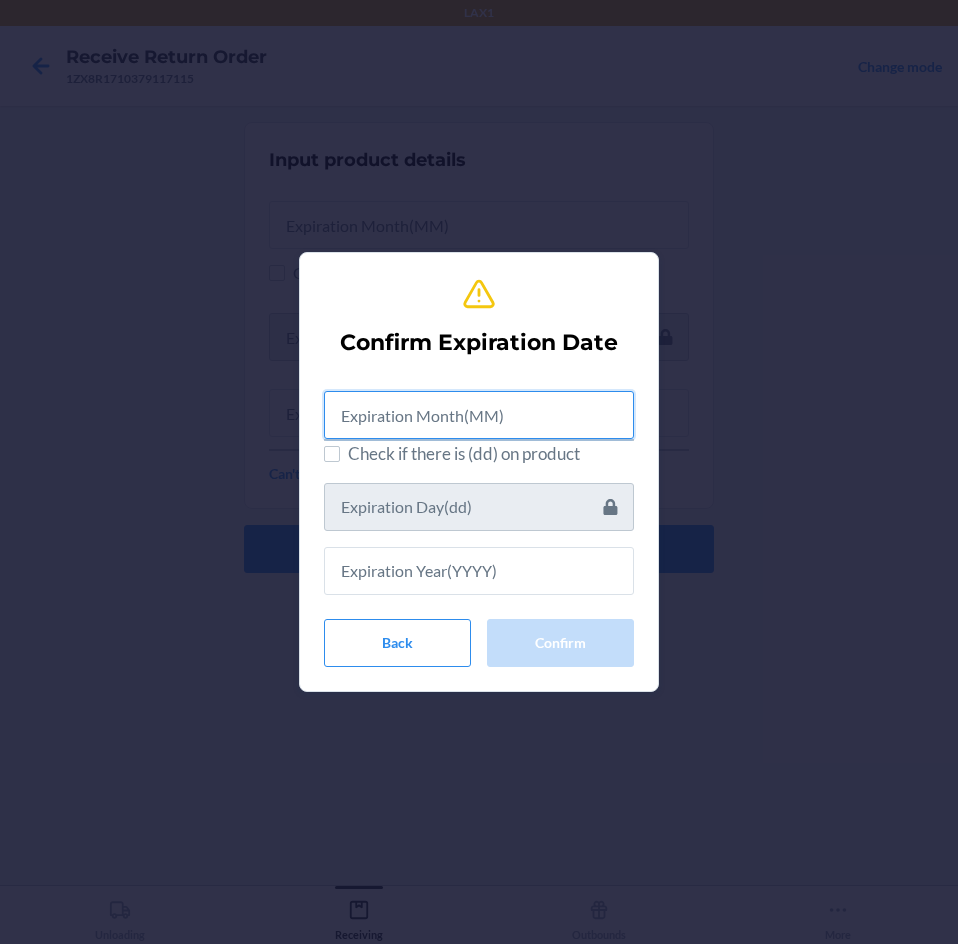 click at bounding box center [479, 415] 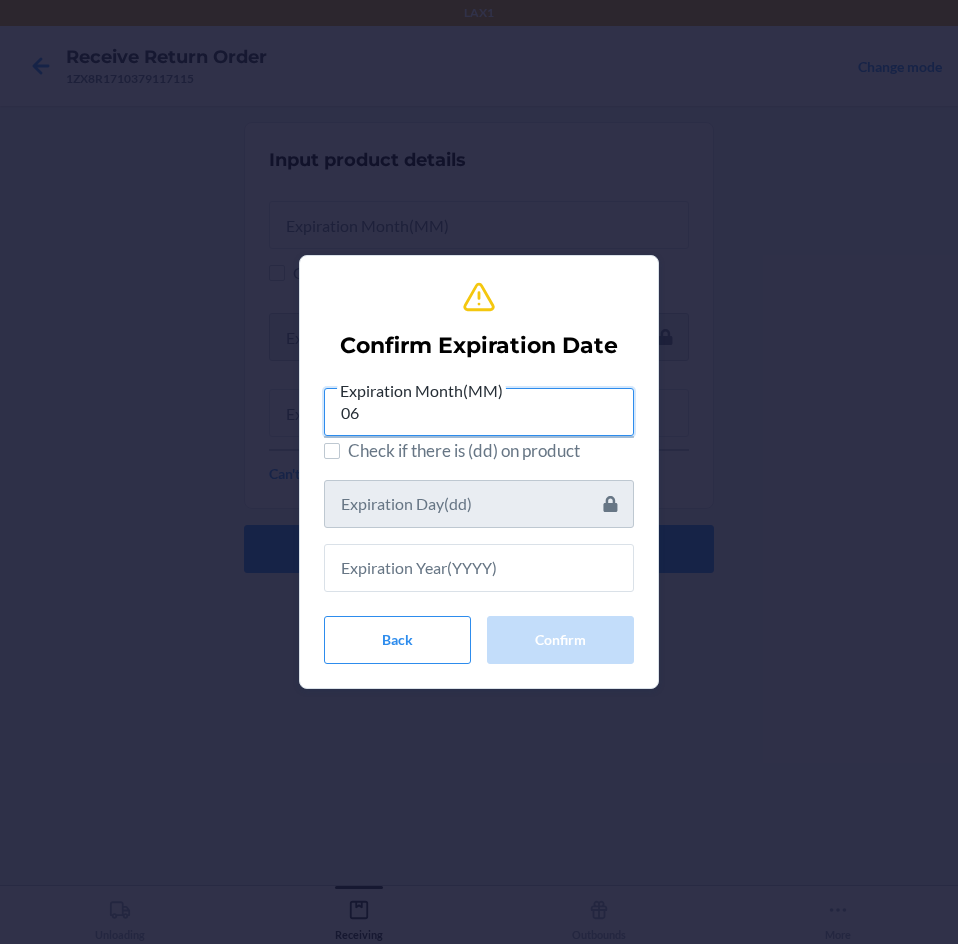 type on "06" 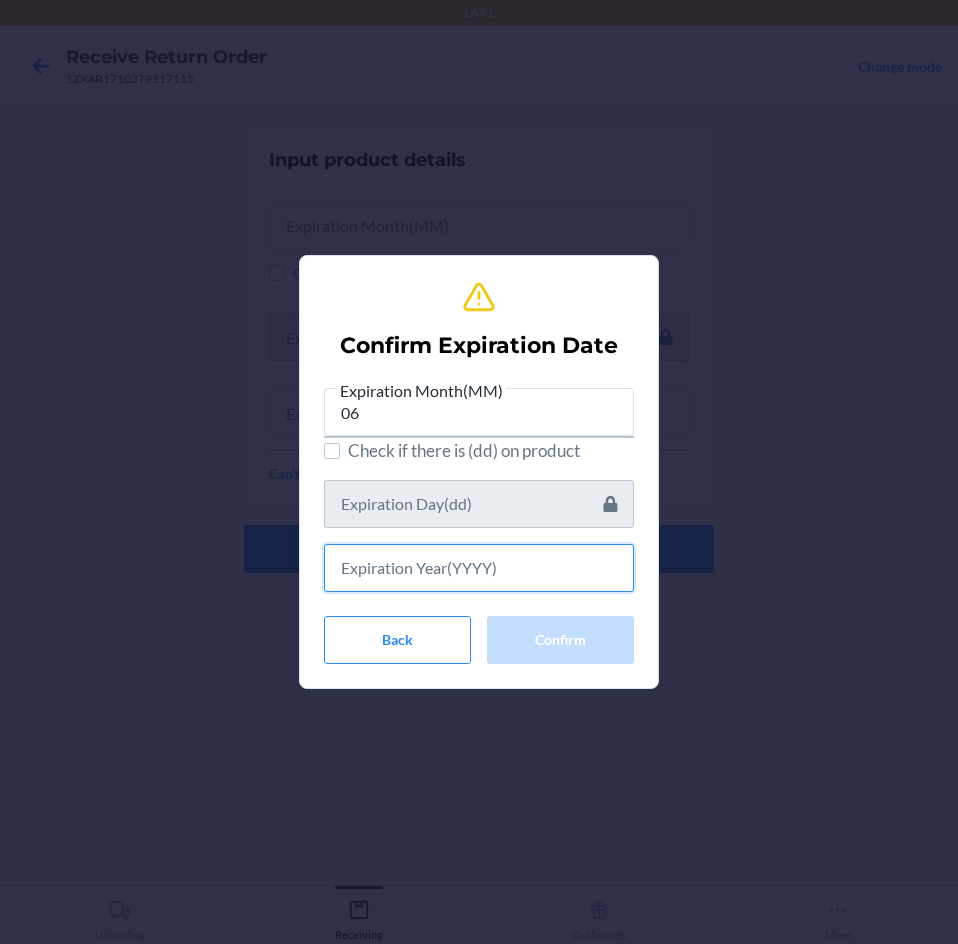 click at bounding box center [479, 568] 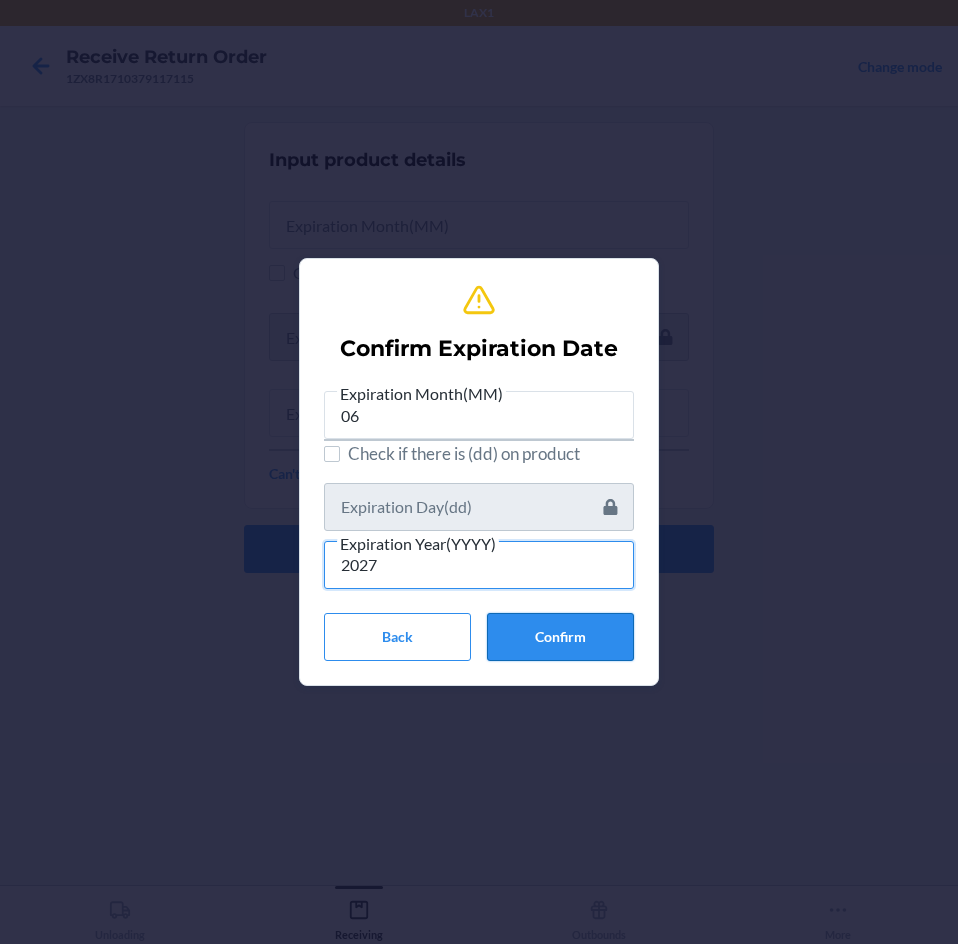 type on "2027" 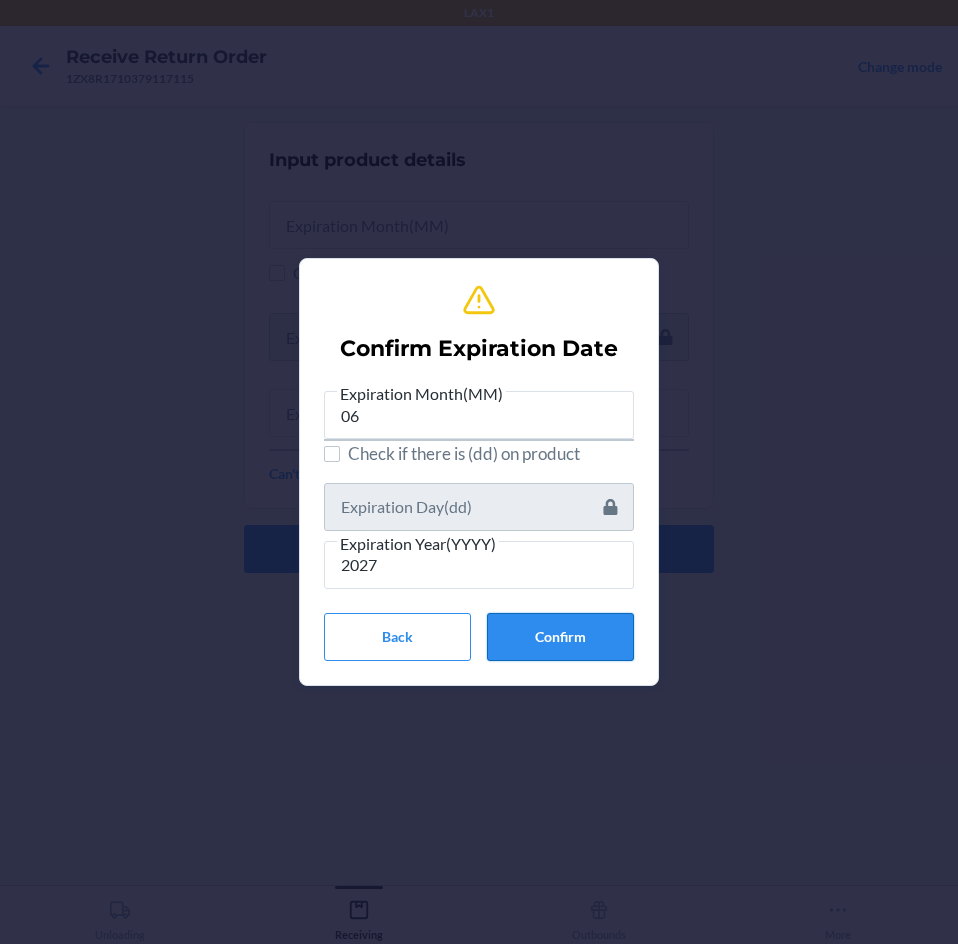 click on "Confirm" at bounding box center (560, 637) 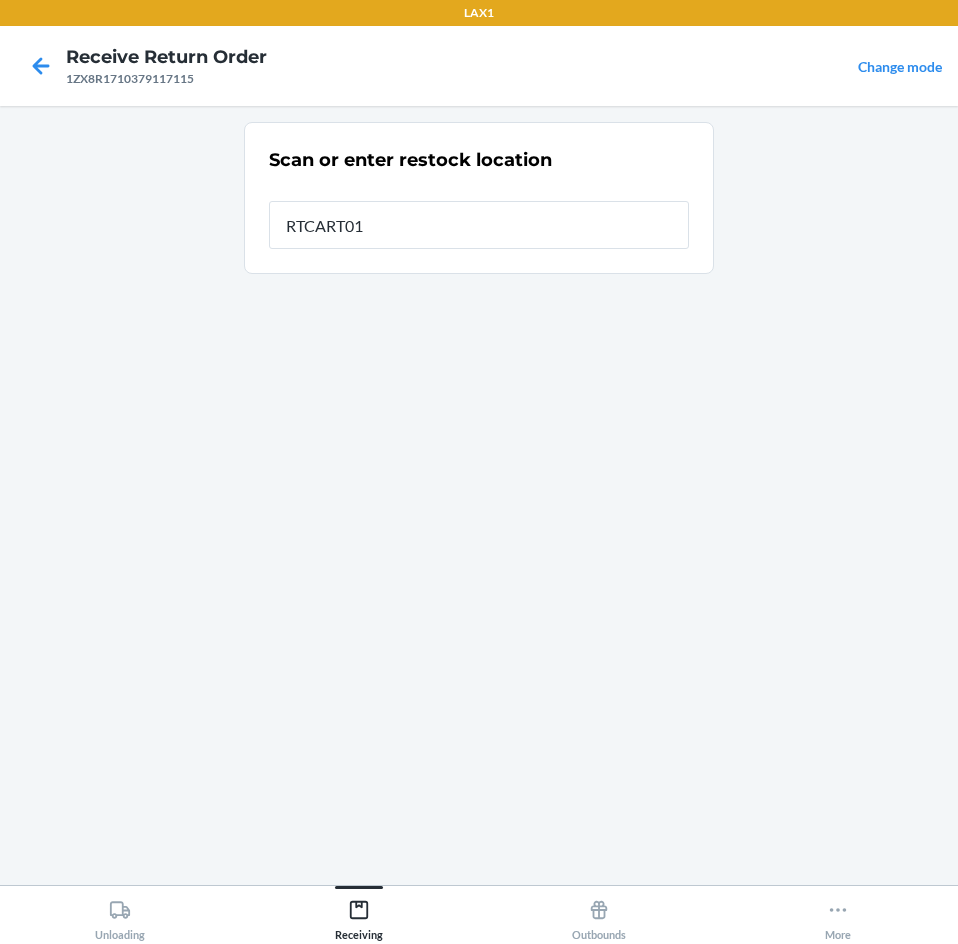 type on "RTCART016" 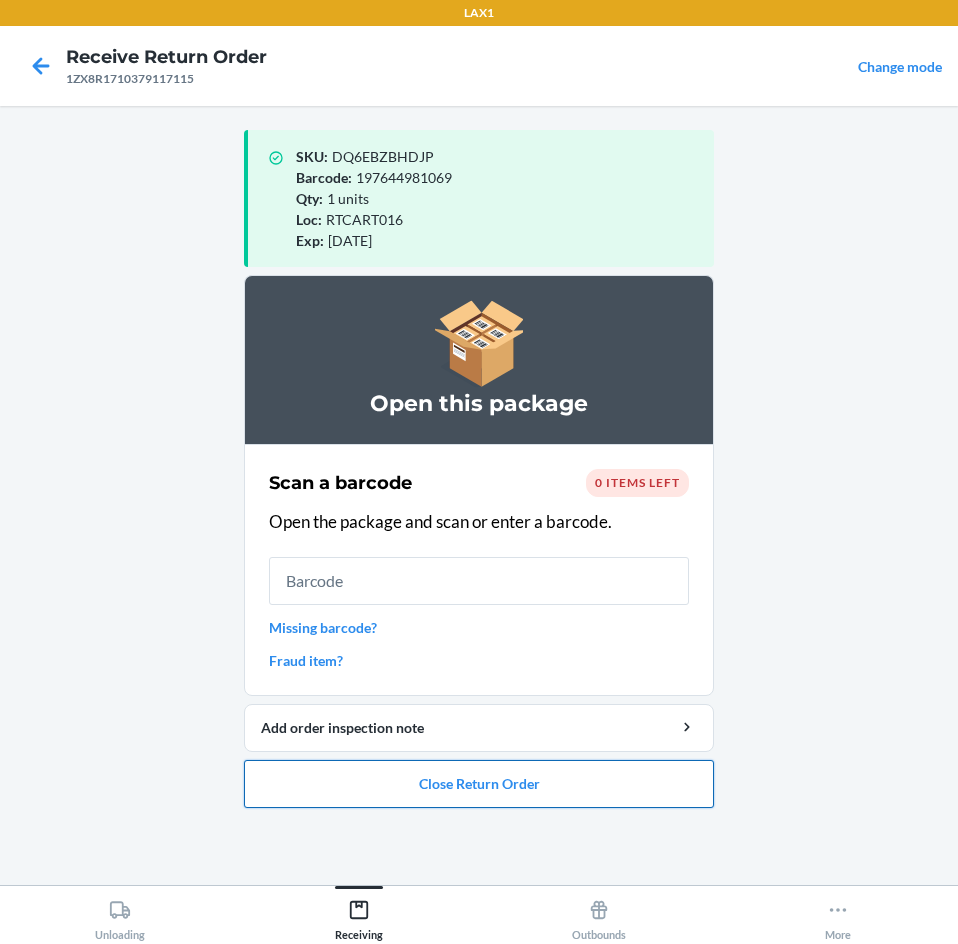 click on "Close Return Order" at bounding box center [479, 784] 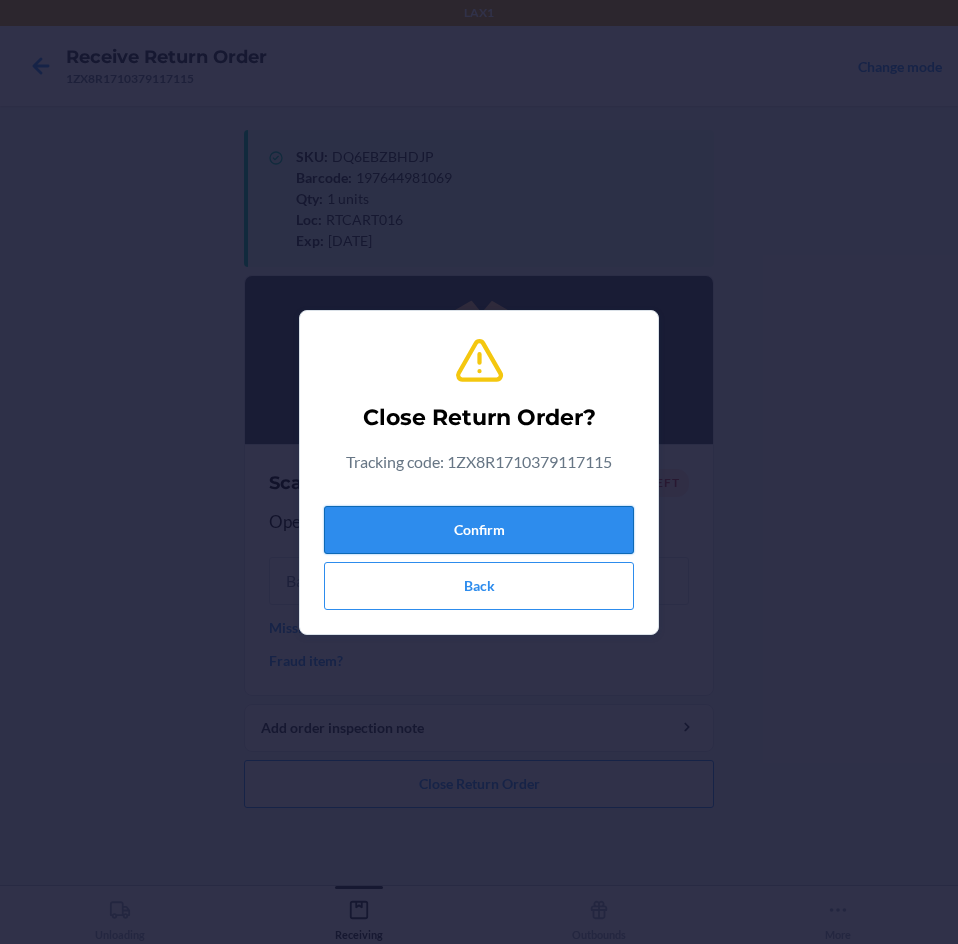 click on "Confirm" at bounding box center (479, 530) 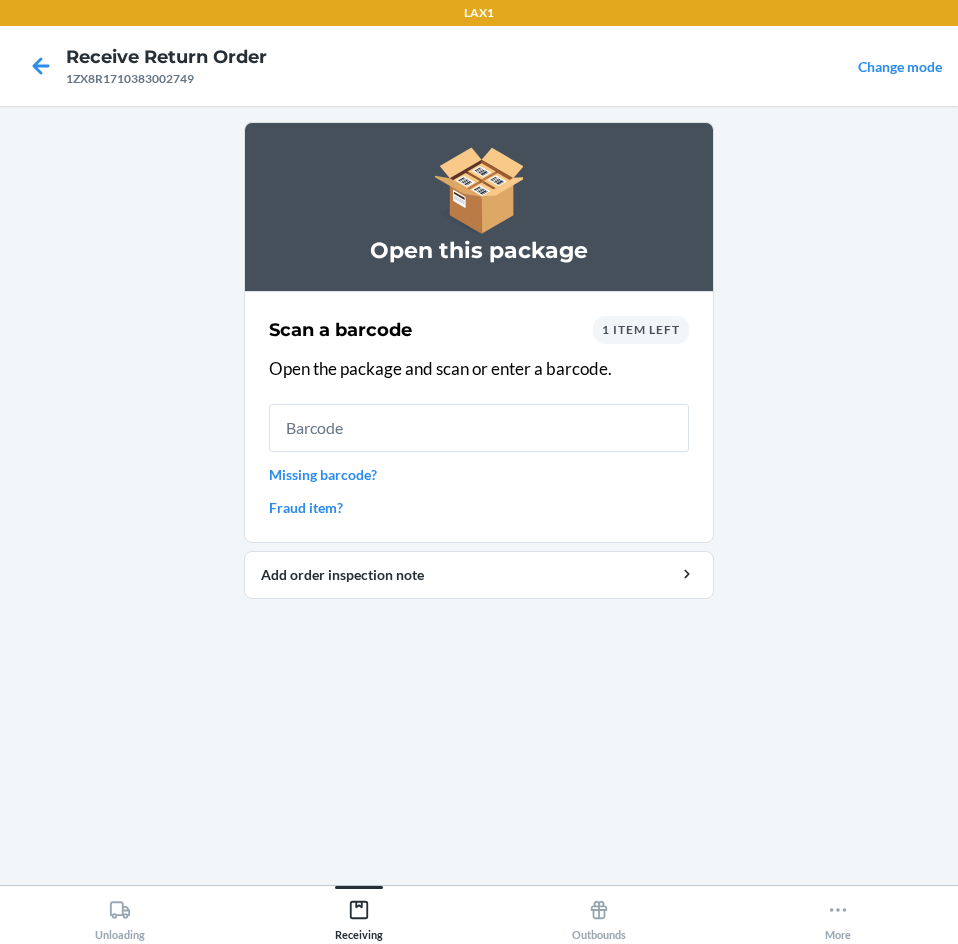 type on "+" 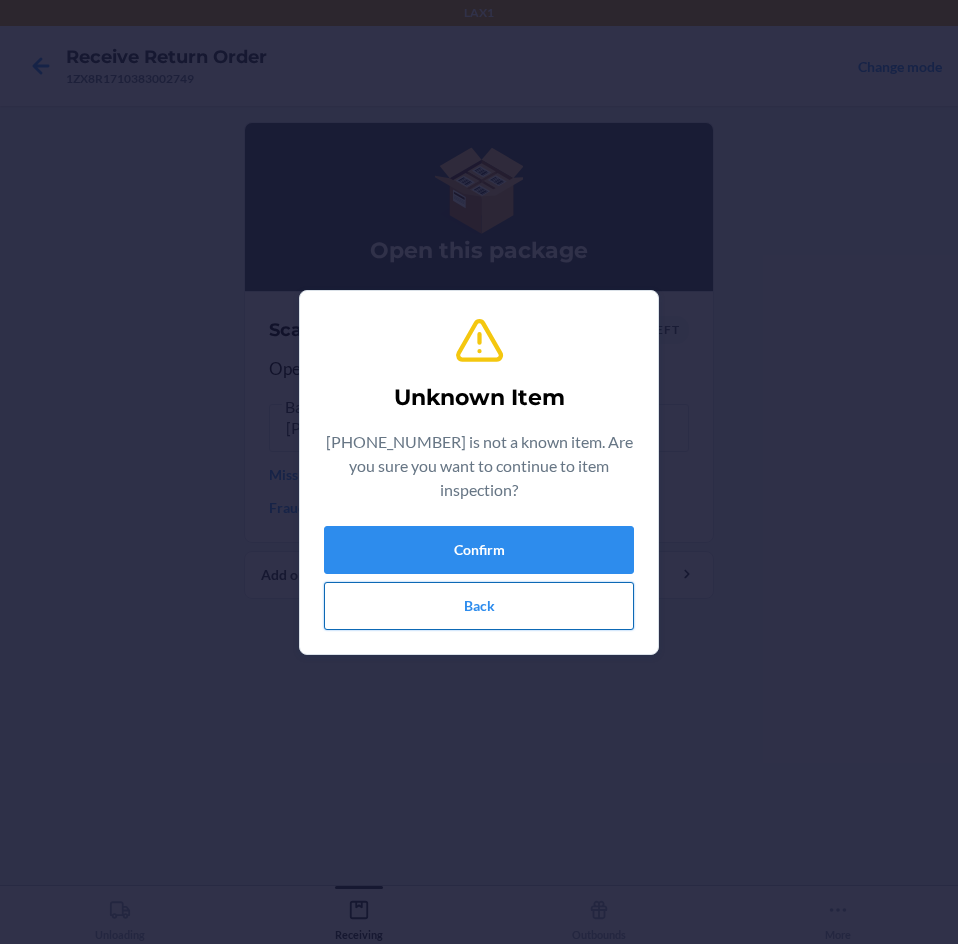 click on "Back" at bounding box center [479, 606] 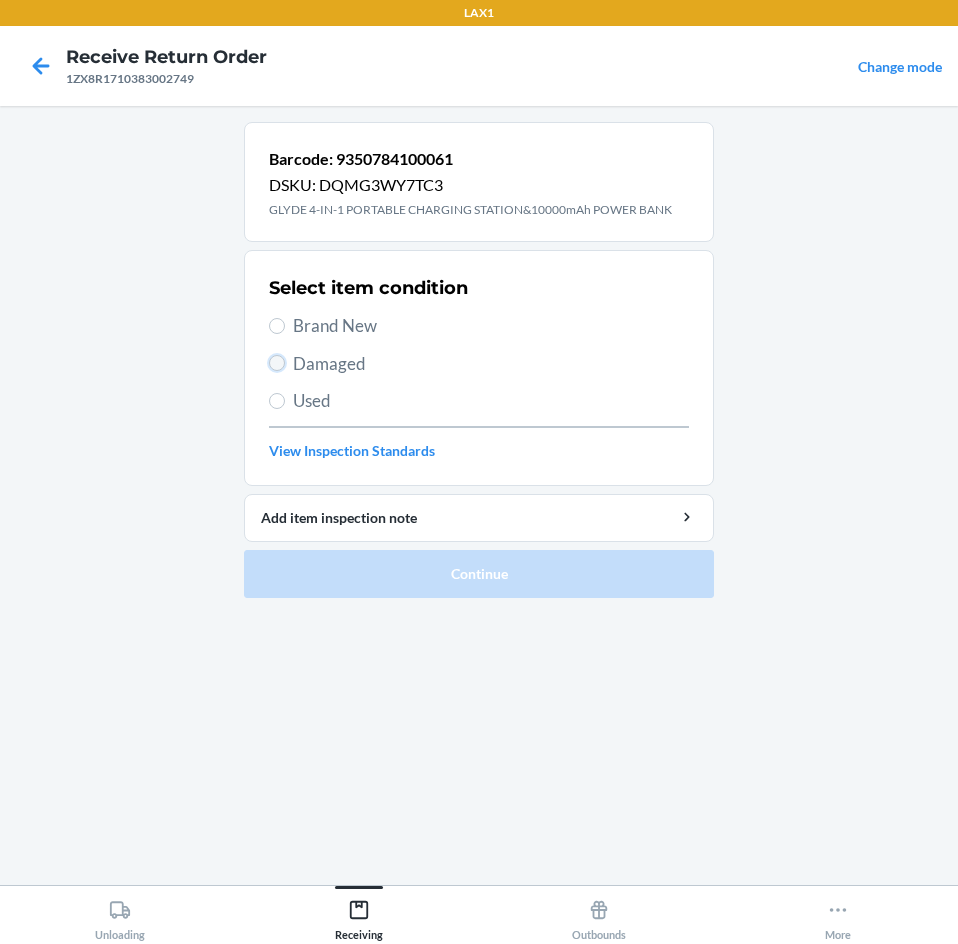 click on "Damaged" at bounding box center (277, 363) 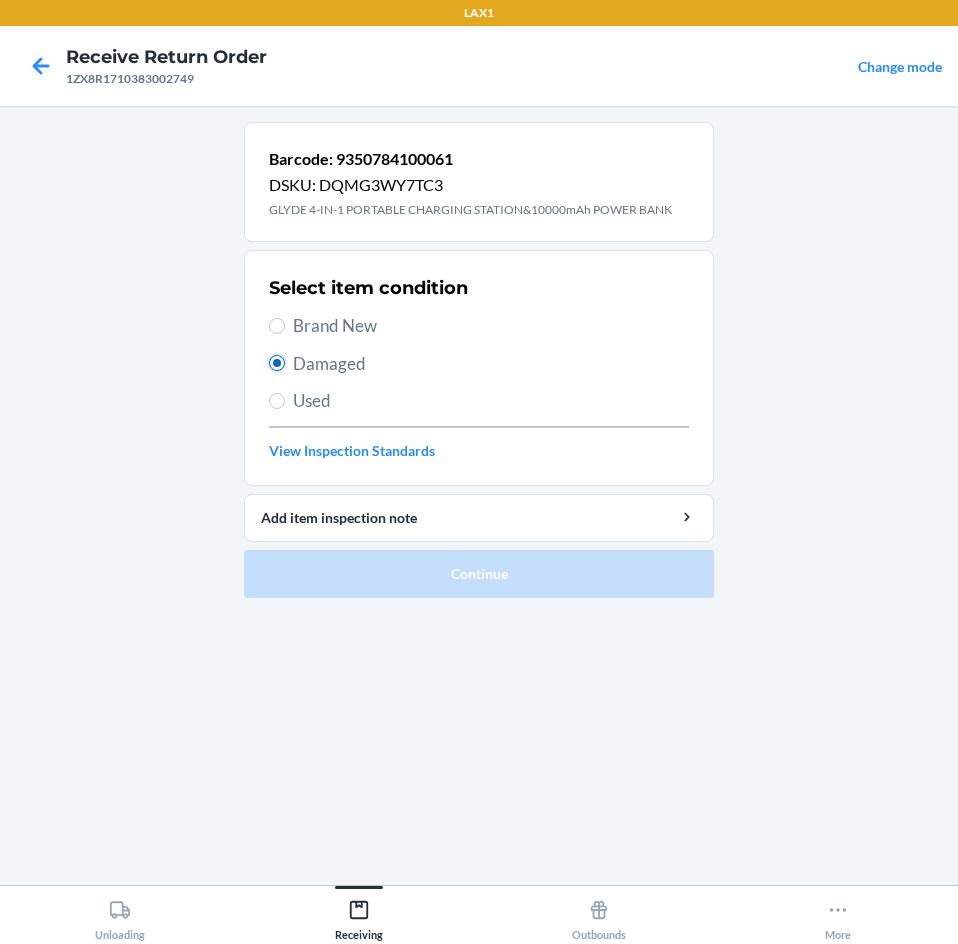 radio on "true" 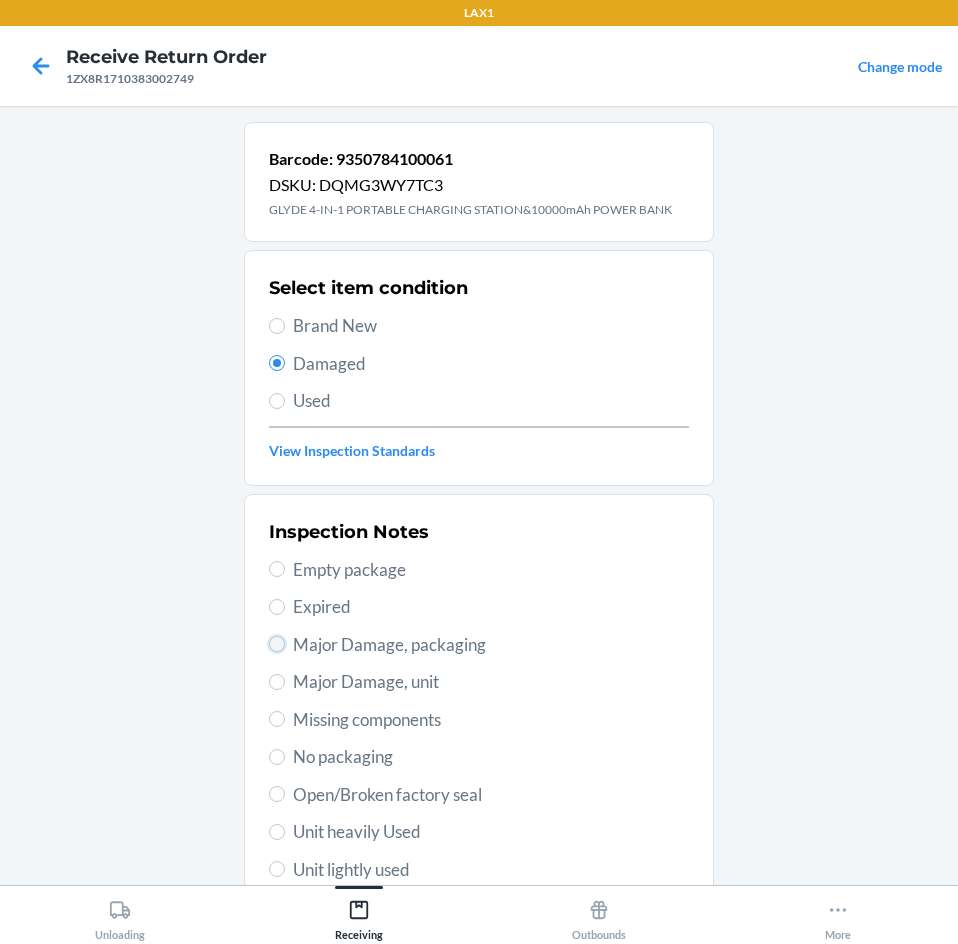 click on "Major Damage, packaging" at bounding box center [277, 644] 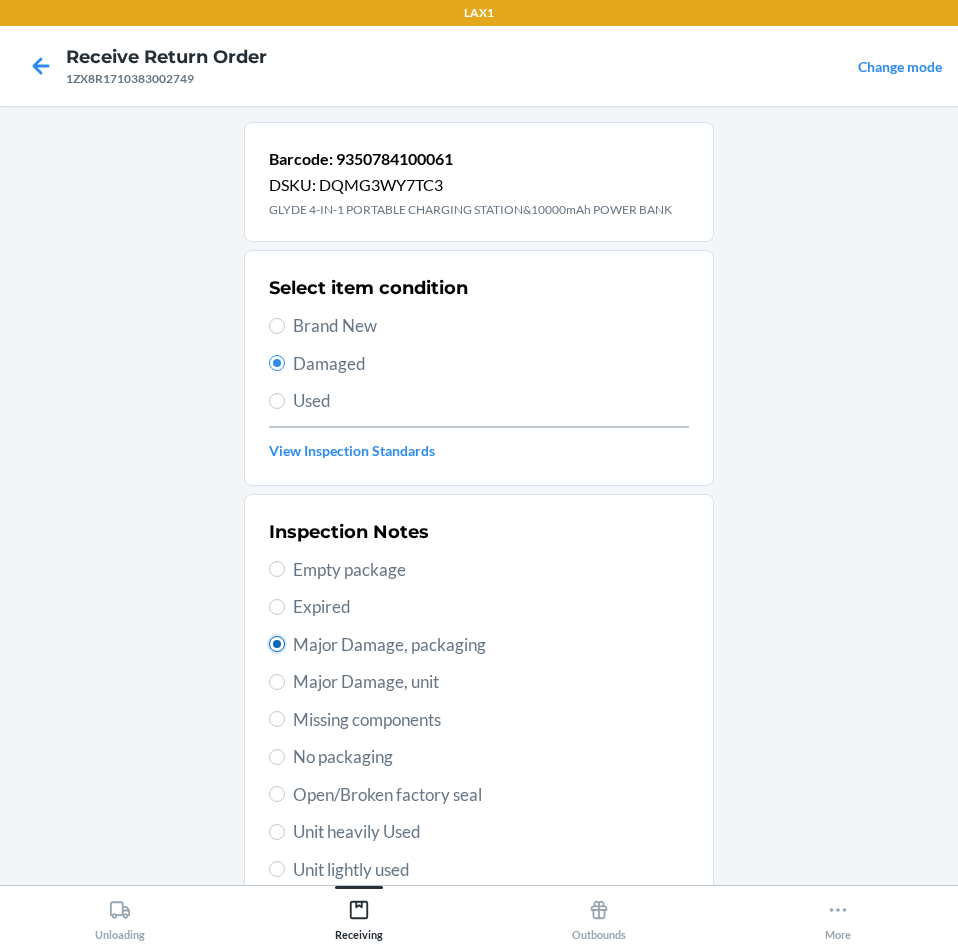radio on "true" 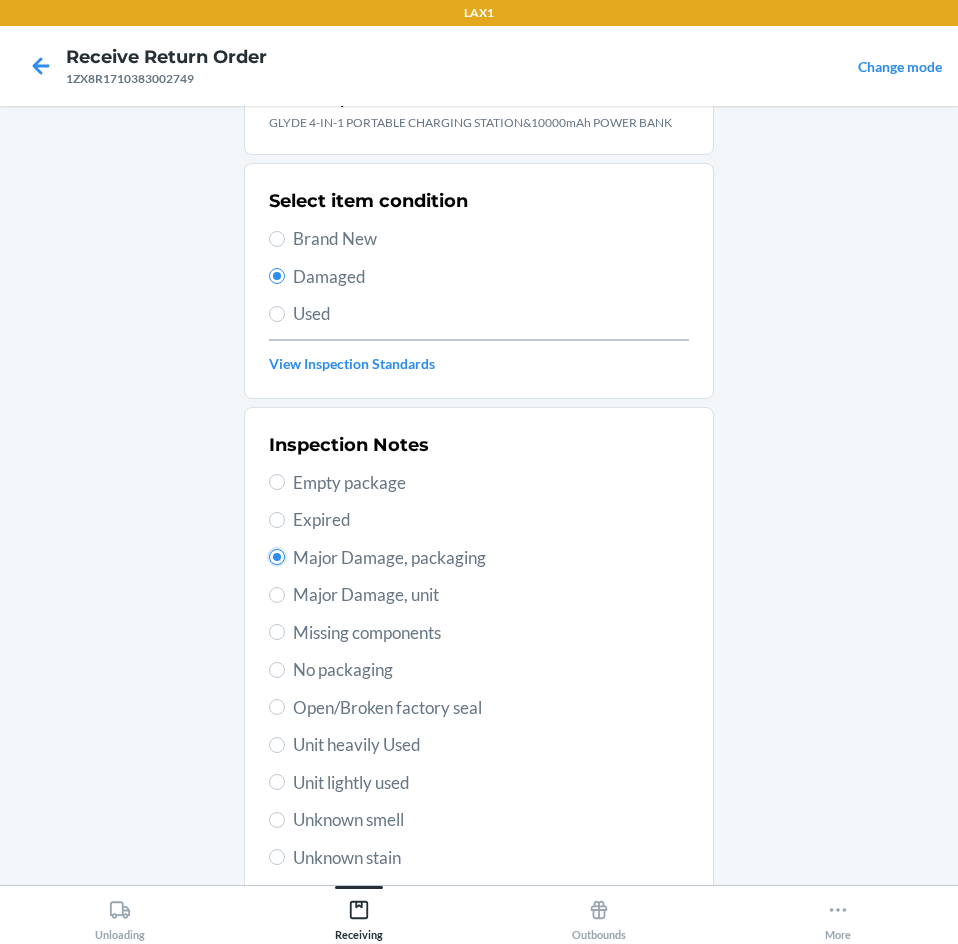 scroll, scrollTop: 263, scrollLeft: 0, axis: vertical 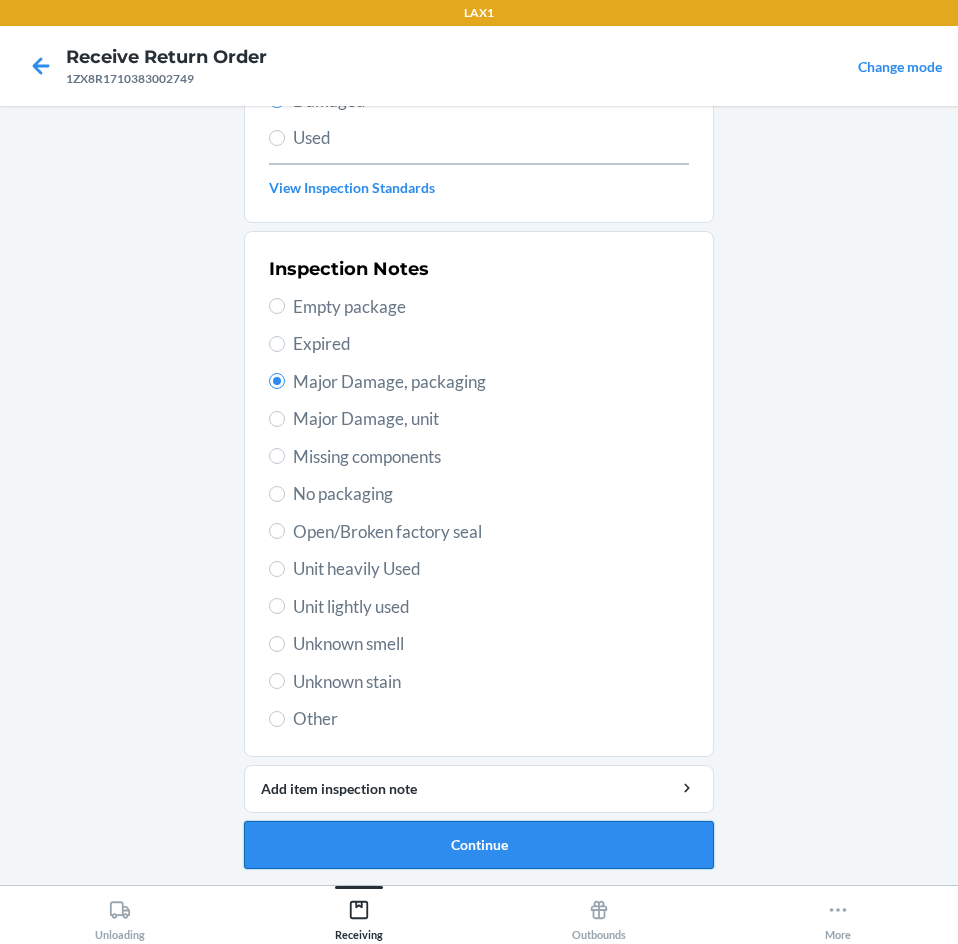 click on "Continue" at bounding box center [479, 845] 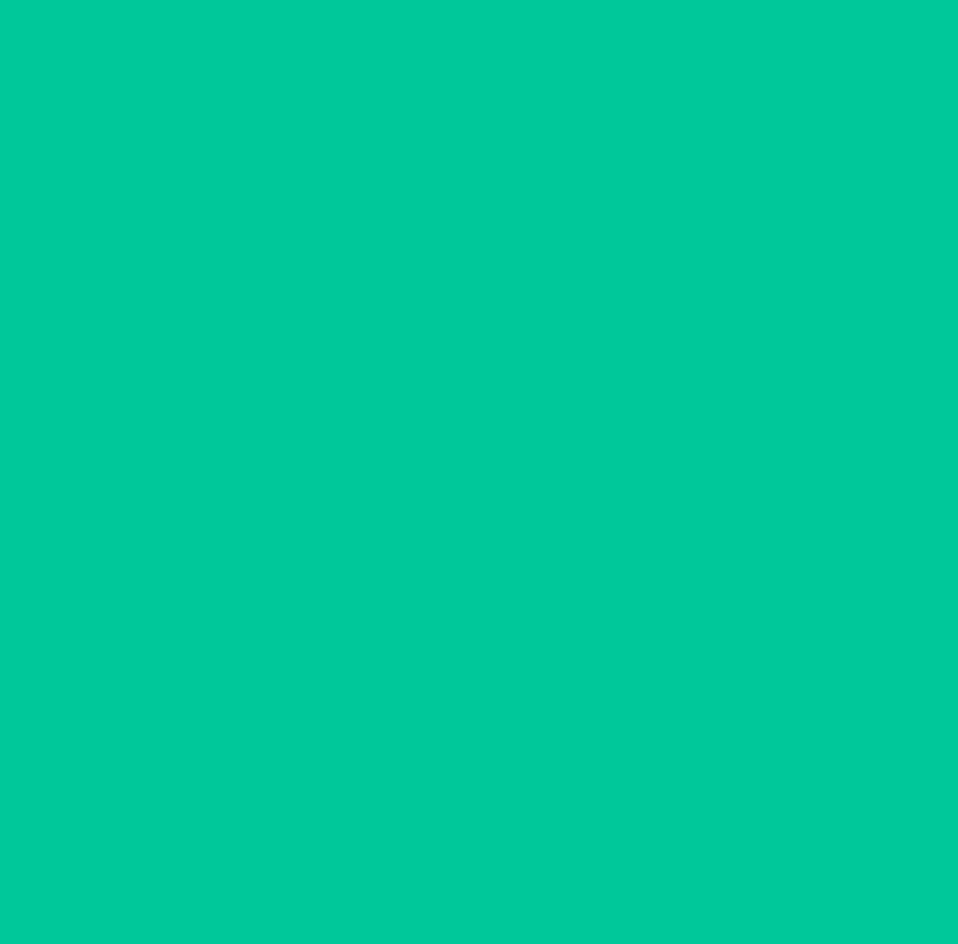 scroll, scrollTop: 98, scrollLeft: 0, axis: vertical 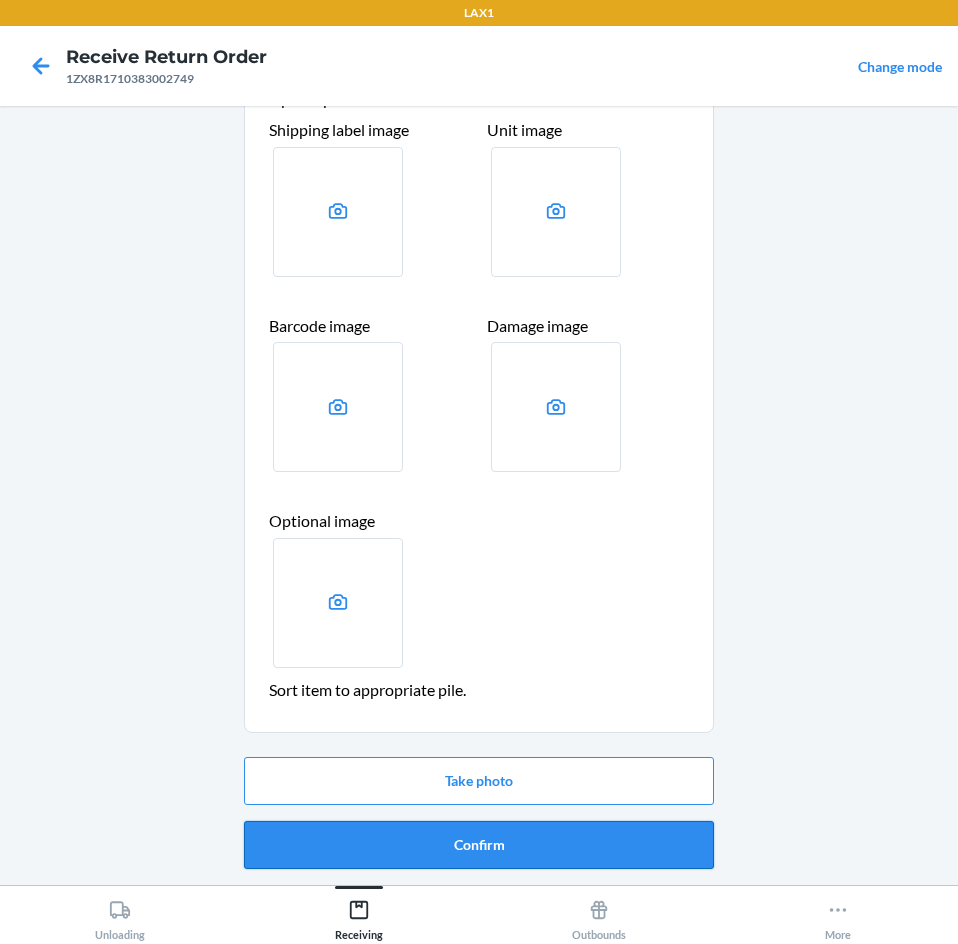 click on "Confirm" at bounding box center [479, 845] 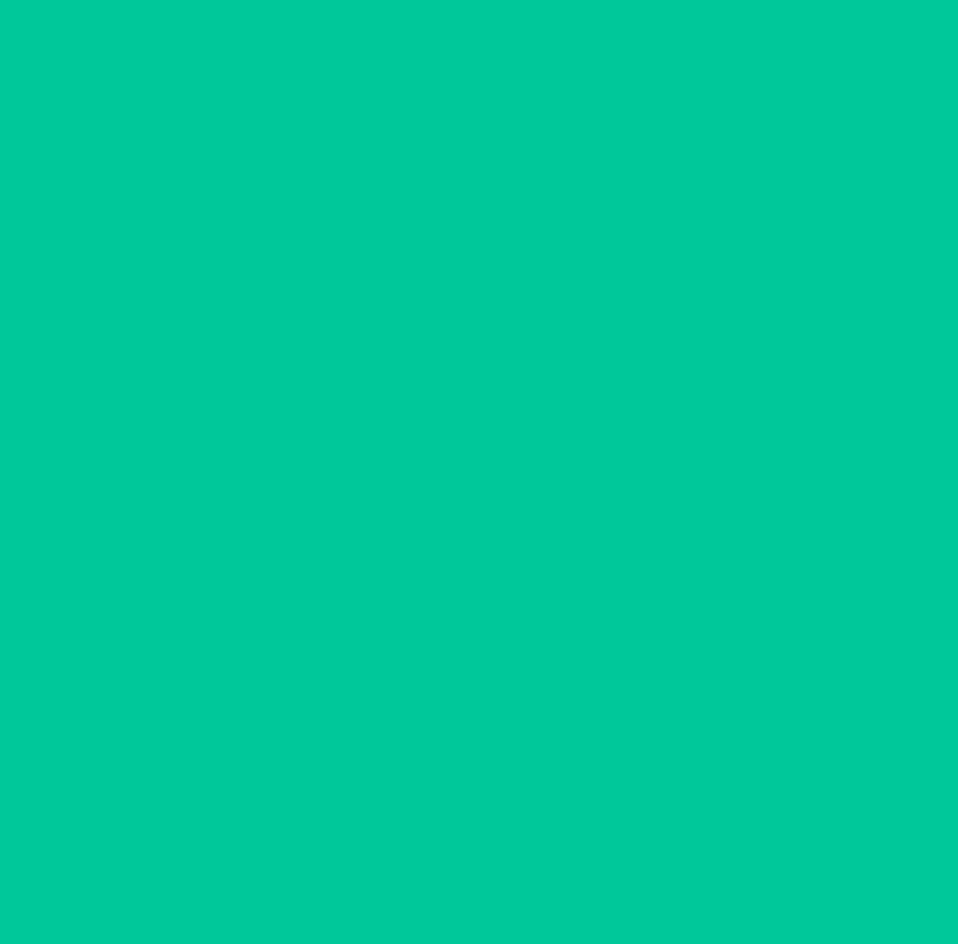 scroll, scrollTop: 0, scrollLeft: 0, axis: both 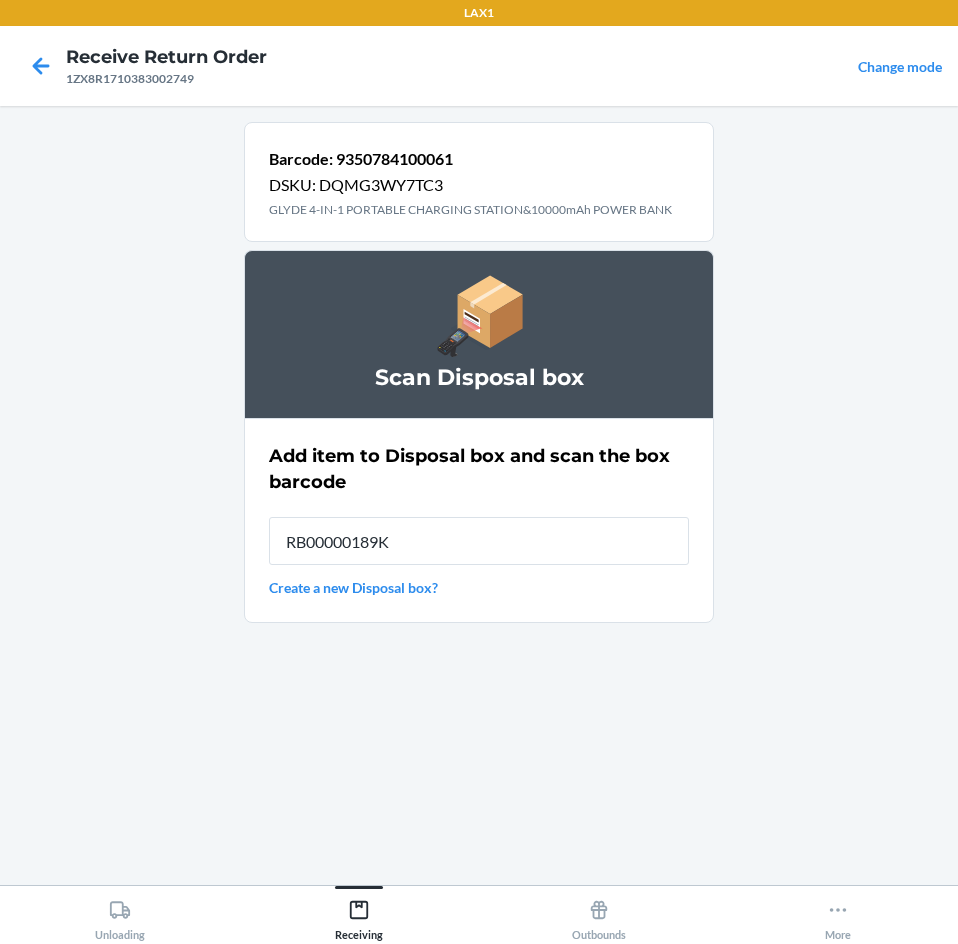 type on "RB00000189K" 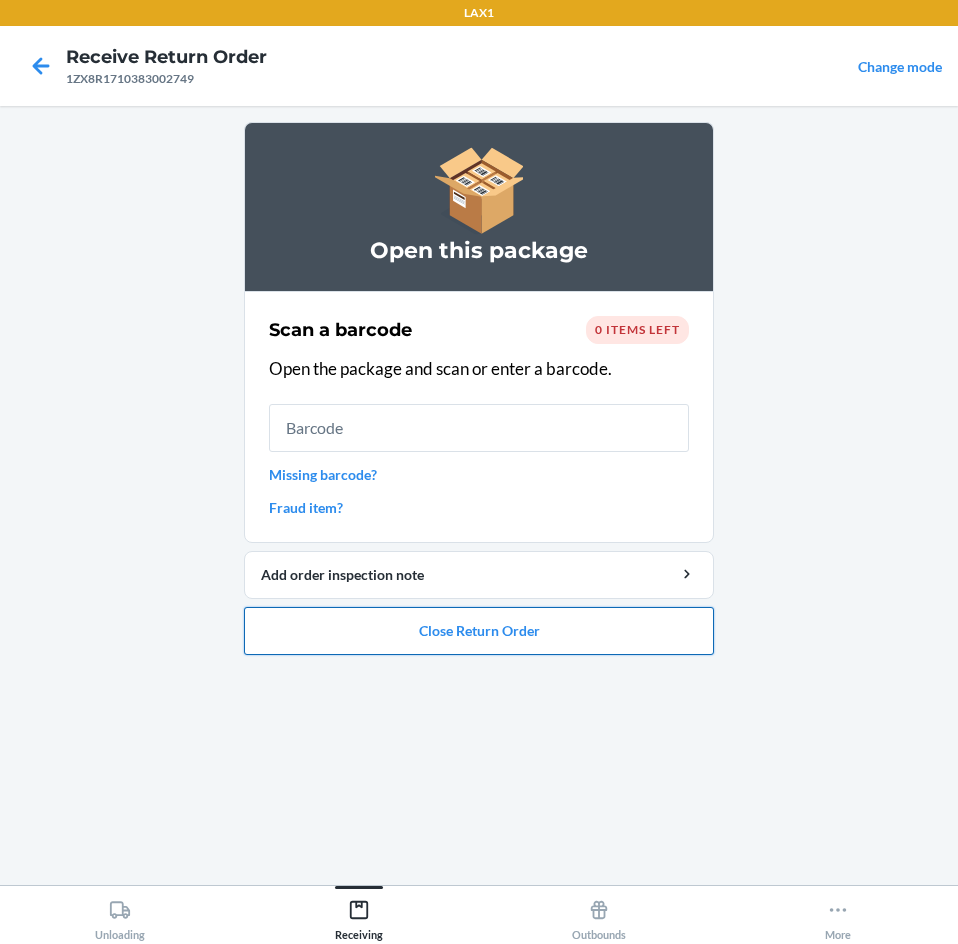 click on "Close Return Order" at bounding box center (479, 631) 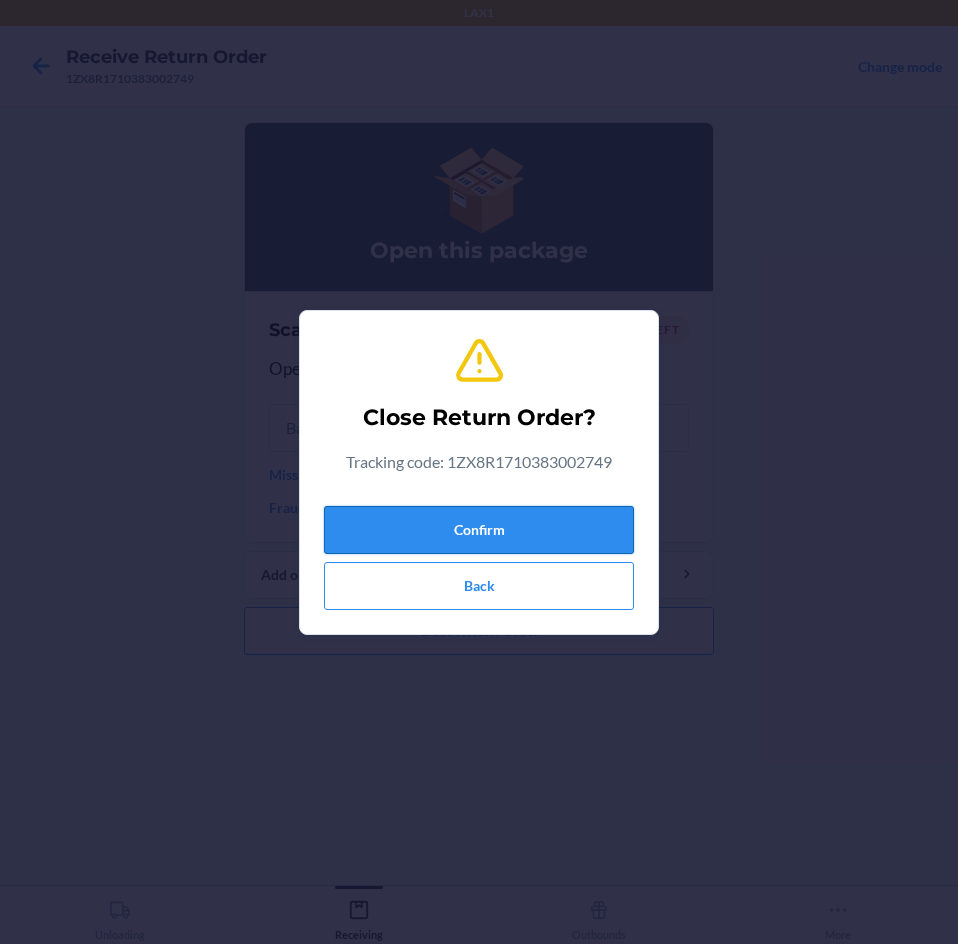 click on "Confirm" at bounding box center [479, 530] 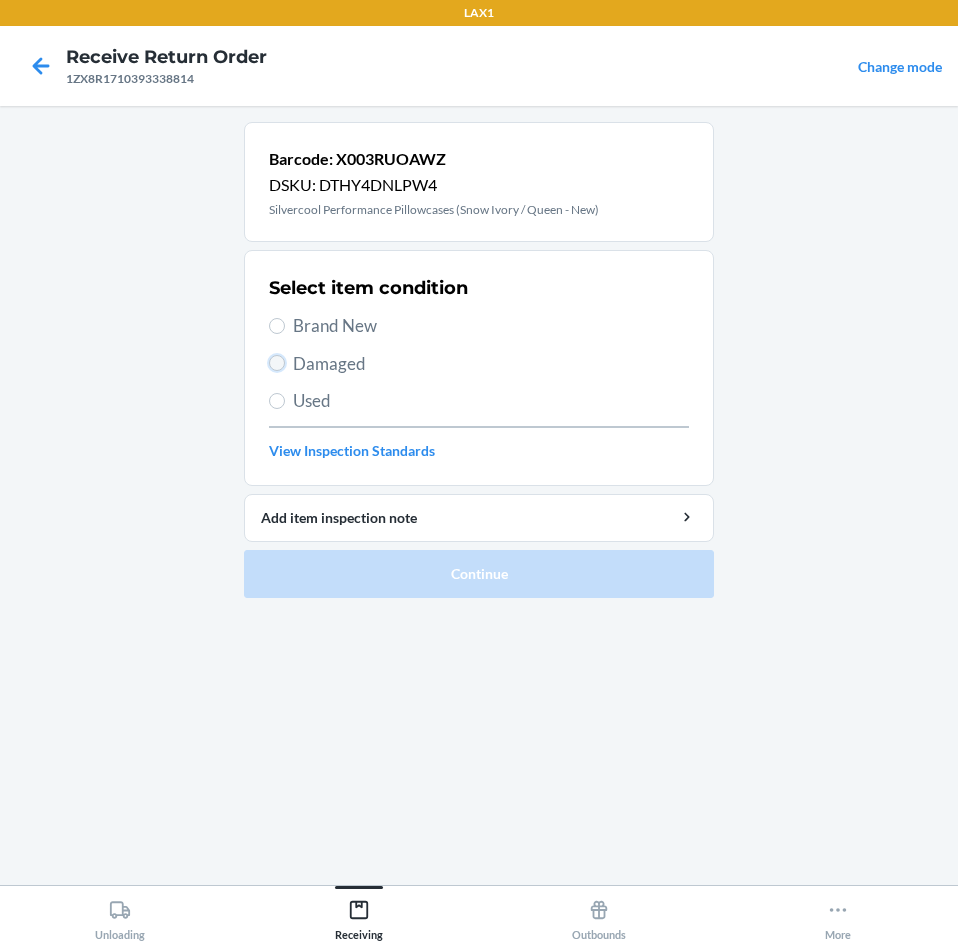 click on "Damaged" at bounding box center (277, 363) 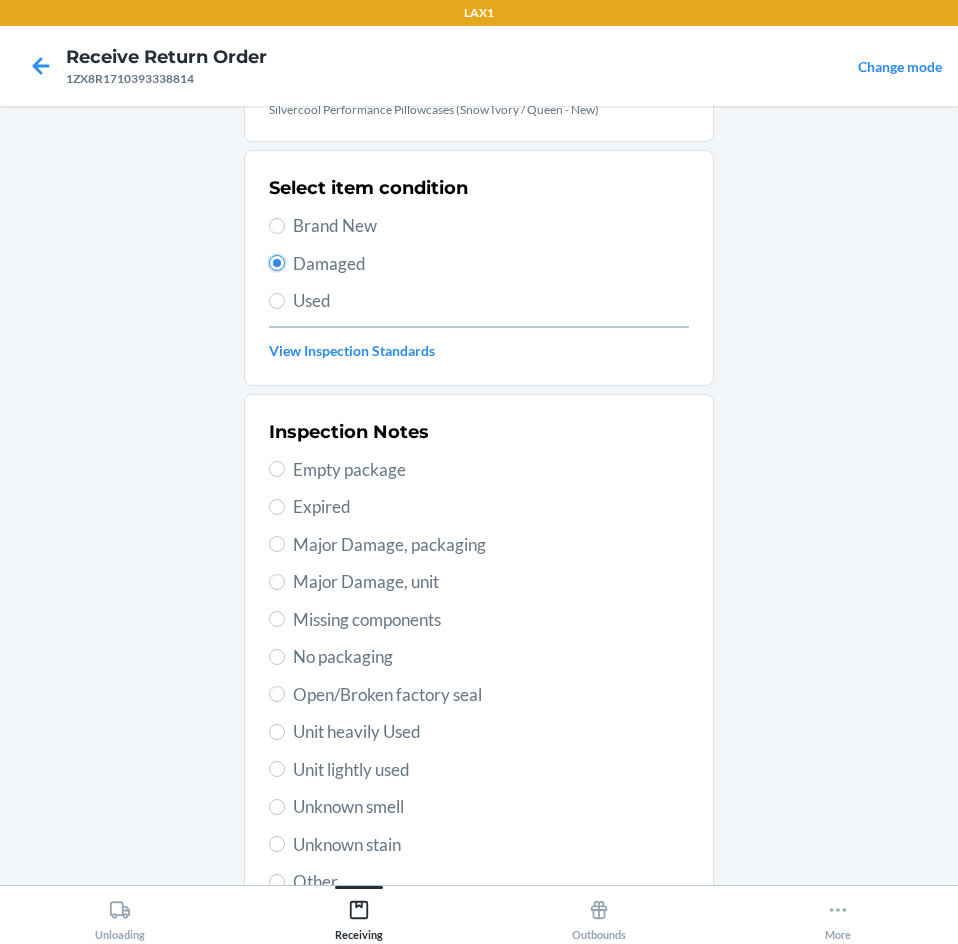 scroll, scrollTop: 200, scrollLeft: 0, axis: vertical 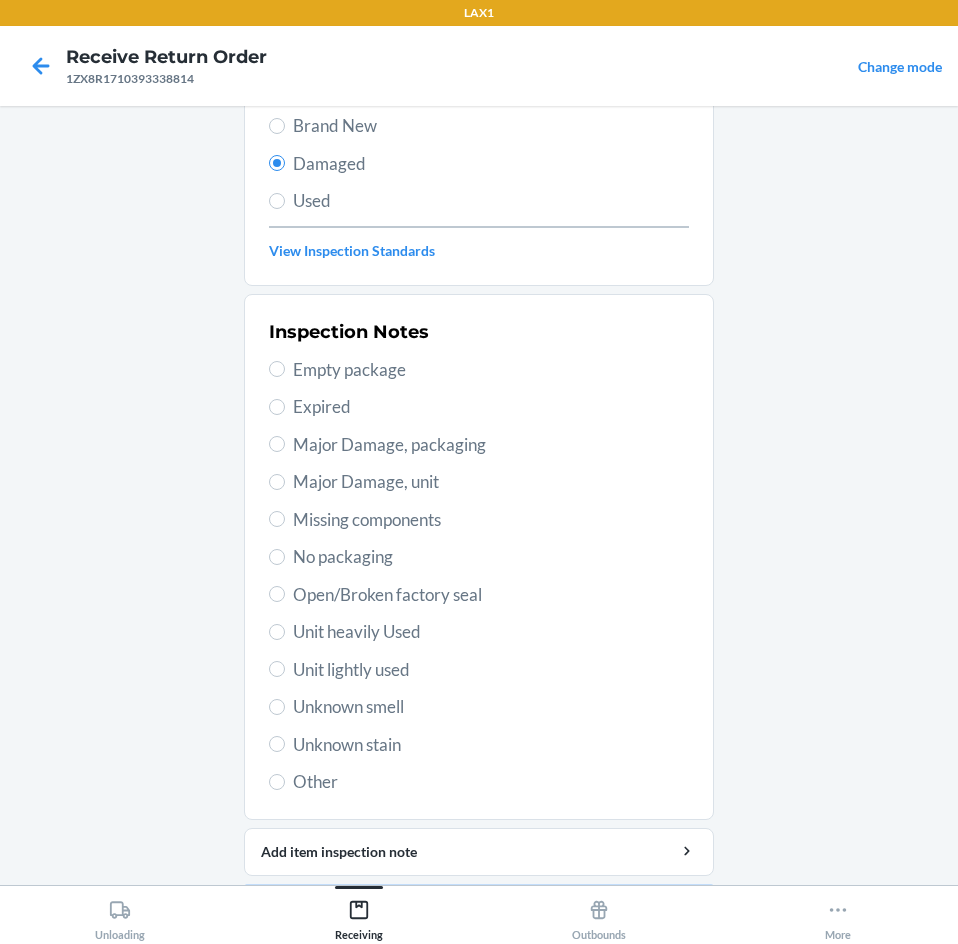click on "Major Damage, packaging" at bounding box center (491, 445) 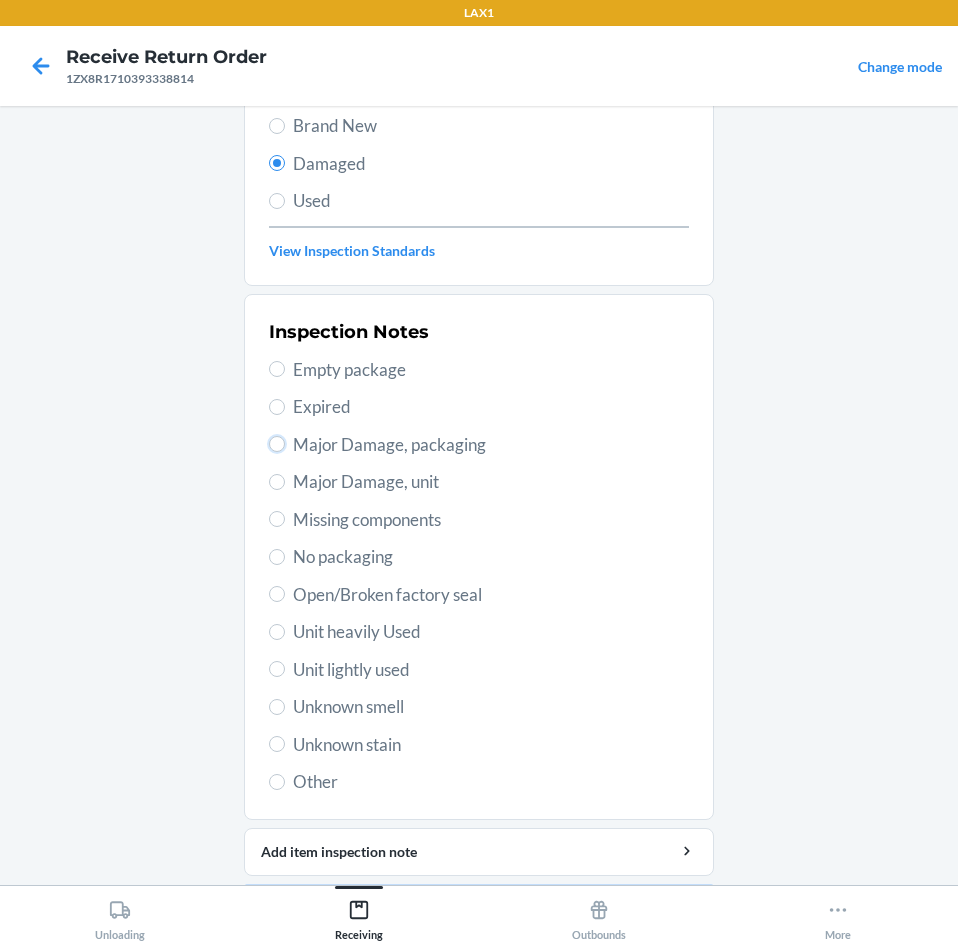 click on "Major Damage, packaging" at bounding box center [277, 444] 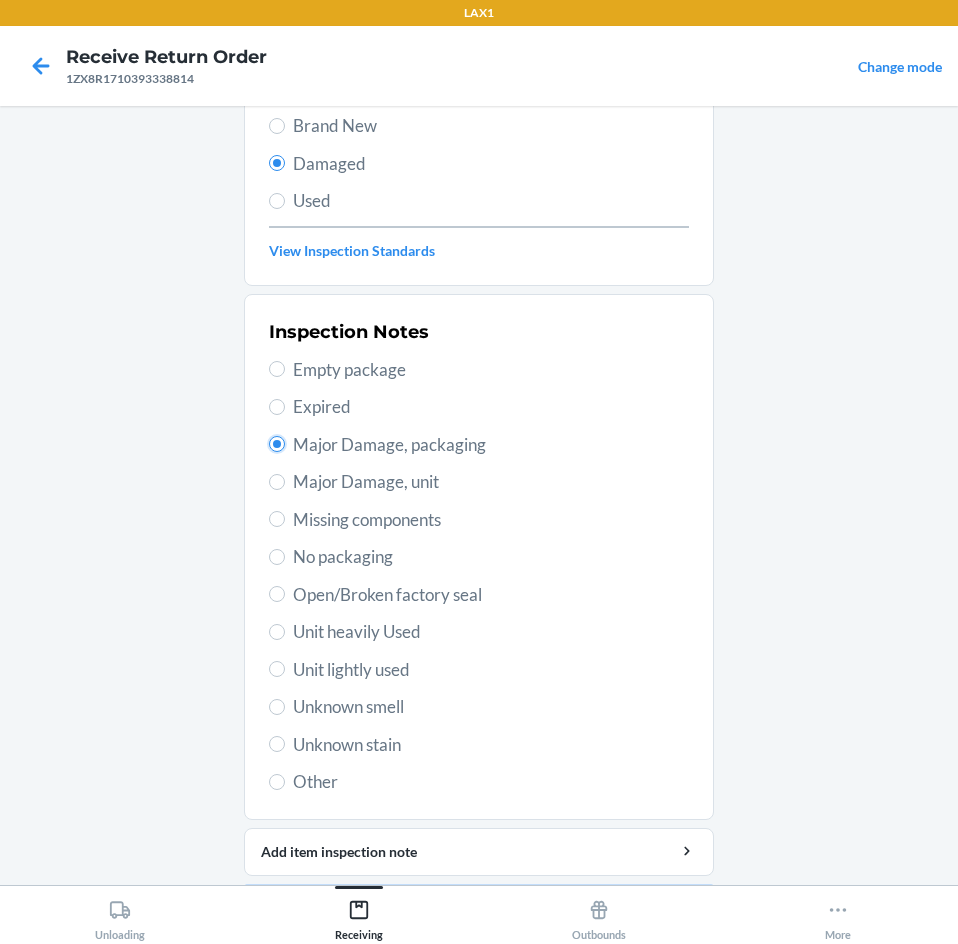 radio on "true" 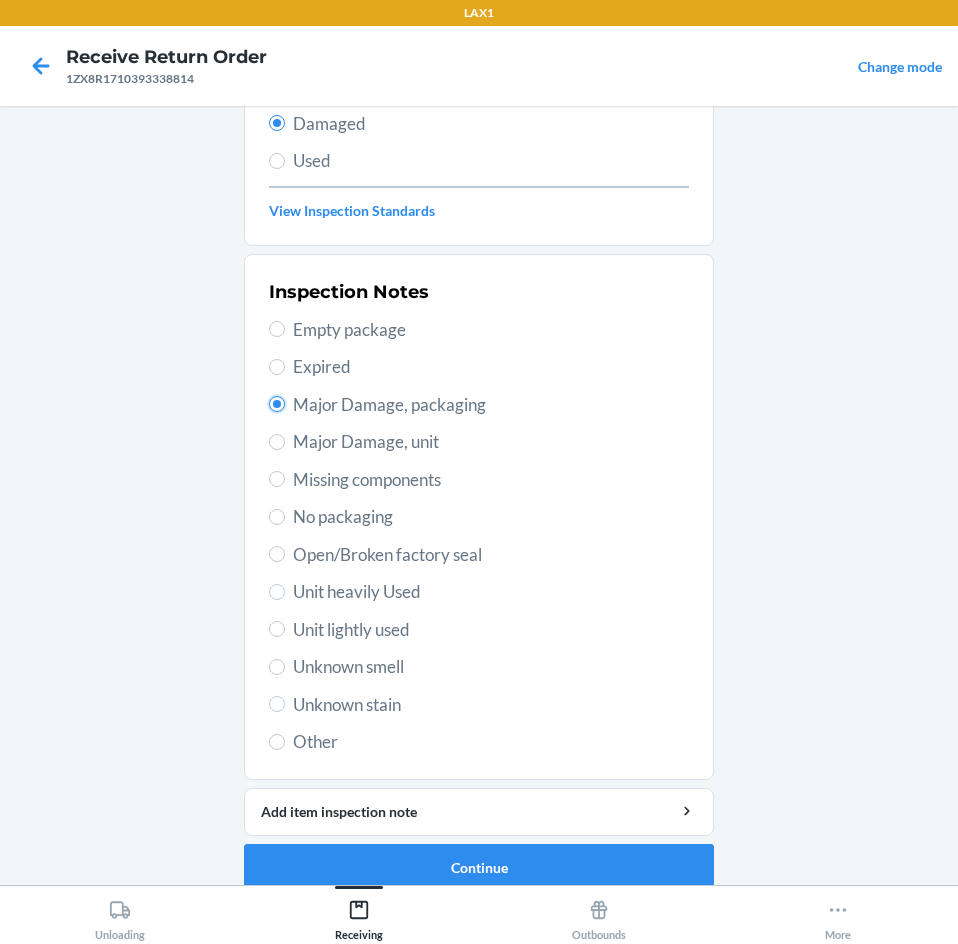 scroll, scrollTop: 263, scrollLeft: 0, axis: vertical 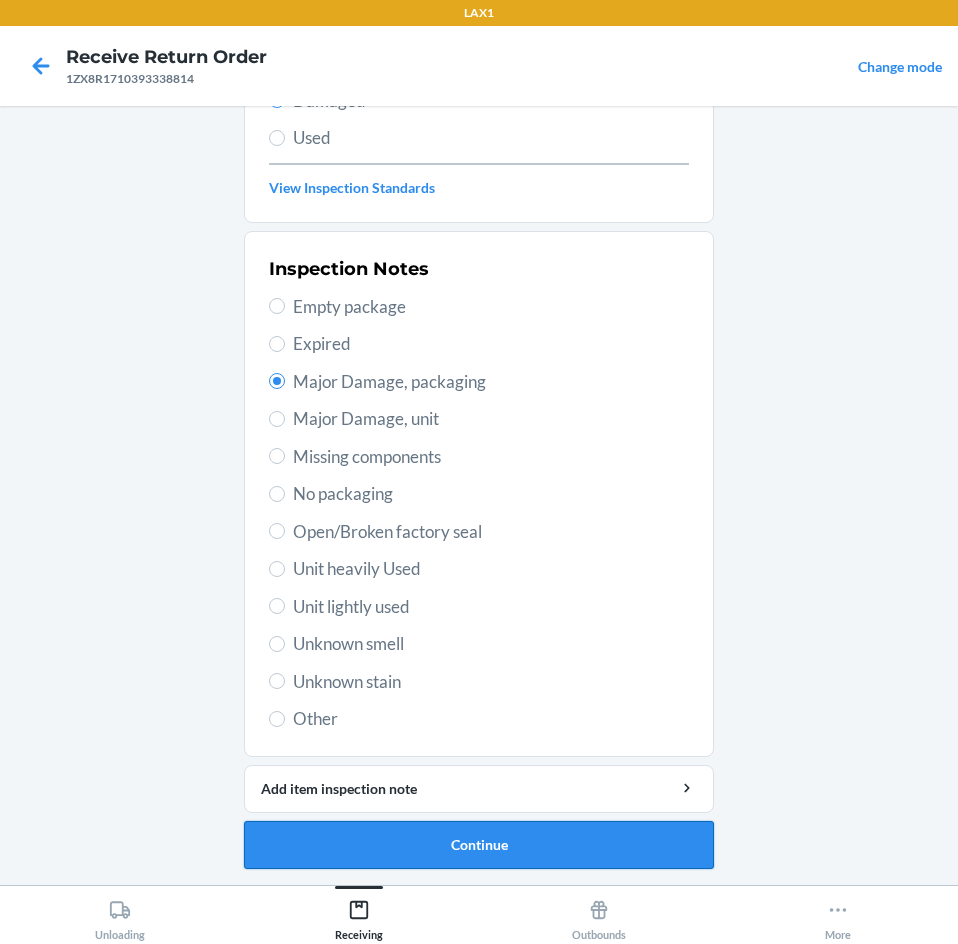 click on "Continue" at bounding box center (479, 845) 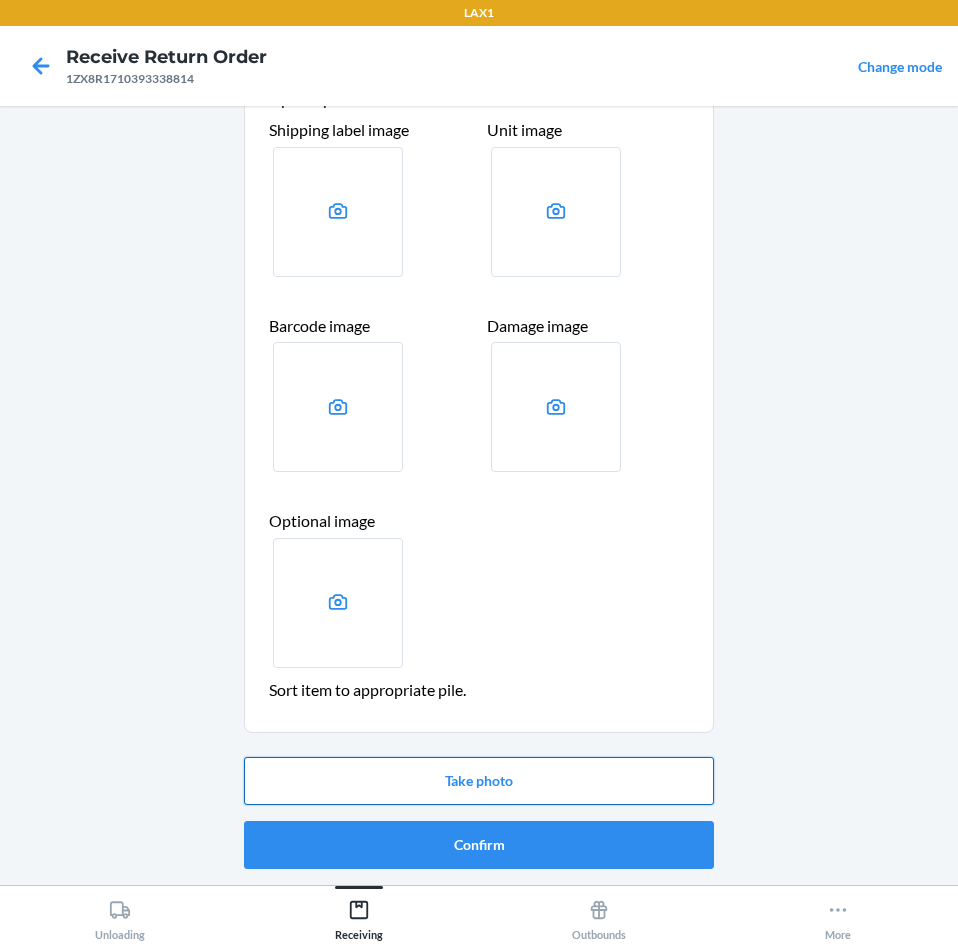 click on "Take photo" at bounding box center (479, 781) 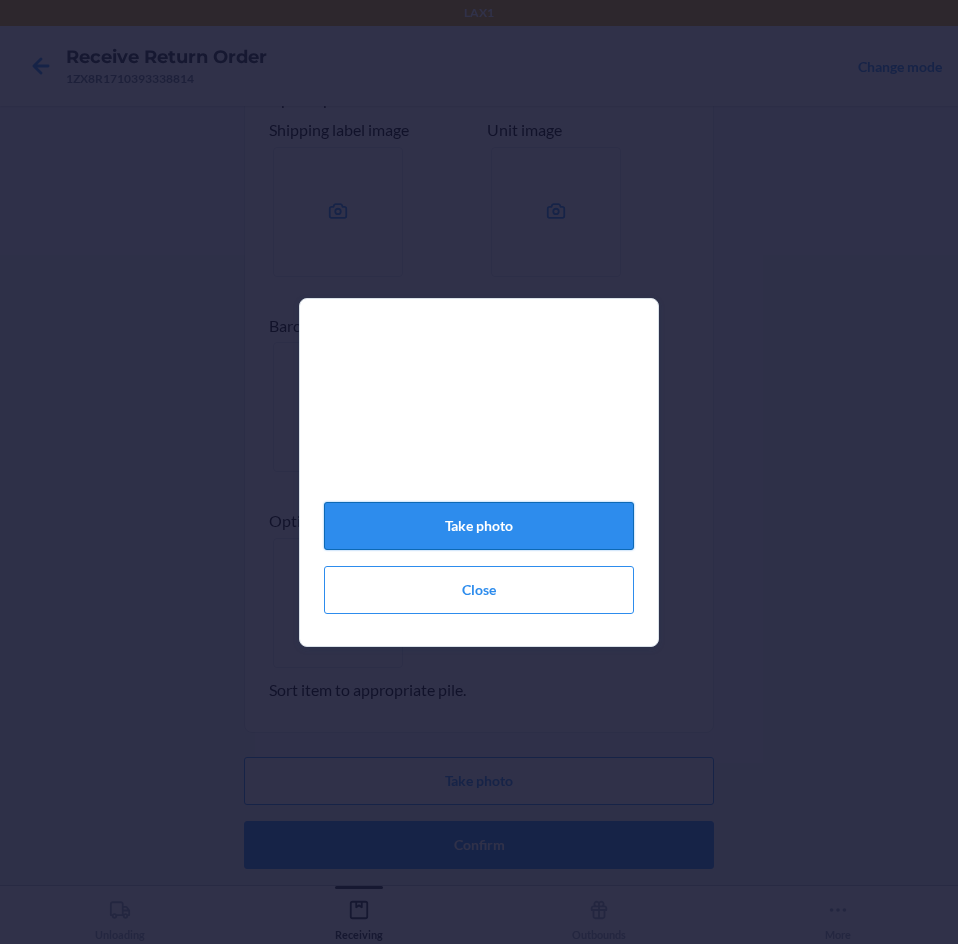 click on "Take photo" 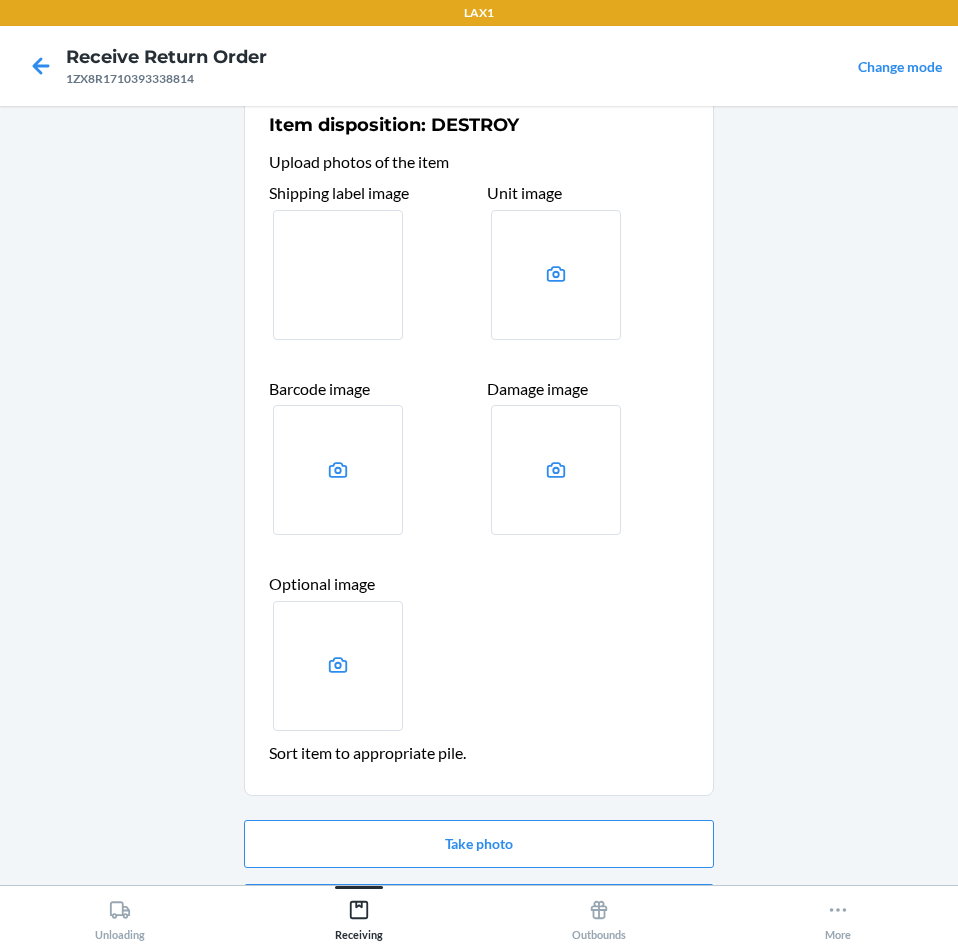 scroll, scrollTop: 0, scrollLeft: 0, axis: both 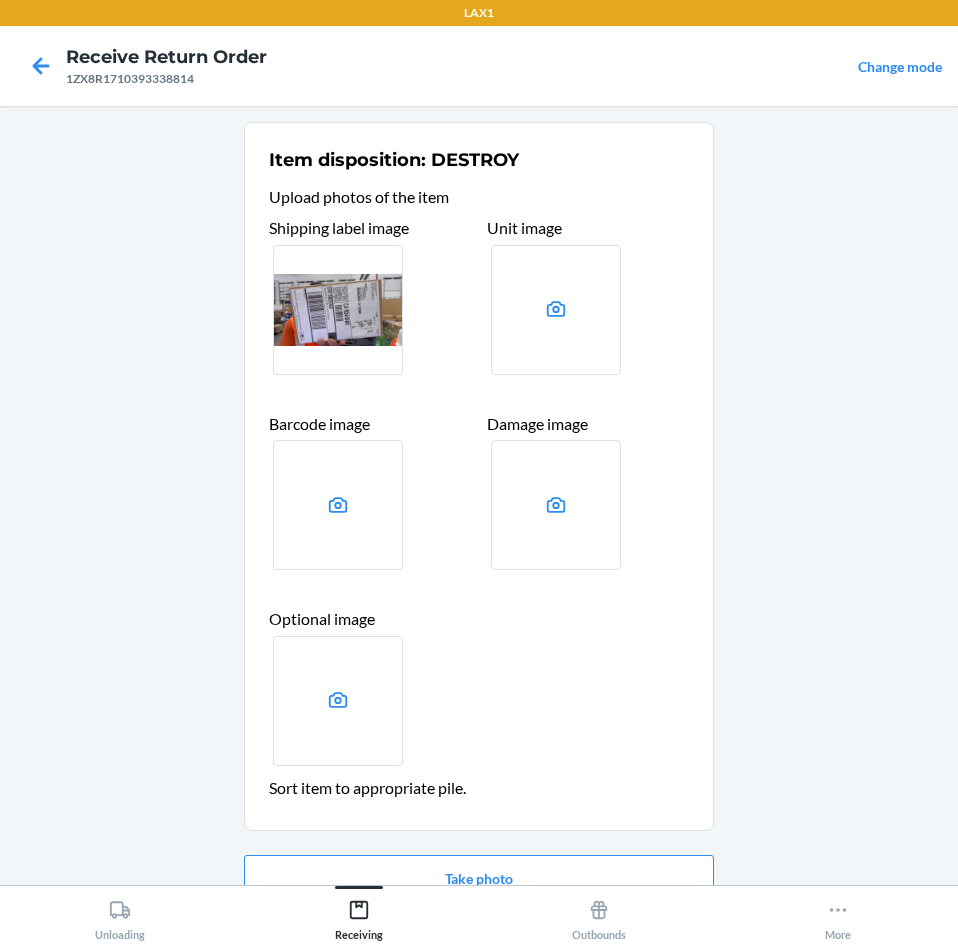 drag, startPoint x: 17, startPoint y: 47, endPoint x: 25, endPoint y: 54, distance: 10.630146 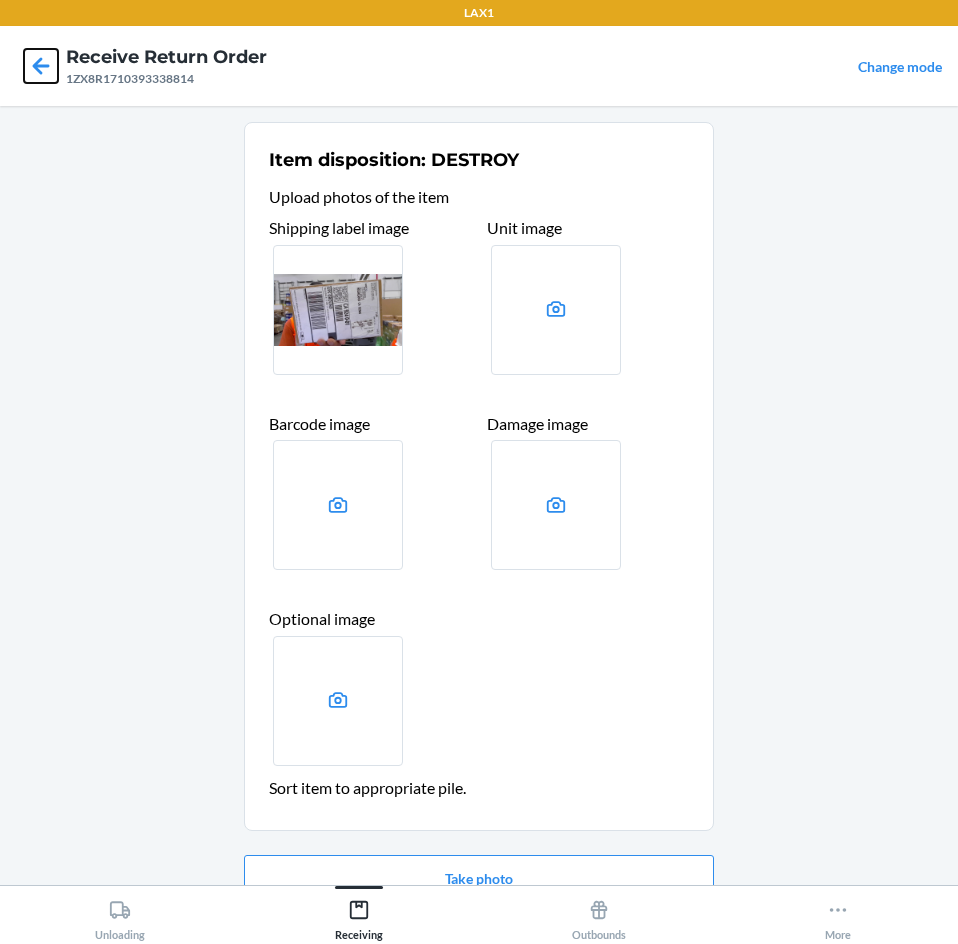click 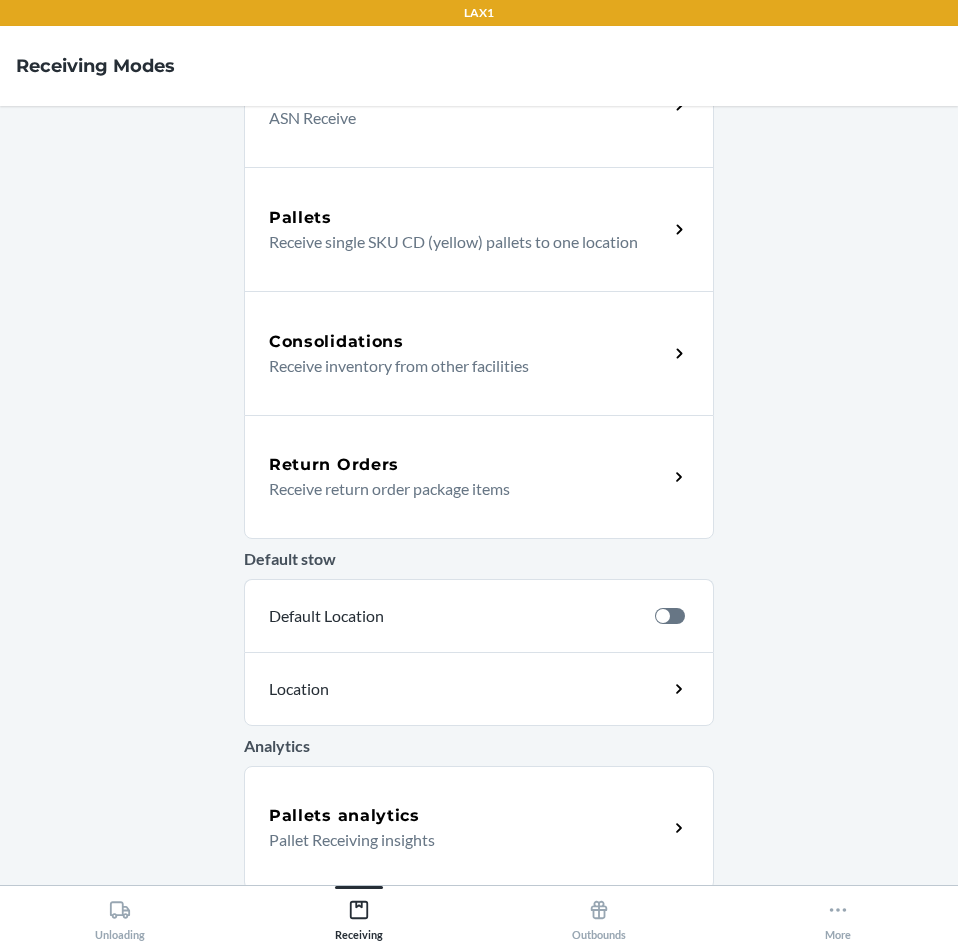 scroll, scrollTop: 328, scrollLeft: 0, axis: vertical 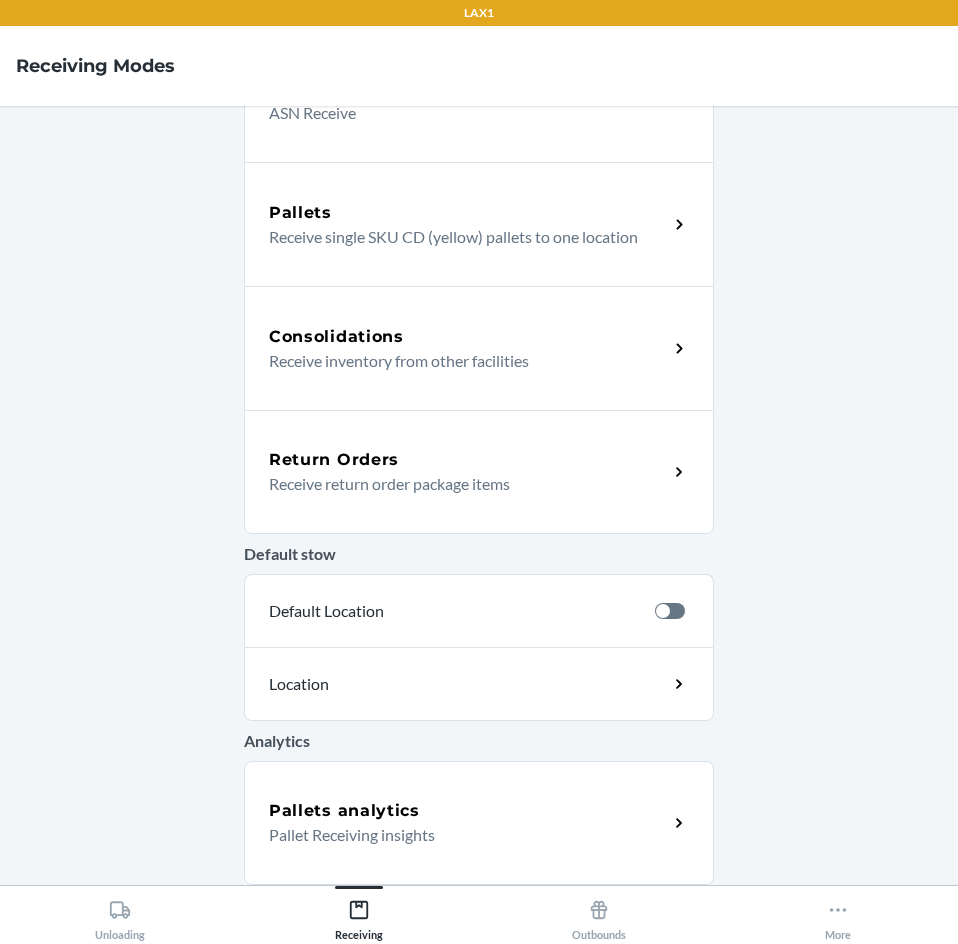 click on "Return Orders" at bounding box center [334, 460] 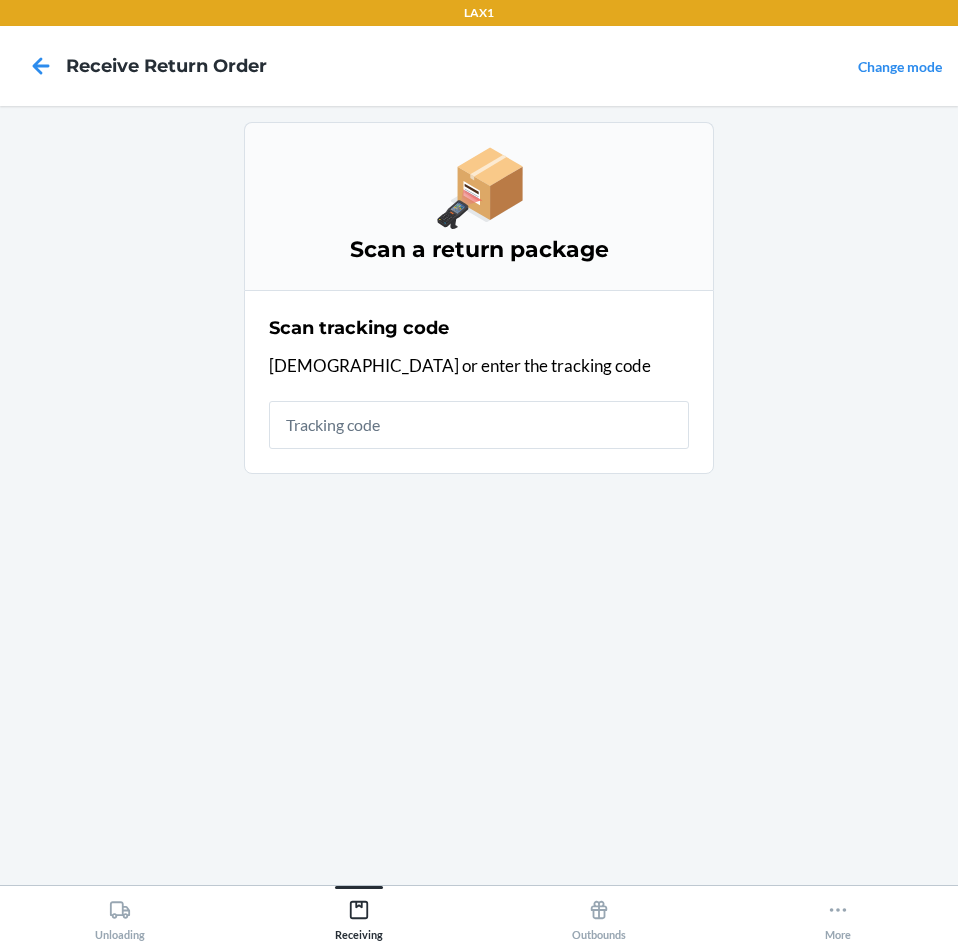scroll, scrollTop: 0, scrollLeft: 0, axis: both 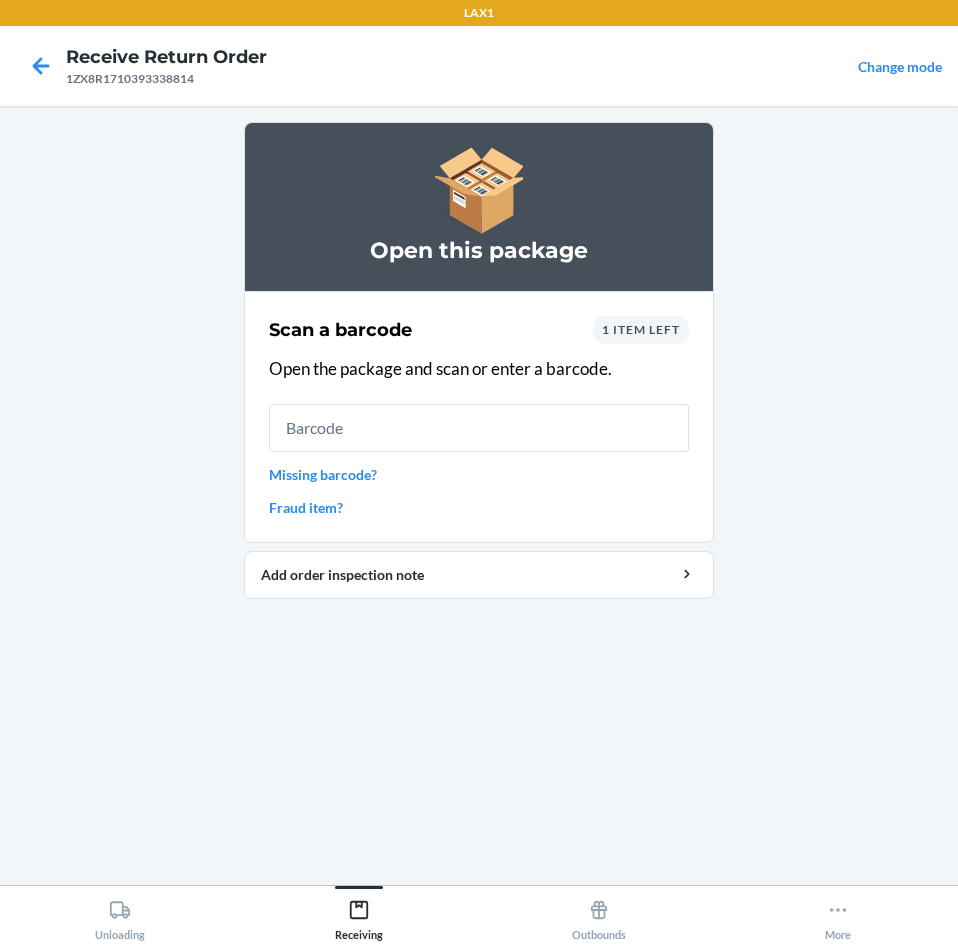 click at bounding box center [479, 428] 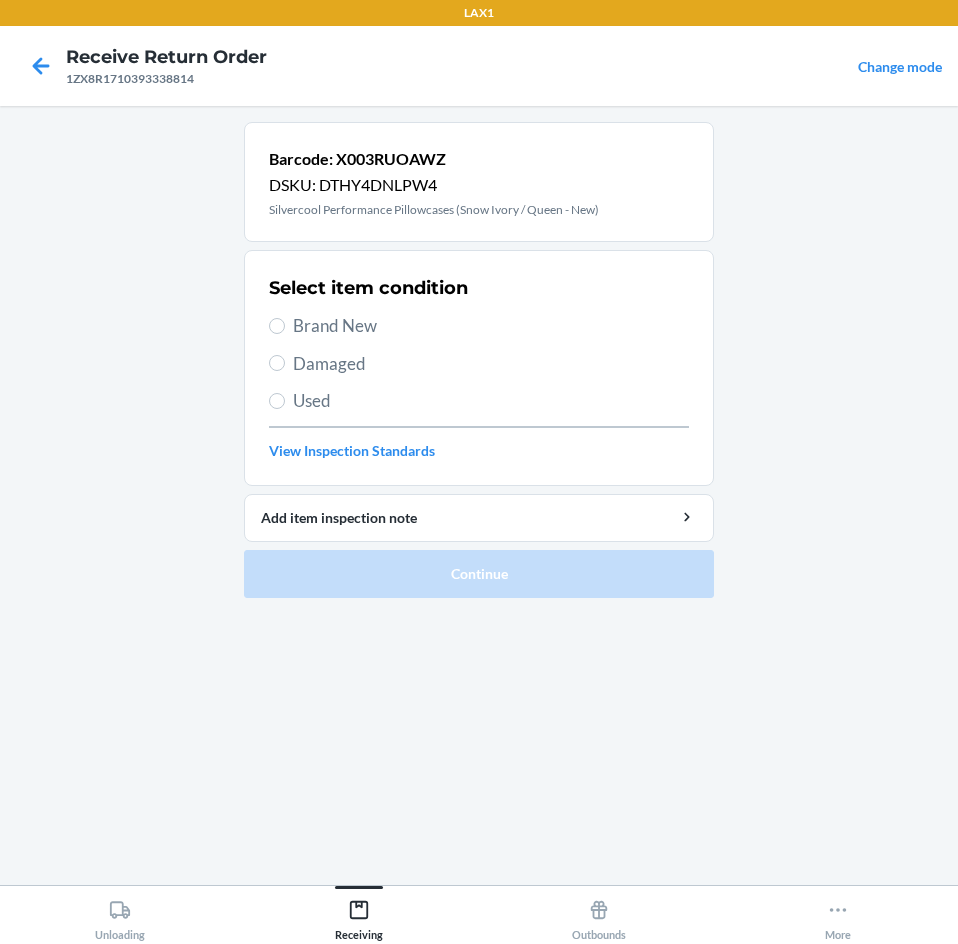 click on "Brand New" at bounding box center (491, 326) 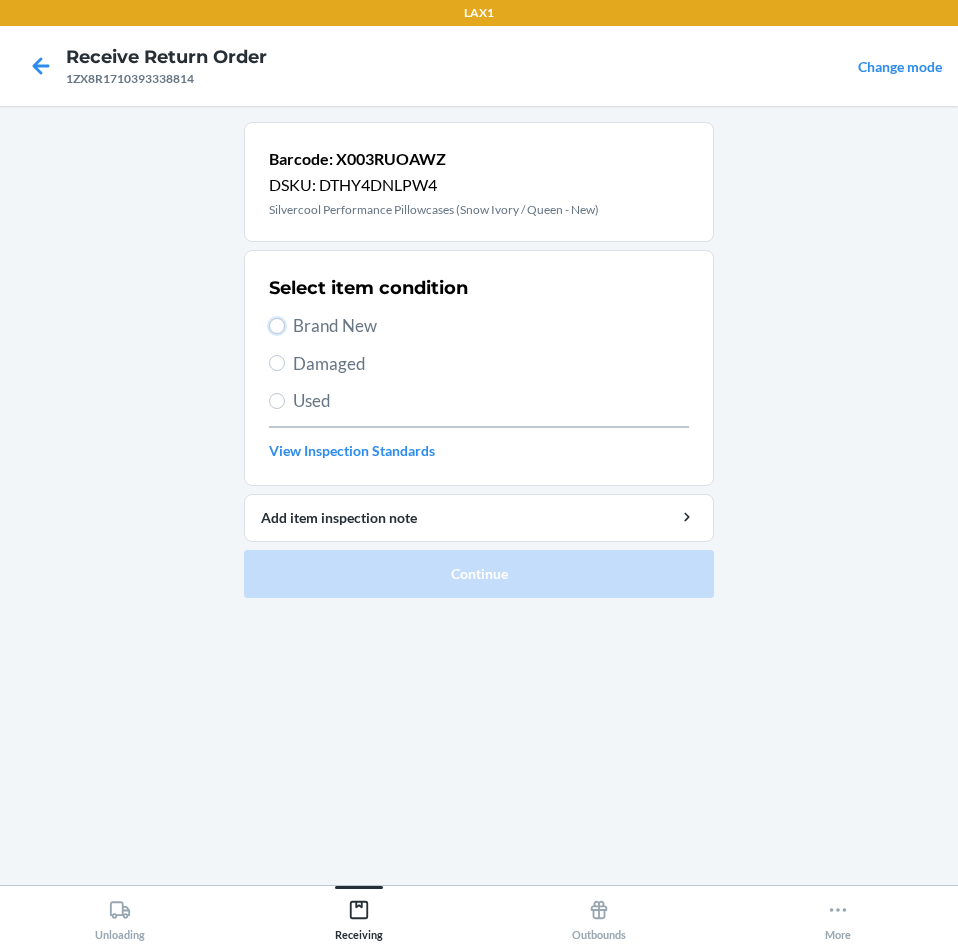 click on "Brand New" at bounding box center (277, 326) 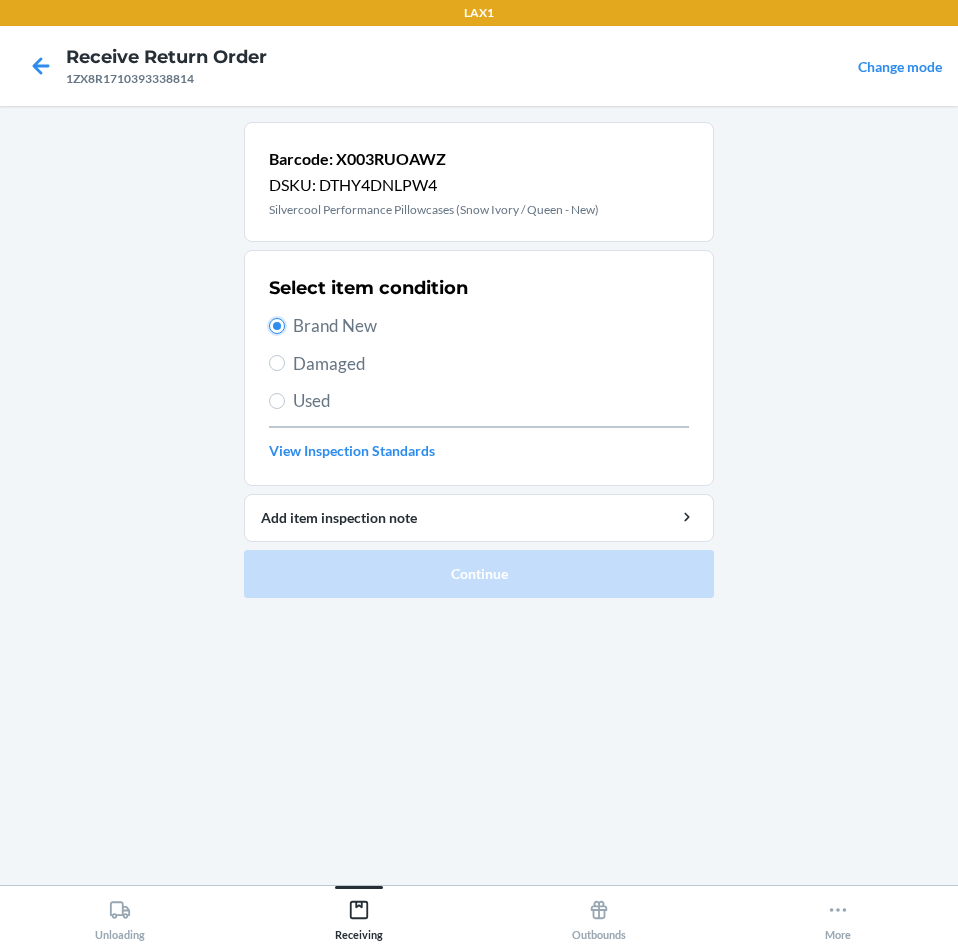 radio on "true" 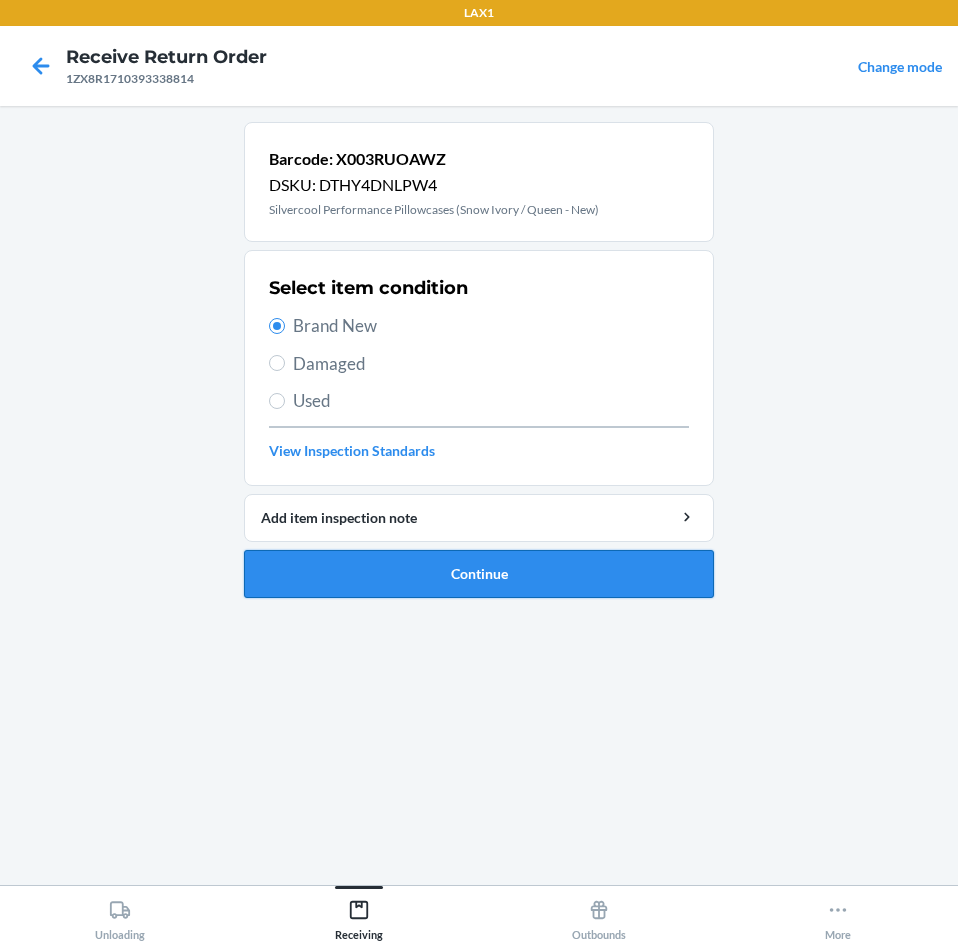 click on "Continue" at bounding box center [479, 574] 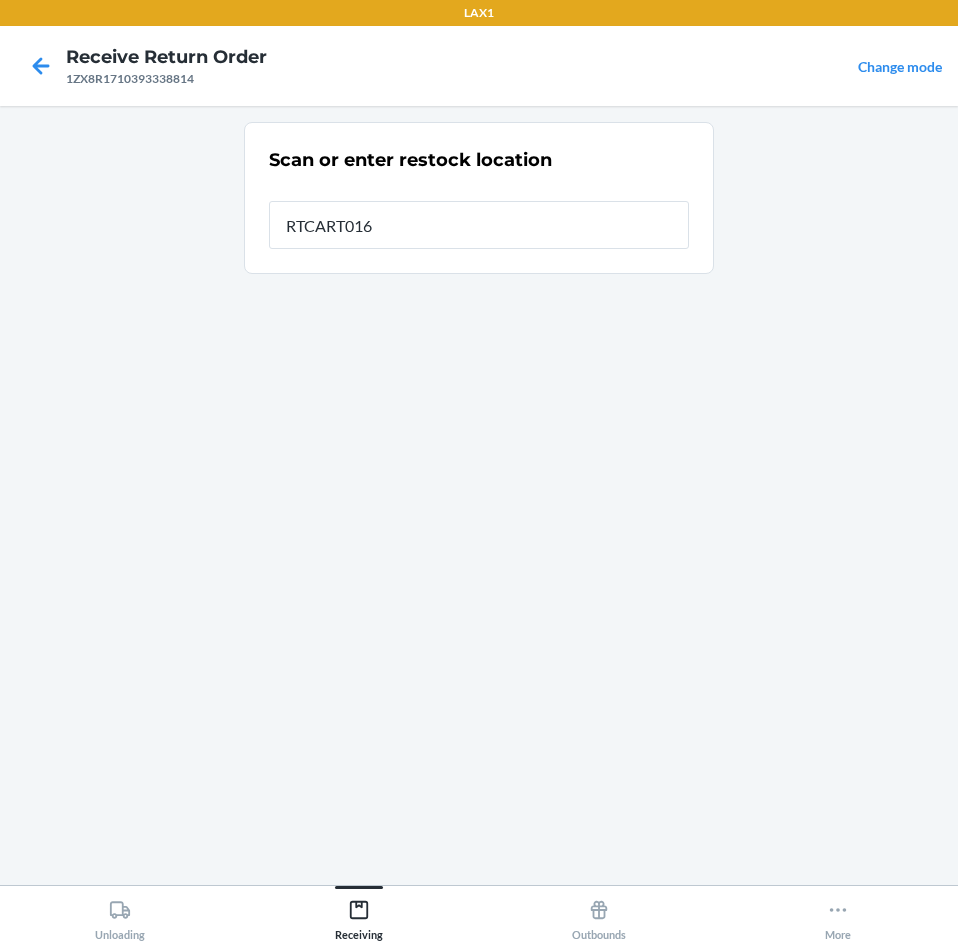 type on "RTCART016" 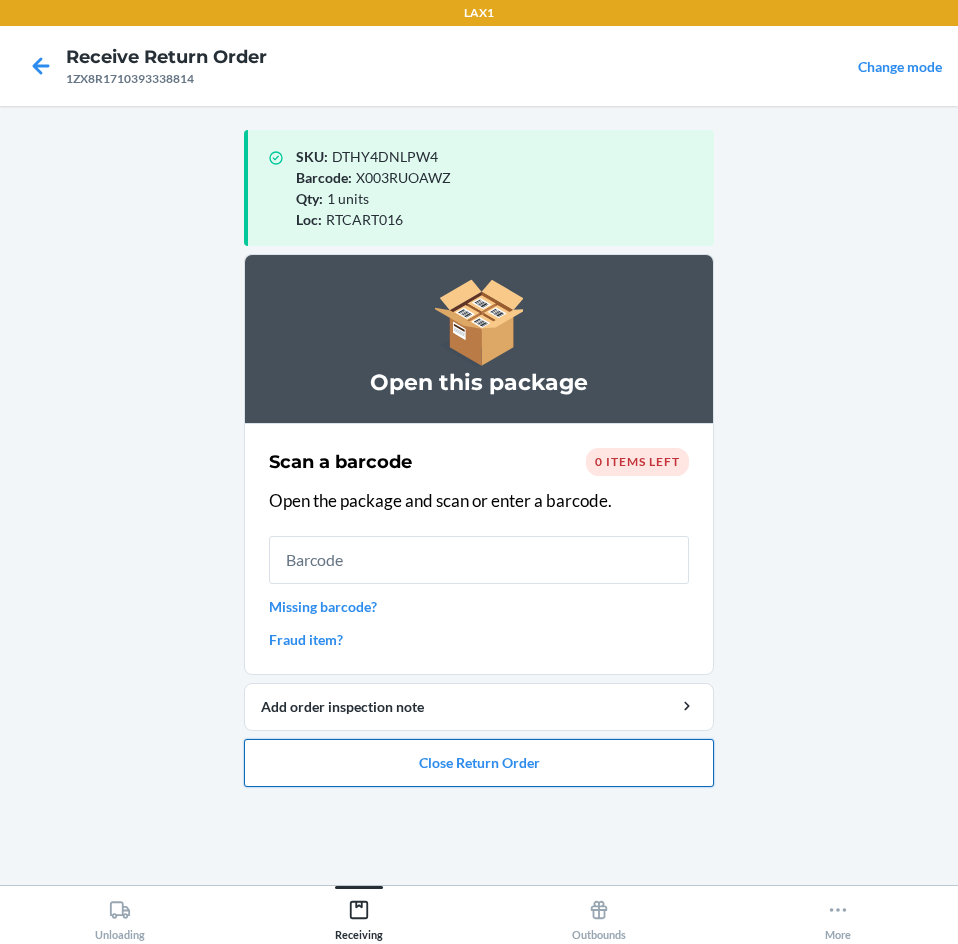 click on "Close Return Order" at bounding box center [479, 763] 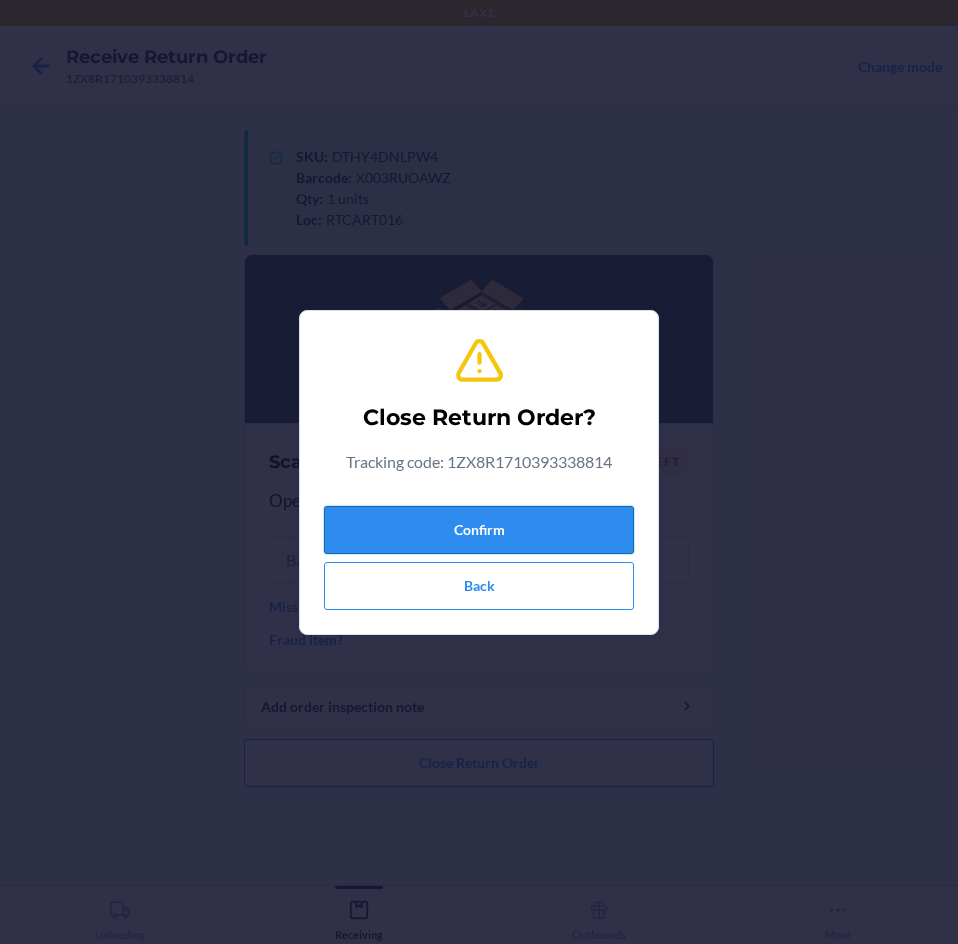 click on "Confirm" at bounding box center [479, 530] 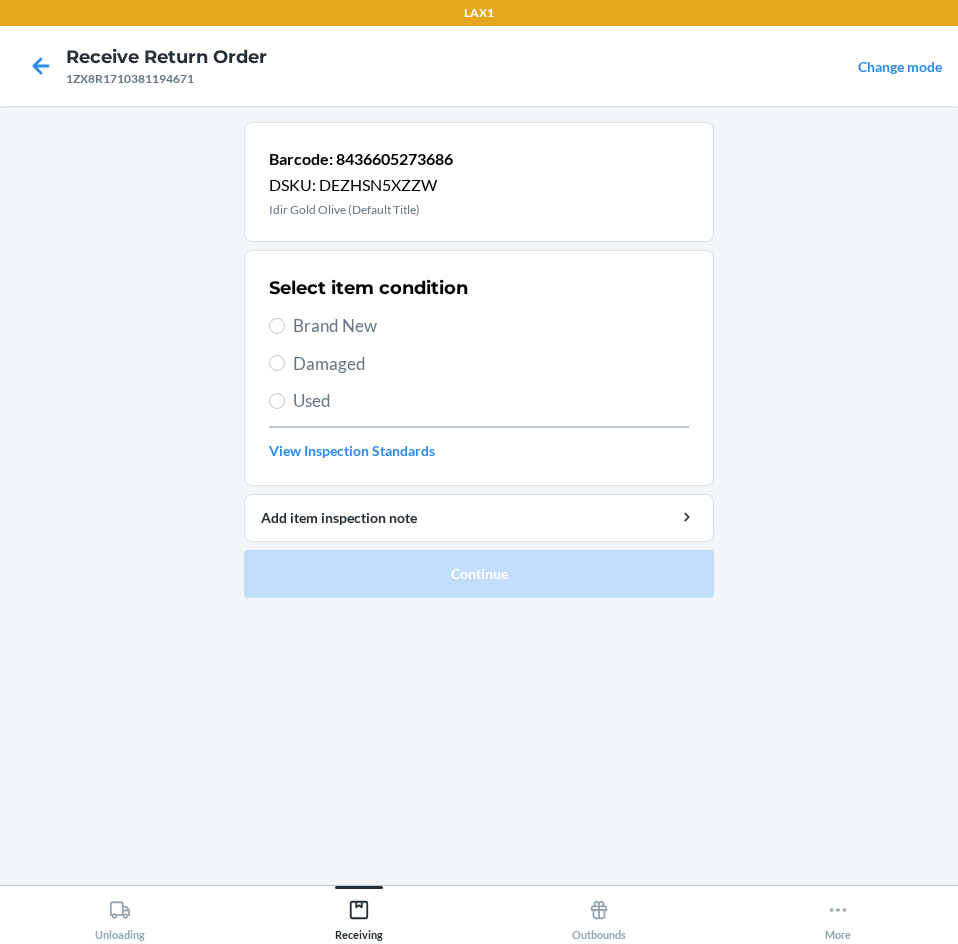 click on "Brand New" at bounding box center (479, 326) 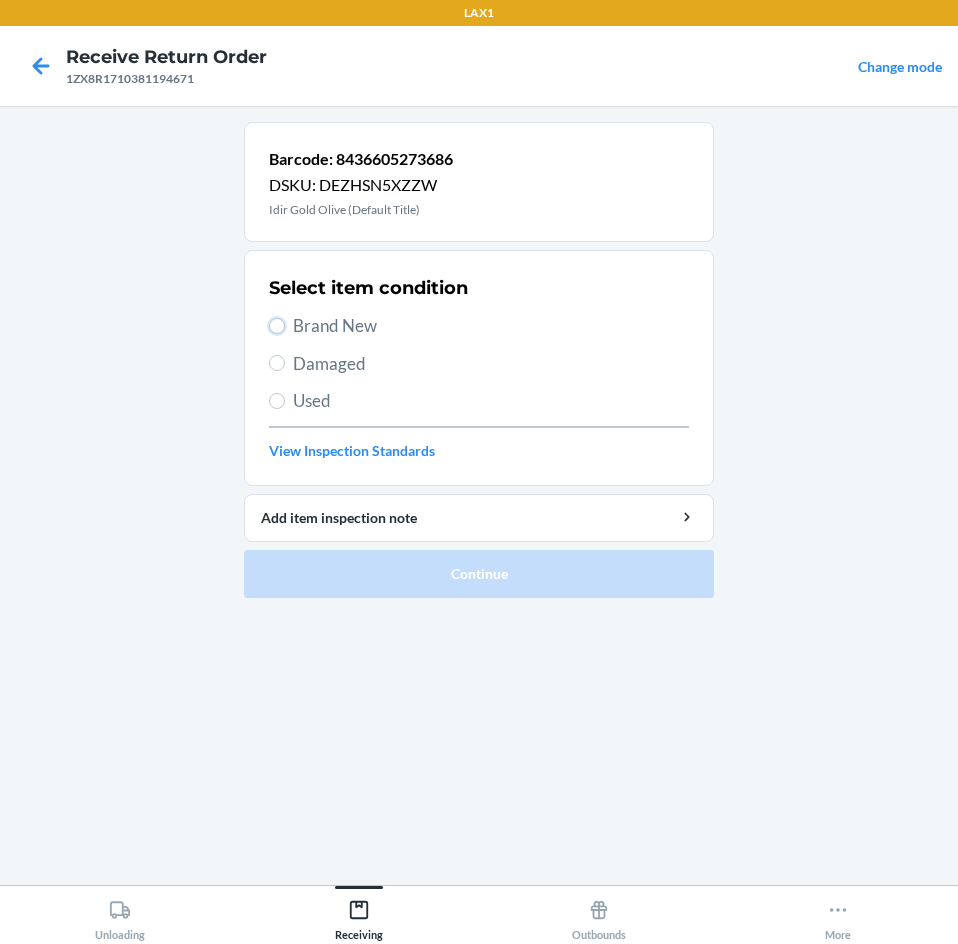 click on "Brand New" at bounding box center (277, 326) 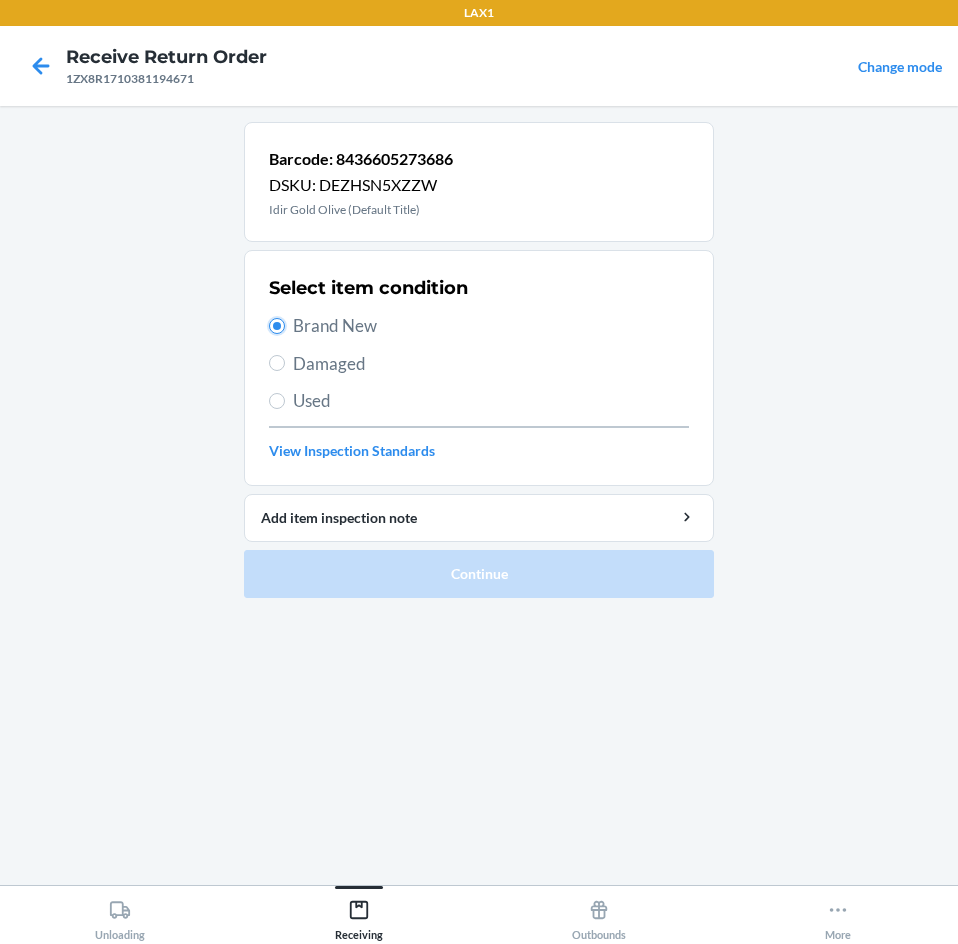 radio on "true" 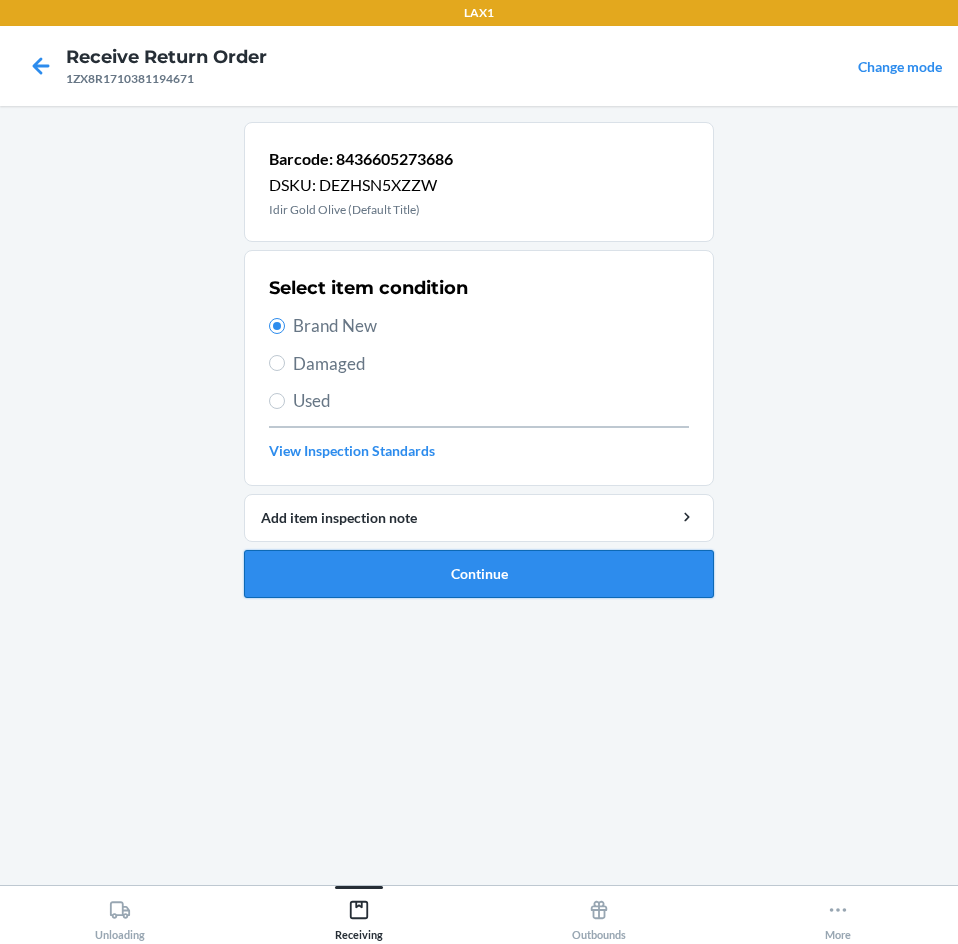 click on "Continue" at bounding box center [479, 574] 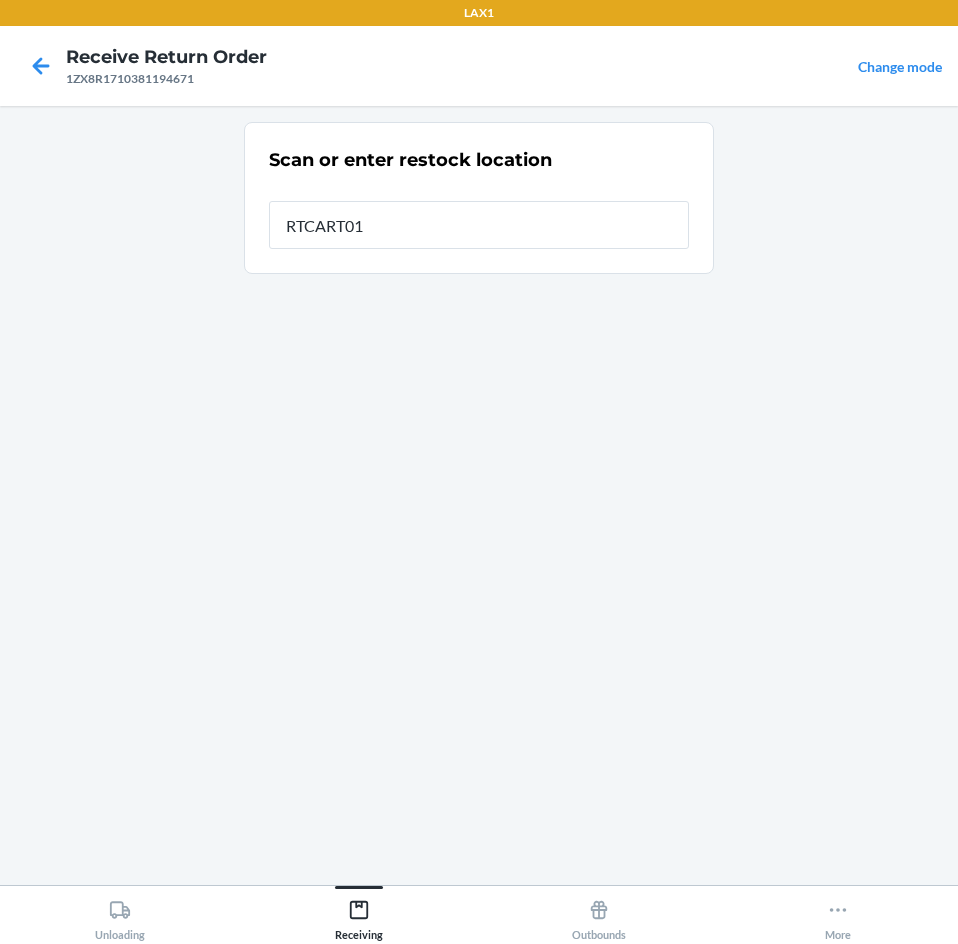 type on "RTCART016" 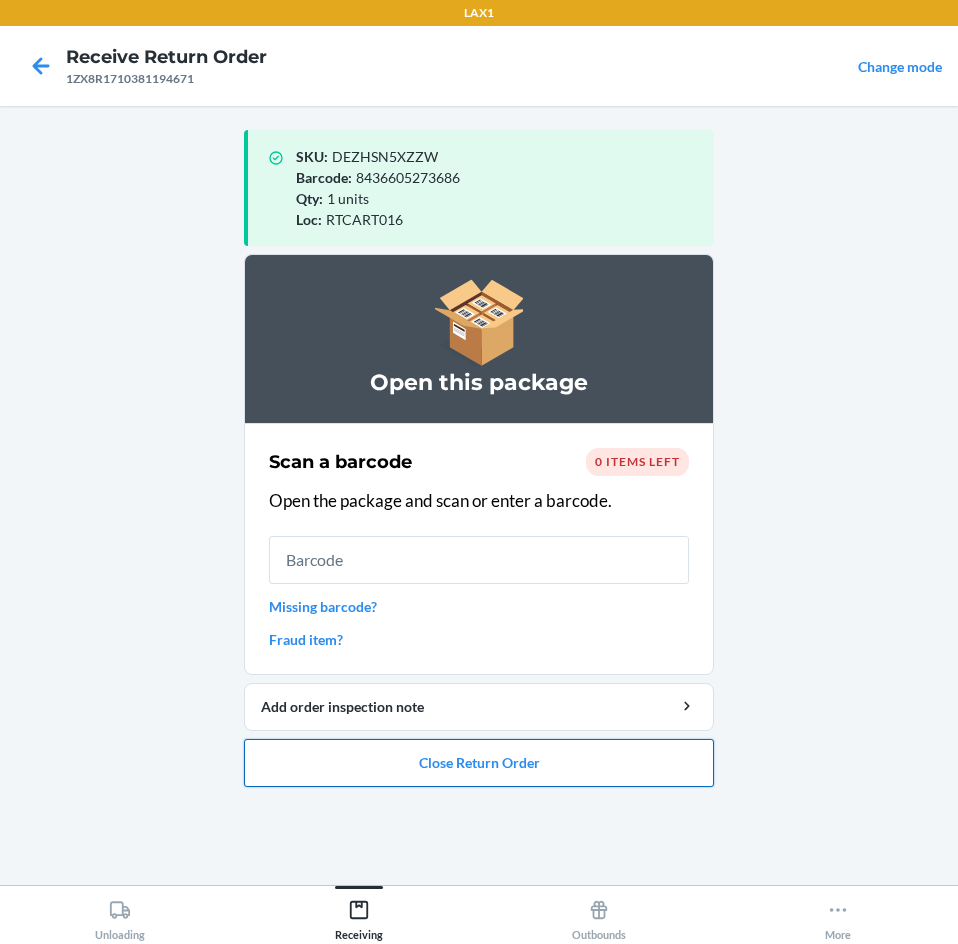 click on "Close Return Order" at bounding box center [479, 763] 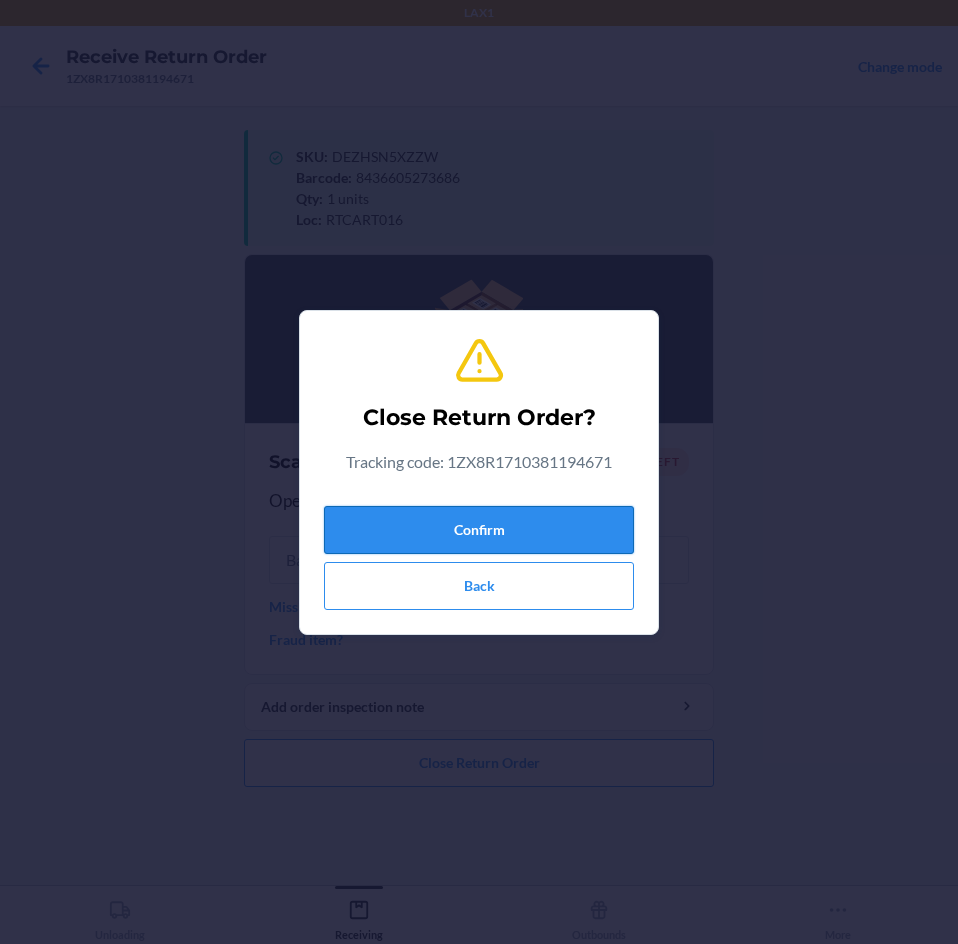click on "Confirm" at bounding box center (479, 530) 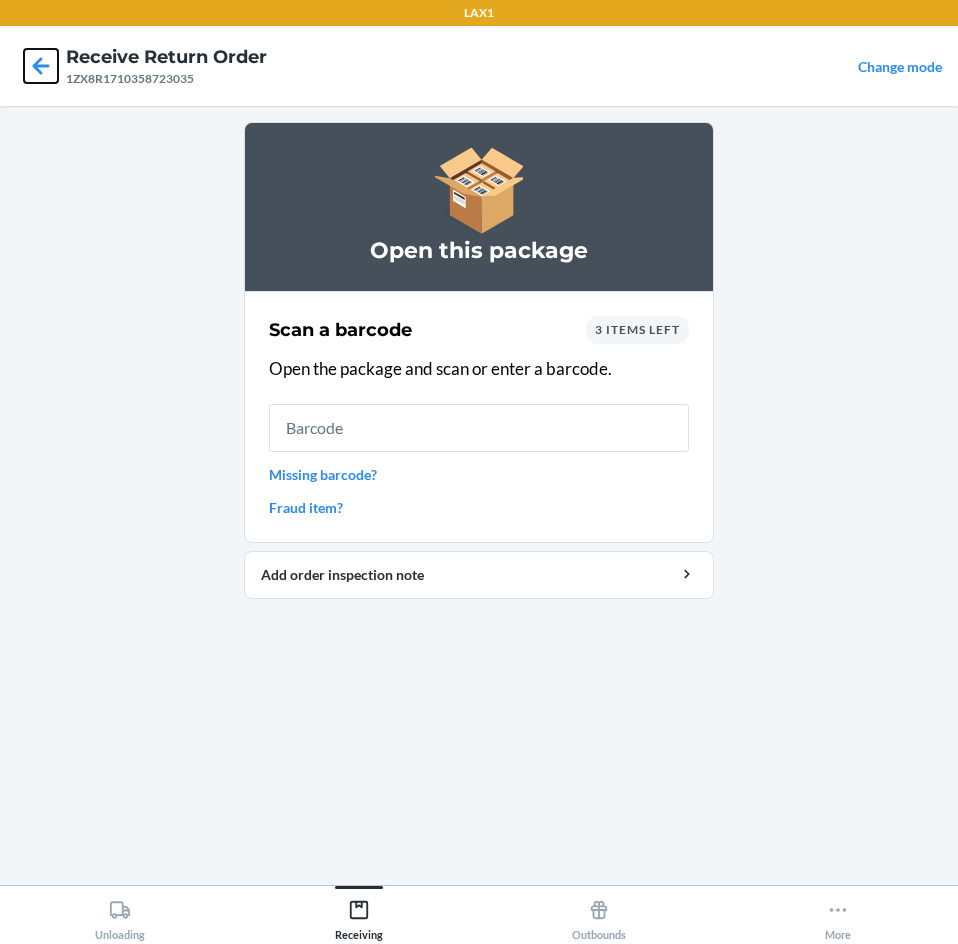click 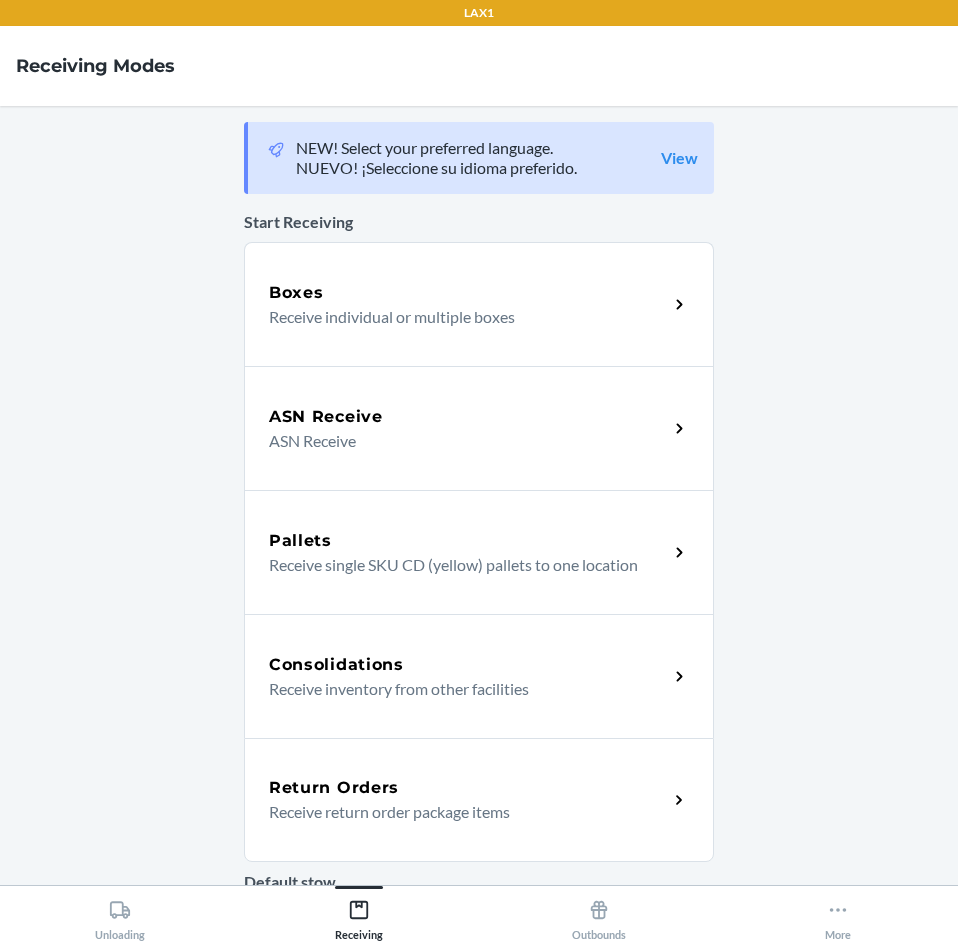click on "Return Orders" at bounding box center [334, 788] 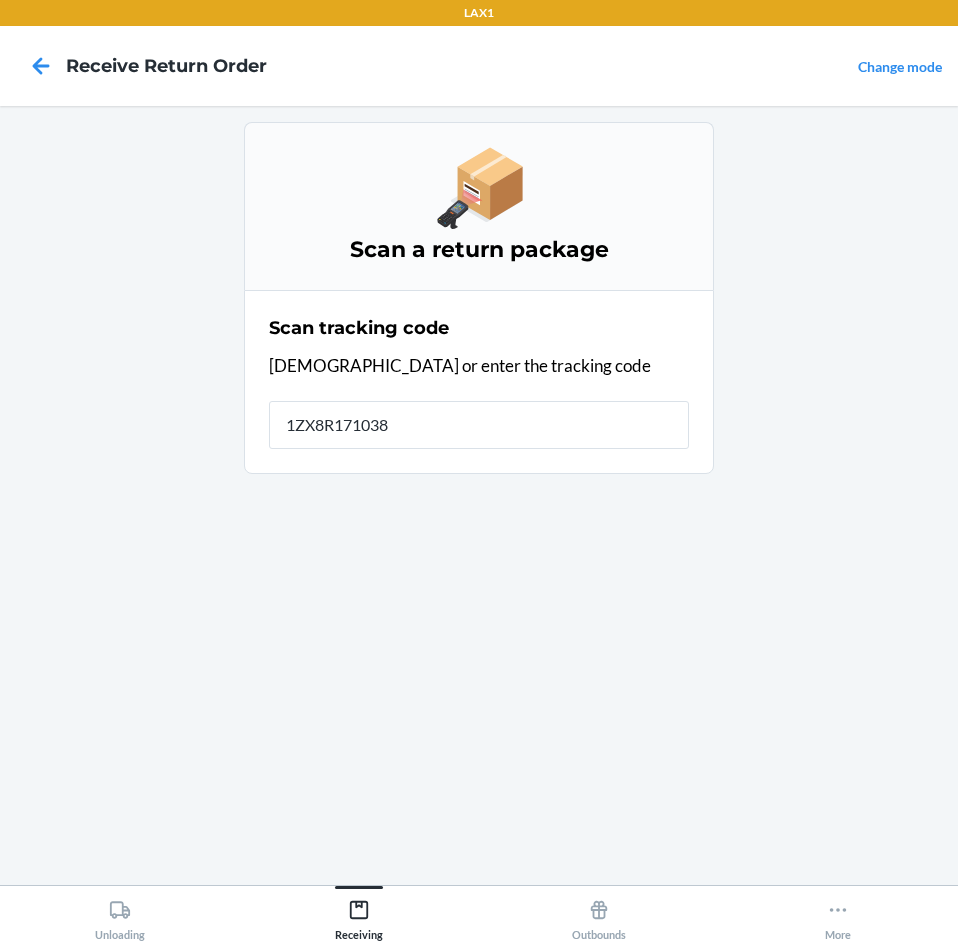 type on "1ZX8R1710386" 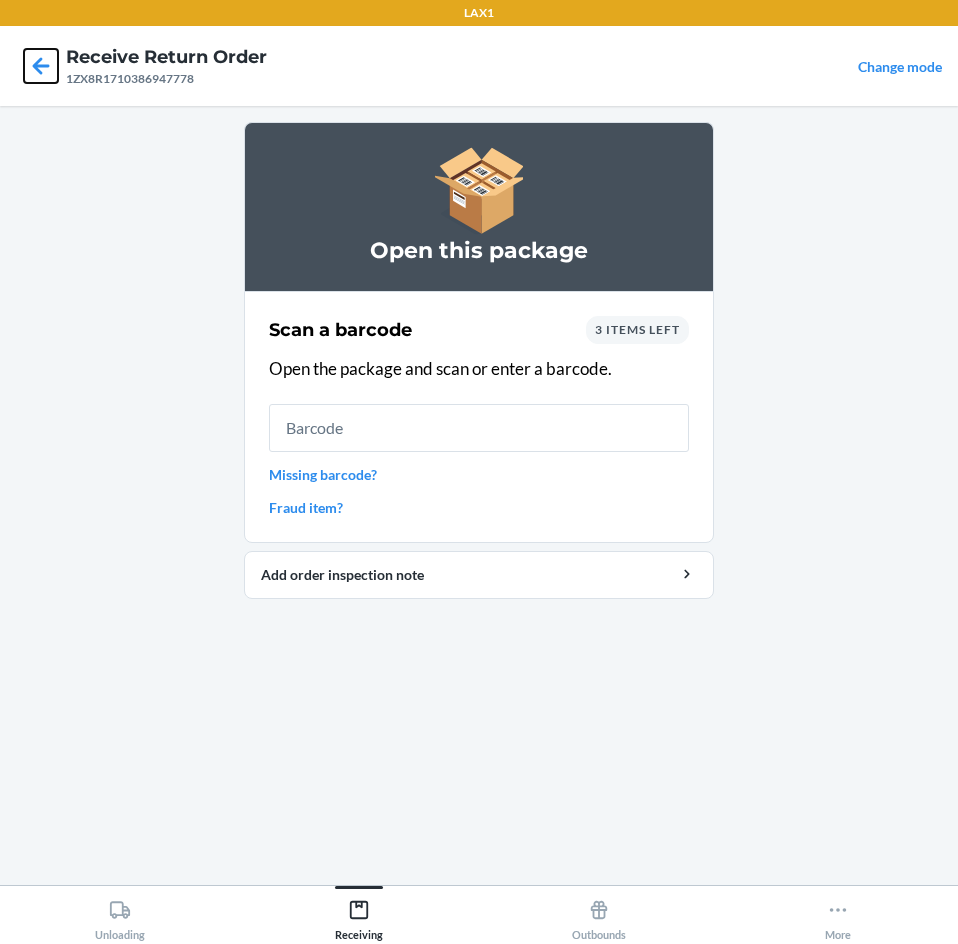 click 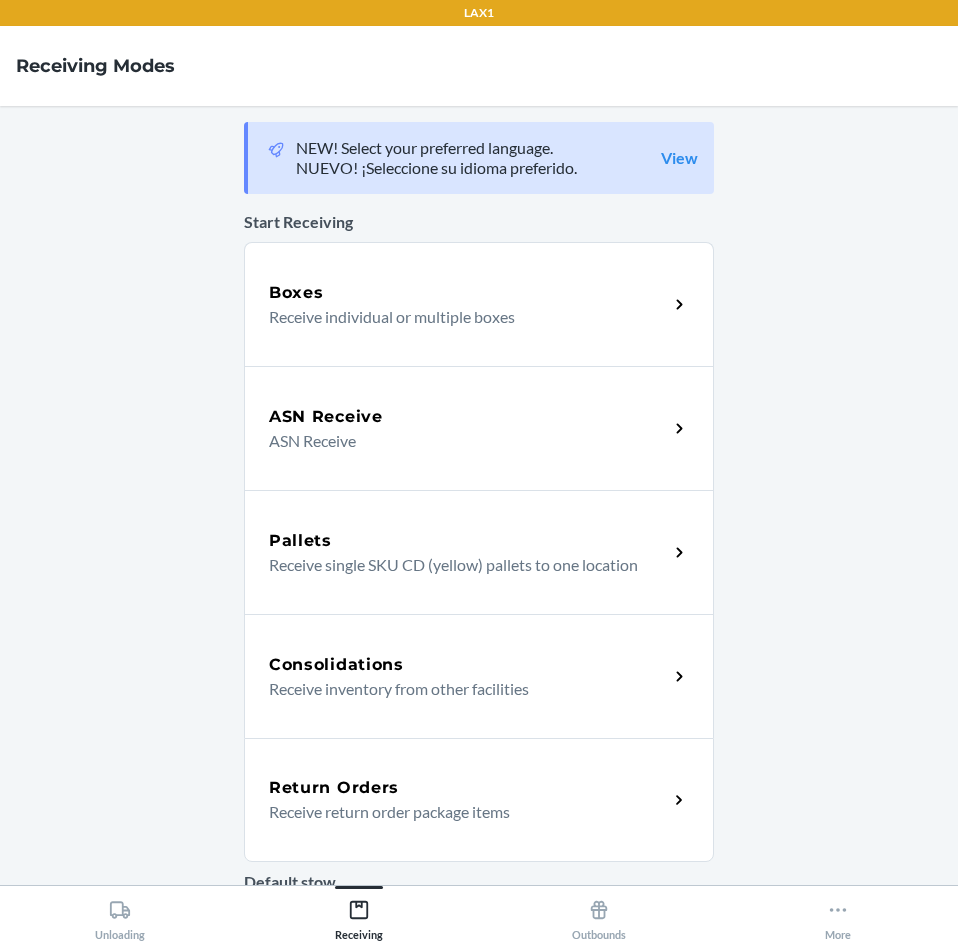 click on "Return Orders" at bounding box center [334, 788] 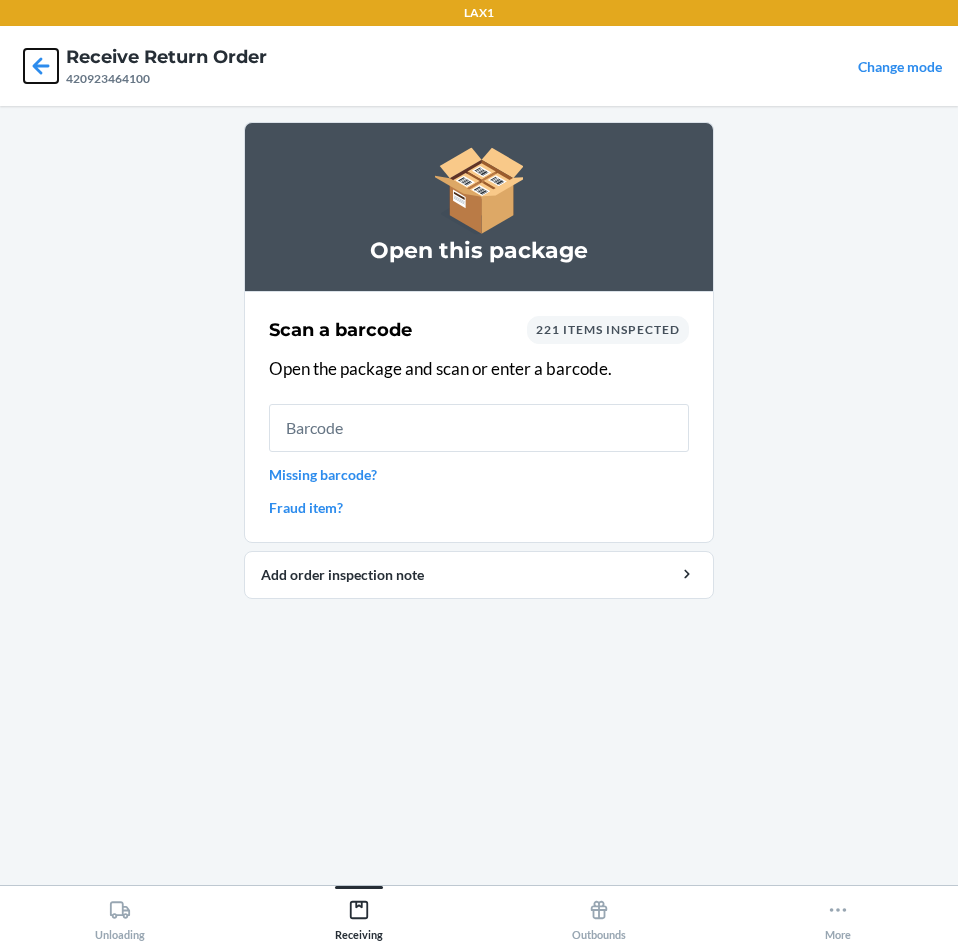 click 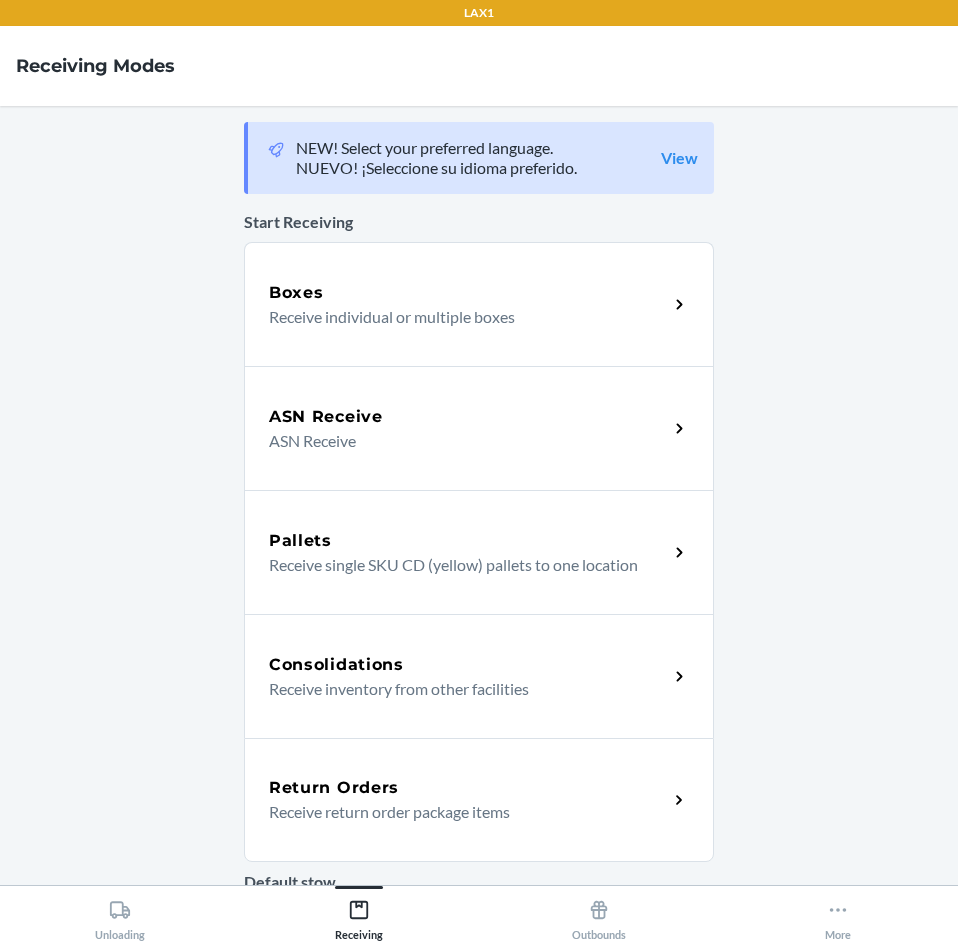 click on "Return Orders" at bounding box center (334, 788) 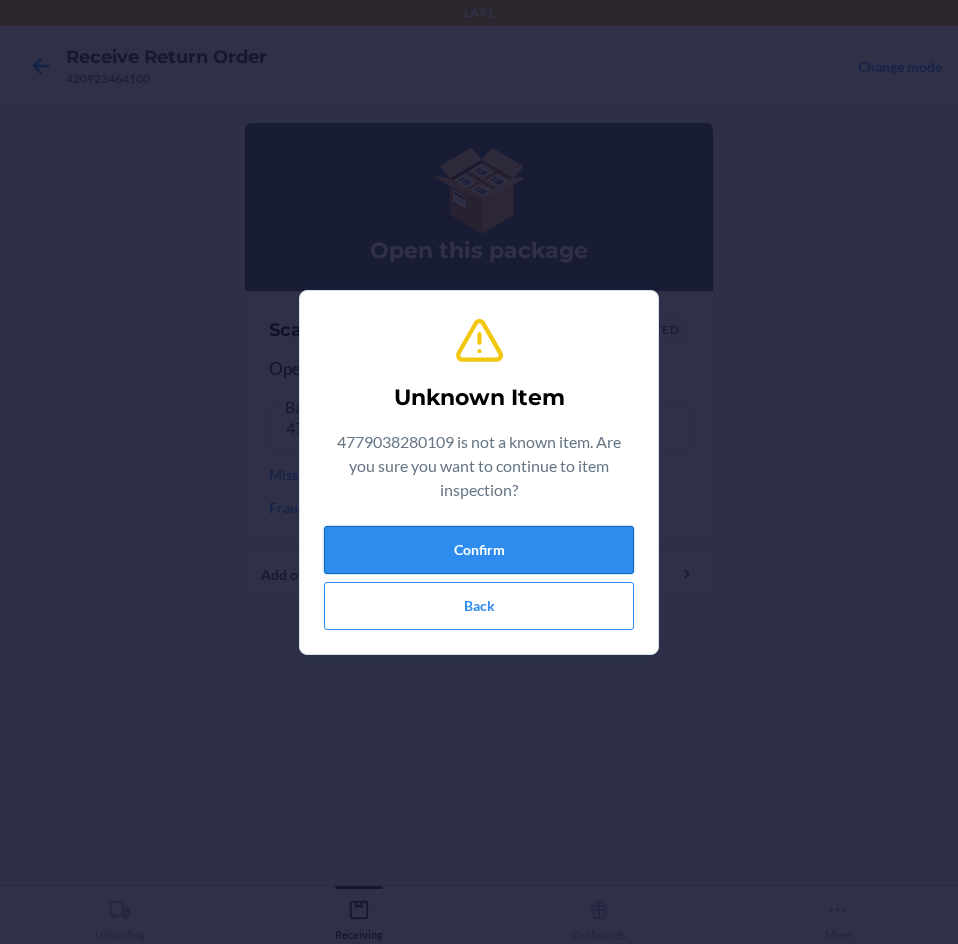 click on "Confirm" at bounding box center (479, 550) 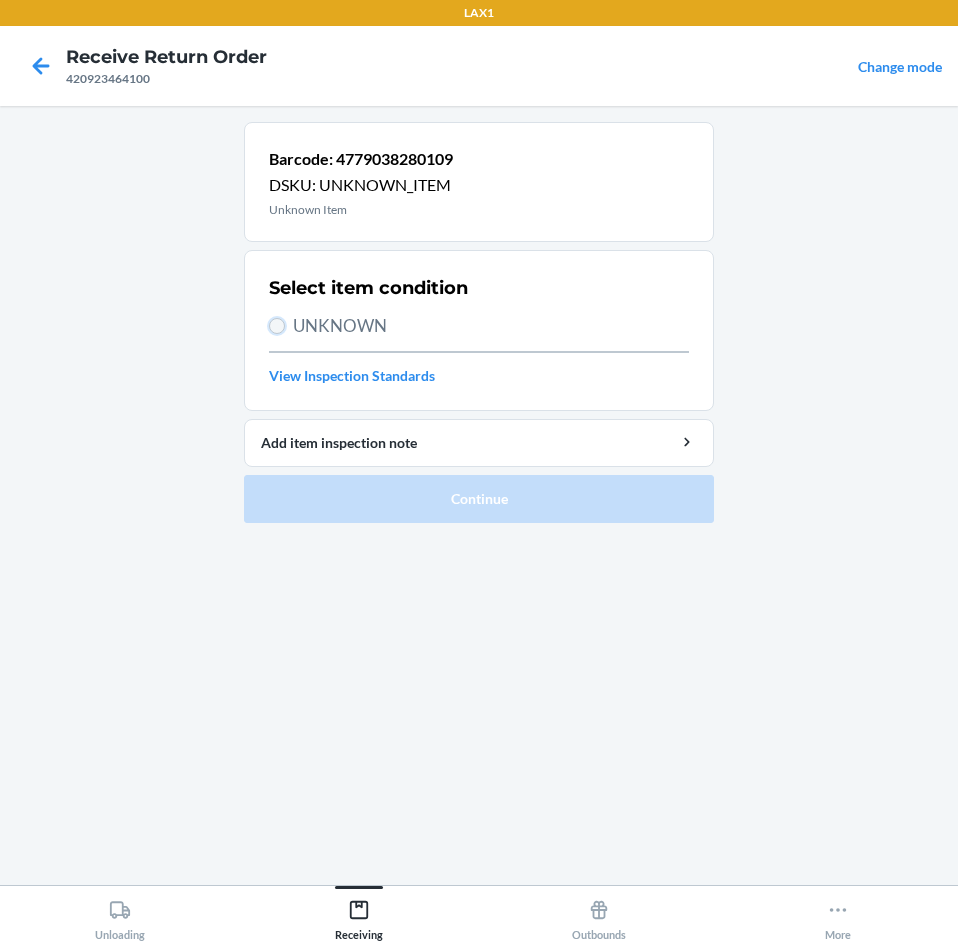 click on "UNKNOWN" at bounding box center [277, 326] 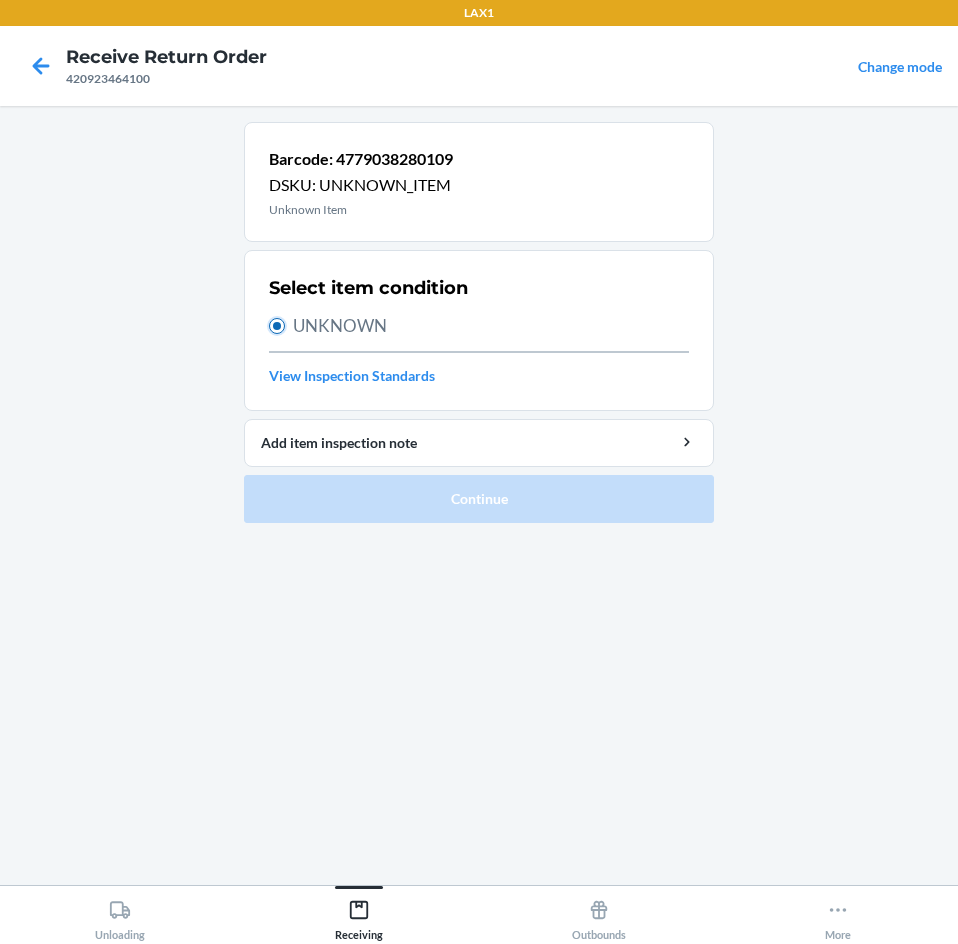 radio on "true" 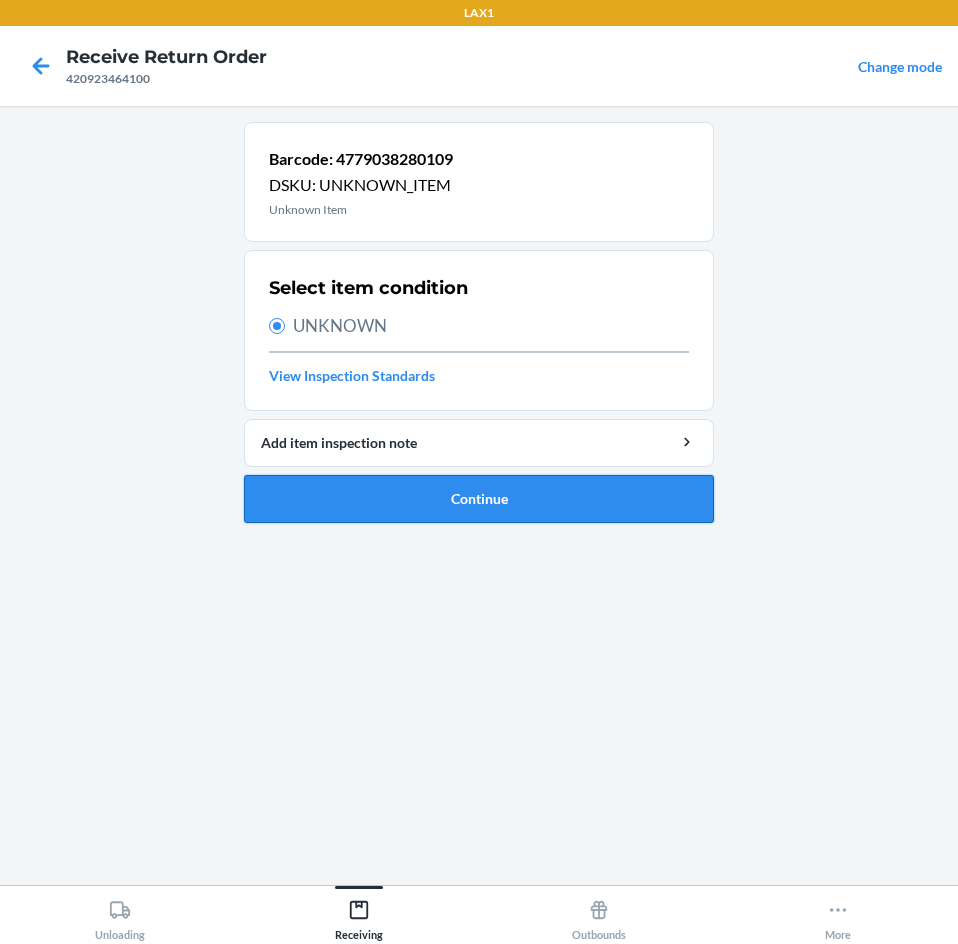 click on "Continue" at bounding box center (479, 499) 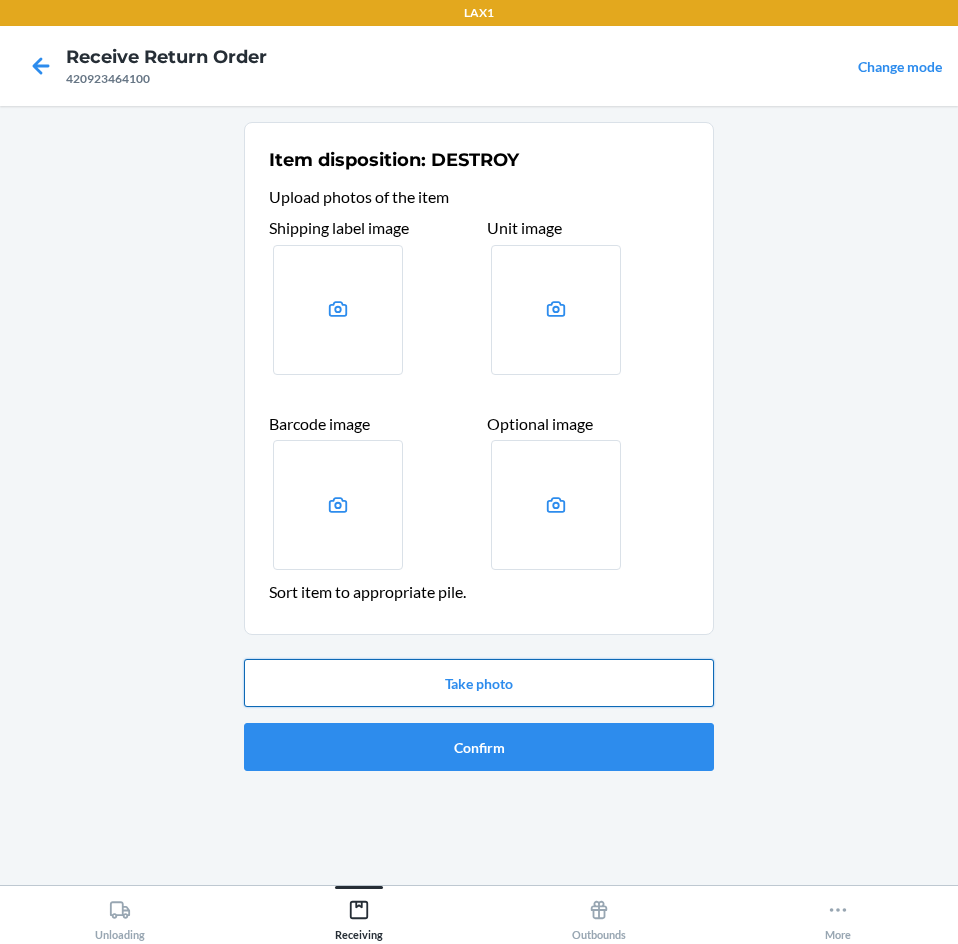 click on "Take photo" at bounding box center [479, 683] 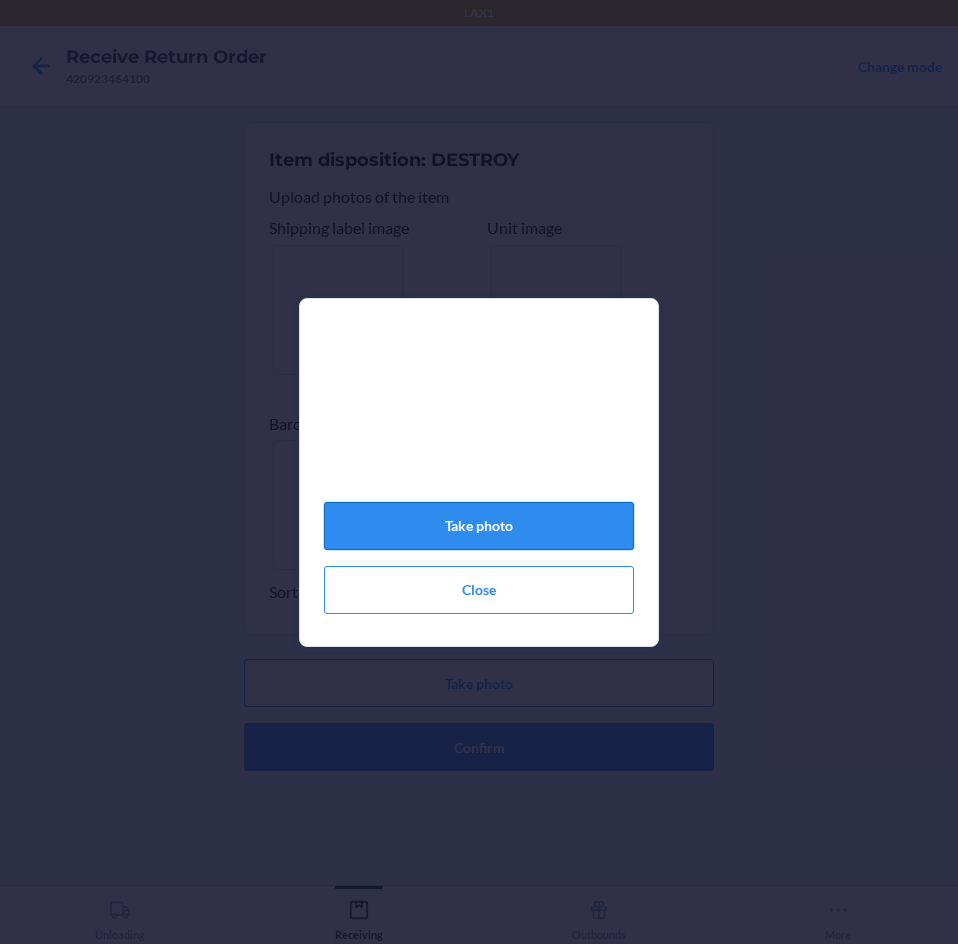 click on "Take photo" 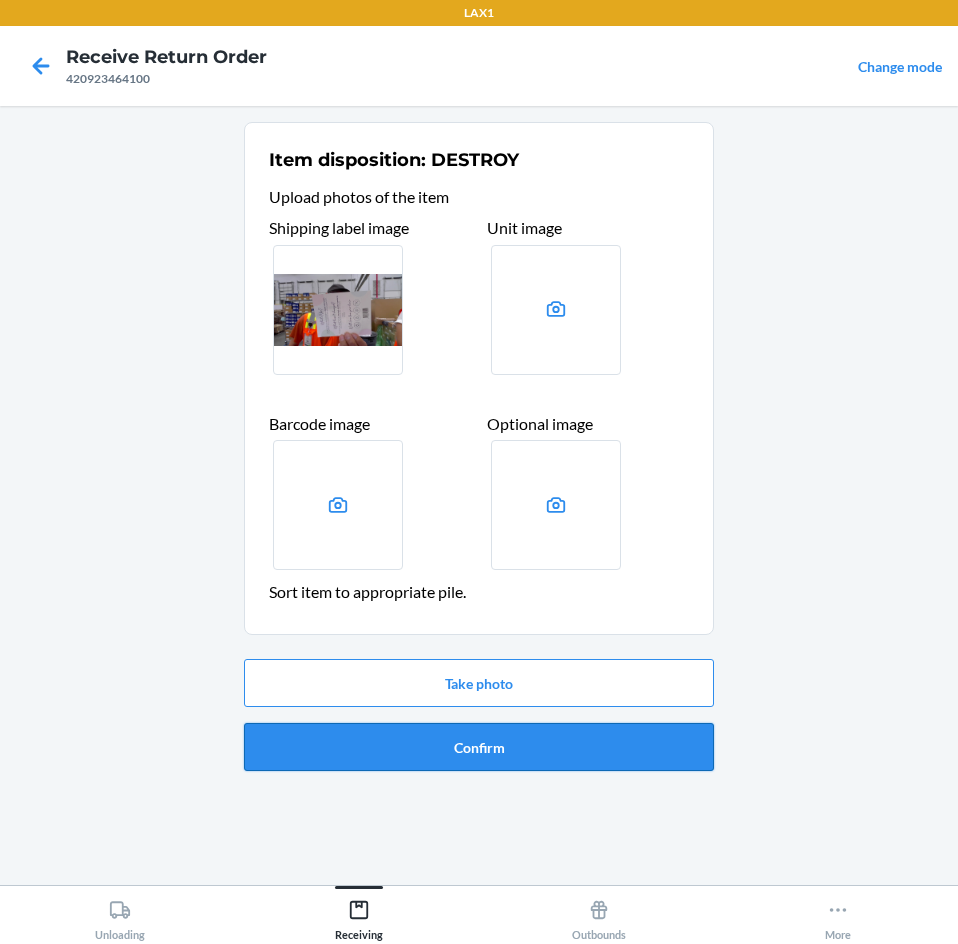 click on "Confirm" at bounding box center (479, 747) 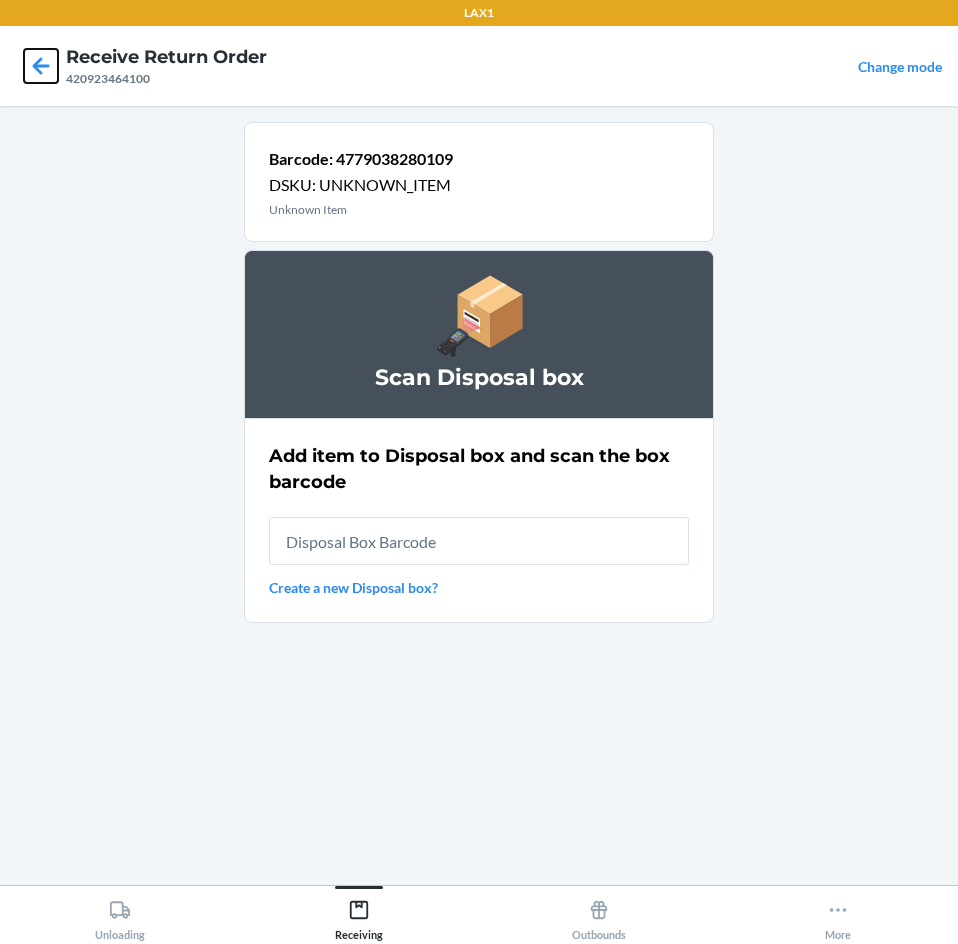 click 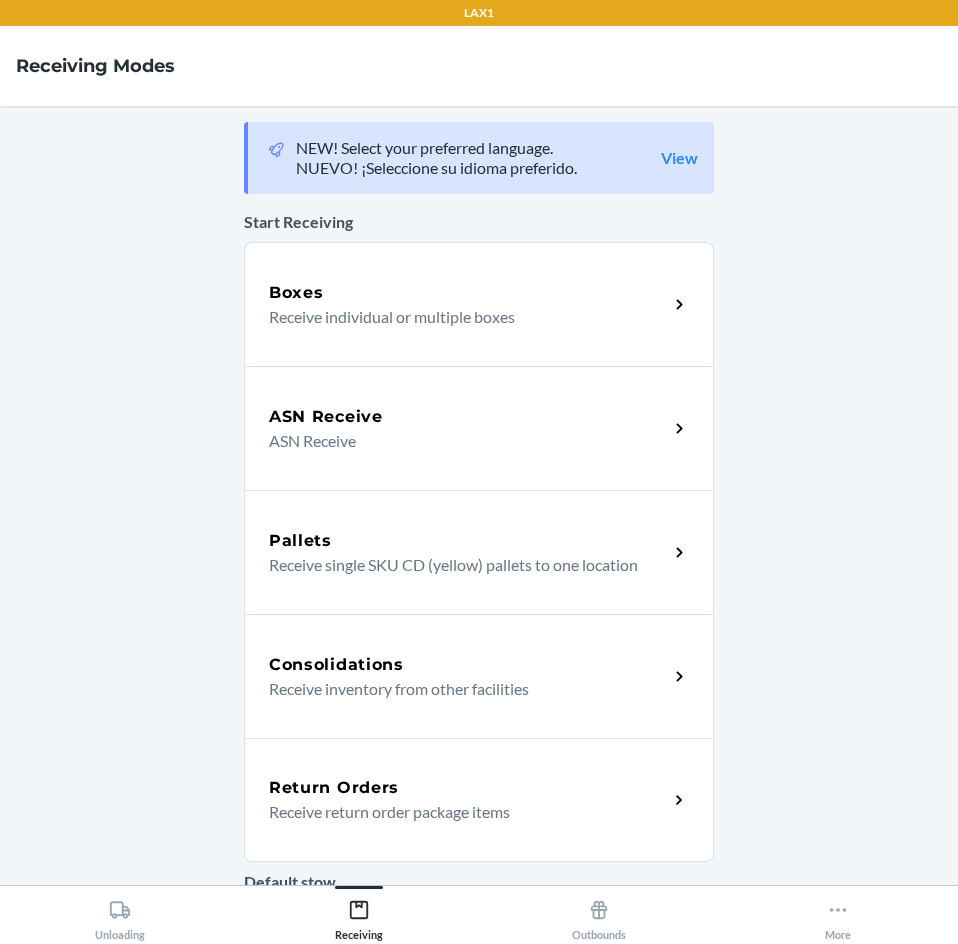 click on "Receive return order package items" at bounding box center (460, 812) 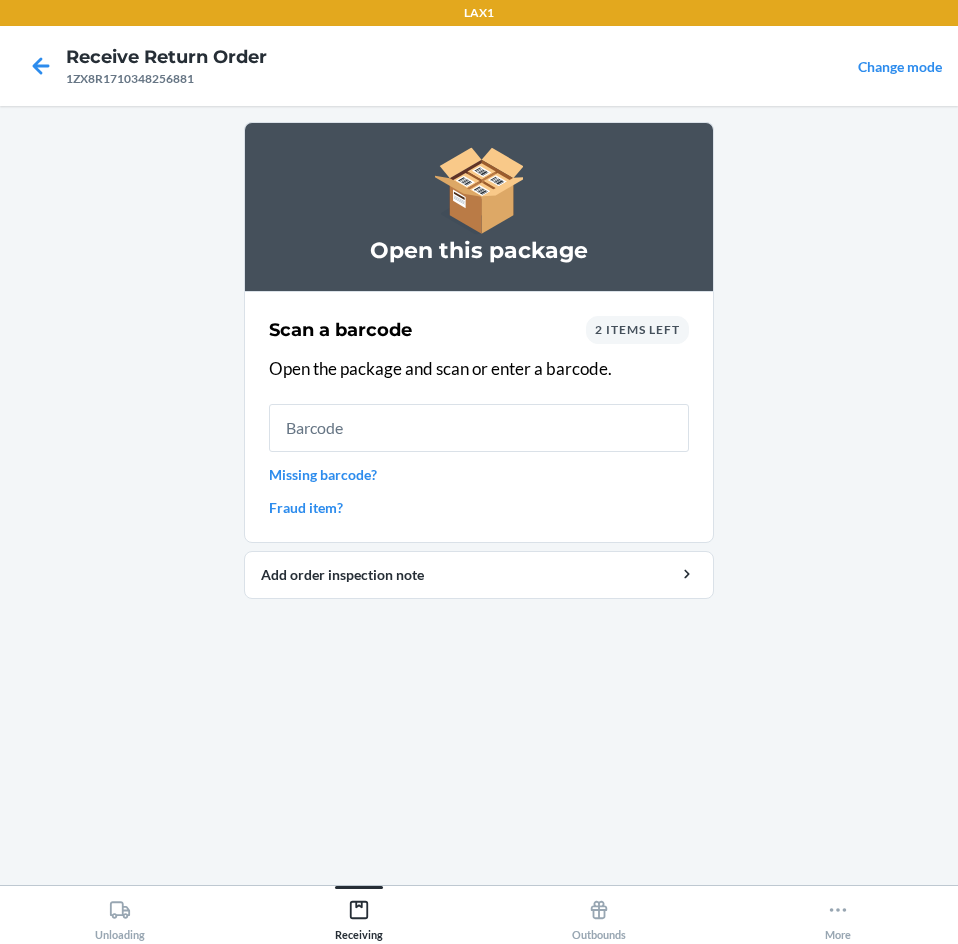 click at bounding box center (479, 428) 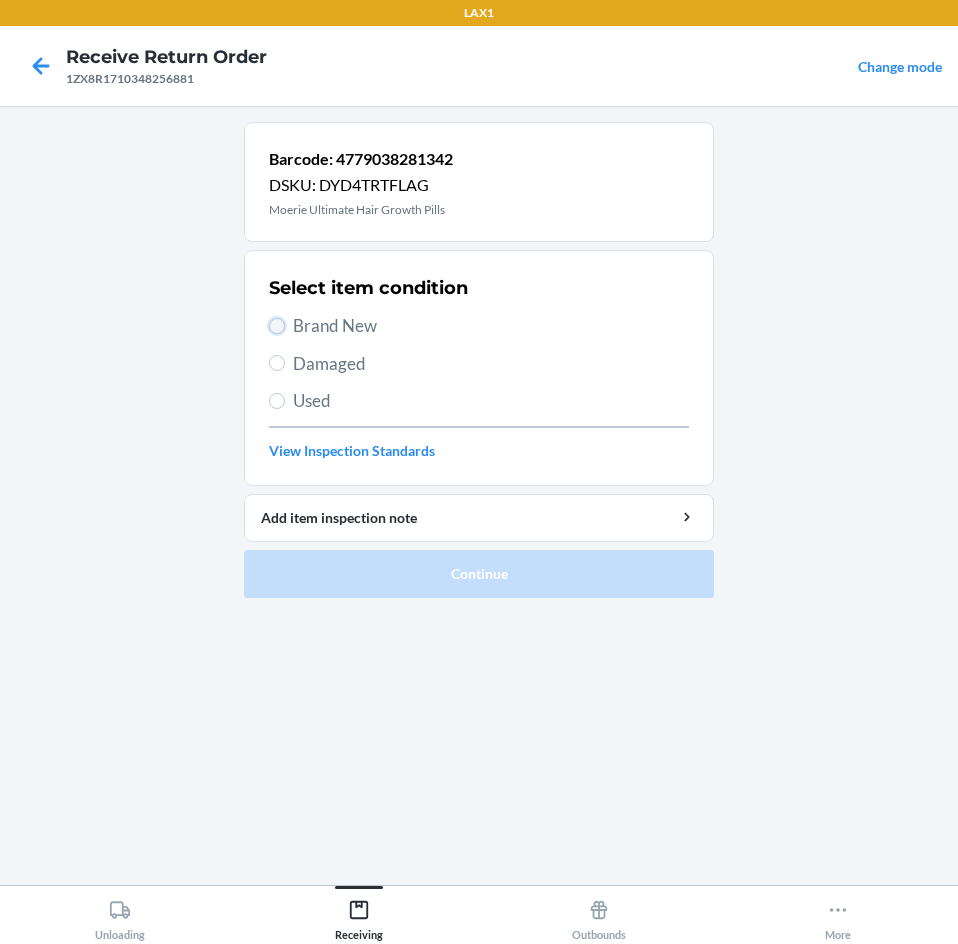 click on "Brand New" at bounding box center (277, 326) 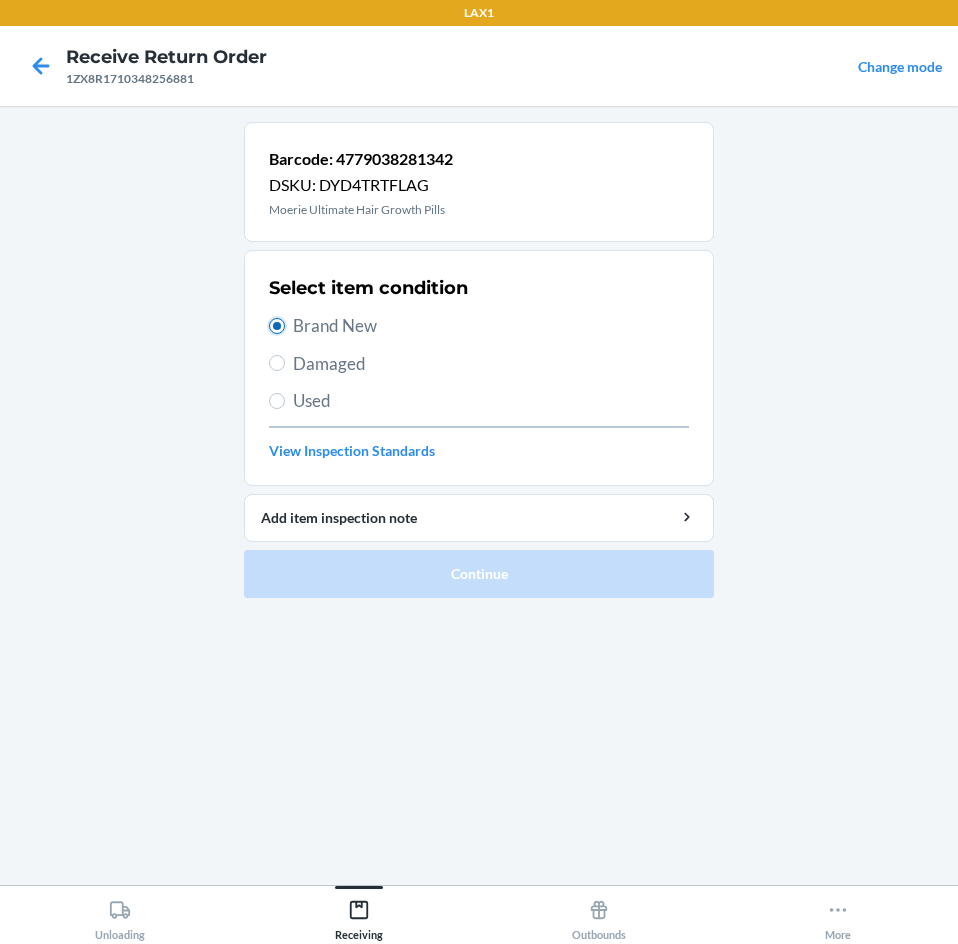 radio on "true" 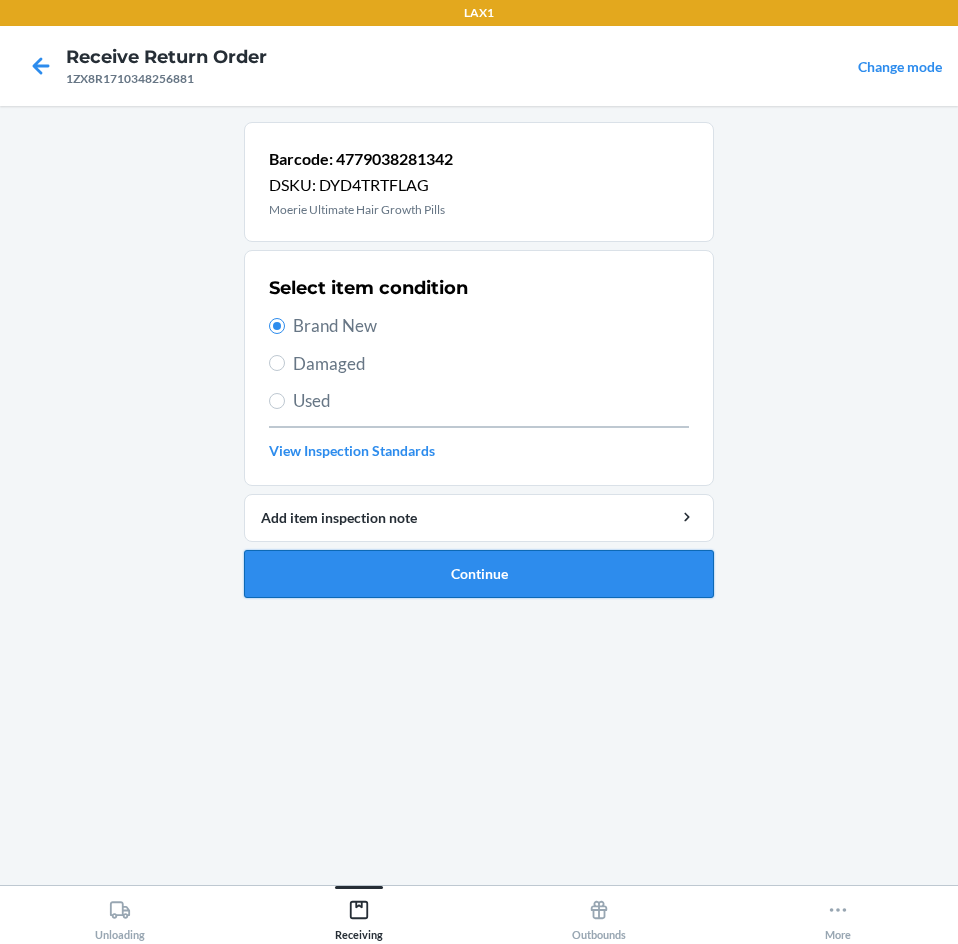 click on "Continue" at bounding box center (479, 574) 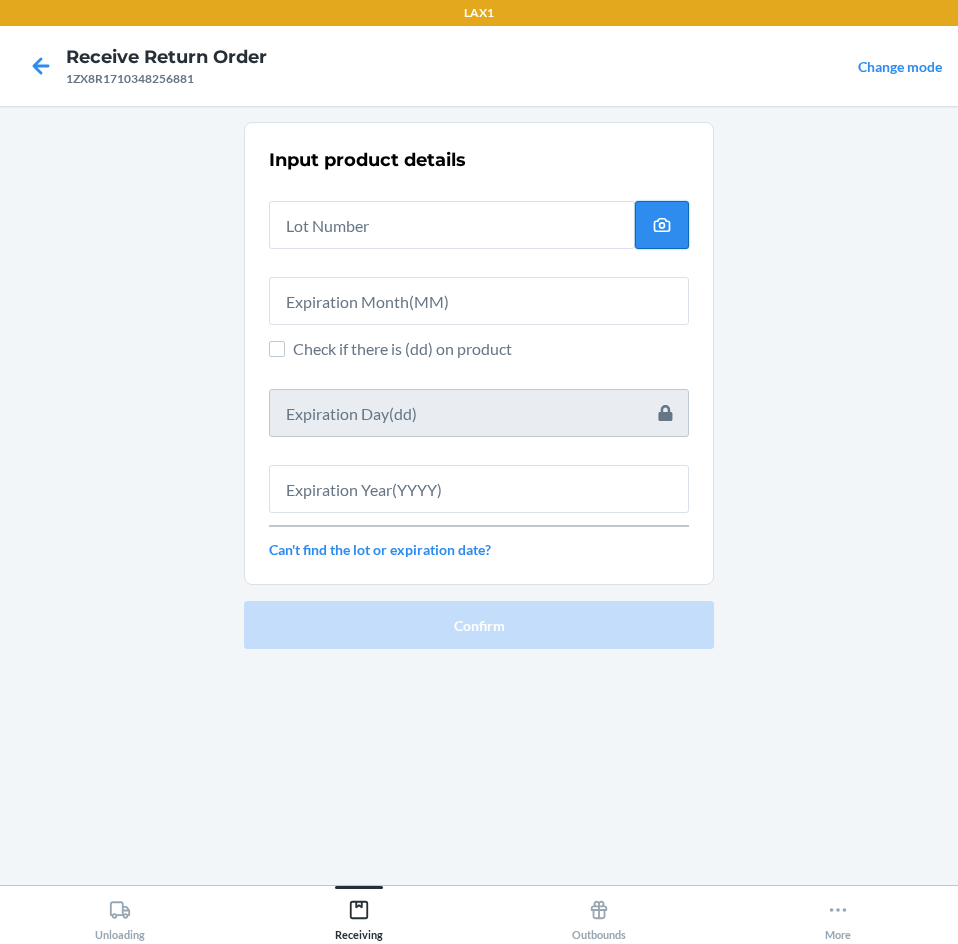 click 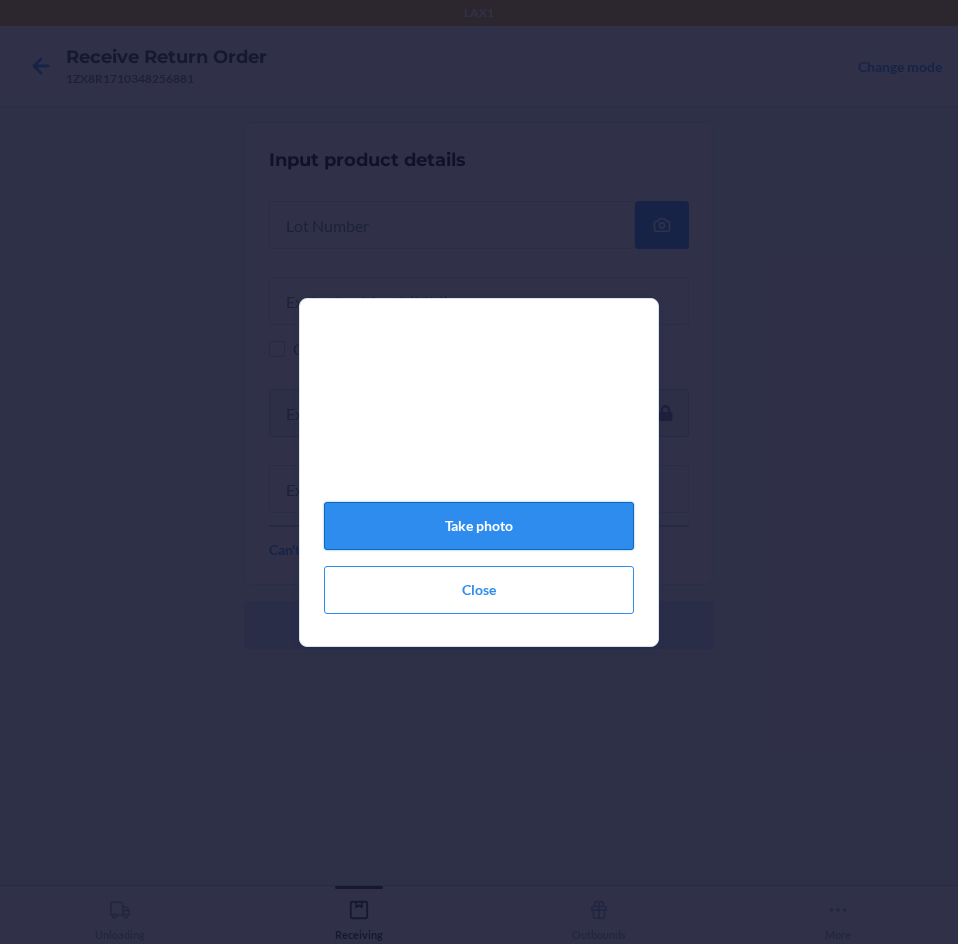 click on "Take photo" 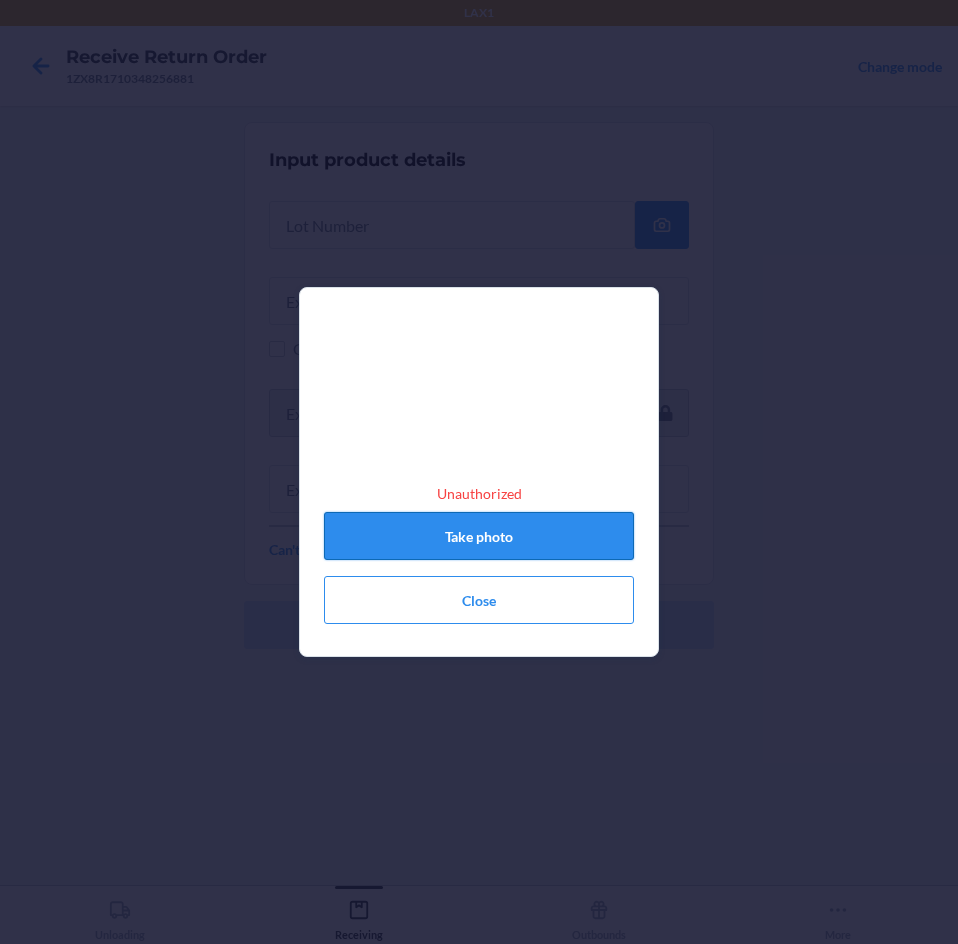 click on "Take photo" at bounding box center [479, 536] 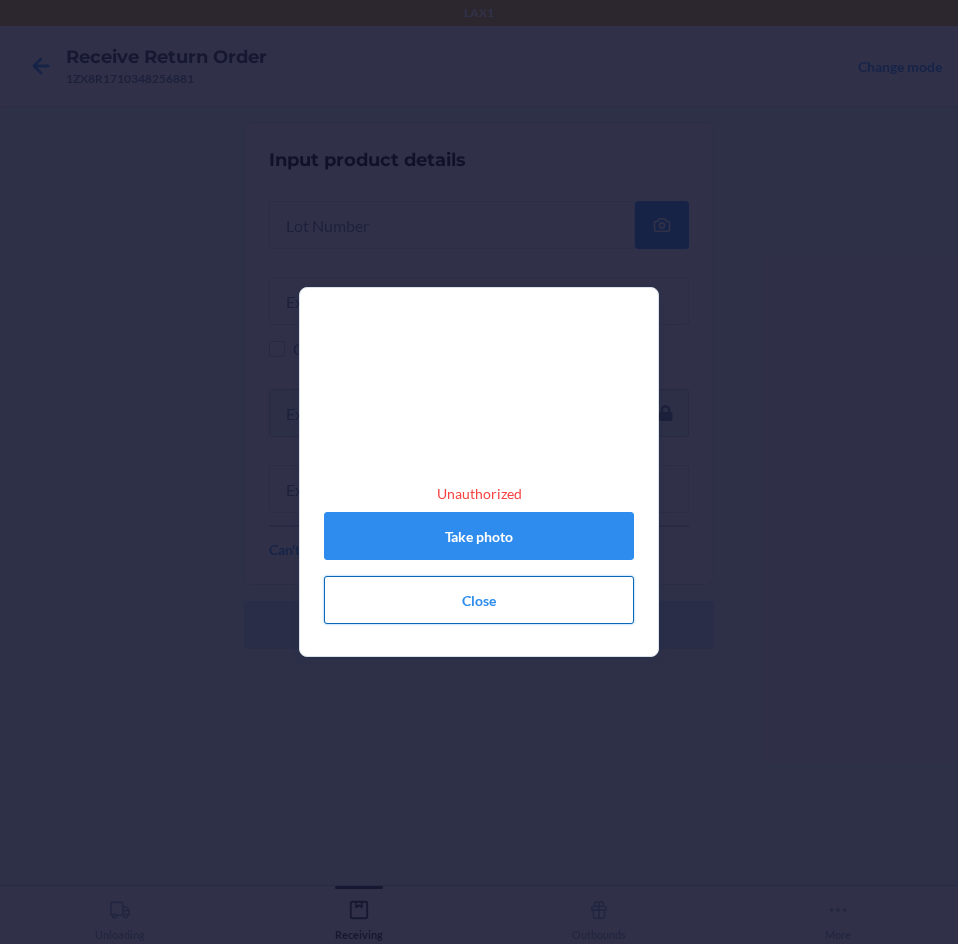 click on "Close" at bounding box center (479, 600) 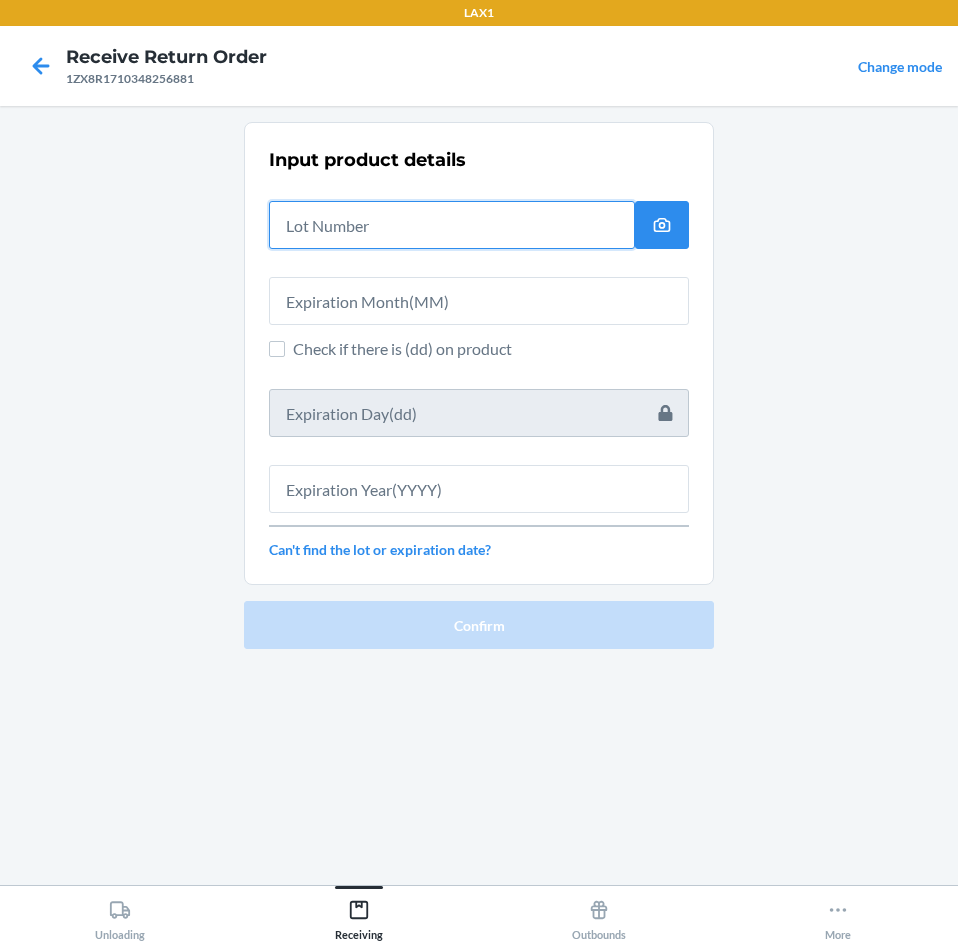 click at bounding box center (452, 225) 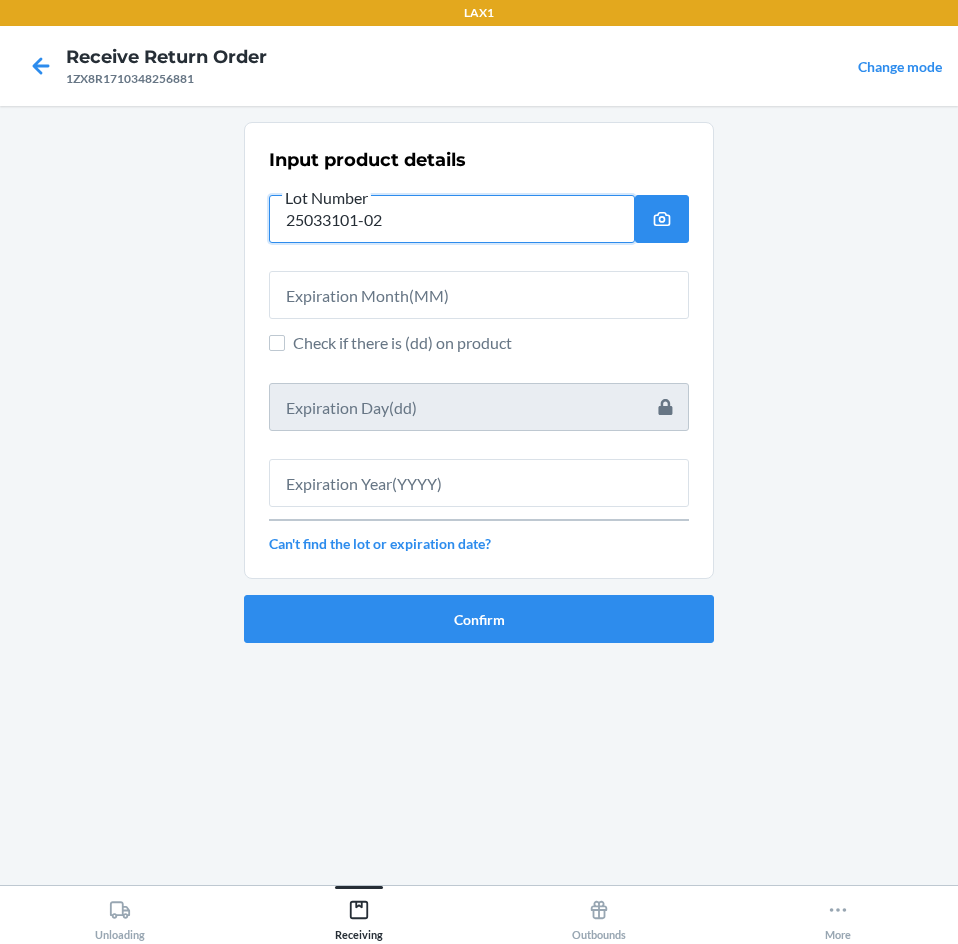 type on "25033101-02" 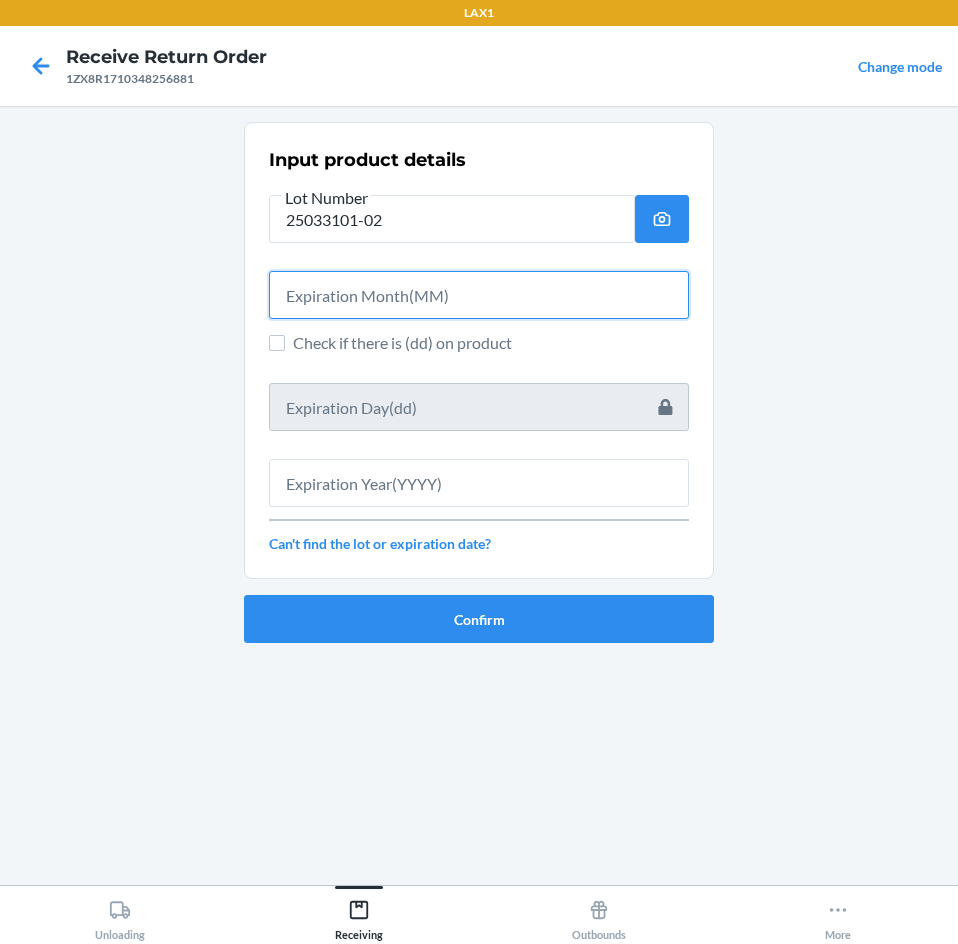 click at bounding box center [479, 295] 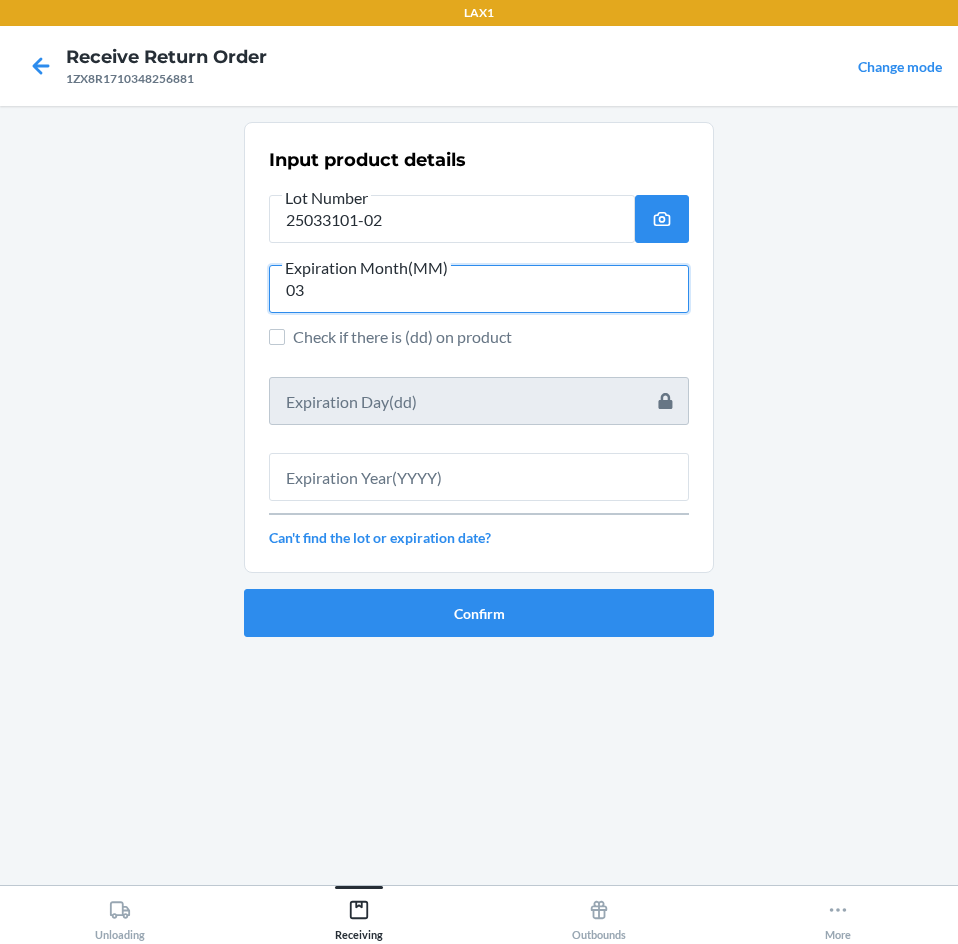 type on "03" 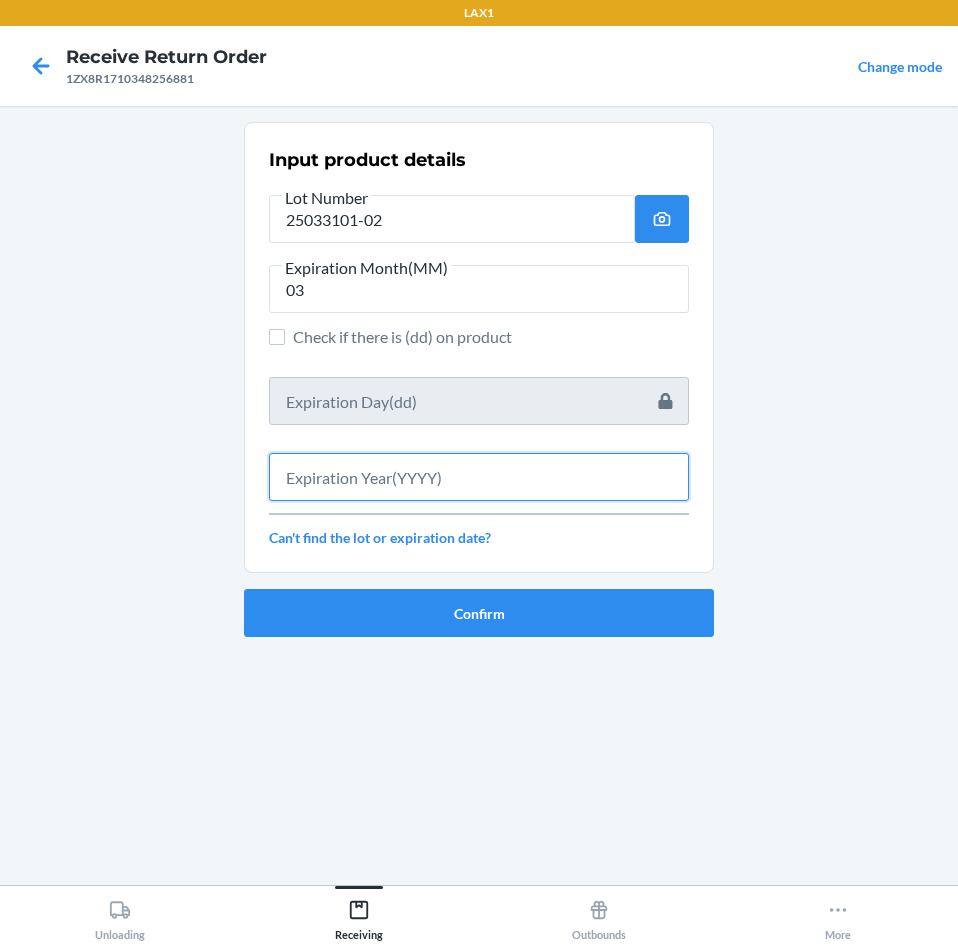 click at bounding box center [479, 477] 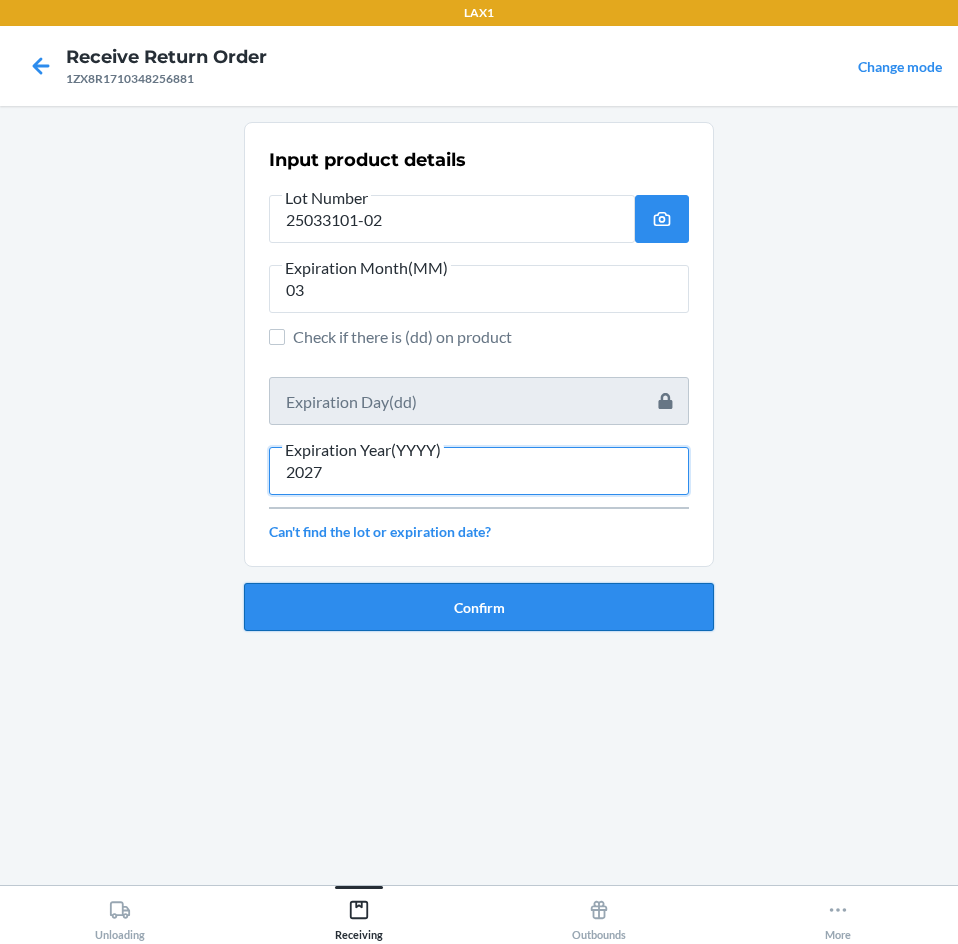 type on "2027" 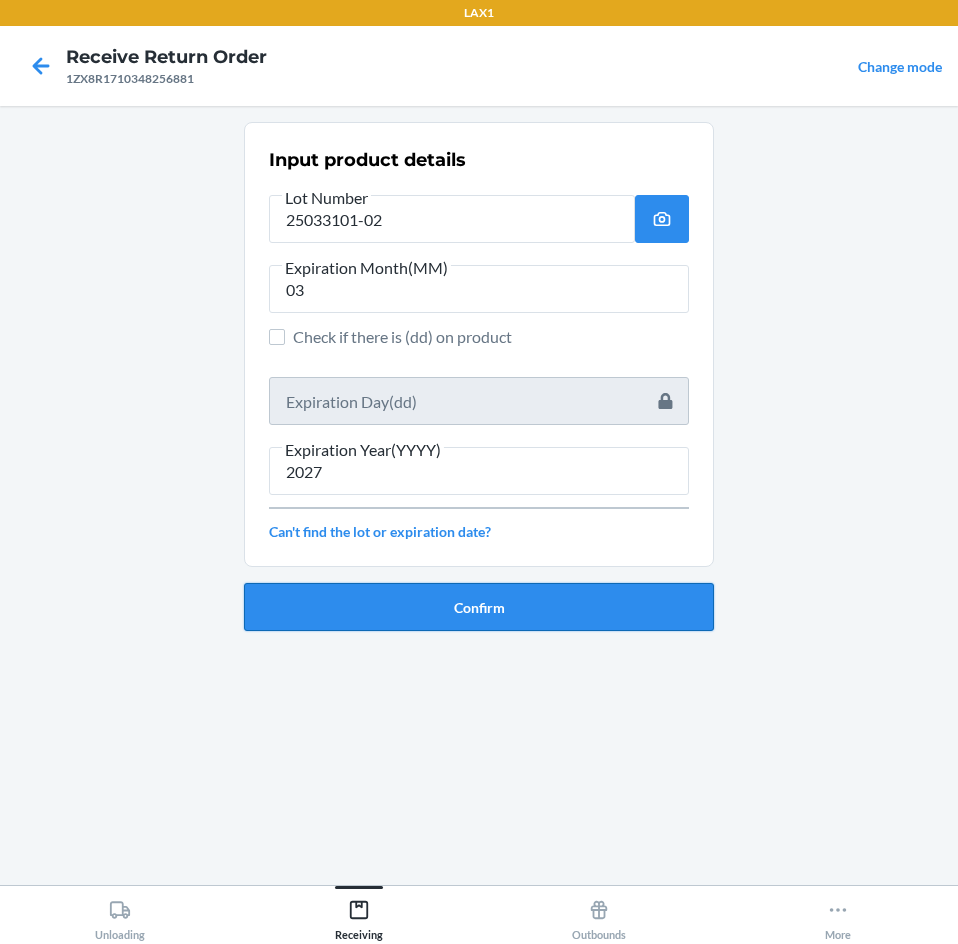 click on "Confirm" at bounding box center (479, 607) 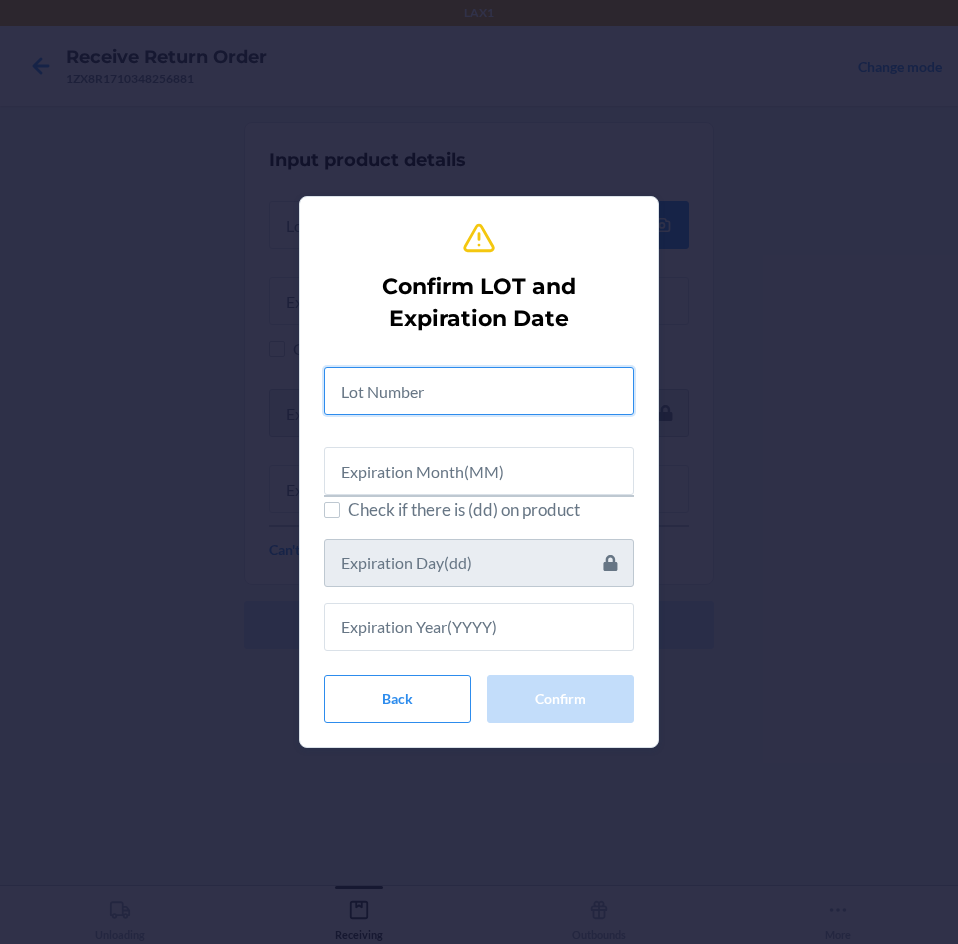 click at bounding box center [479, 391] 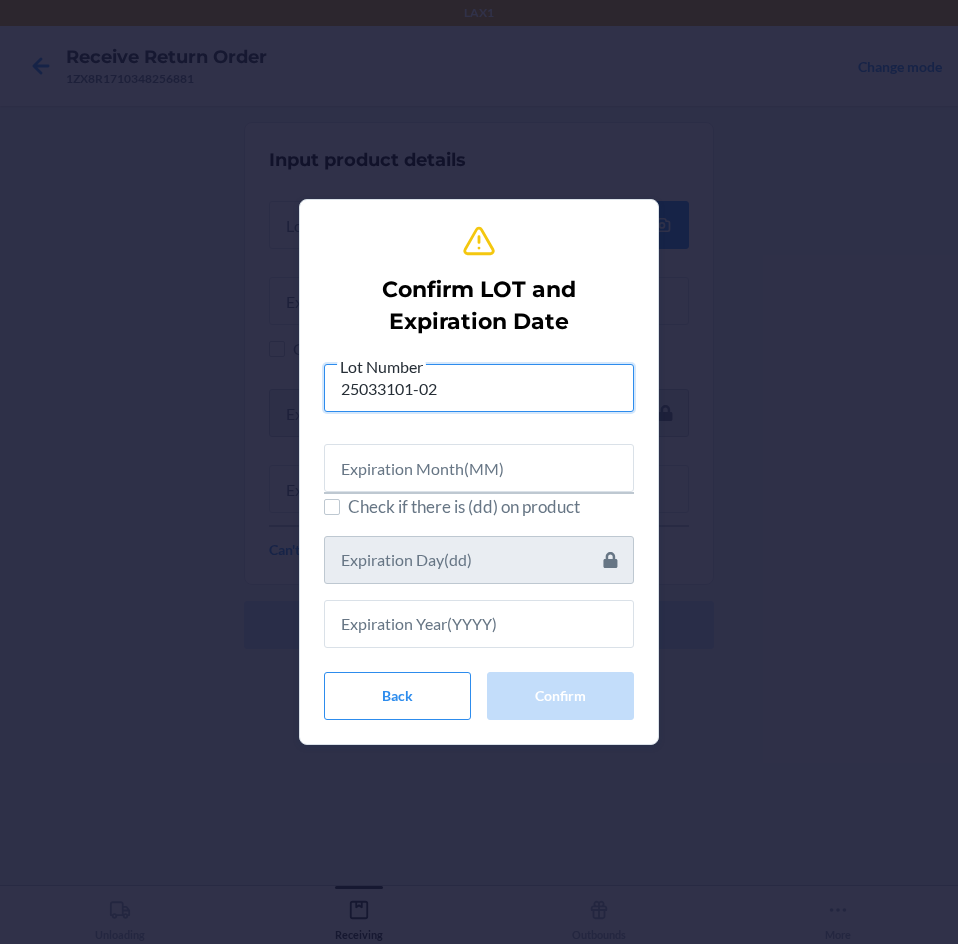 type on "25033101-02" 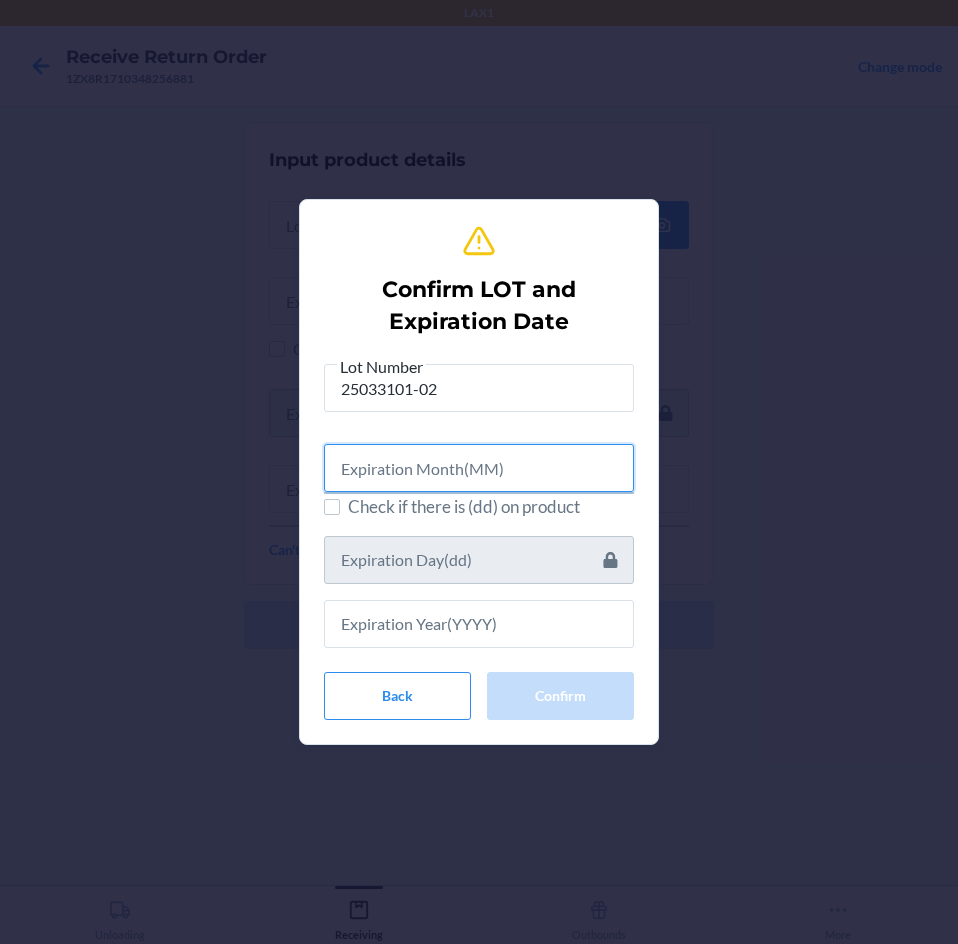 click at bounding box center (479, 468) 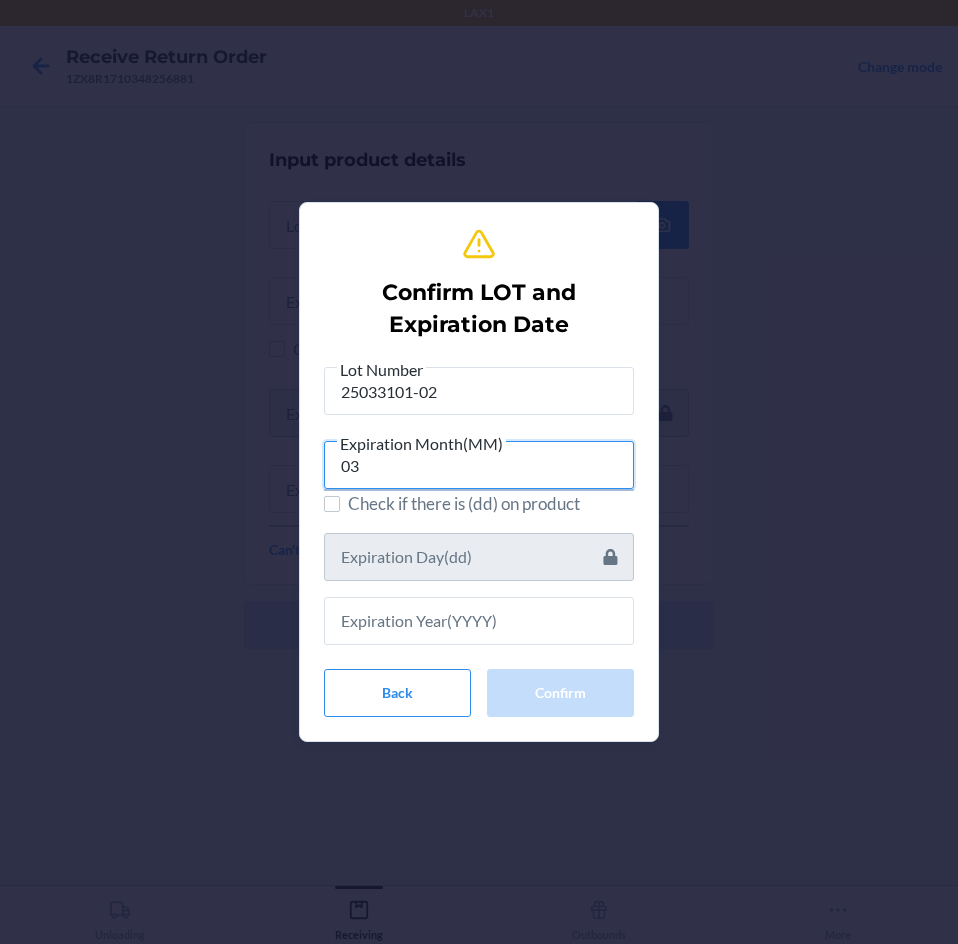 type on "03" 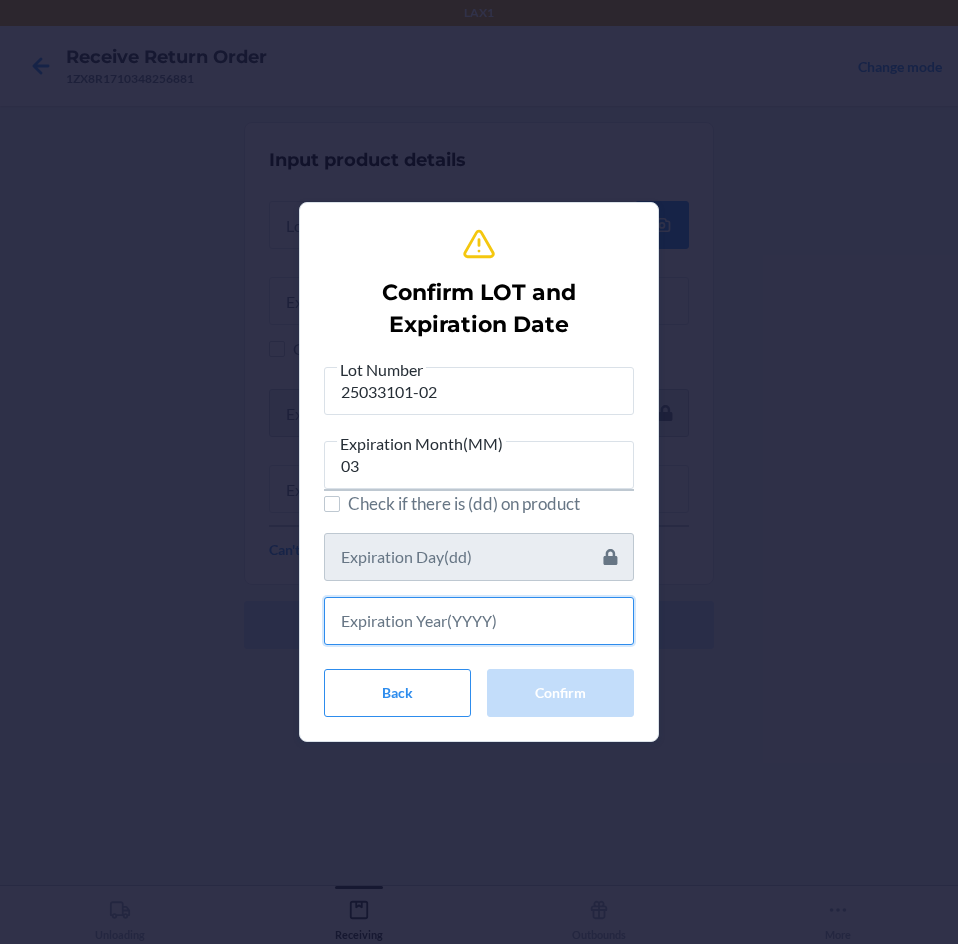 click at bounding box center (479, 621) 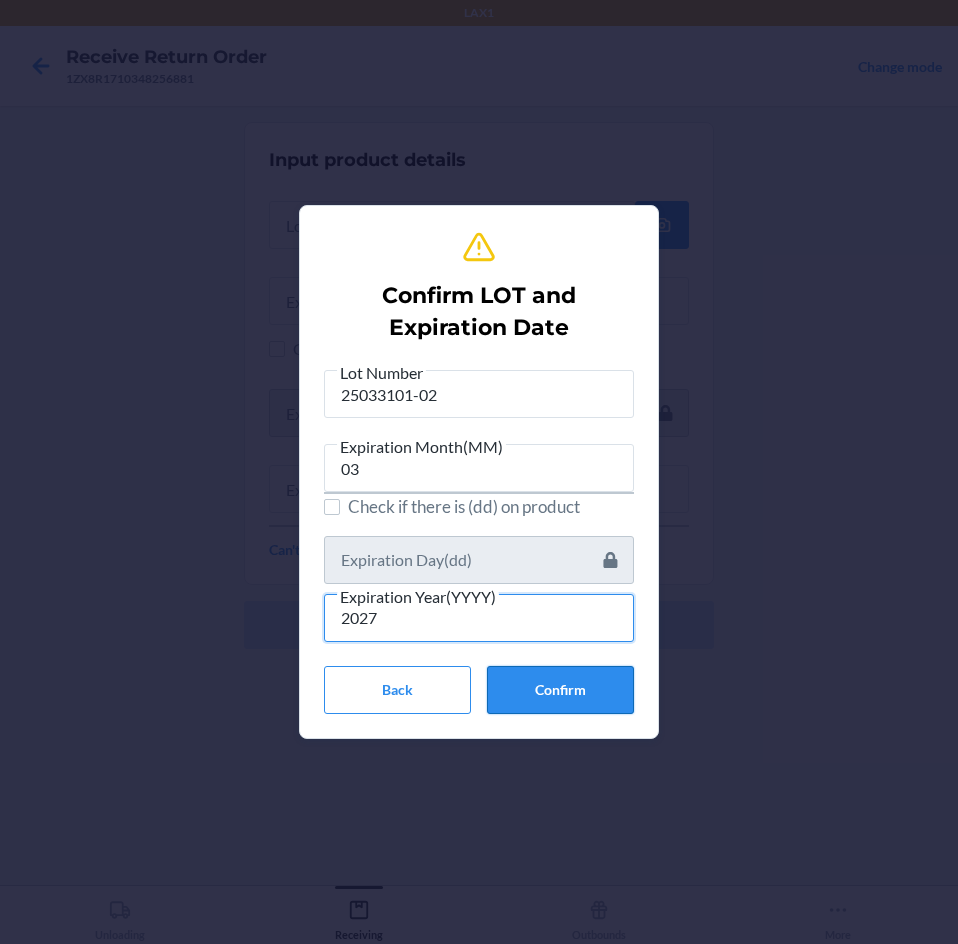 type on "2027" 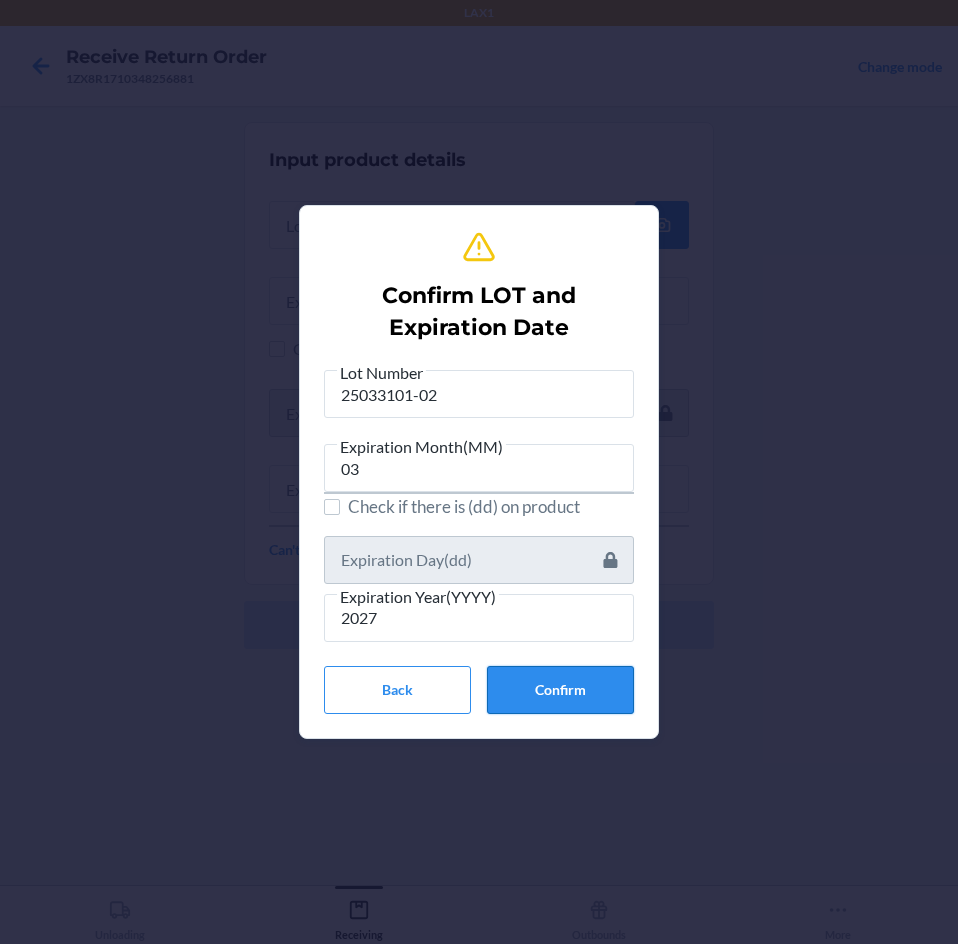 click on "Confirm" at bounding box center [560, 690] 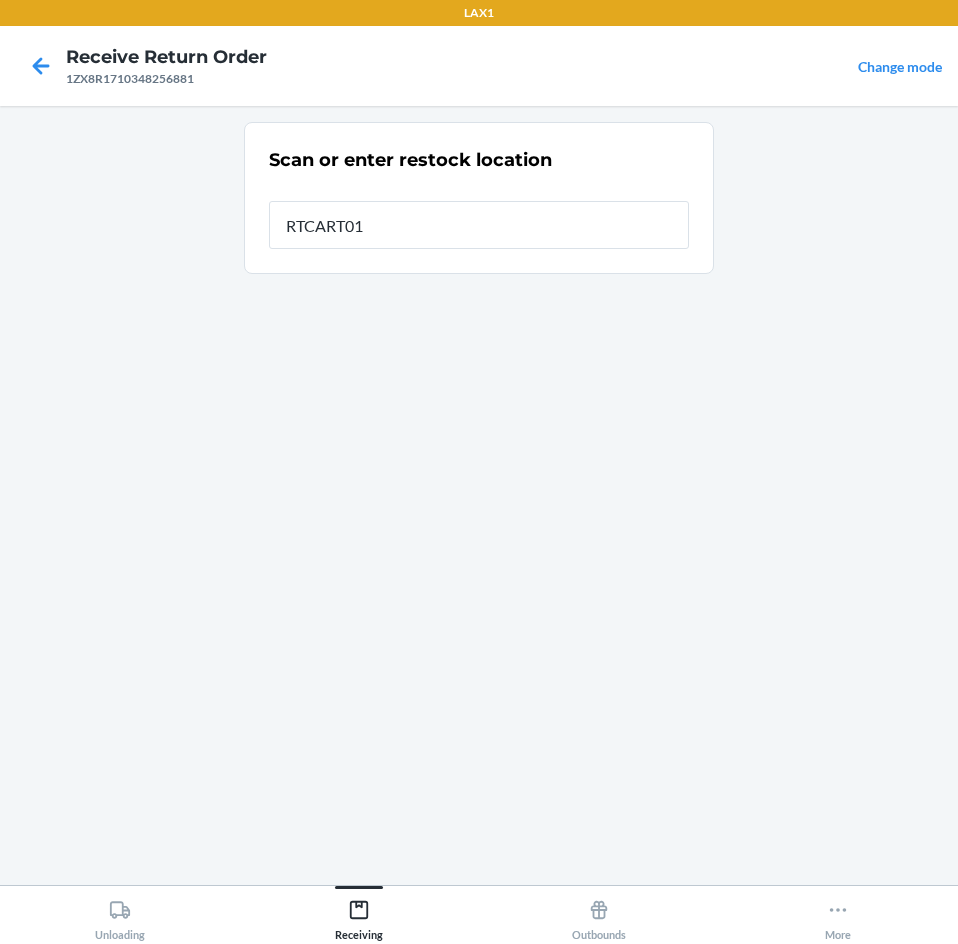 type on "RTCART016" 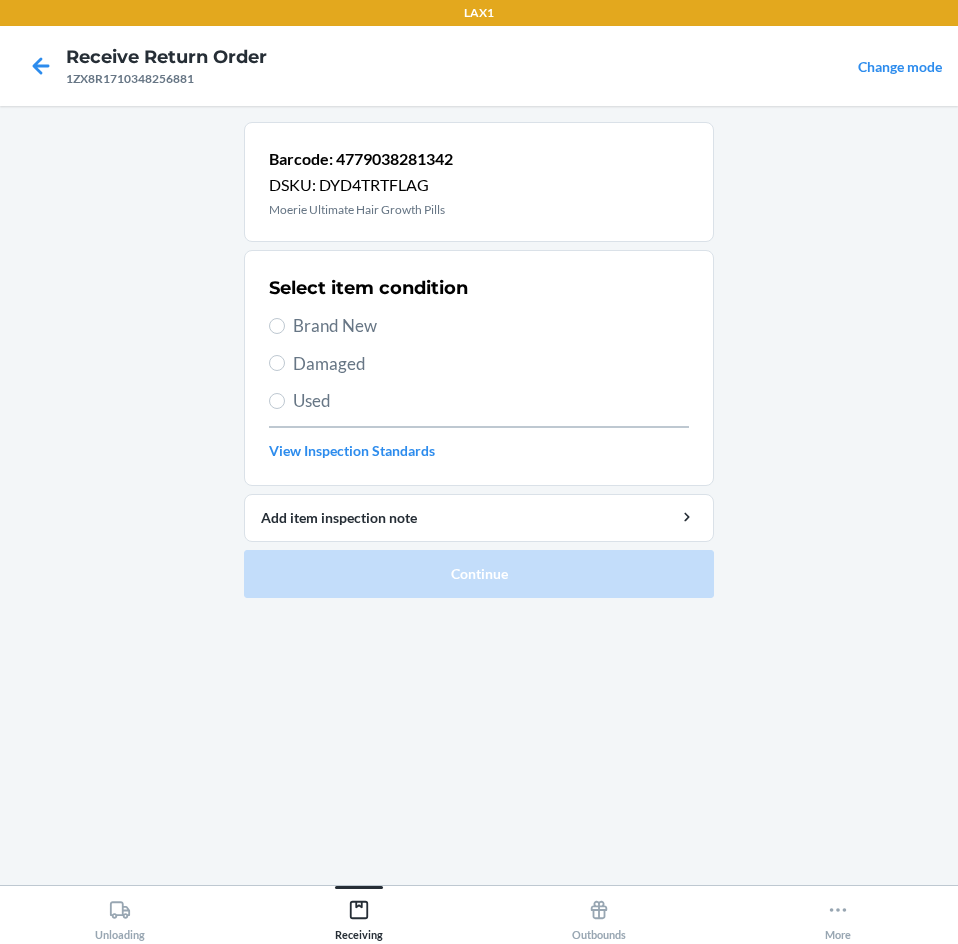 click on "Brand New" at bounding box center [491, 326] 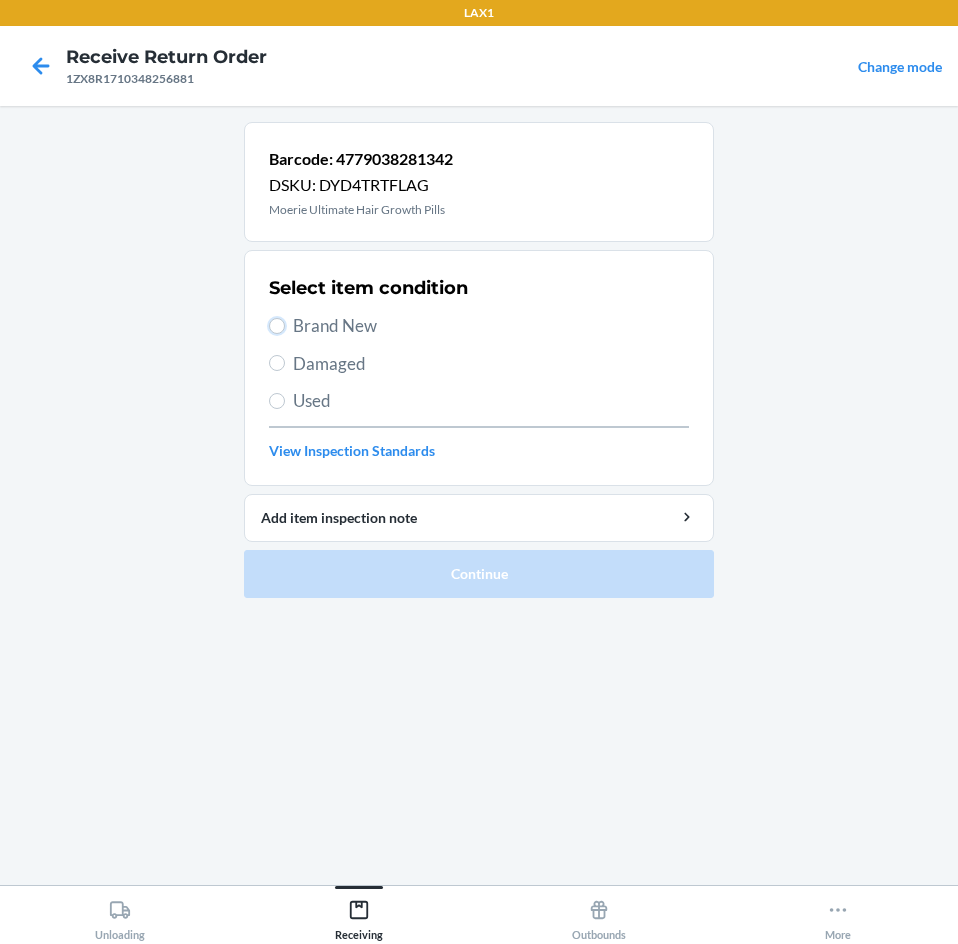 click on "Brand New" at bounding box center [277, 326] 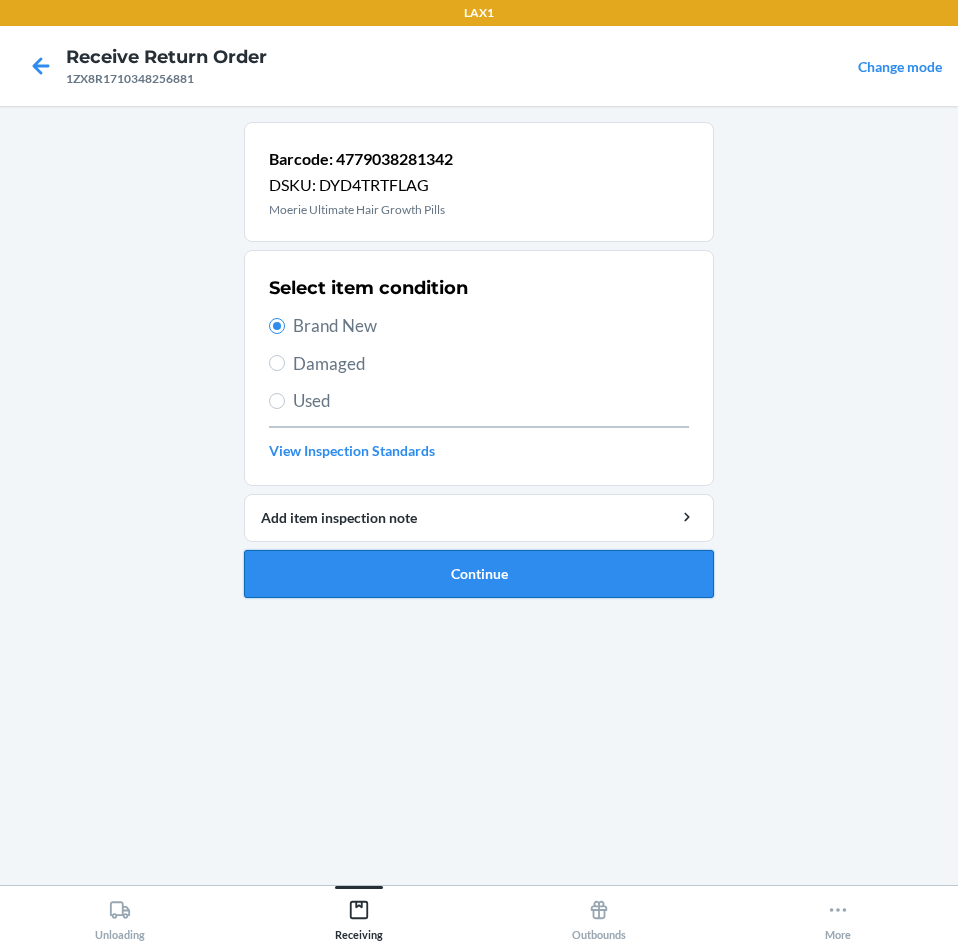 click on "Continue" at bounding box center [479, 574] 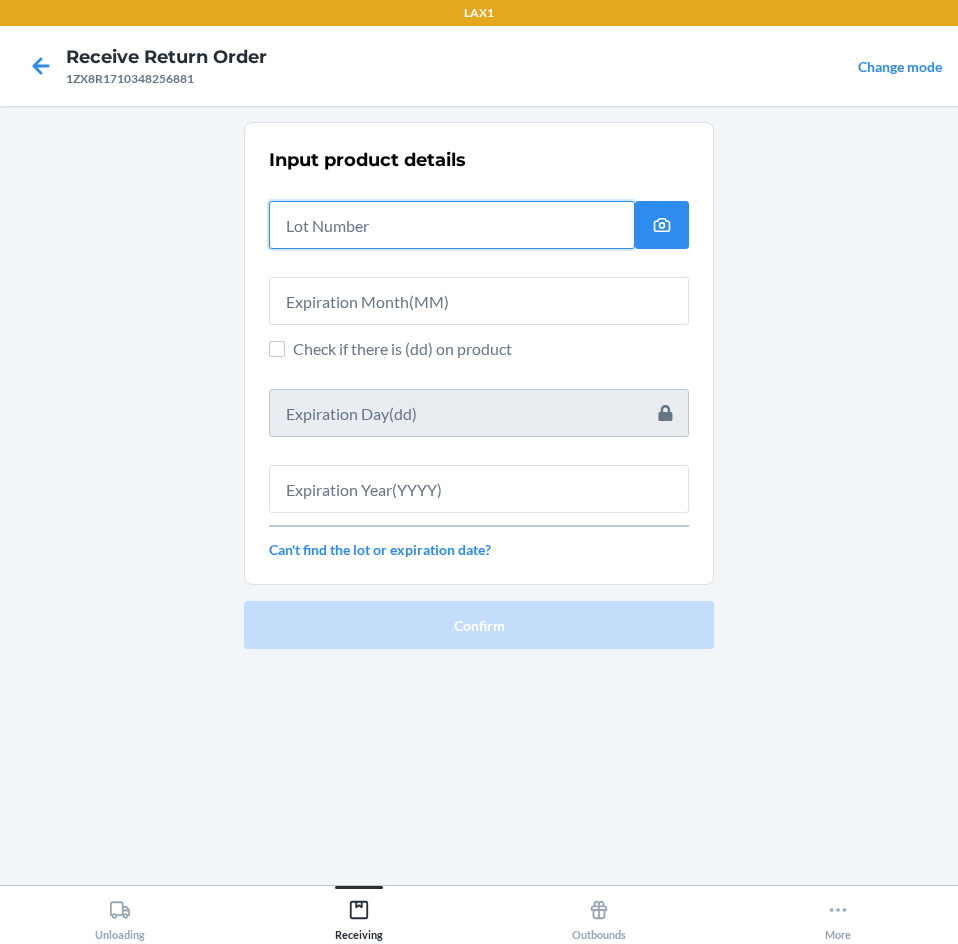 click at bounding box center (452, 225) 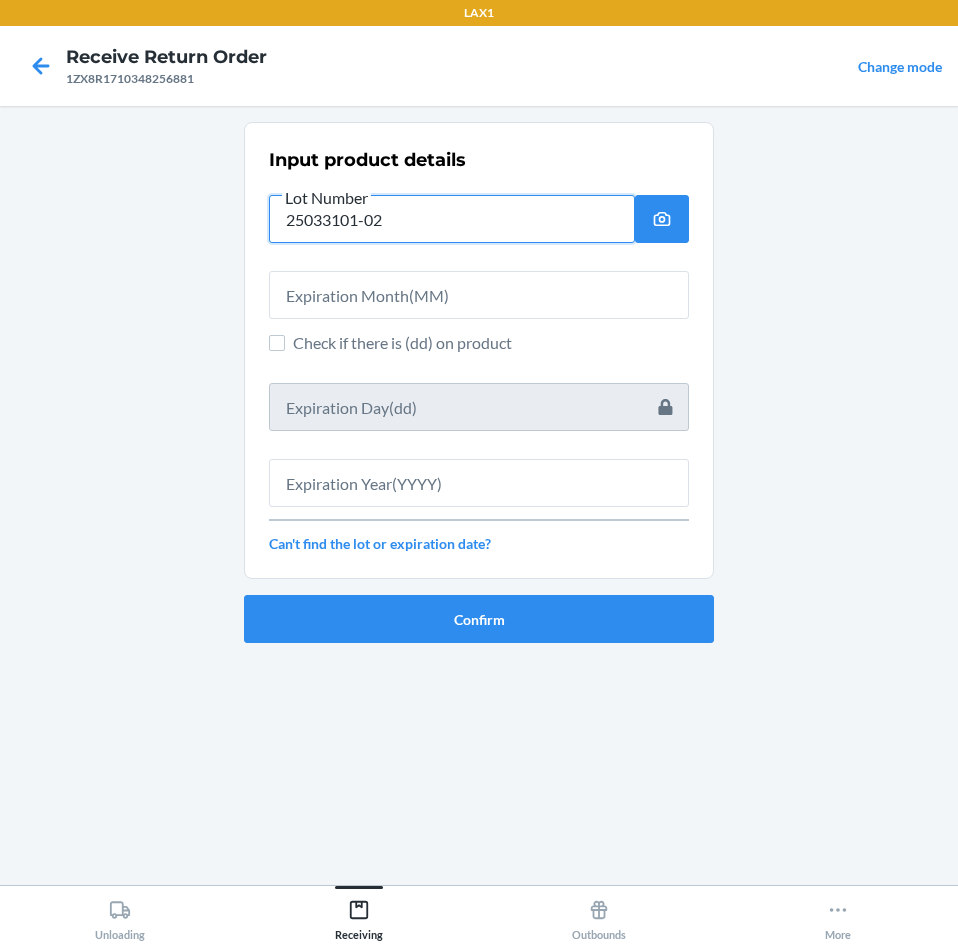 type on "25033101-02" 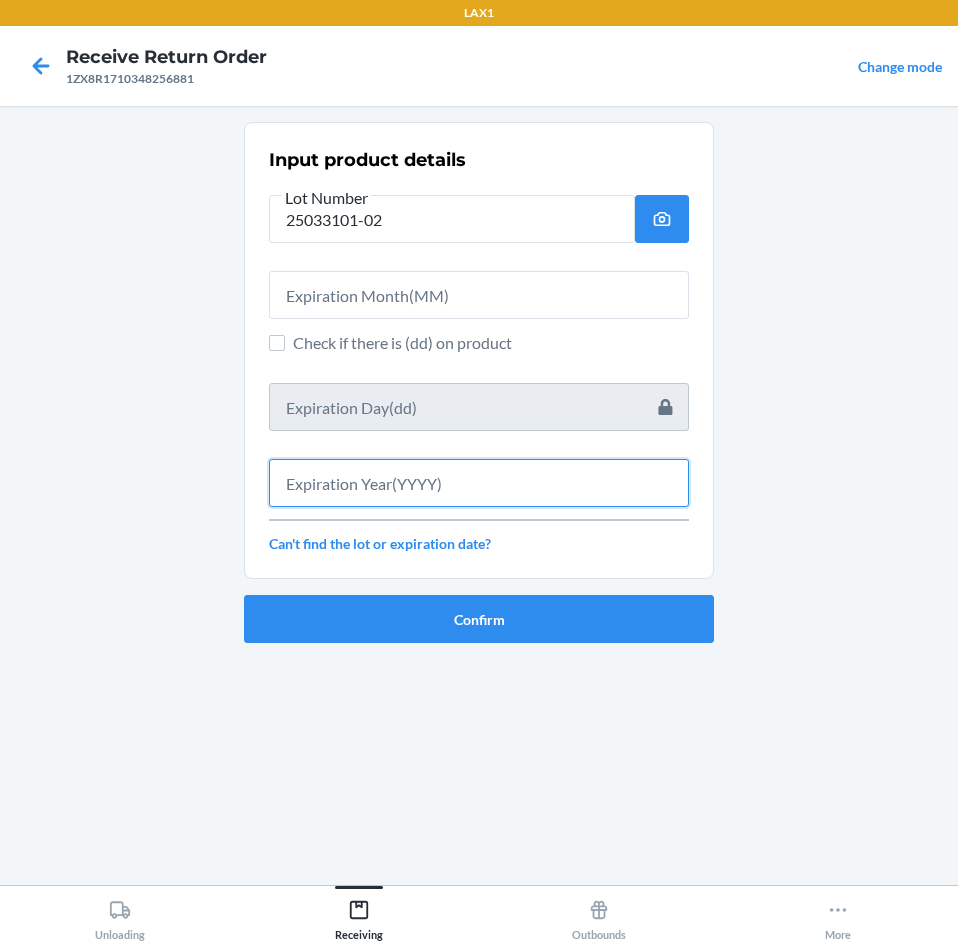 click at bounding box center (479, 483) 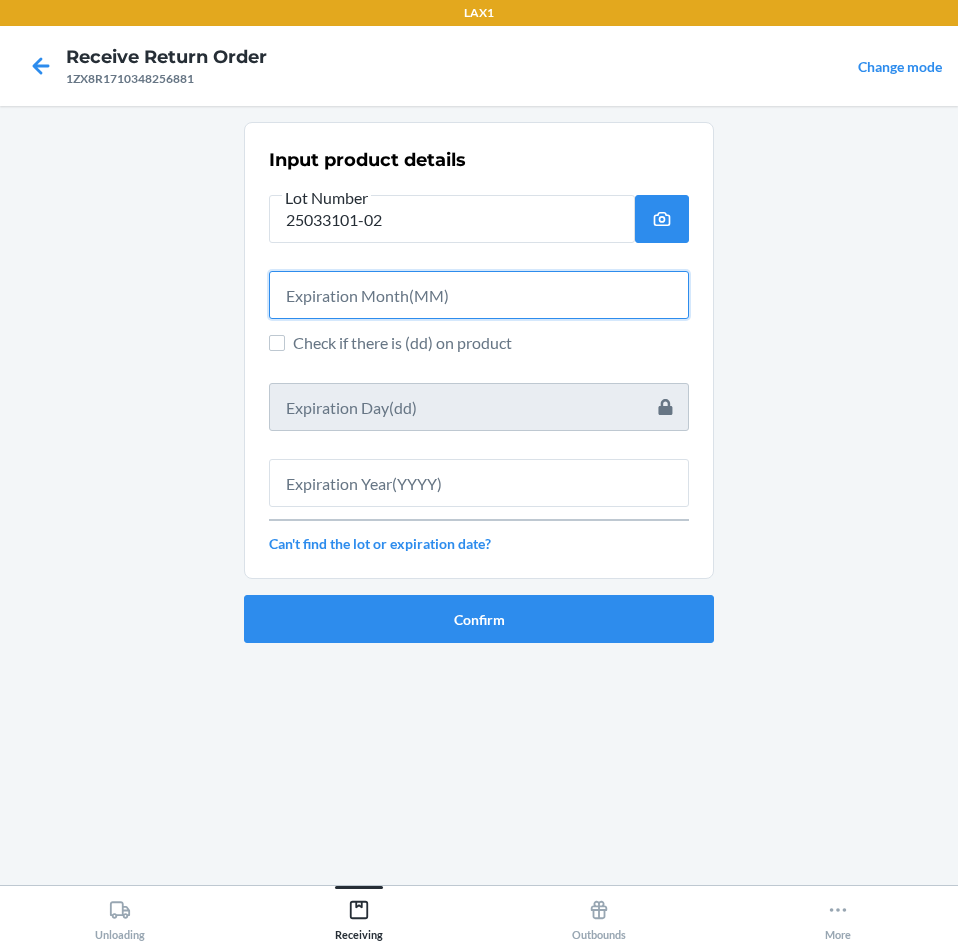click at bounding box center [479, 295] 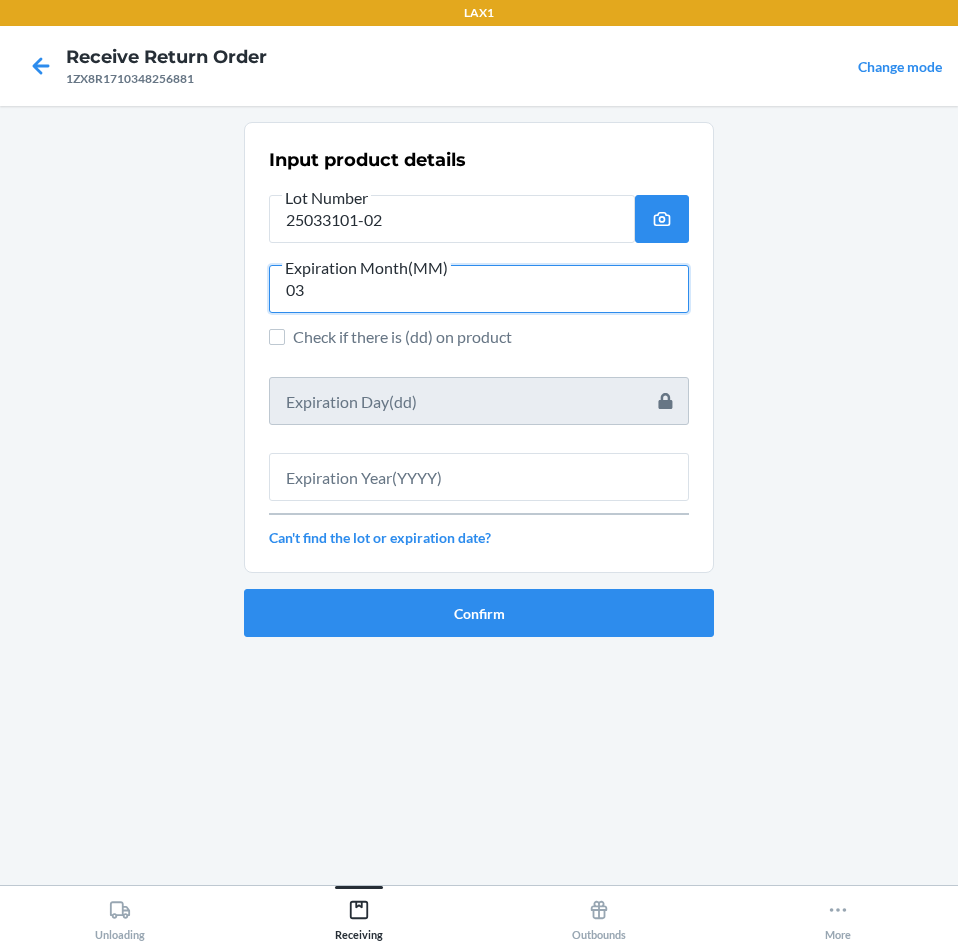 type on "03" 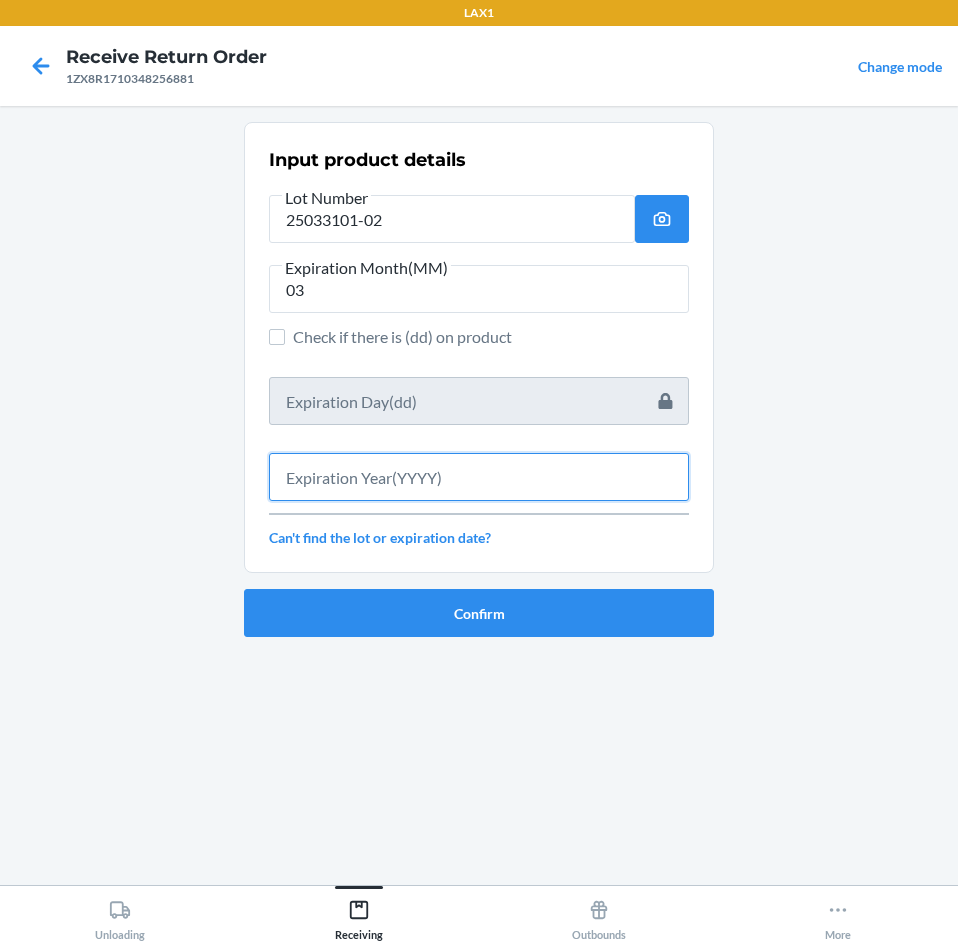click at bounding box center [479, 477] 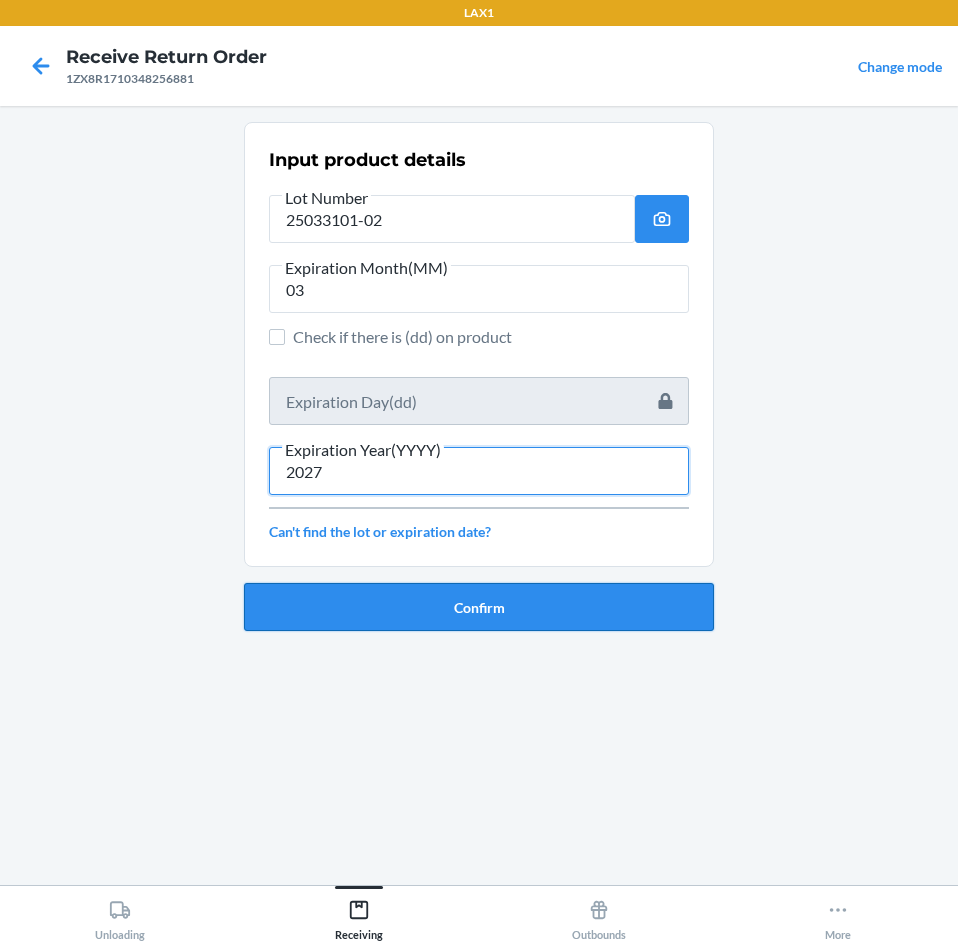 type on "2027" 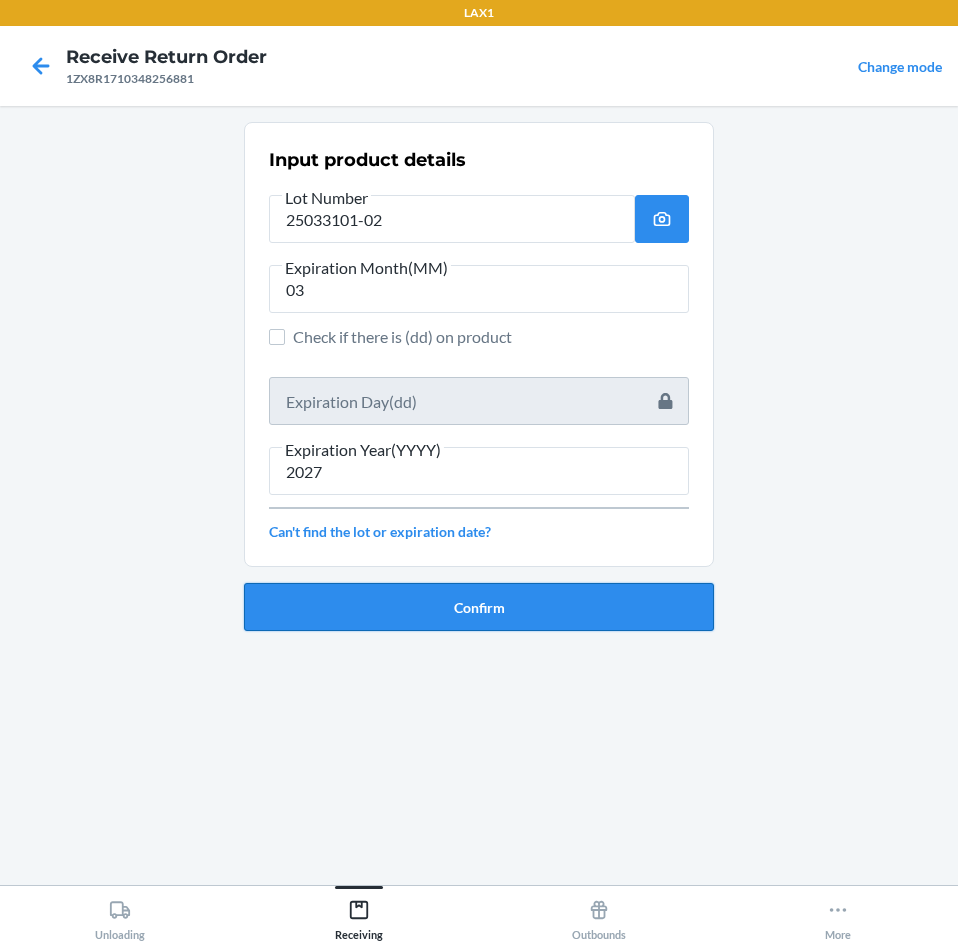 click on "Confirm" at bounding box center [479, 607] 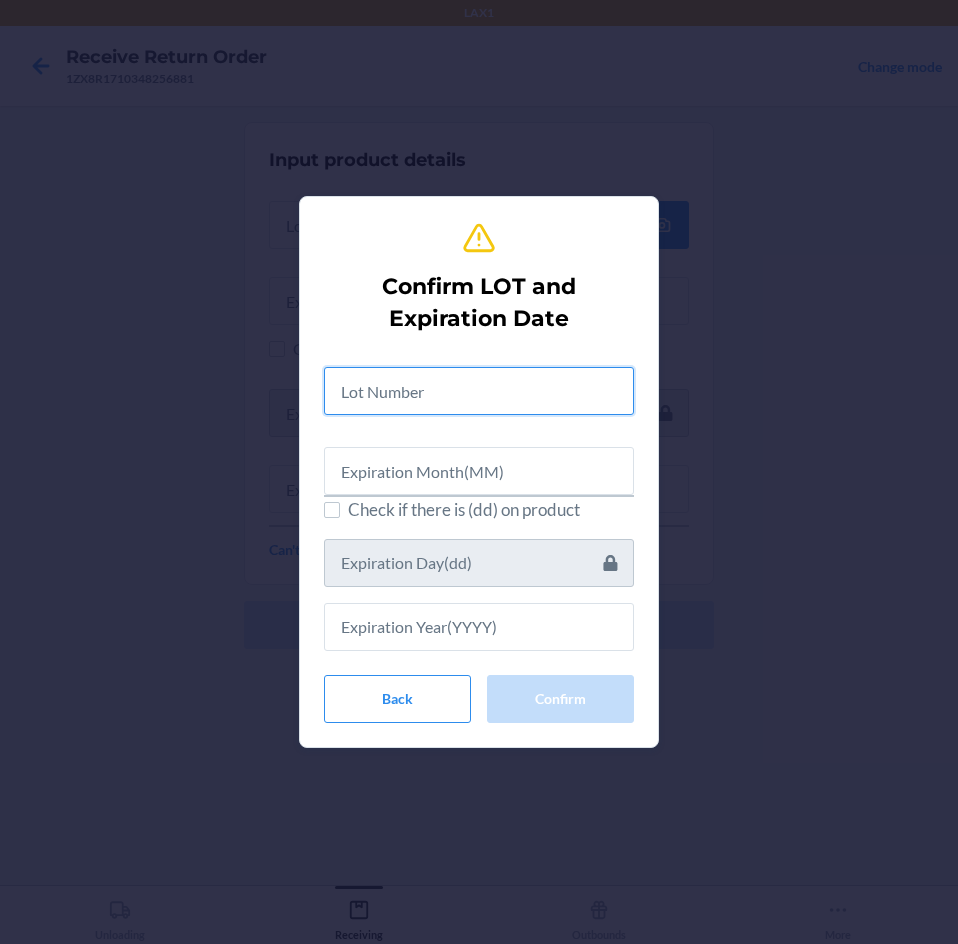 click at bounding box center [479, 391] 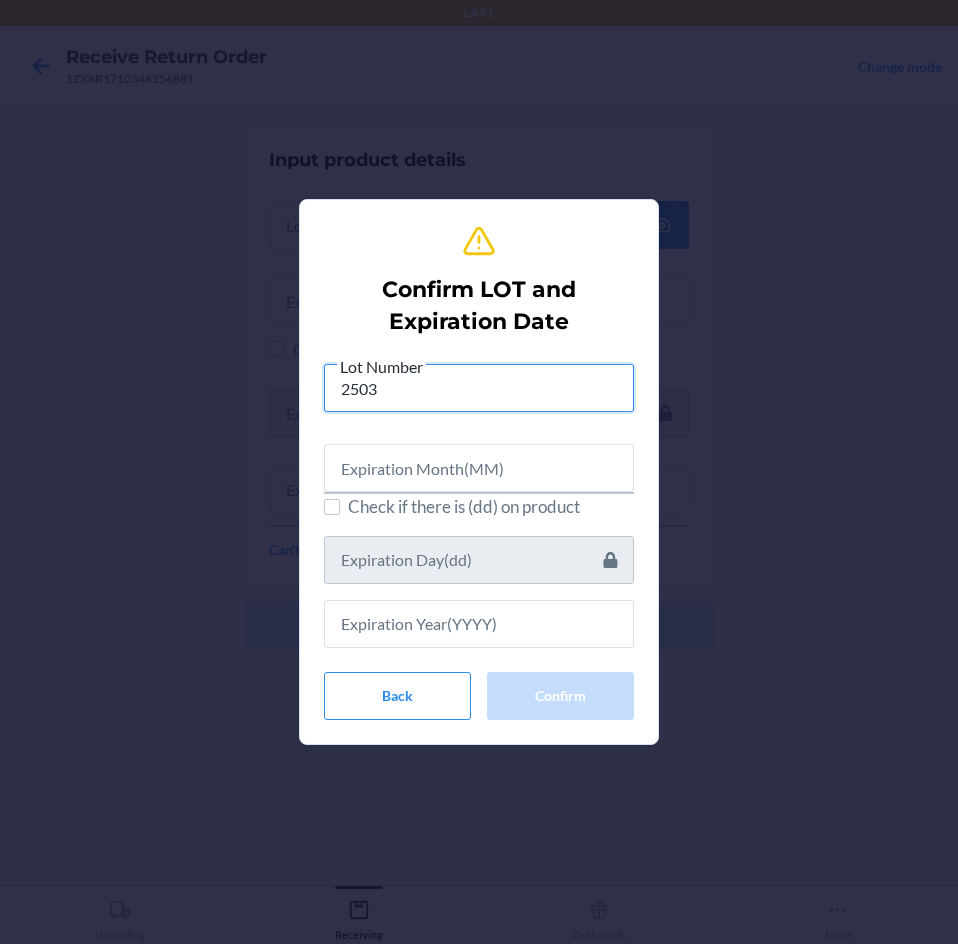 click on "2503" at bounding box center [479, 388] 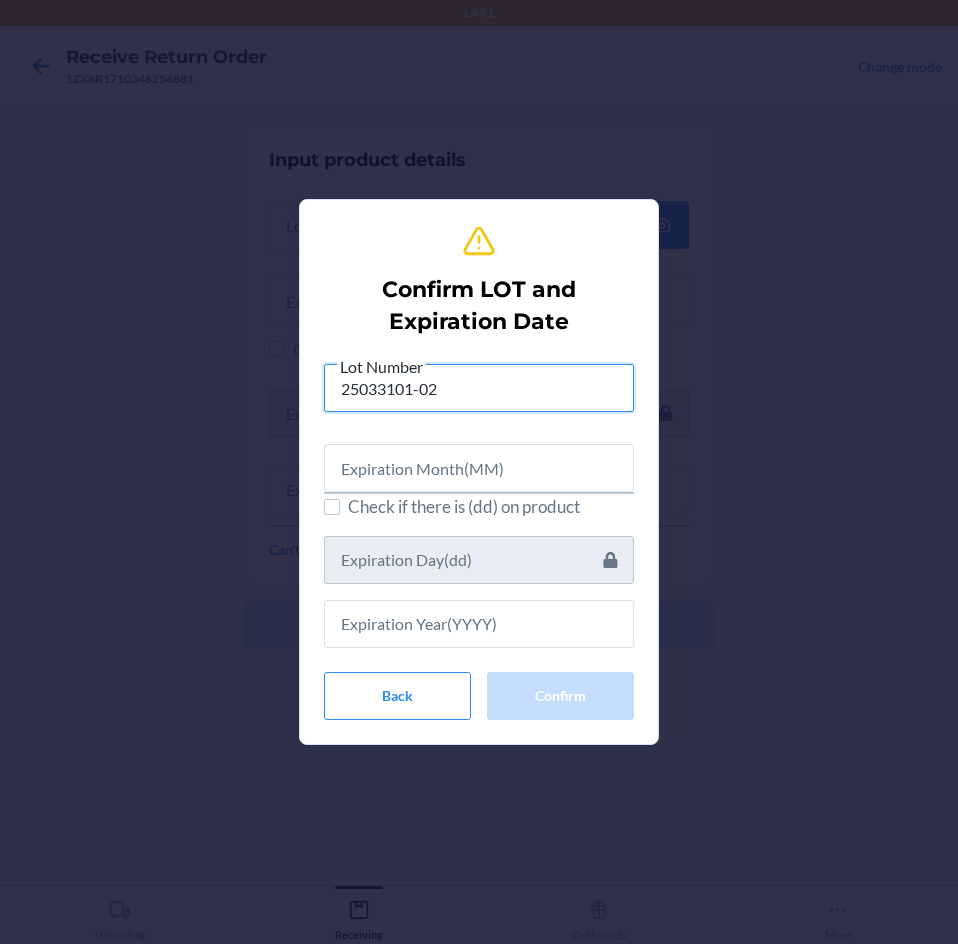 type on "25033101-02" 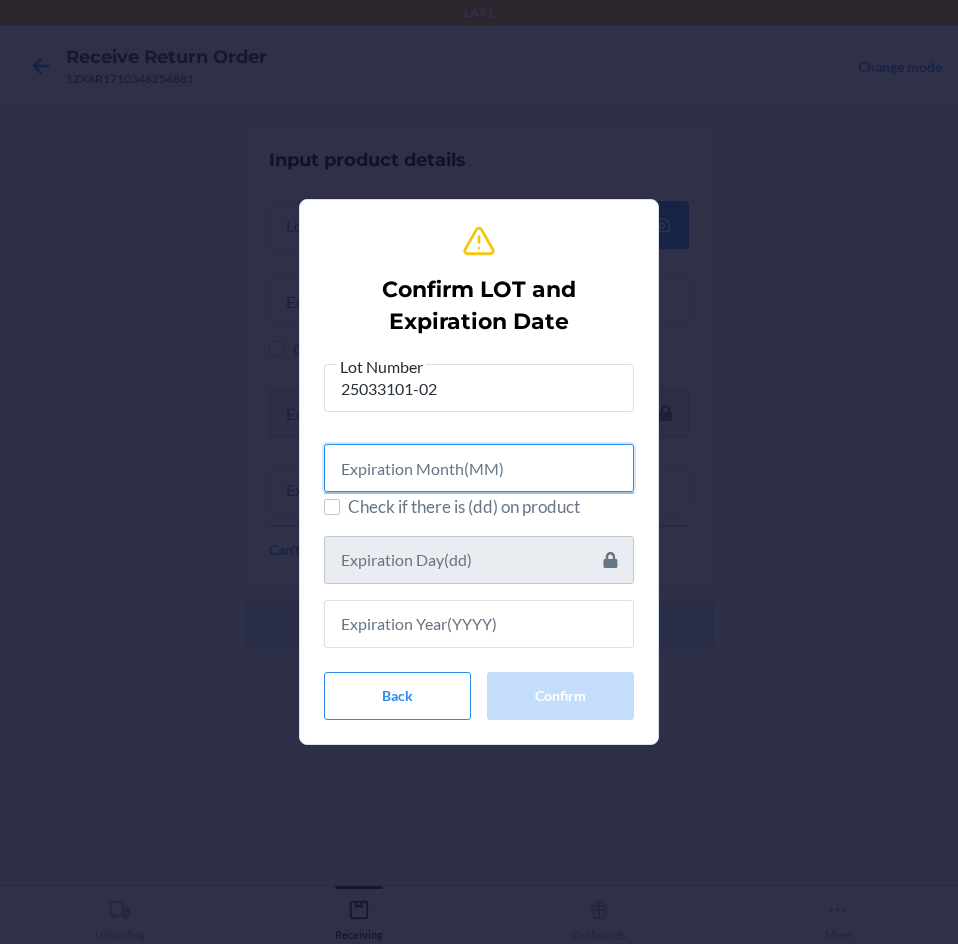 click at bounding box center (479, 468) 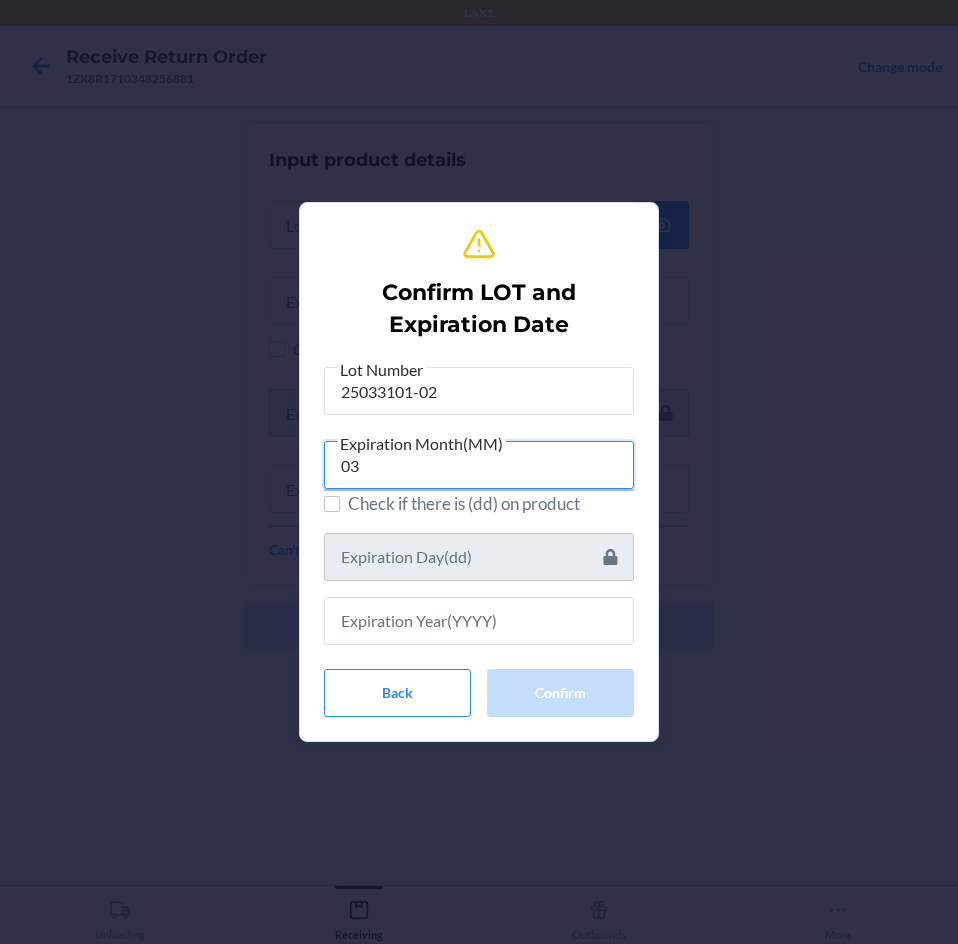 type on "03" 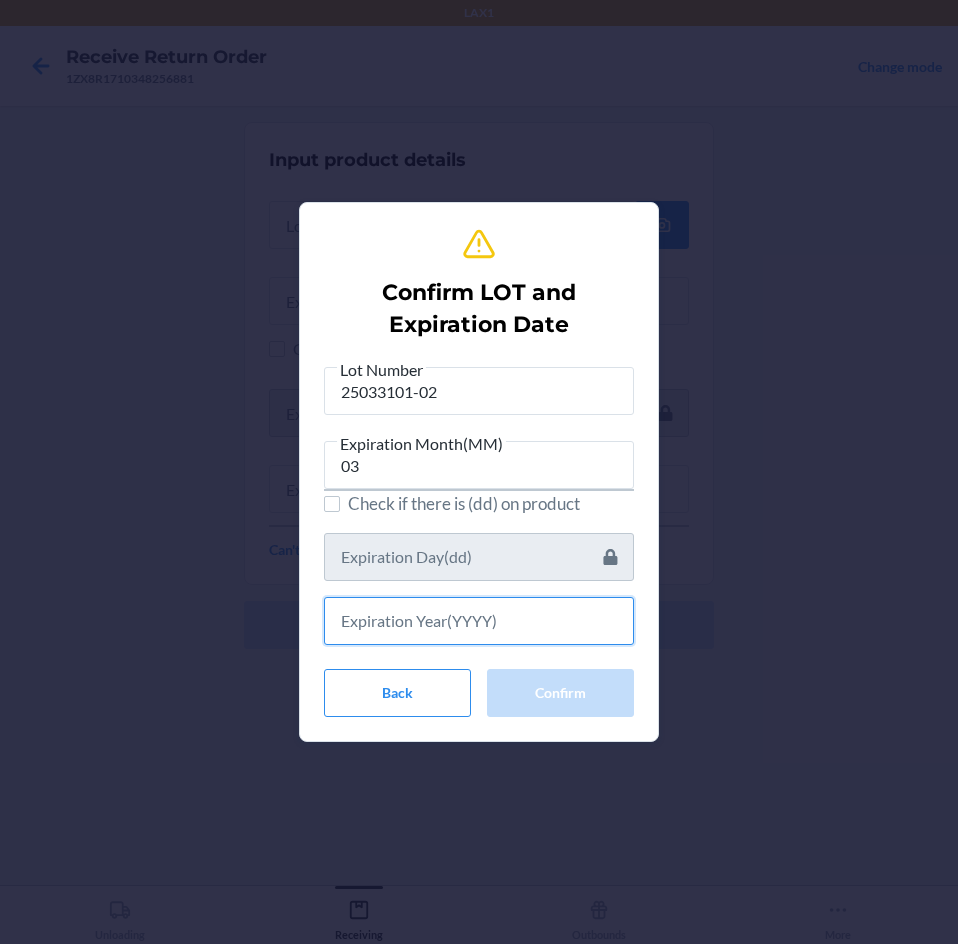 click at bounding box center [479, 621] 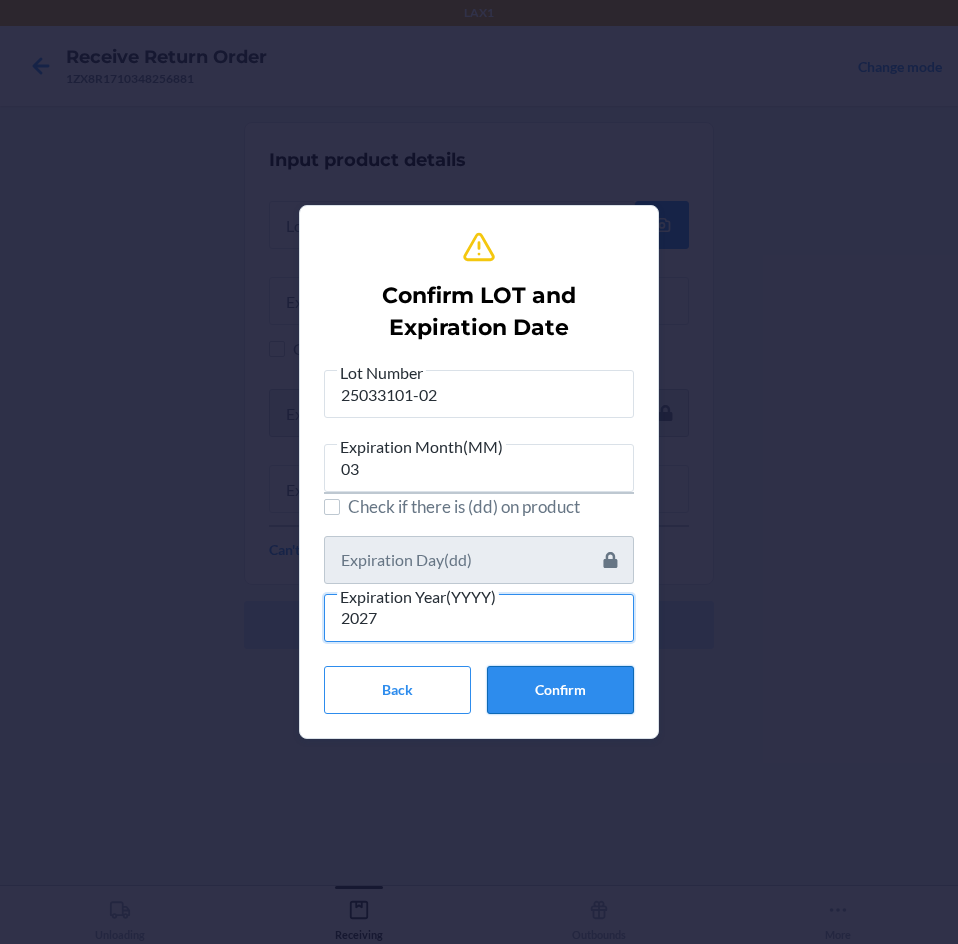 type on "2027" 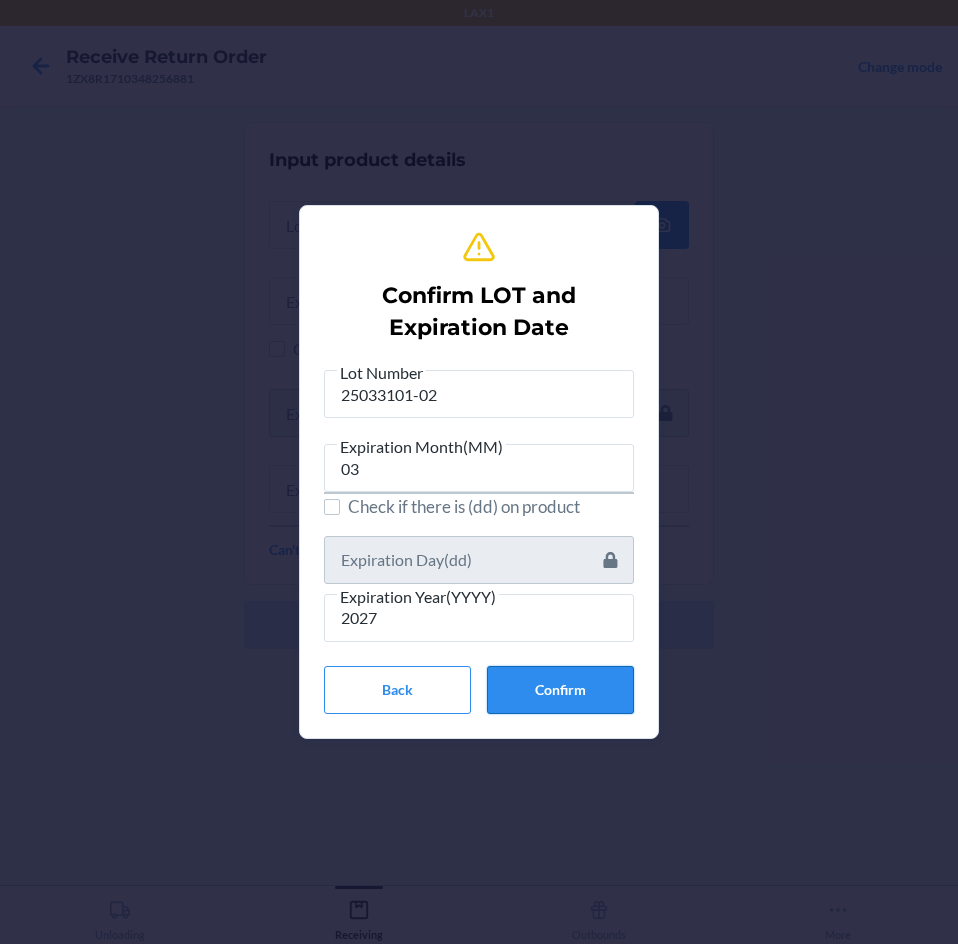 click on "Confirm" at bounding box center [560, 690] 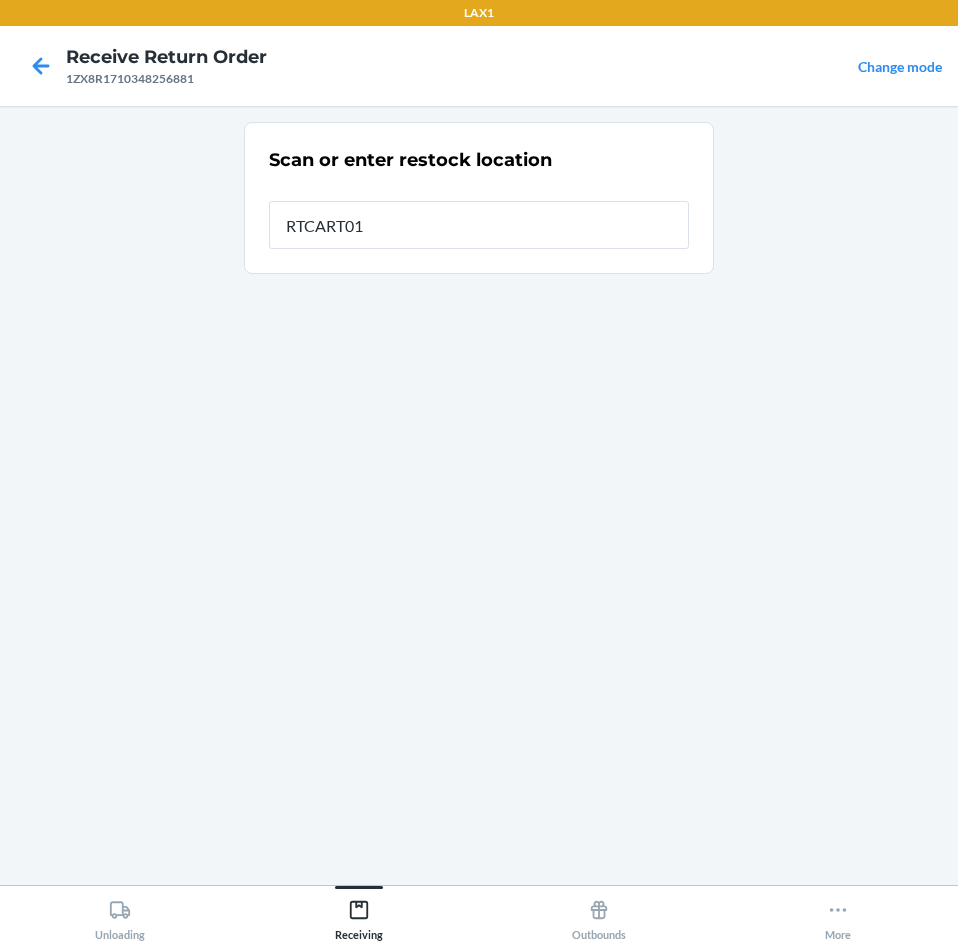 type on "RTCART016" 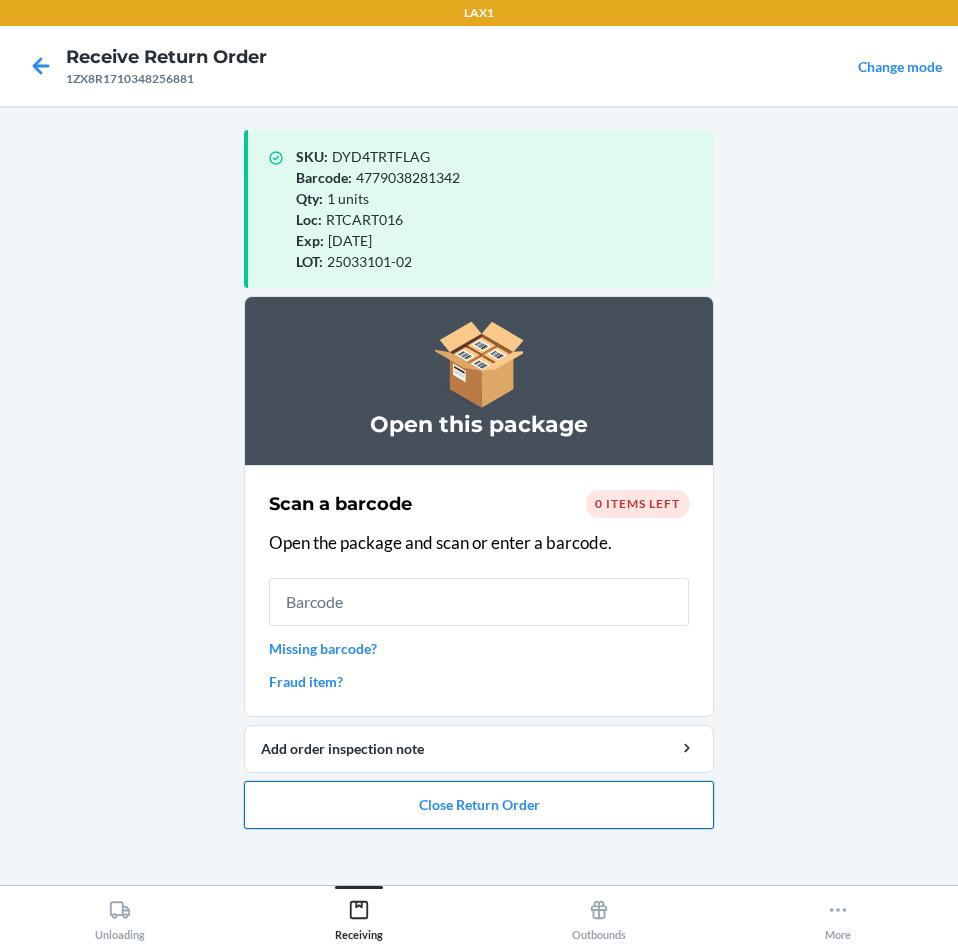 click on "Close Return Order" at bounding box center (479, 805) 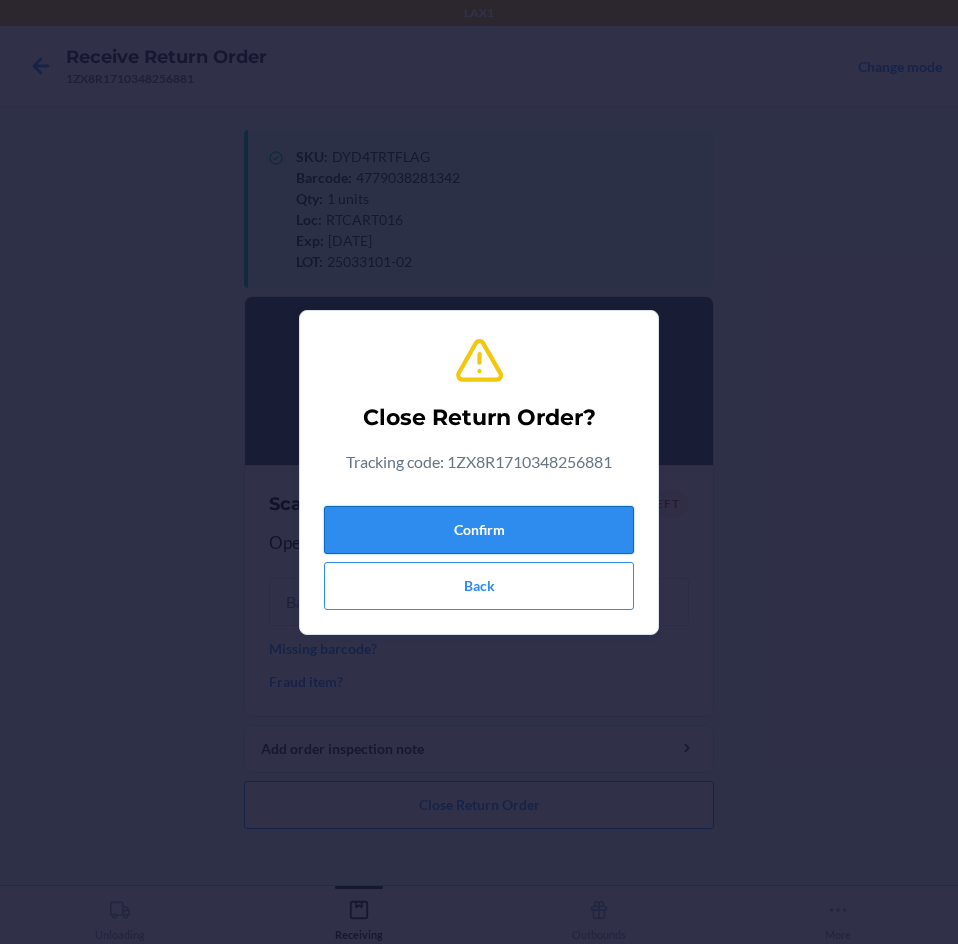click on "Confirm" at bounding box center [479, 530] 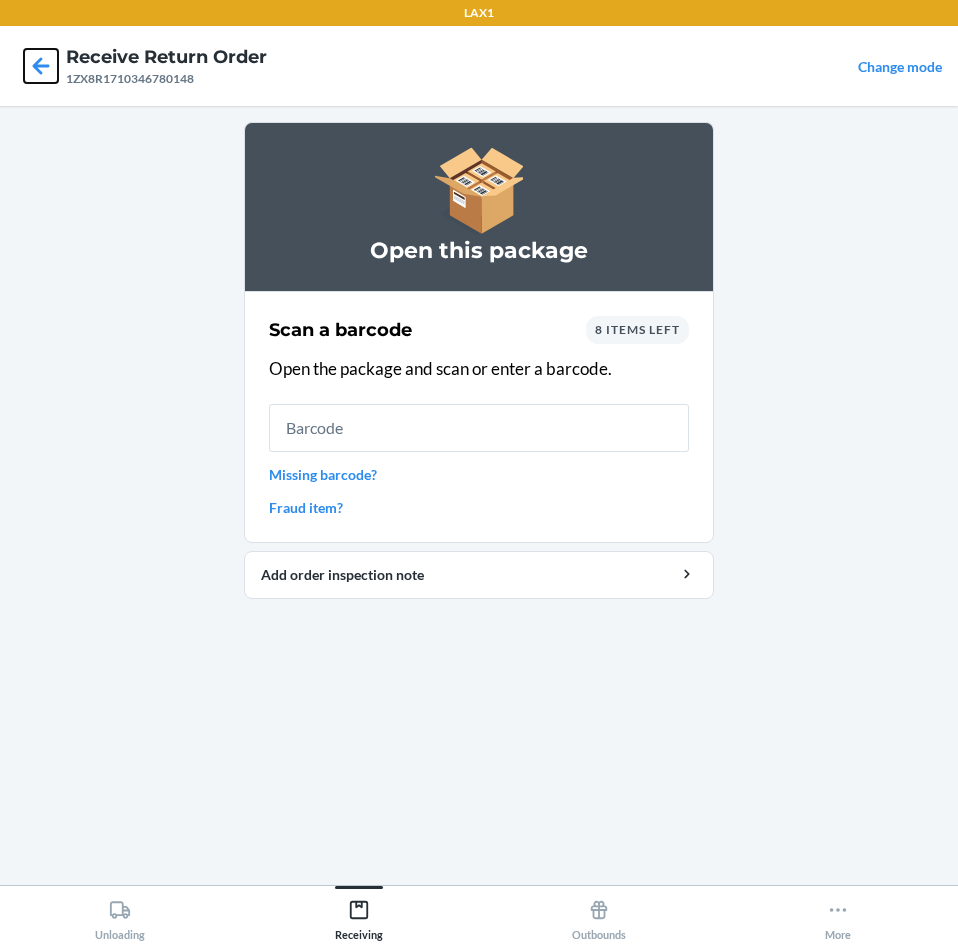 click 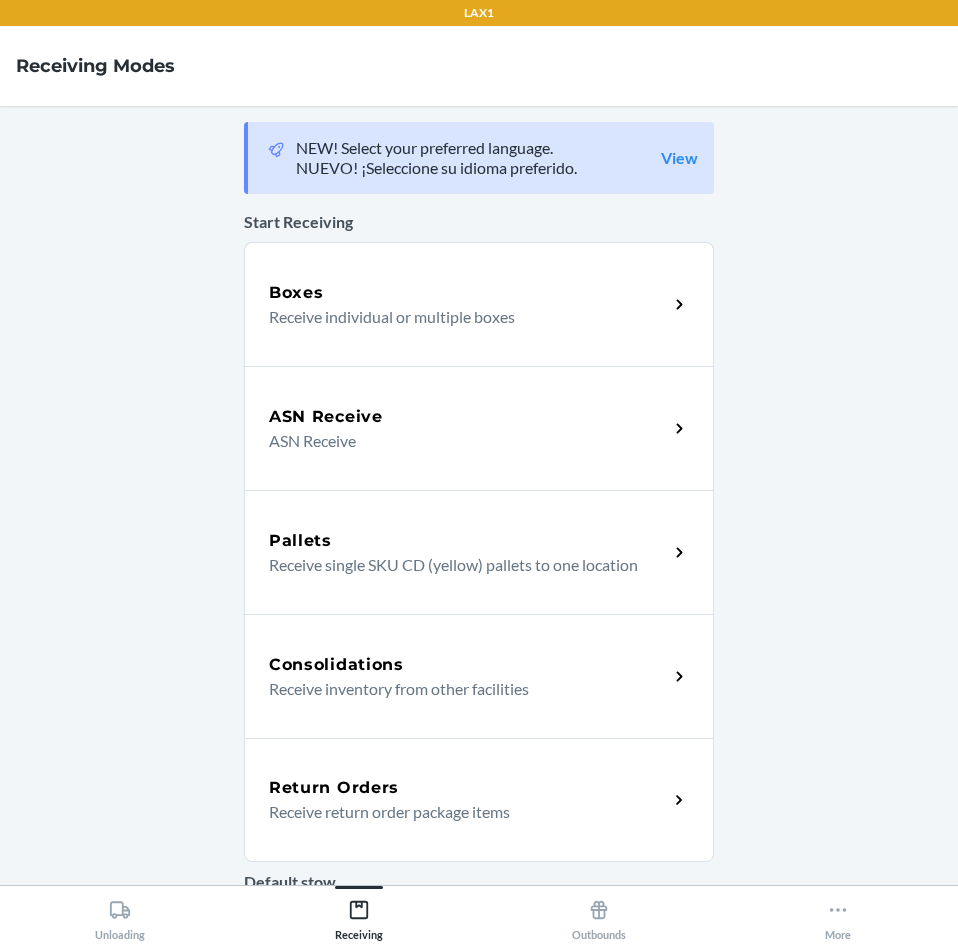 click on "Return Orders" at bounding box center [334, 788] 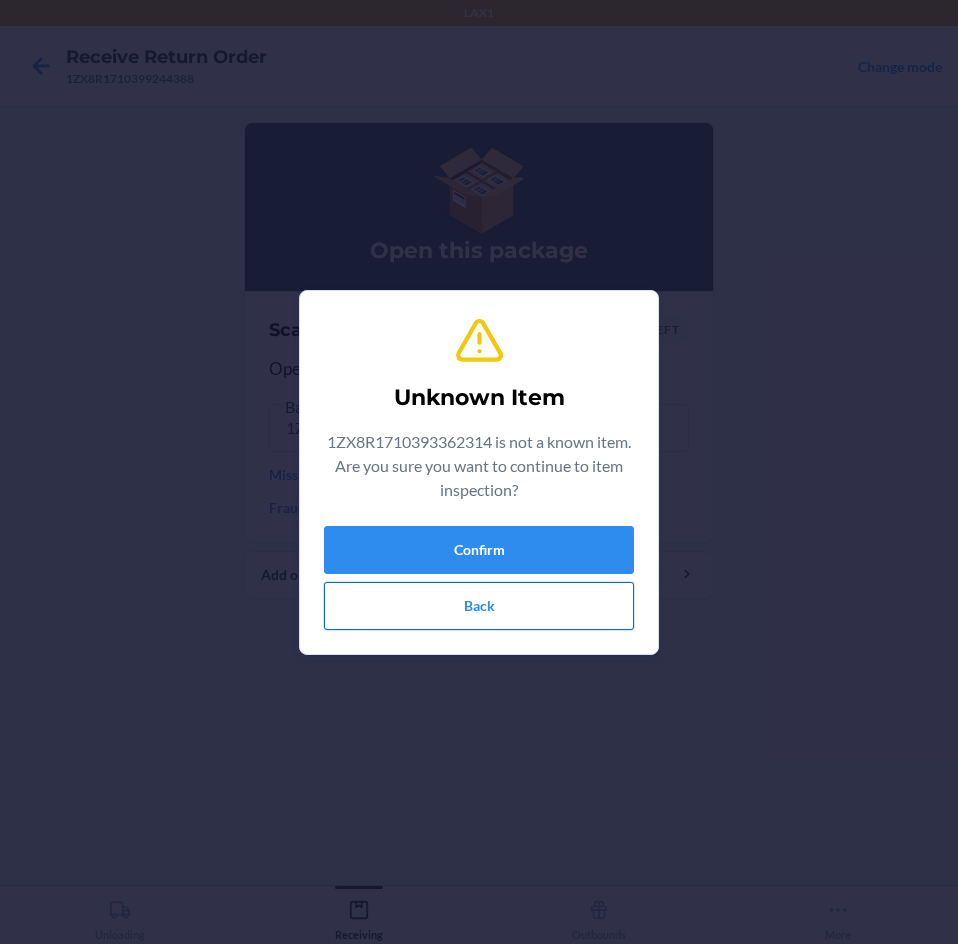 click on "Back" at bounding box center [479, 606] 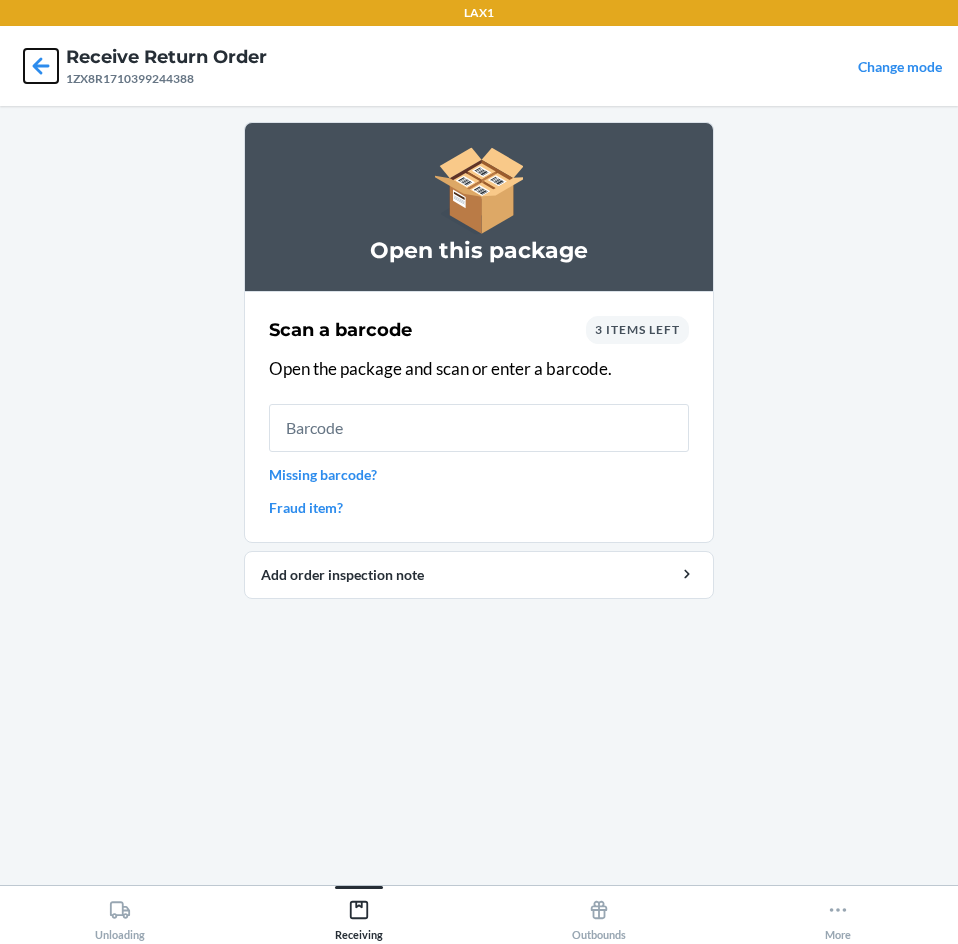 click 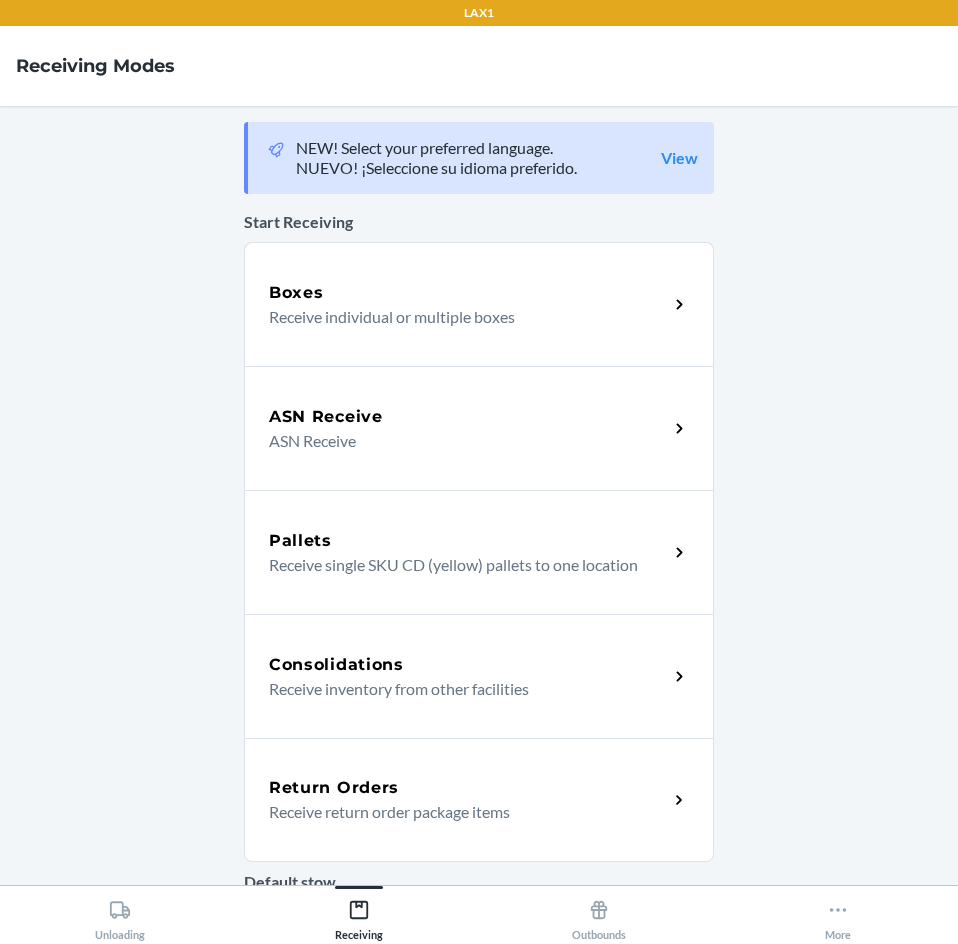 click on "Return Orders" at bounding box center (334, 788) 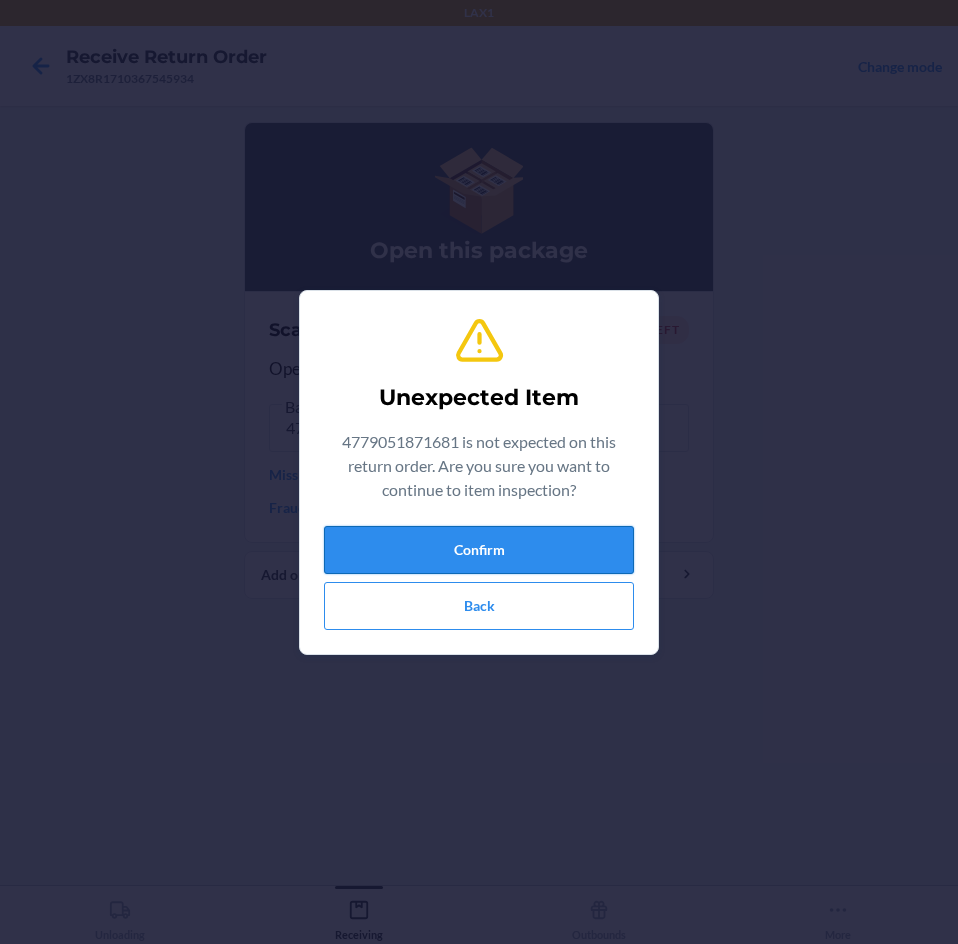 click on "Confirm" at bounding box center [479, 550] 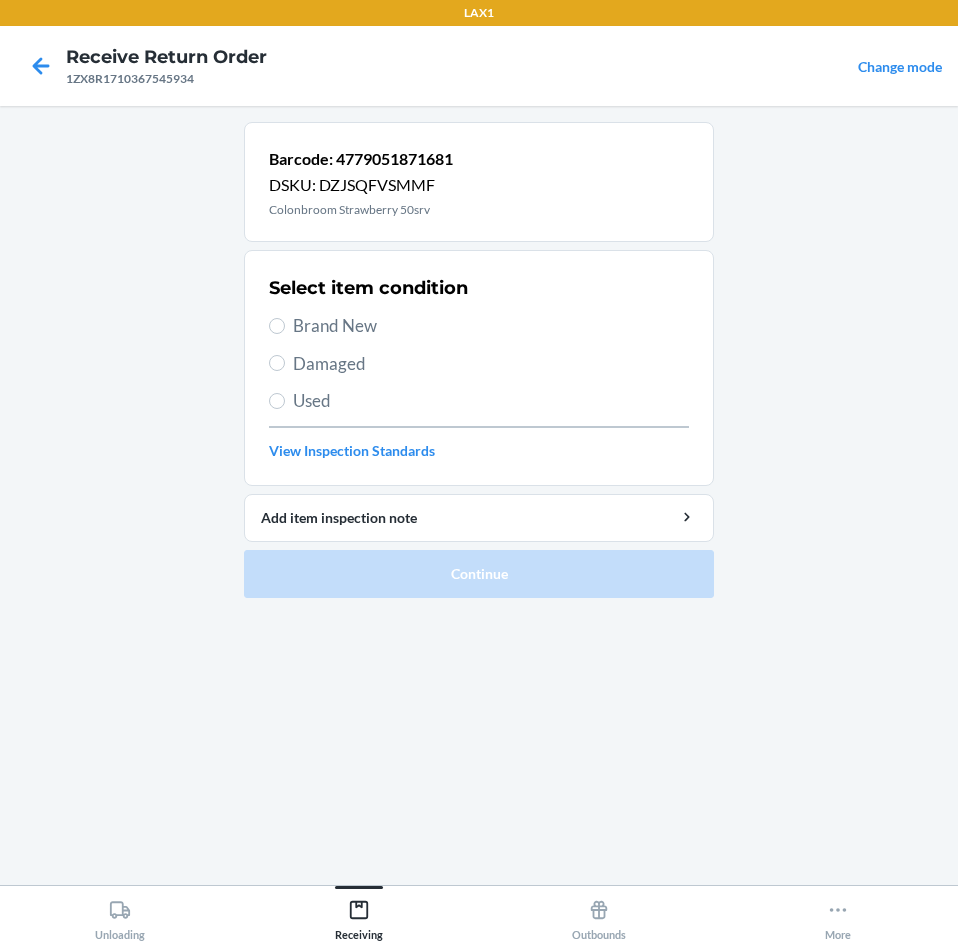 click on "Brand New" at bounding box center (479, 326) 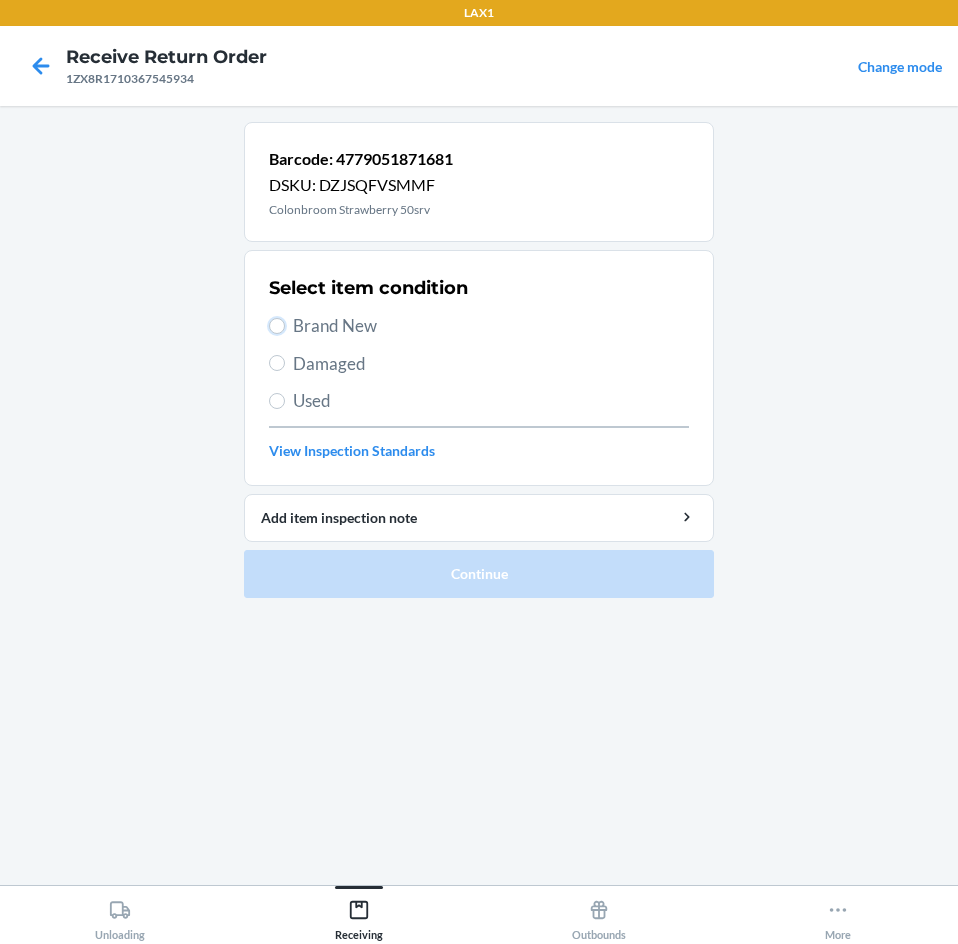click on "Brand New" at bounding box center [277, 326] 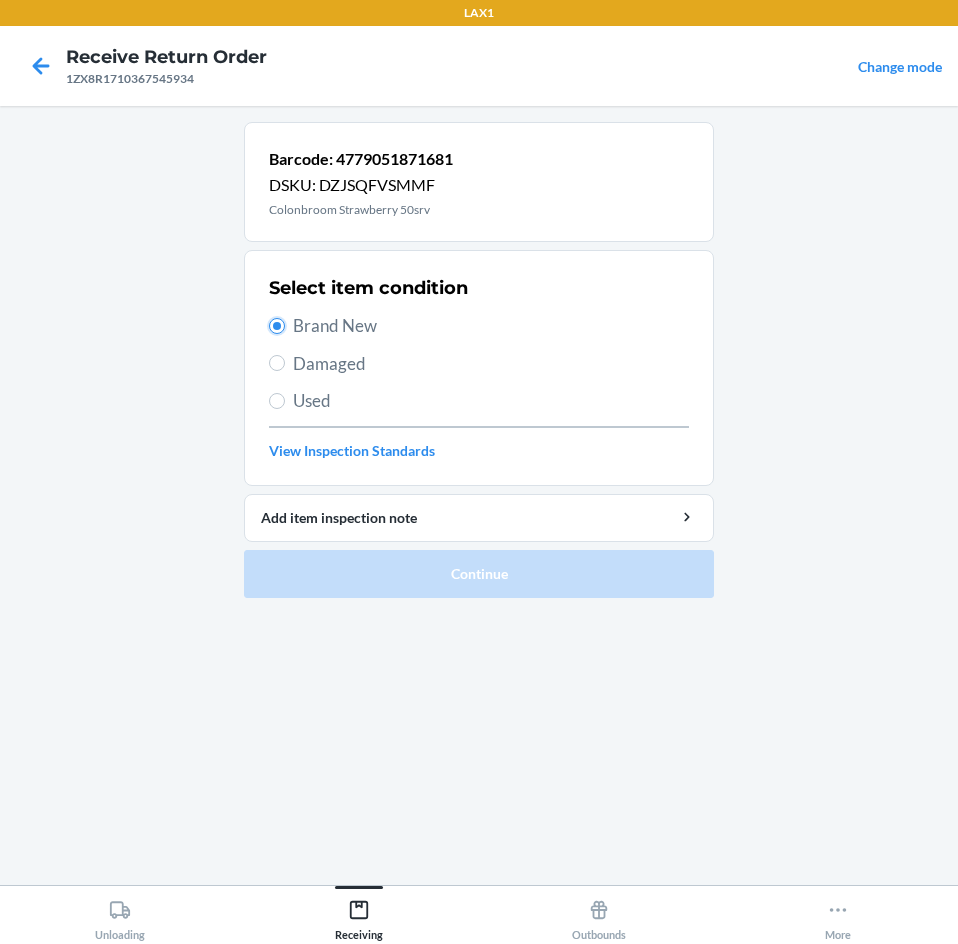 radio on "true" 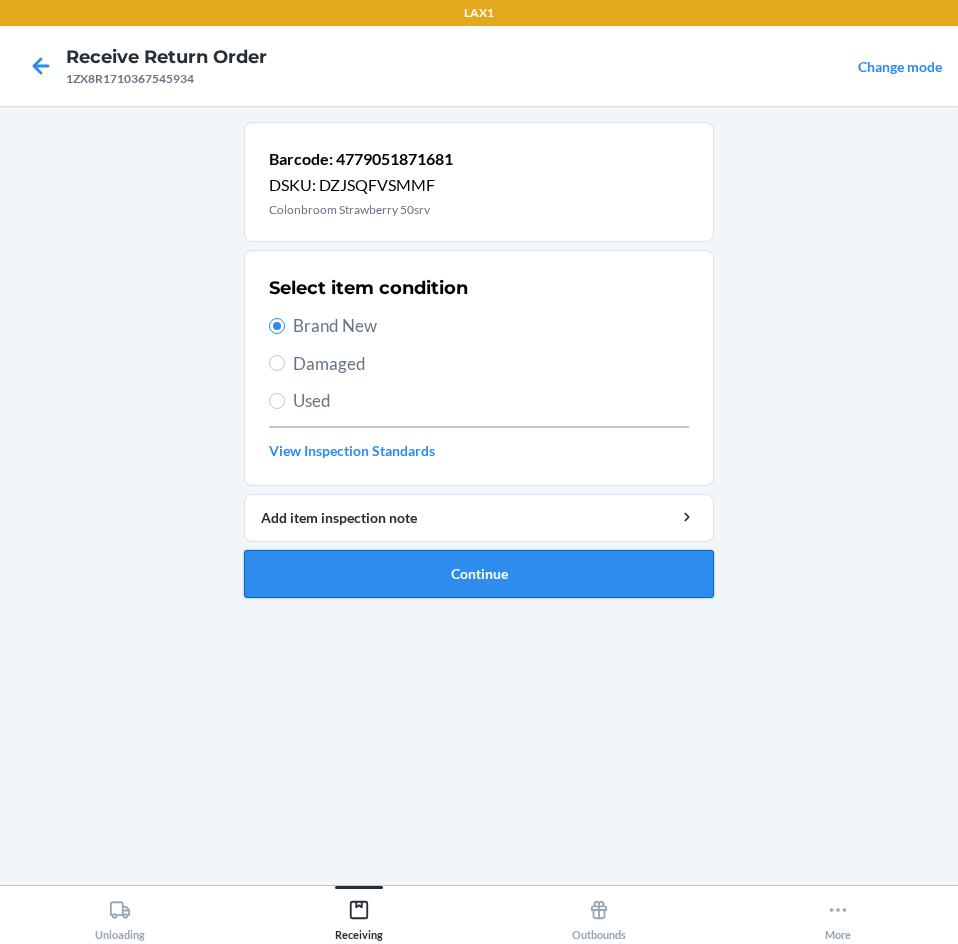 click on "Continue" at bounding box center (479, 574) 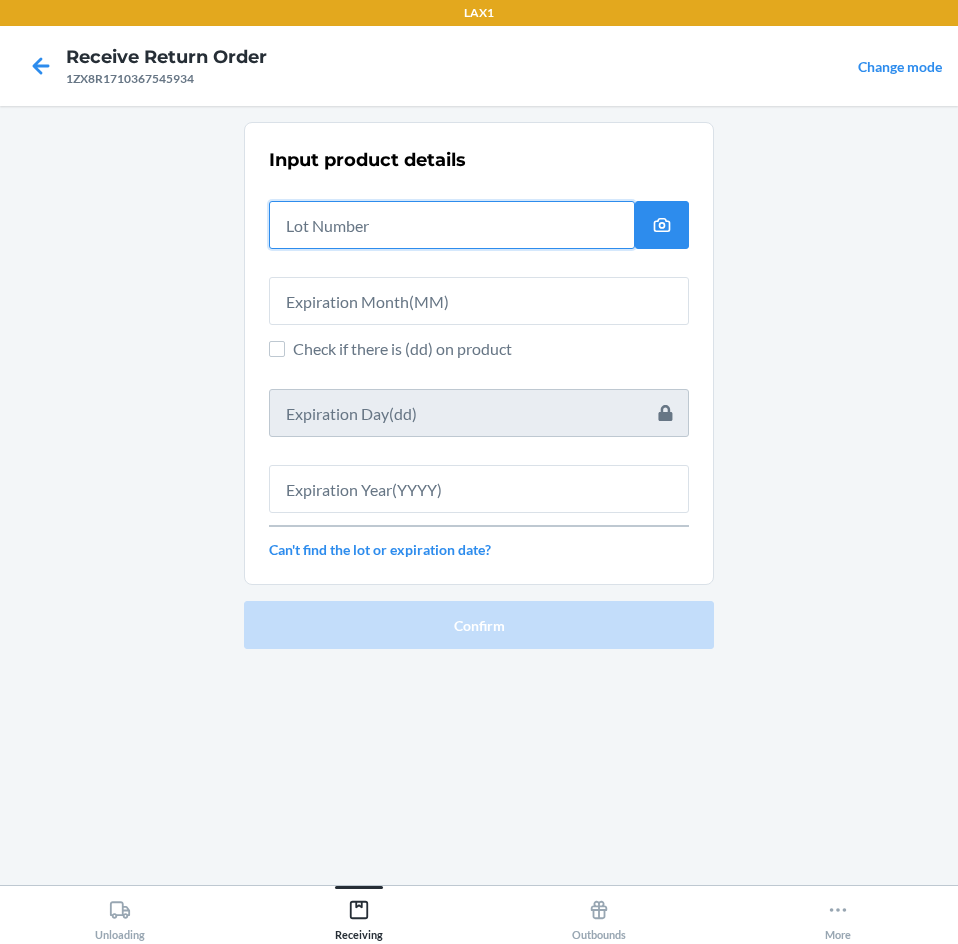 drag, startPoint x: 369, startPoint y: 231, endPoint x: 460, endPoint y: 107, distance: 153.80832 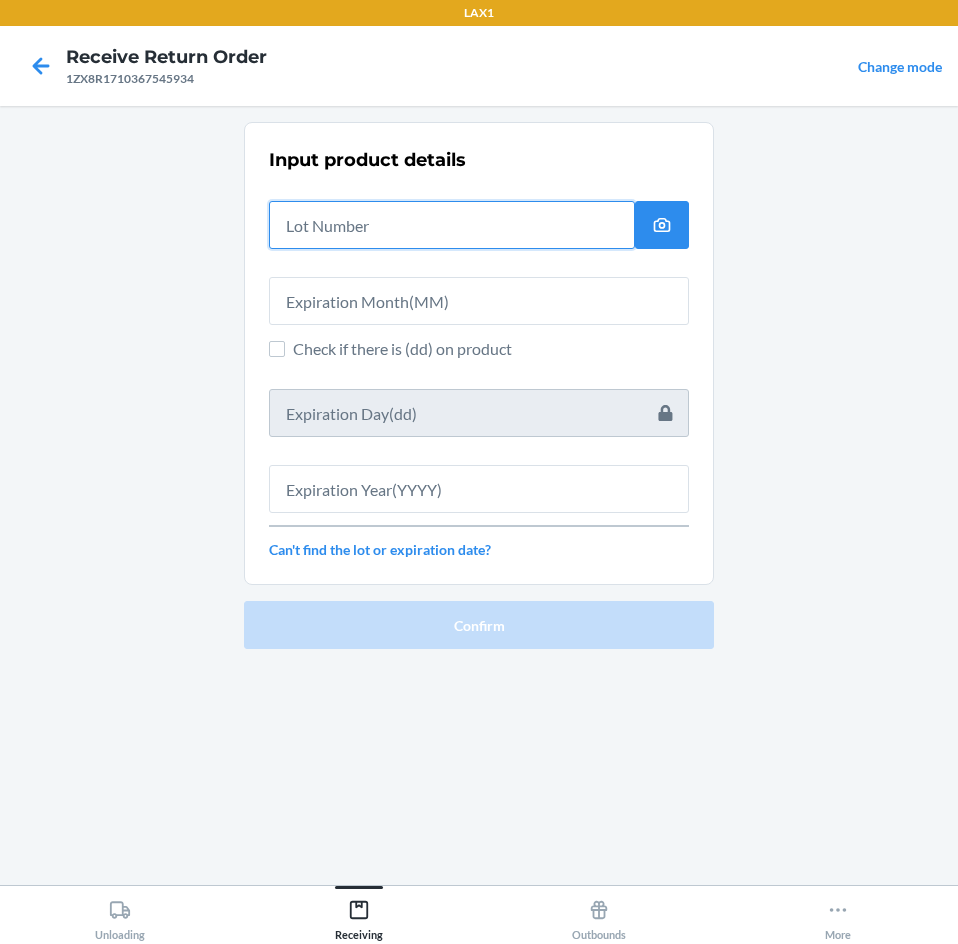 click at bounding box center (452, 225) 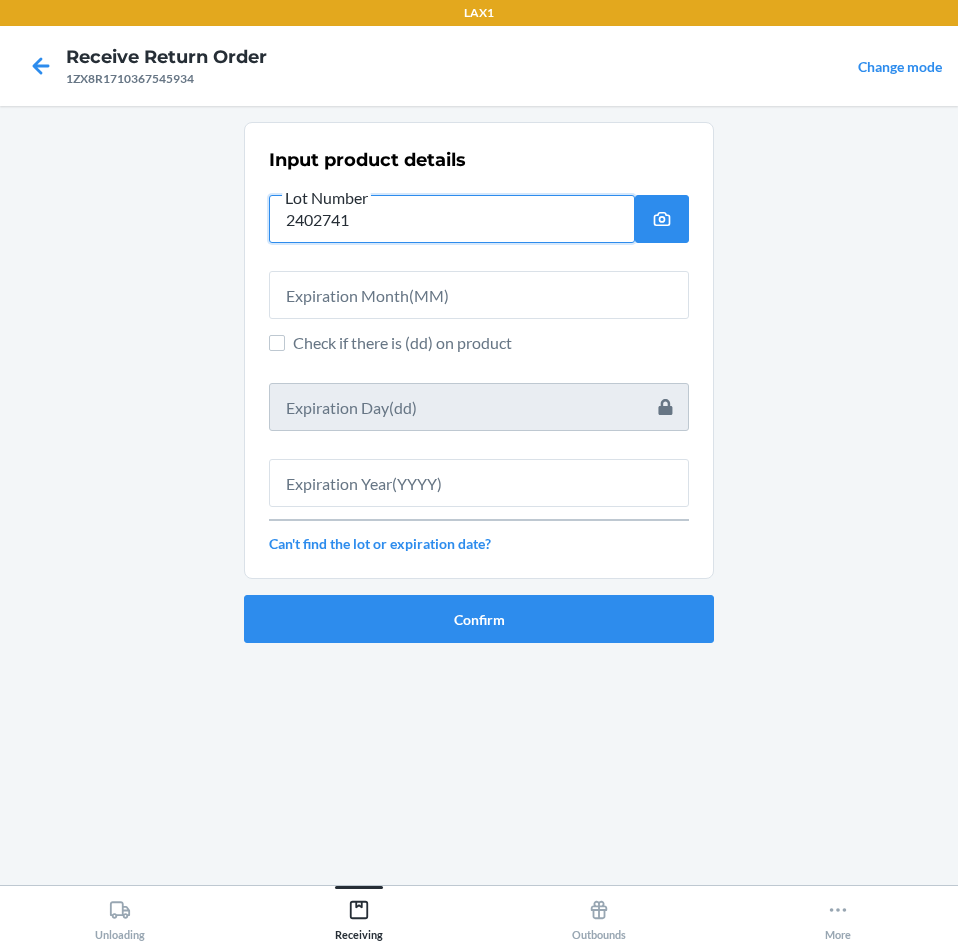 type on "2402741" 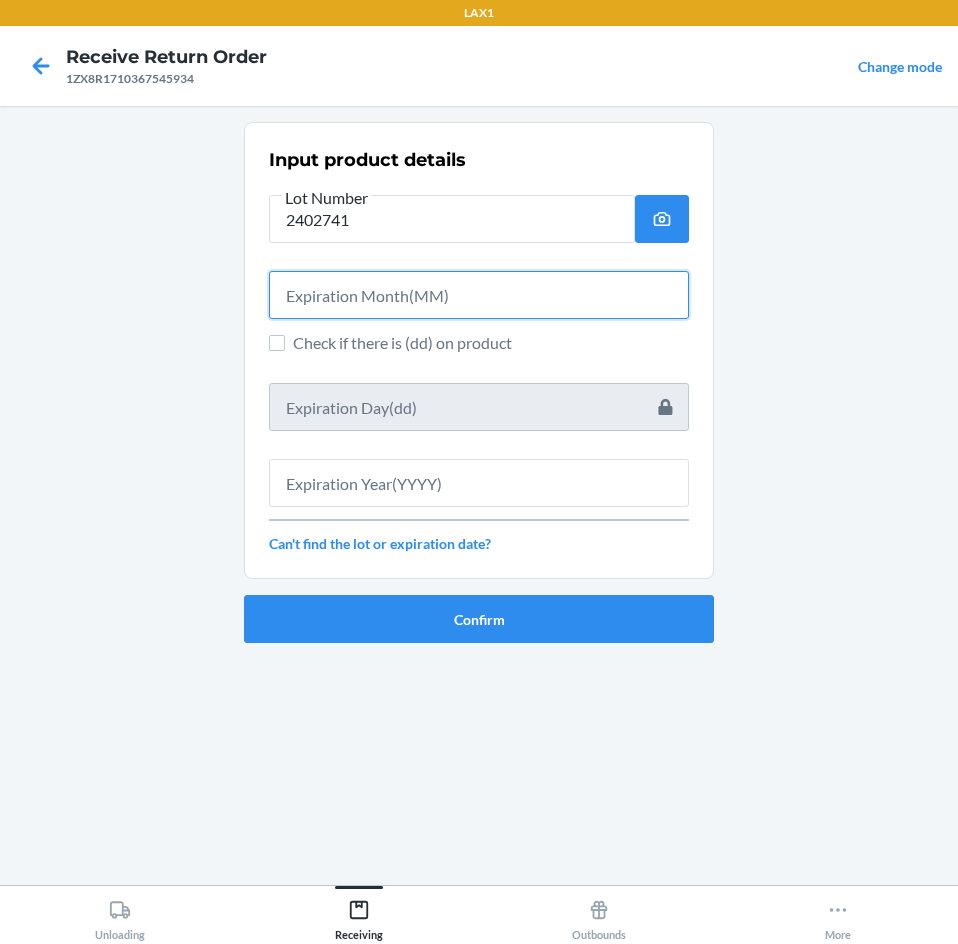 click at bounding box center (479, 295) 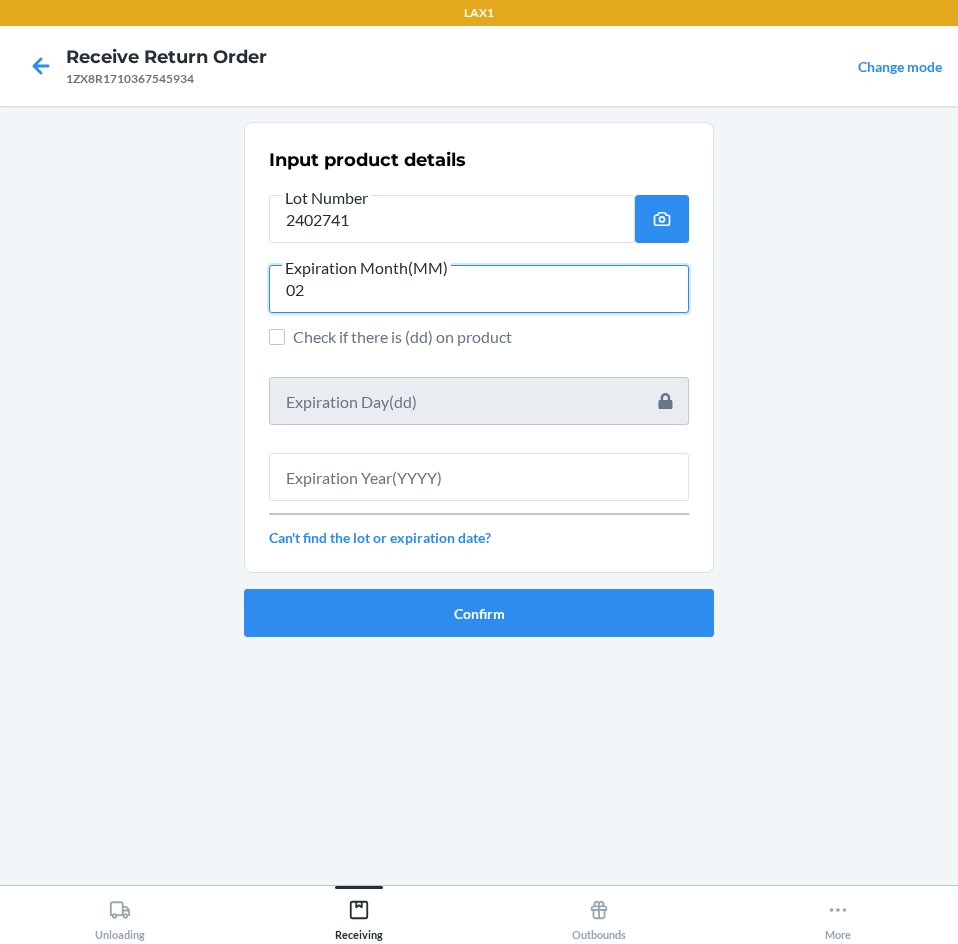 type on "02" 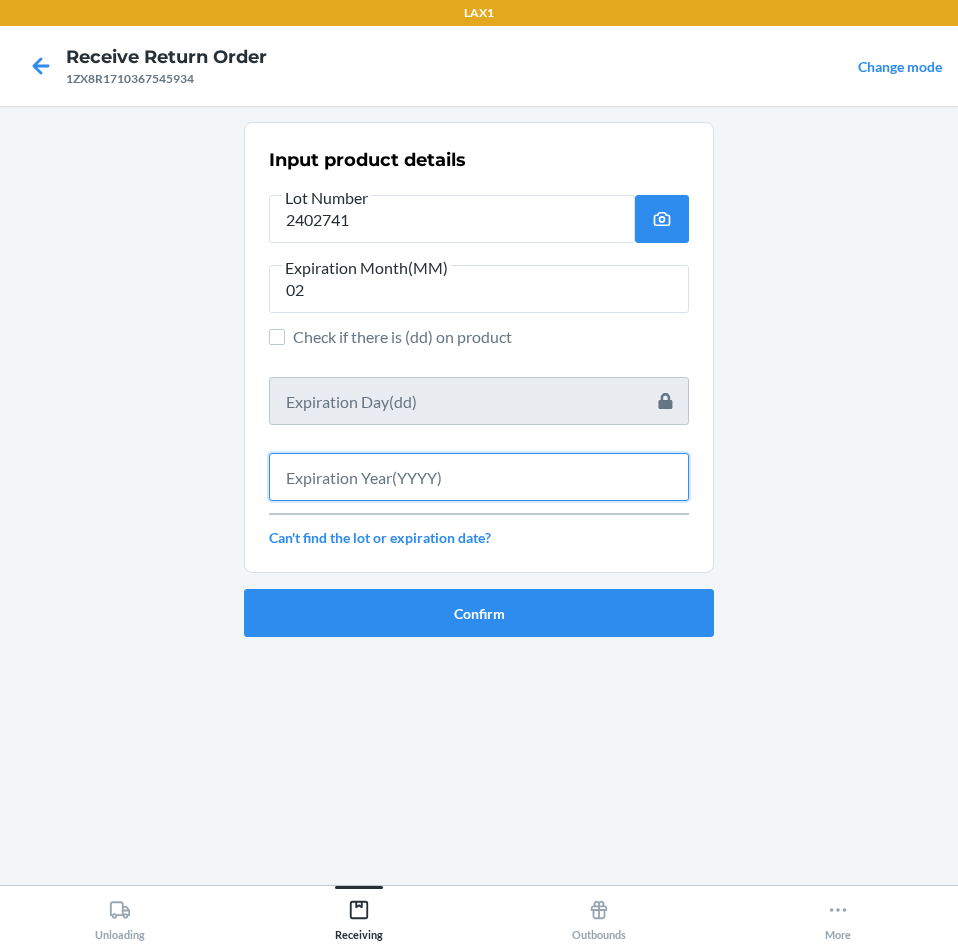 click at bounding box center (479, 477) 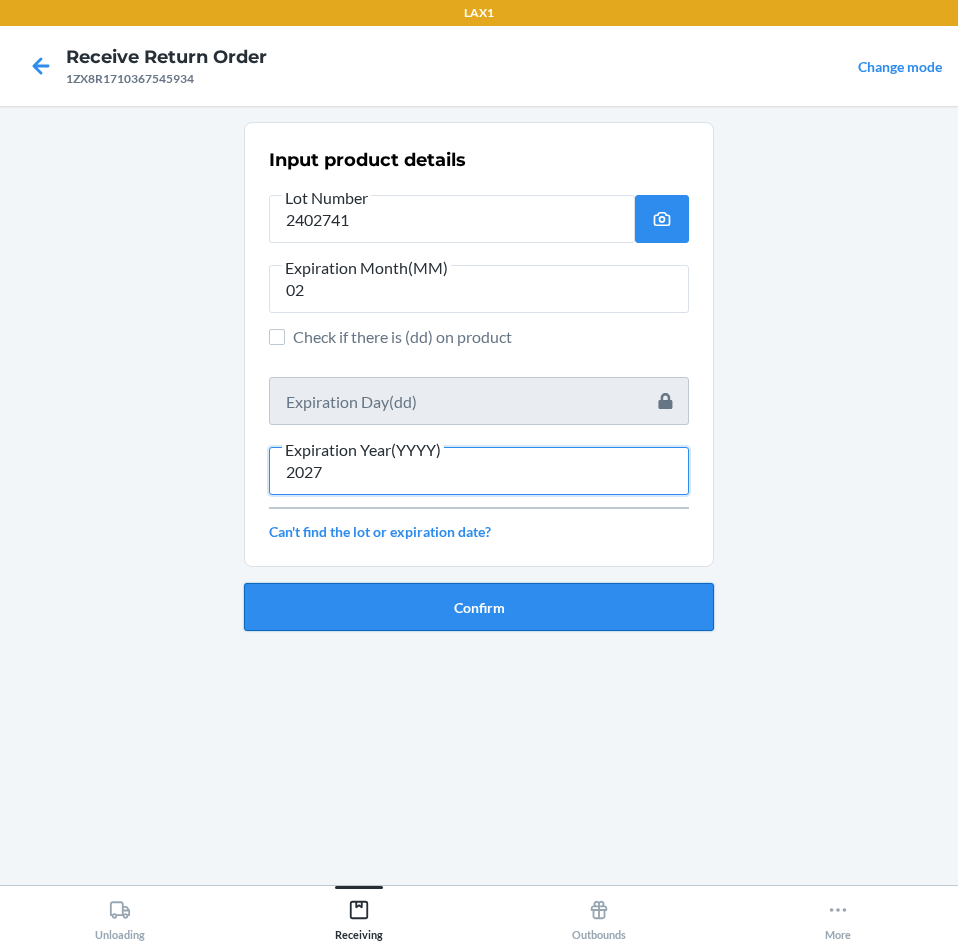 type on "2027" 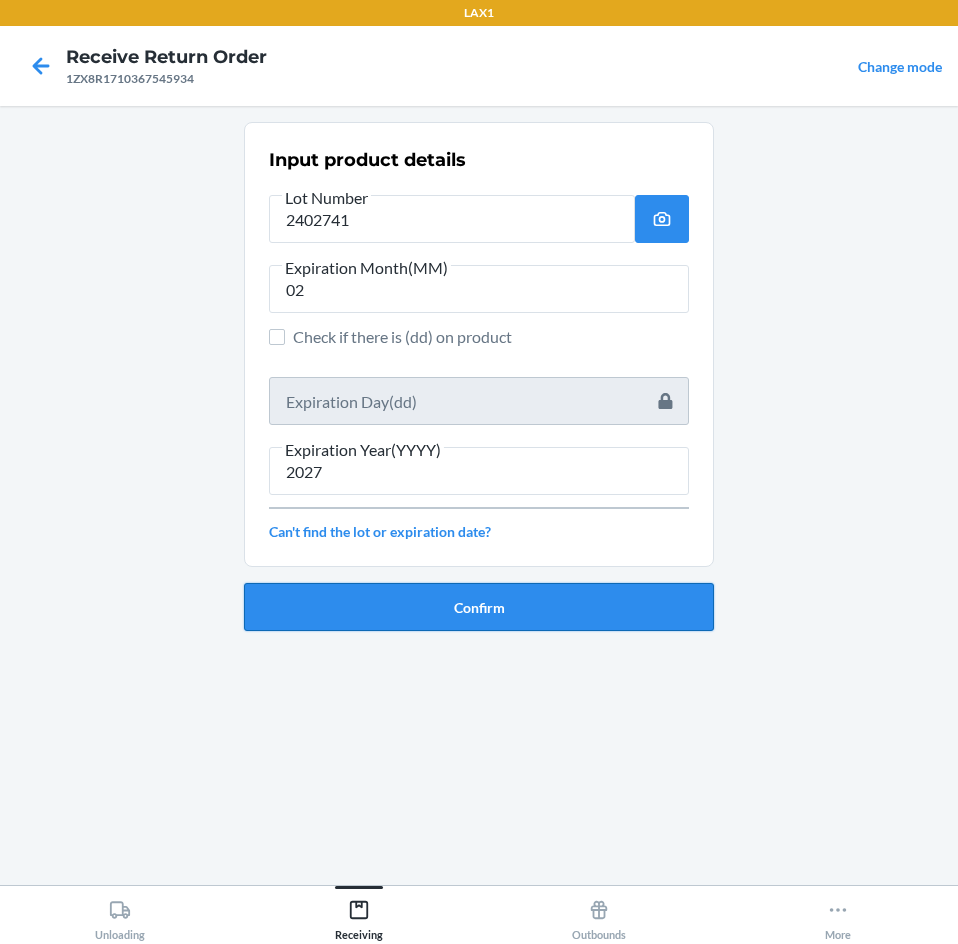 click on "Confirm" at bounding box center [479, 607] 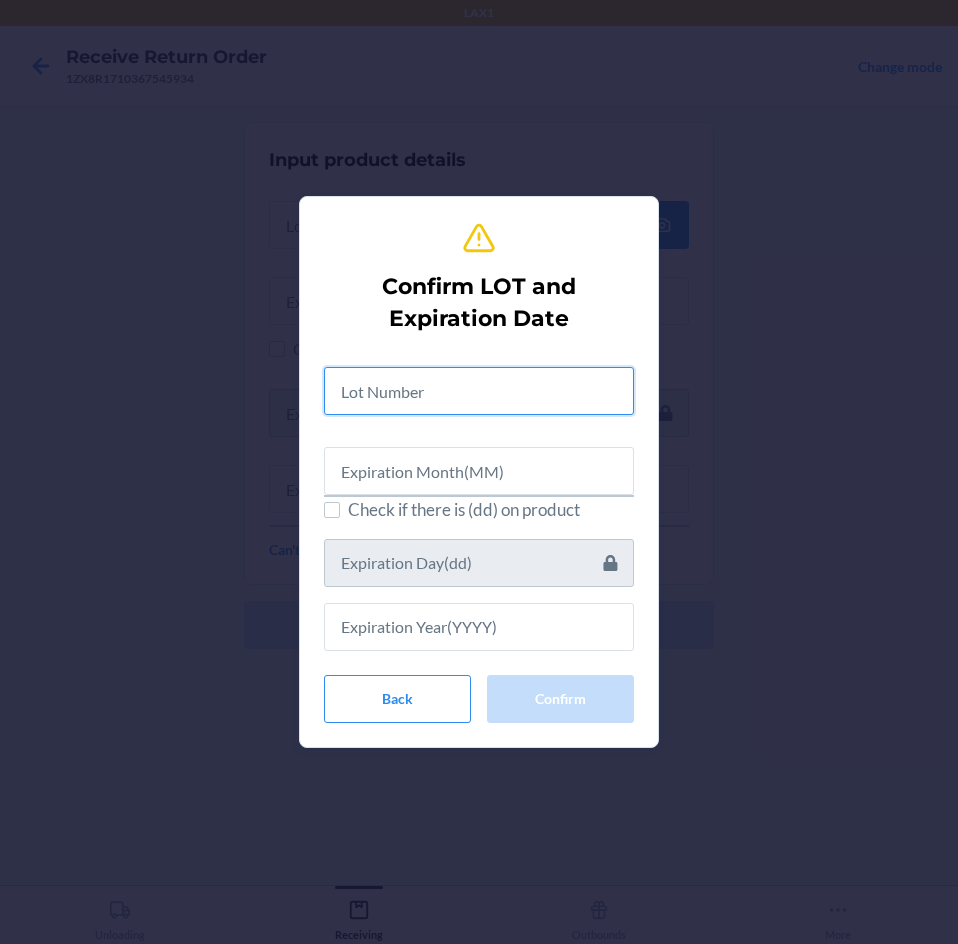 click at bounding box center (479, 391) 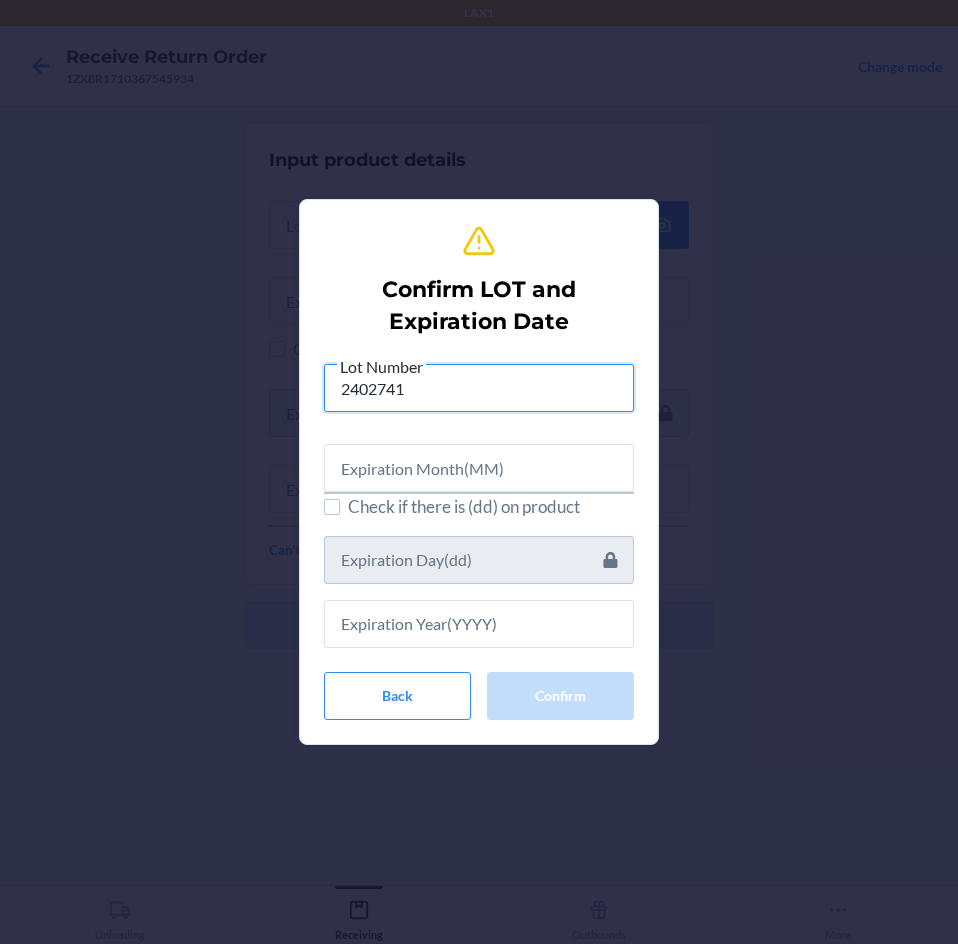 type on "2402741" 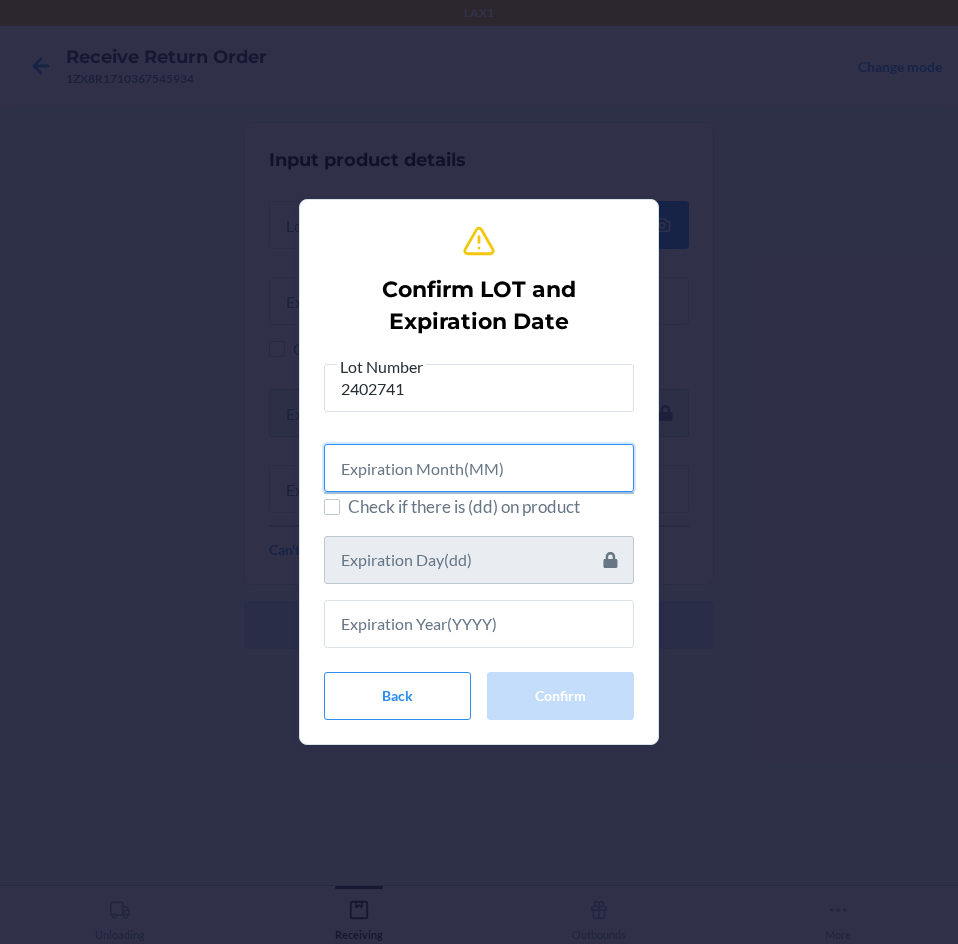 click at bounding box center (479, 468) 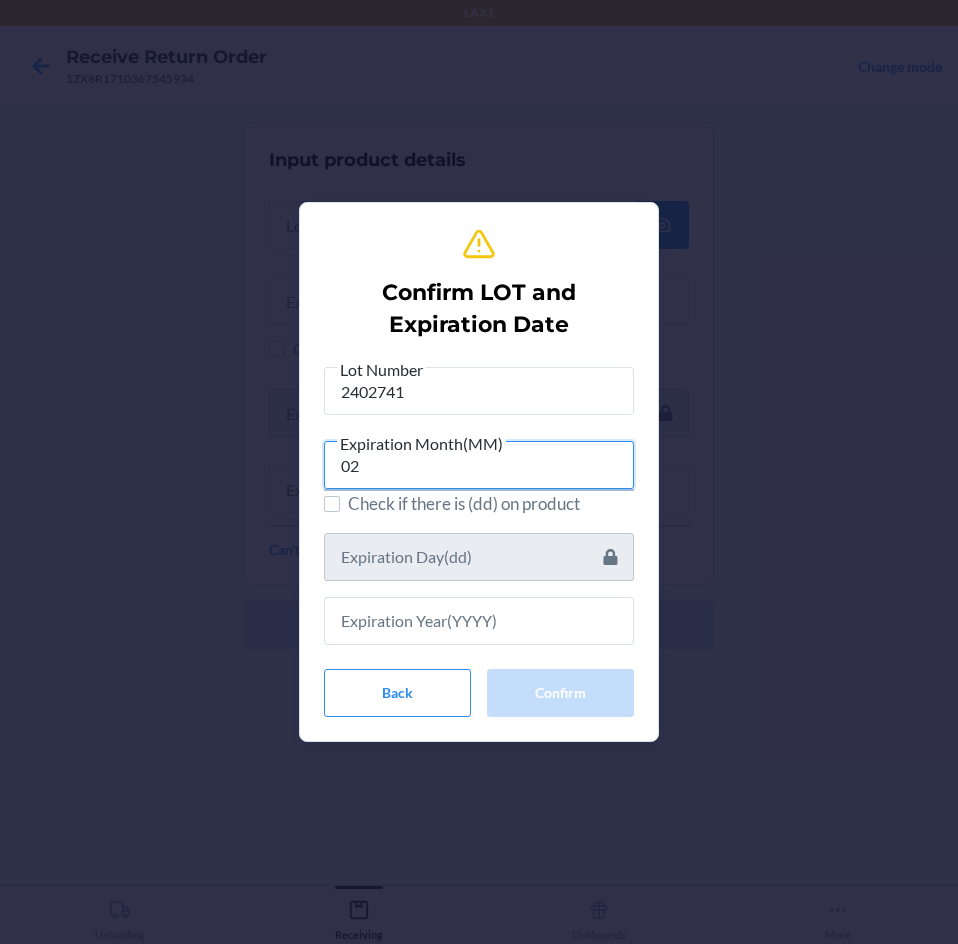type on "02" 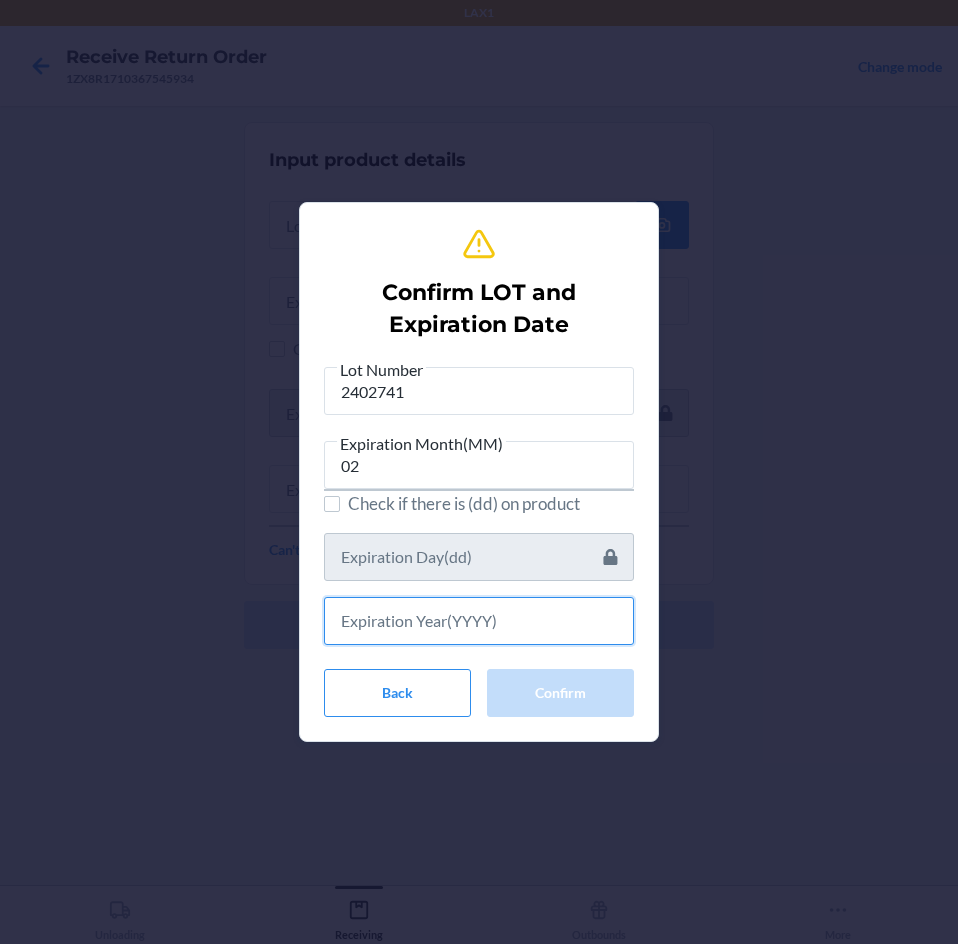 click at bounding box center (479, 621) 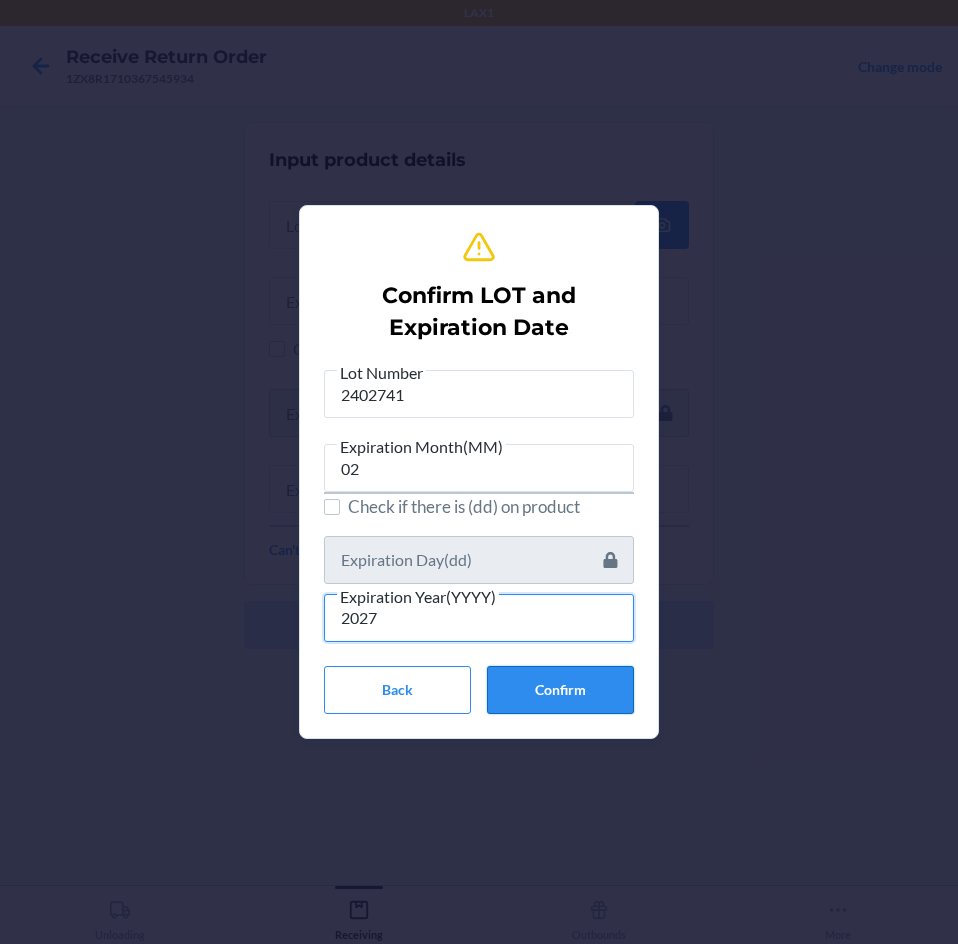 type on "2027" 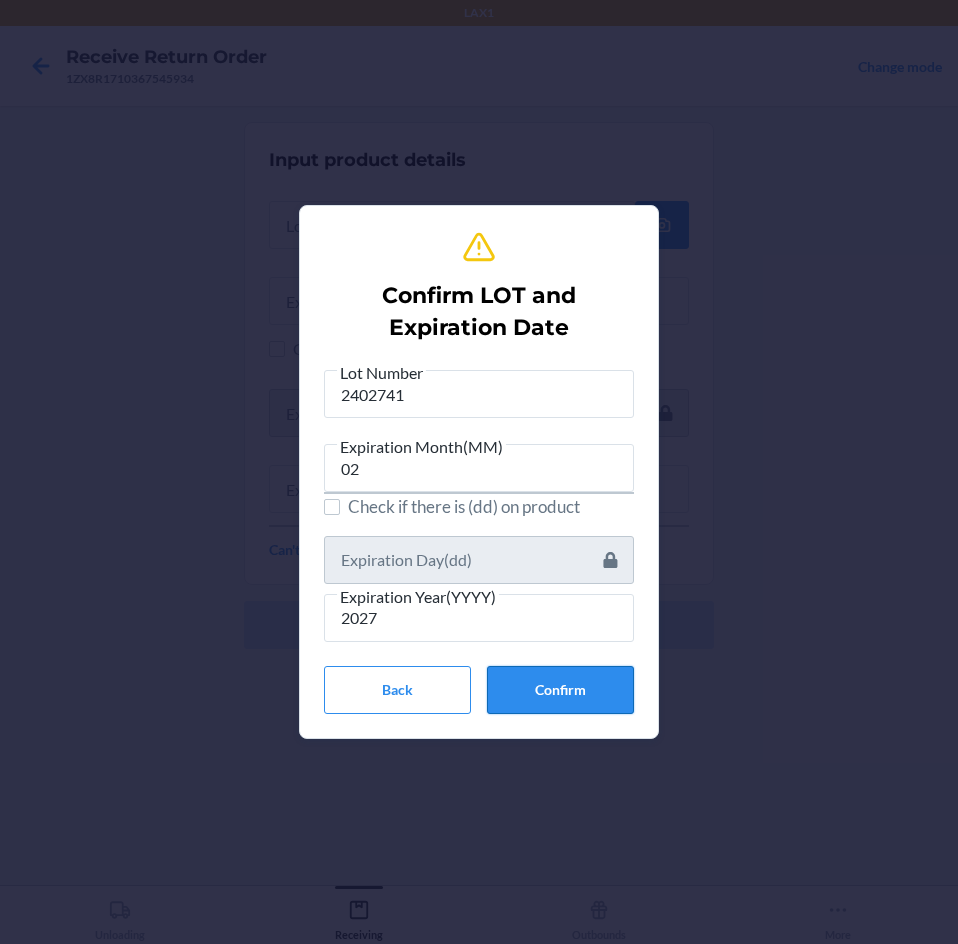 click on "Confirm" at bounding box center [560, 690] 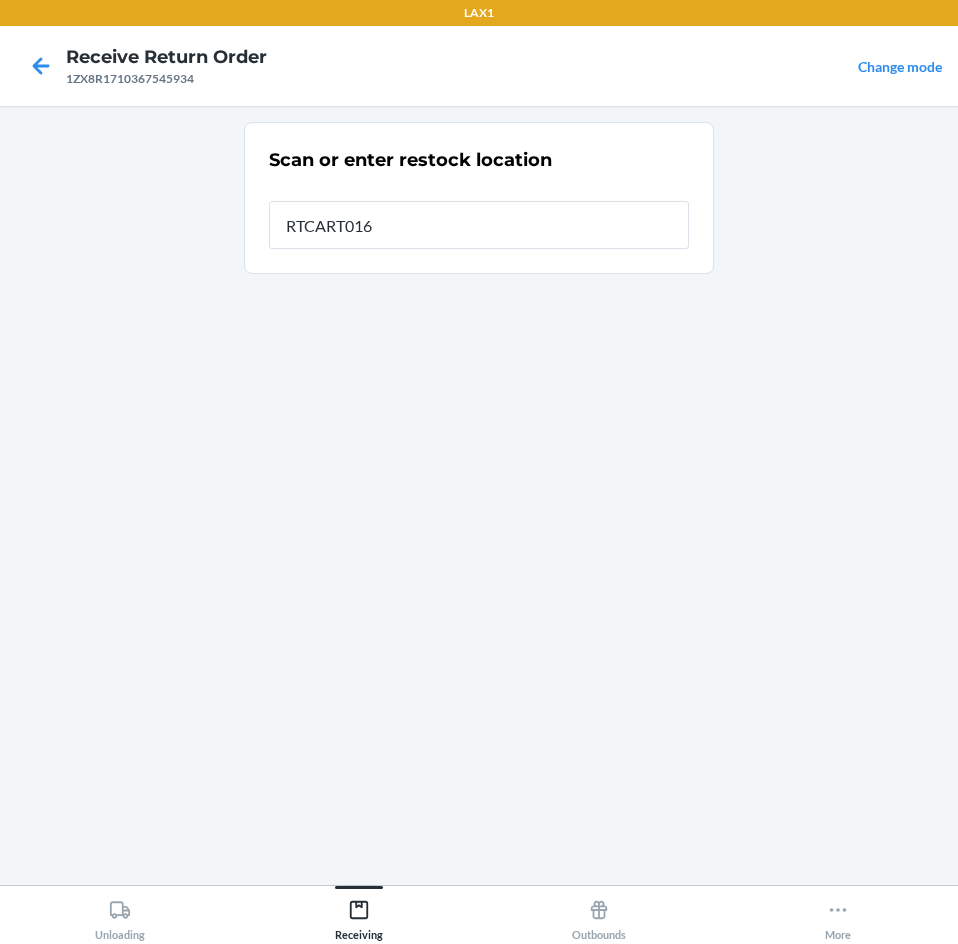 type on "RTCART016" 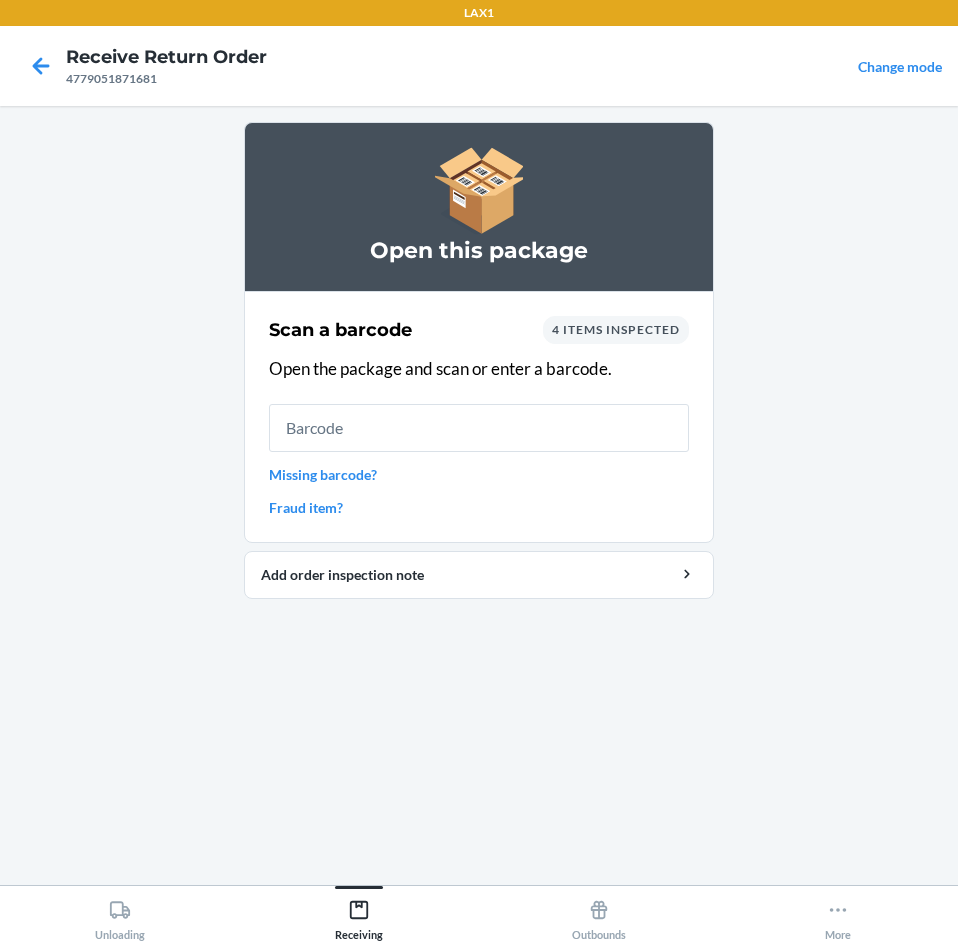 click at bounding box center (41, 66) 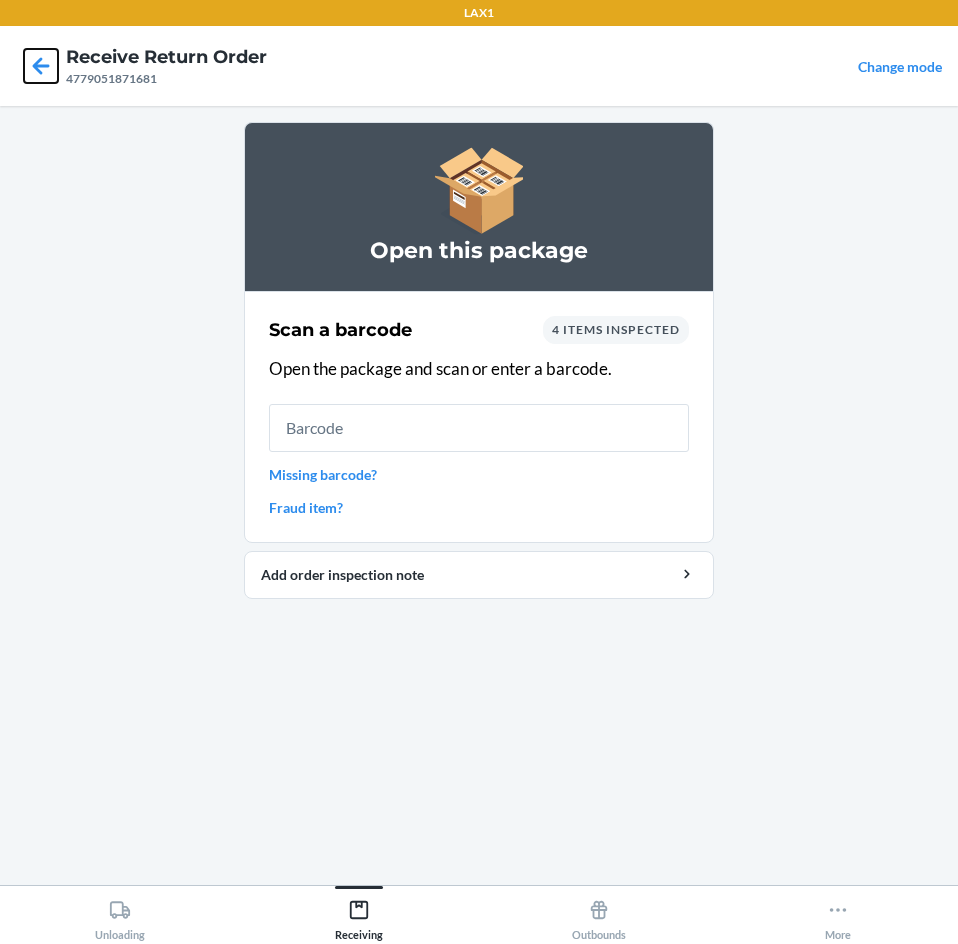 click 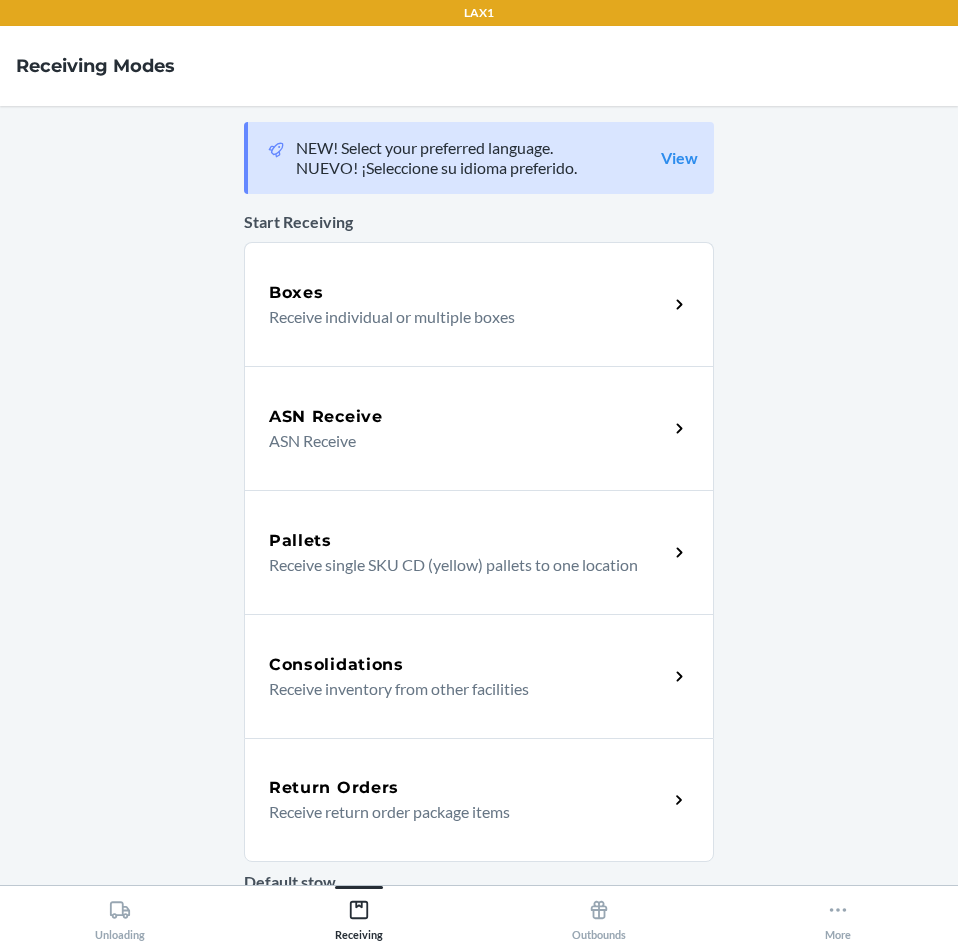 click on "Return Orders Receive return order package items" at bounding box center (479, 800) 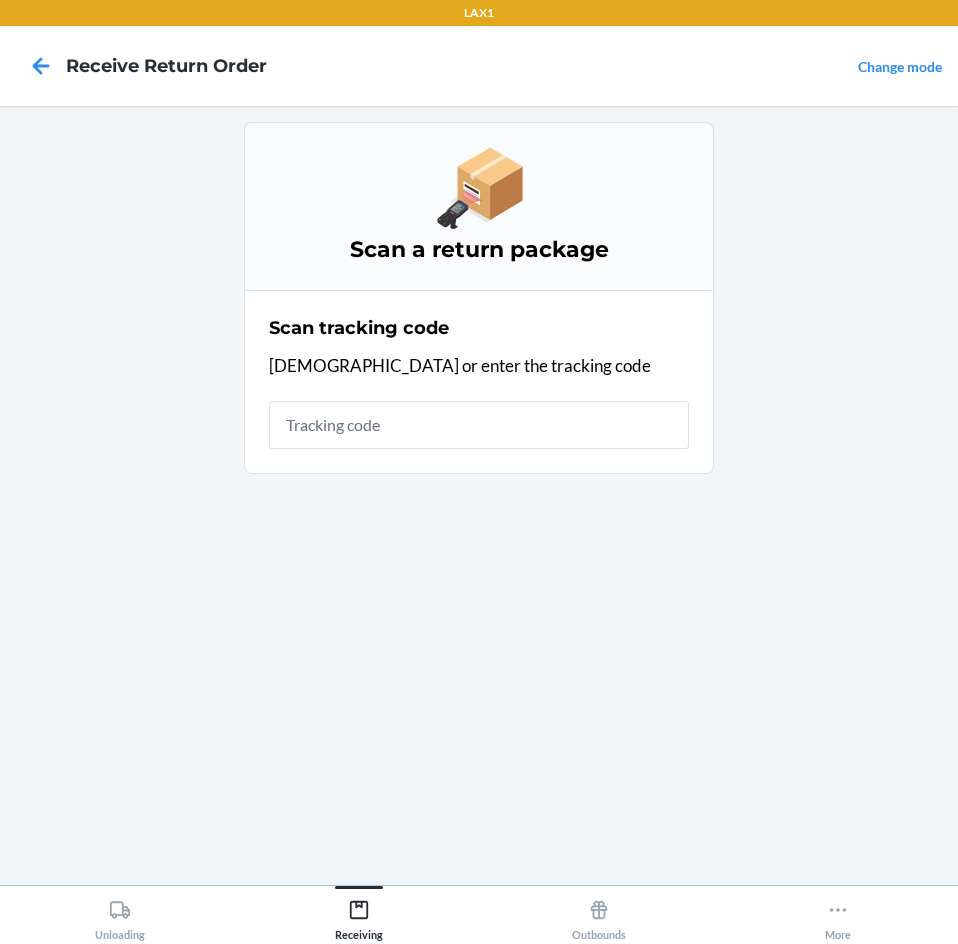 click at bounding box center [479, 425] 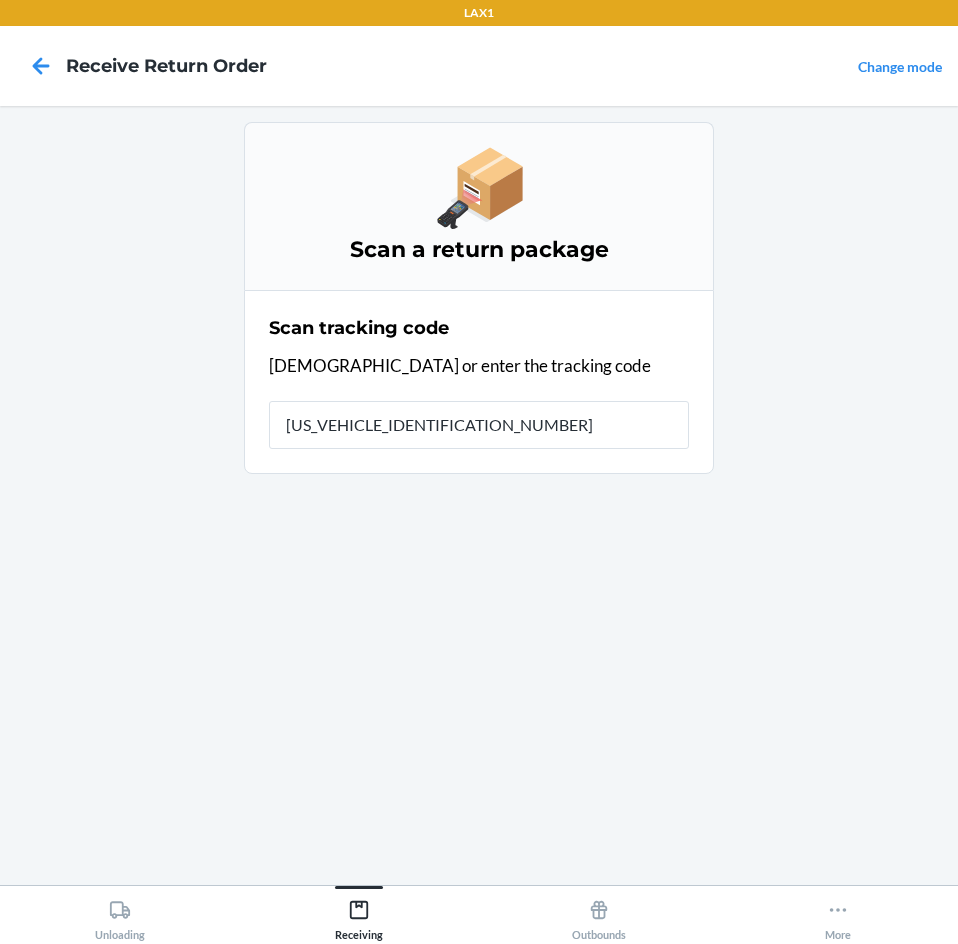 type on "1ZX8R1710367545934" 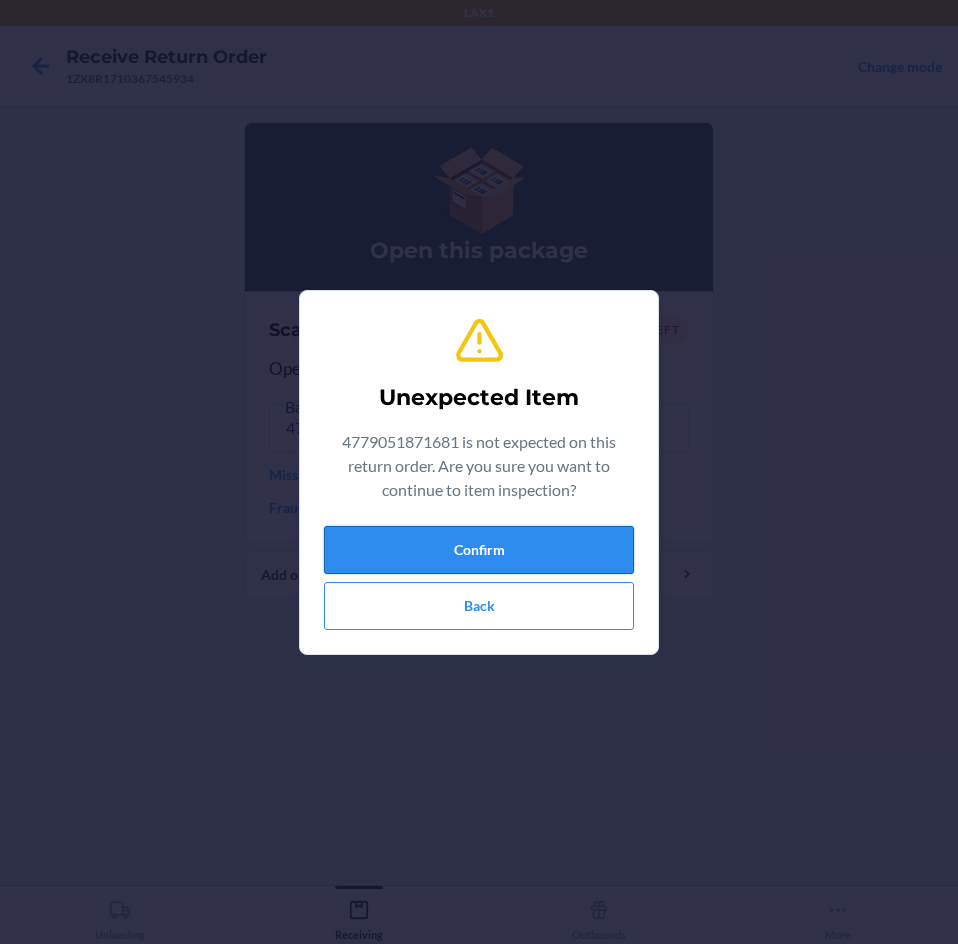 click on "Confirm" at bounding box center (479, 550) 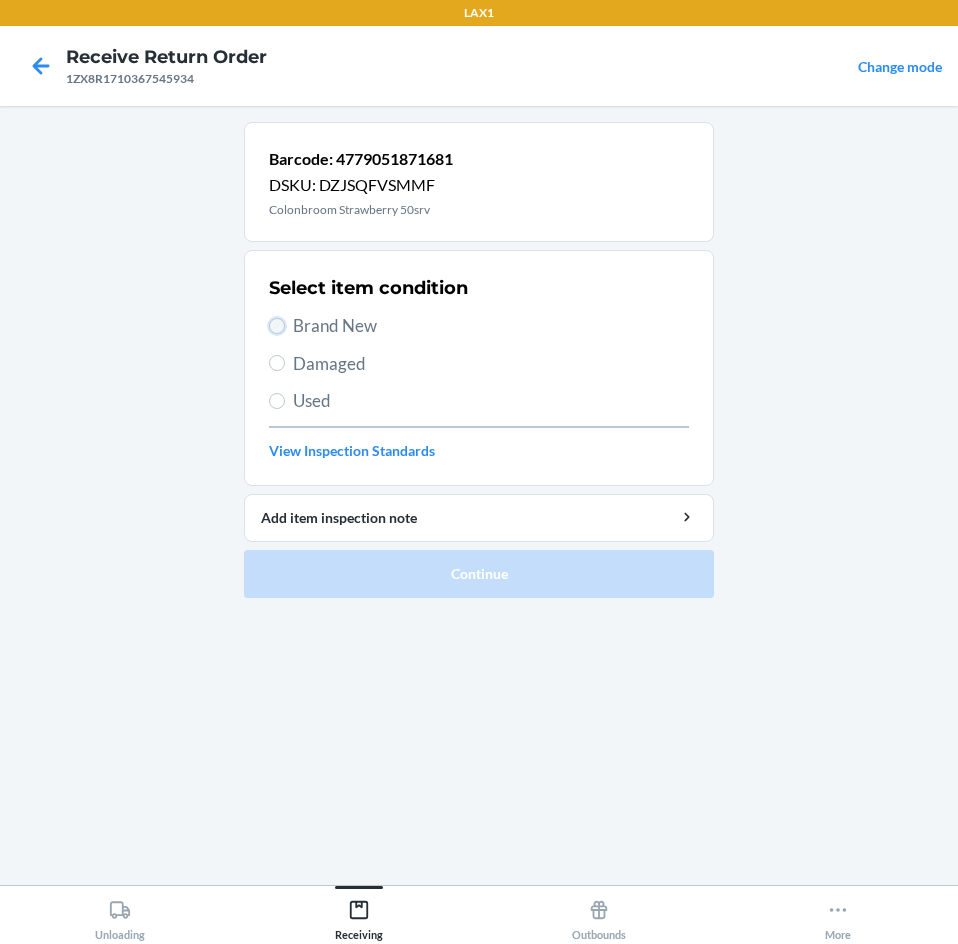 click on "Brand New" at bounding box center [277, 326] 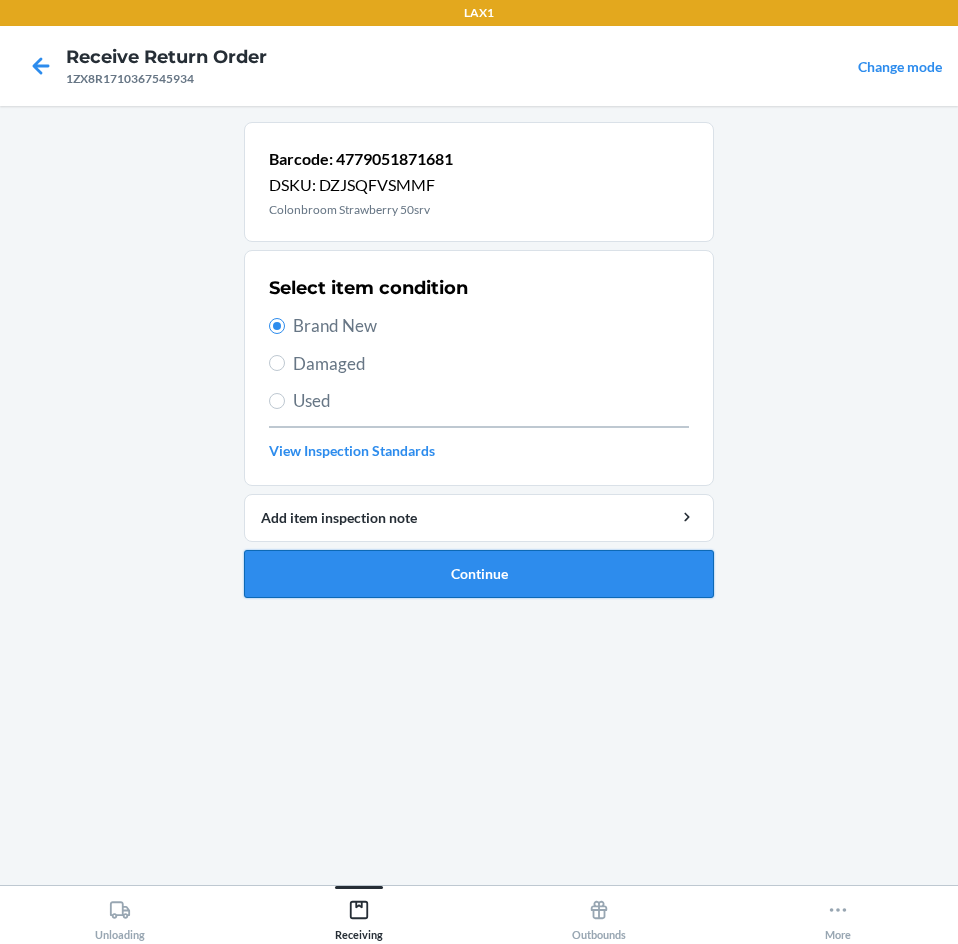 click on "Continue" at bounding box center [479, 574] 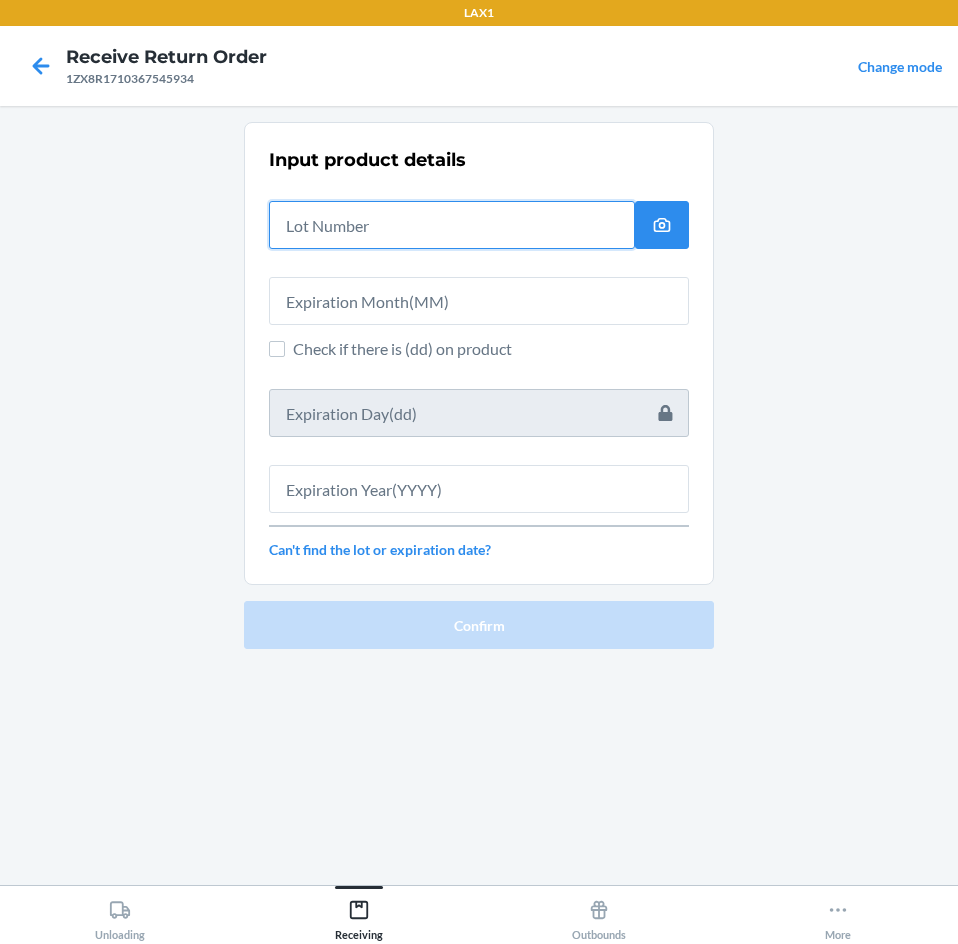 click at bounding box center [452, 225] 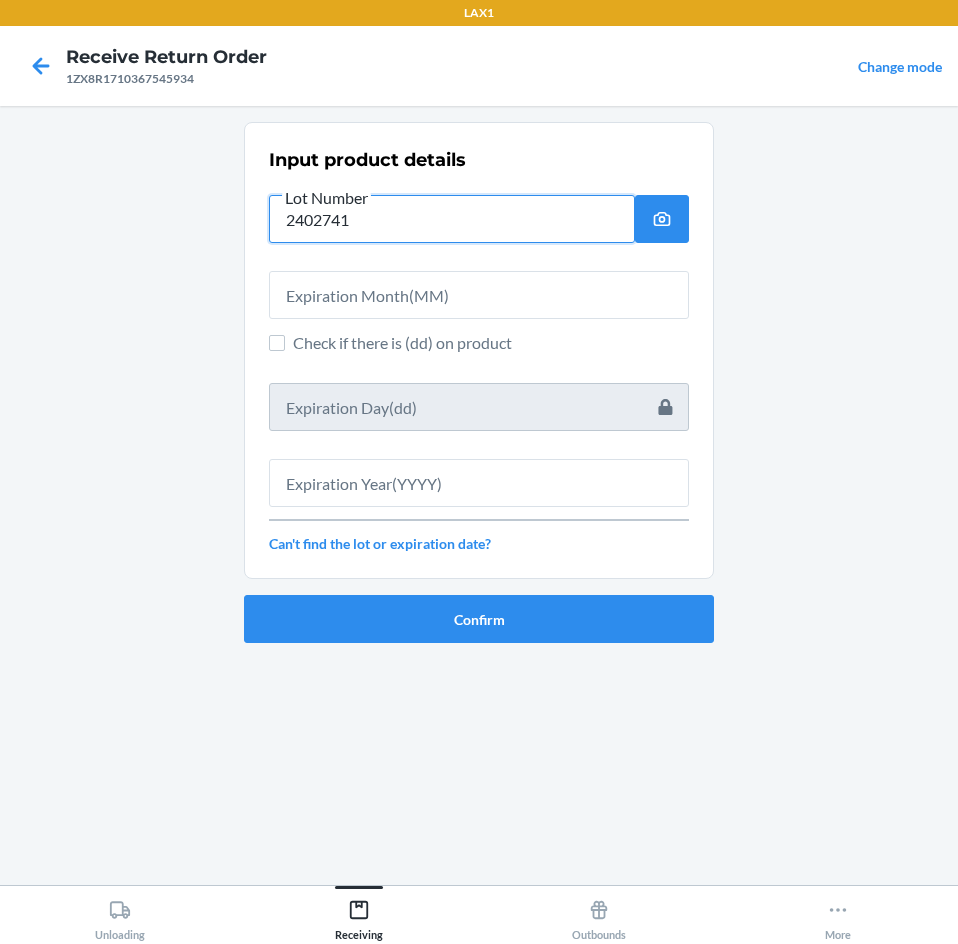 type on "2402741" 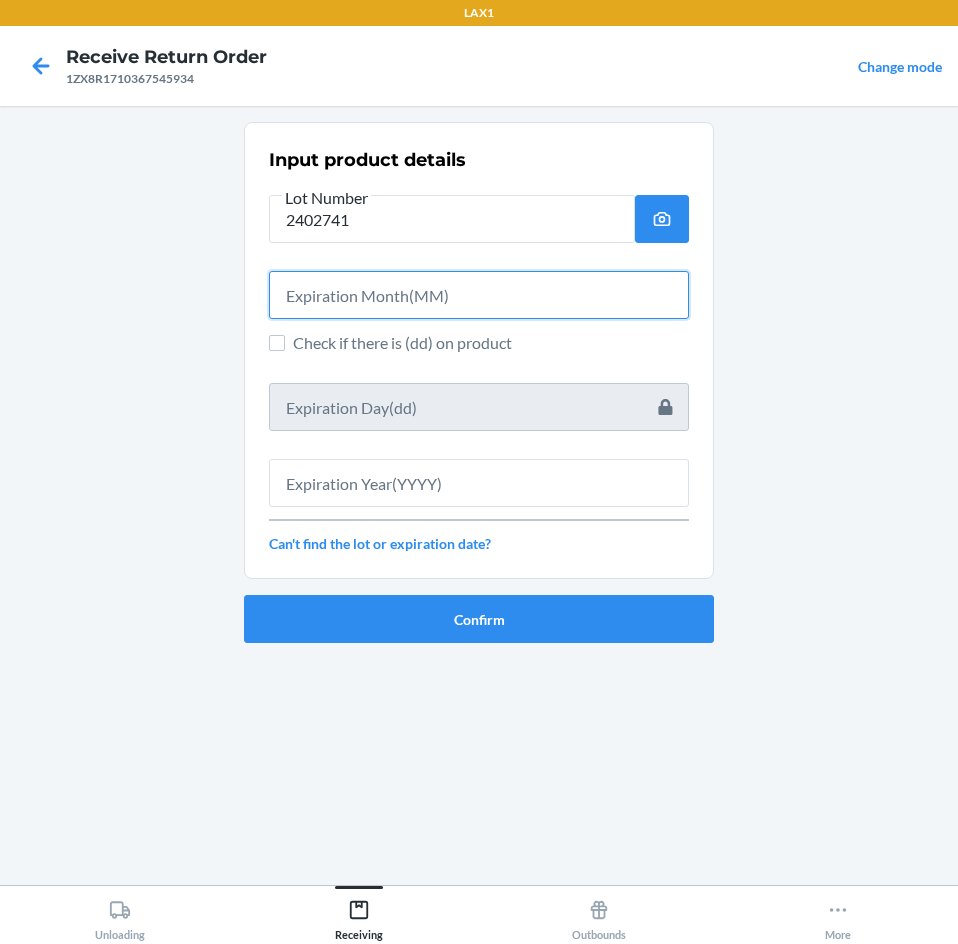 click at bounding box center [479, 295] 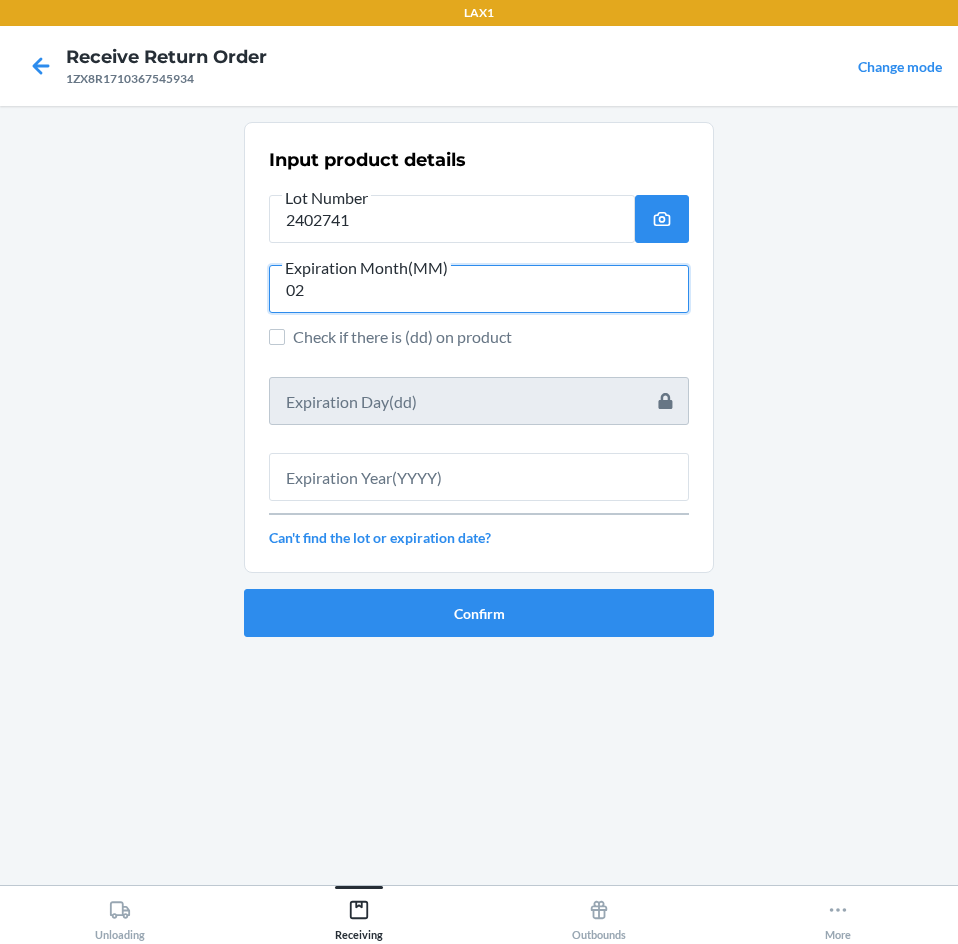 type on "02" 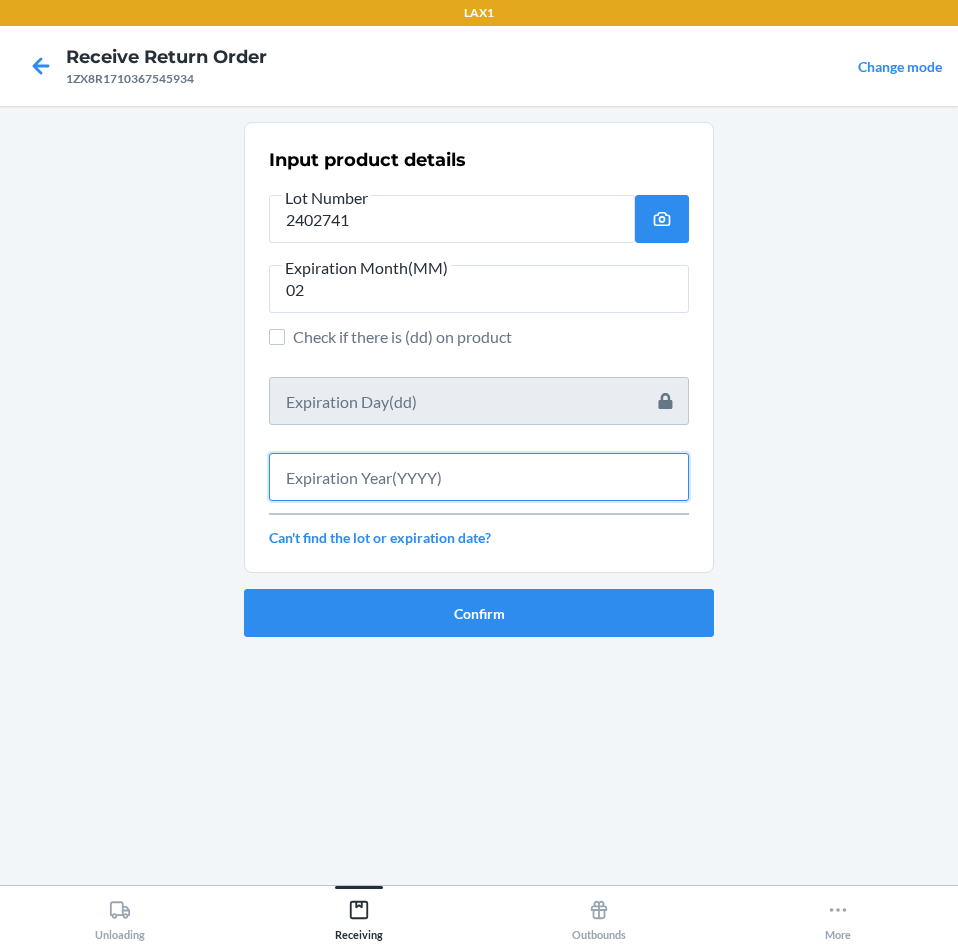 click at bounding box center [479, 477] 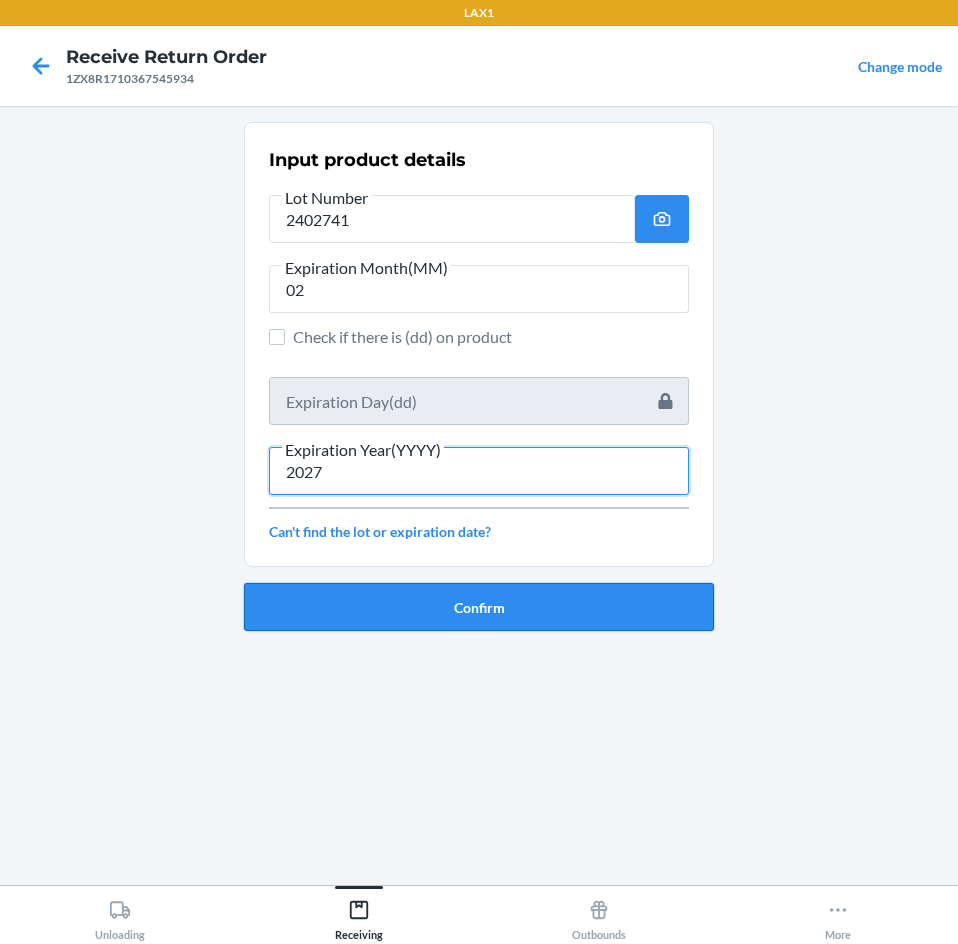 type on "2027" 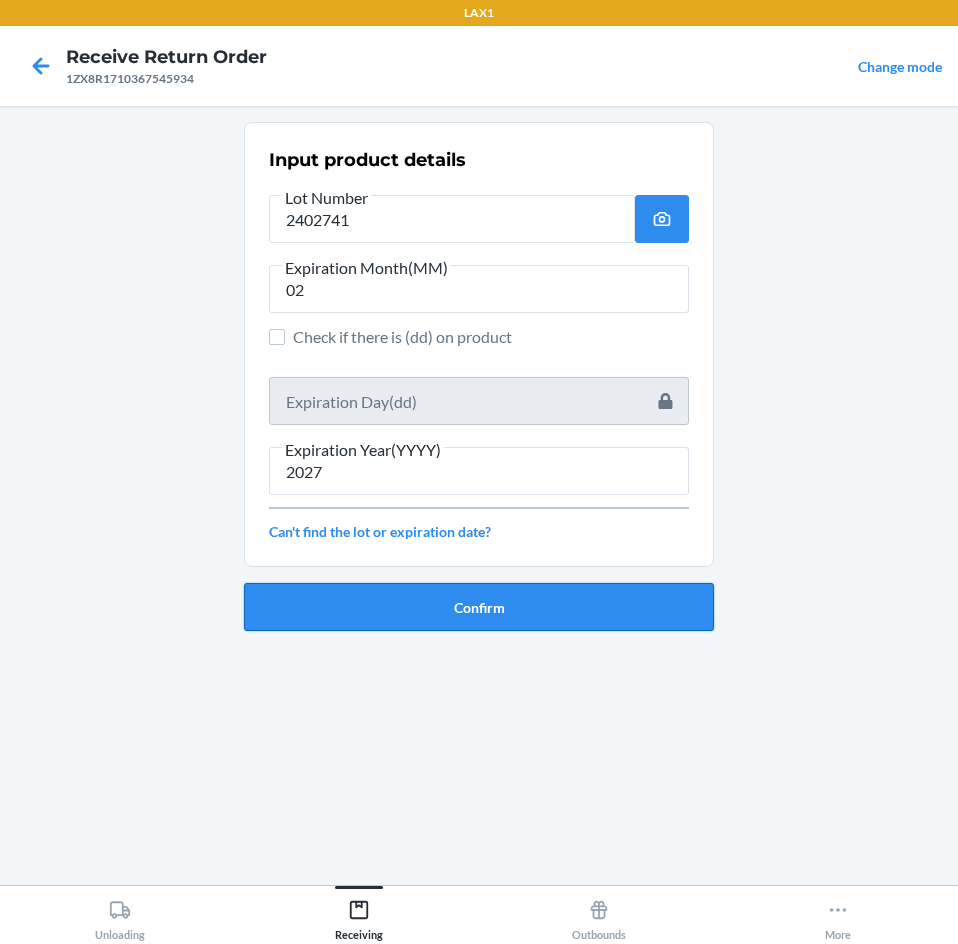 click on "Confirm" at bounding box center (479, 607) 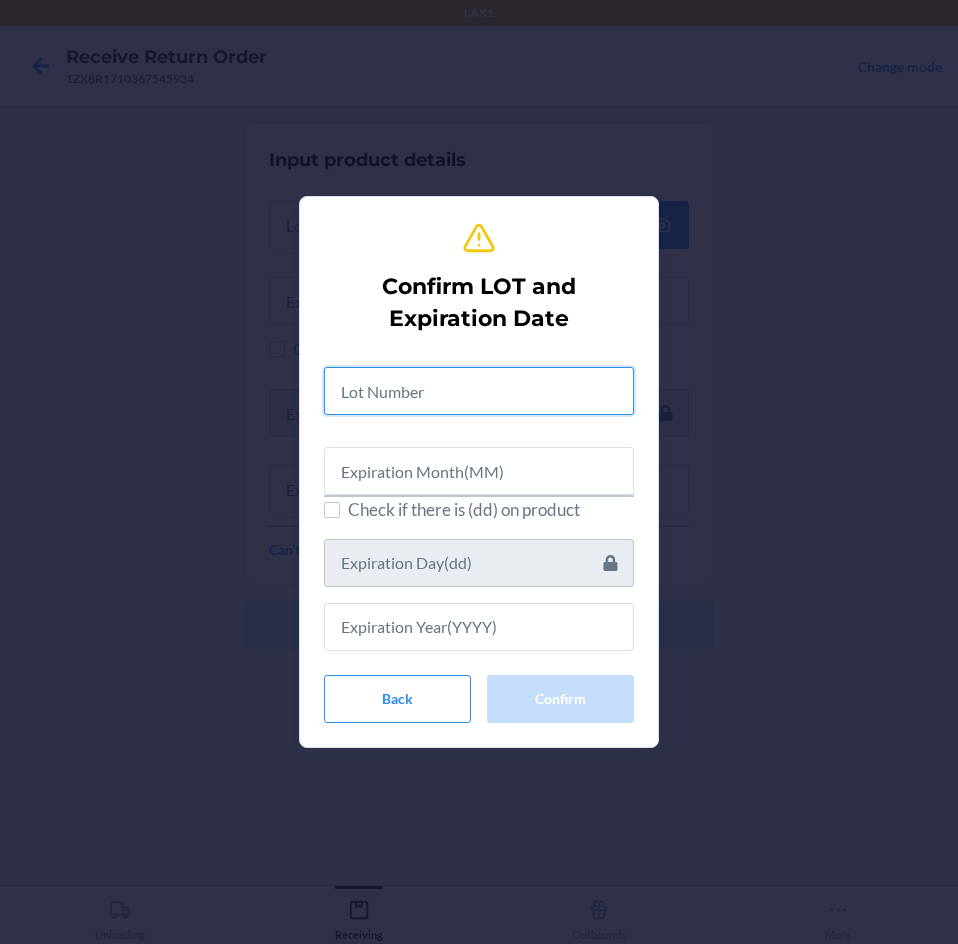 click at bounding box center [479, 391] 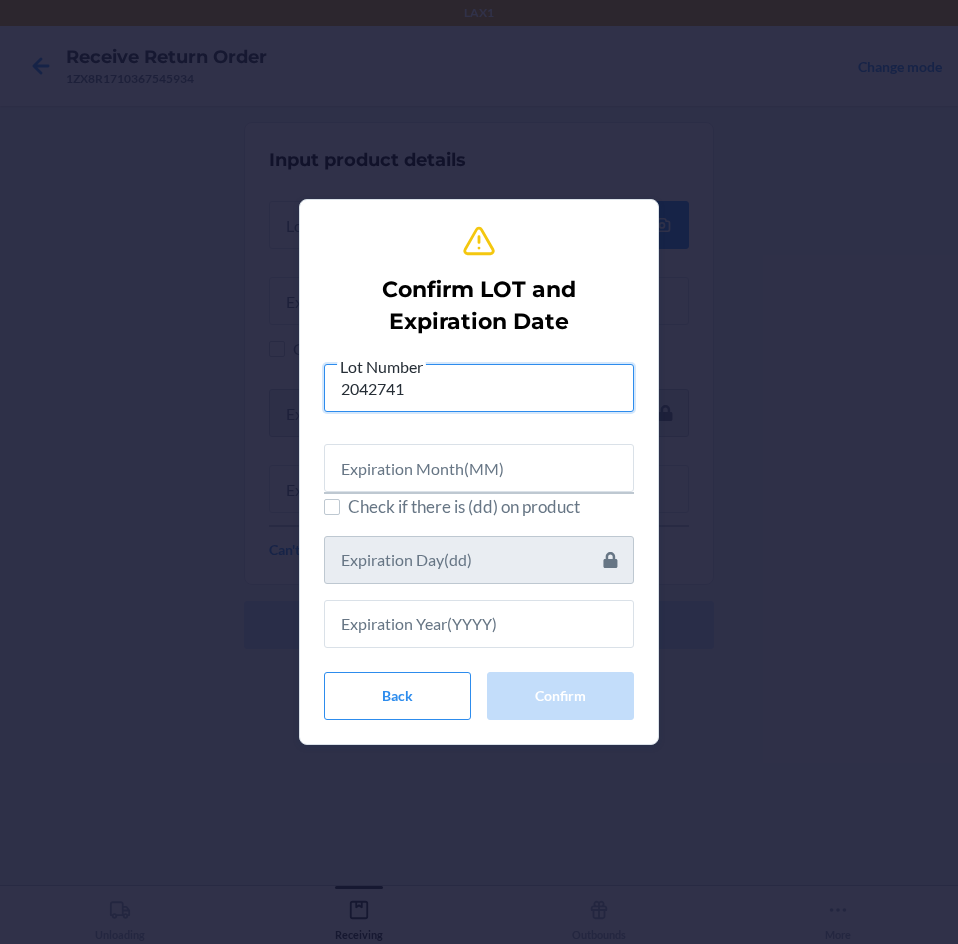 type on "2042741" 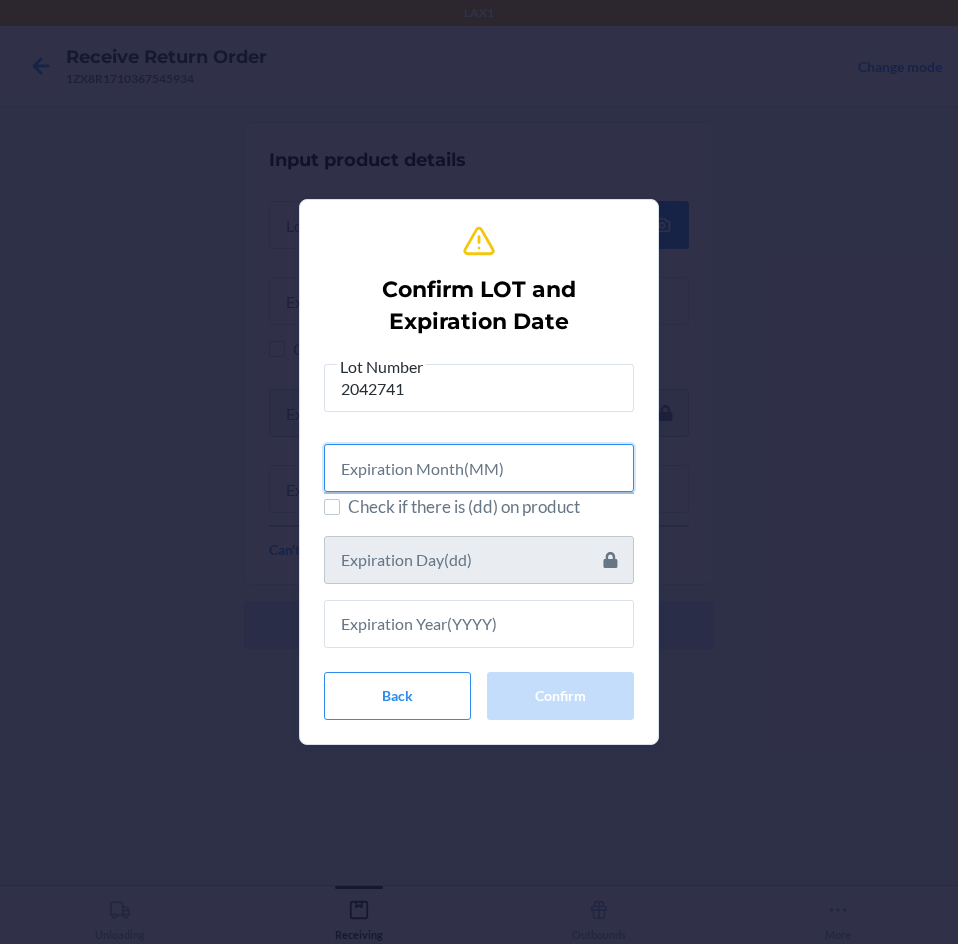 click at bounding box center (479, 468) 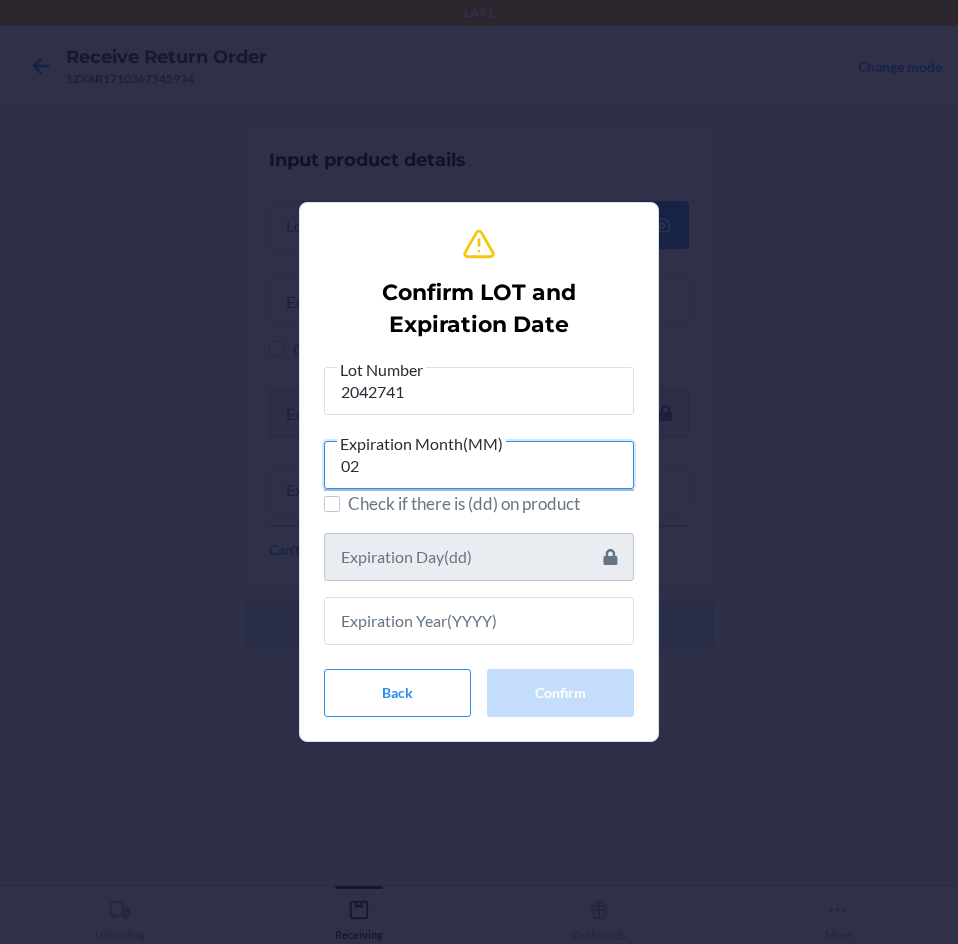 type on "02" 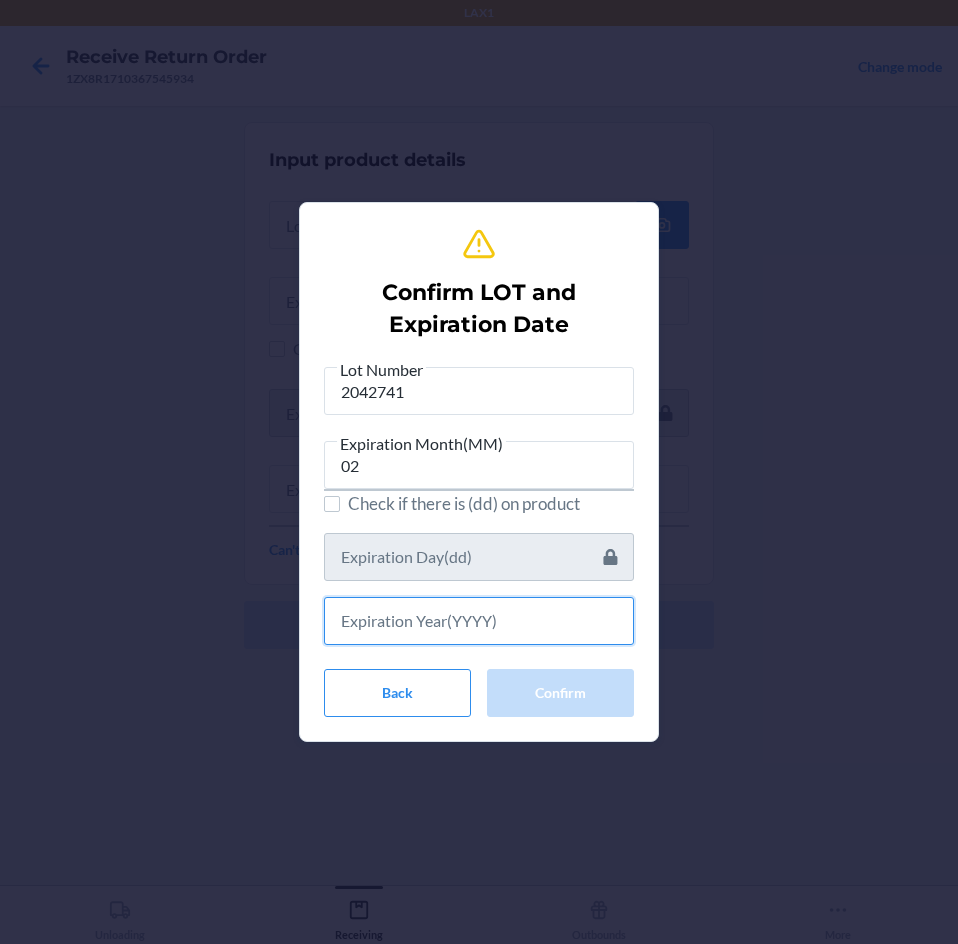 click at bounding box center (479, 621) 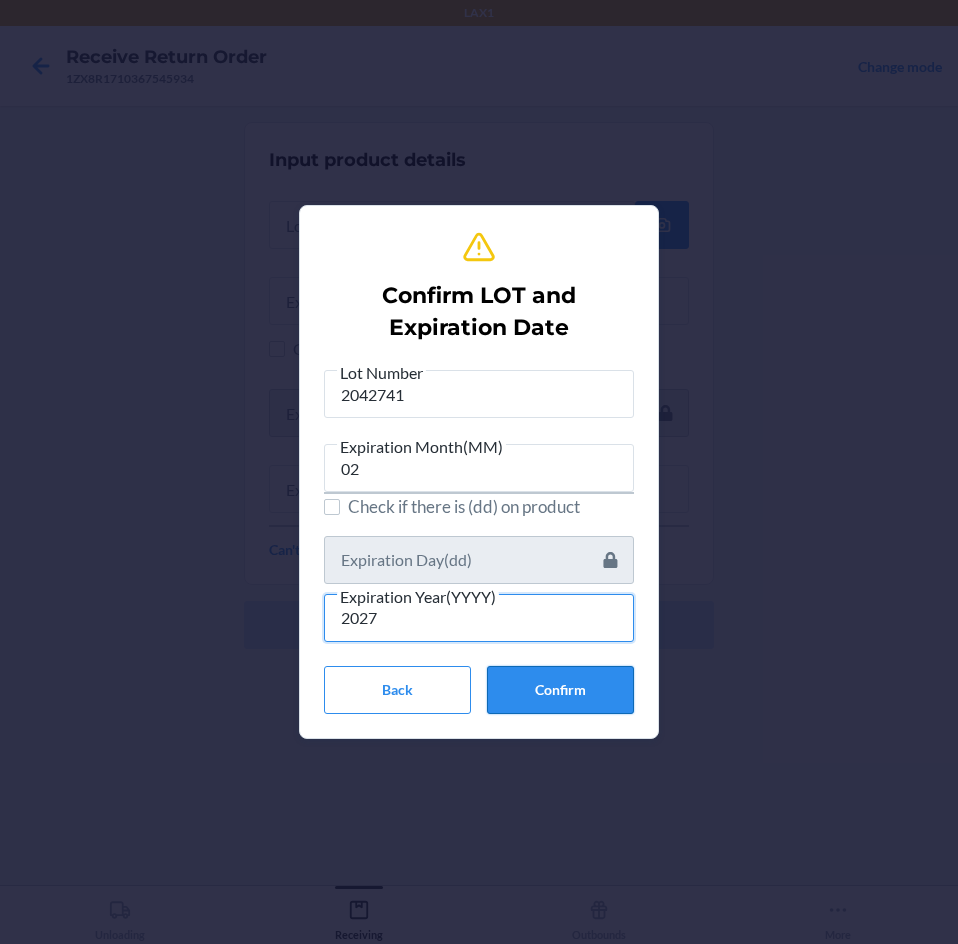 type on "2027" 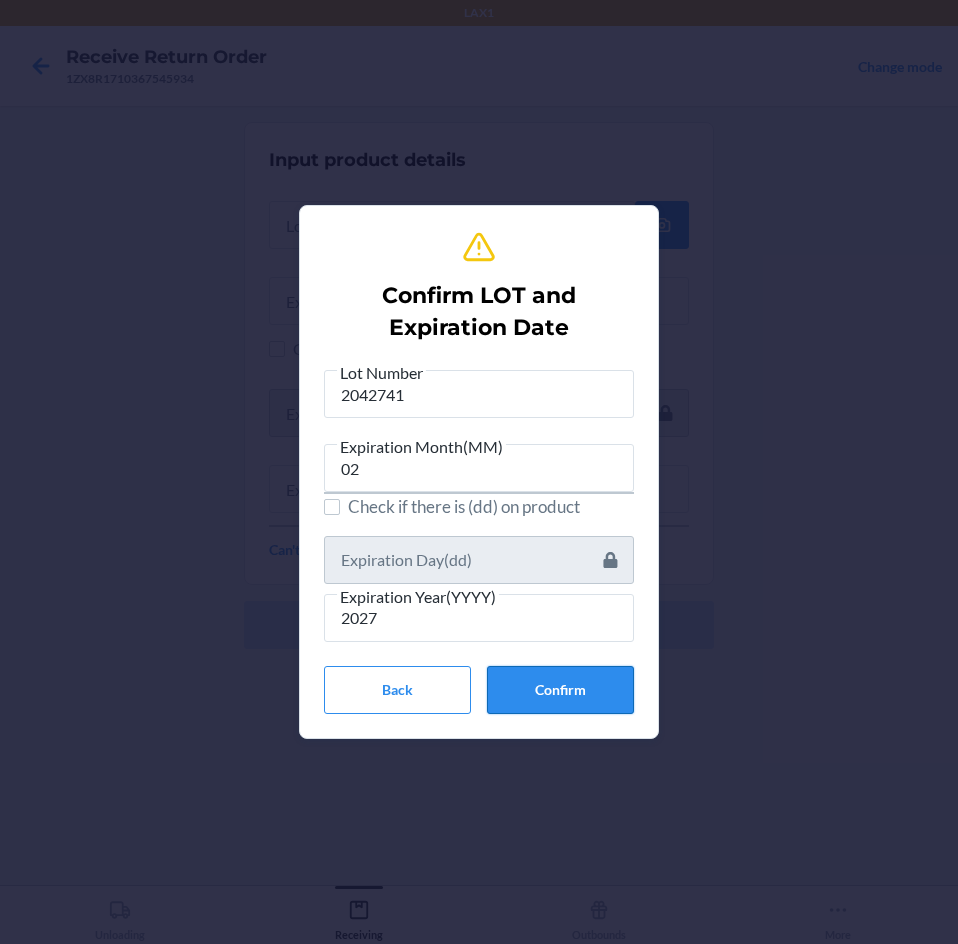 click on "Confirm" at bounding box center (560, 690) 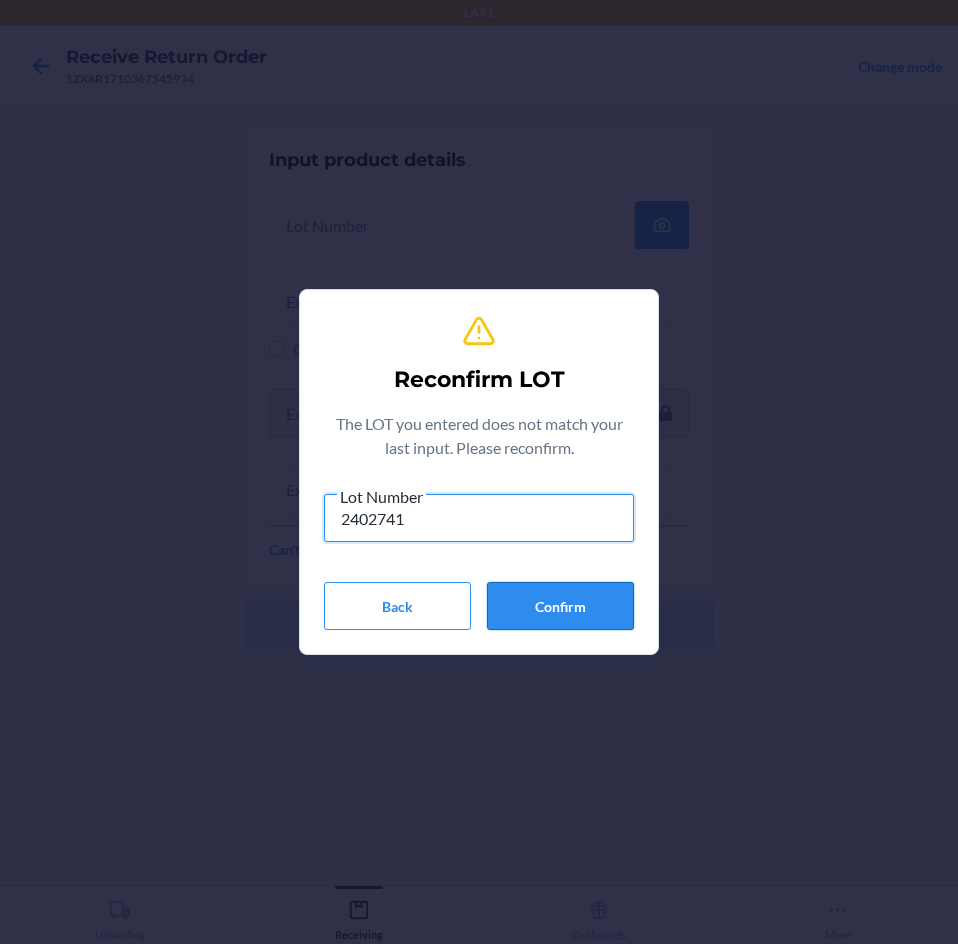 type on "2402741" 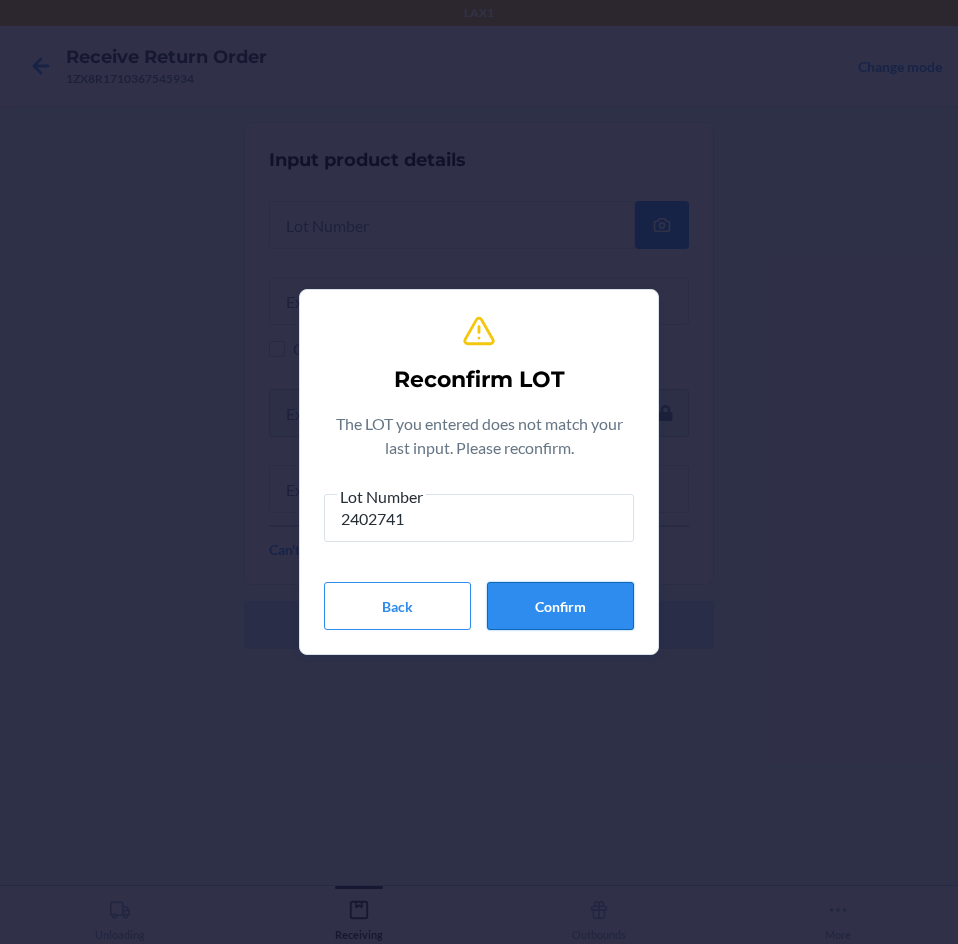 click on "Confirm" at bounding box center [560, 606] 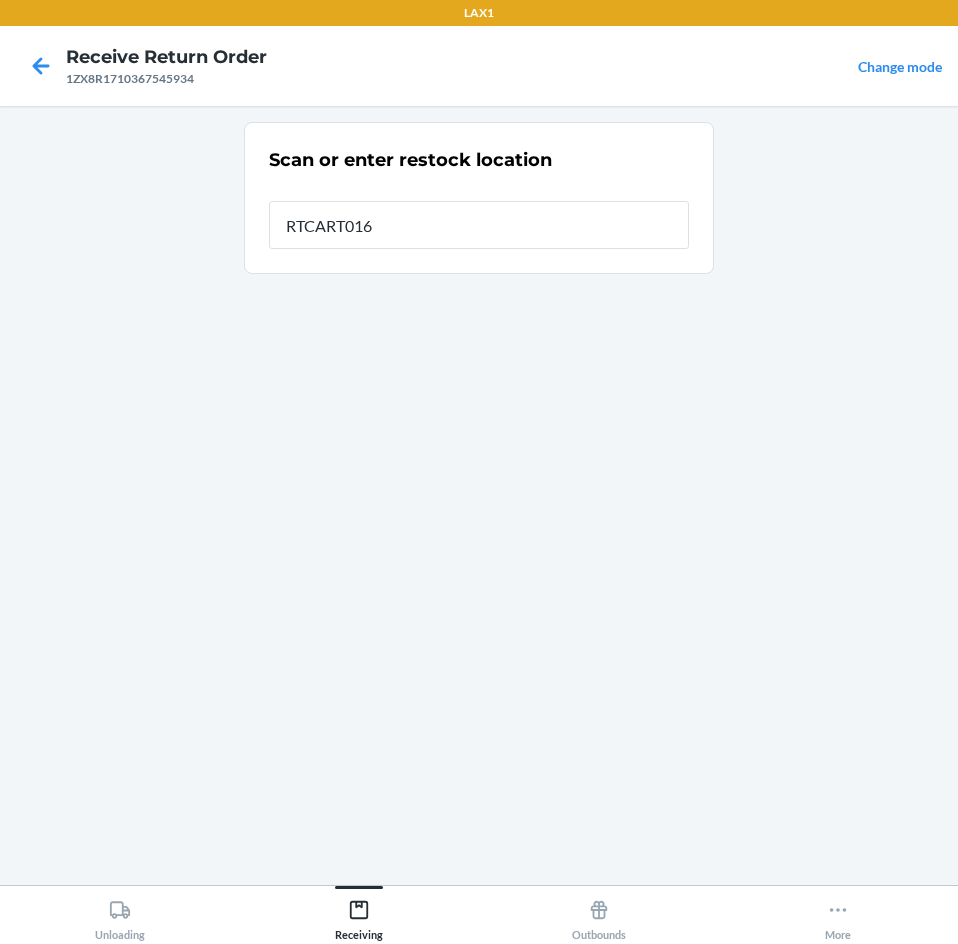 type on "RTCART016" 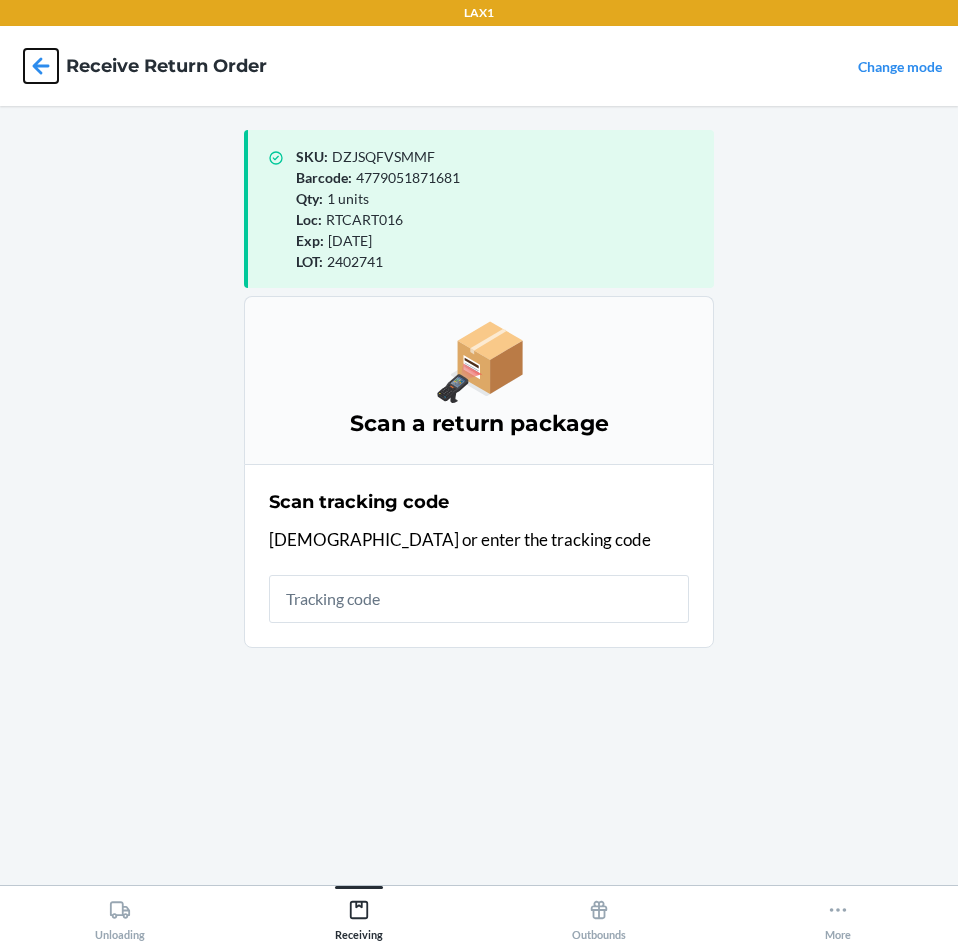 click 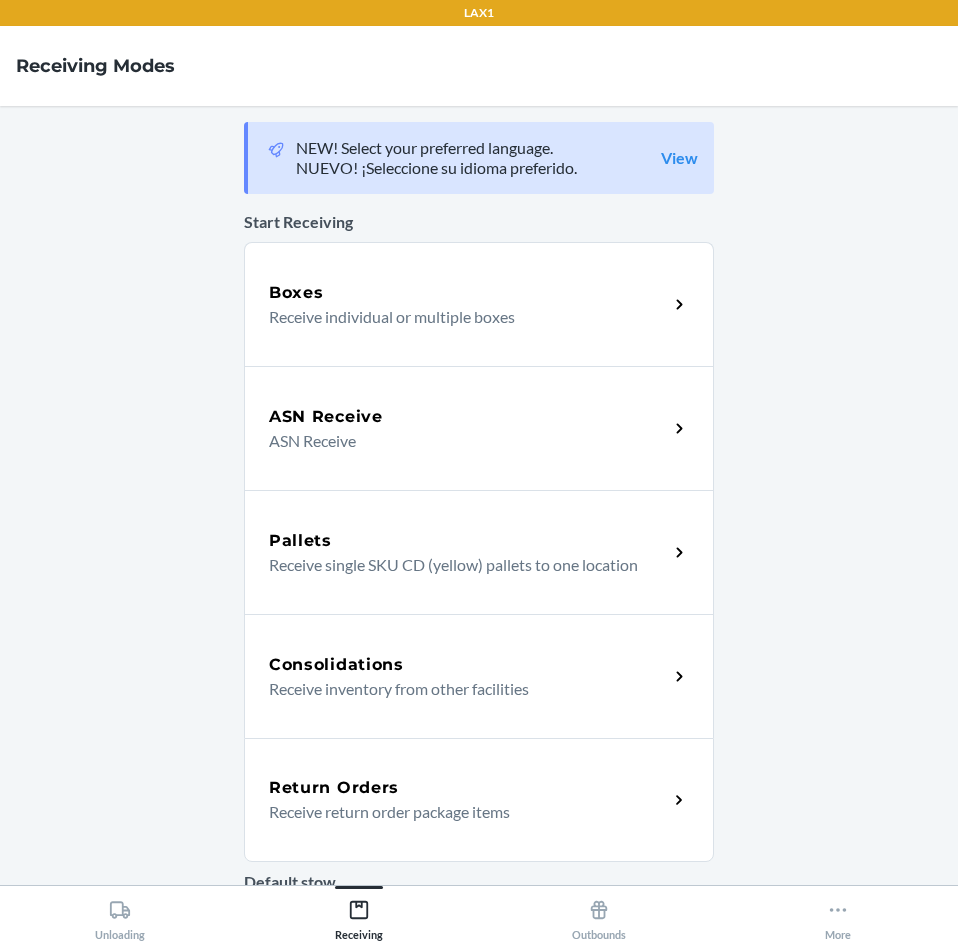 scroll, scrollTop: 100, scrollLeft: 0, axis: vertical 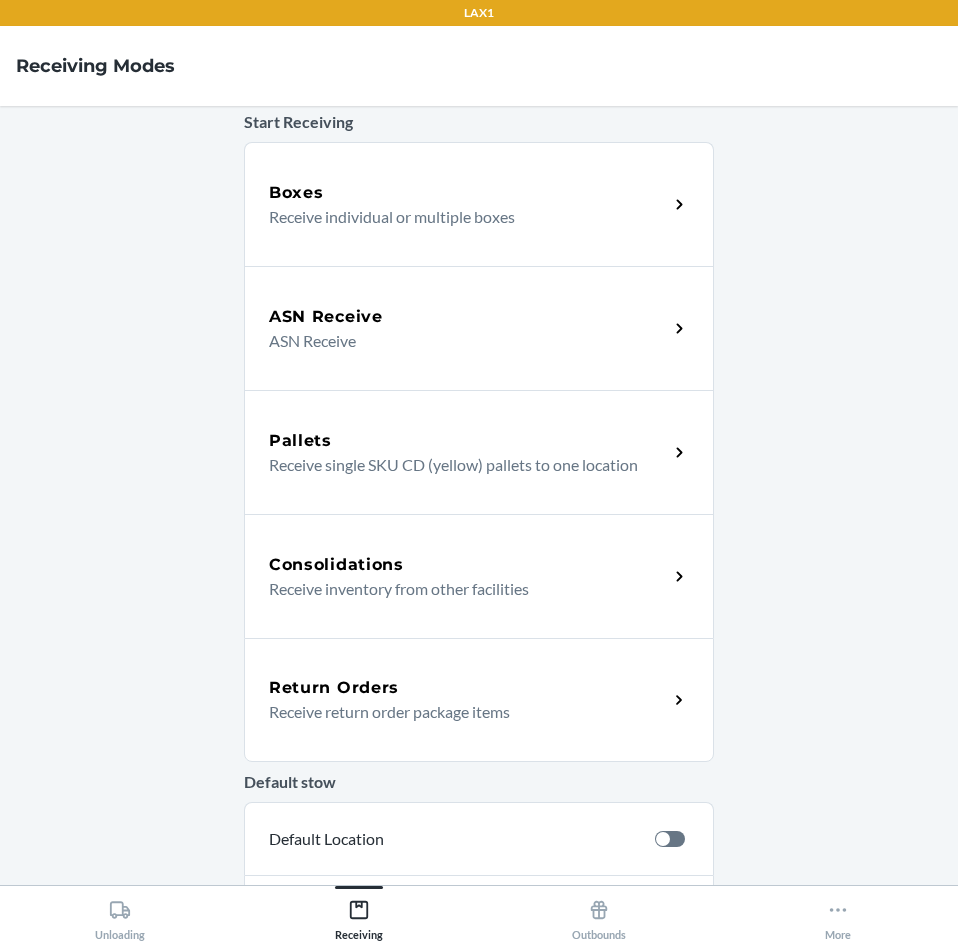 click on "Return Orders" at bounding box center [334, 688] 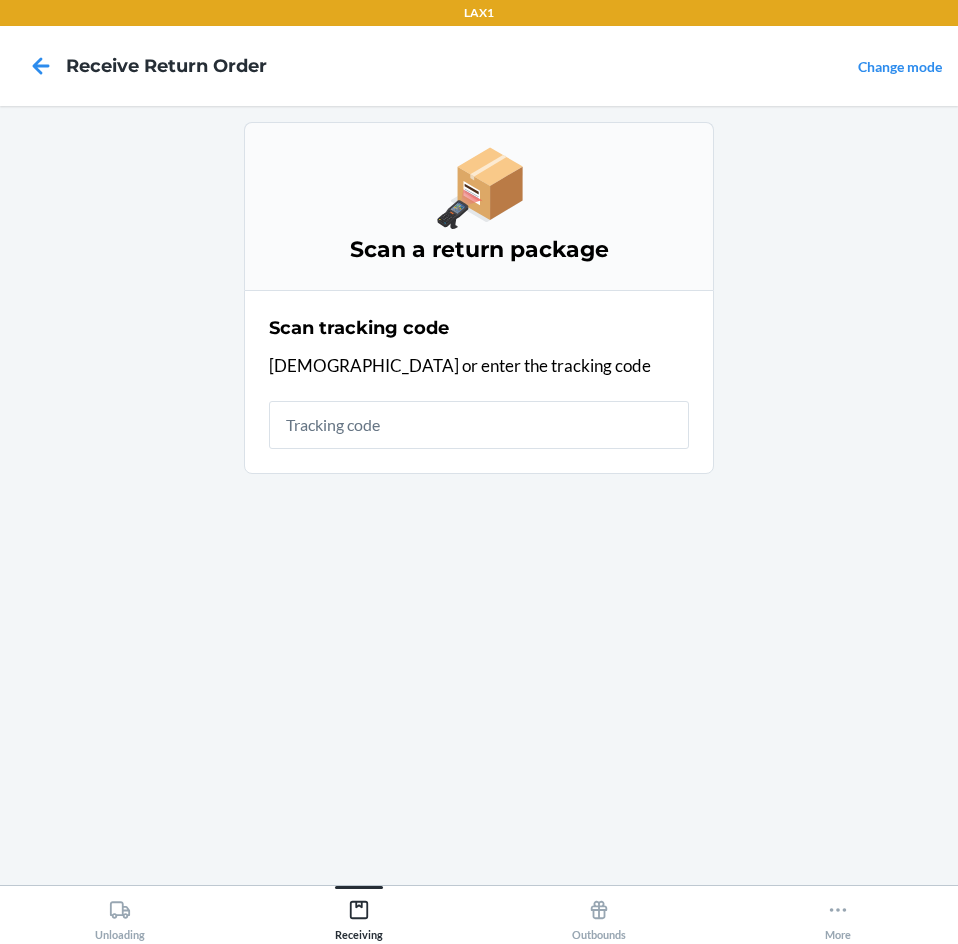 scroll, scrollTop: 0, scrollLeft: 0, axis: both 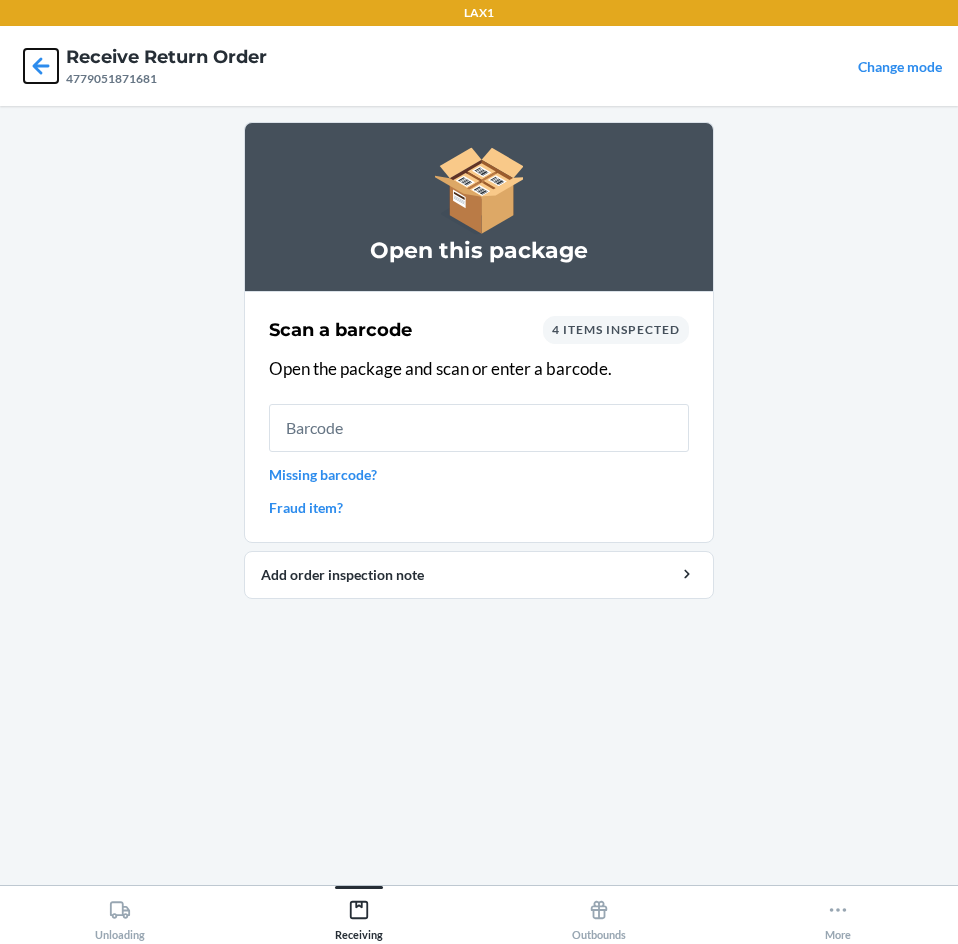 click 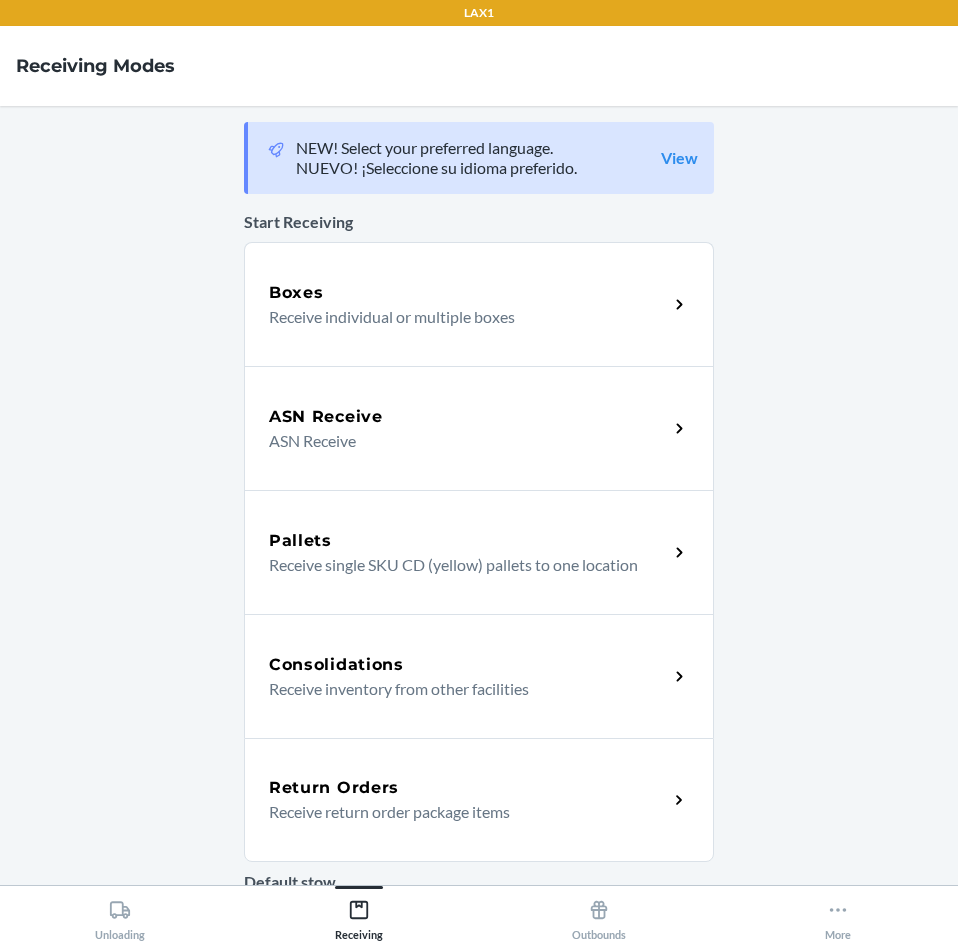 click on "Return Orders" at bounding box center (334, 788) 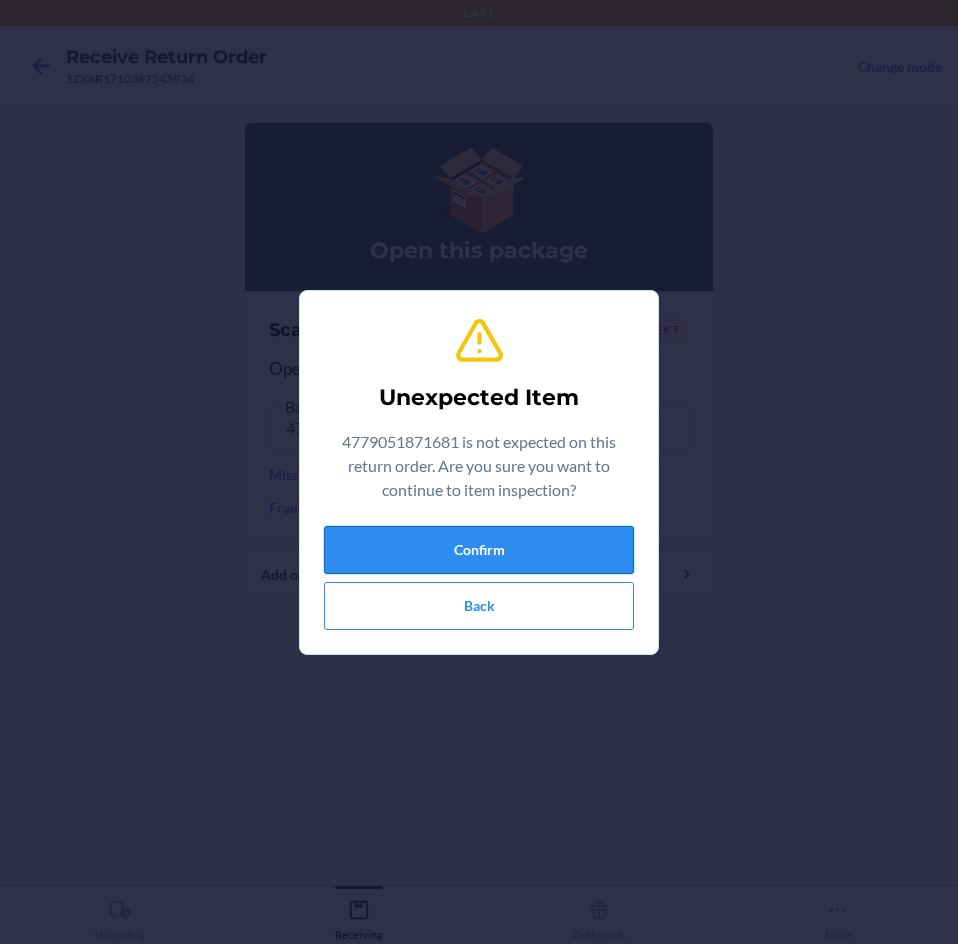 click on "Confirm" at bounding box center (479, 550) 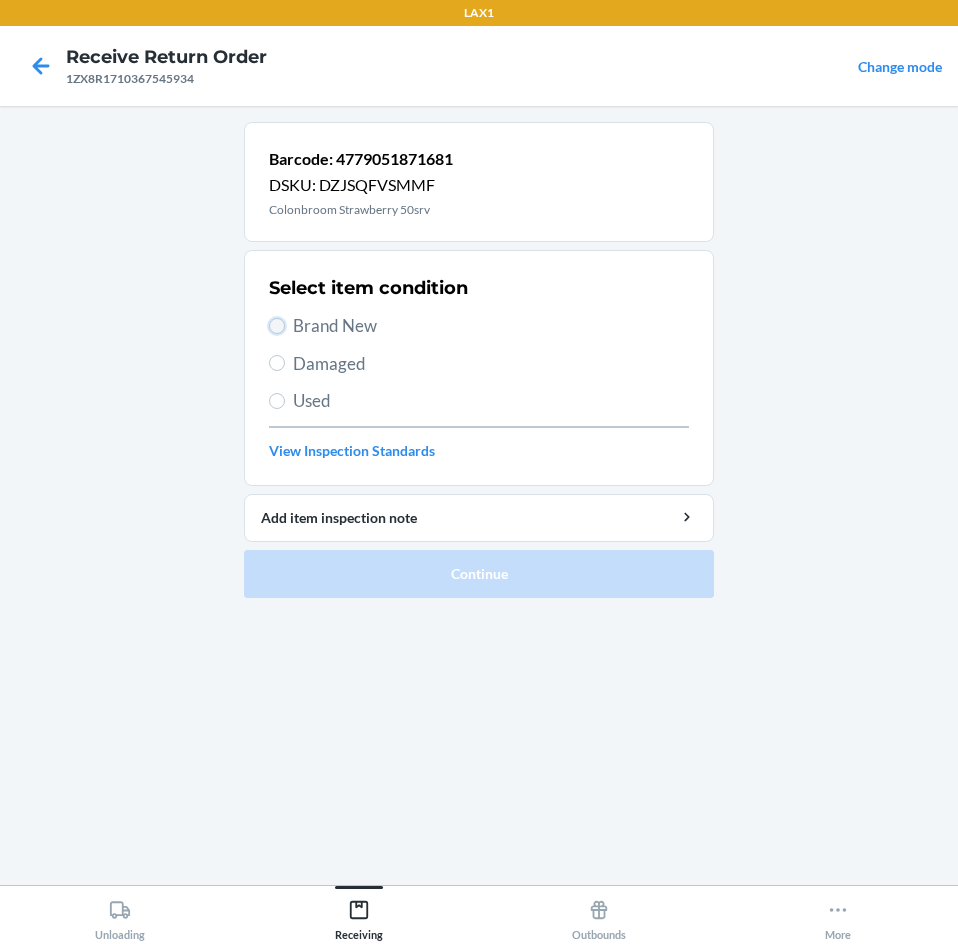 click on "Brand New" at bounding box center (277, 326) 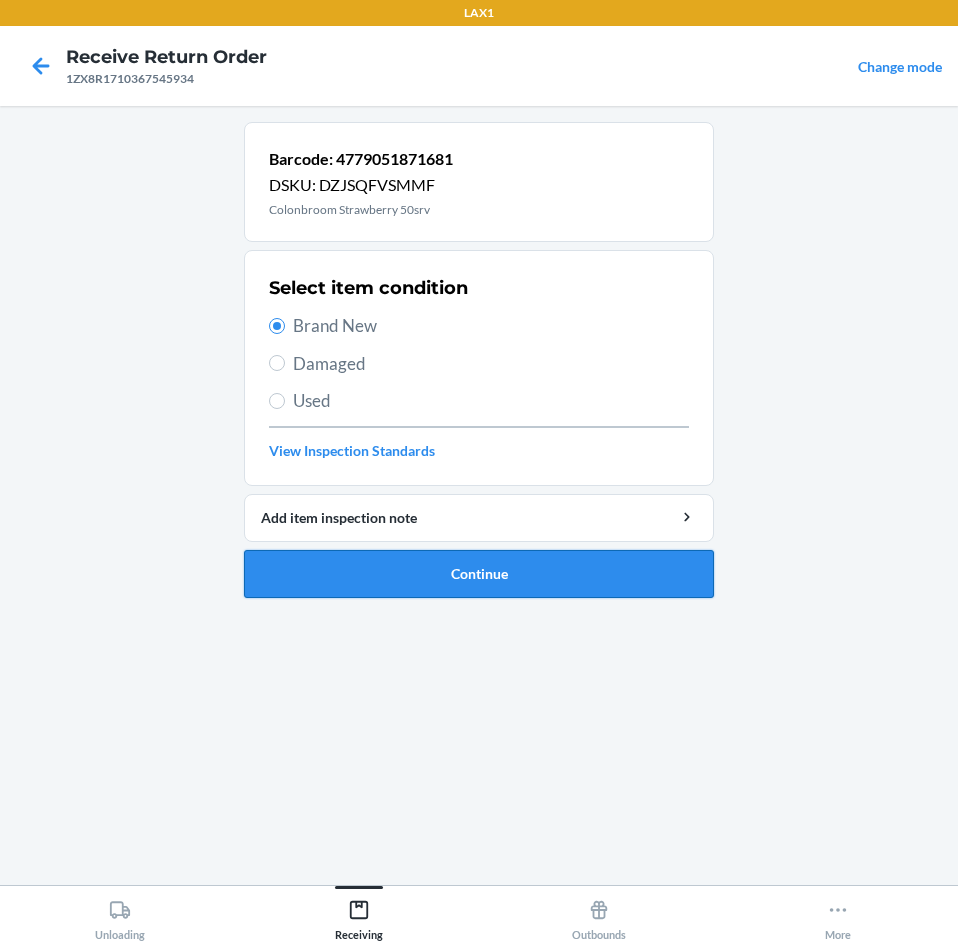 click on "Continue" at bounding box center [479, 574] 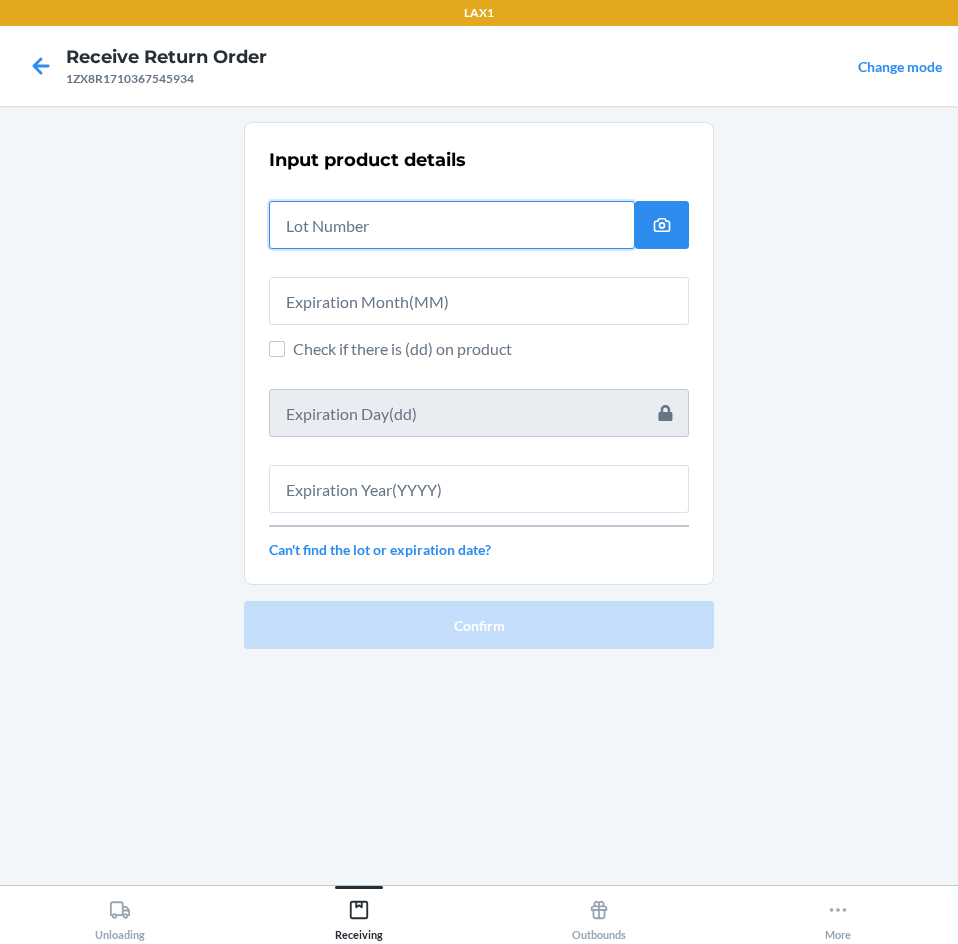 click at bounding box center (452, 225) 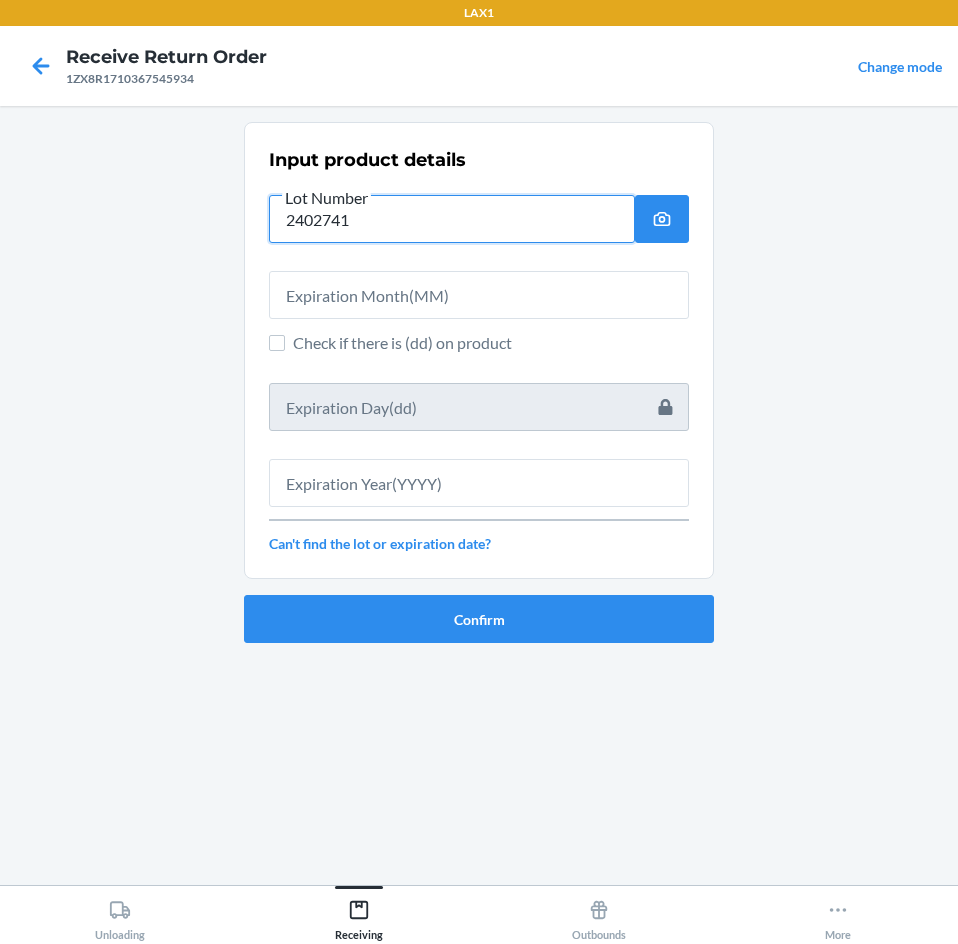 type on "2402741" 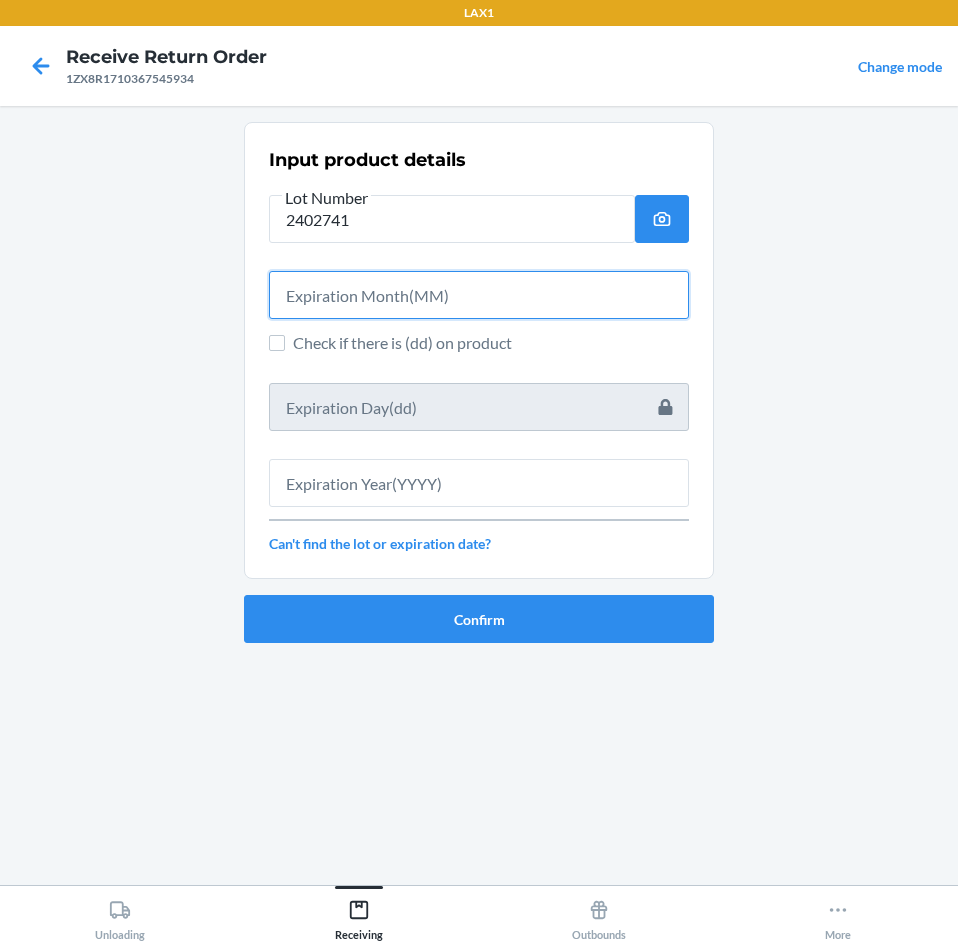 click at bounding box center [479, 295] 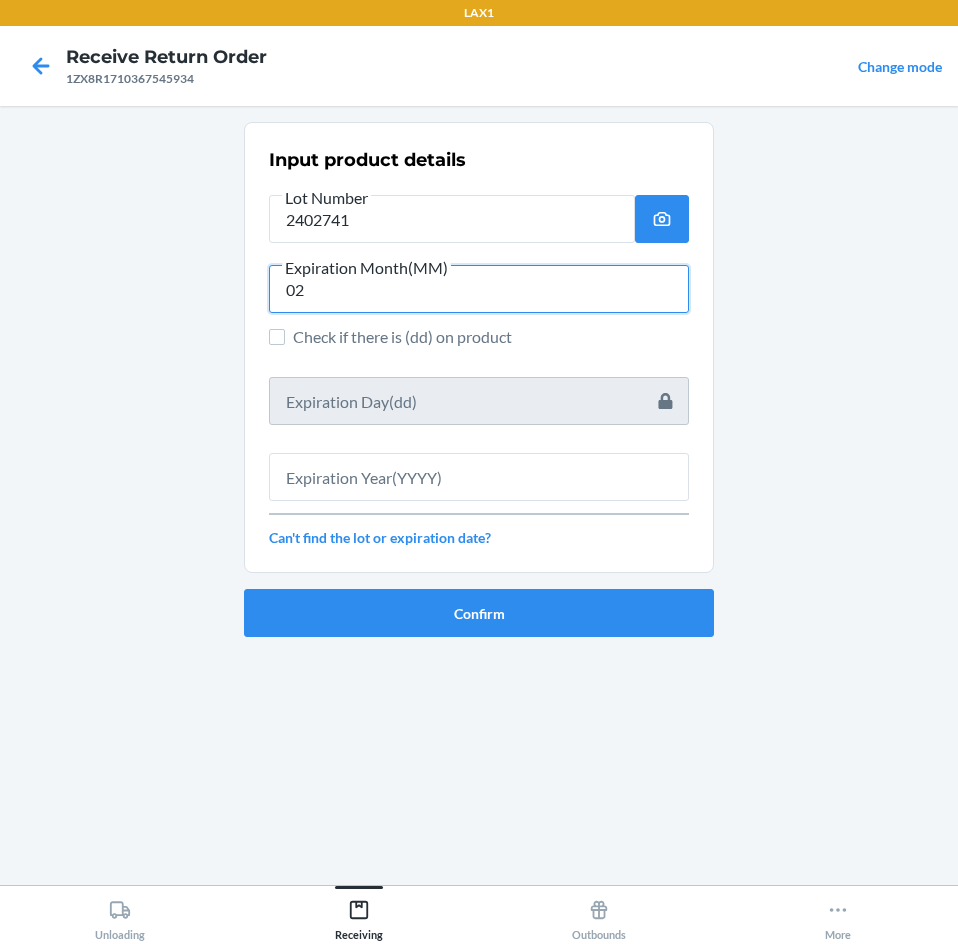 type on "02" 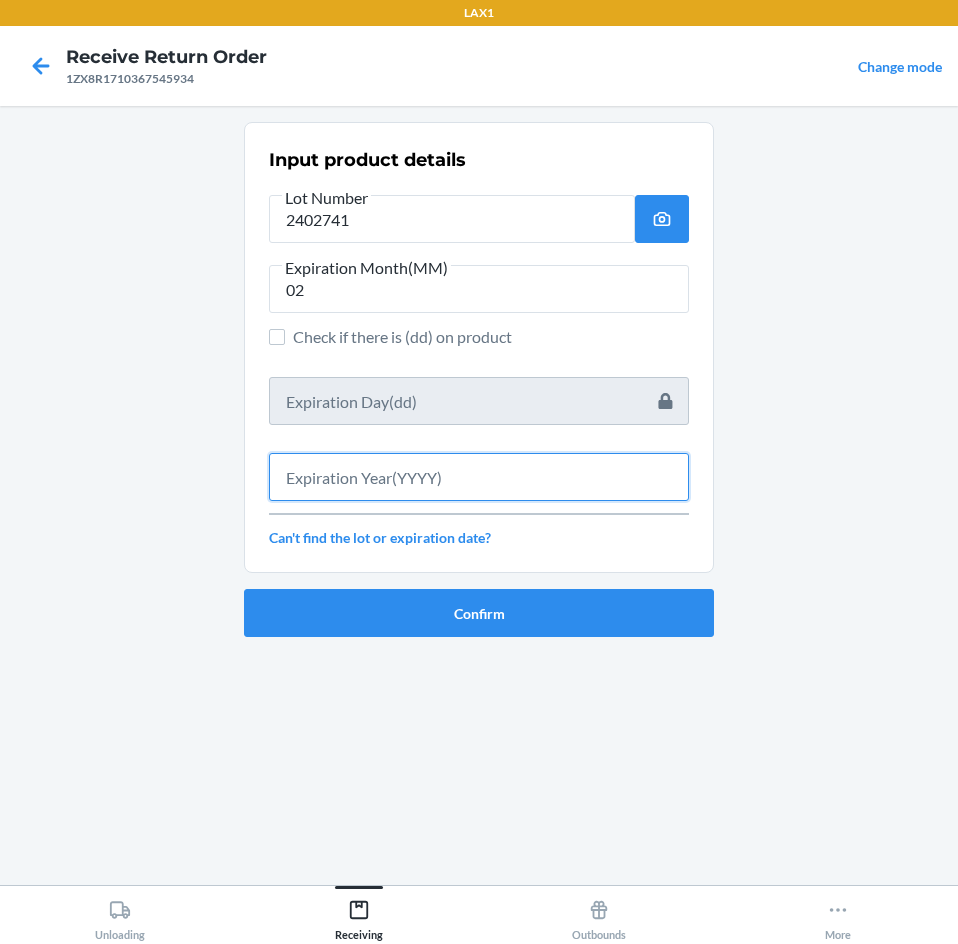 click at bounding box center (479, 477) 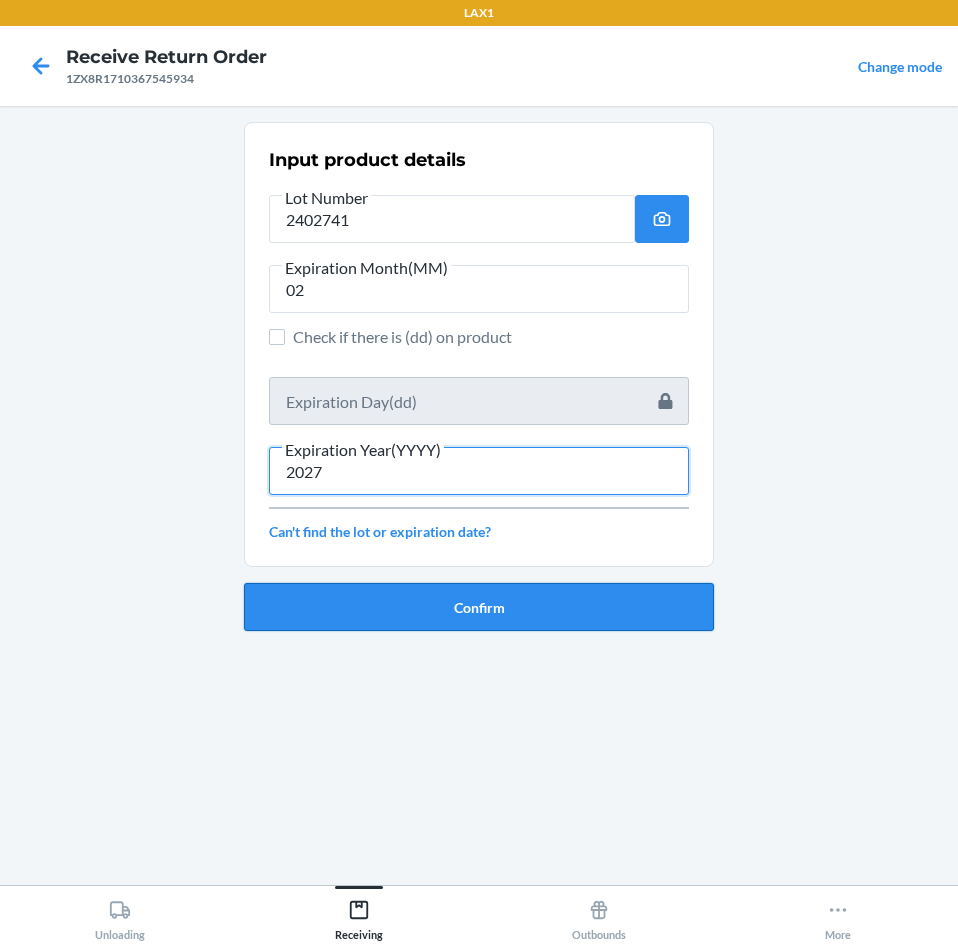 type on "2027" 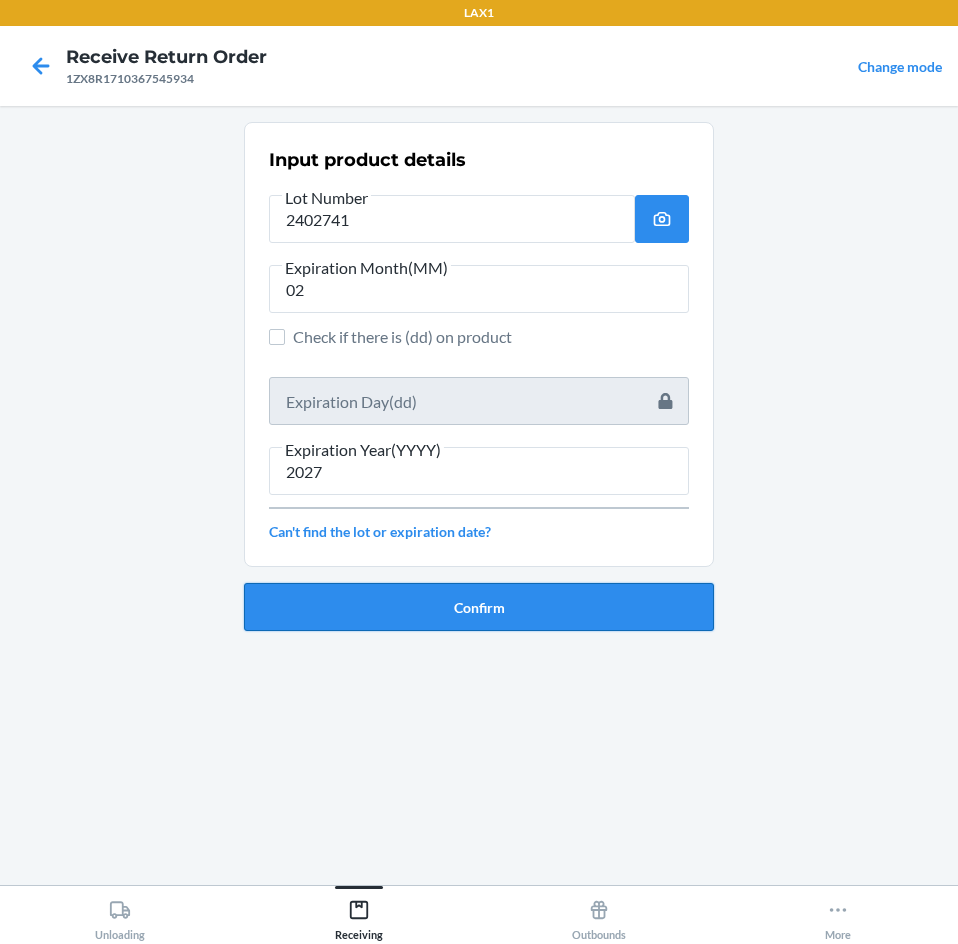 click on "Confirm" at bounding box center (479, 607) 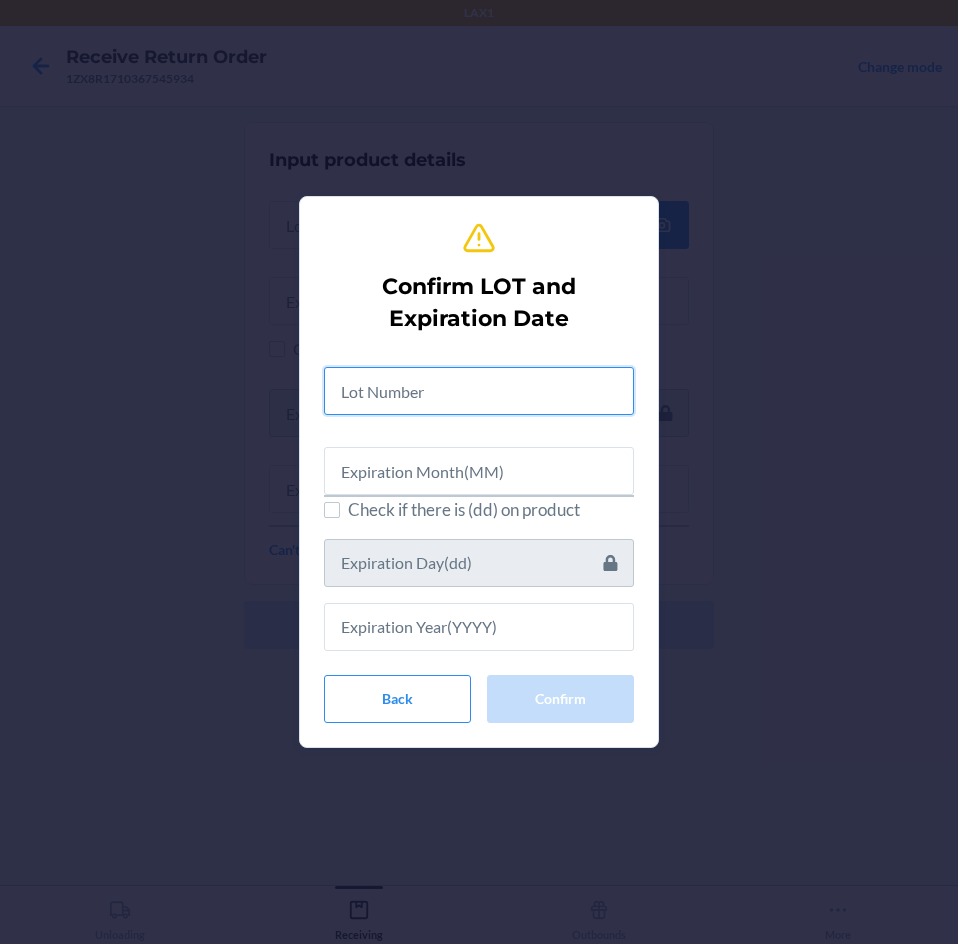 click at bounding box center [479, 391] 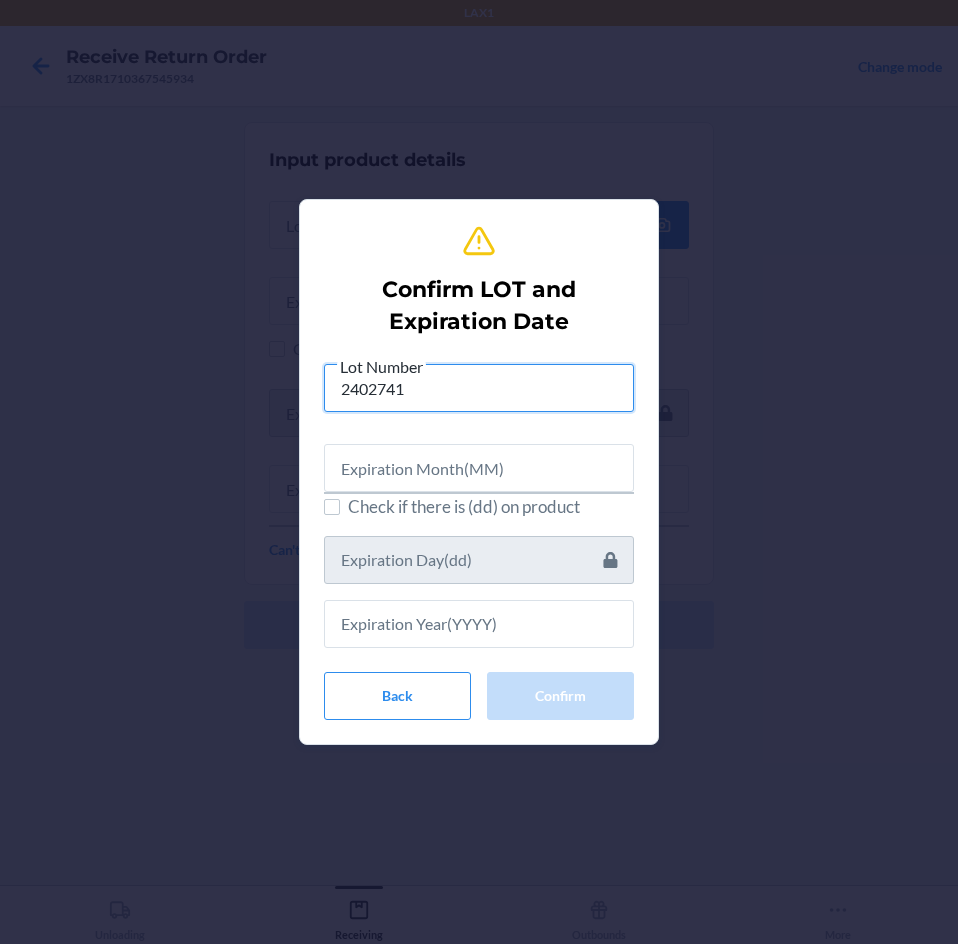 type on "2402741" 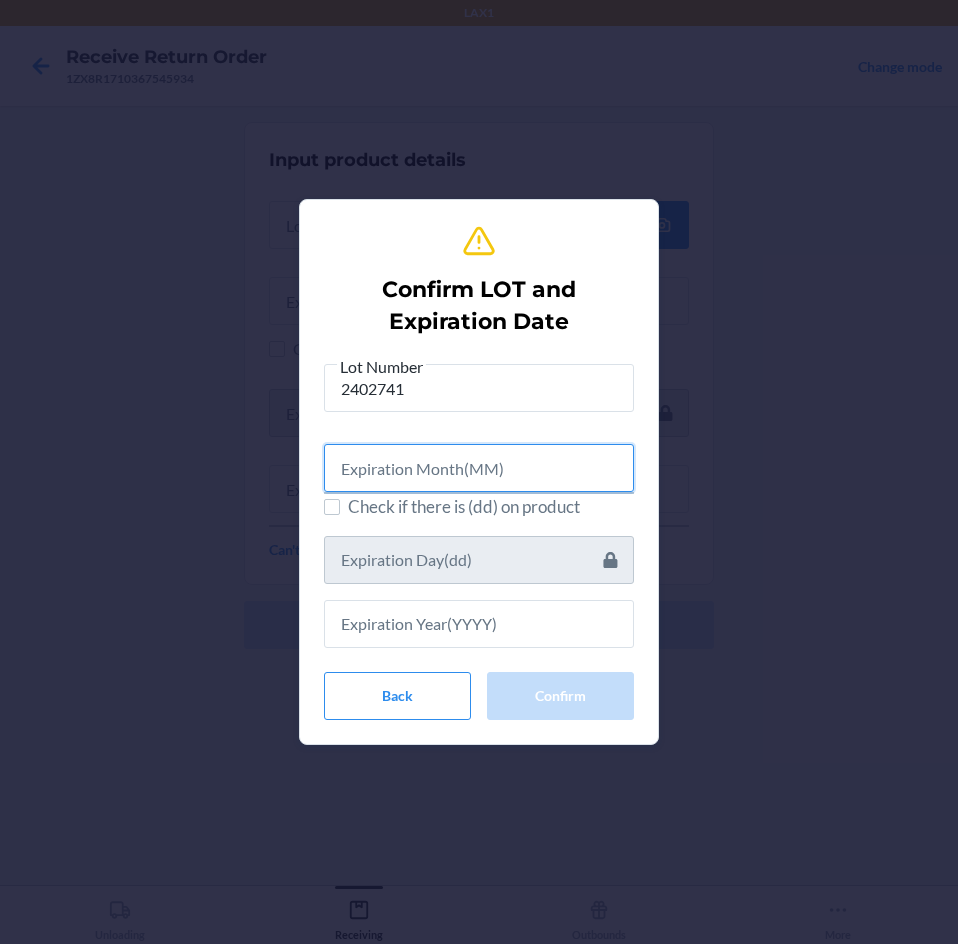 click at bounding box center [479, 468] 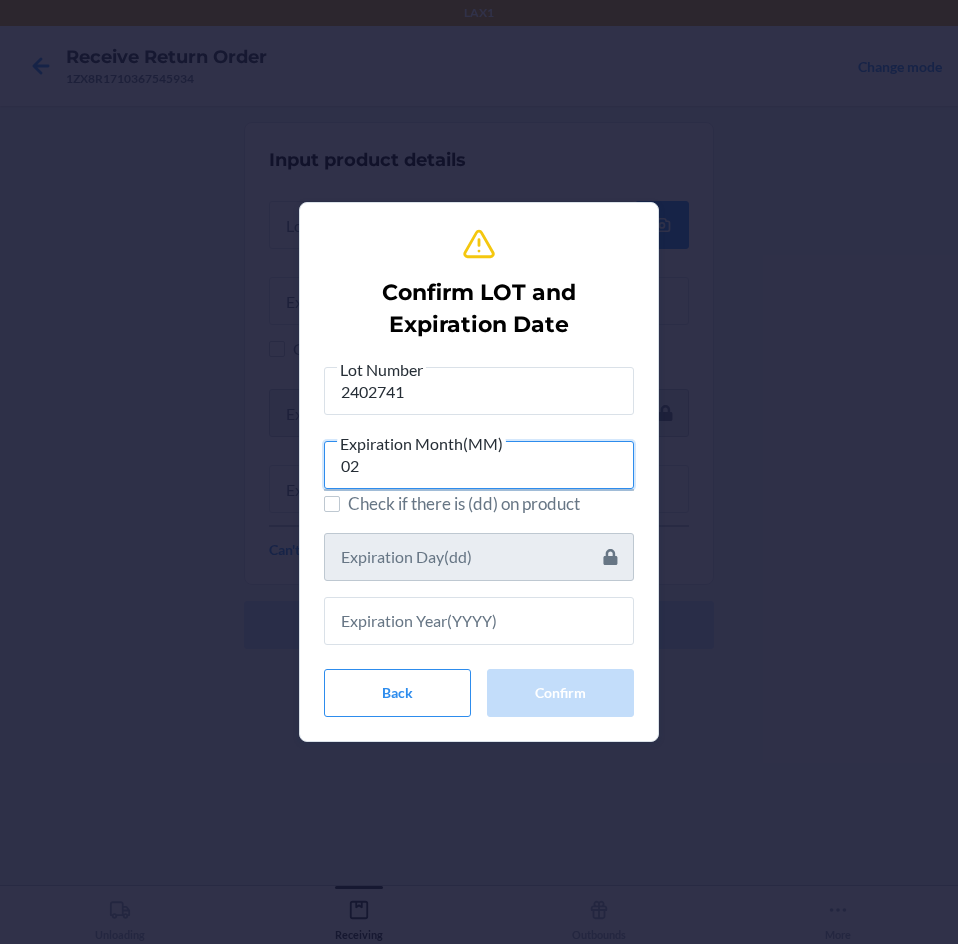 type on "02" 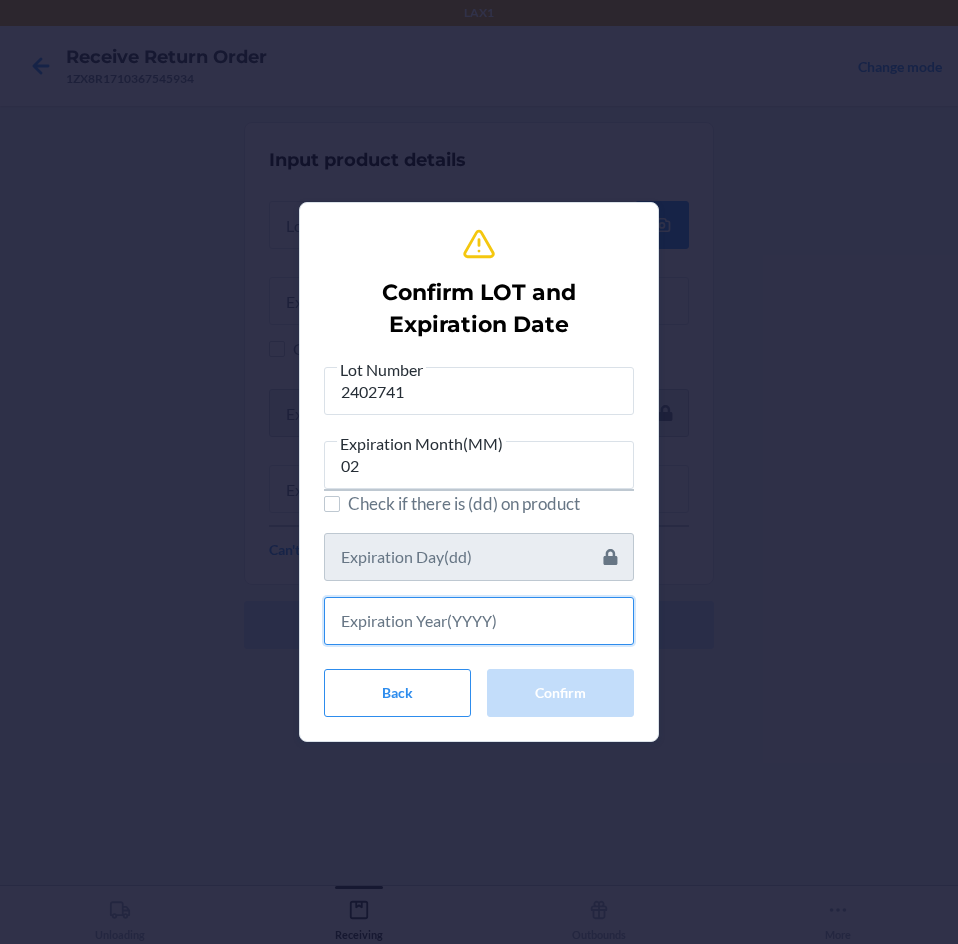 click at bounding box center [479, 621] 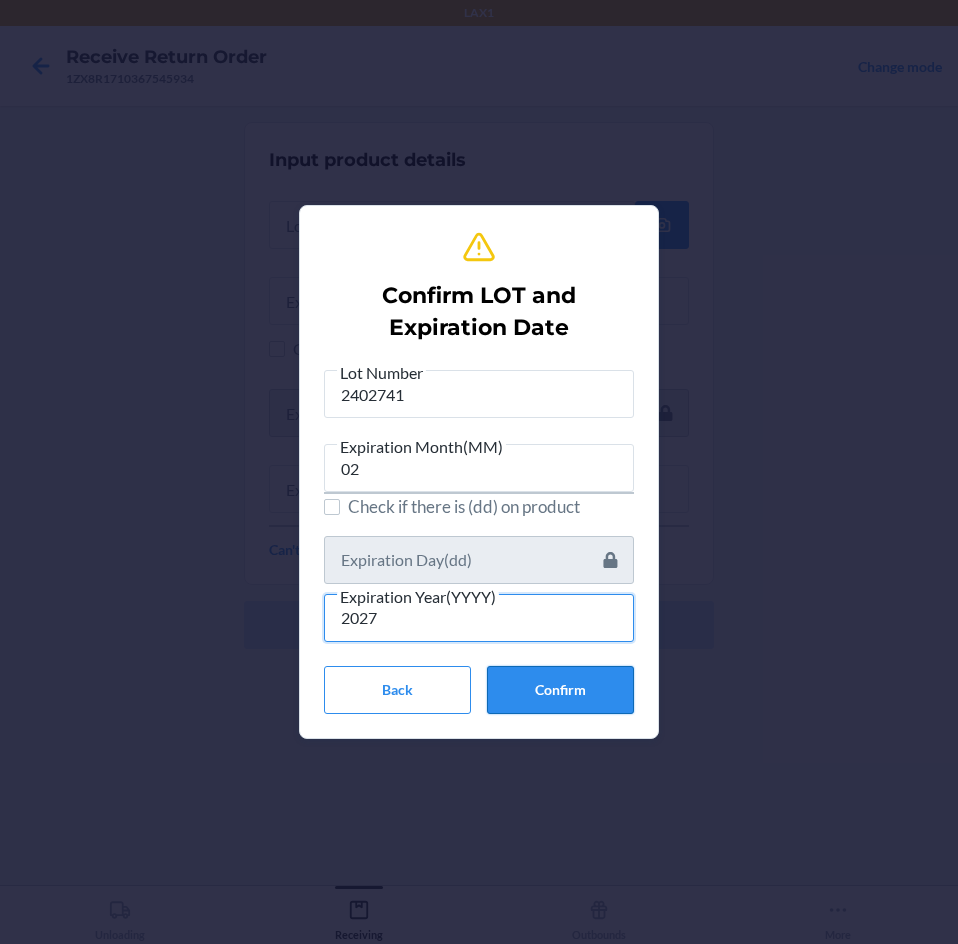 type on "2027" 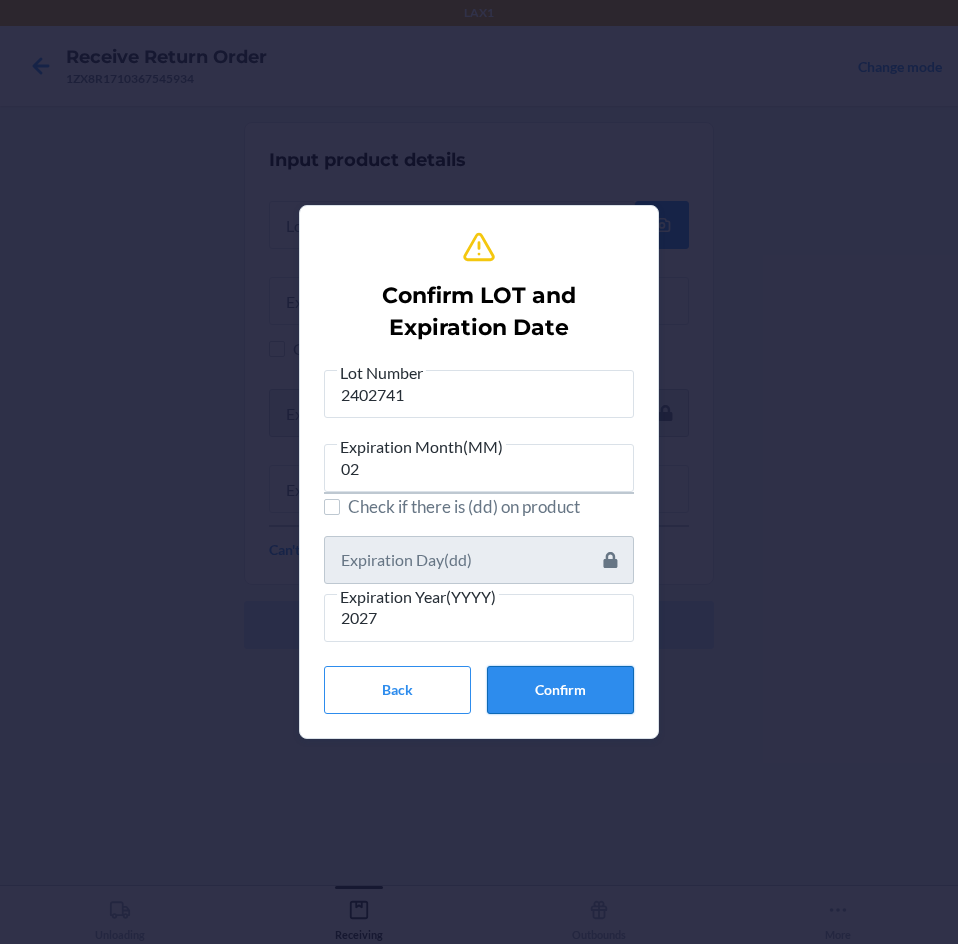click on "Confirm" at bounding box center [560, 690] 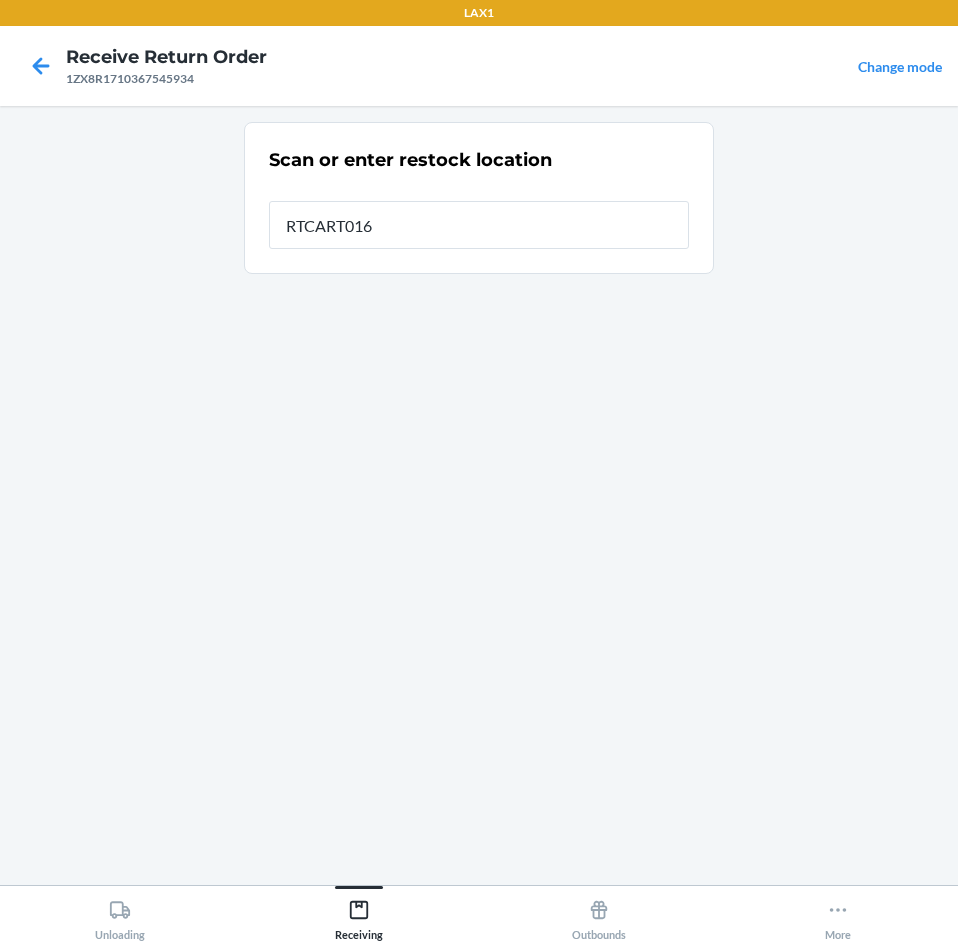 type on "RTCART016" 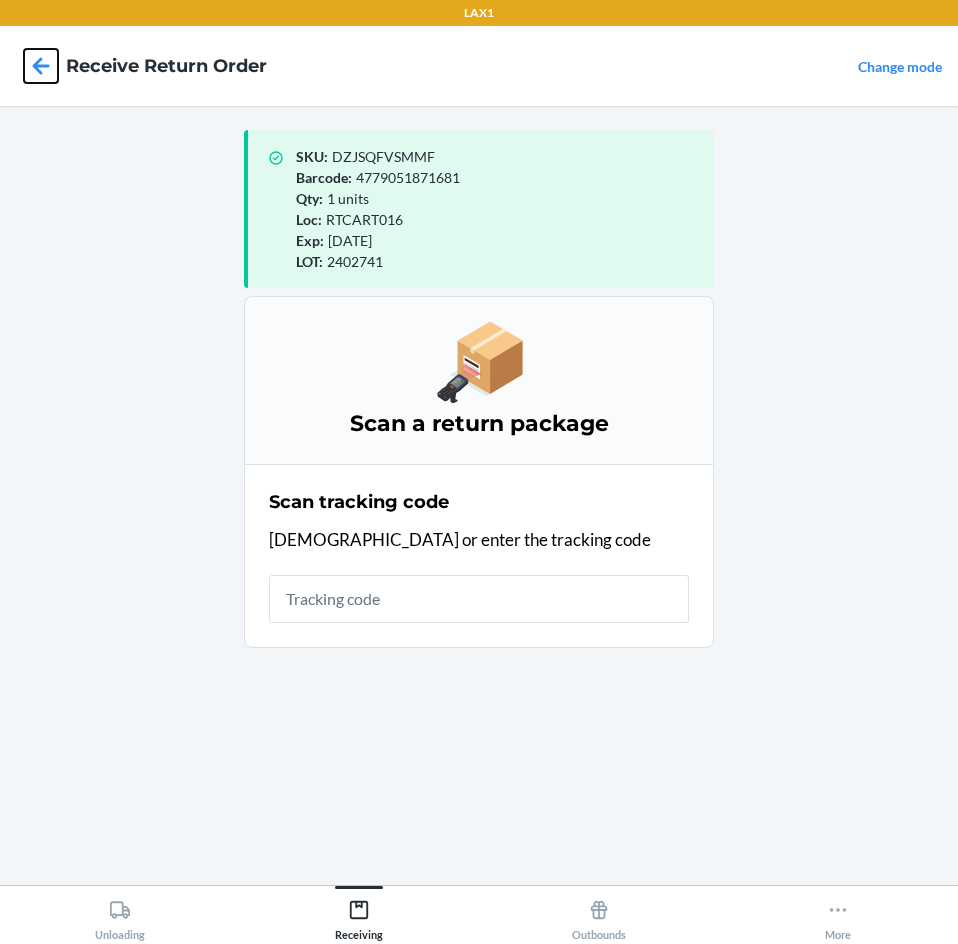 click 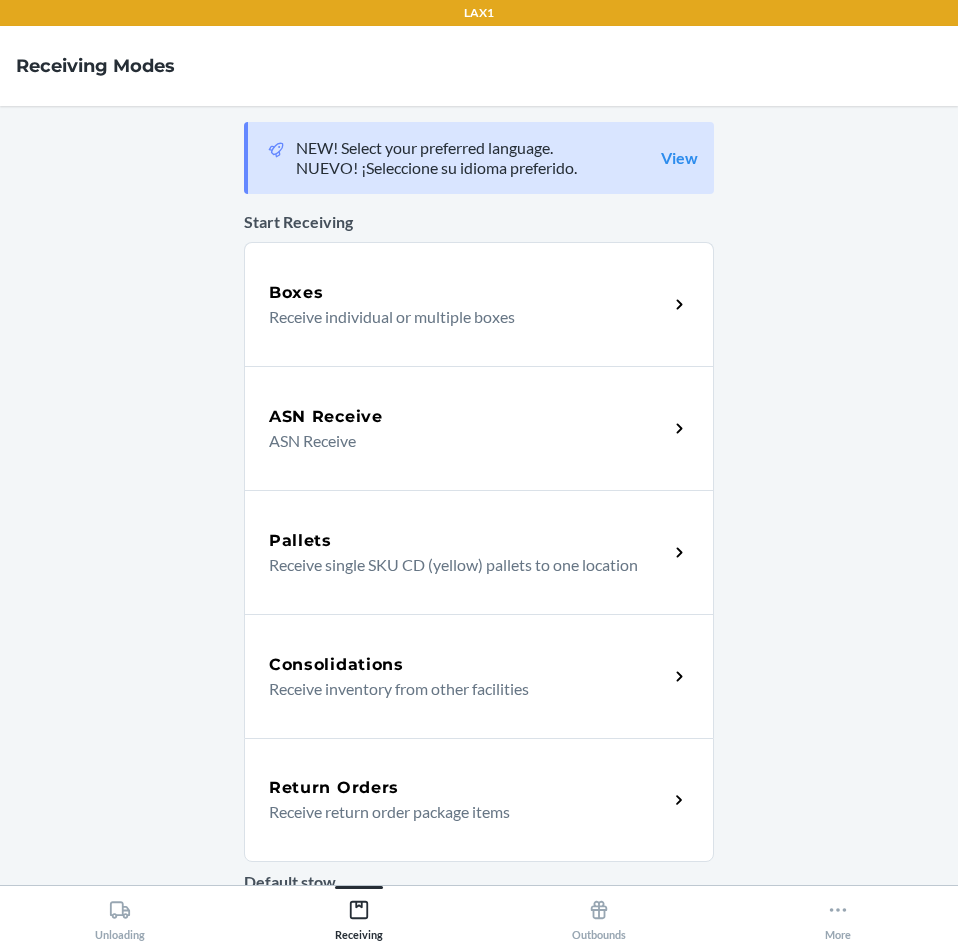 click on "Return Orders" at bounding box center (334, 788) 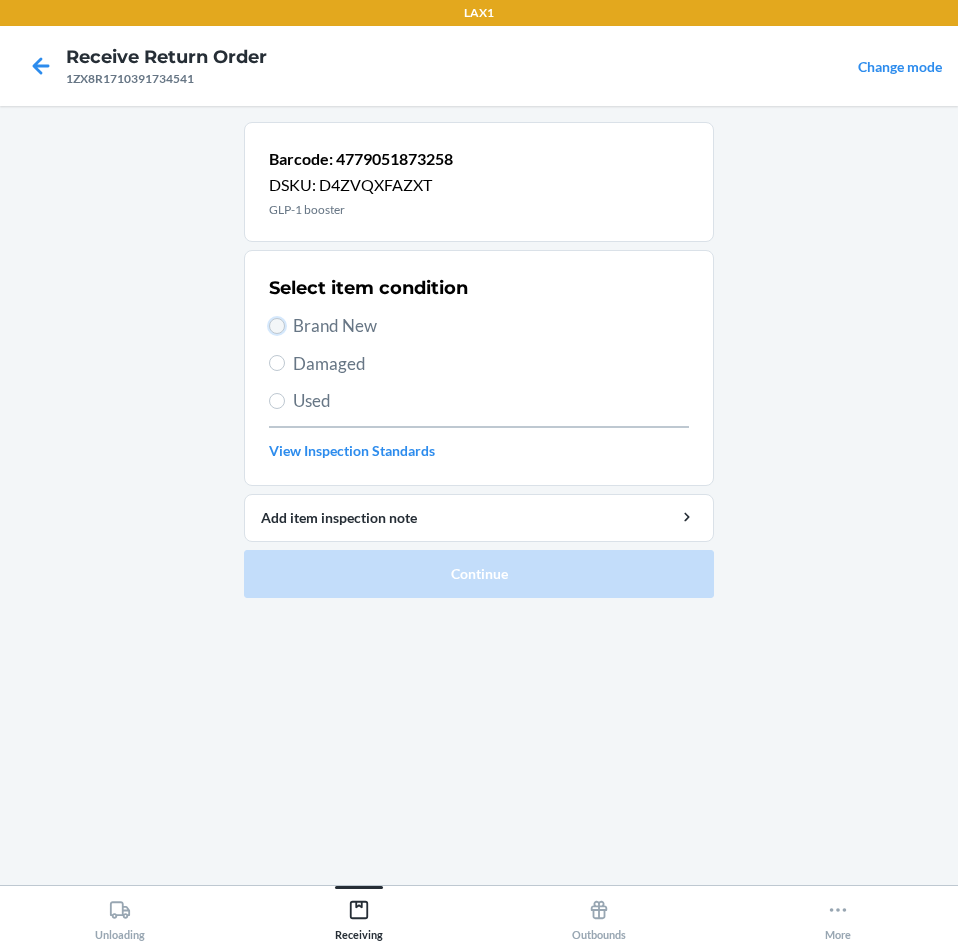 click on "Brand New" at bounding box center [277, 326] 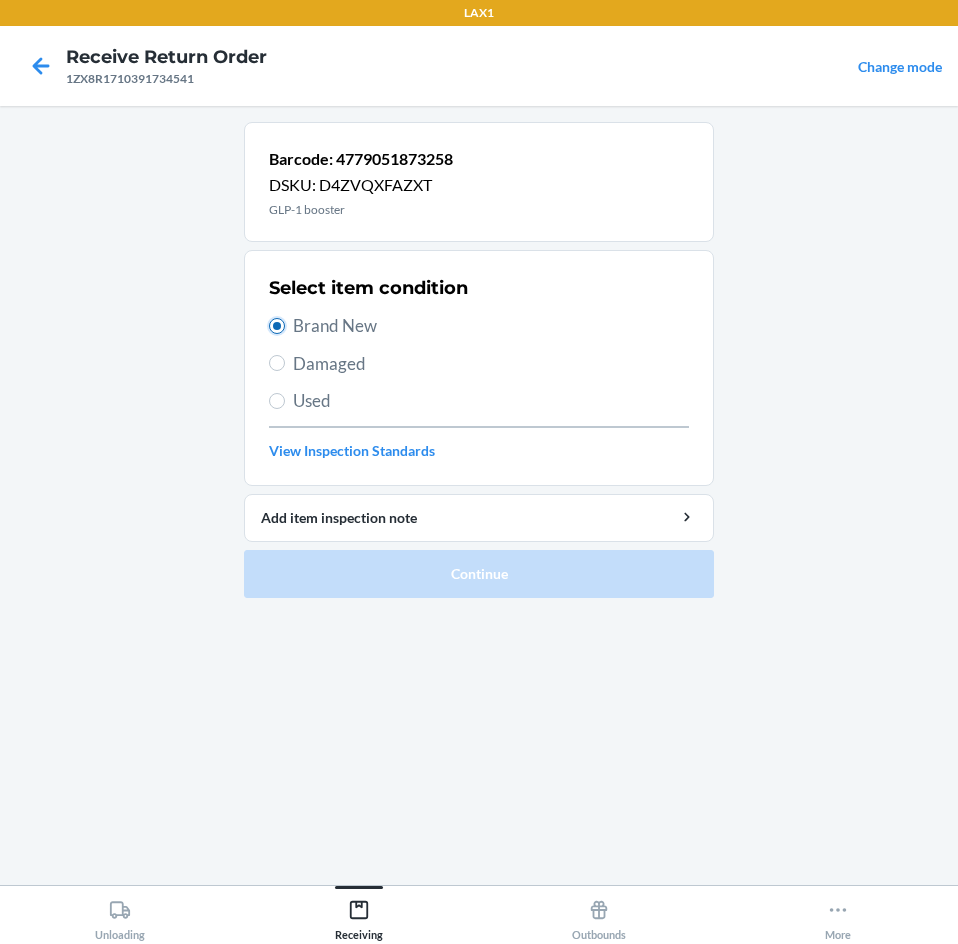 radio on "true" 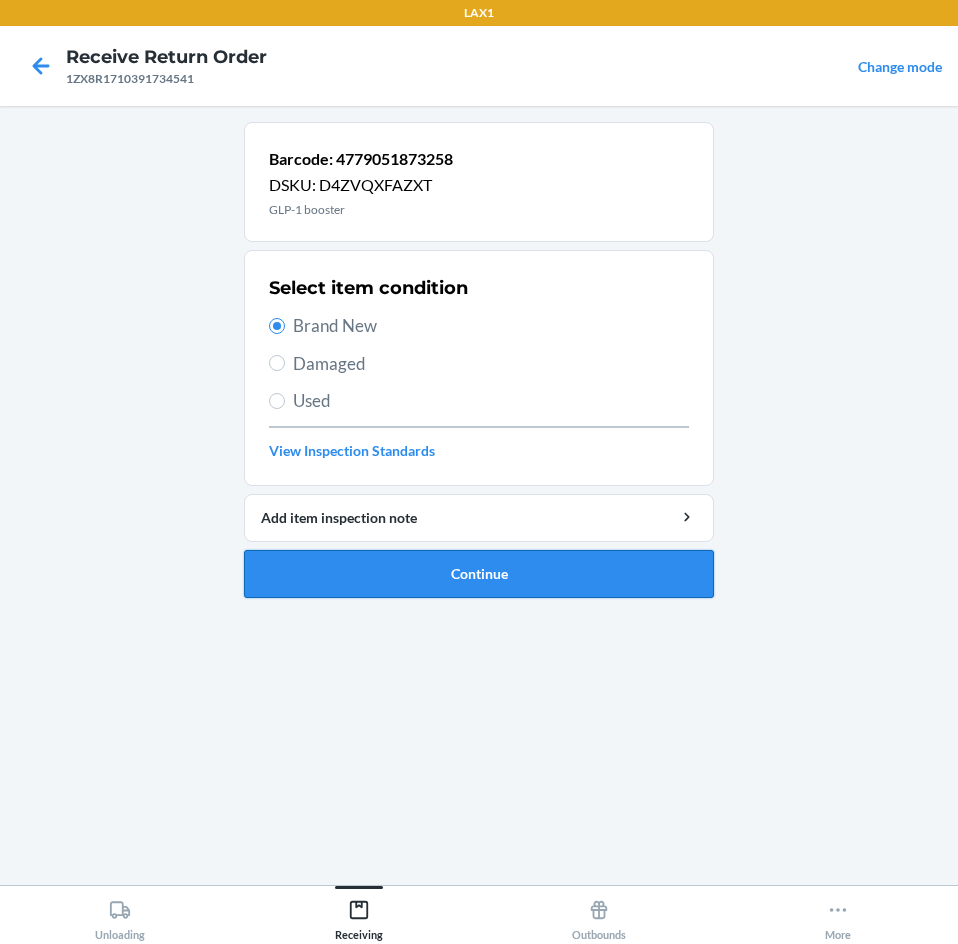 click on "Continue" at bounding box center [479, 574] 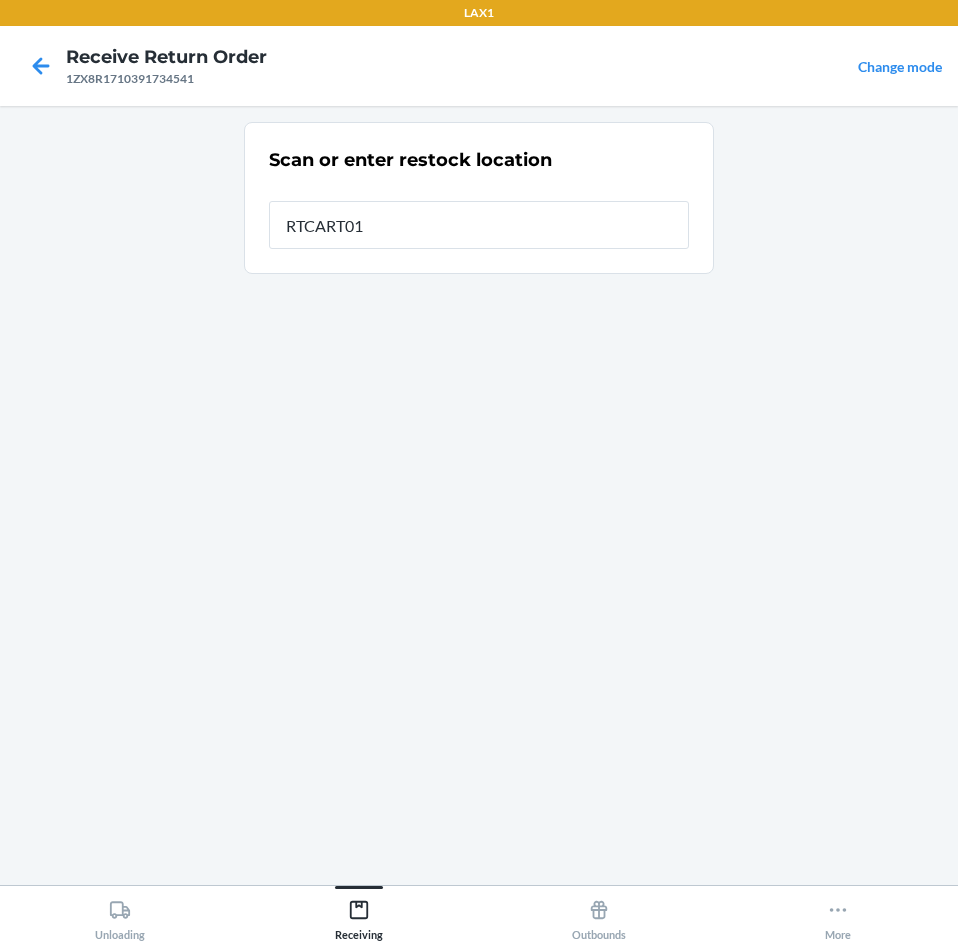 type on "RTCART016" 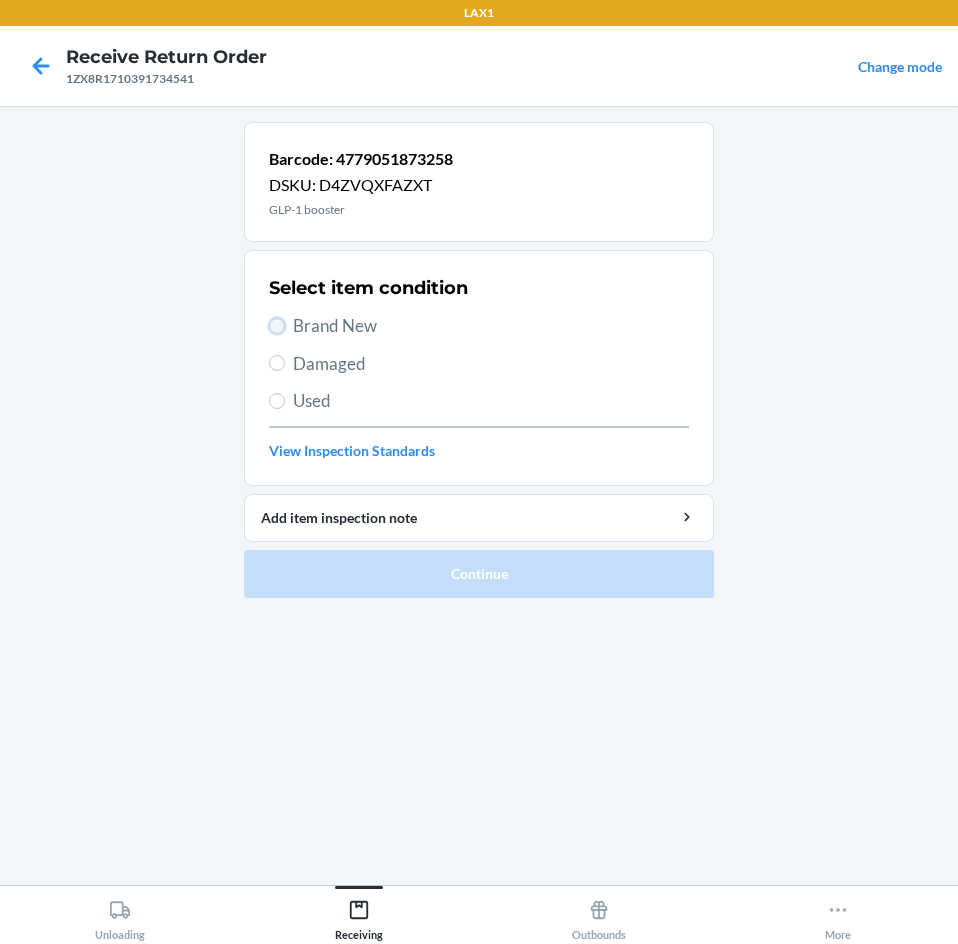 click on "Brand New" at bounding box center (277, 326) 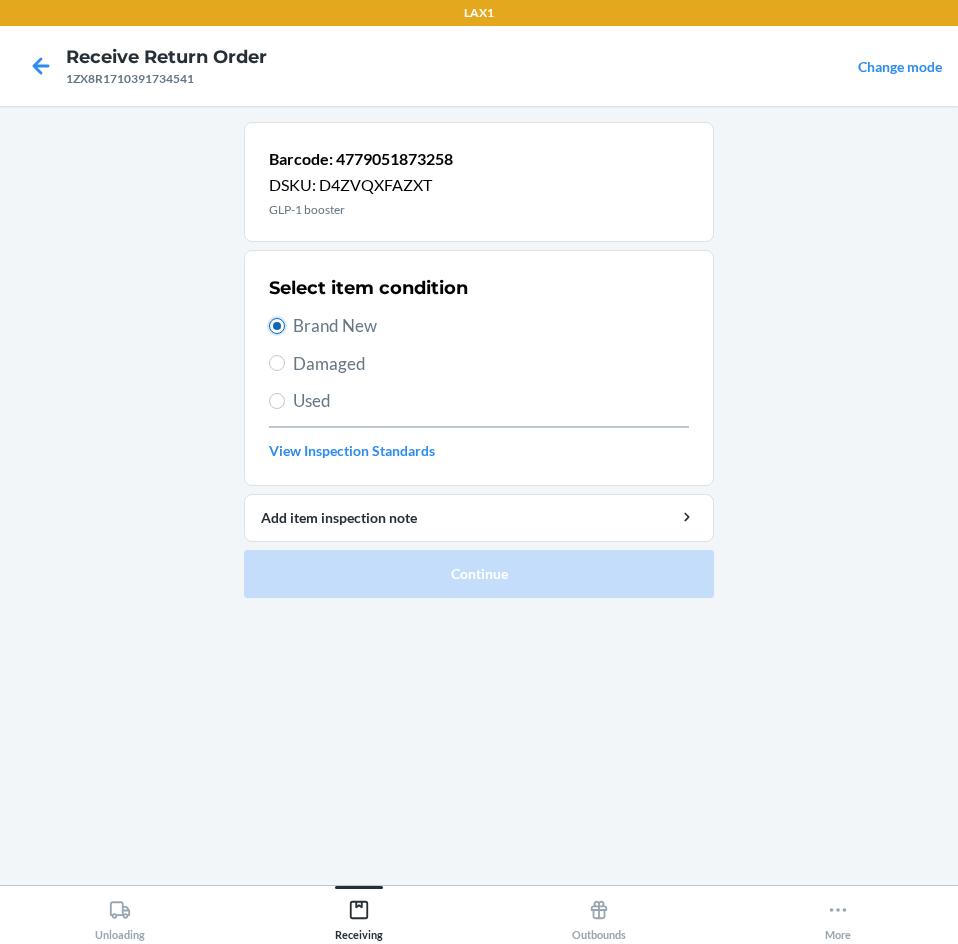 radio on "true" 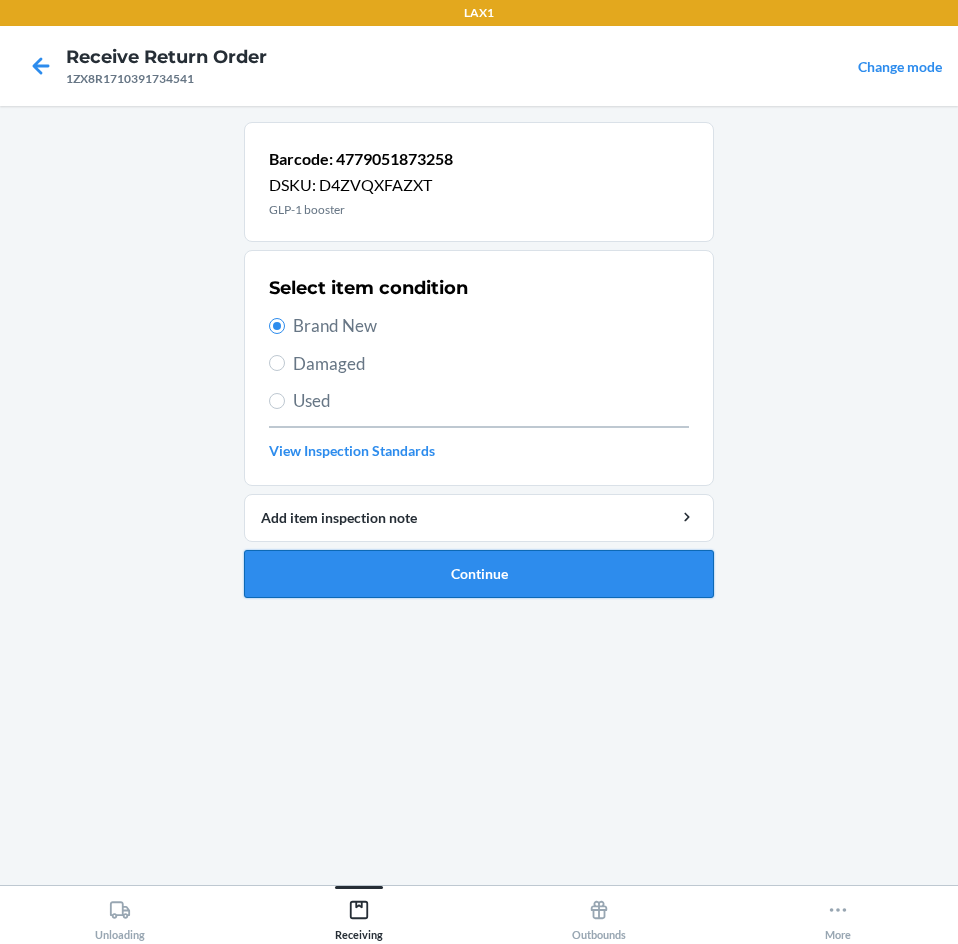 click on "Continue" at bounding box center [479, 574] 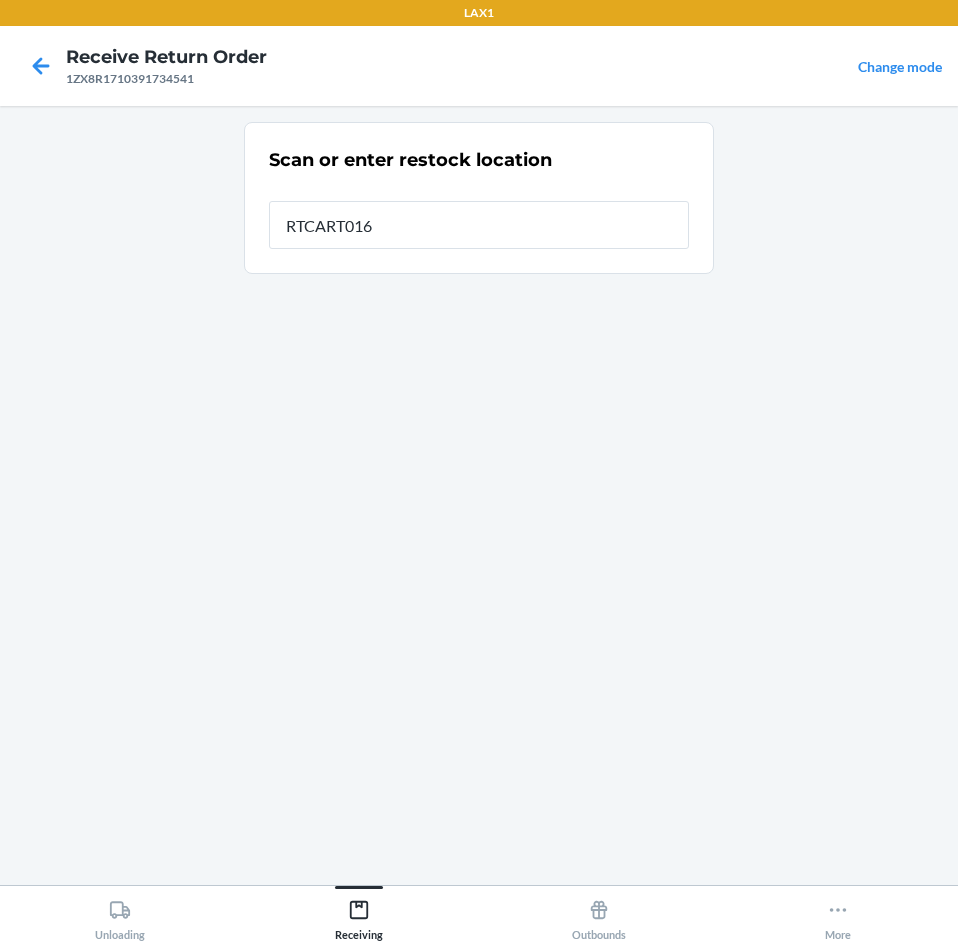 type on "RTCART016" 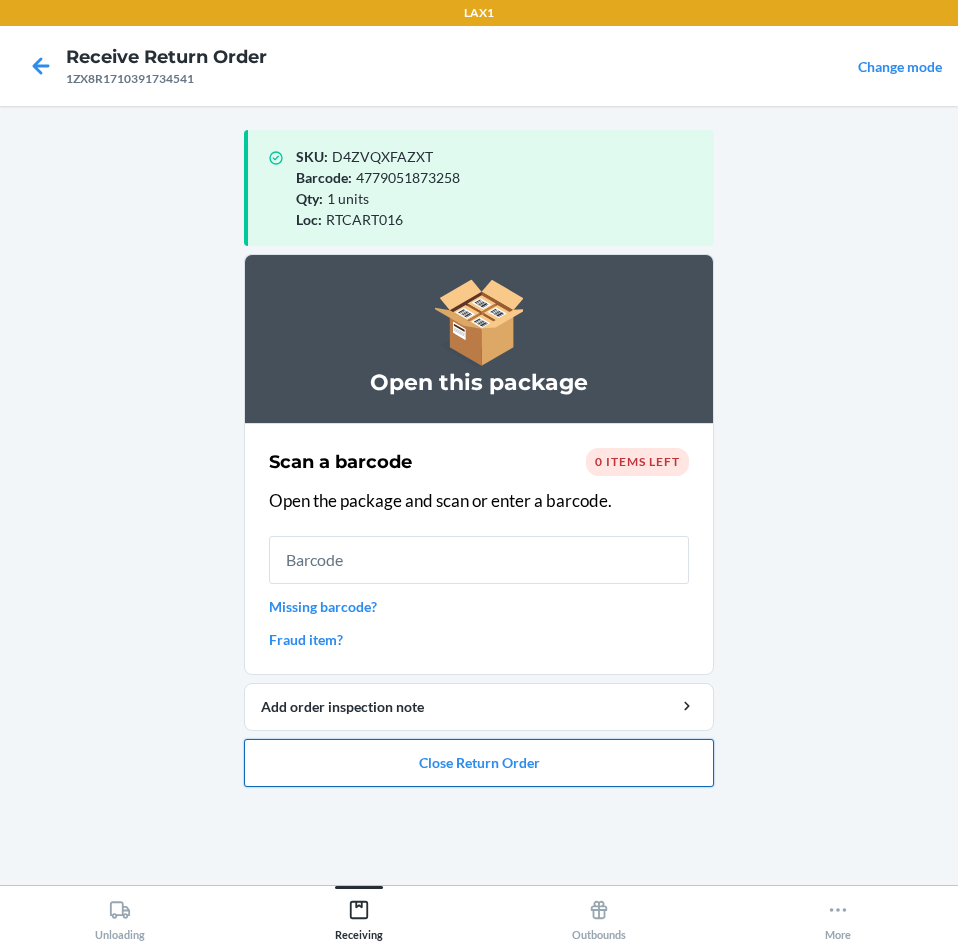 click on "Close Return Order" at bounding box center (479, 763) 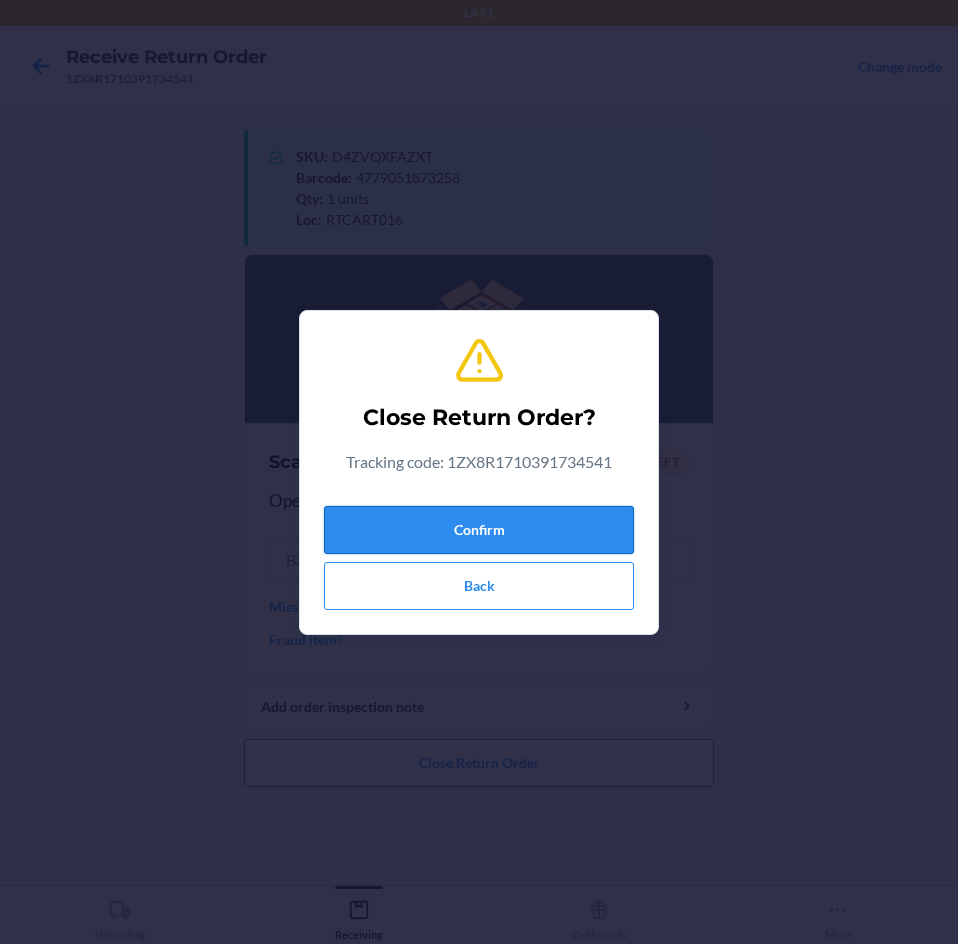 click on "Confirm" at bounding box center [479, 530] 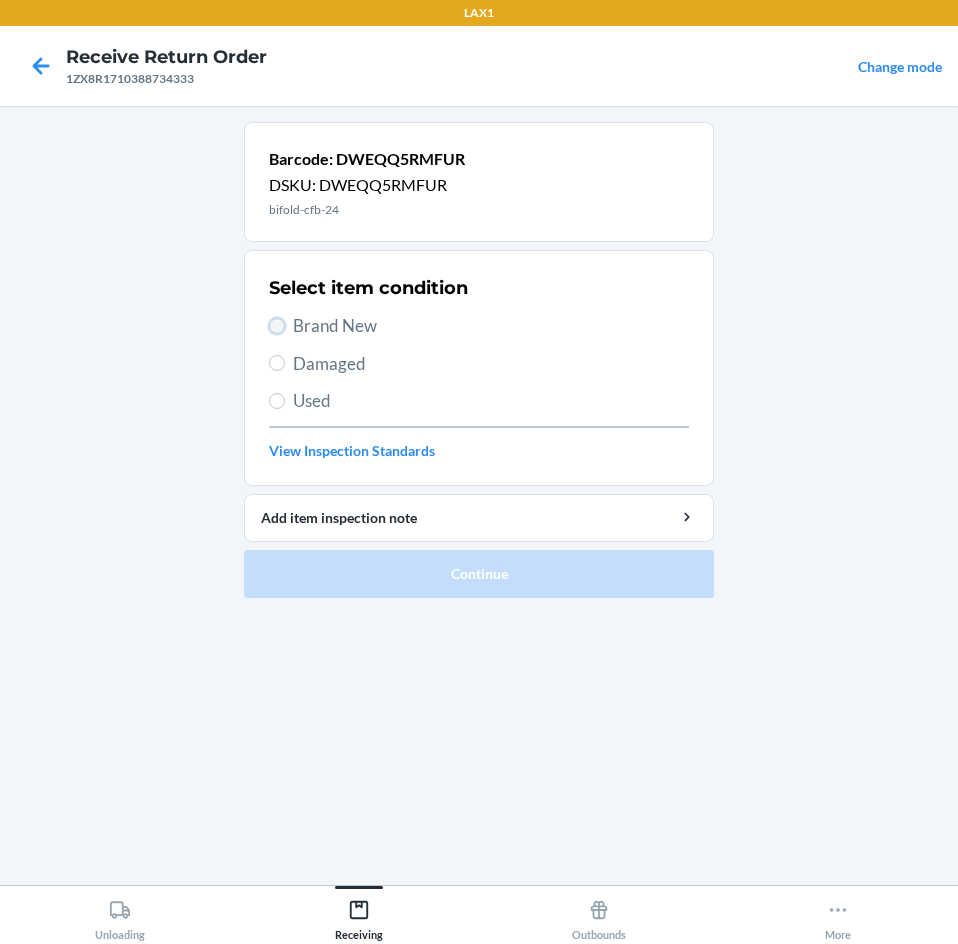 click on "Brand New" at bounding box center [277, 326] 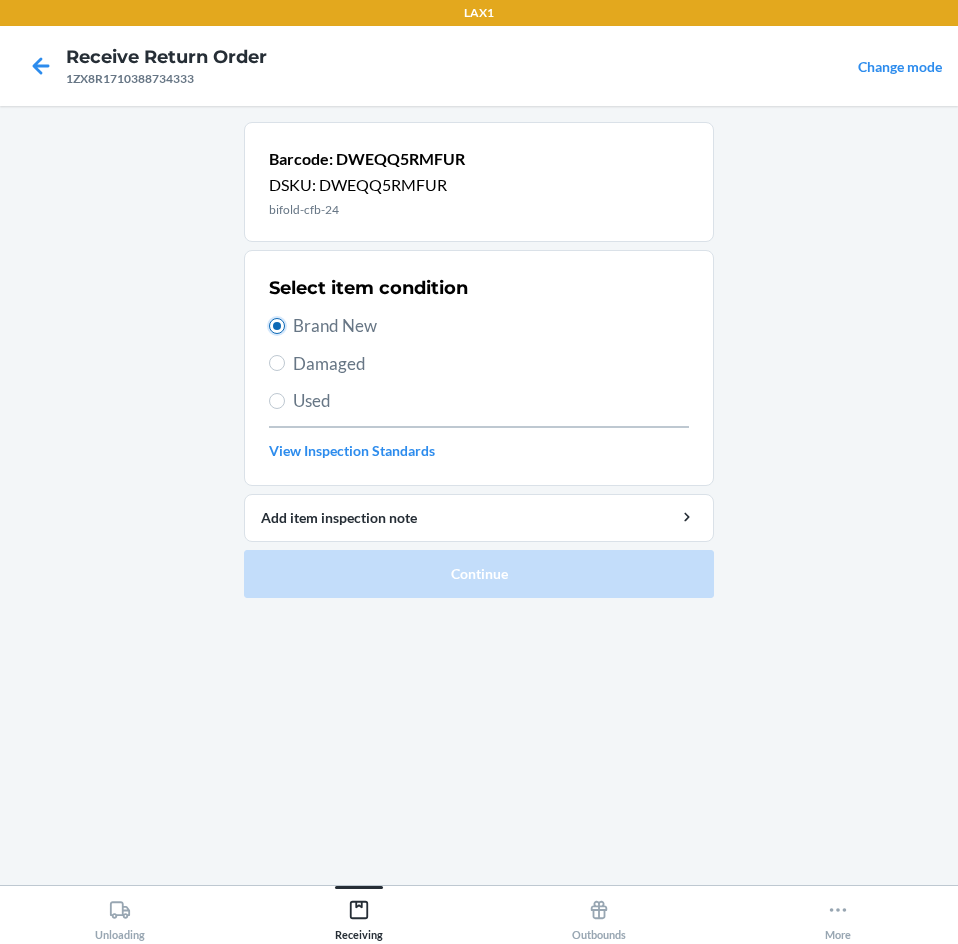 radio on "true" 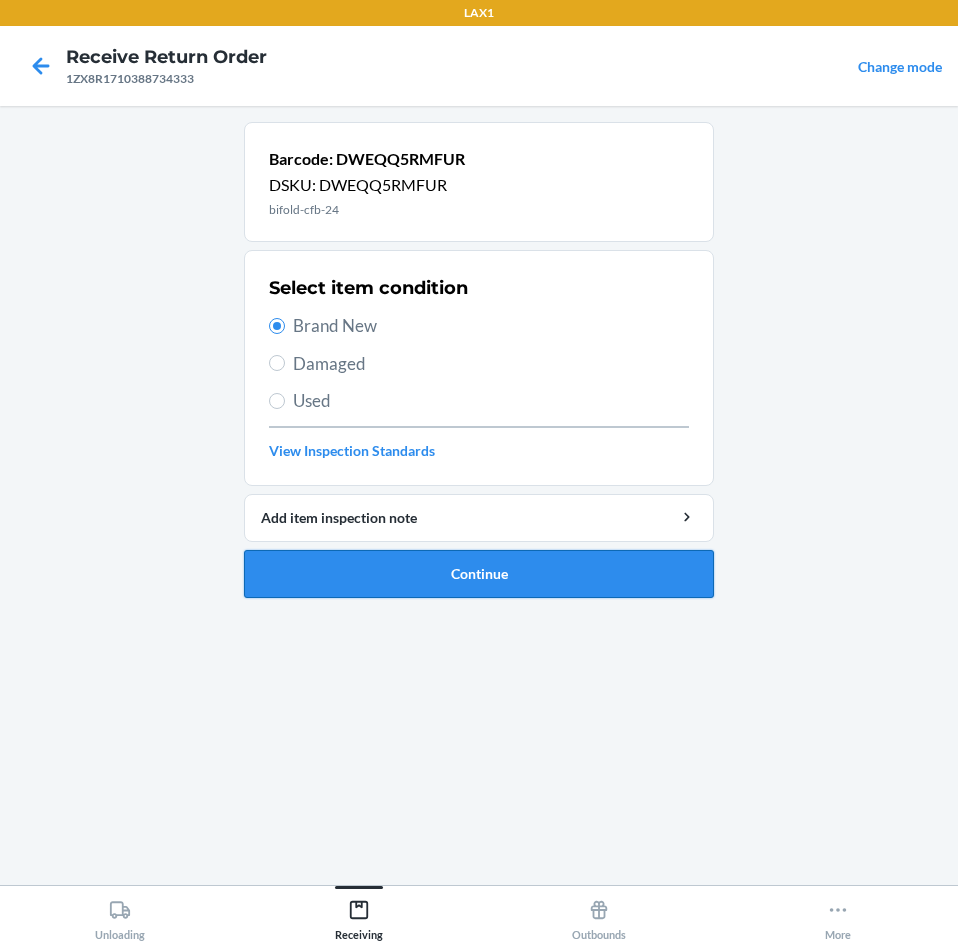 click on "Continue" at bounding box center (479, 574) 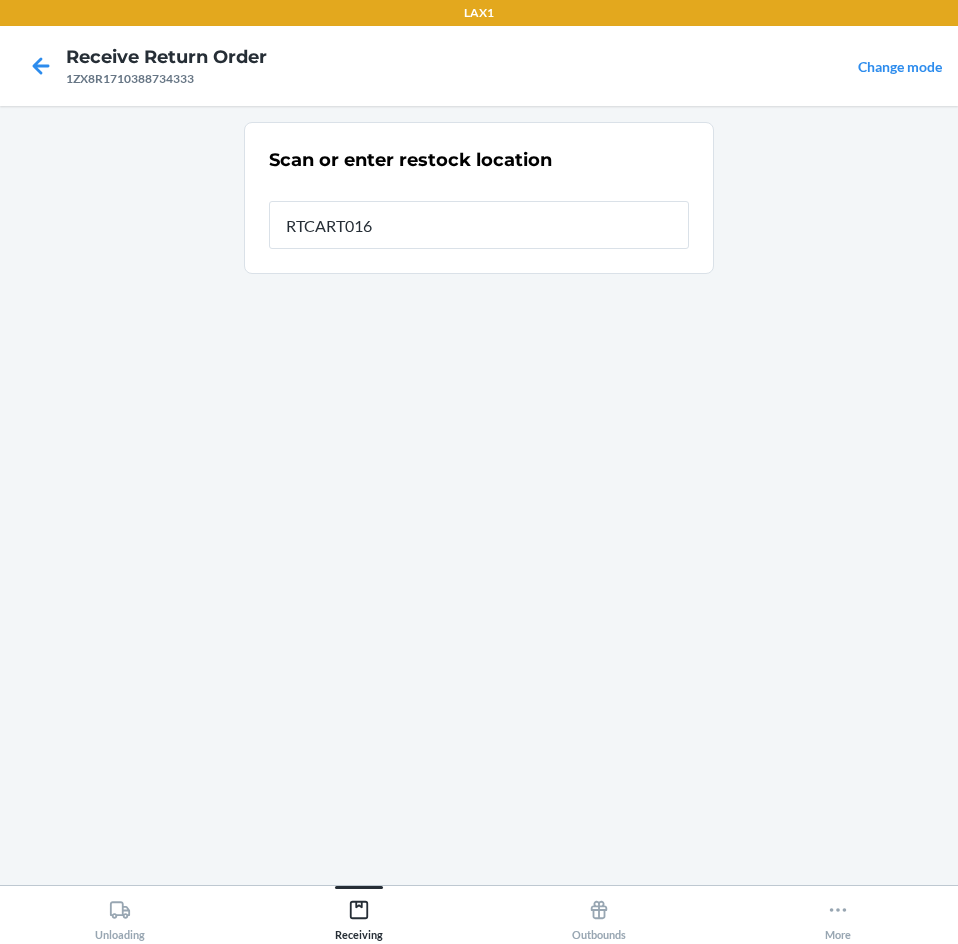 type on "RTCART016" 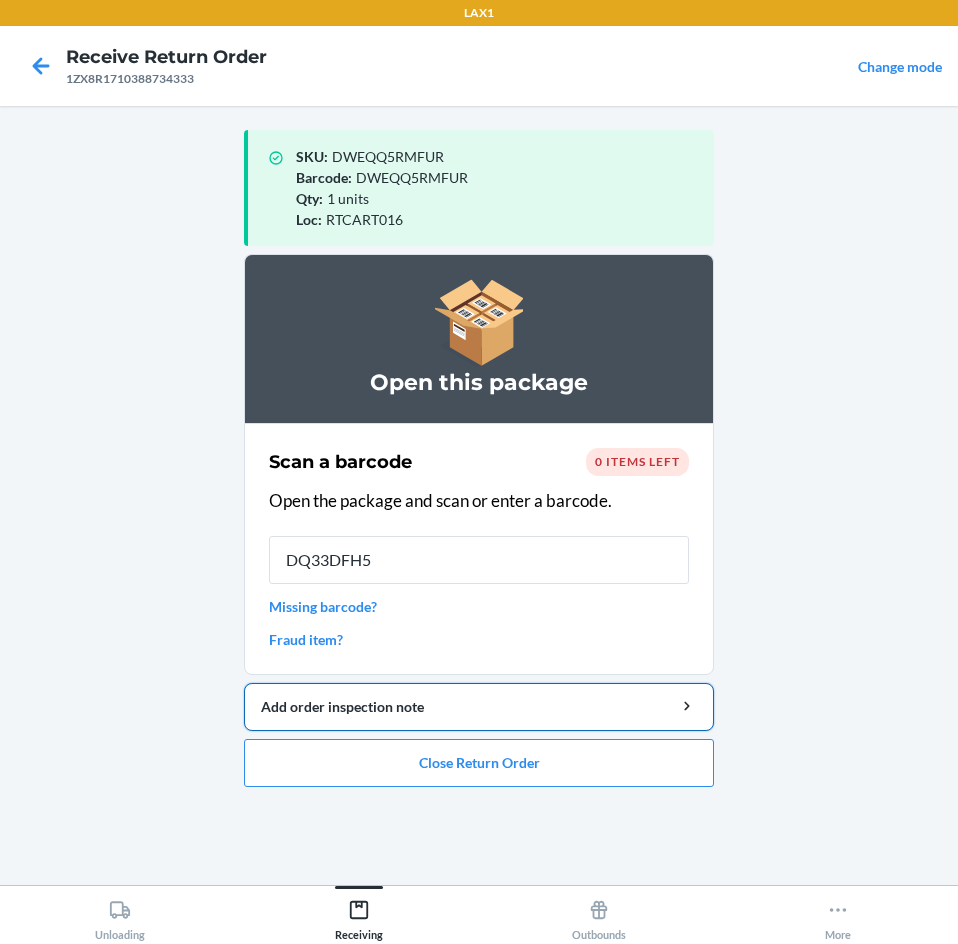 type on "DQ33DFH5N" 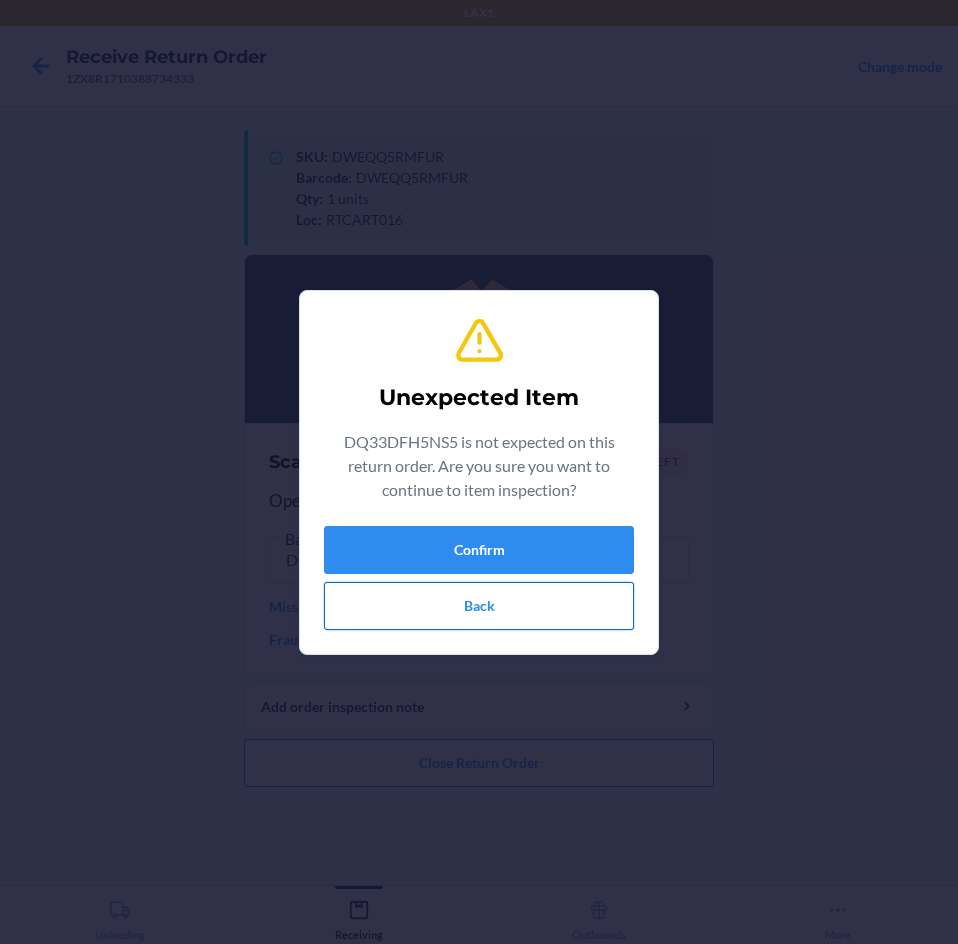 click on "Back" at bounding box center (479, 606) 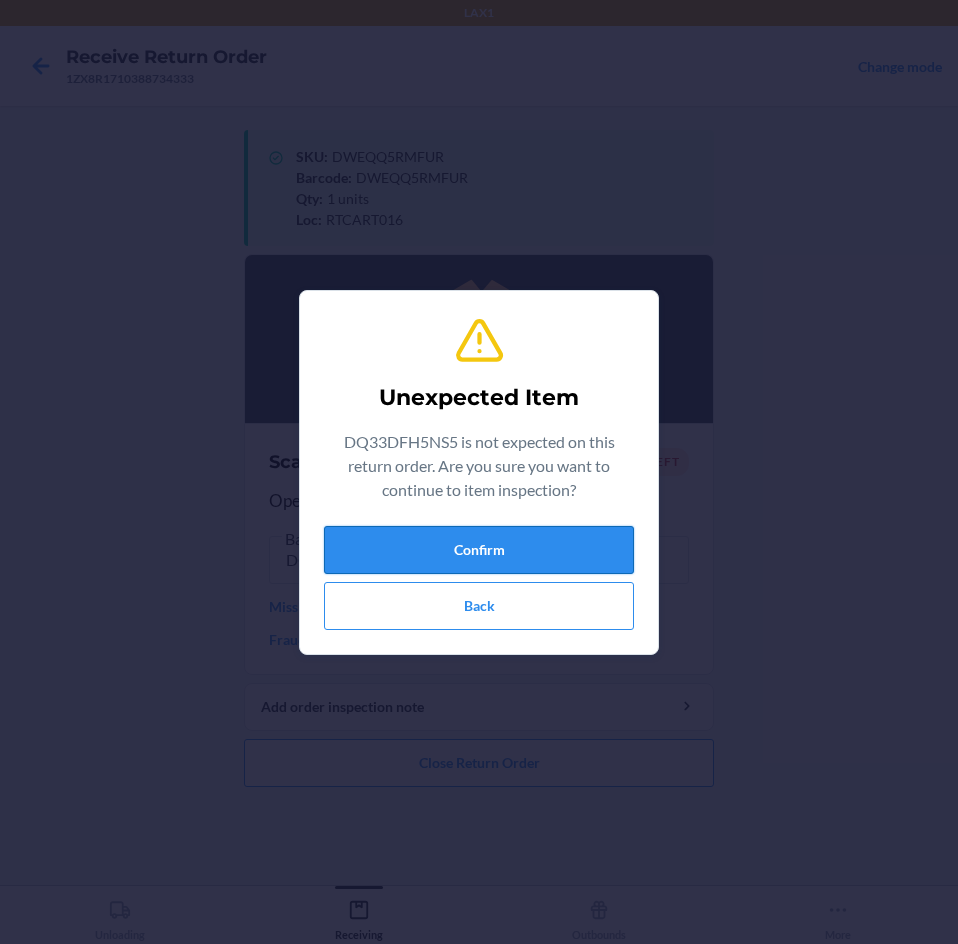 click on "Confirm" at bounding box center [479, 550] 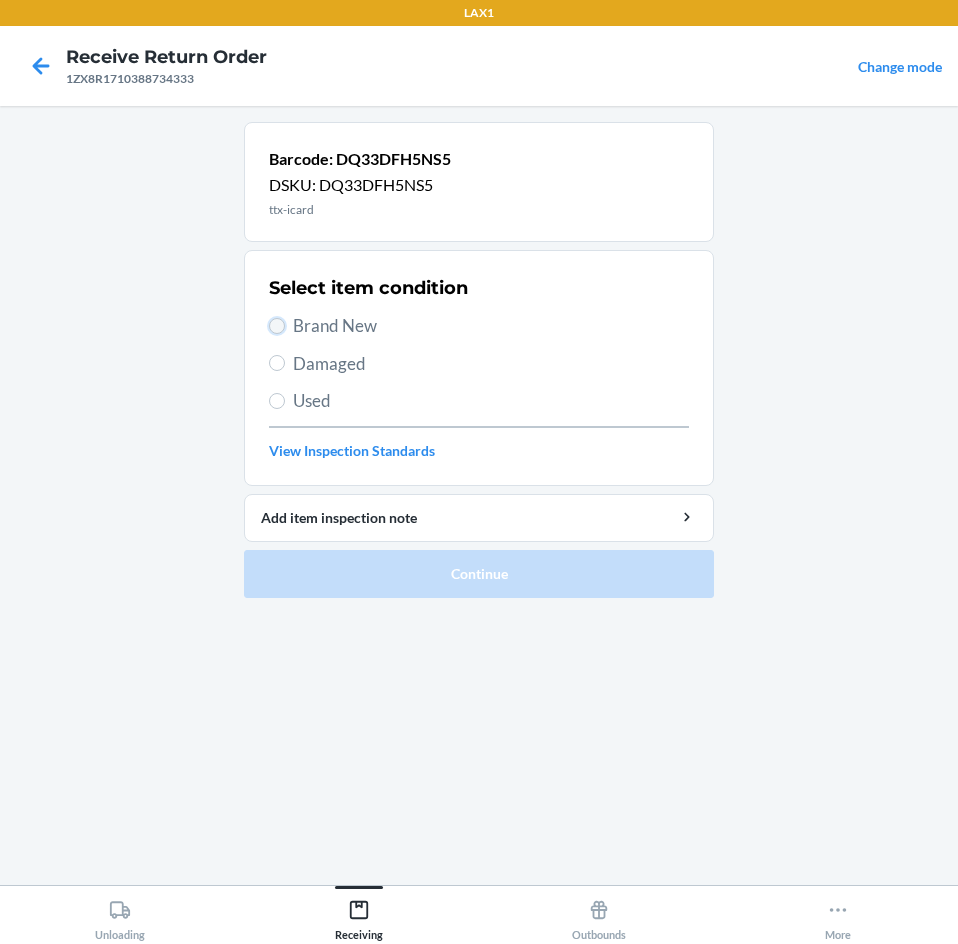 click on "Brand New" at bounding box center (277, 326) 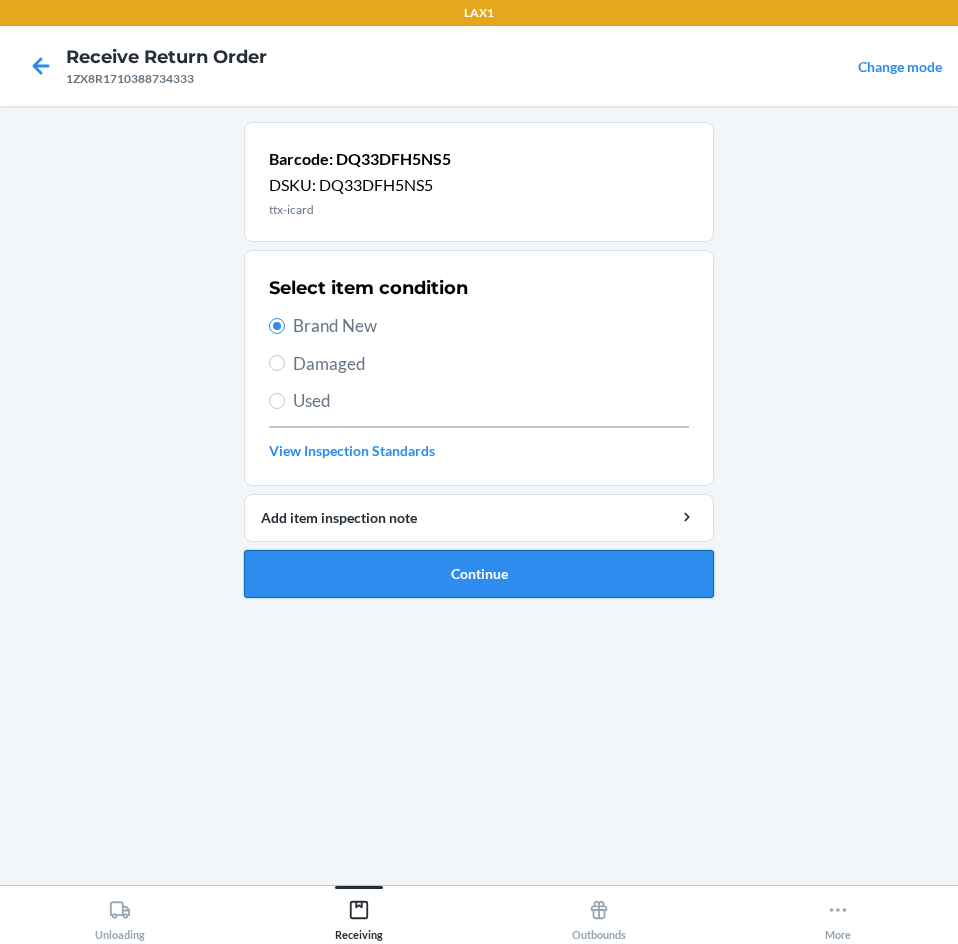 click on "Continue" at bounding box center [479, 574] 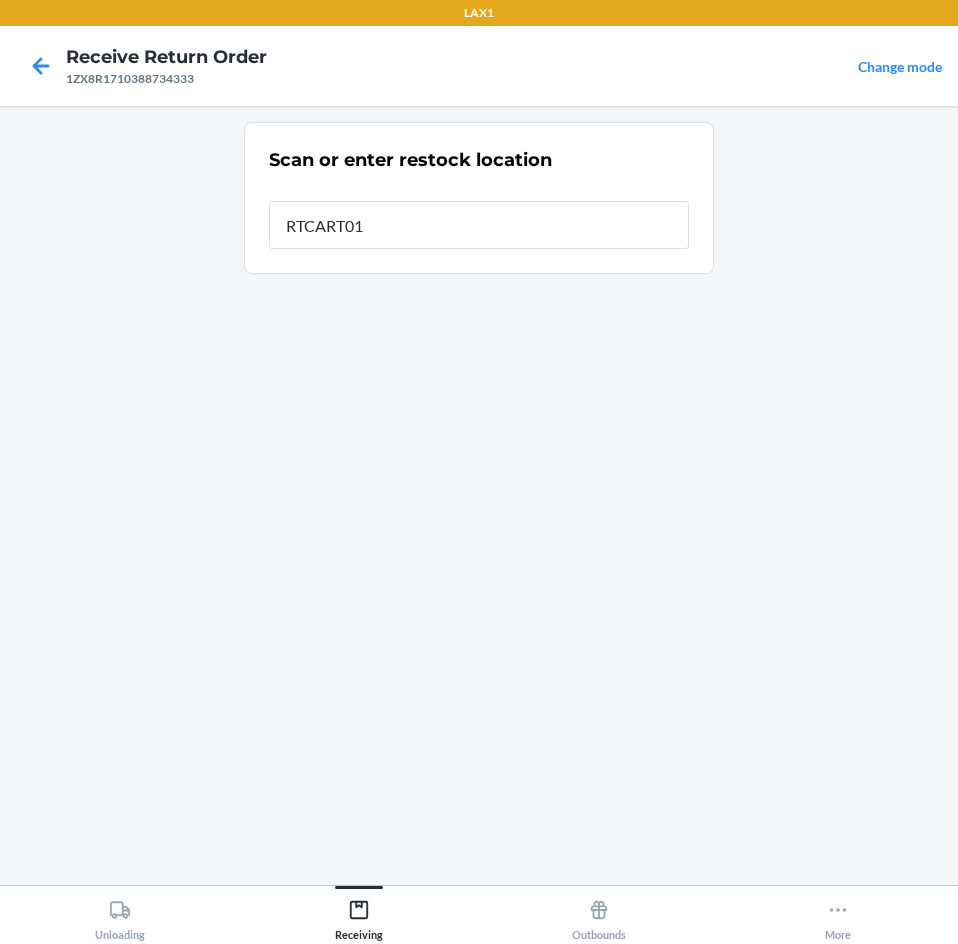 type on "RTCART016" 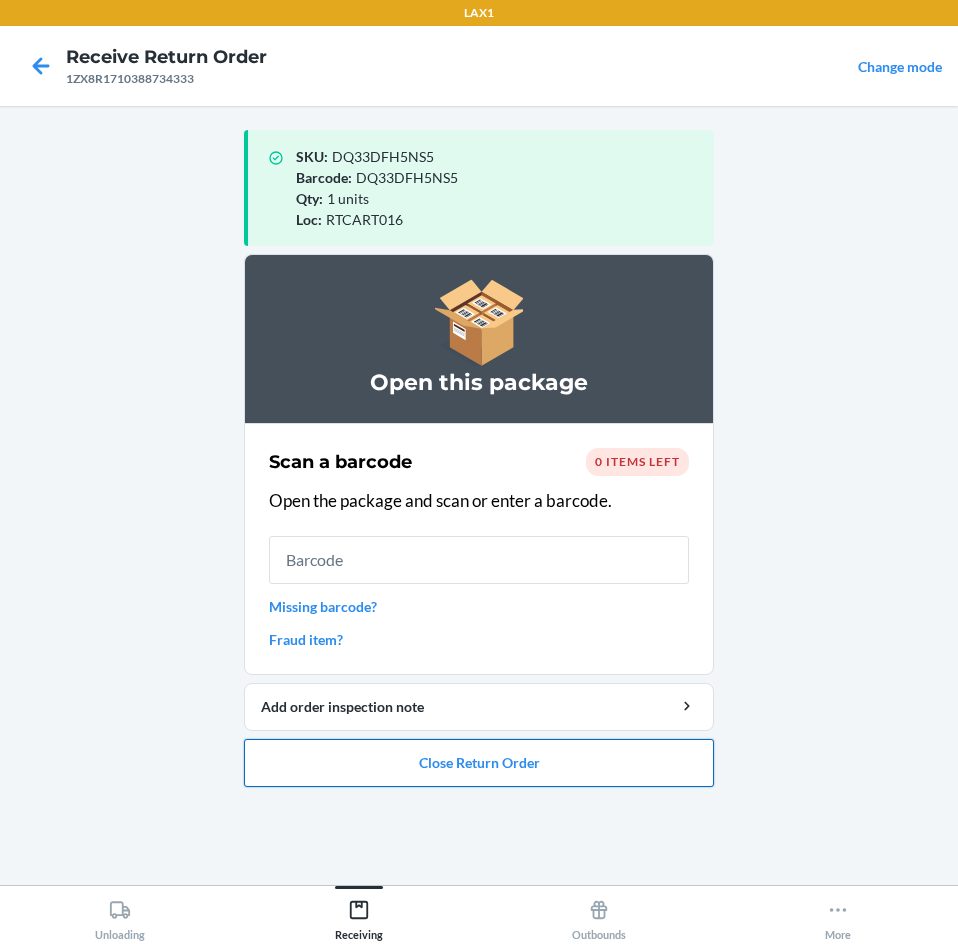 click on "Close Return Order" at bounding box center [479, 763] 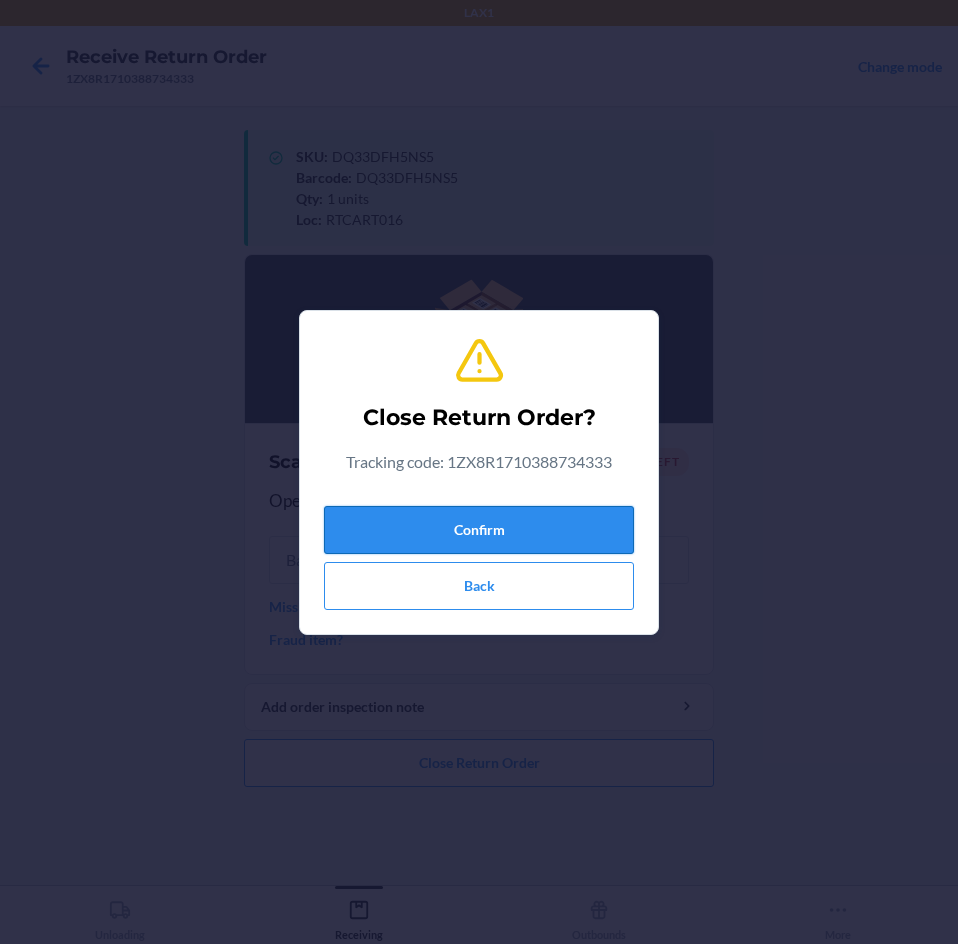 click on "Confirm" at bounding box center [479, 530] 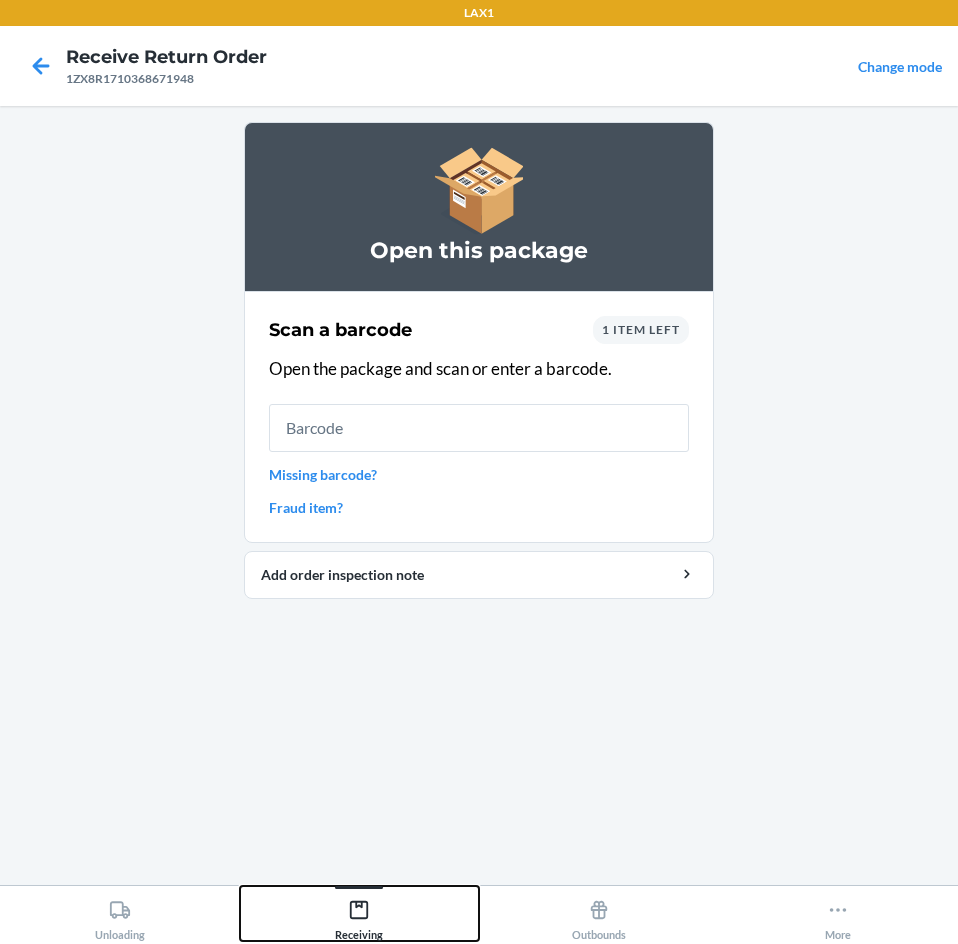 click 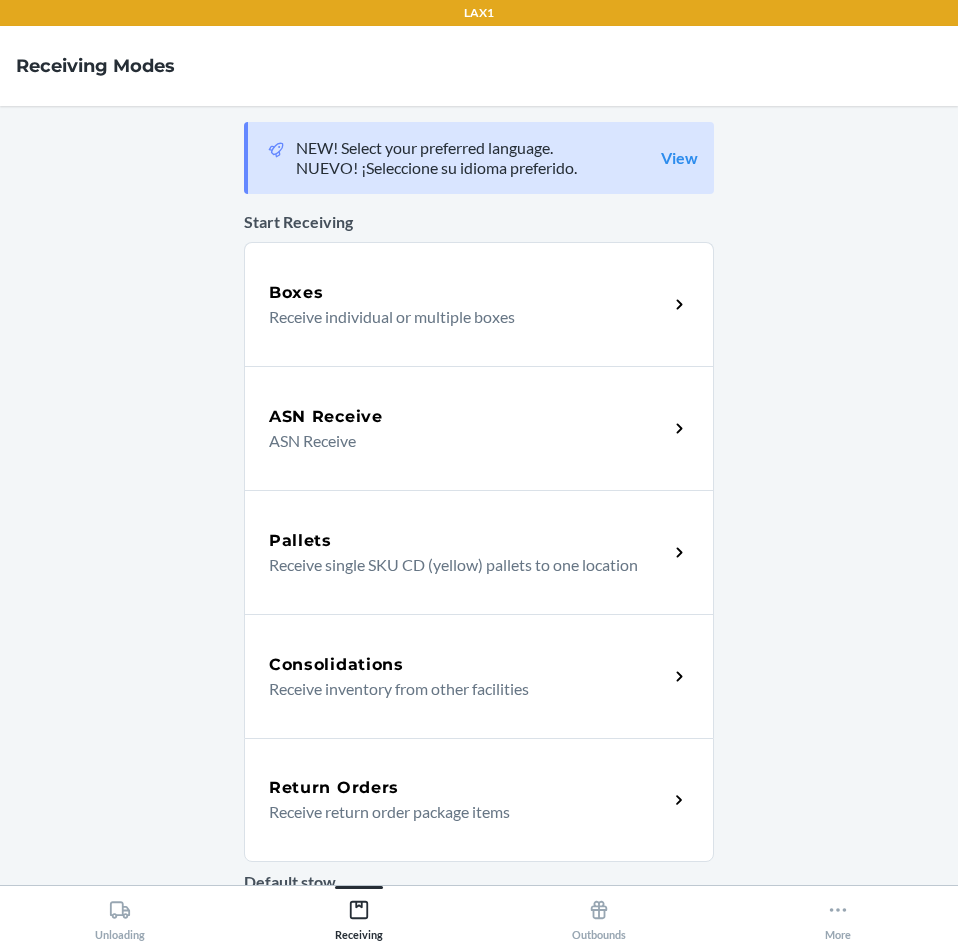 click on "Return Orders" at bounding box center [334, 788] 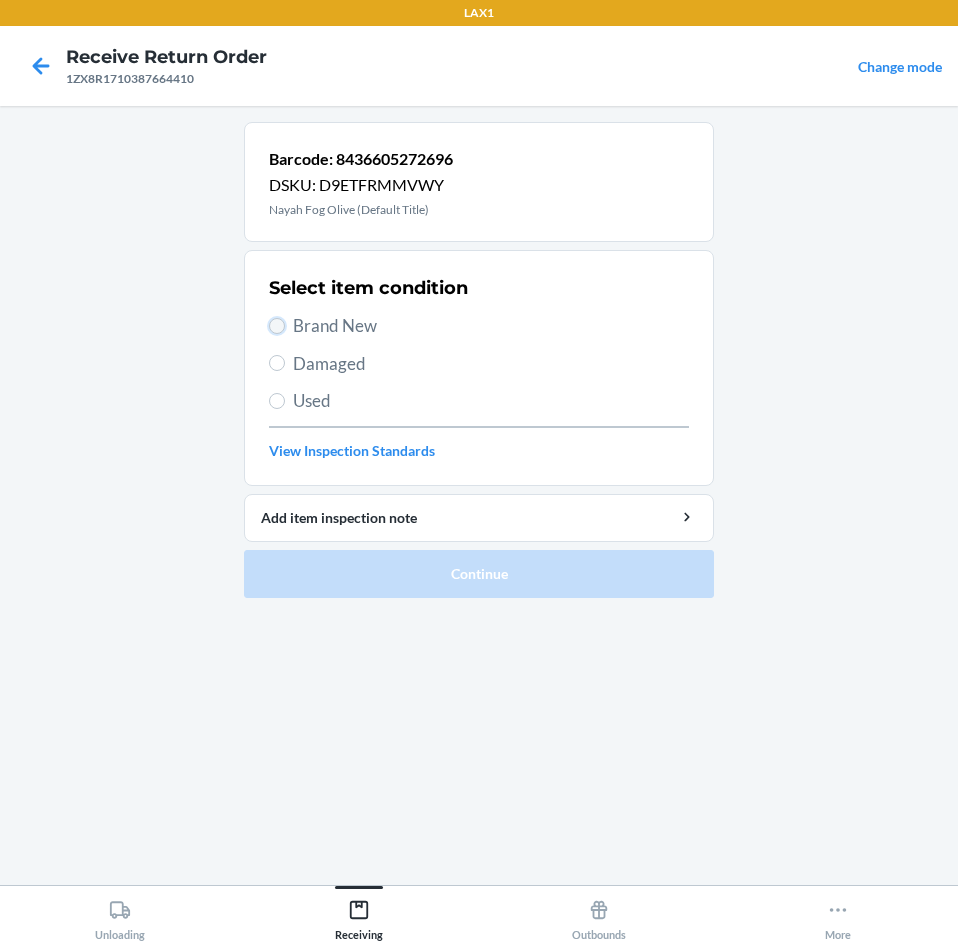 click on "Brand New" at bounding box center [277, 326] 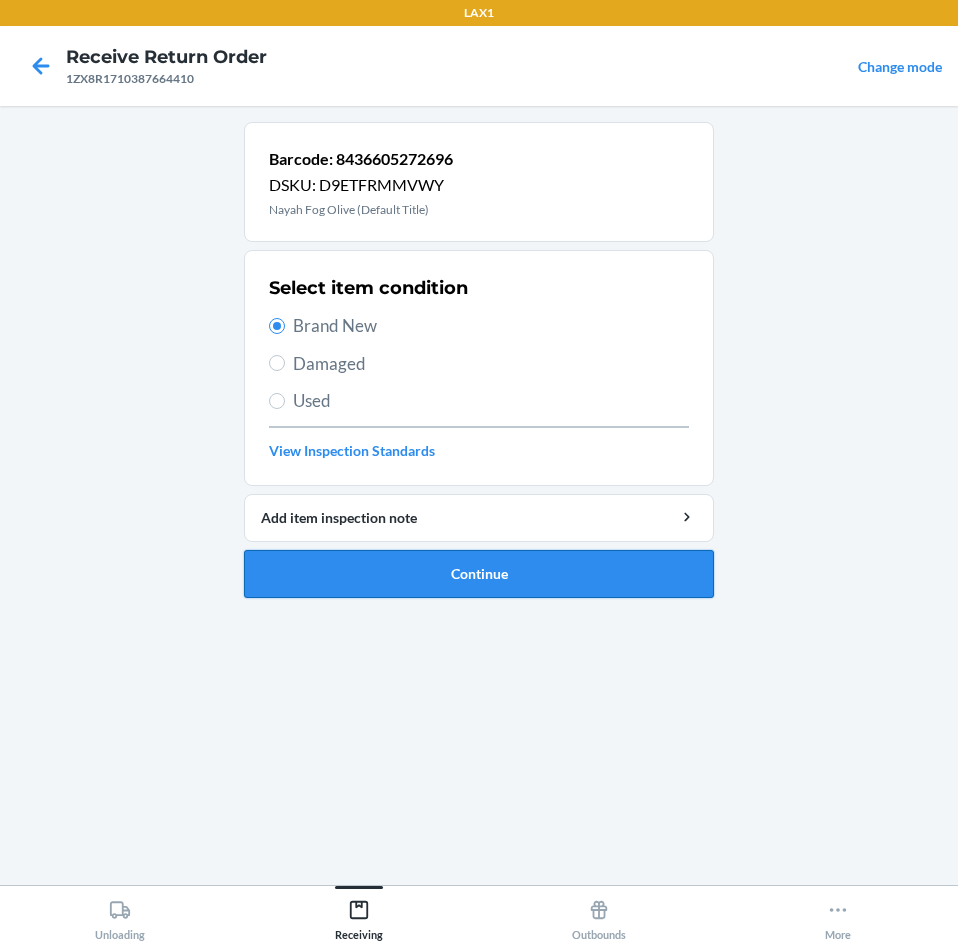 click on "Continue" at bounding box center (479, 574) 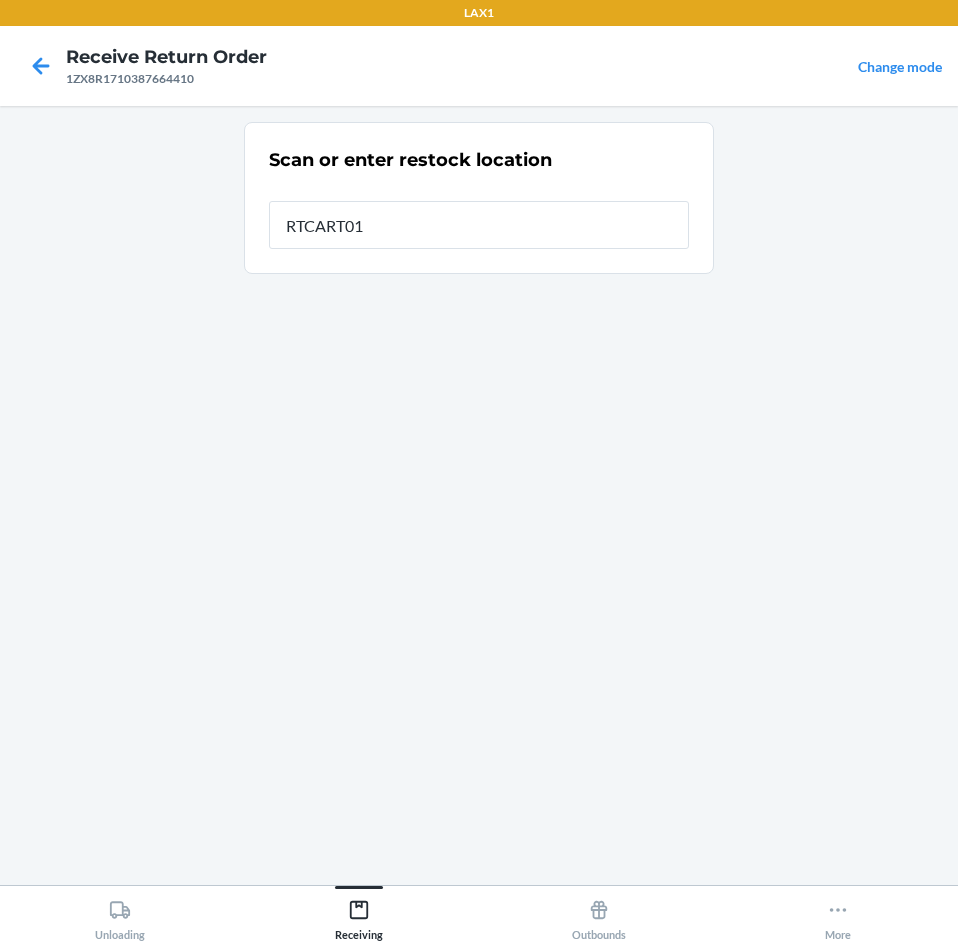 type on "RTCART016" 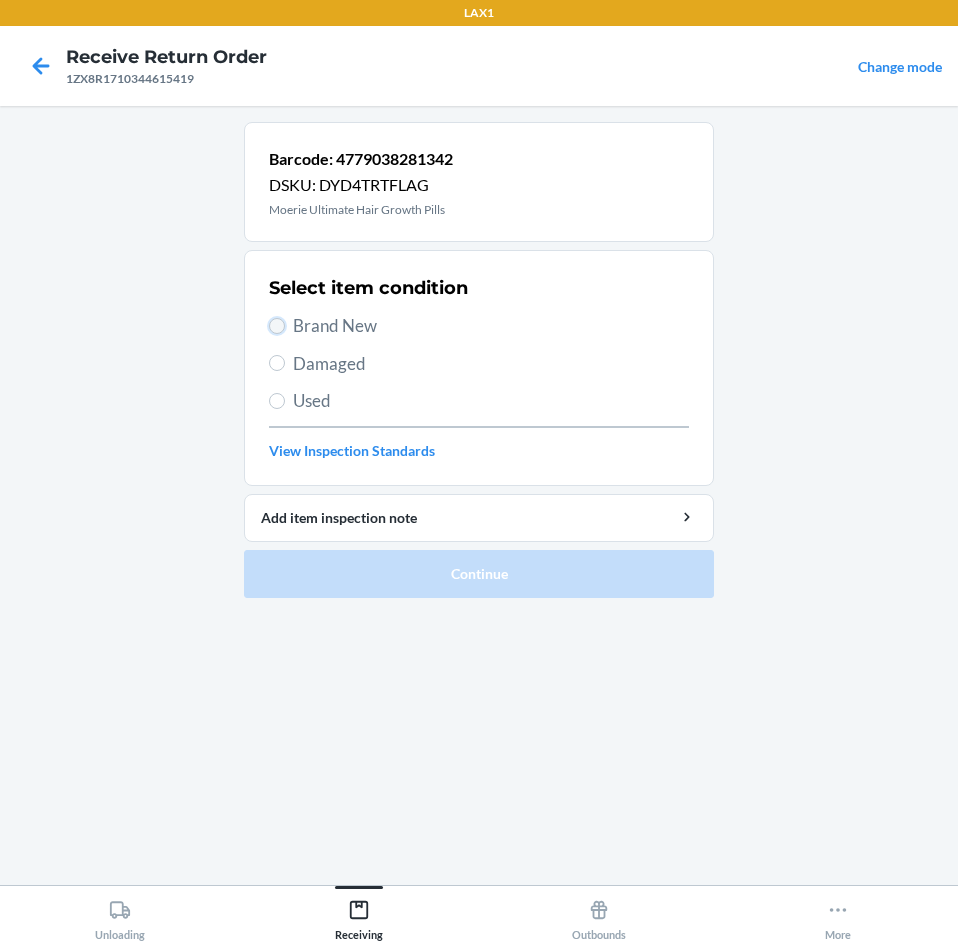 click on "Brand New" at bounding box center (277, 326) 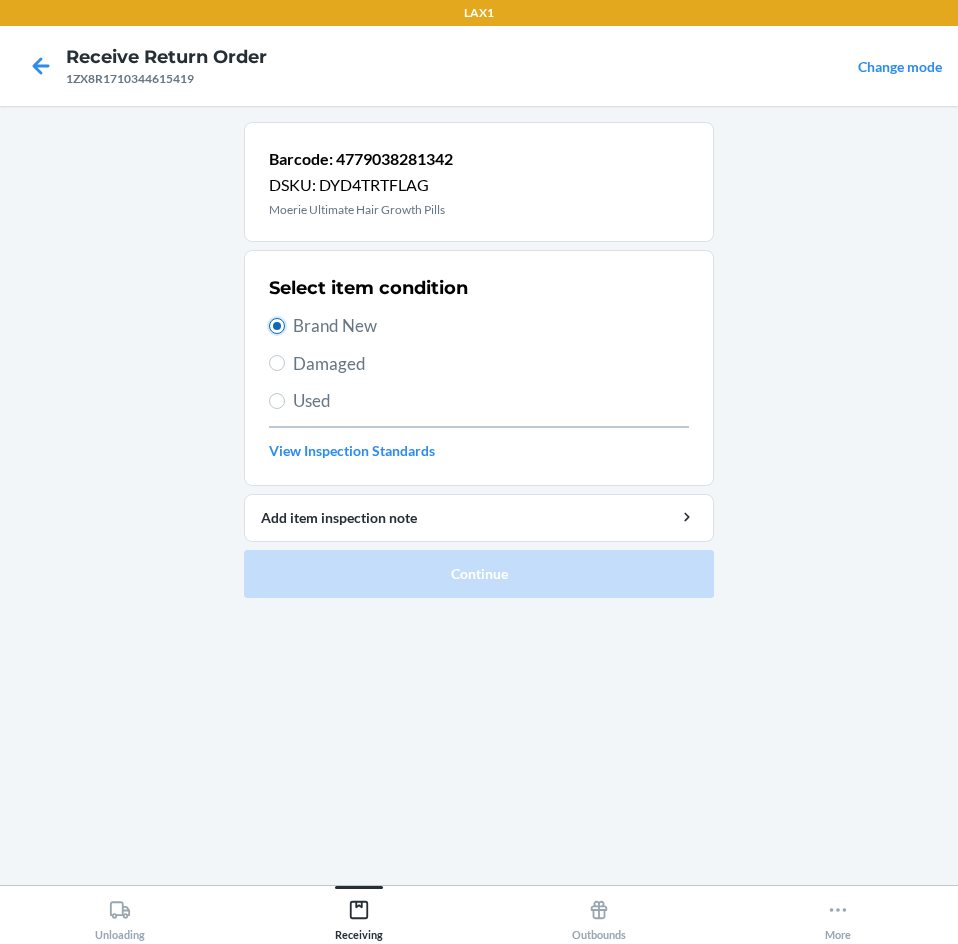 radio on "true" 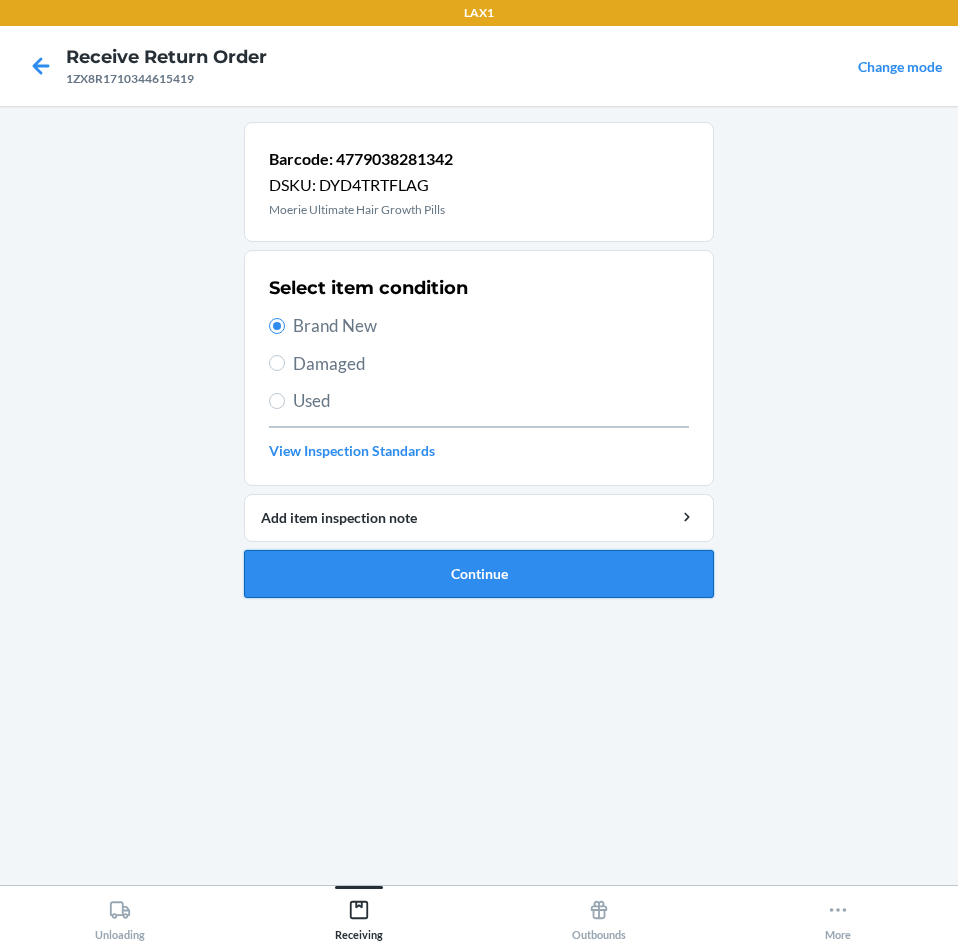 click on "Continue" at bounding box center [479, 574] 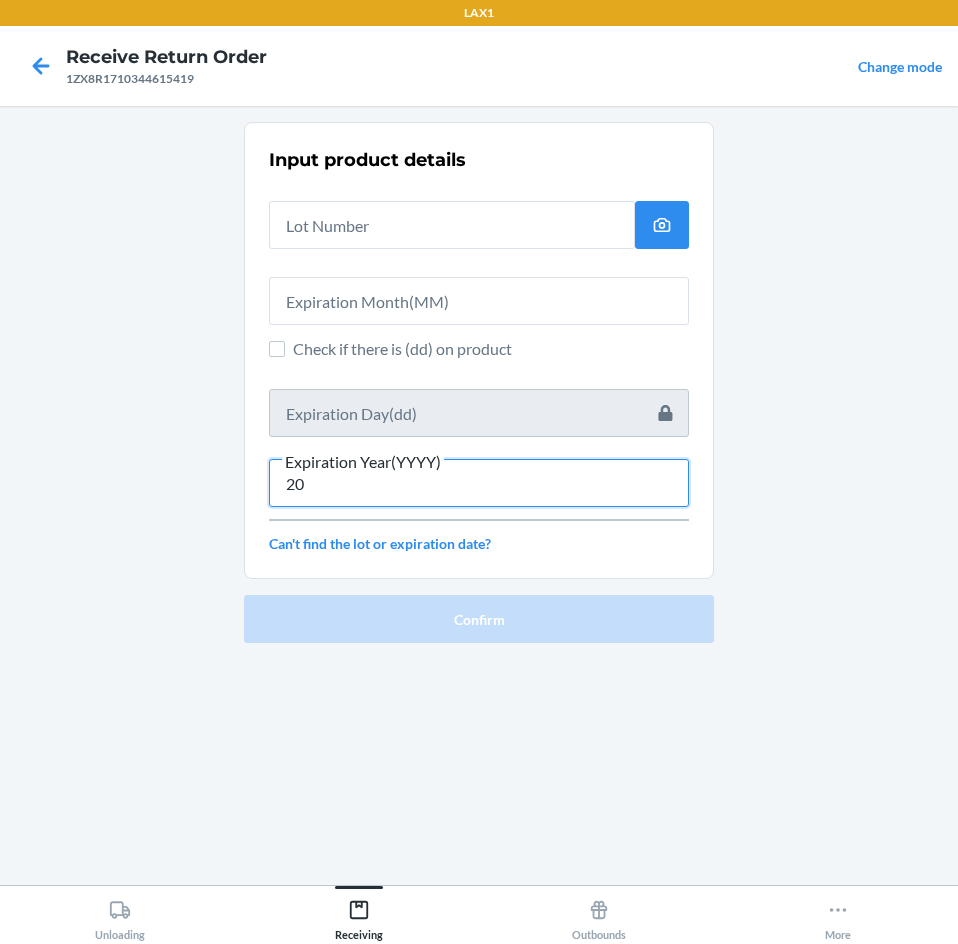 type on "2" 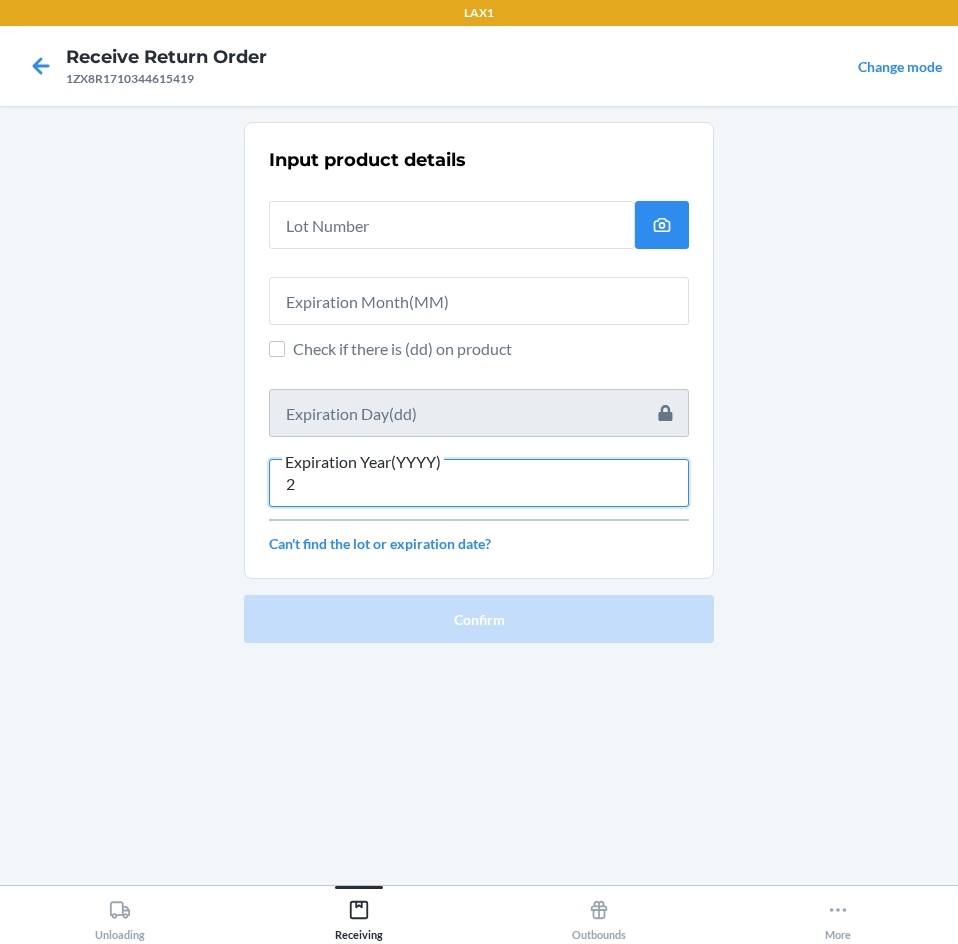 type 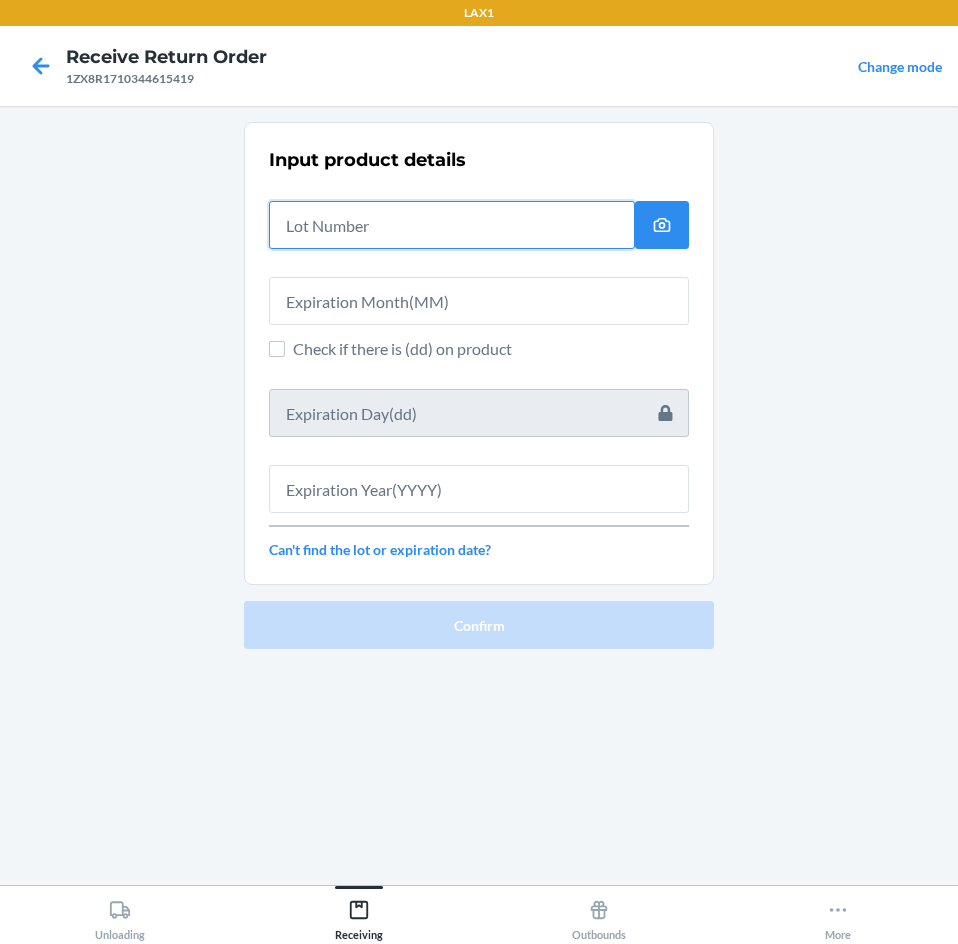 click at bounding box center (452, 225) 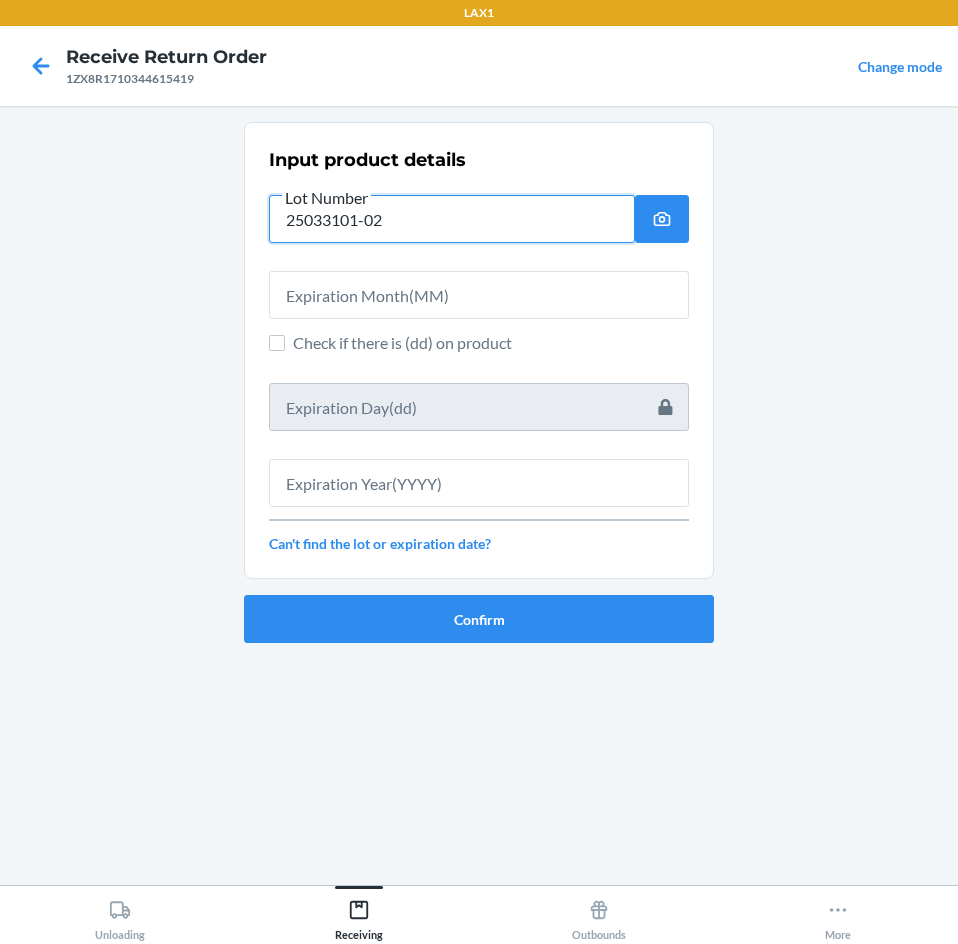 type on "25033101-02" 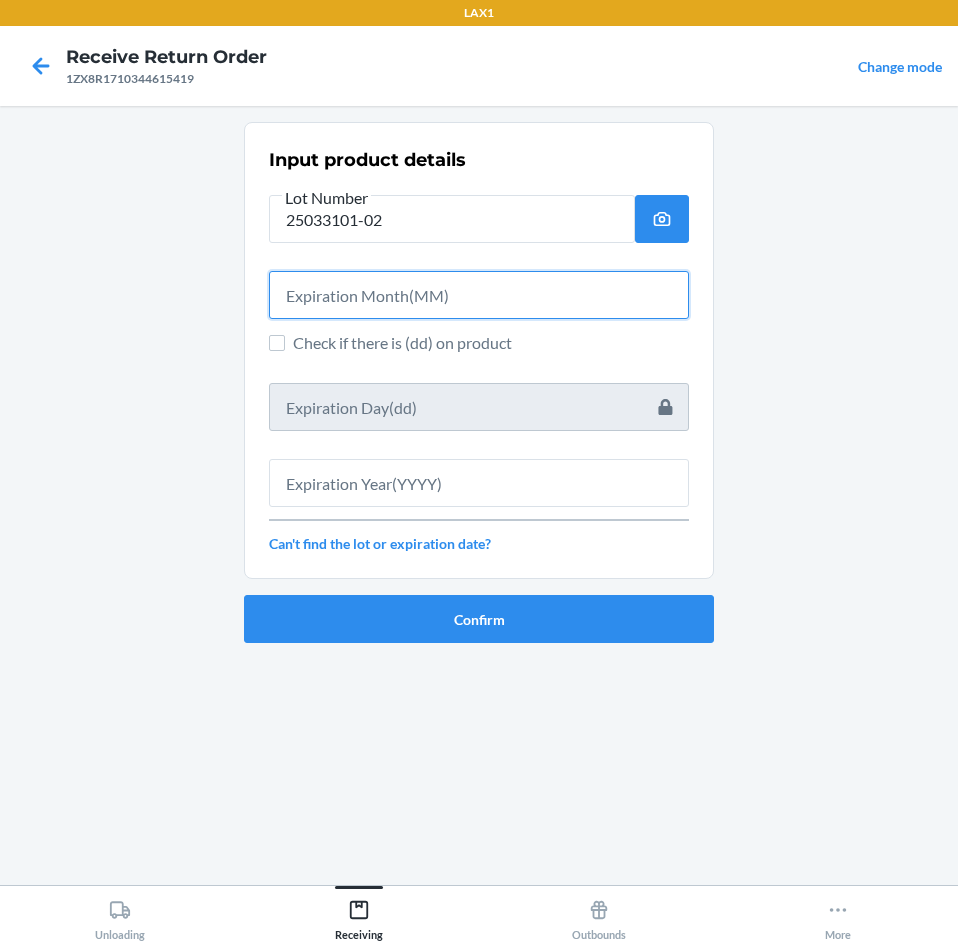 click at bounding box center (479, 295) 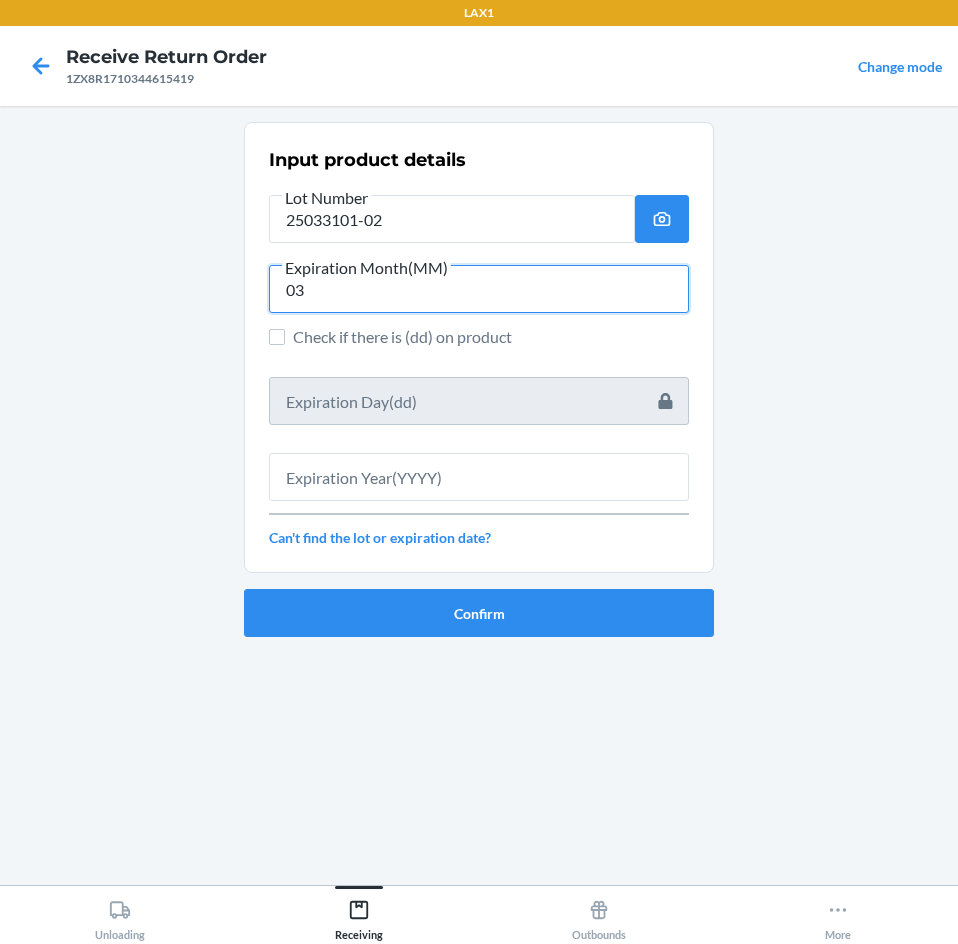 type on "03" 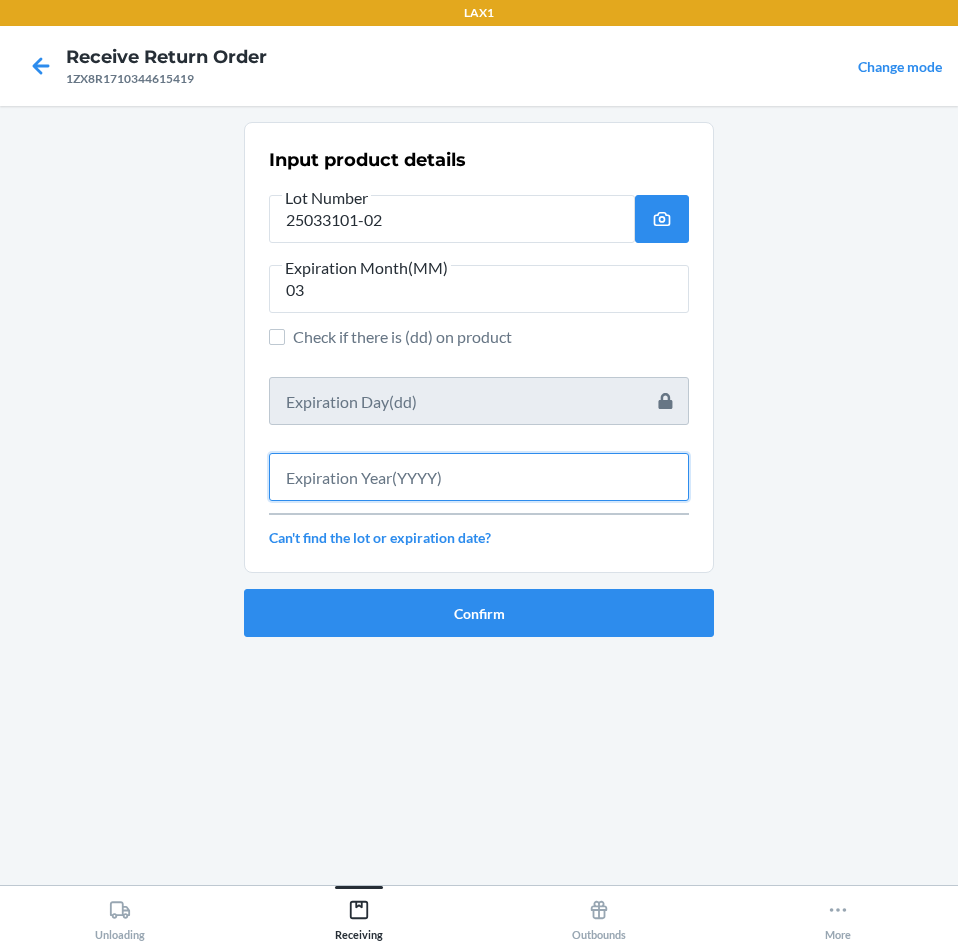 click at bounding box center (479, 477) 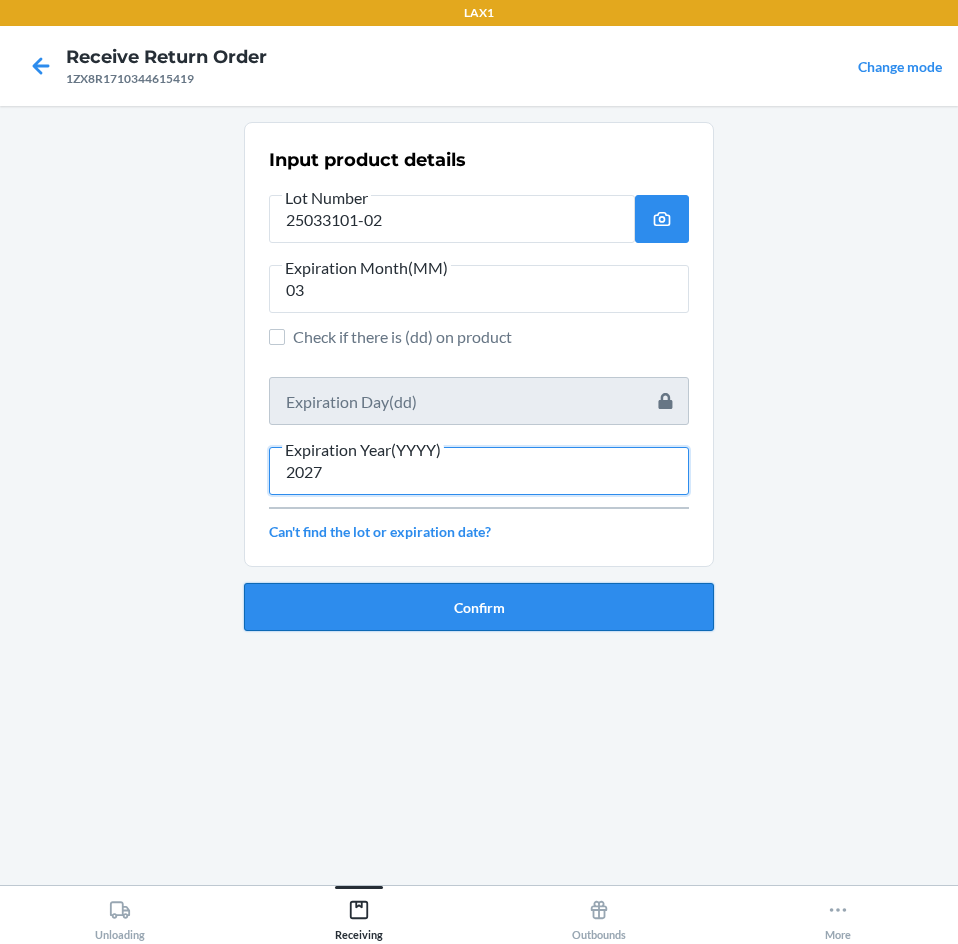 type on "2027" 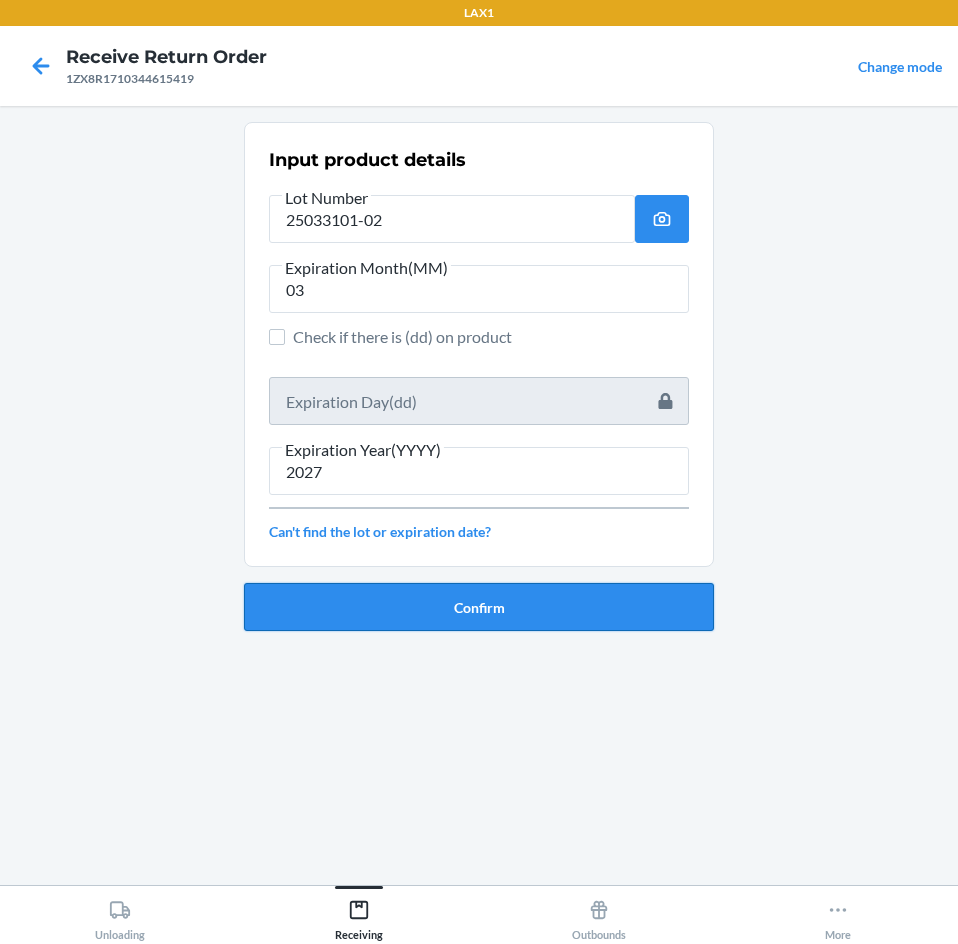 click on "Confirm" at bounding box center [479, 607] 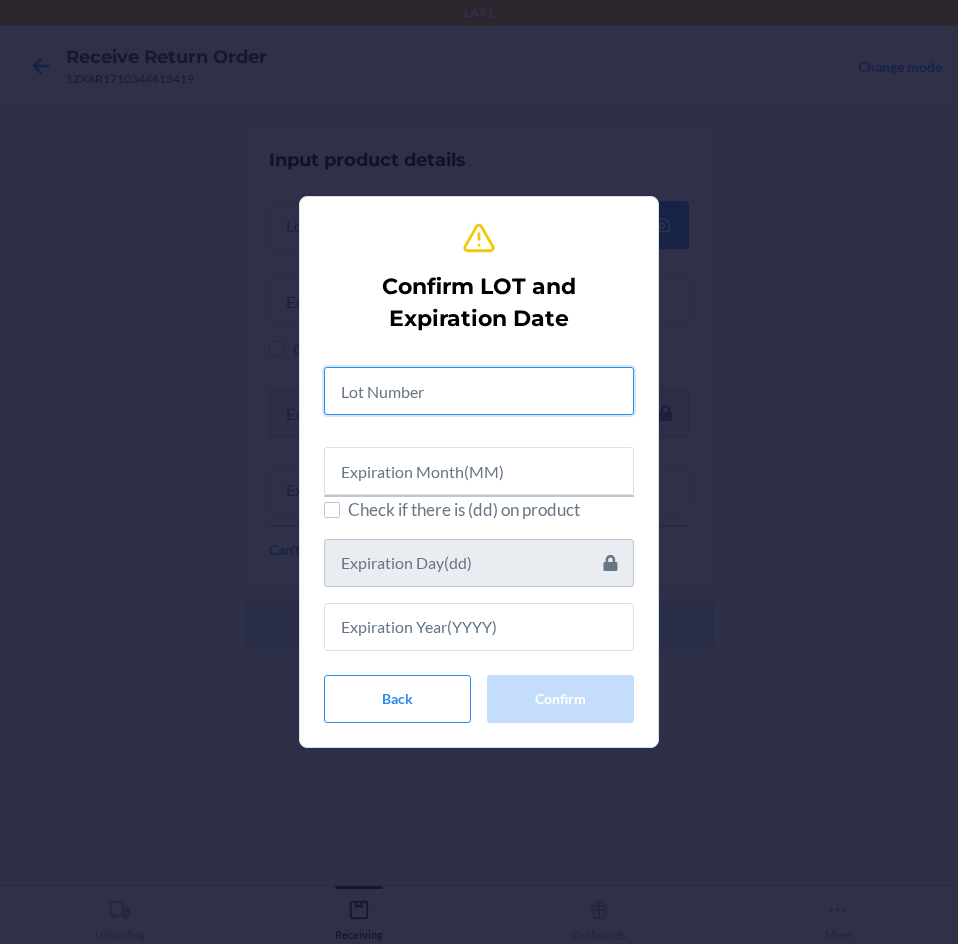 click at bounding box center [479, 391] 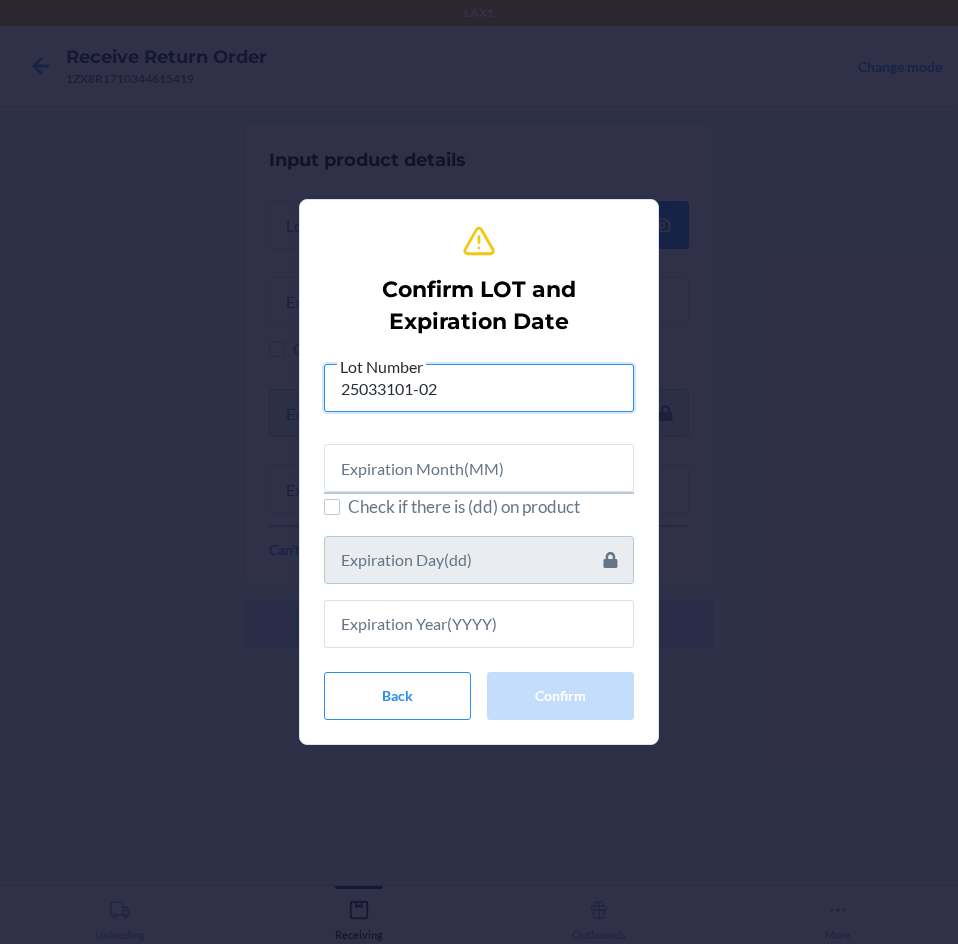 type on "25033101-02" 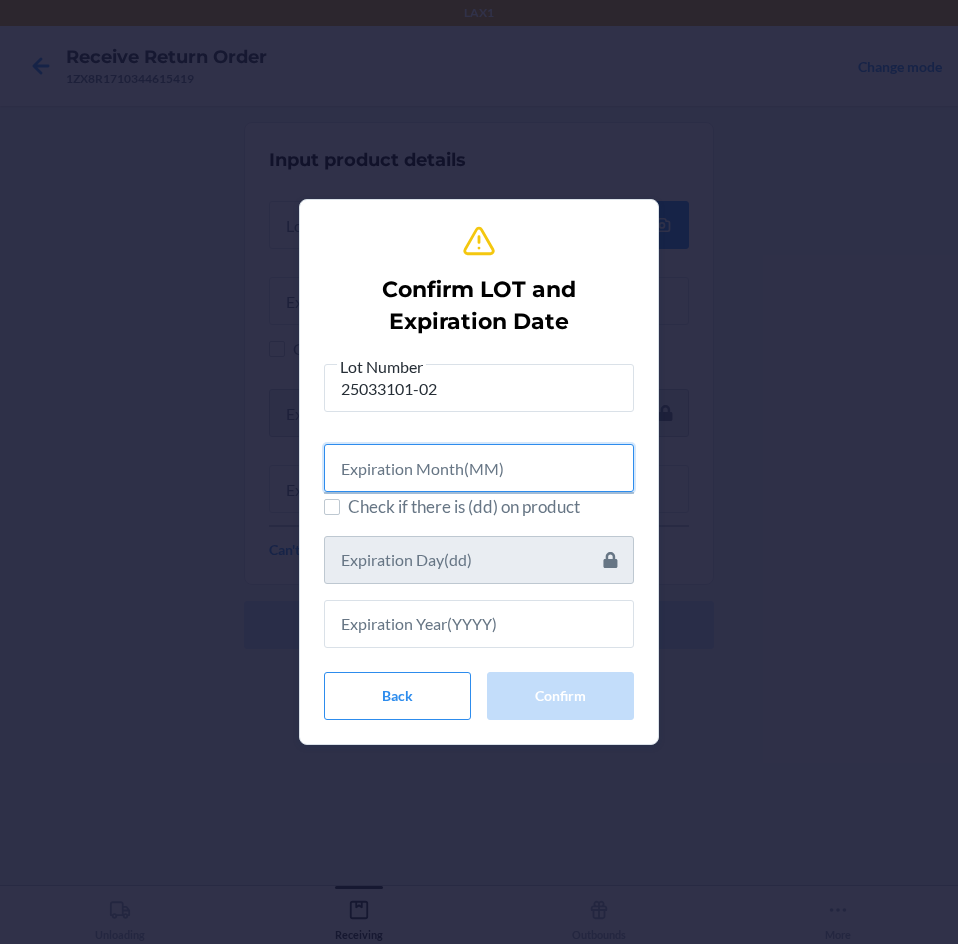click at bounding box center [479, 468] 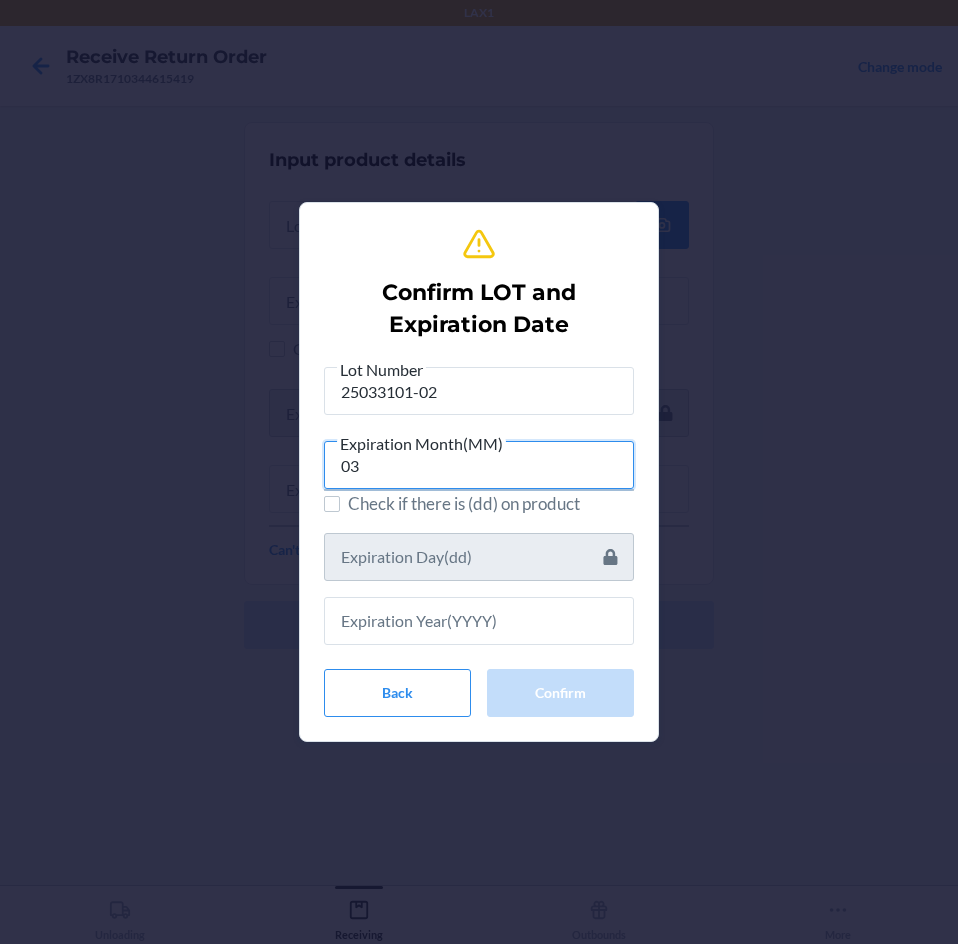 type on "03" 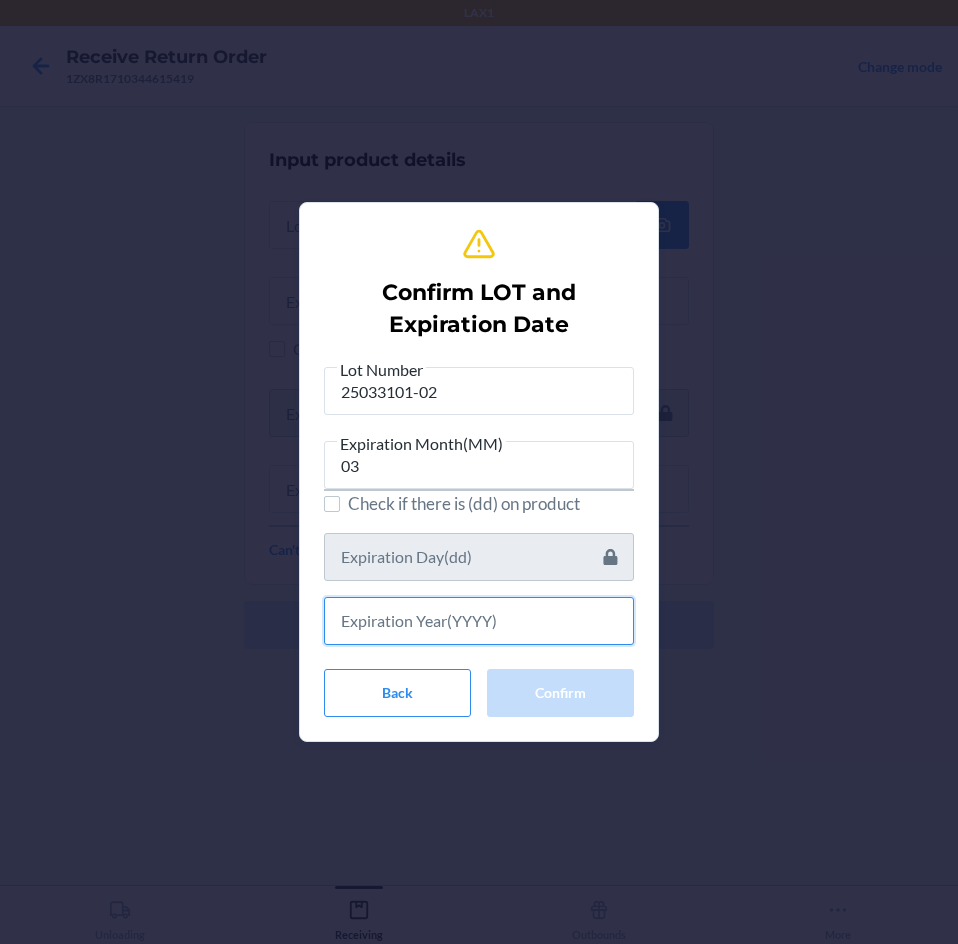 click at bounding box center [479, 621] 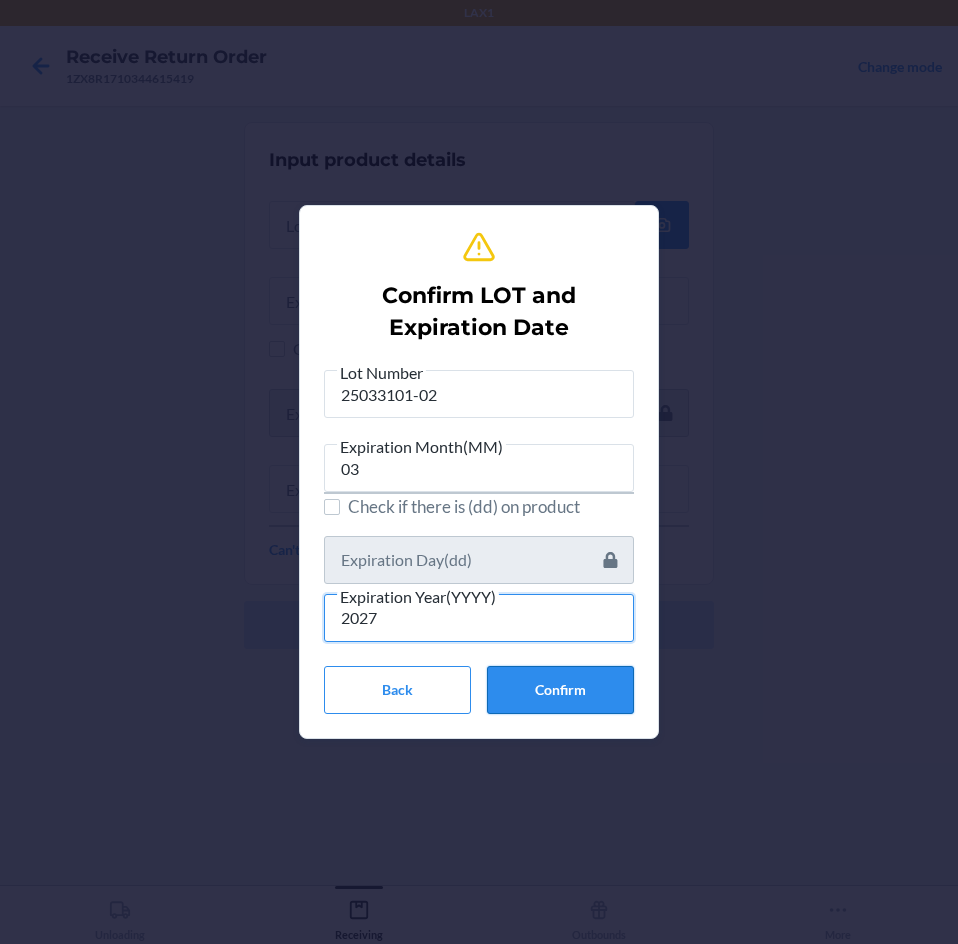 type on "2027" 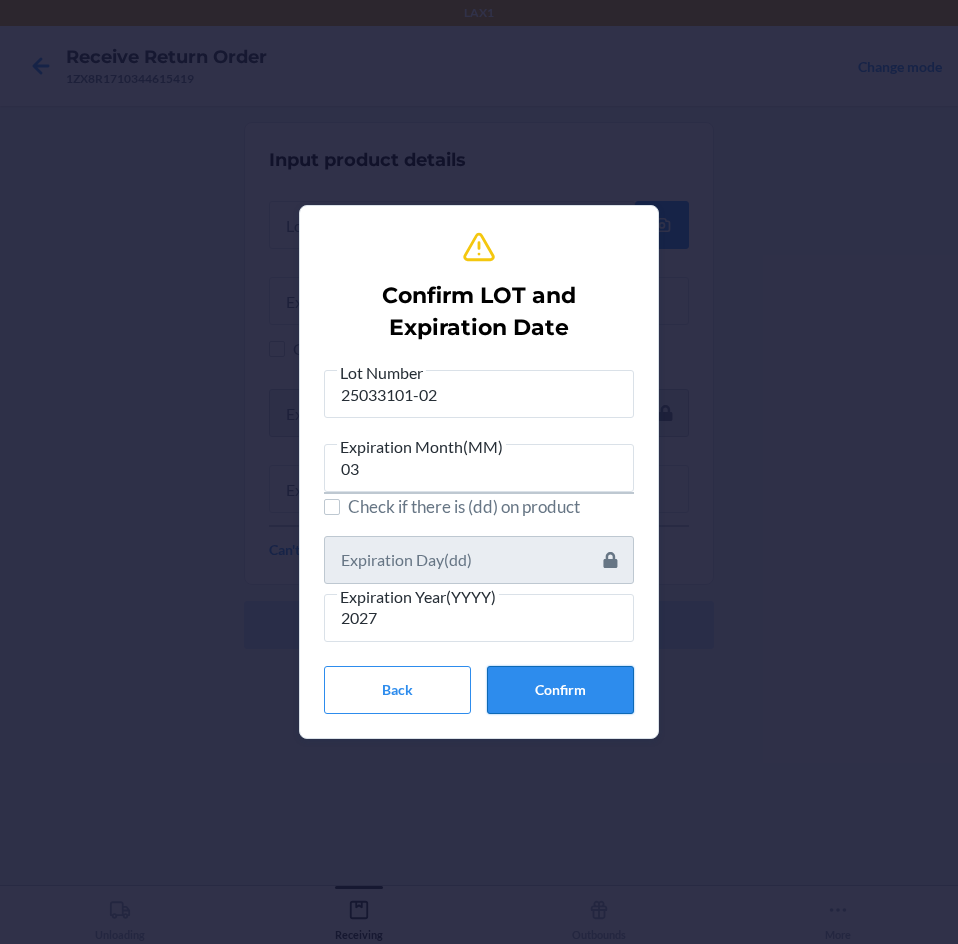 click on "Confirm" at bounding box center [560, 690] 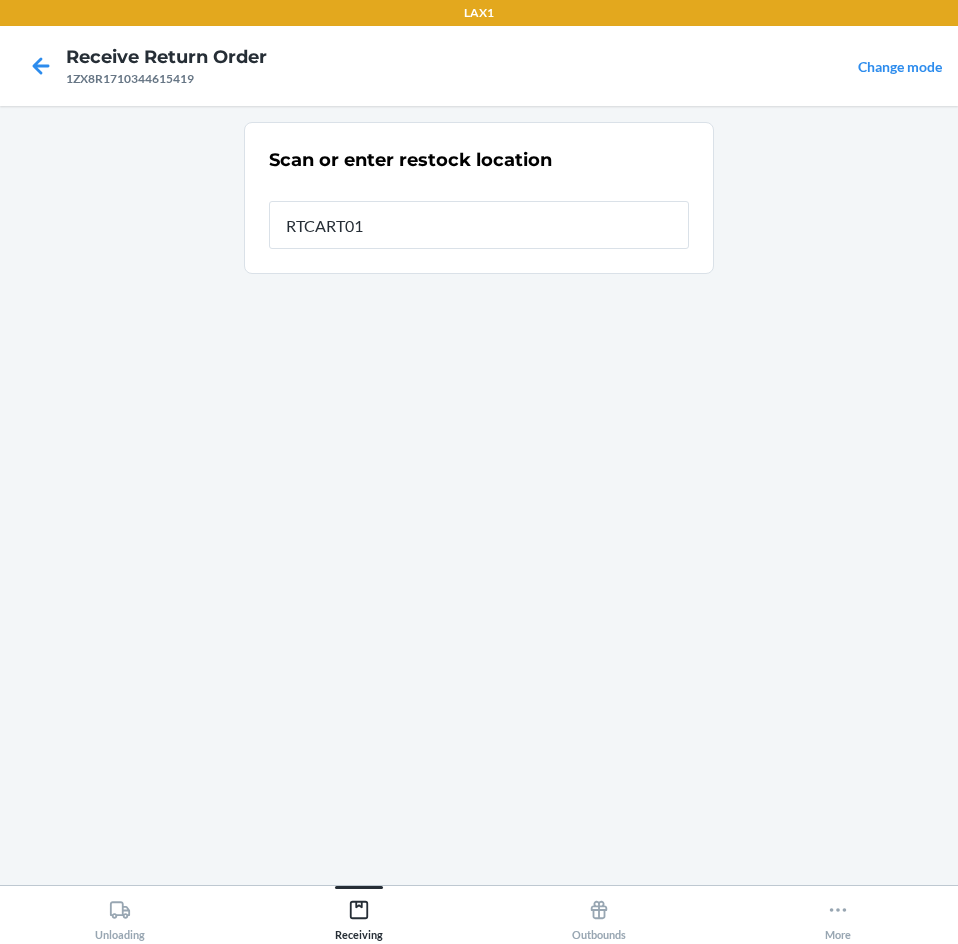 type on "RTCART016" 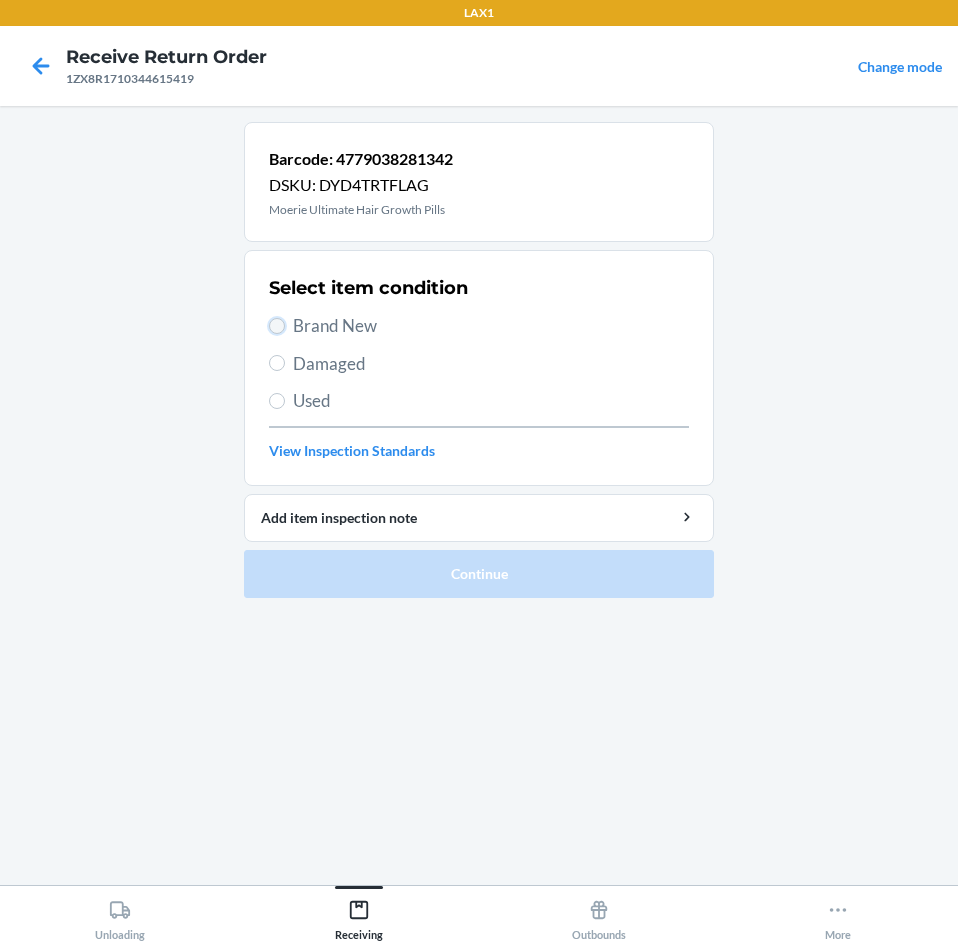 click on "Brand New" at bounding box center [277, 326] 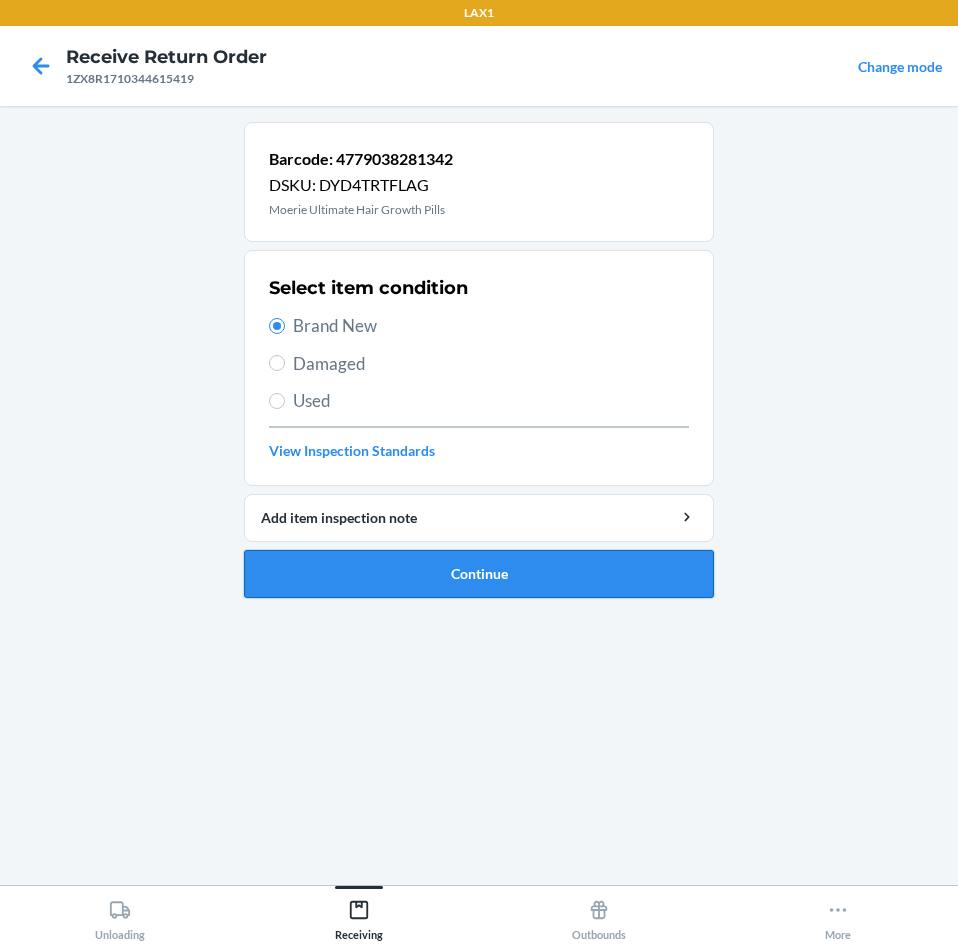 click on "Continue" at bounding box center [479, 574] 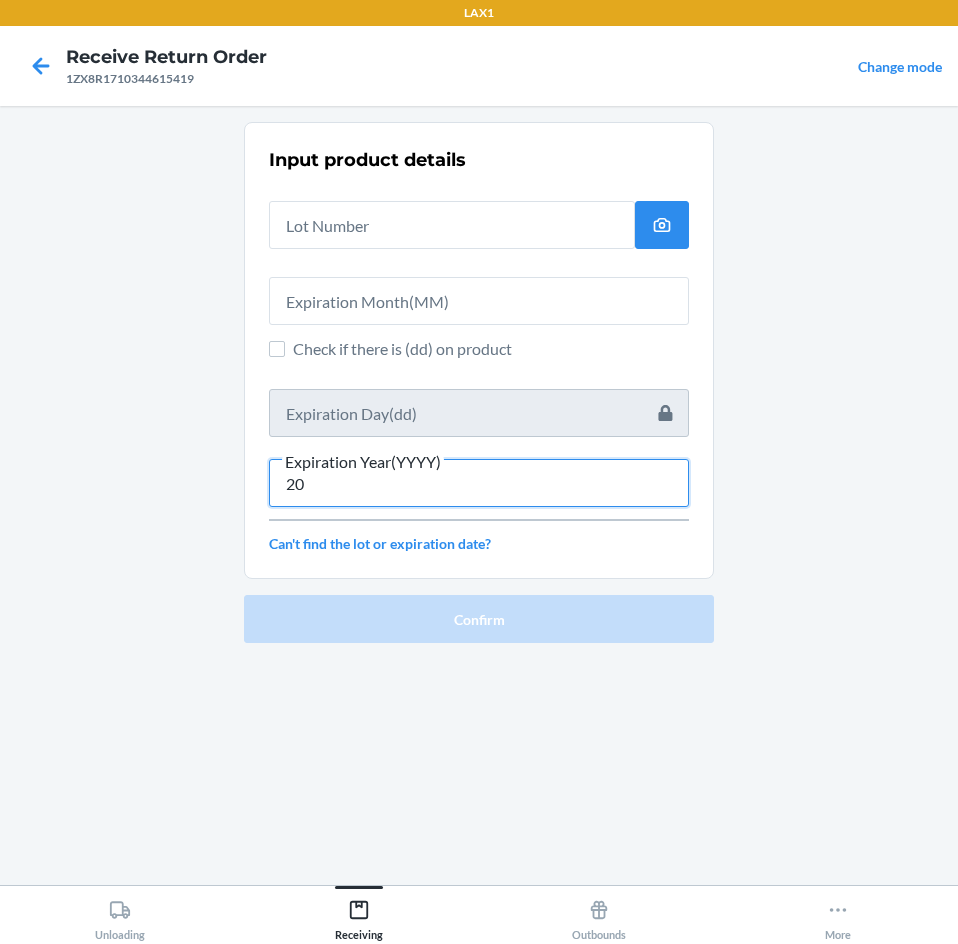 type on "2" 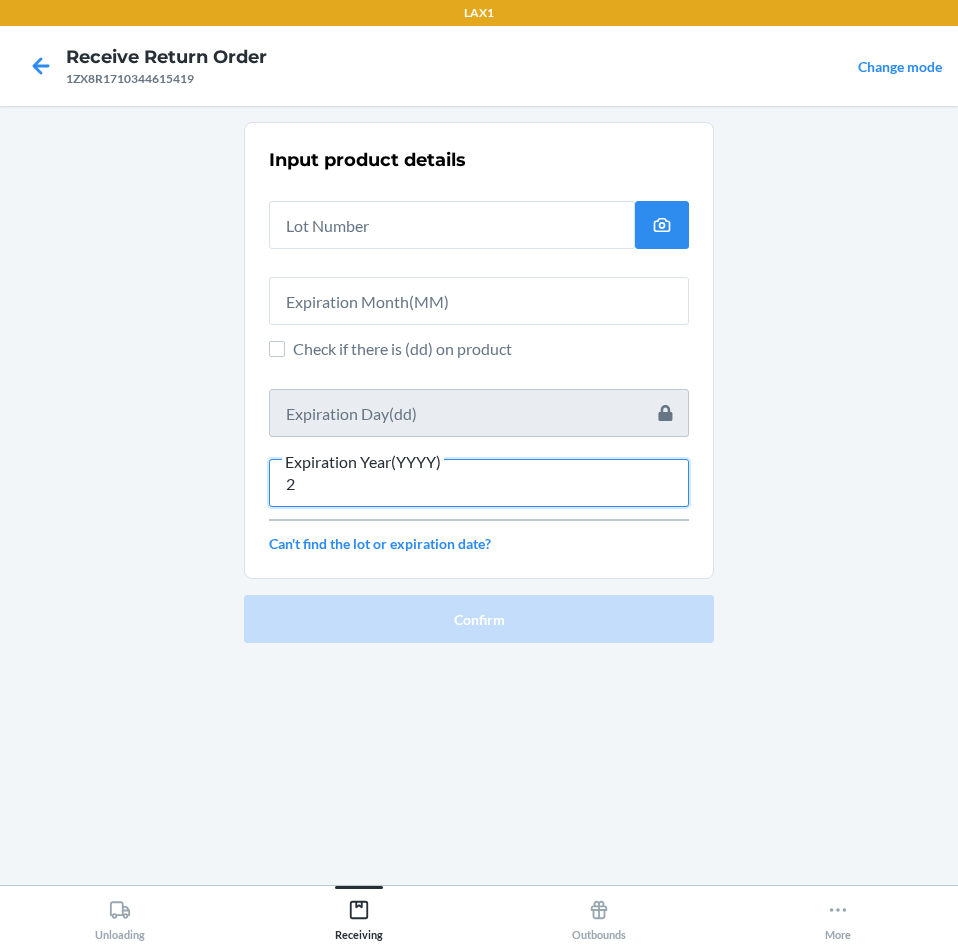type 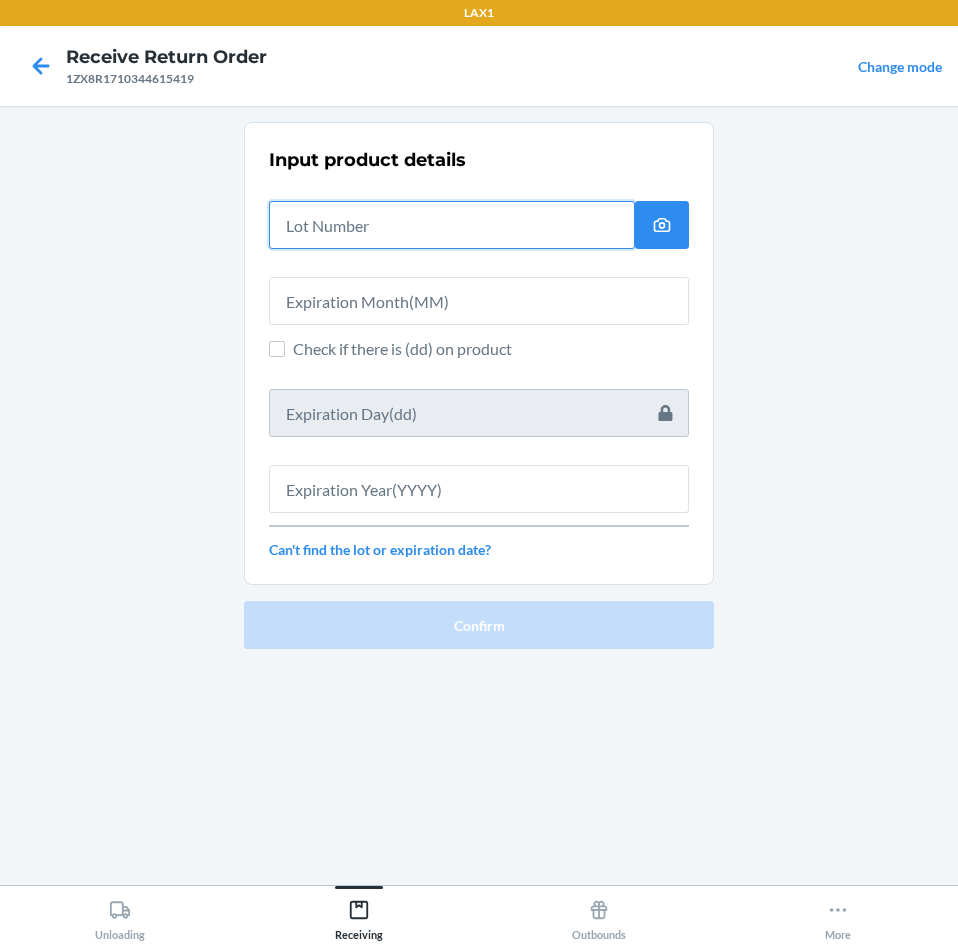 click at bounding box center [452, 225] 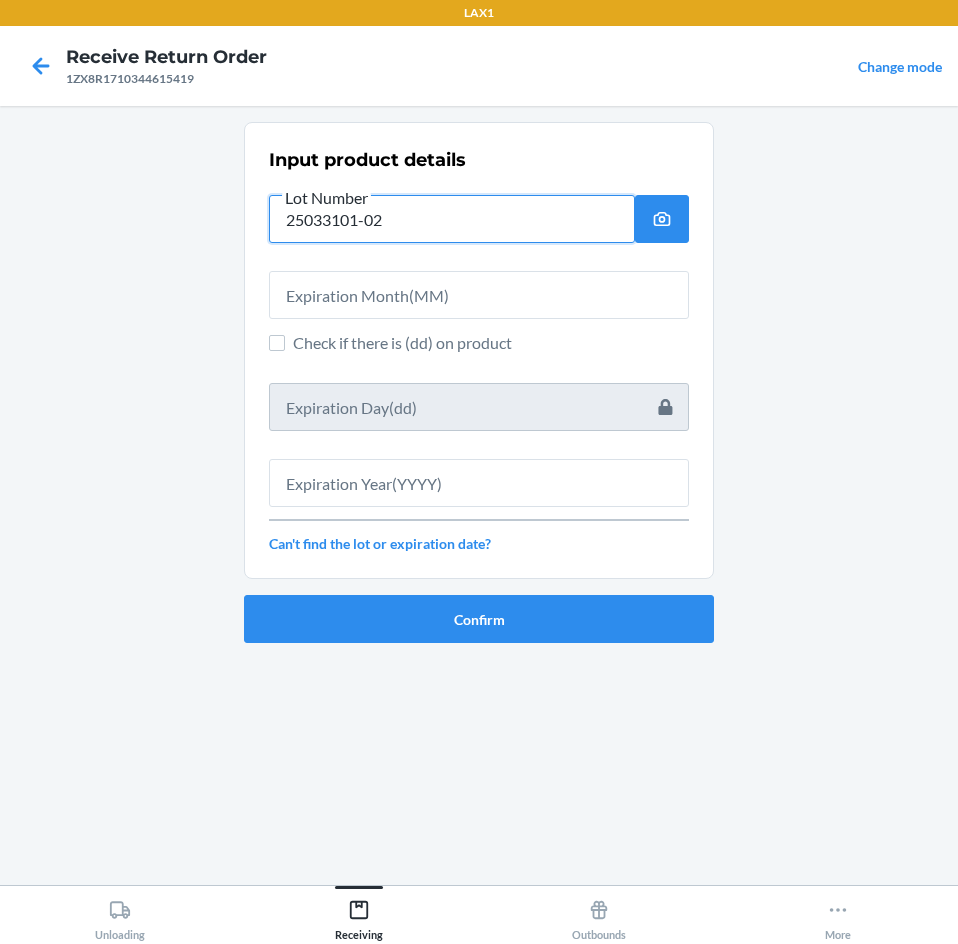 type on "25033101-02" 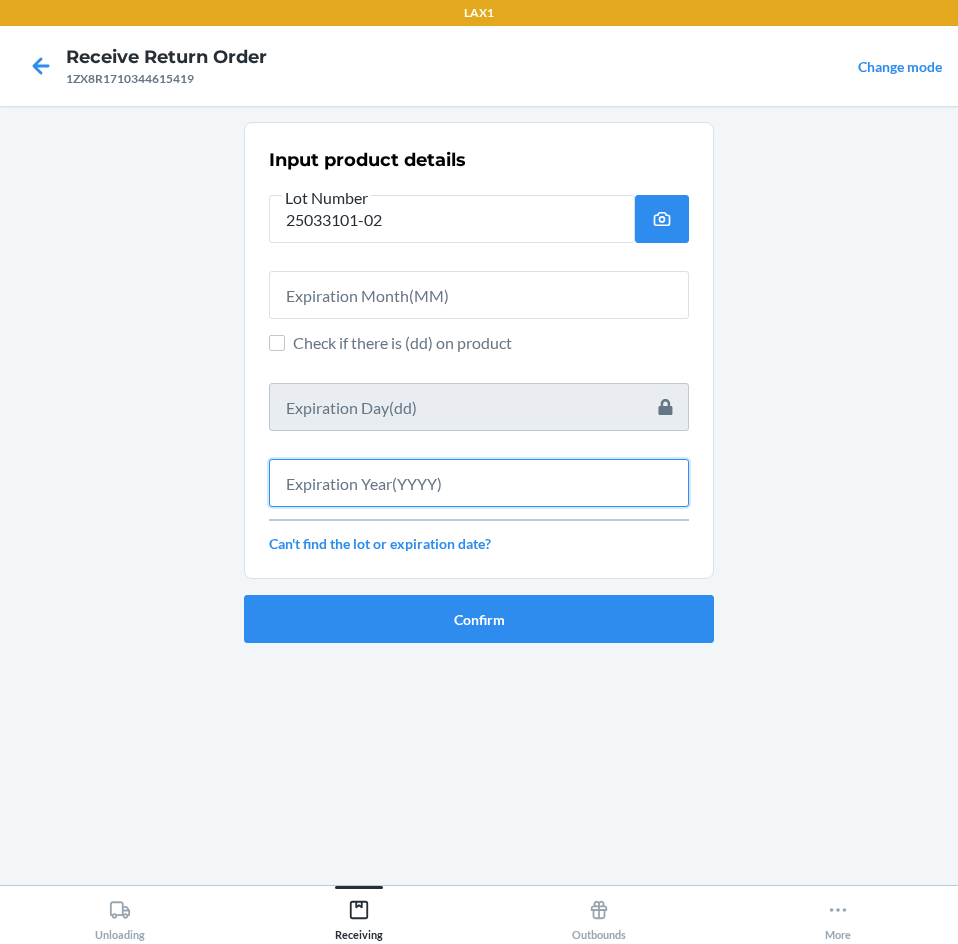 click at bounding box center [479, 483] 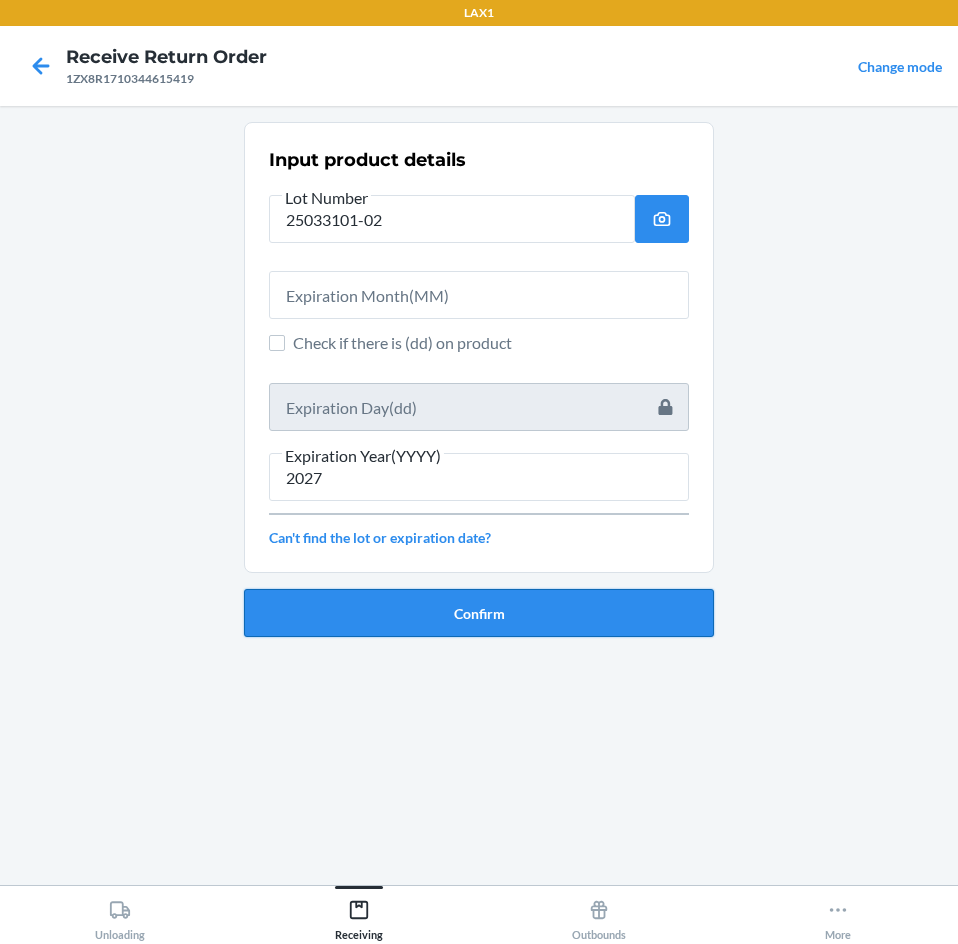 click on "Confirm" at bounding box center [479, 613] 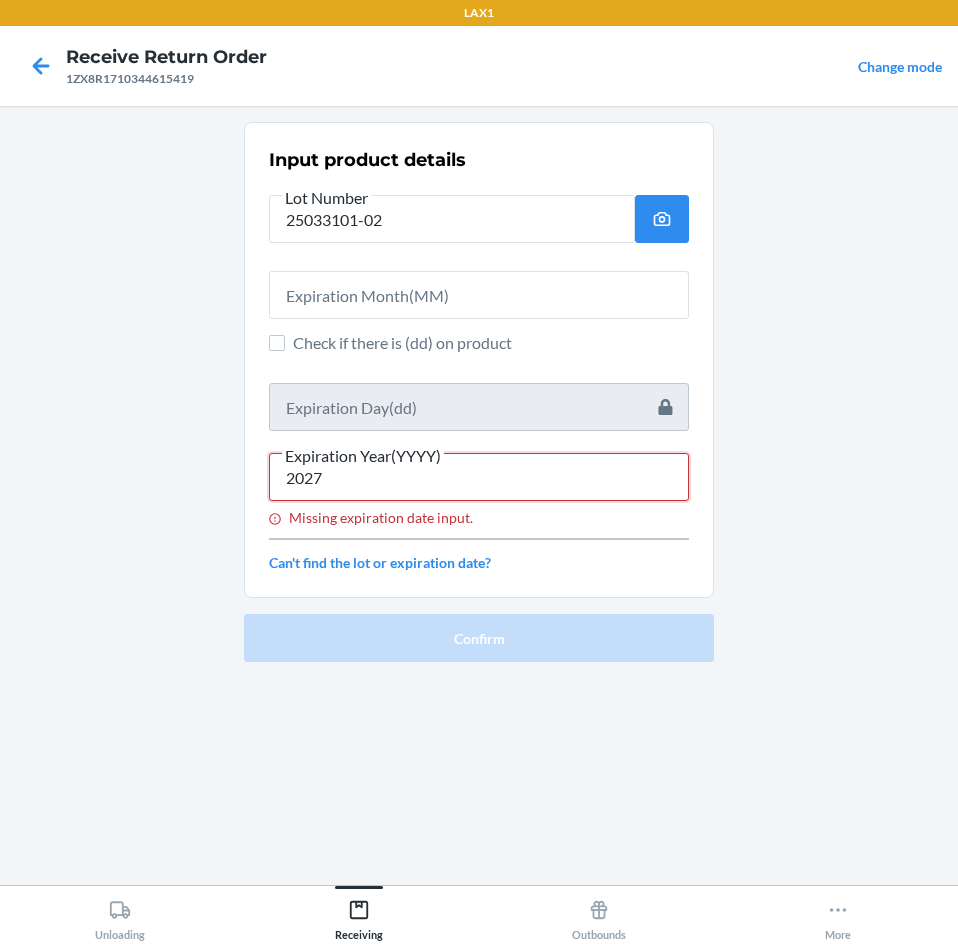 click on "2027" at bounding box center (479, 477) 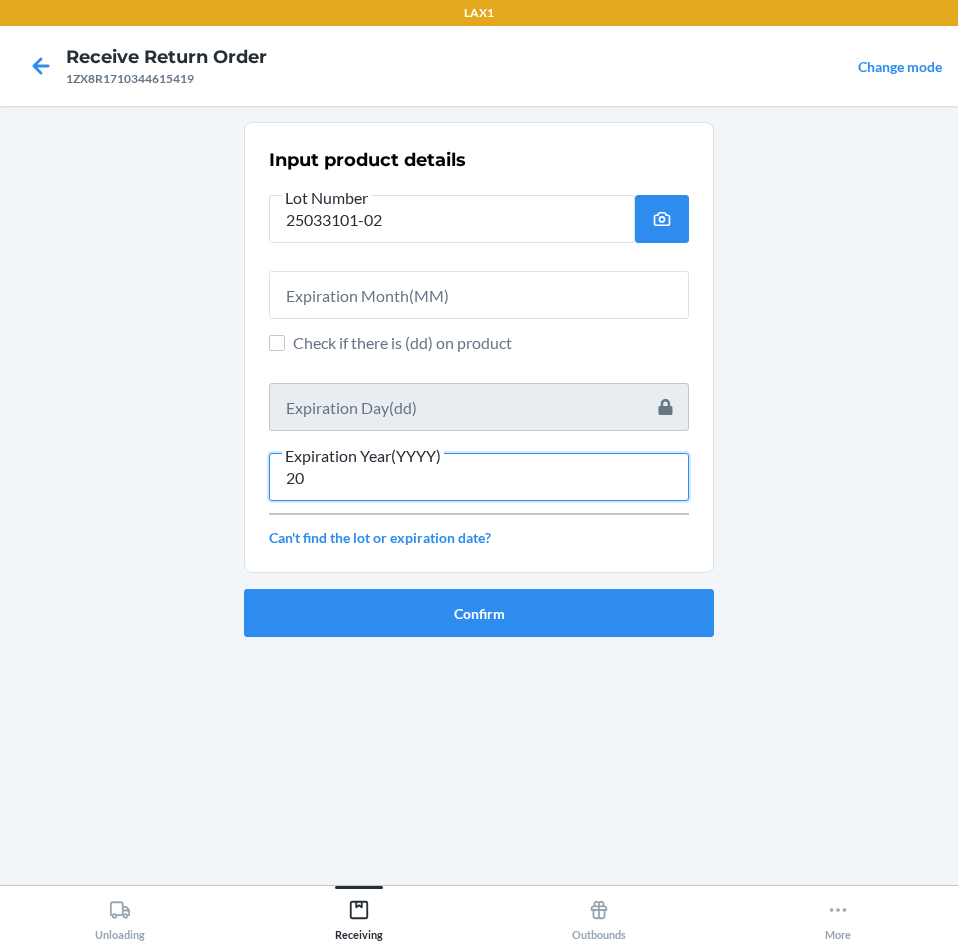 type on "2" 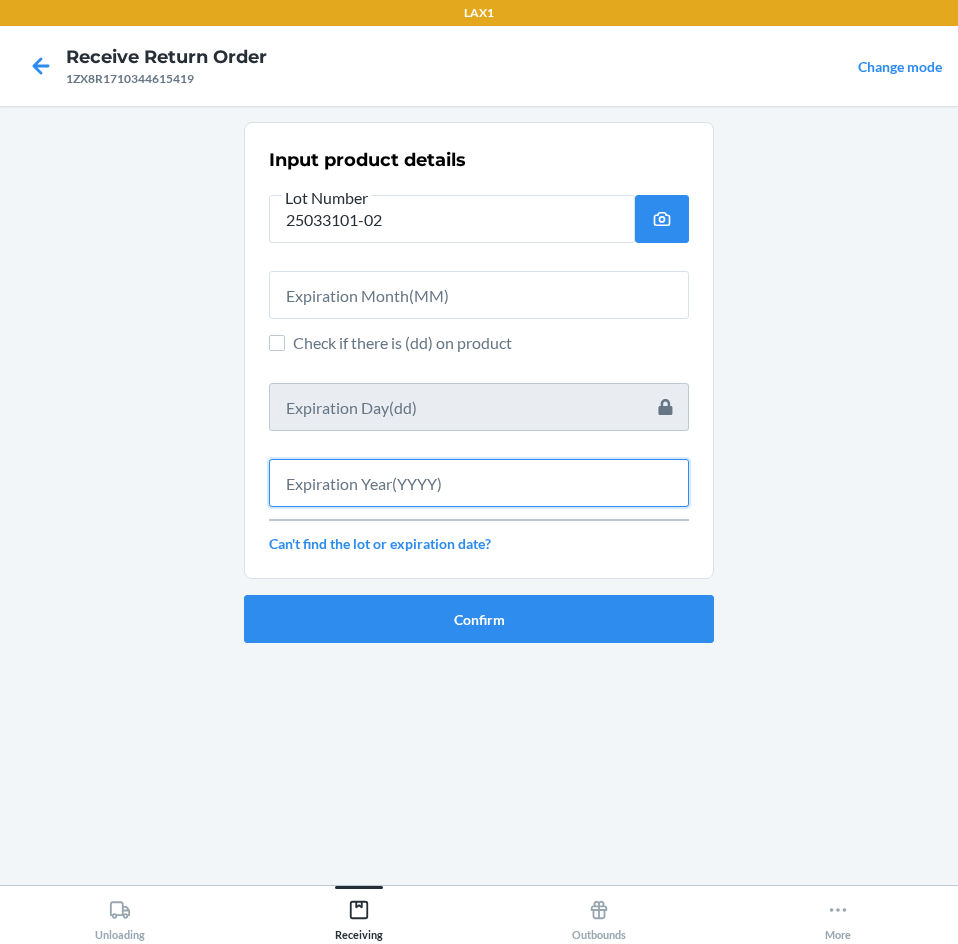 type 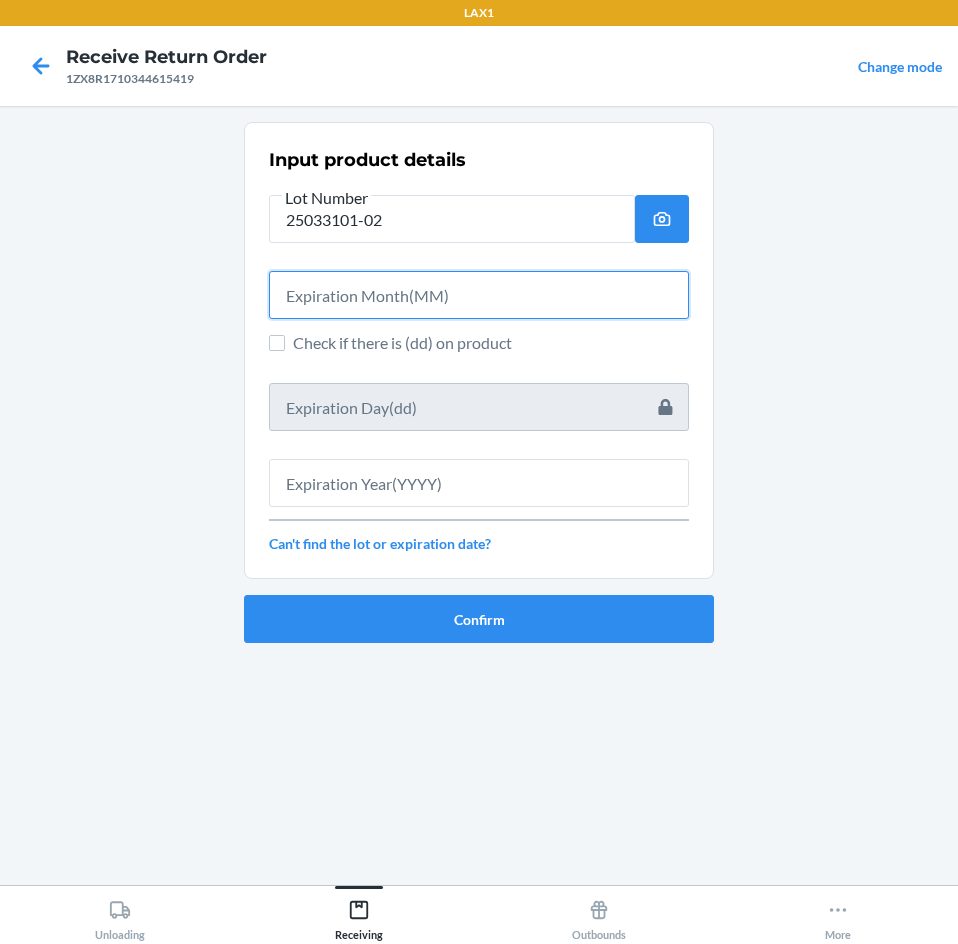 click at bounding box center [479, 295] 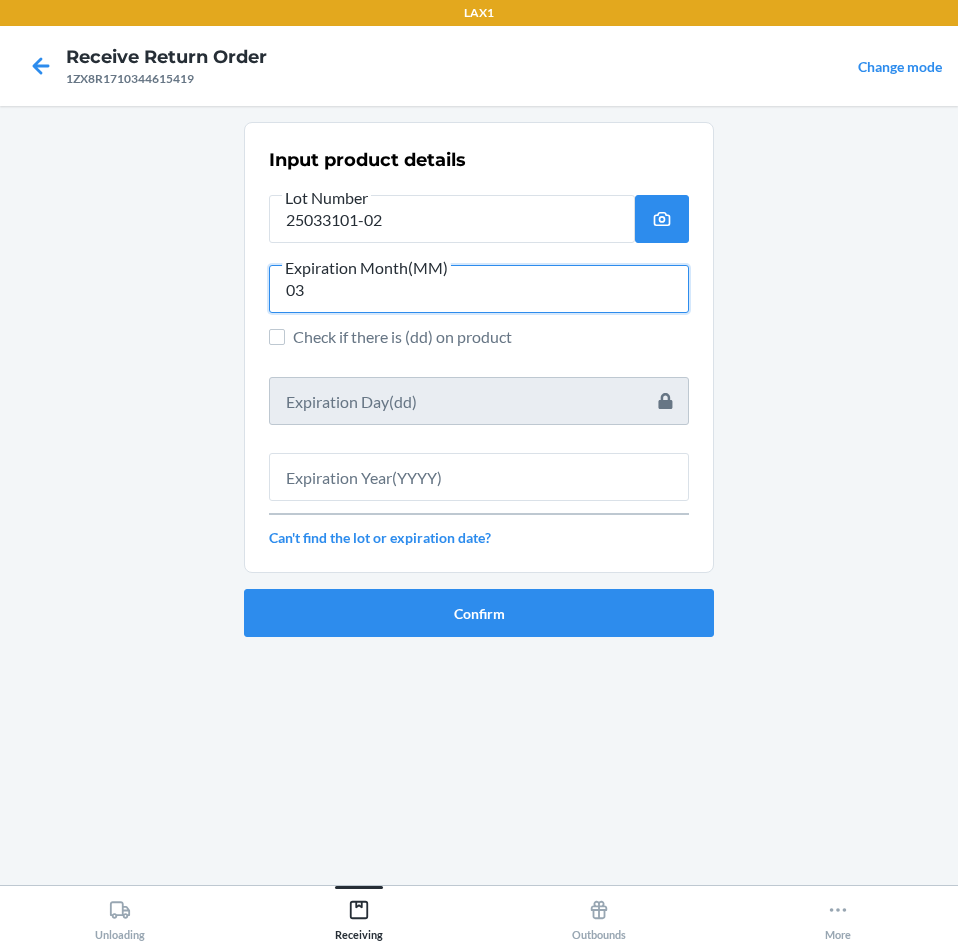 type on "03" 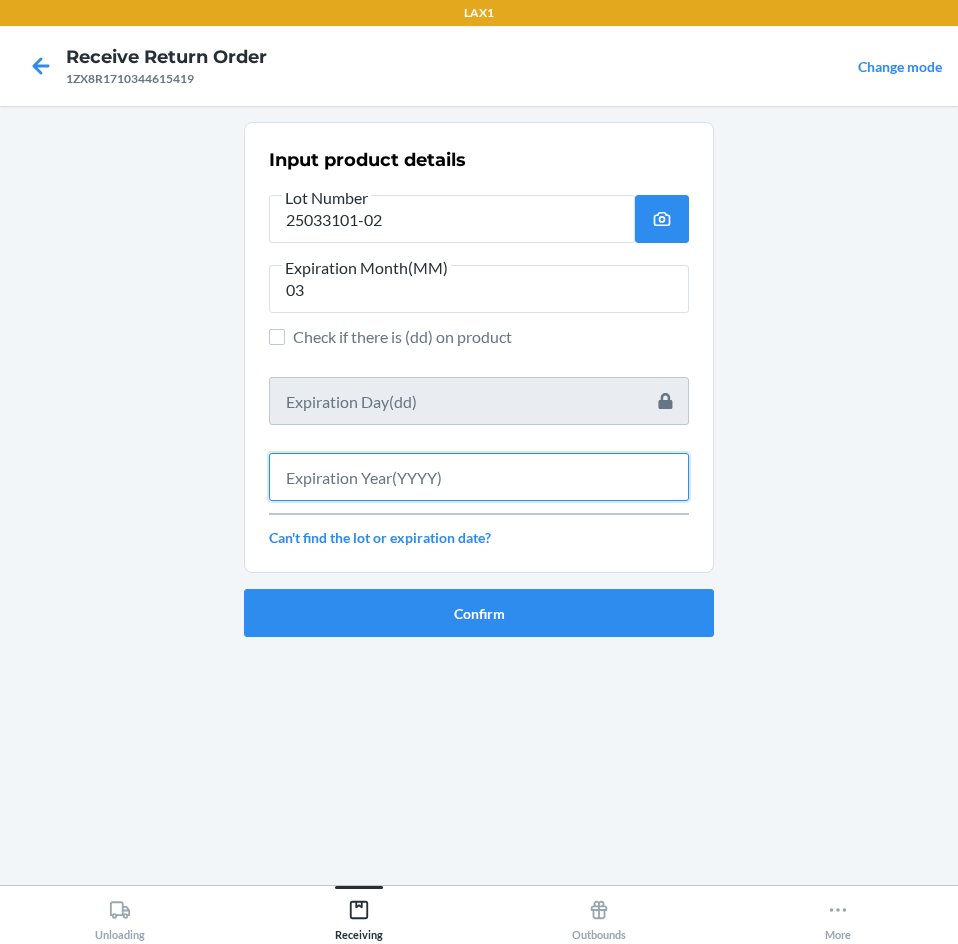 click at bounding box center [479, 477] 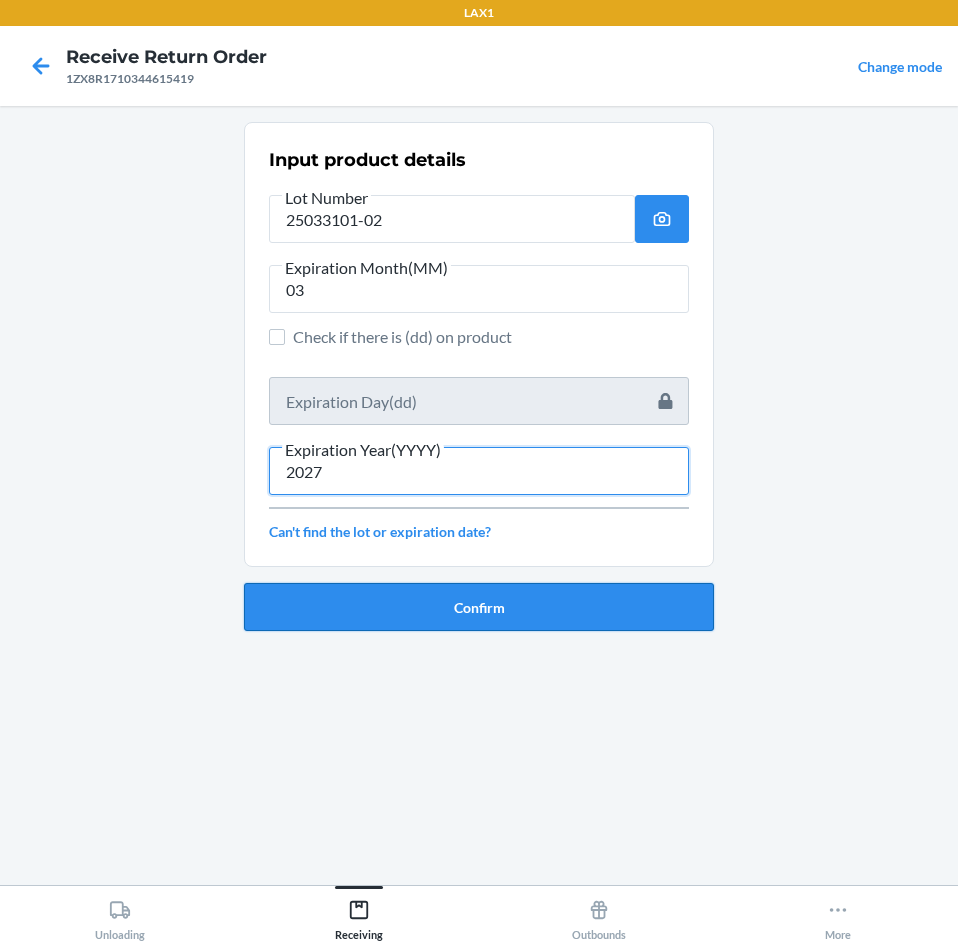 type on "2027" 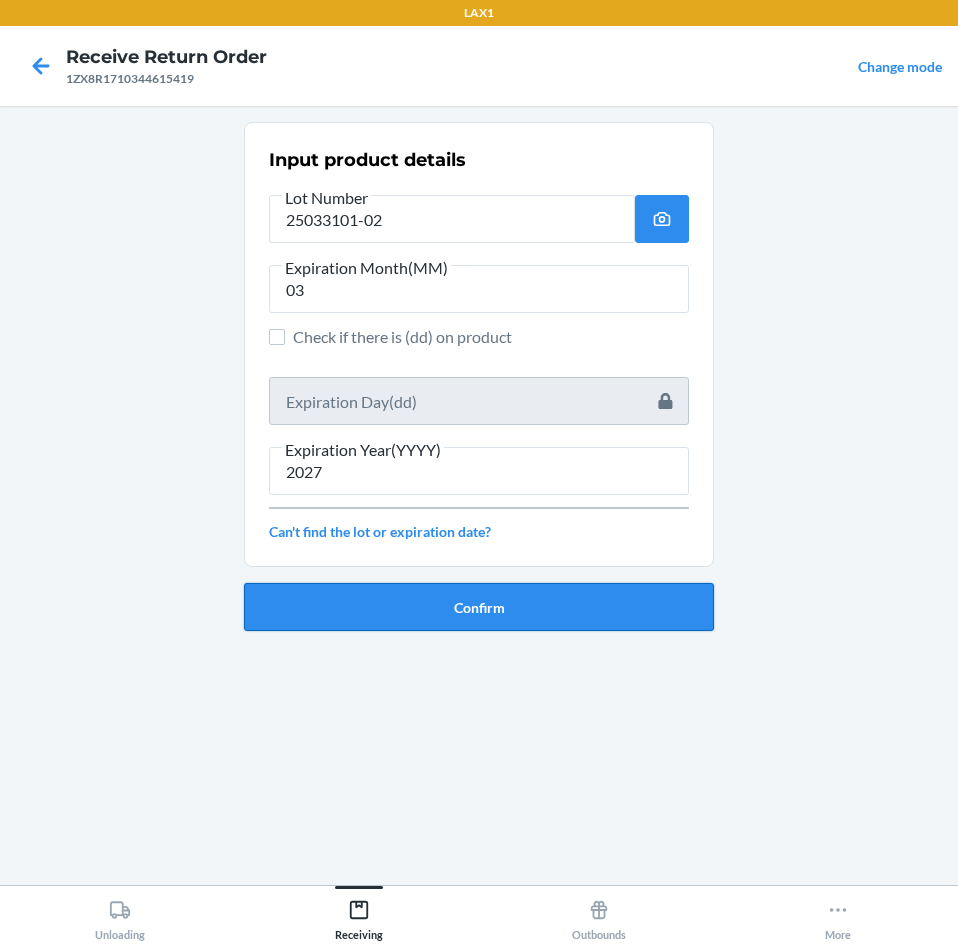 click on "Confirm" at bounding box center [479, 607] 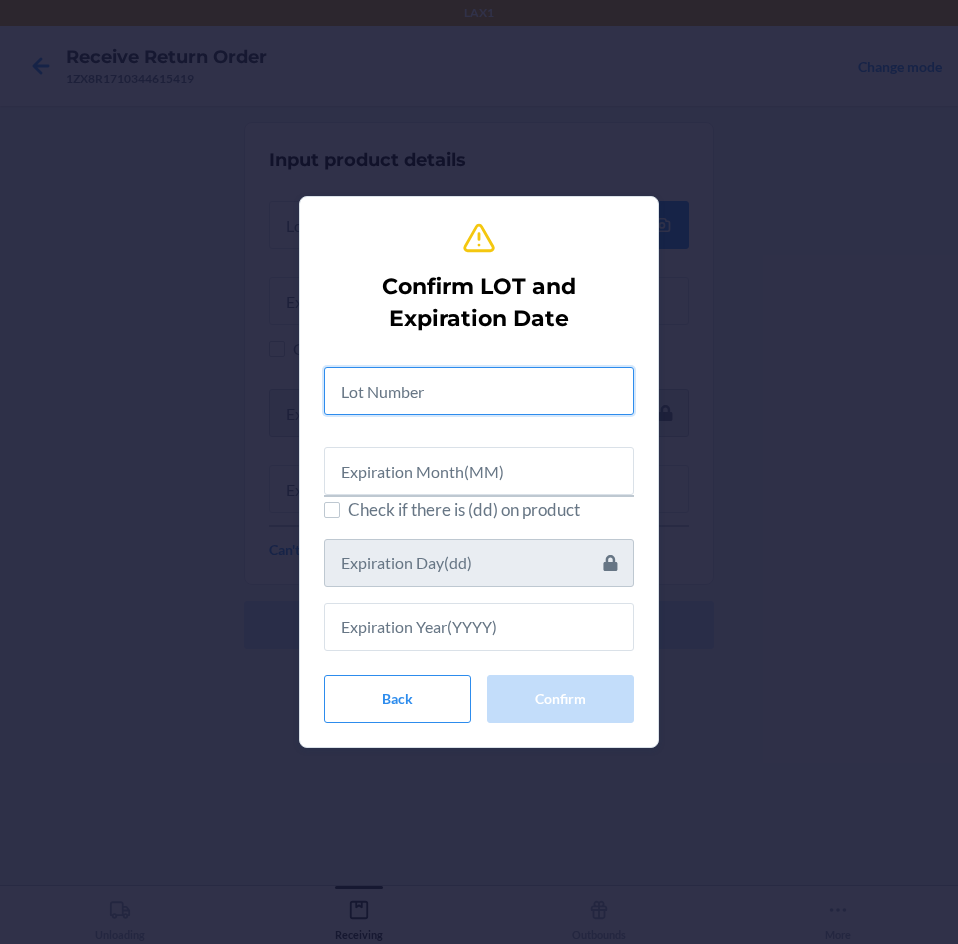 click at bounding box center (479, 391) 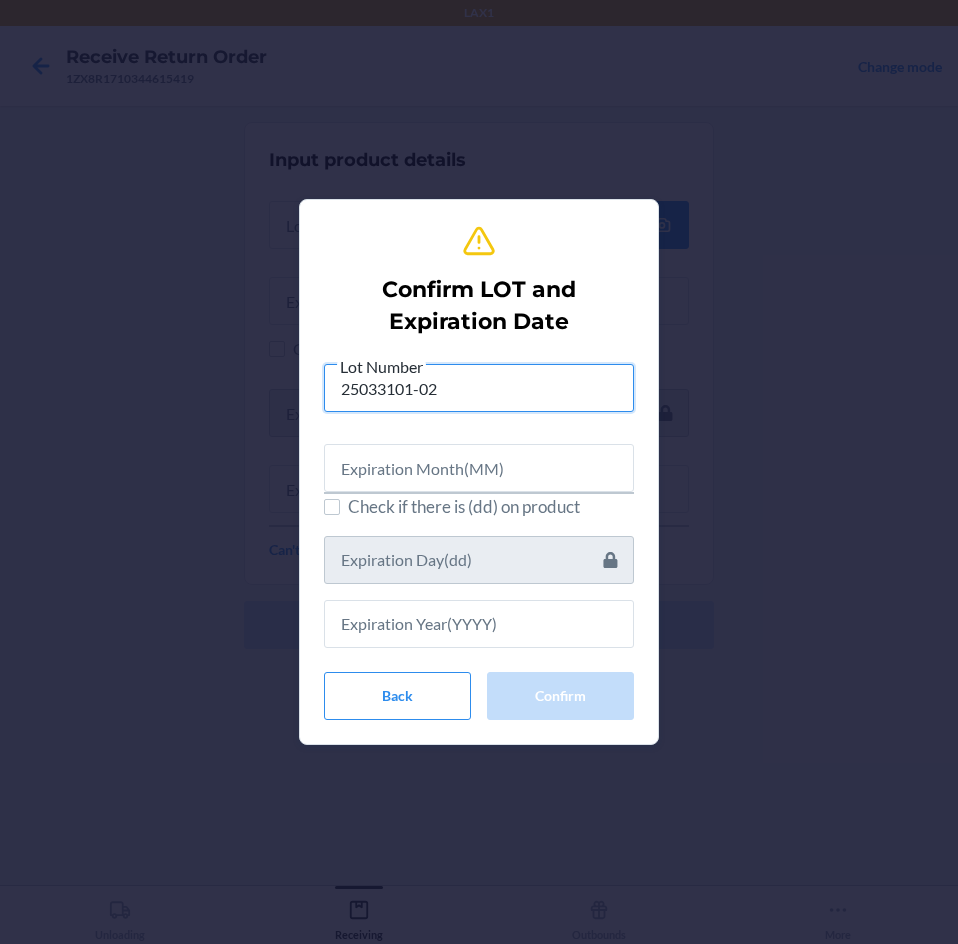 type on "25033101-02" 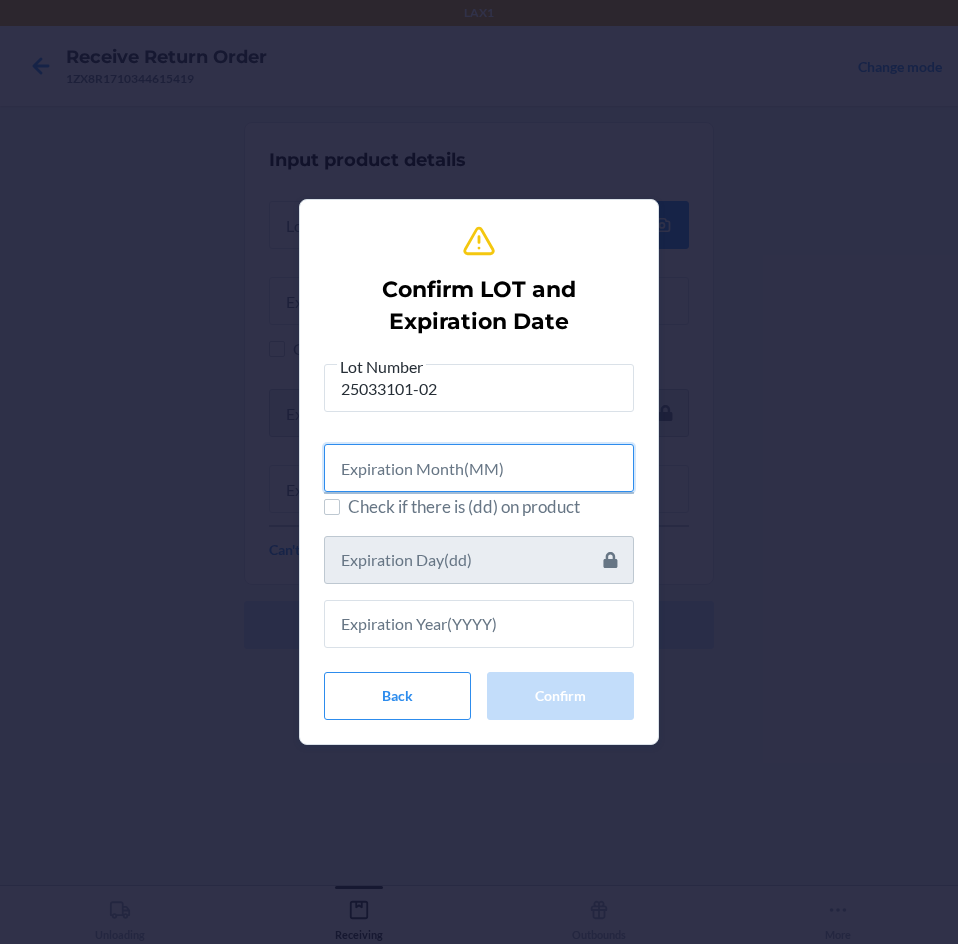 click at bounding box center [479, 468] 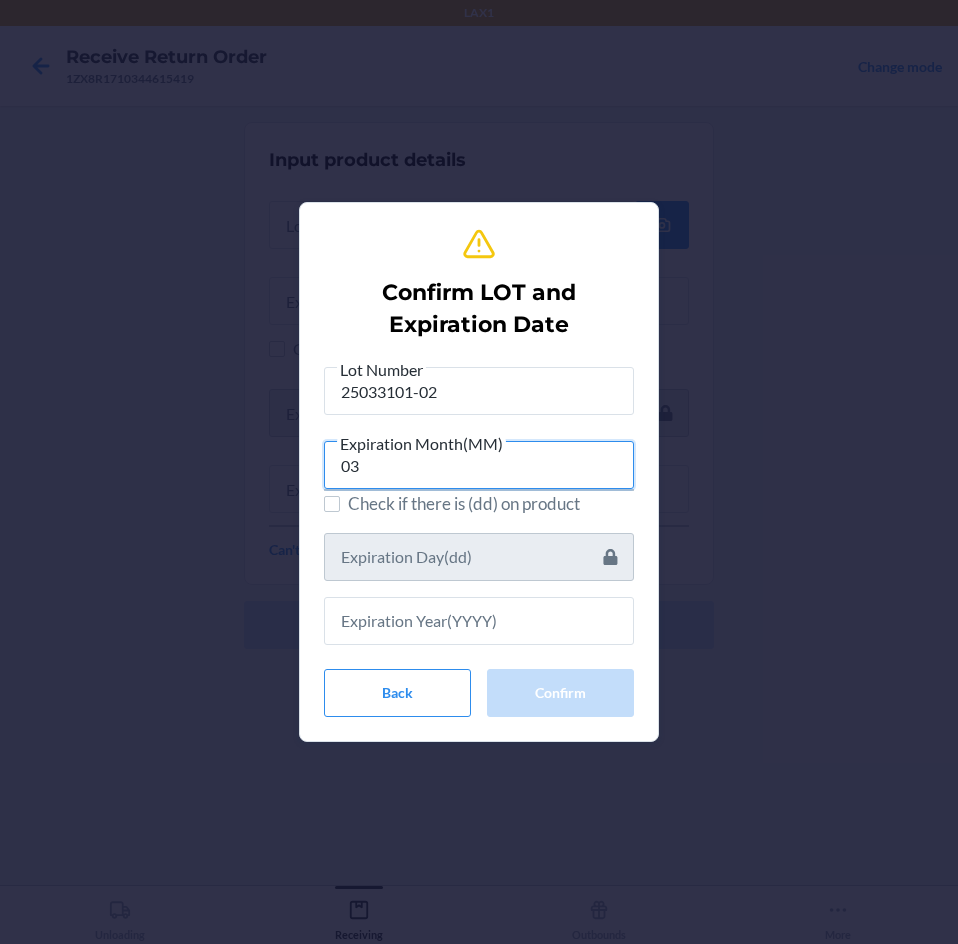 type on "03" 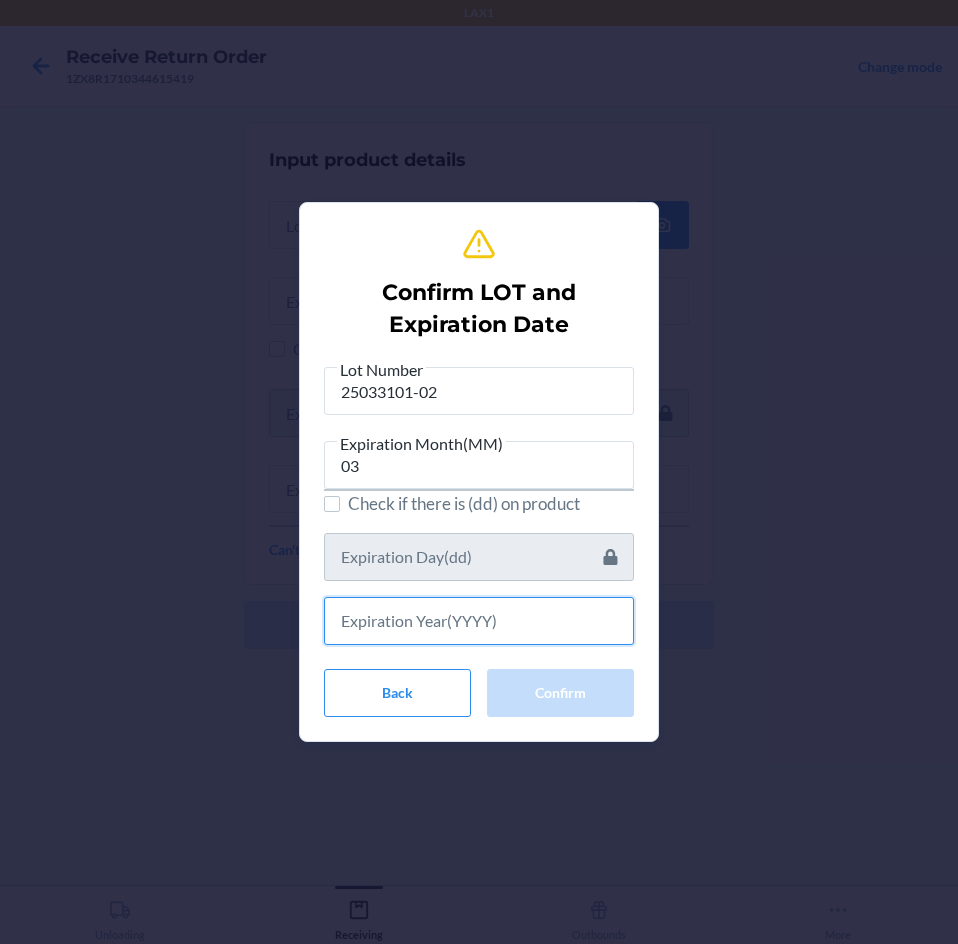 click at bounding box center (479, 621) 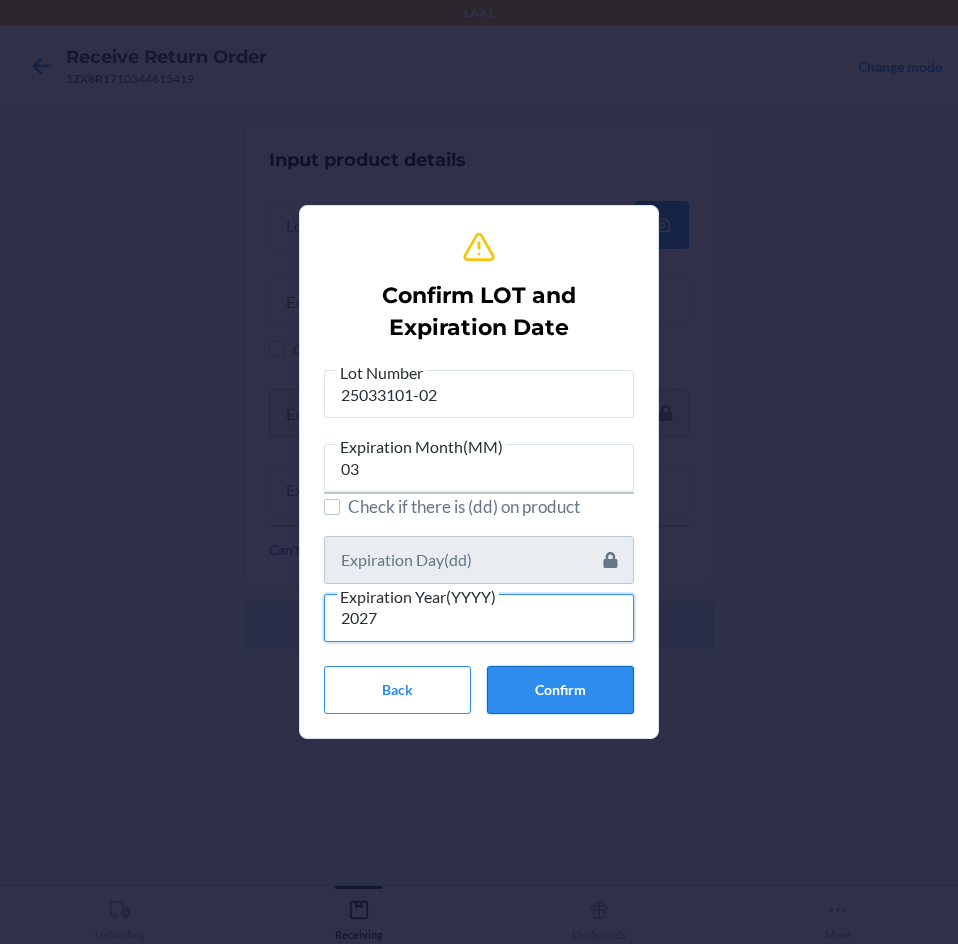 type on "2027" 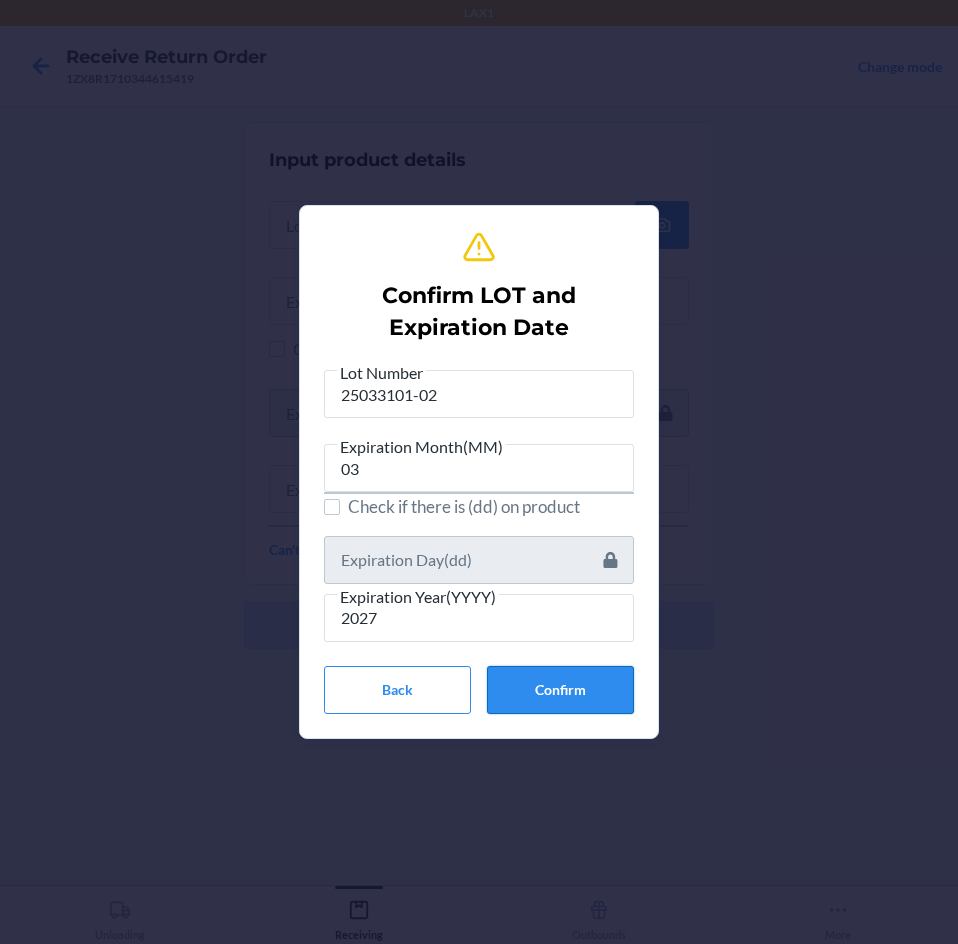 click on "Confirm" at bounding box center [560, 690] 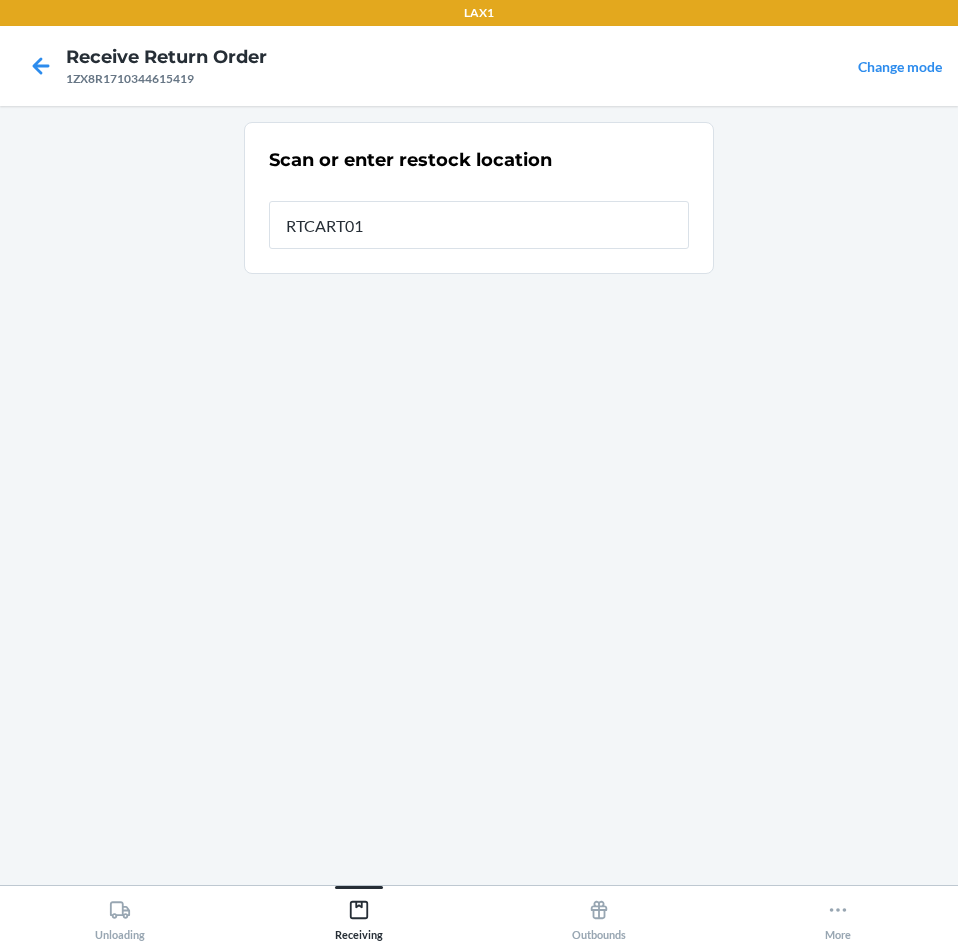 type on "RTCART016" 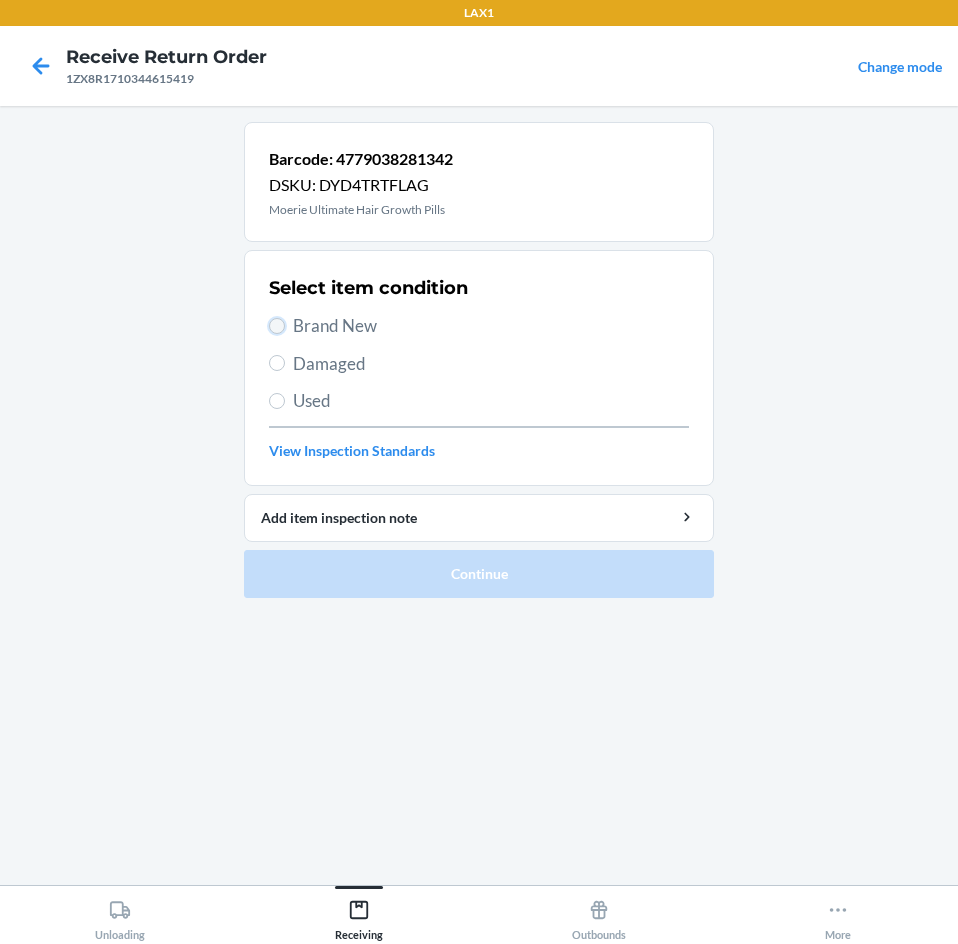 click on "Brand New" at bounding box center [277, 326] 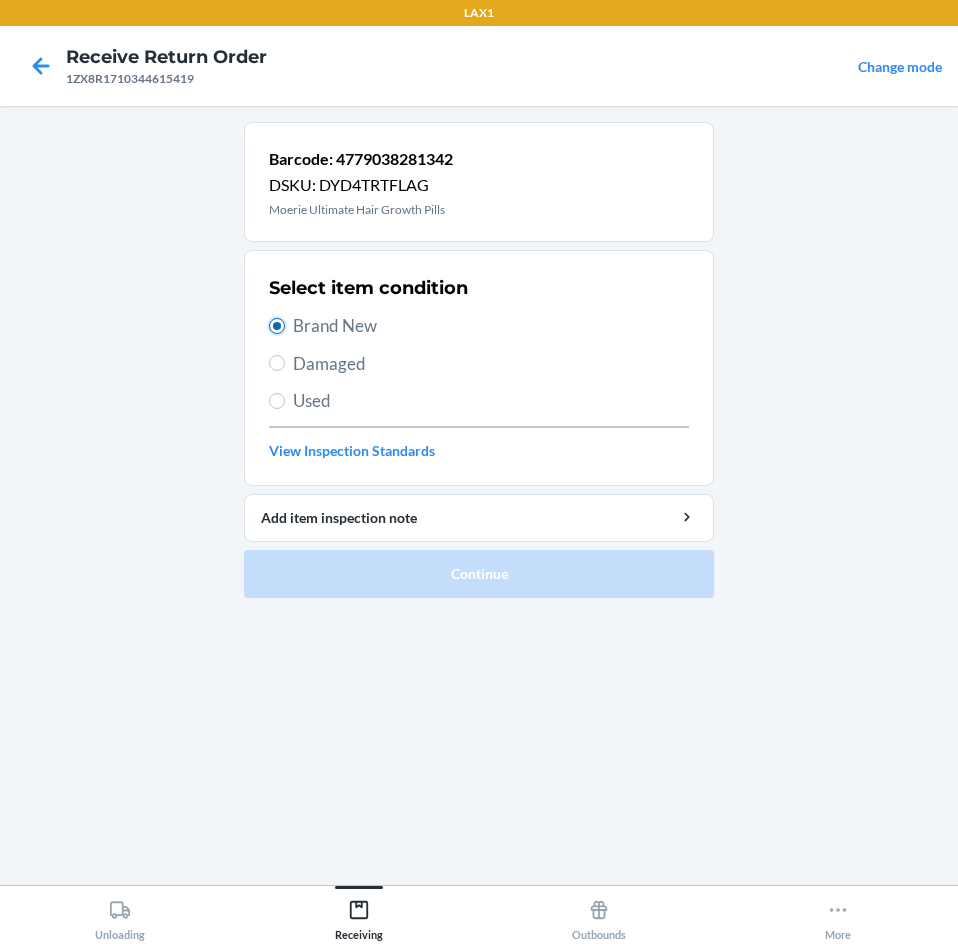 radio on "true" 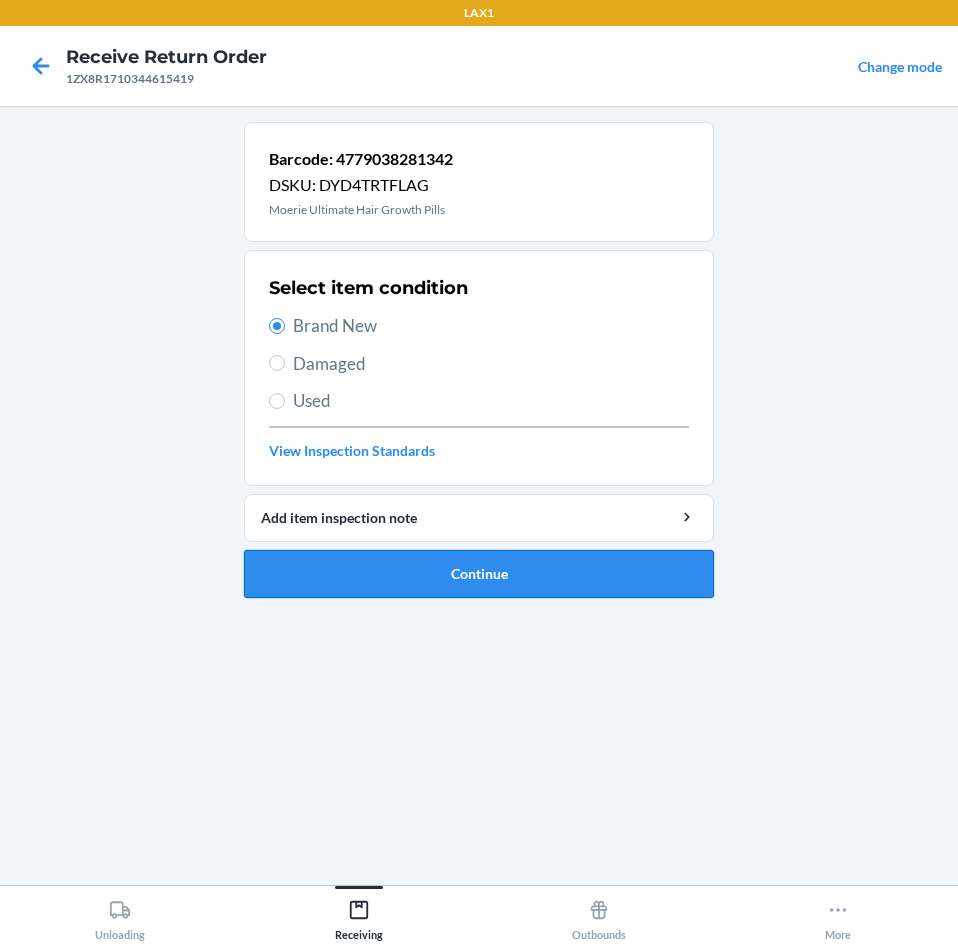 click on "Continue" at bounding box center [479, 574] 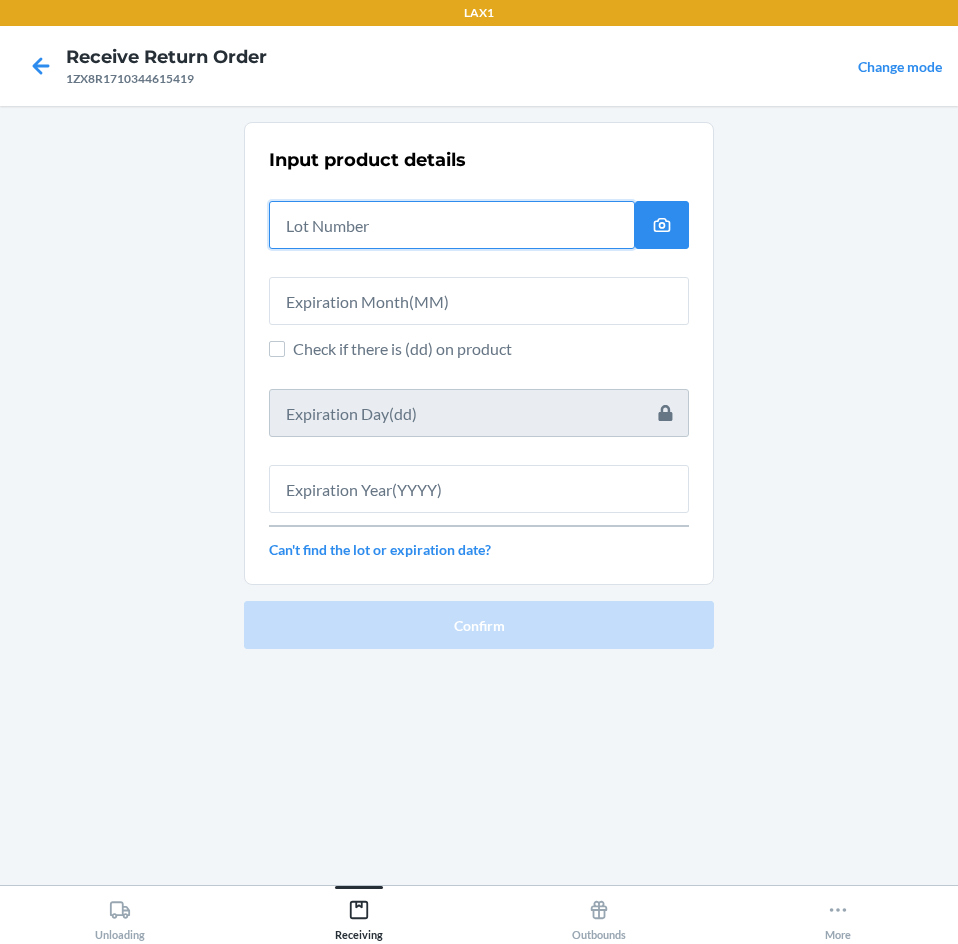 click at bounding box center (452, 225) 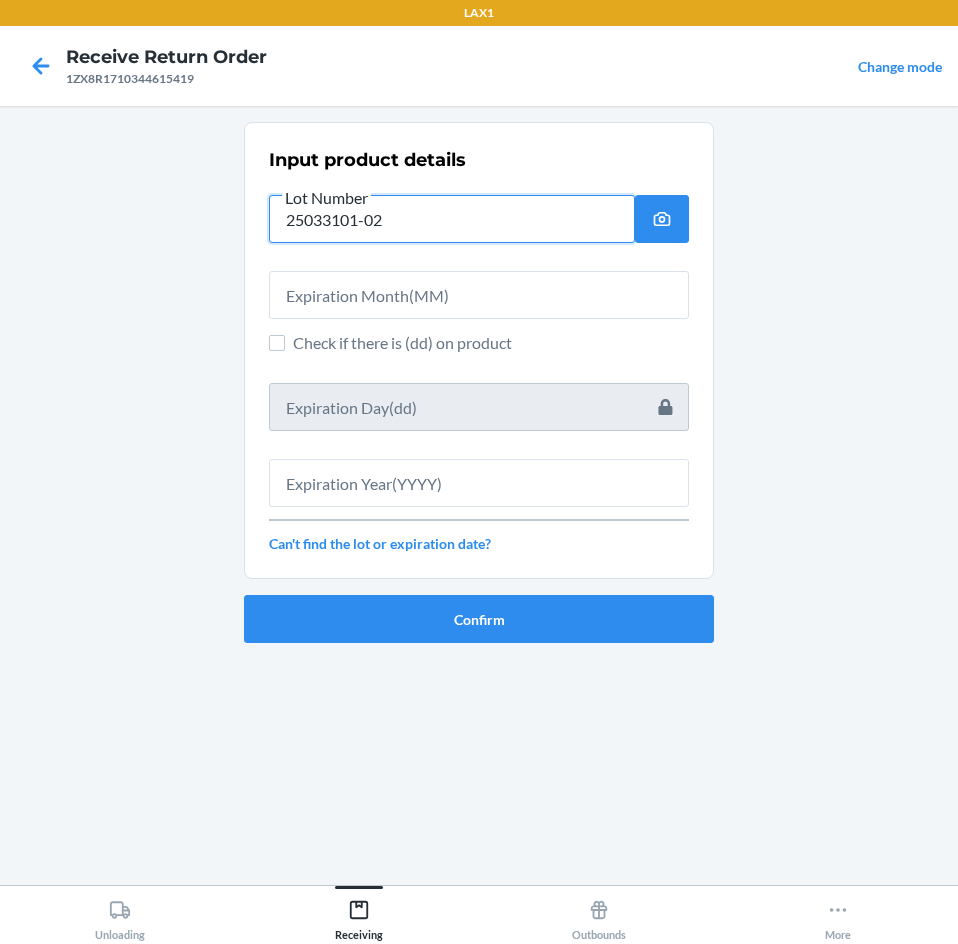 type on "25033101-02" 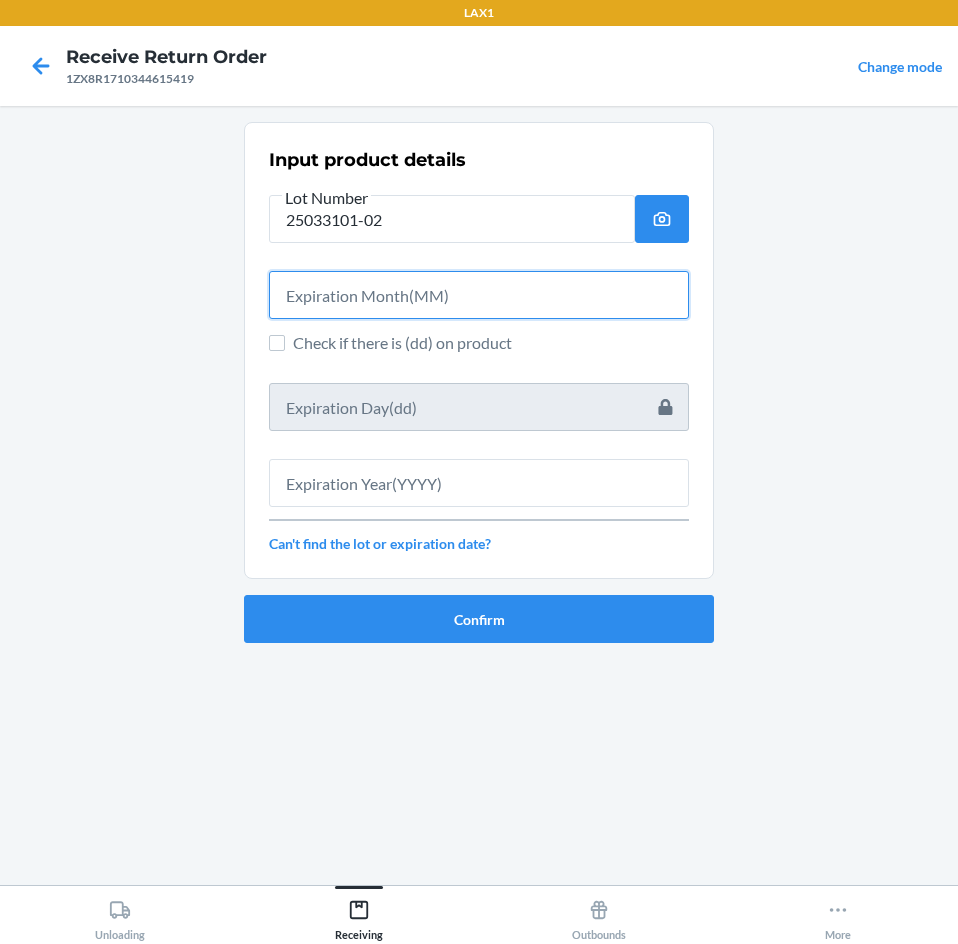 click at bounding box center (479, 295) 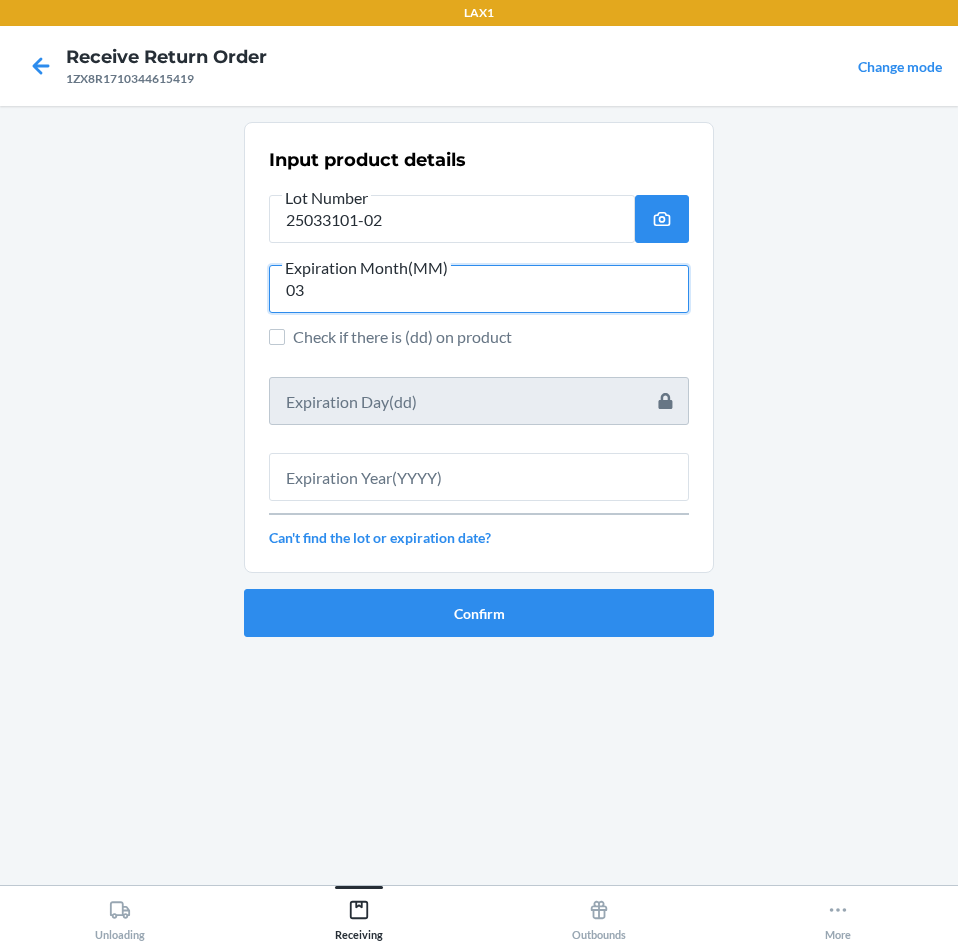 type on "03" 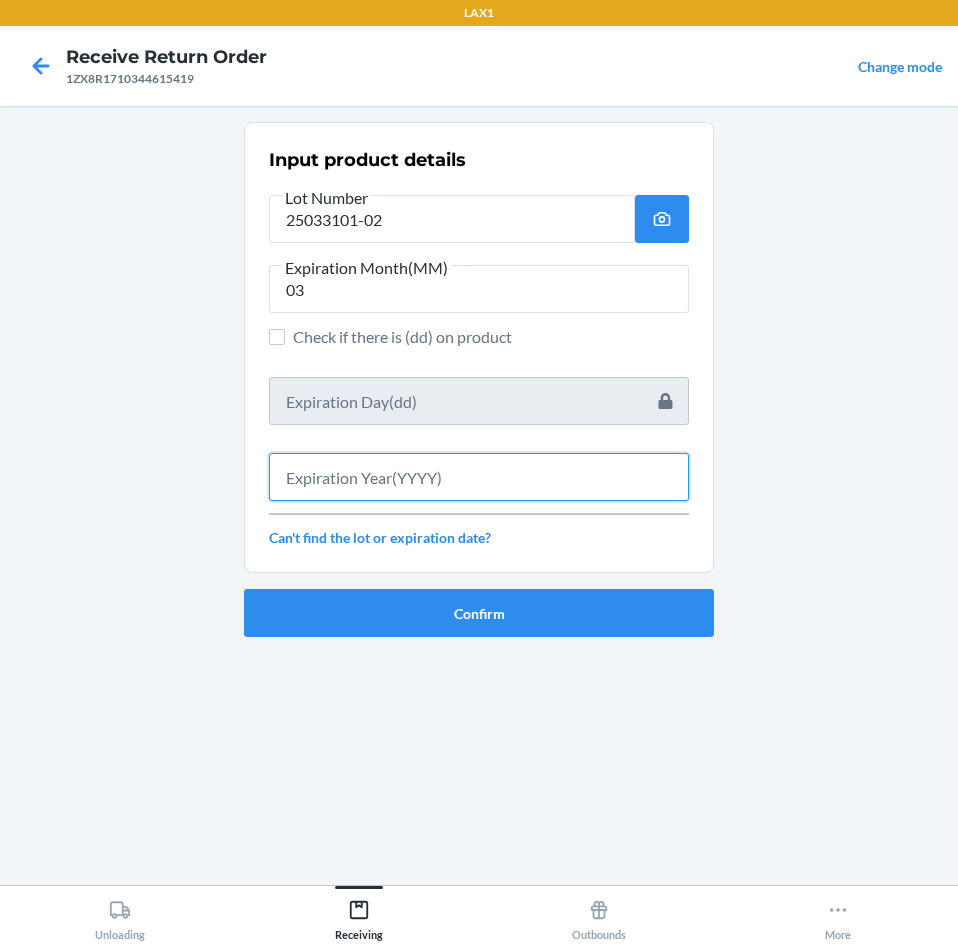 click at bounding box center (479, 477) 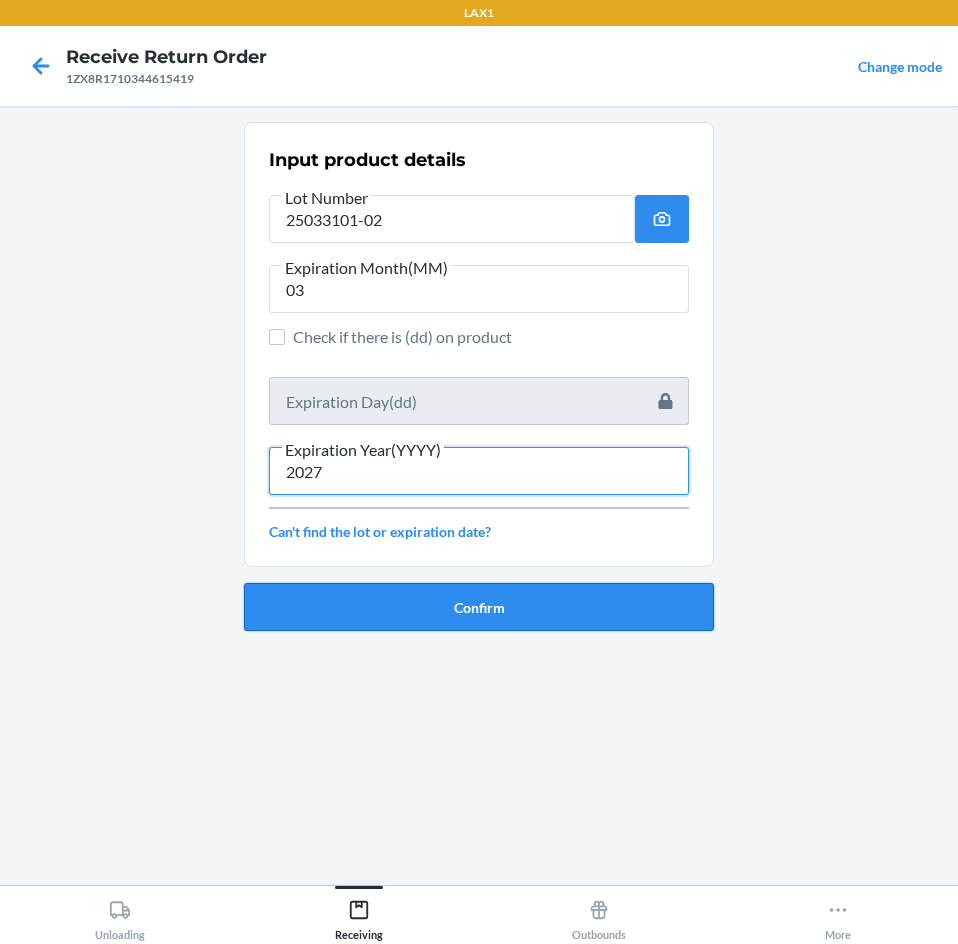 type on "2027" 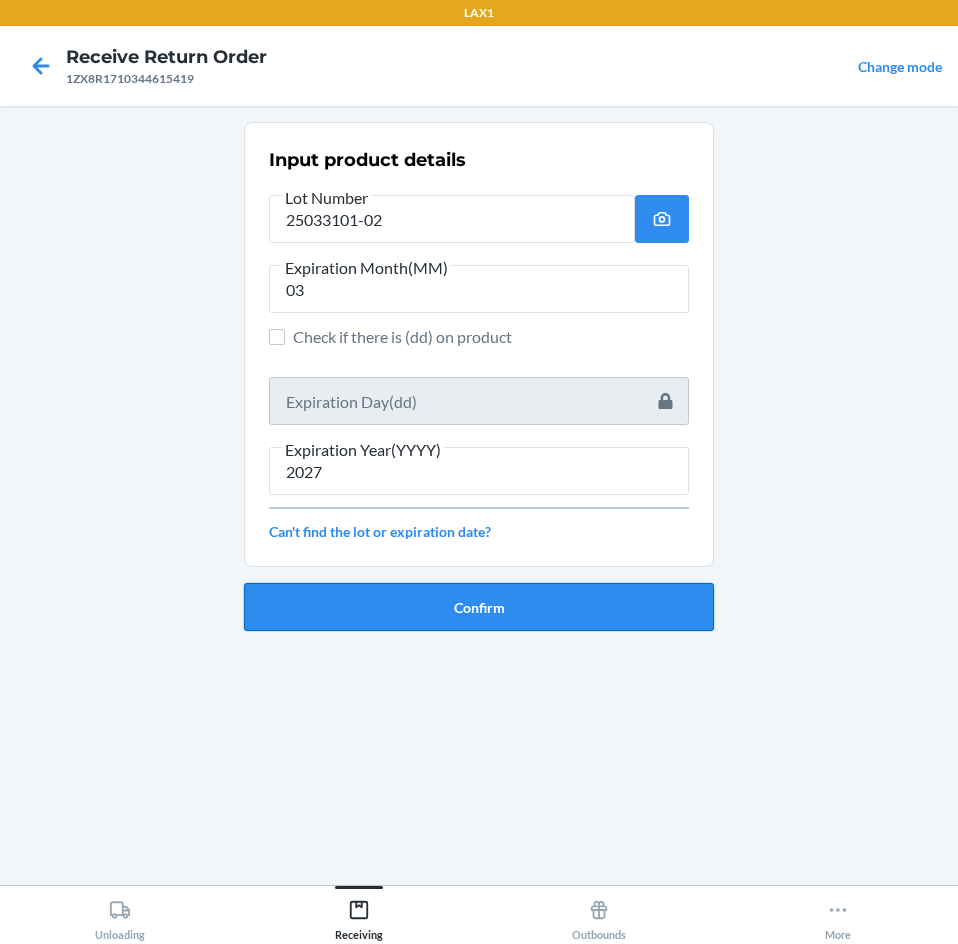 click on "Confirm" at bounding box center (479, 607) 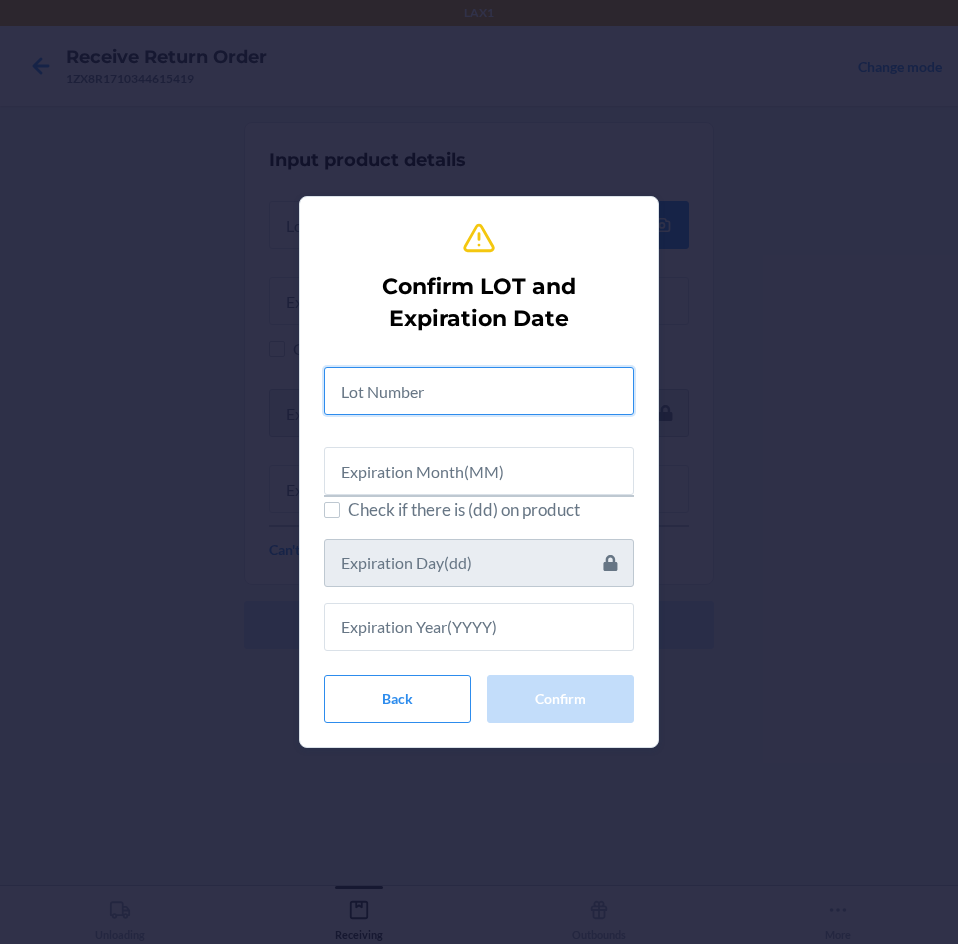 click at bounding box center (479, 391) 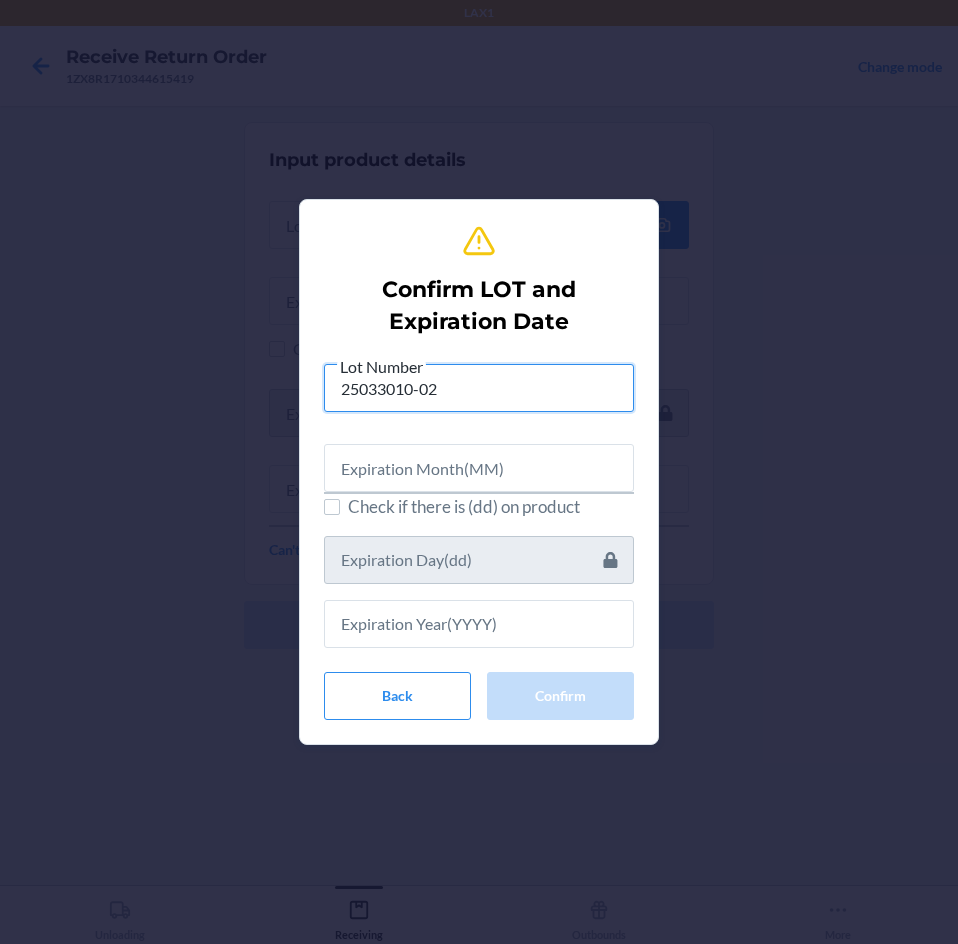 type on "25033010-02" 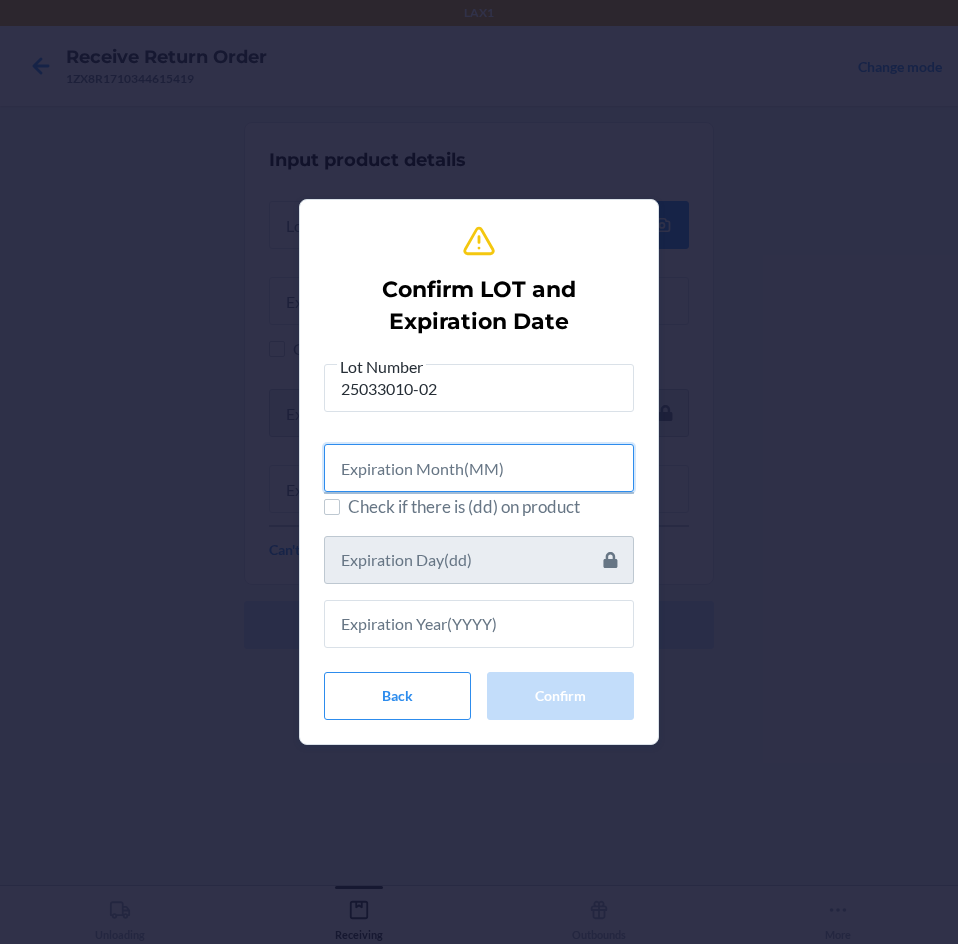 click at bounding box center [479, 468] 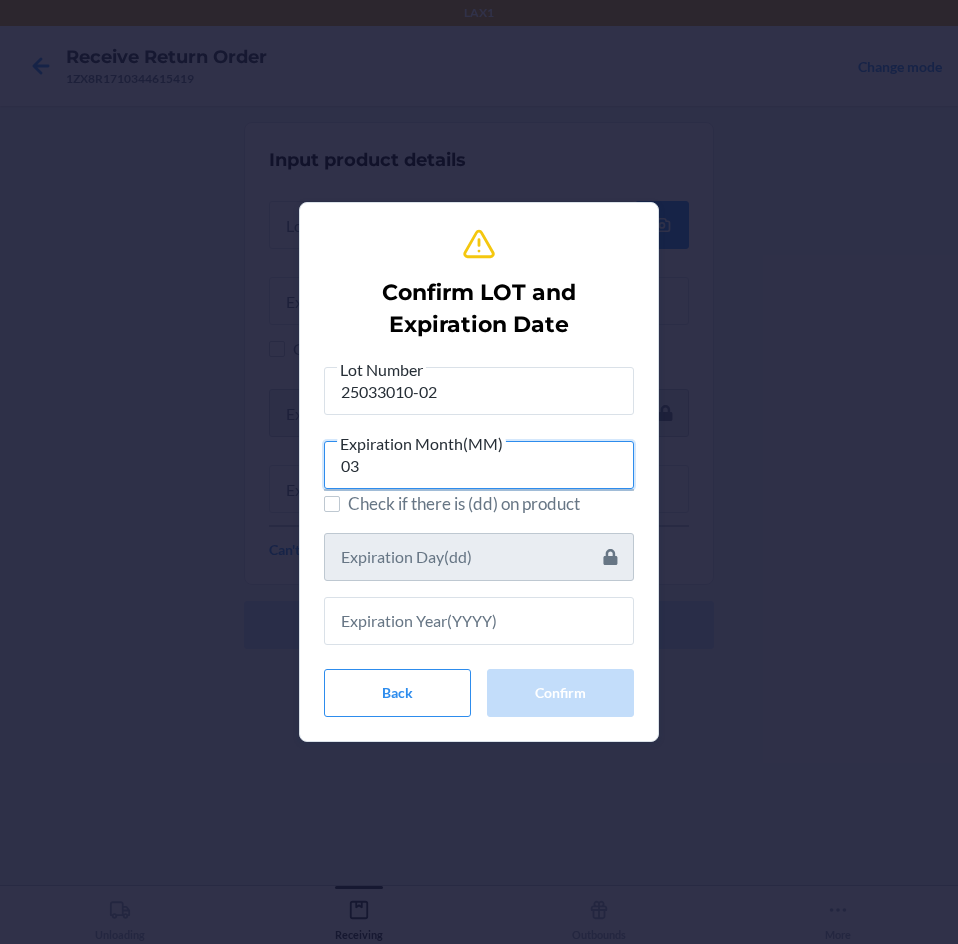 type on "03" 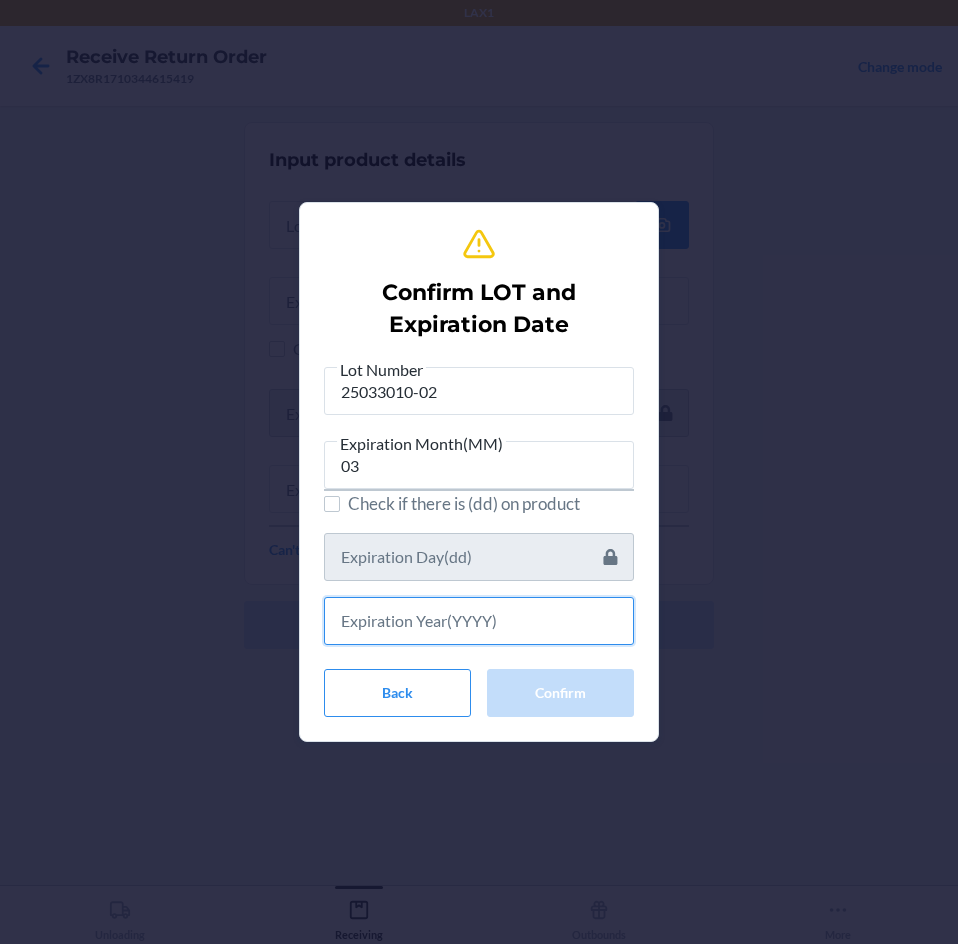 click at bounding box center (479, 621) 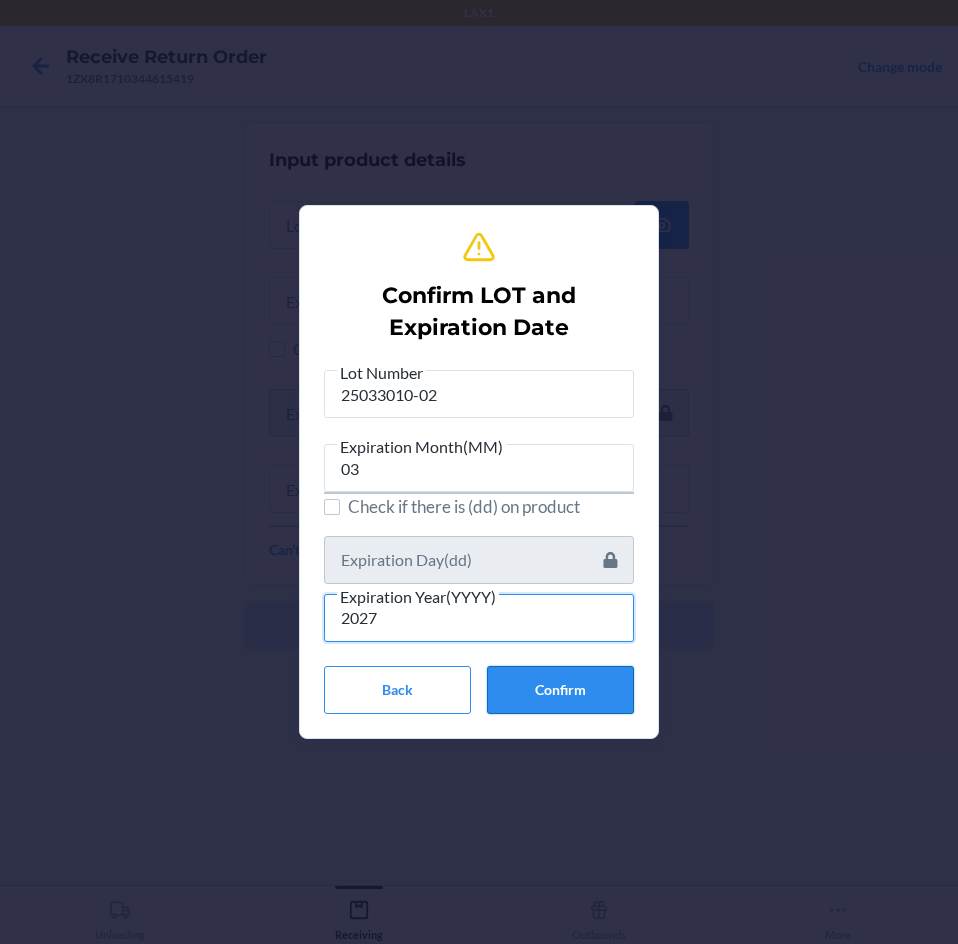 type on "2027" 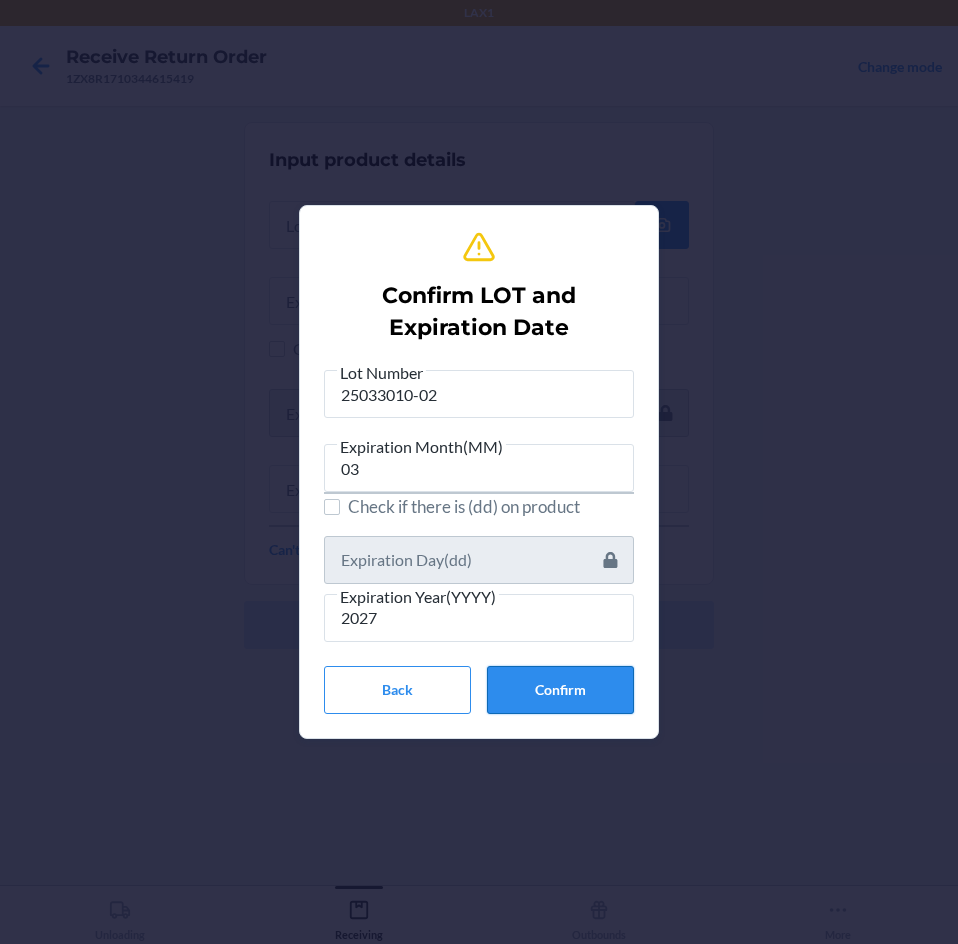 click on "Confirm" at bounding box center (560, 690) 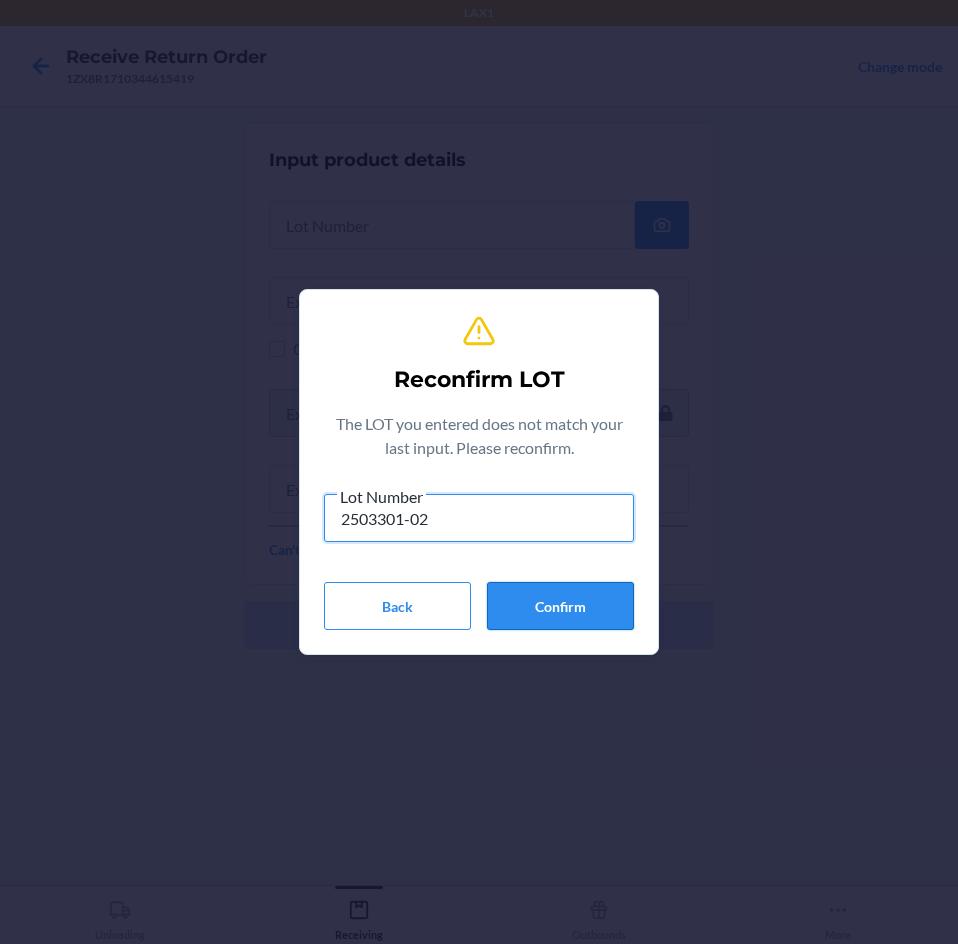 type on "2503301-02" 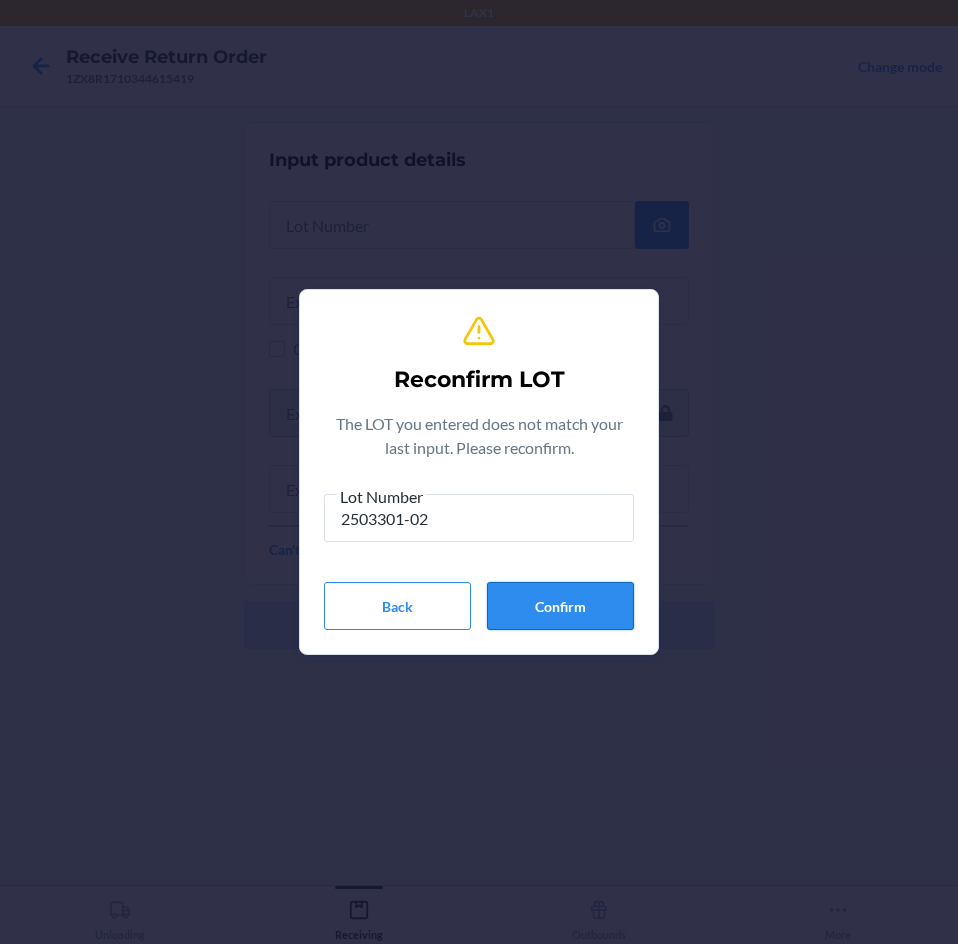 click on "Confirm" at bounding box center [560, 606] 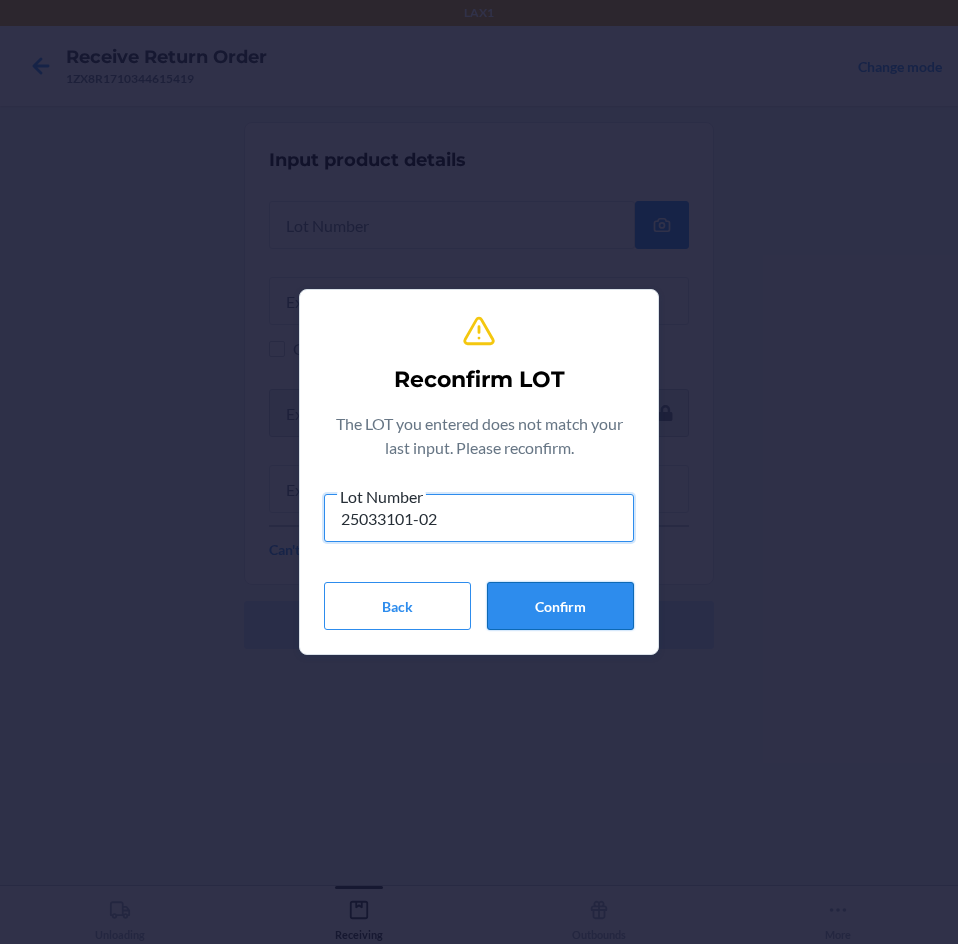 type on "25033101-02" 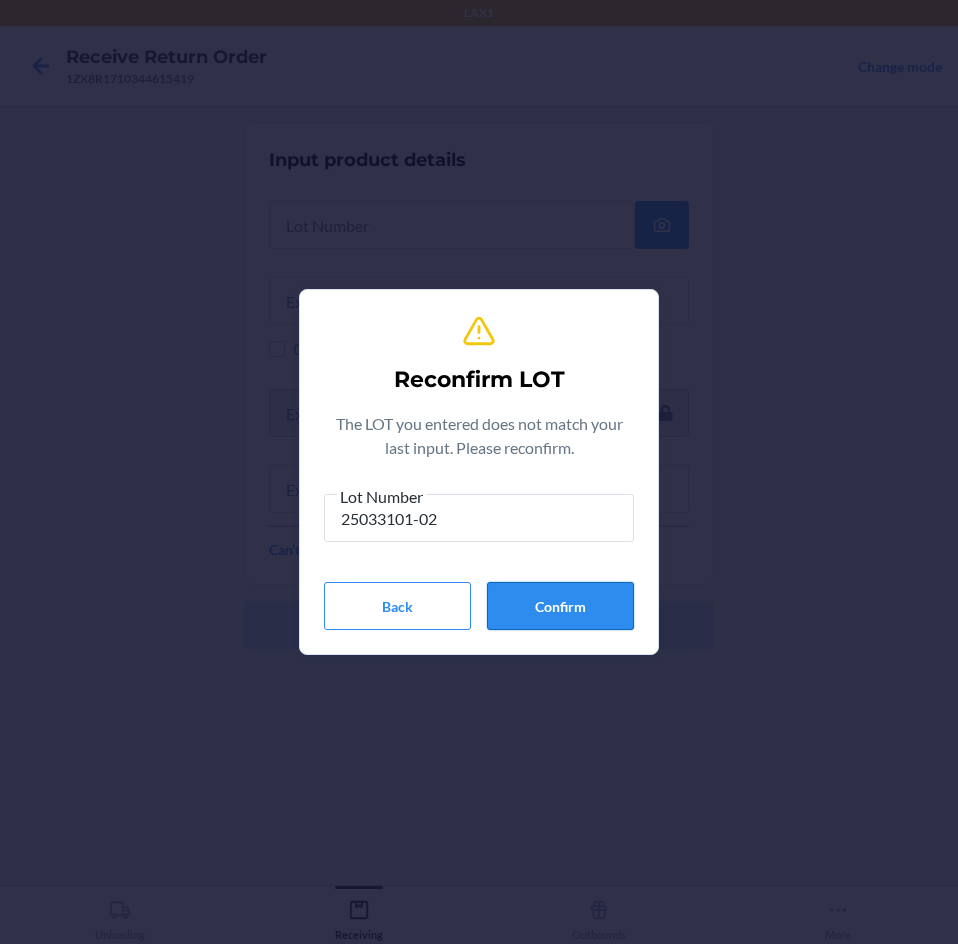 click on "Confirm" at bounding box center (560, 606) 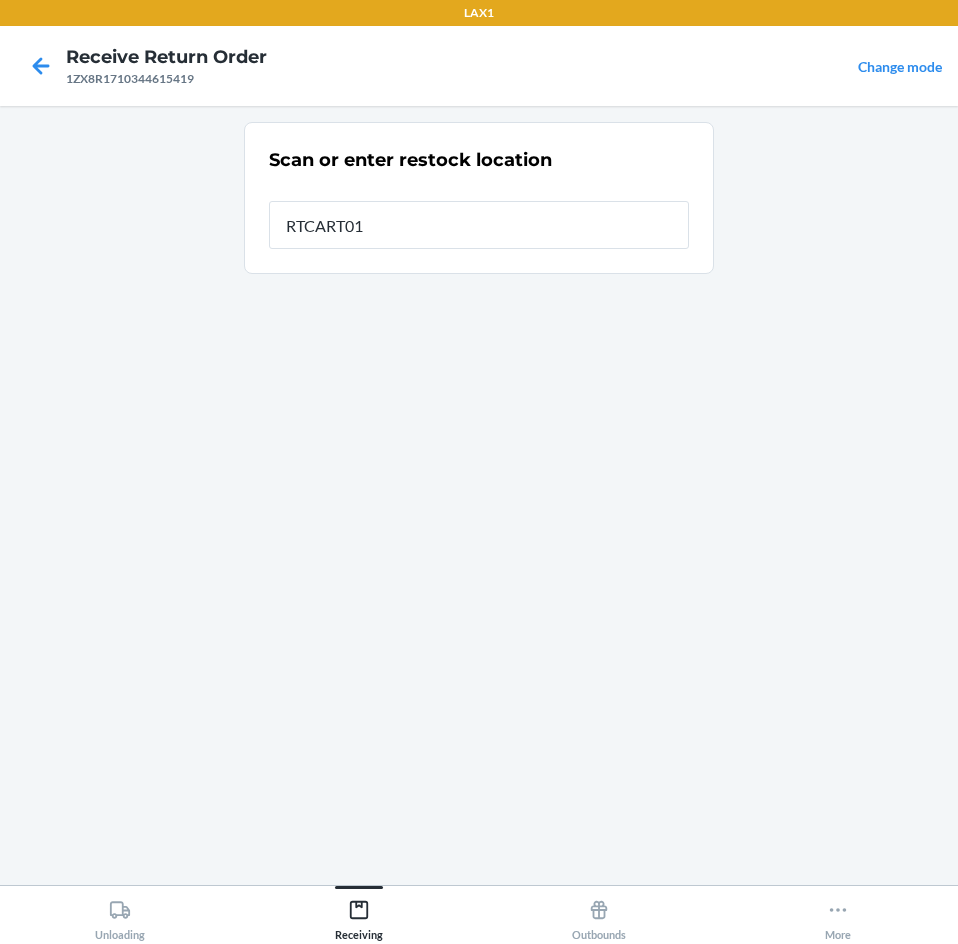 type on "RTCART016" 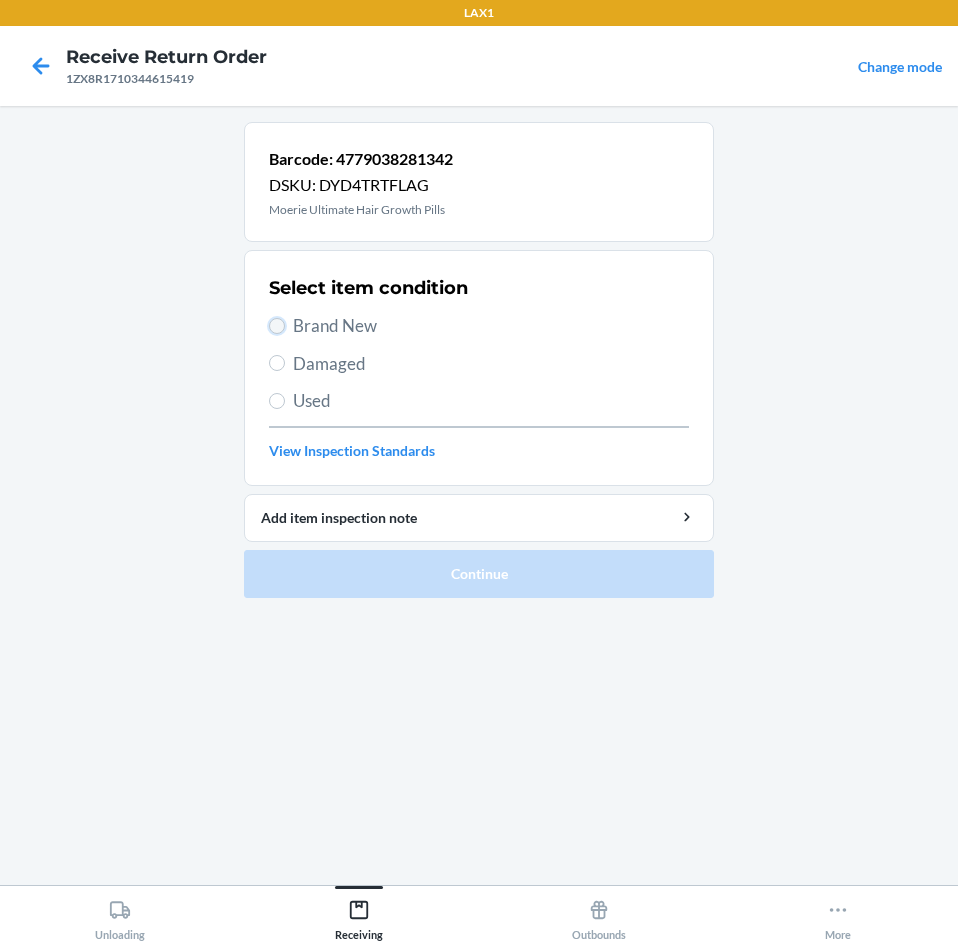 click on "Brand New" at bounding box center (277, 326) 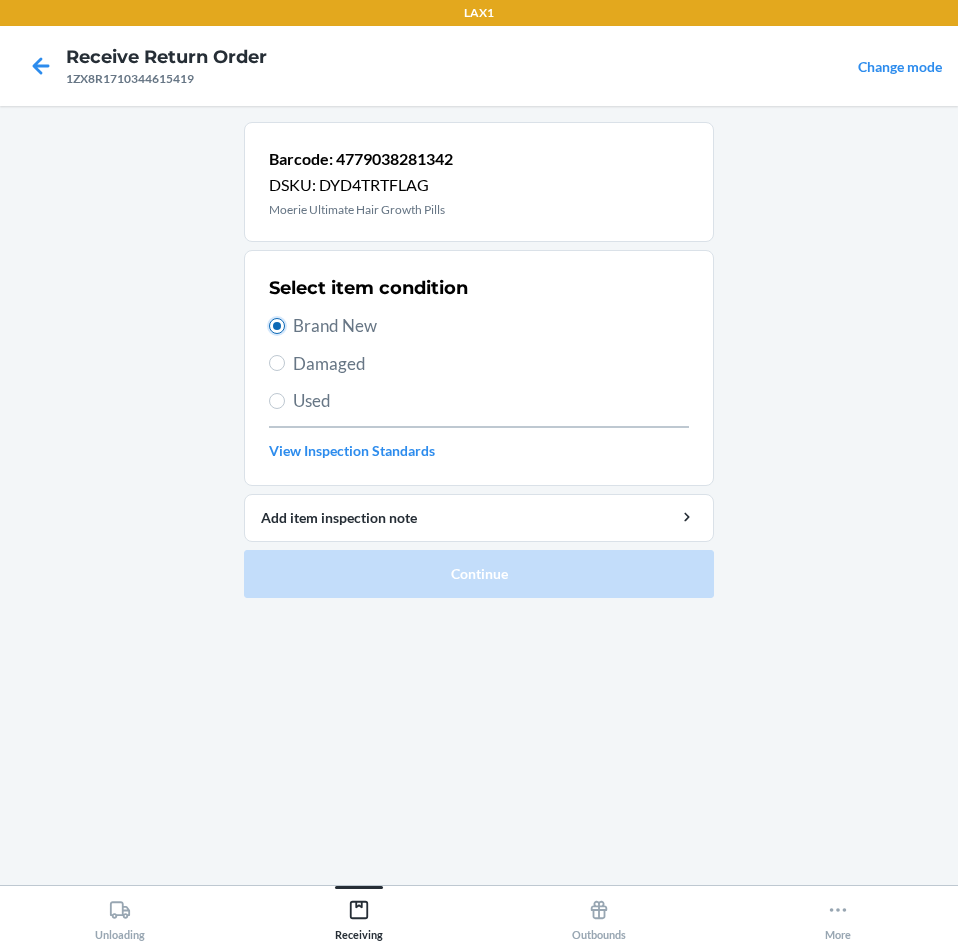 radio on "true" 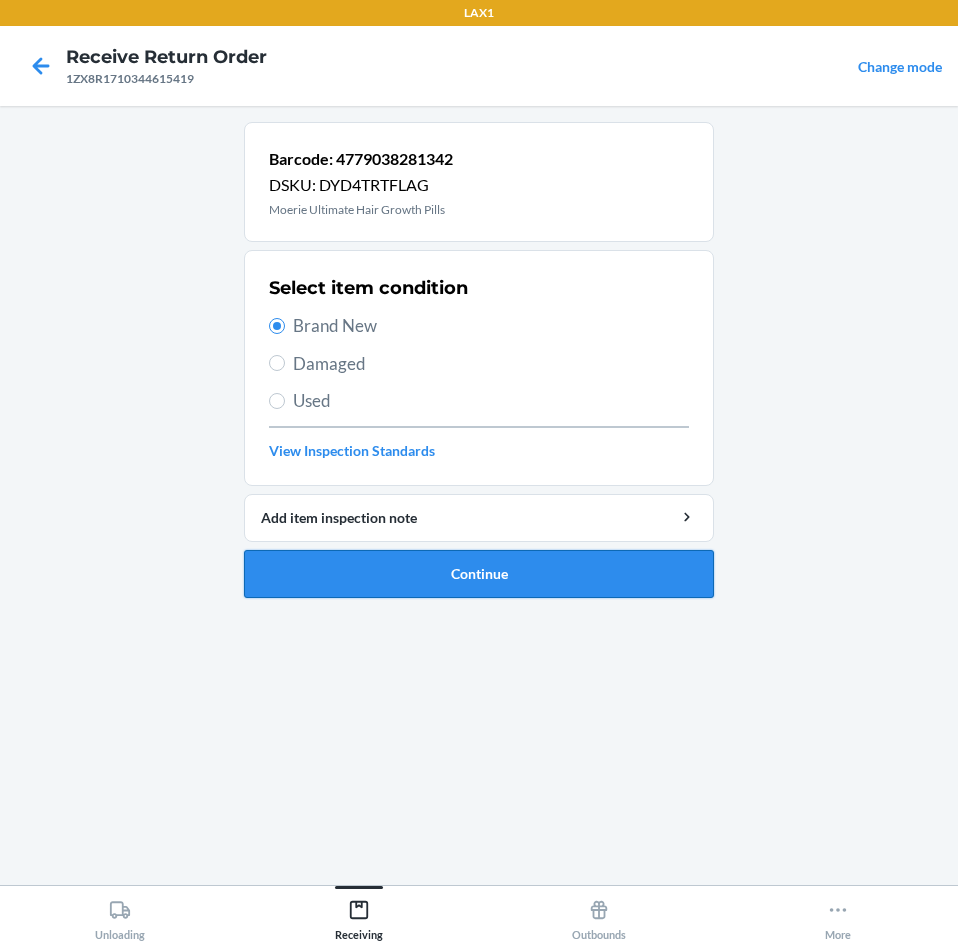click on "Continue" at bounding box center [479, 574] 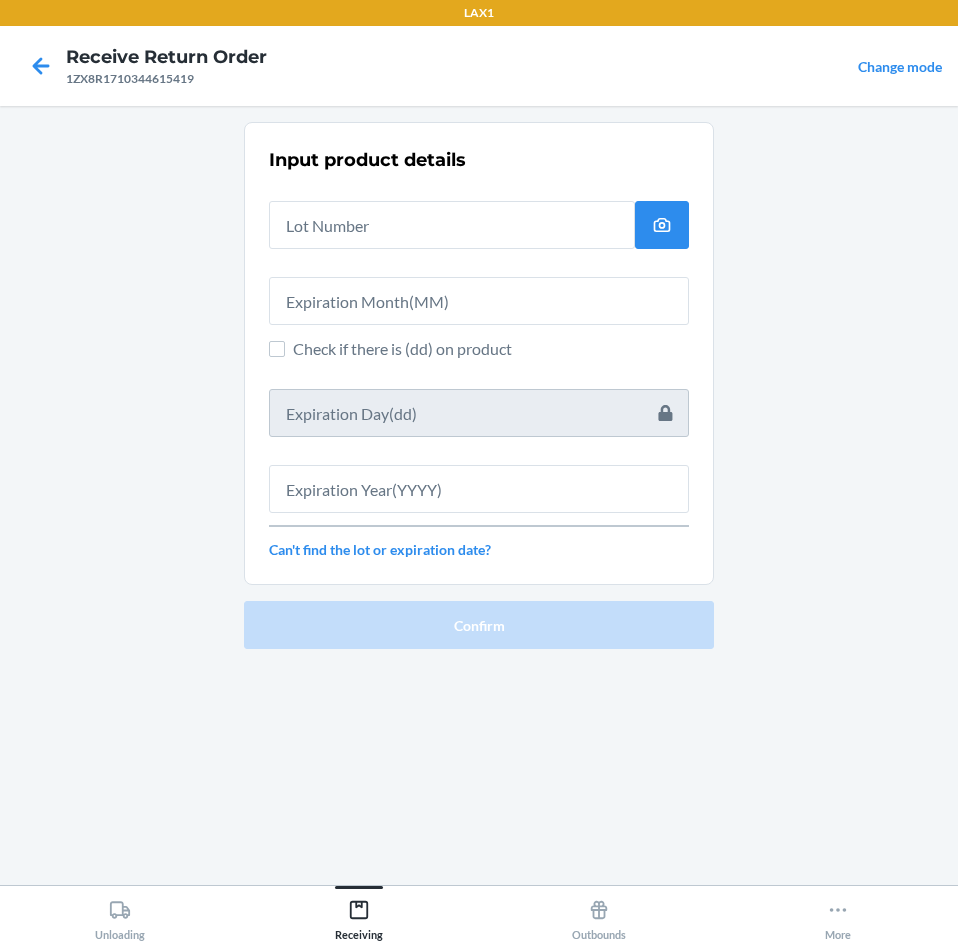 click on "Input product details Check if there is (dd) on product Can't find the lot or expiration date?" at bounding box center (479, 353) 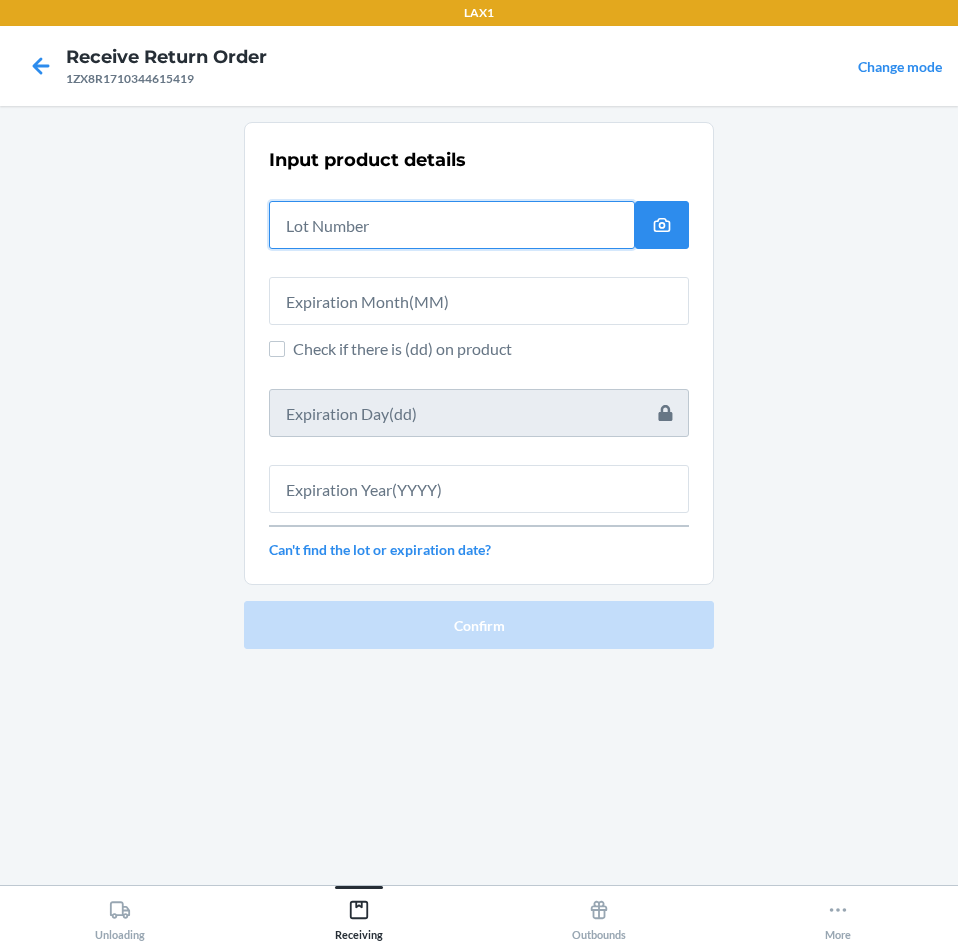 click at bounding box center [452, 225] 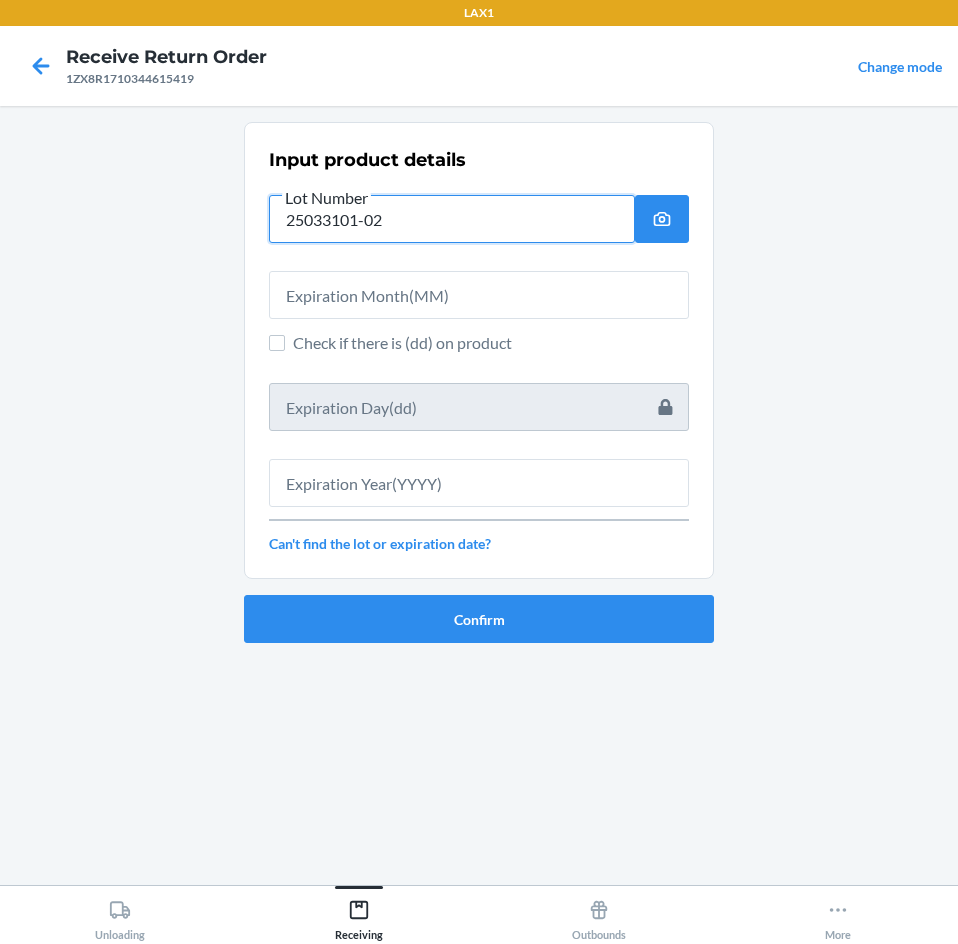 type on "25033101-02" 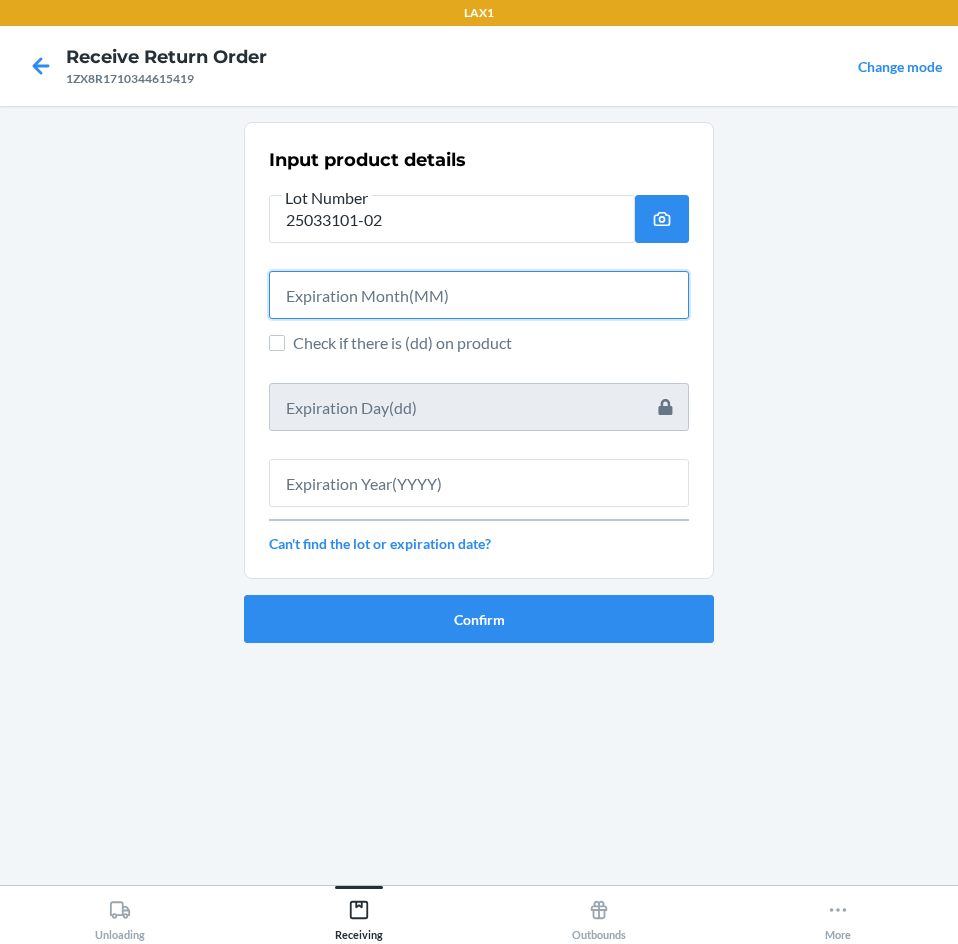 click at bounding box center (479, 295) 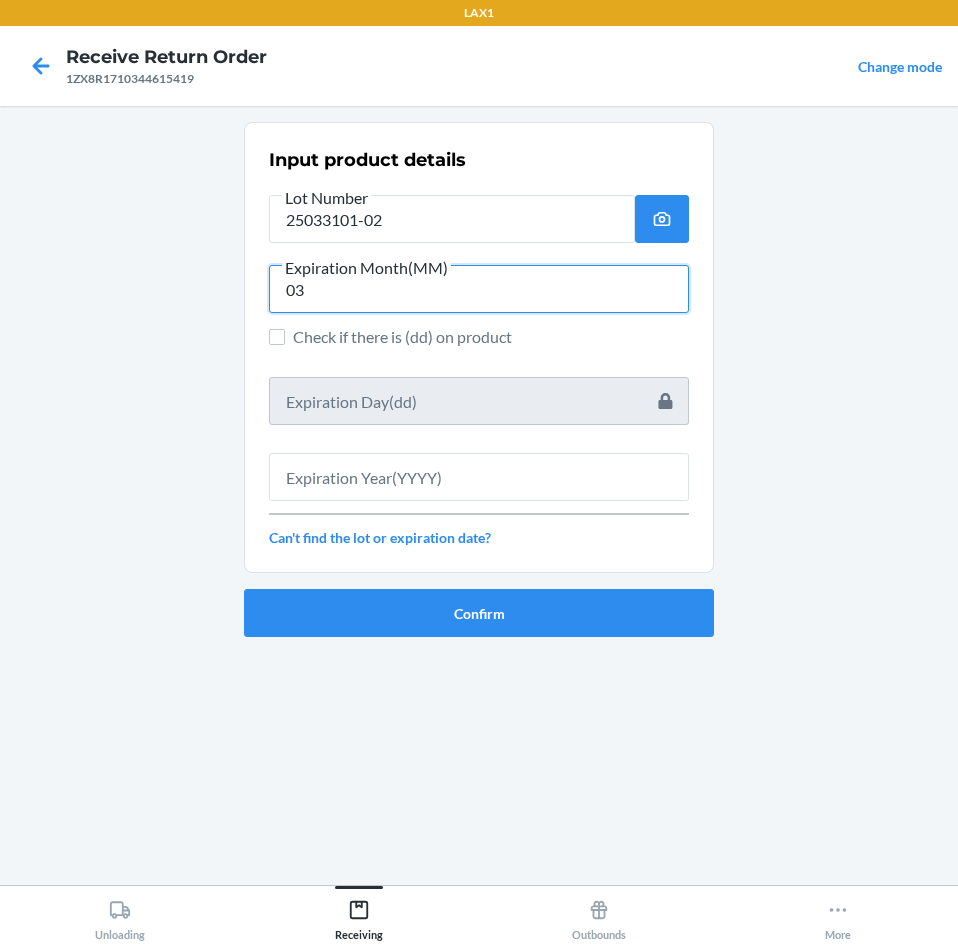 type on "03" 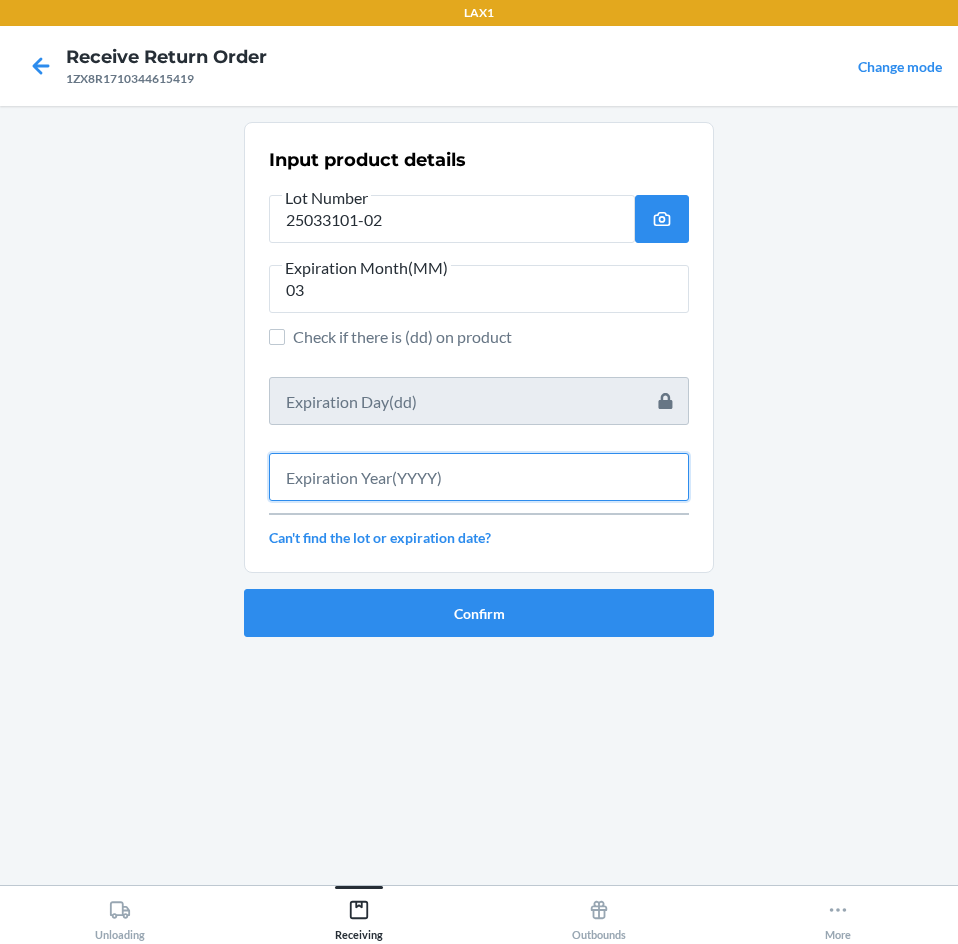 click at bounding box center (479, 477) 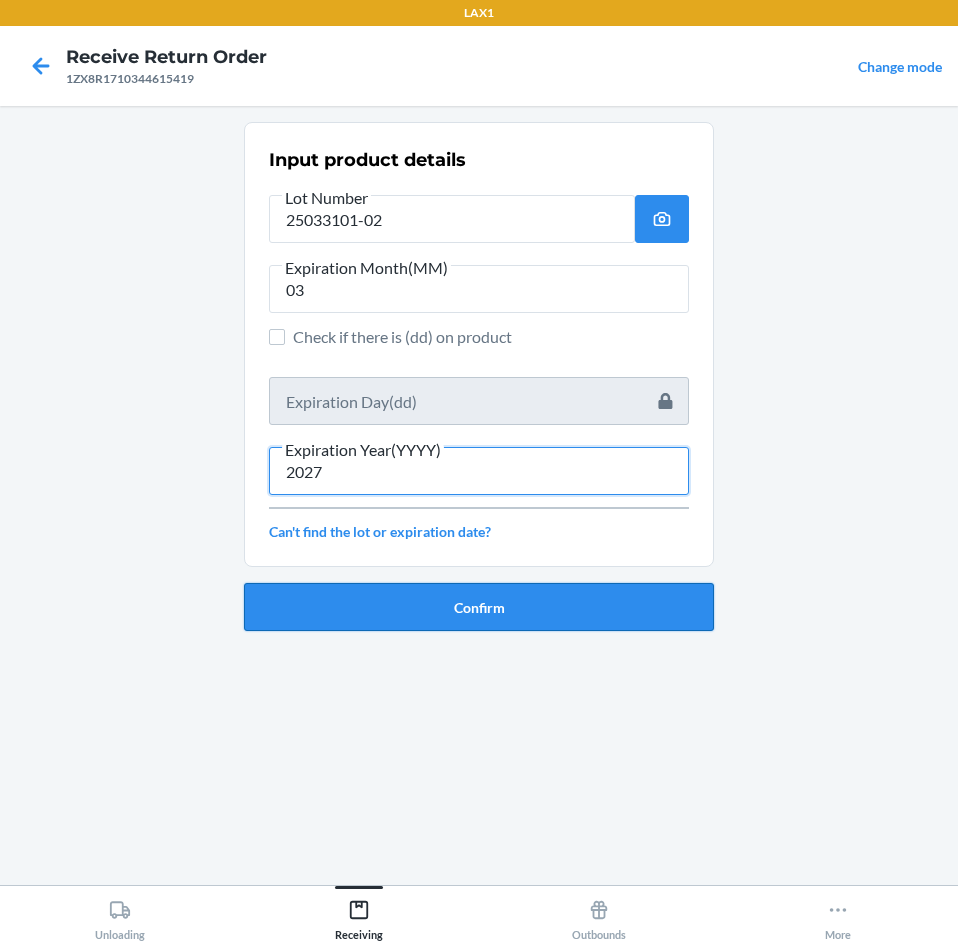 type on "2027" 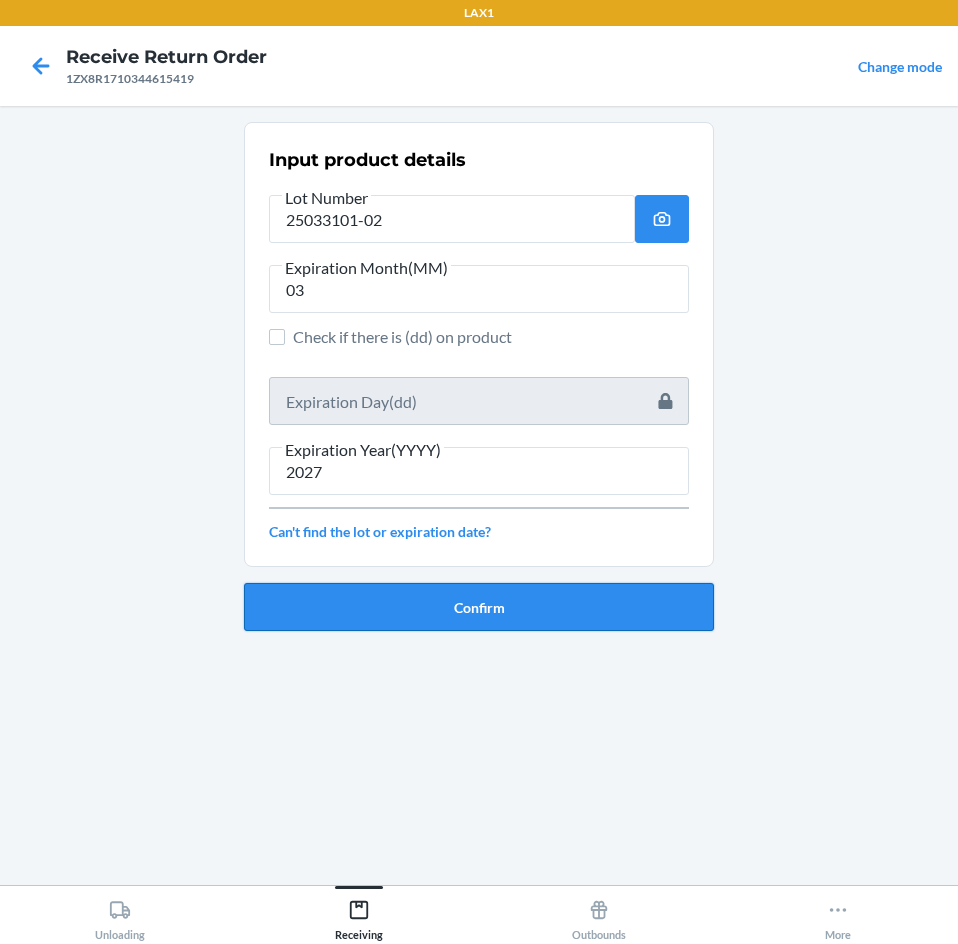 click on "Confirm" at bounding box center [479, 607] 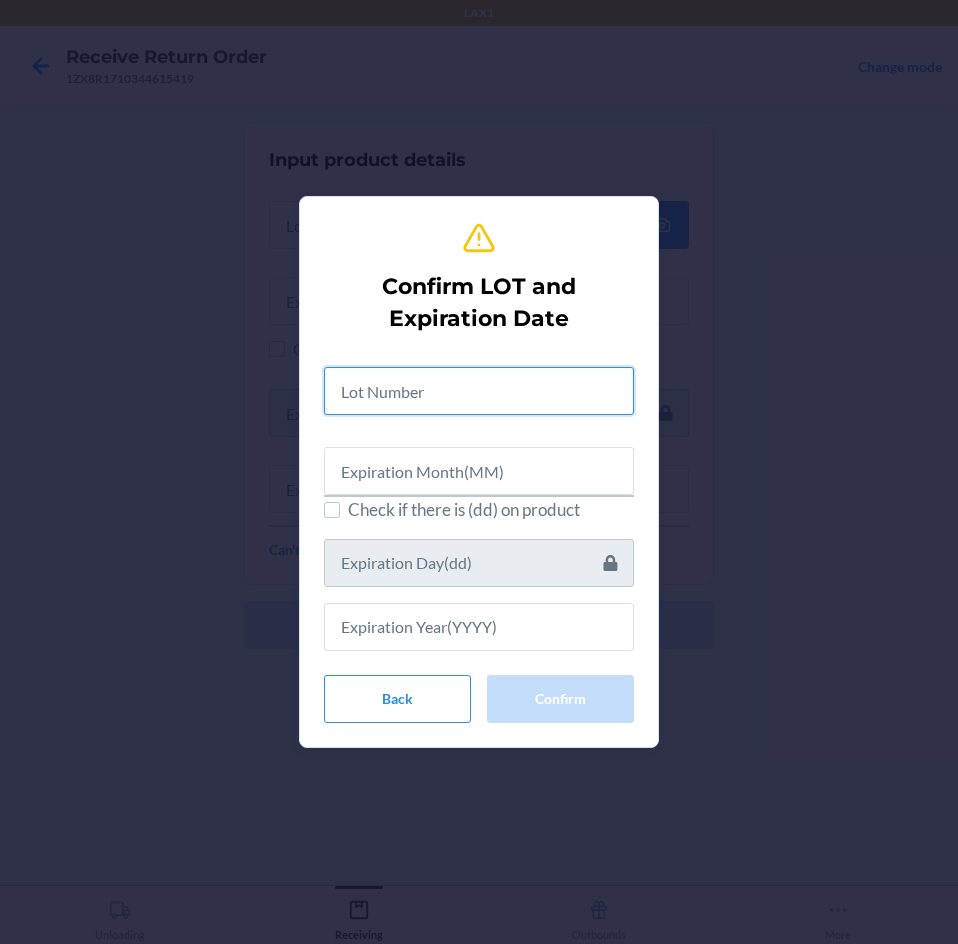 click at bounding box center (479, 391) 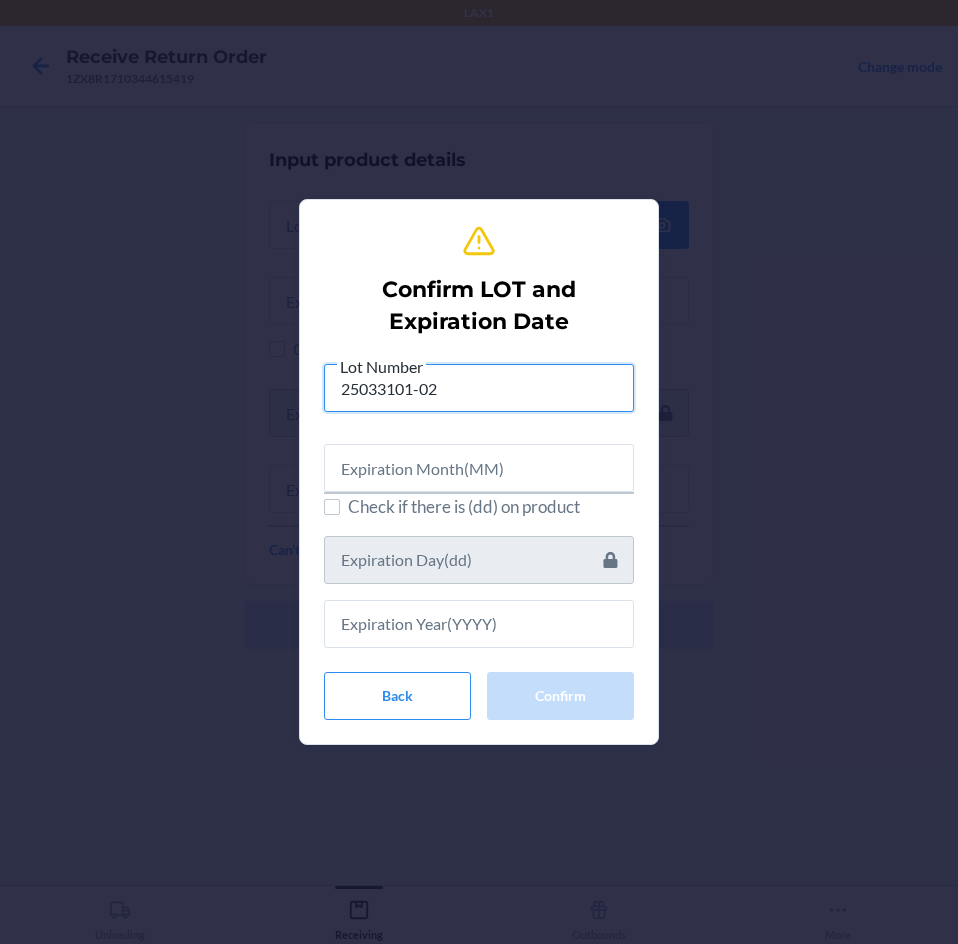 type on "25033101-02" 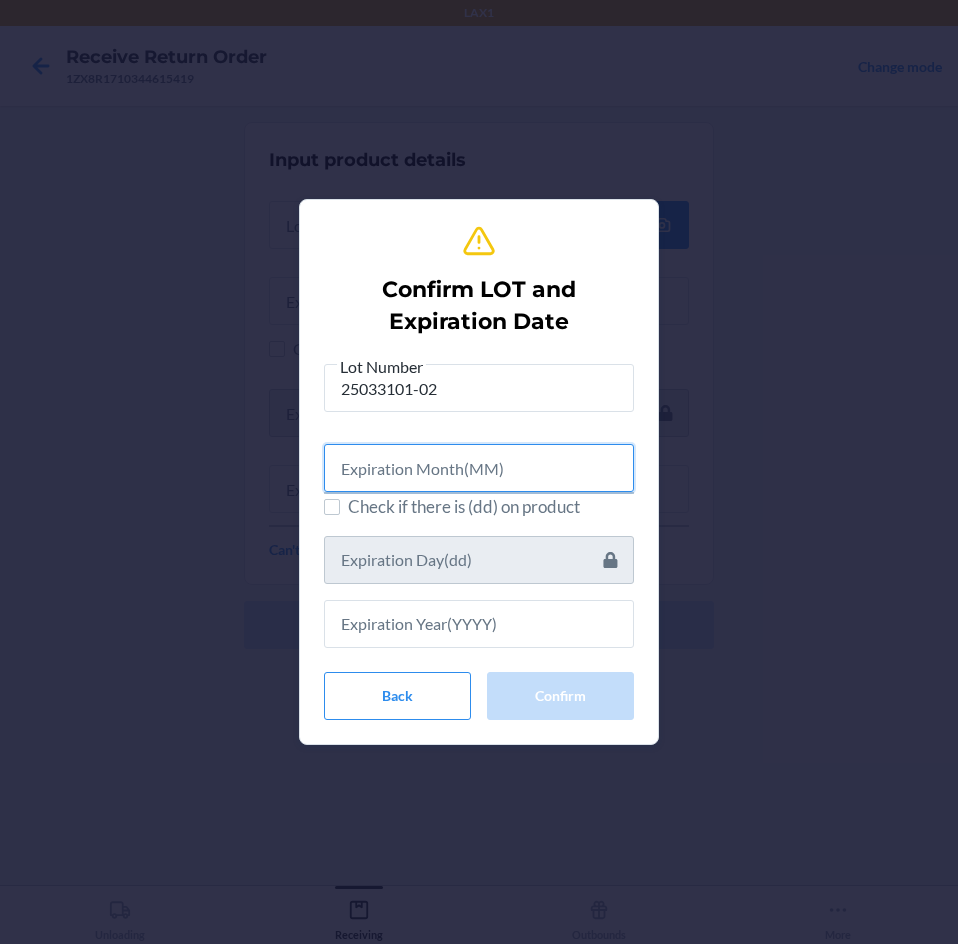 click at bounding box center (479, 468) 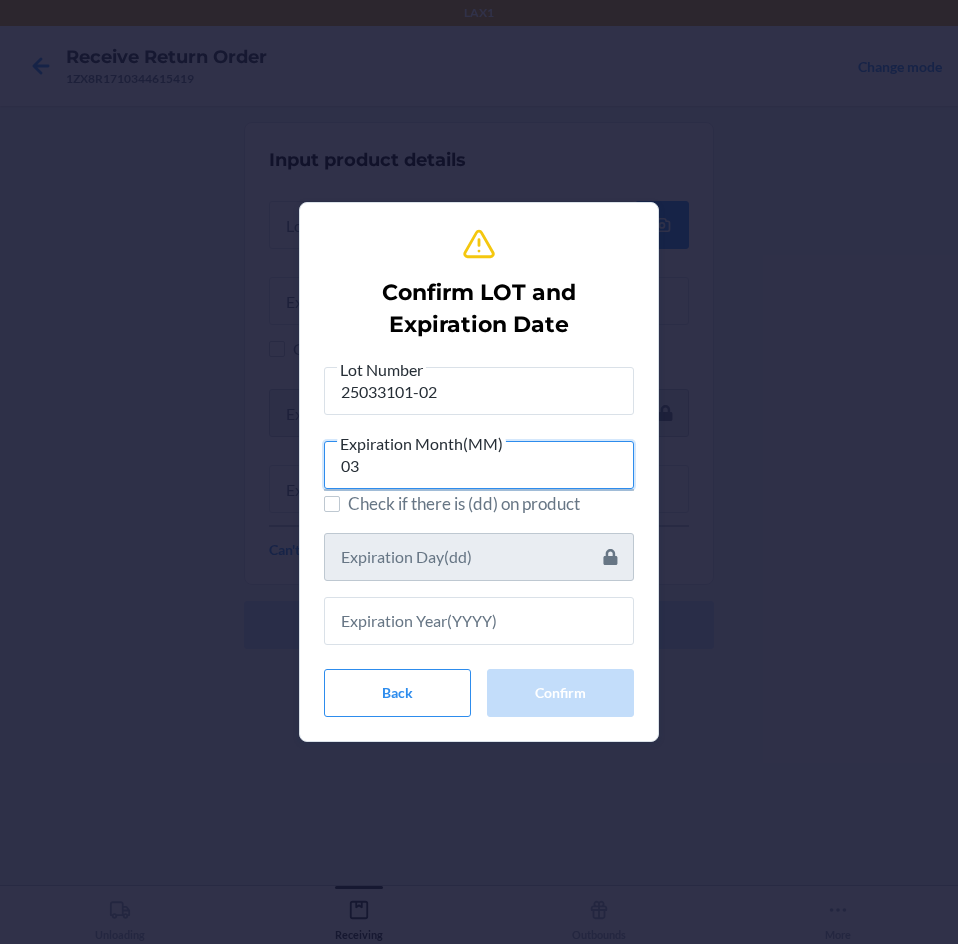 type on "03" 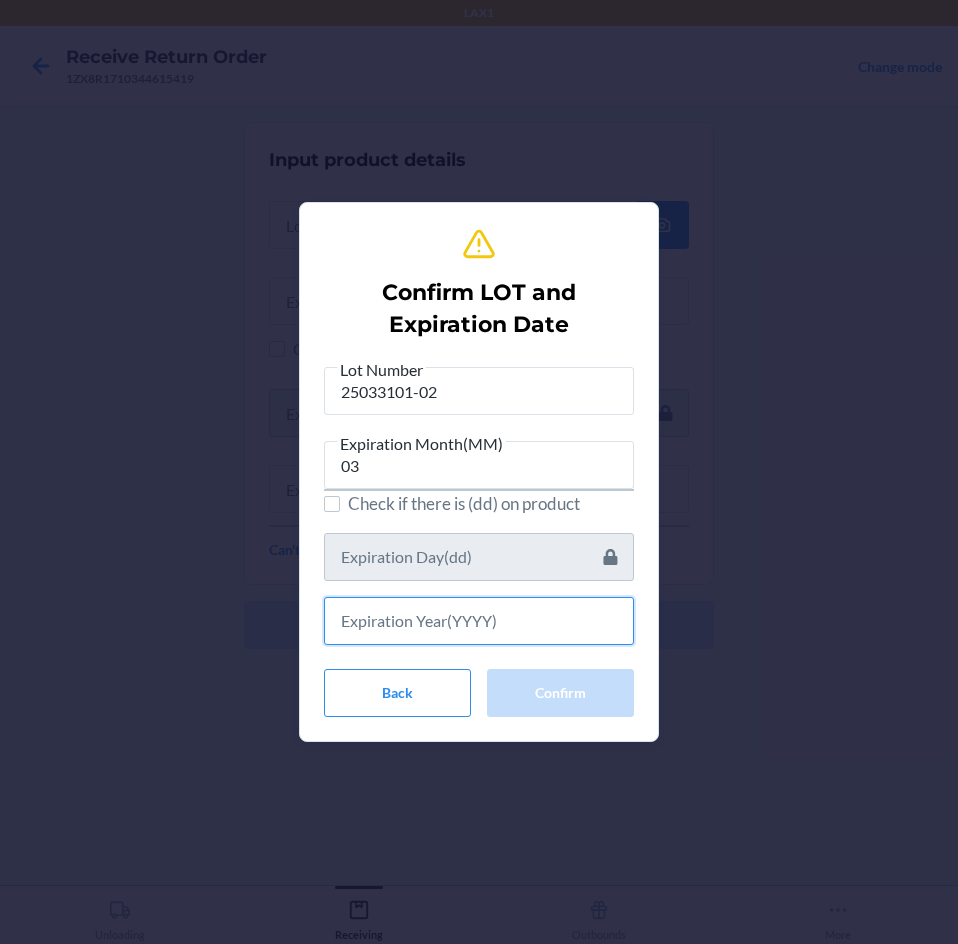 click at bounding box center [479, 621] 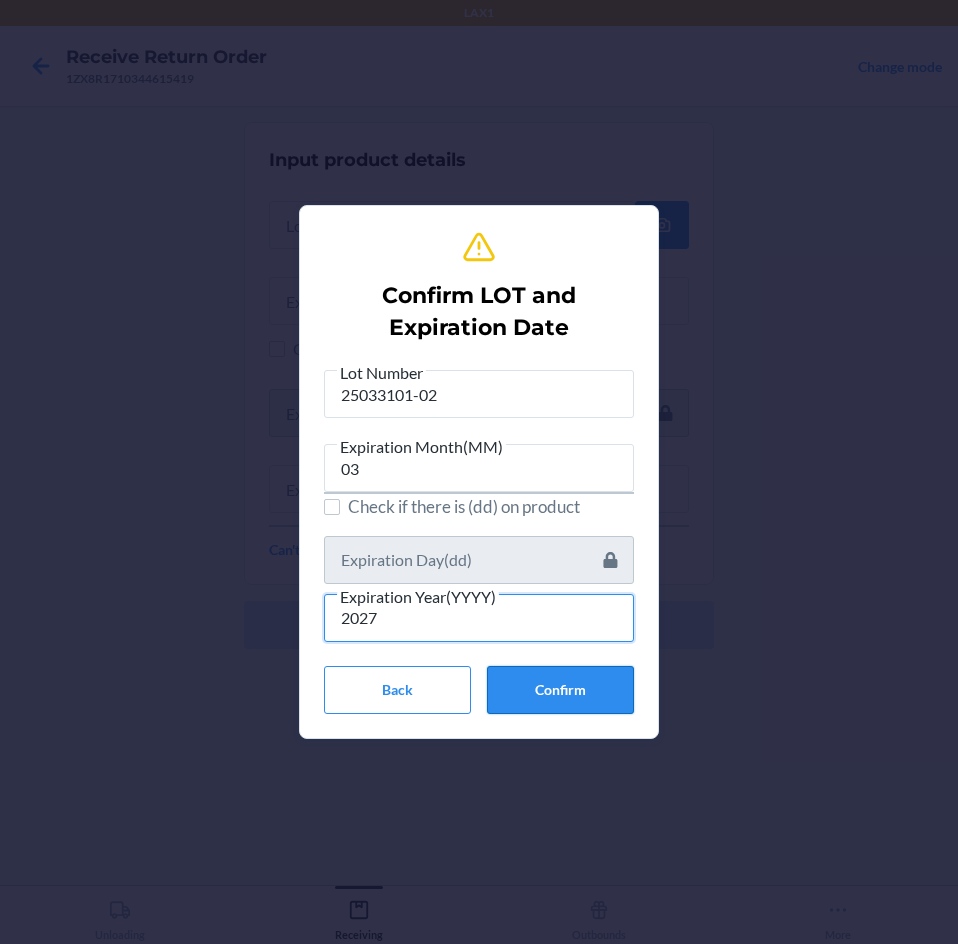 type on "2027" 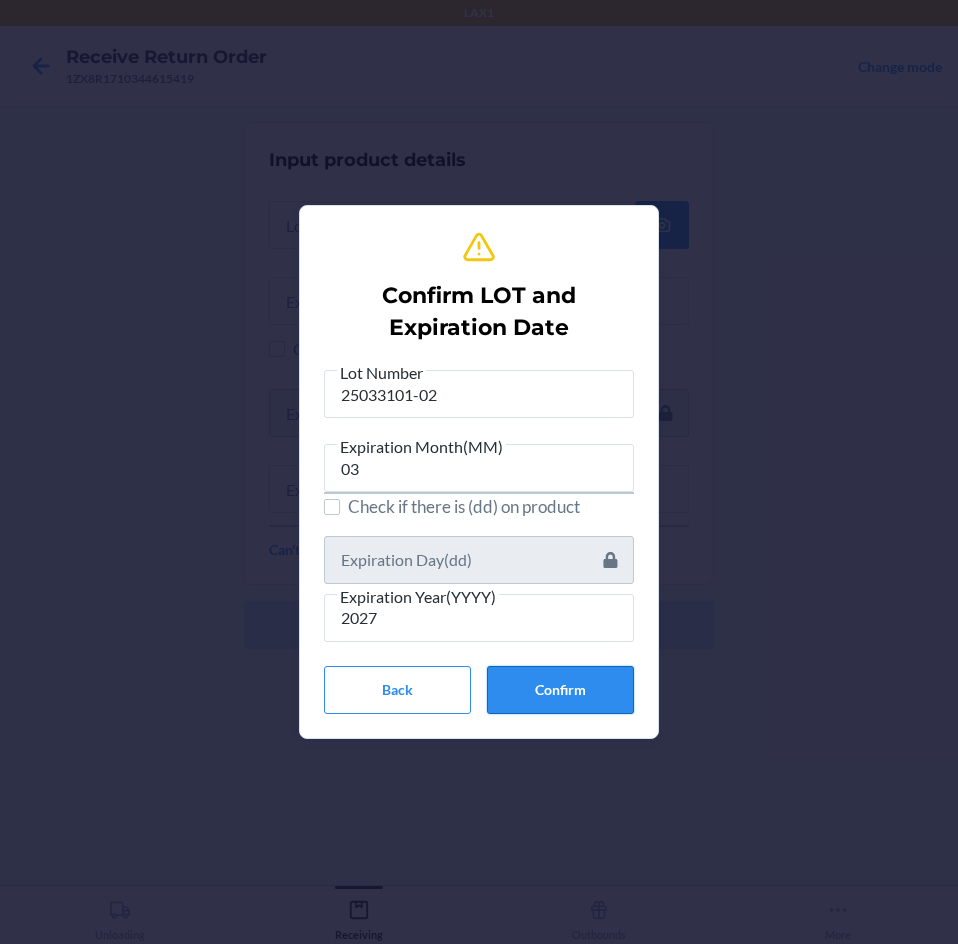 click on "Confirm" at bounding box center [560, 690] 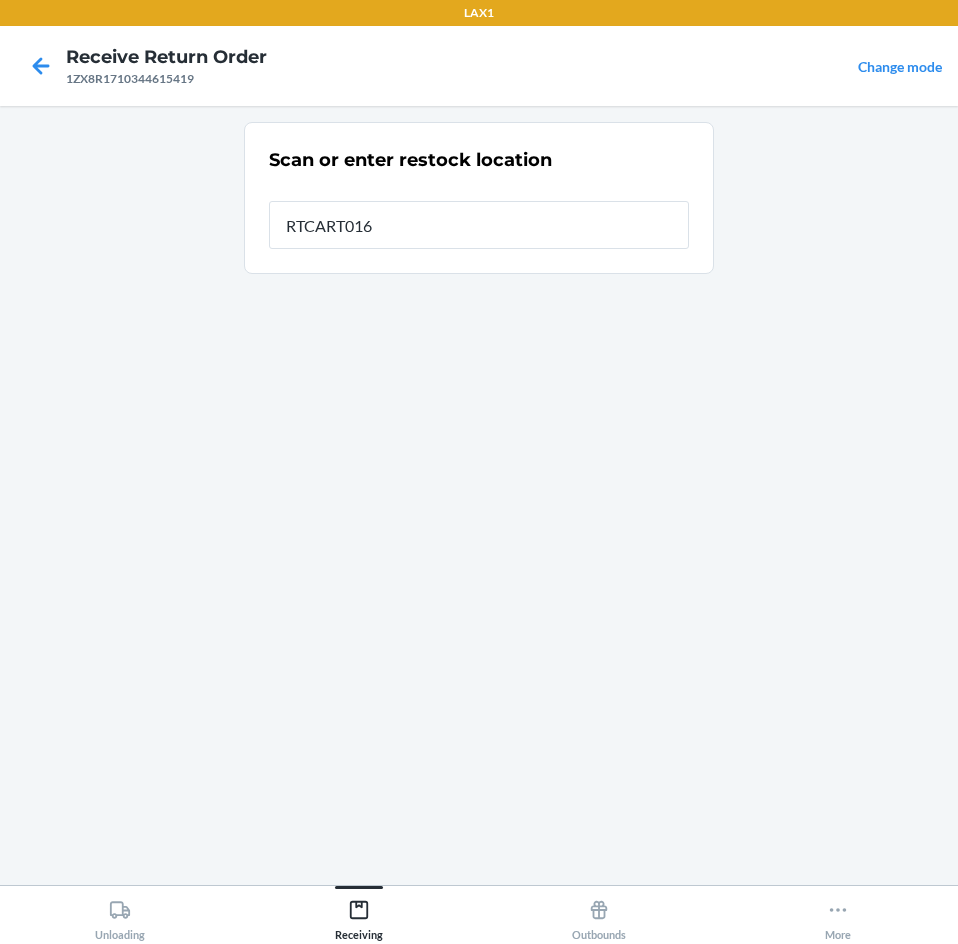 type on "RTCART016" 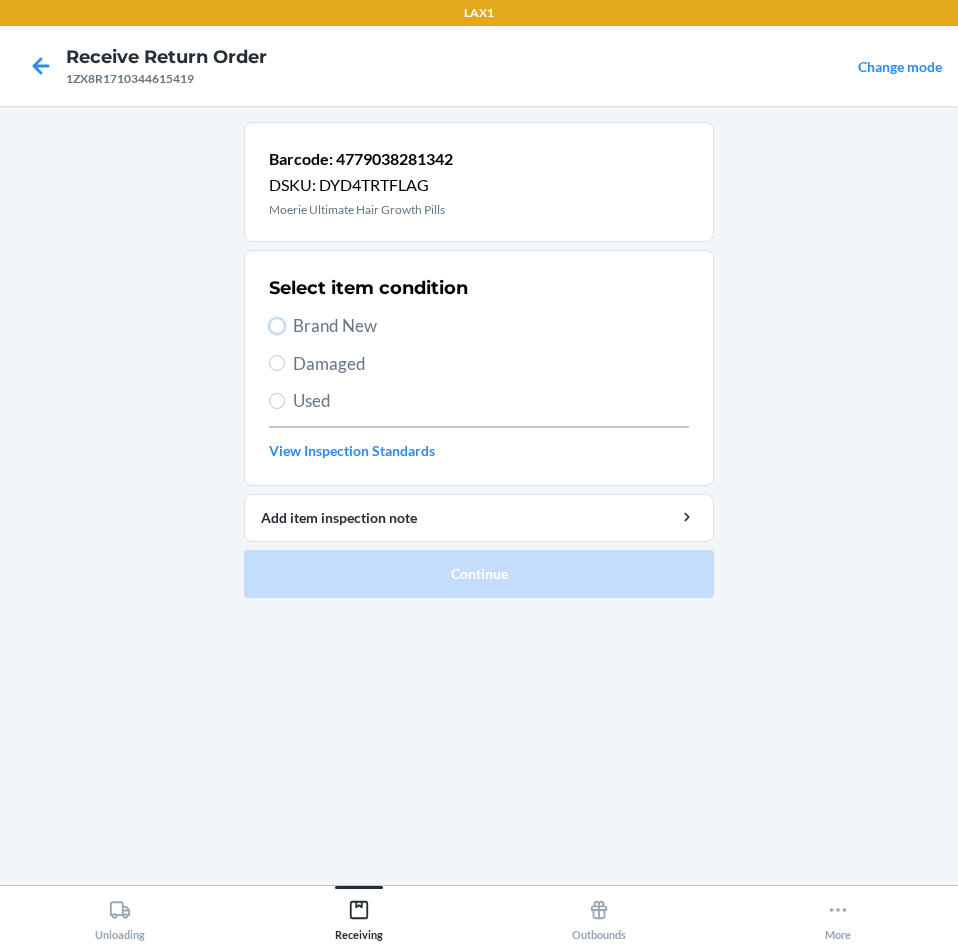 click on "Brand New" at bounding box center [479, 326] 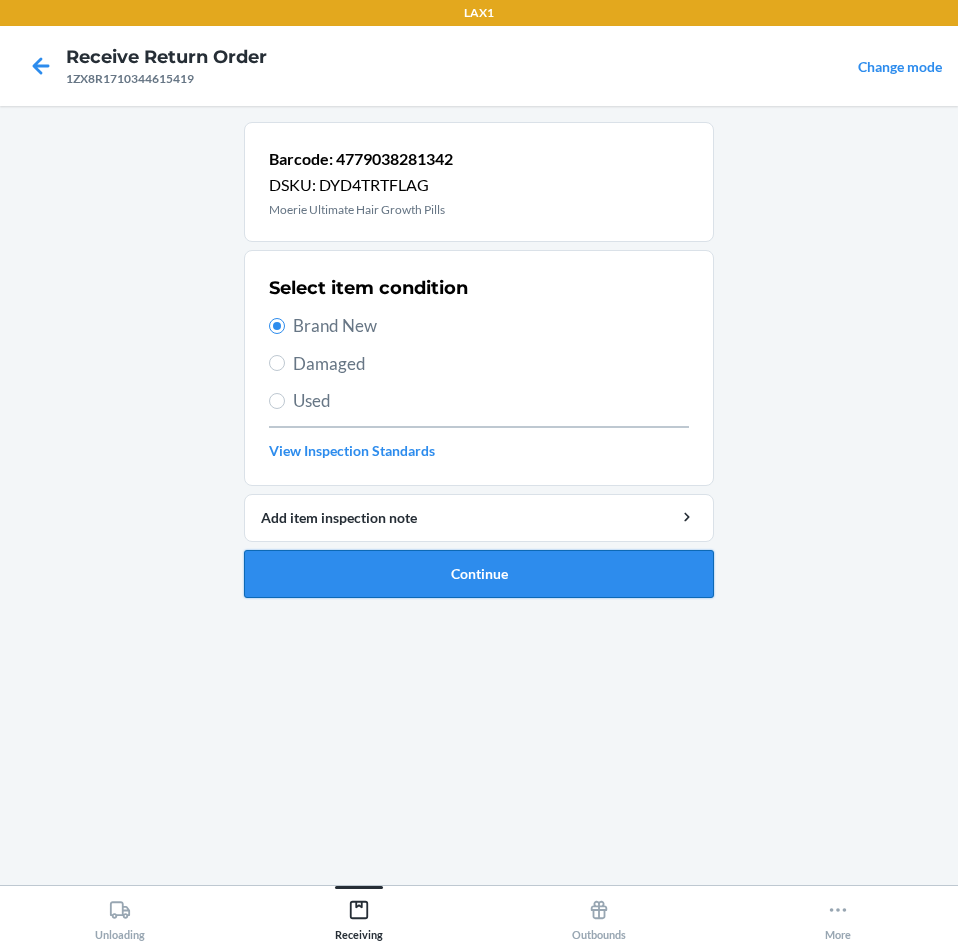 click on "Continue" at bounding box center [479, 574] 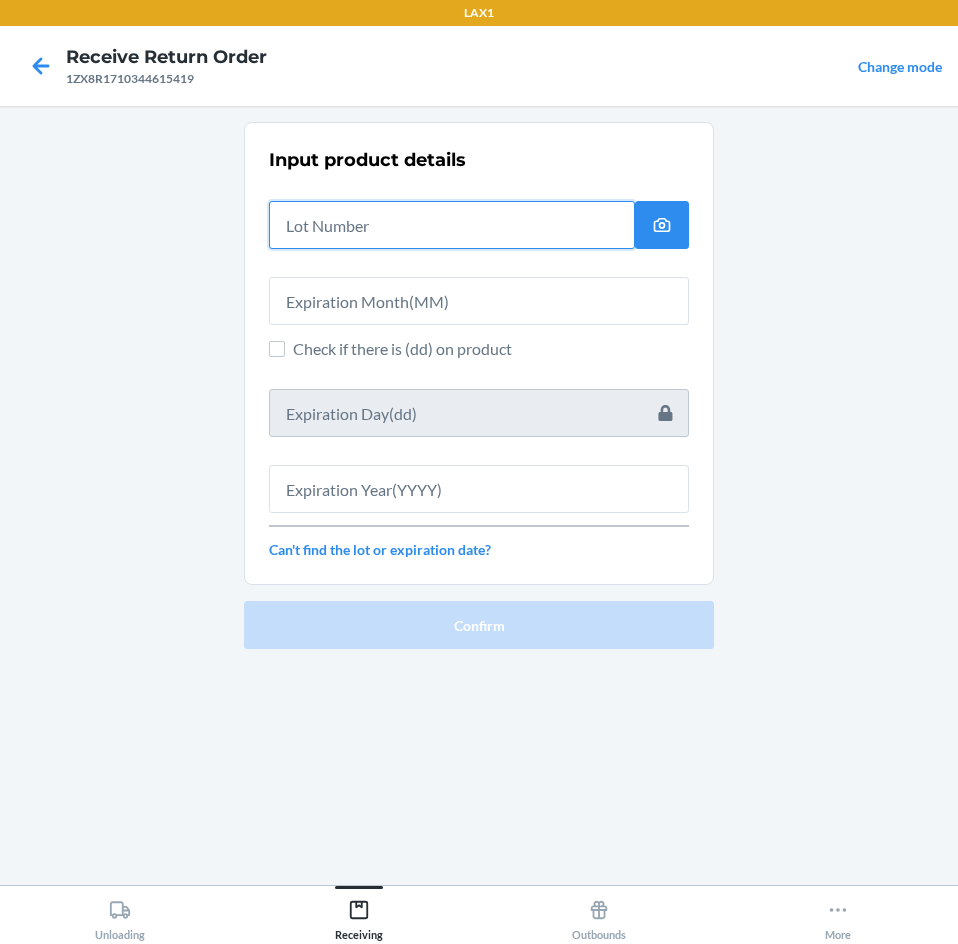 click at bounding box center (452, 225) 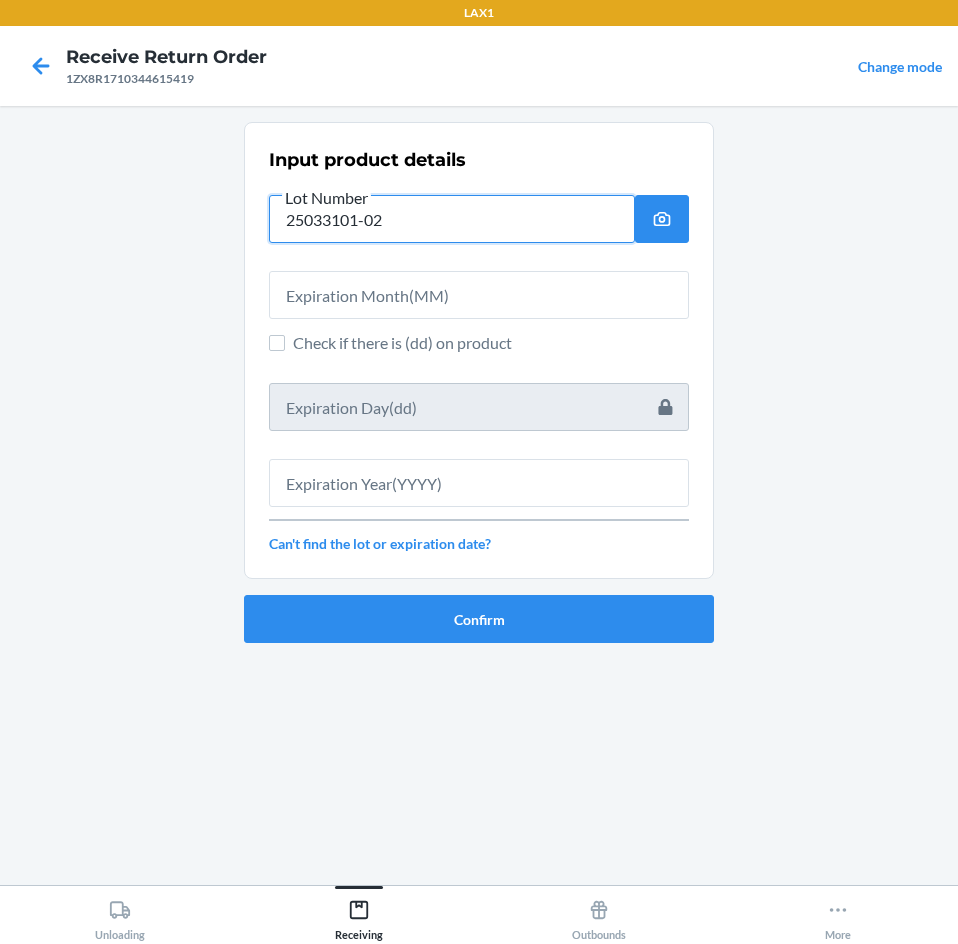 type on "25033101-02" 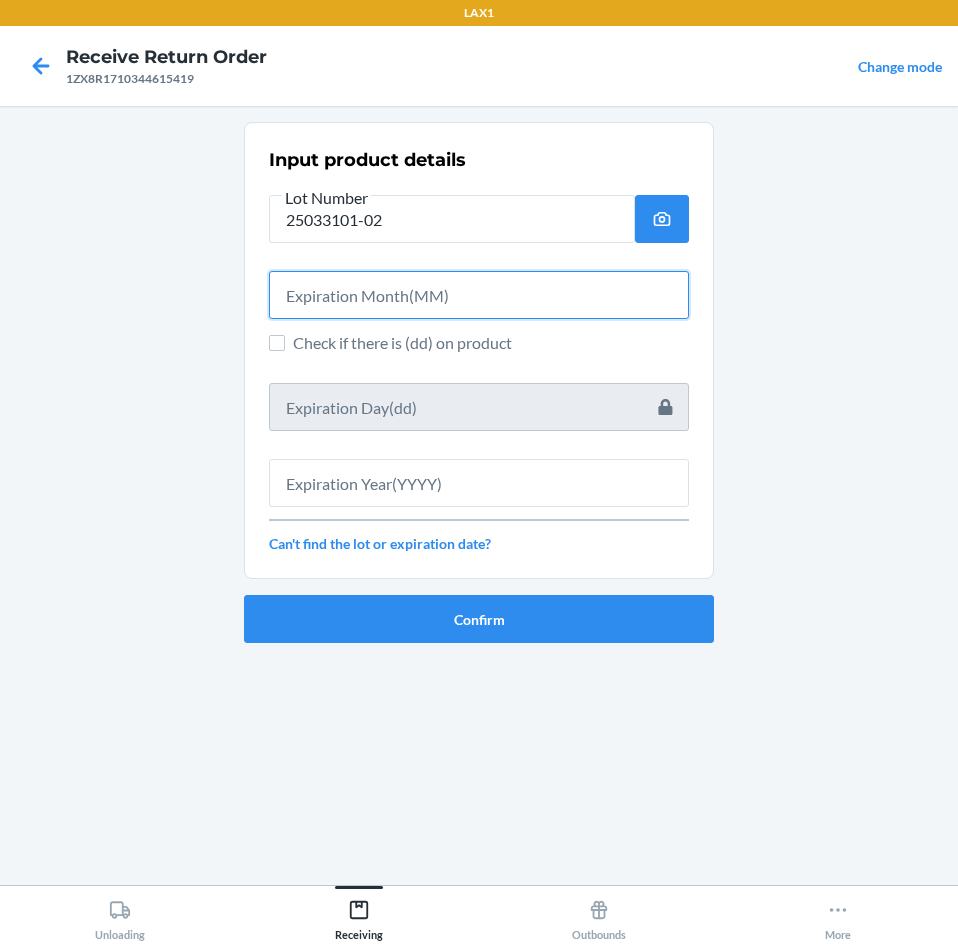 click at bounding box center [479, 295] 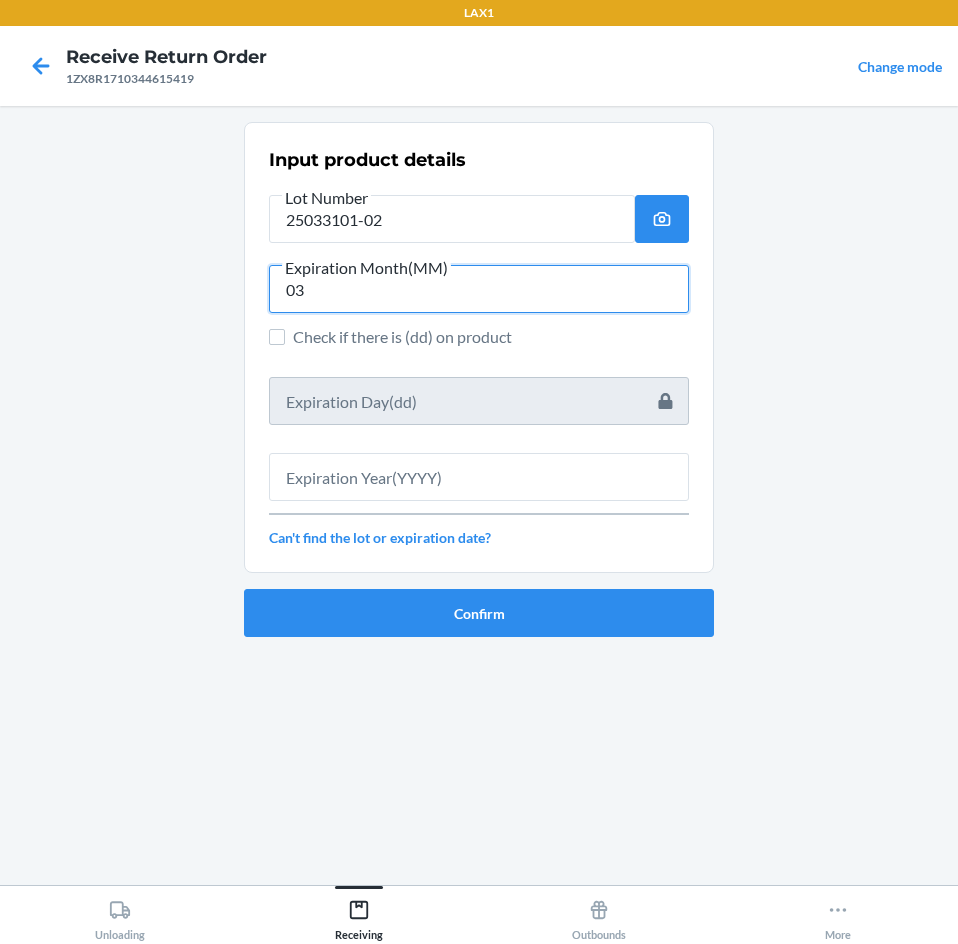 type on "03" 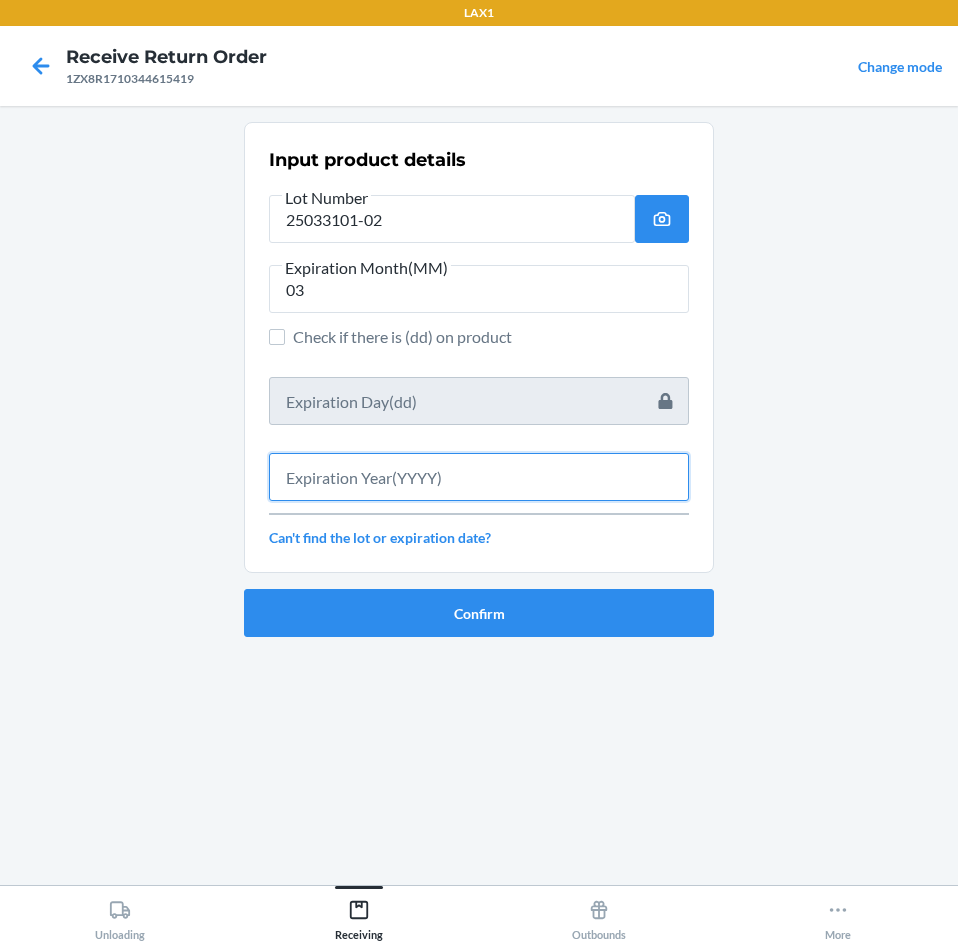 click at bounding box center (479, 477) 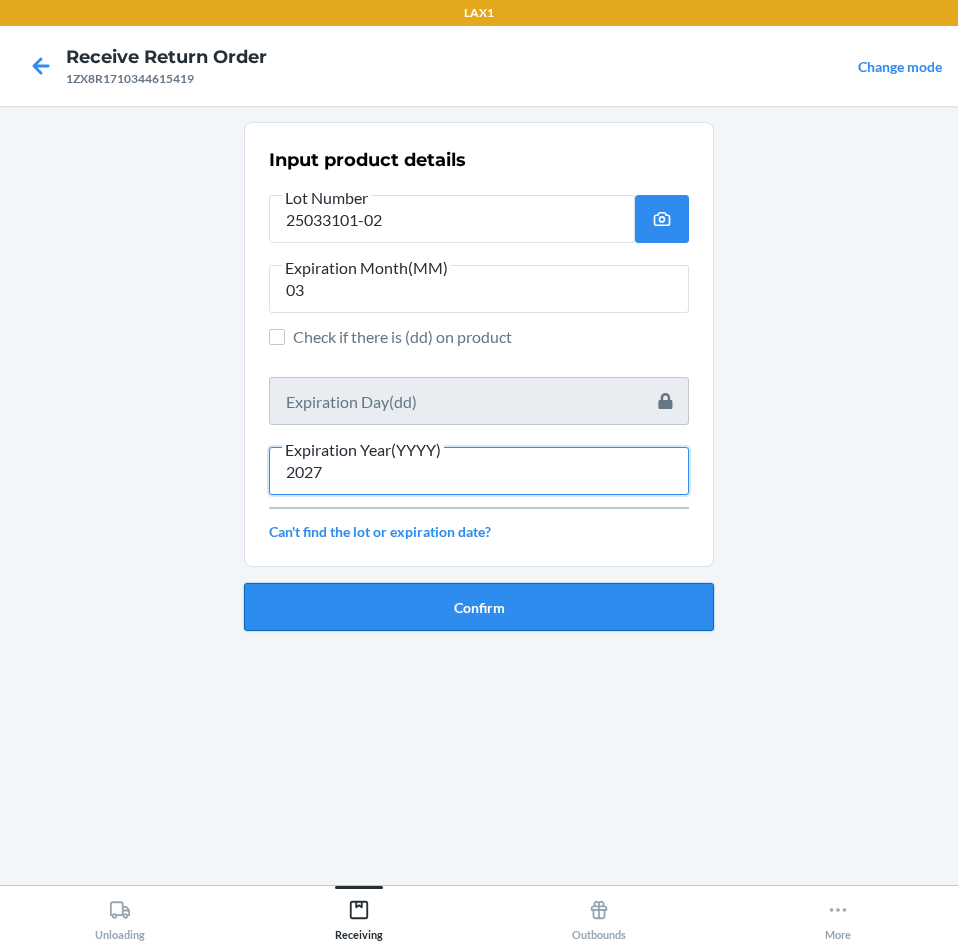 type on "2027" 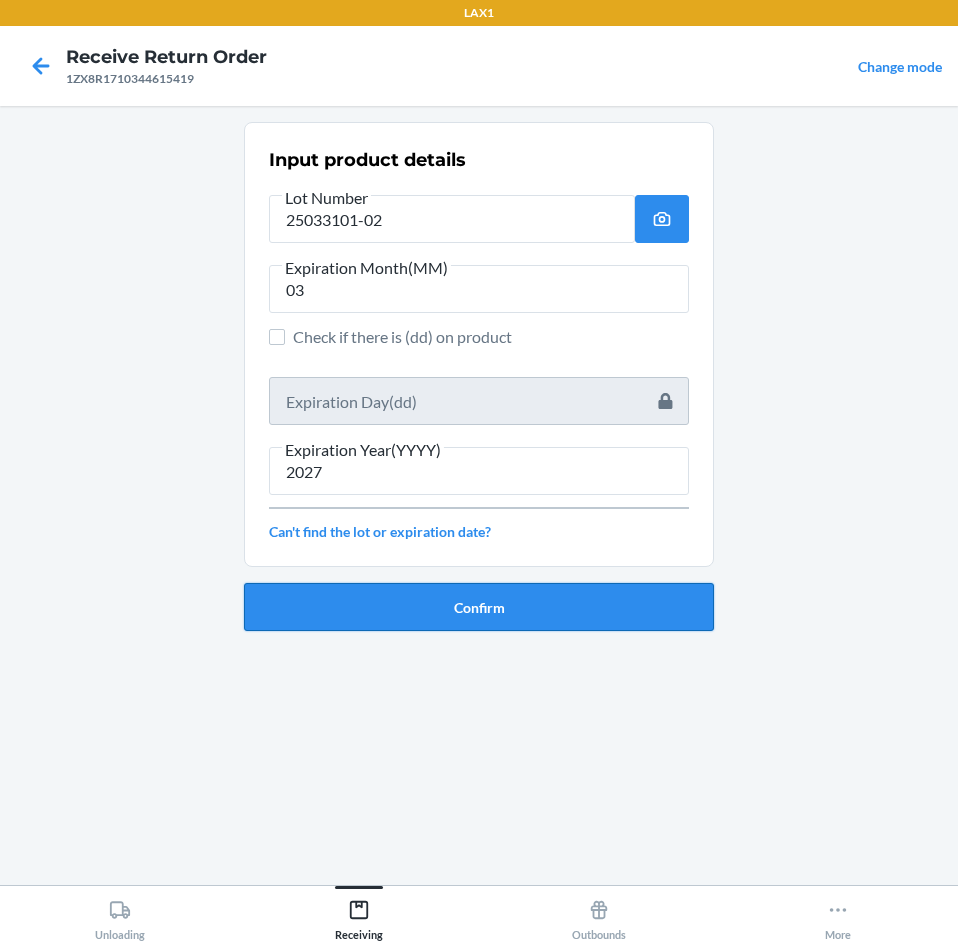 click on "Confirm" at bounding box center [479, 607] 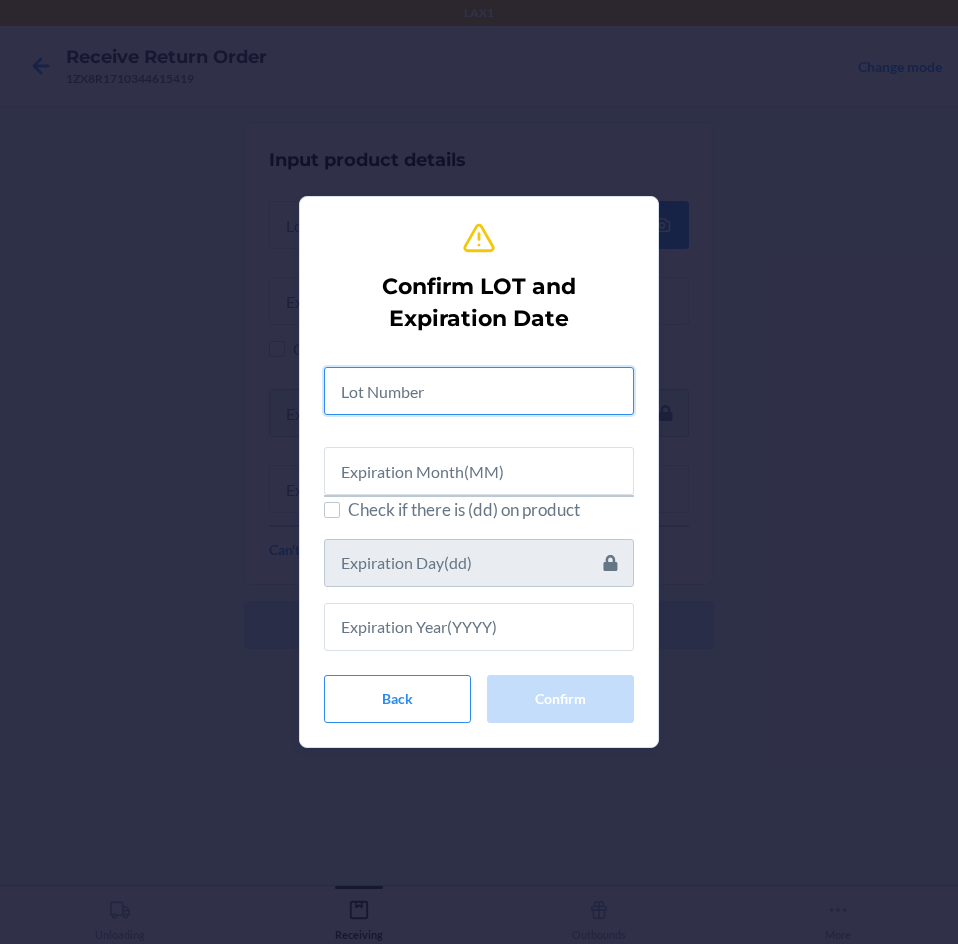 click at bounding box center (479, 391) 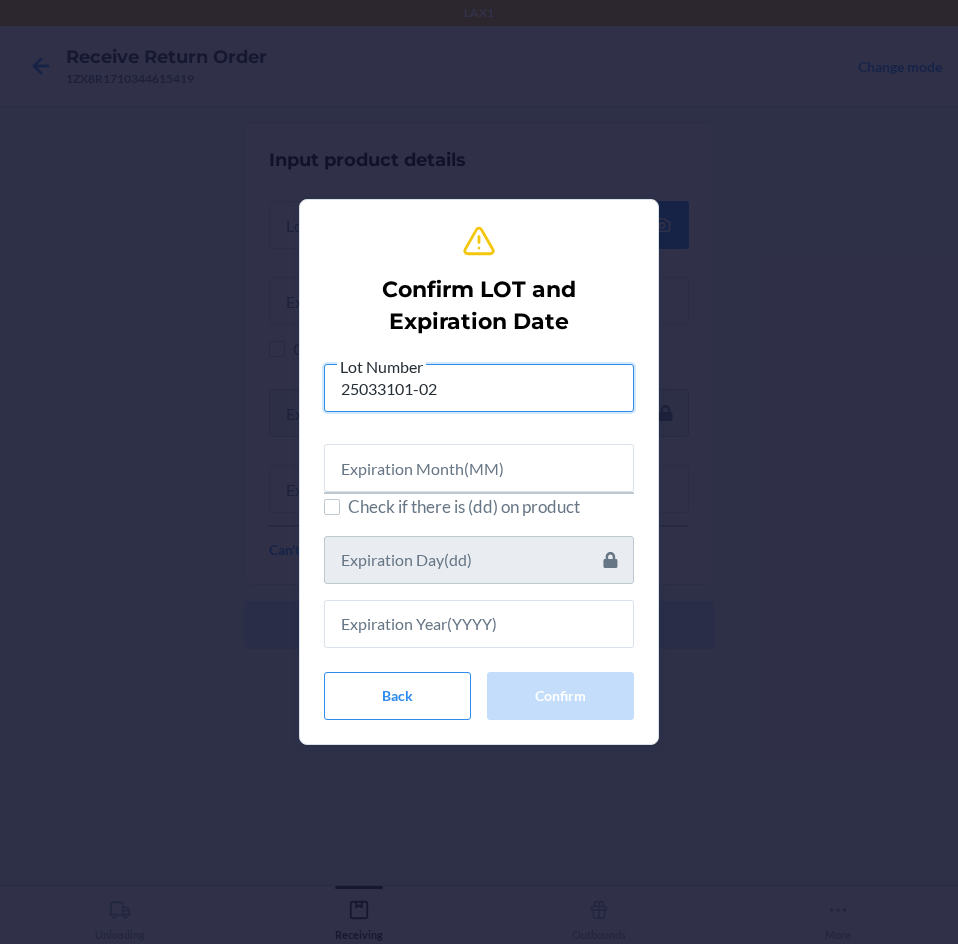 type on "25033101-02" 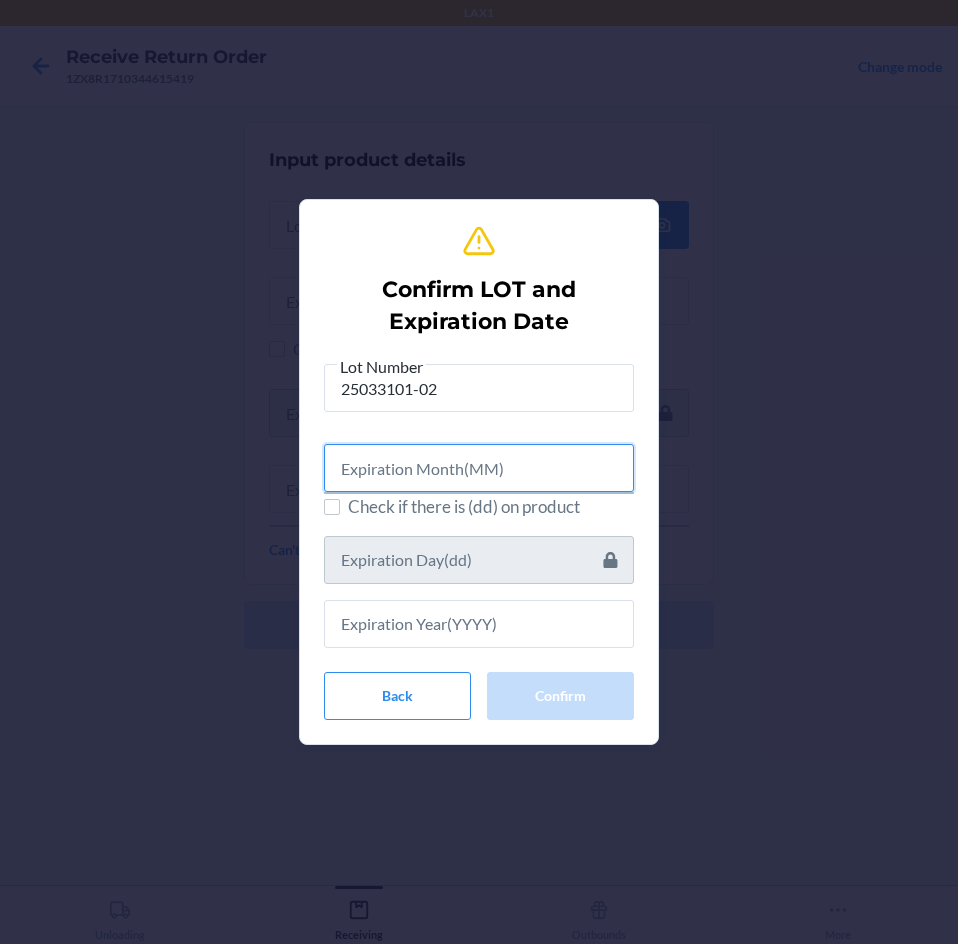 click at bounding box center [479, 468] 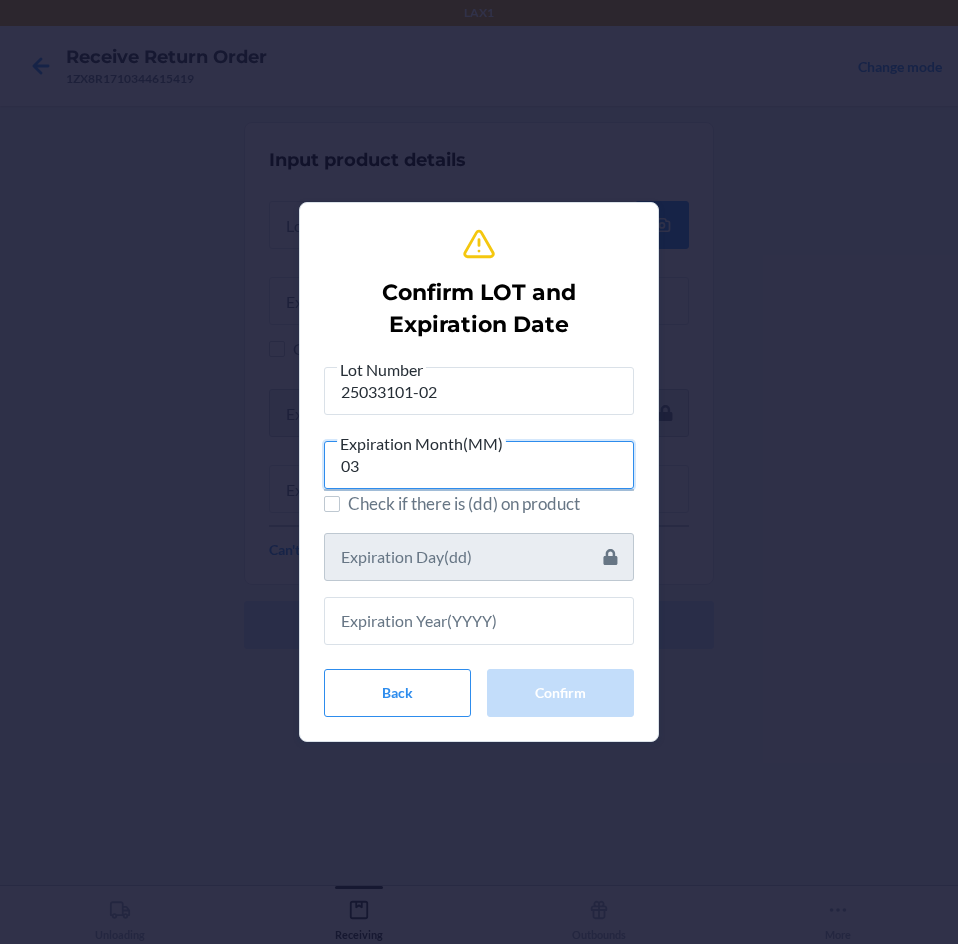 type on "03" 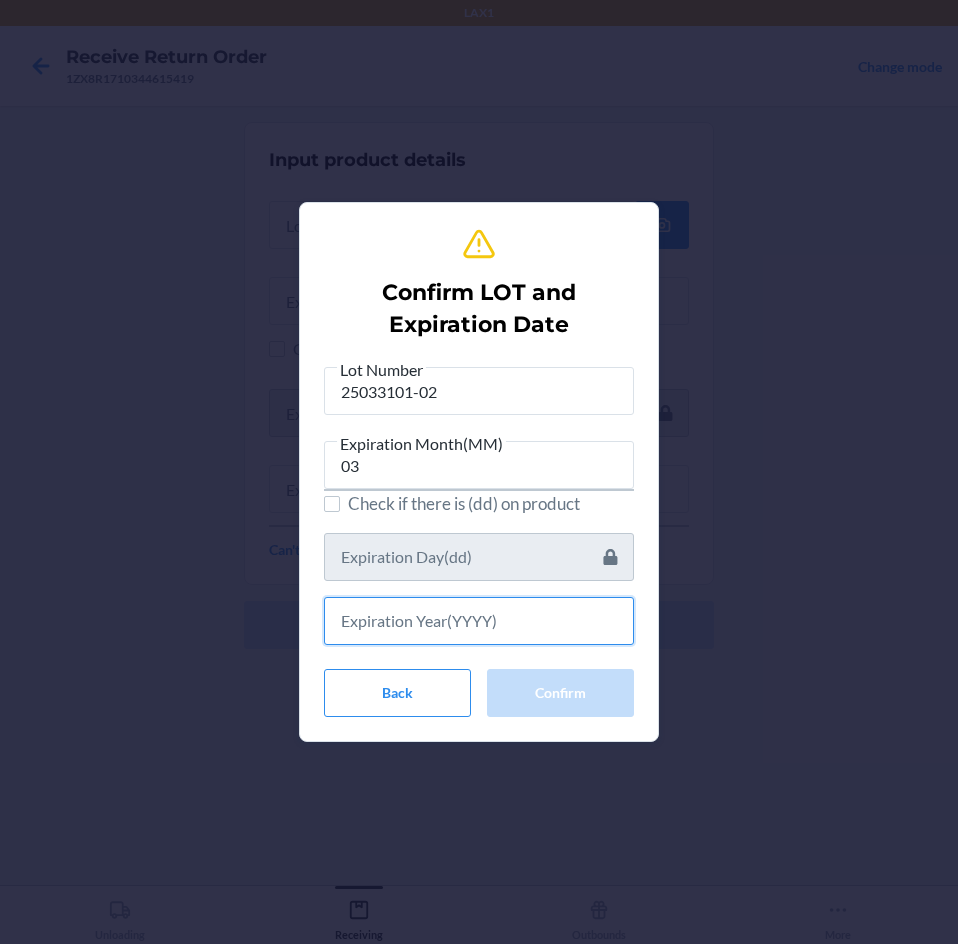 click at bounding box center [479, 621] 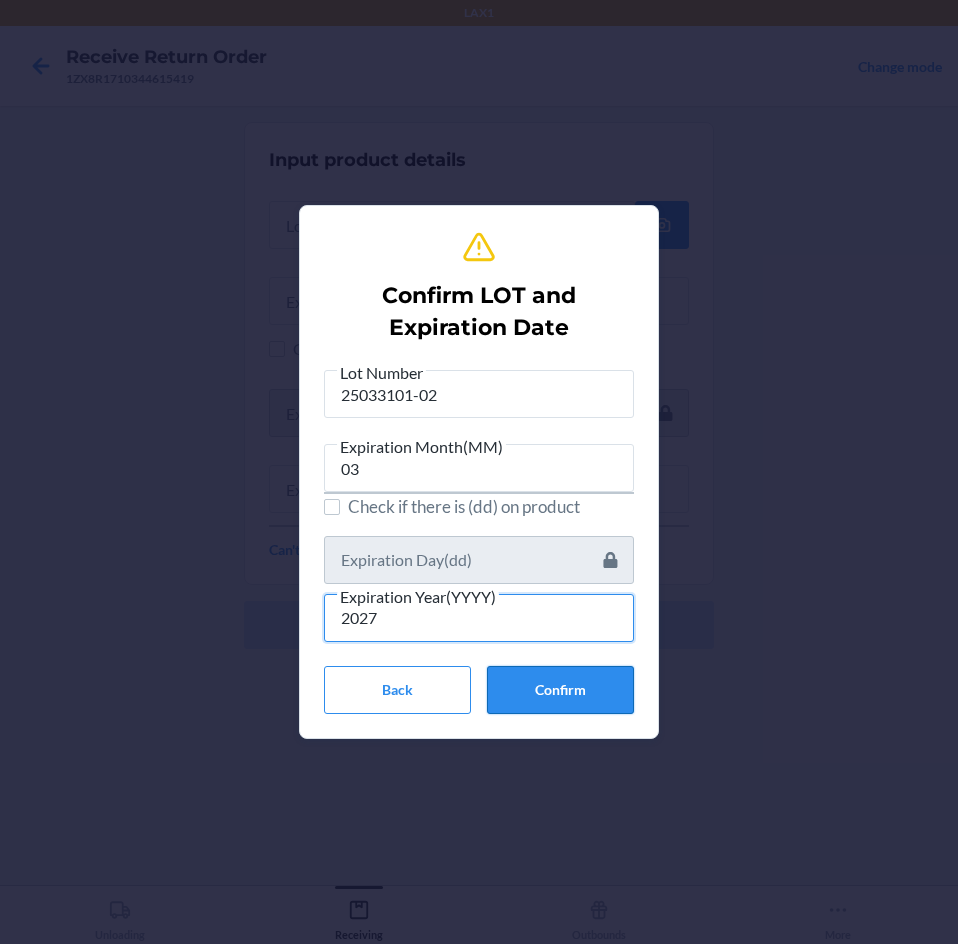 type on "2027" 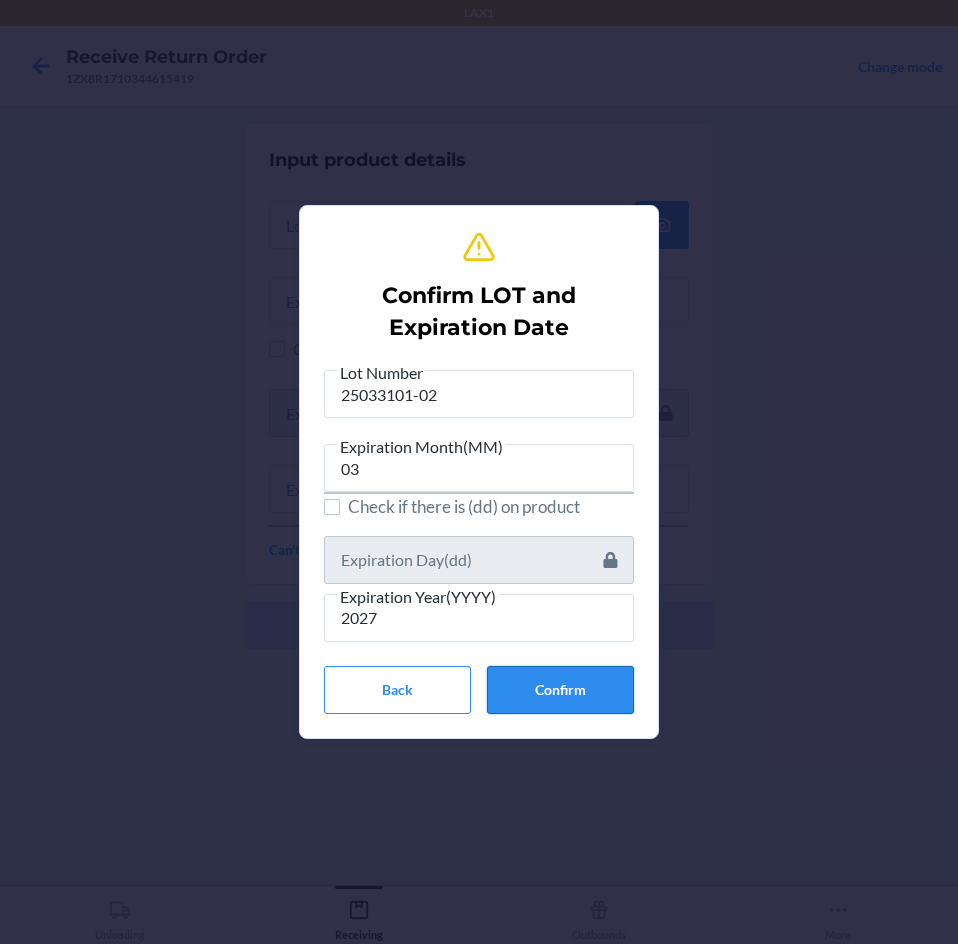 click on "Confirm" at bounding box center (560, 690) 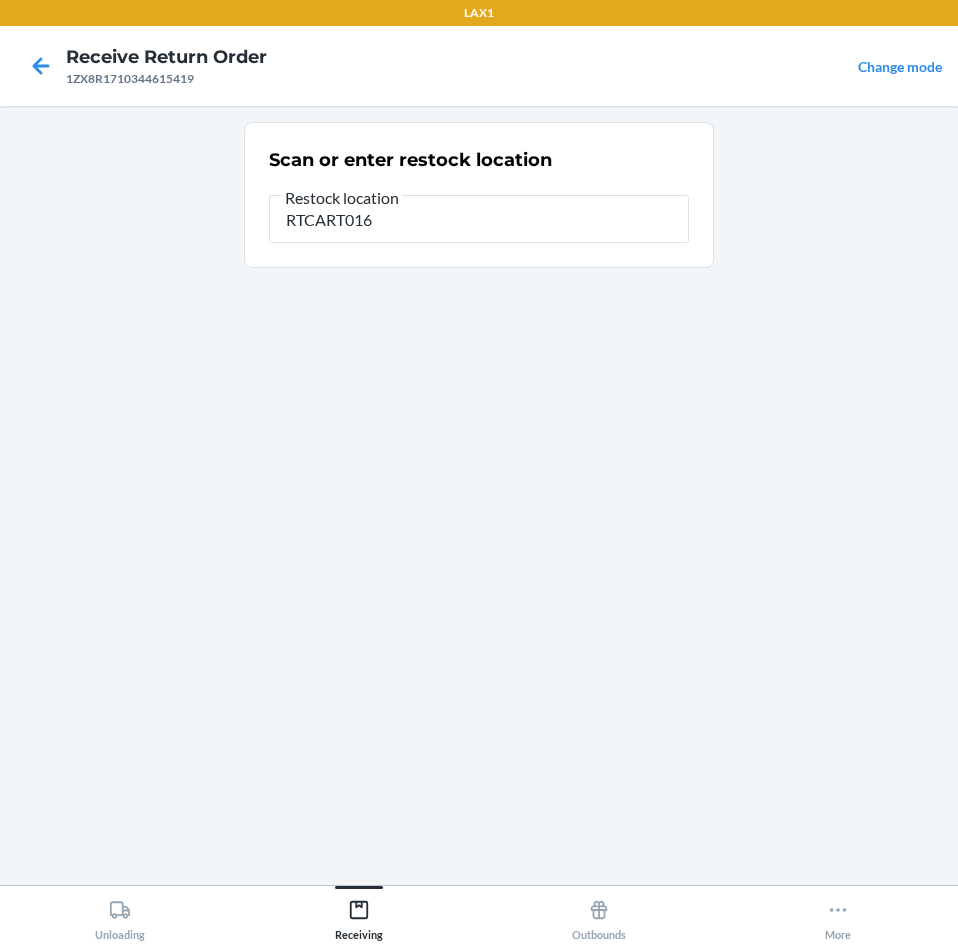 type on "RTCART016" 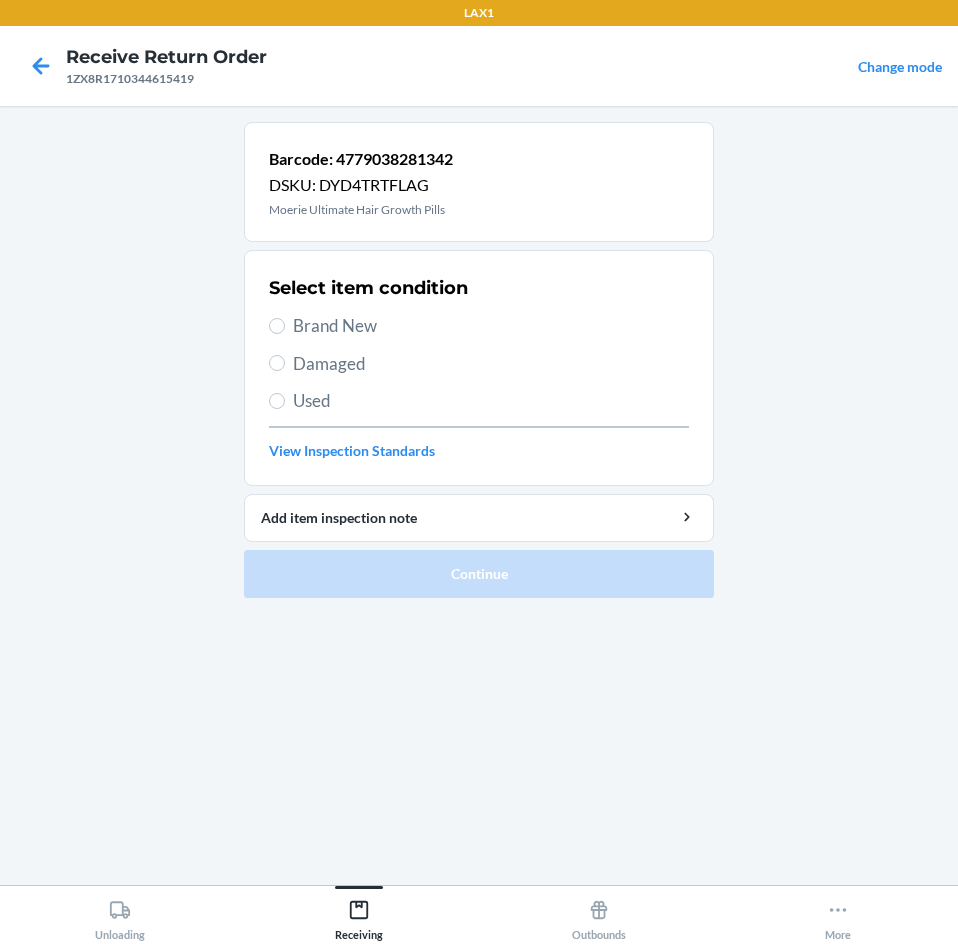 click on "Brand New" at bounding box center [479, 326] 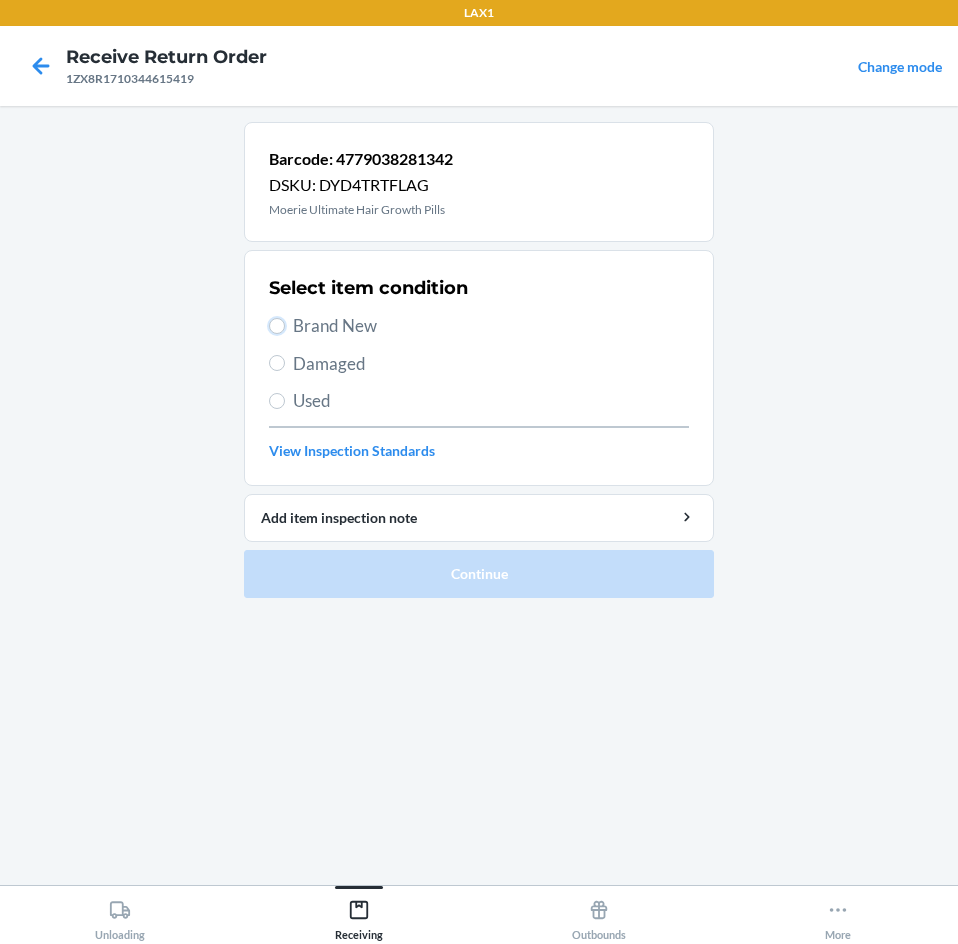 click on "Brand New" at bounding box center [277, 326] 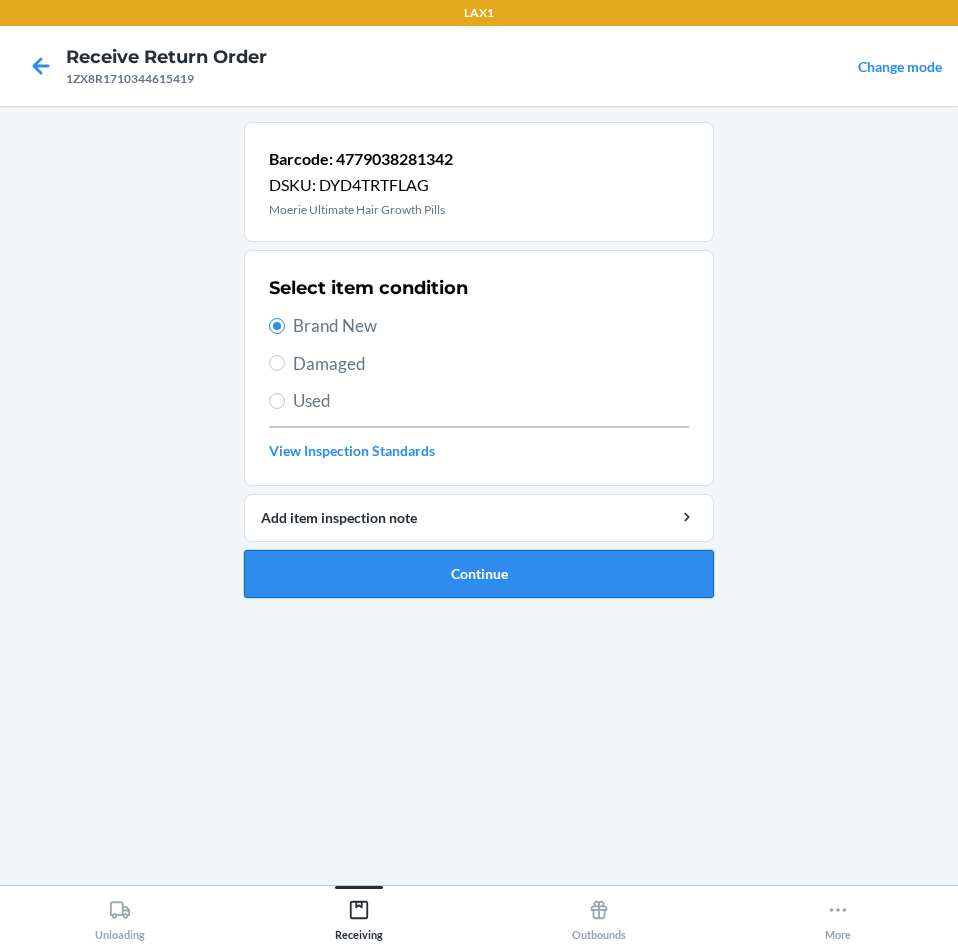 click on "Continue" at bounding box center [479, 574] 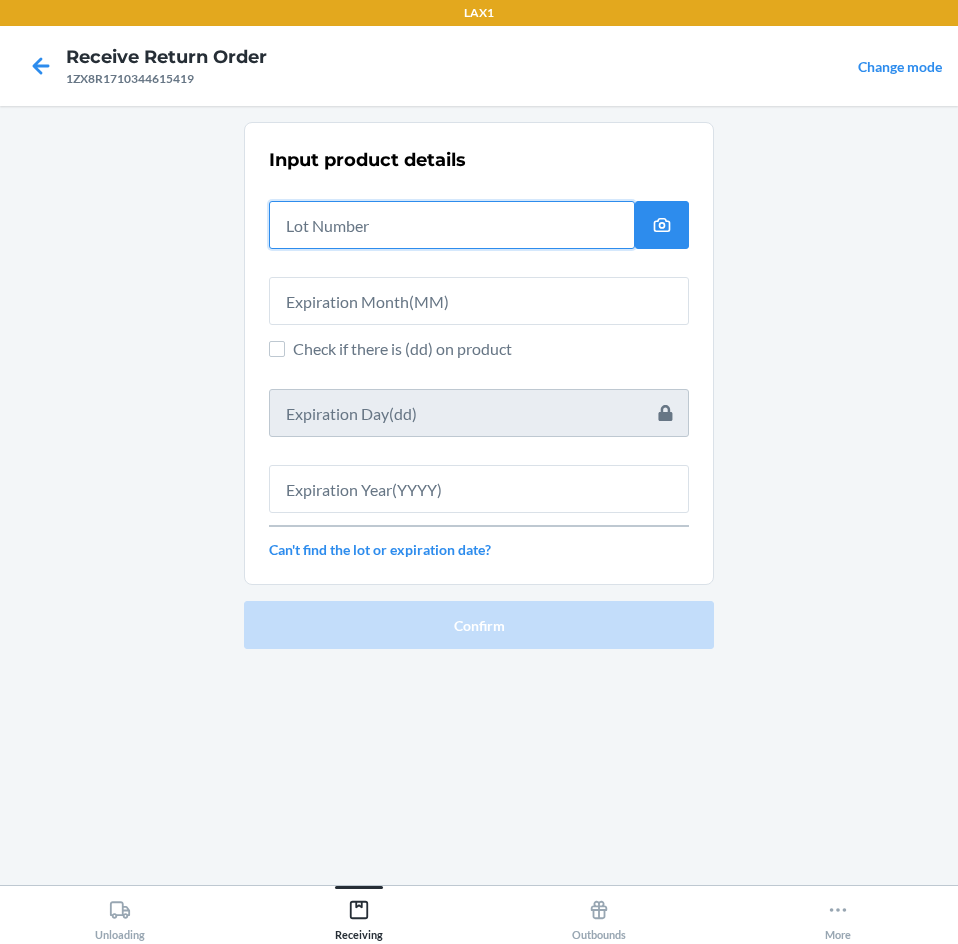 click at bounding box center [452, 225] 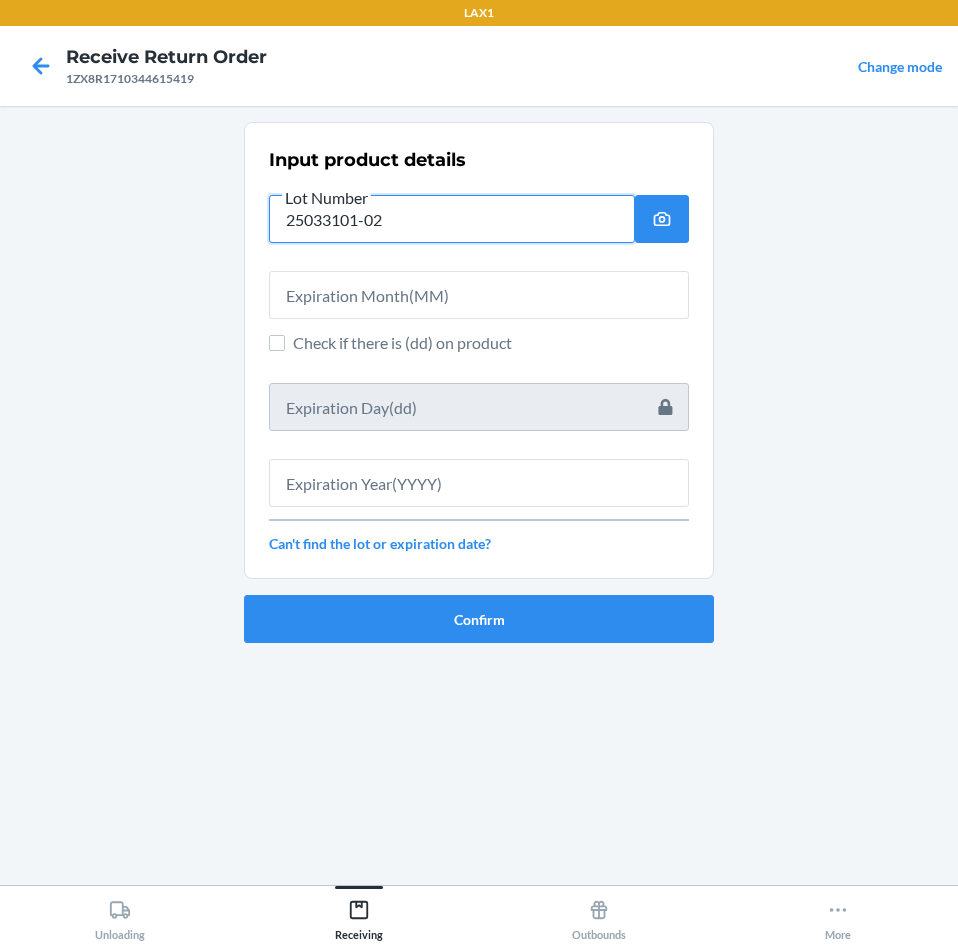 type on "25033101-02" 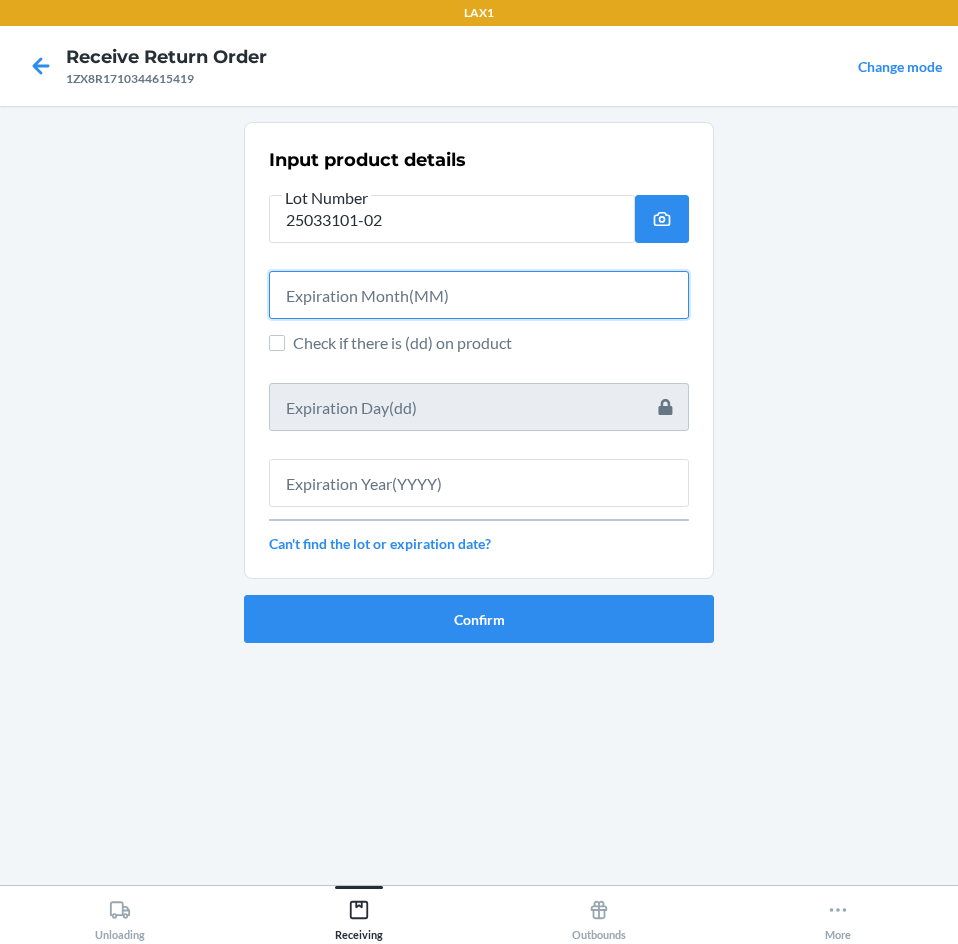 click at bounding box center (479, 295) 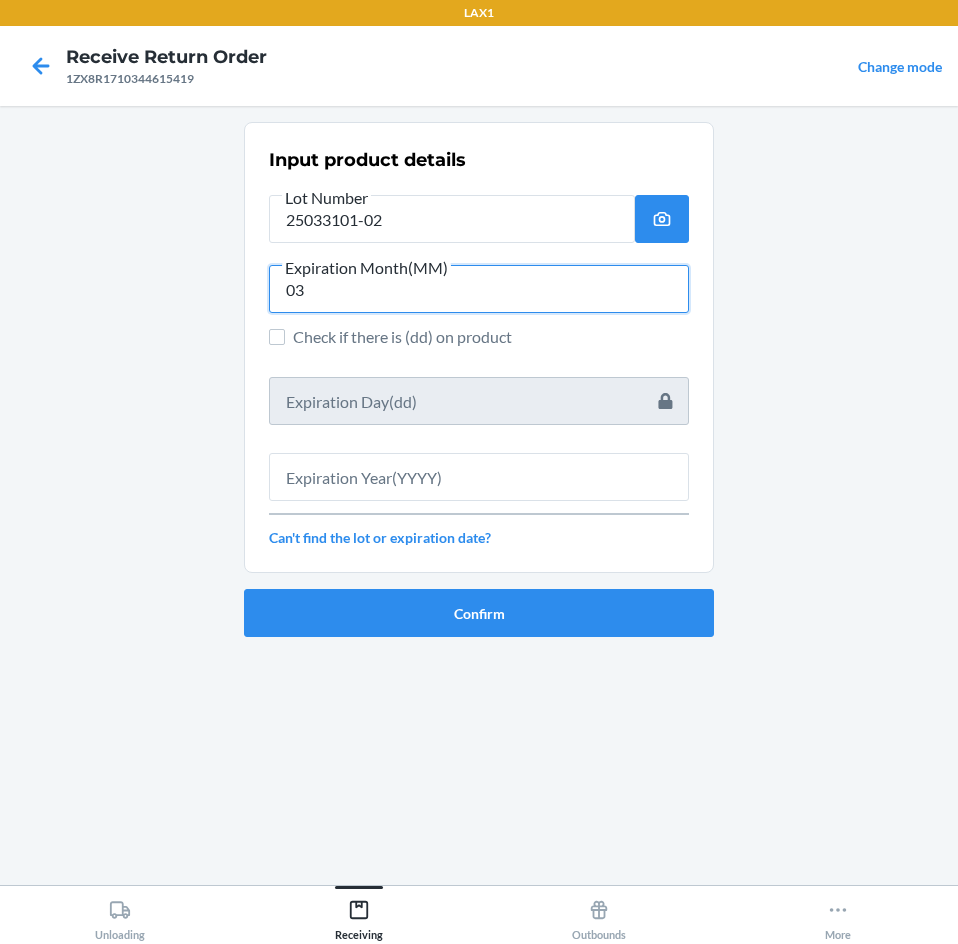type on "03" 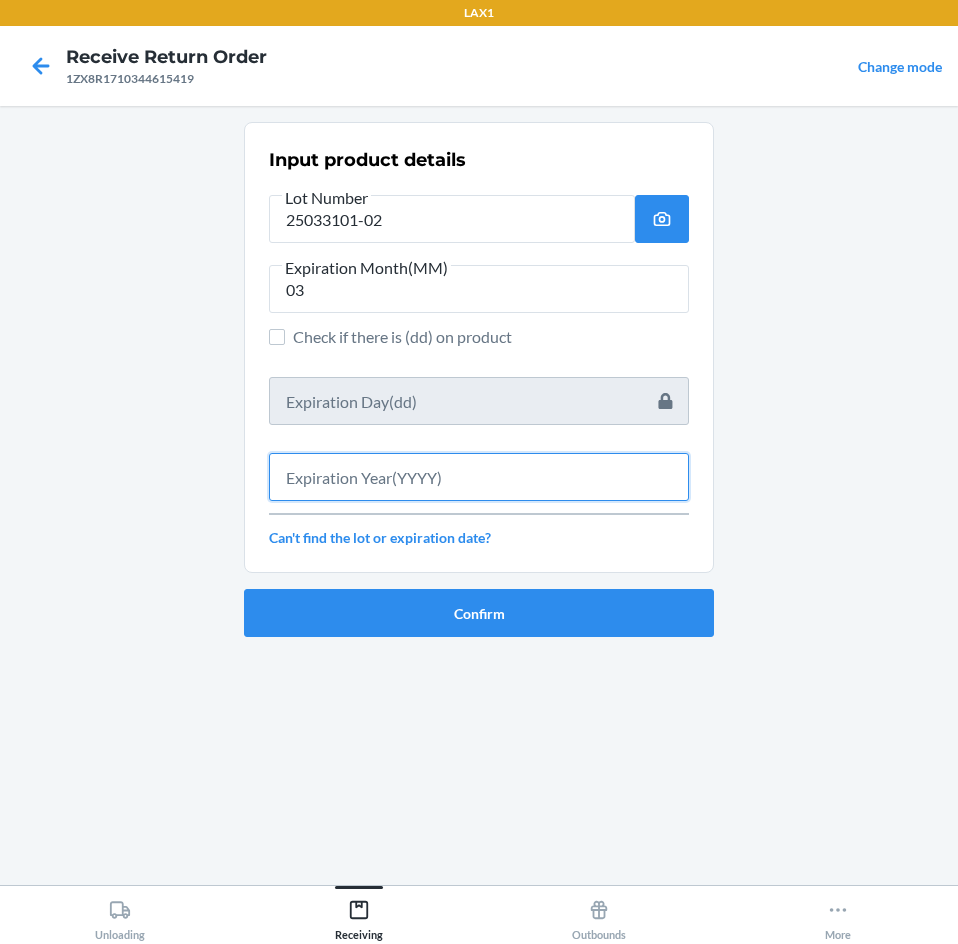 click at bounding box center (479, 477) 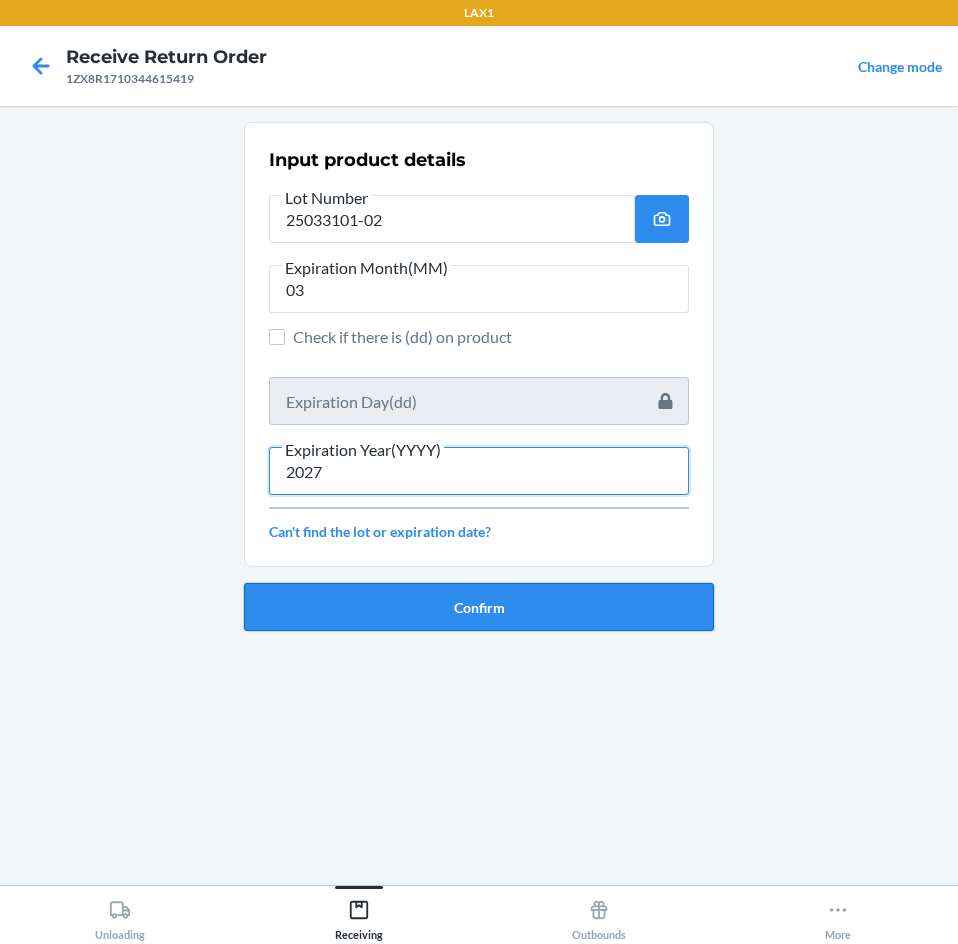 type on "2027" 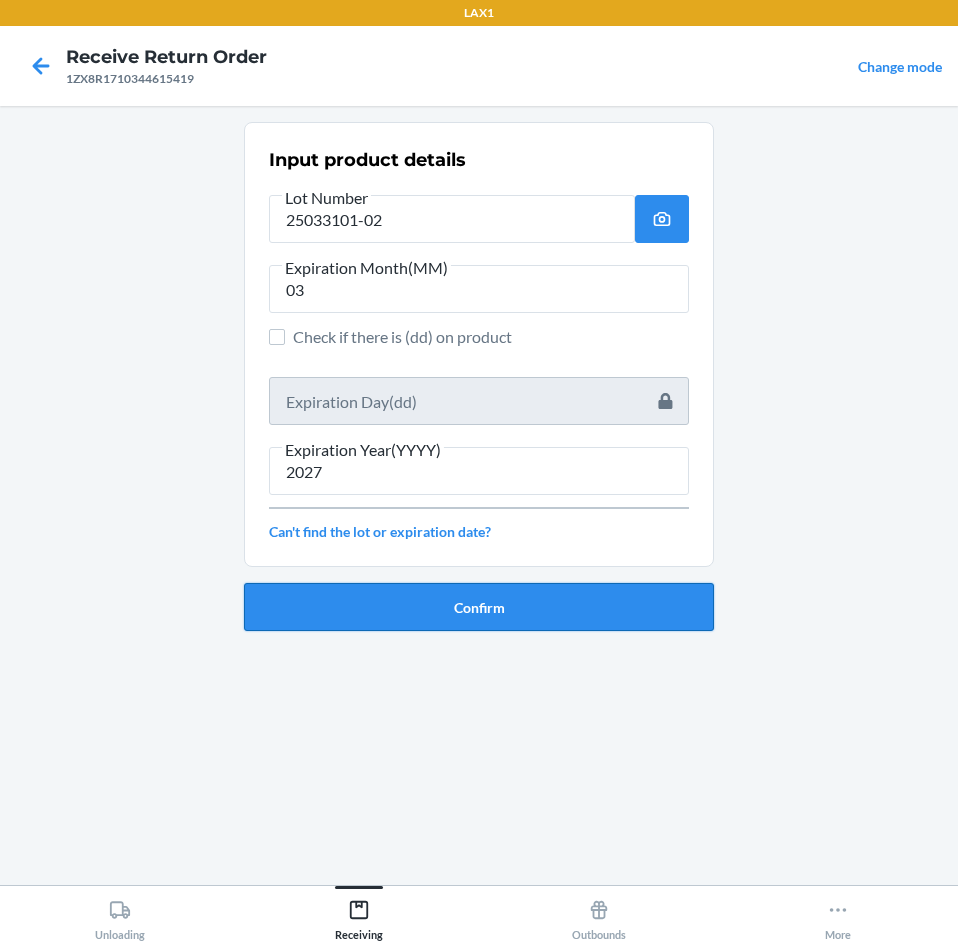 click on "Confirm" at bounding box center (479, 607) 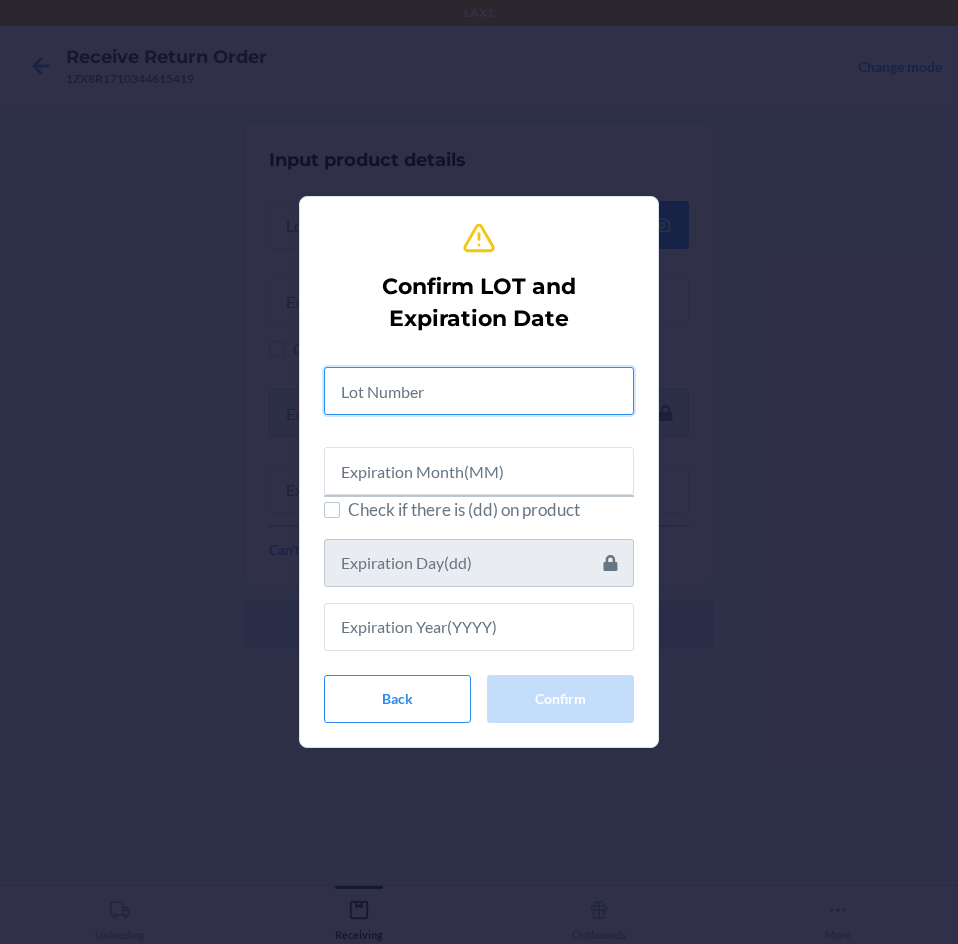 click at bounding box center (479, 391) 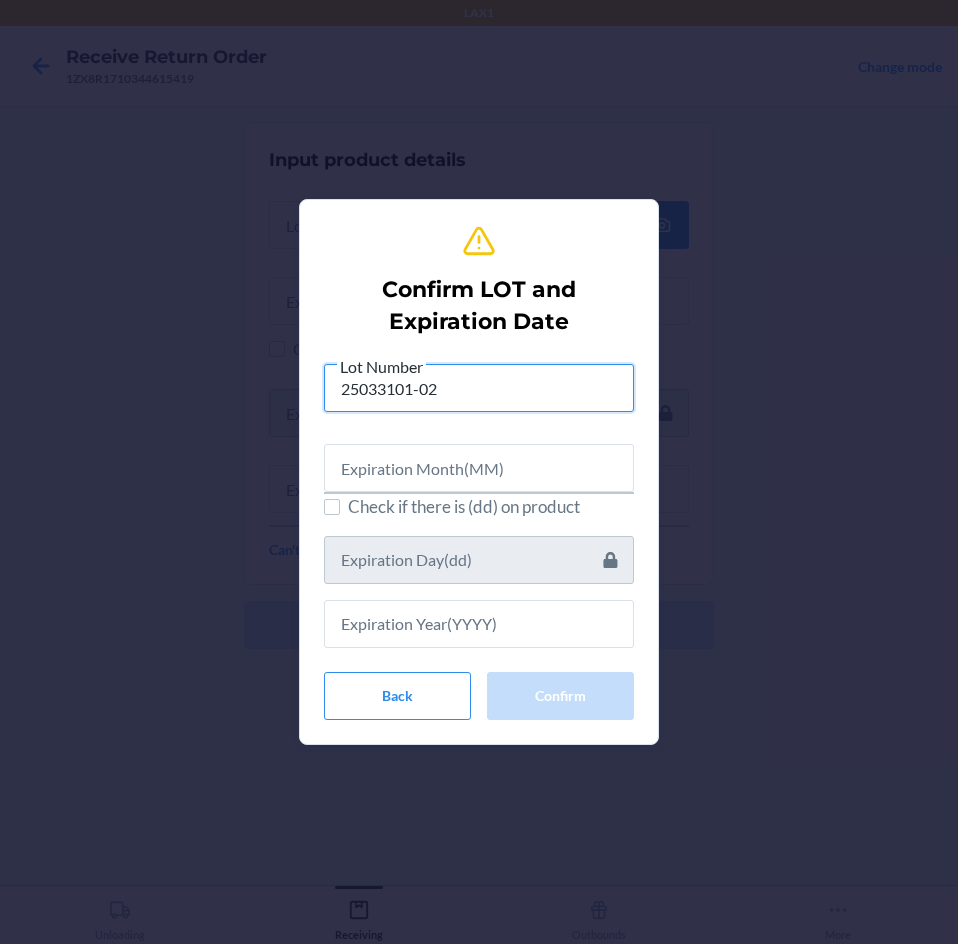 type on "25033101-02" 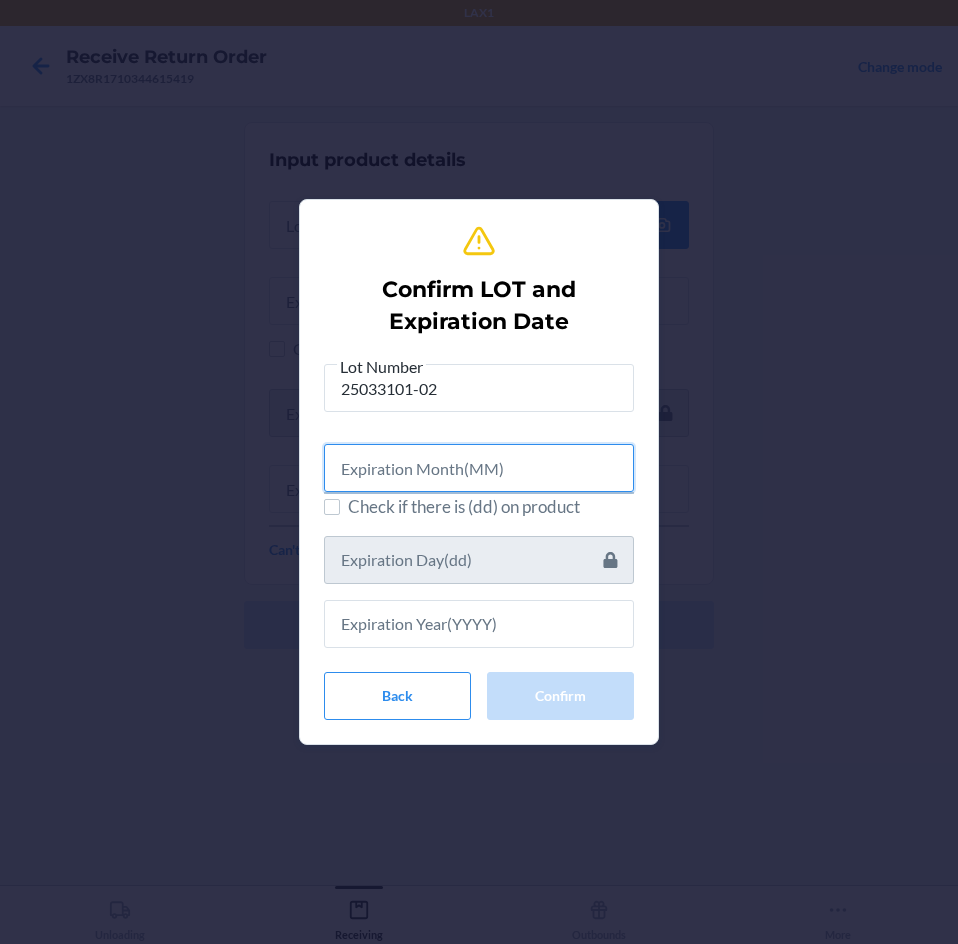 click at bounding box center [479, 468] 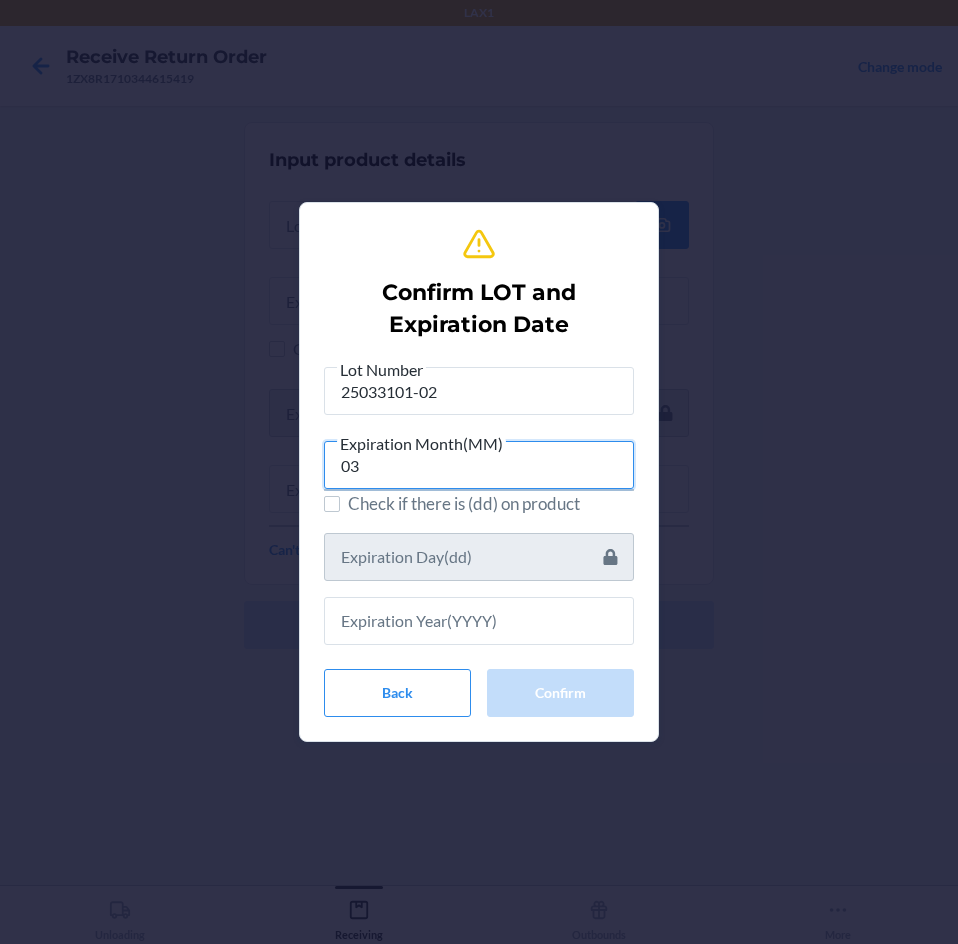 type on "03" 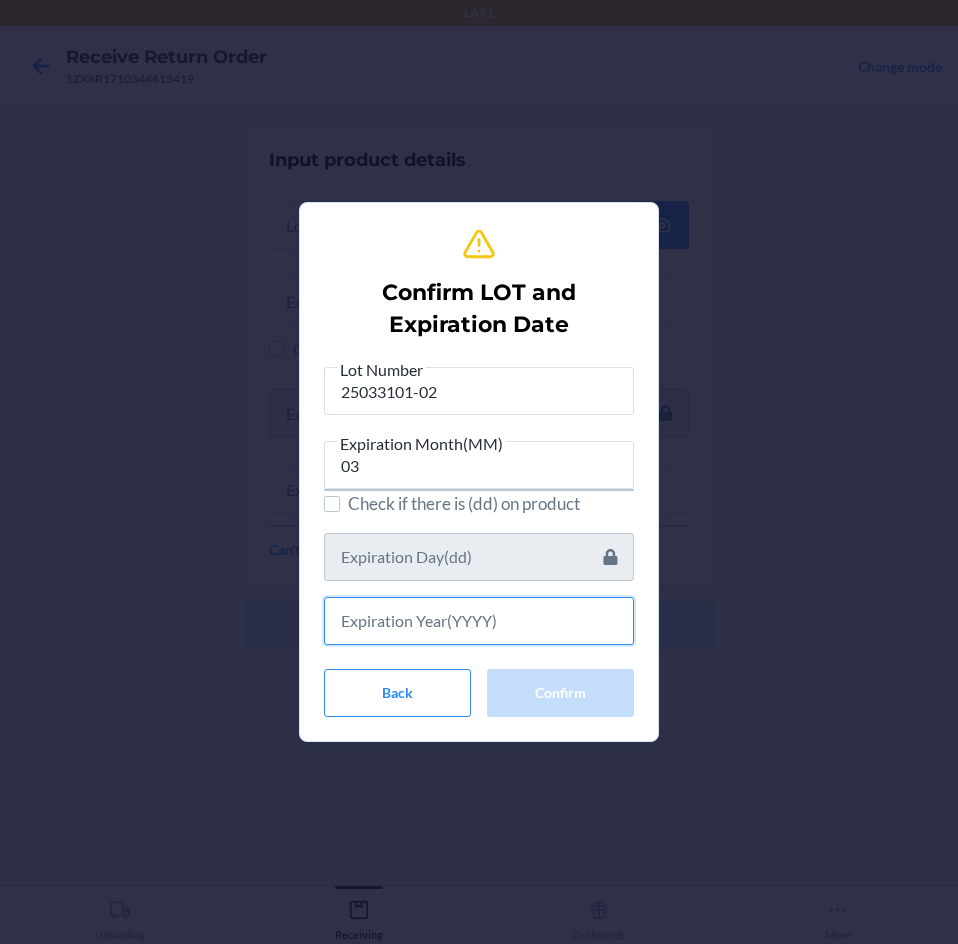 click at bounding box center (479, 621) 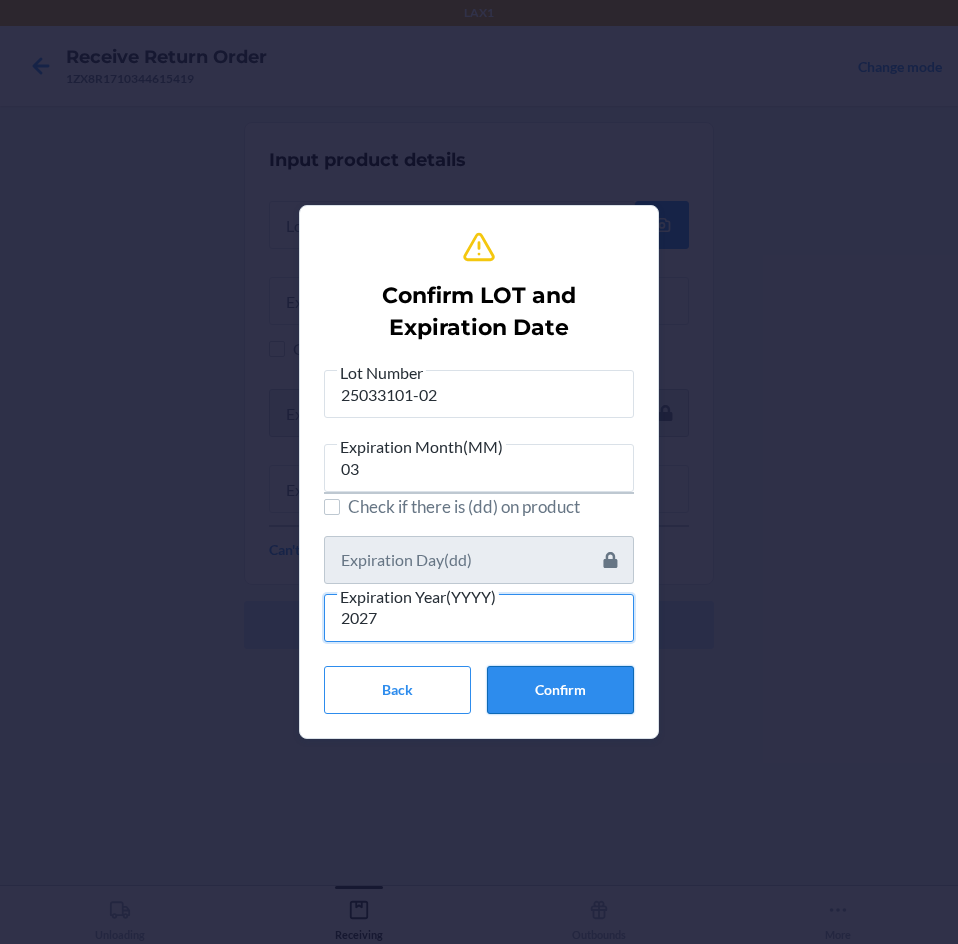type on "2027" 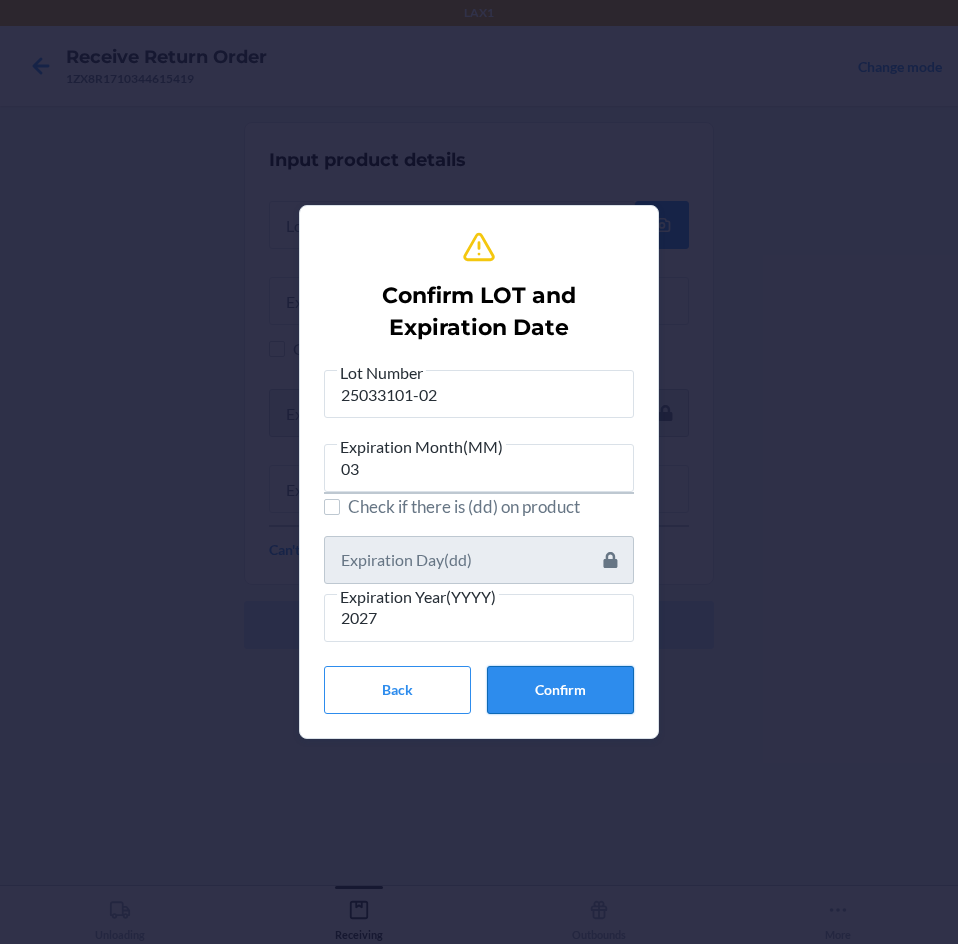 click on "Confirm" at bounding box center [560, 690] 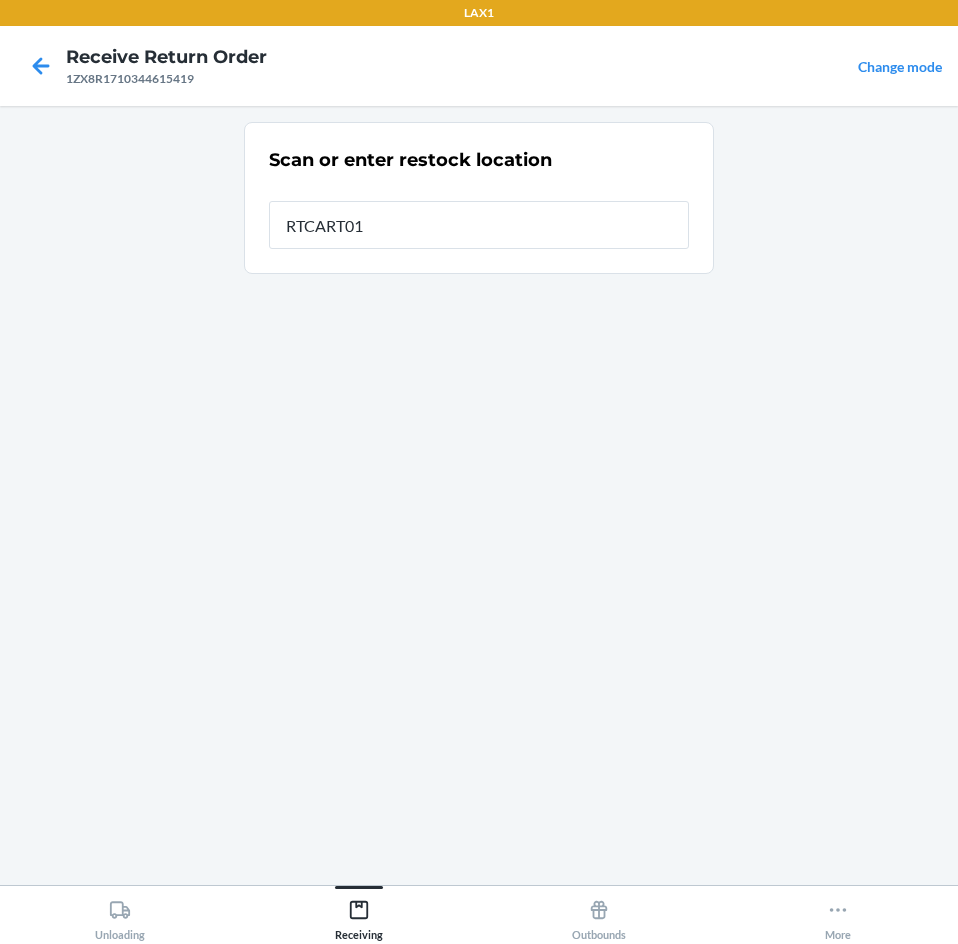 type on "RTCART016" 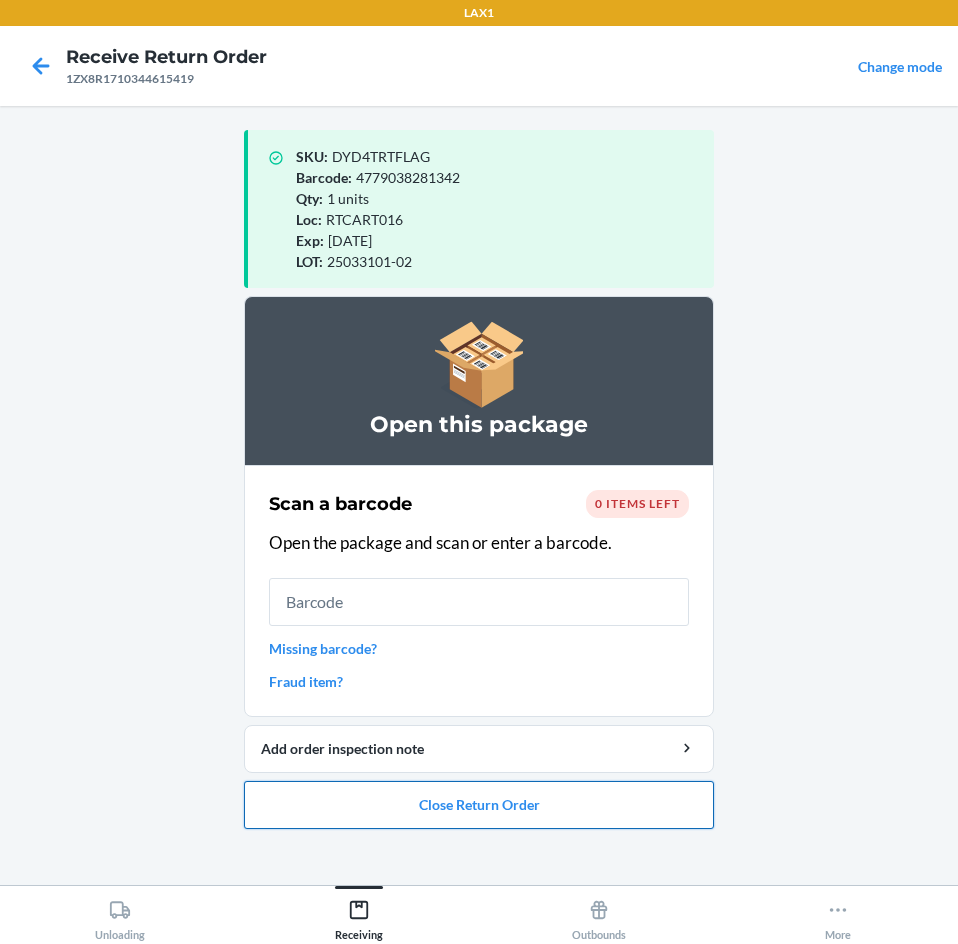 click on "Close Return Order" at bounding box center [479, 805] 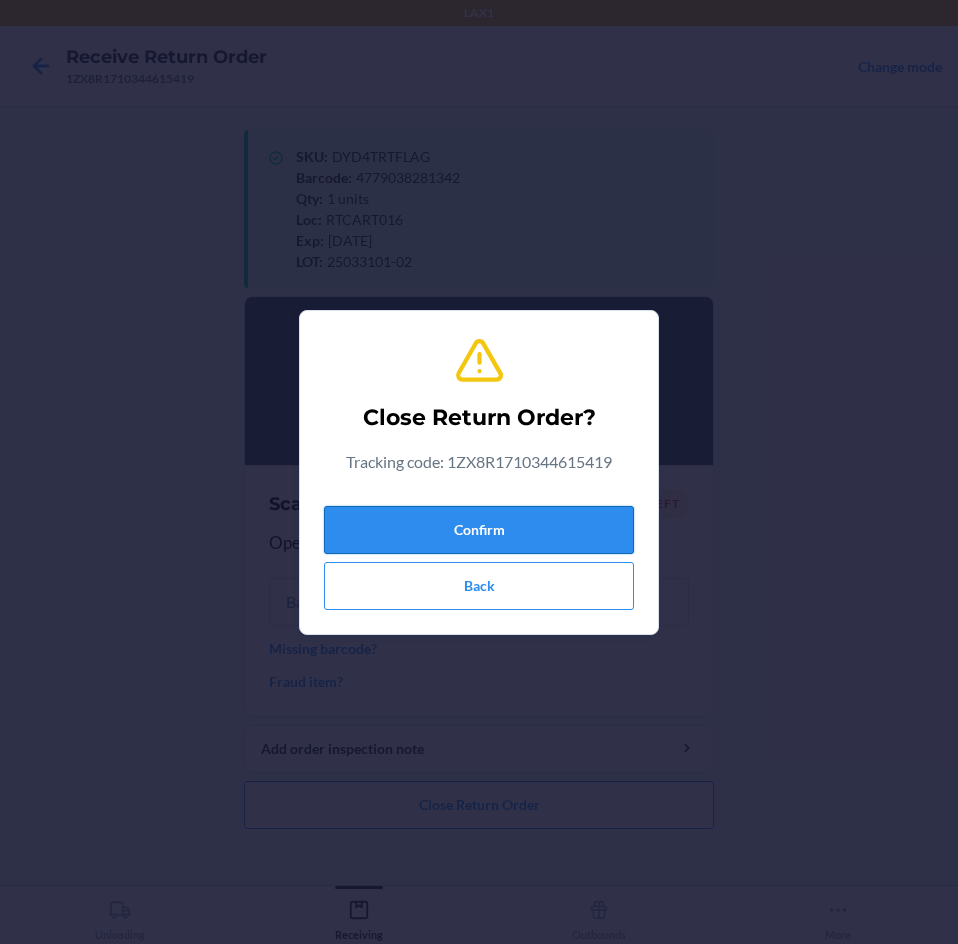 click on "Confirm" at bounding box center (479, 530) 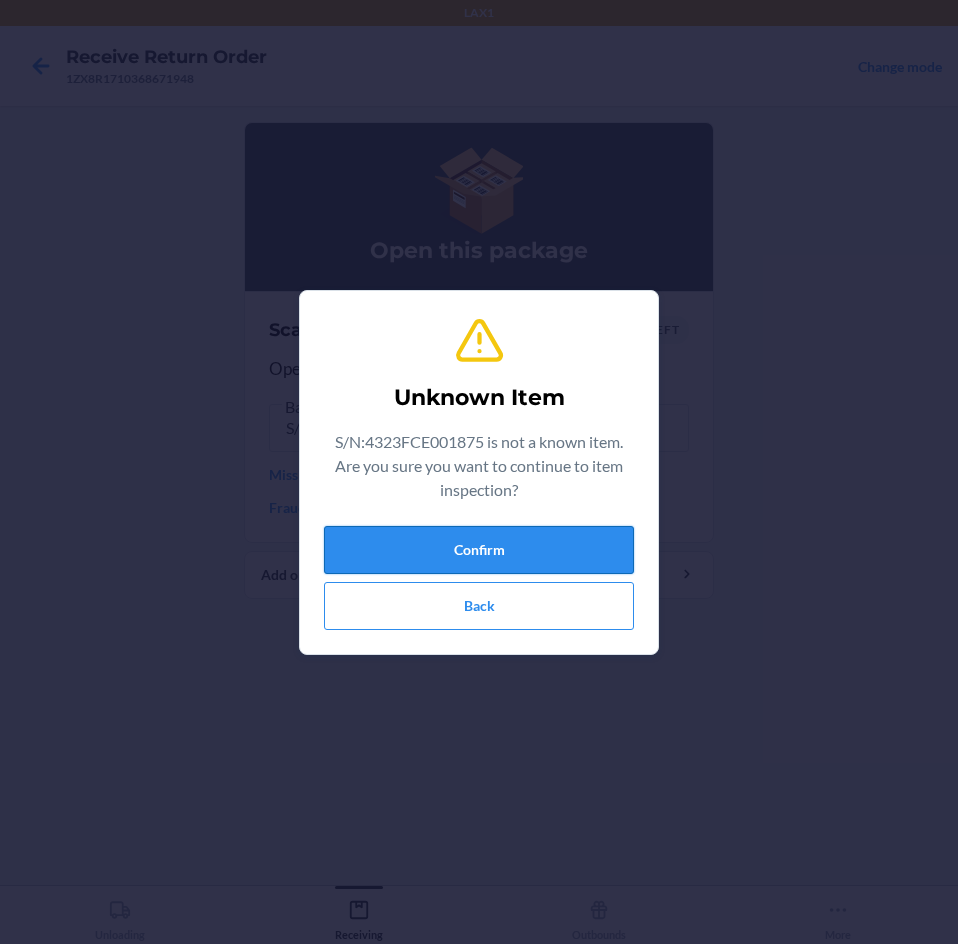 click on "Confirm" at bounding box center [479, 550] 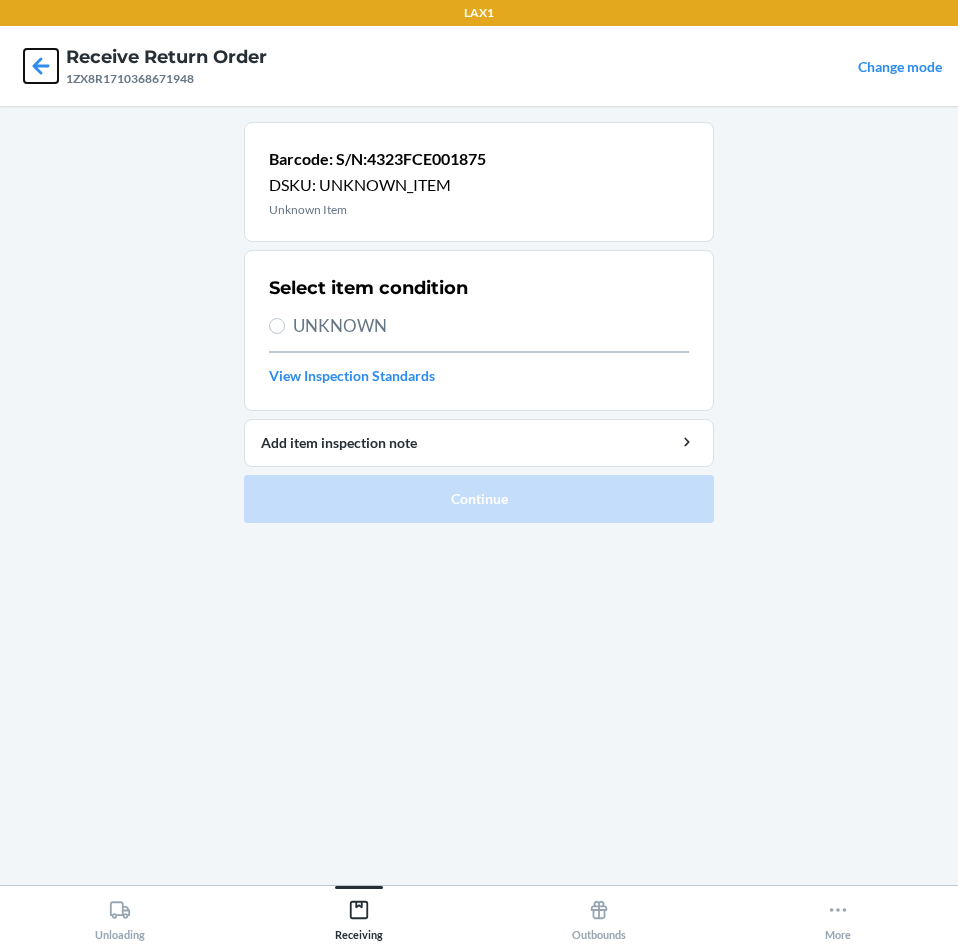 click 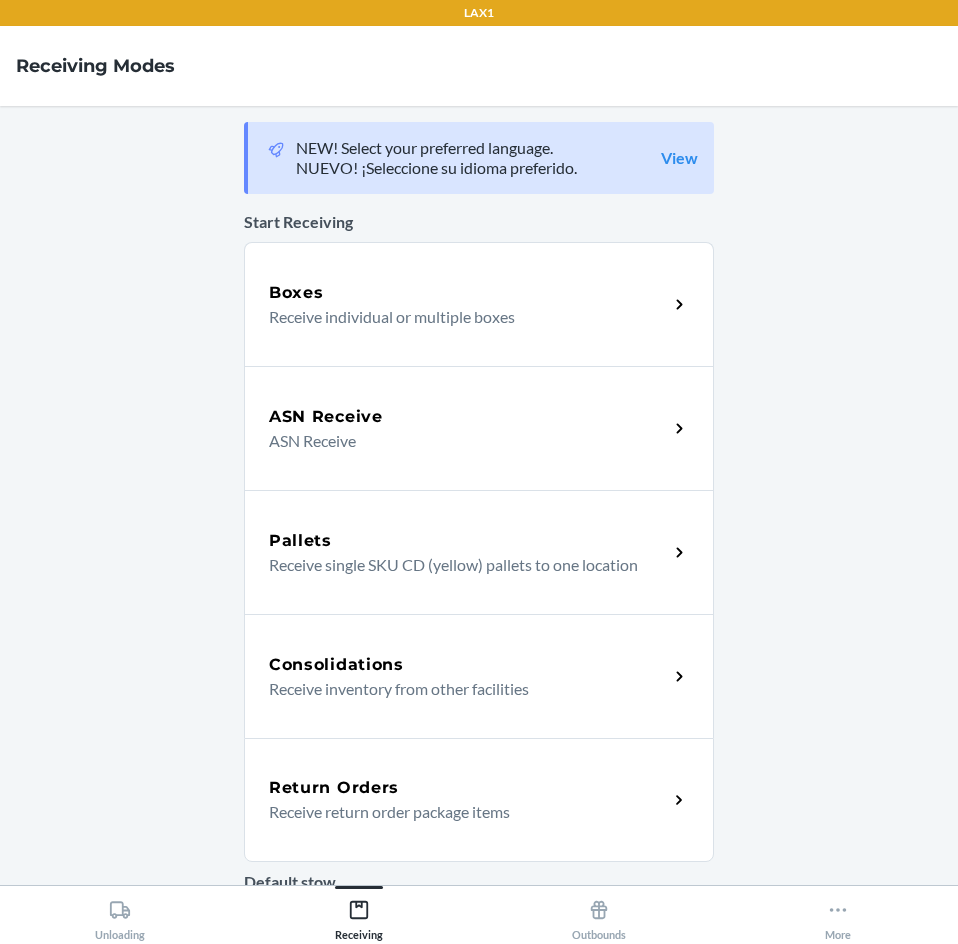 click on "Receive return order package items" at bounding box center (460, 812) 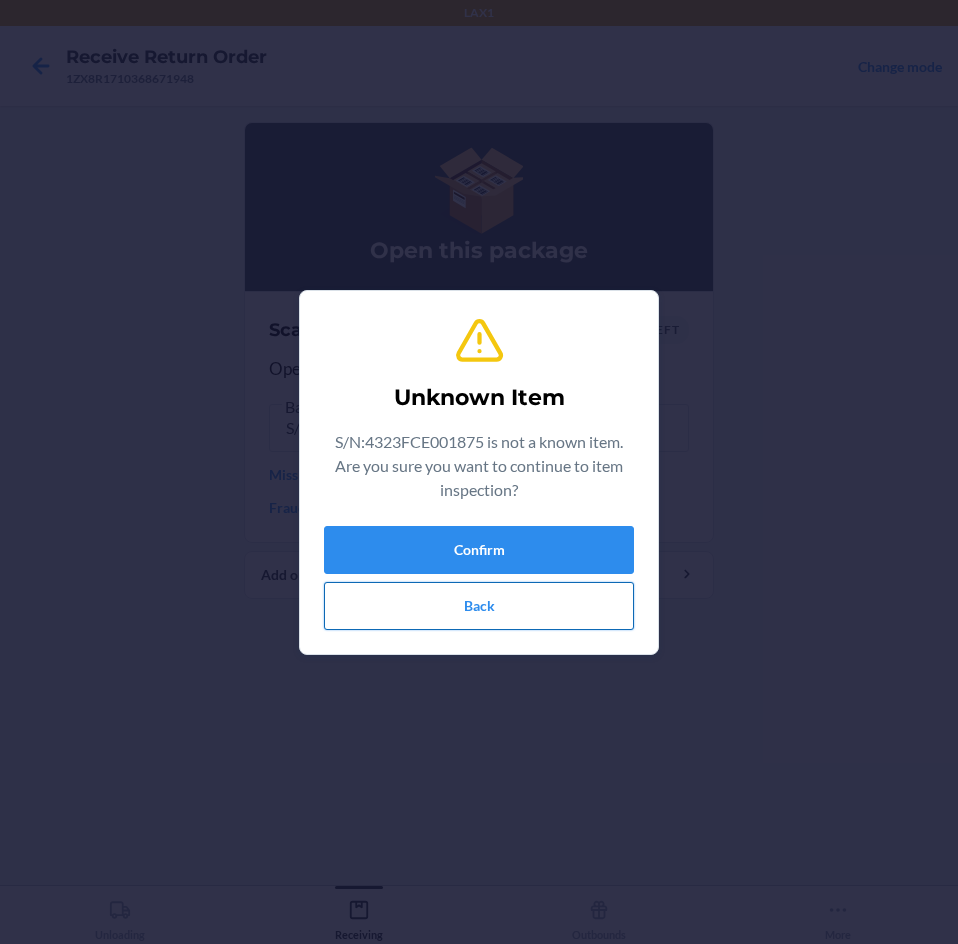 click on "Back" at bounding box center [479, 606] 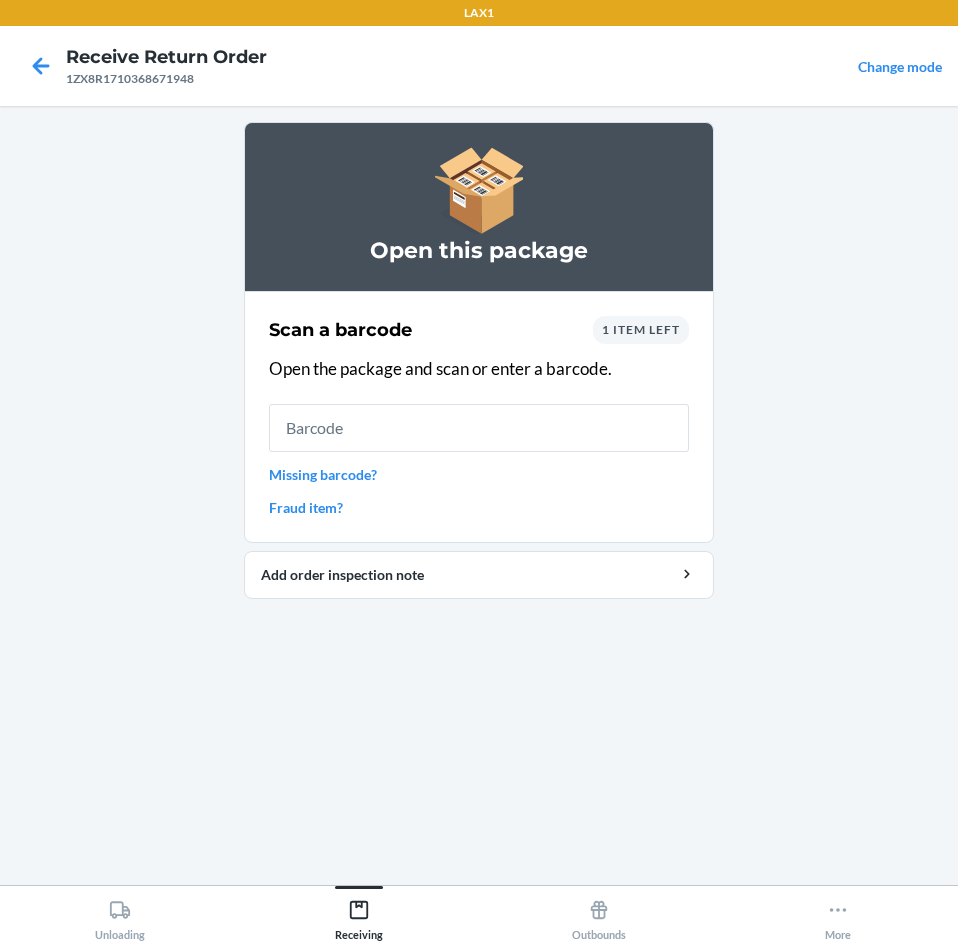 type 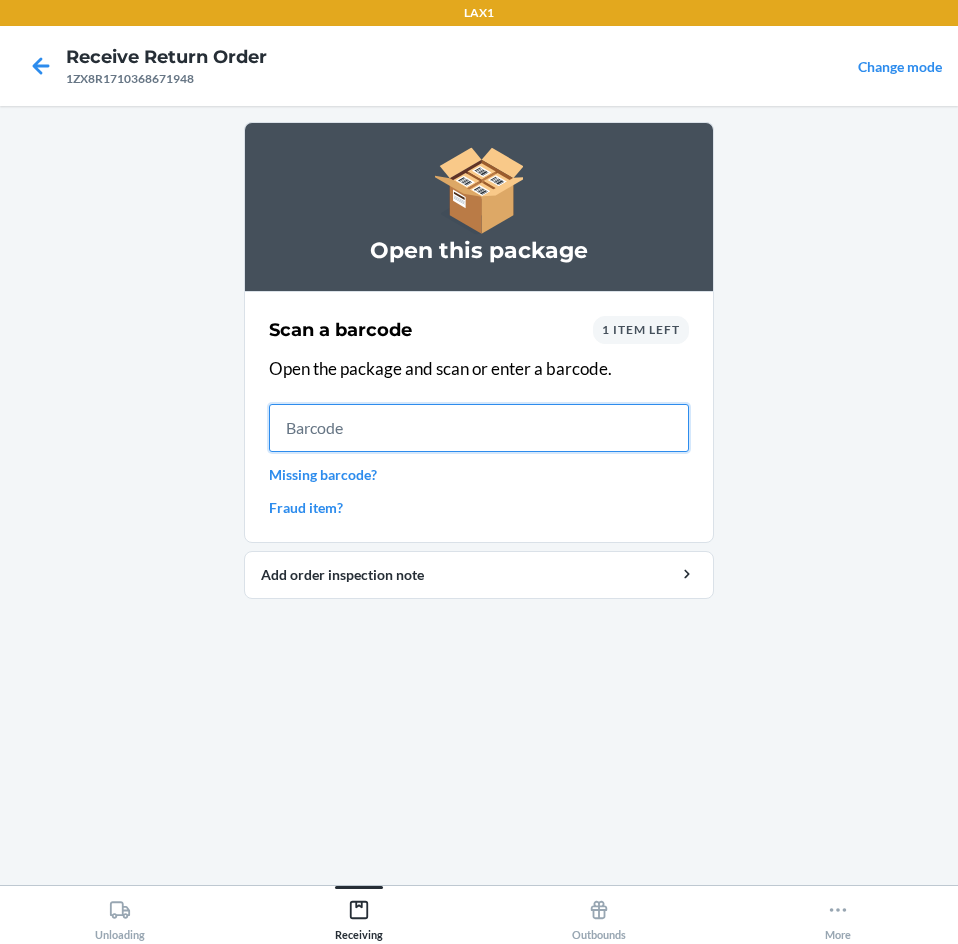 click at bounding box center [479, 428] 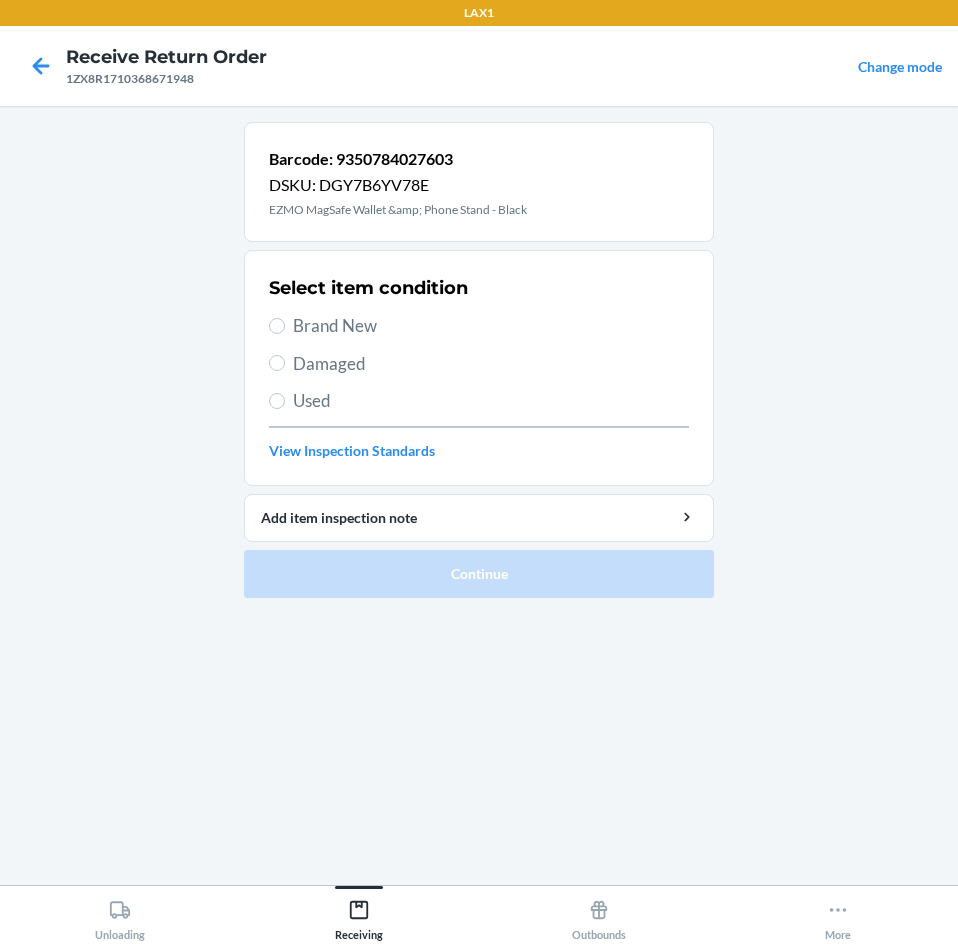 drag, startPoint x: 531, startPoint y: 434, endPoint x: 589, endPoint y: 396, distance: 69.339745 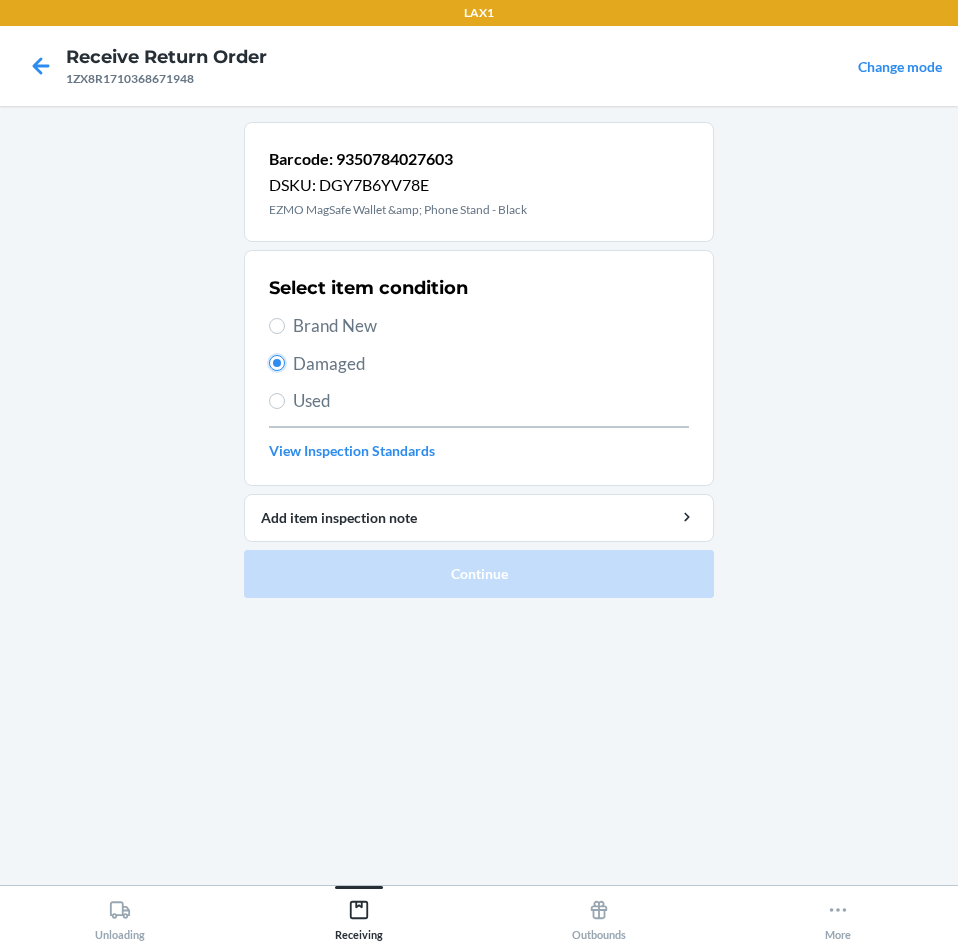 radio on "true" 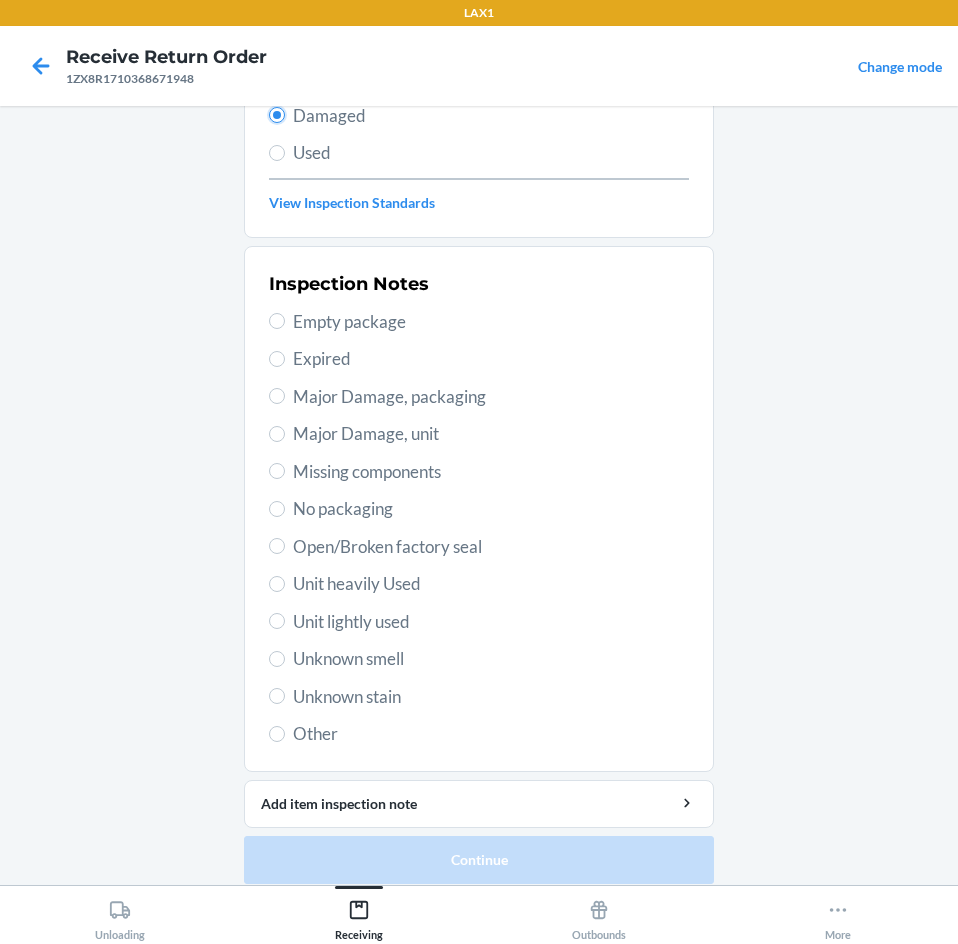 scroll, scrollTop: 263, scrollLeft: 0, axis: vertical 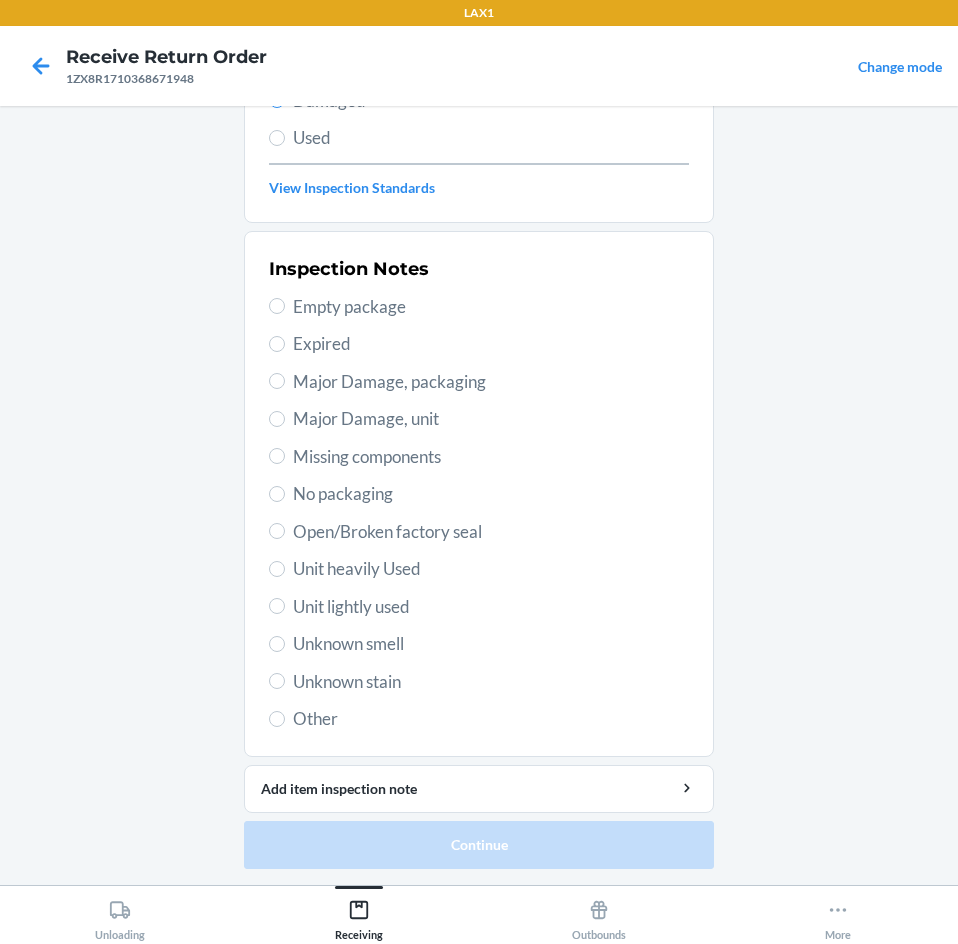 click on "Open/Broken factory seal" at bounding box center (491, 532) 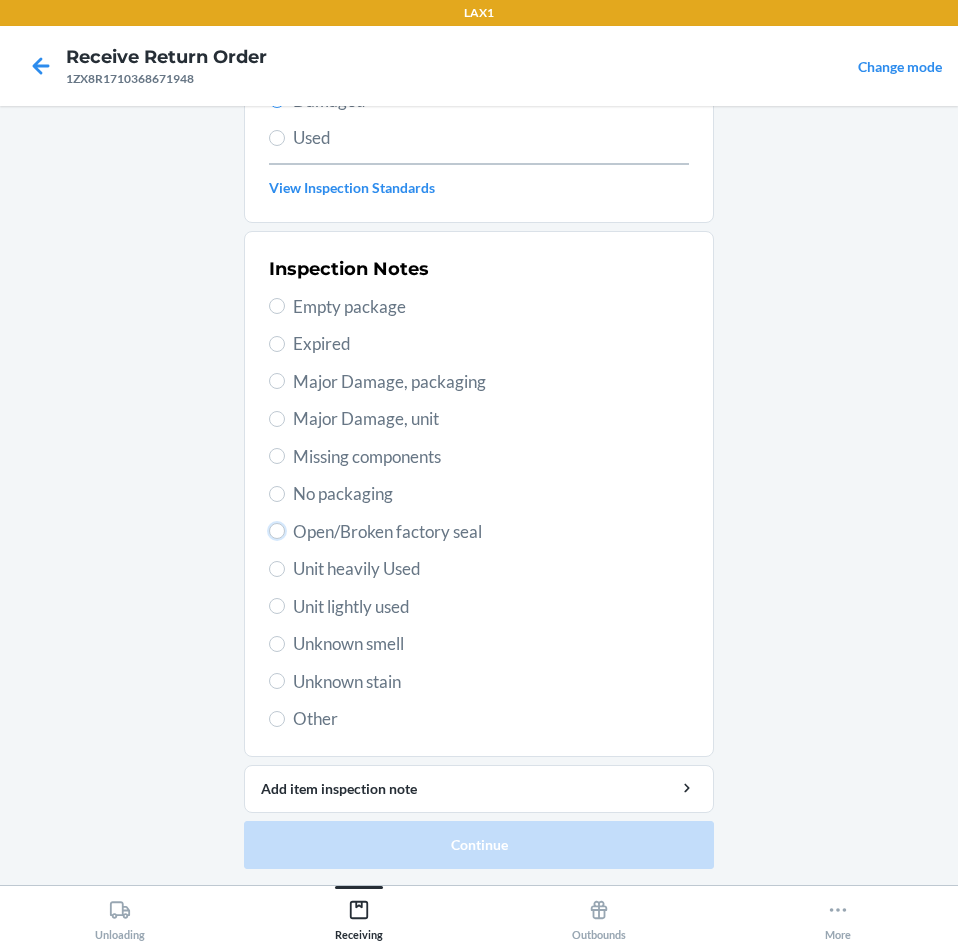 click on "Open/Broken factory seal" at bounding box center [277, 531] 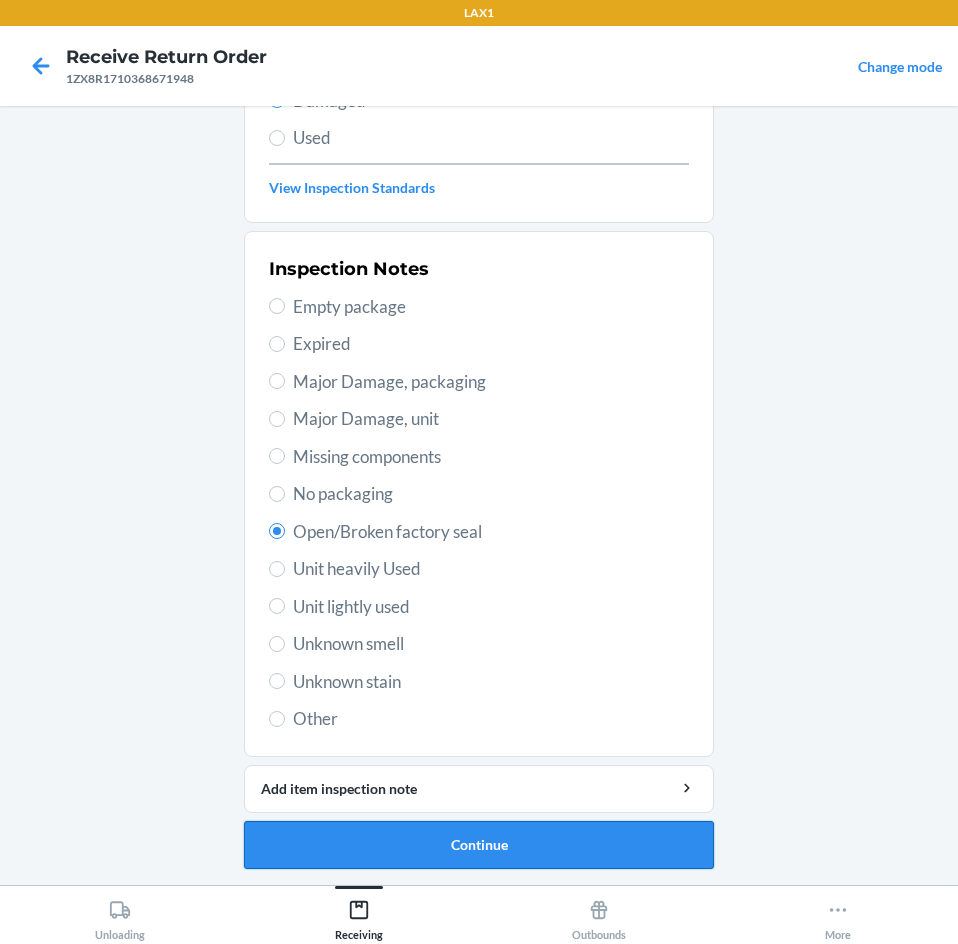 click on "Continue" at bounding box center [479, 845] 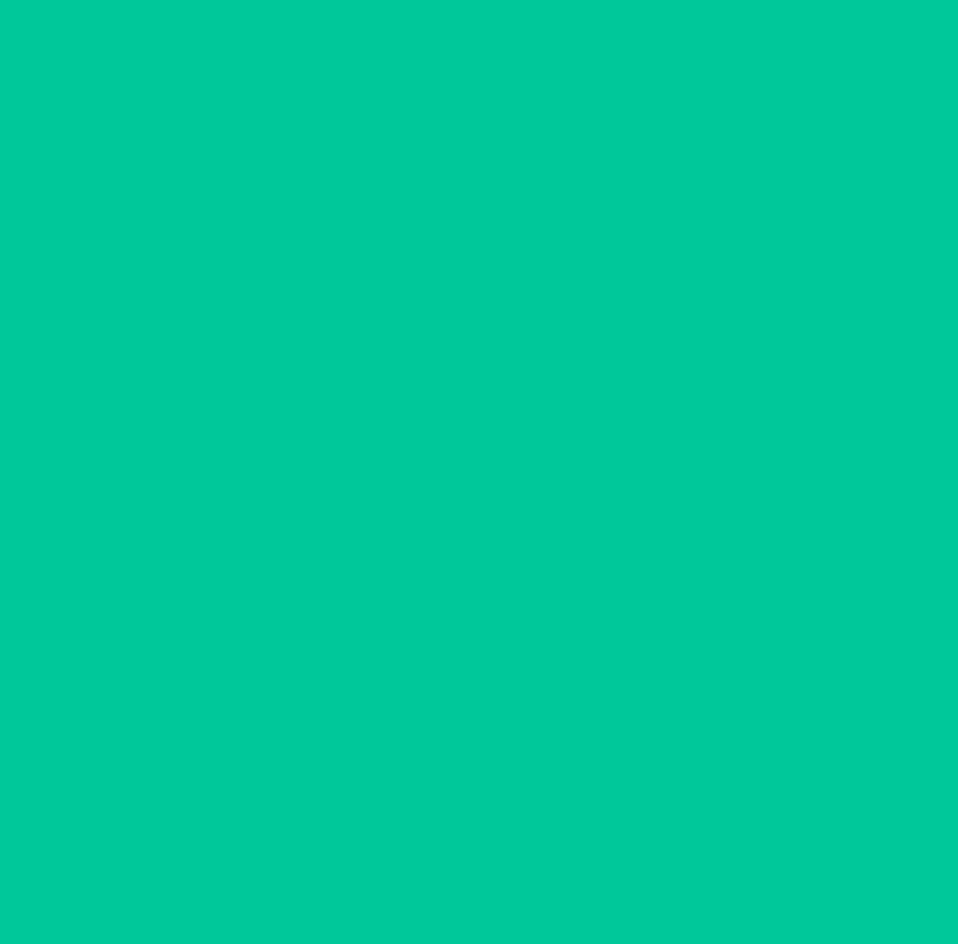 scroll, scrollTop: 98, scrollLeft: 0, axis: vertical 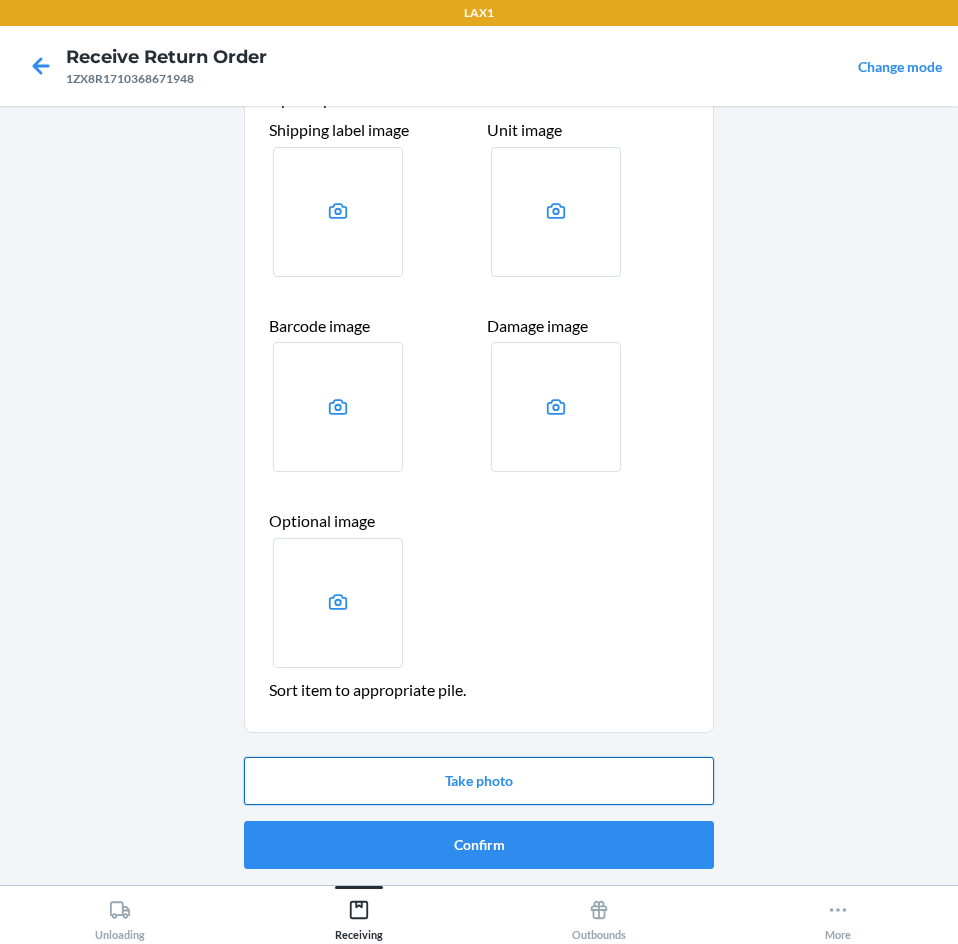 click on "Take photo" at bounding box center (479, 781) 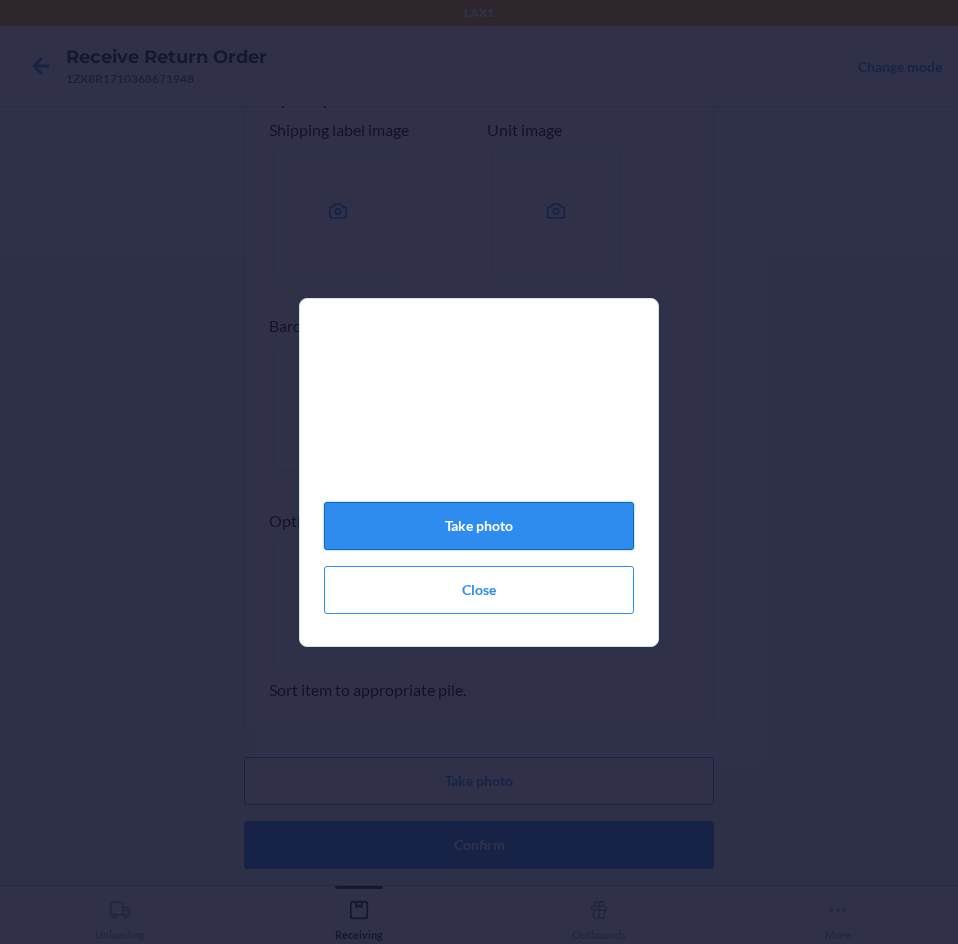 click on "Take photo" 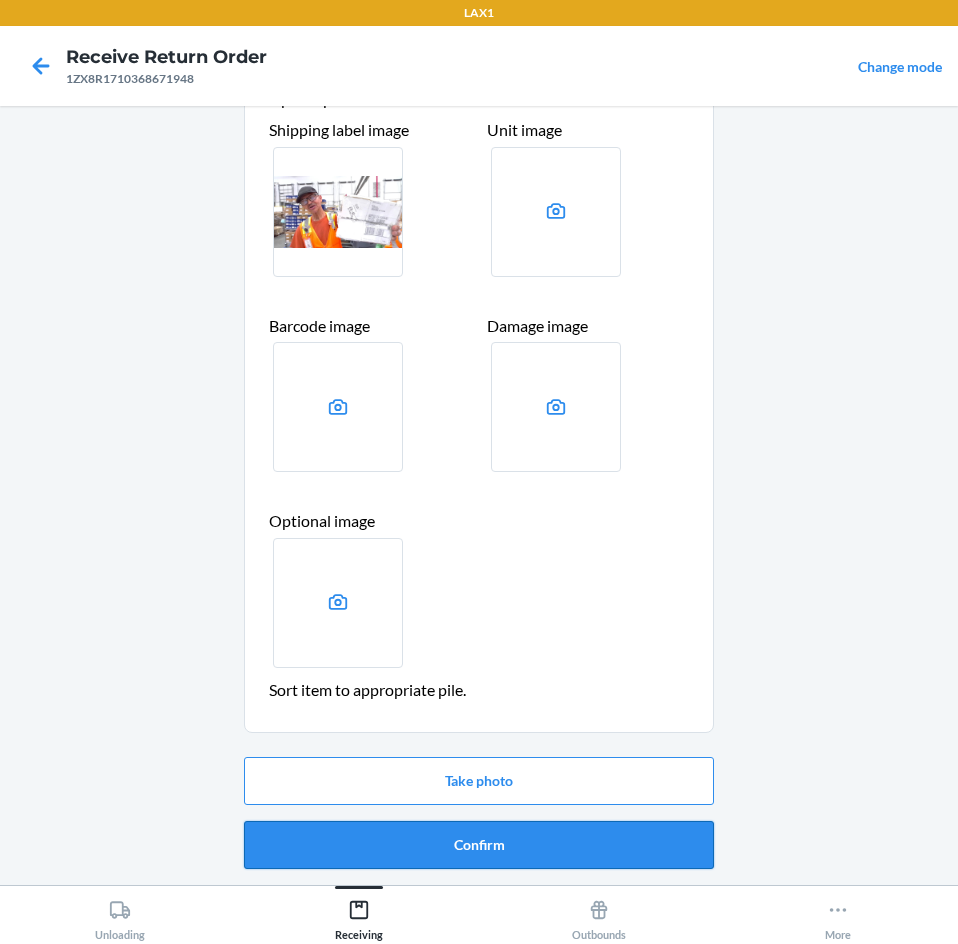 click on "Confirm" at bounding box center [479, 845] 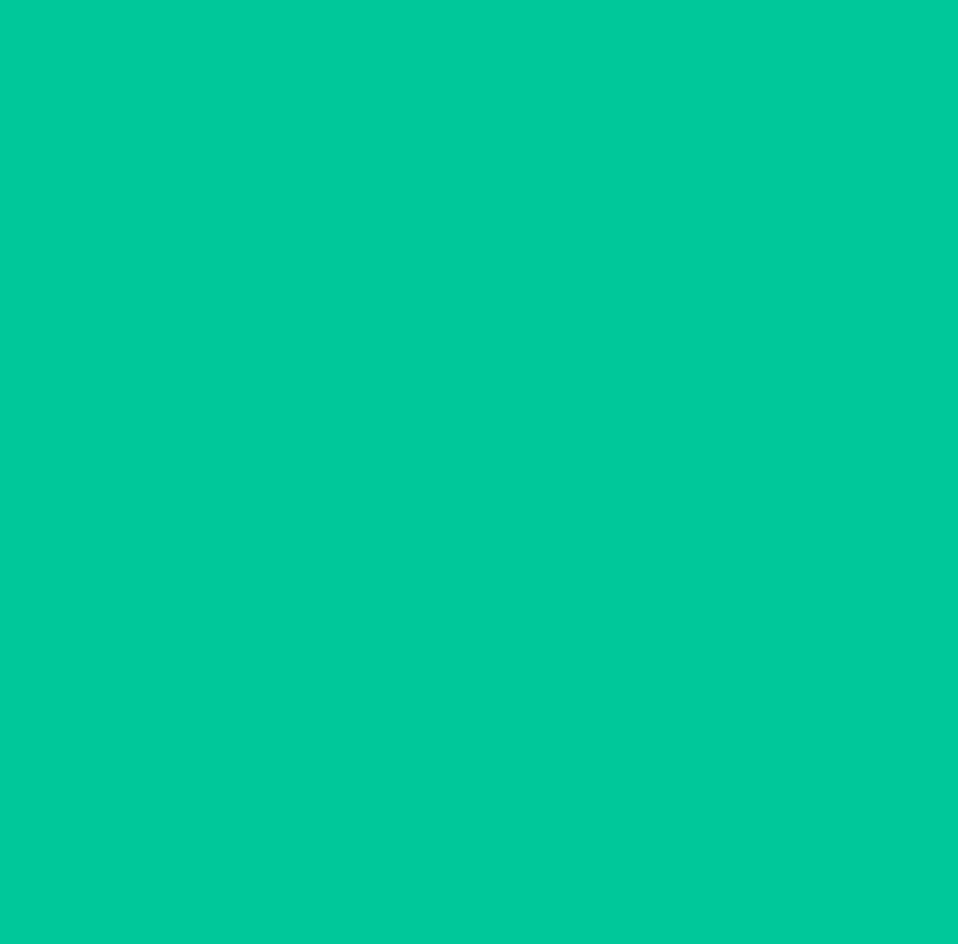 scroll, scrollTop: 0, scrollLeft: 0, axis: both 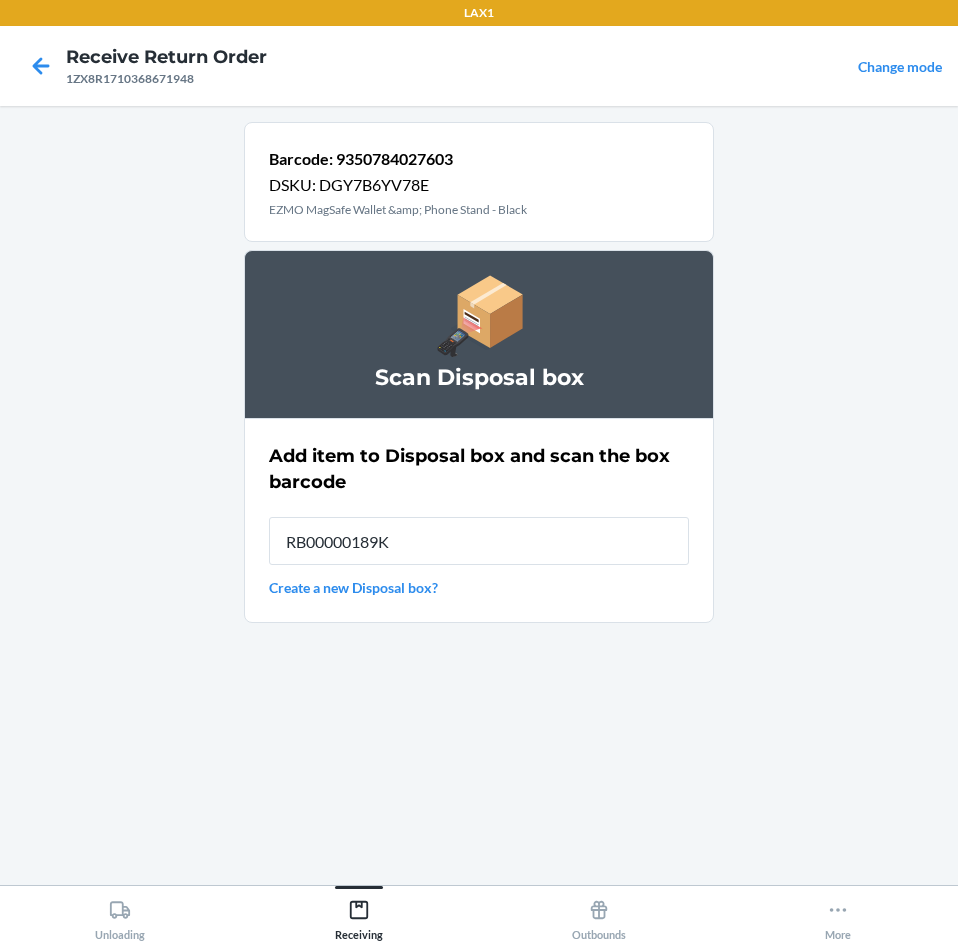 type on "RB00000189K" 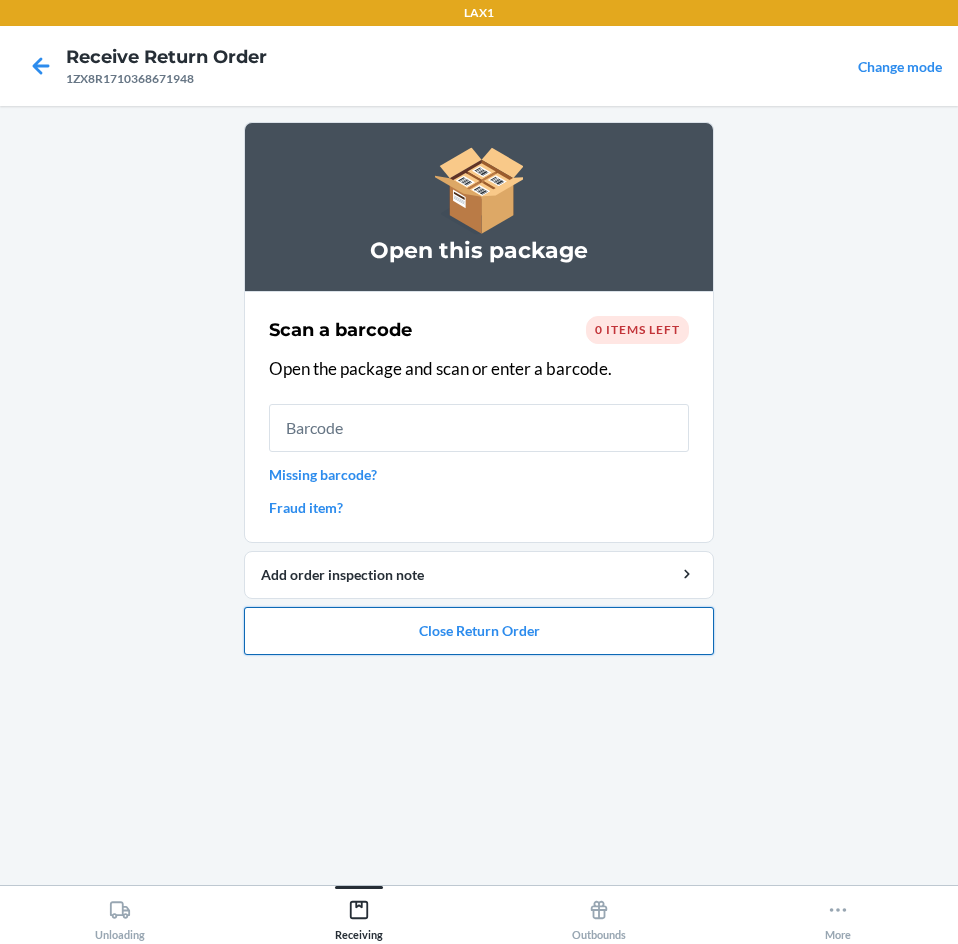 click on "Close Return Order" at bounding box center (479, 631) 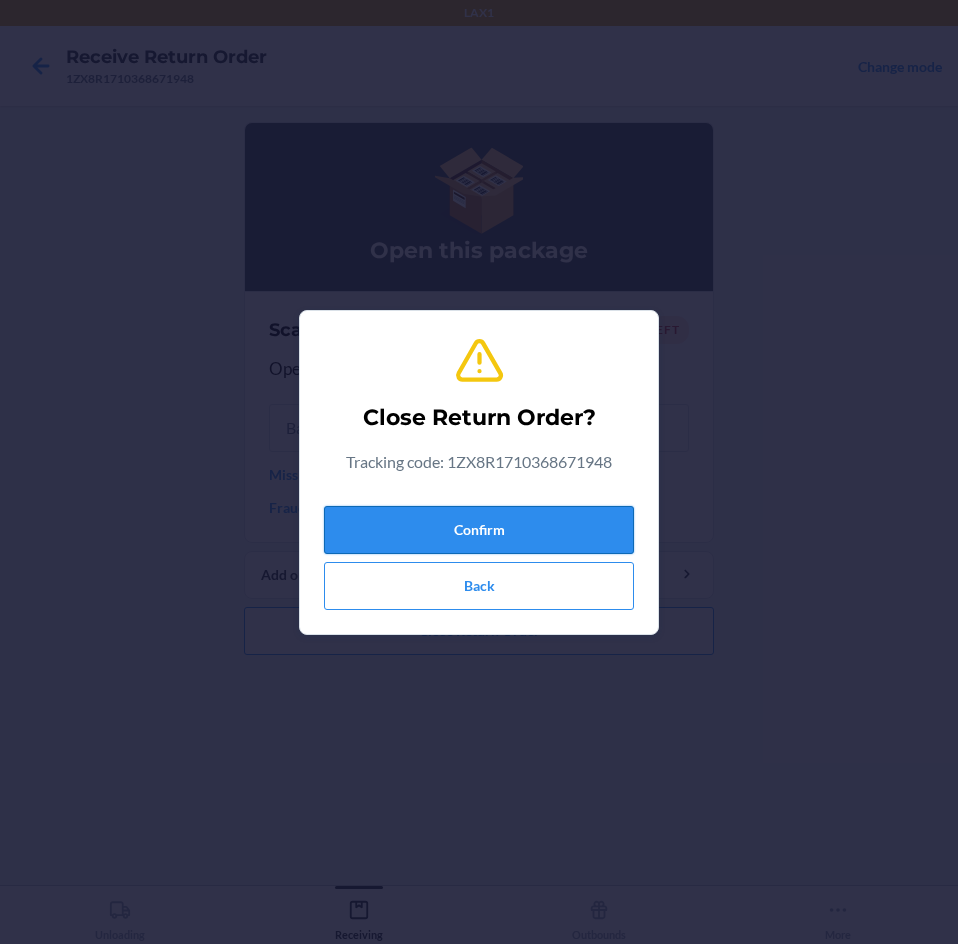 click on "Confirm" at bounding box center (479, 530) 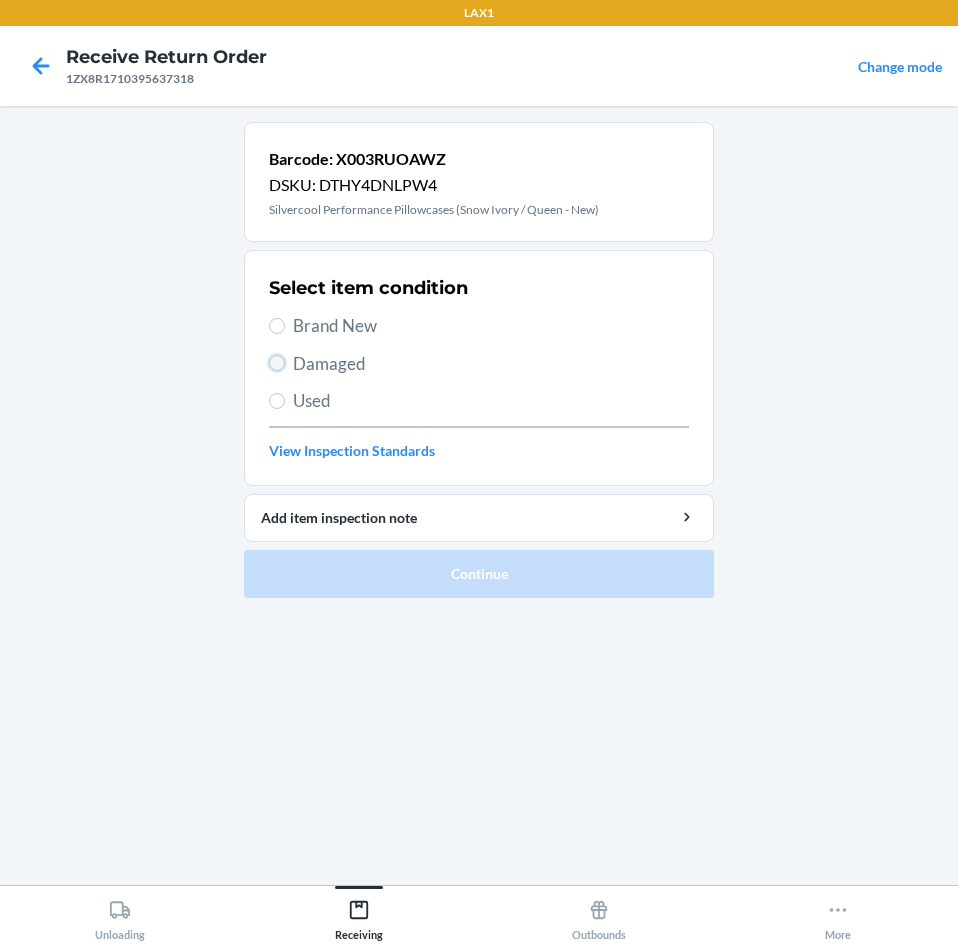 click on "Damaged" at bounding box center [277, 363] 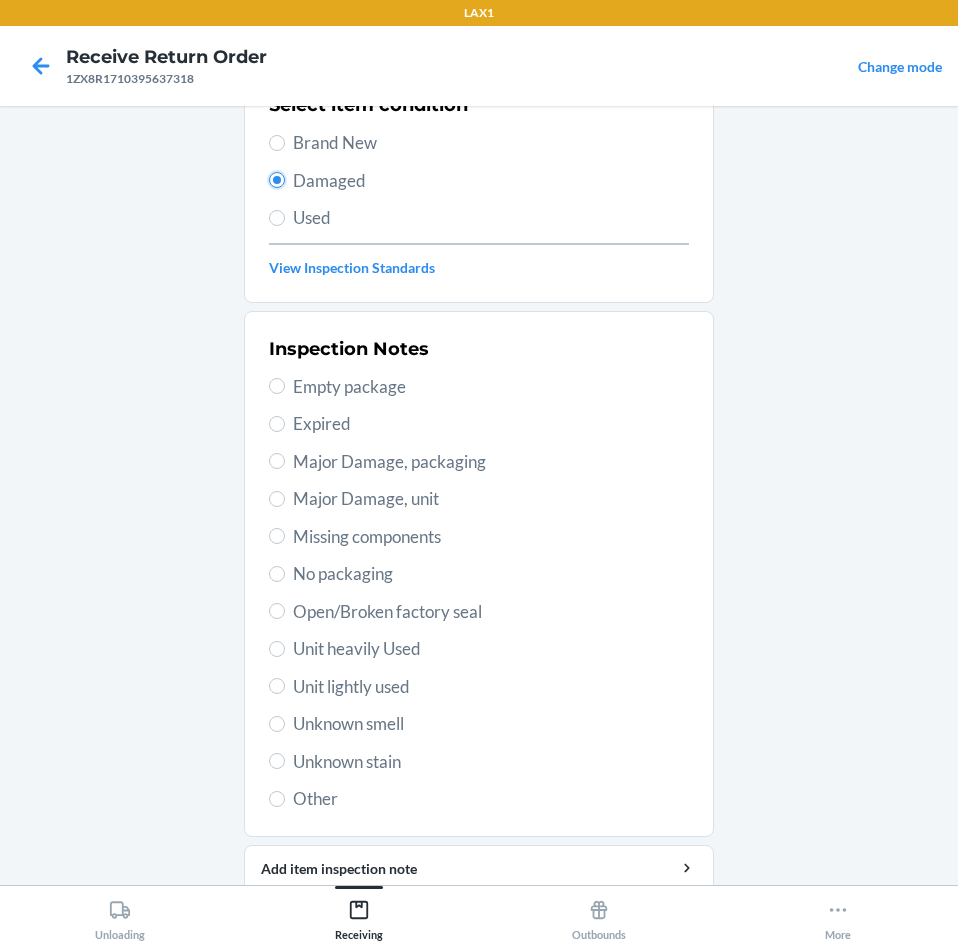 scroll, scrollTop: 200, scrollLeft: 0, axis: vertical 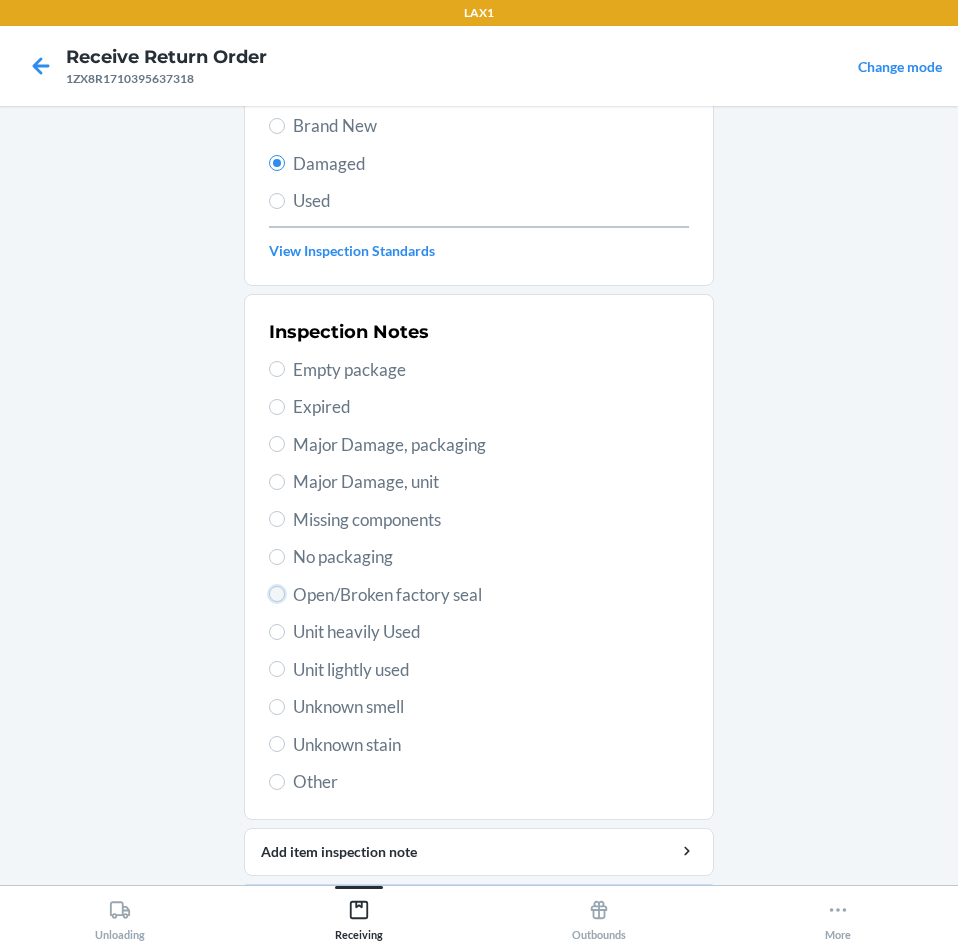 click on "Open/Broken factory seal" at bounding box center (277, 594) 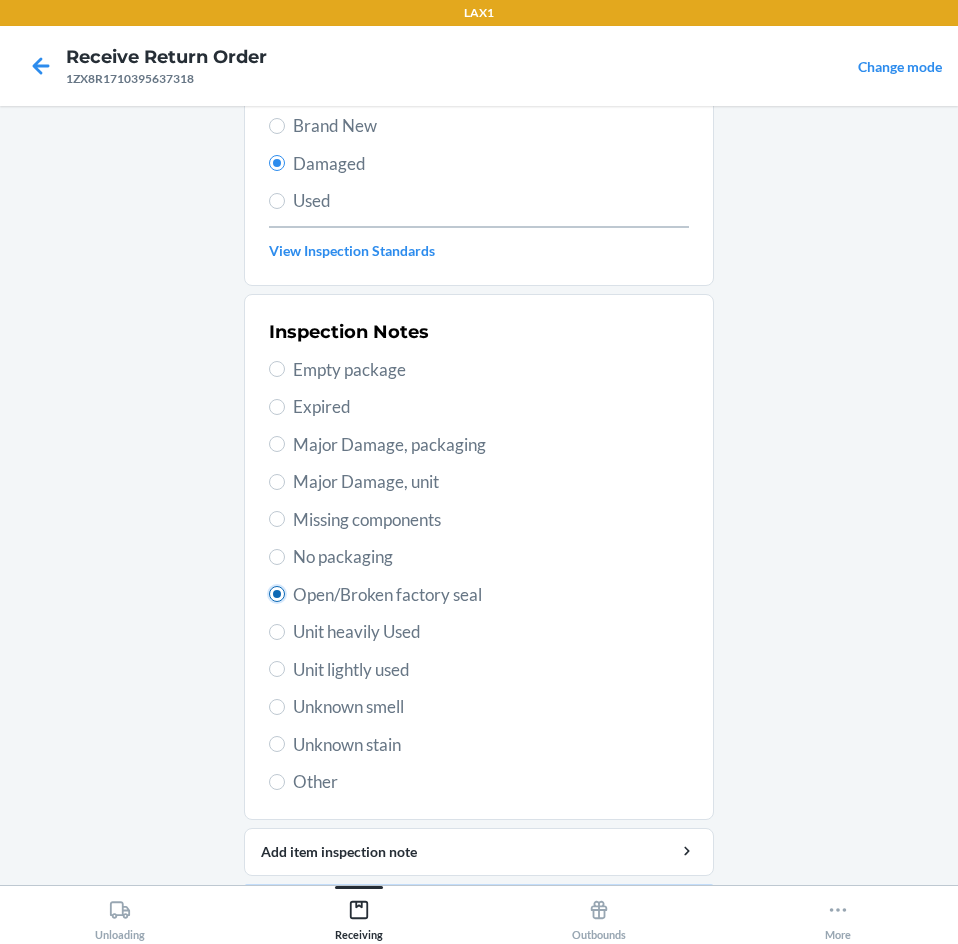 radio on "true" 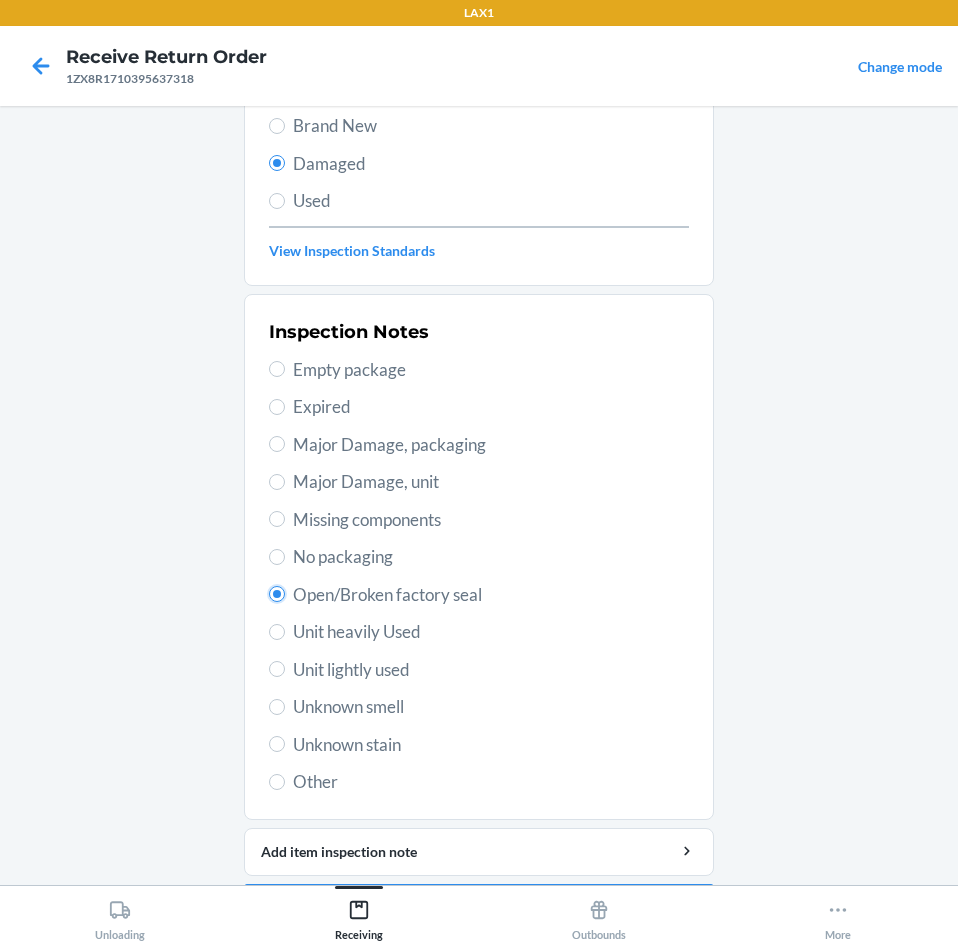 scroll, scrollTop: 263, scrollLeft: 0, axis: vertical 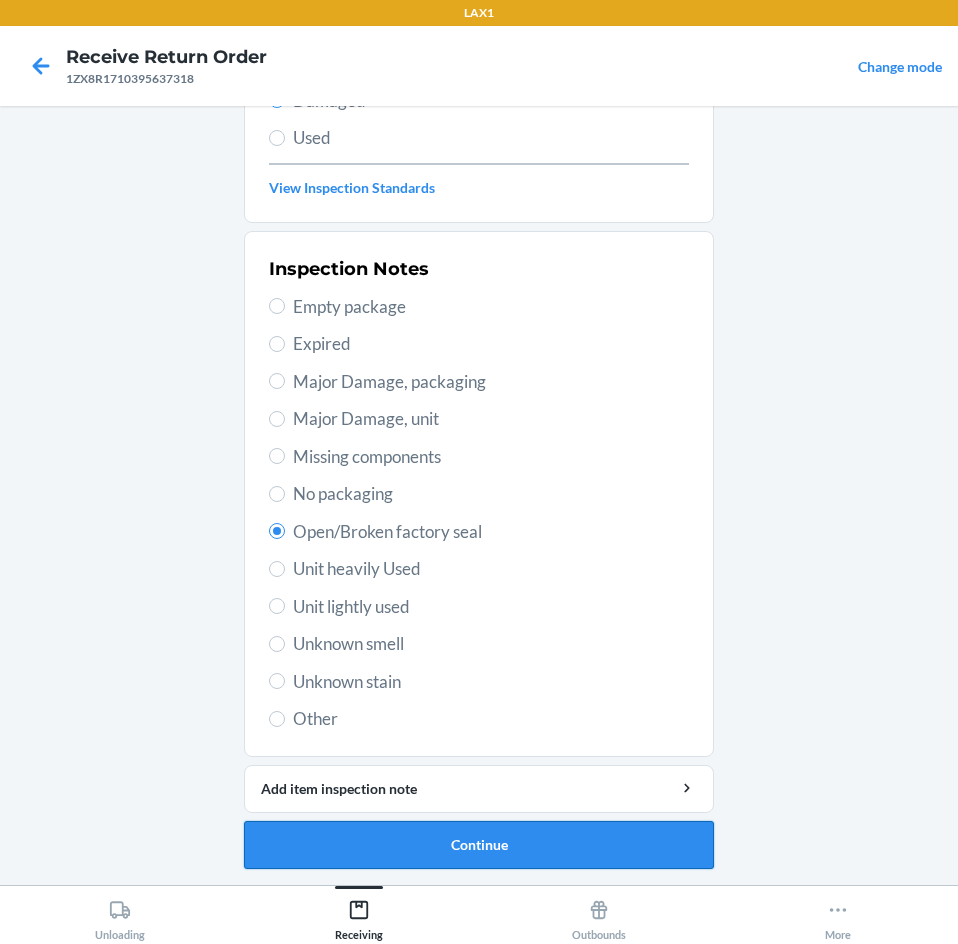 click on "Continue" at bounding box center [479, 845] 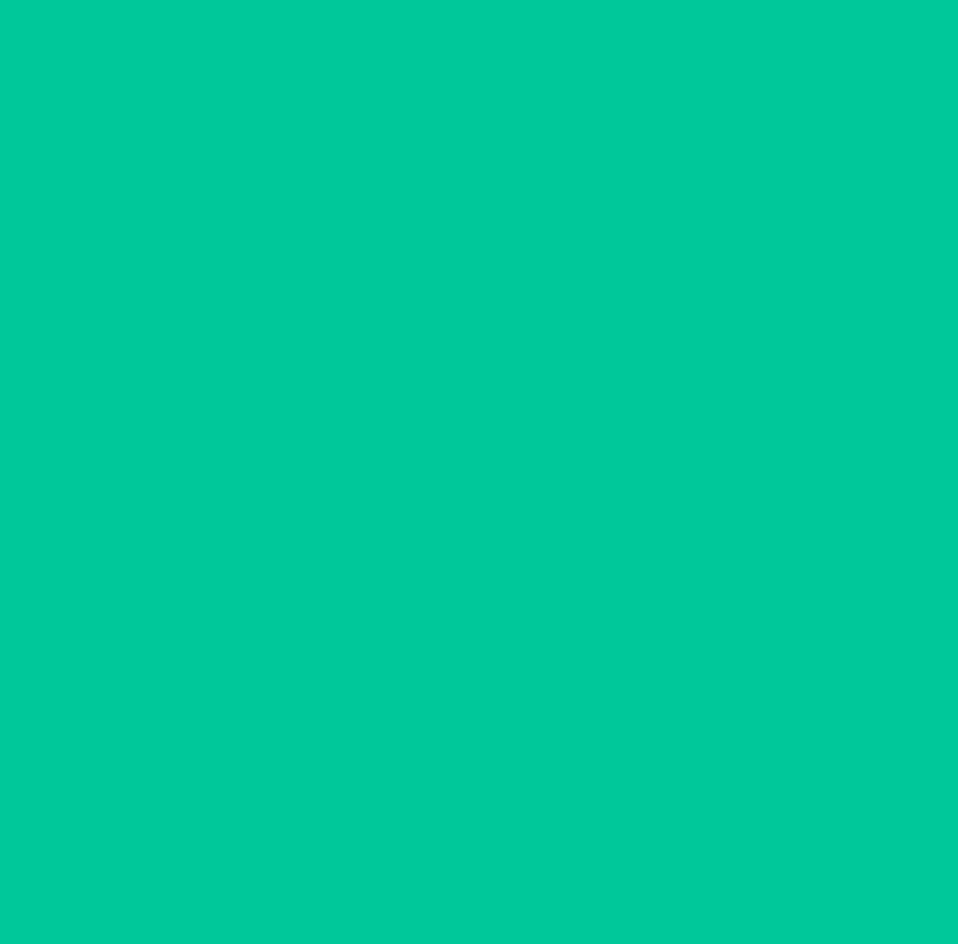 scroll, scrollTop: 98, scrollLeft: 0, axis: vertical 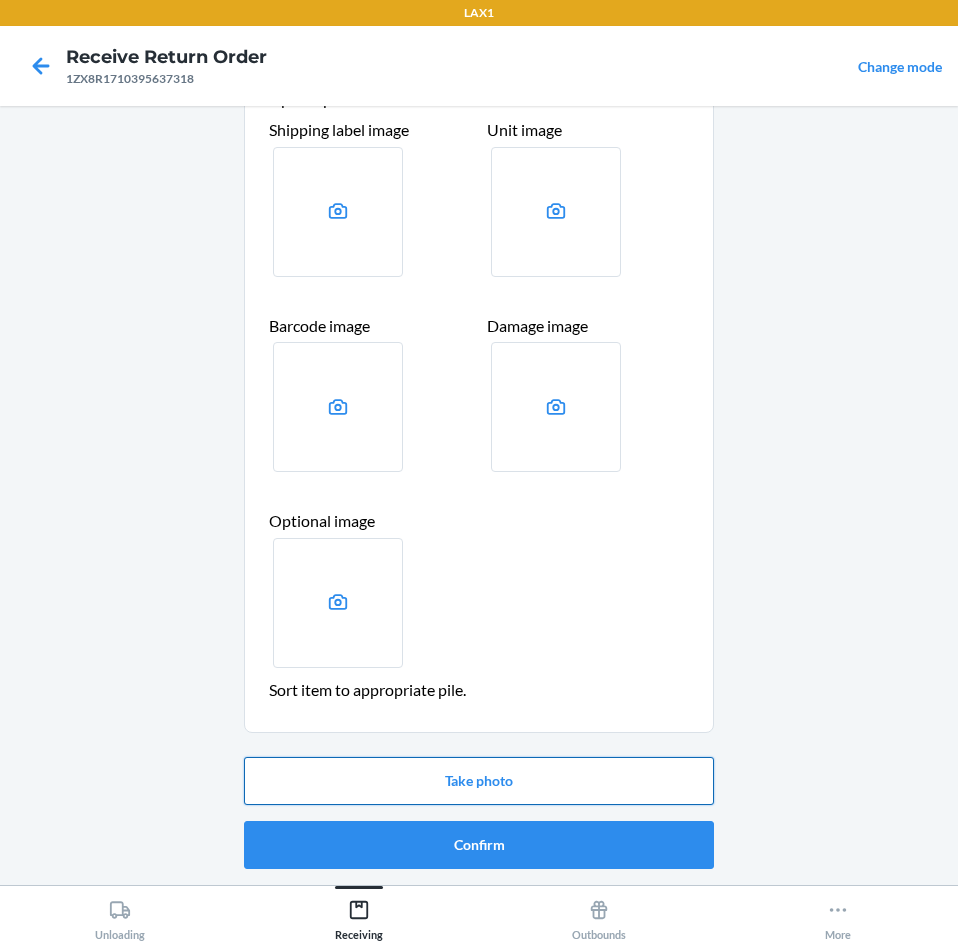 click on "Take photo" at bounding box center (479, 781) 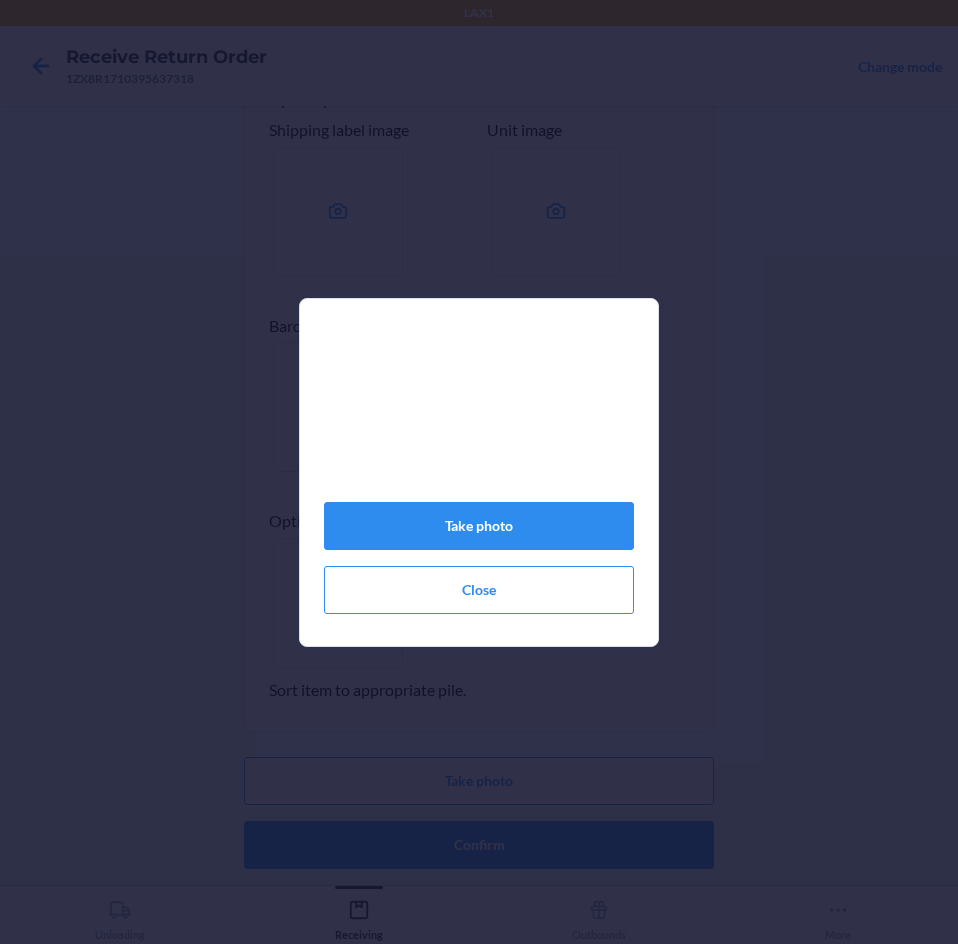 click on "Take photo Close" at bounding box center [479, 472] 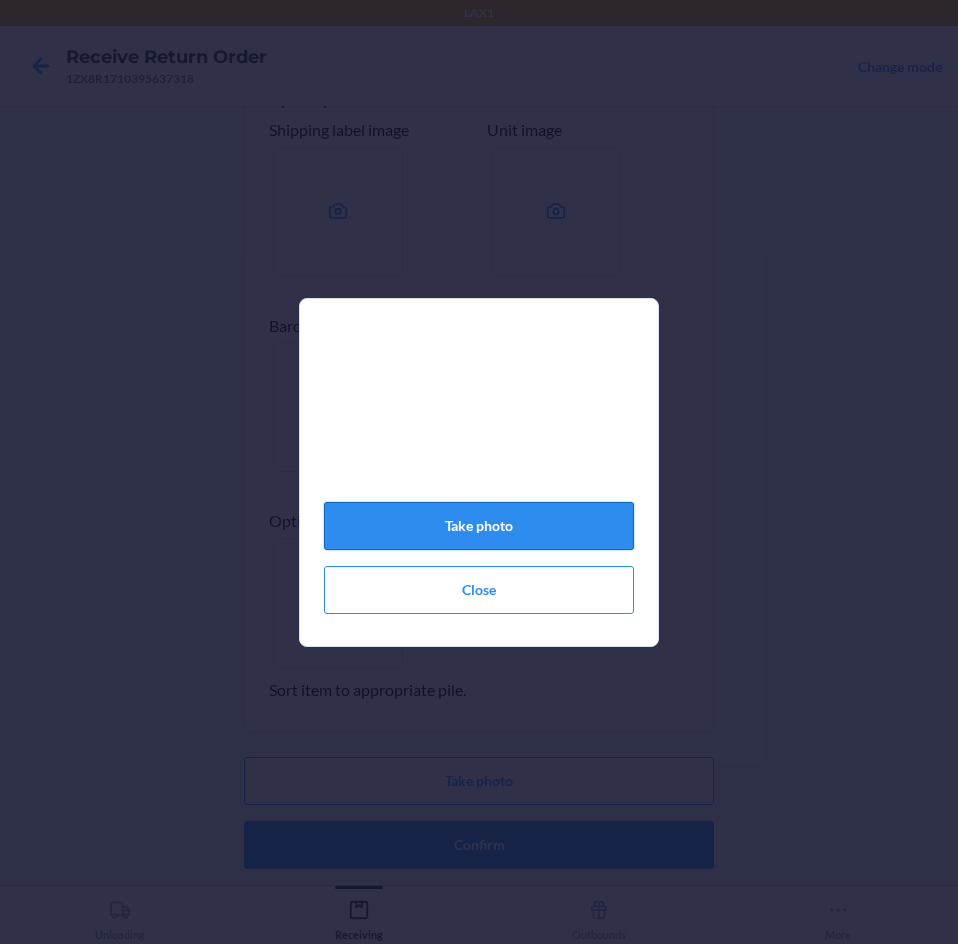 click on "Take photo" 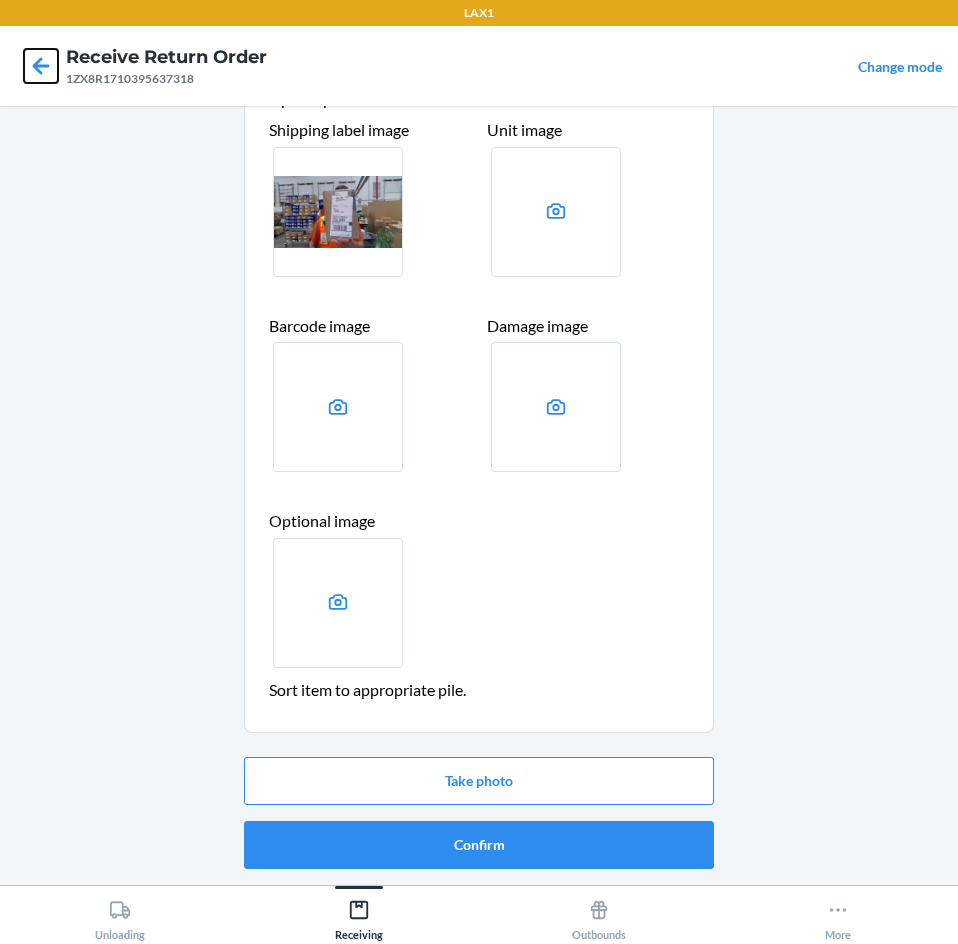 click 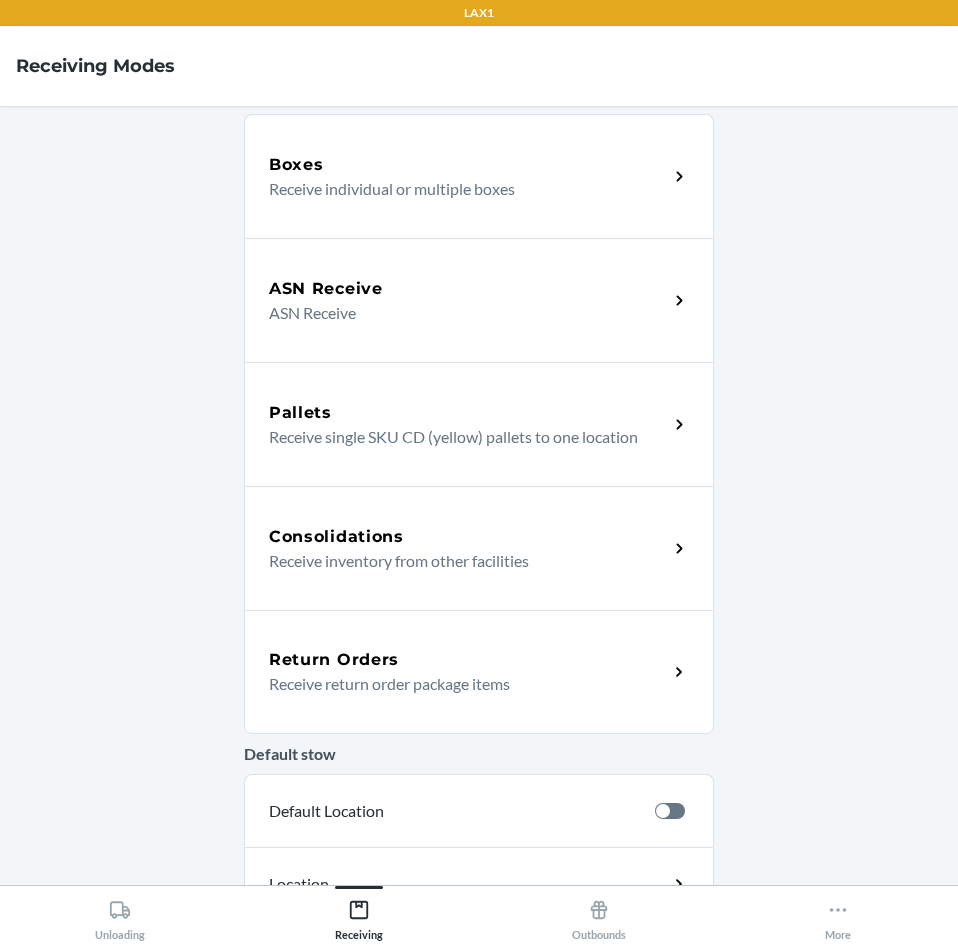 scroll, scrollTop: 328, scrollLeft: 0, axis: vertical 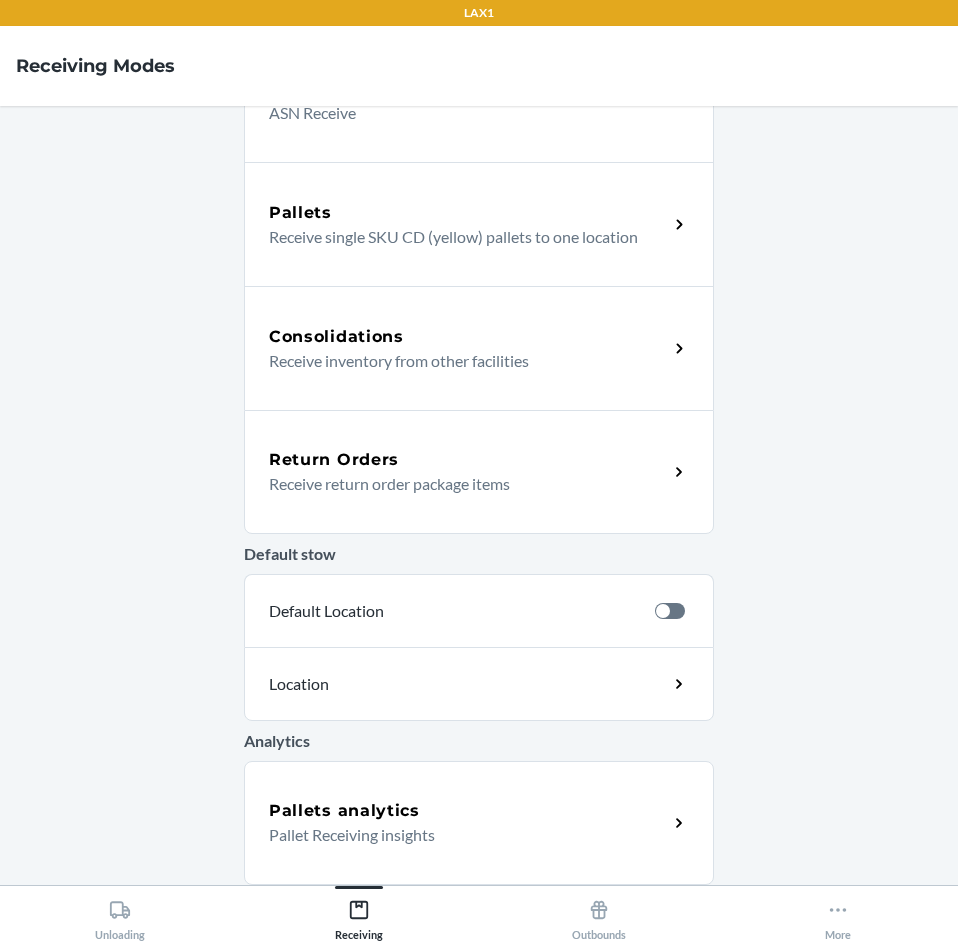 click on "Return Orders" at bounding box center [334, 460] 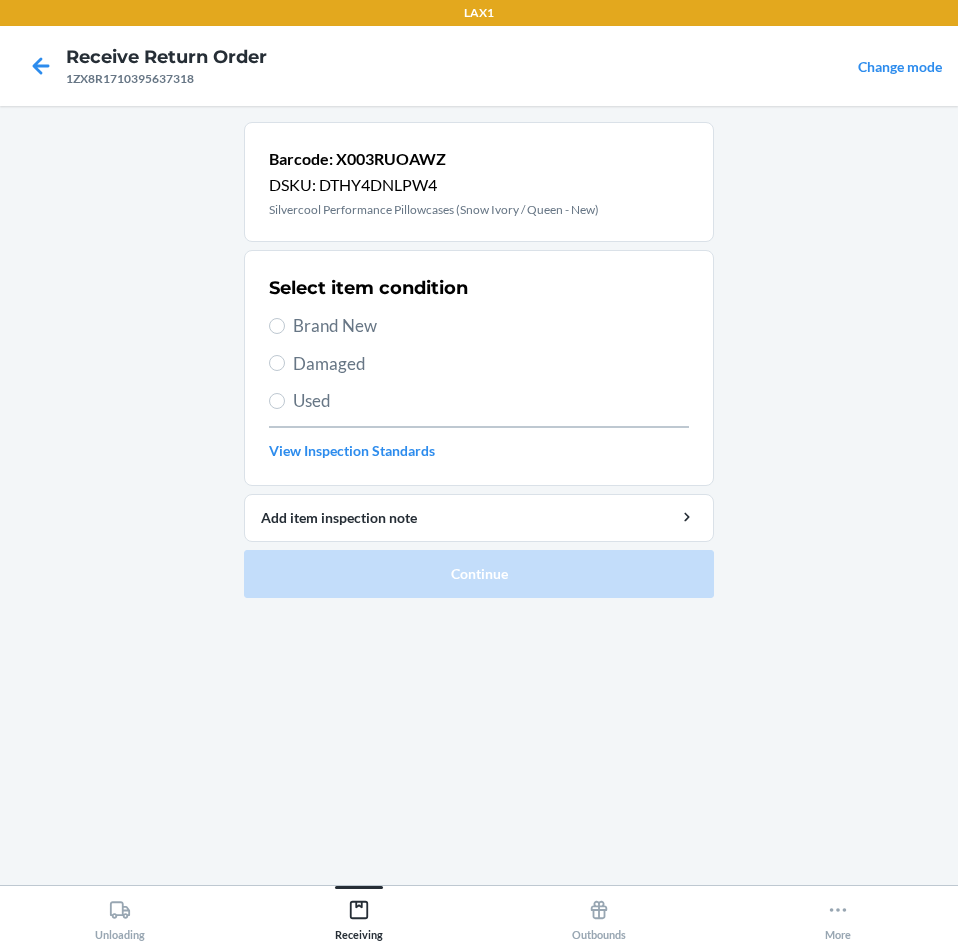 click on "Brand New" at bounding box center (479, 326) 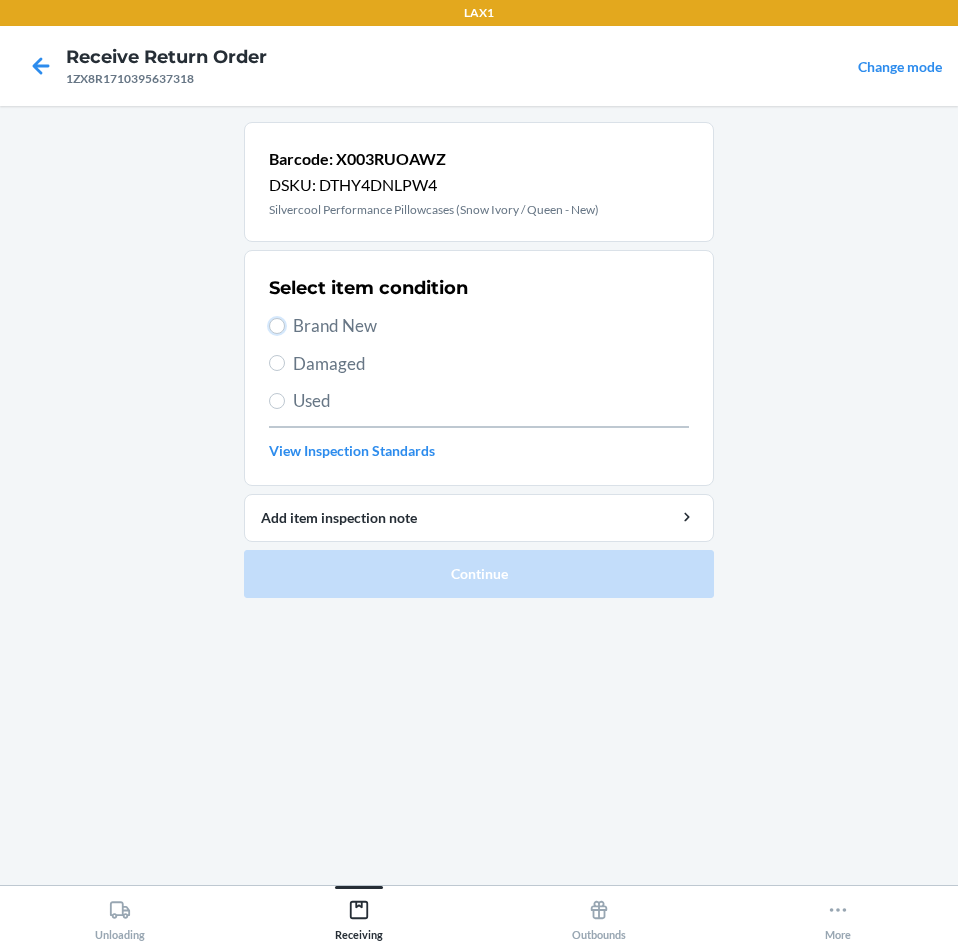 click on "Brand New" at bounding box center (277, 326) 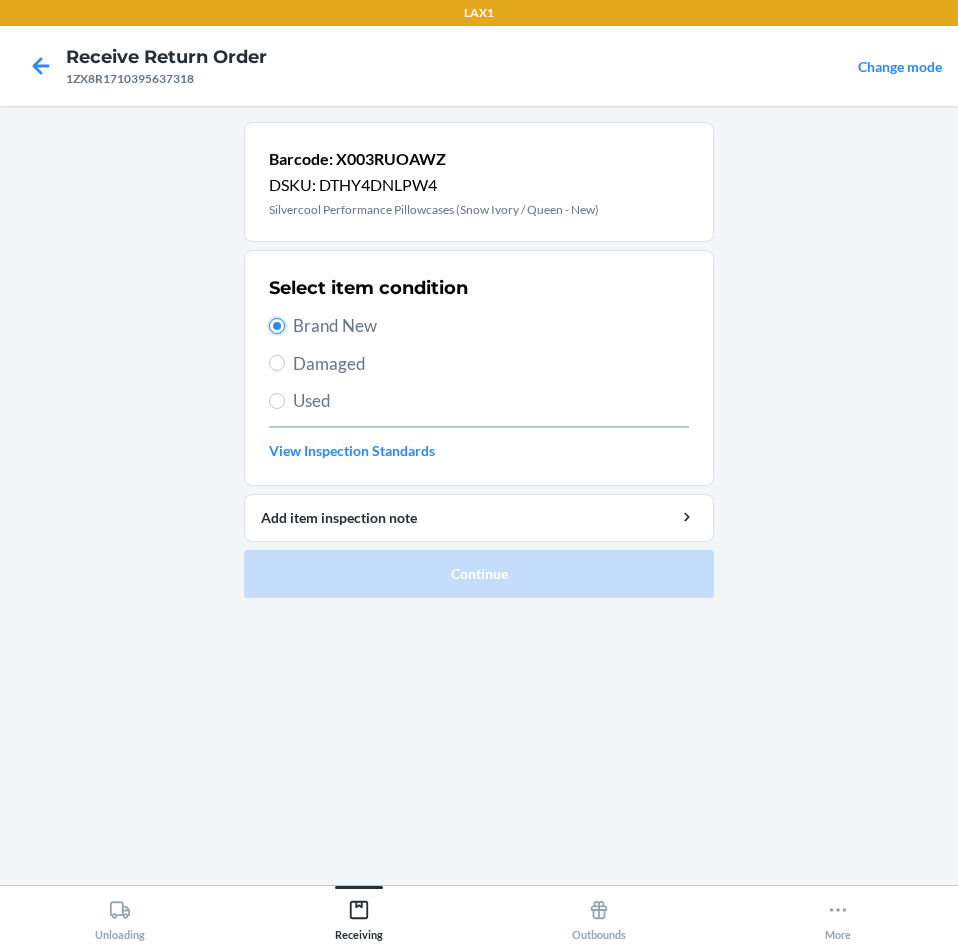 radio on "true" 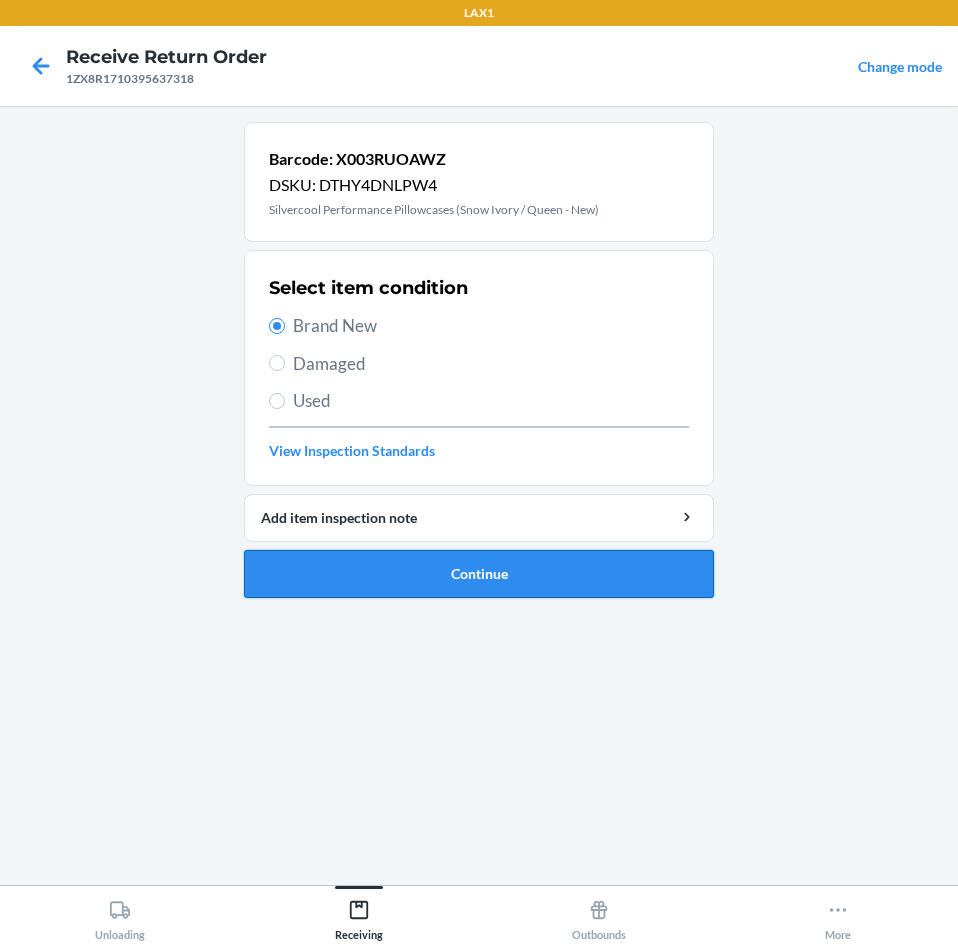click on "Continue" at bounding box center (479, 574) 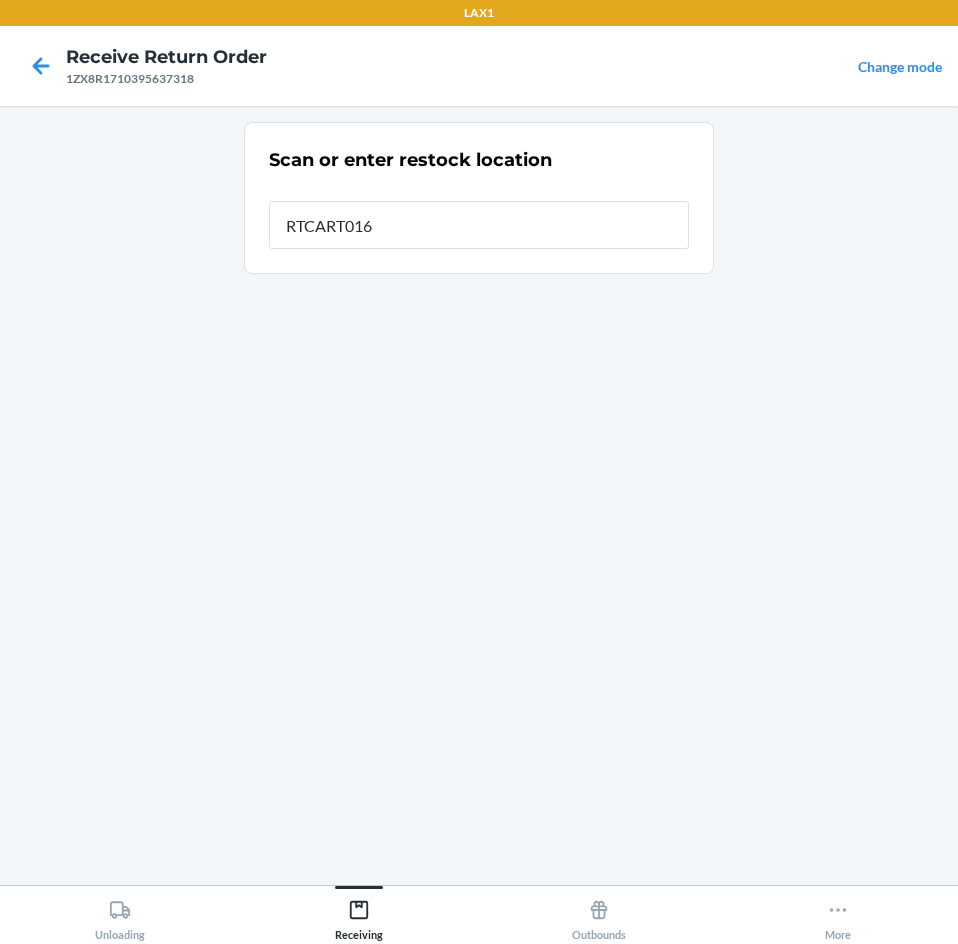 type on "RTCART016" 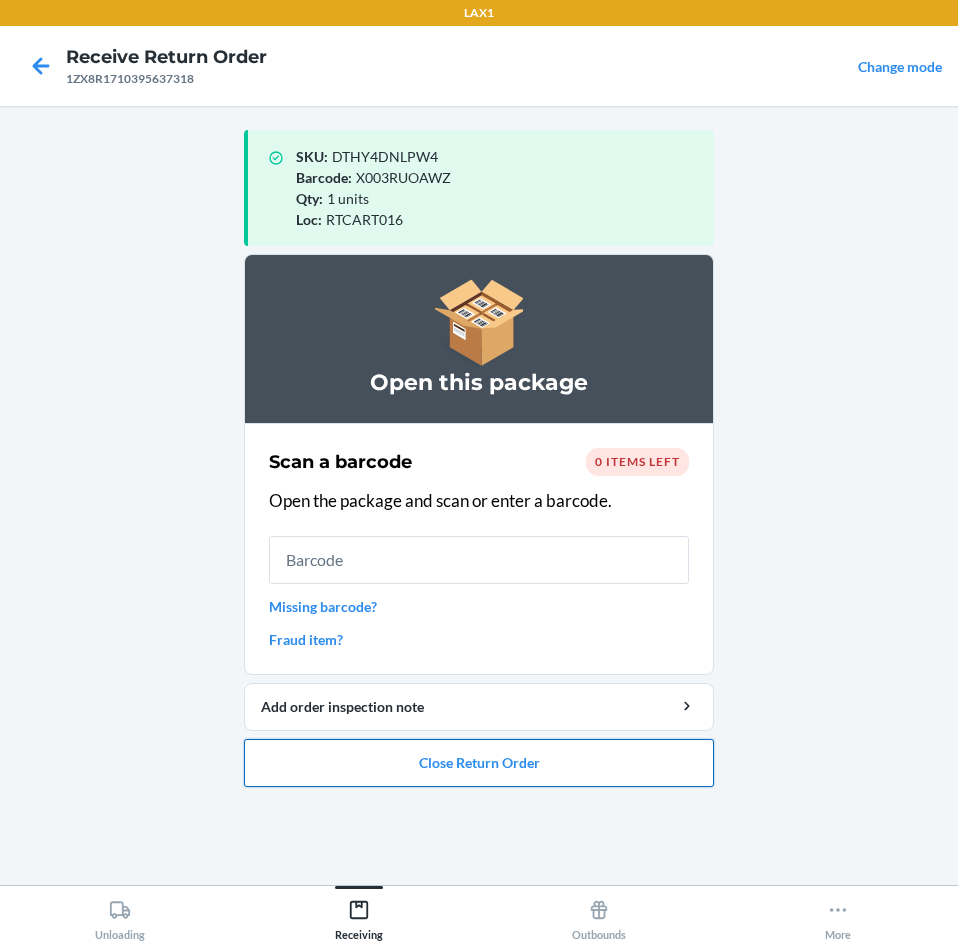 click on "Close Return Order" at bounding box center [479, 763] 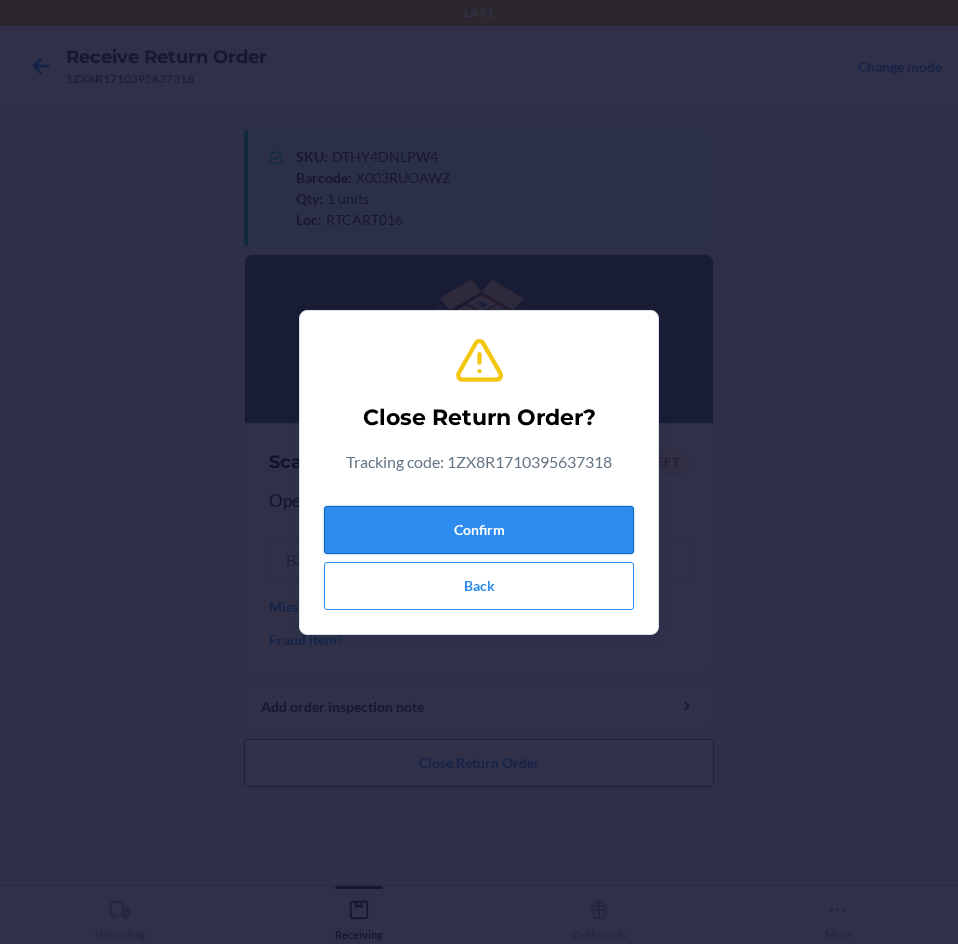 click on "Confirm" at bounding box center (479, 530) 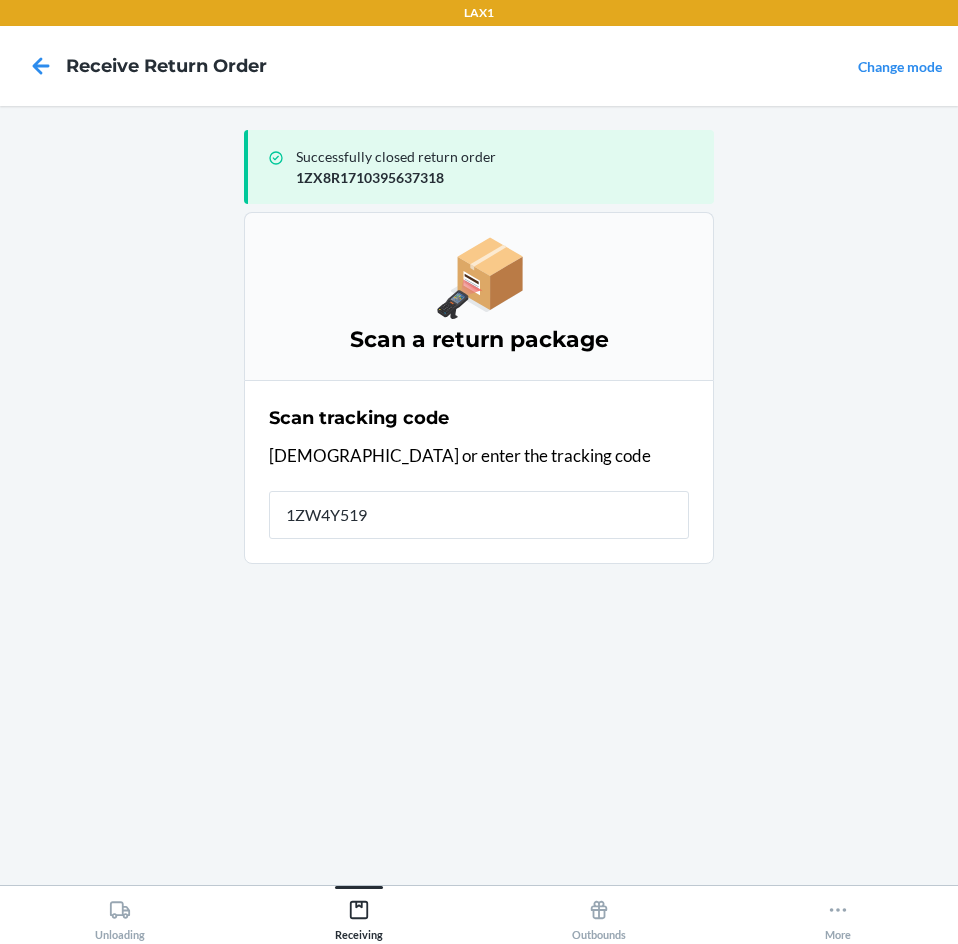 type on "1ZW4Y5199" 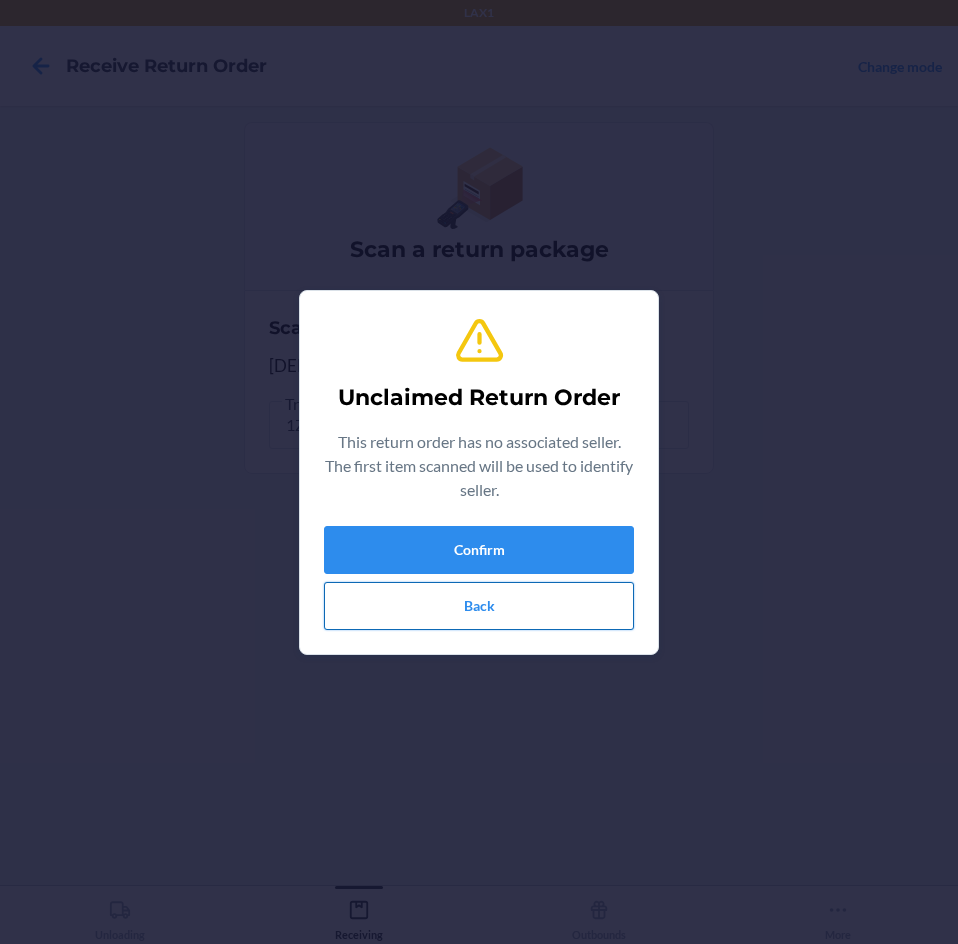 click on "Back" at bounding box center (479, 606) 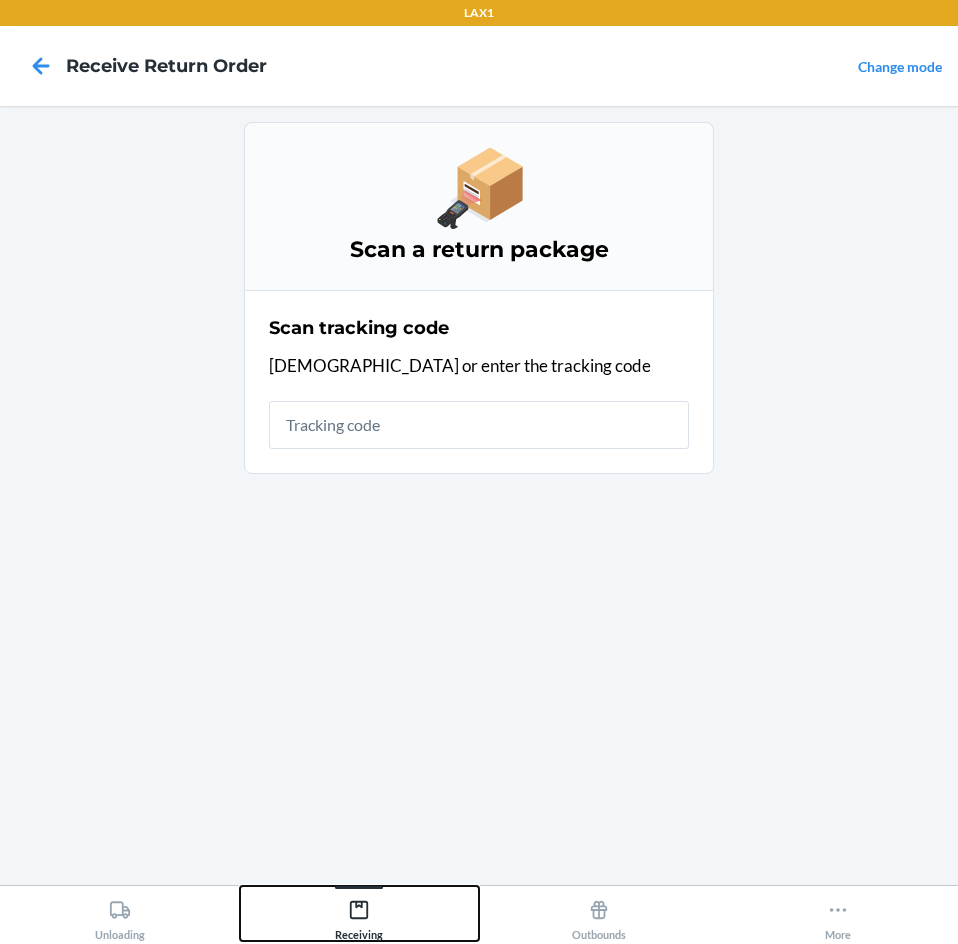 click 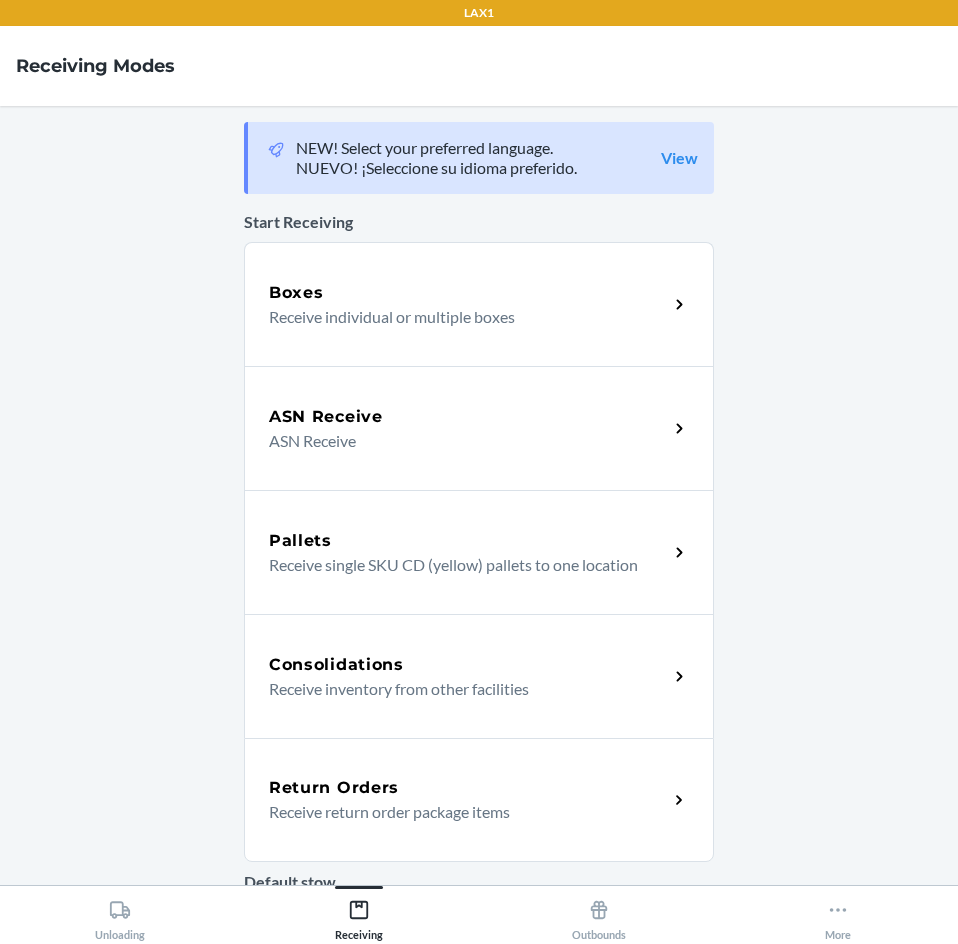click on "Return Orders Receive return order package items" at bounding box center (479, 800) 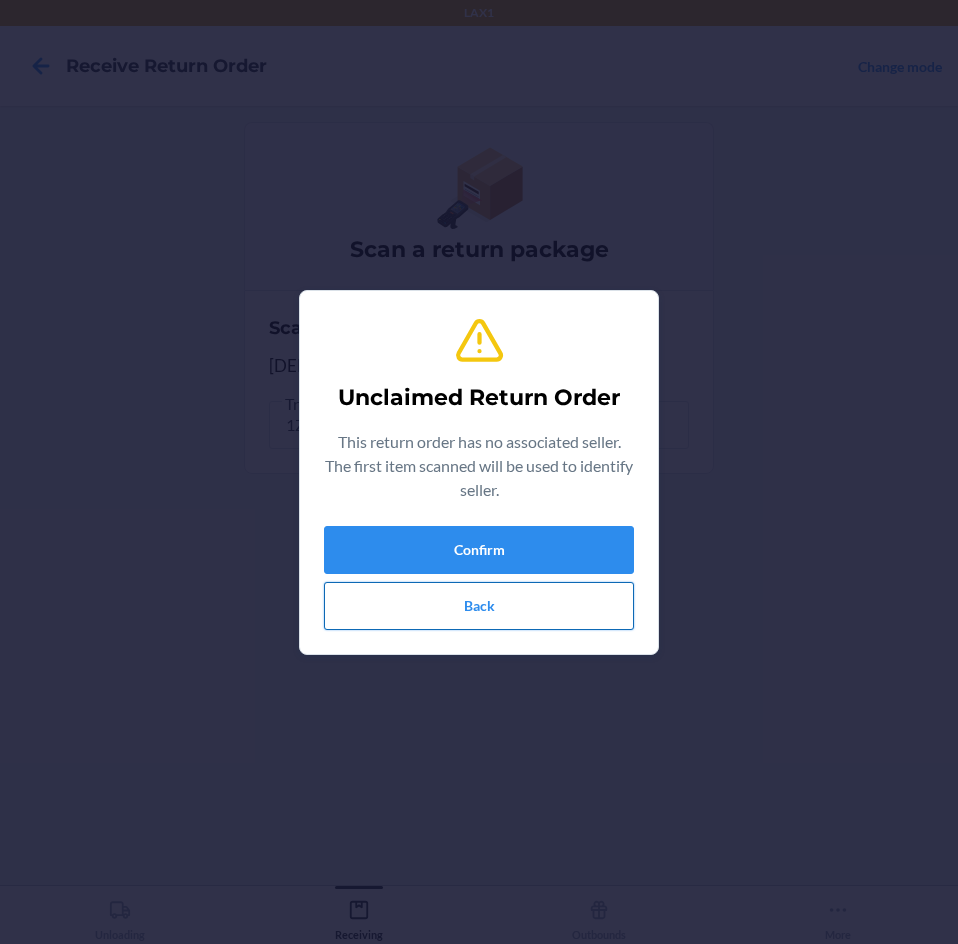 click on "Back" at bounding box center [479, 606] 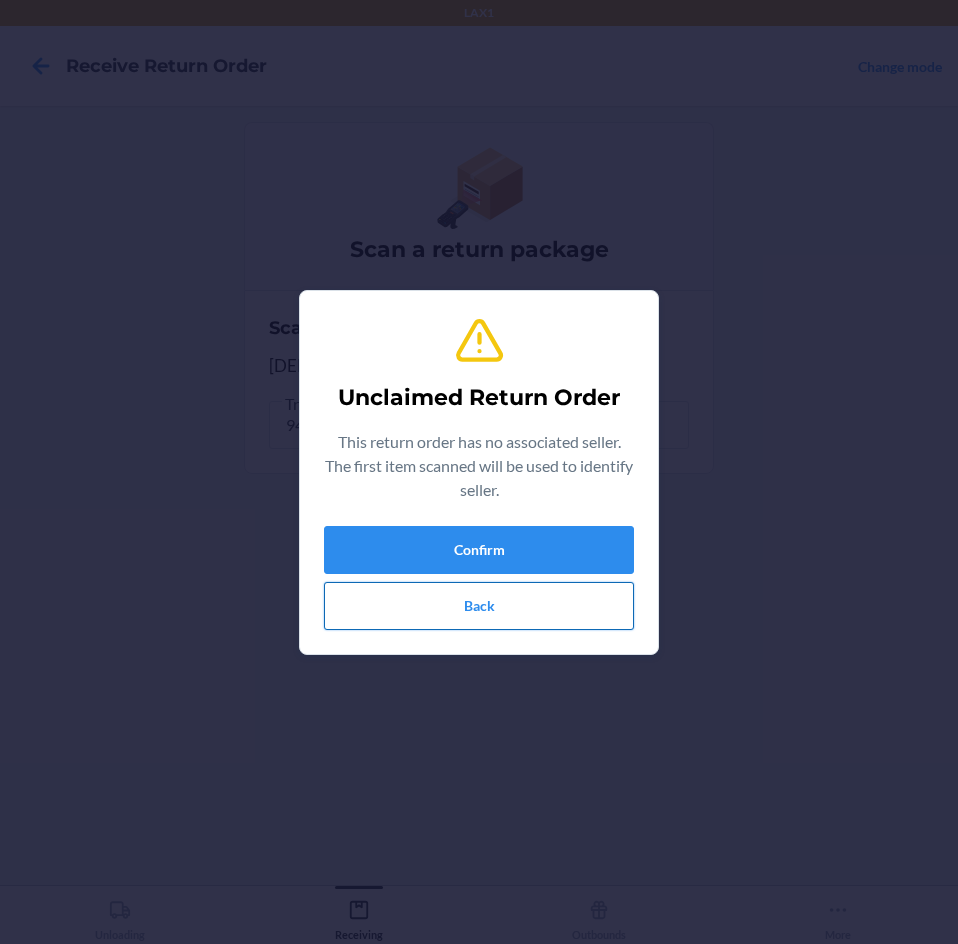 click on "Back" at bounding box center (479, 606) 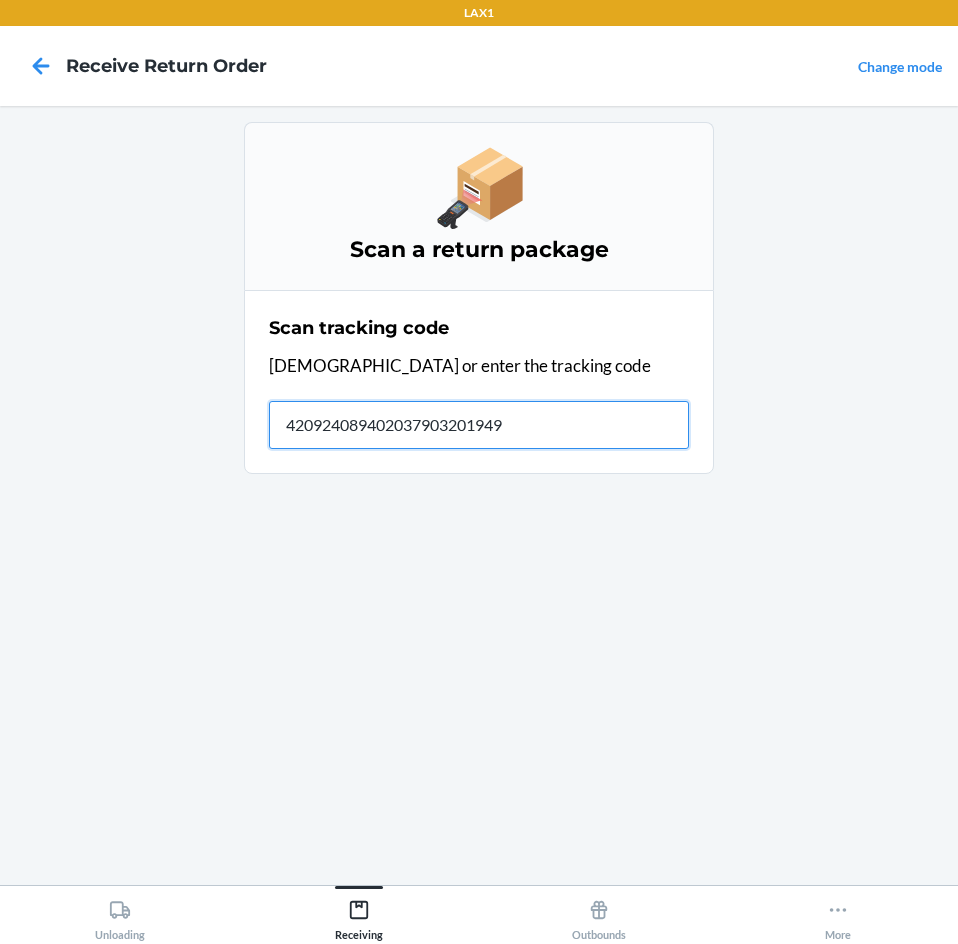type on "4209240894020379032019498" 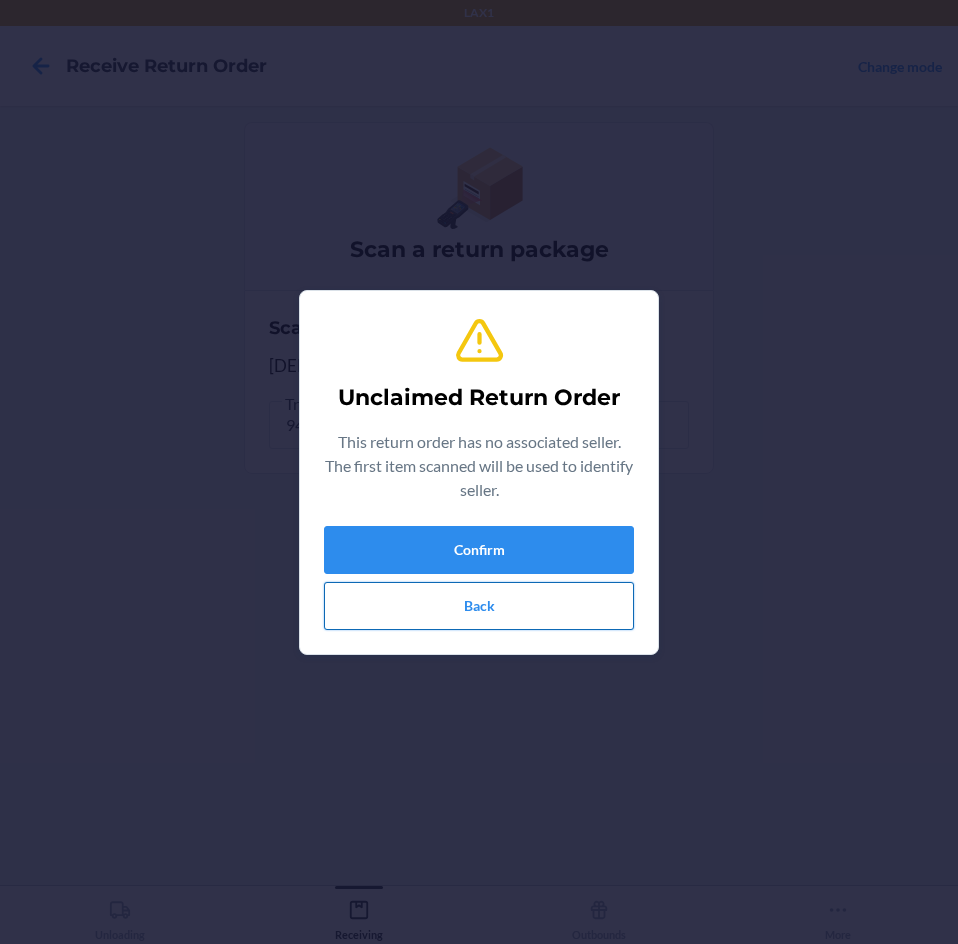 click on "Back" at bounding box center (479, 606) 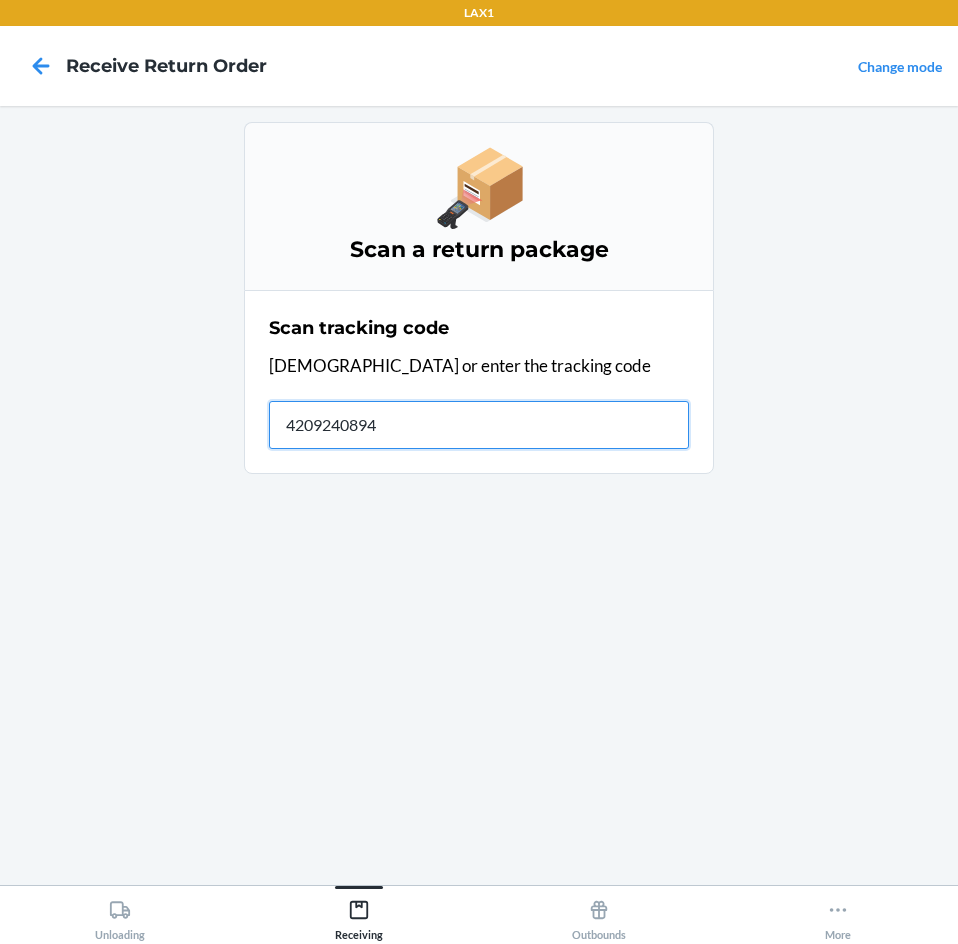 type on "42092408940" 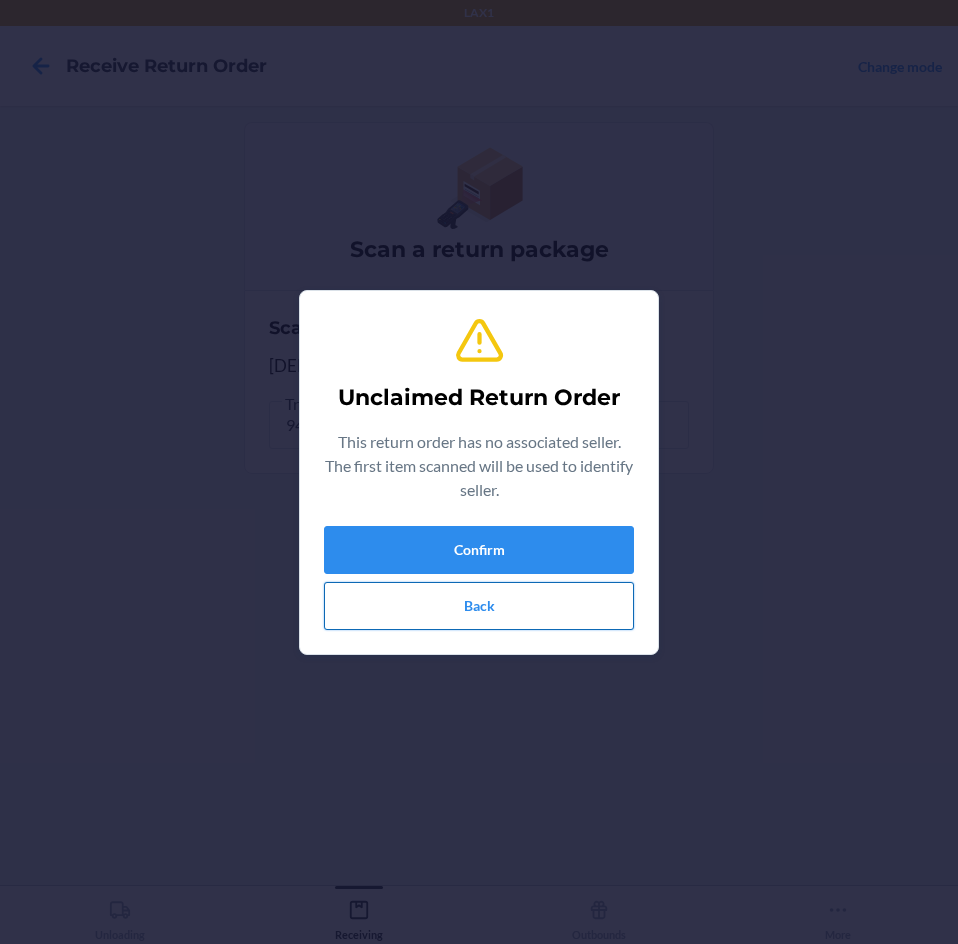 click on "Back" at bounding box center [479, 606] 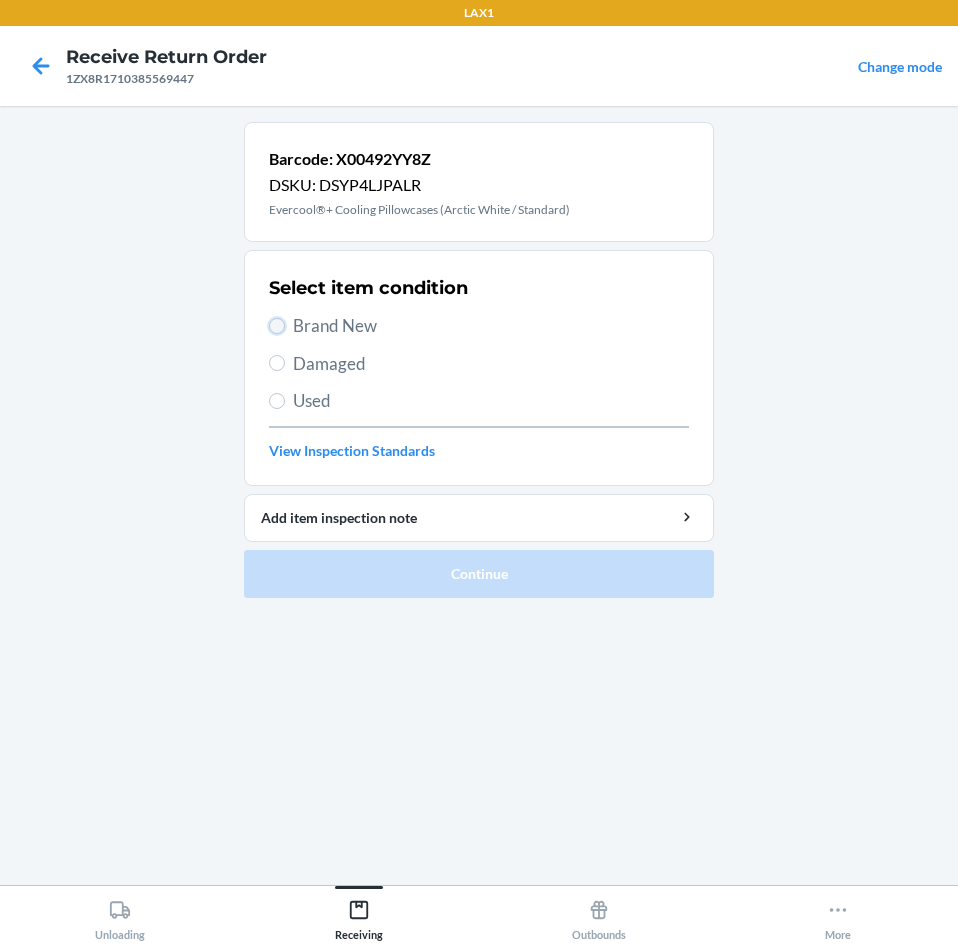 click on "Brand New" at bounding box center [277, 326] 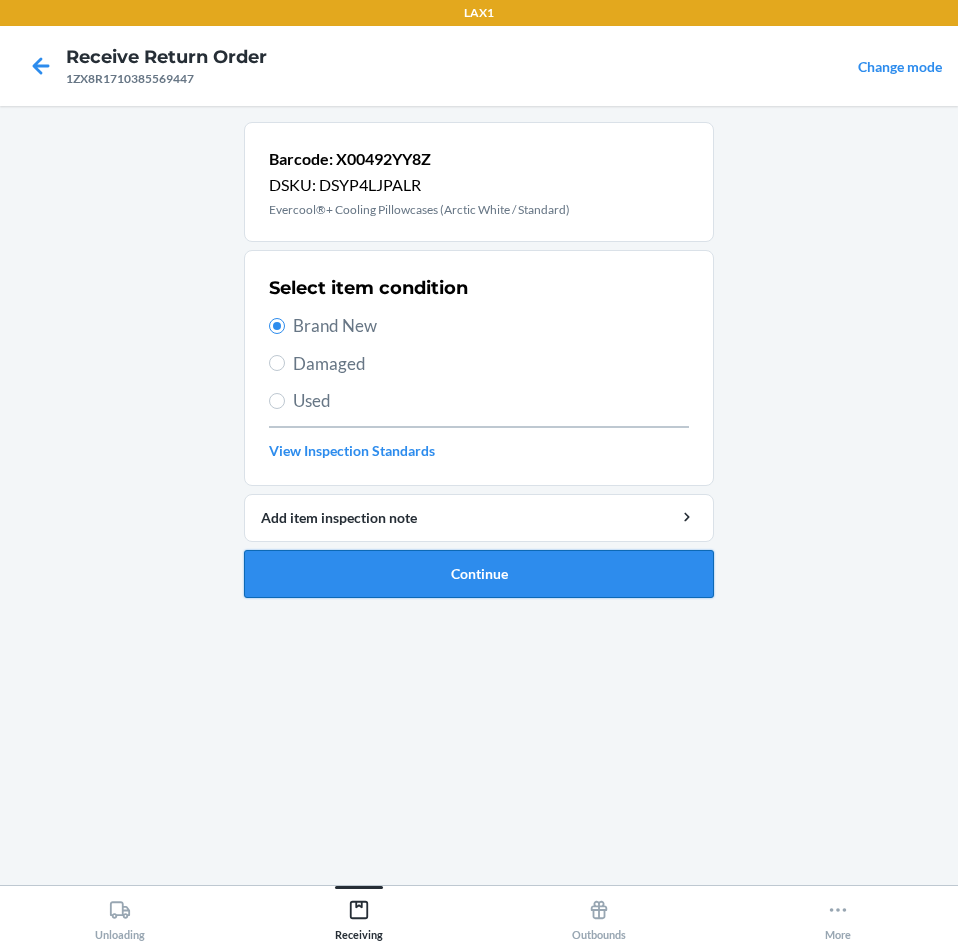 click on "Continue" at bounding box center (479, 574) 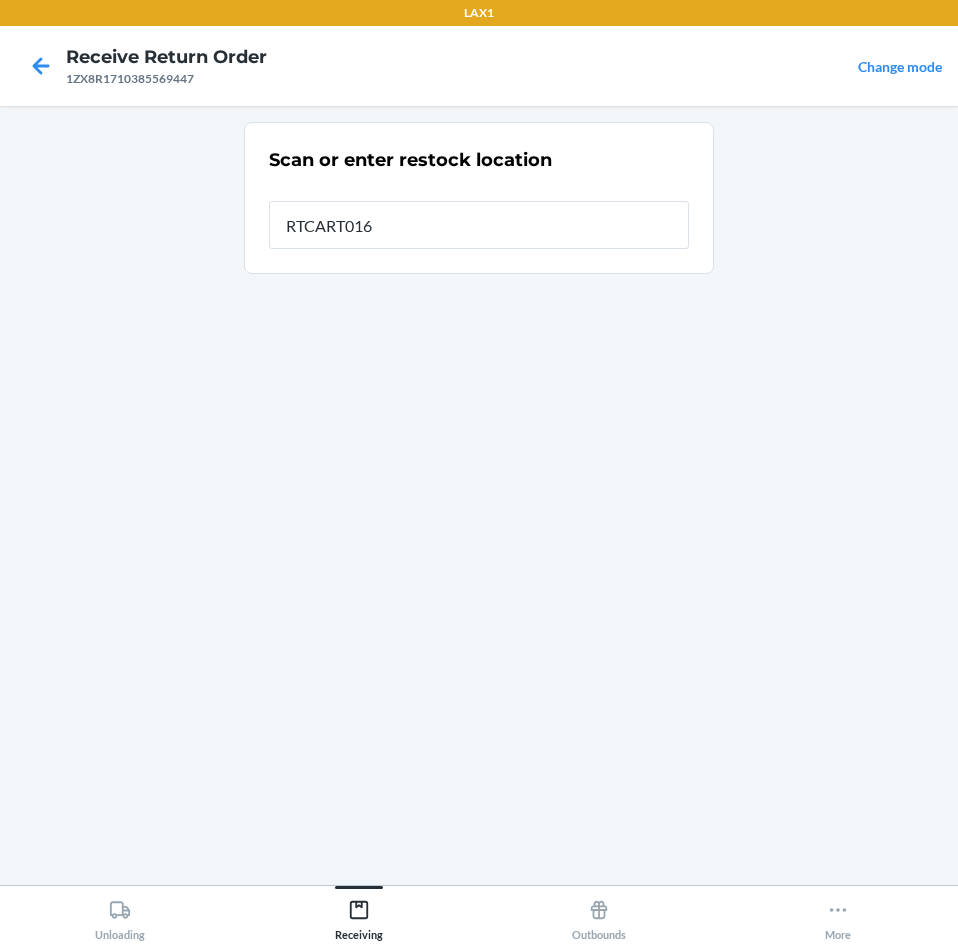 type on "RTCART016" 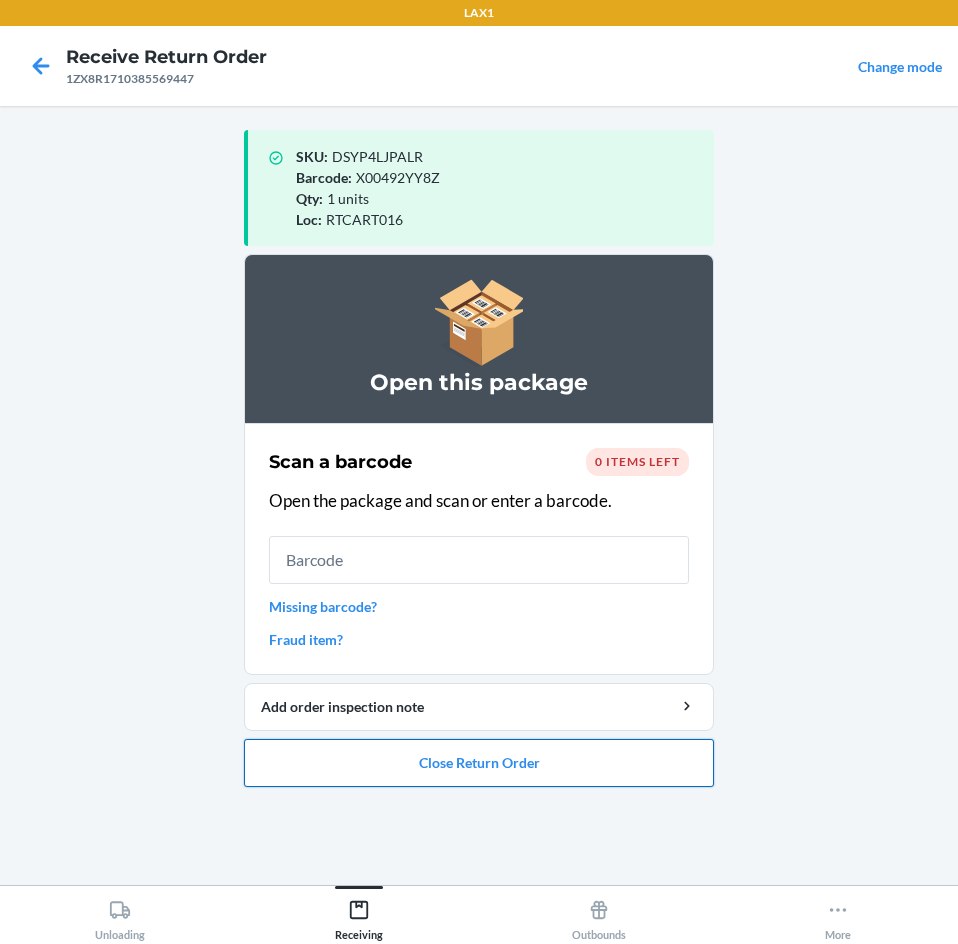 click on "Close Return Order" at bounding box center [479, 763] 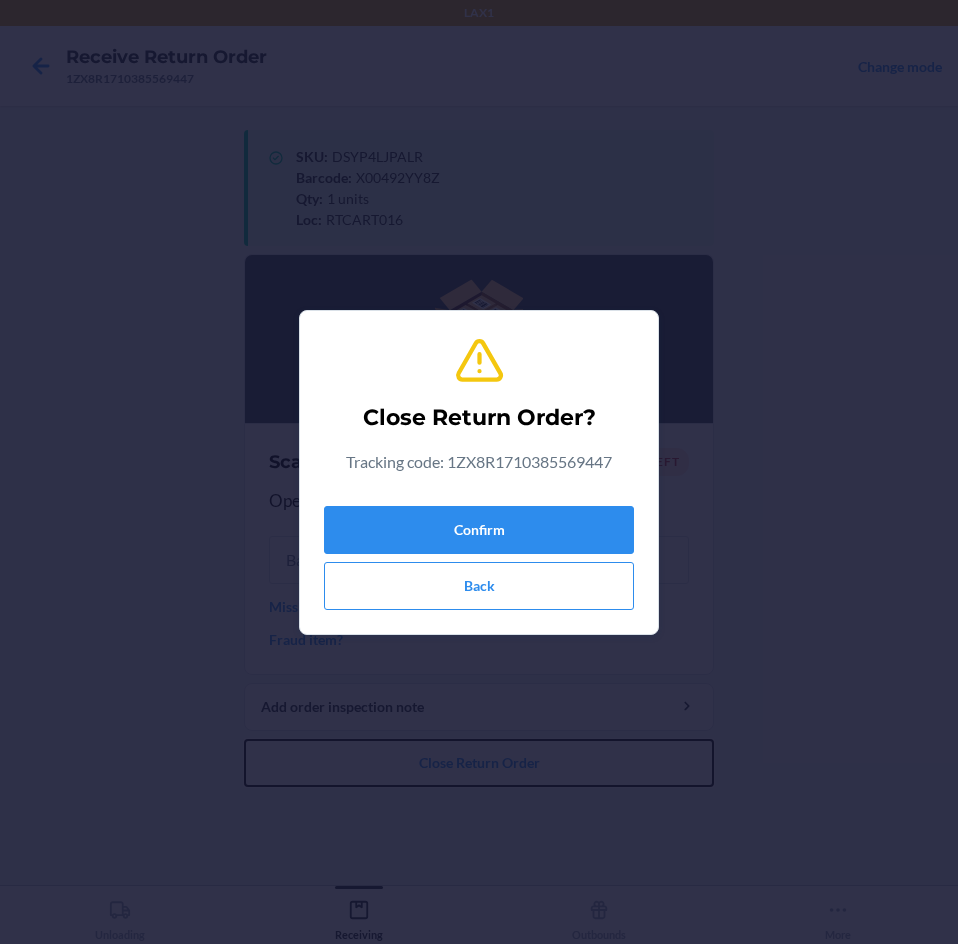 type 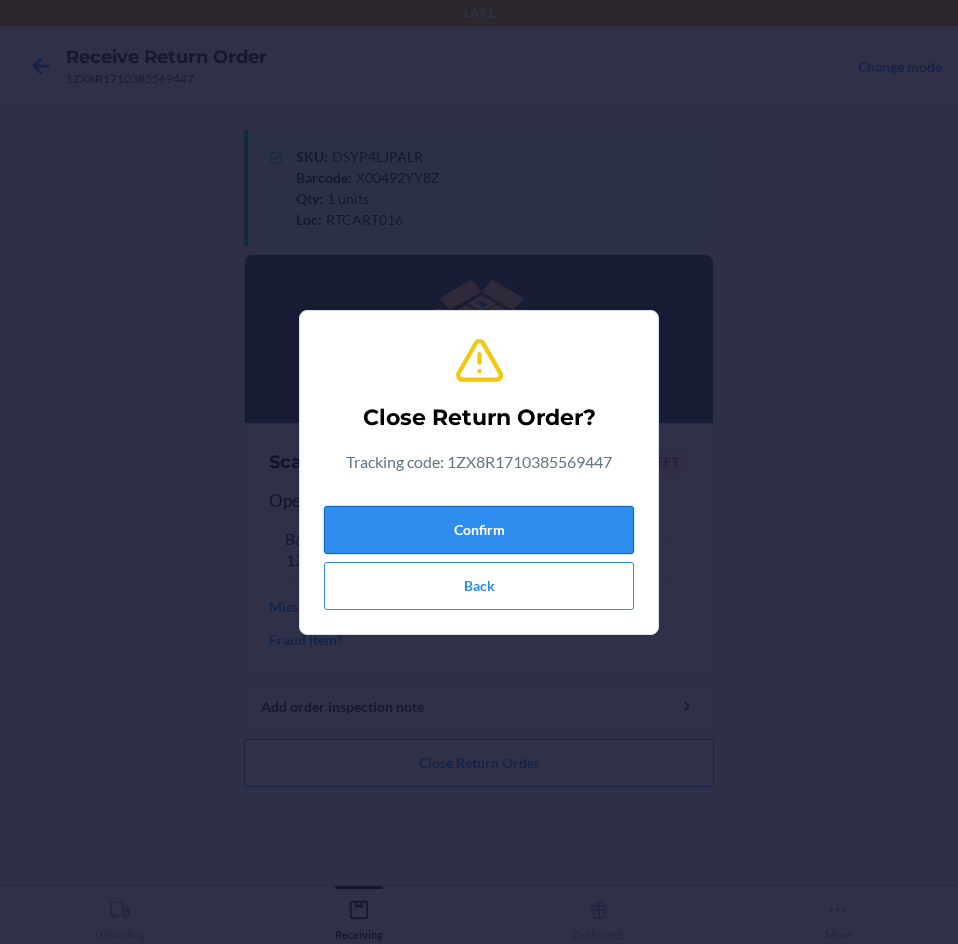 click on "Confirm" at bounding box center [479, 530] 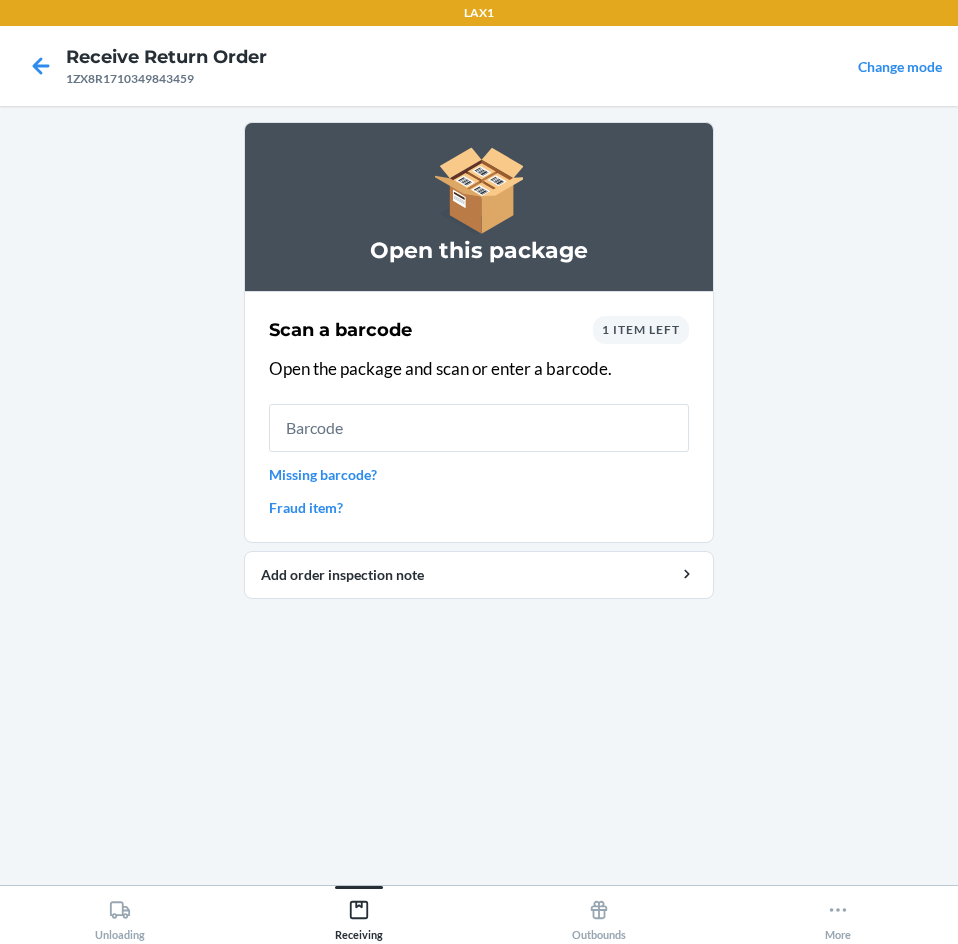 click on "Missing barcode?" at bounding box center [479, 474] 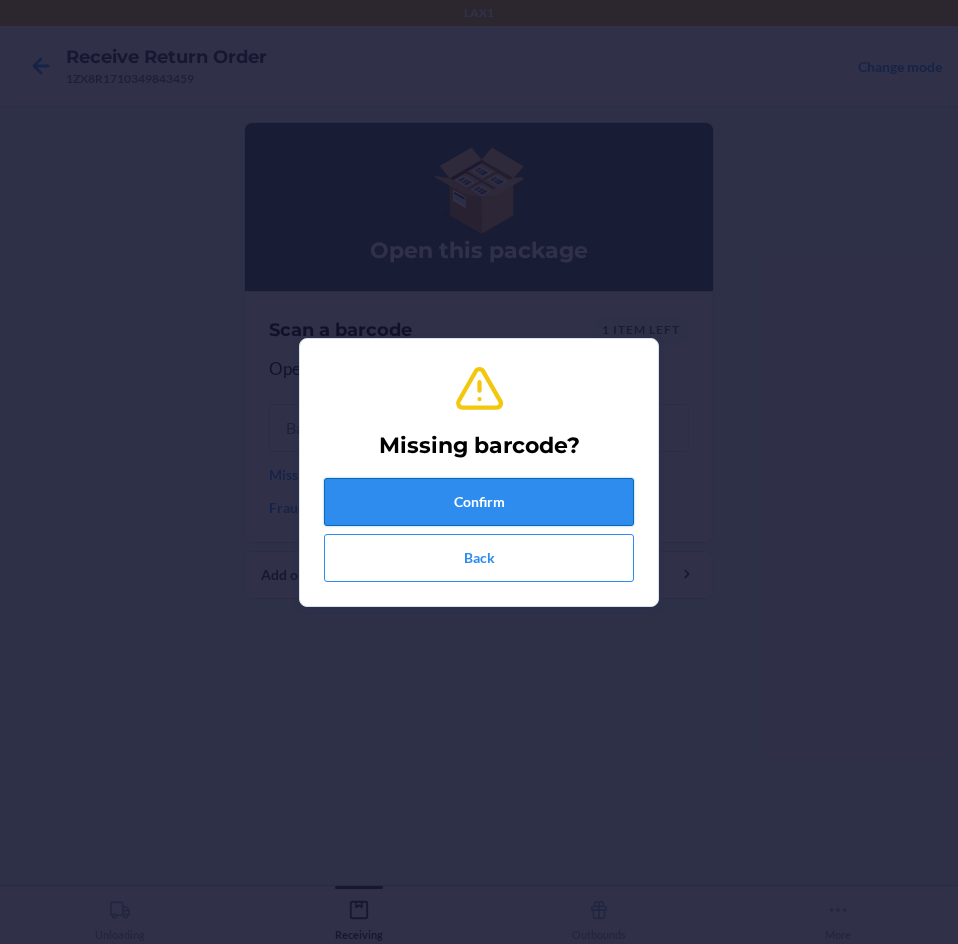 click on "Confirm" at bounding box center (479, 502) 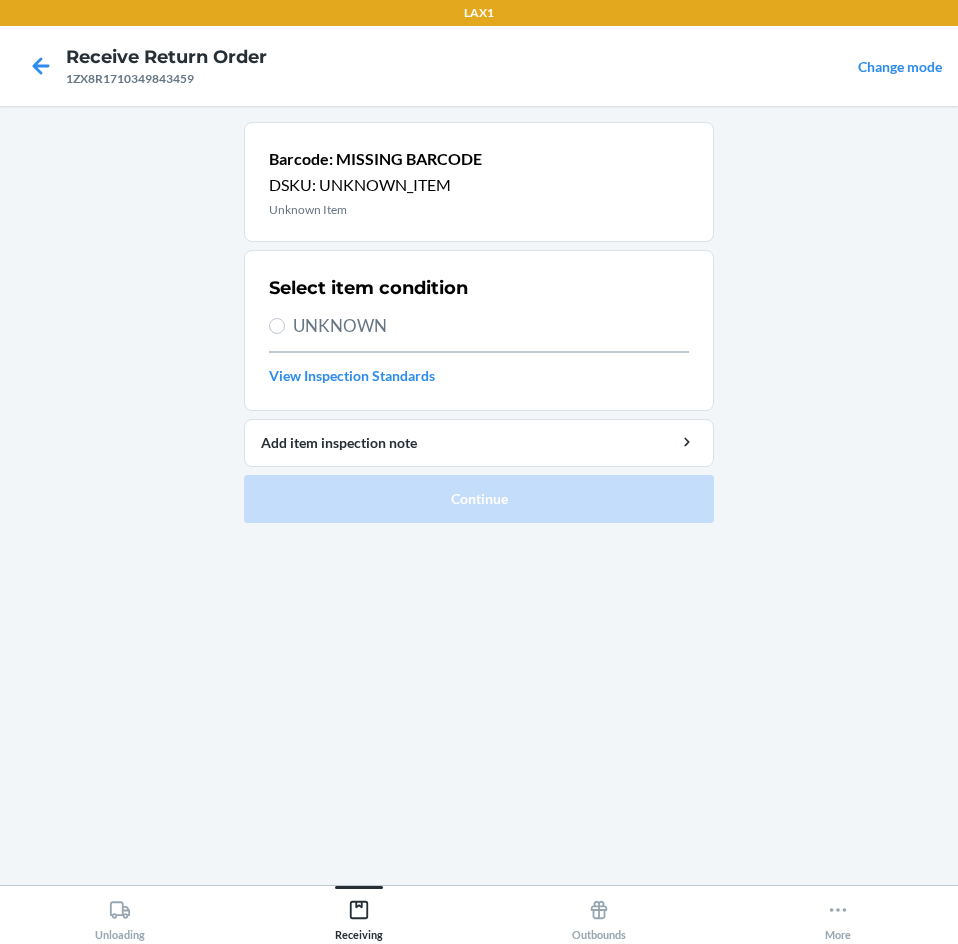 click on "UNKNOWN" at bounding box center [491, 326] 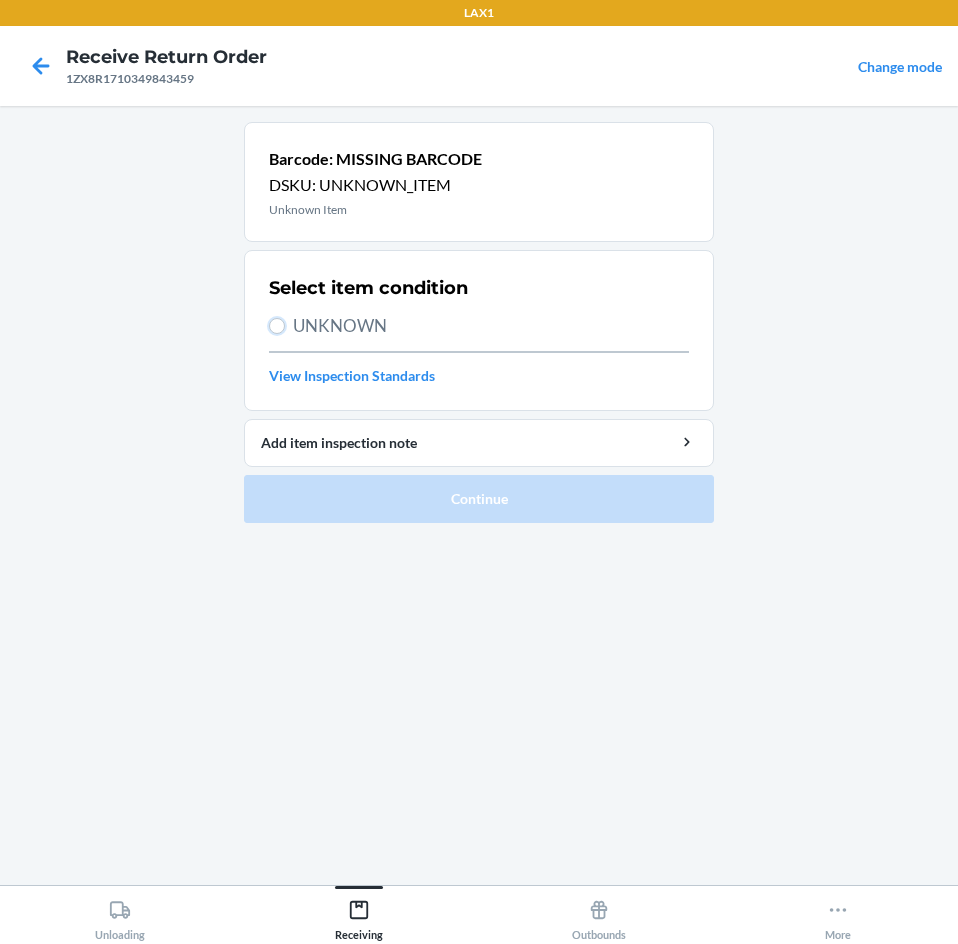 click on "UNKNOWN" at bounding box center [277, 326] 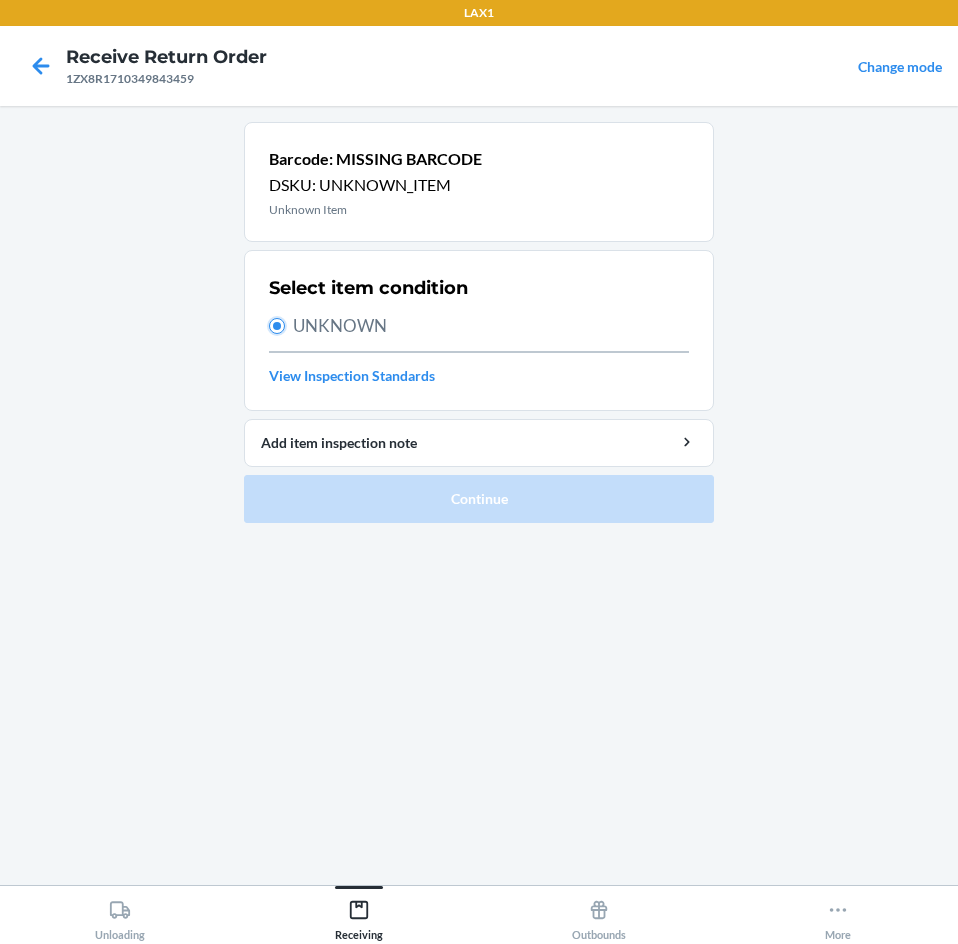 radio on "true" 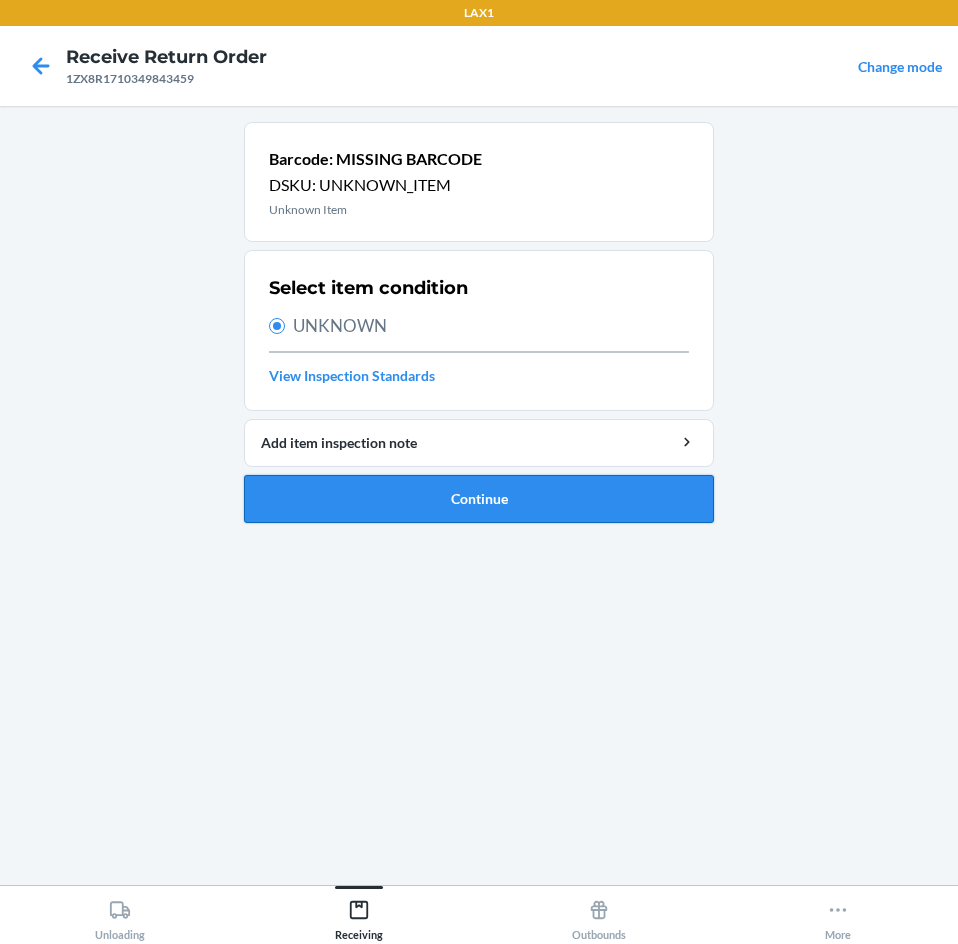 click on "Continue" at bounding box center (479, 499) 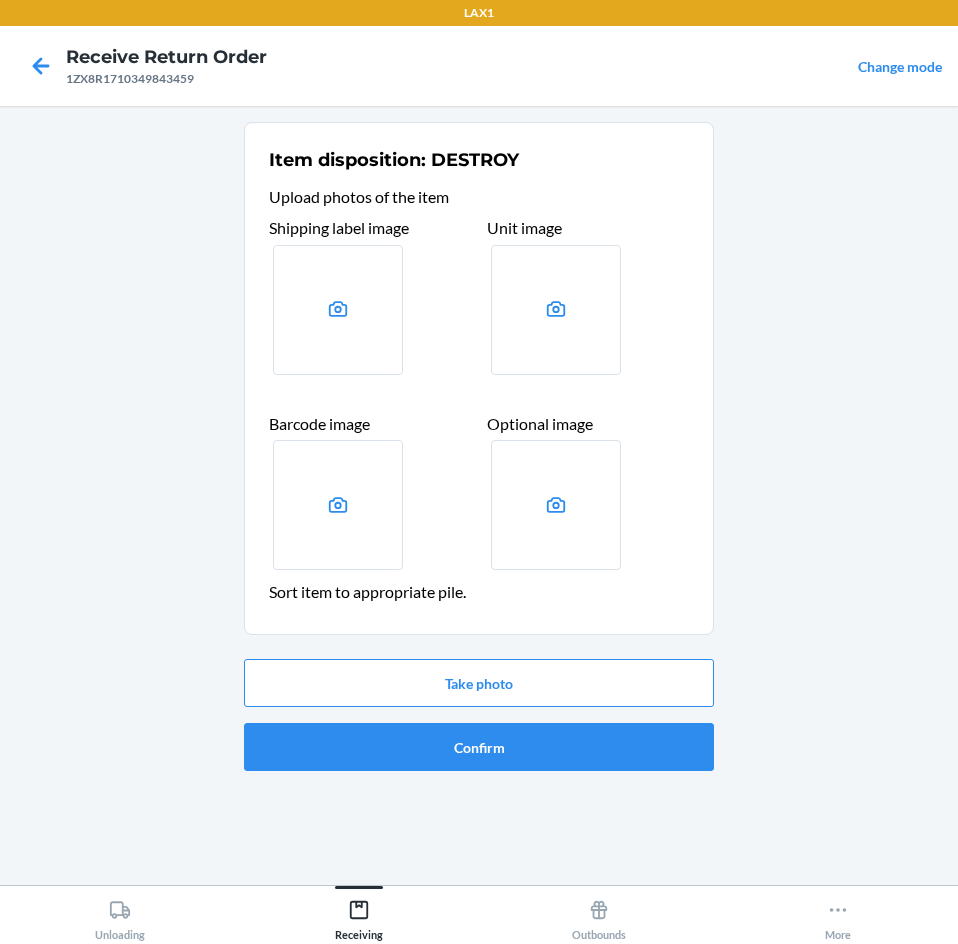 click 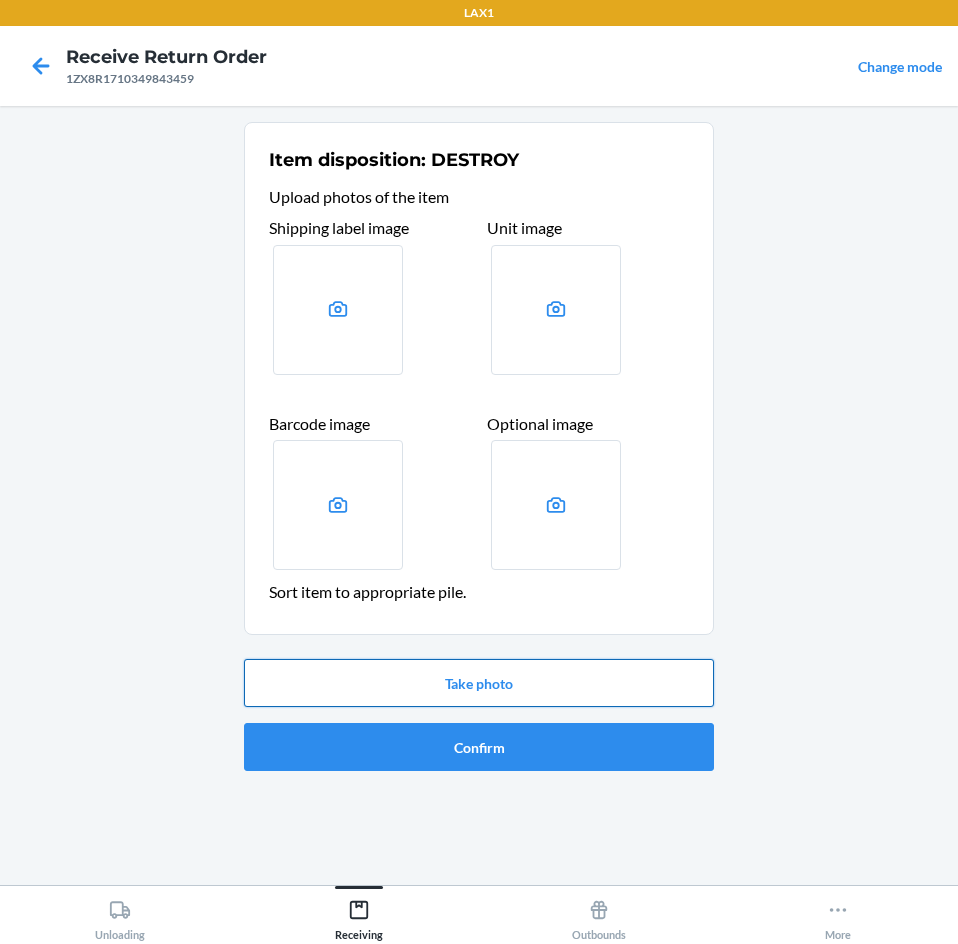 click on "Take photo" at bounding box center (479, 683) 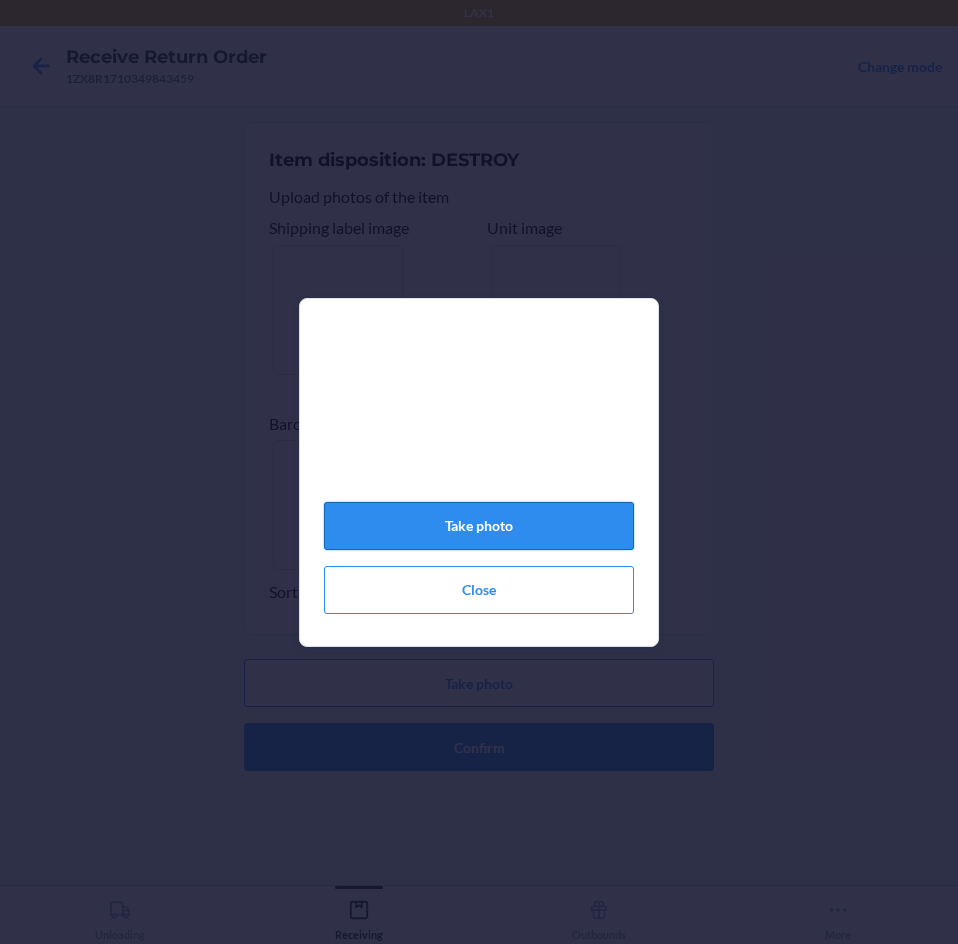 click on "Take photo" 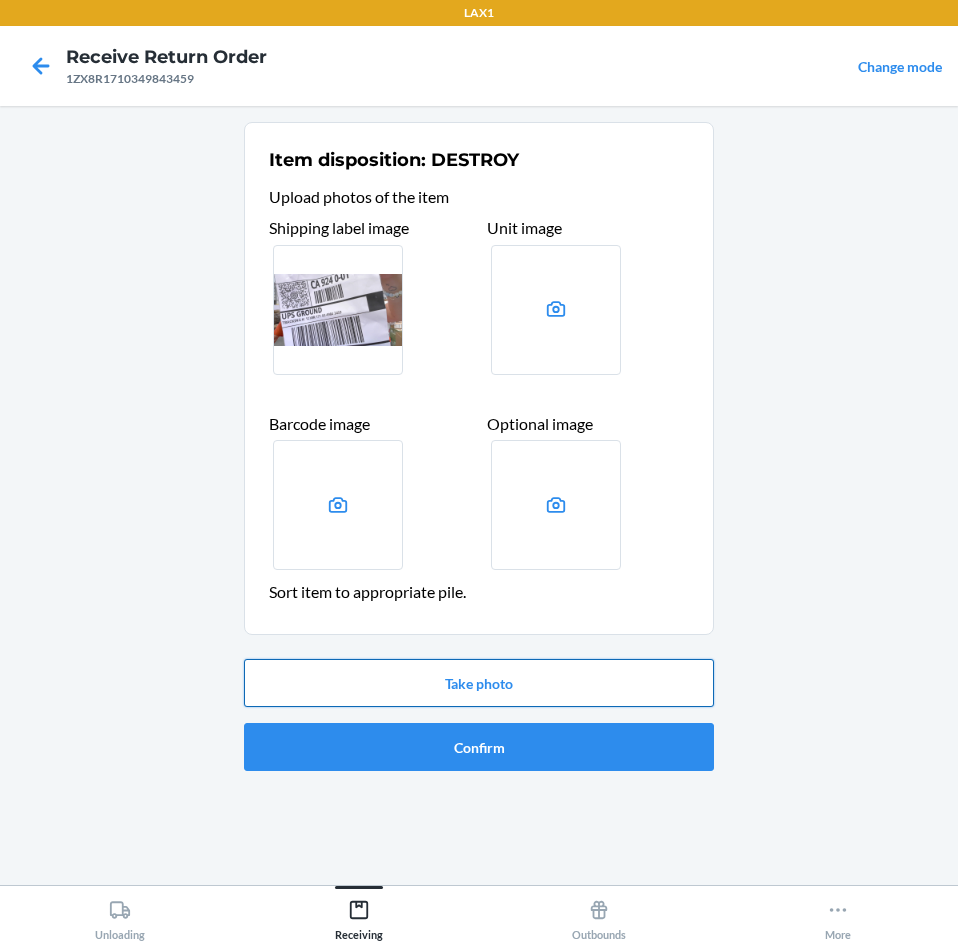 click on "Take photo" at bounding box center (479, 683) 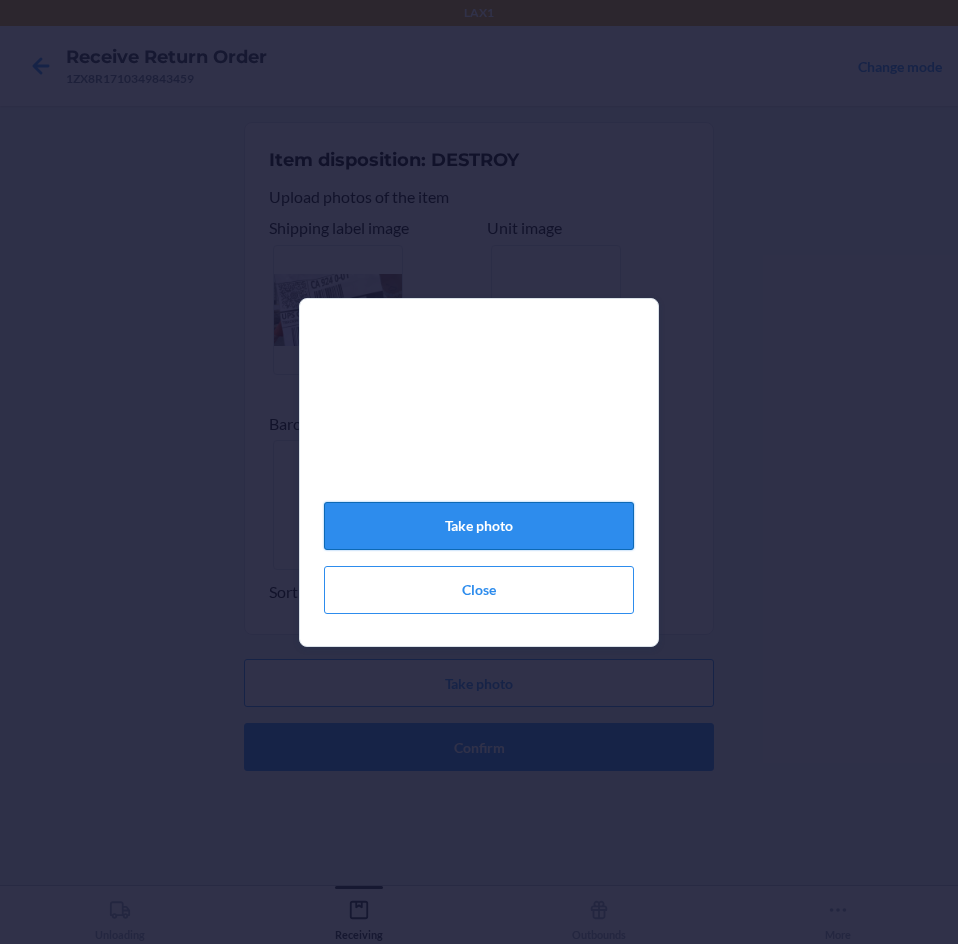click on "Take photo" 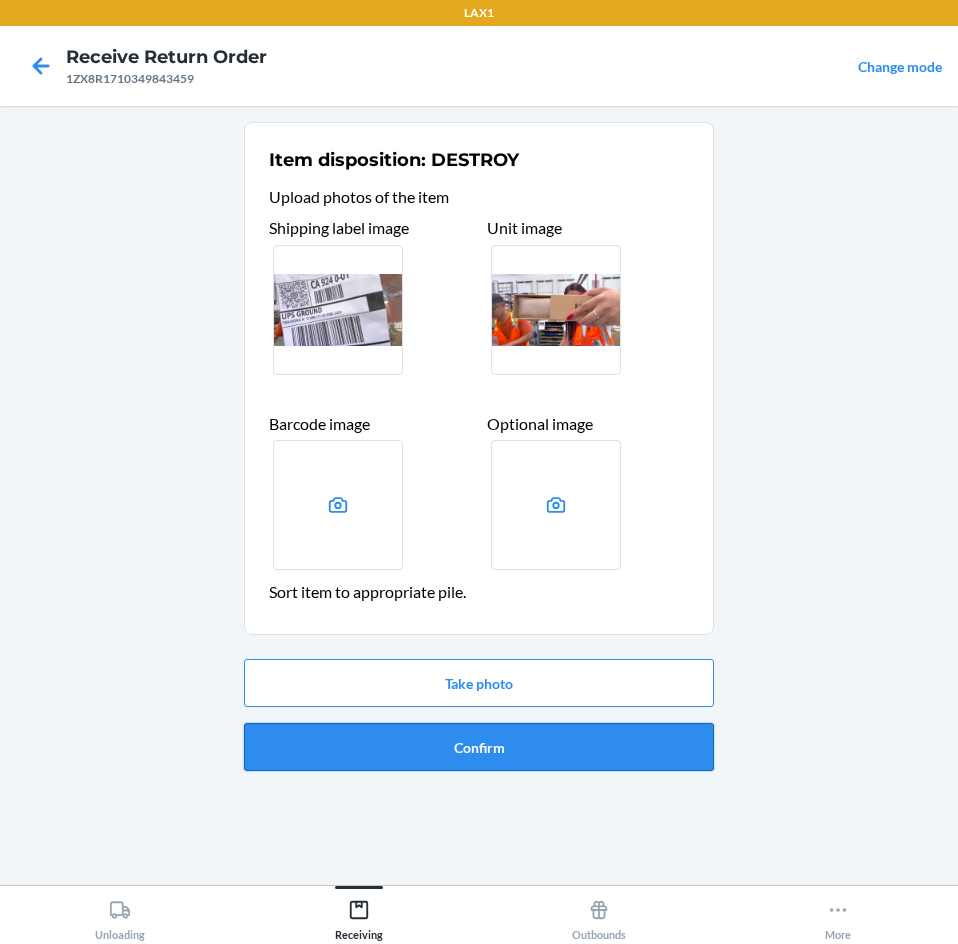 click on "Confirm" at bounding box center [479, 747] 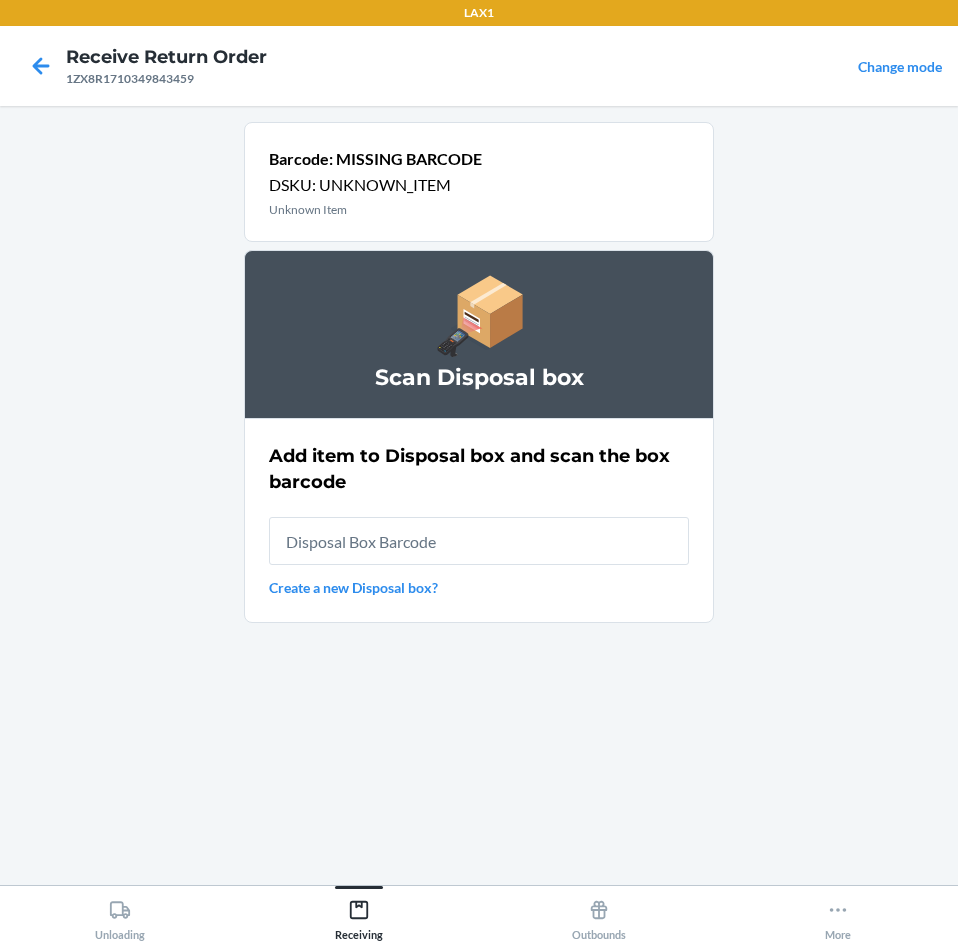 click at bounding box center [479, 541] 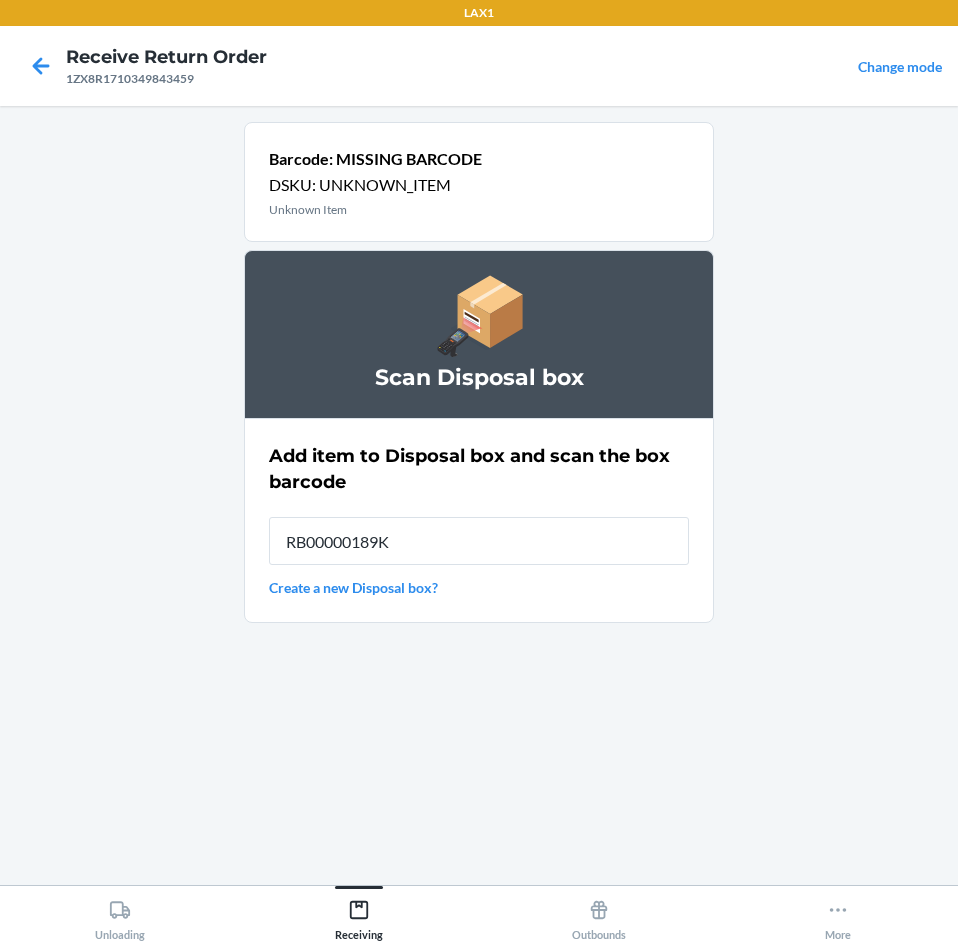 type on "RB00000189K" 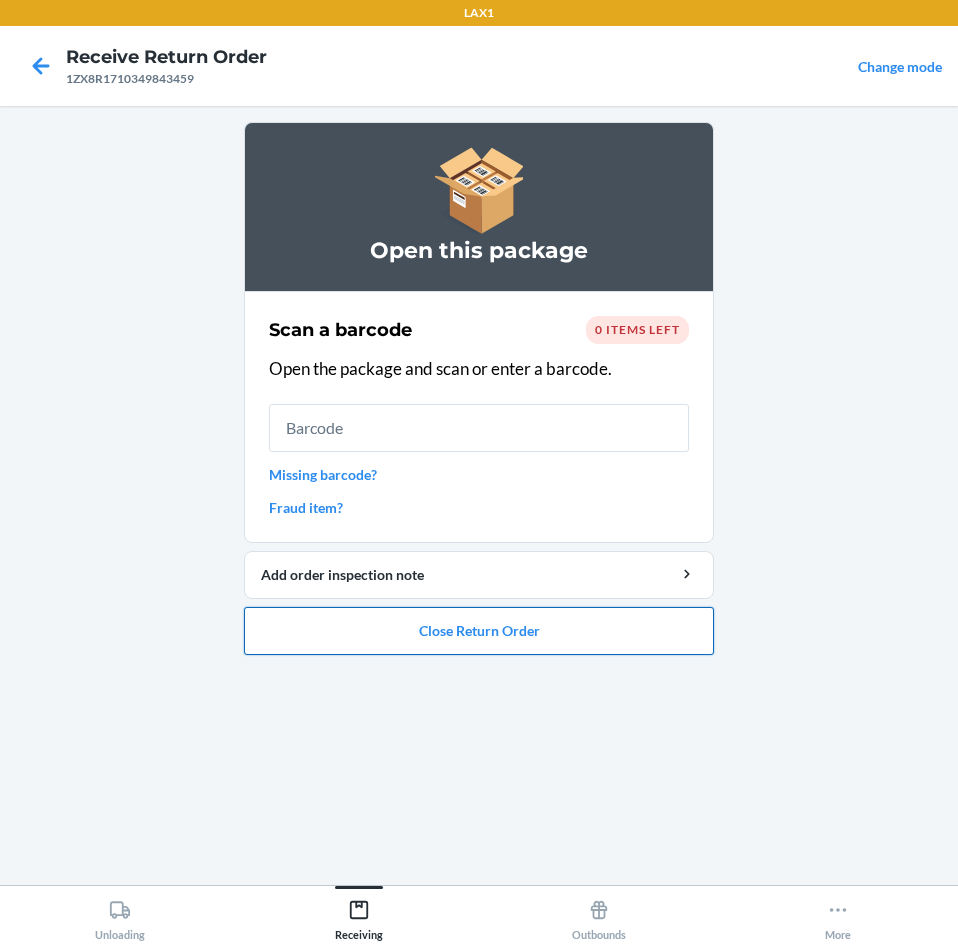 click on "Close Return Order" at bounding box center (479, 631) 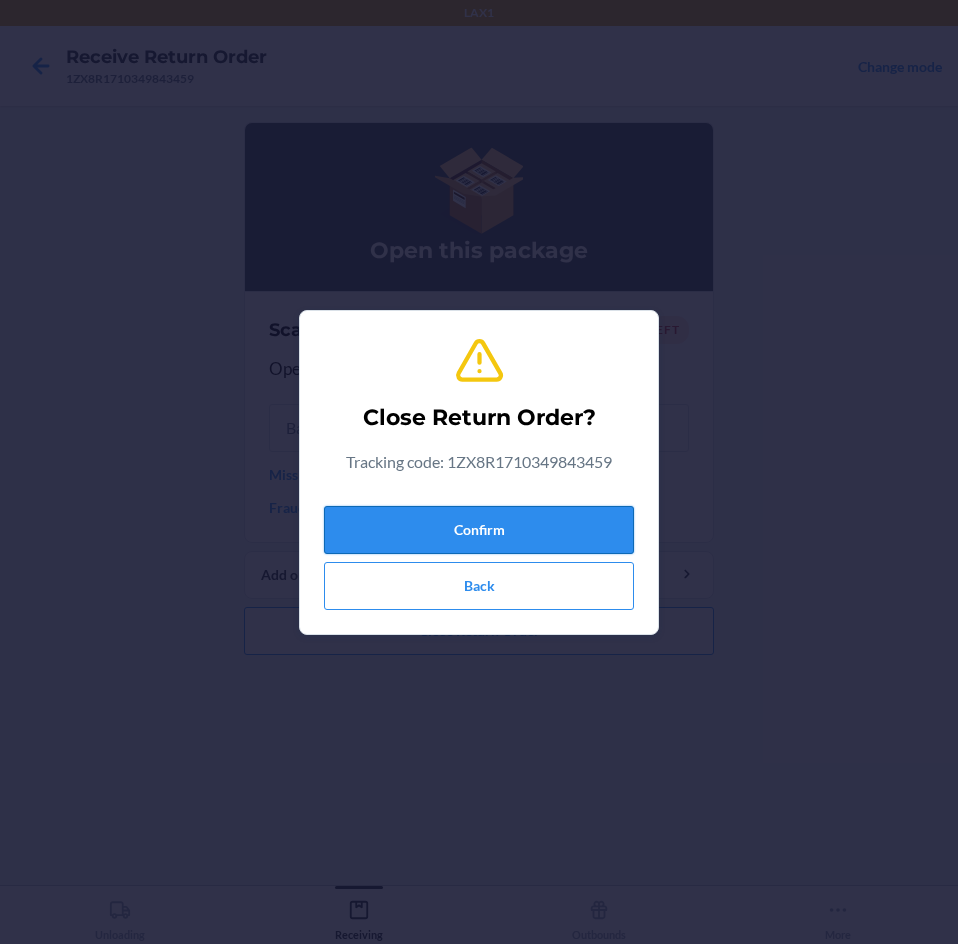 click on "Confirm" at bounding box center (479, 530) 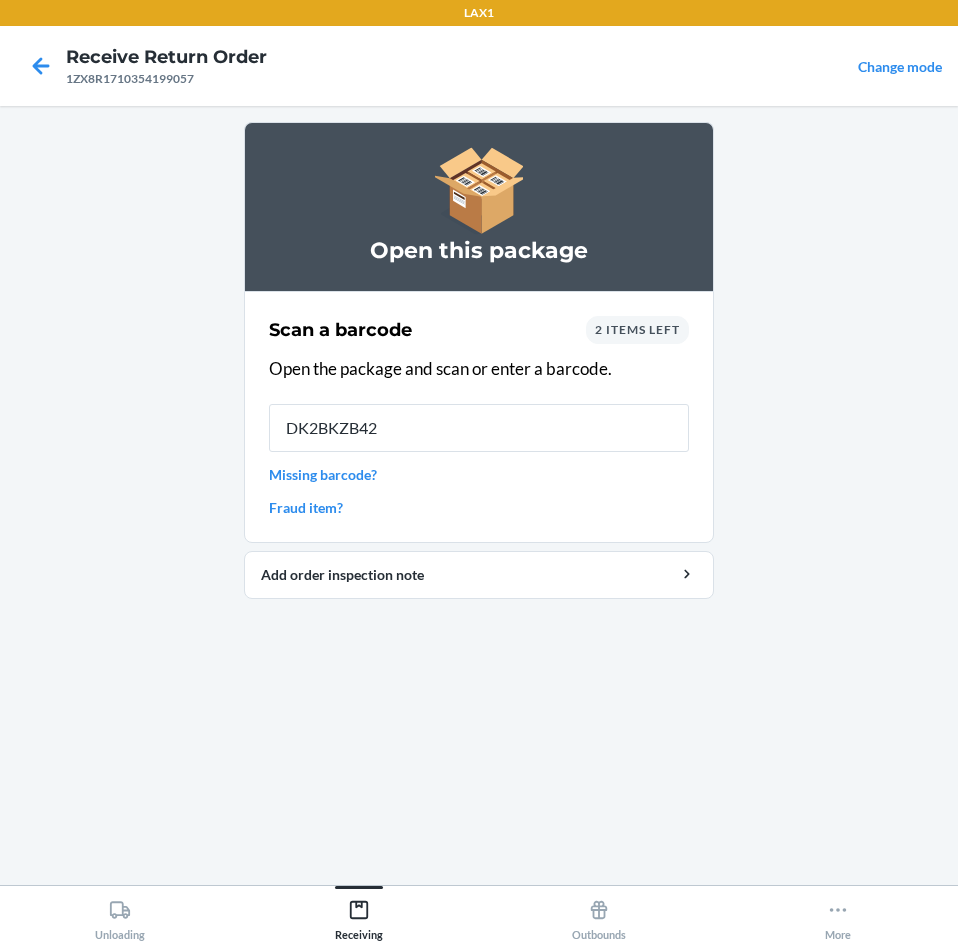 type on "DK2BKZB42M" 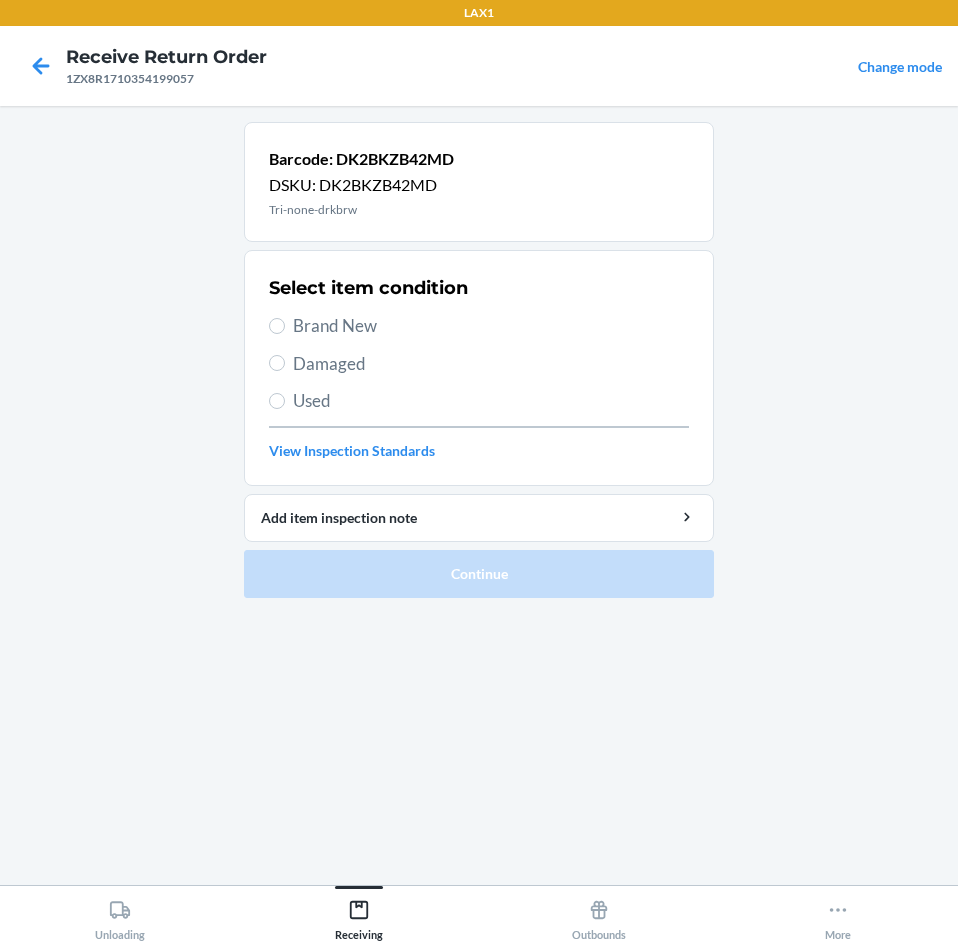 click on "Brand New" at bounding box center (479, 326) 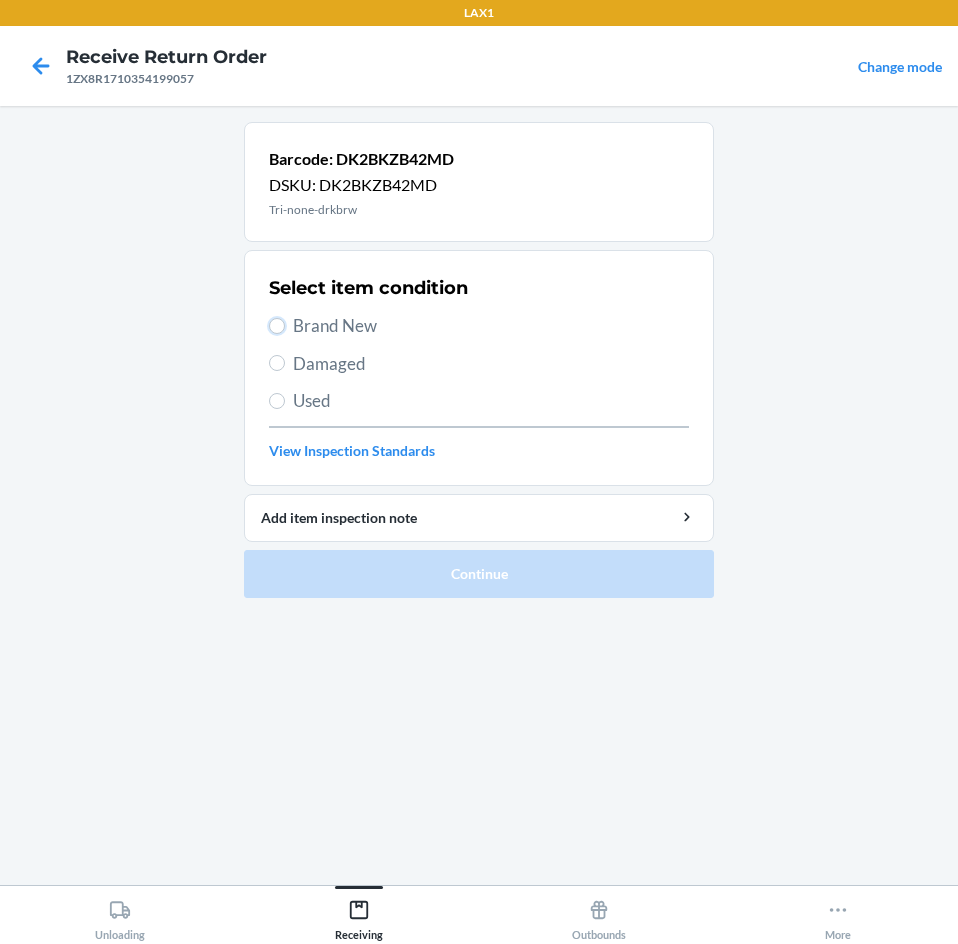 click on "Brand New" at bounding box center [277, 326] 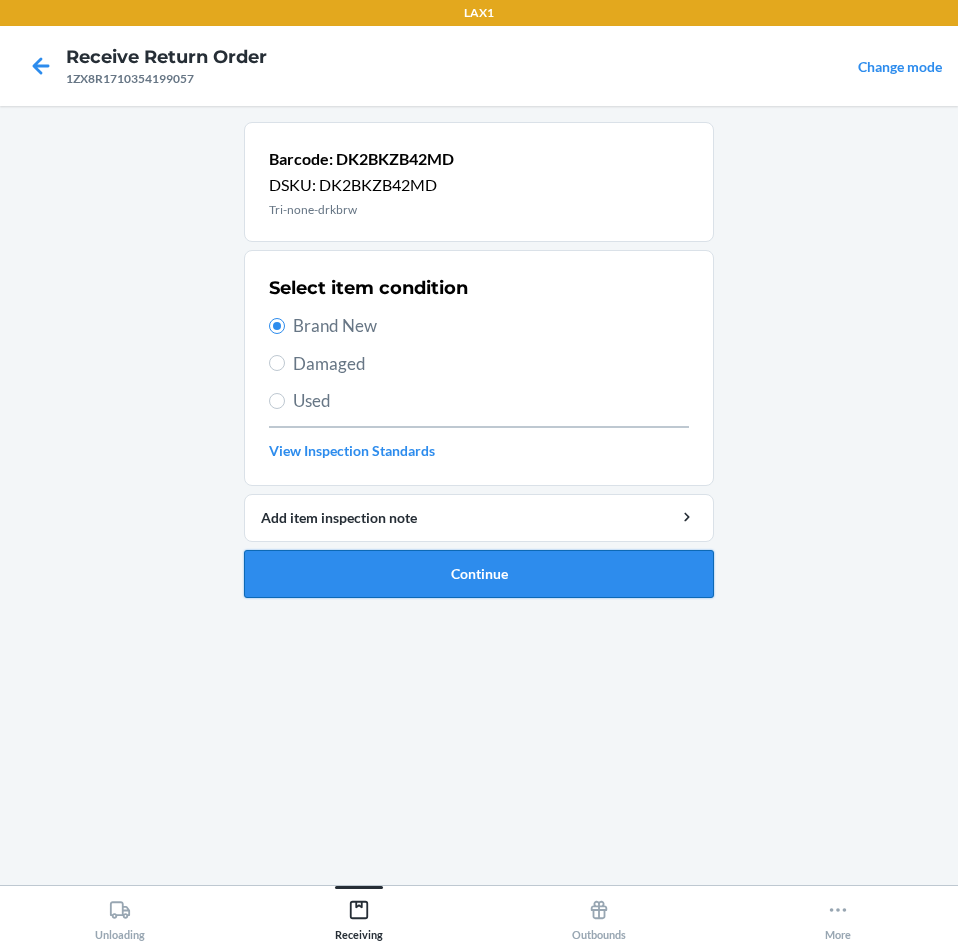click on "Continue" at bounding box center (479, 574) 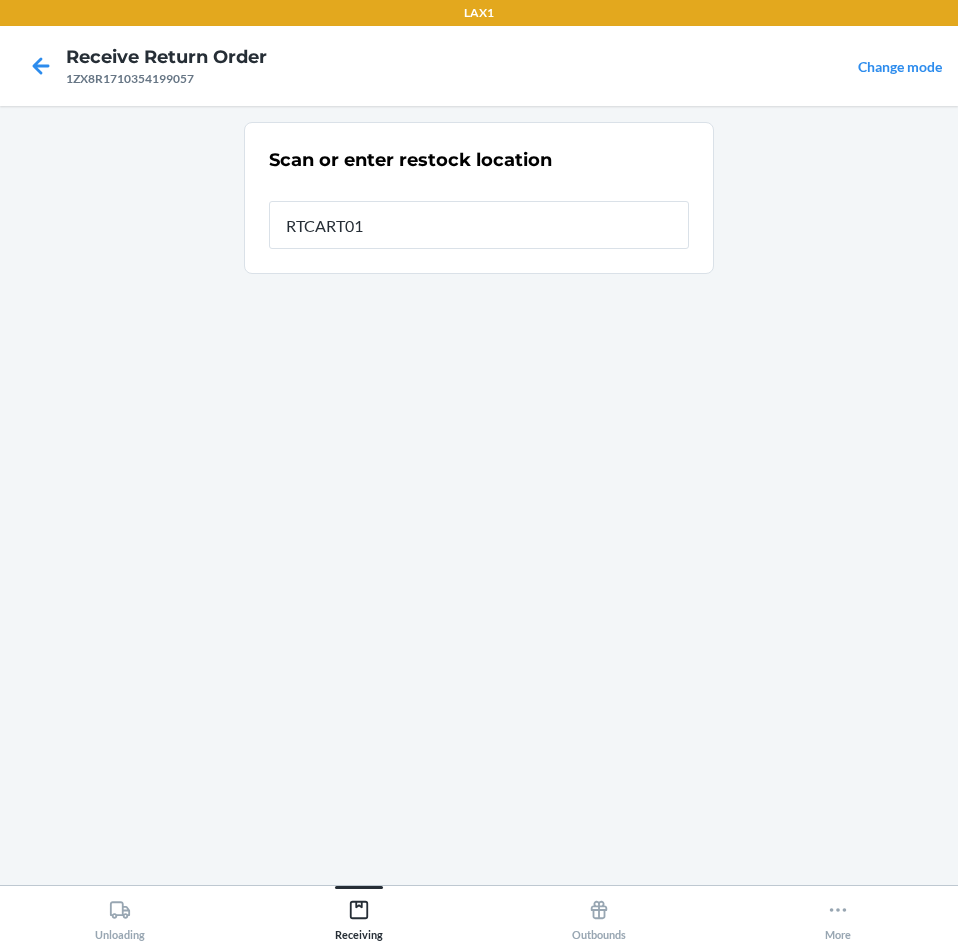 type on "RTCART016" 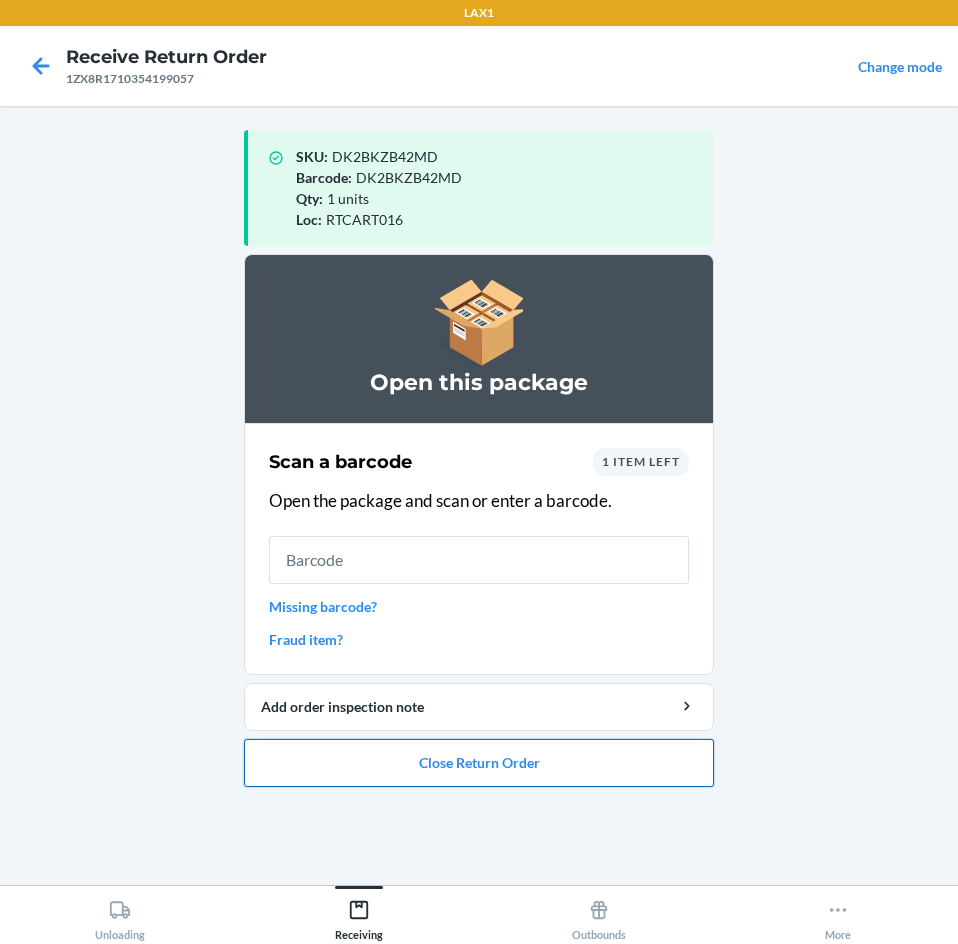 click on "Close Return Order" at bounding box center (479, 763) 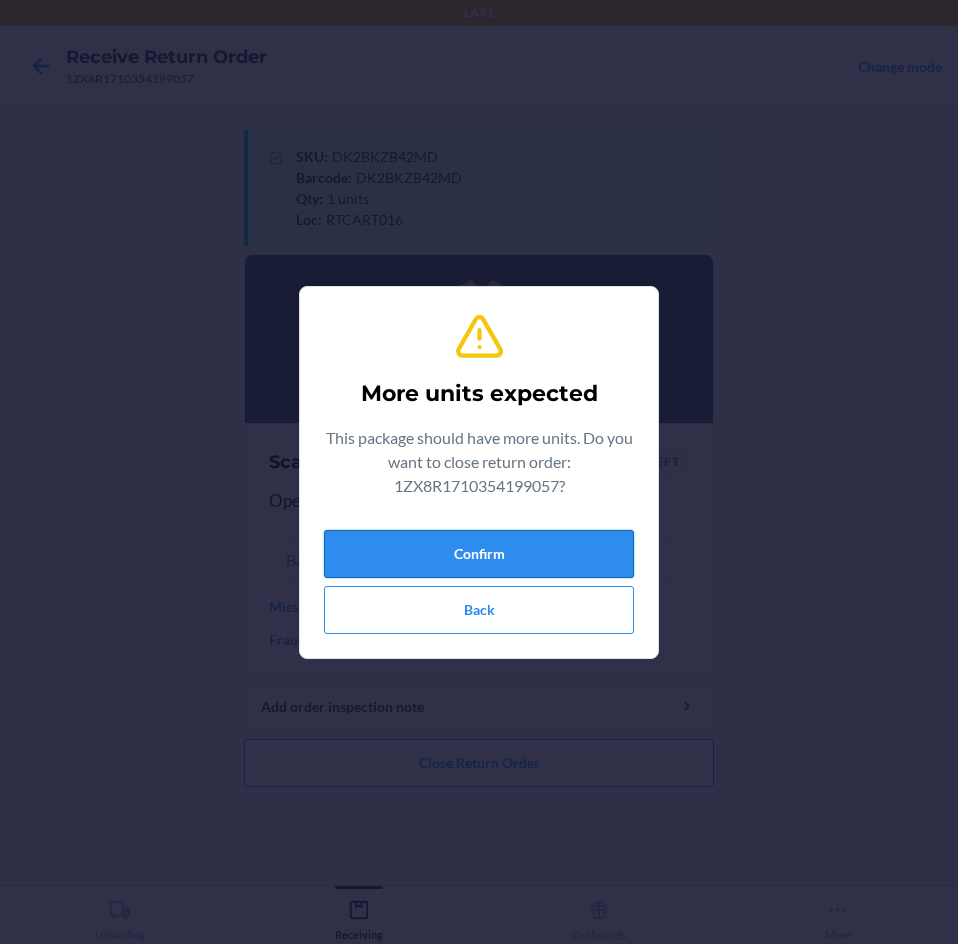 click on "Confirm" at bounding box center [479, 554] 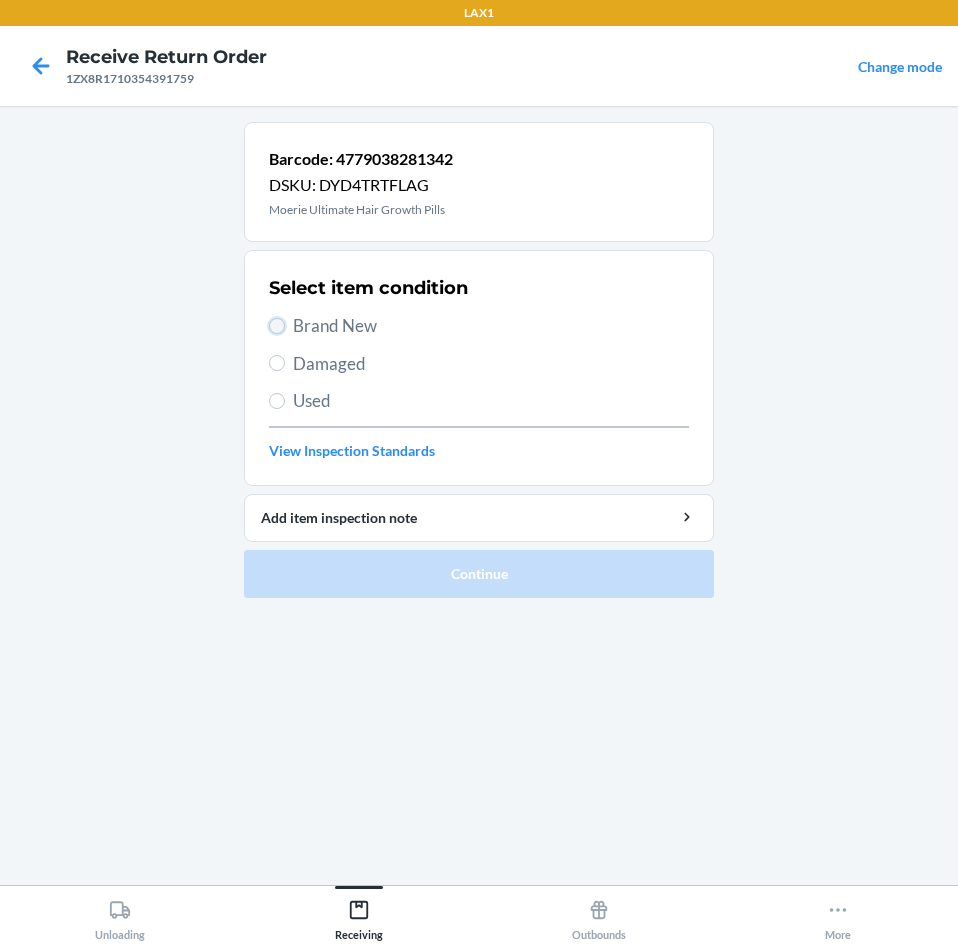 click on "Brand New" at bounding box center [277, 326] 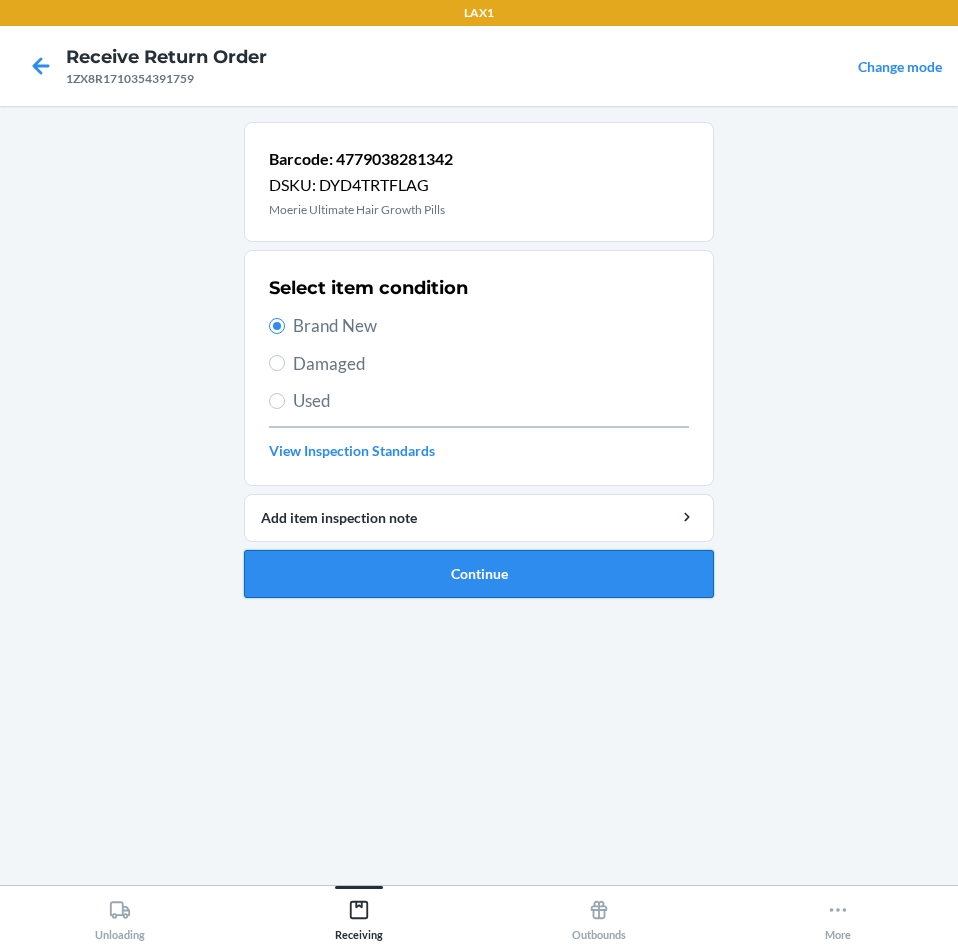 click on "Continue" at bounding box center (479, 574) 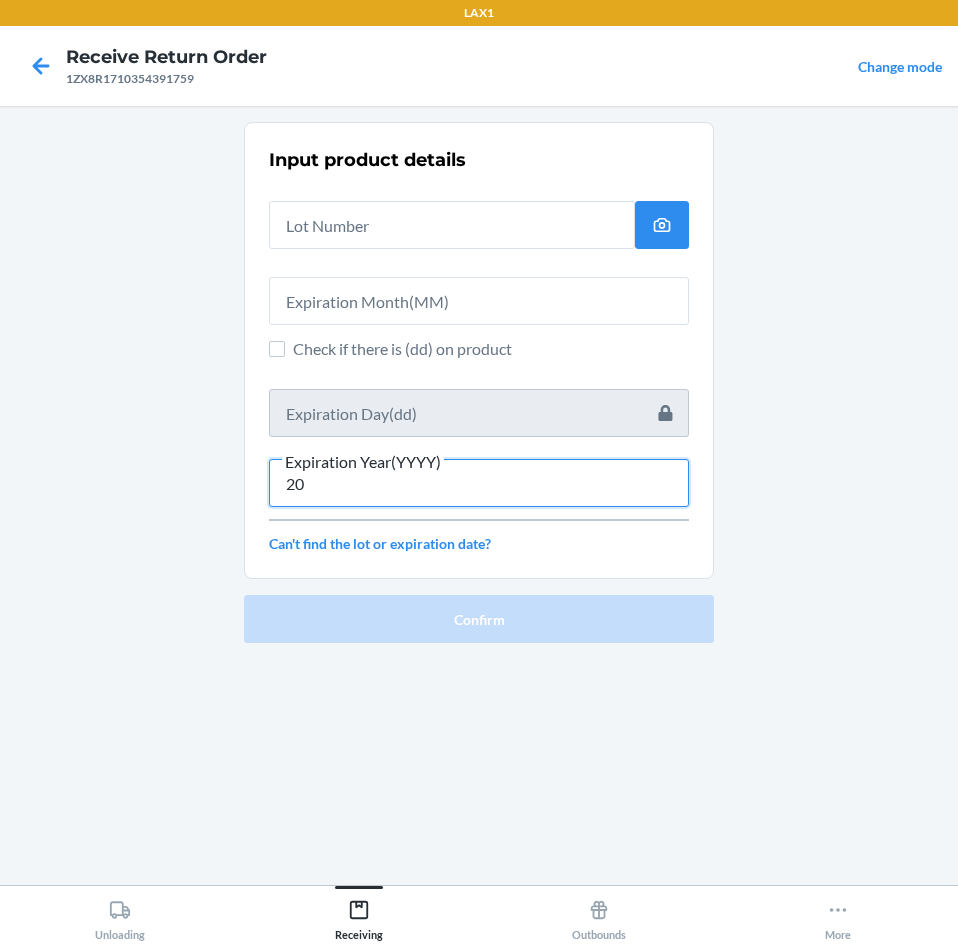 type on "2" 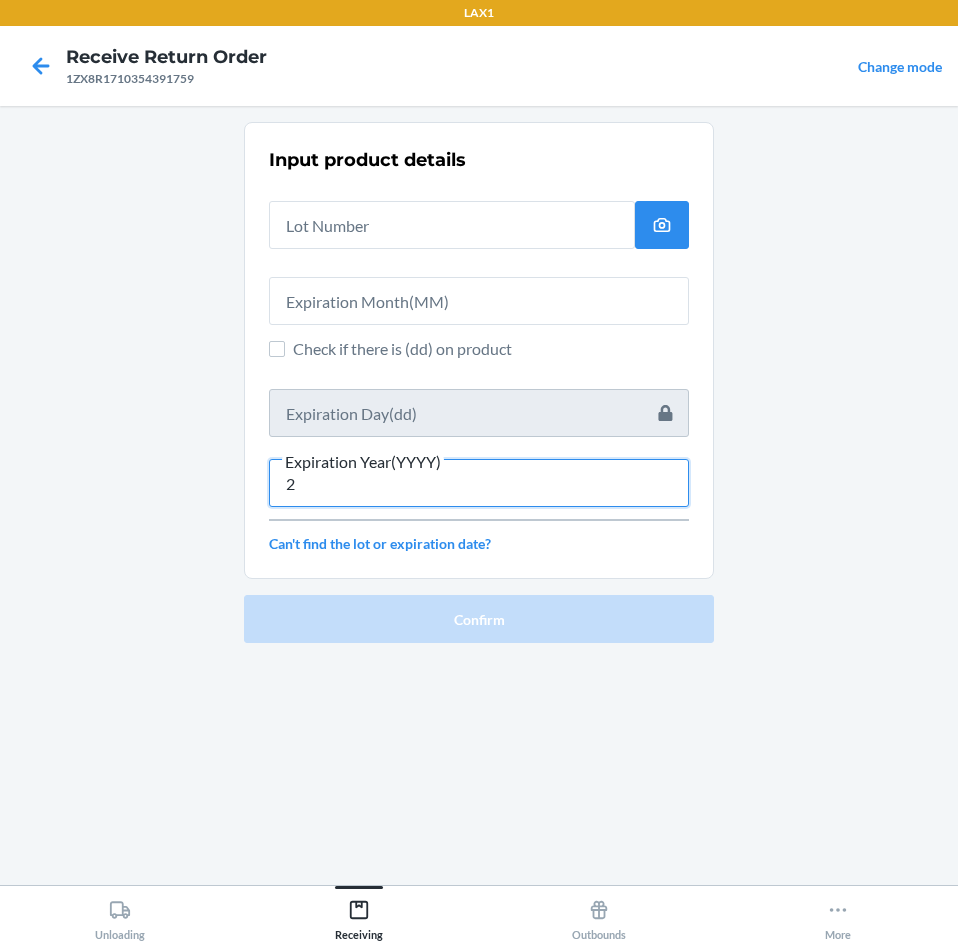 type 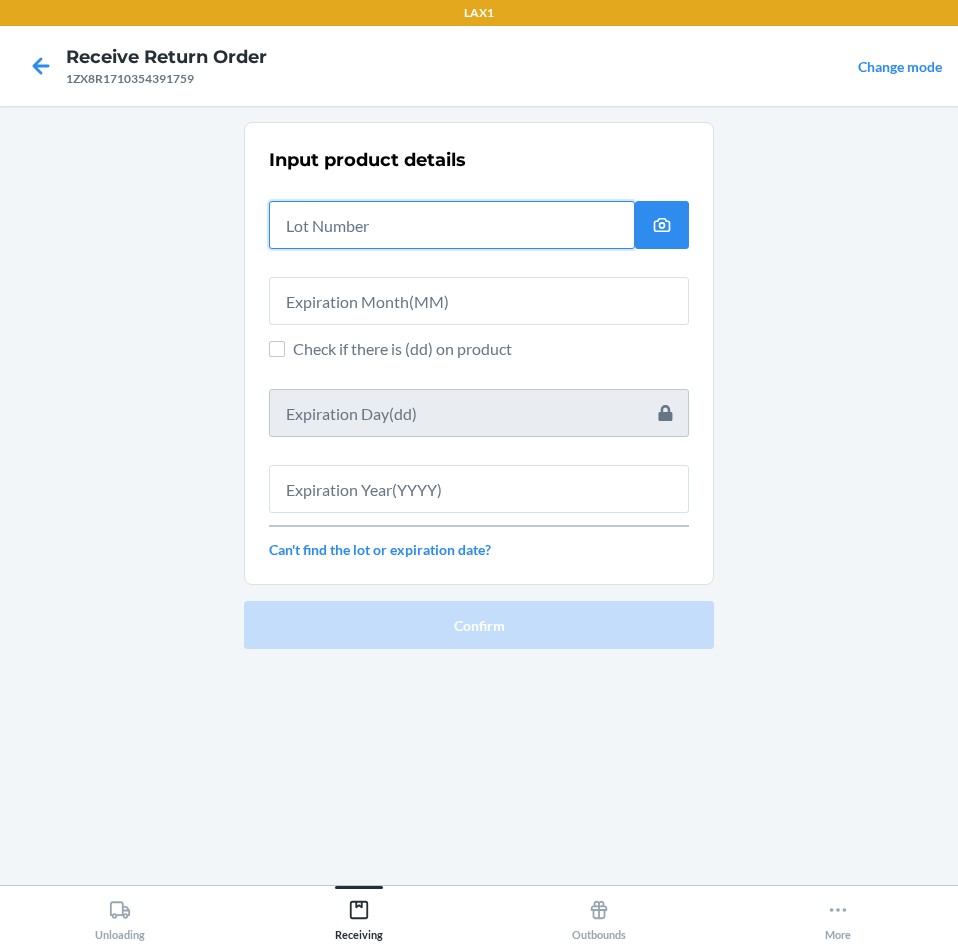click at bounding box center [452, 225] 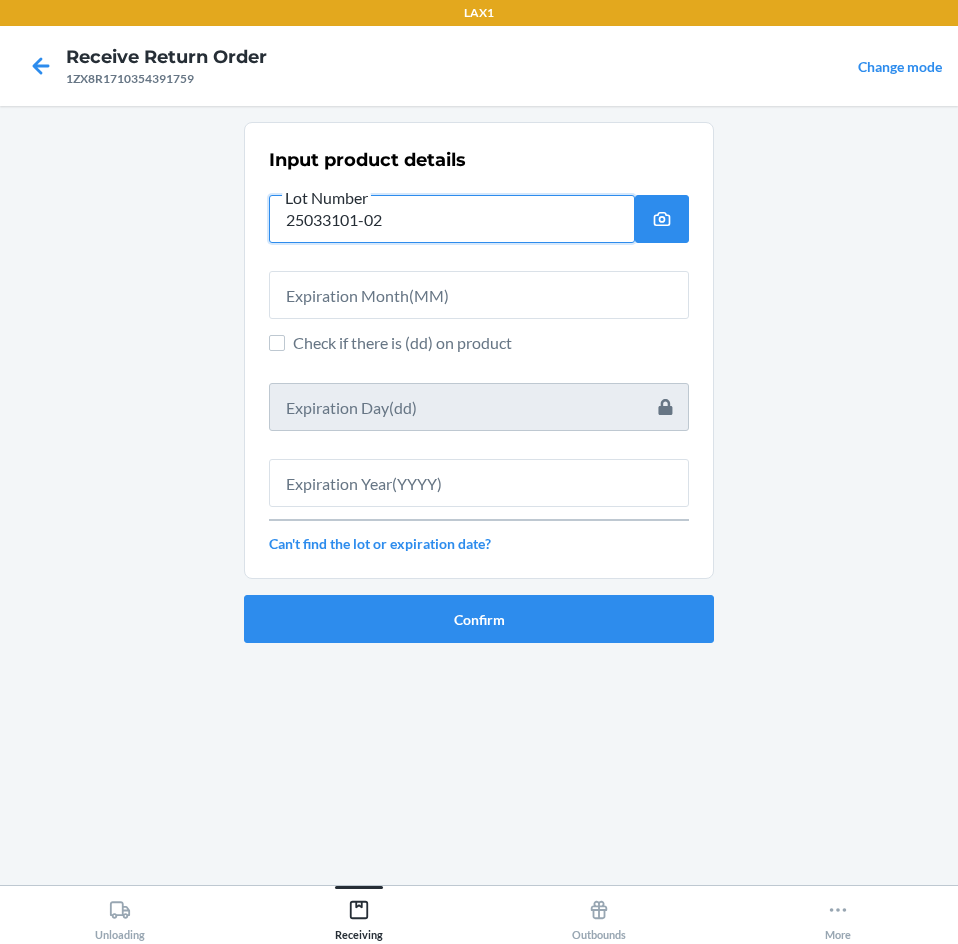 type on "25033101-02" 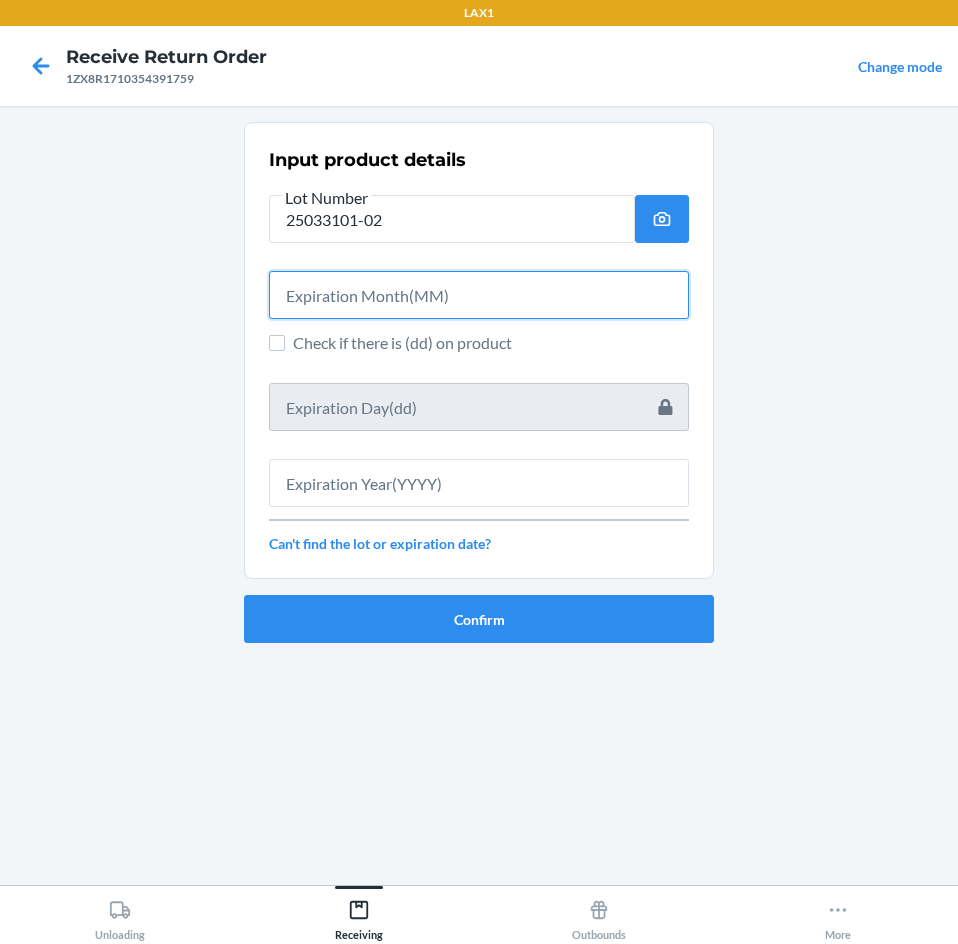 click at bounding box center [479, 295] 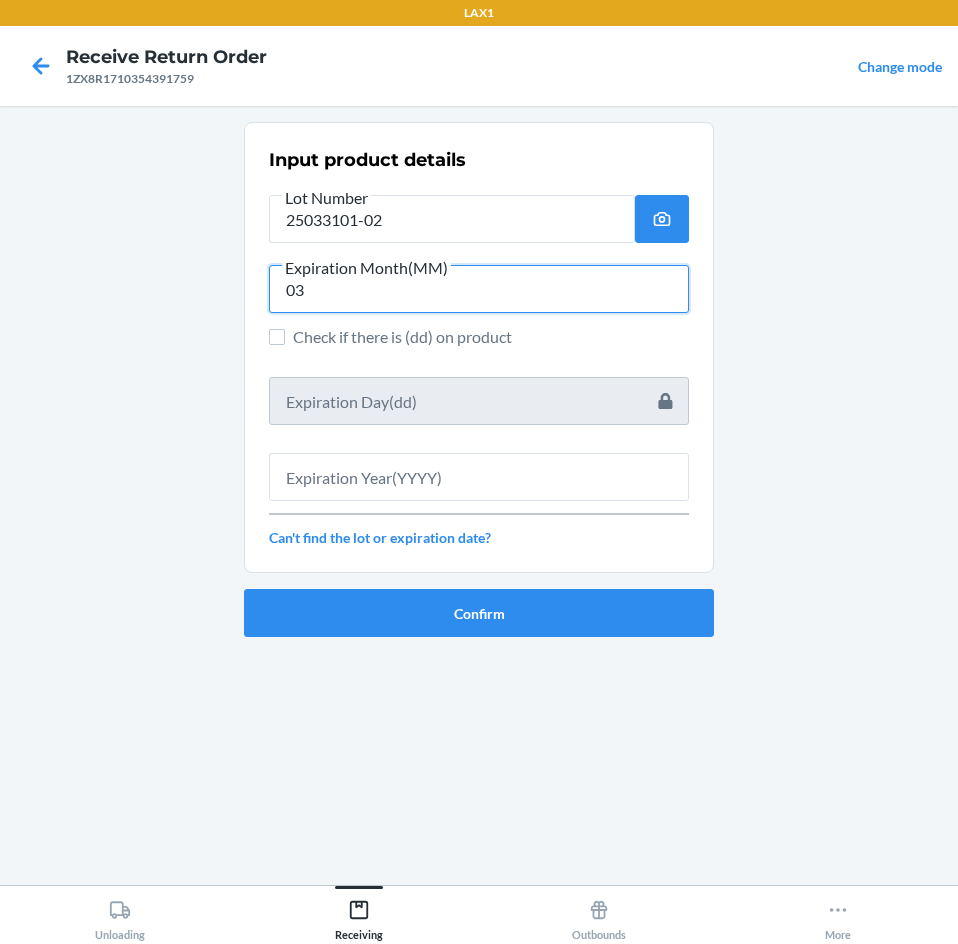 type on "03" 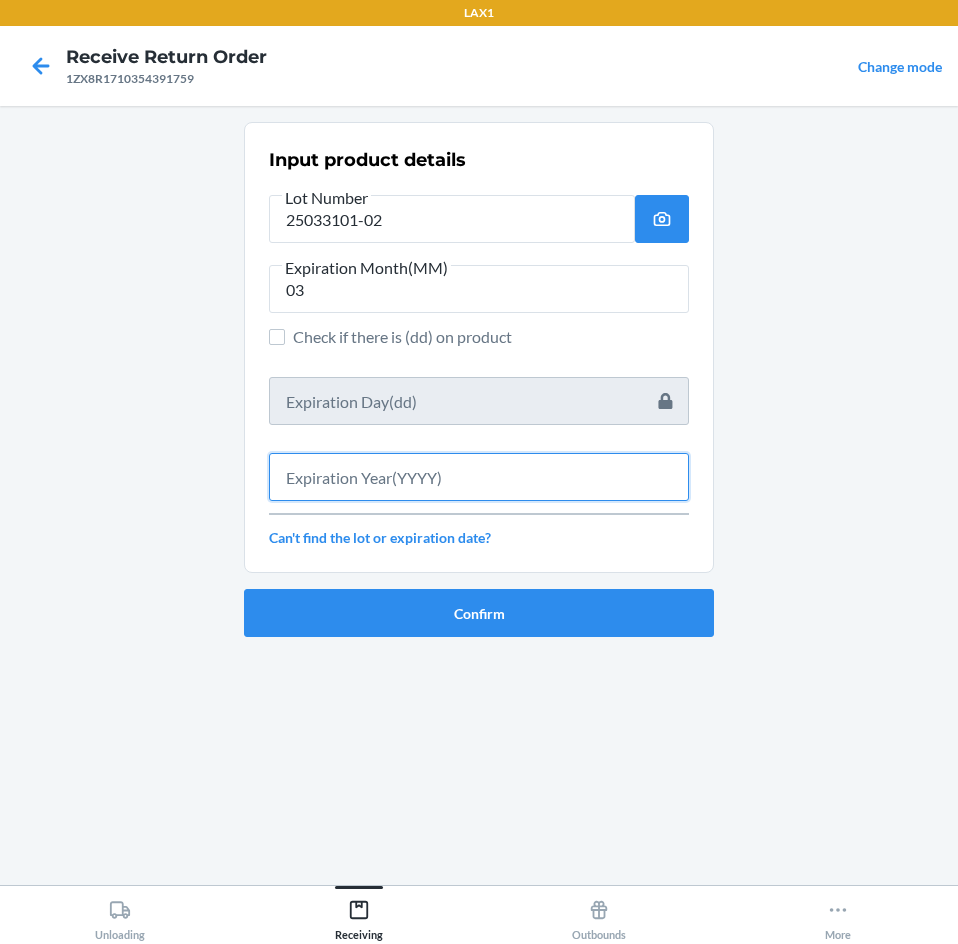 click at bounding box center [479, 477] 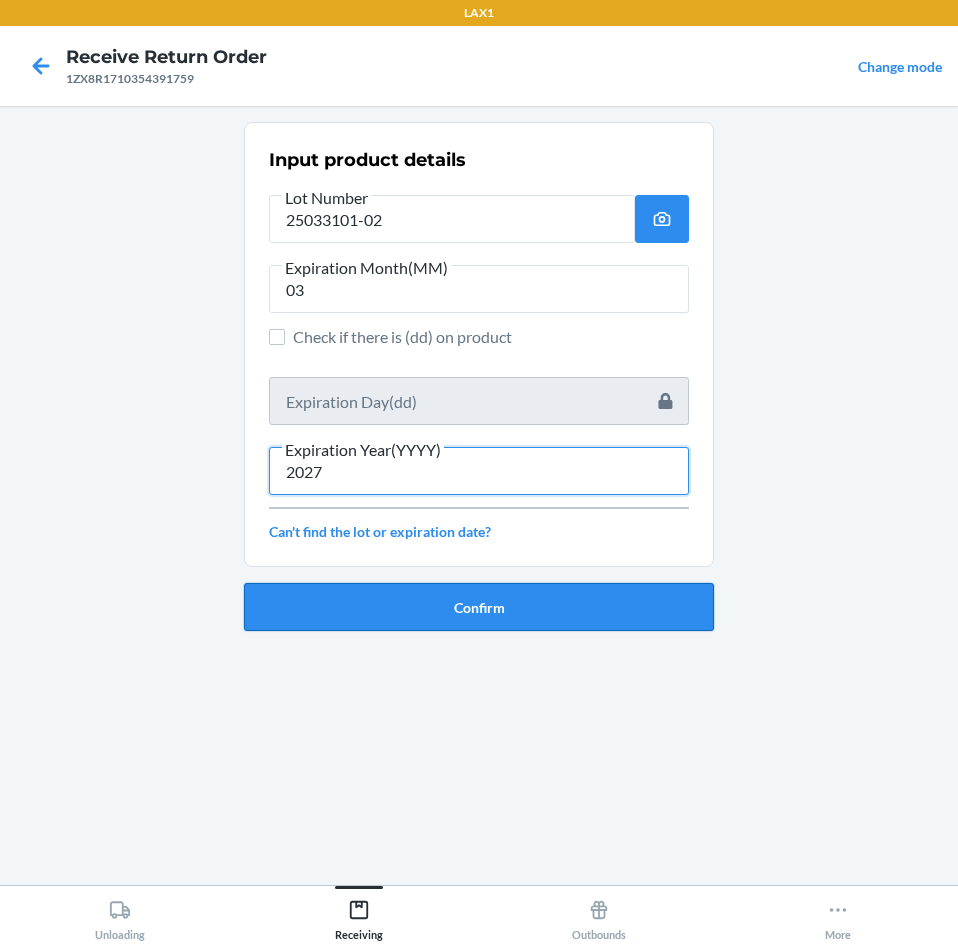 type 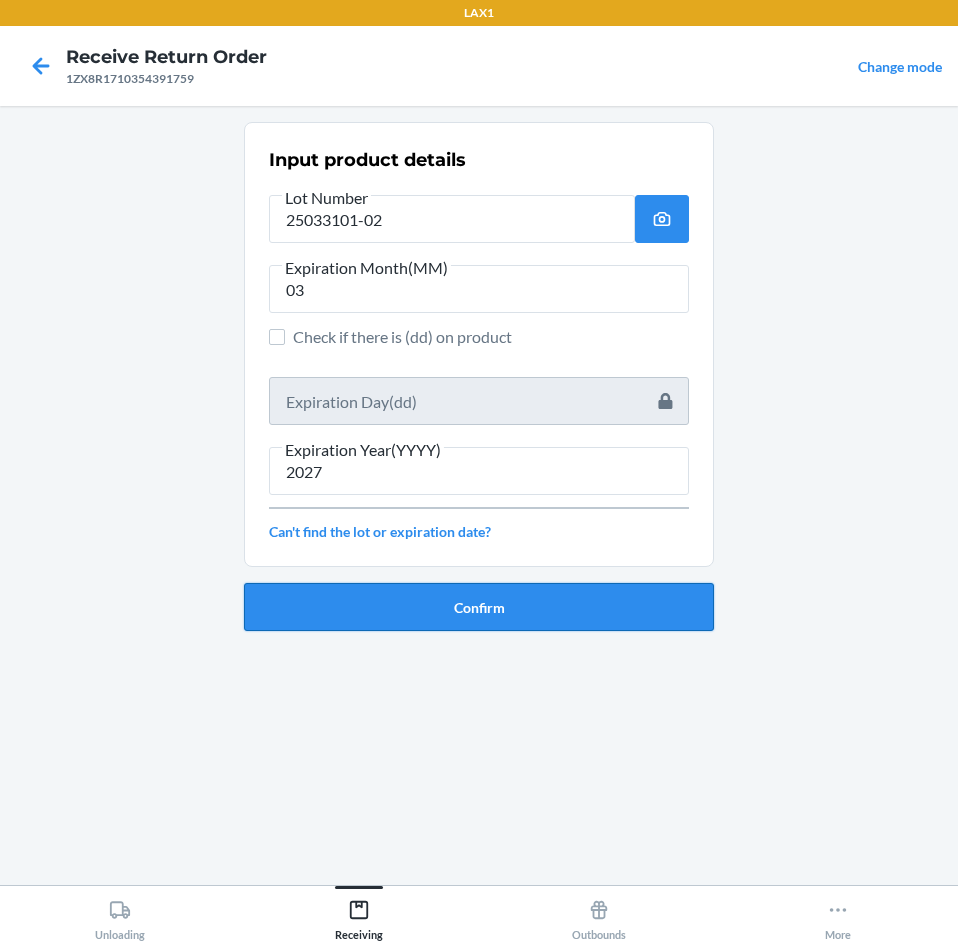 click on "Confirm" at bounding box center [479, 607] 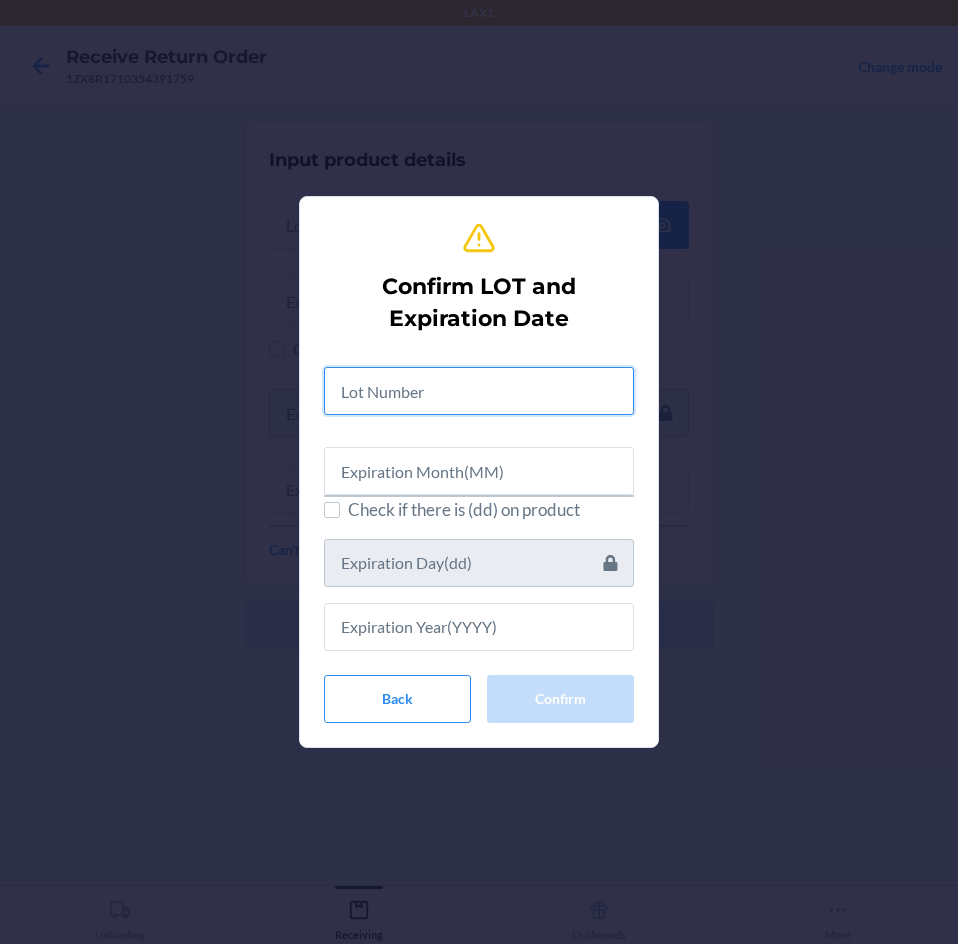 click at bounding box center (479, 391) 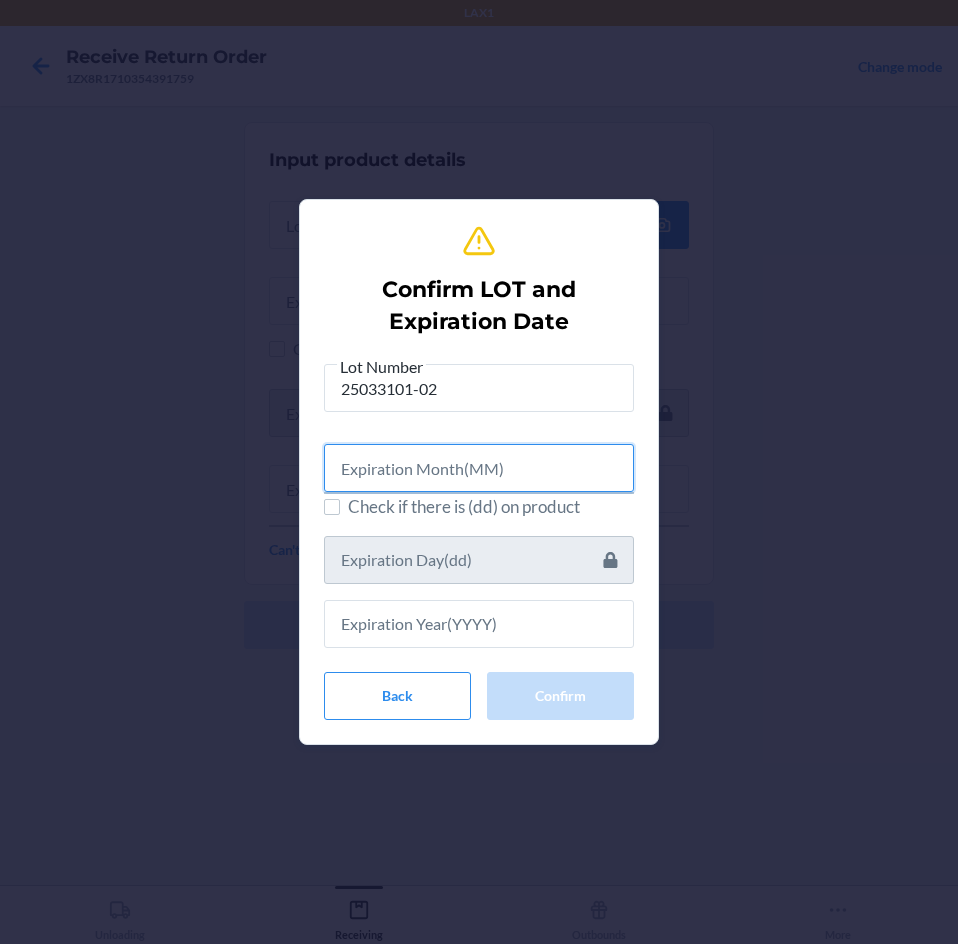 click at bounding box center [479, 468] 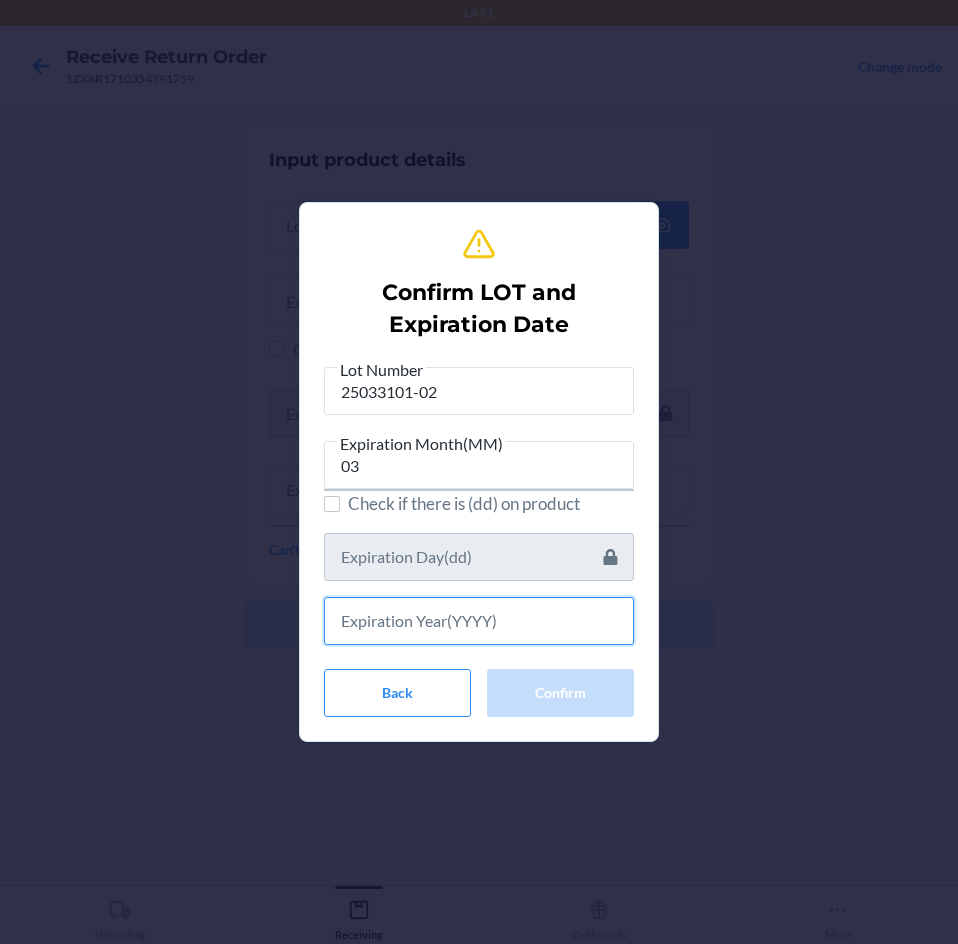 click at bounding box center [479, 621] 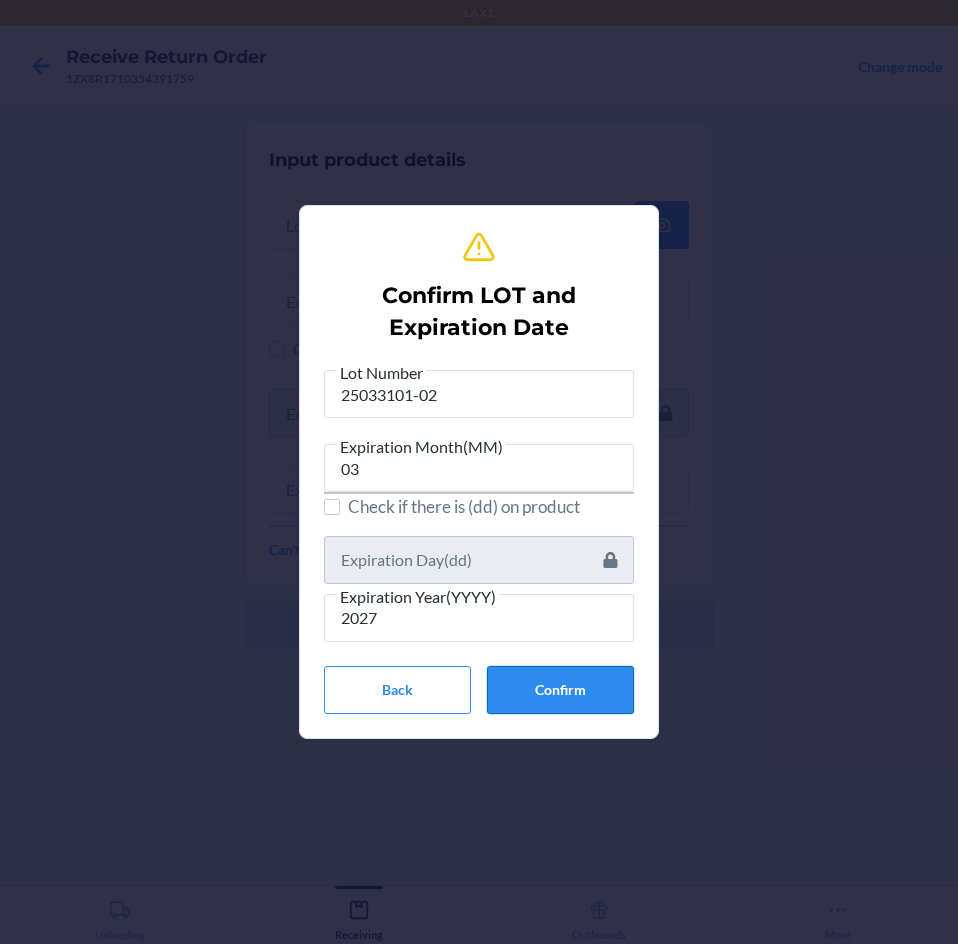 click on "Confirm" at bounding box center [560, 690] 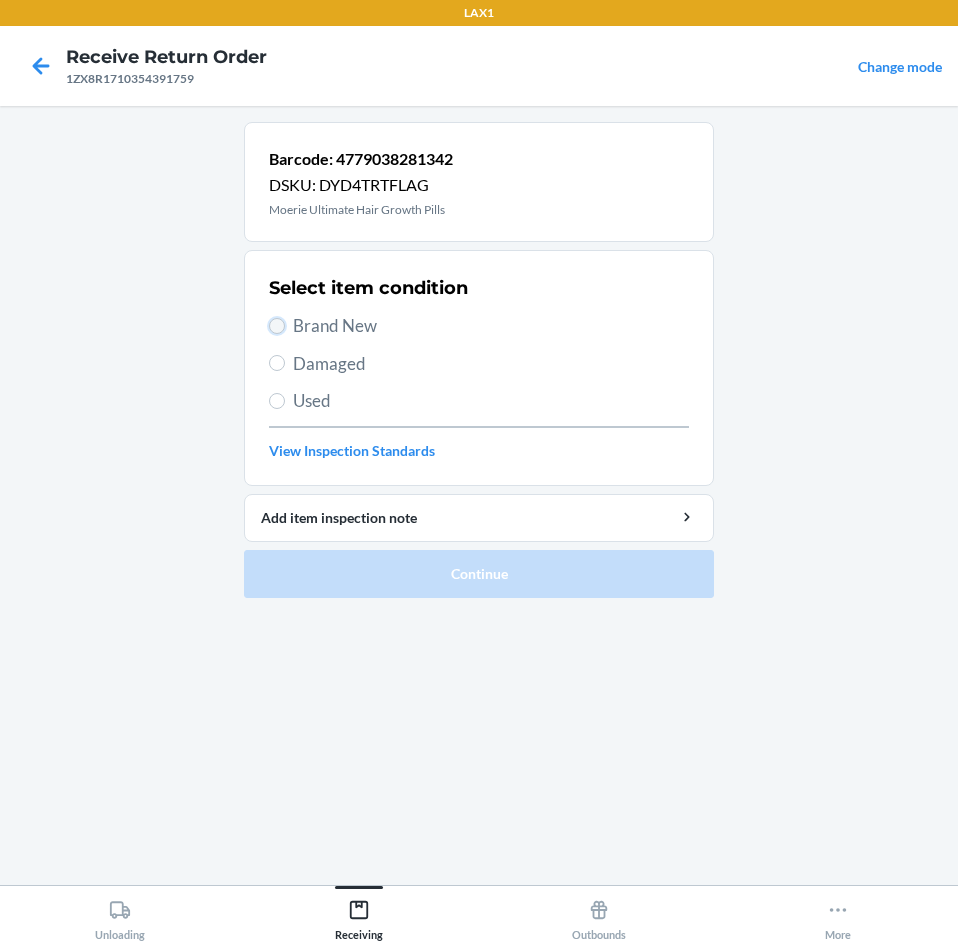 click on "Brand New" at bounding box center (277, 326) 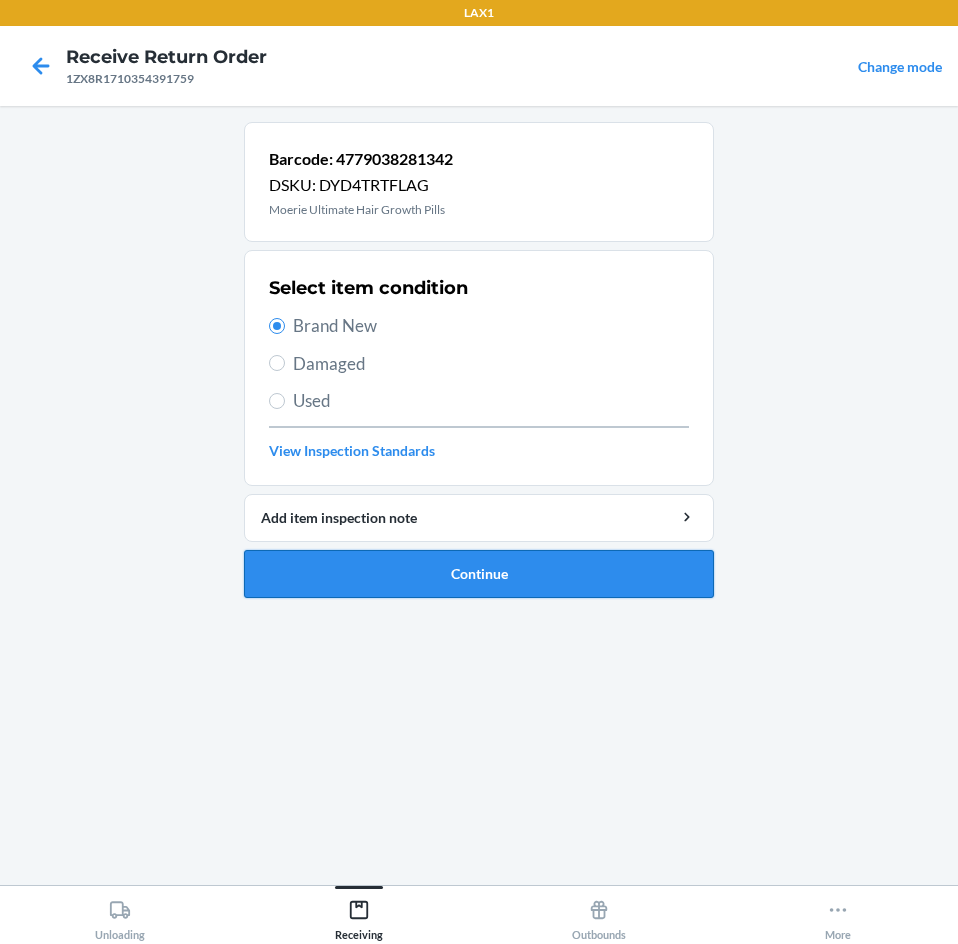click on "Continue" at bounding box center [479, 574] 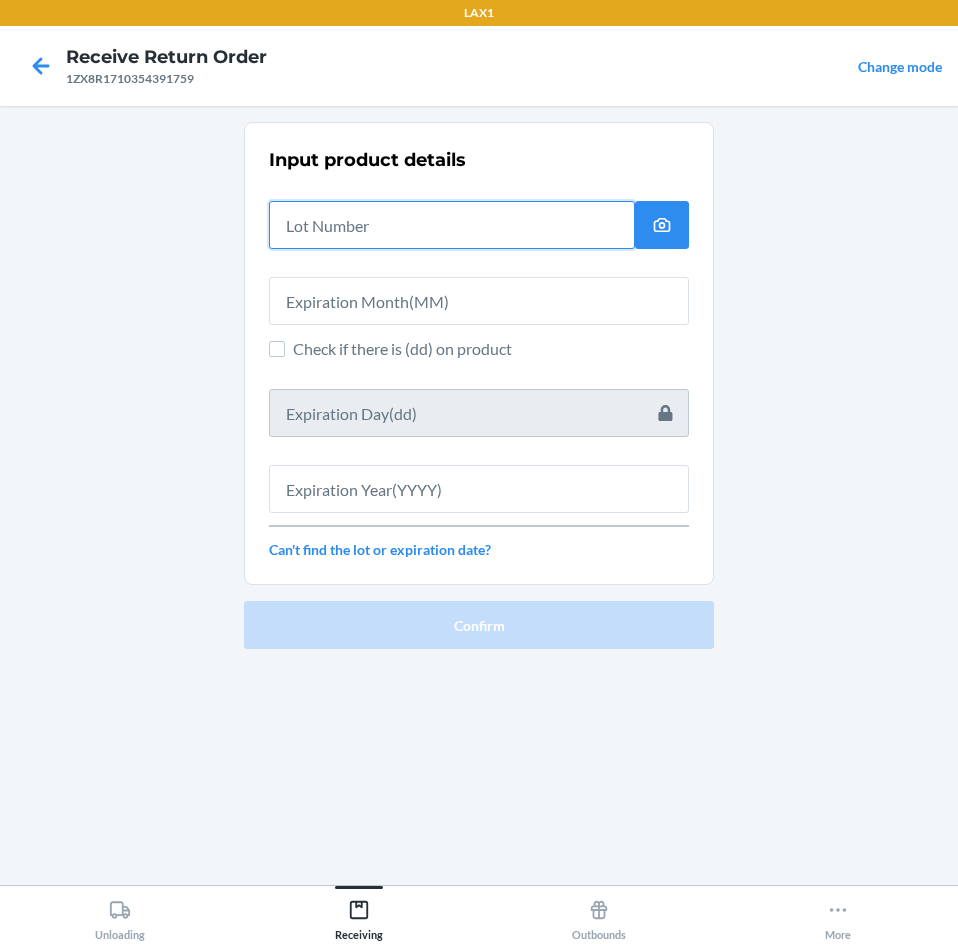 click at bounding box center [452, 225] 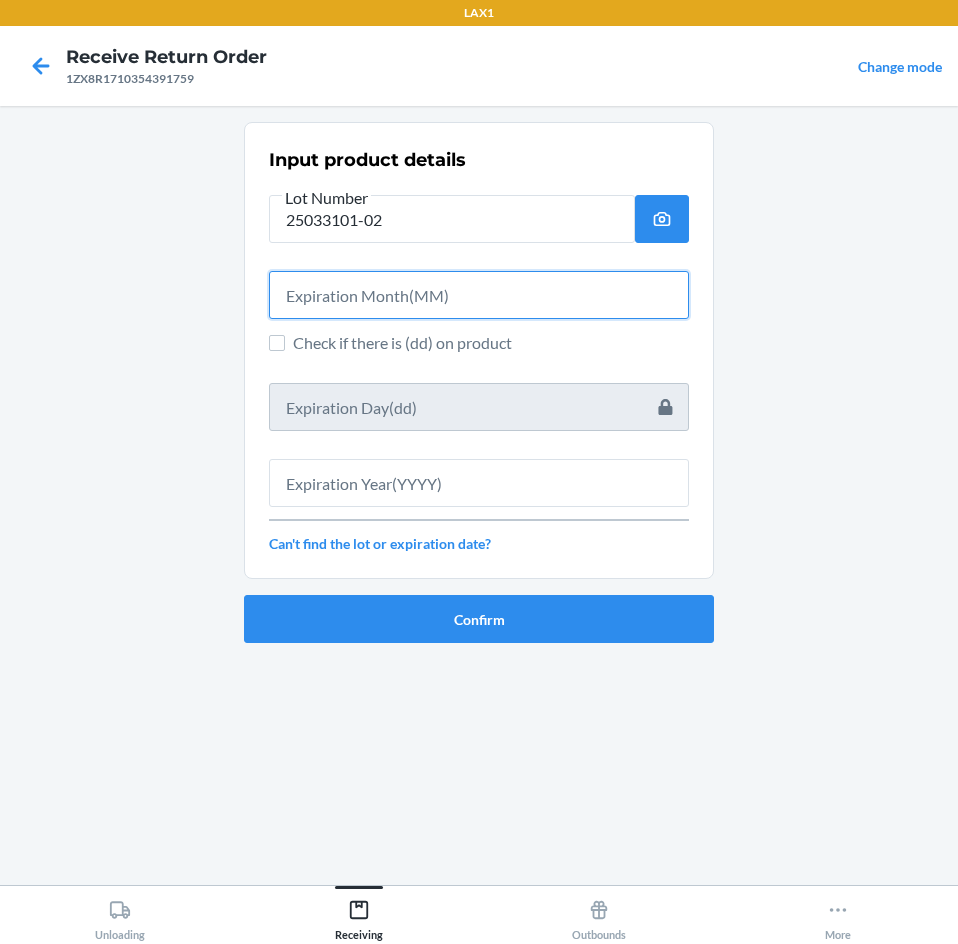 click at bounding box center (479, 295) 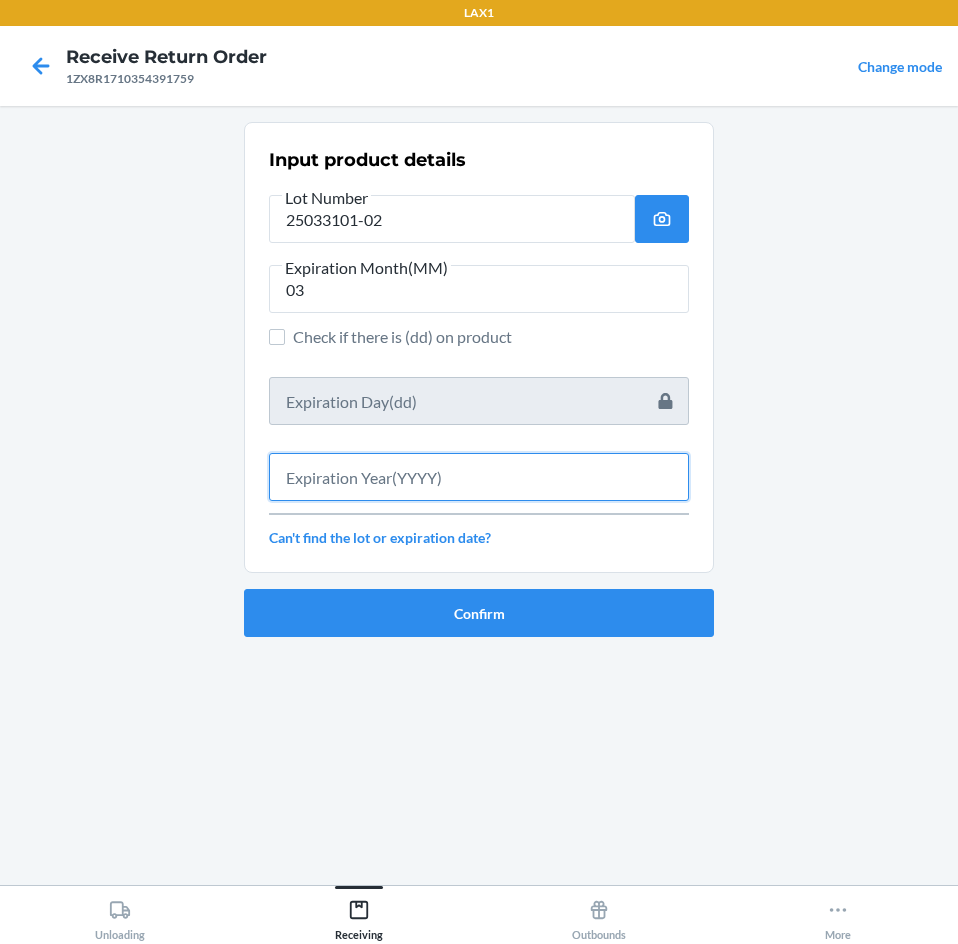 click at bounding box center [479, 477] 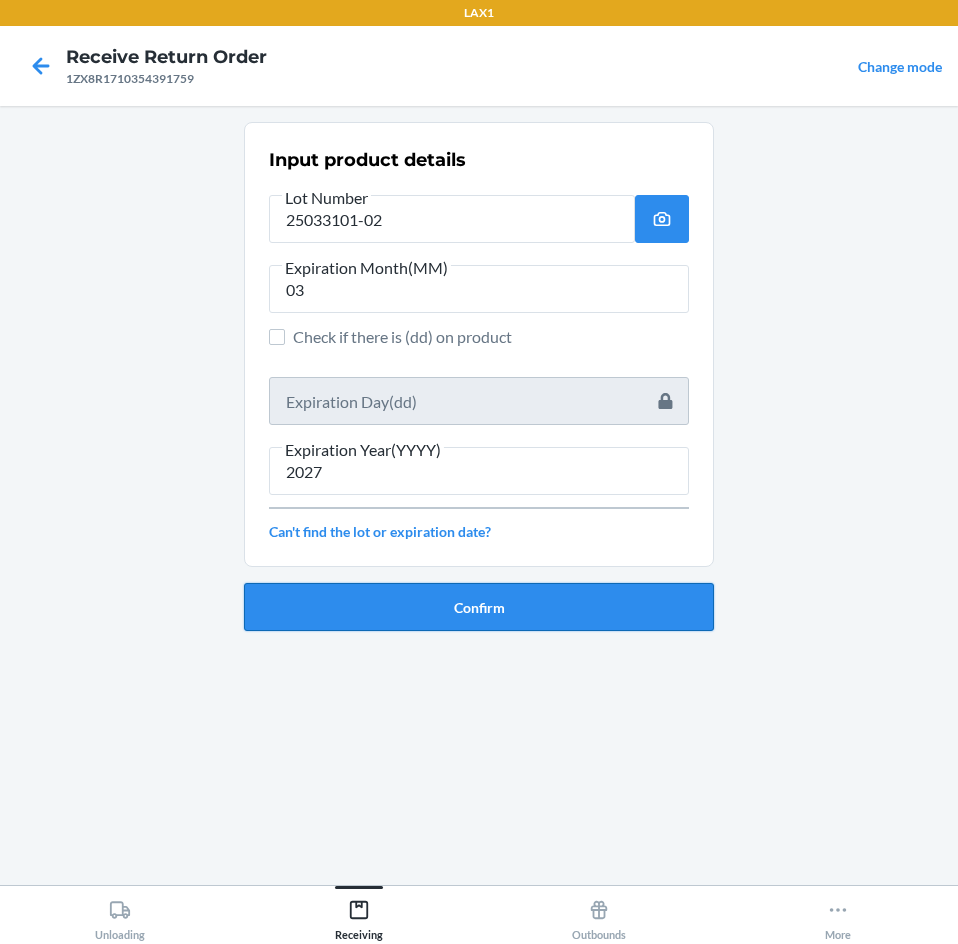 click on "Confirm" at bounding box center [479, 607] 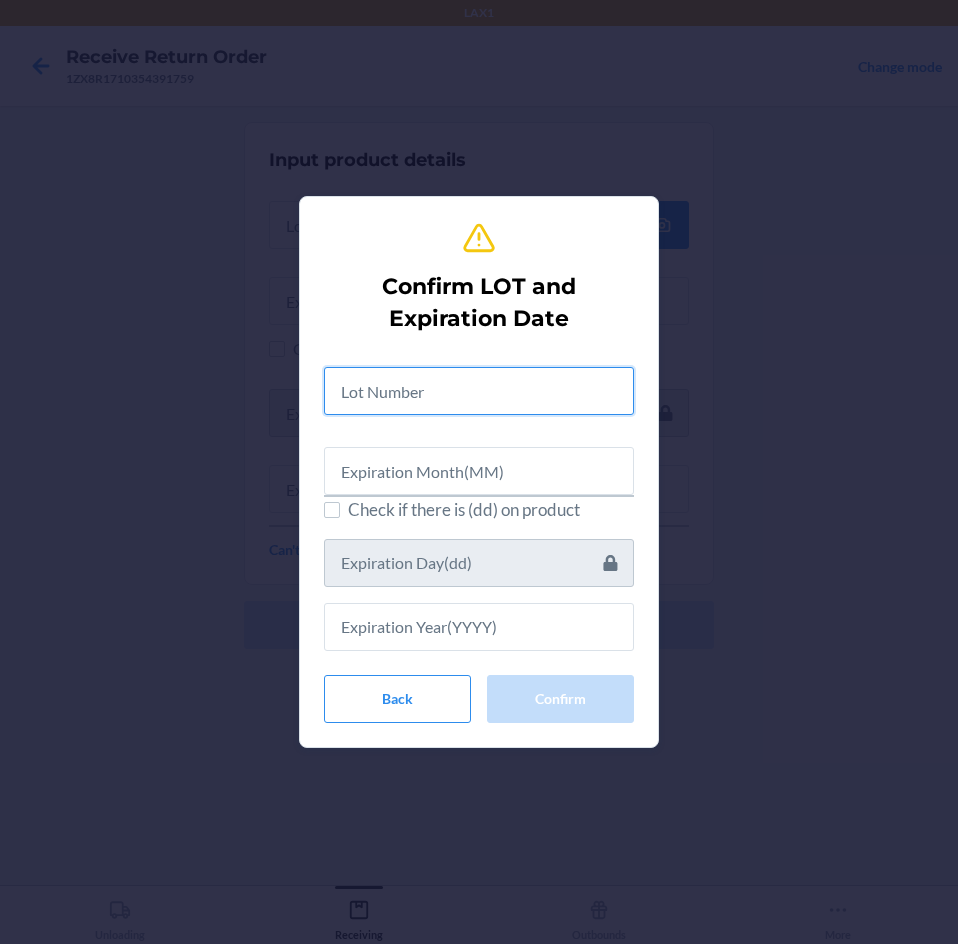 click at bounding box center (479, 391) 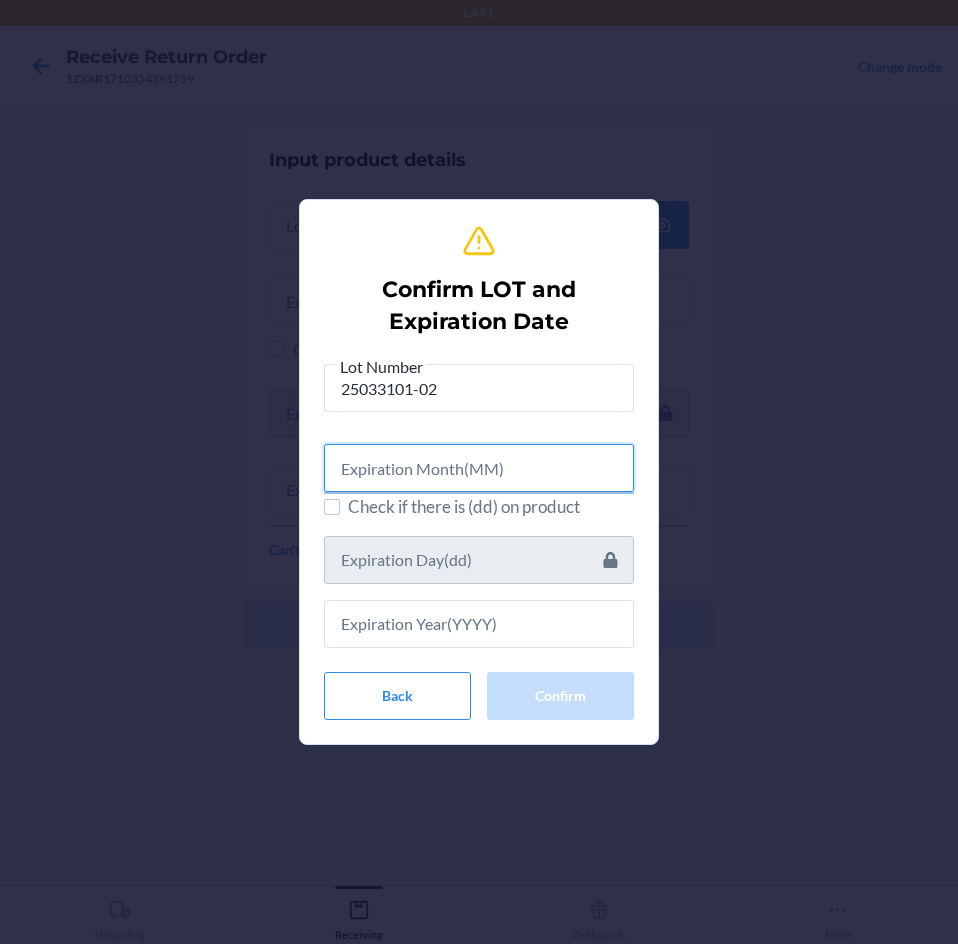click at bounding box center [479, 468] 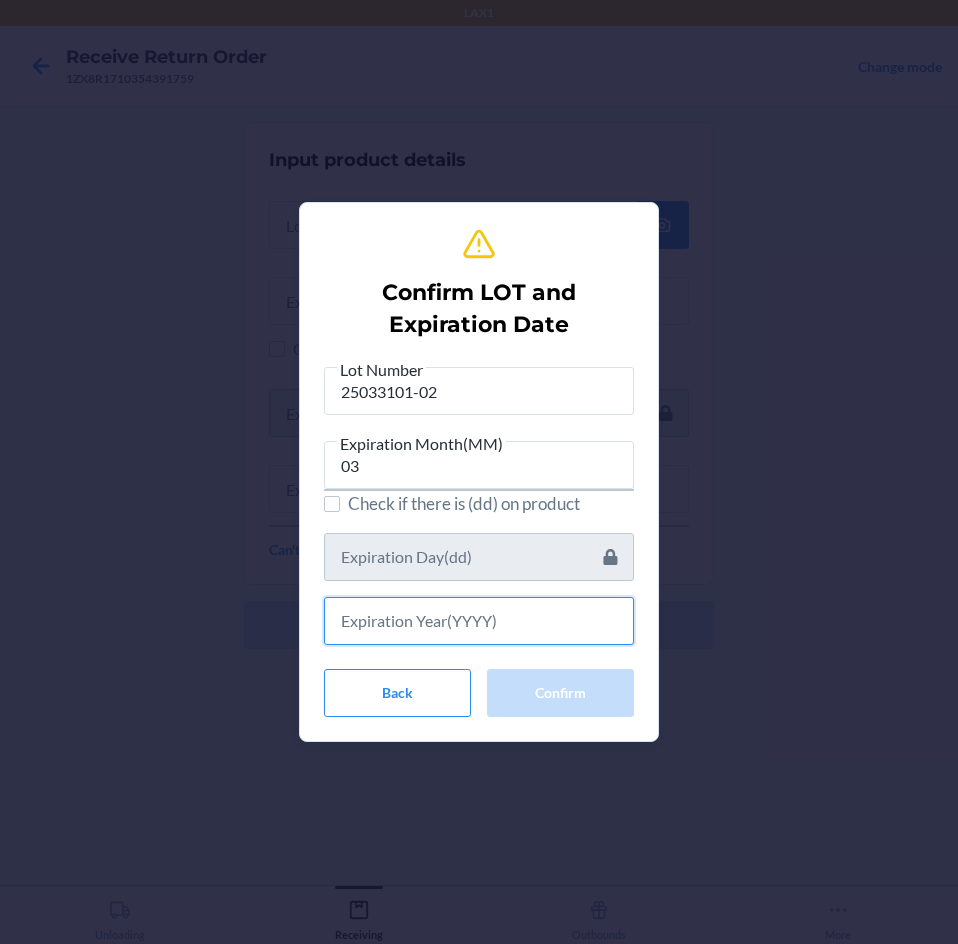 click at bounding box center (479, 621) 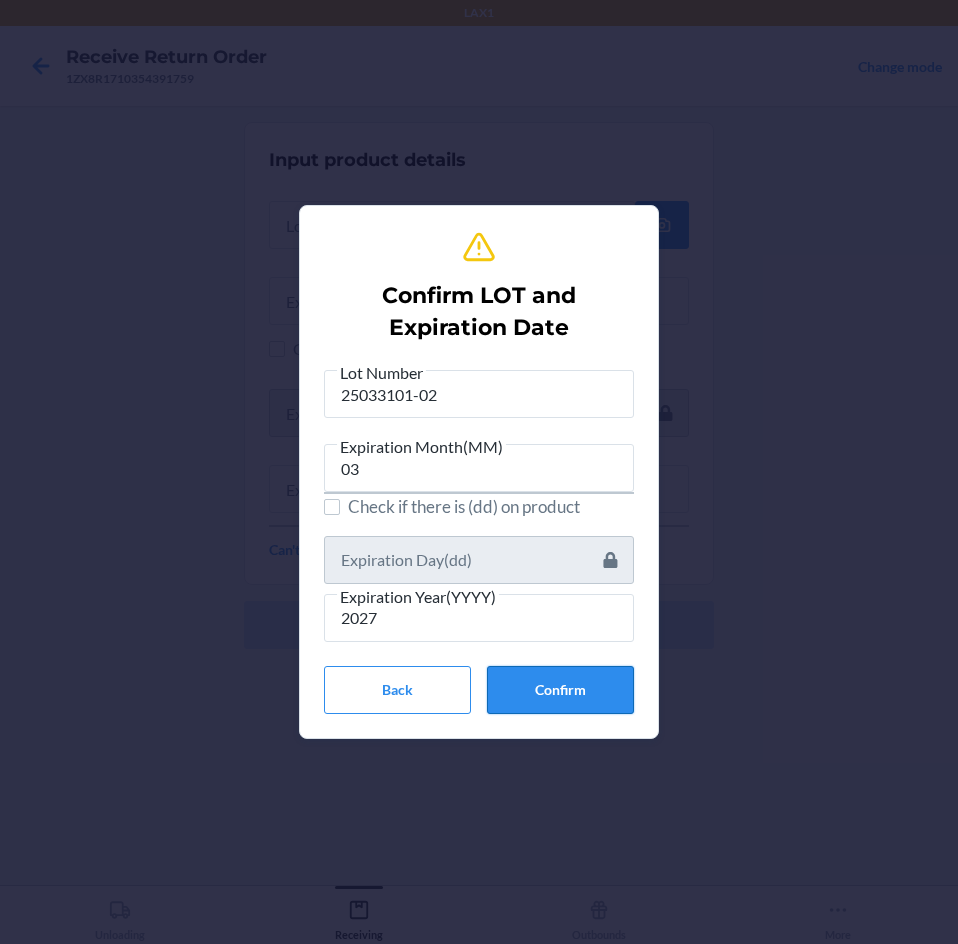 click on "Confirm" at bounding box center [560, 690] 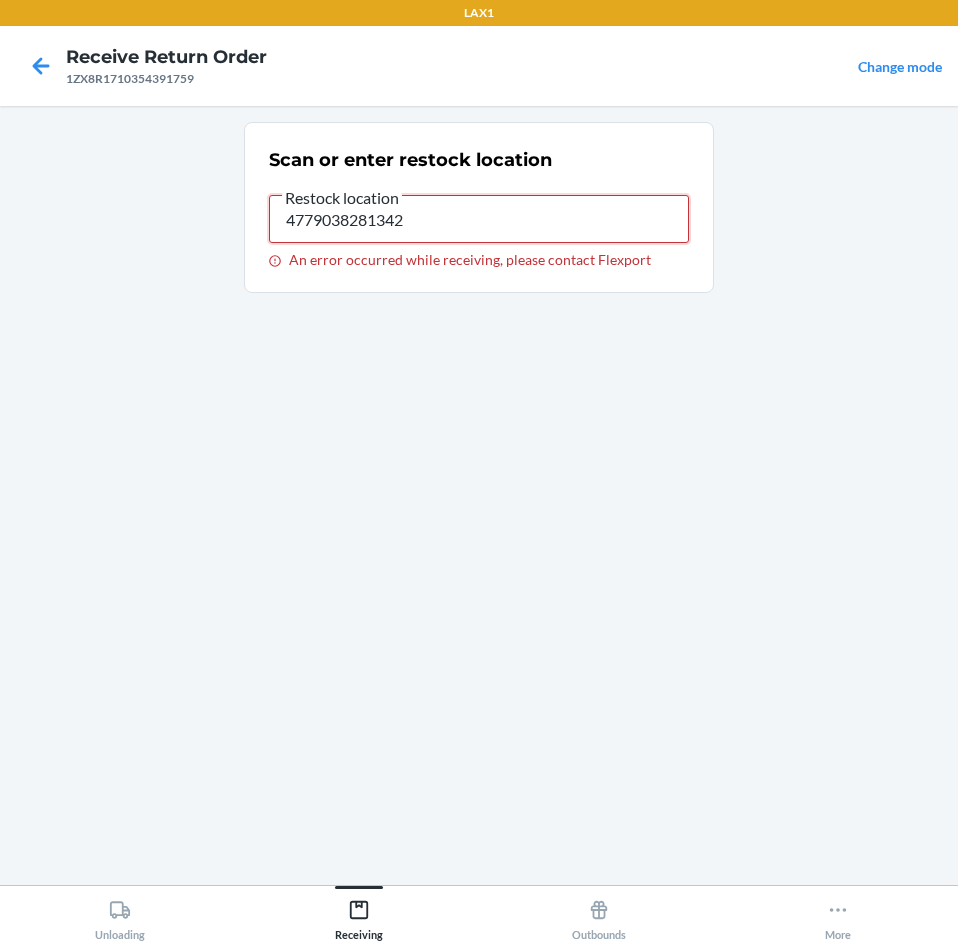 drag, startPoint x: 417, startPoint y: 234, endPoint x: 260, endPoint y: 219, distance: 157.71494 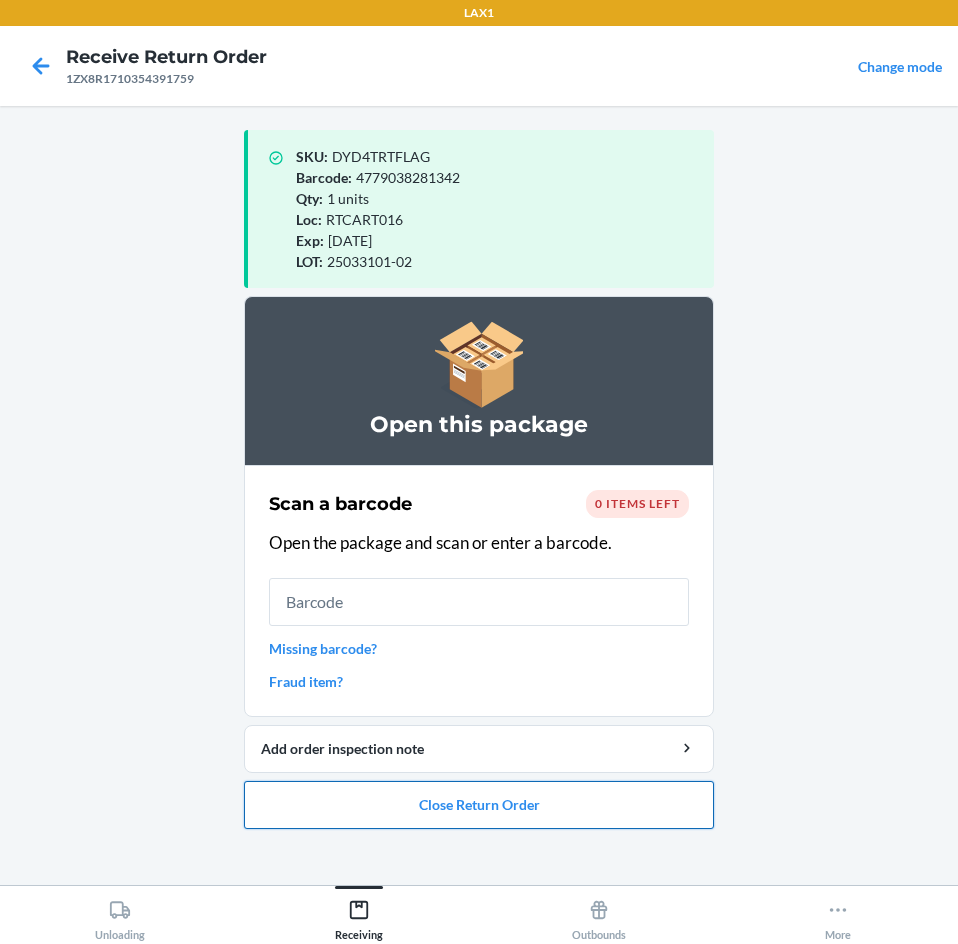 click on "Close Return Order" at bounding box center (479, 805) 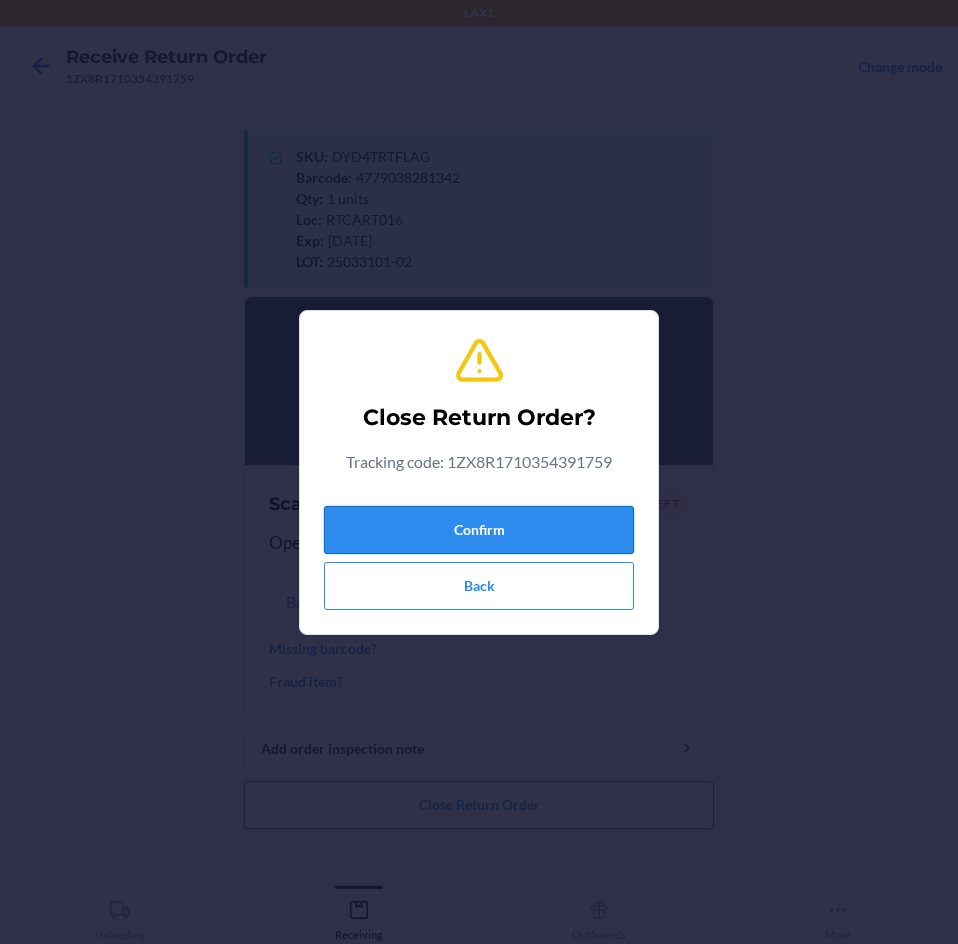 click on "Confirm" at bounding box center [479, 530] 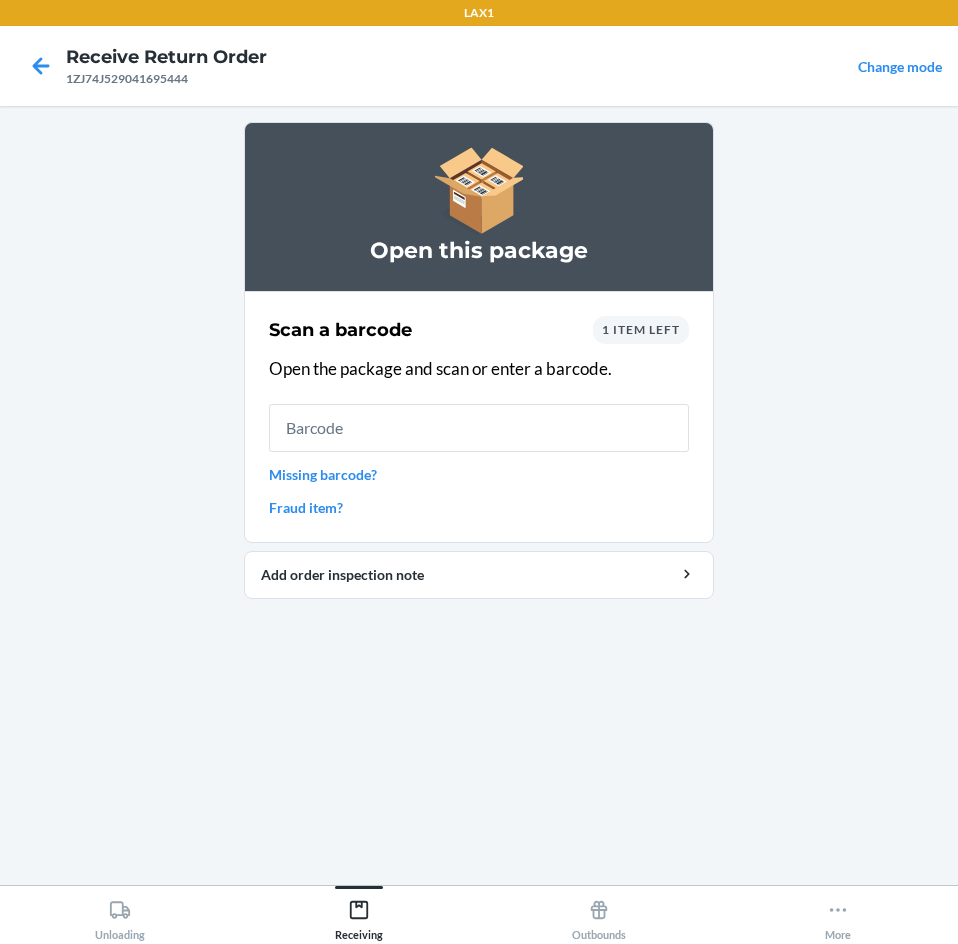 scroll, scrollTop: 0, scrollLeft: 0, axis: both 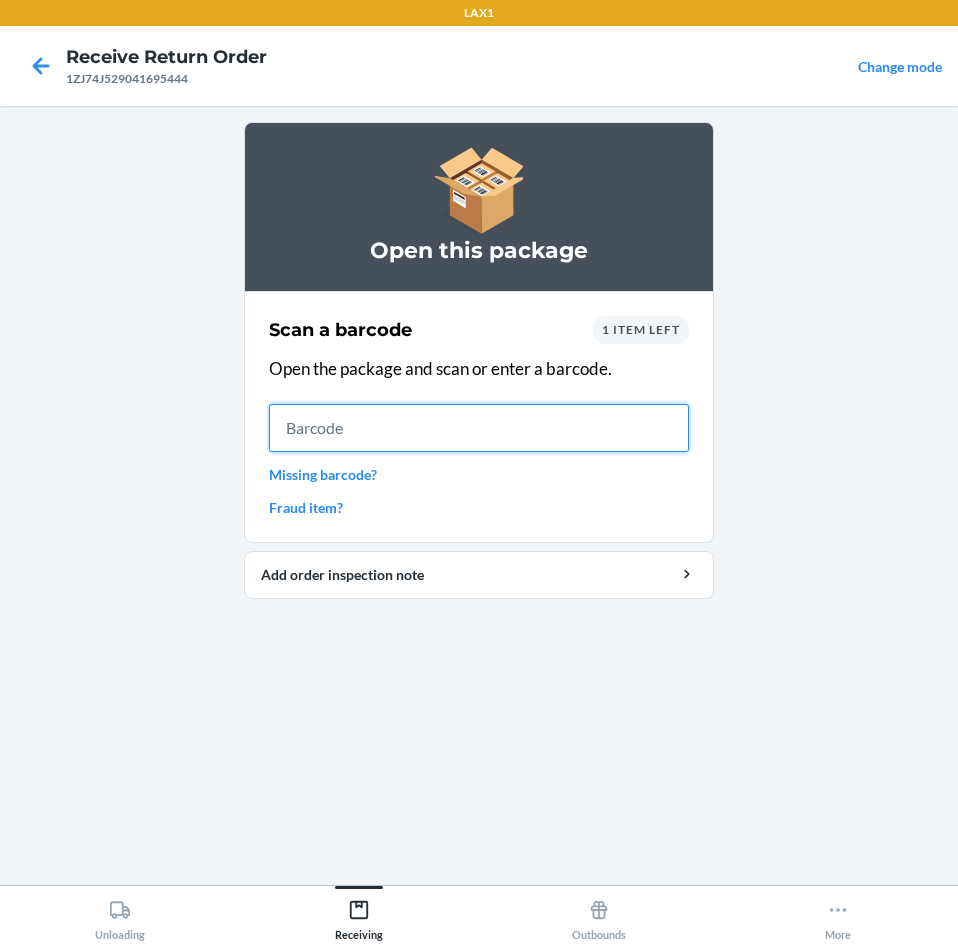 click at bounding box center [479, 428] 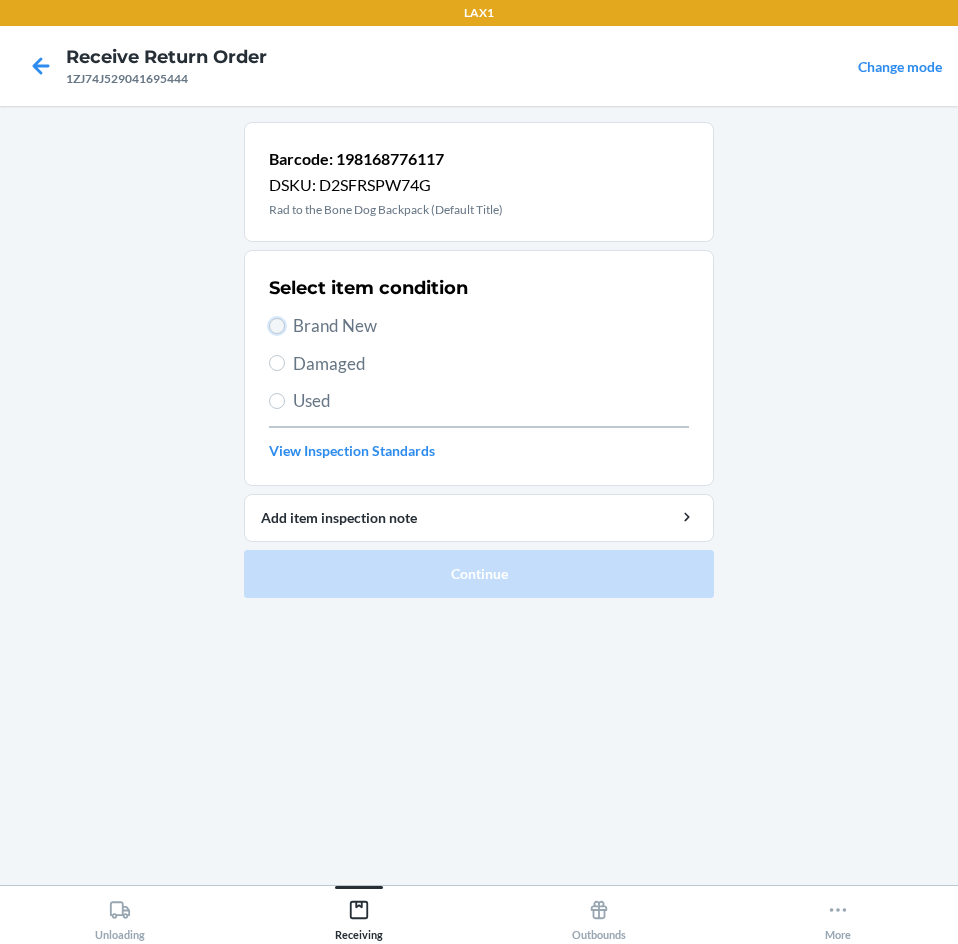 click on "Brand New" at bounding box center (277, 326) 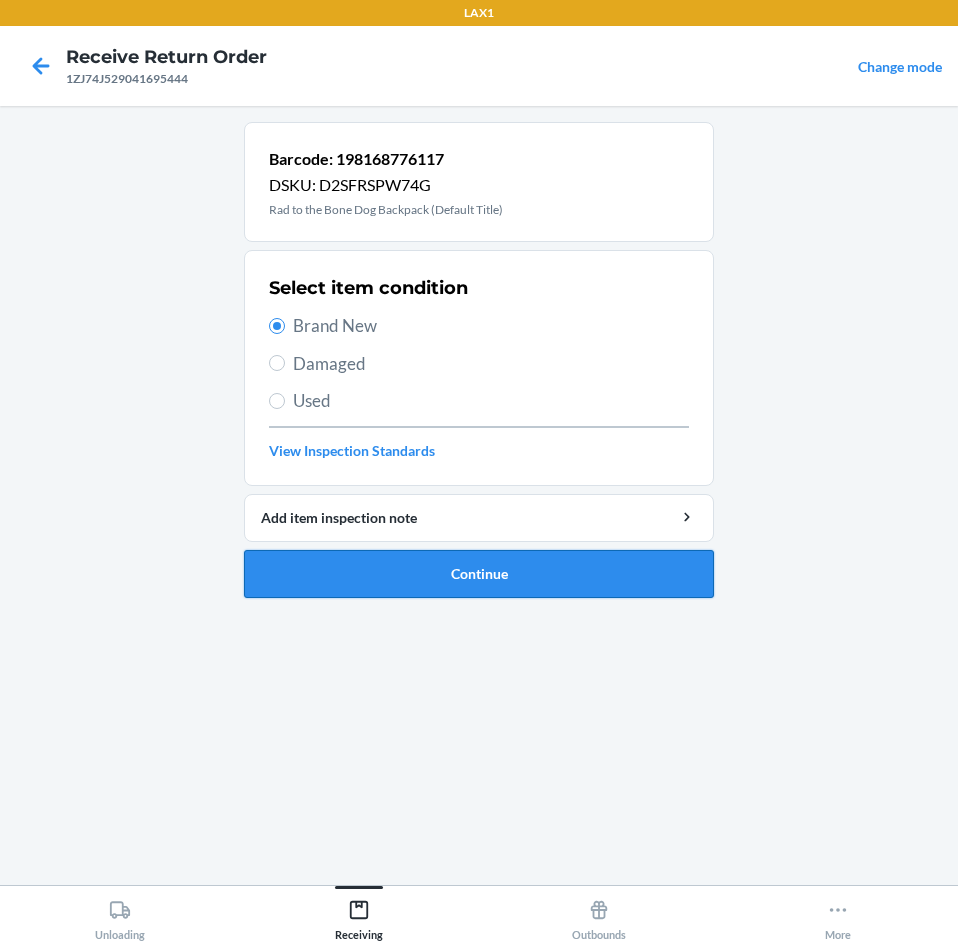 click on "Continue" at bounding box center (479, 574) 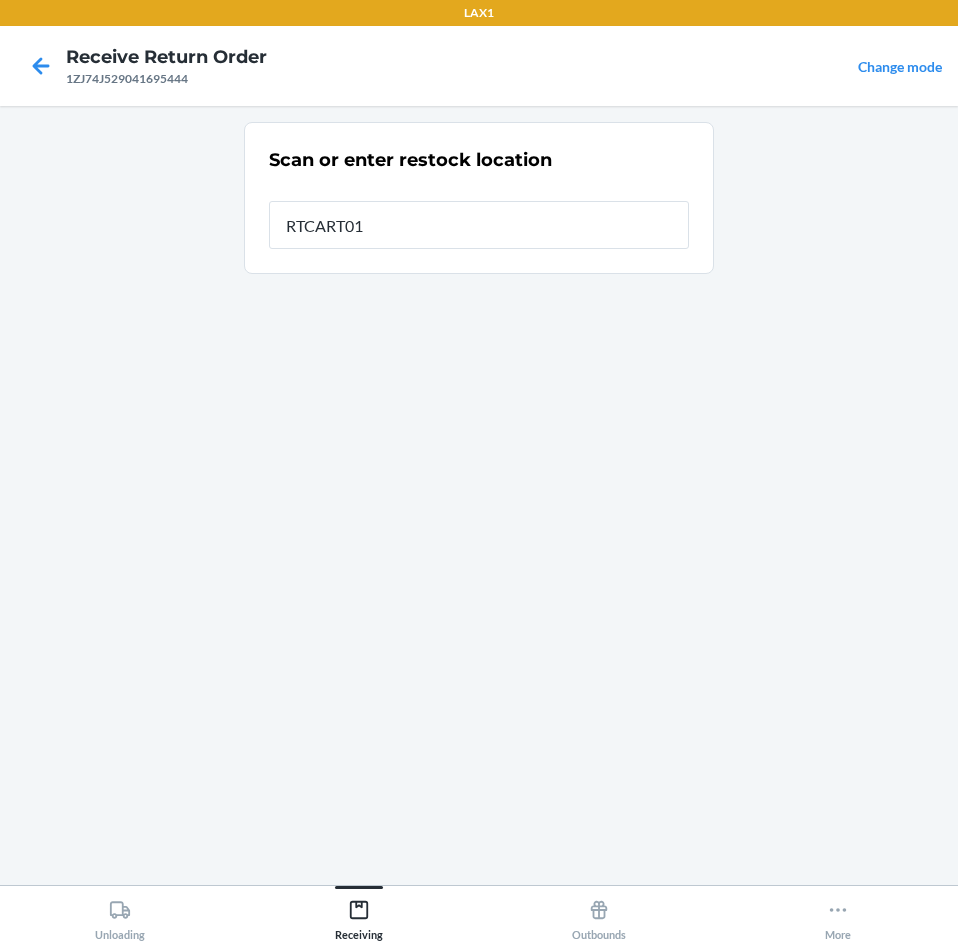 type on "RTCART016" 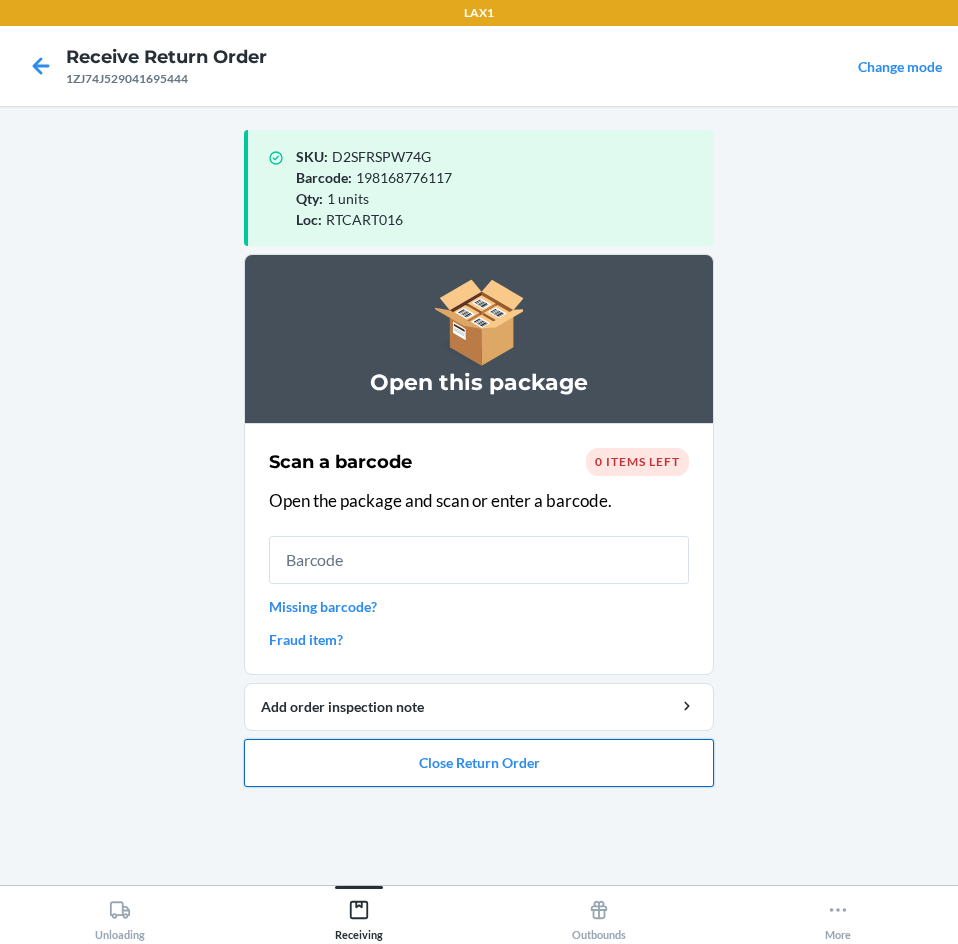 click on "Close Return Order" at bounding box center (479, 763) 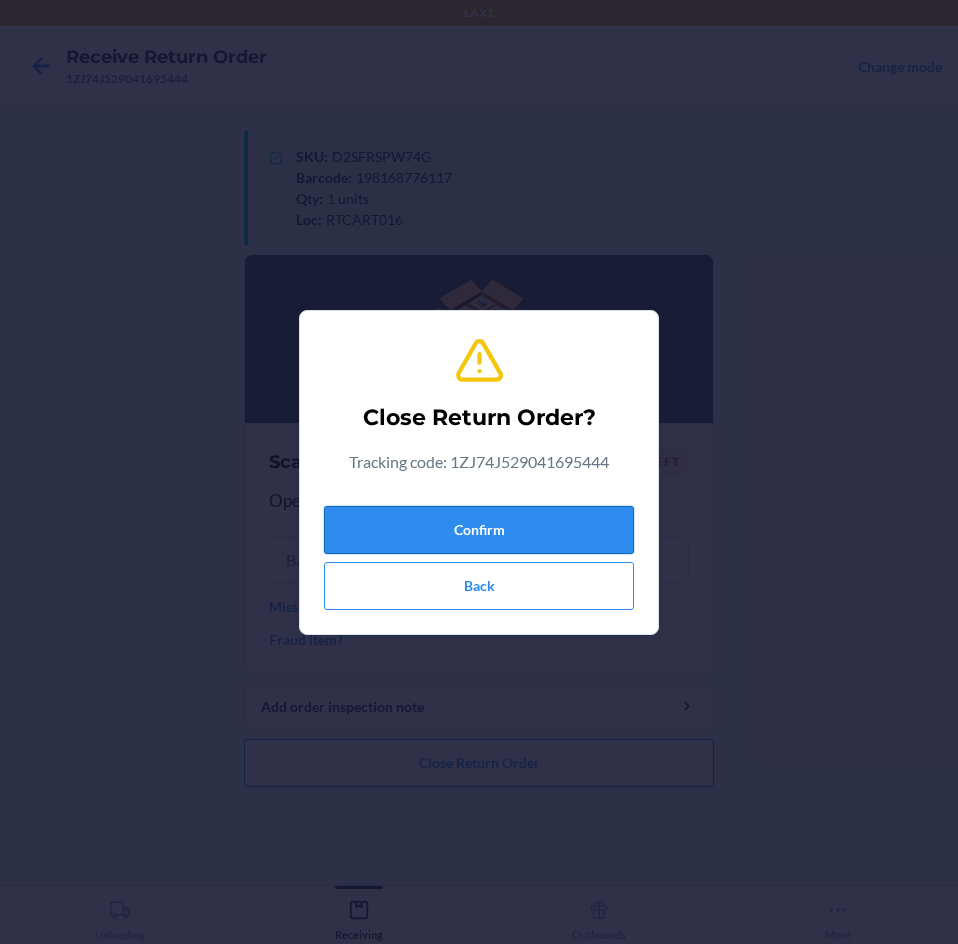 click on "Confirm" at bounding box center [479, 530] 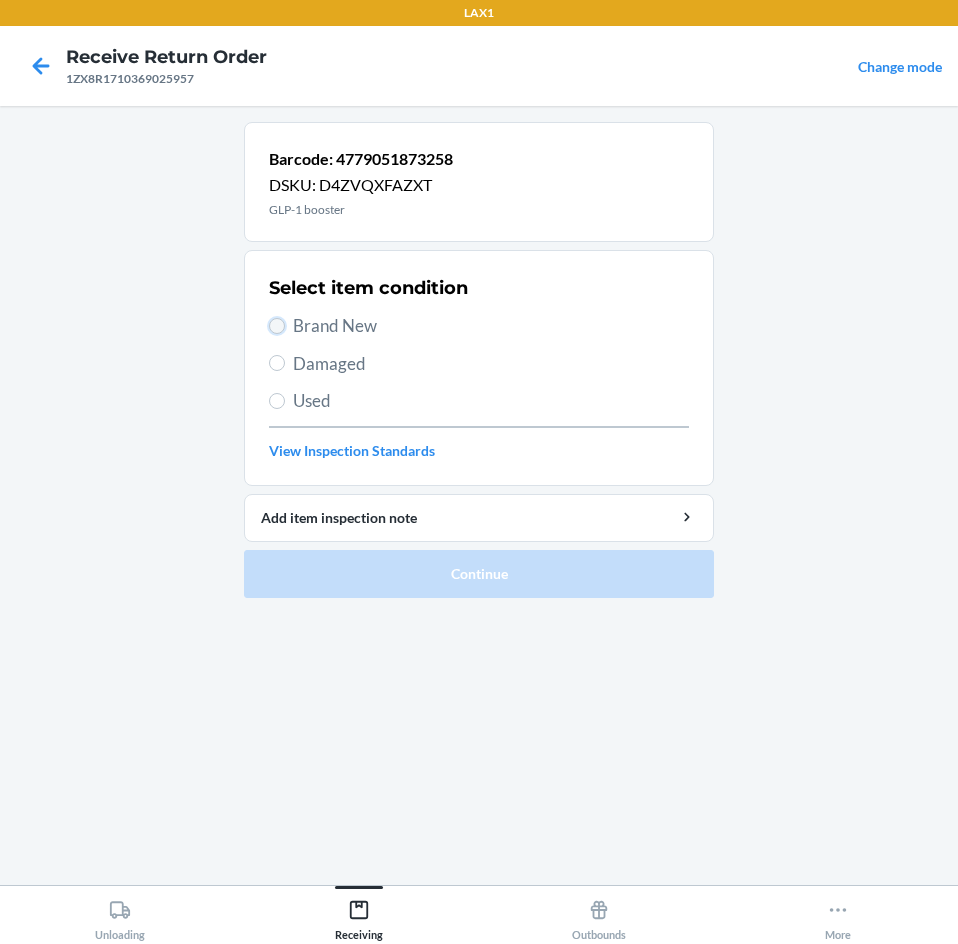 click on "Brand New" at bounding box center [277, 326] 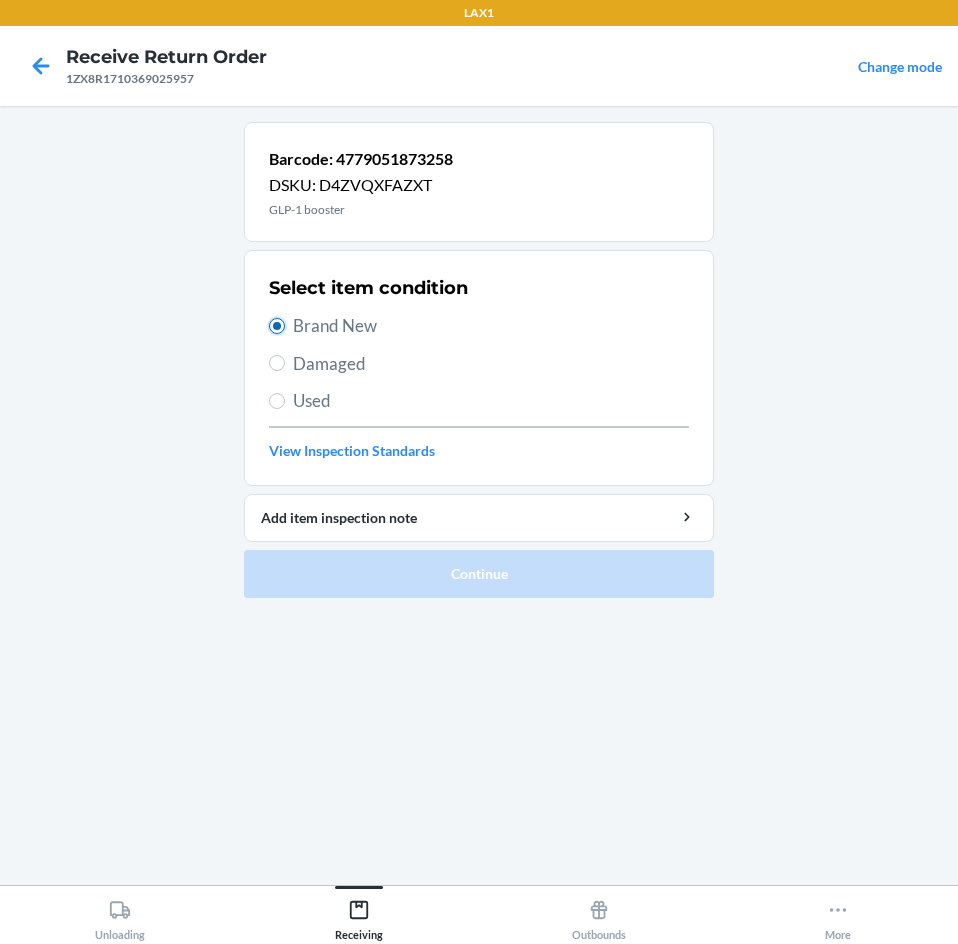 radio on "true" 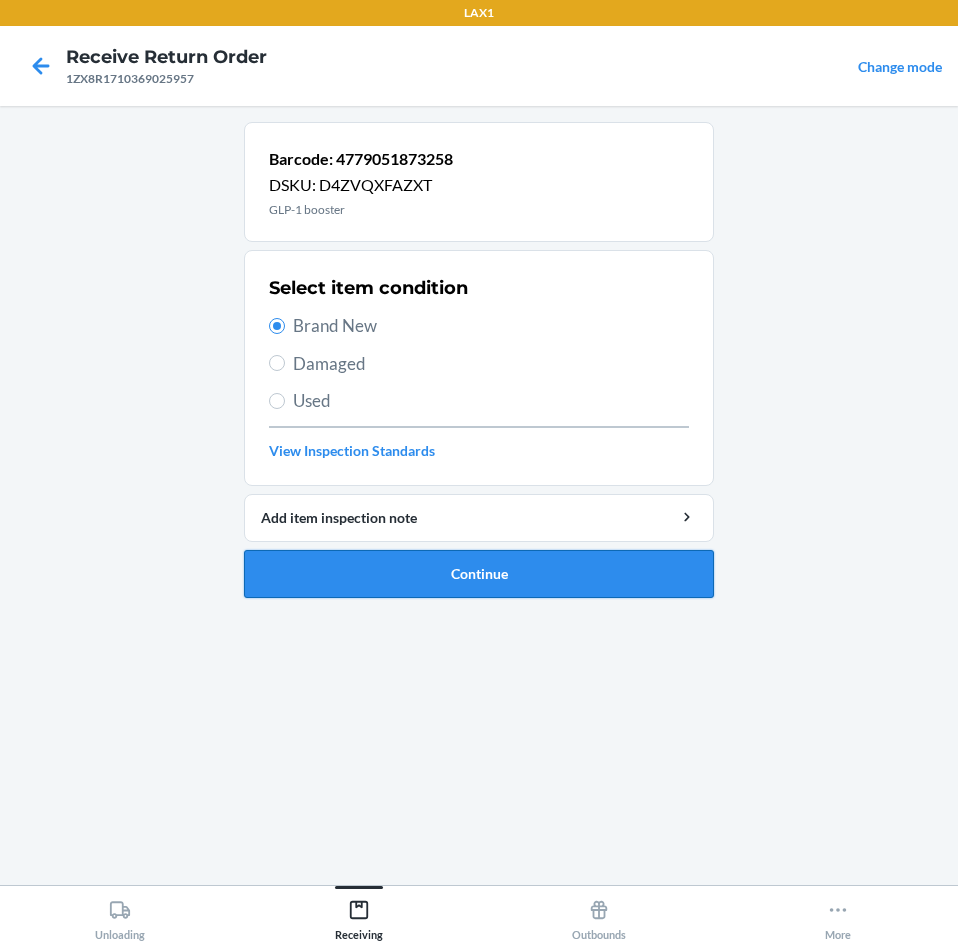 click on "Continue" at bounding box center (479, 574) 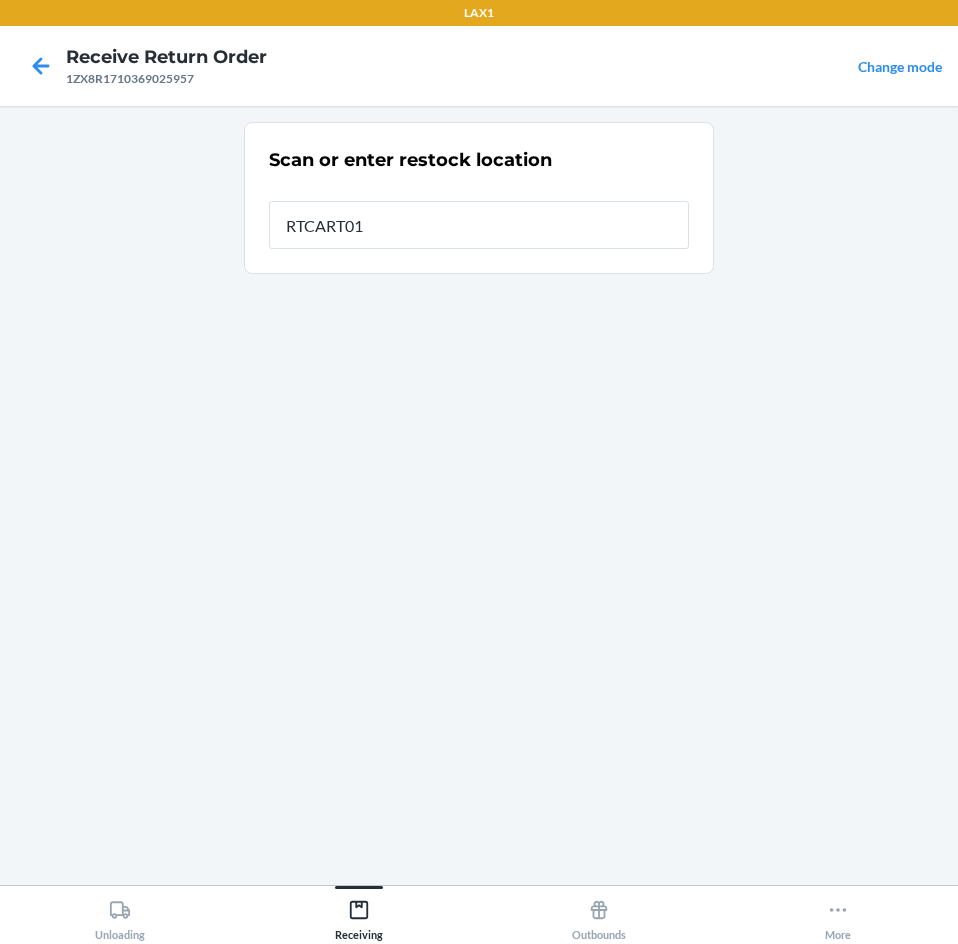 type on "RTCART016" 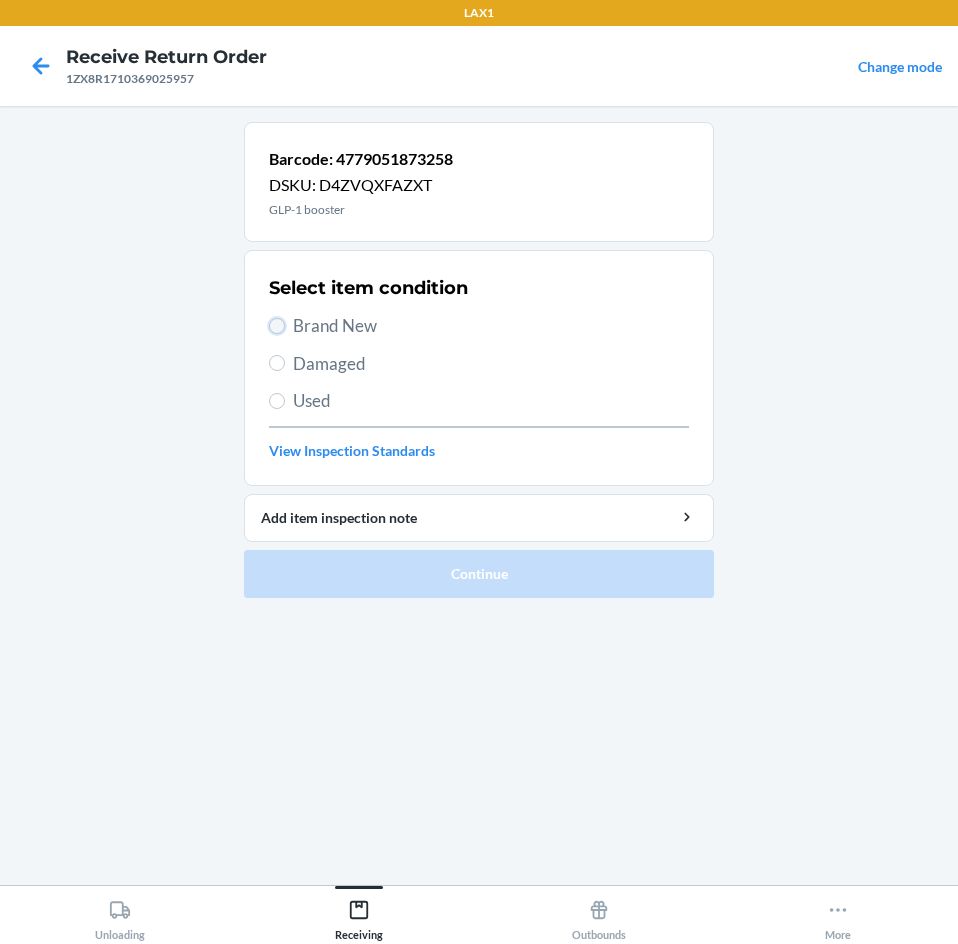 click on "Brand New" at bounding box center [277, 326] 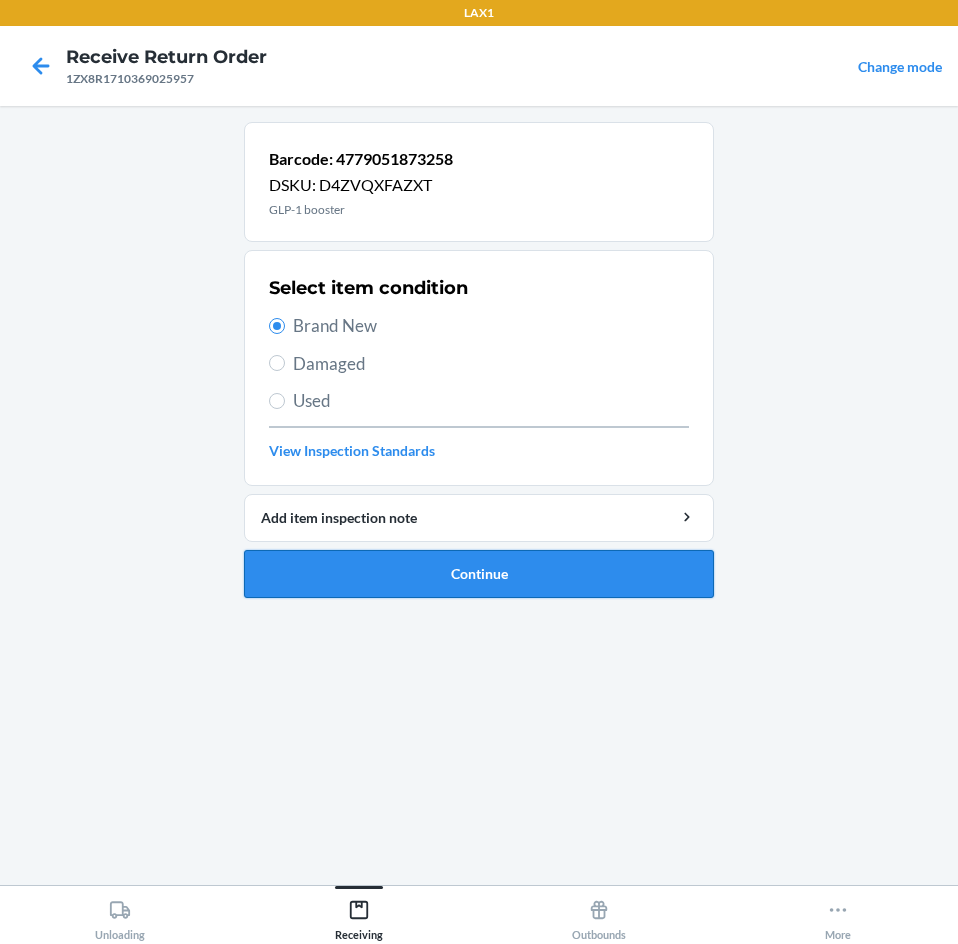 click on "Continue" at bounding box center [479, 574] 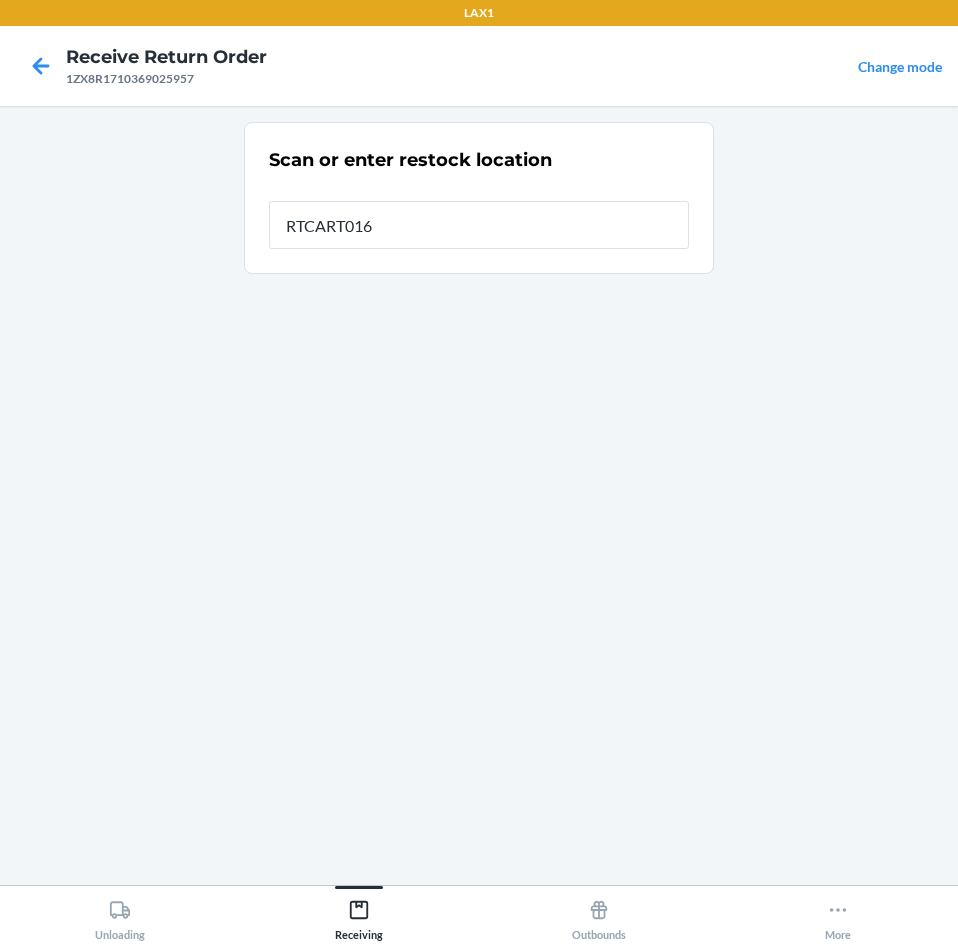 type on "RTCART016" 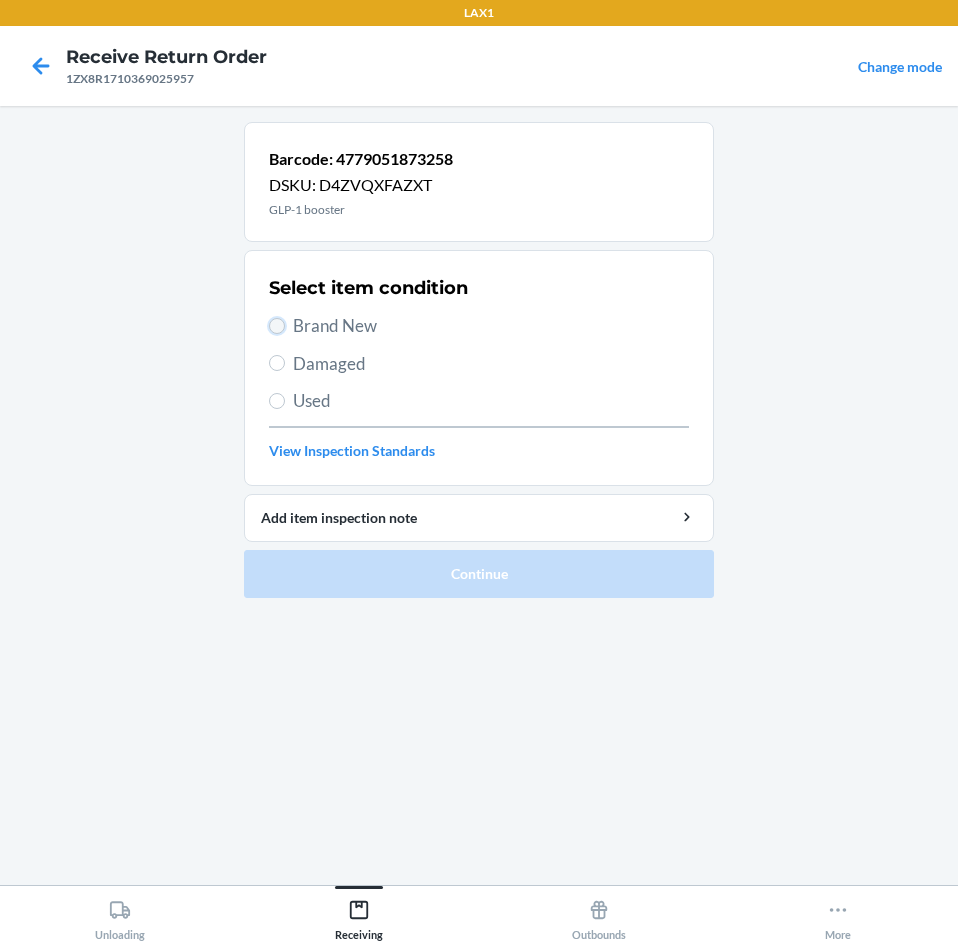 click on "Brand New" at bounding box center [277, 326] 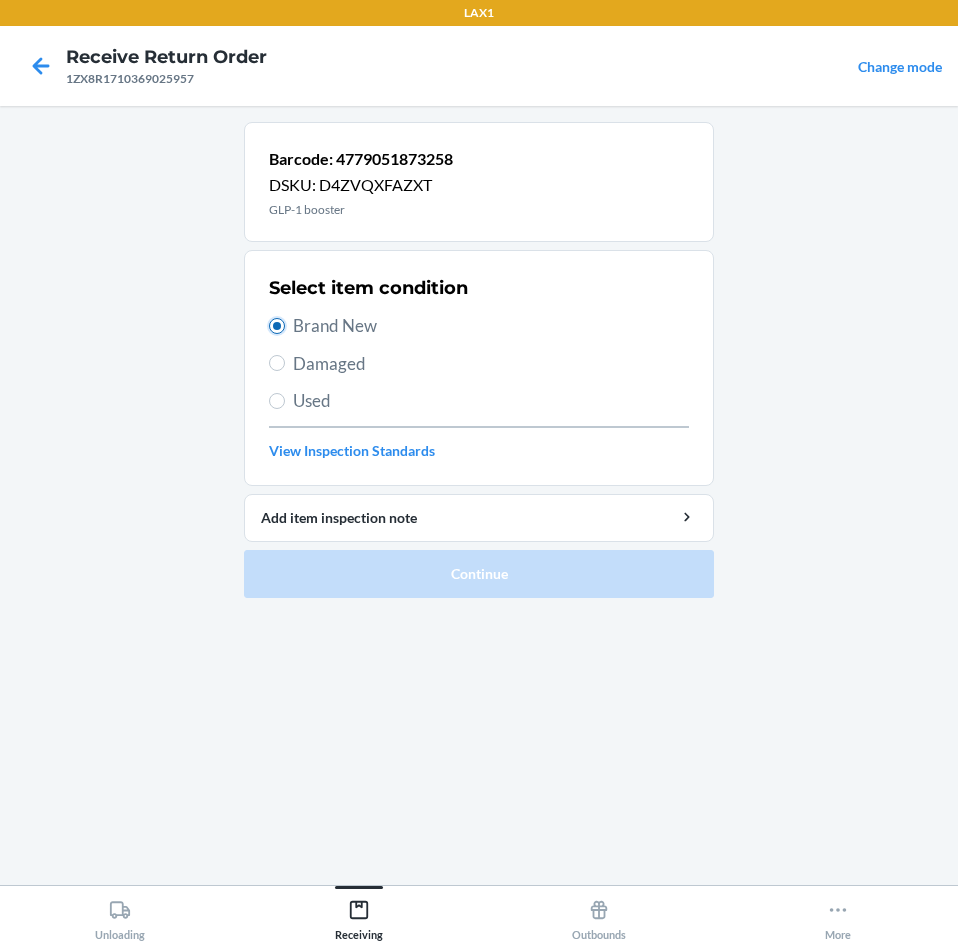 radio on "true" 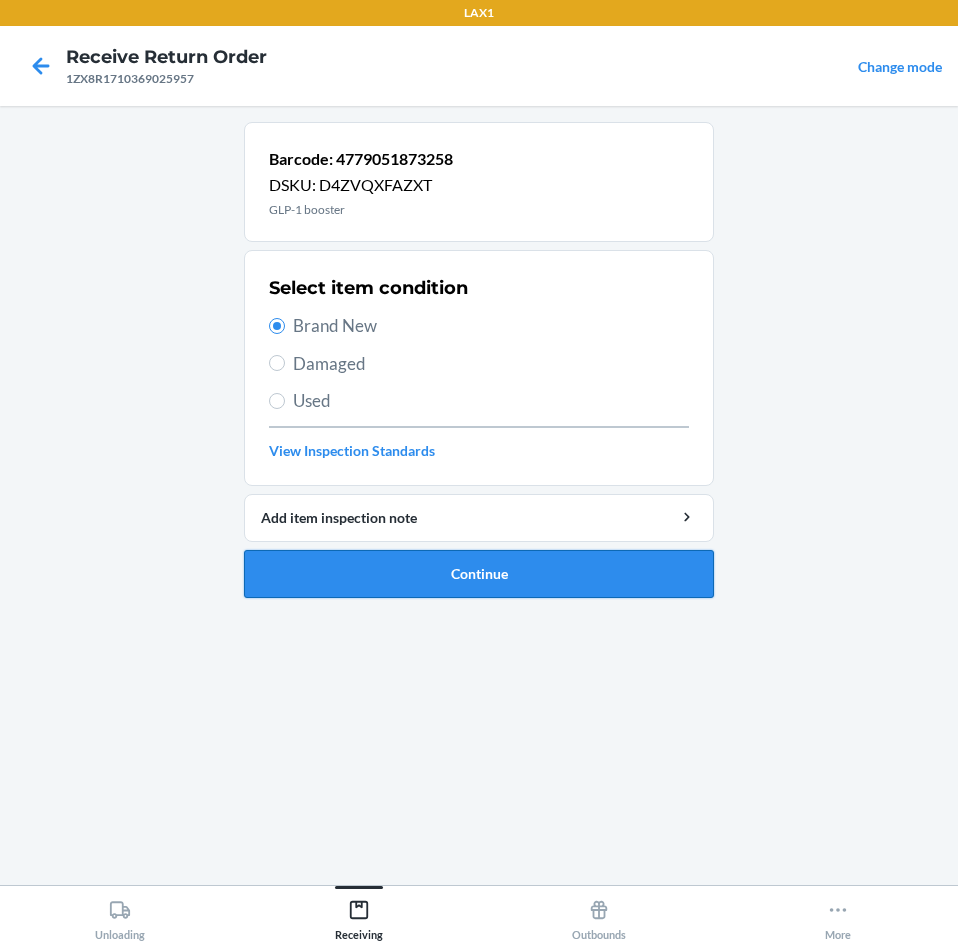 click on "Continue" at bounding box center (479, 574) 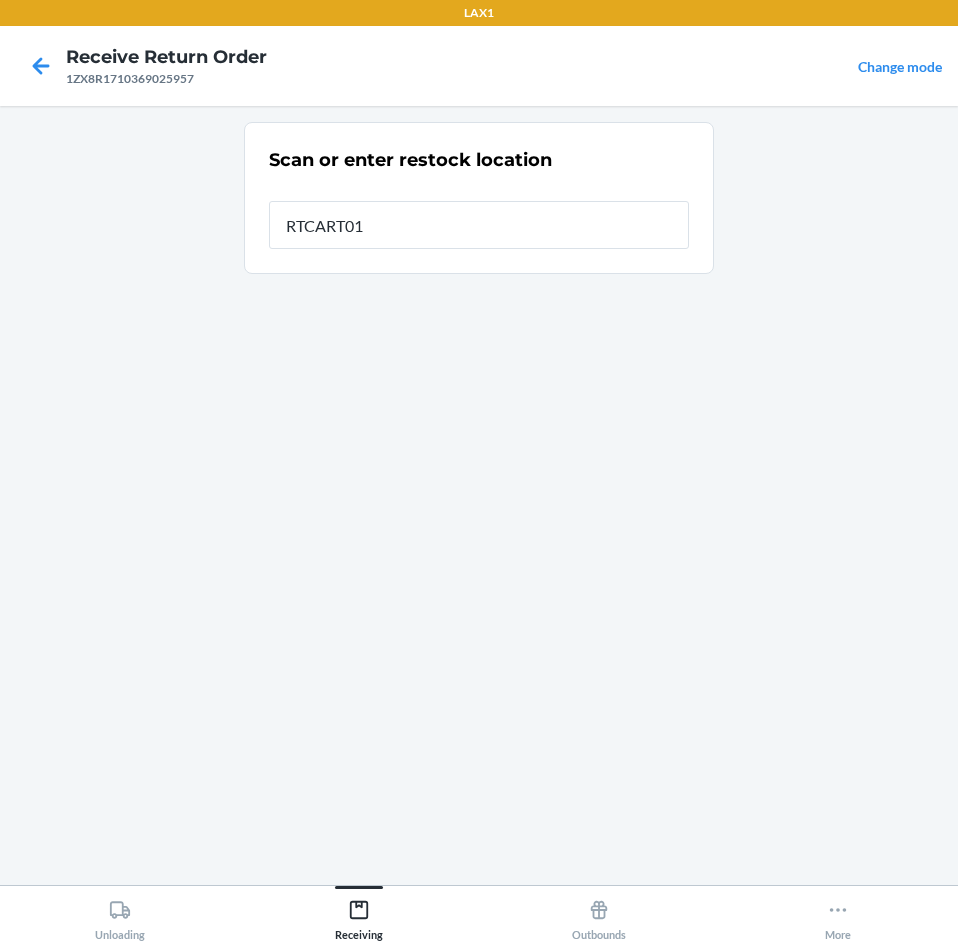 type on "RTCART016" 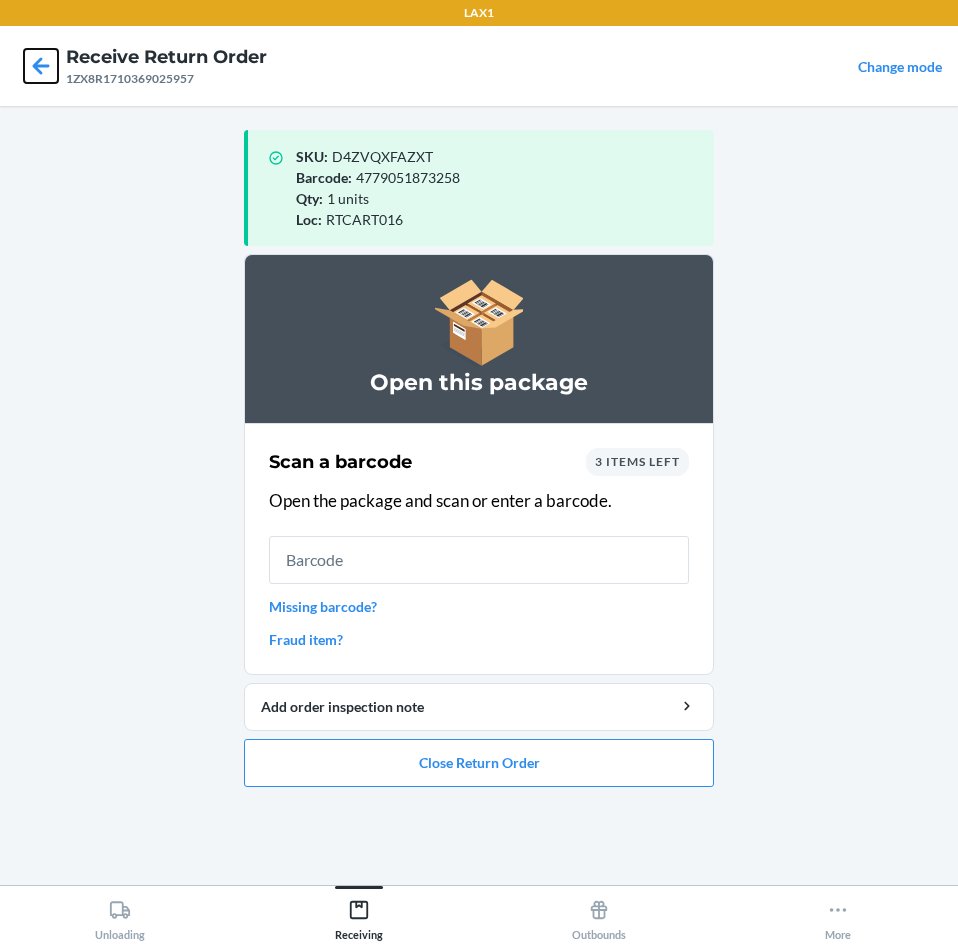 click 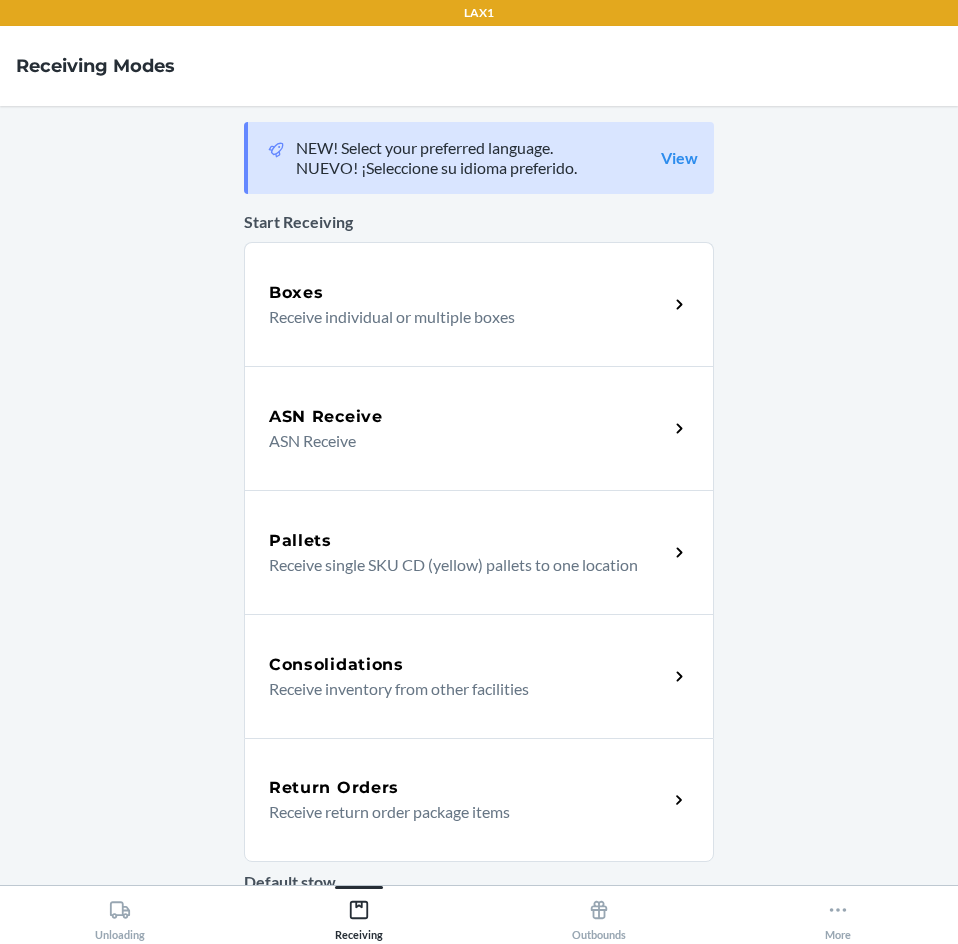click on "Return Orders" at bounding box center (334, 788) 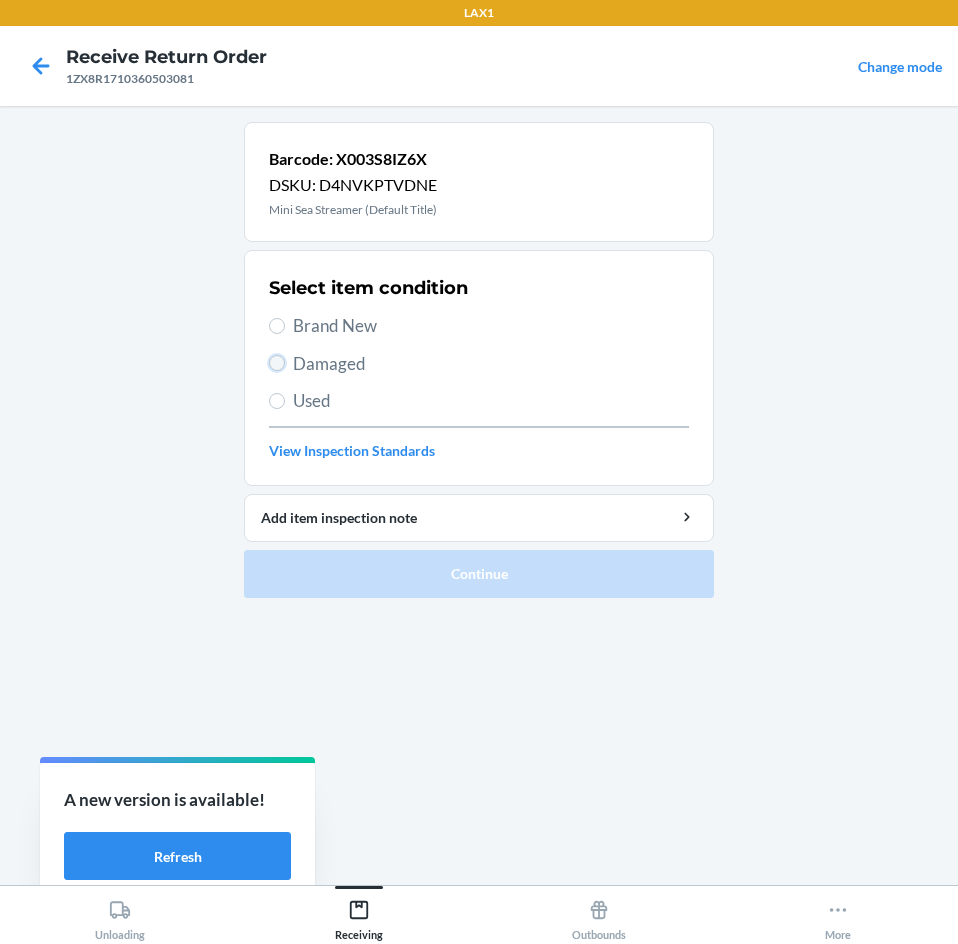 click on "Damaged" at bounding box center [277, 363] 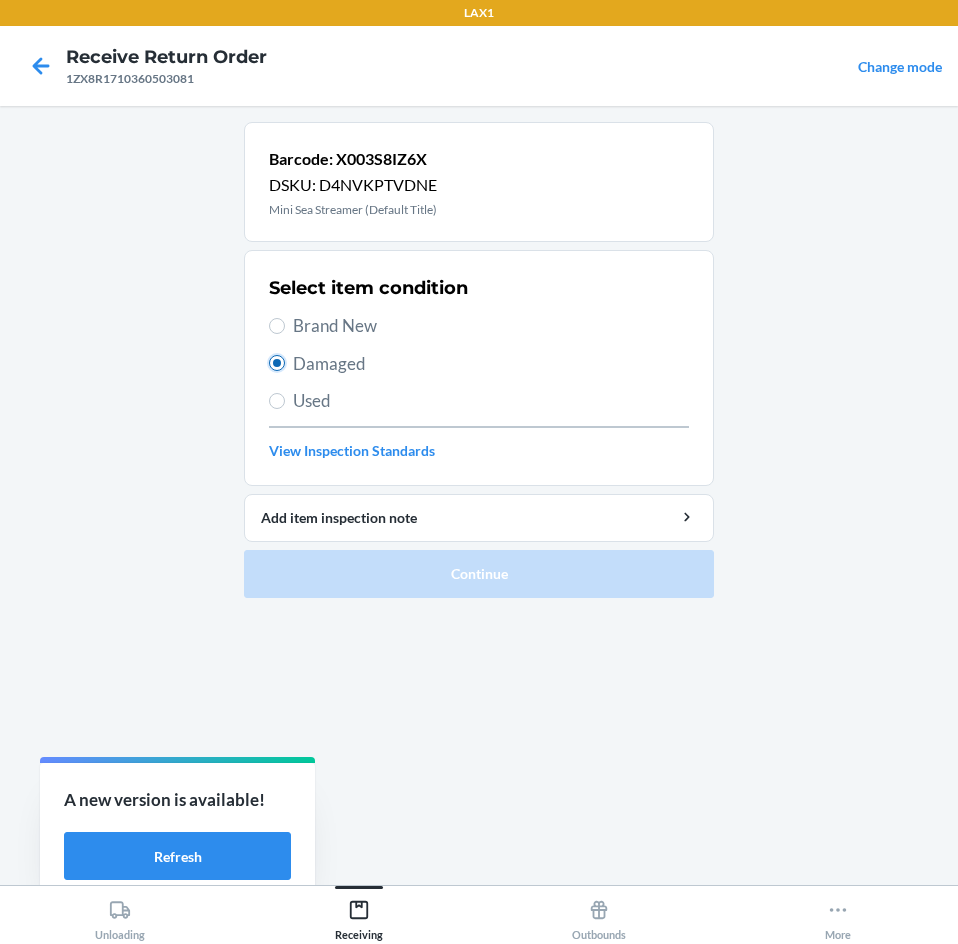 radio on "true" 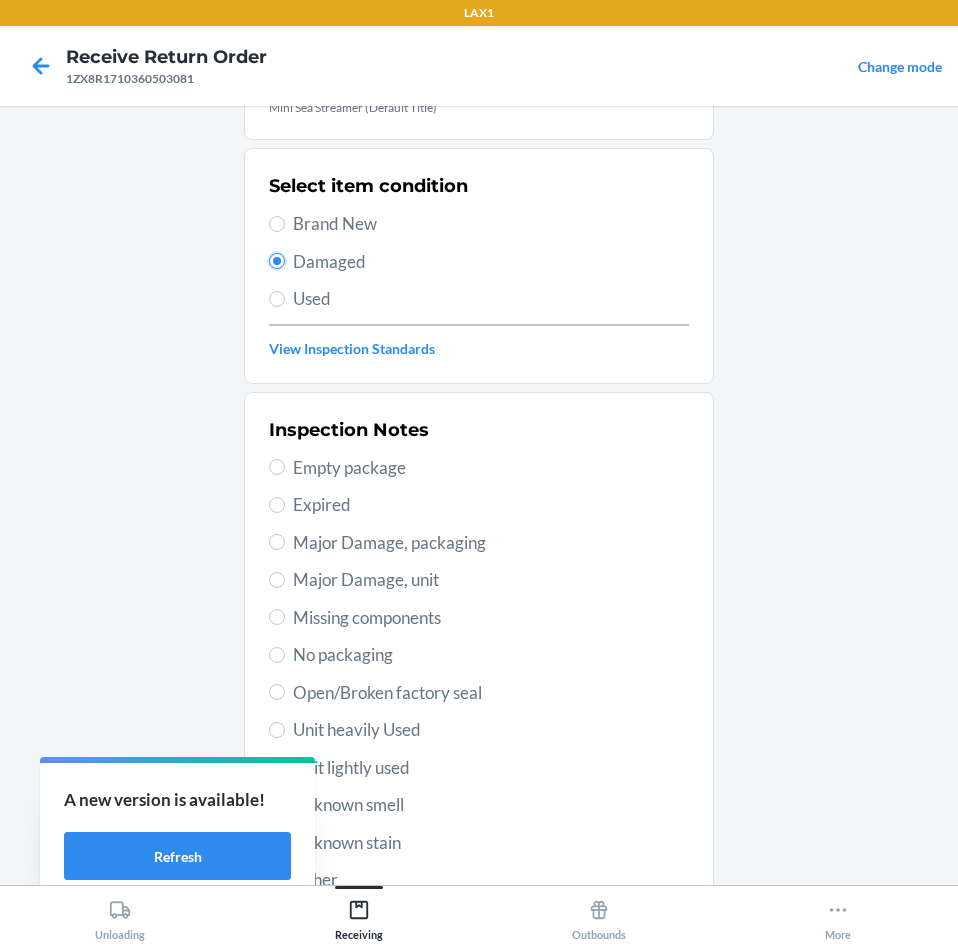 scroll, scrollTop: 200, scrollLeft: 0, axis: vertical 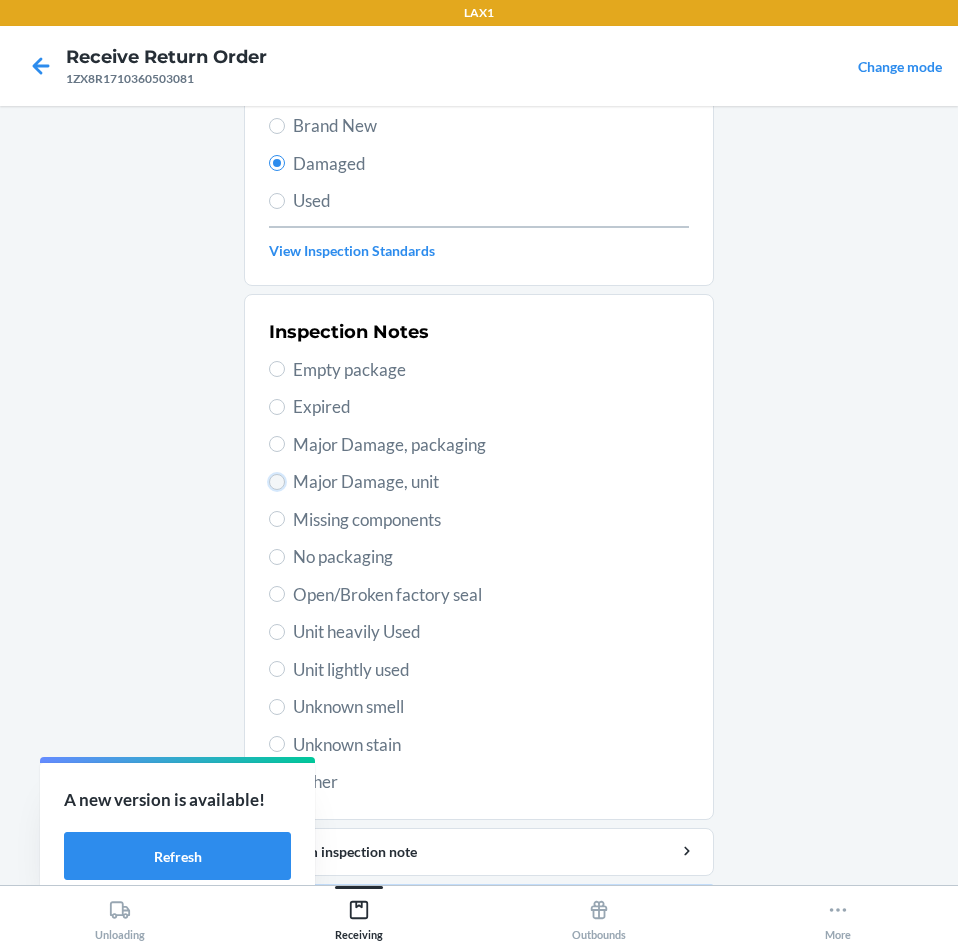 click on "Major Damage, unit" at bounding box center [277, 482] 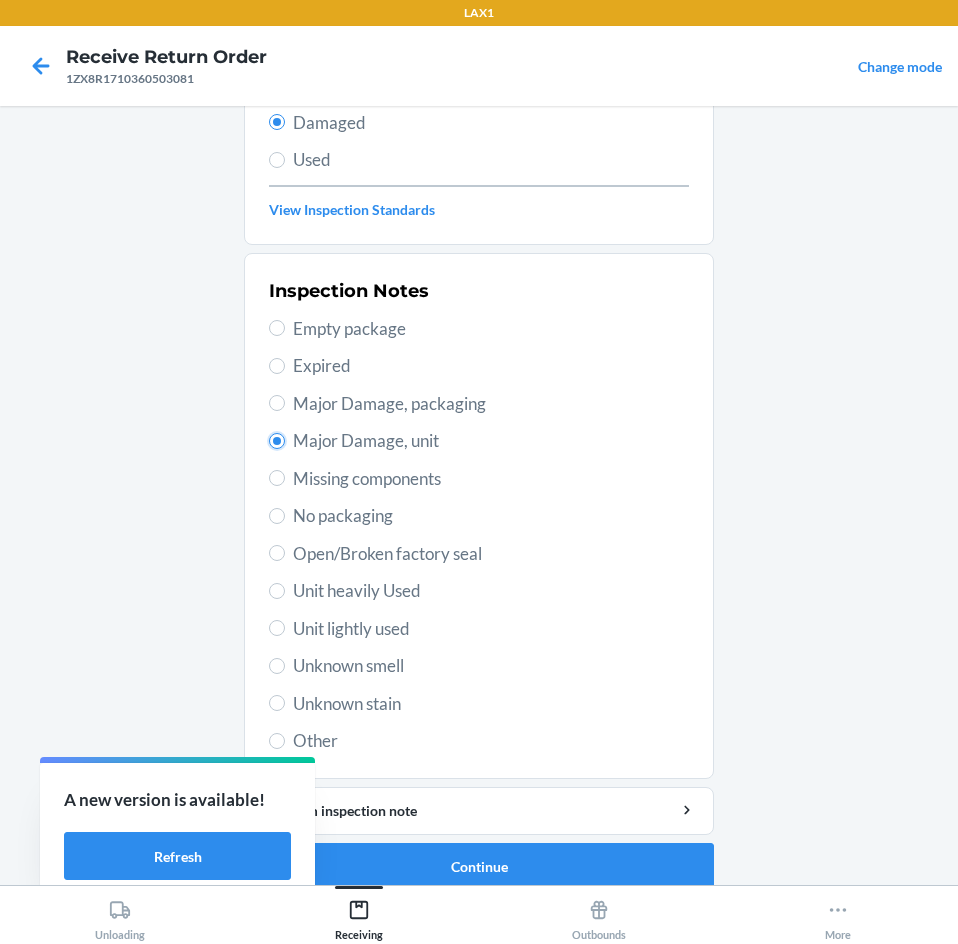 scroll, scrollTop: 263, scrollLeft: 0, axis: vertical 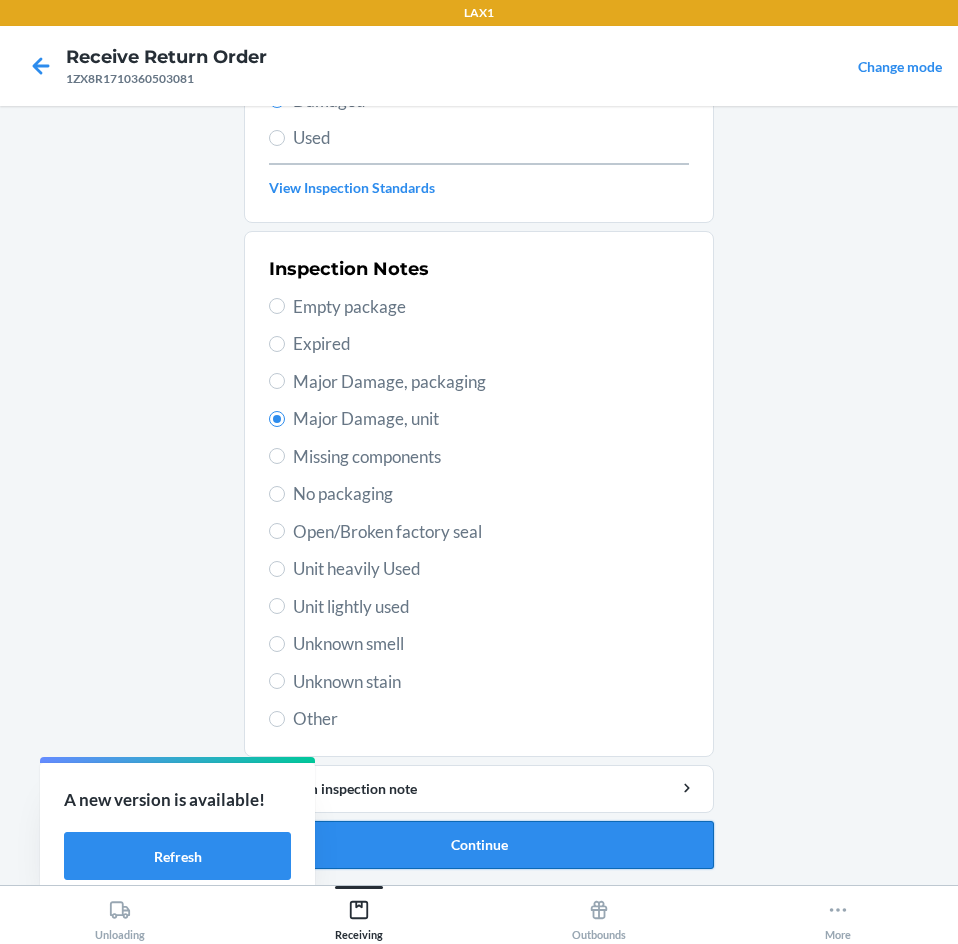 click on "Continue" at bounding box center [479, 845] 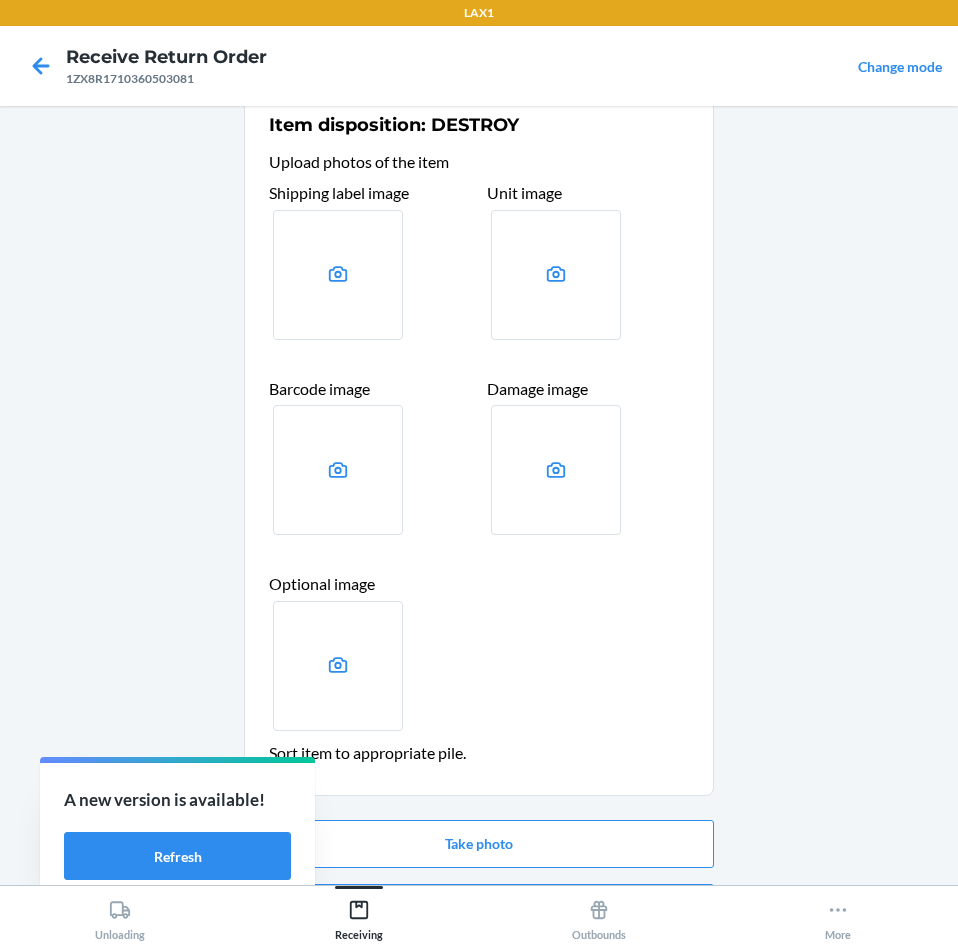 scroll, scrollTop: 0, scrollLeft: 0, axis: both 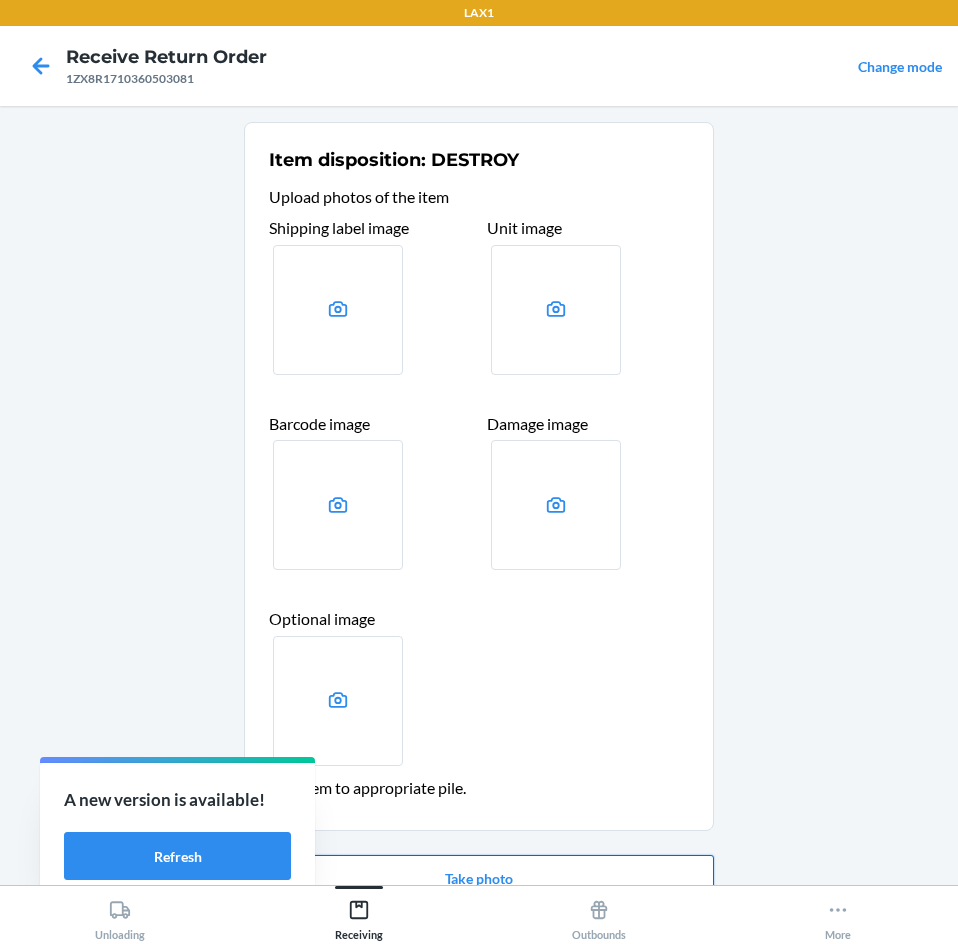 click on "Take photo" at bounding box center [479, 879] 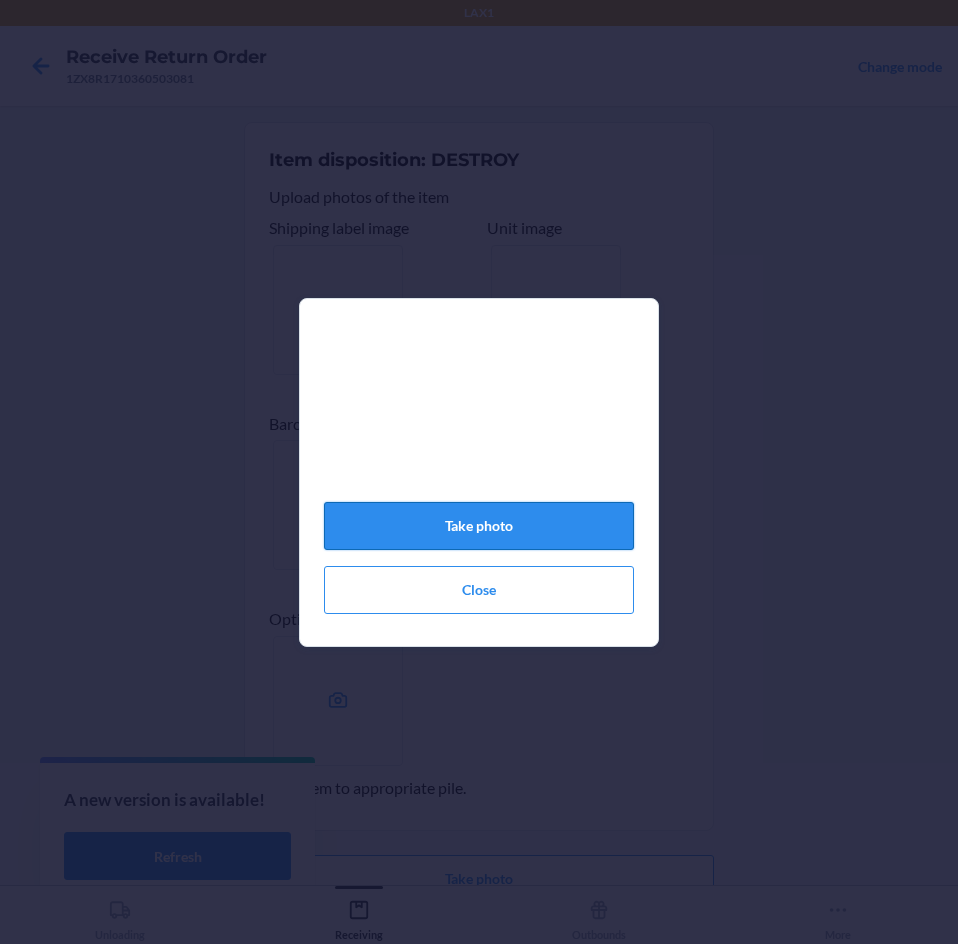 click on "Take photo" 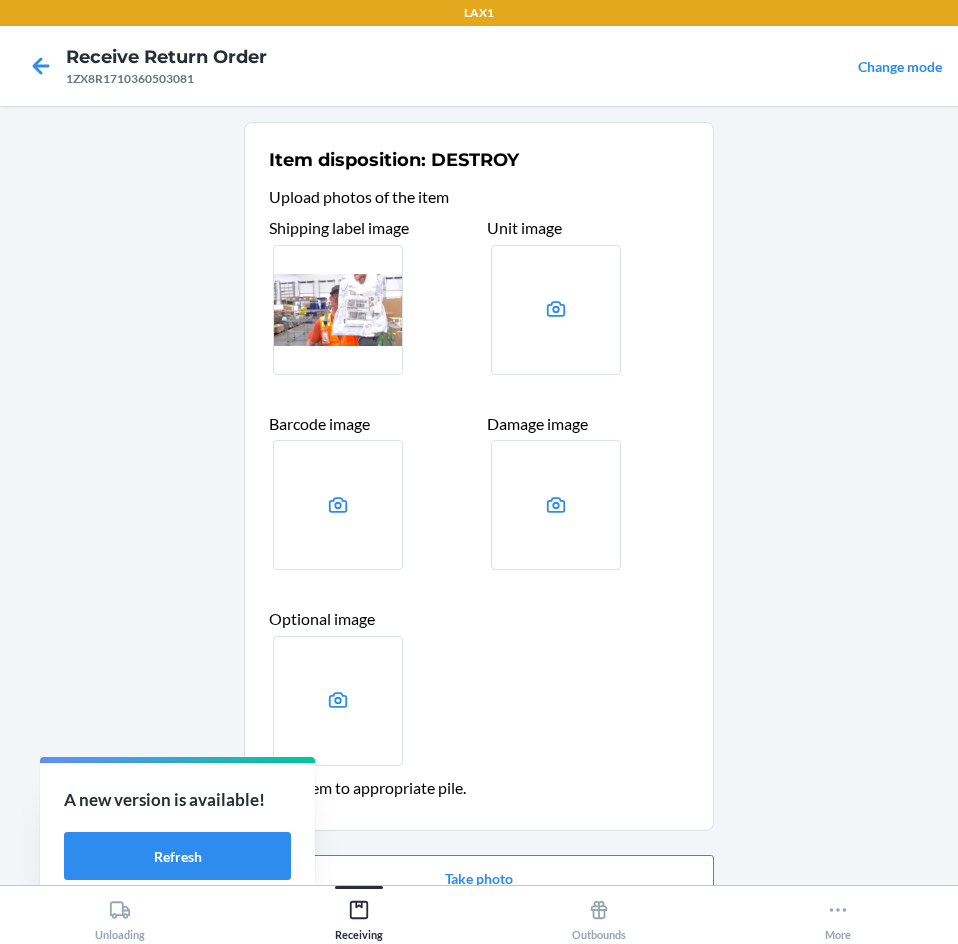 click 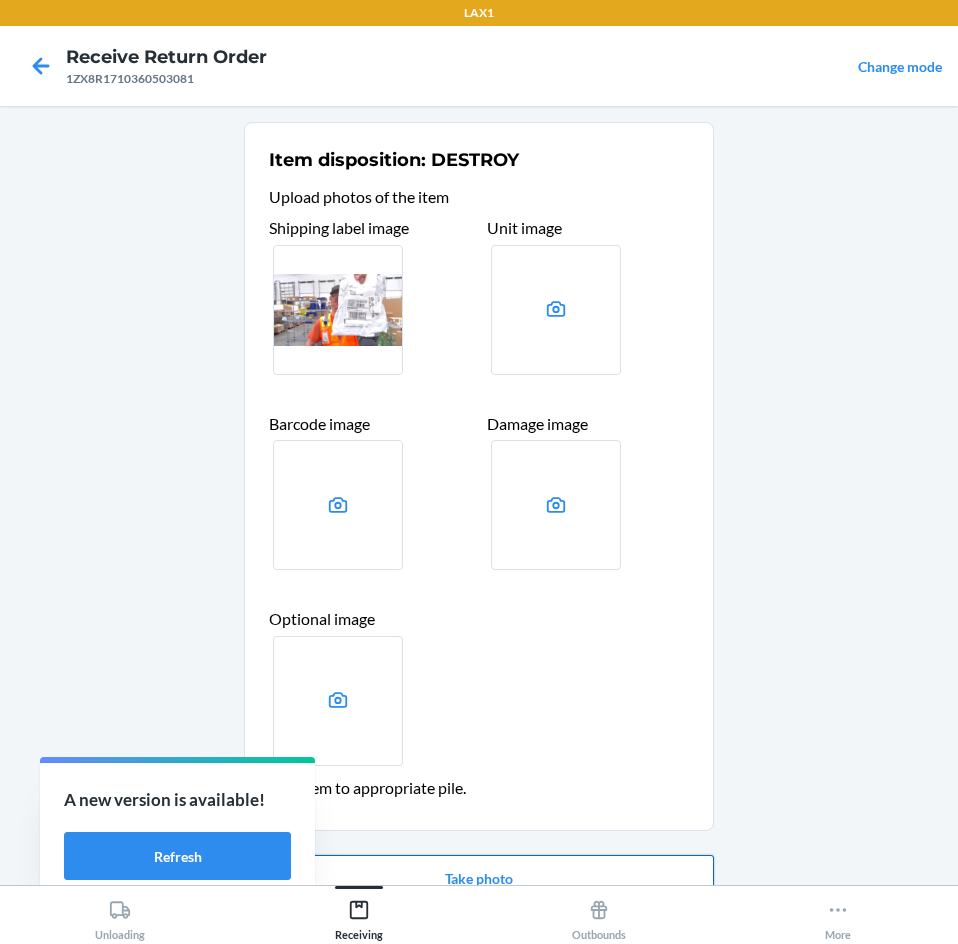 click on "Take photo" at bounding box center [479, 879] 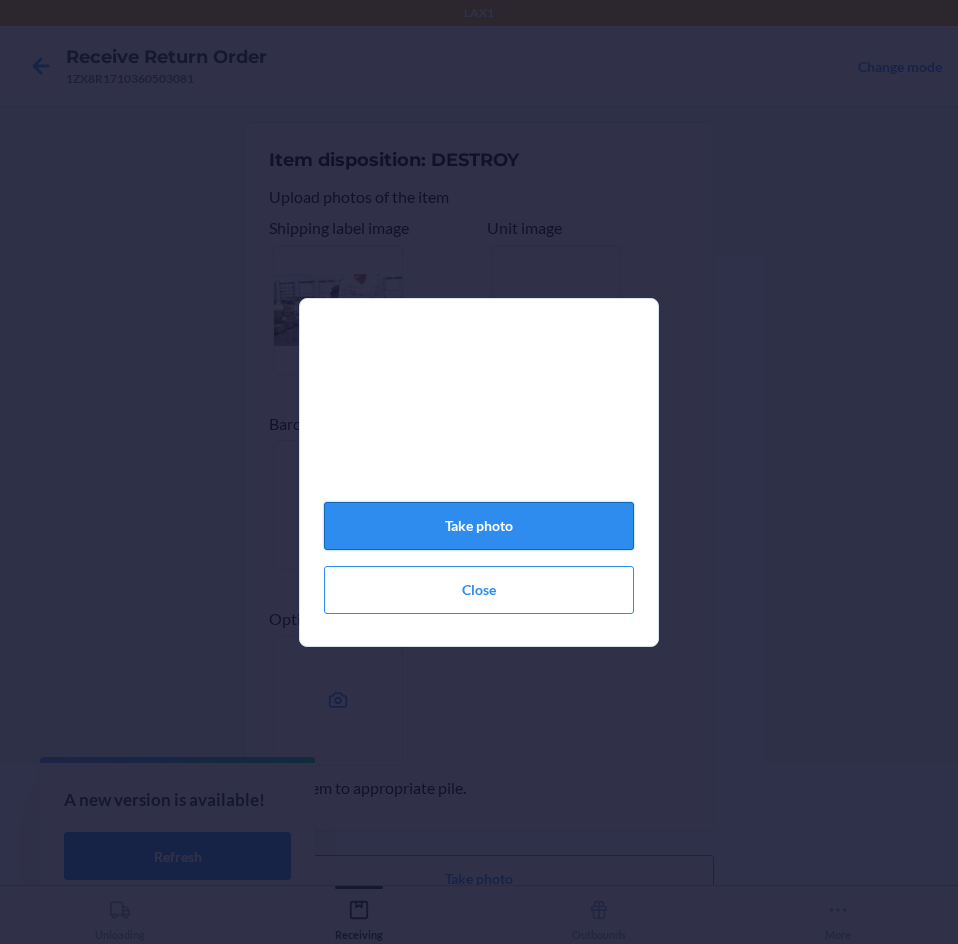 click on "Take photo" 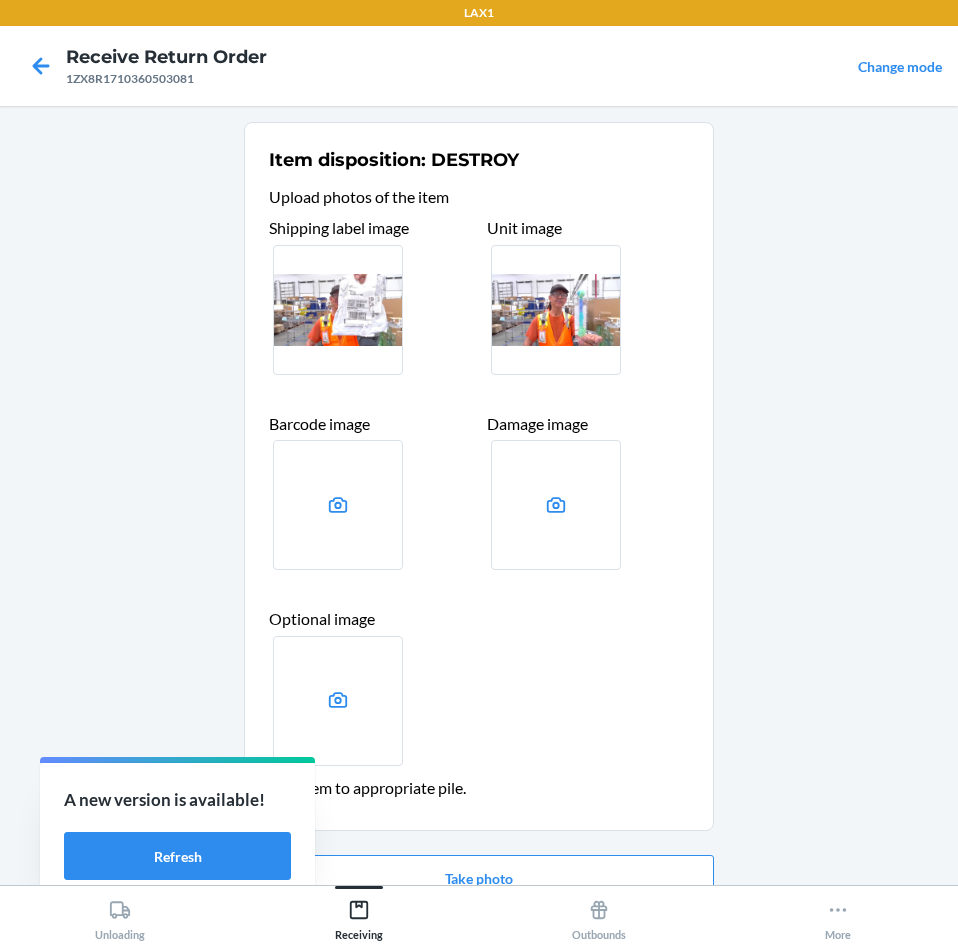 click at bounding box center (338, 505) 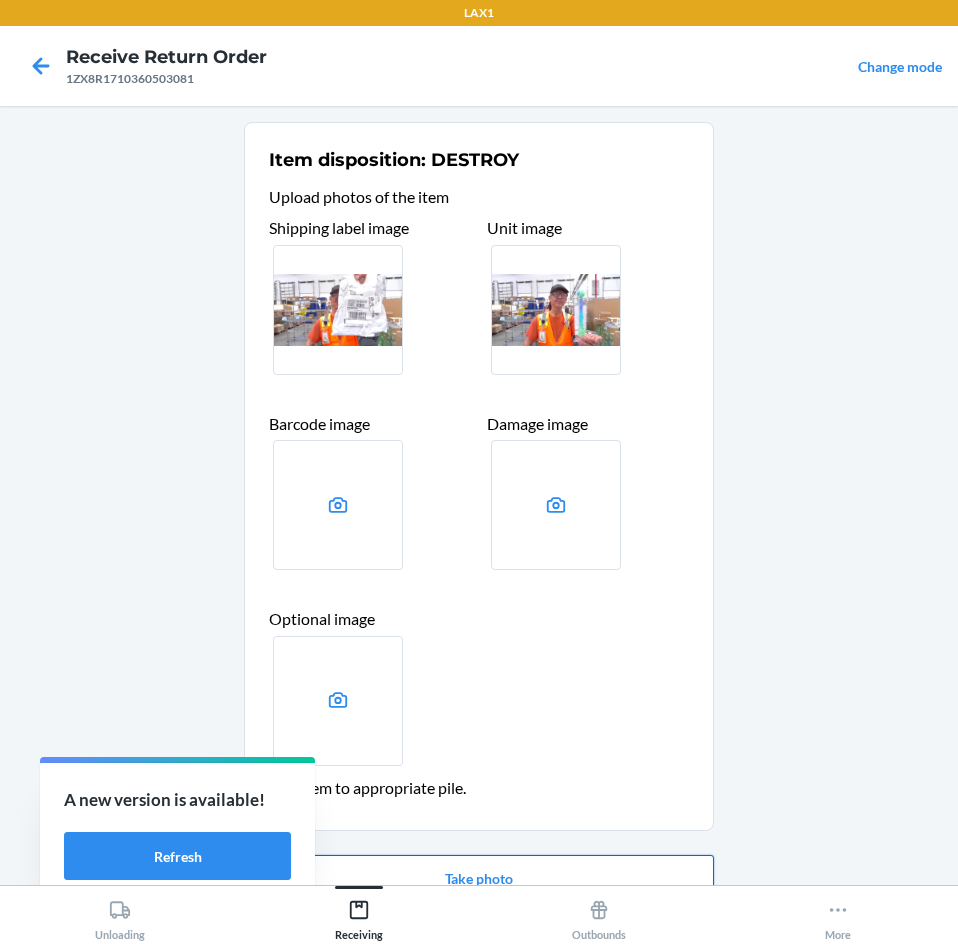 click on "Take photo" at bounding box center (479, 879) 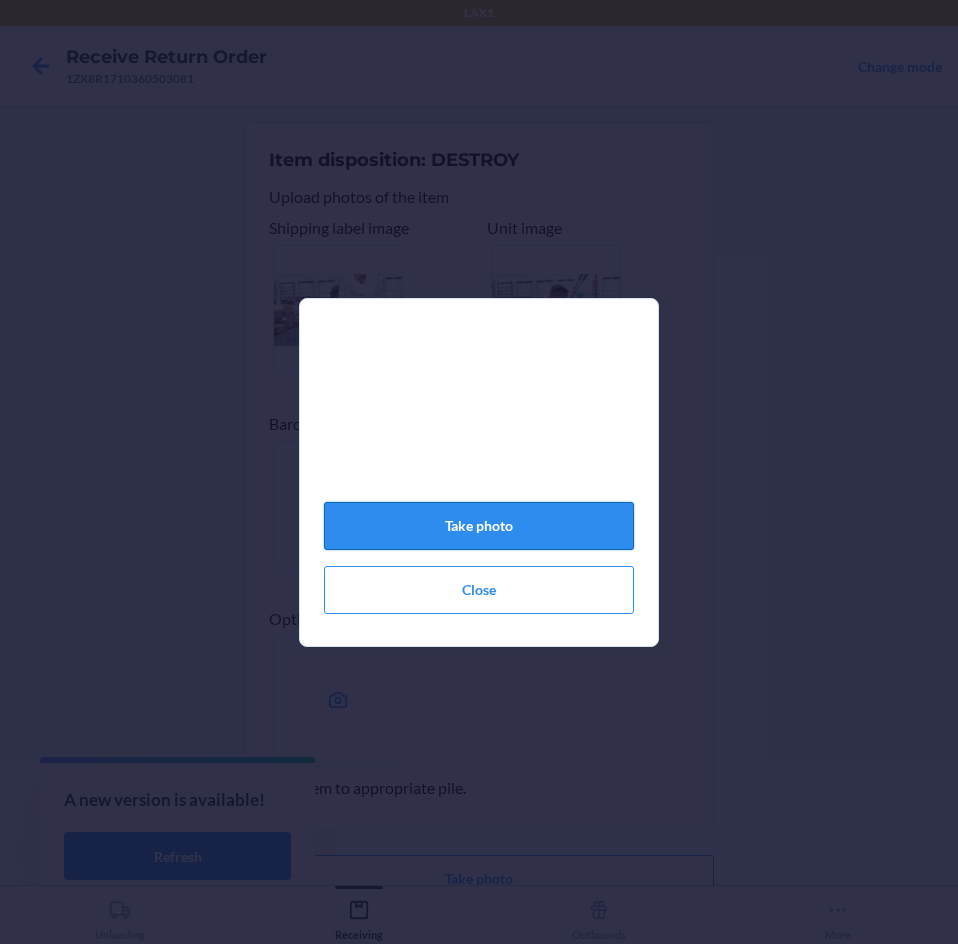 click on "Take photo" 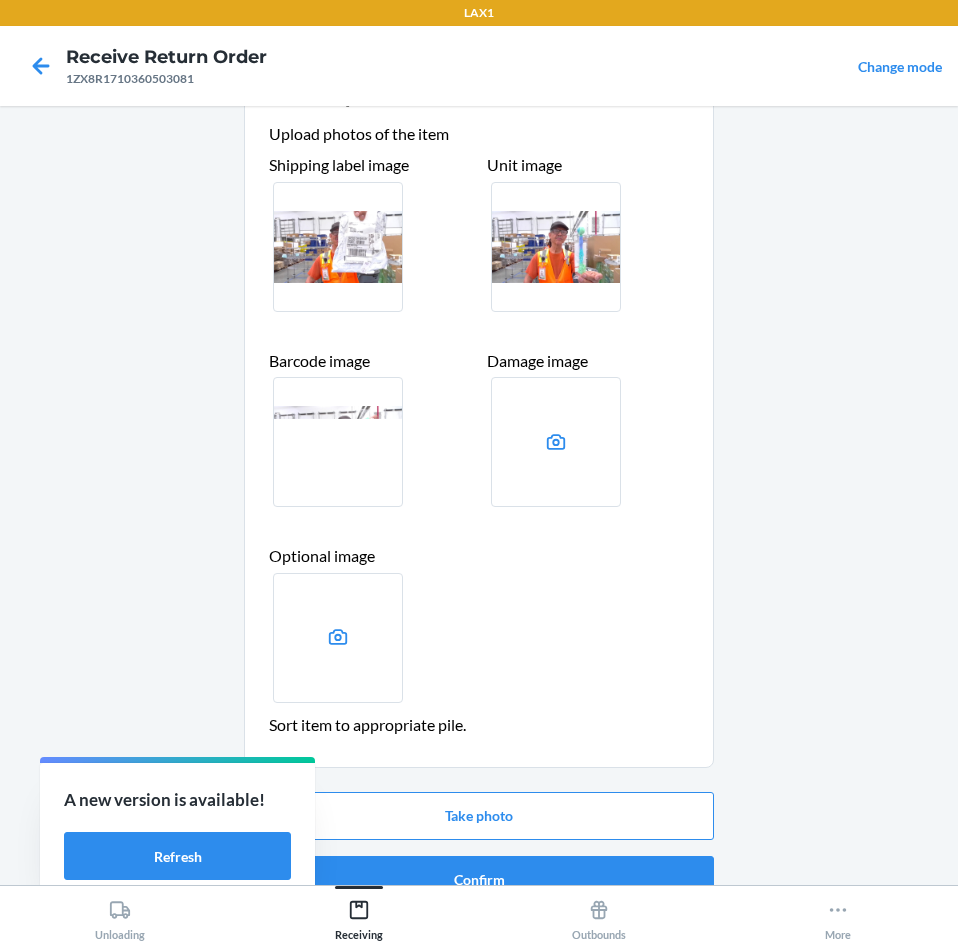 scroll, scrollTop: 98, scrollLeft: 0, axis: vertical 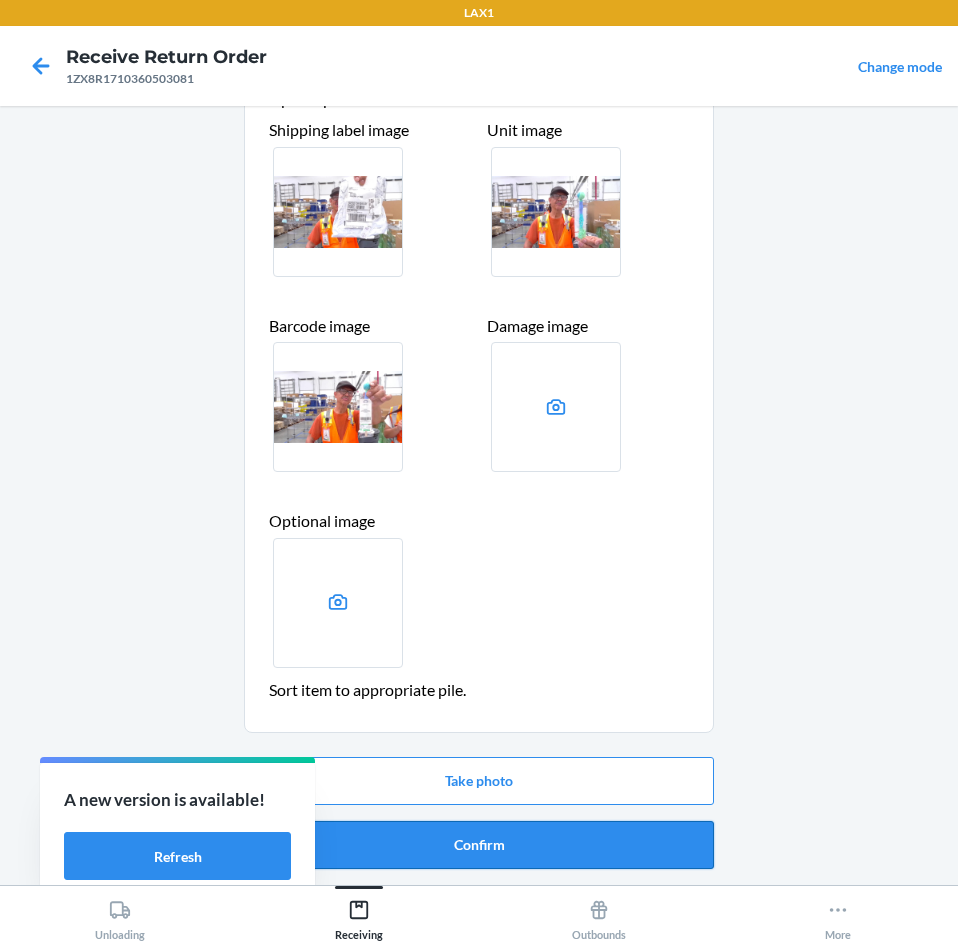 click on "Confirm" at bounding box center (479, 845) 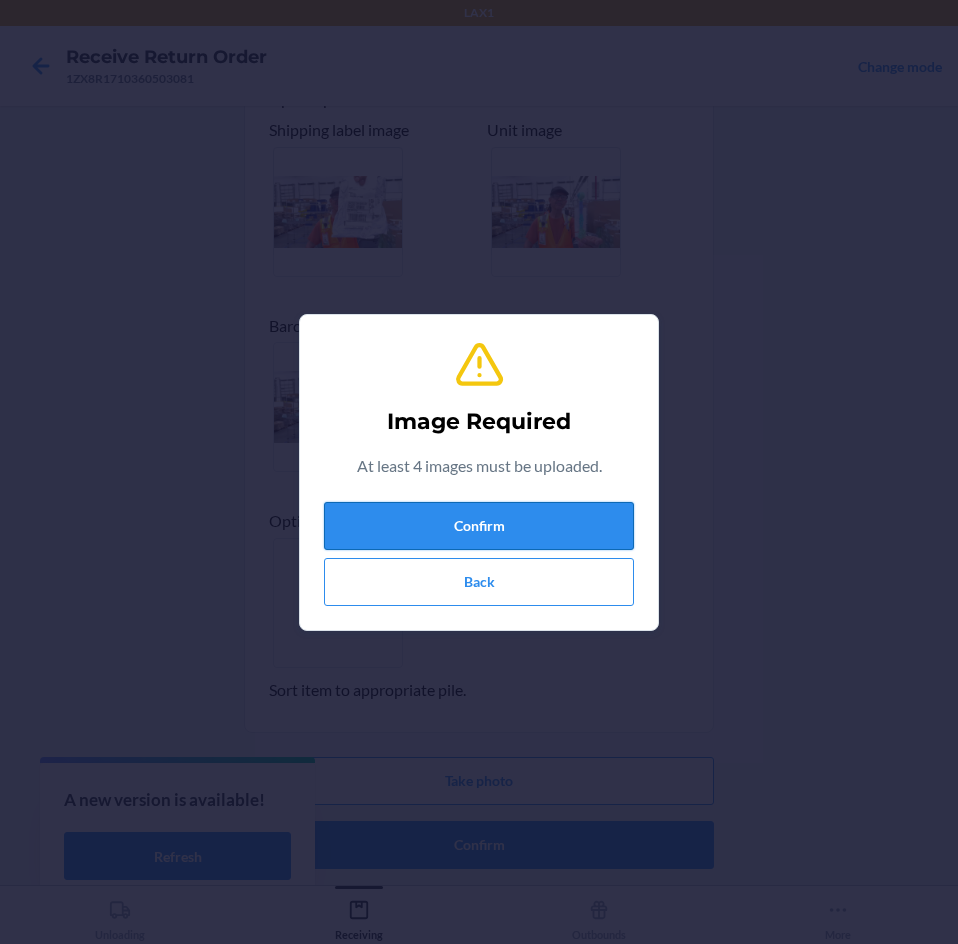 click on "Confirm" at bounding box center (479, 526) 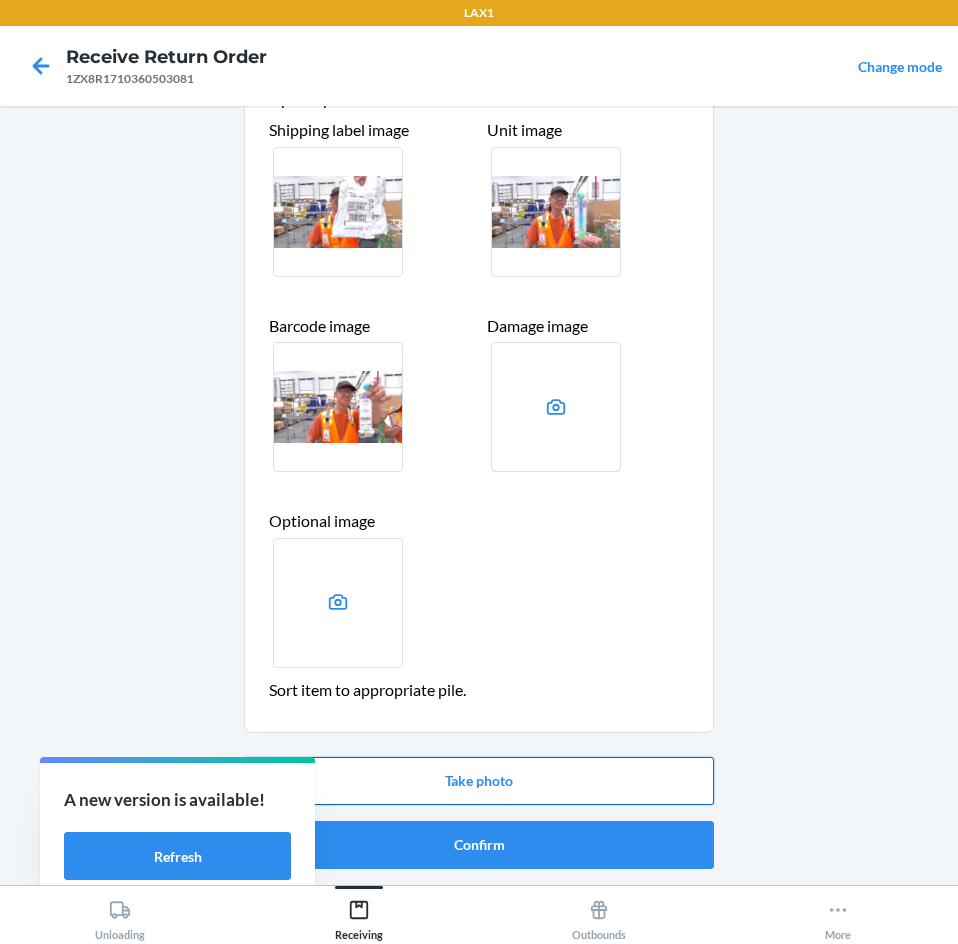 click on "Take photo" at bounding box center (479, 781) 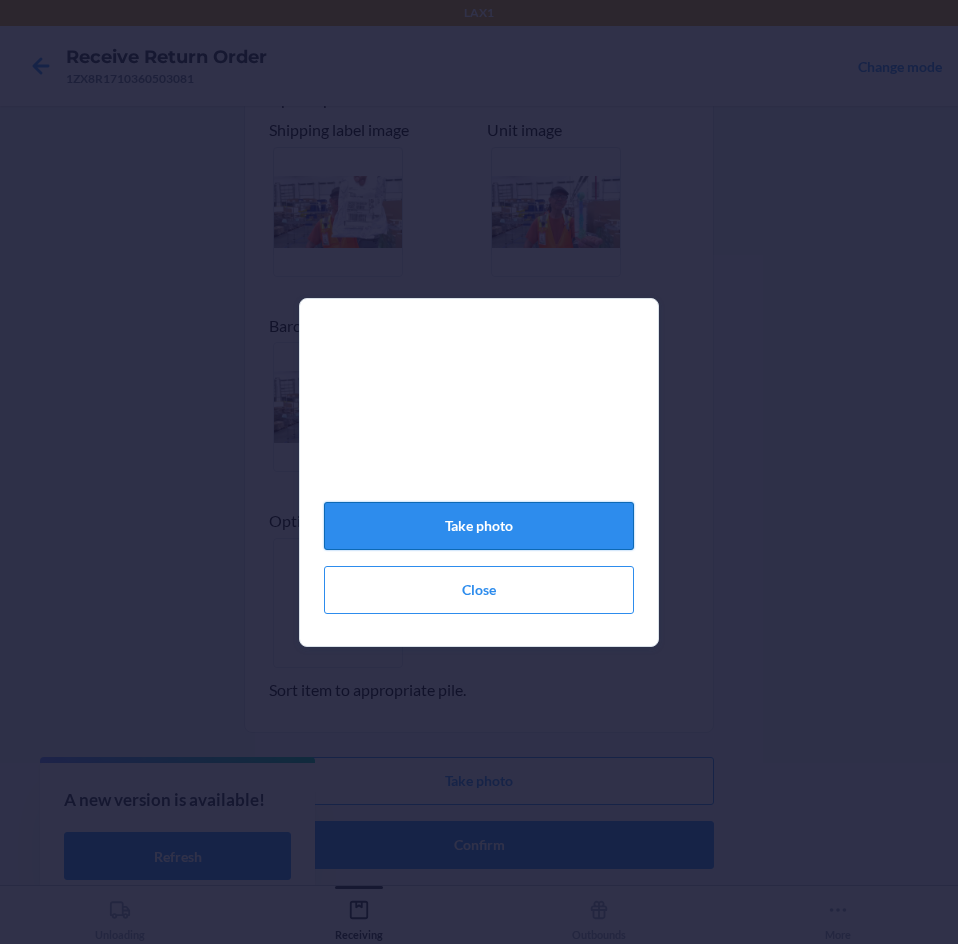 click on "Take photo" 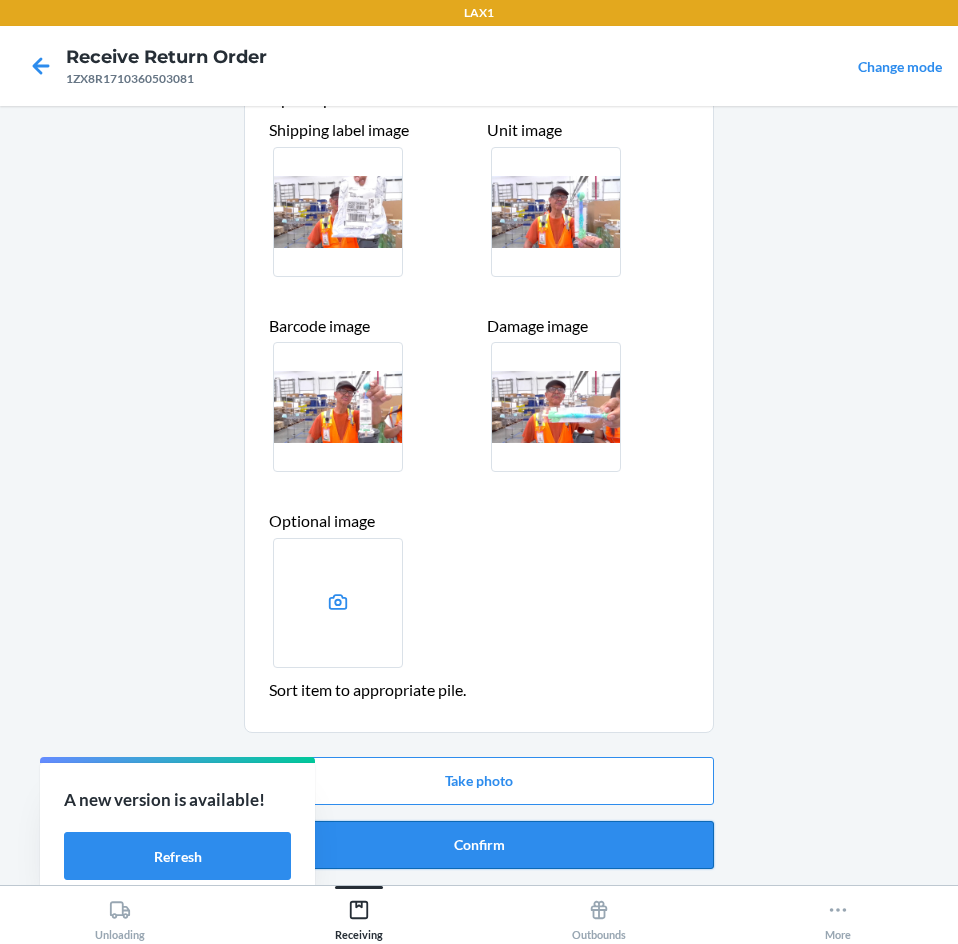 click on "Confirm" at bounding box center (479, 845) 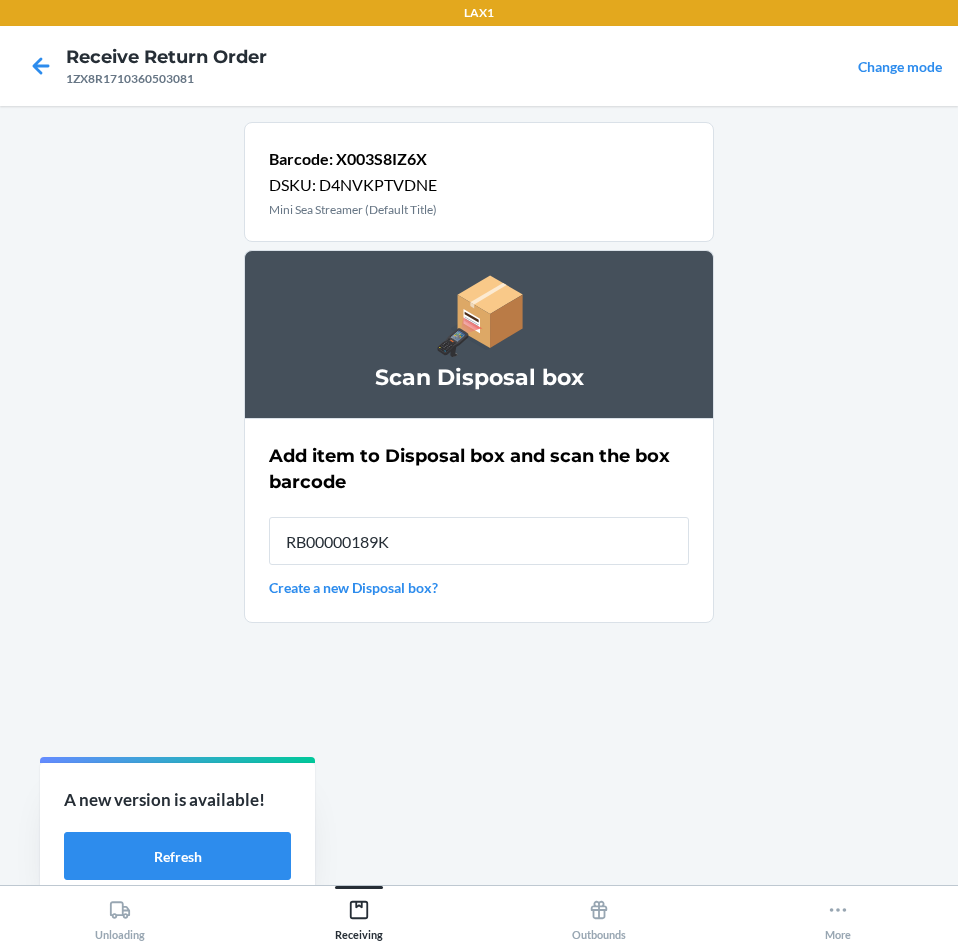 type on "RB00000189K" 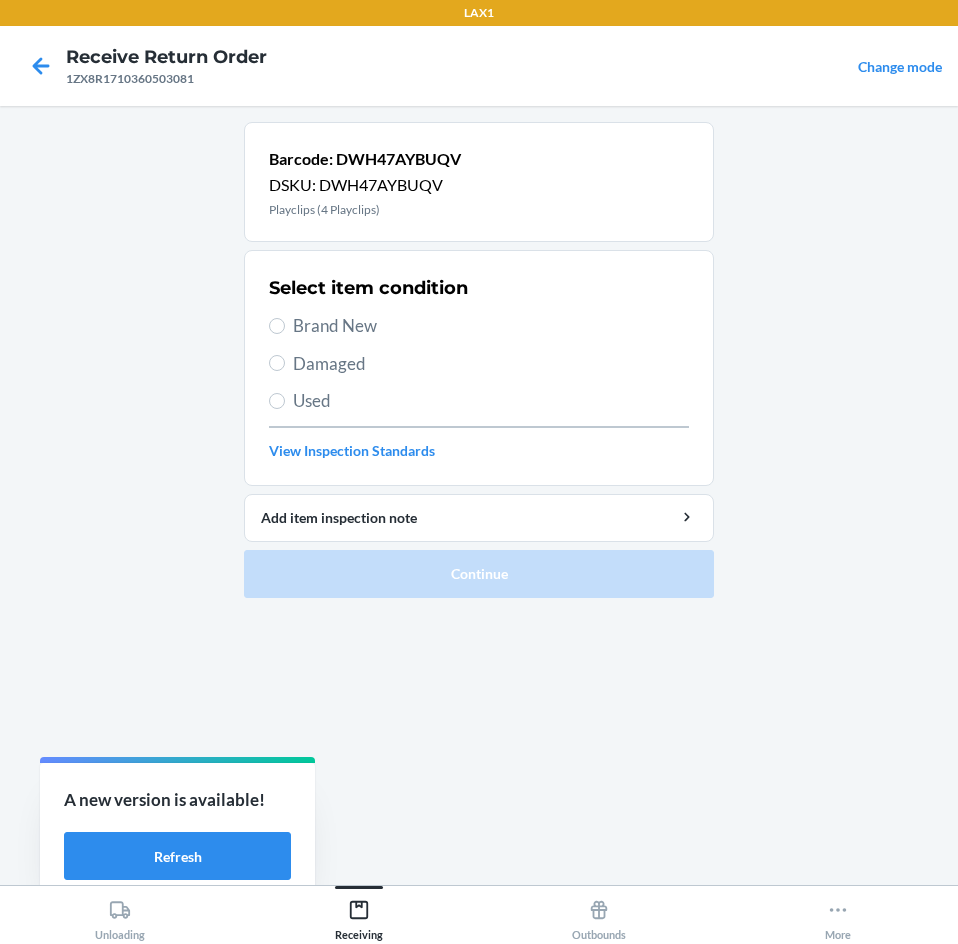 click on "Brand New" at bounding box center (479, 326) 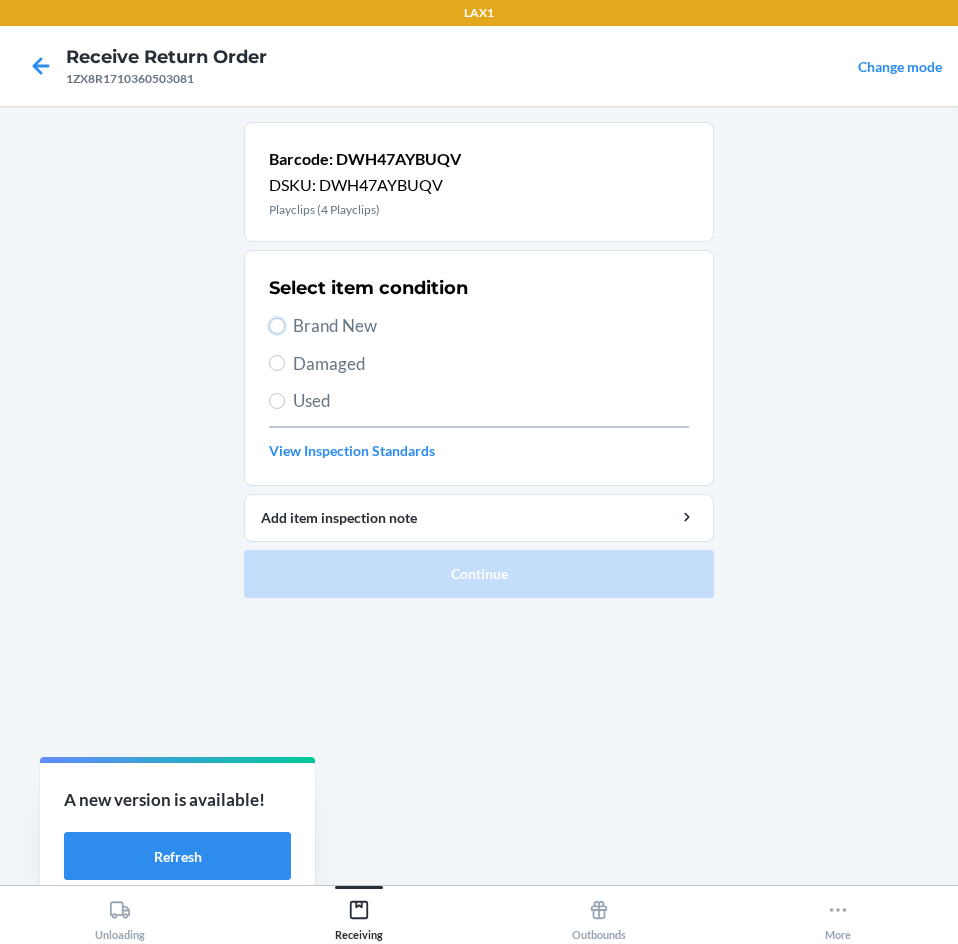 click on "Brand New" at bounding box center [277, 326] 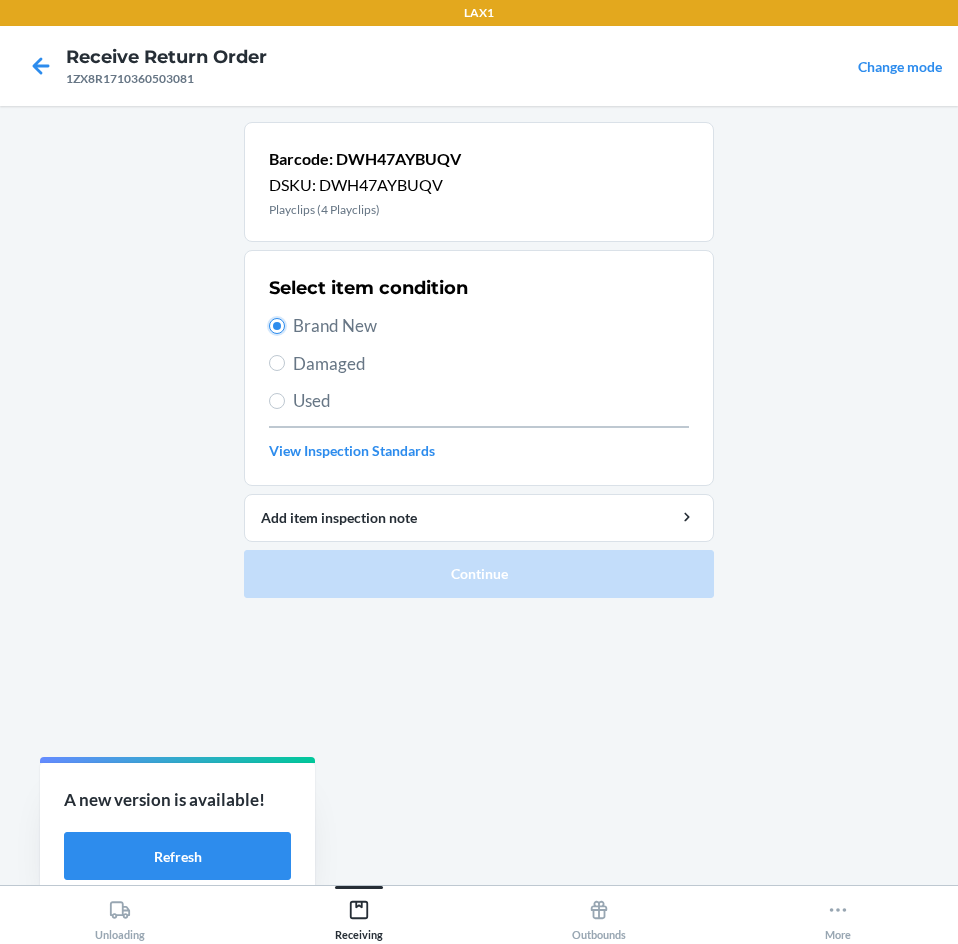 radio on "true" 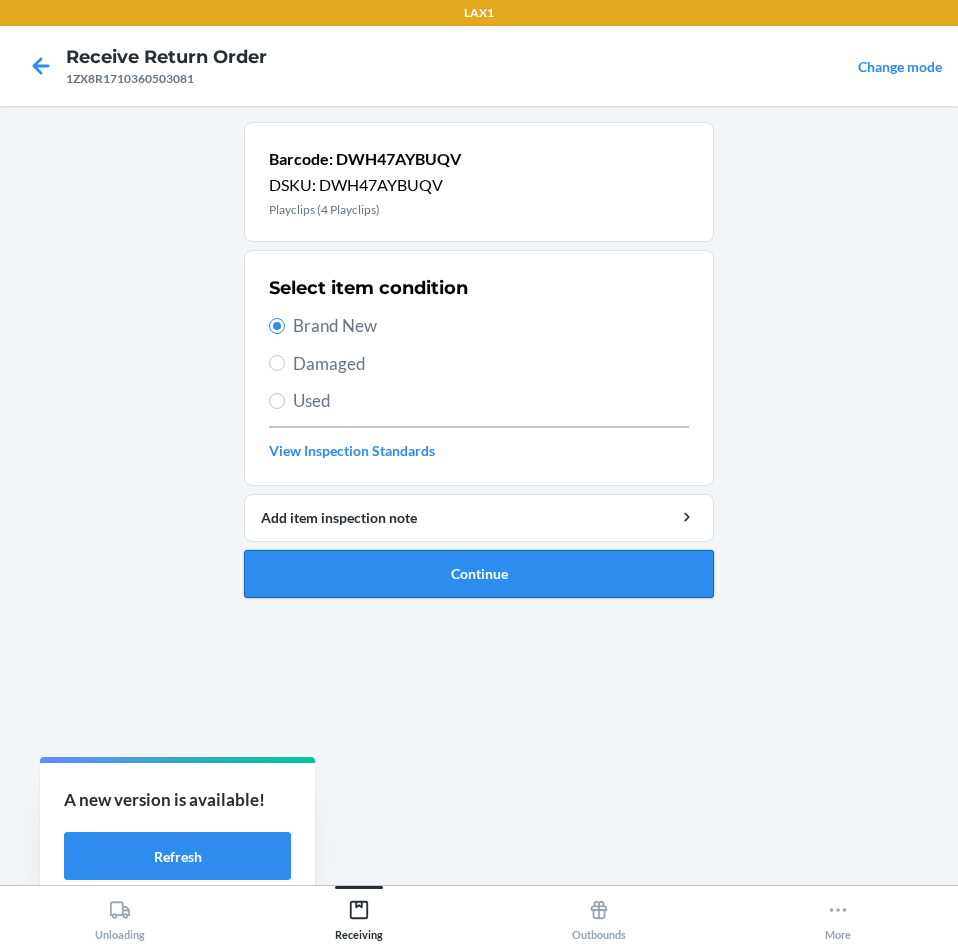 click on "Continue" at bounding box center (479, 574) 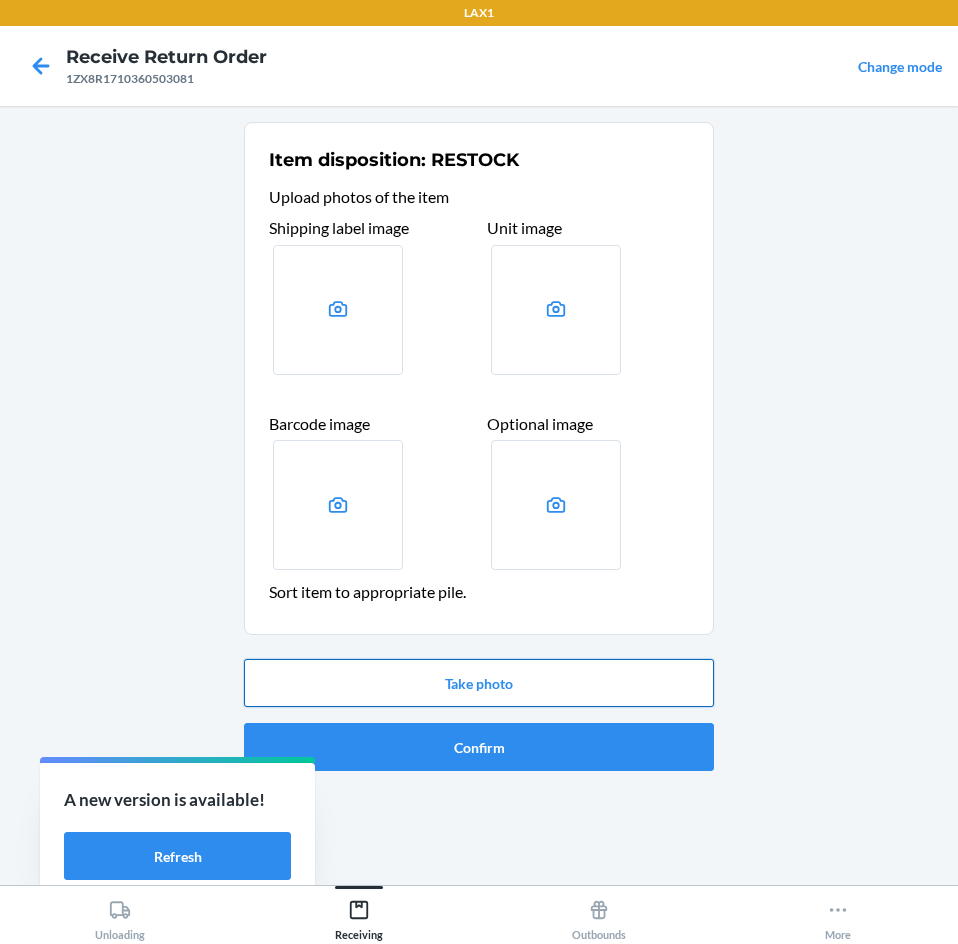 click on "Take photo" at bounding box center (479, 683) 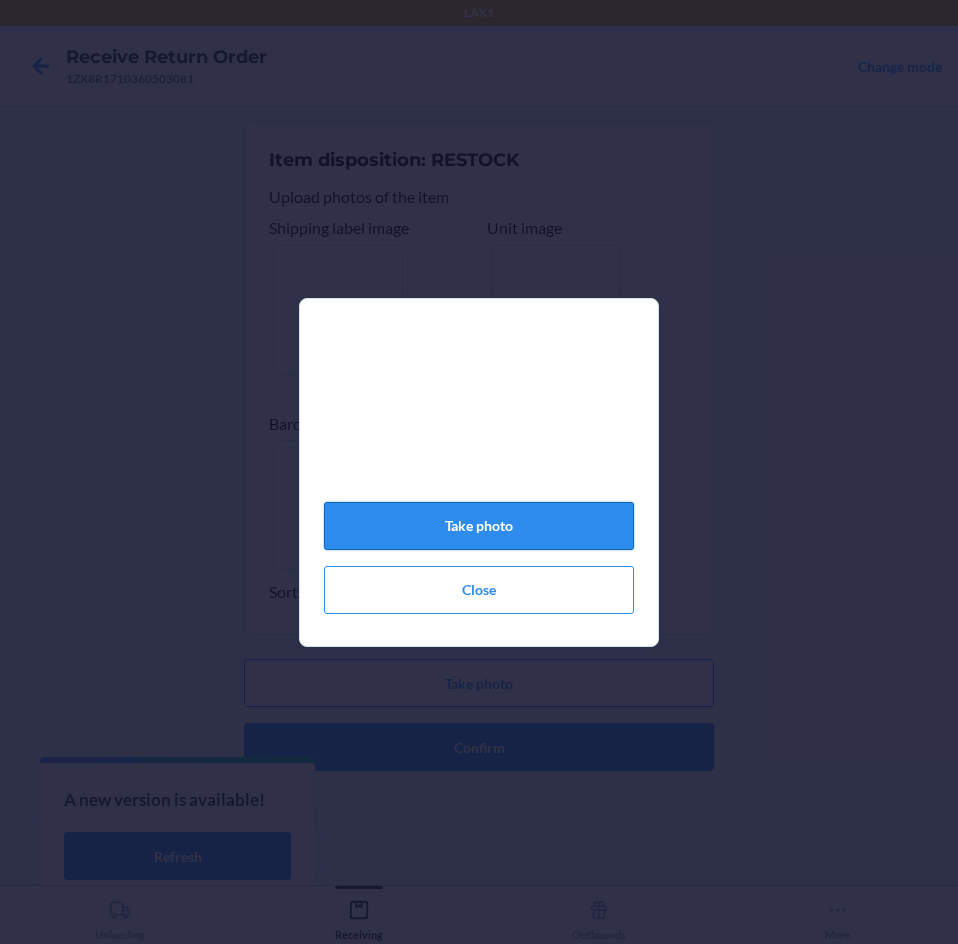 click on "Take photo" 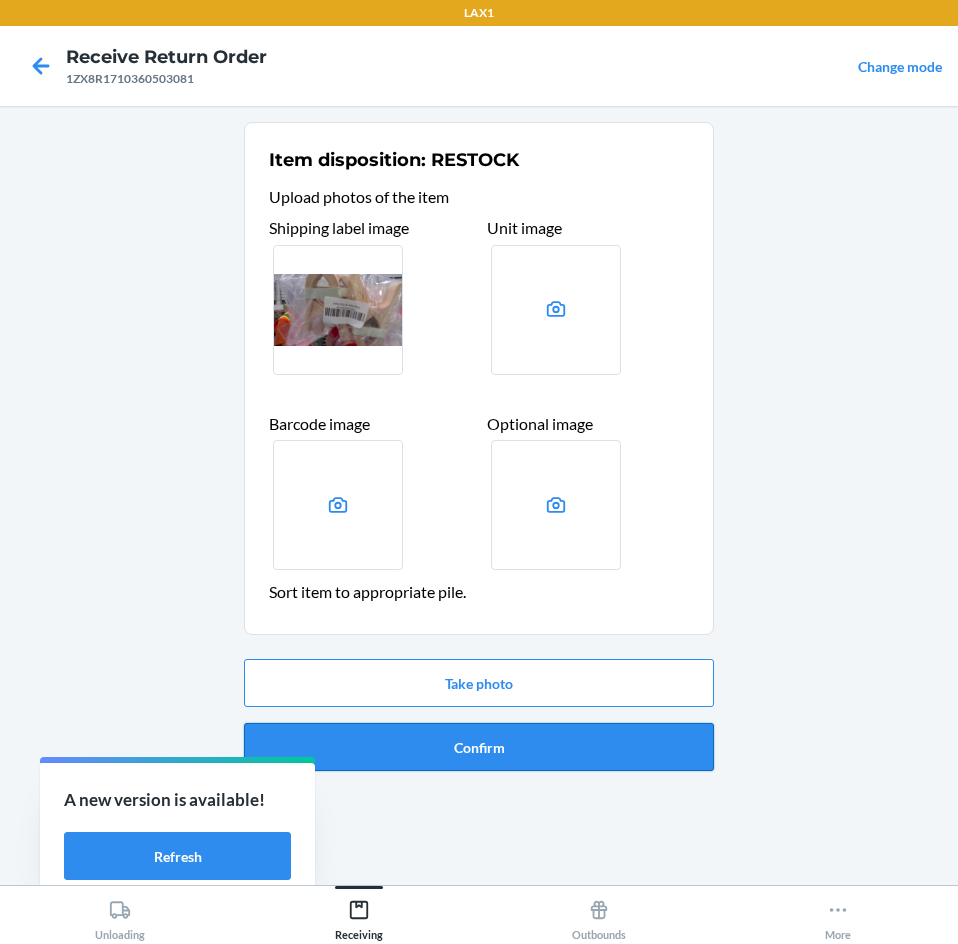 click on "Confirm" at bounding box center [479, 747] 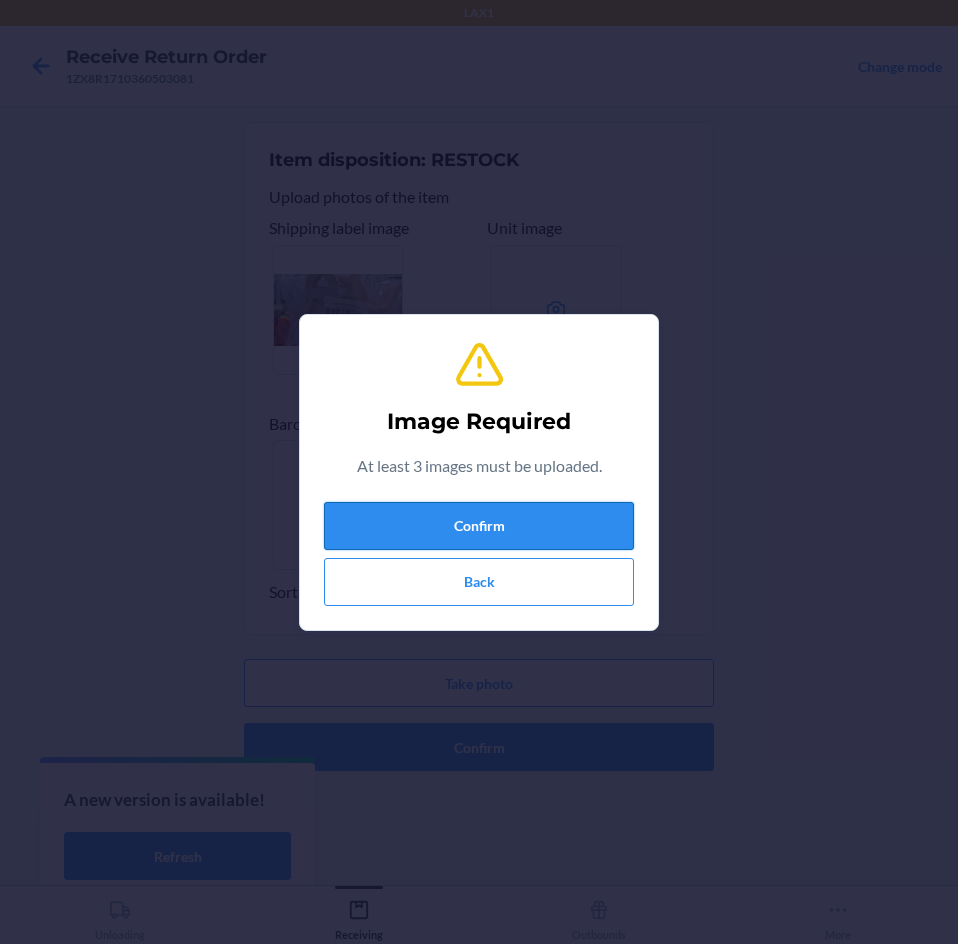 click on "Confirm" at bounding box center [479, 526] 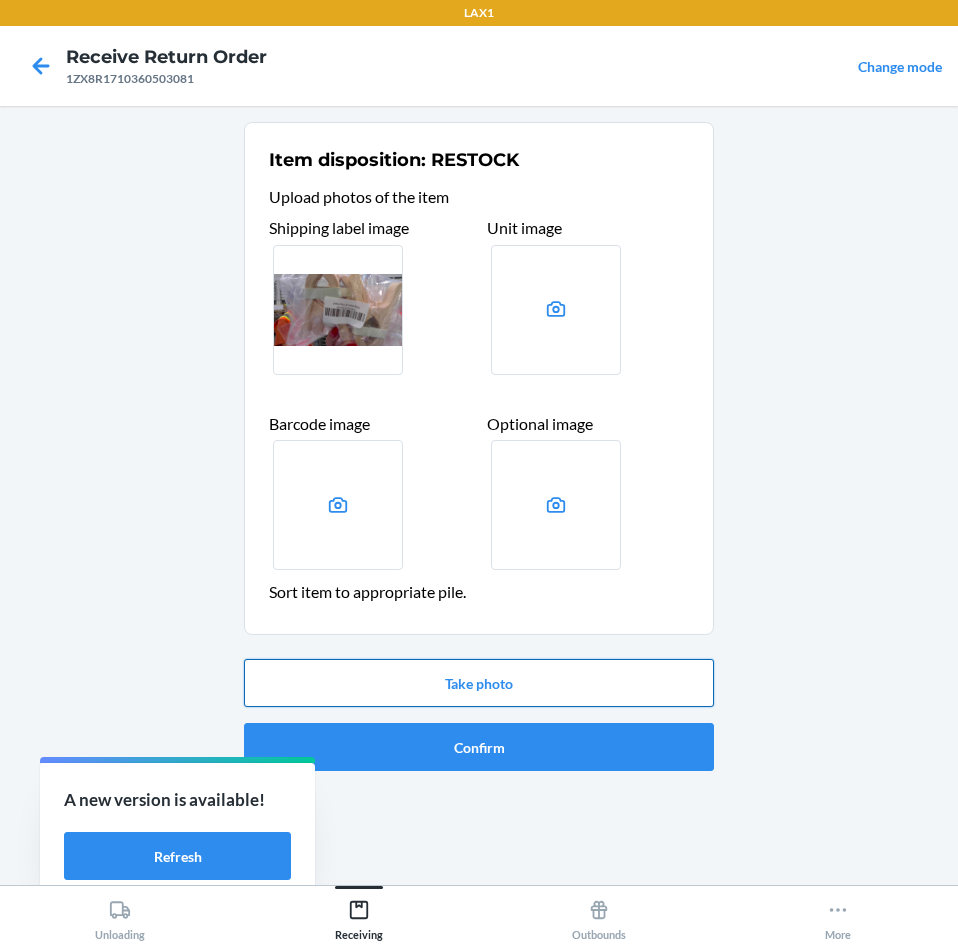 click on "Take photo" at bounding box center [479, 683] 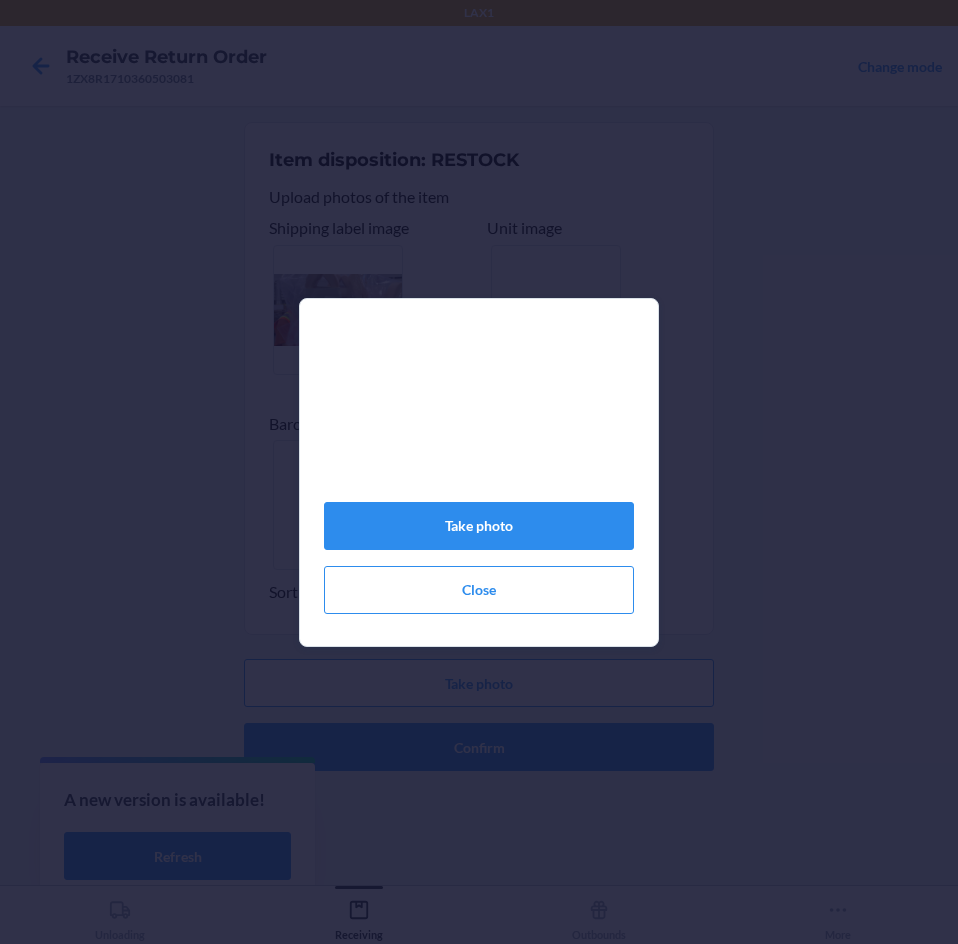 click on "Take photo Close" at bounding box center (479, 480) 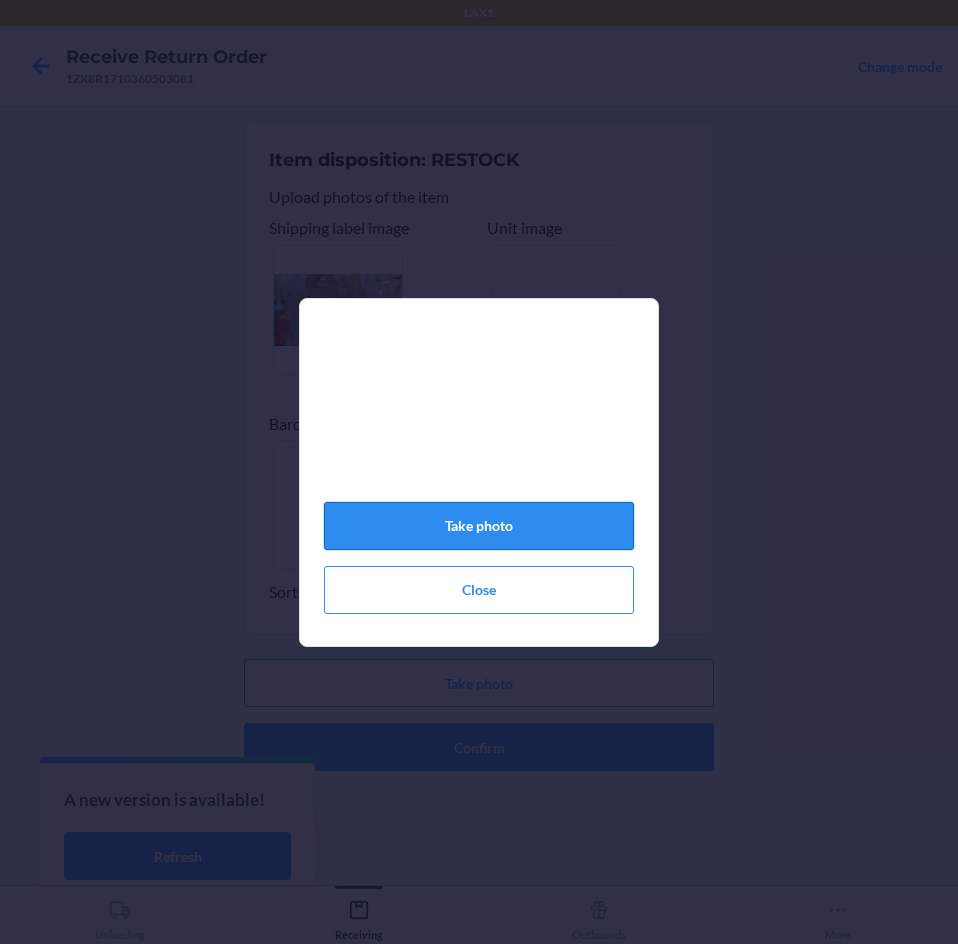 click on "Take photo" 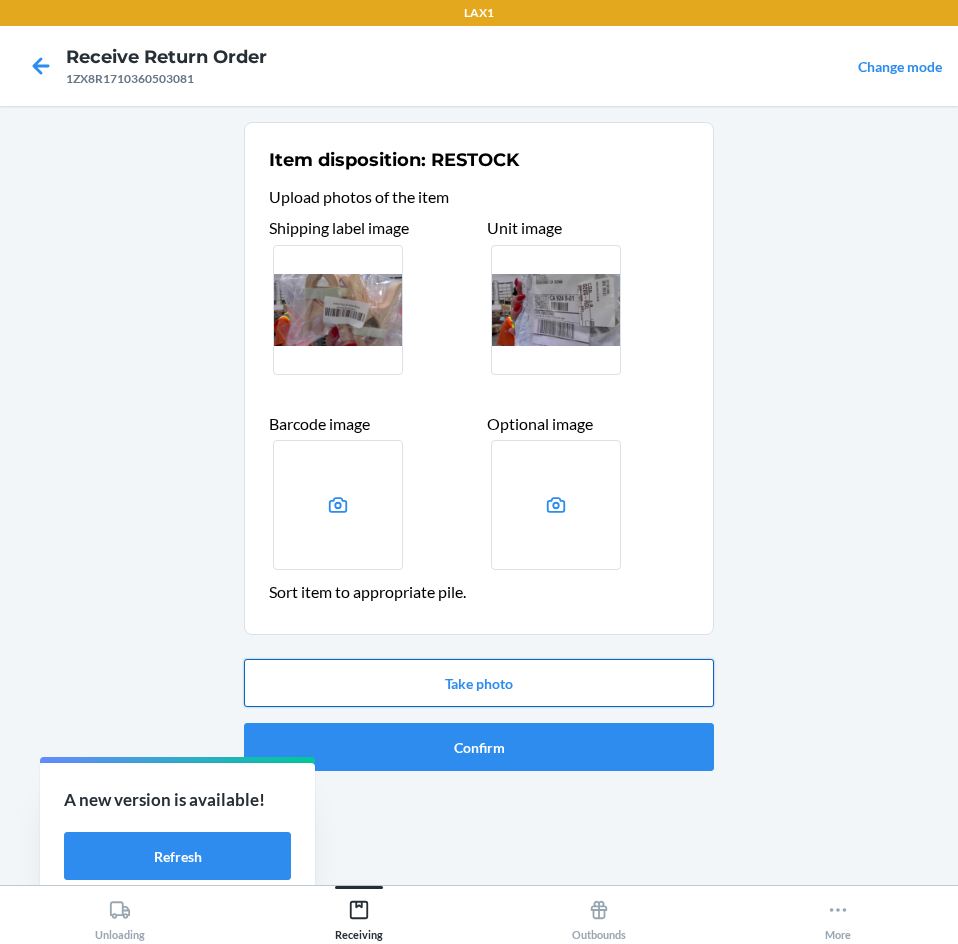 click on "Take photo" at bounding box center (479, 683) 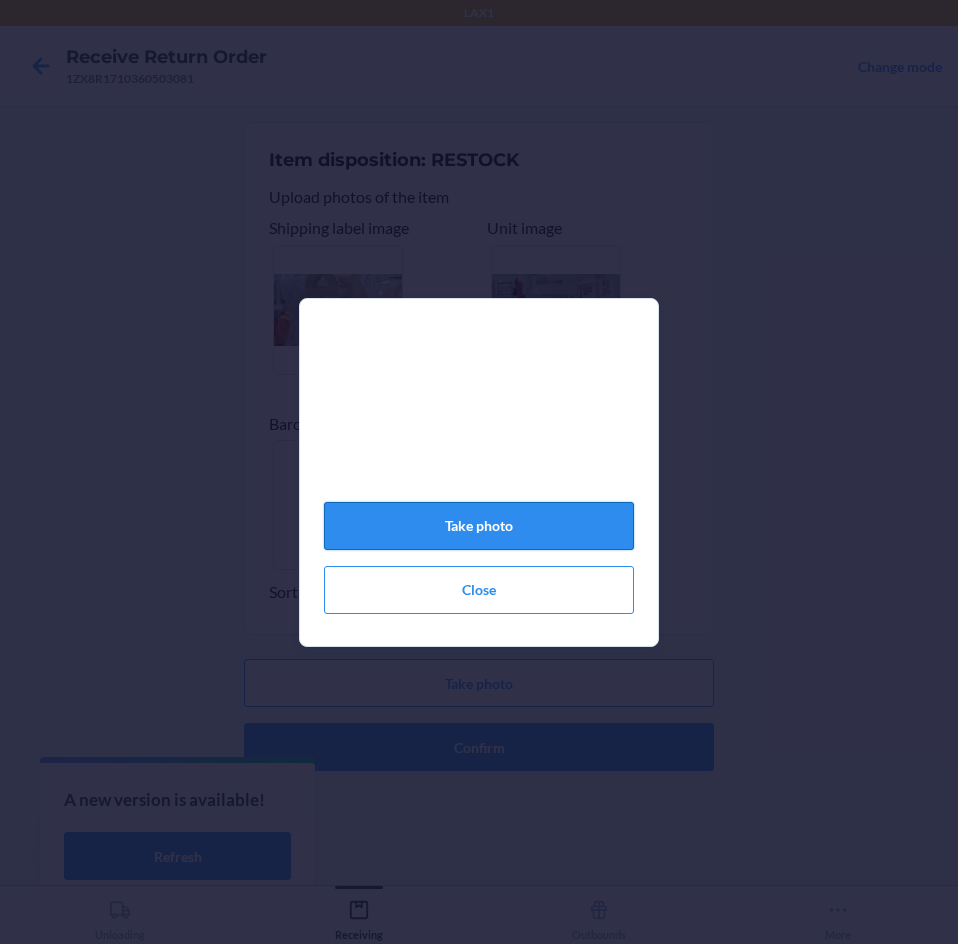click on "Take photo" 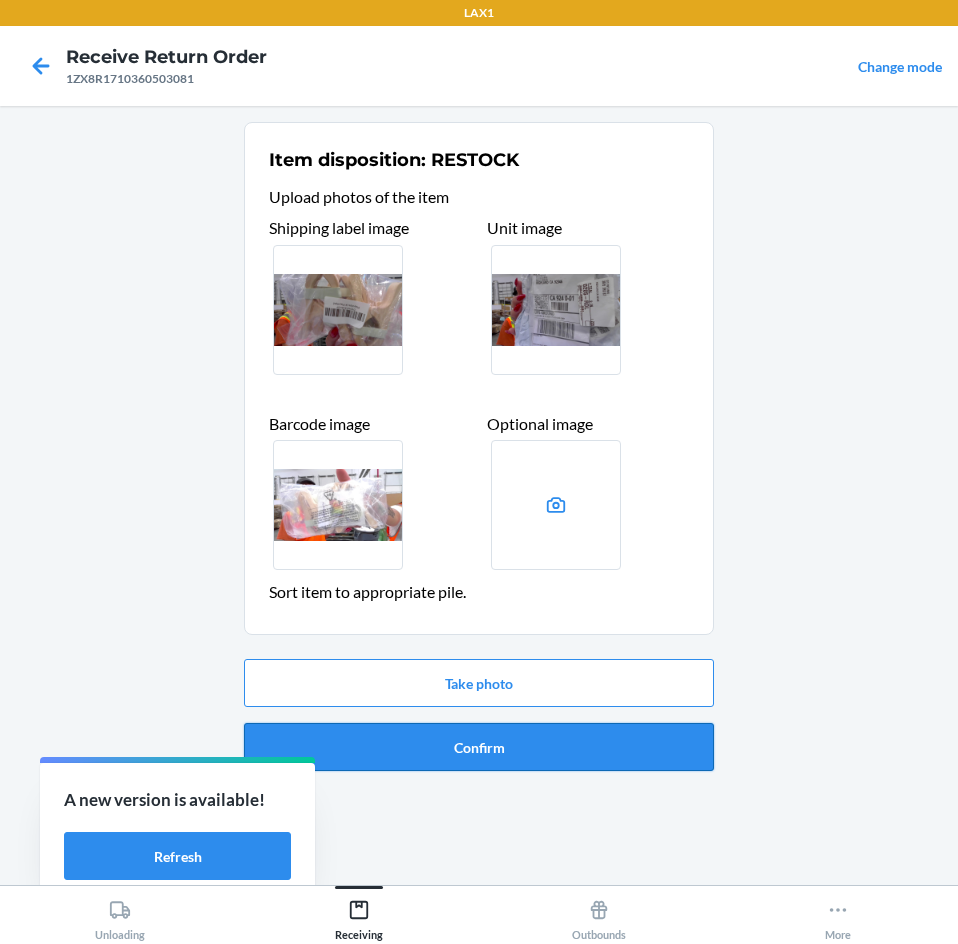 click on "Confirm" at bounding box center [479, 747] 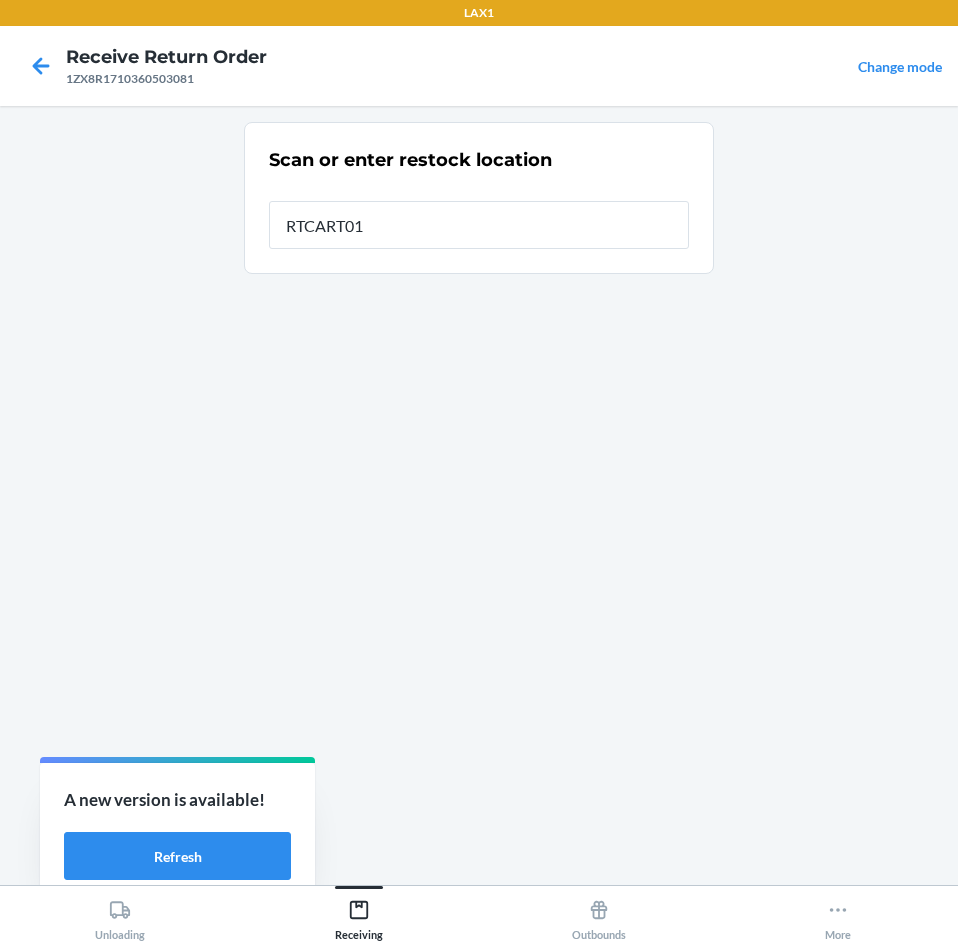 type on "RTCART016" 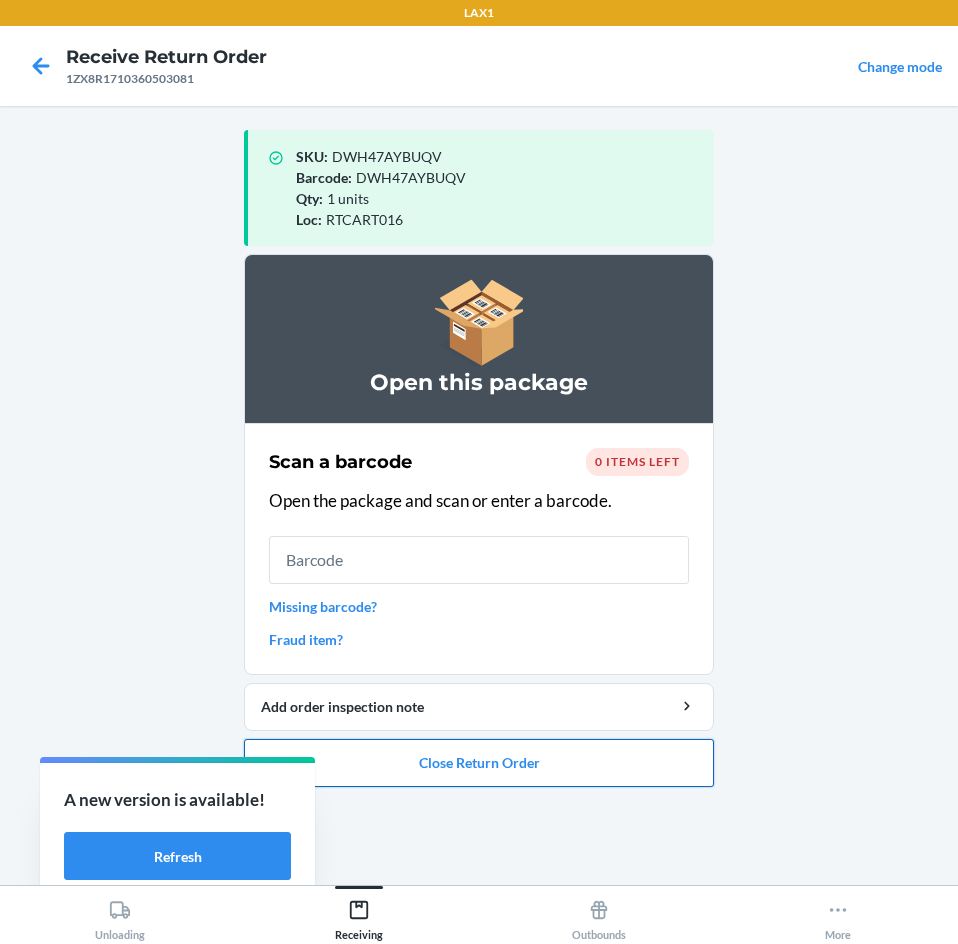 click on "Close Return Order" at bounding box center [479, 763] 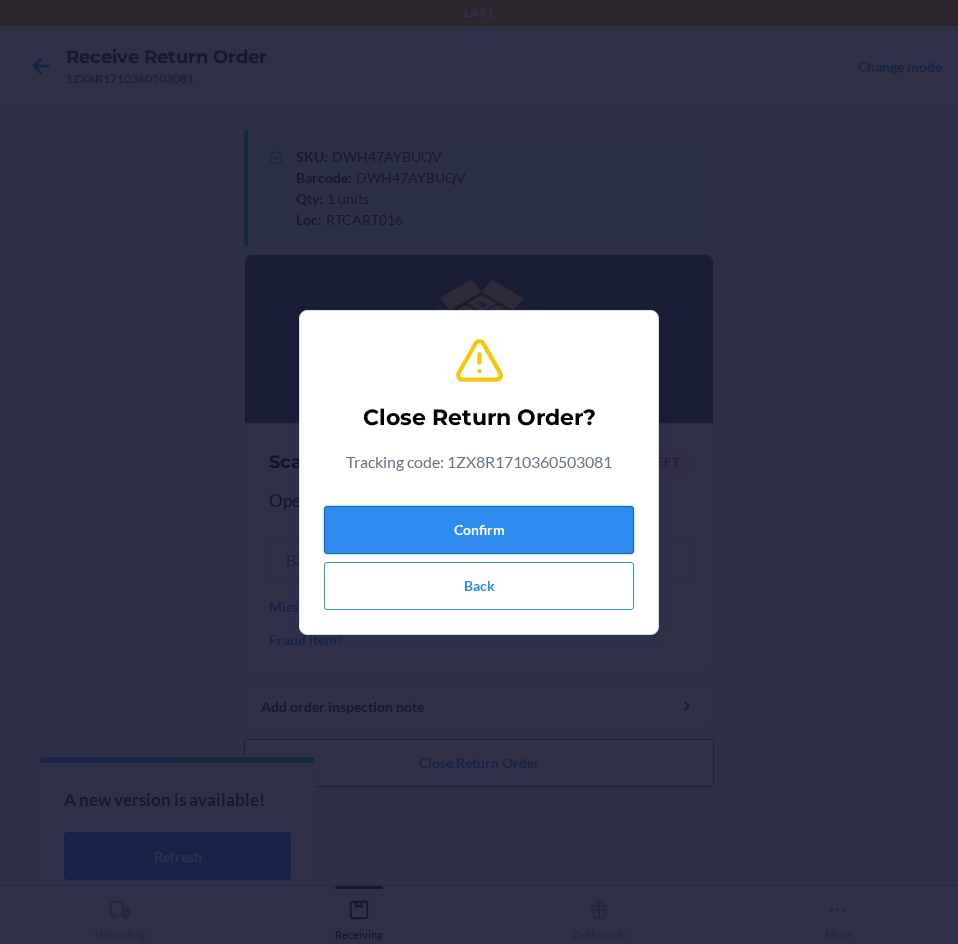 click on "Confirm" at bounding box center [479, 530] 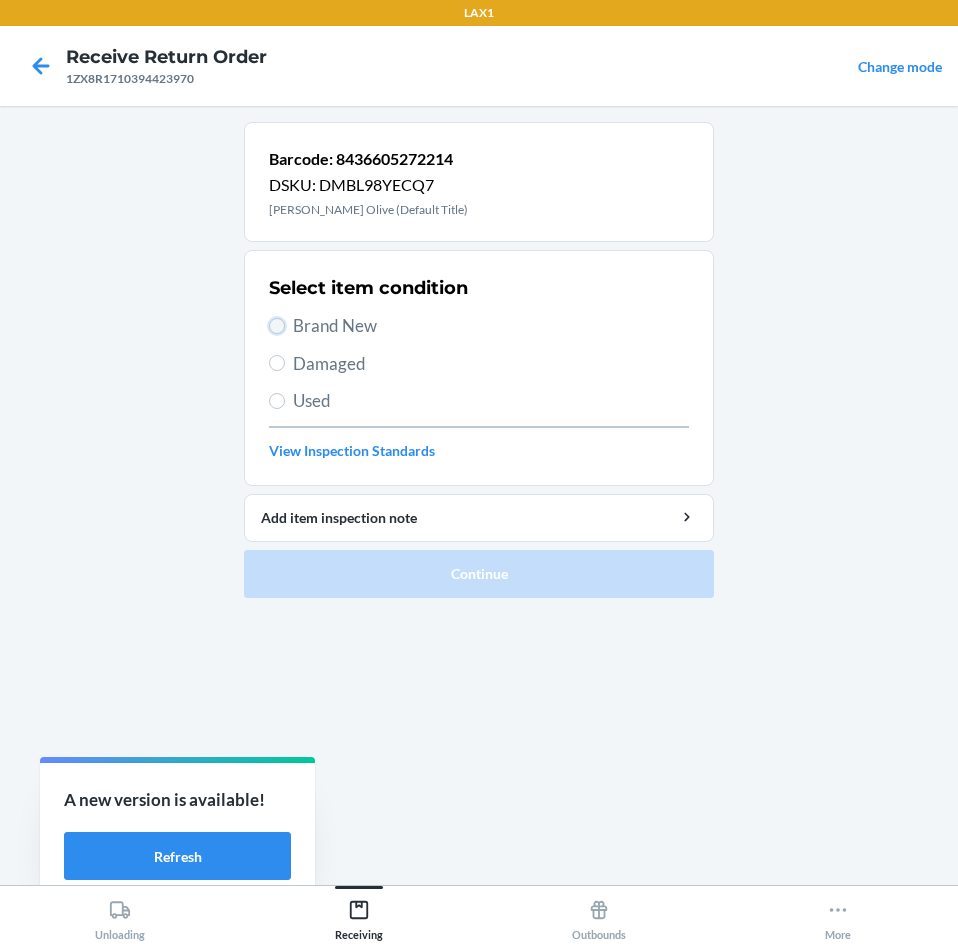 click on "Brand New" at bounding box center (277, 326) 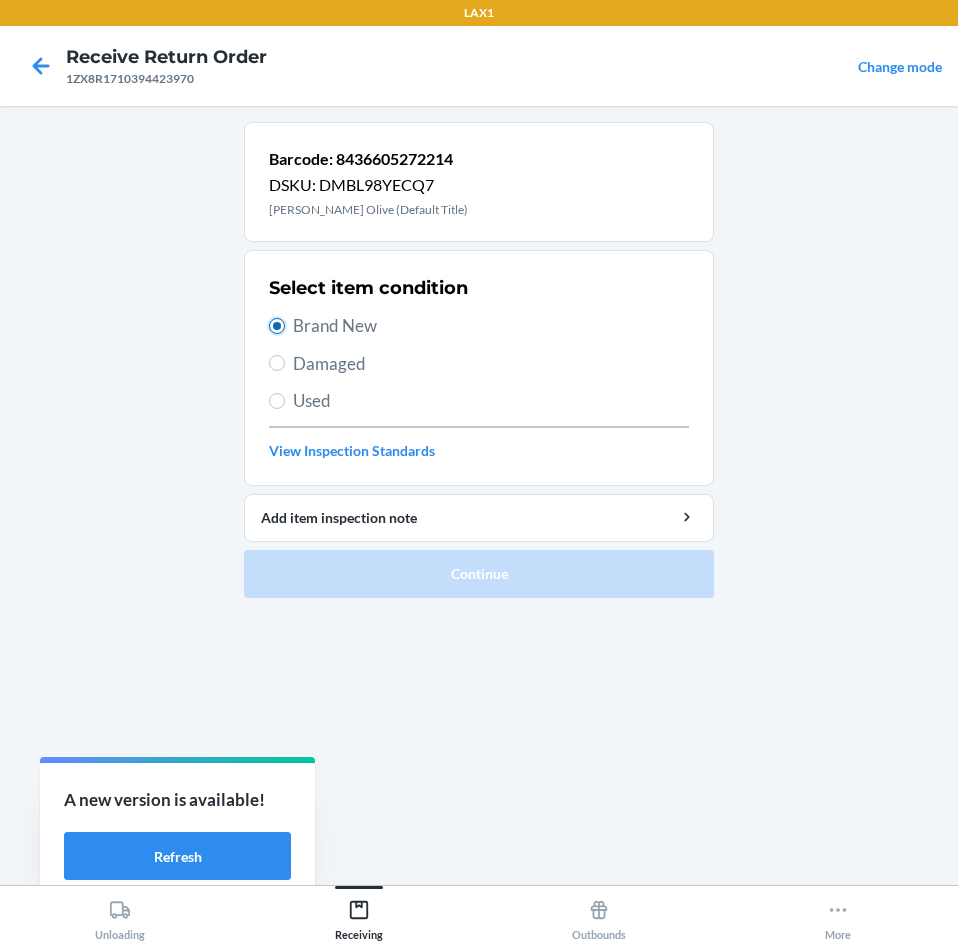radio on "true" 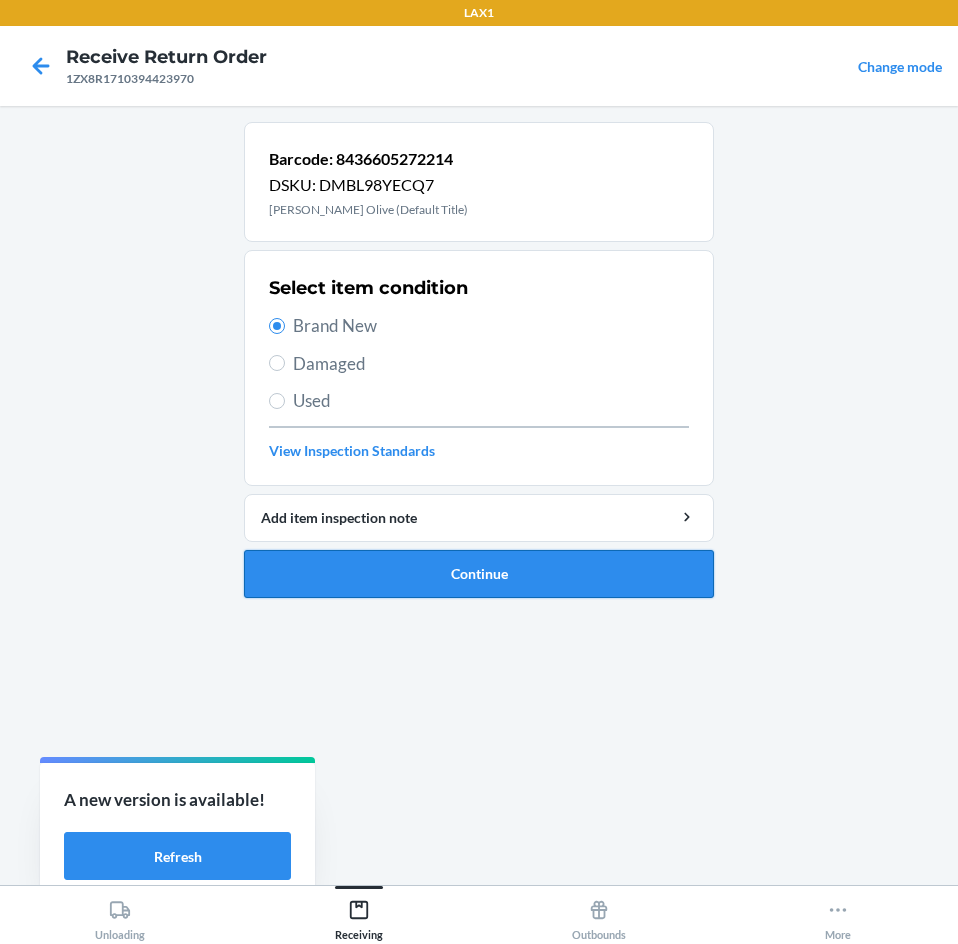 click on "Continue" at bounding box center [479, 574] 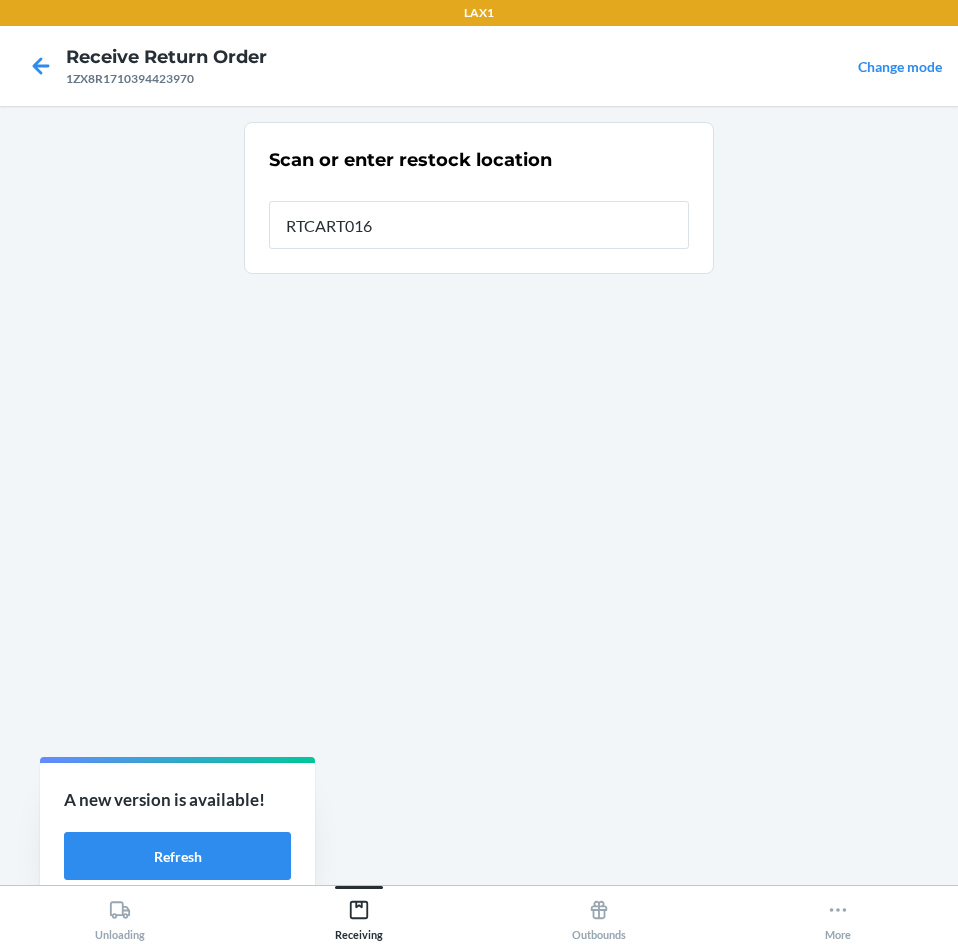 type on "RTCART016" 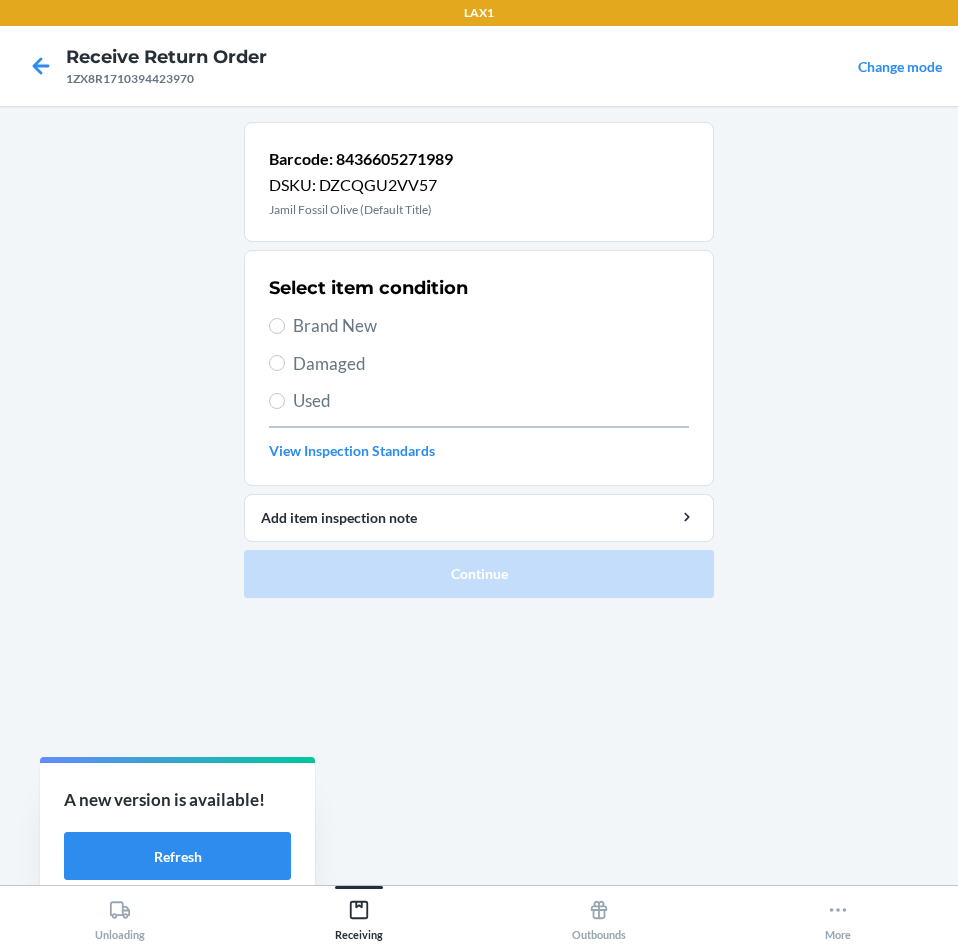 click on "Damaged" at bounding box center [479, 364] 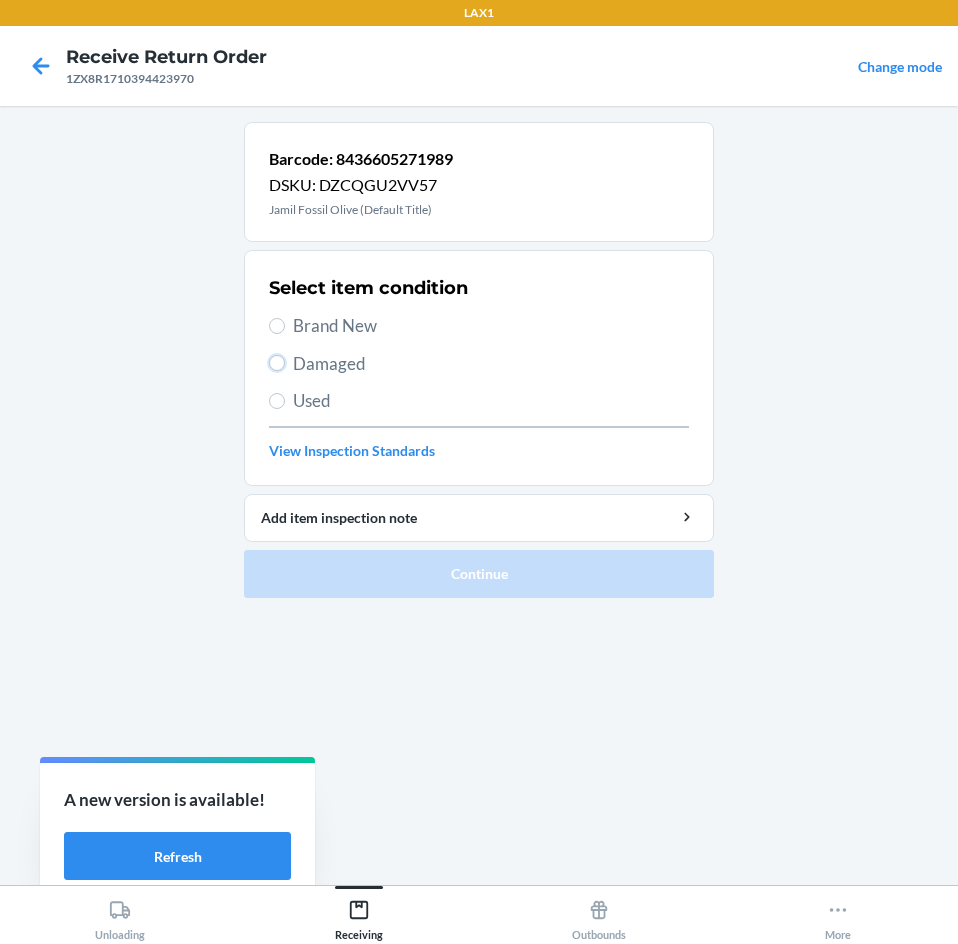click on "Damaged" at bounding box center [277, 363] 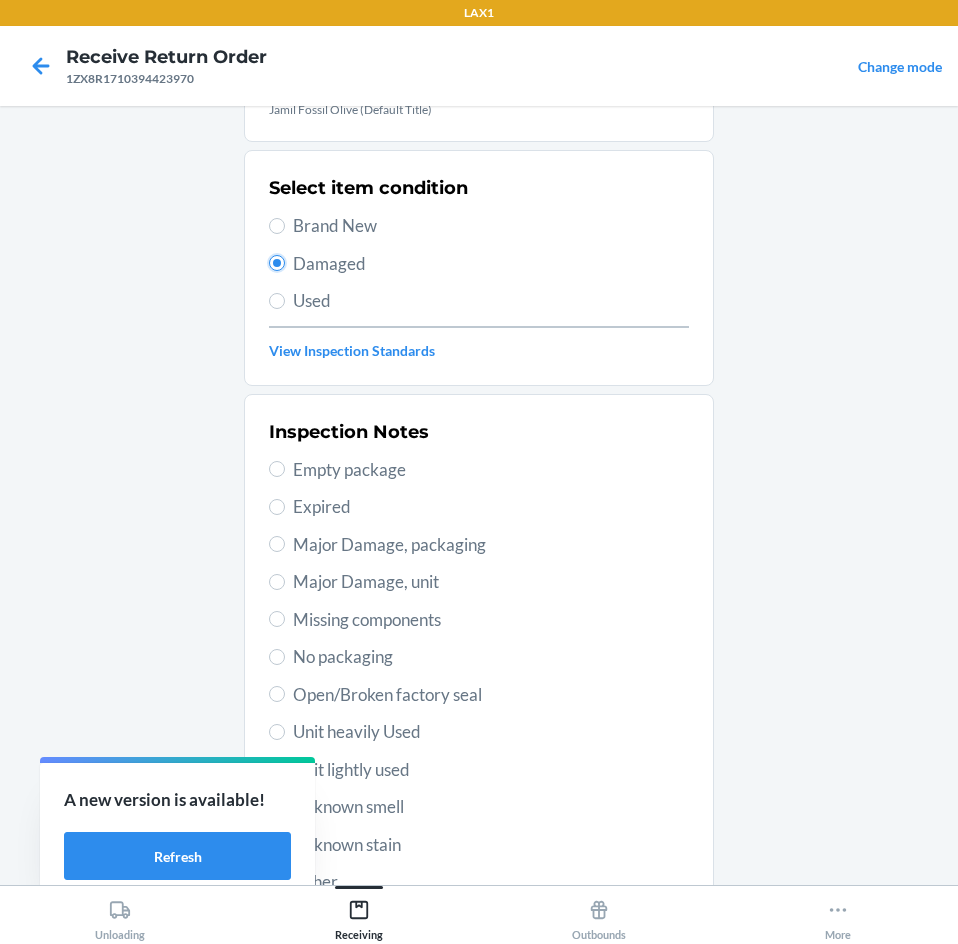 scroll, scrollTop: 200, scrollLeft: 0, axis: vertical 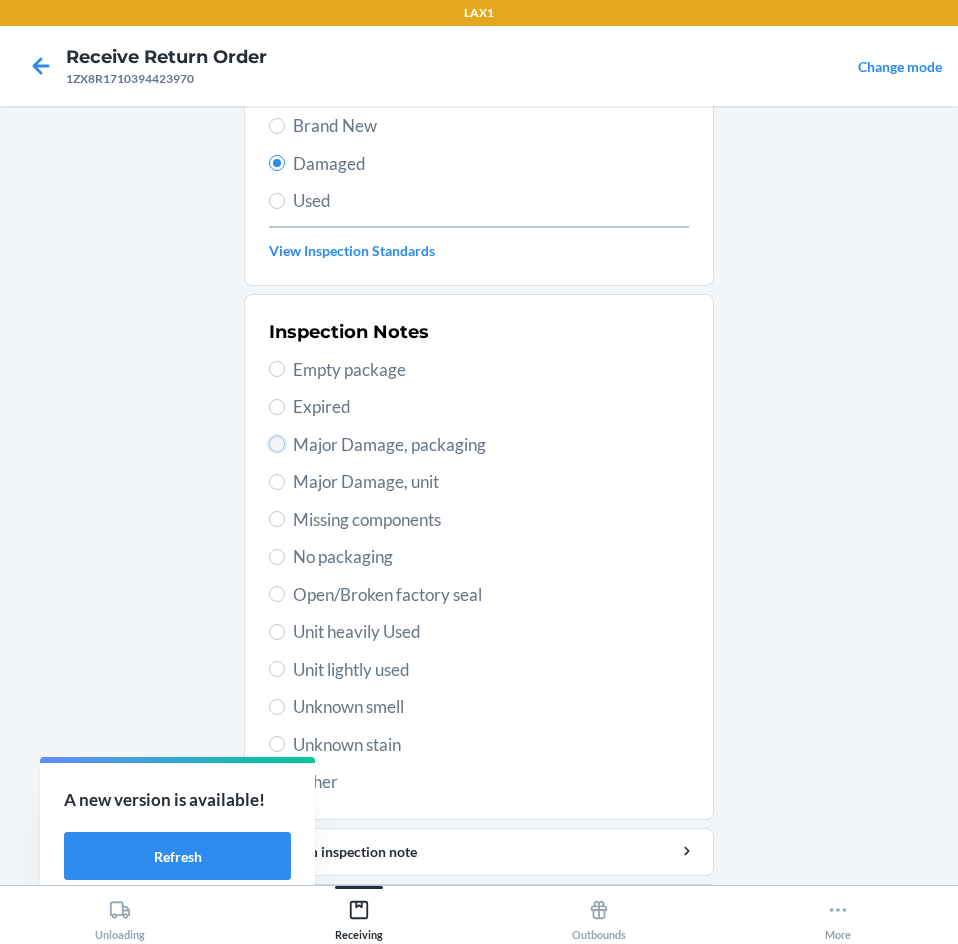 click on "Major Damage, packaging" at bounding box center [277, 444] 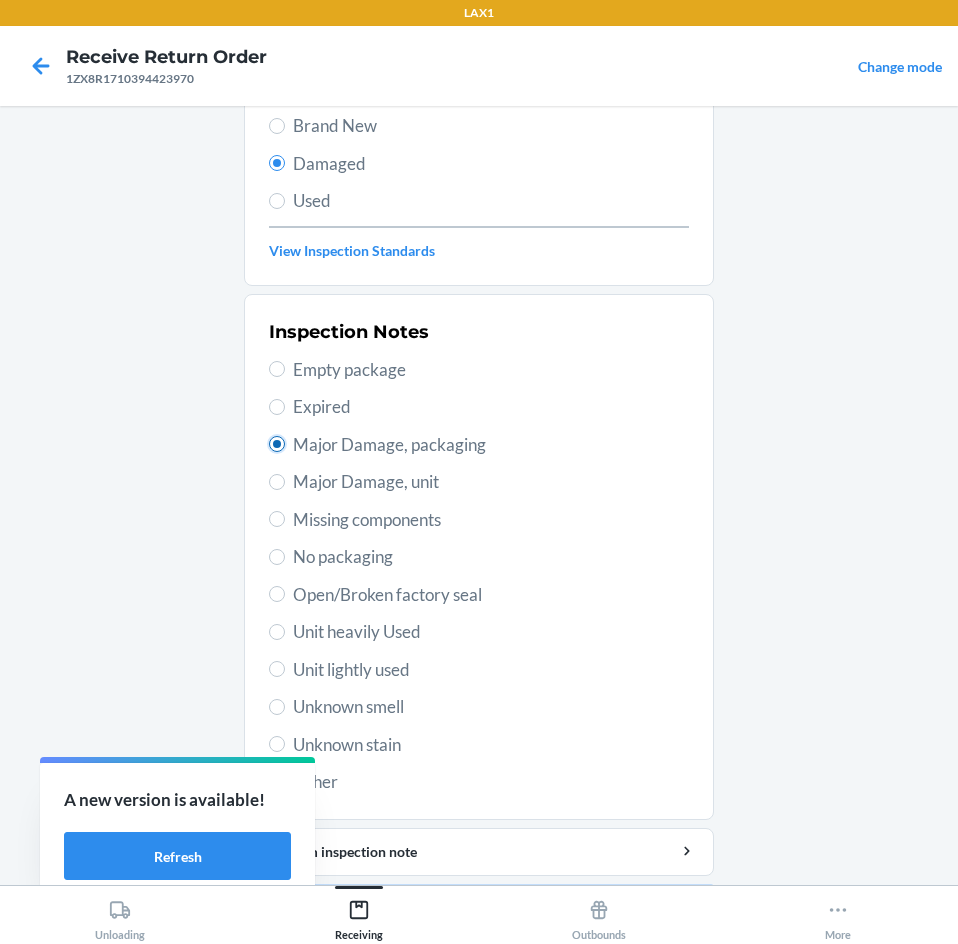 radio on "true" 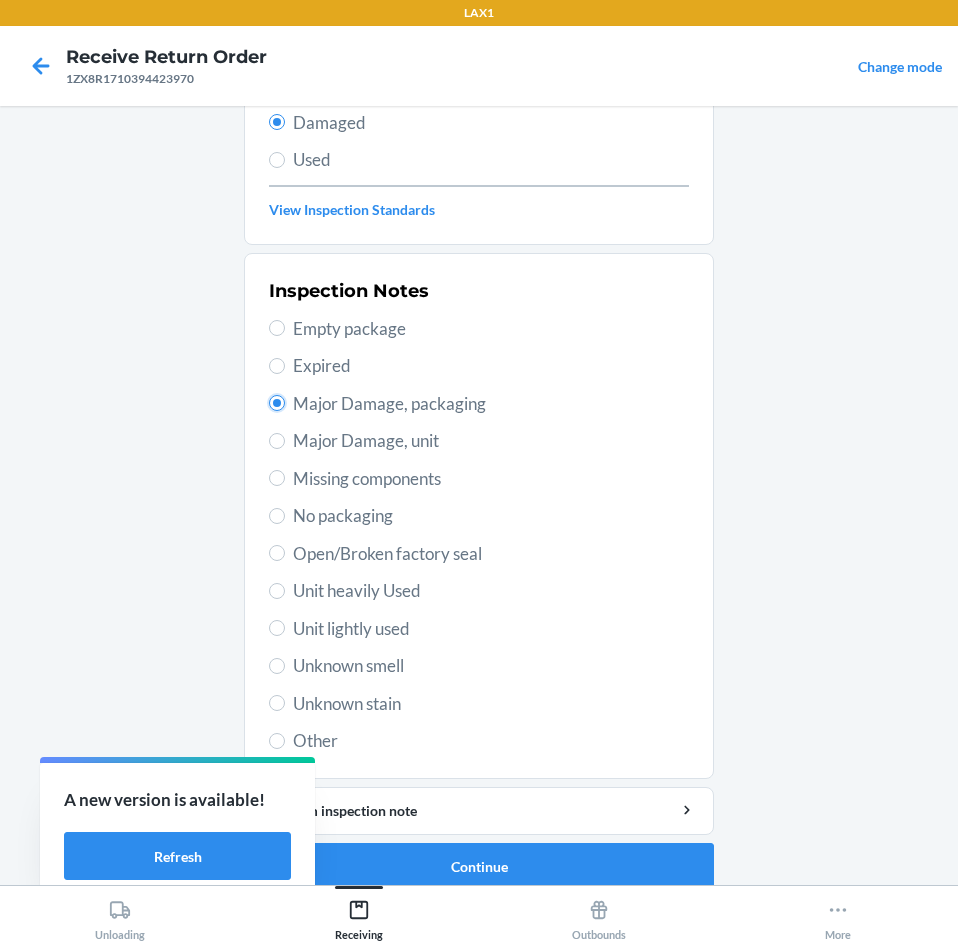 scroll, scrollTop: 263, scrollLeft: 0, axis: vertical 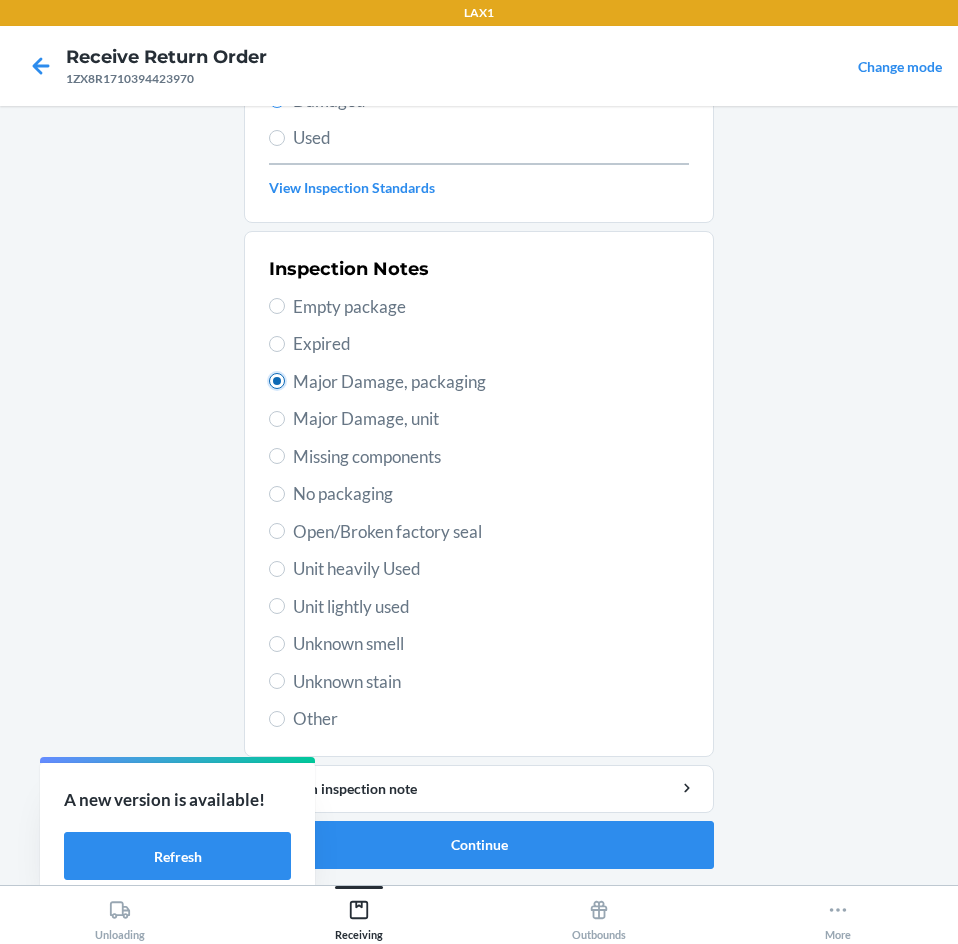 click on "Major Damage, packaging" at bounding box center (277, 381) 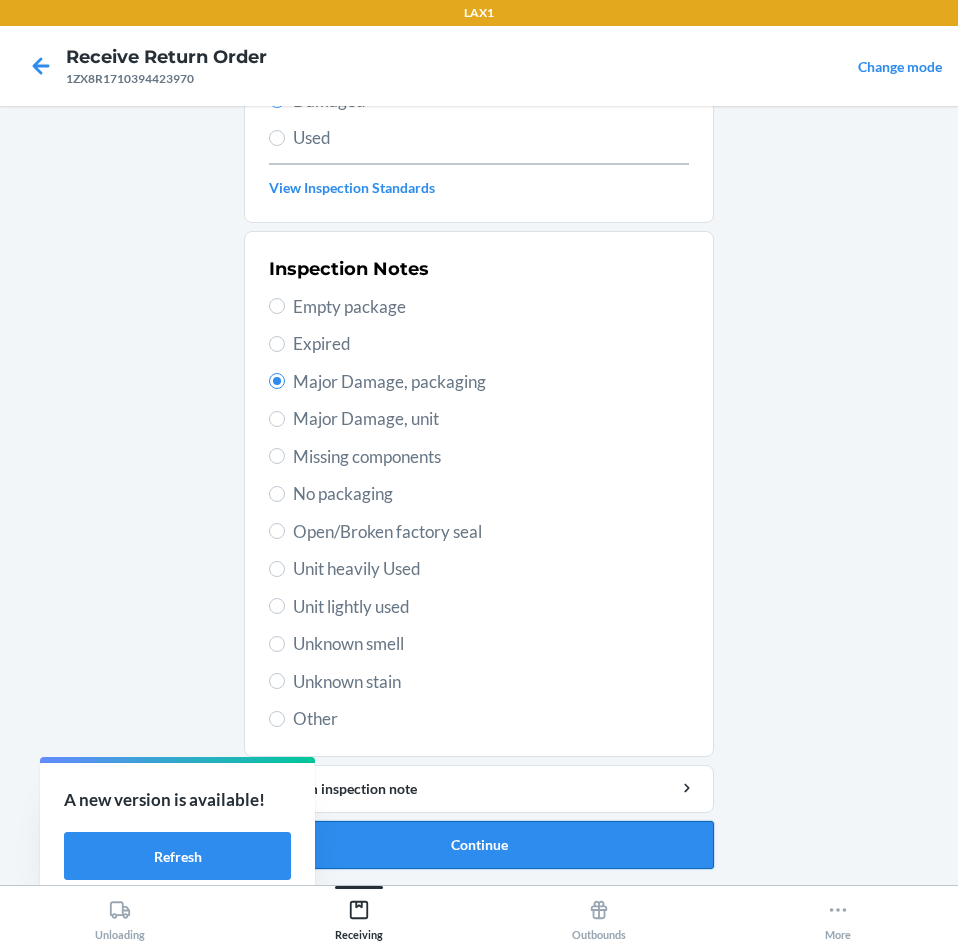 click on "Continue" at bounding box center (479, 845) 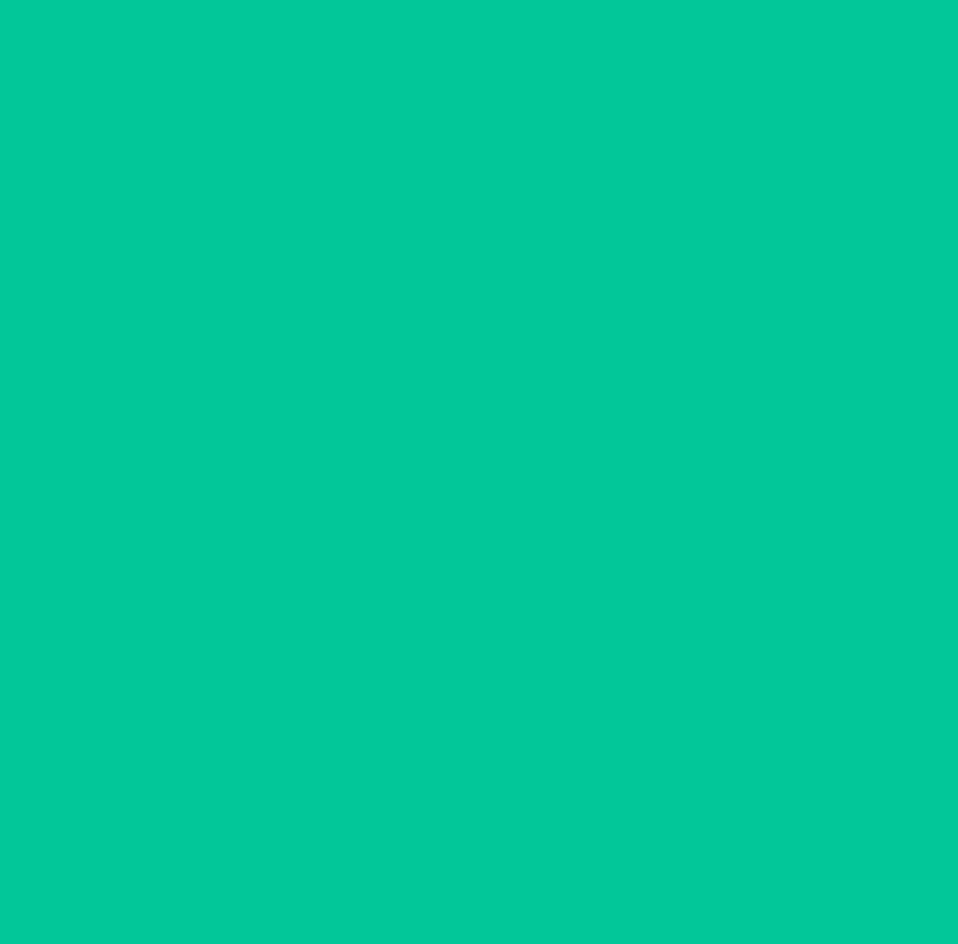 scroll, scrollTop: 98, scrollLeft: 0, axis: vertical 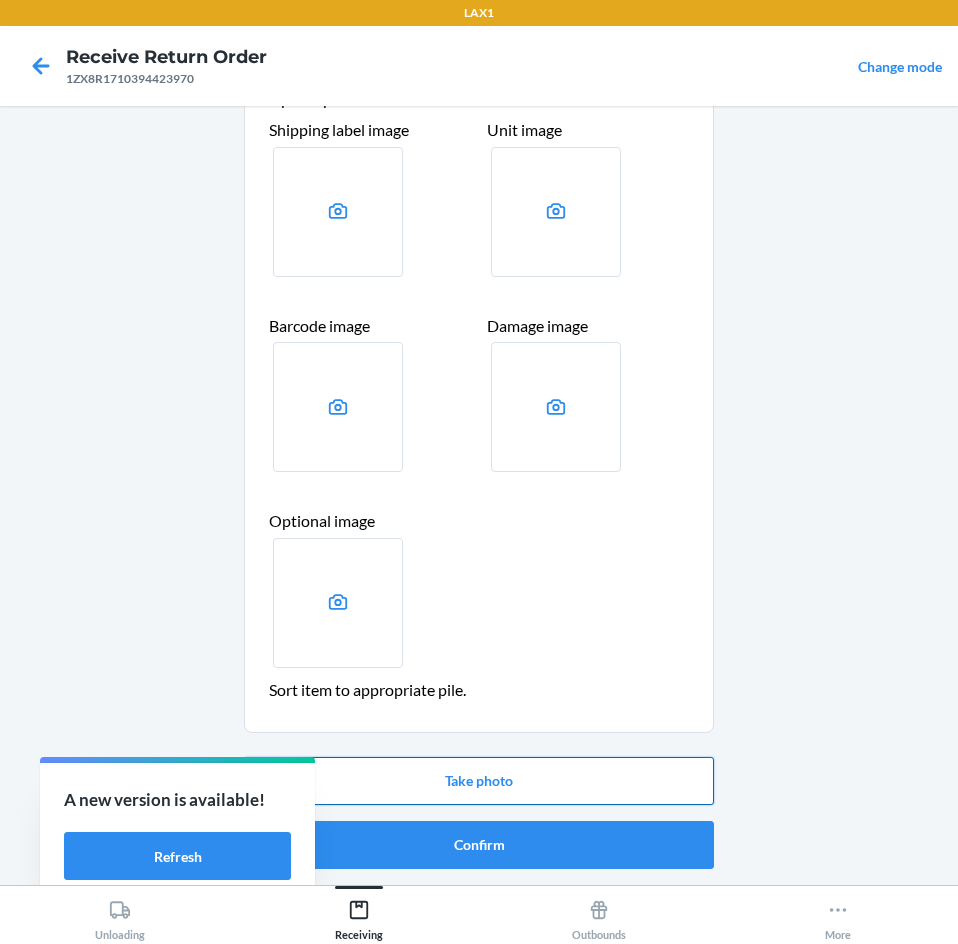 click on "Take photo" at bounding box center (479, 781) 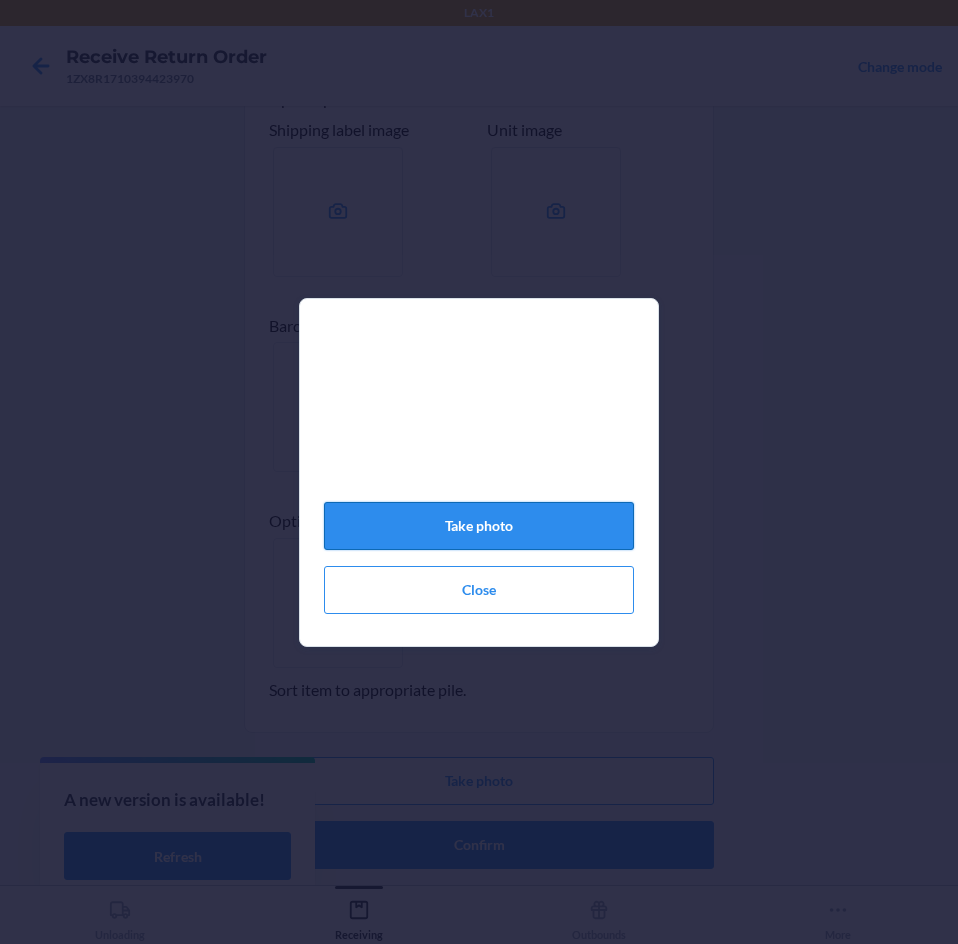 click on "Take photo" 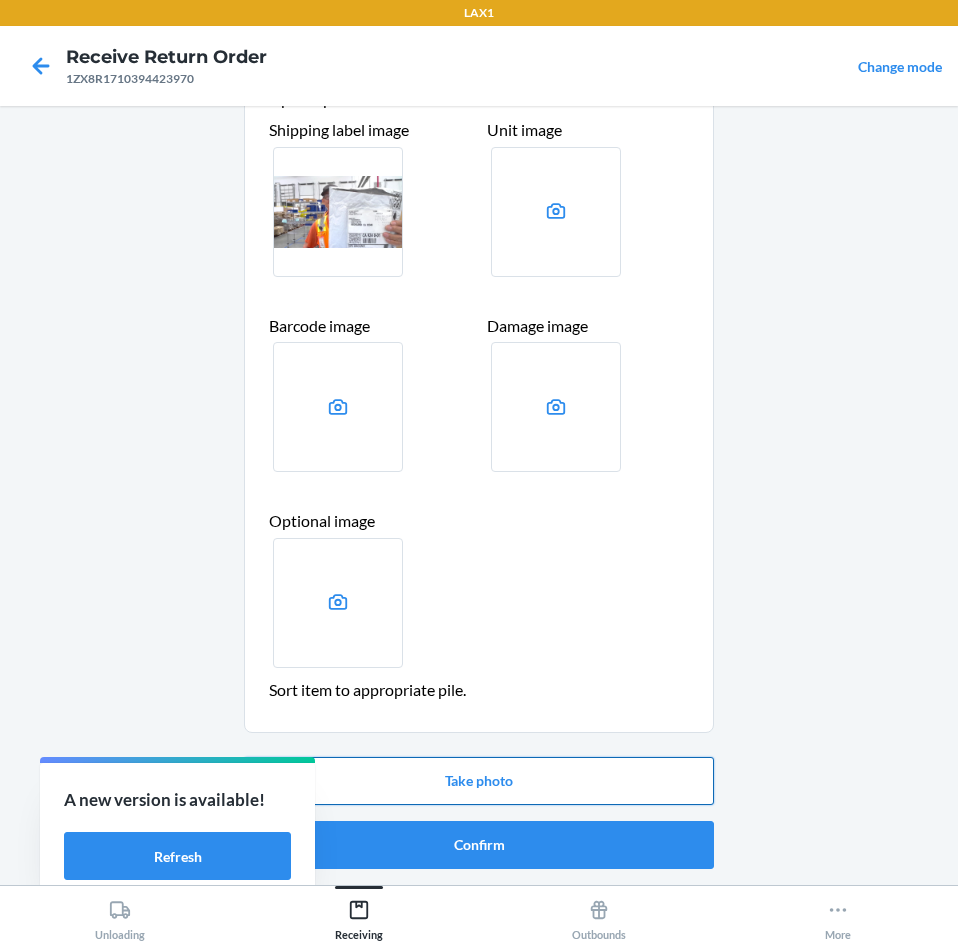click on "Take photo" at bounding box center [479, 781] 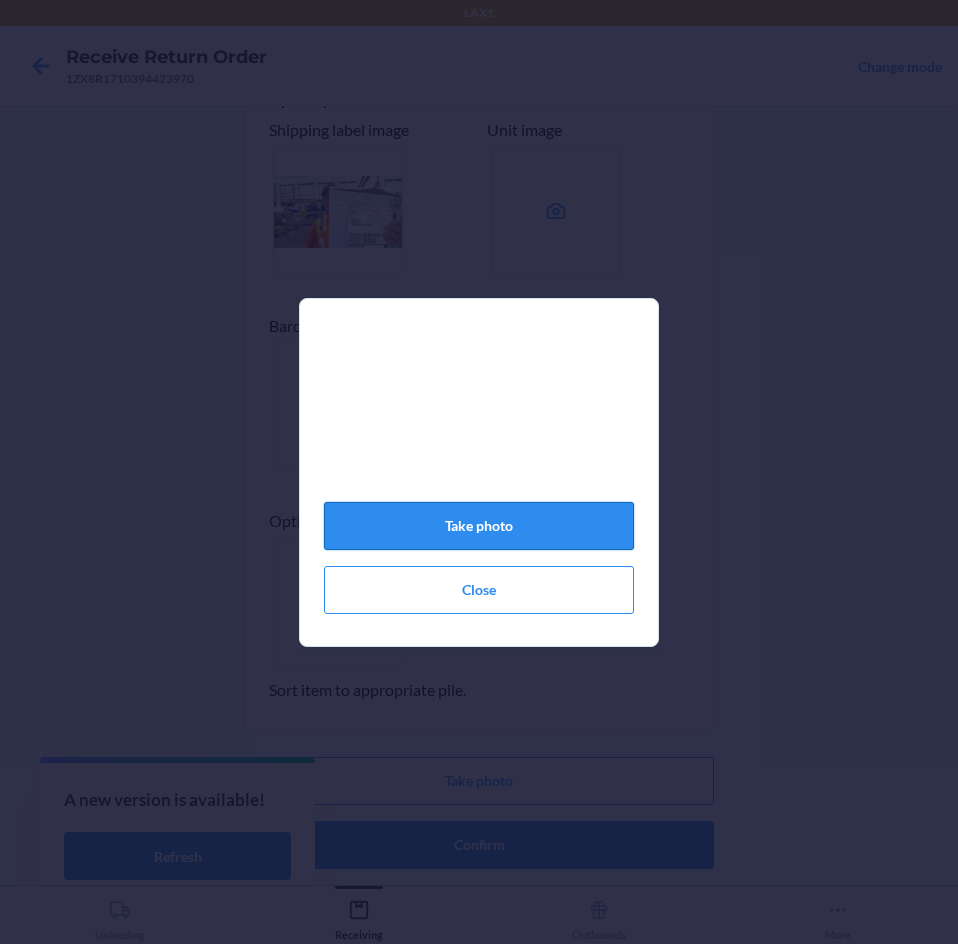 click on "Take photo" 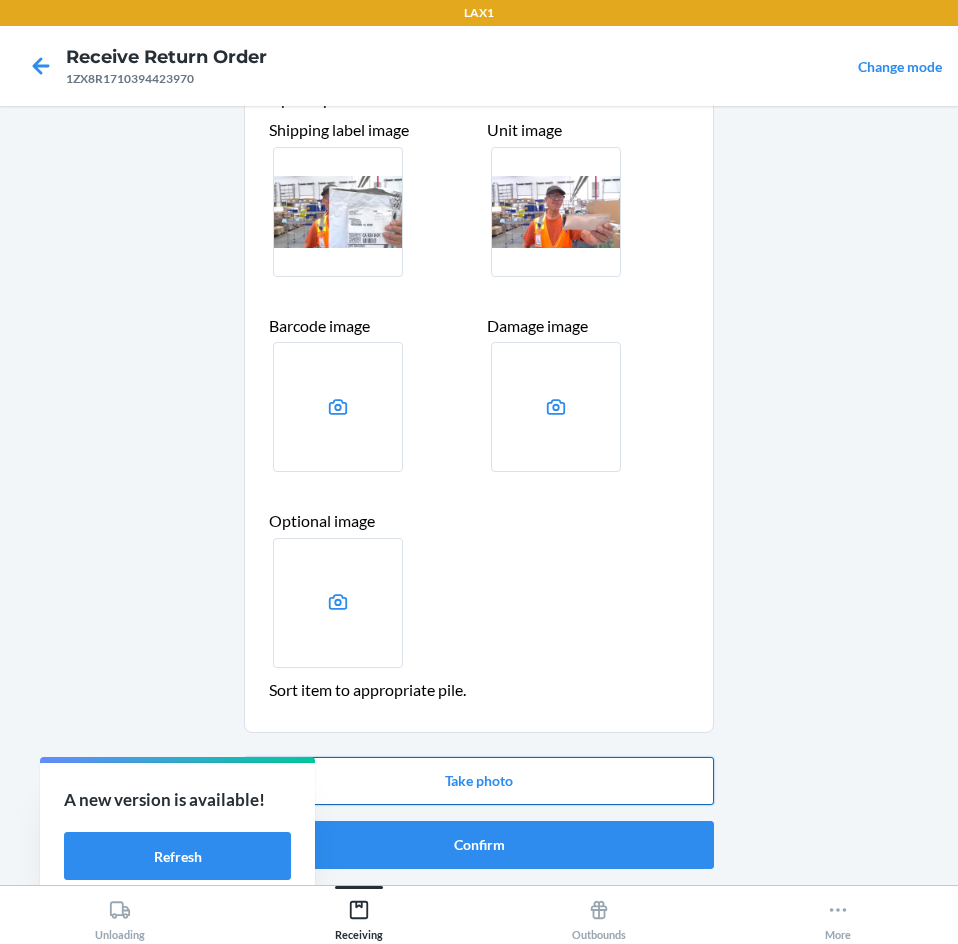 click on "Take photo" at bounding box center (479, 781) 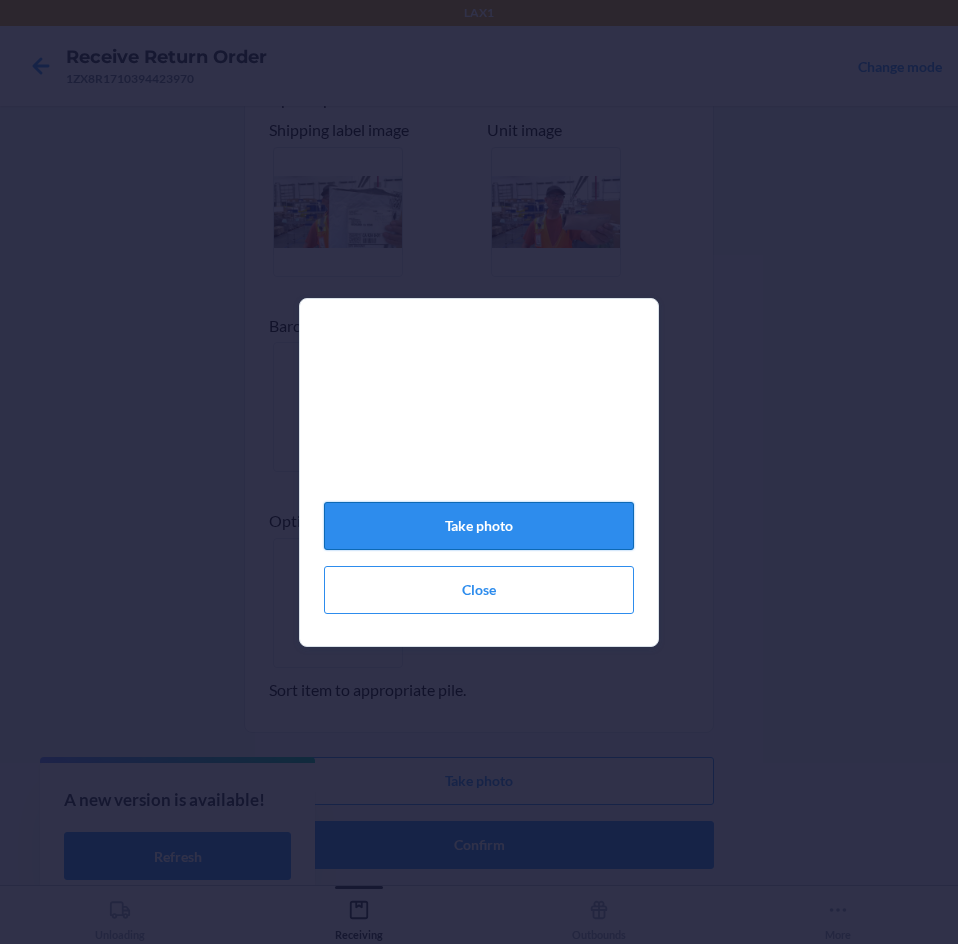 click on "Take photo" 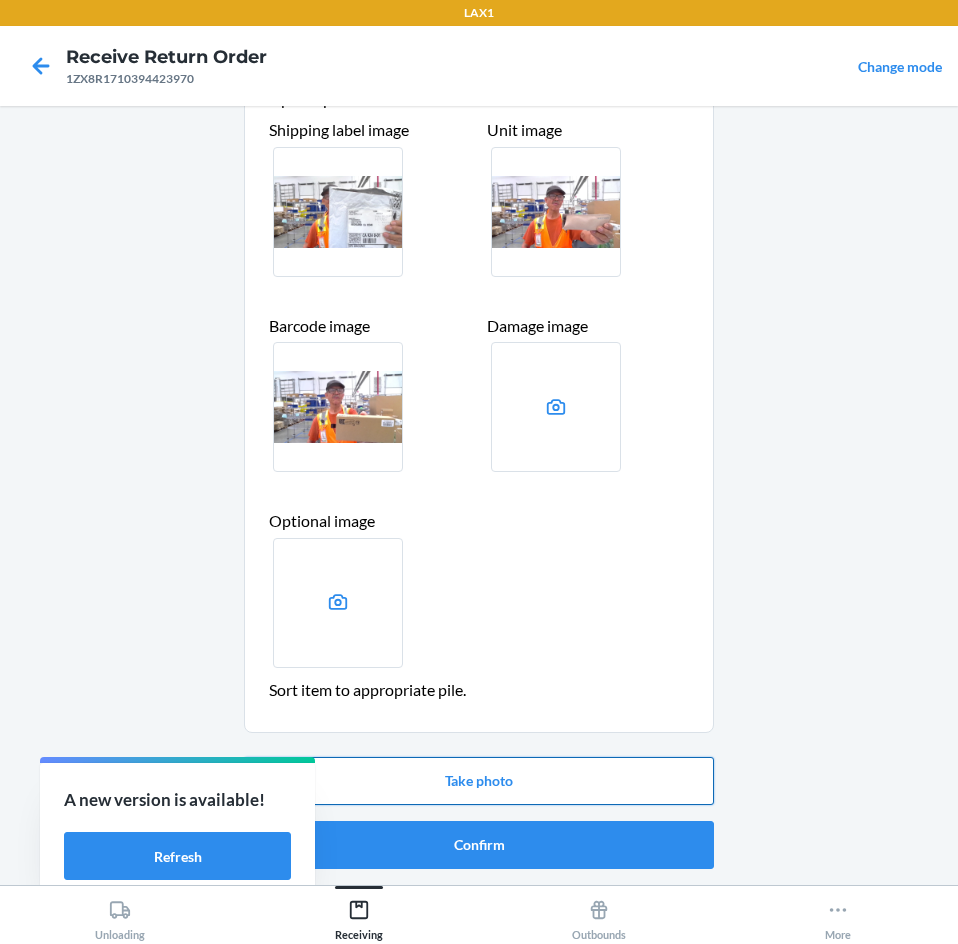 click on "Take photo" at bounding box center [479, 781] 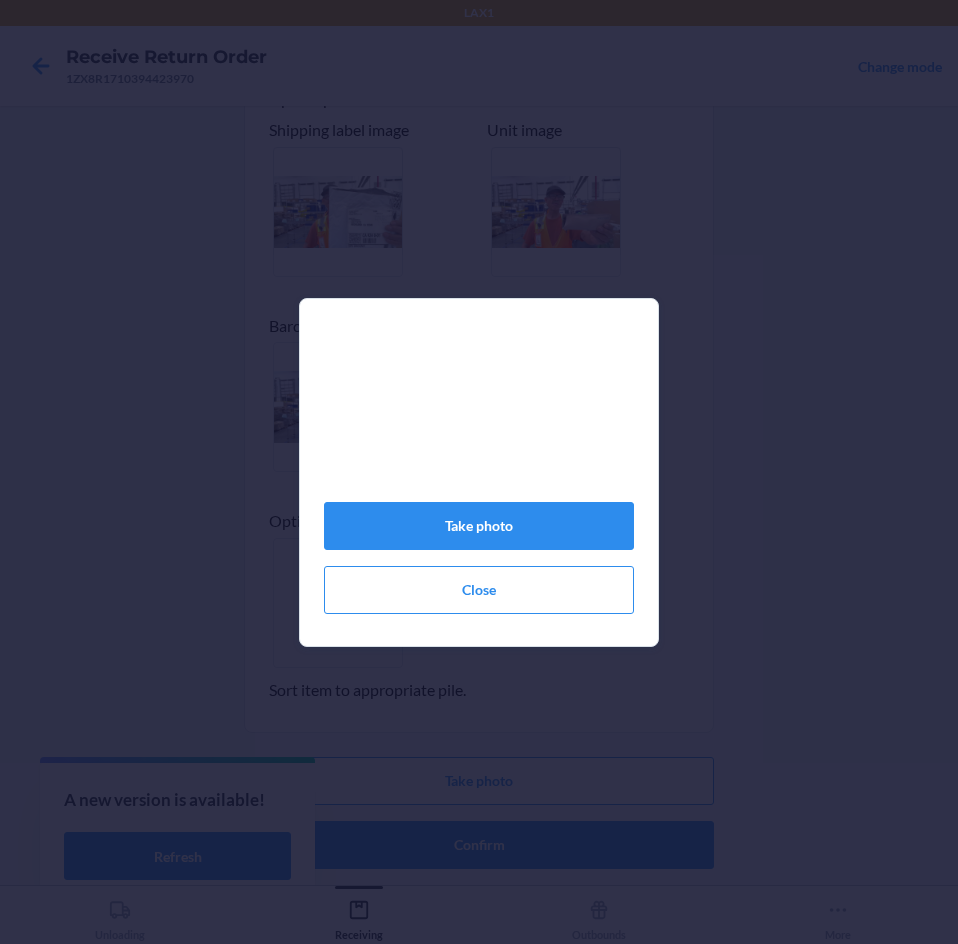 click on "Take photo Close" at bounding box center [479, 472] 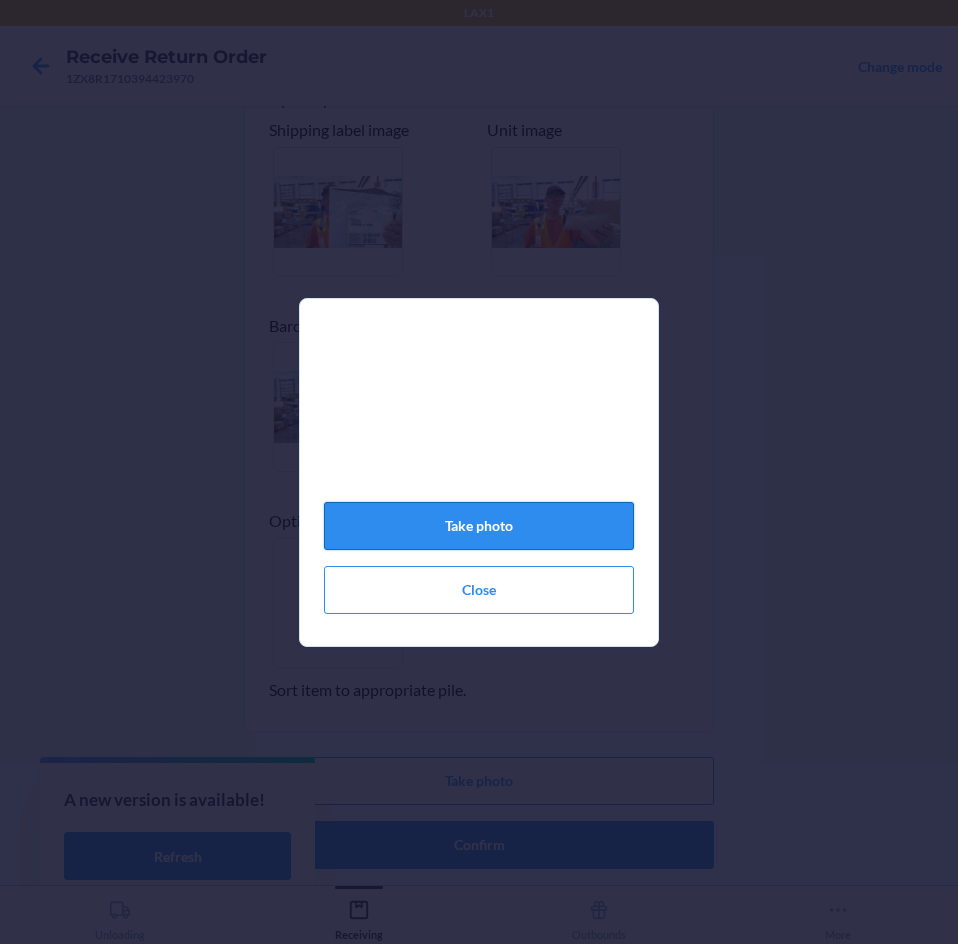 click on "Take photo" 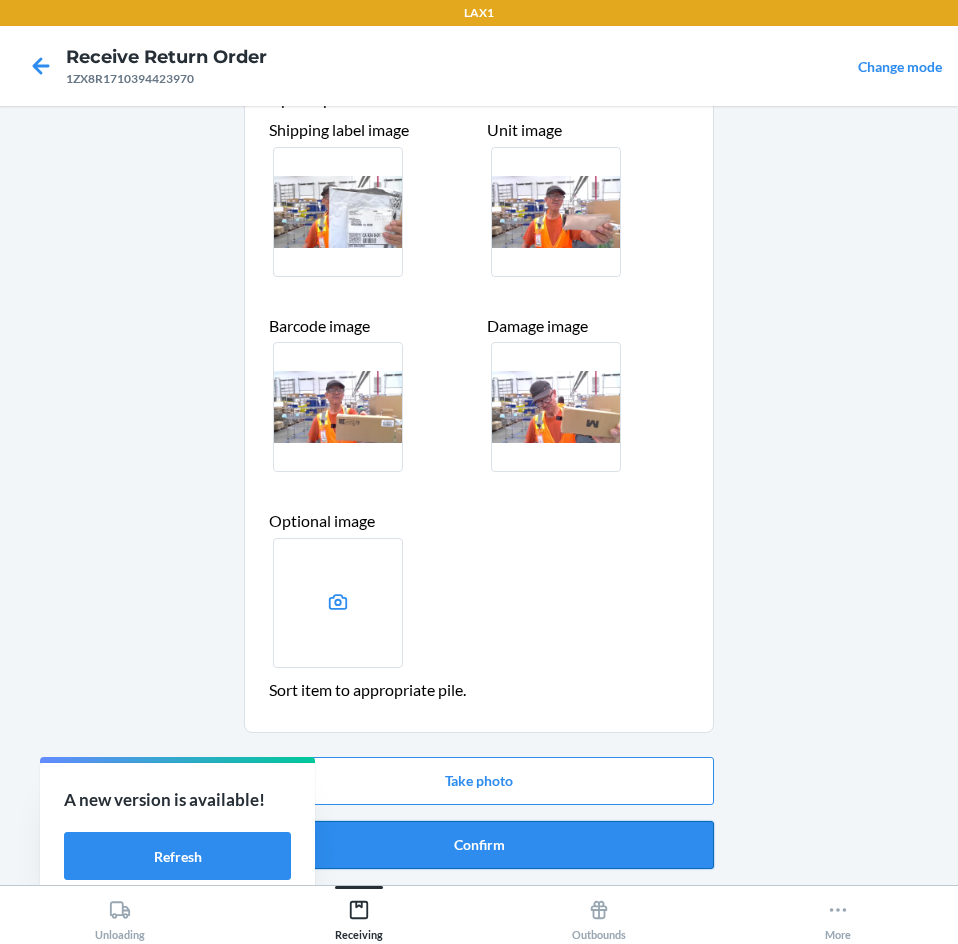 click on "Confirm" at bounding box center (479, 845) 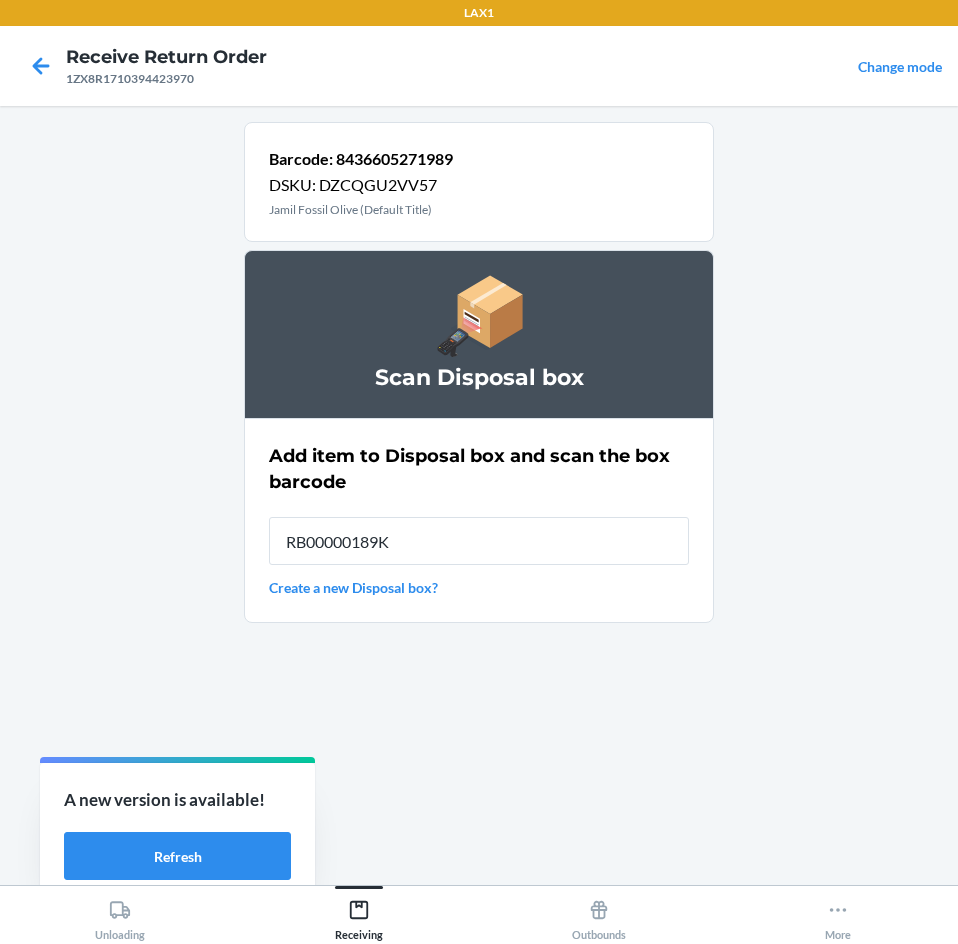 type on "RB00000189K" 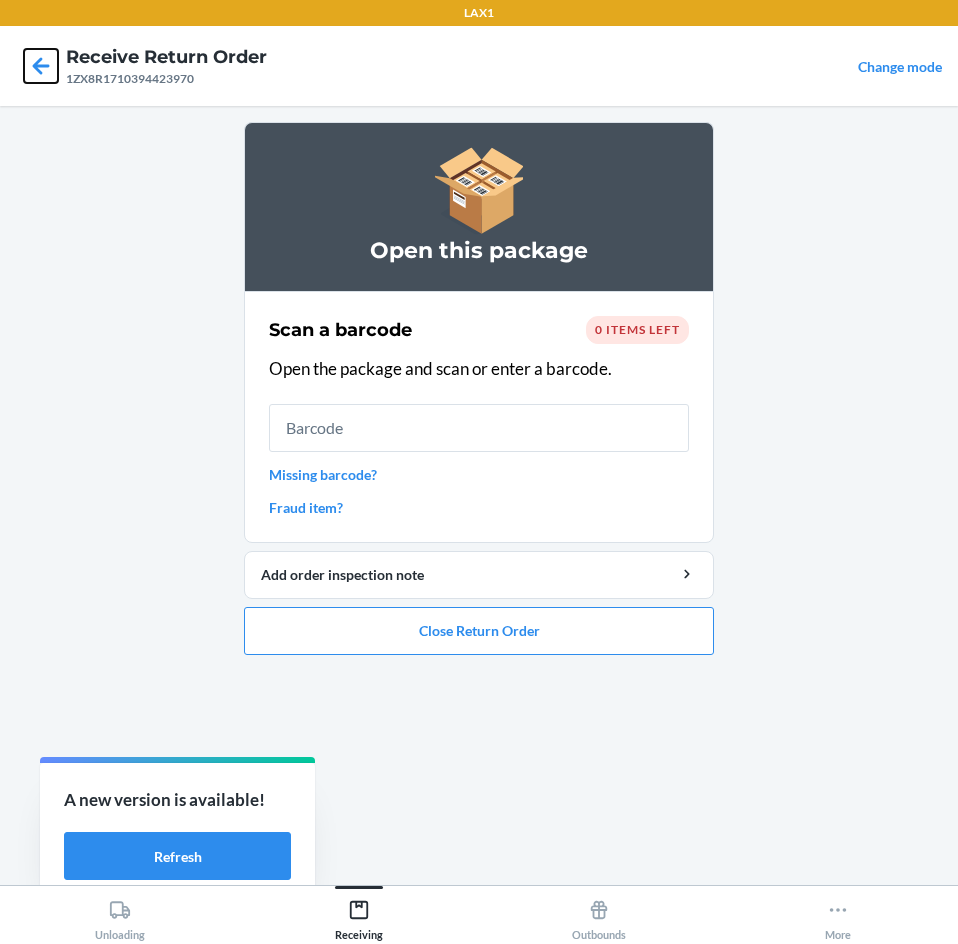 click 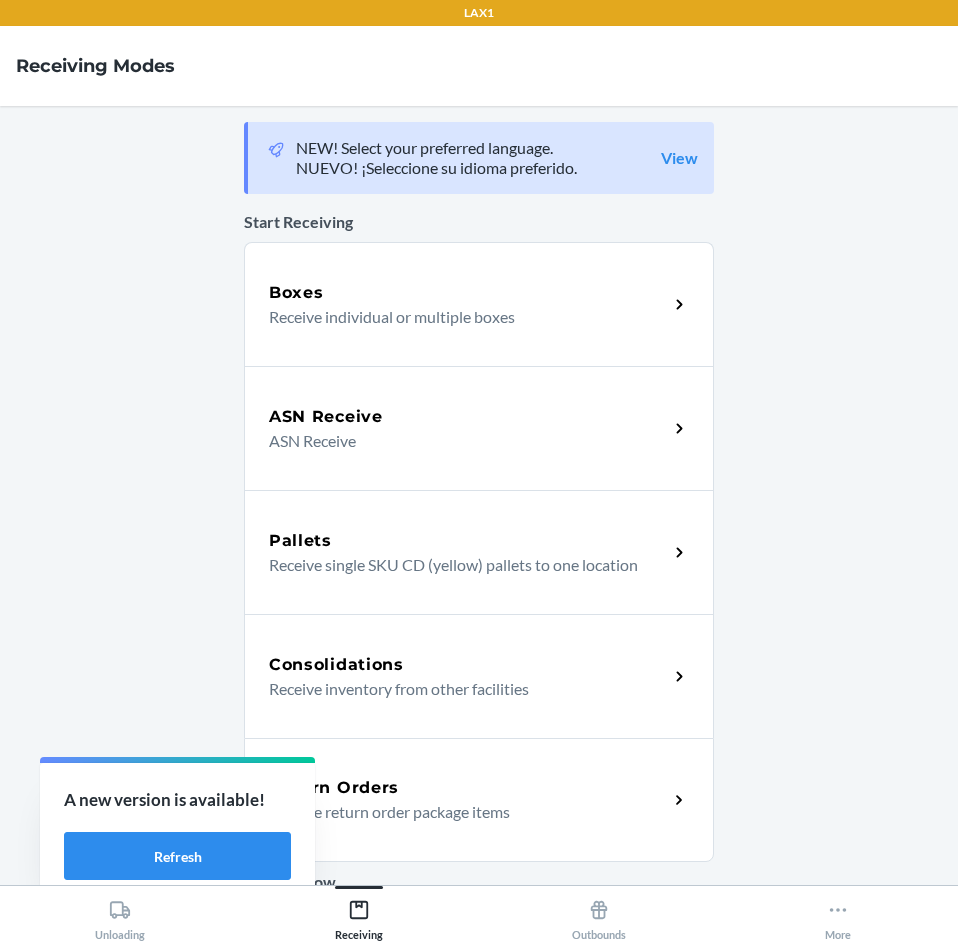 click on "Return Orders Receive return order package items" at bounding box center [479, 800] 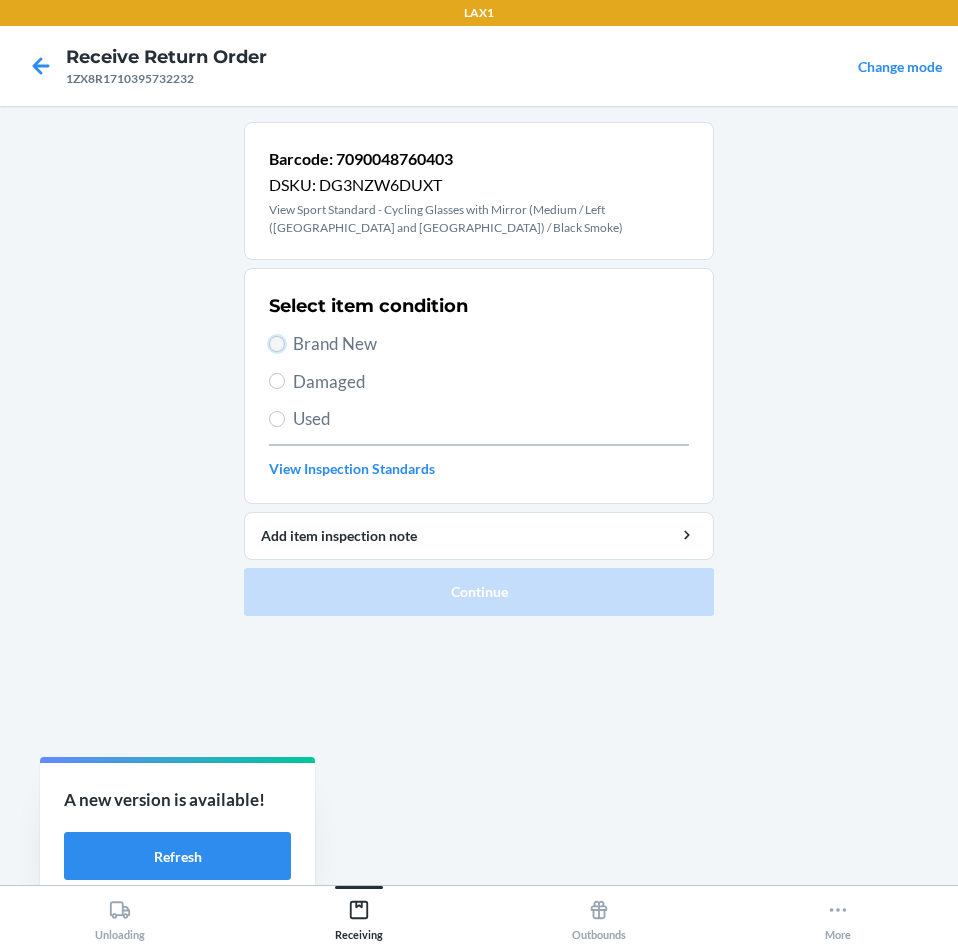 click on "Brand New" at bounding box center (277, 344) 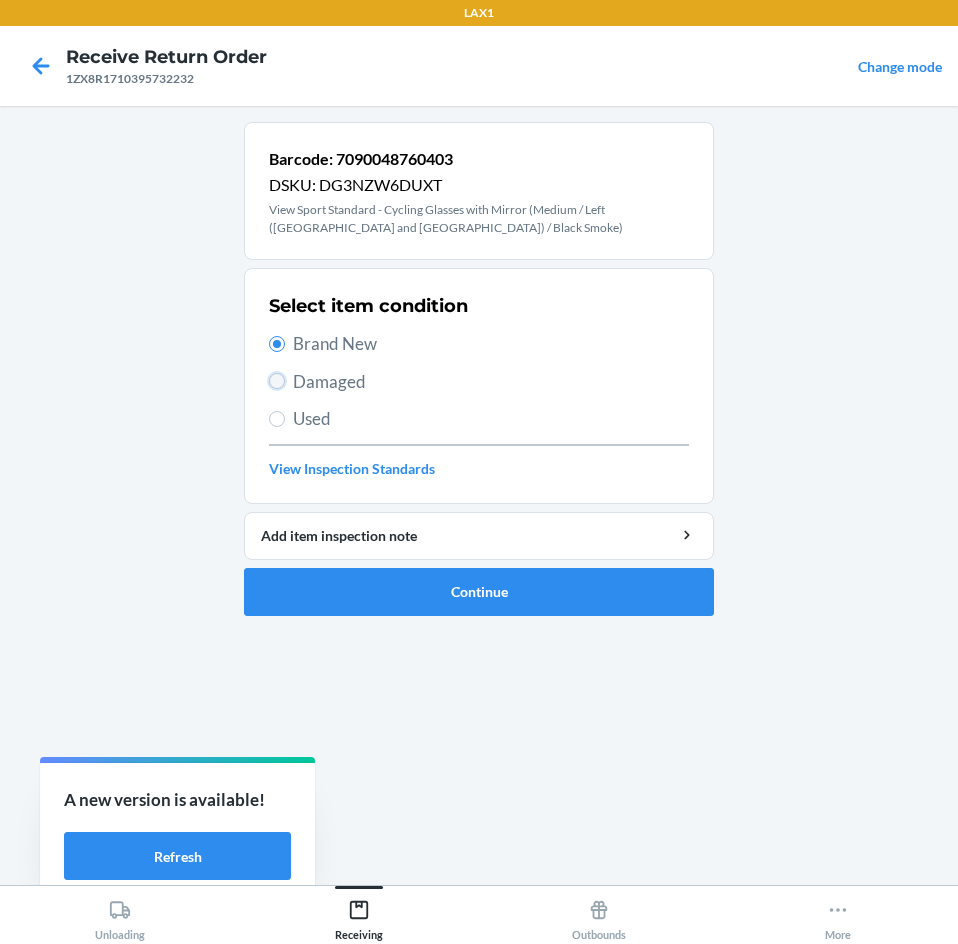 click on "Damaged" at bounding box center [277, 381] 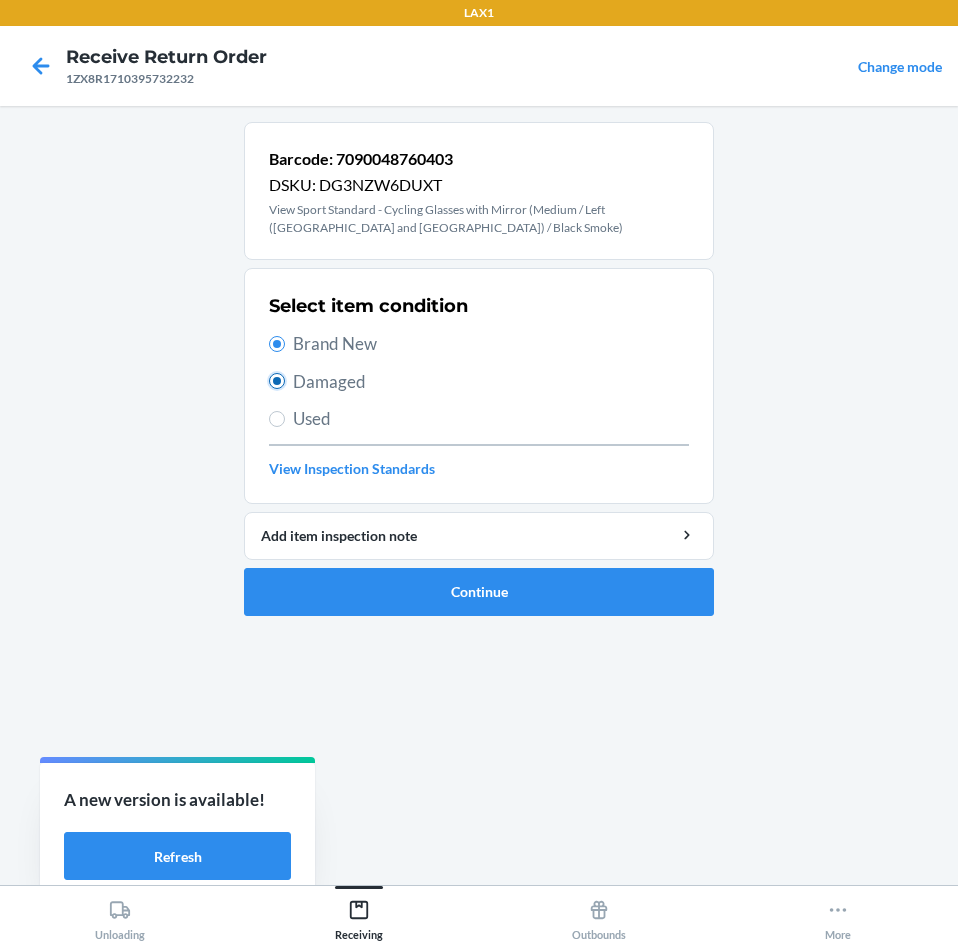 radio on "false" 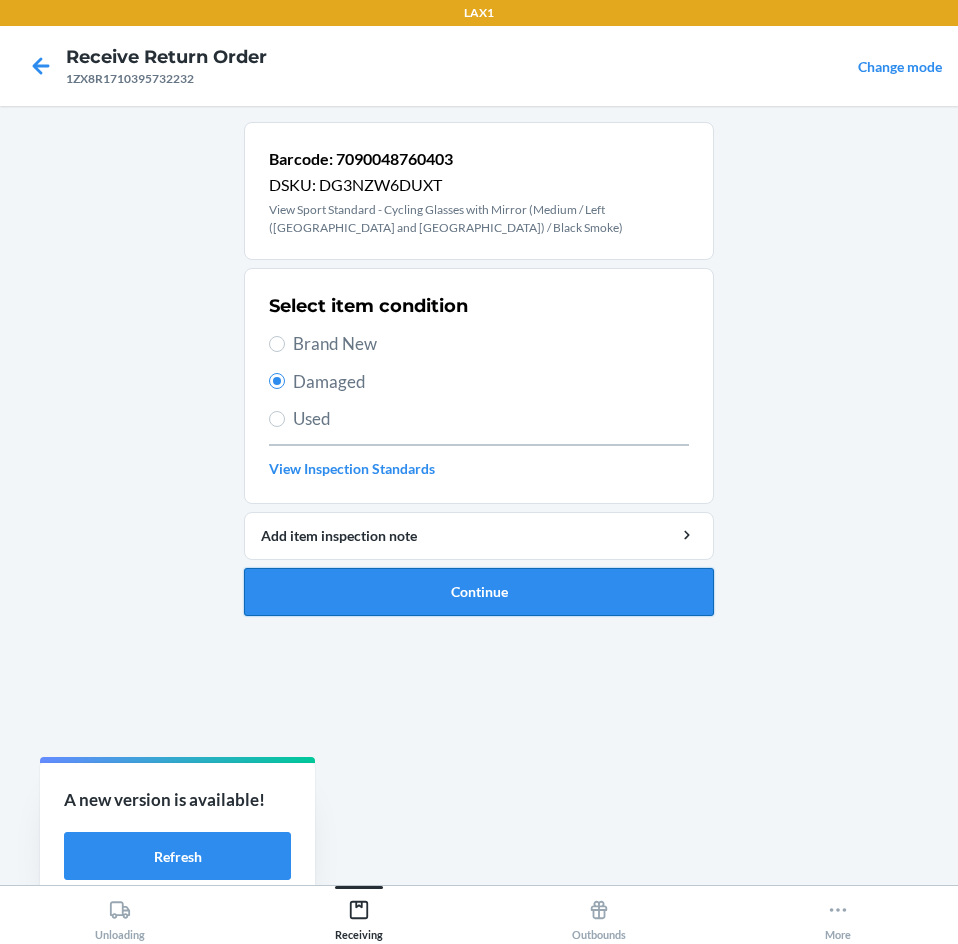 click on "Continue" at bounding box center (479, 592) 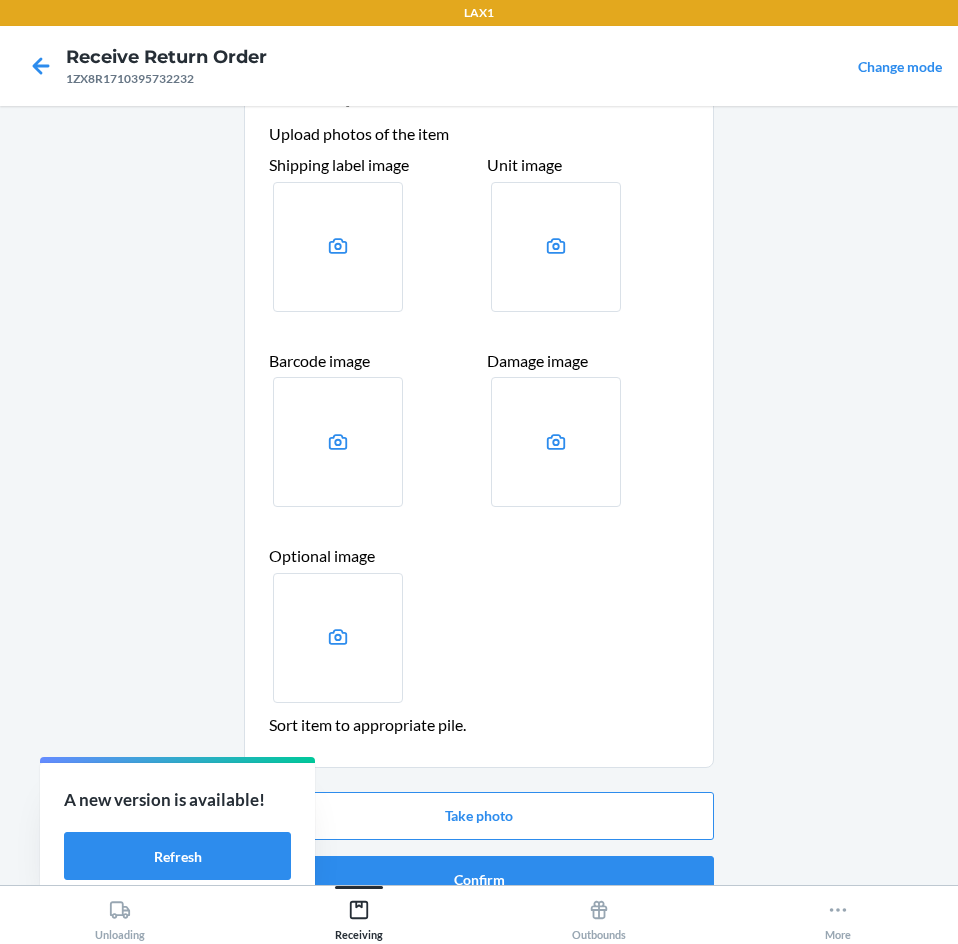 scroll, scrollTop: 98, scrollLeft: 0, axis: vertical 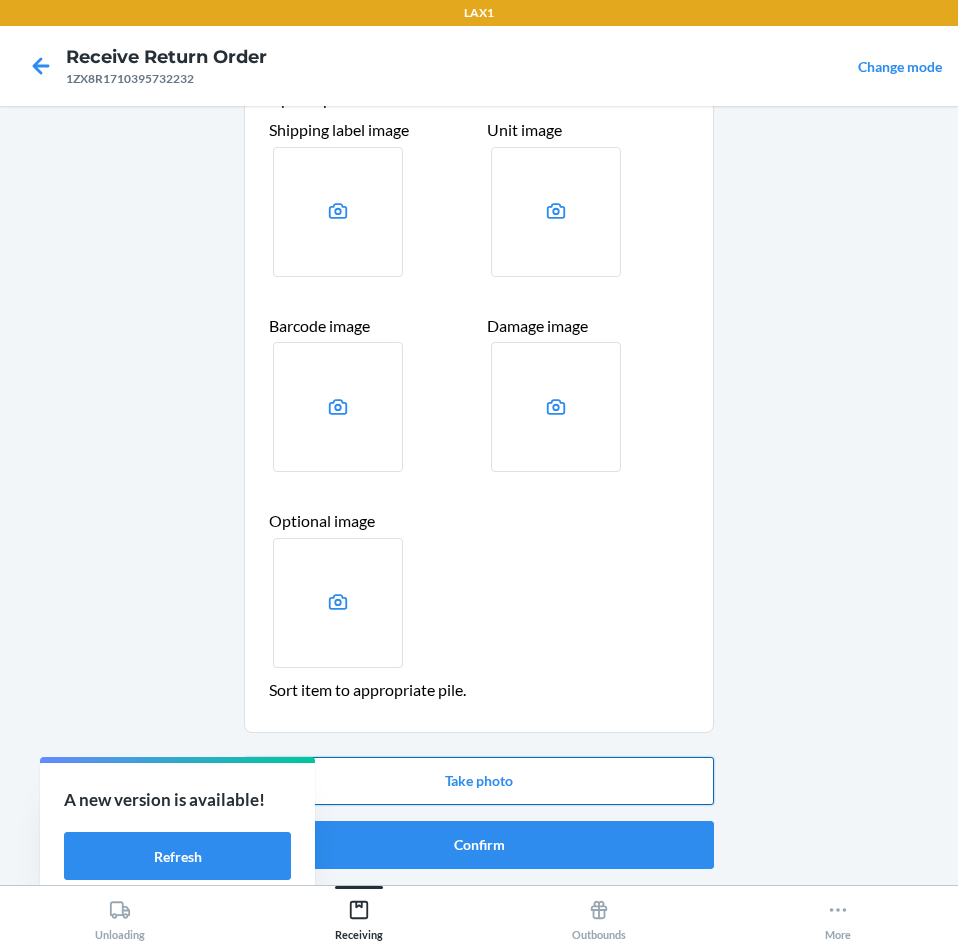 click on "Take photo" at bounding box center (479, 781) 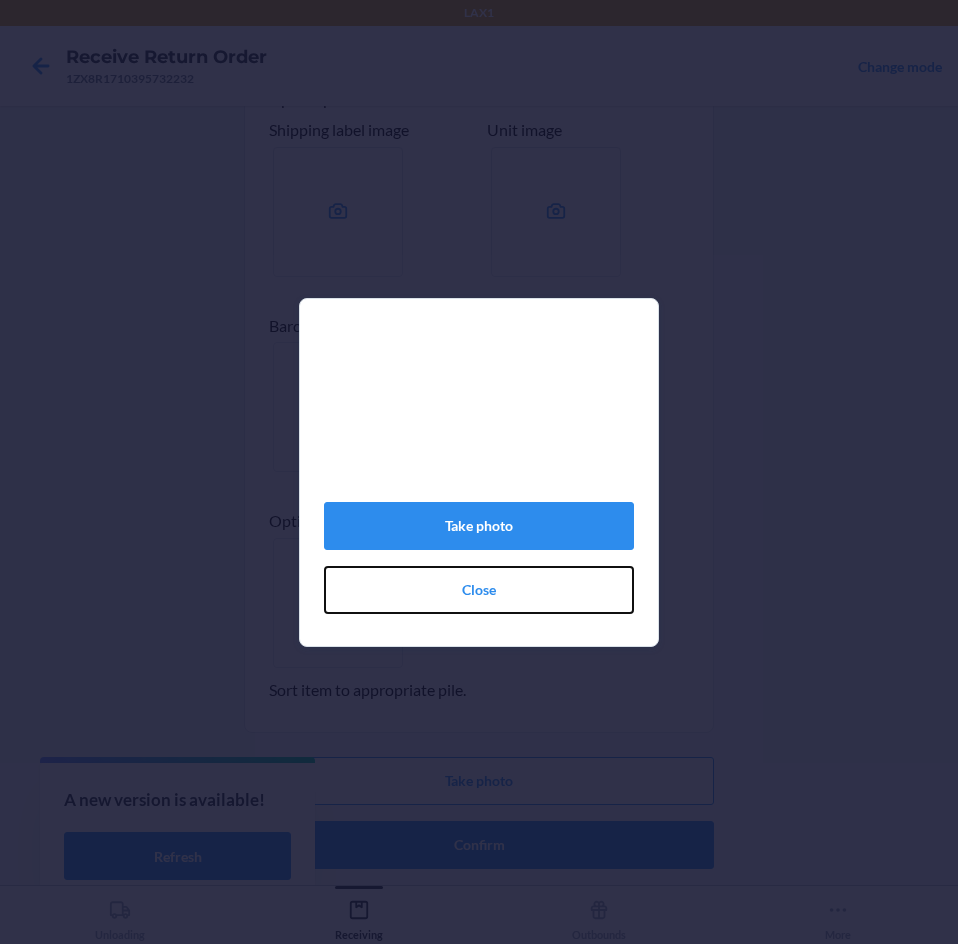 click on "Close" 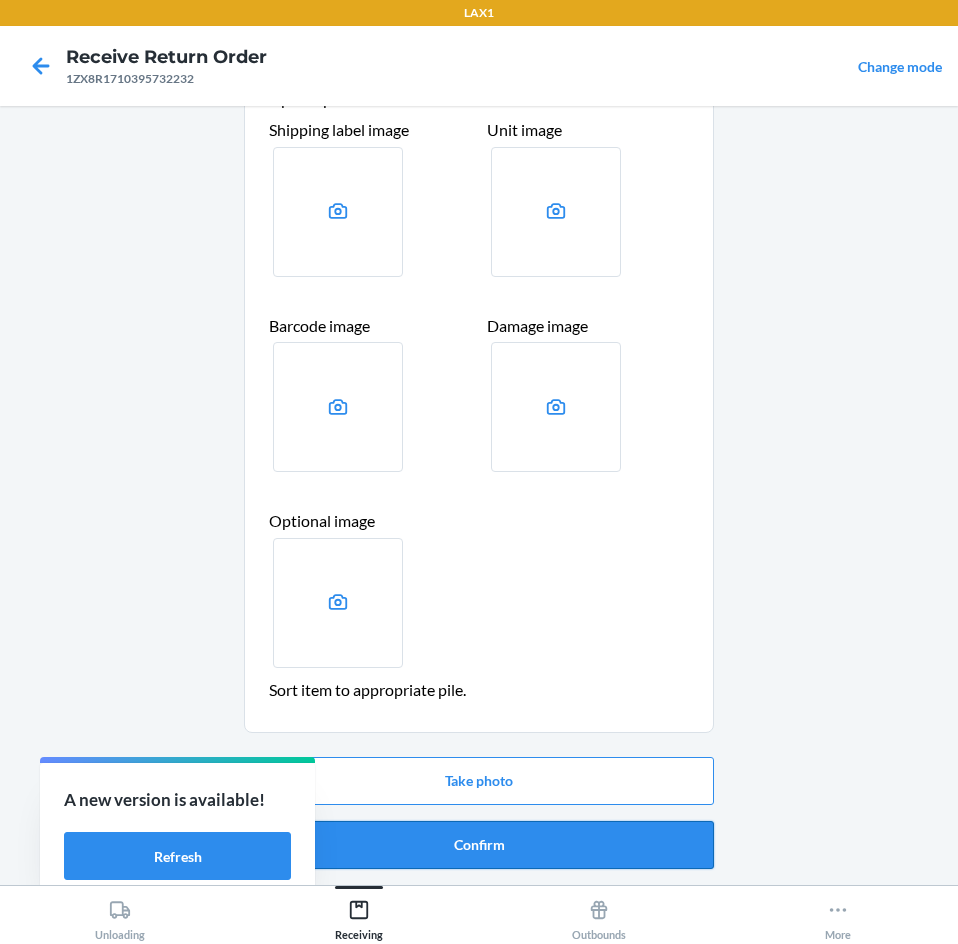 click on "Confirm" at bounding box center (479, 845) 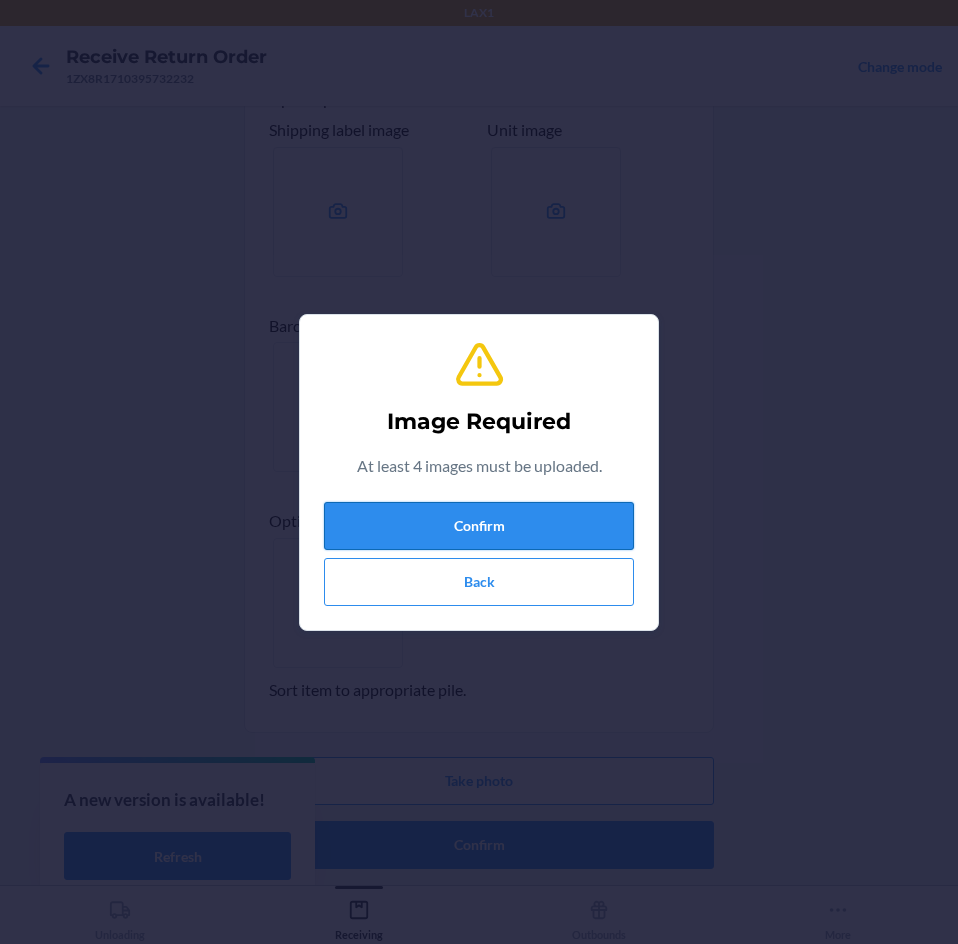 click on "Confirm" at bounding box center (479, 526) 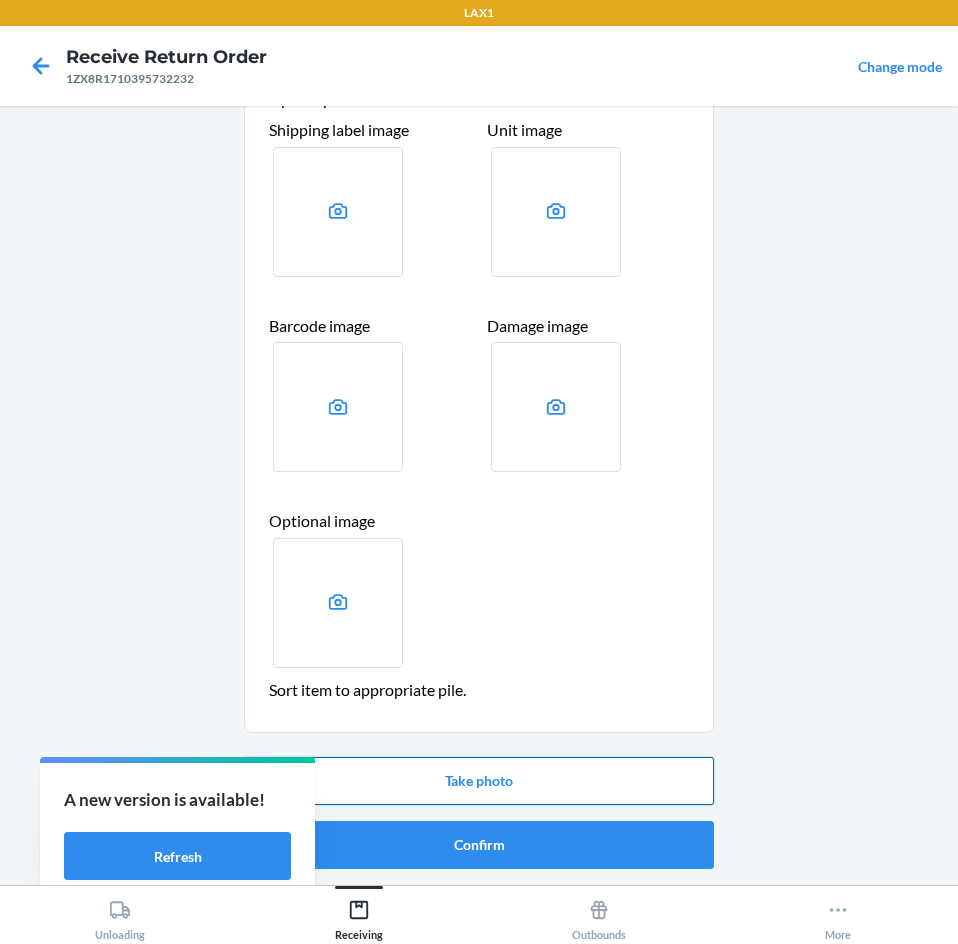 click on "Take photo" at bounding box center [479, 781] 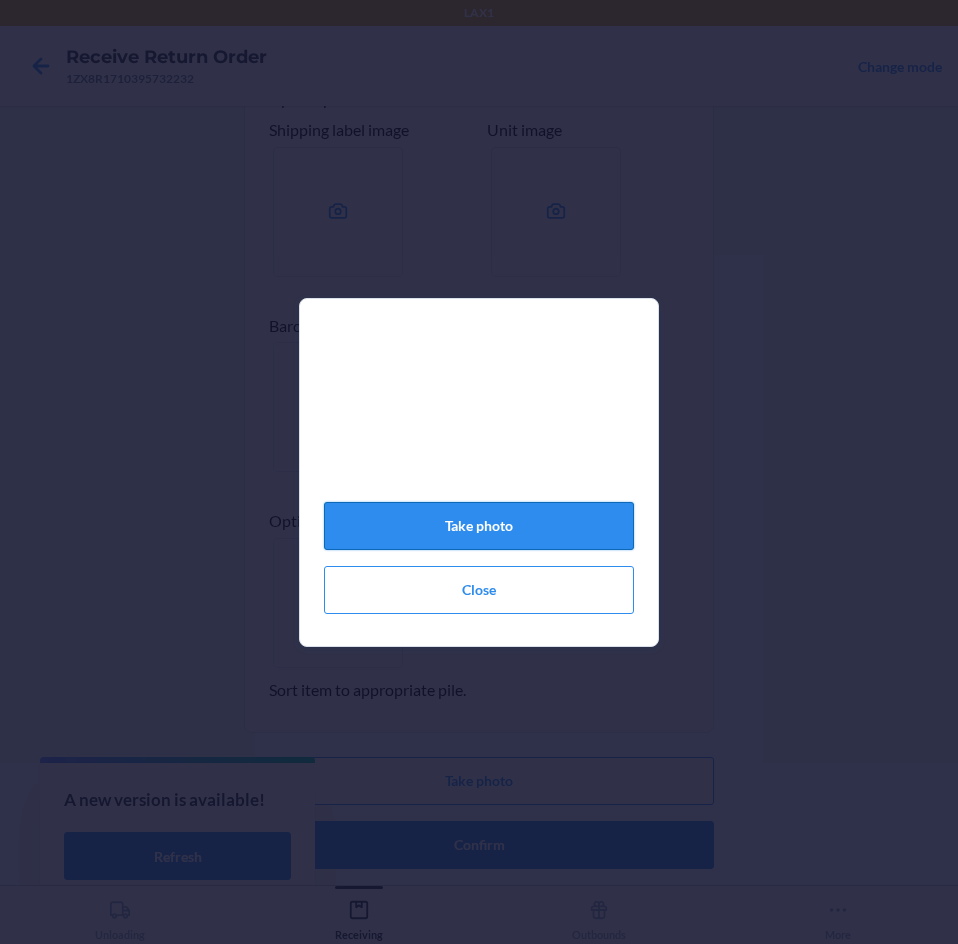 click on "Take photo" 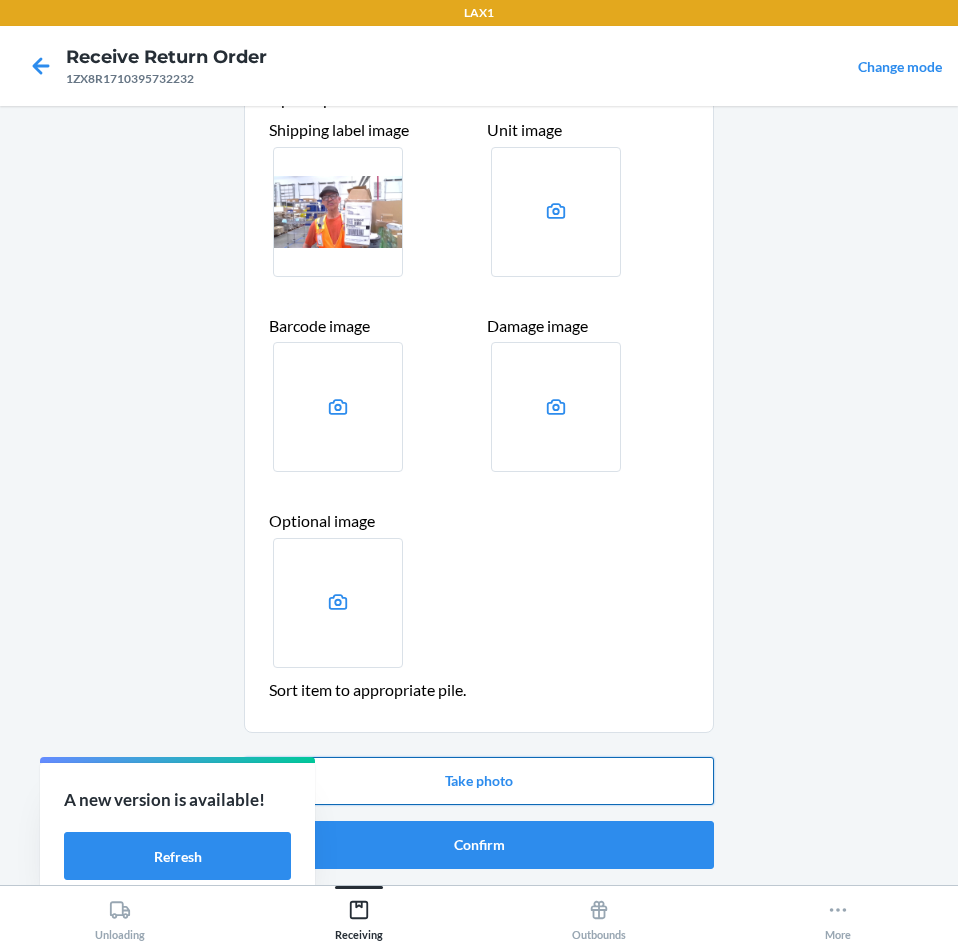 click on "Take photo" at bounding box center [479, 781] 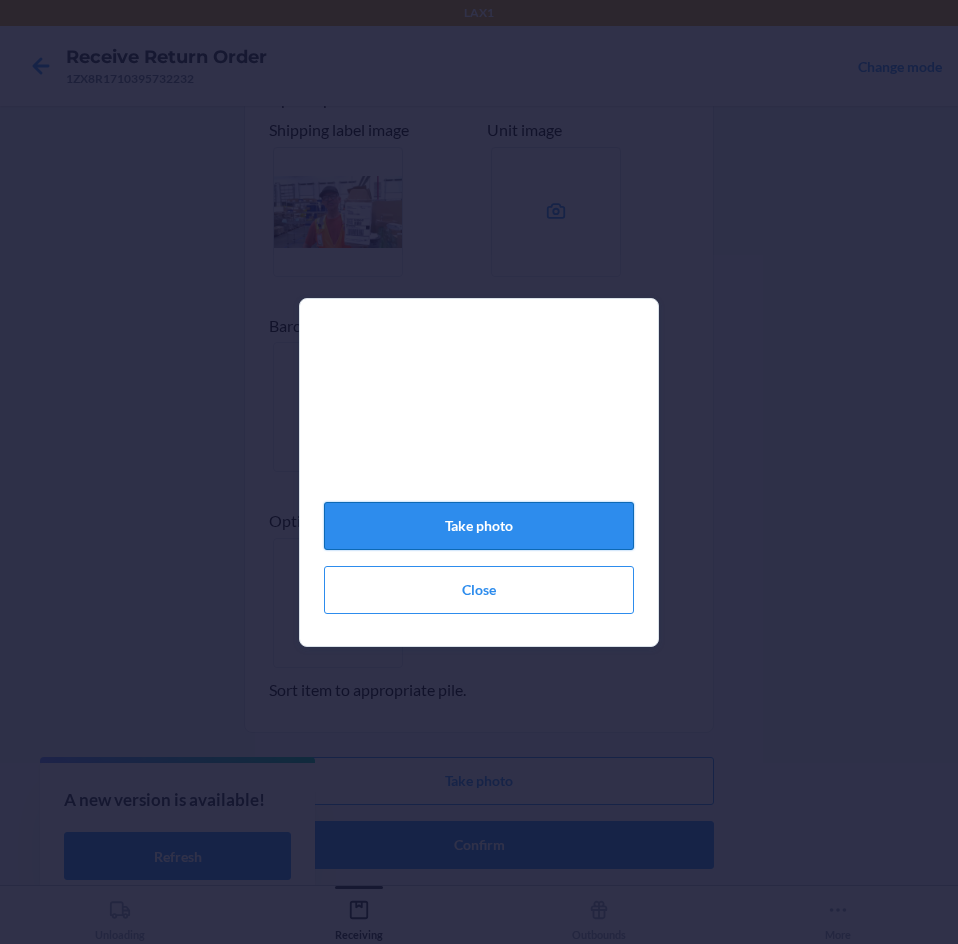 click on "Take photo" 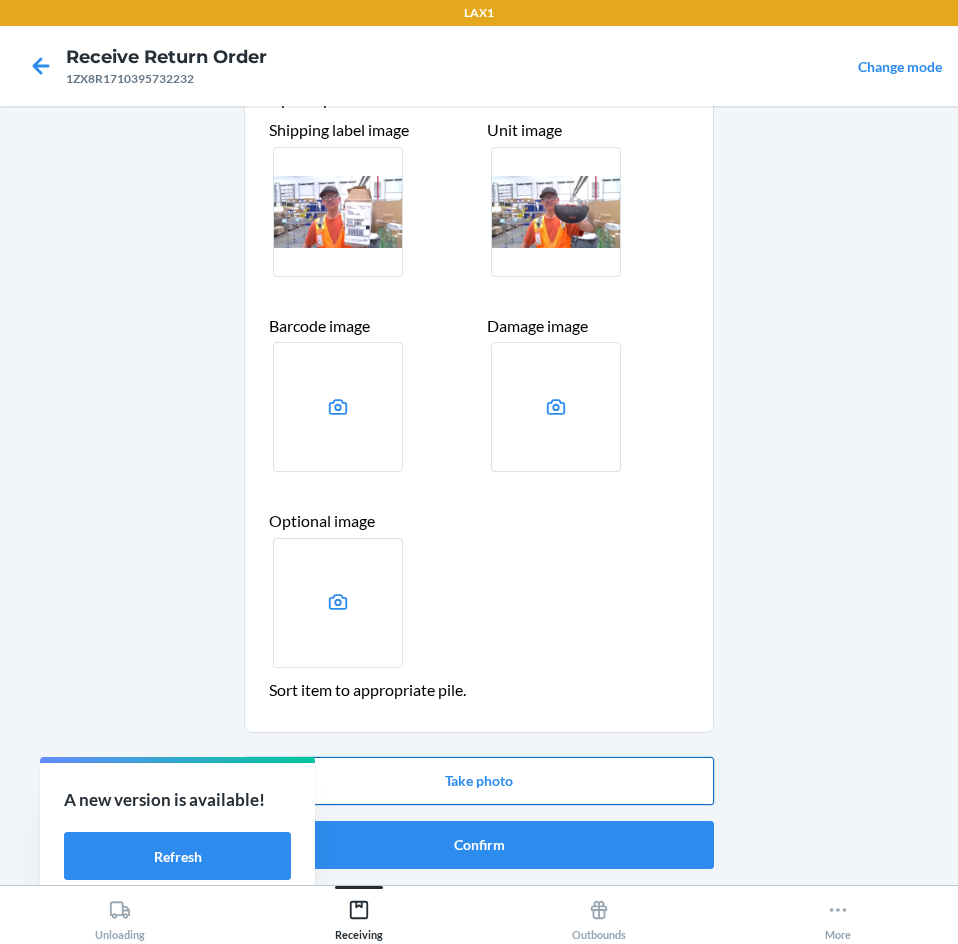 click on "Take photo" at bounding box center (479, 781) 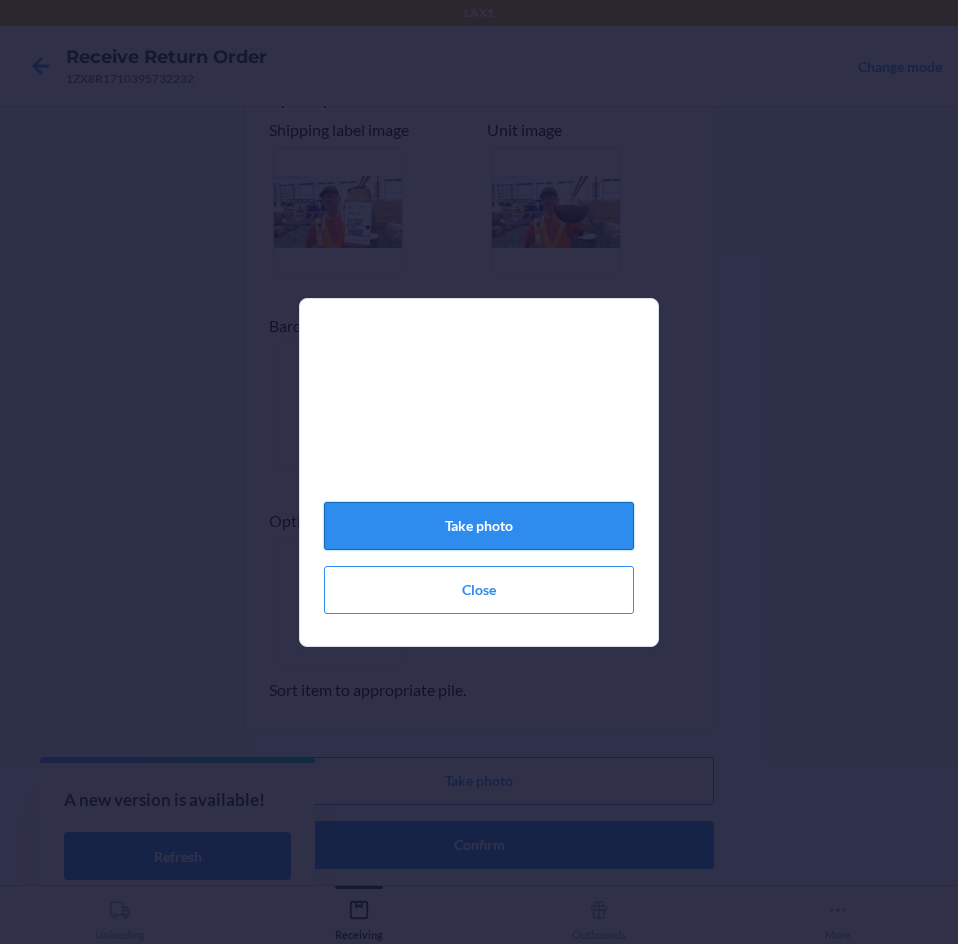 click on "Take photo" 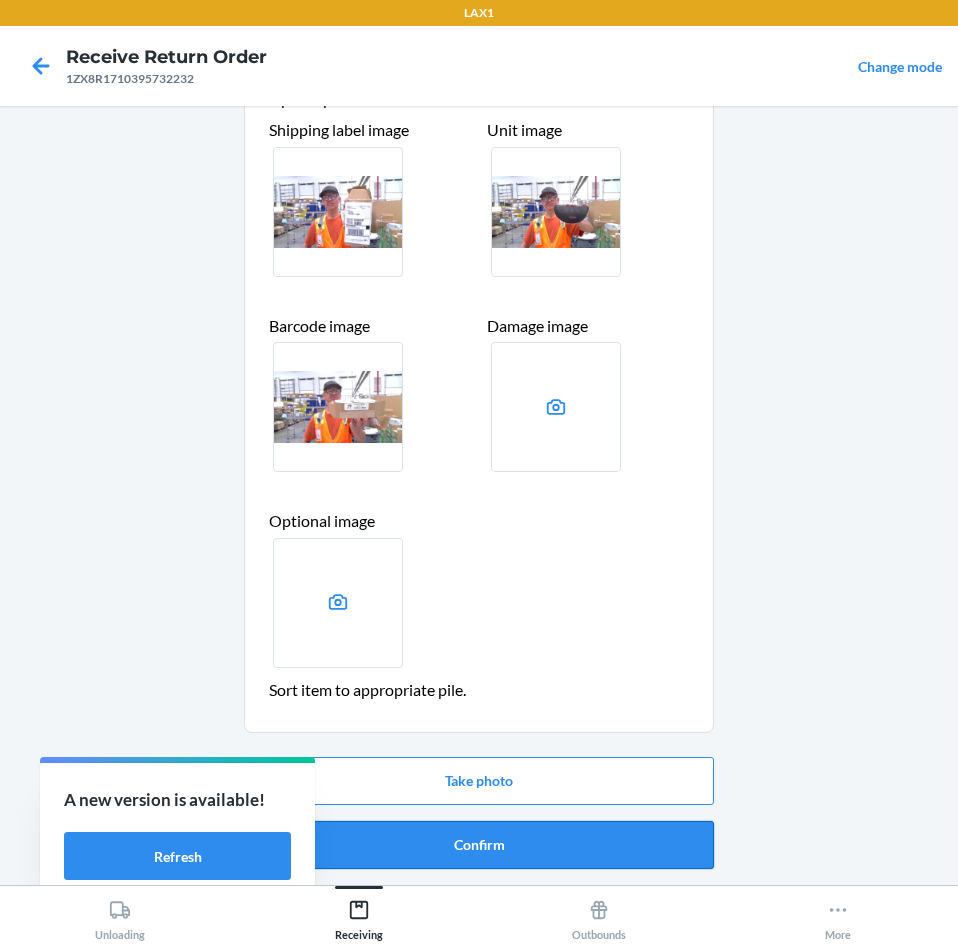 click on "Confirm" at bounding box center [479, 845] 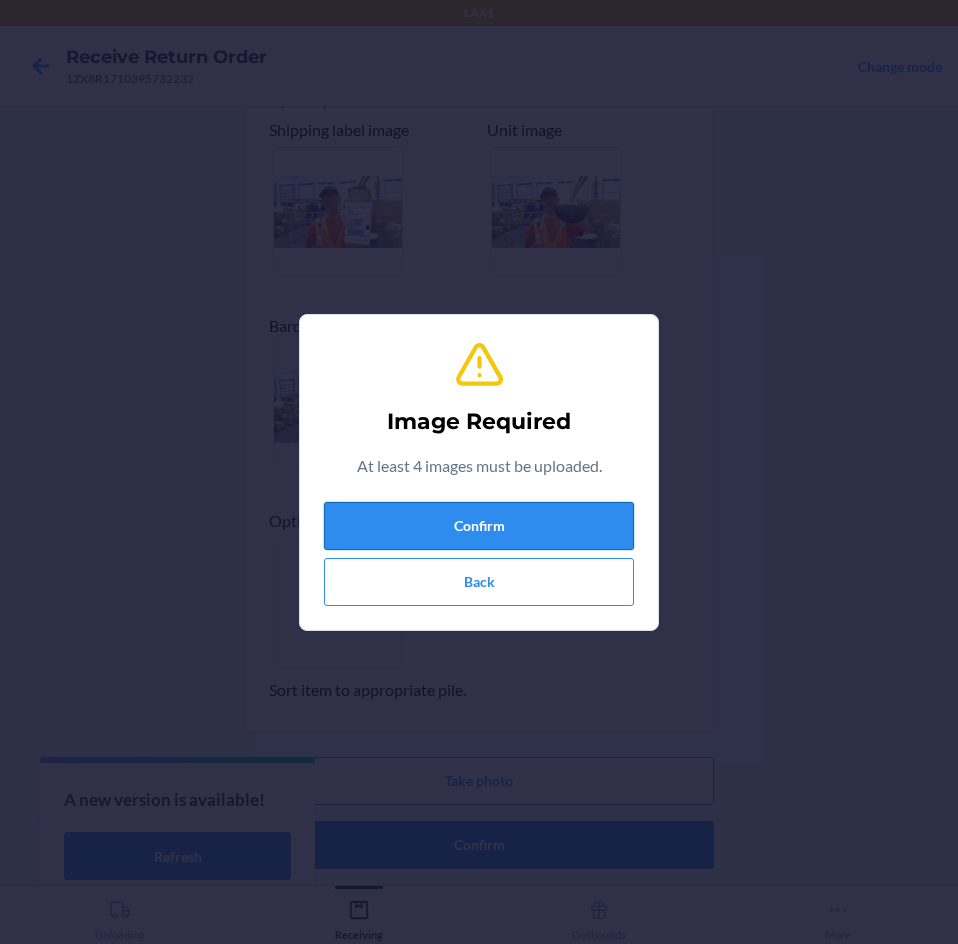 click on "Confirm" at bounding box center (479, 526) 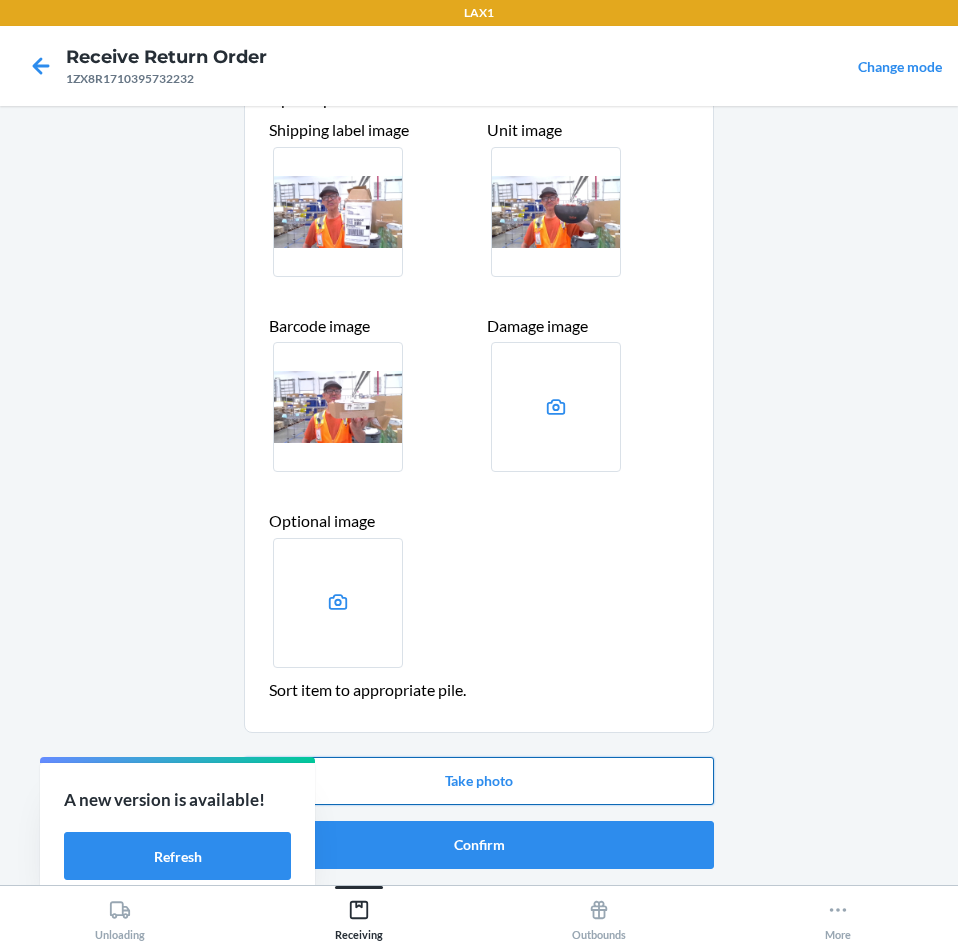 click on "Take photo" at bounding box center (479, 781) 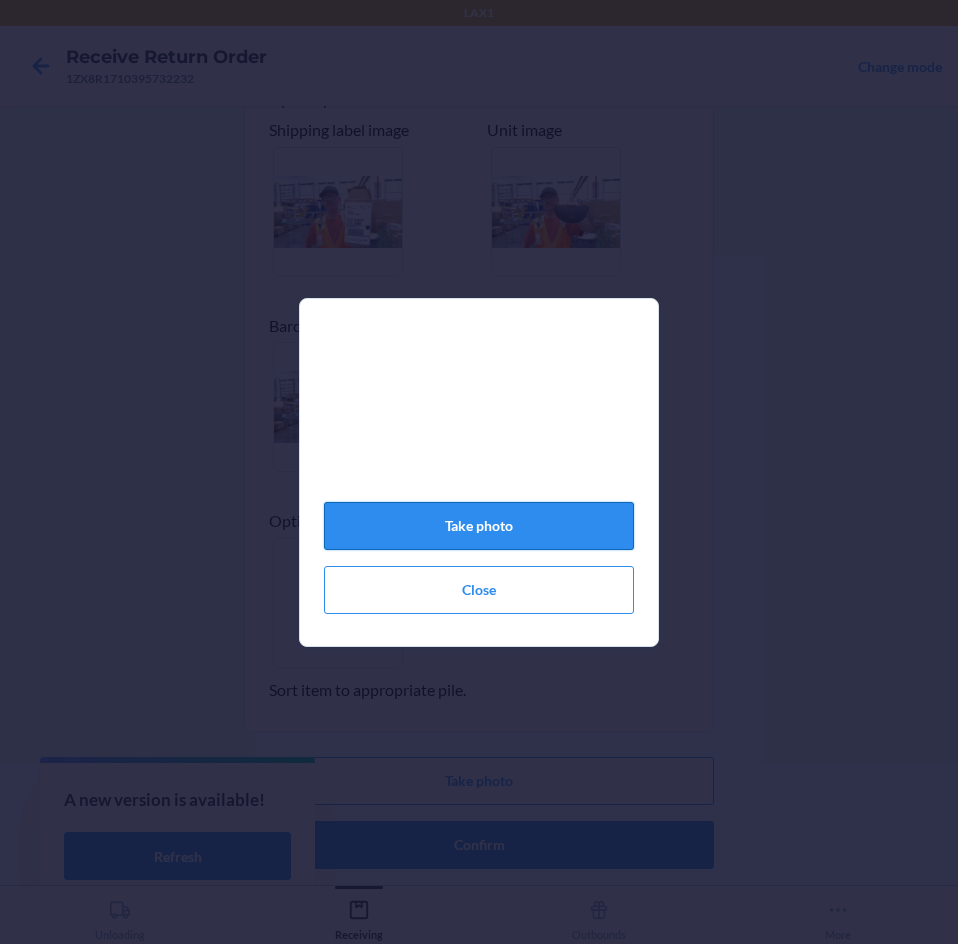 click on "Take photo" 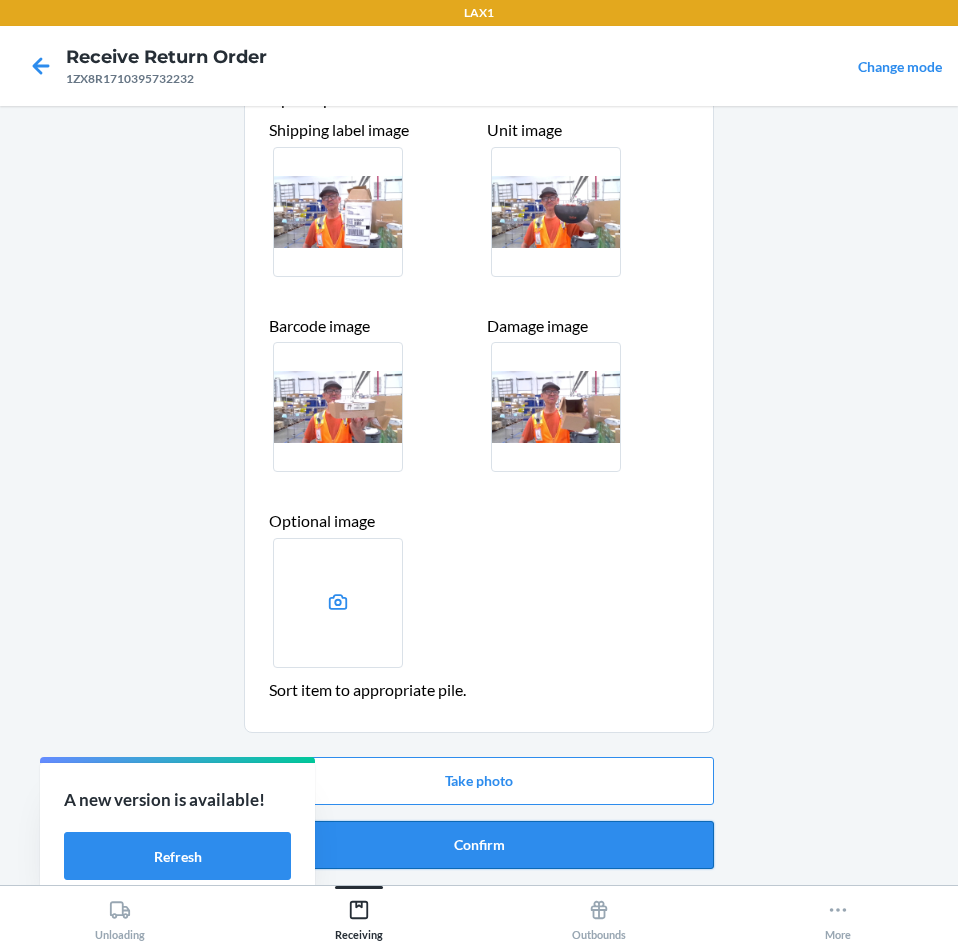 click on "Confirm" at bounding box center [479, 845] 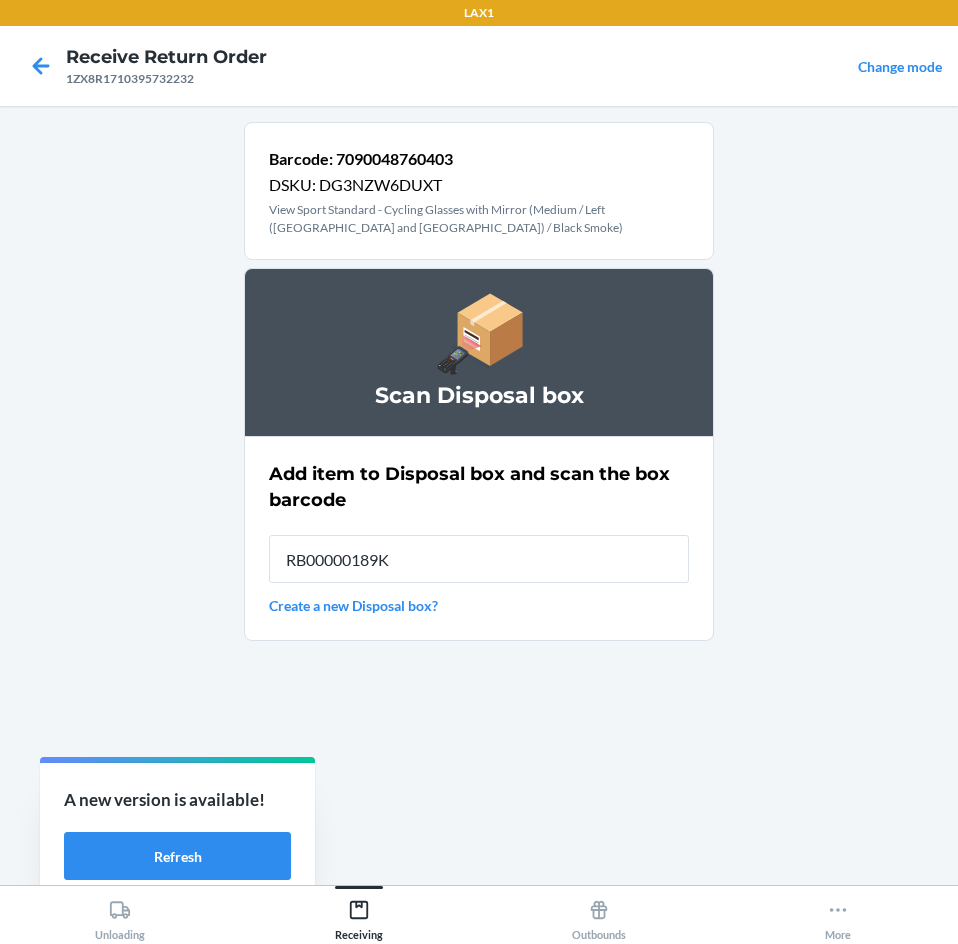 type on "RB00000189K" 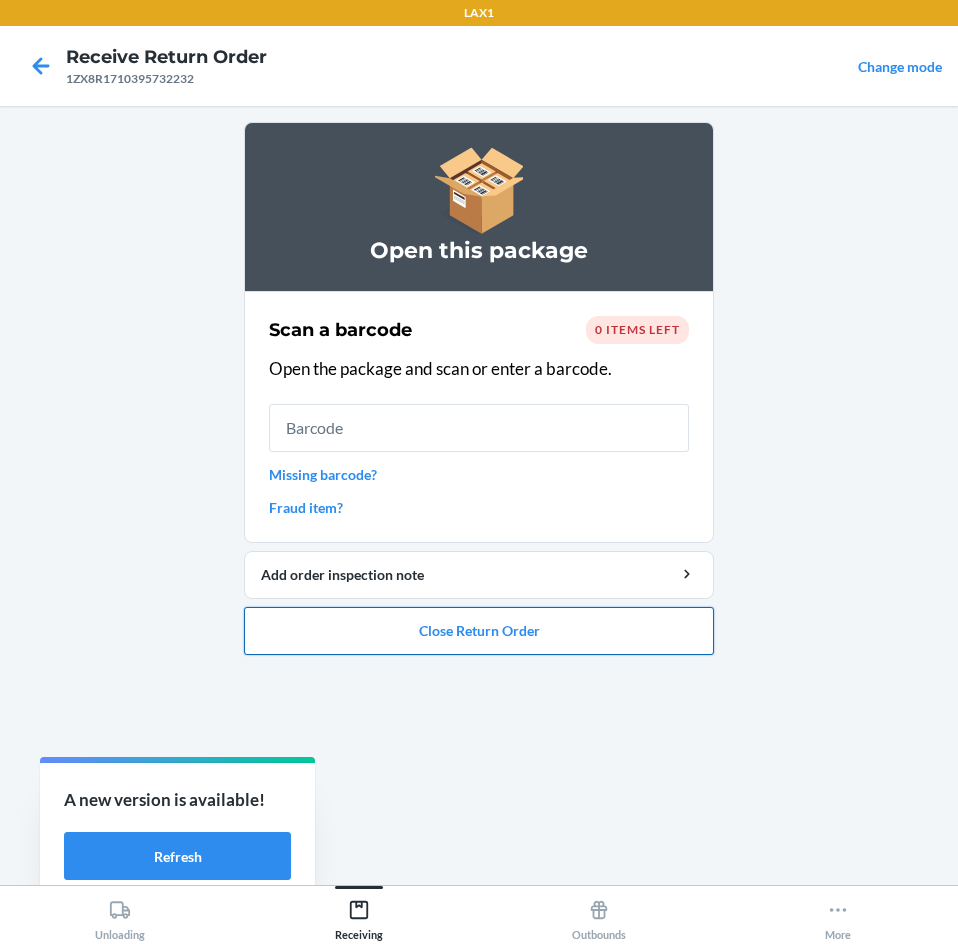 click on "Close Return Order" at bounding box center [479, 631] 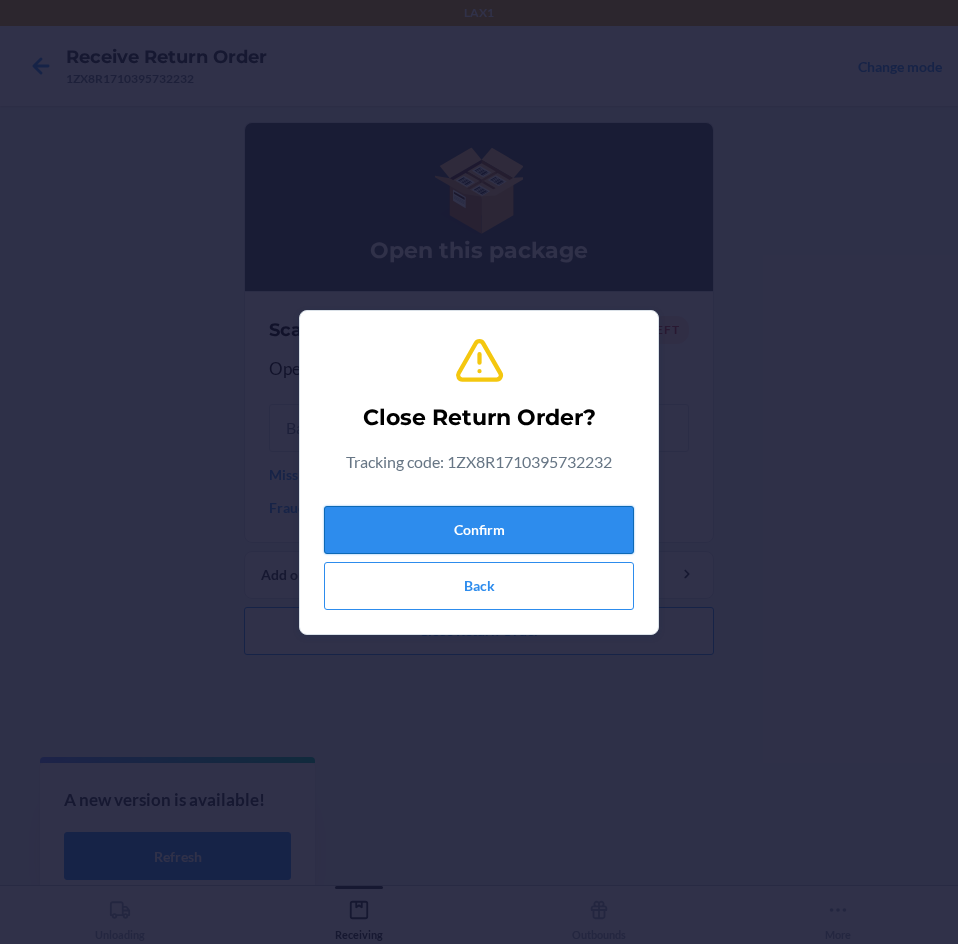click on "Confirm" at bounding box center (479, 530) 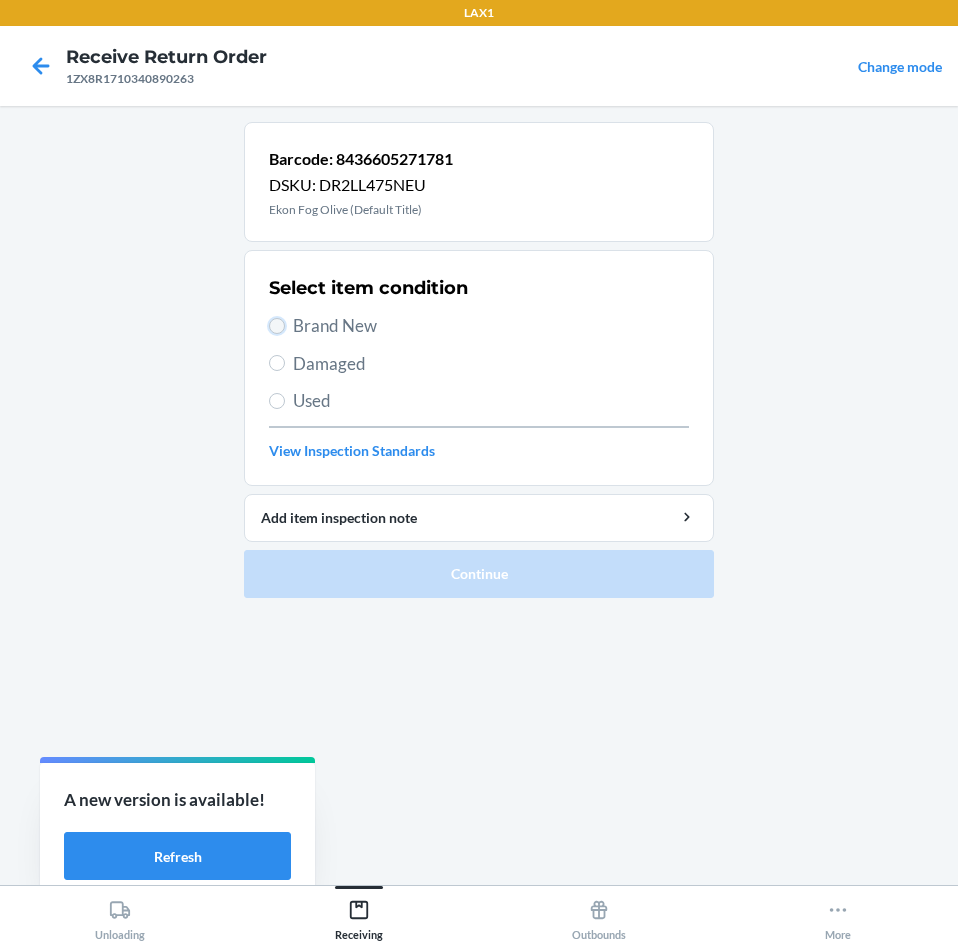 click on "Brand New" at bounding box center (277, 326) 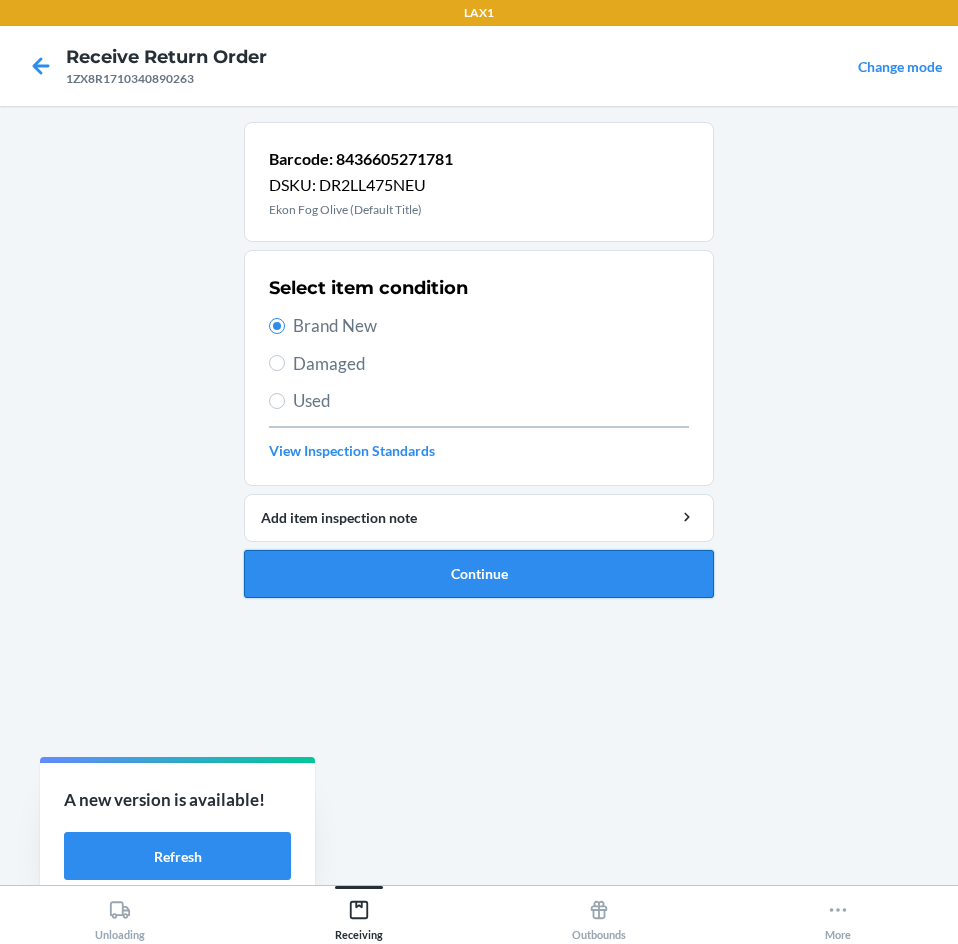 click on "Continue" at bounding box center [479, 574] 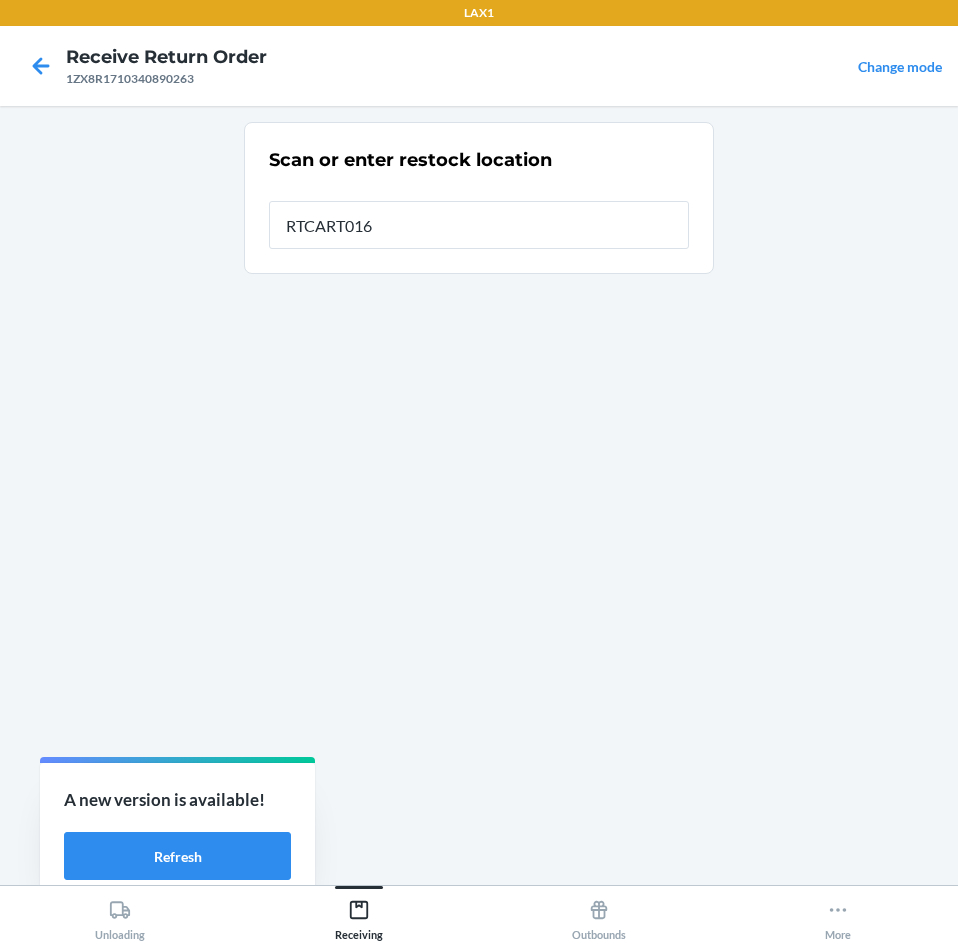 type on "RTCART016" 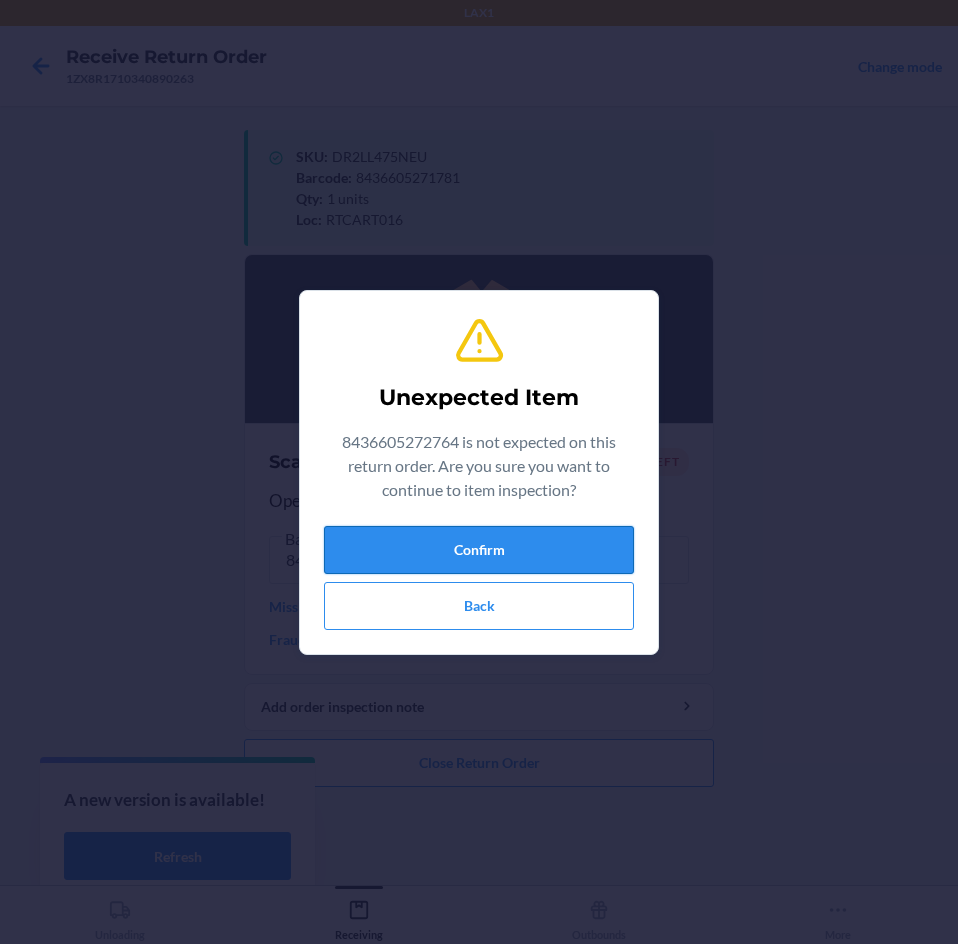 click on "Confirm" at bounding box center (479, 550) 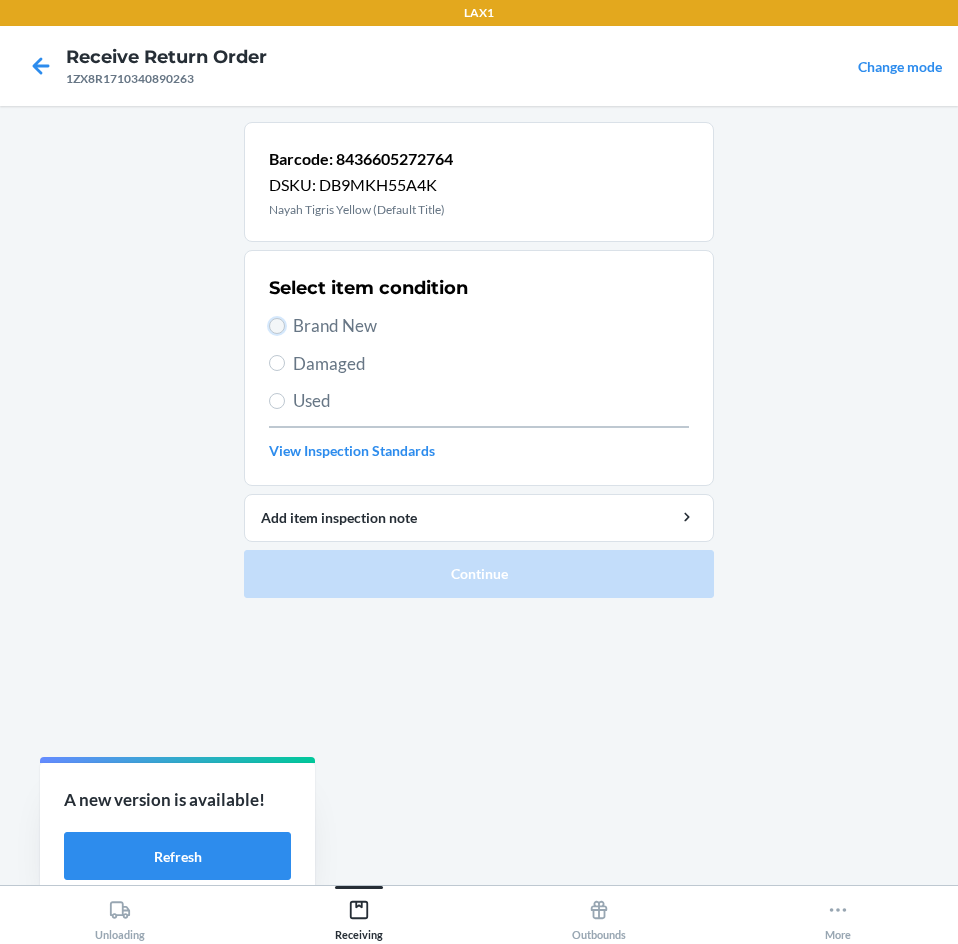 click on "Brand New" at bounding box center (277, 326) 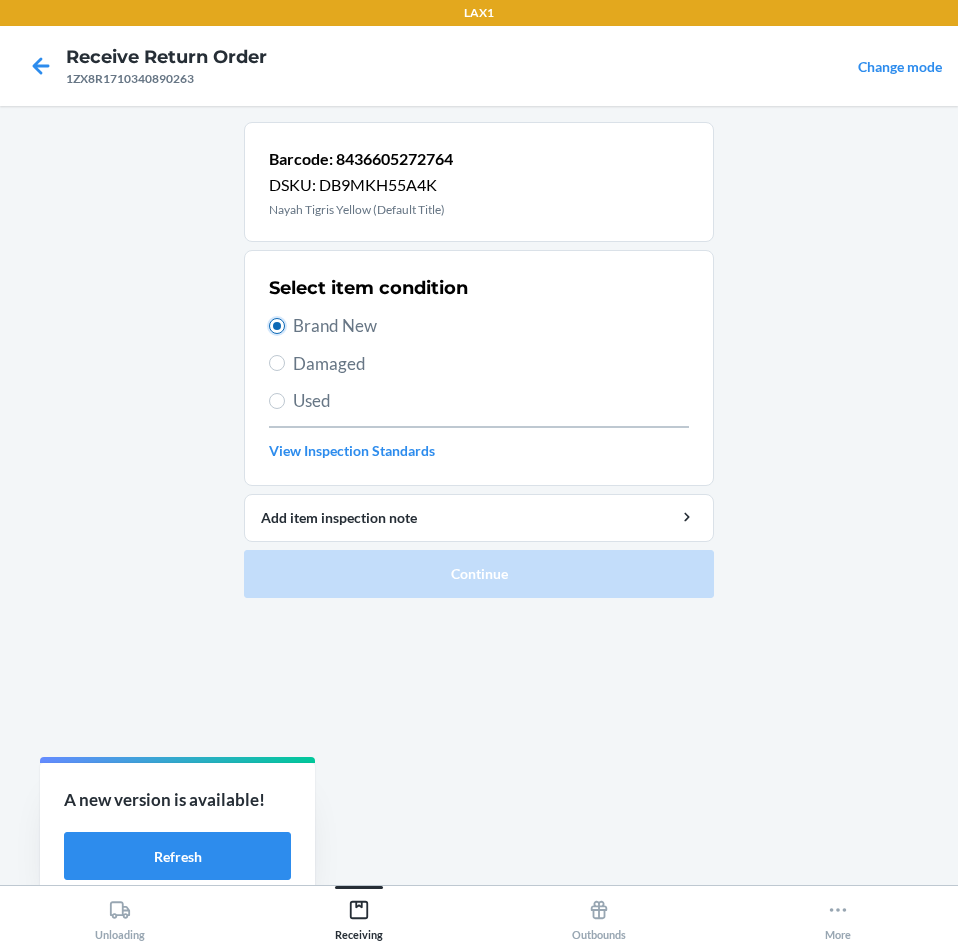 radio on "true" 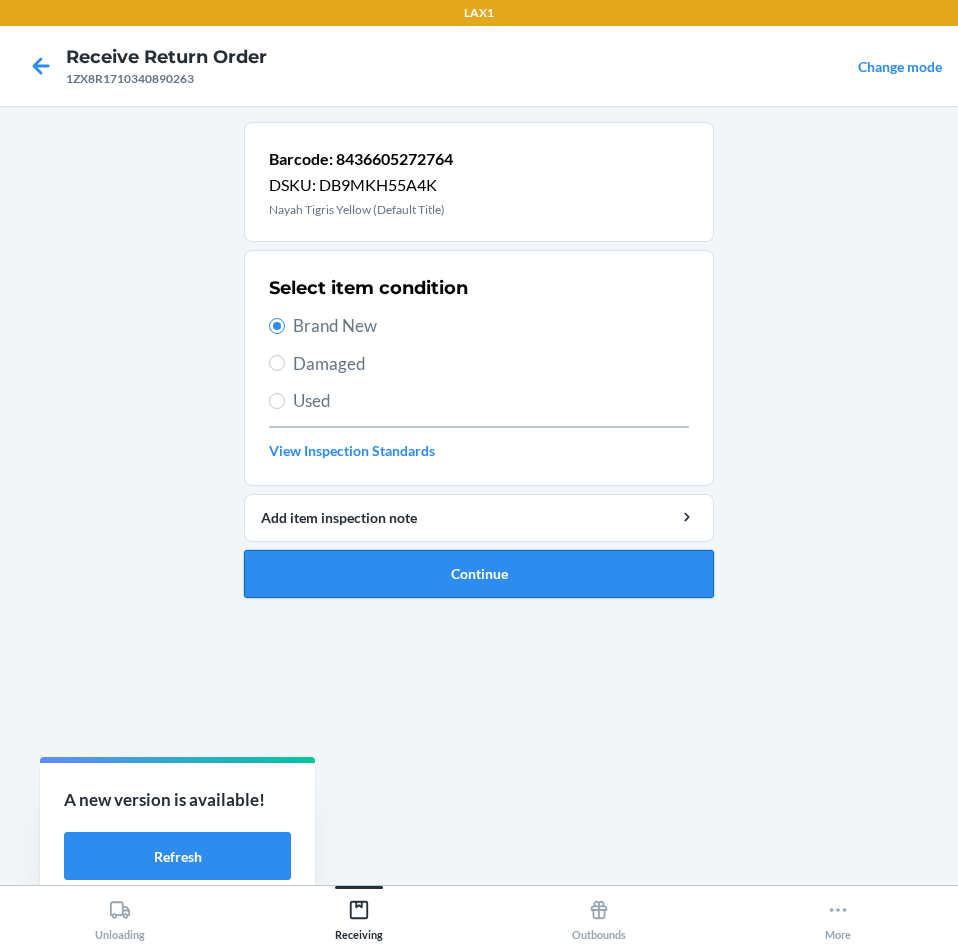 click on "Continue" at bounding box center [479, 574] 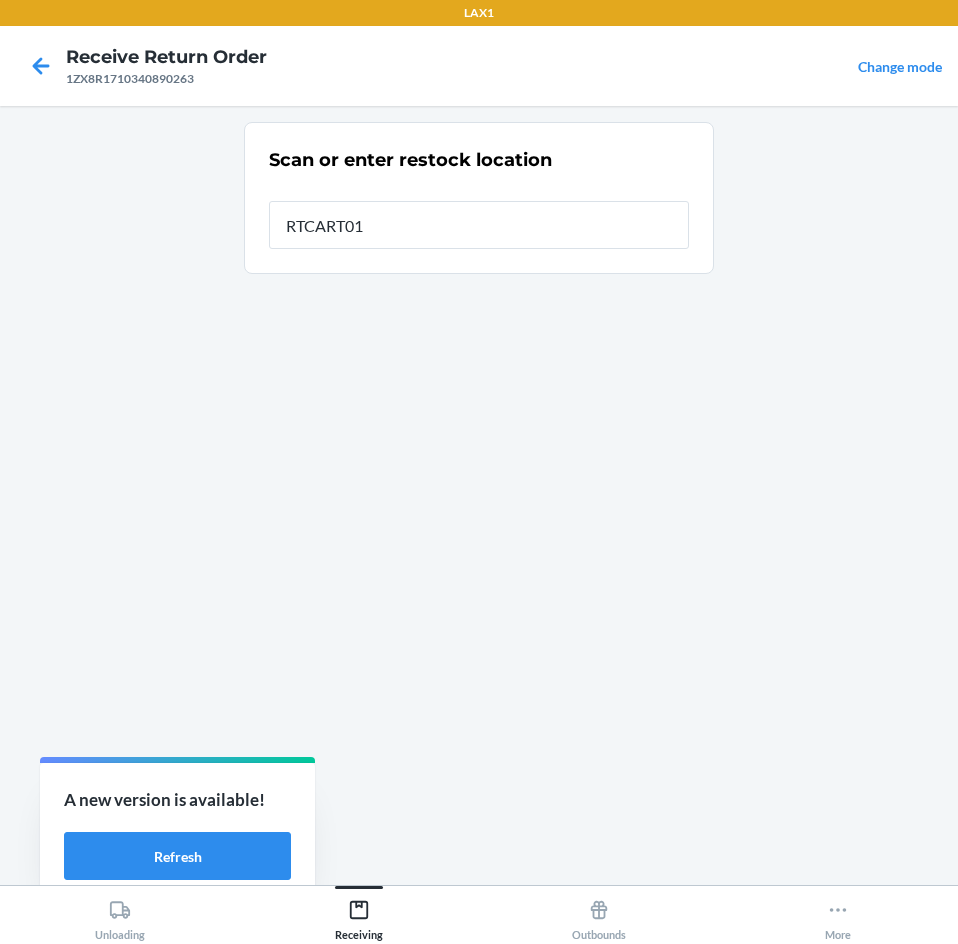 type on "RTCART016" 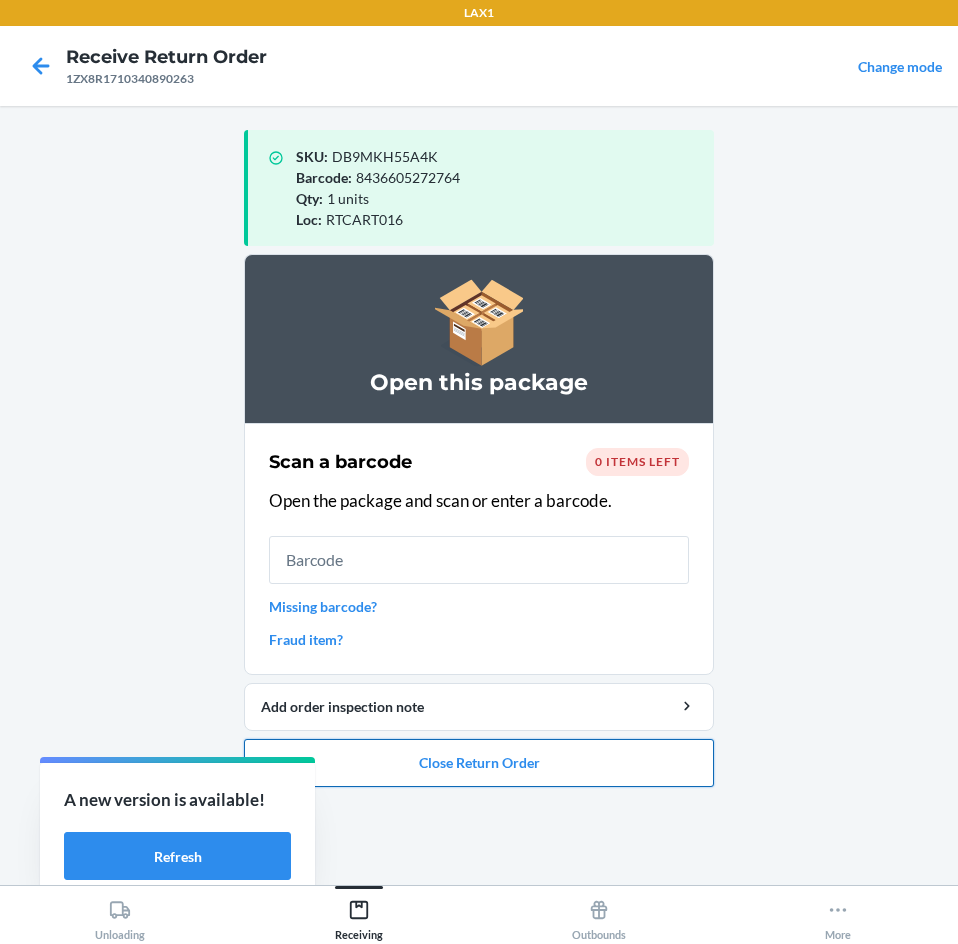 click on "Close Return Order" at bounding box center (479, 763) 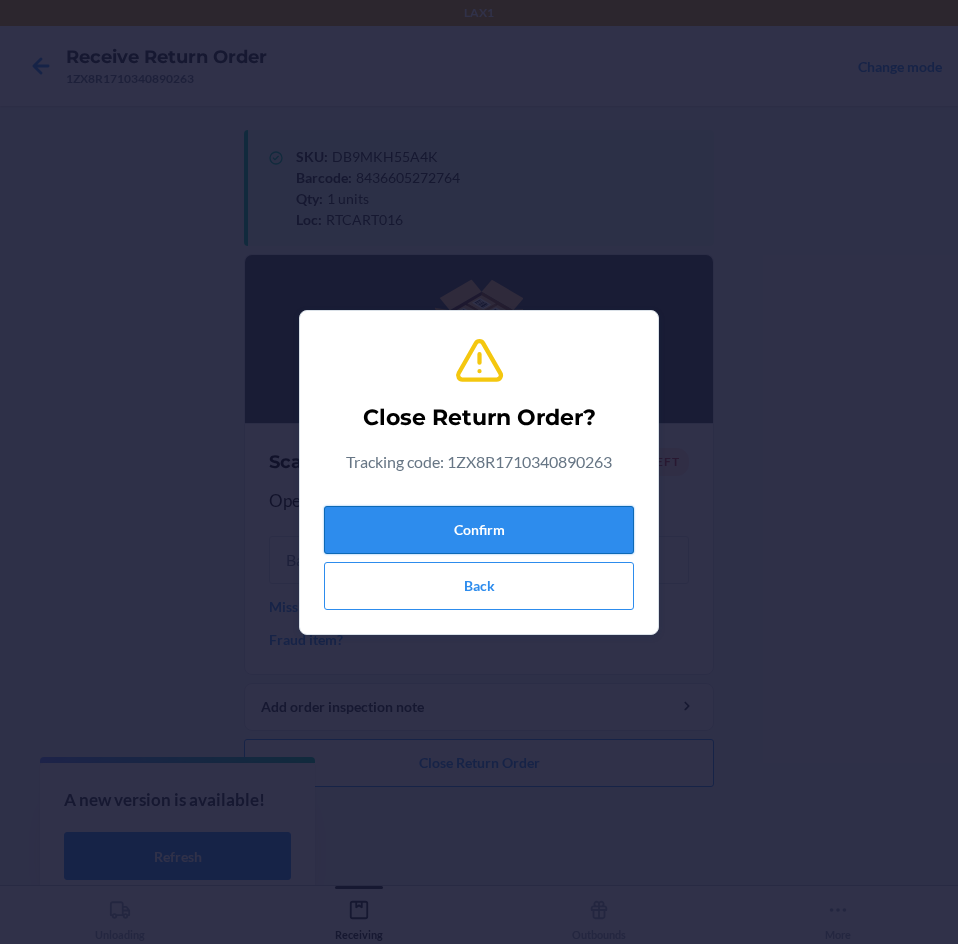 click on "Confirm" at bounding box center [479, 530] 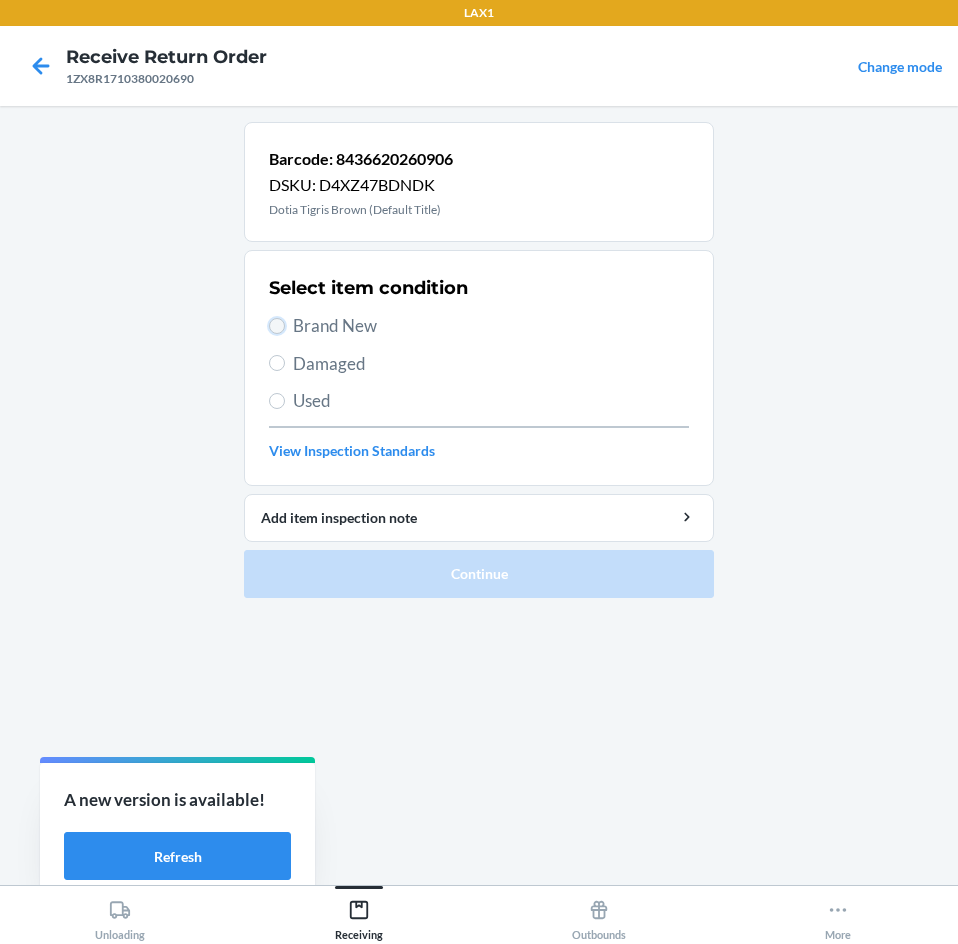 click on "Brand New" at bounding box center [277, 326] 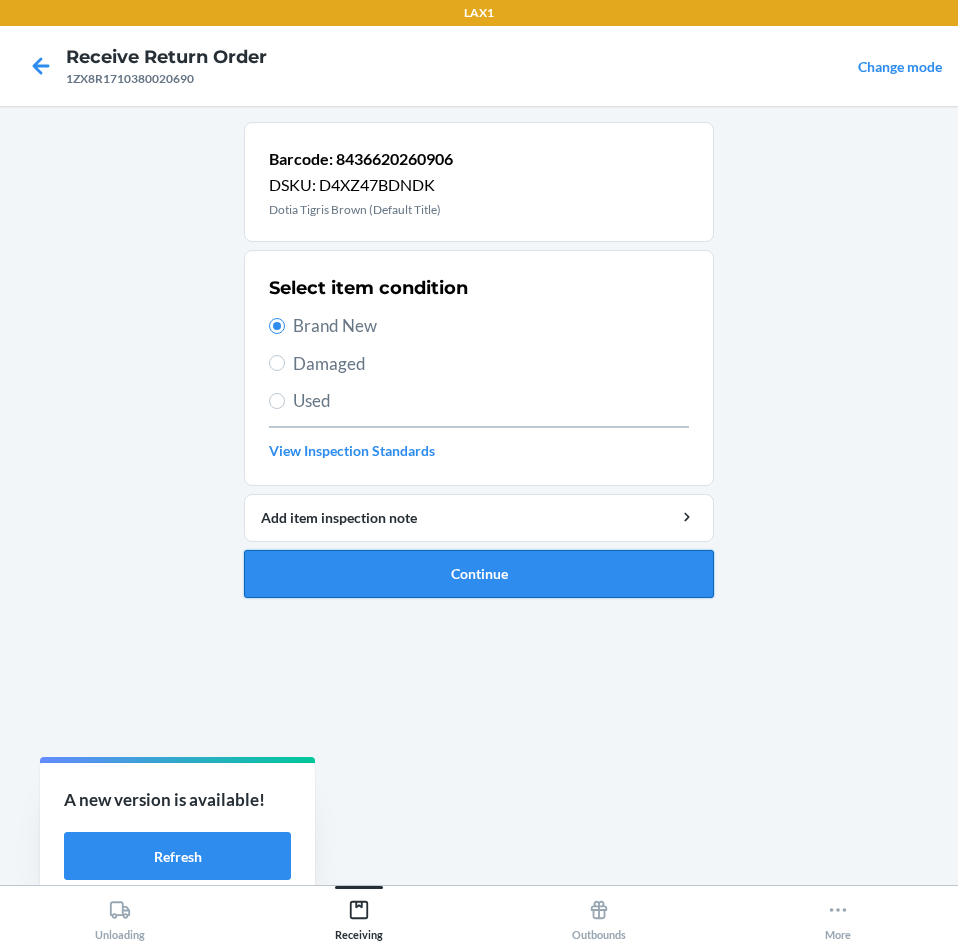 click on "Continue" at bounding box center [479, 574] 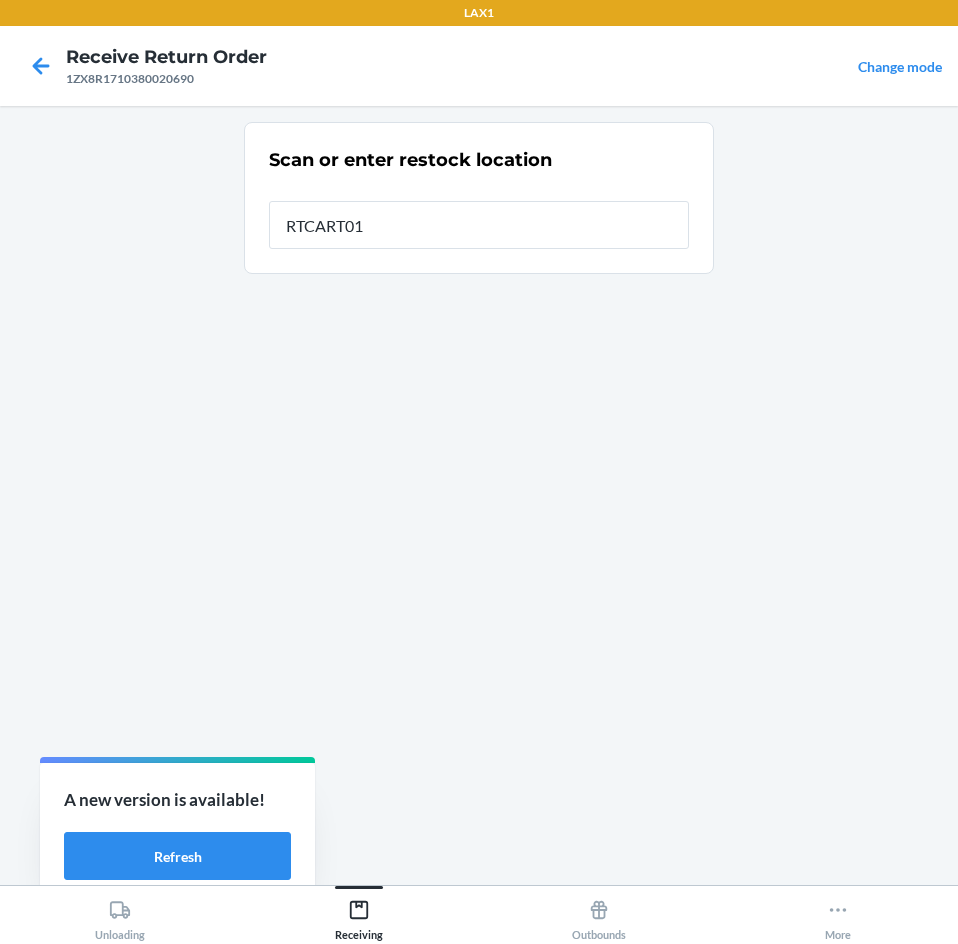 type on "RTCART016" 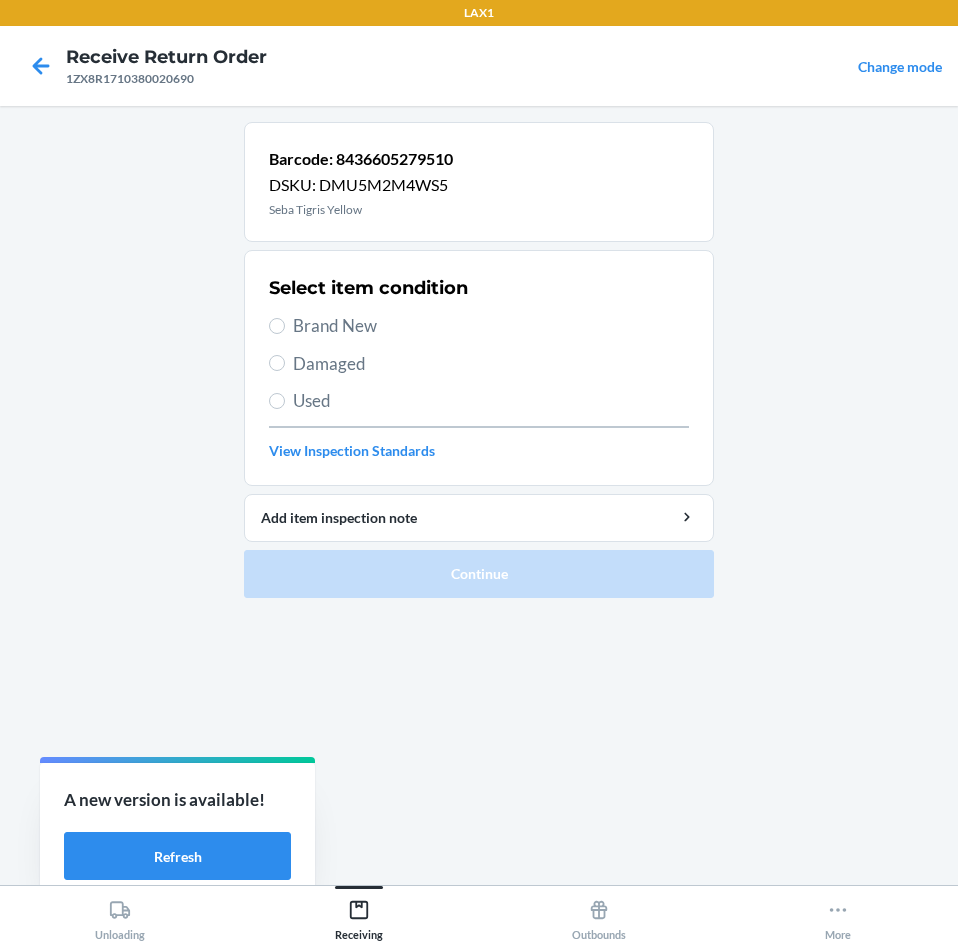 click on "Brand New" at bounding box center [479, 326] 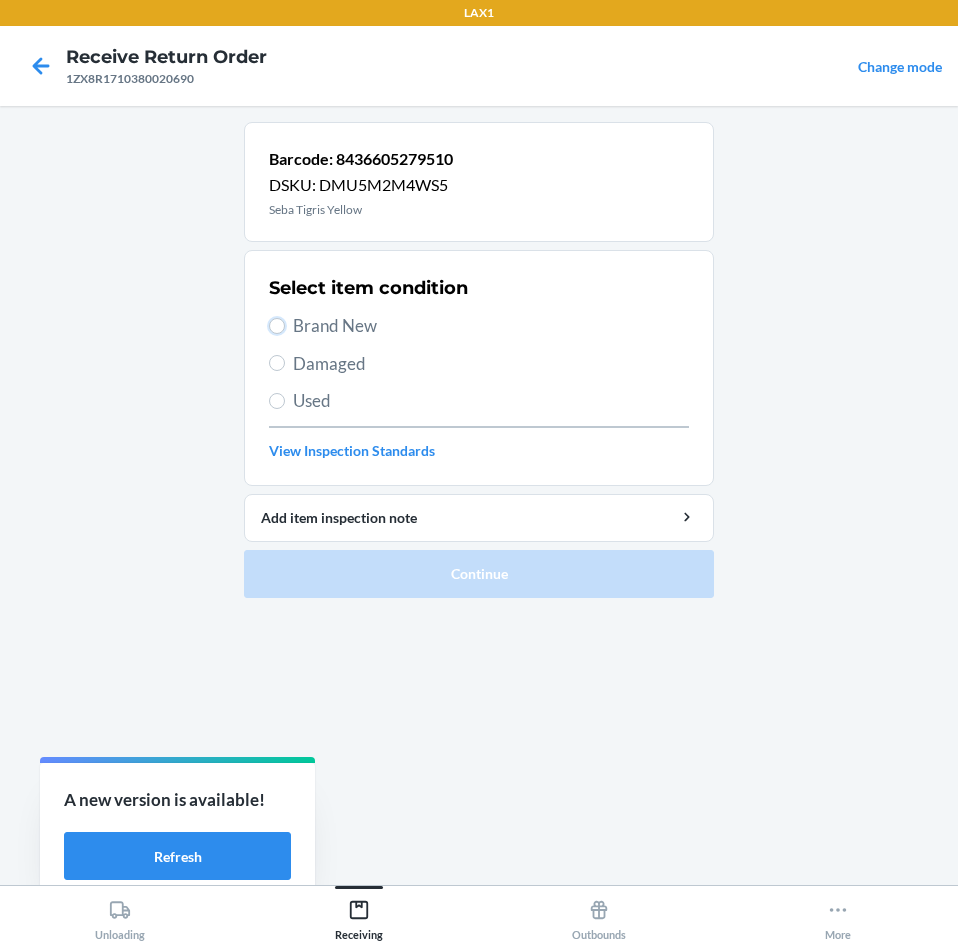 click on "Brand New" at bounding box center (277, 326) 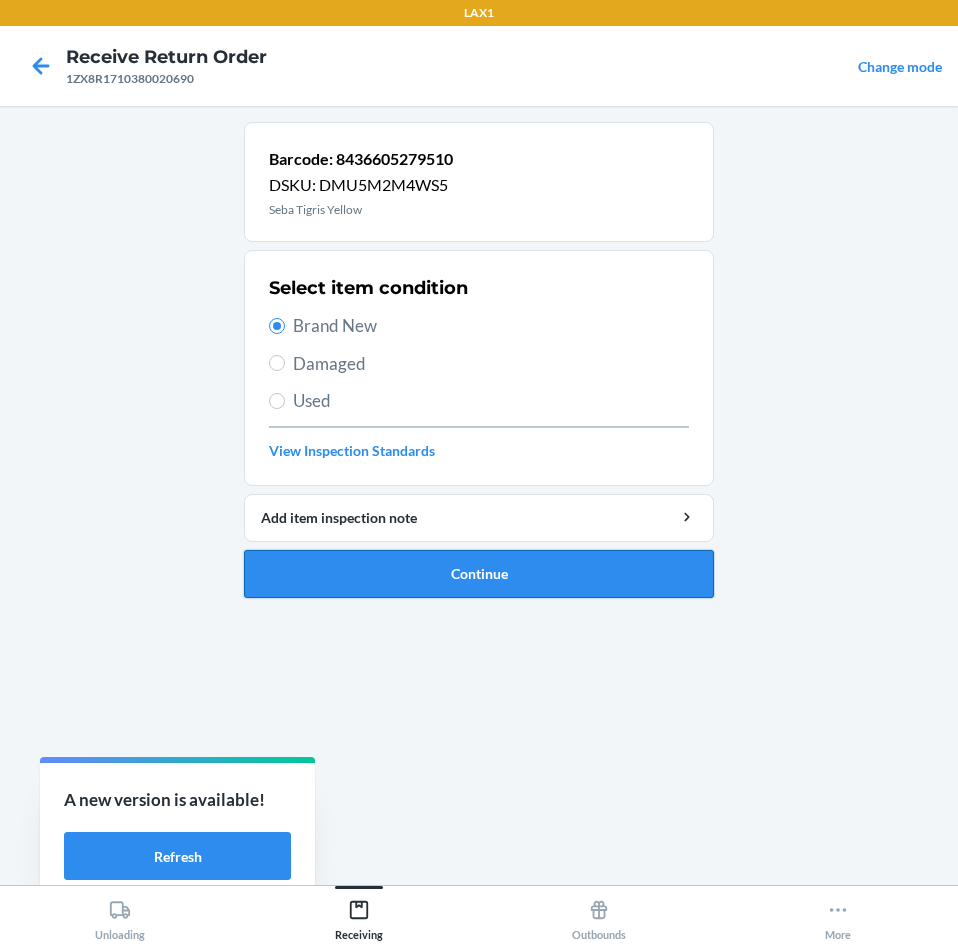 click on "Continue" at bounding box center (479, 574) 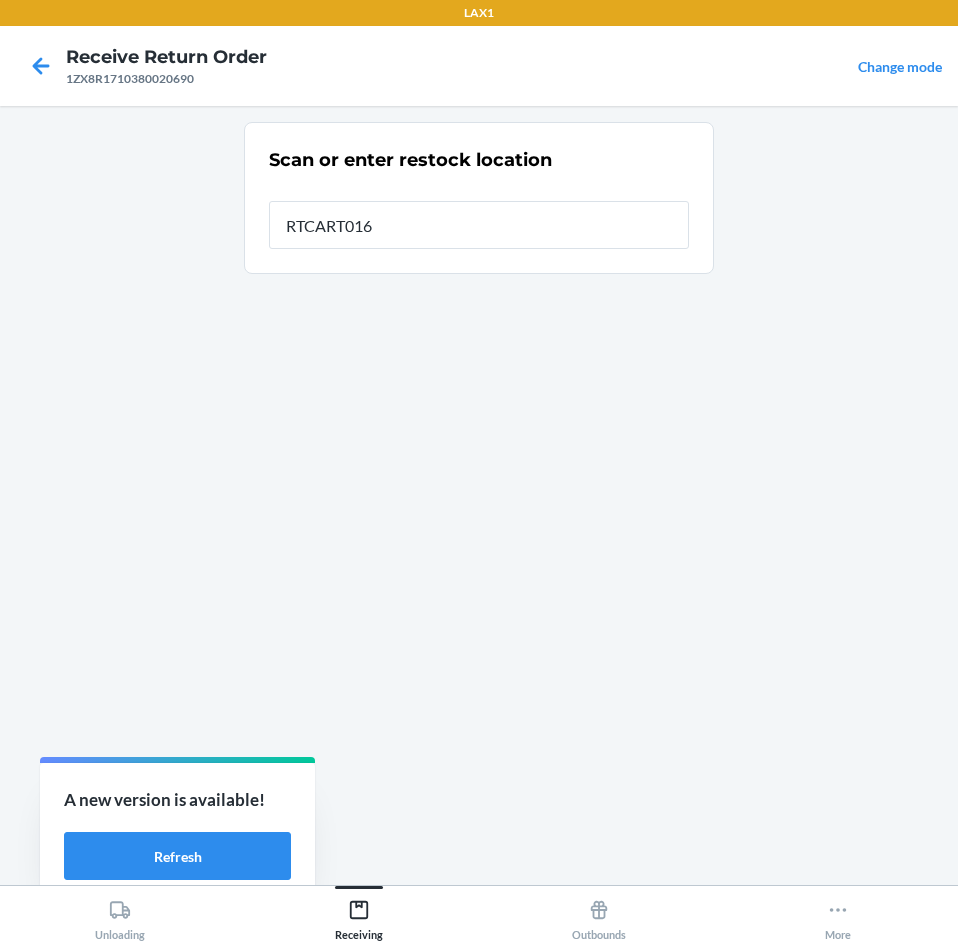 type on "RTCART016" 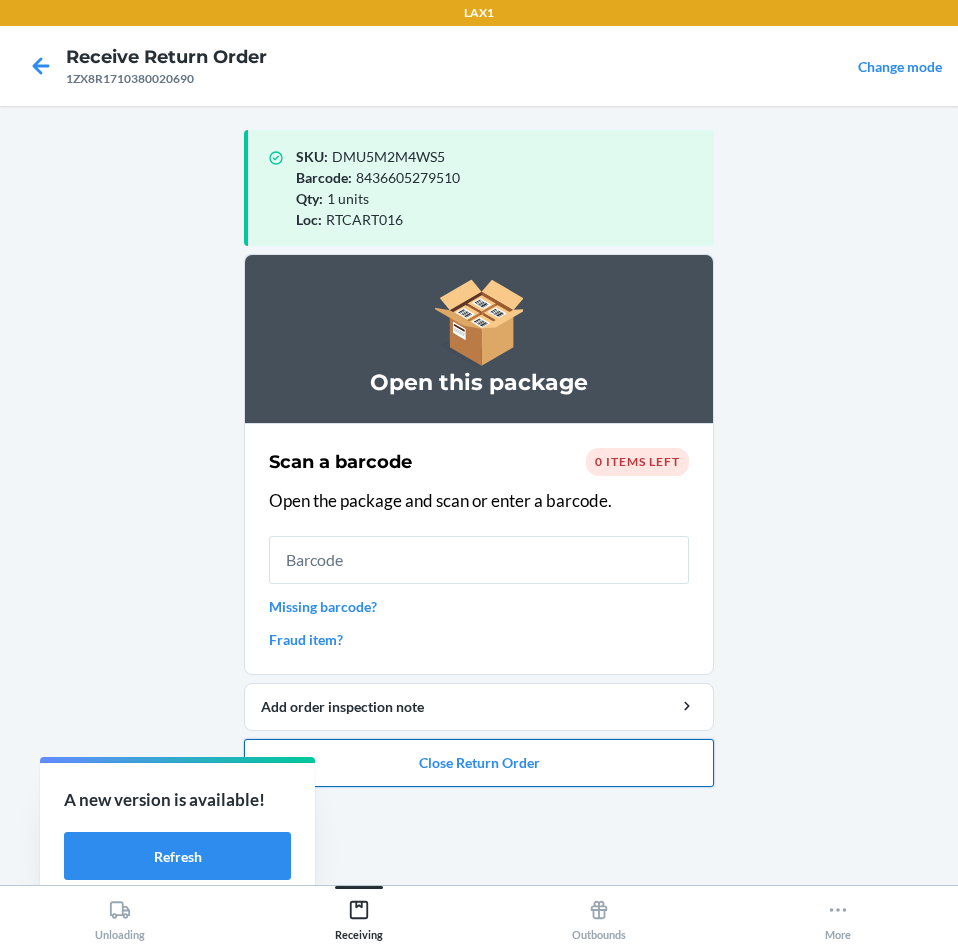 click on "Close Return Order" at bounding box center (479, 763) 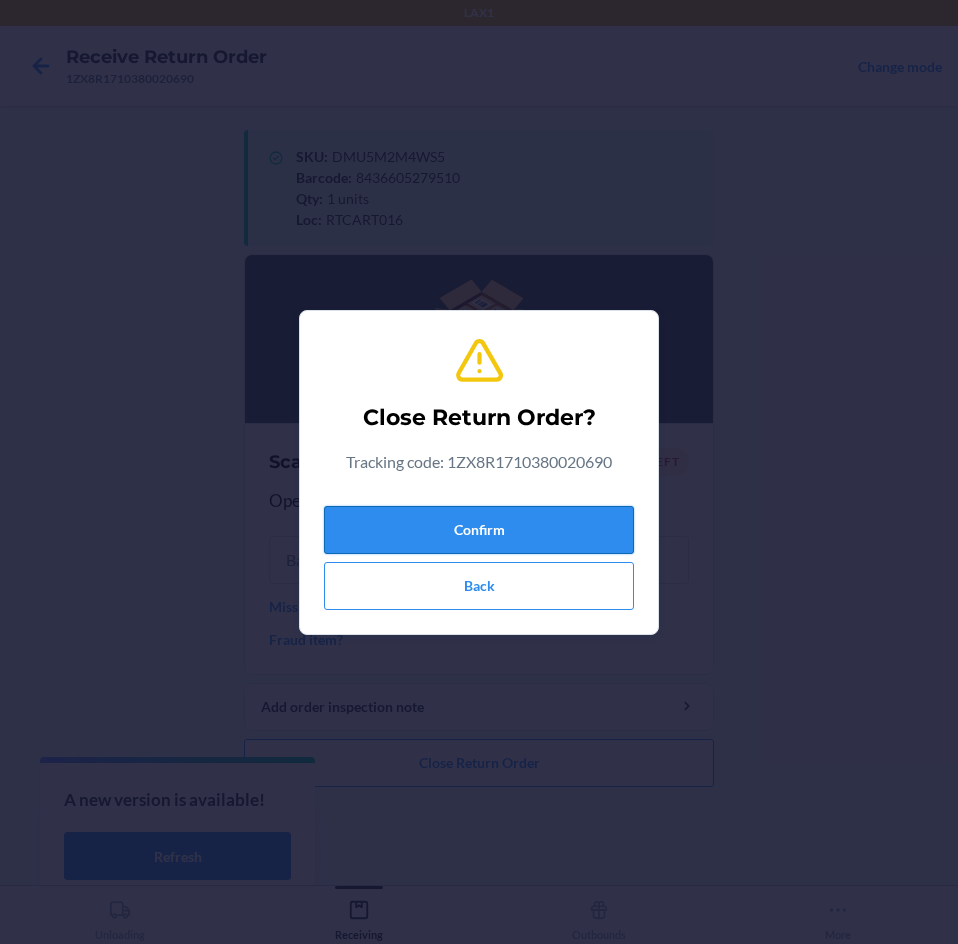 click on "Confirm" at bounding box center [479, 530] 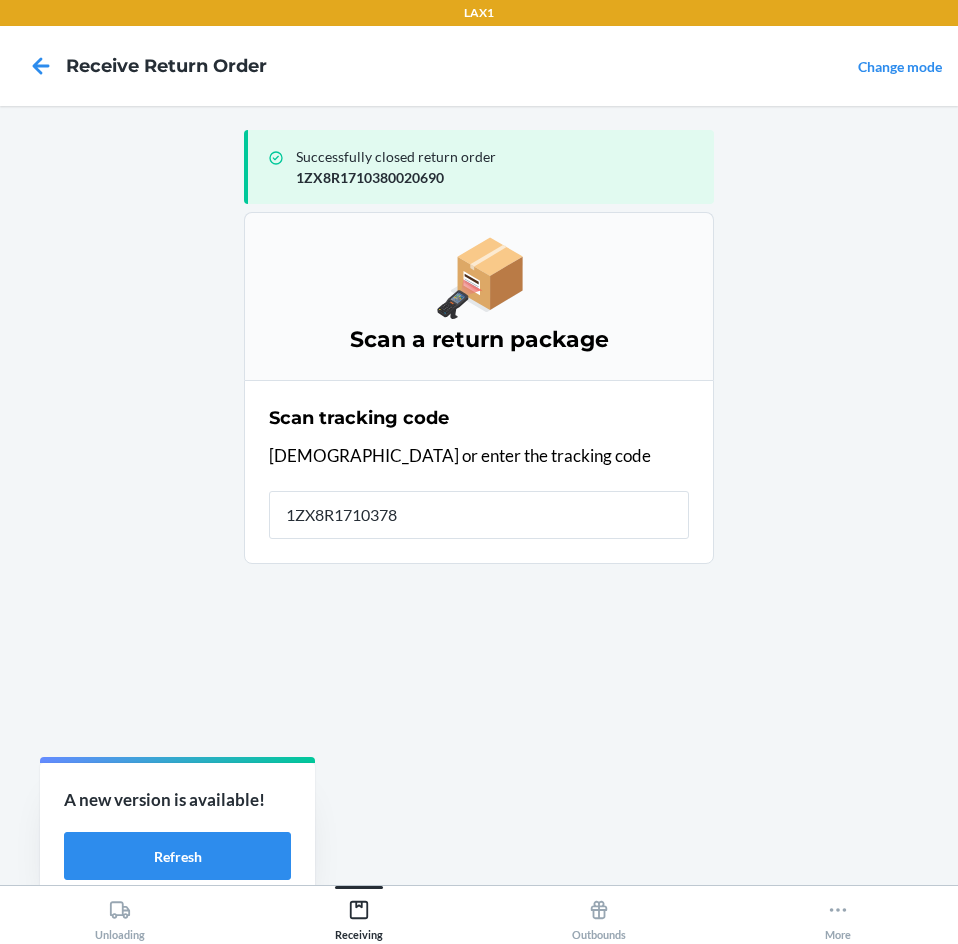 type on "1ZX8R17103782" 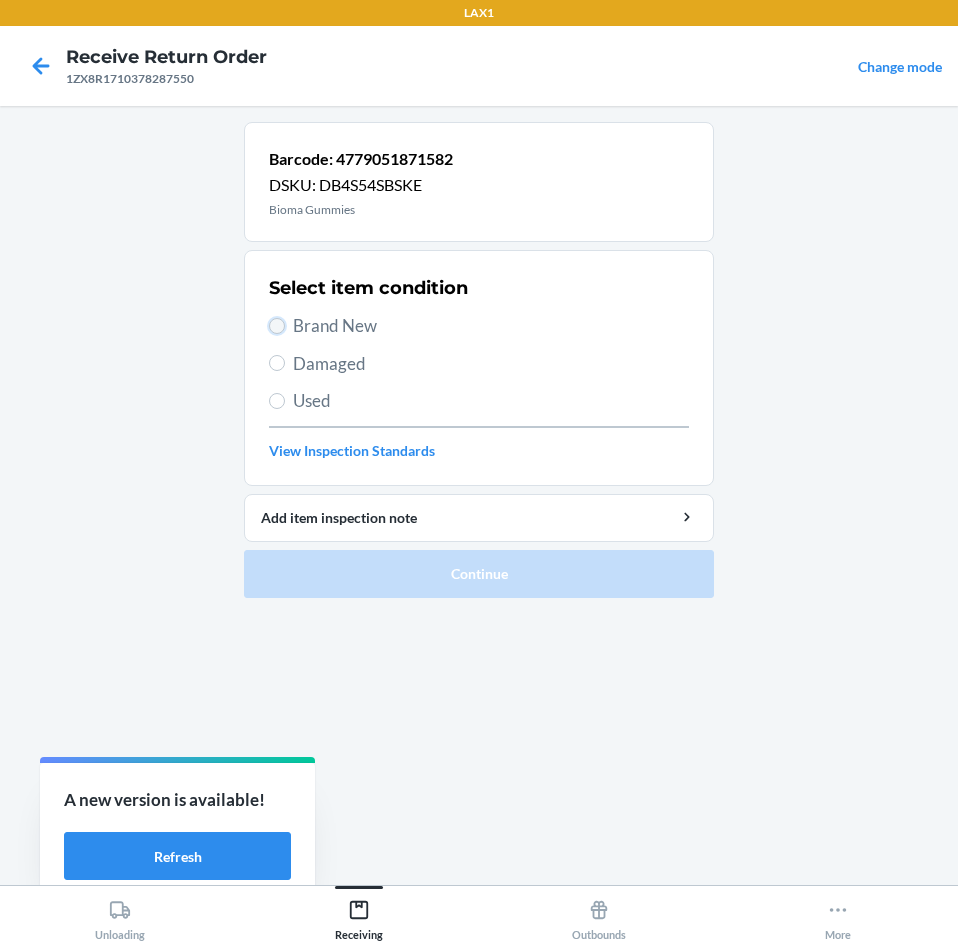 click on "Brand New" at bounding box center [277, 326] 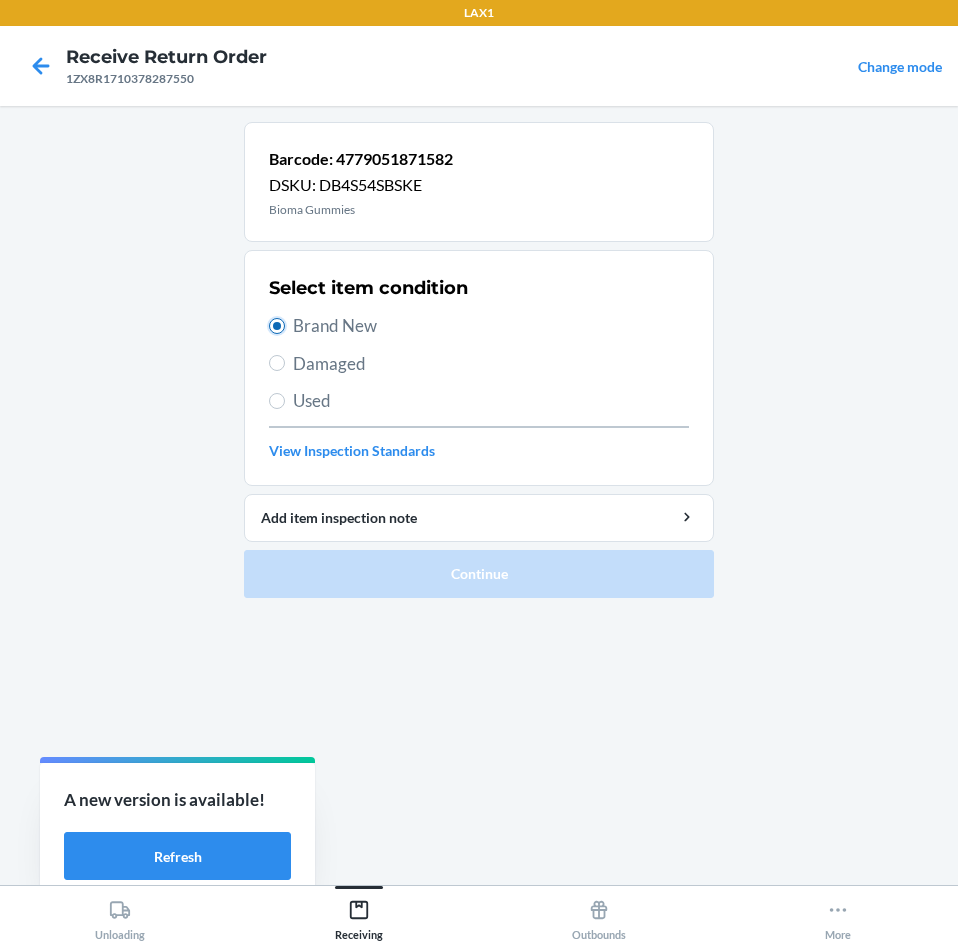 radio on "true" 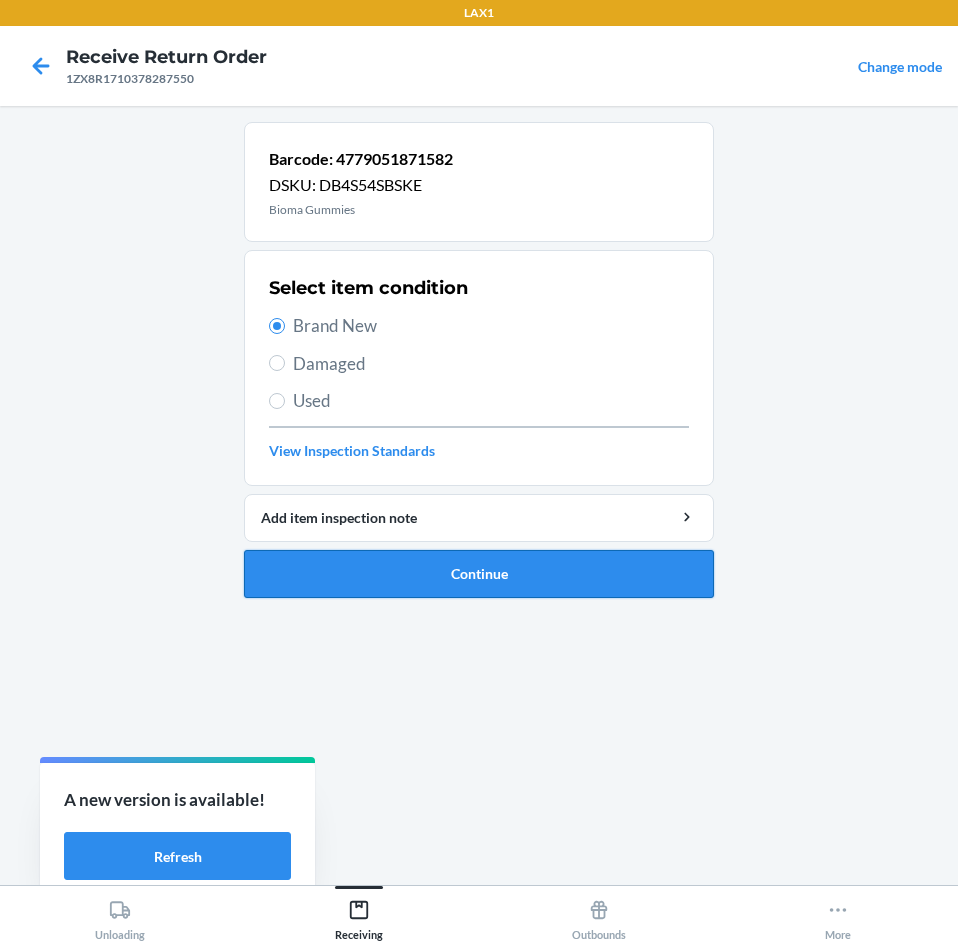 click on "Continue" at bounding box center [479, 574] 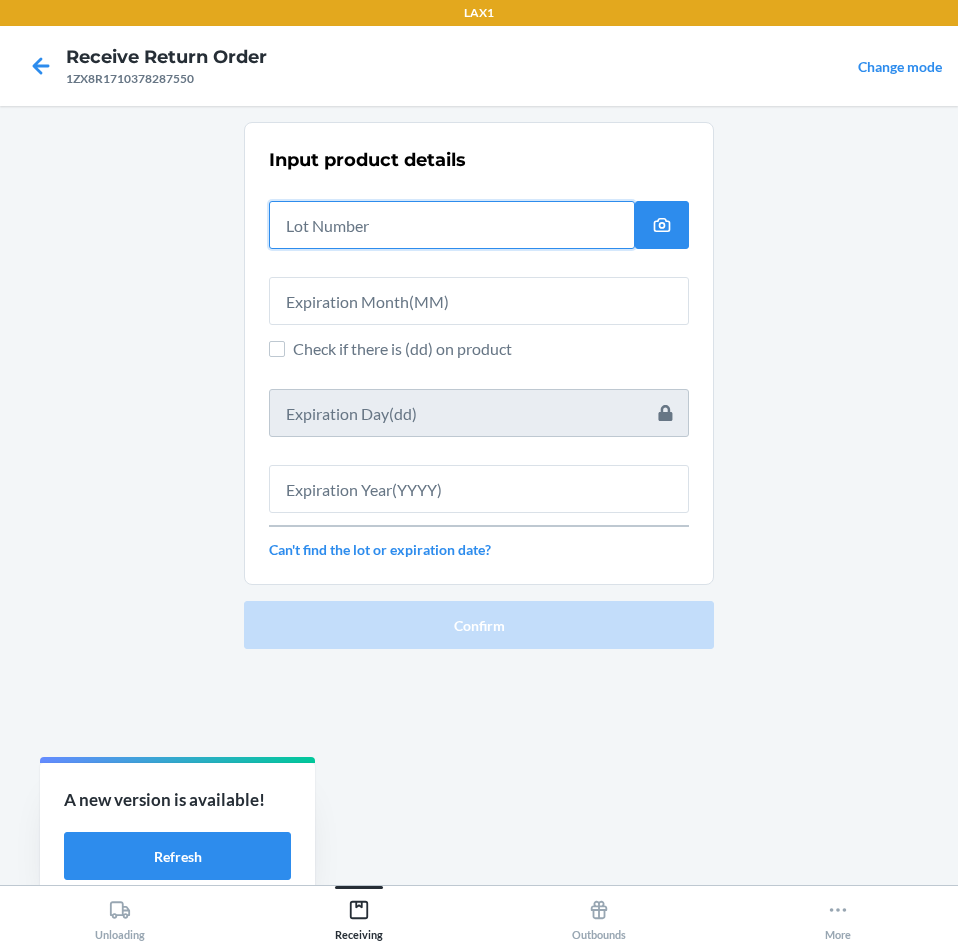 click at bounding box center [452, 225] 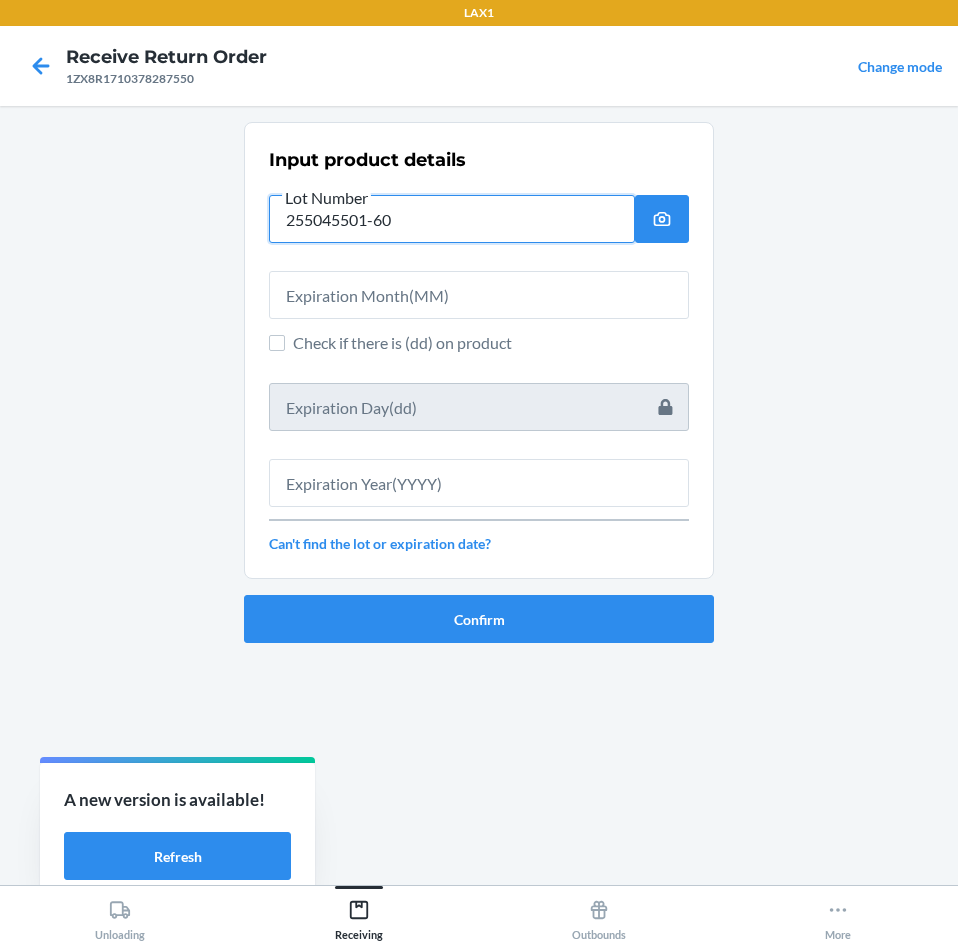 type on "255045501-60" 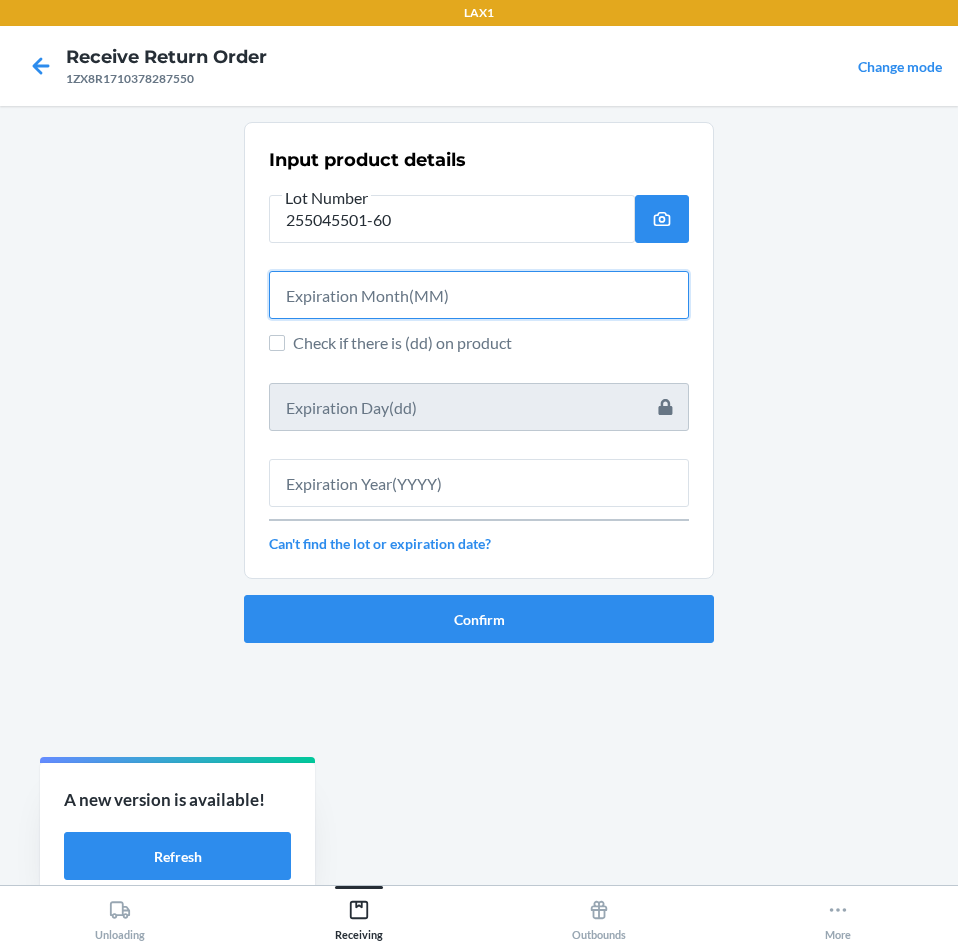click at bounding box center [479, 295] 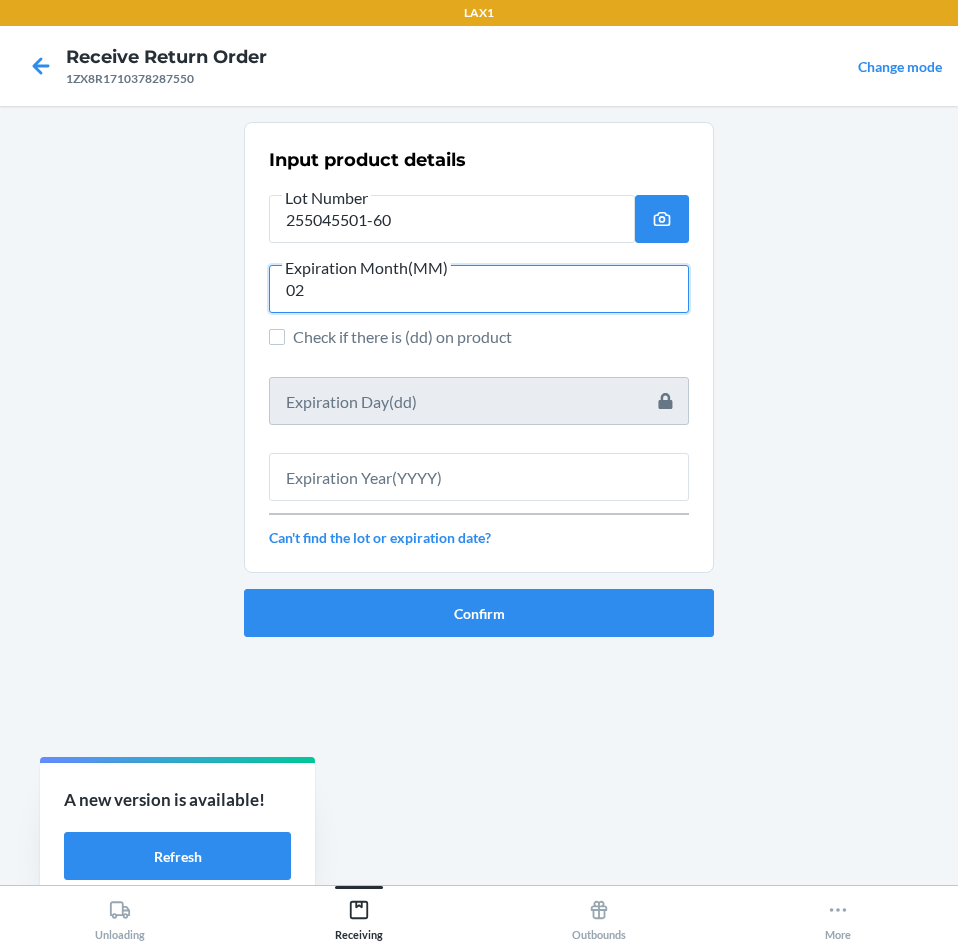 type on "02" 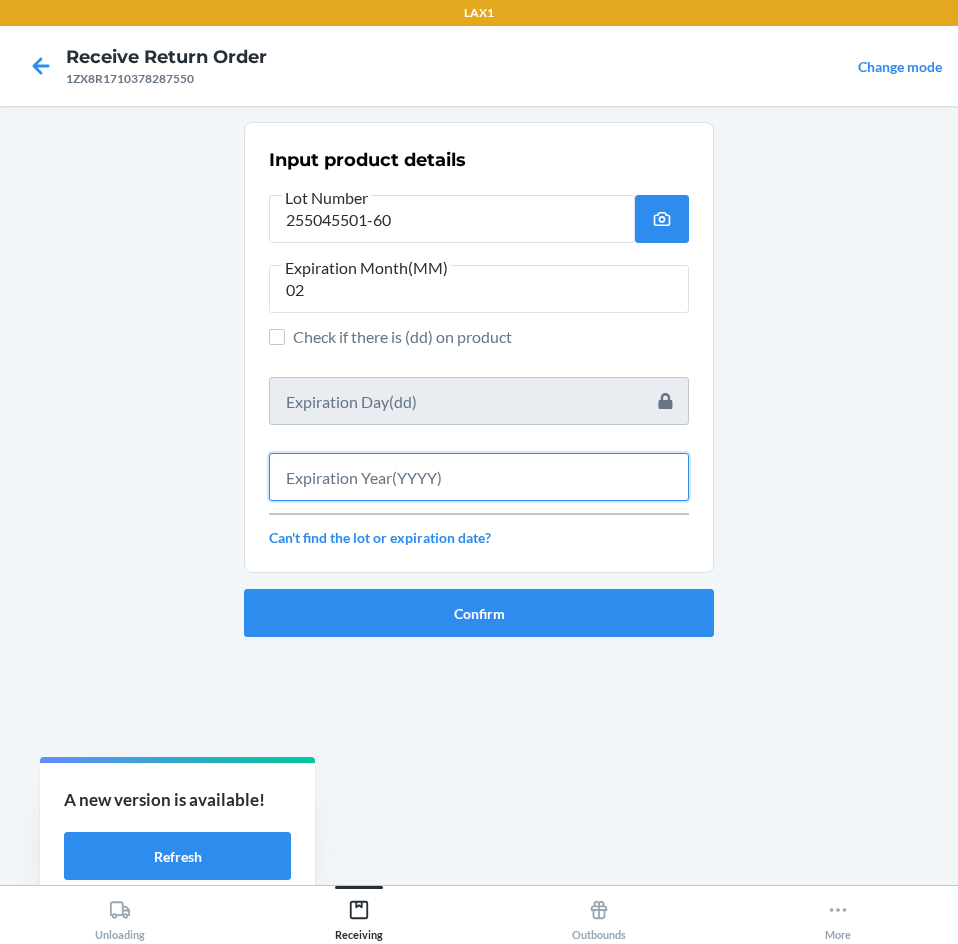 click at bounding box center [479, 477] 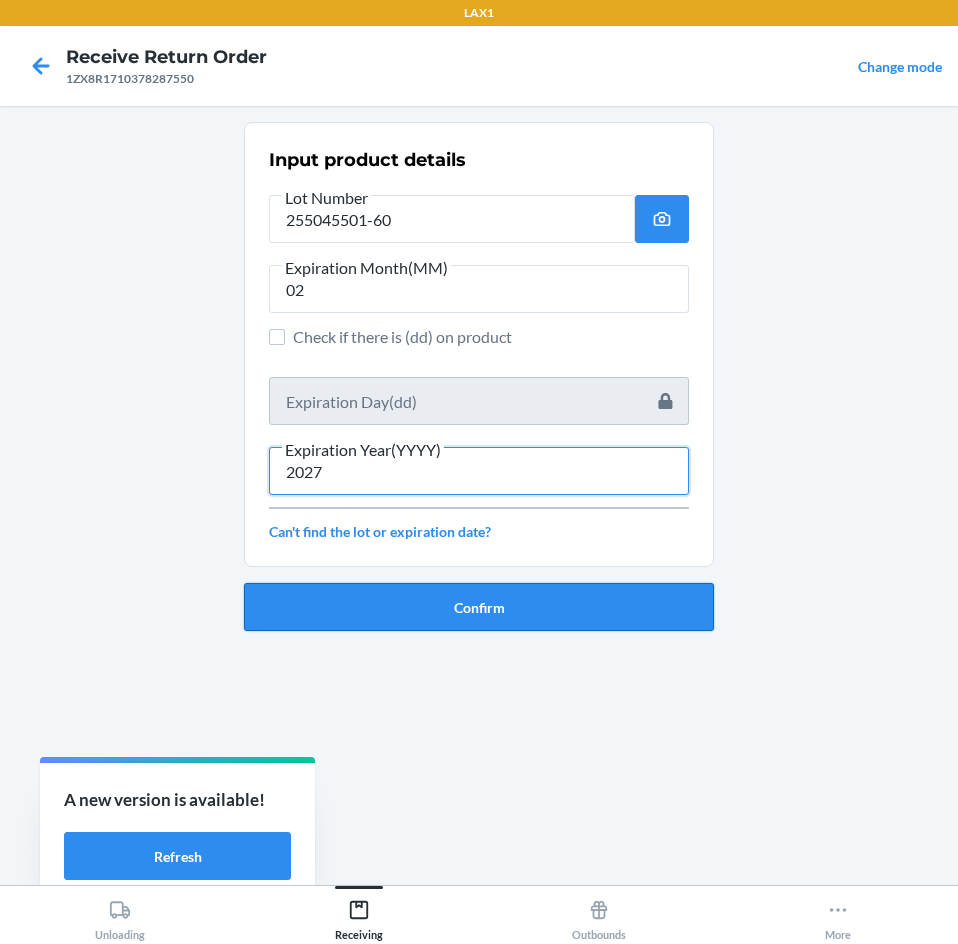 type on "2027" 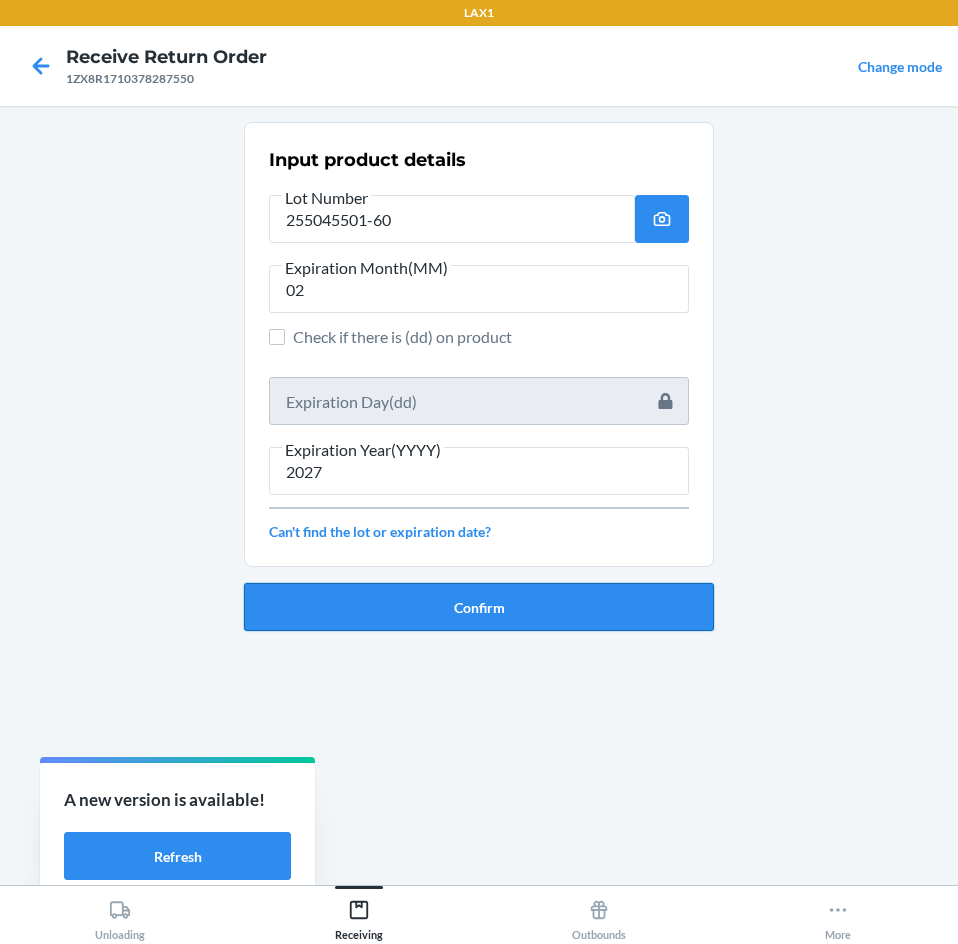 click on "Confirm" at bounding box center [479, 607] 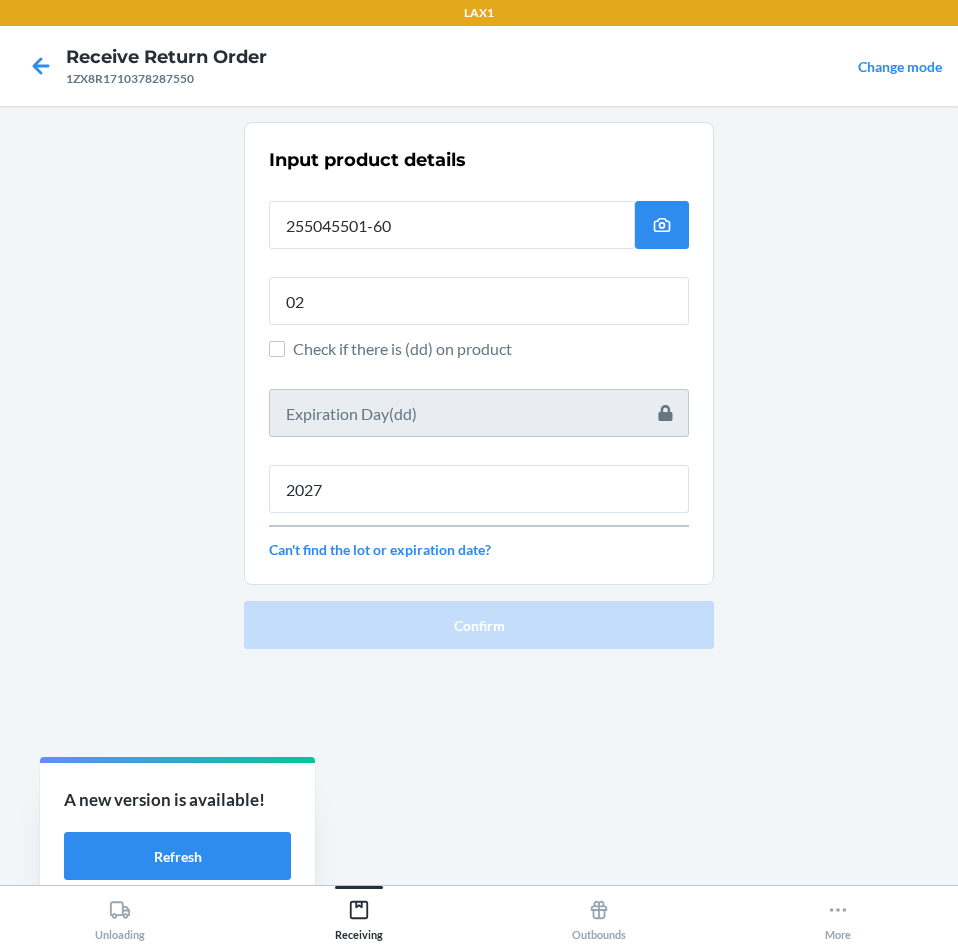 type 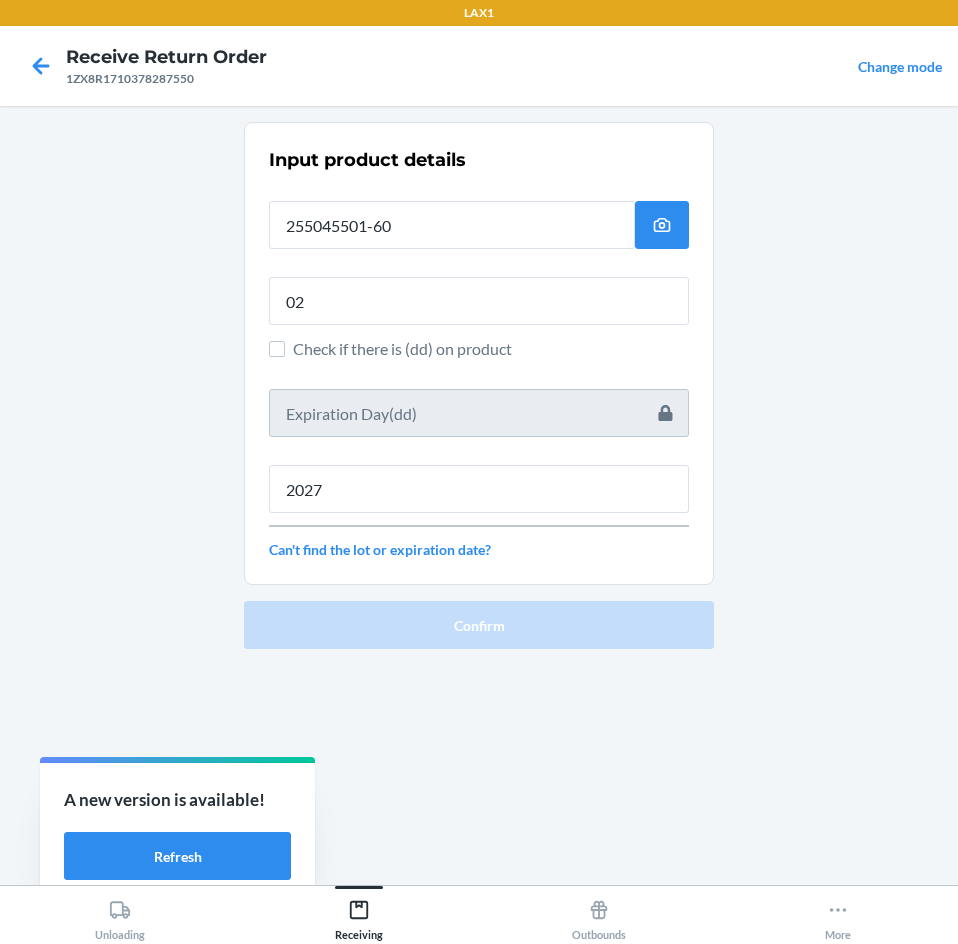 type 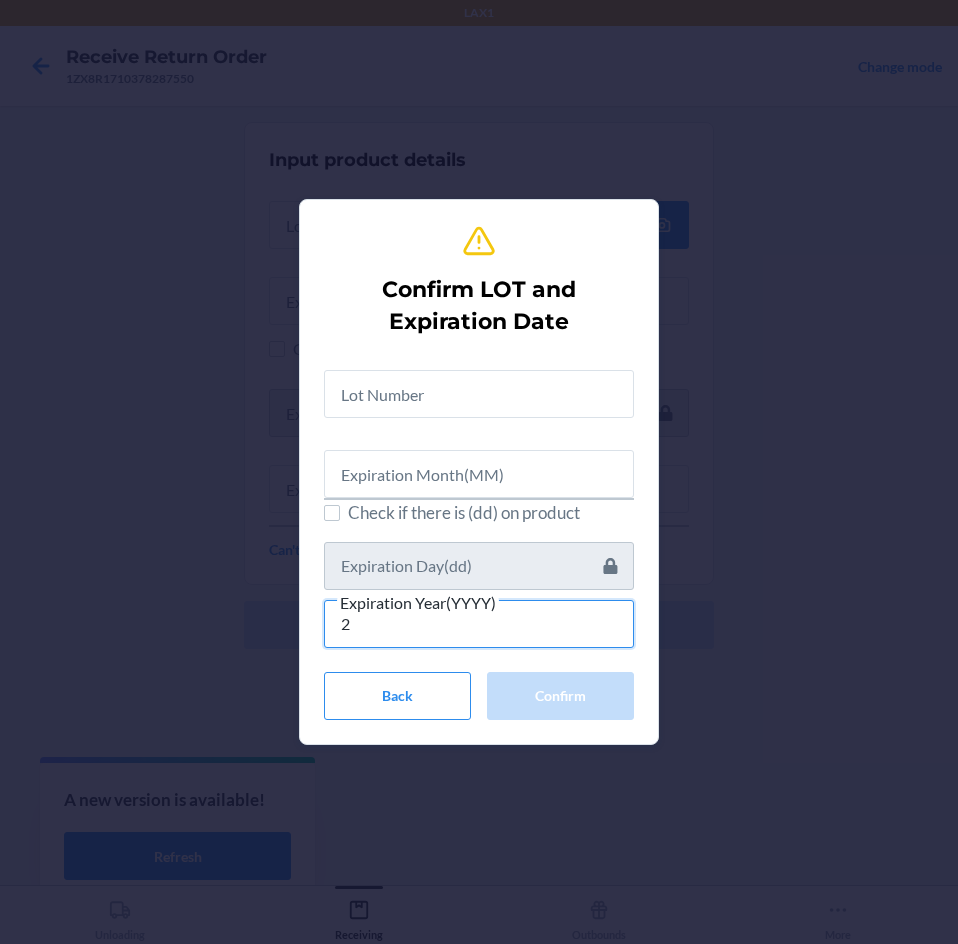 type on "2" 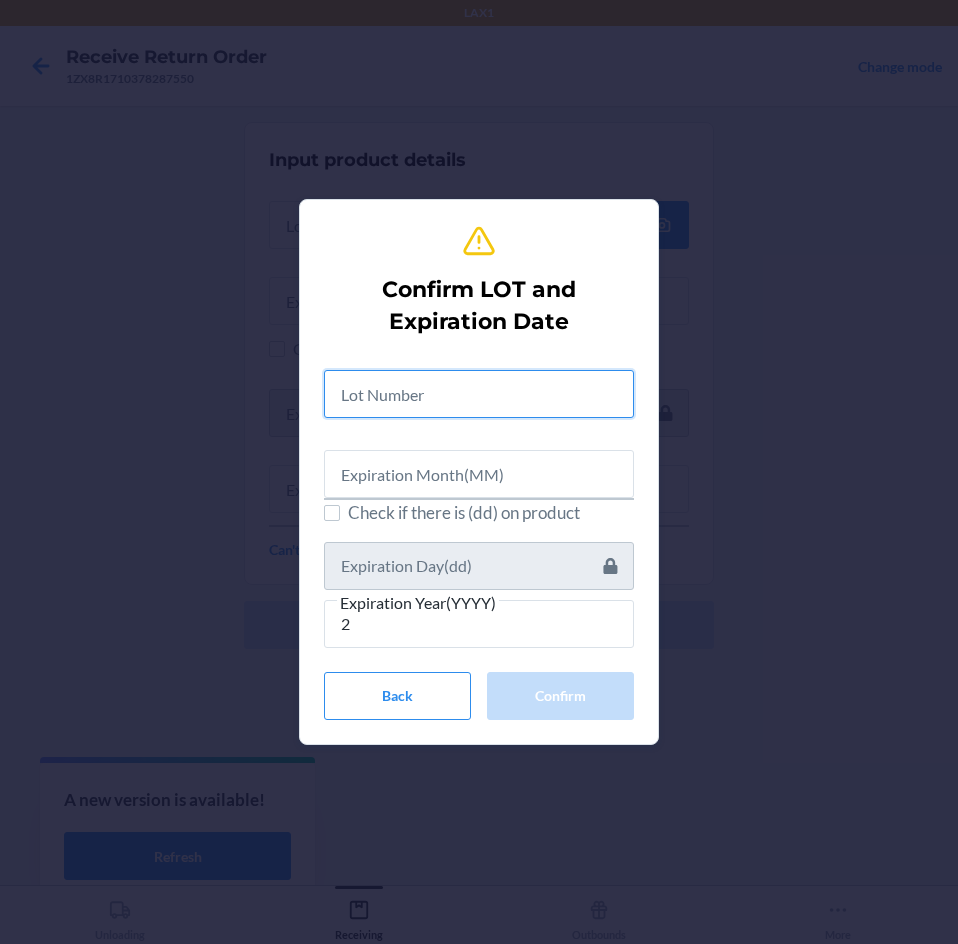 click at bounding box center [479, 394] 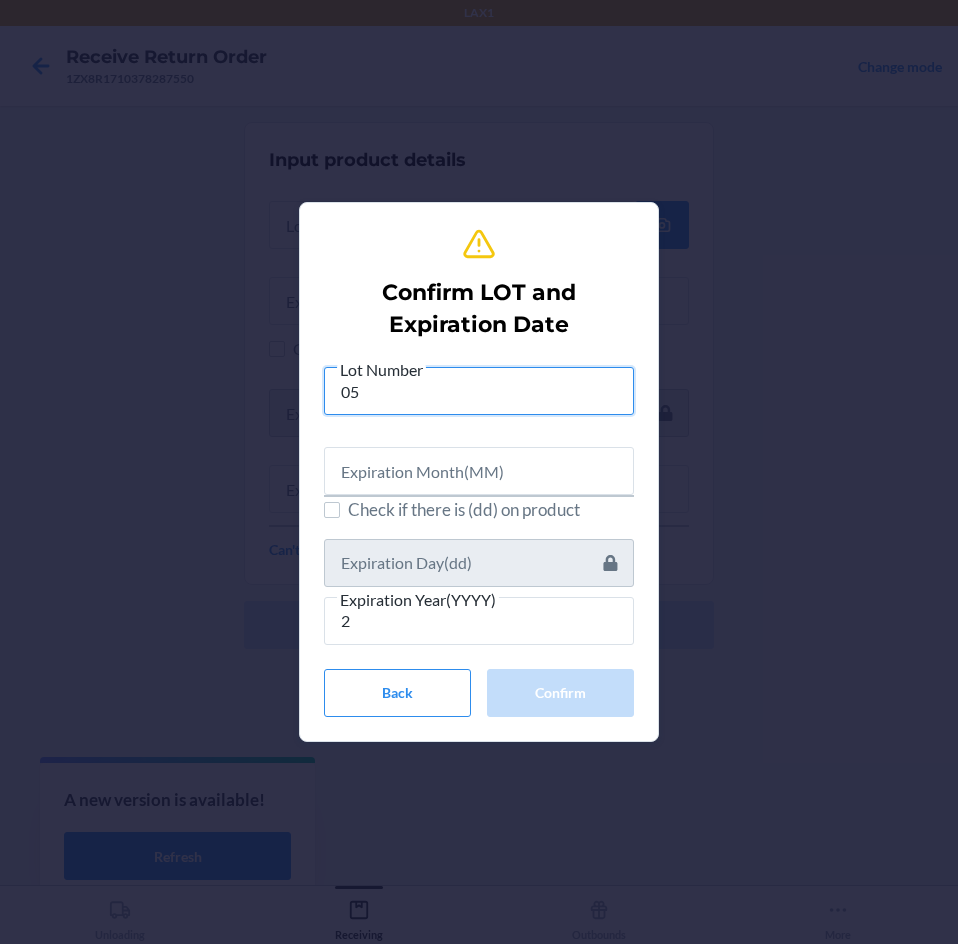 type on "0" 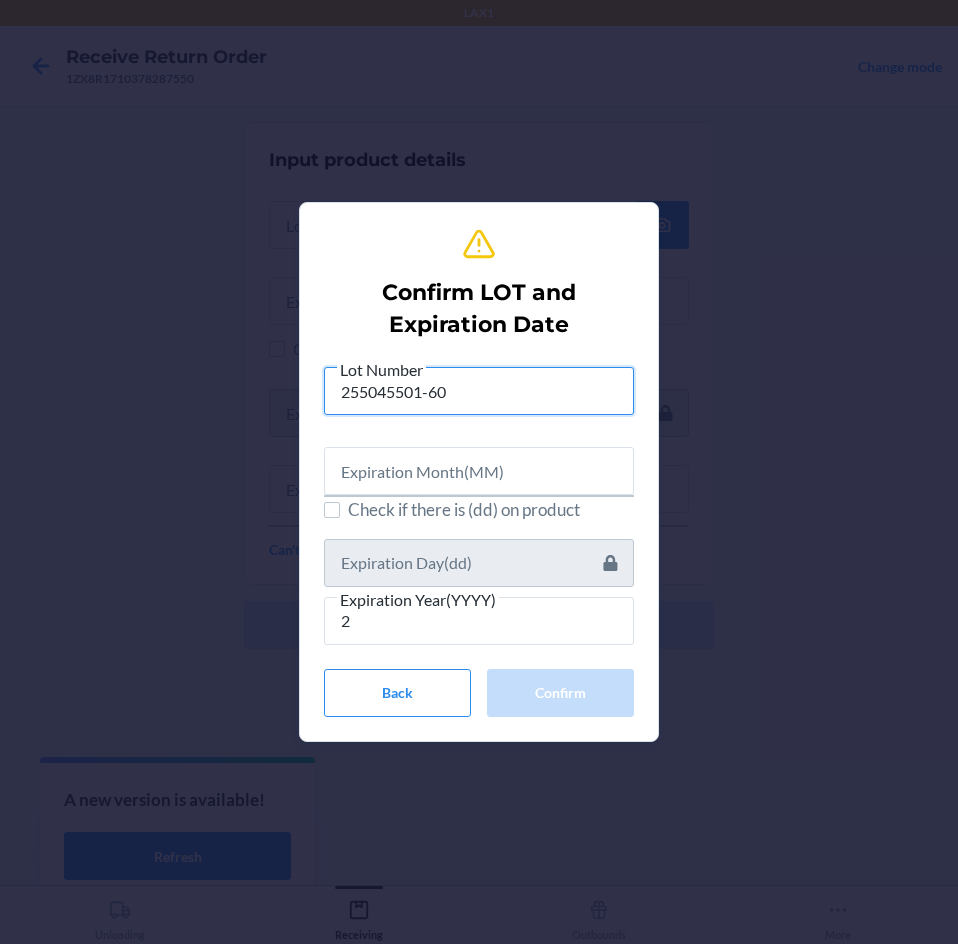 type on "255045501-60" 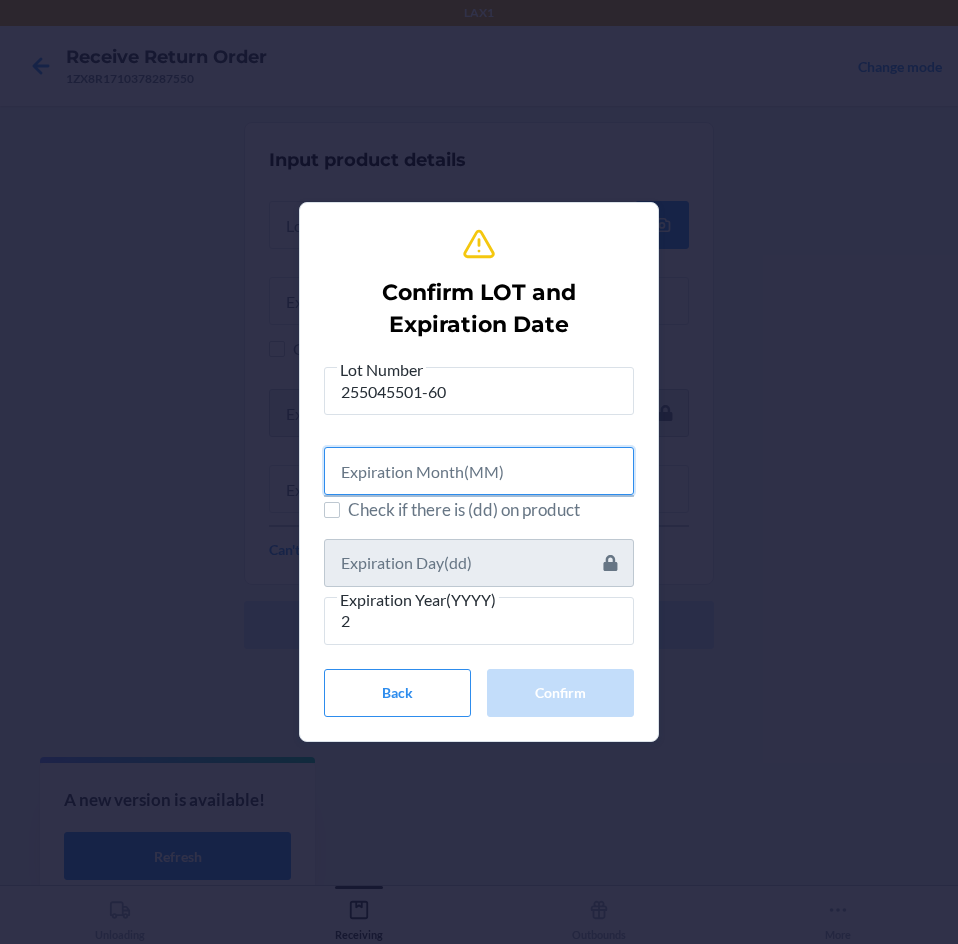 click at bounding box center (479, 471) 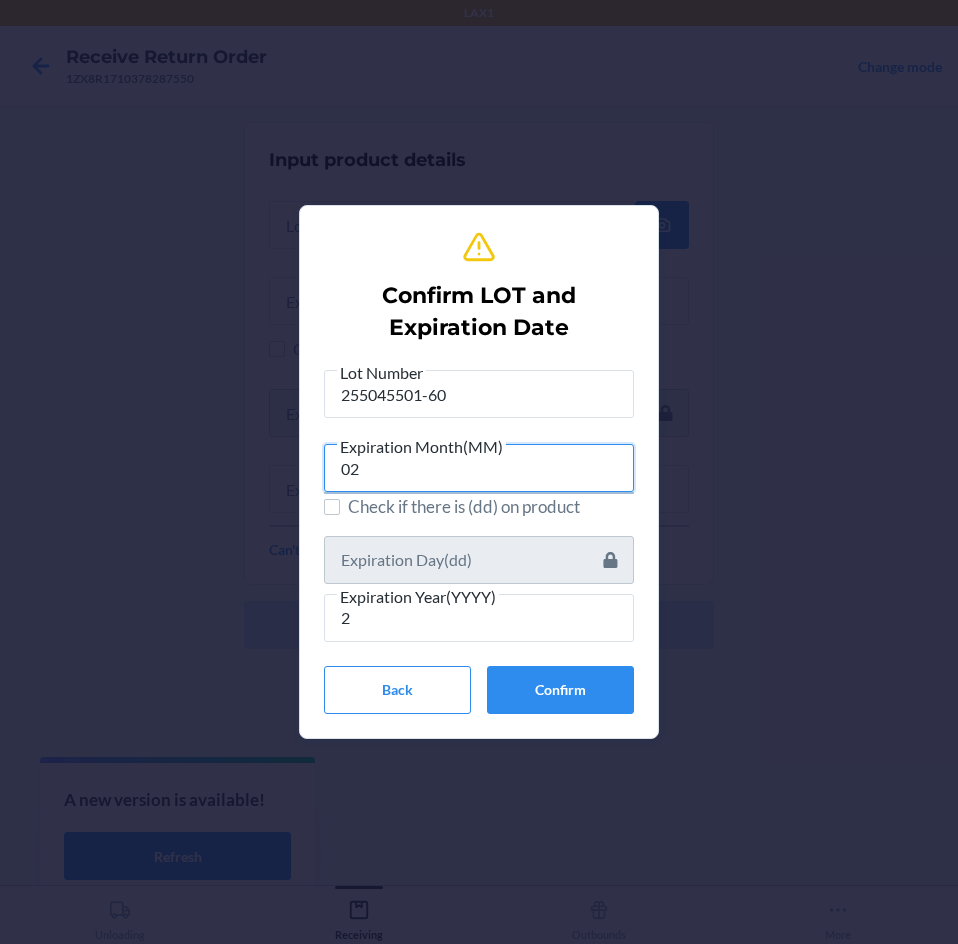 type on "02" 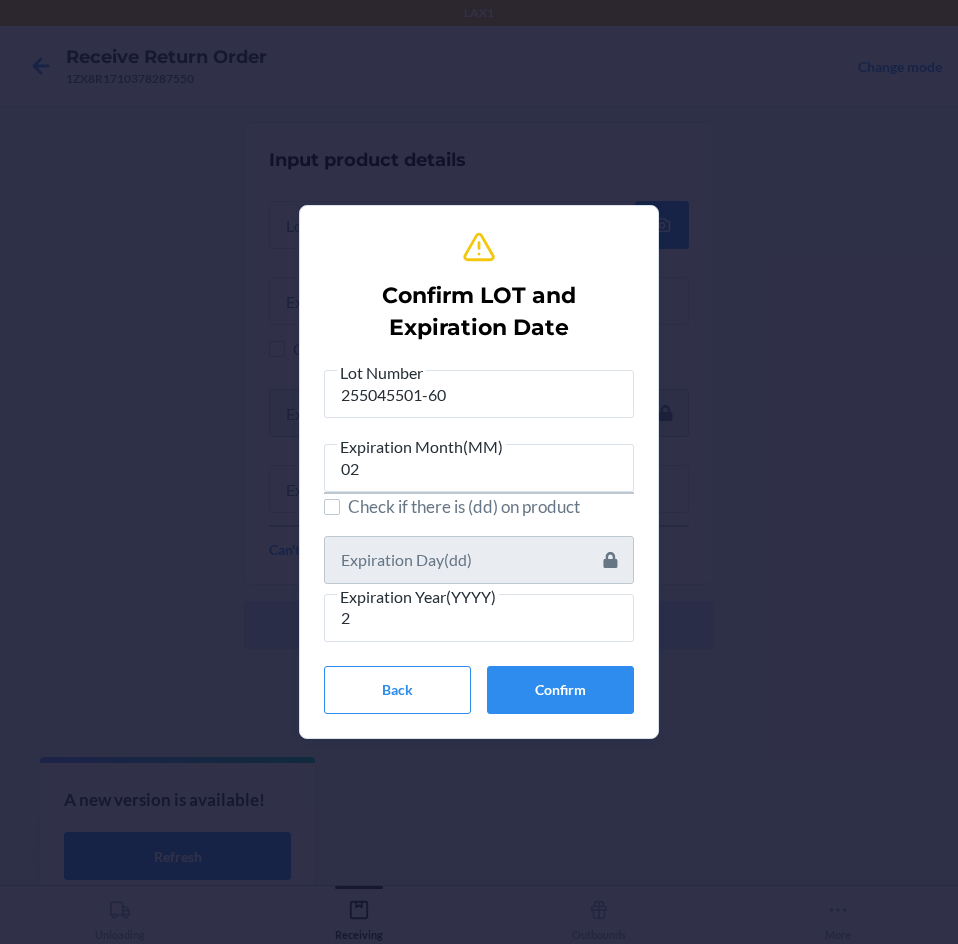 click on "Expiration Year(YYYY)" at bounding box center [418, 597] 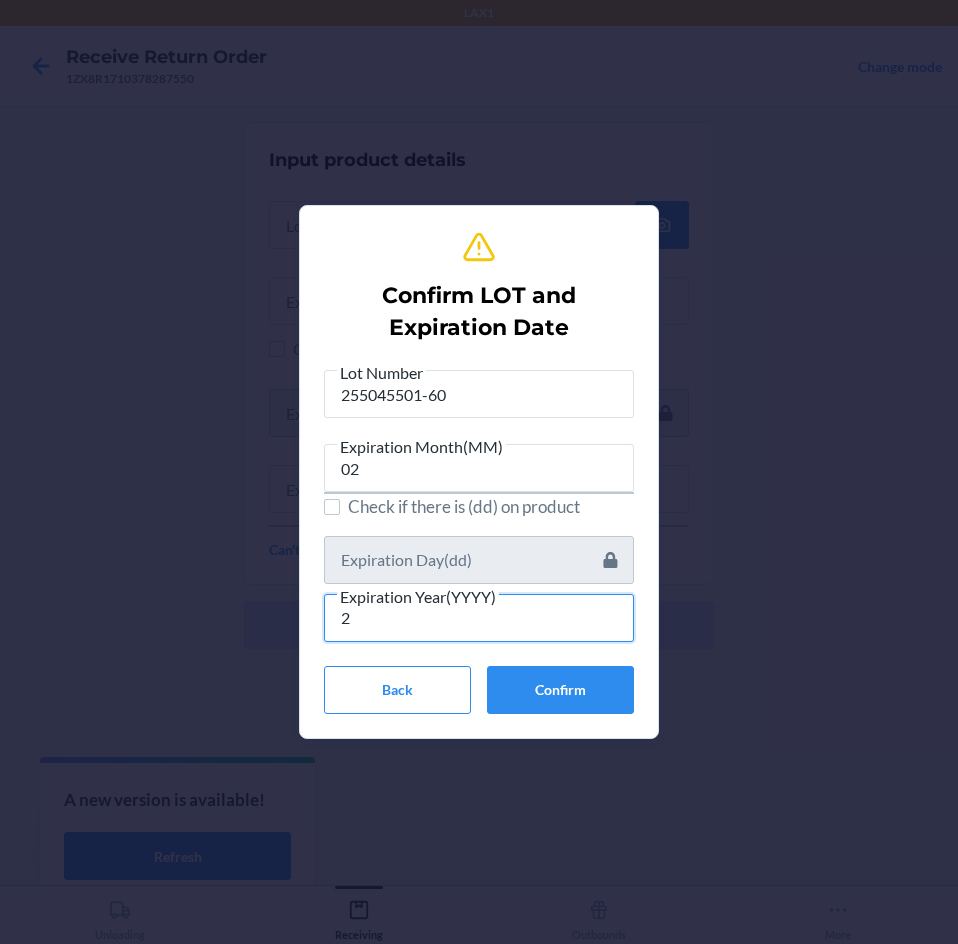 click on "2" at bounding box center (479, 618) 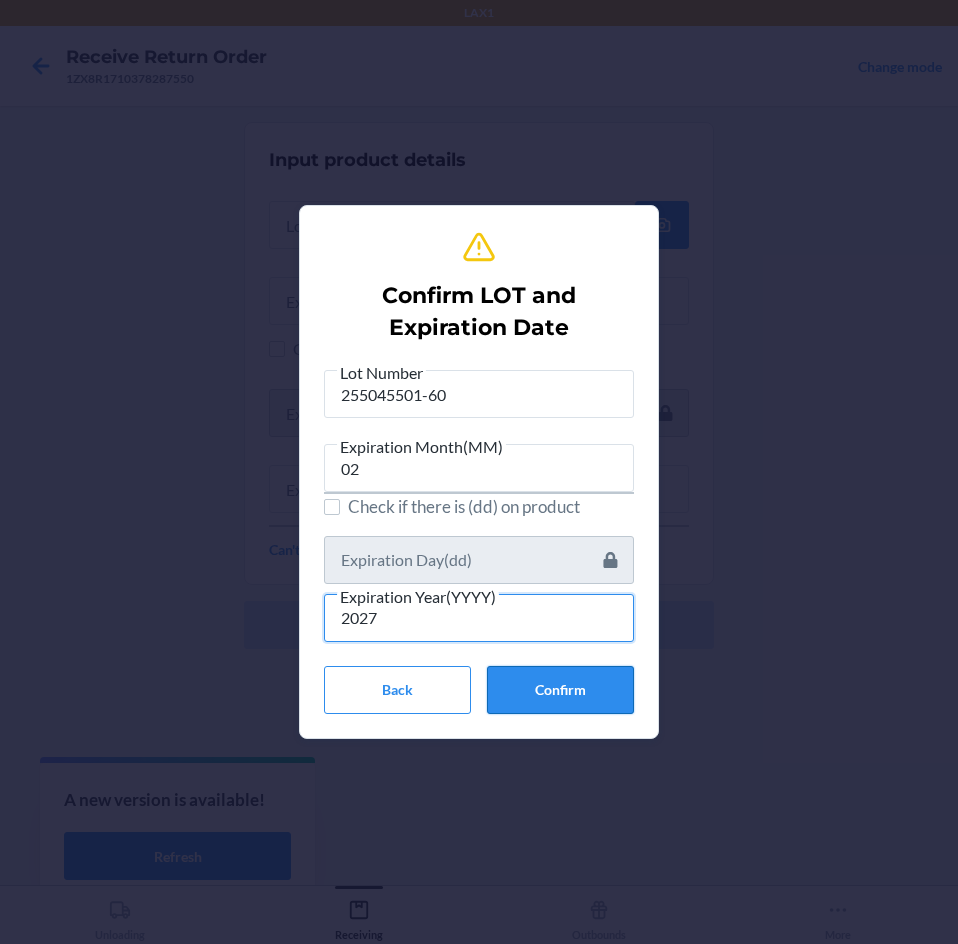 type on "2027" 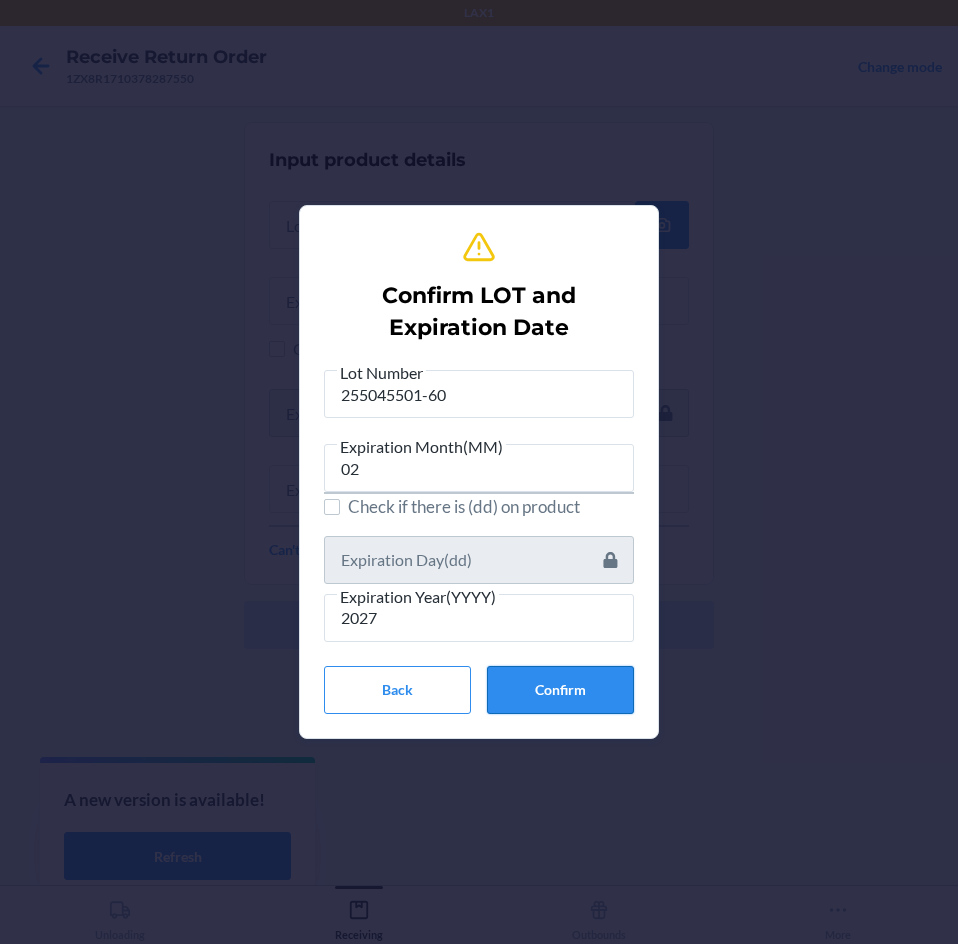 click on "Confirm" at bounding box center [560, 690] 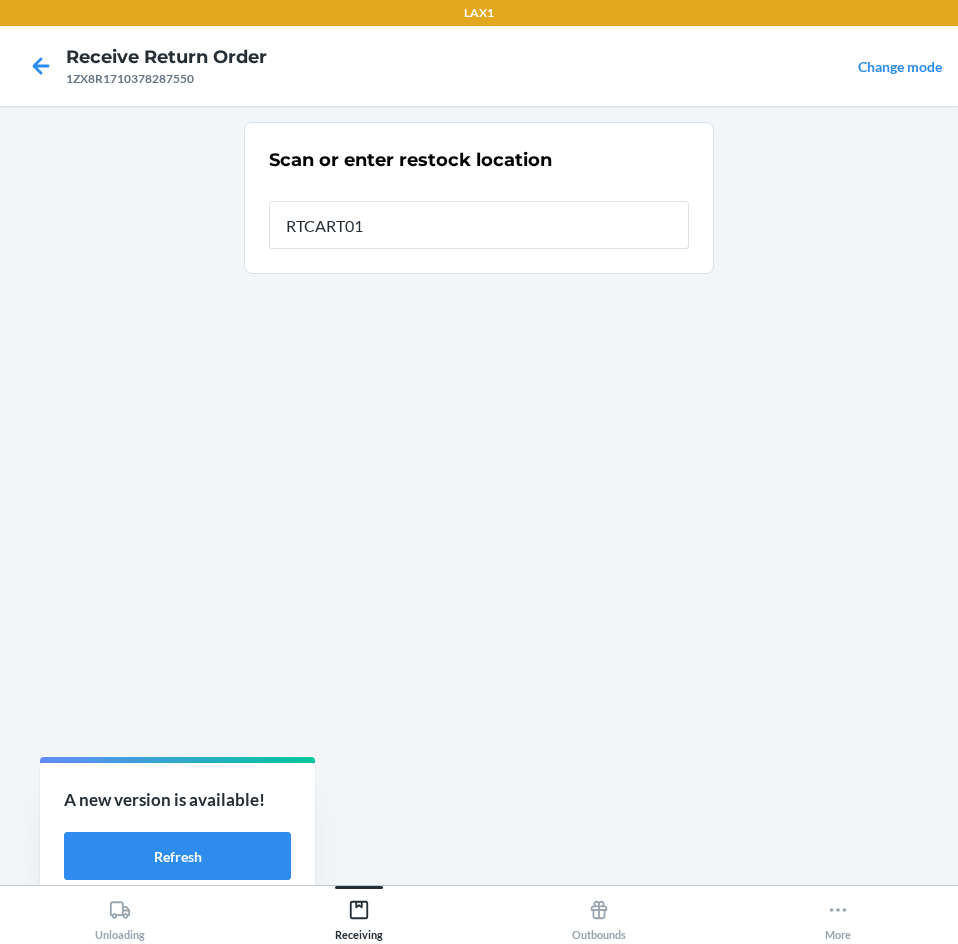 type on "RTCART016" 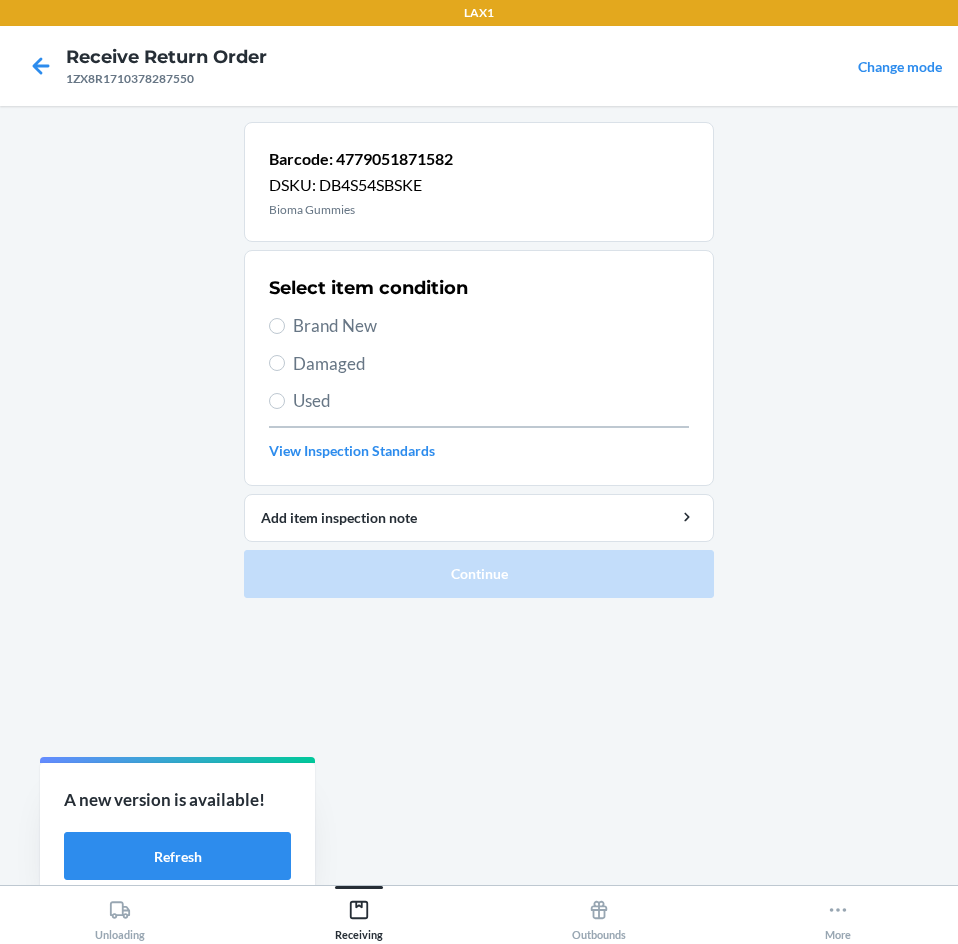 click on "Brand New" at bounding box center [491, 326] 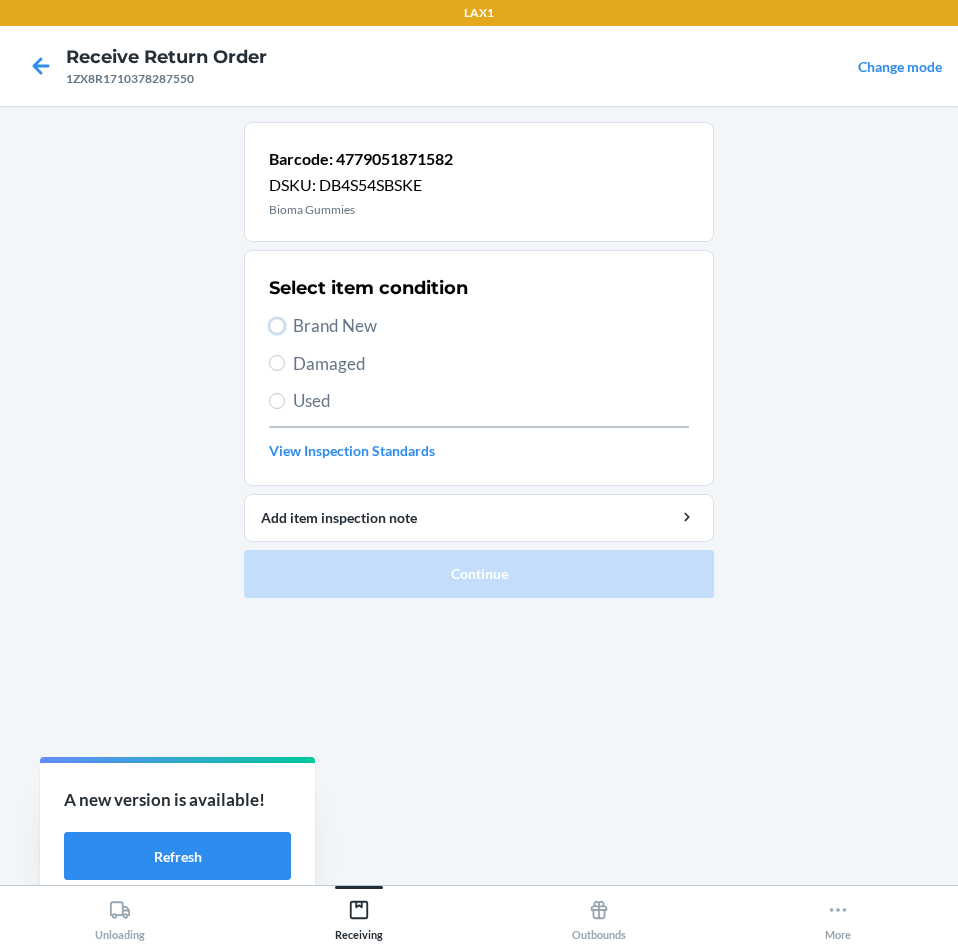 click on "Brand New" at bounding box center [277, 326] 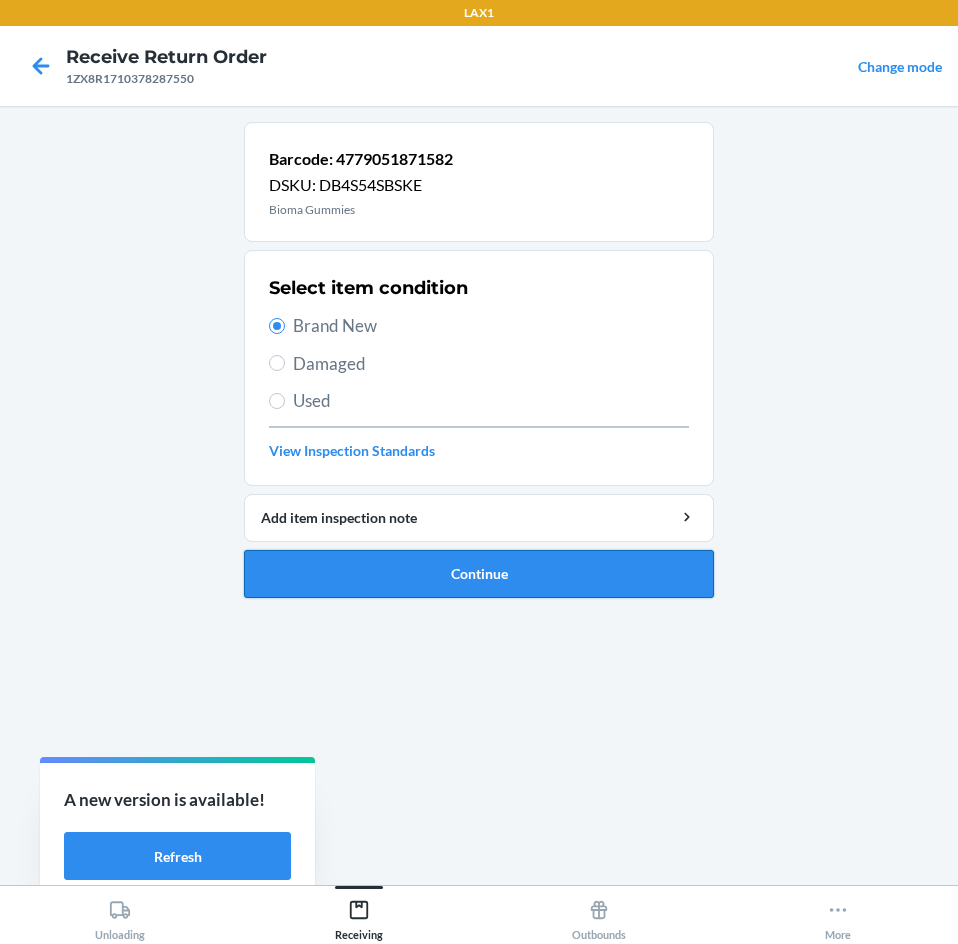 click on "Continue" at bounding box center (479, 574) 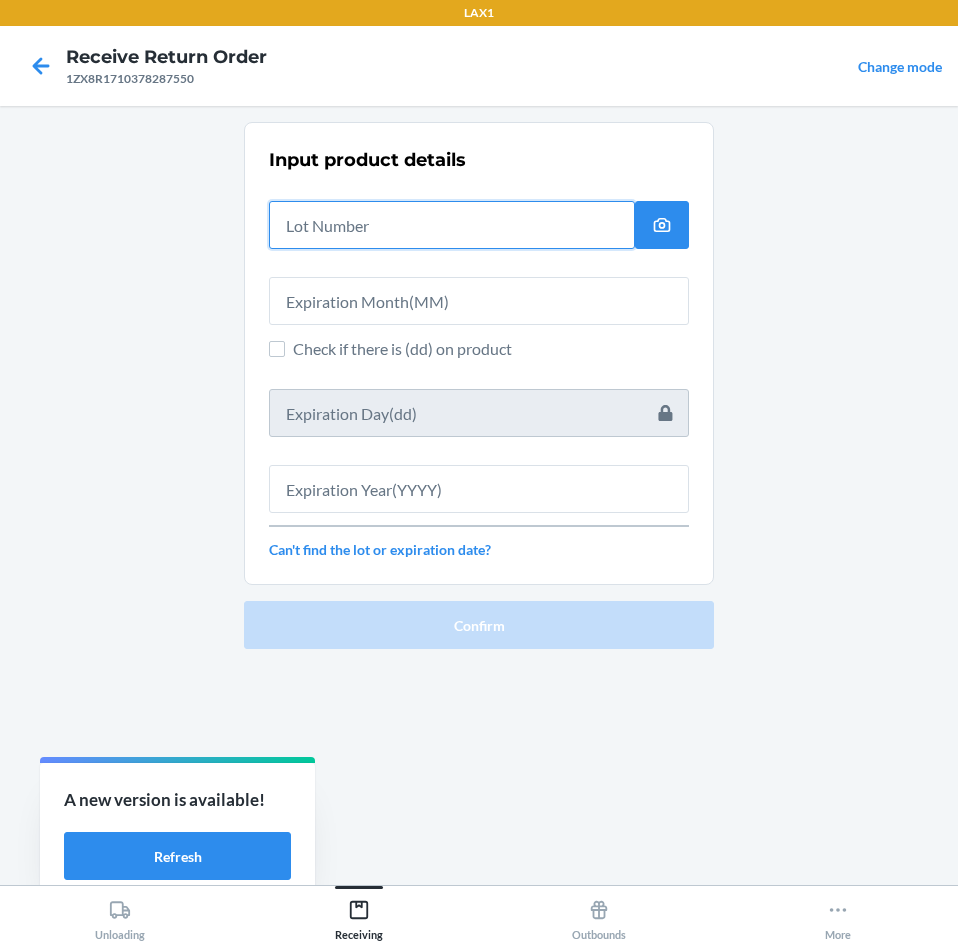 click at bounding box center [452, 225] 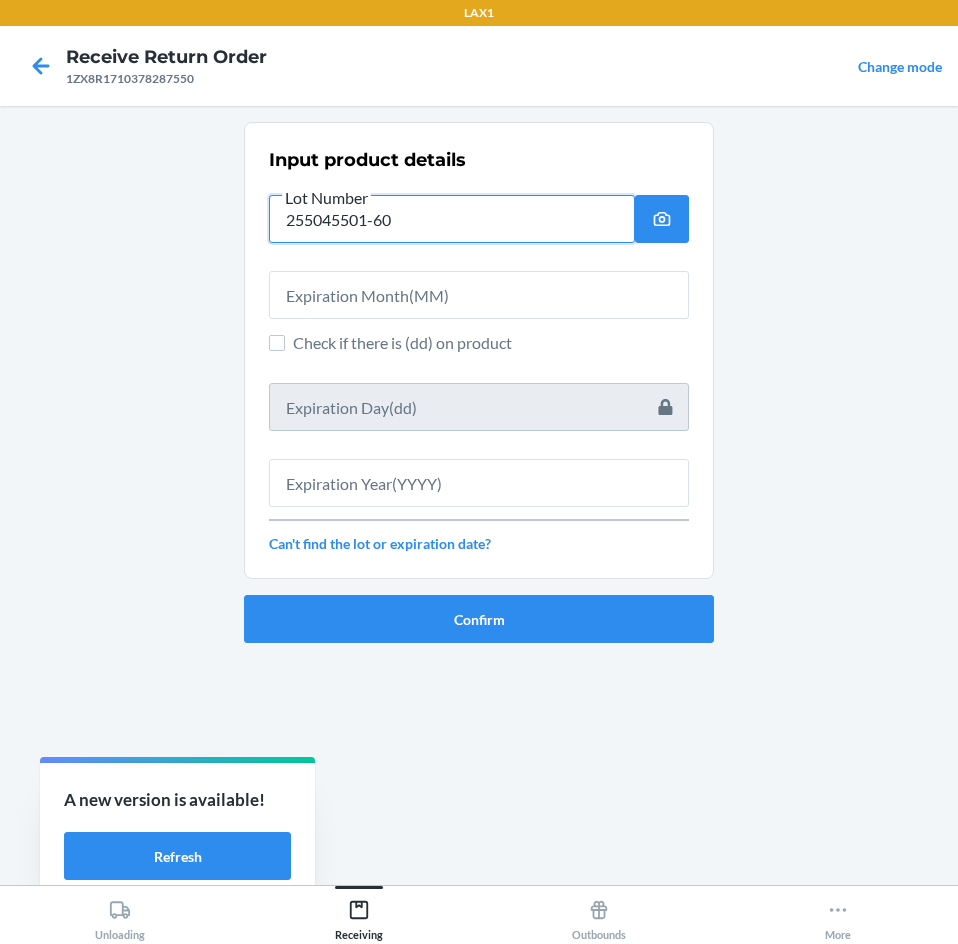 type on "255045501-60" 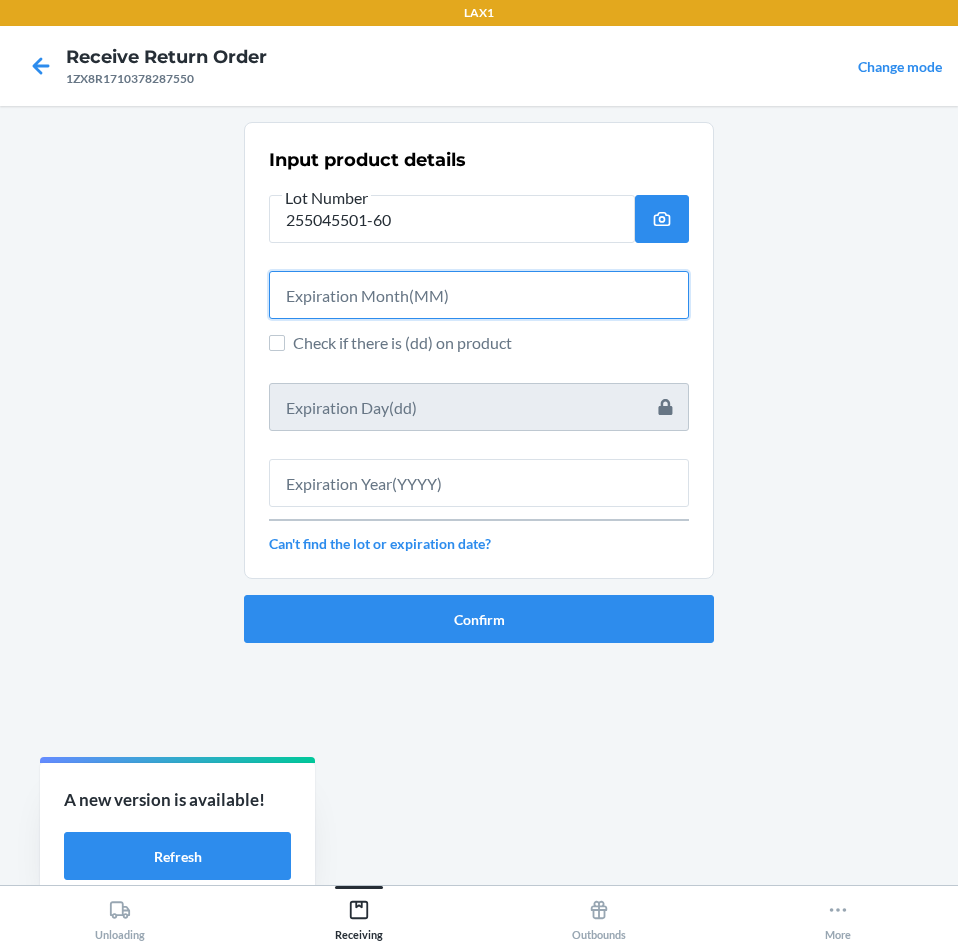 click at bounding box center (479, 295) 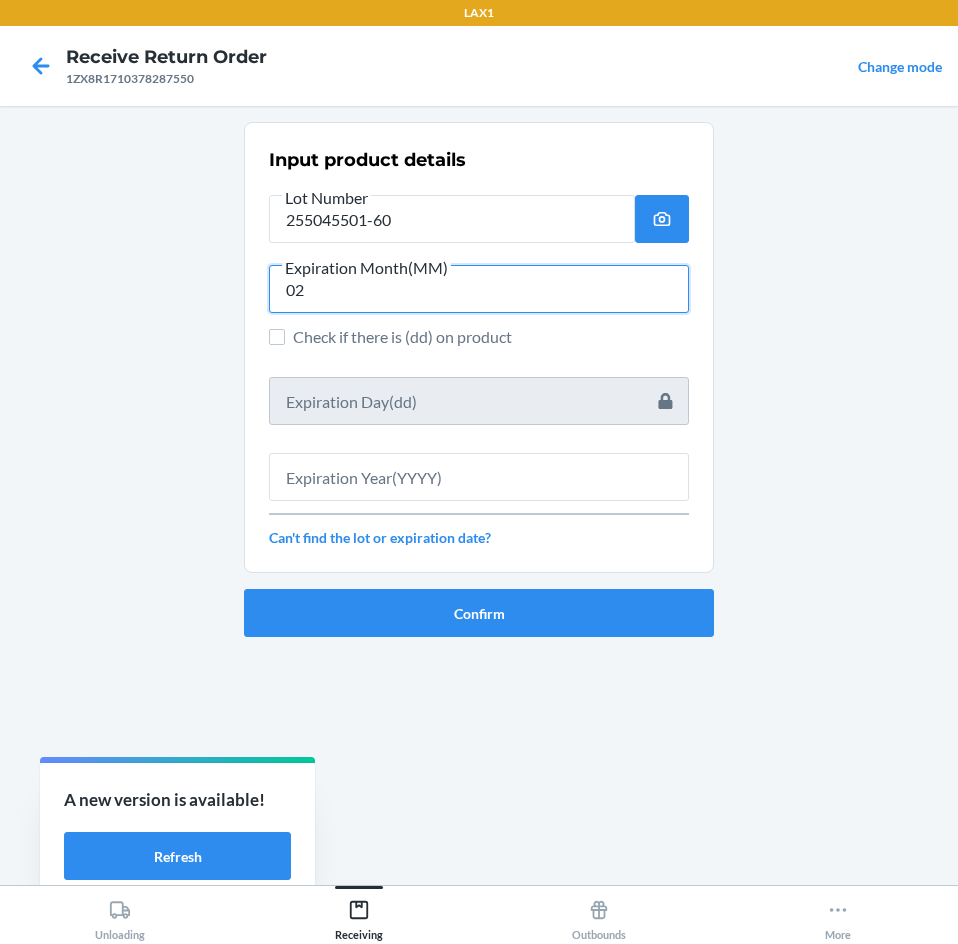type on "02" 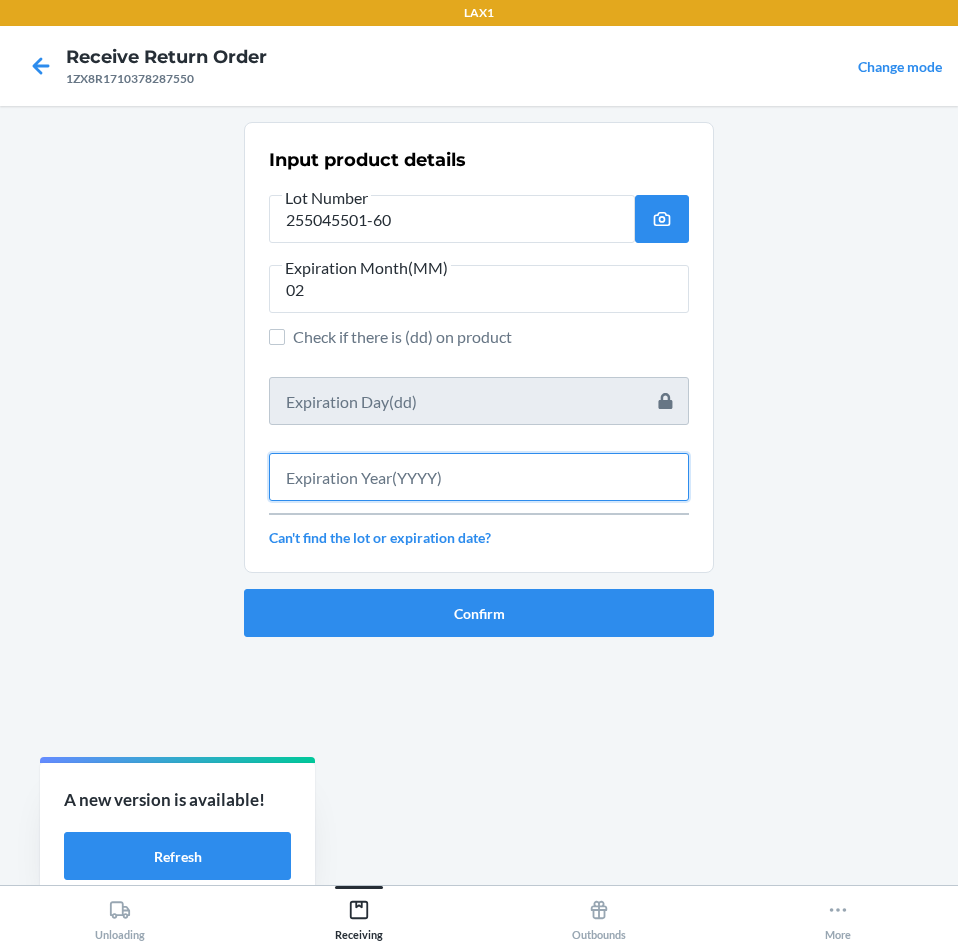 click at bounding box center [479, 477] 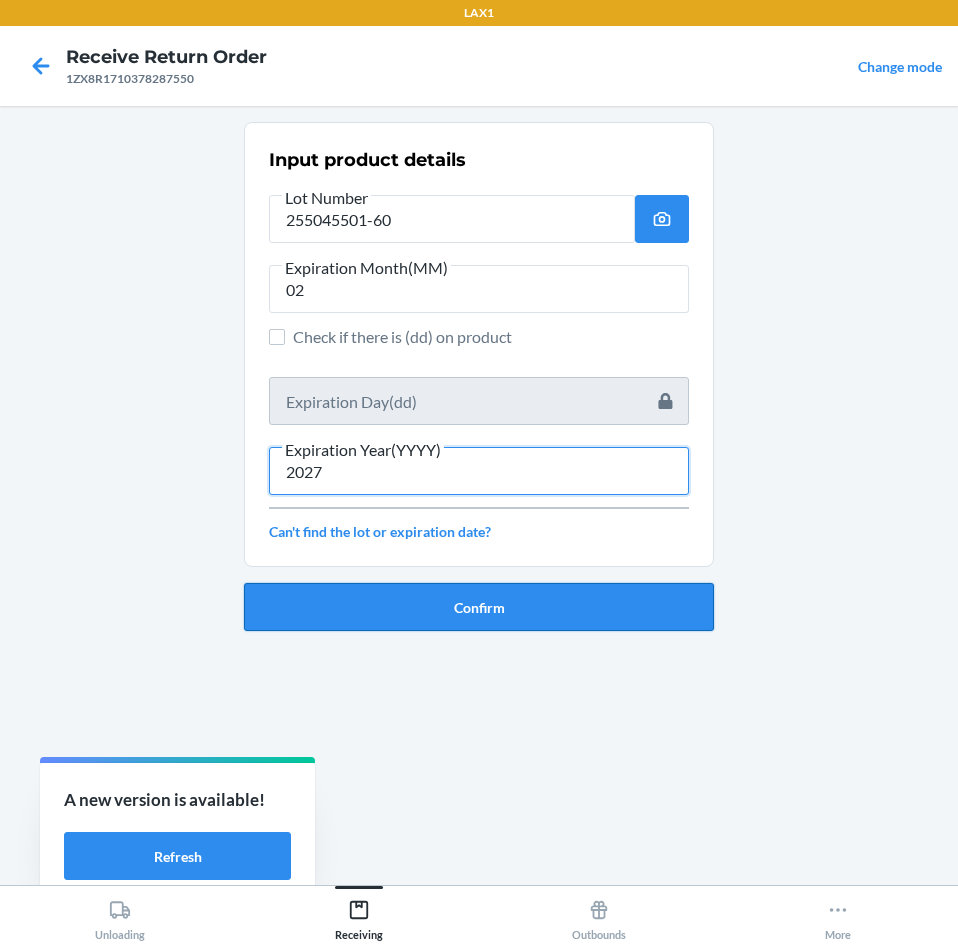 type on "2027" 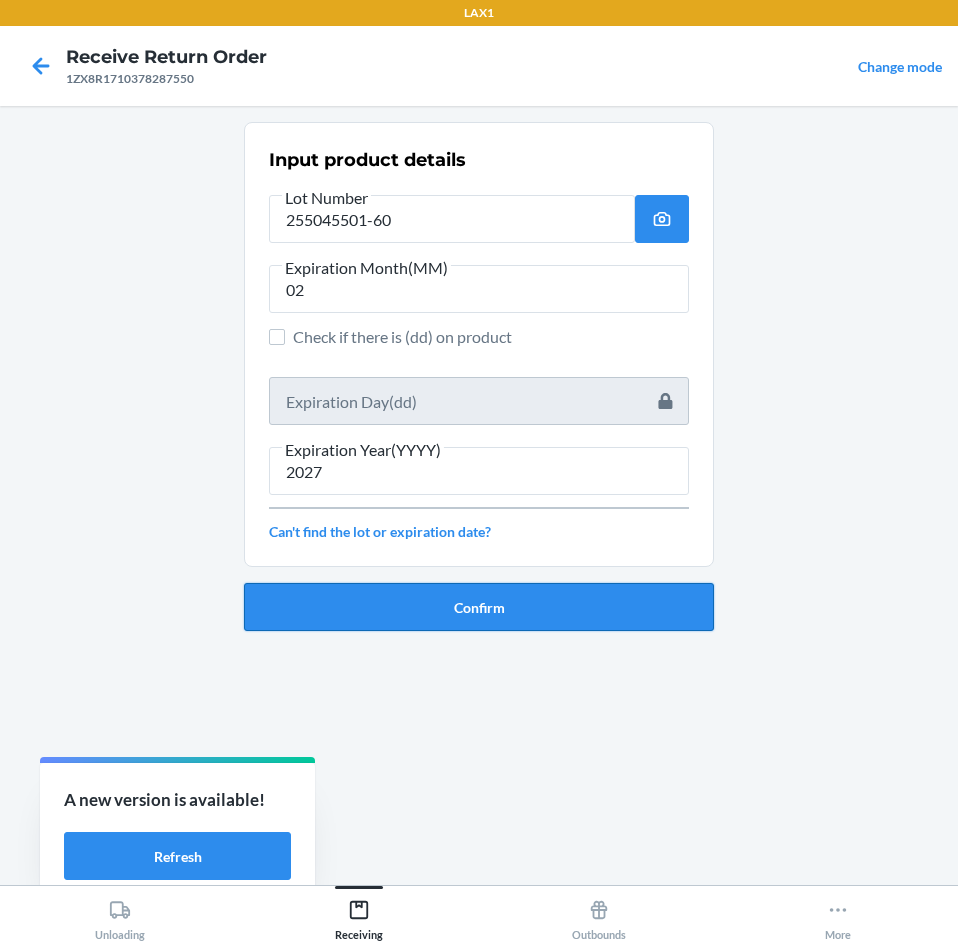 click on "Confirm" at bounding box center [479, 607] 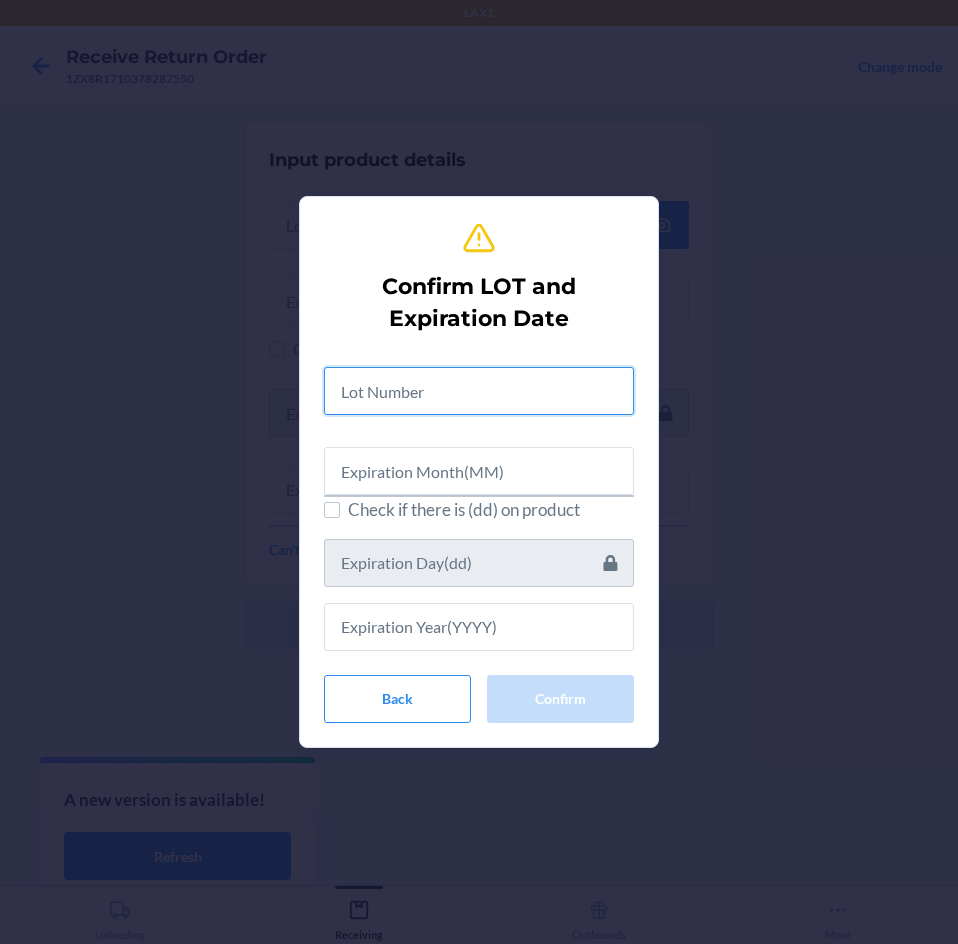 click at bounding box center (479, 391) 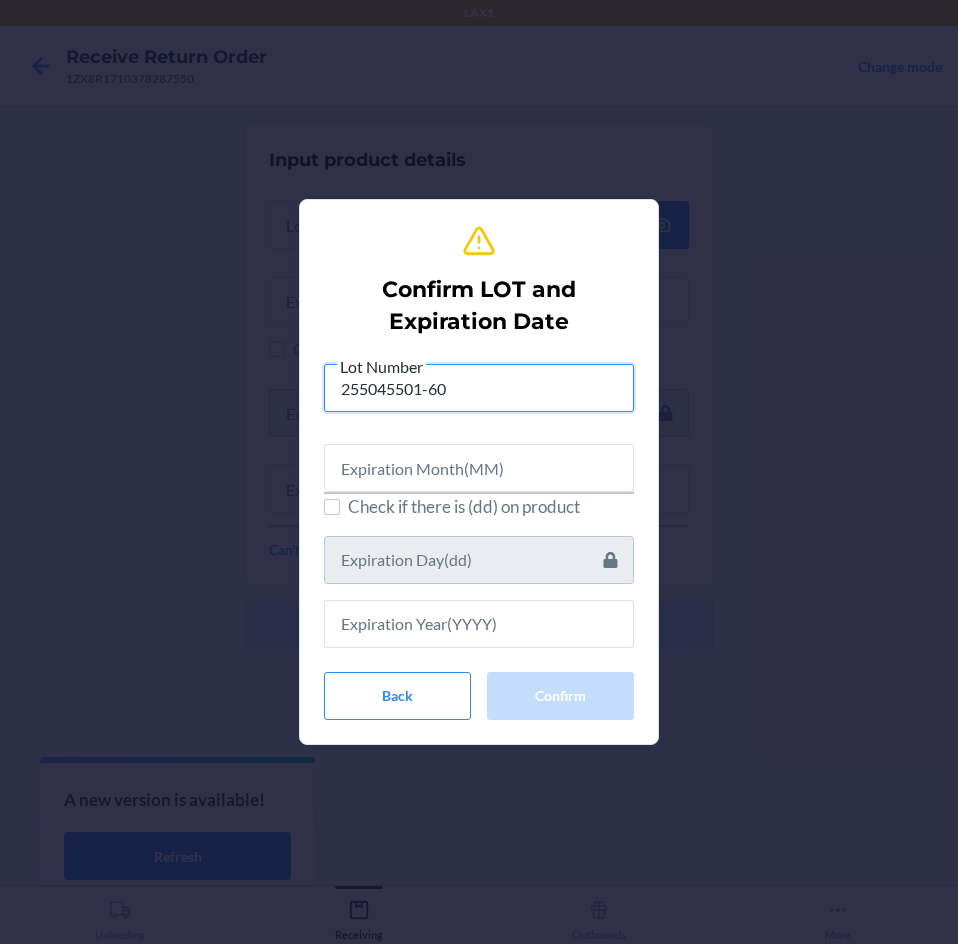 type on "255045501-60" 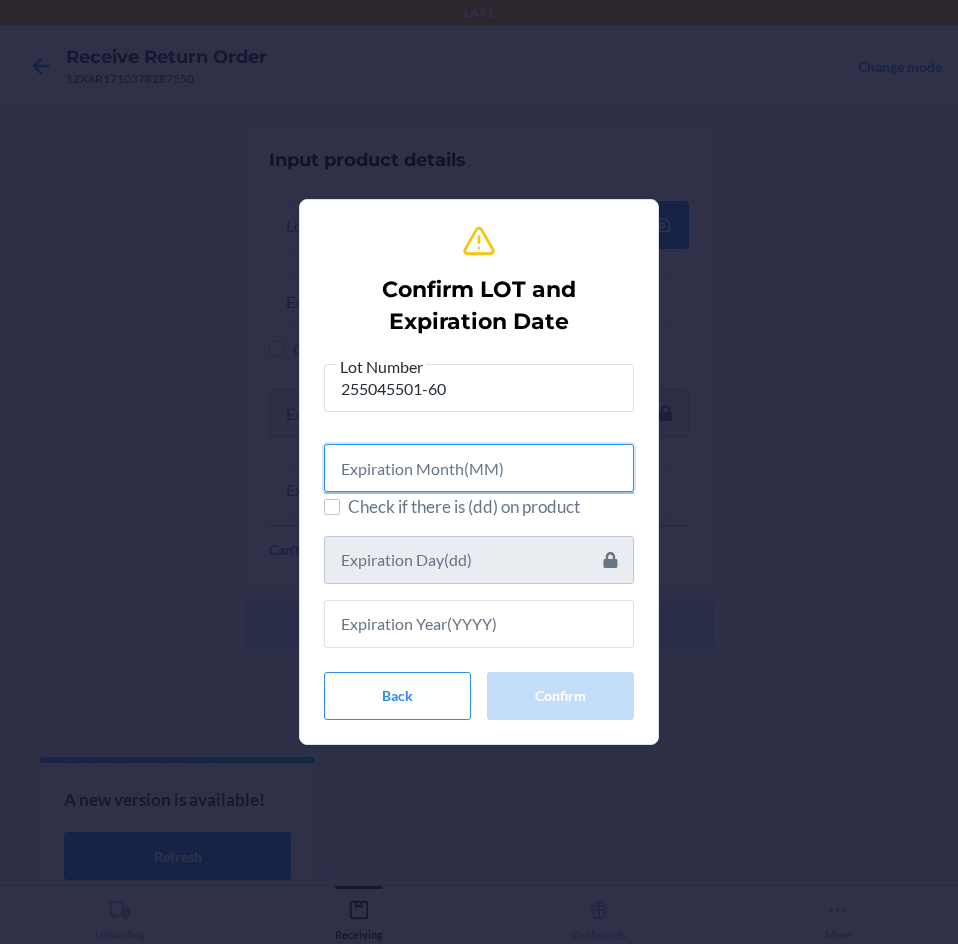click at bounding box center [479, 468] 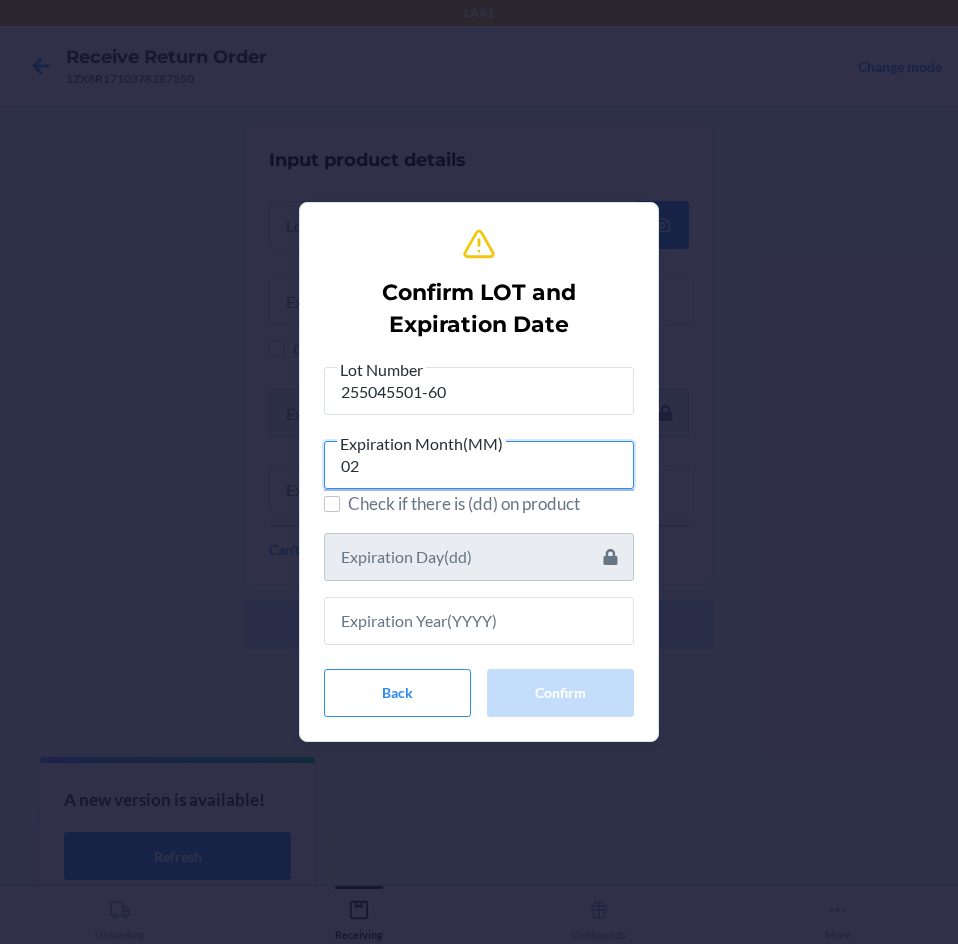 type on "02" 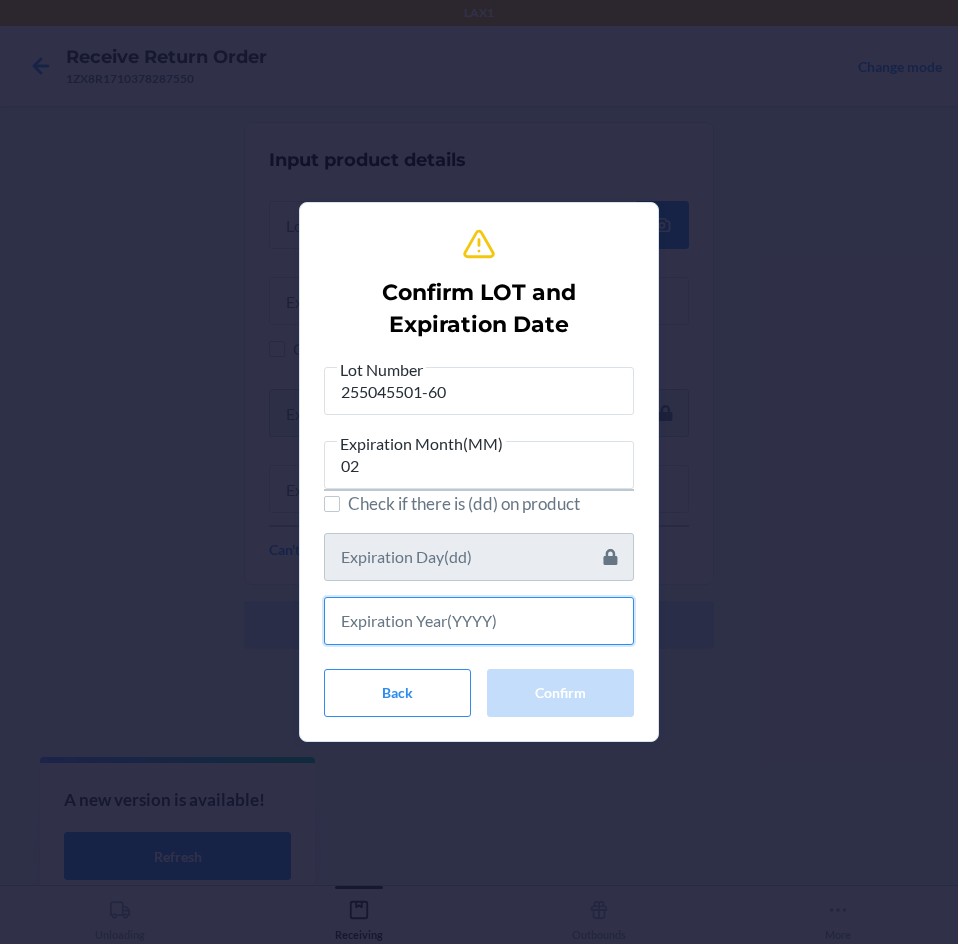 click at bounding box center [479, 621] 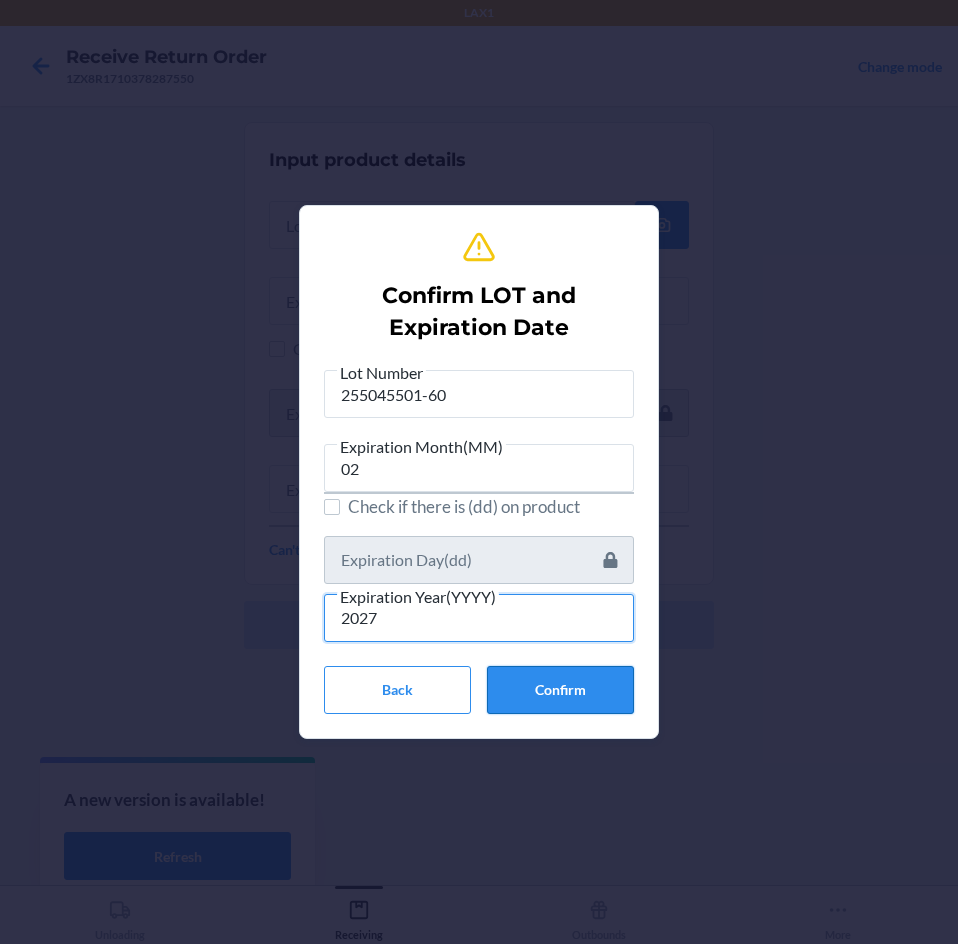 type on "2027" 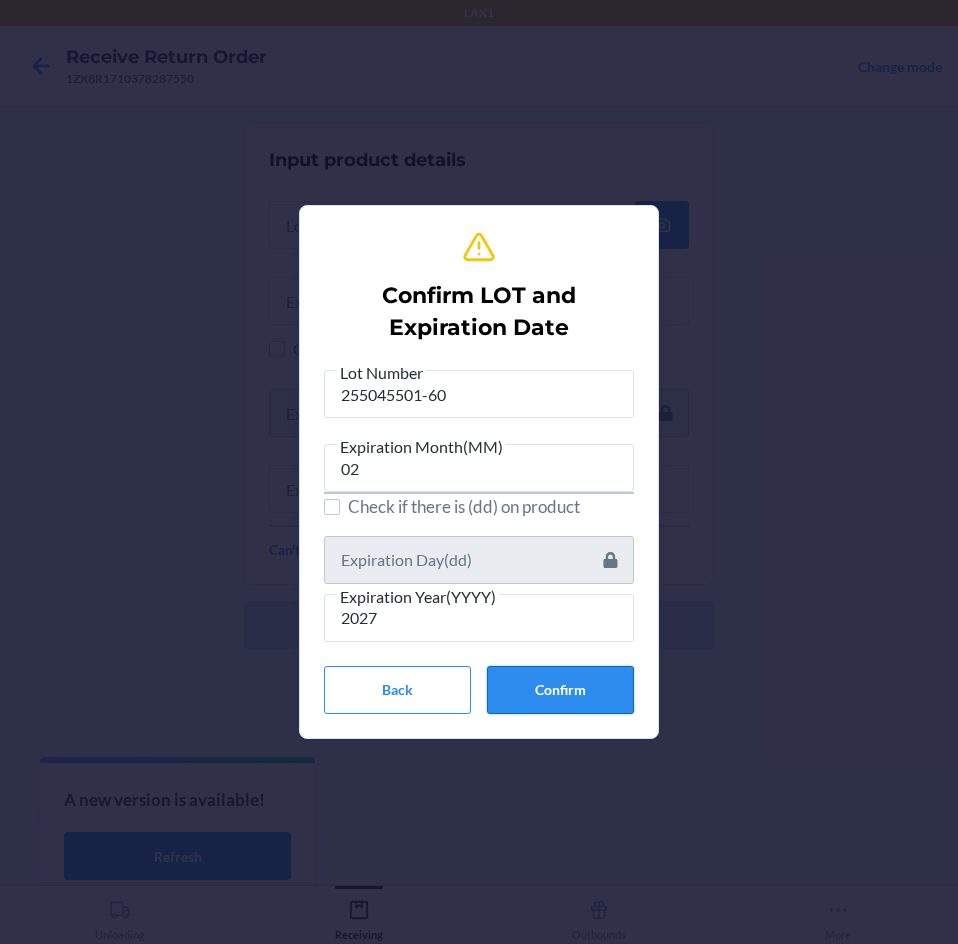 click on "Confirm" at bounding box center (560, 690) 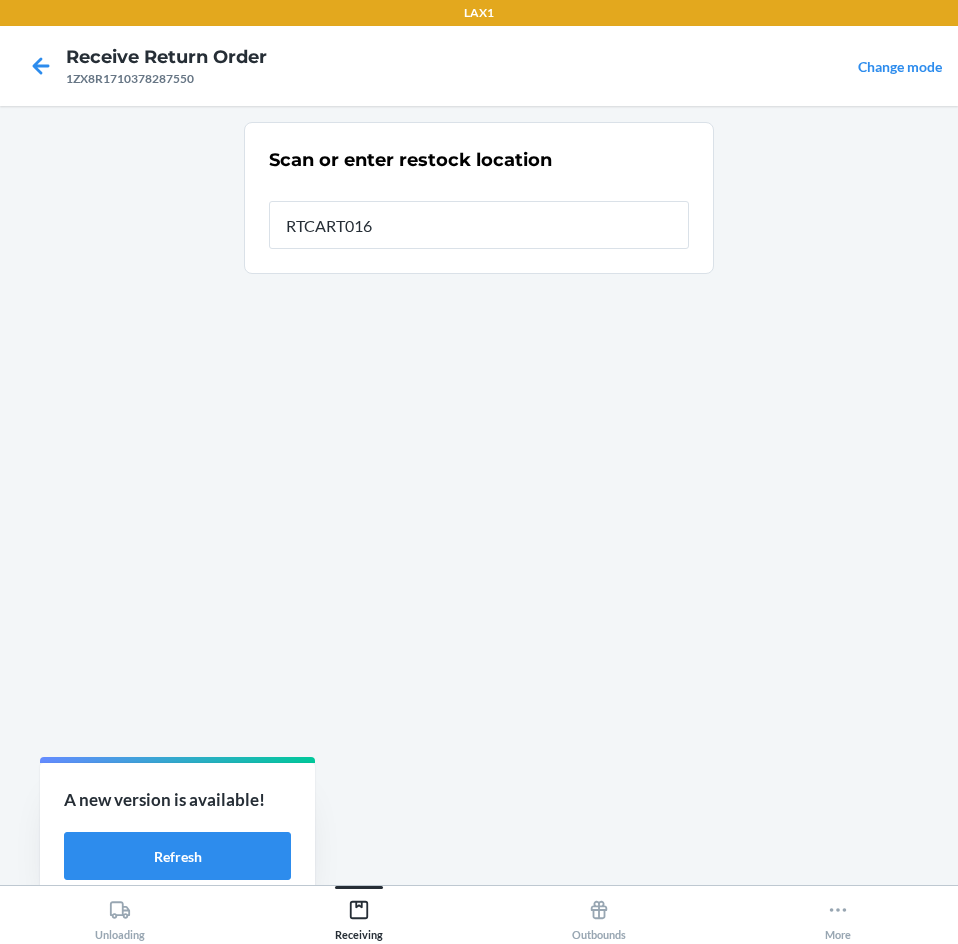 type on "RTCART016" 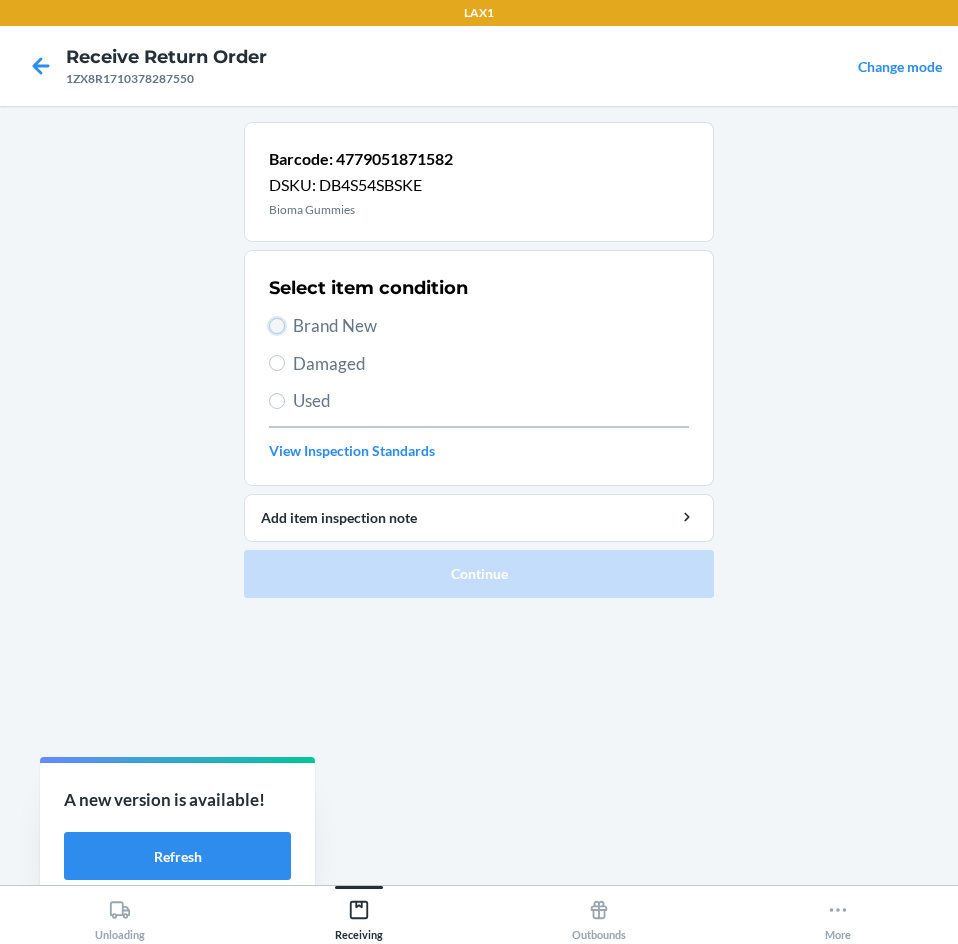 click on "Brand New" at bounding box center [277, 326] 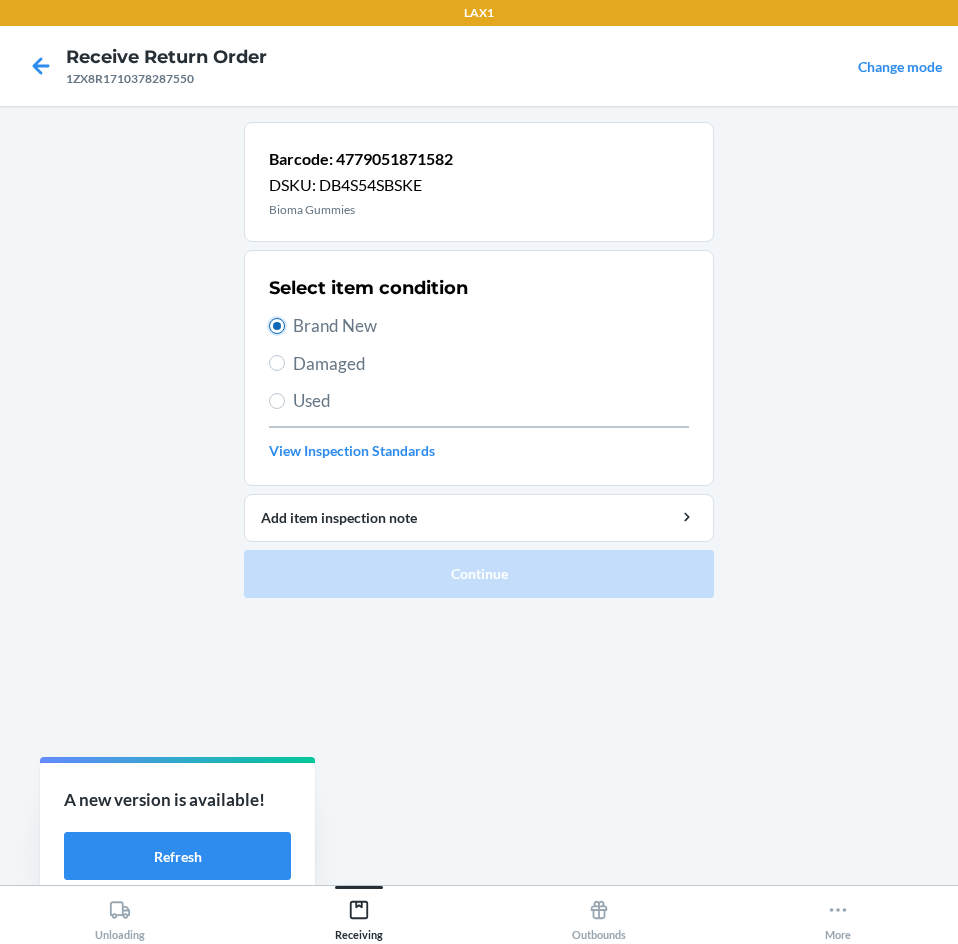 radio on "true" 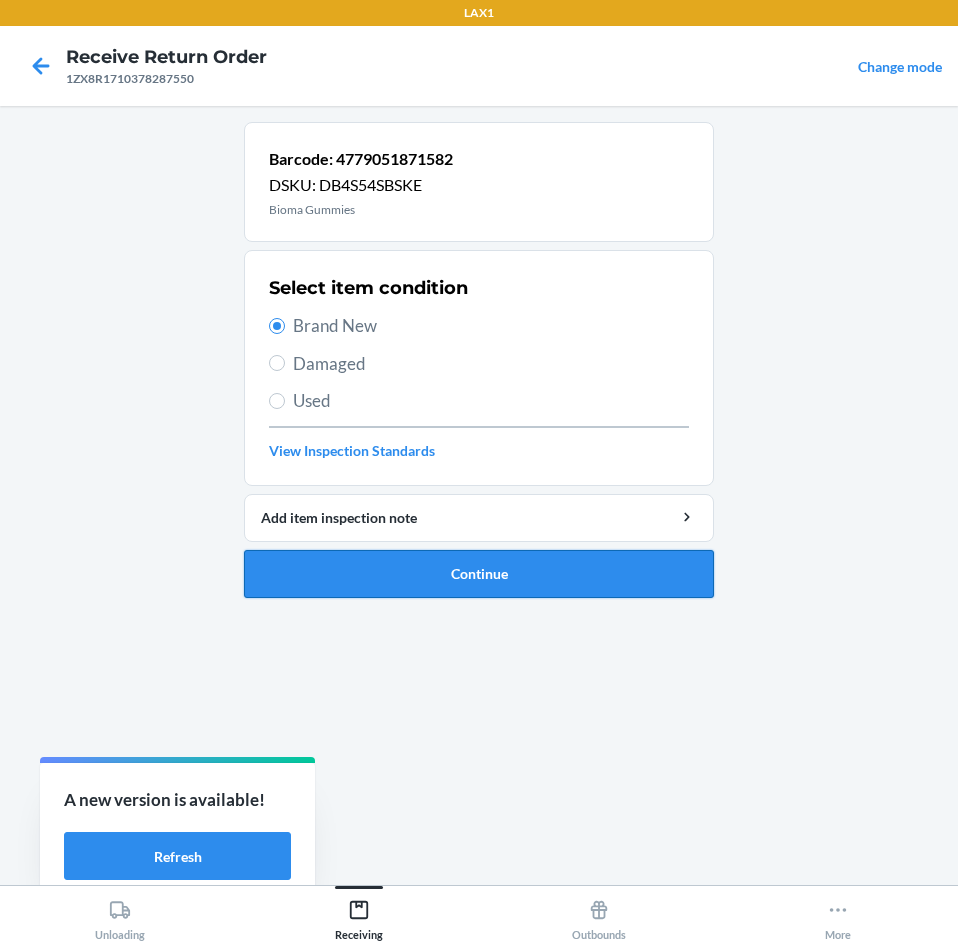click on "Continue" at bounding box center [479, 574] 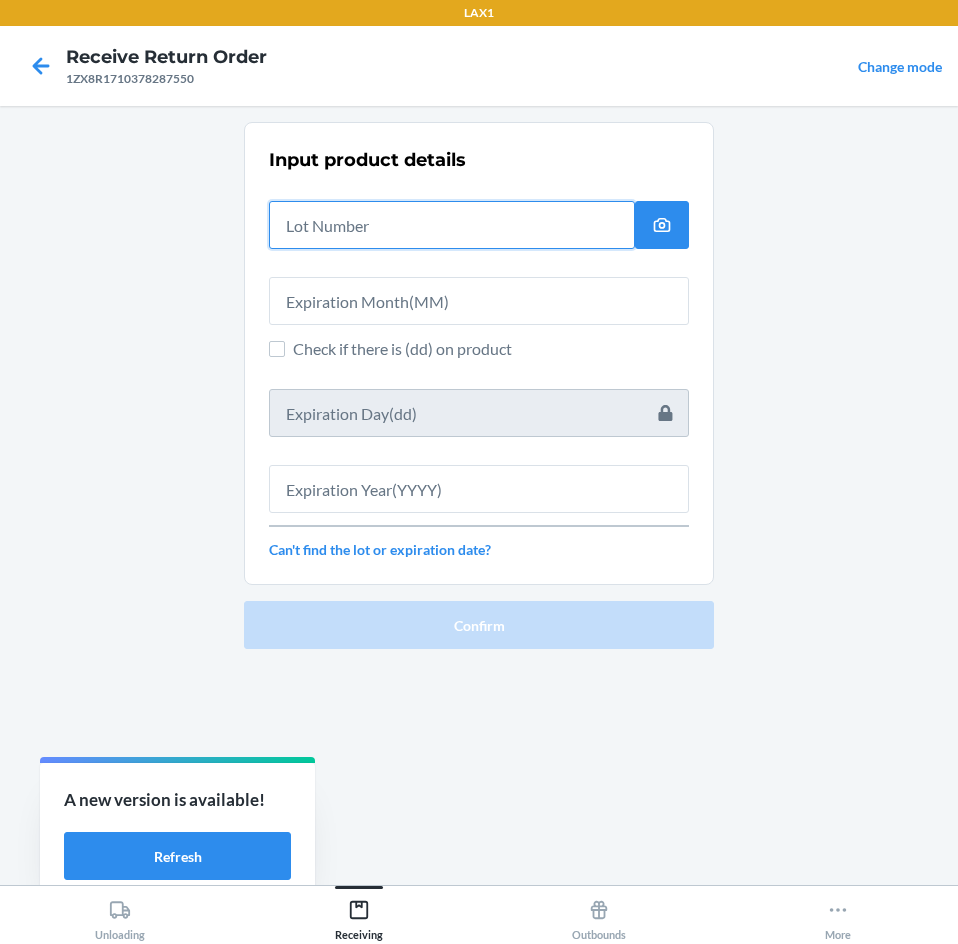 click at bounding box center [452, 225] 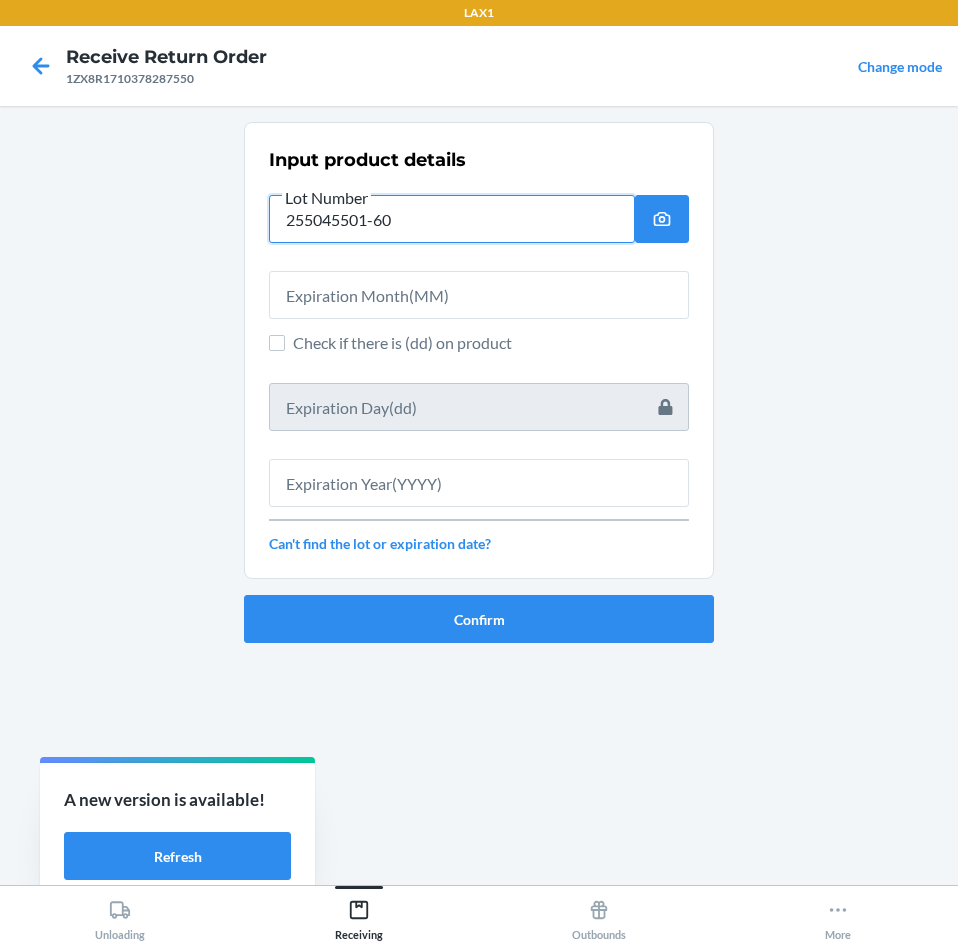 type on "255045501-60" 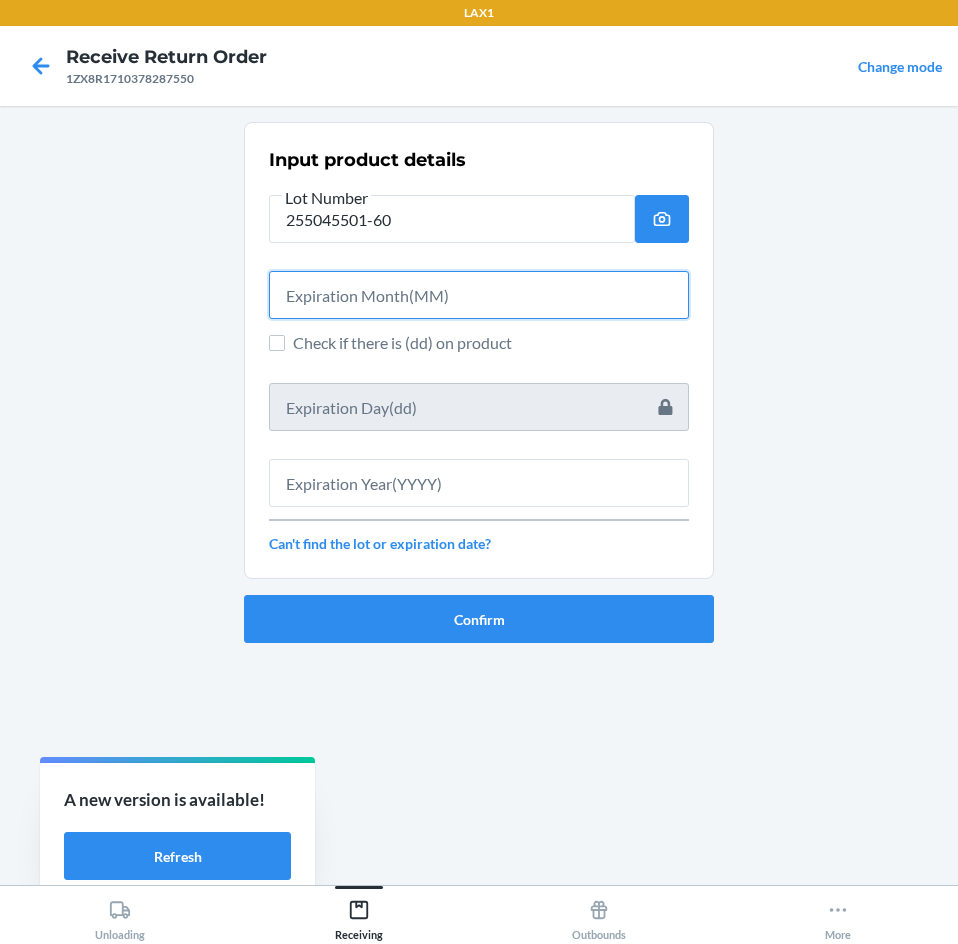 click at bounding box center (479, 295) 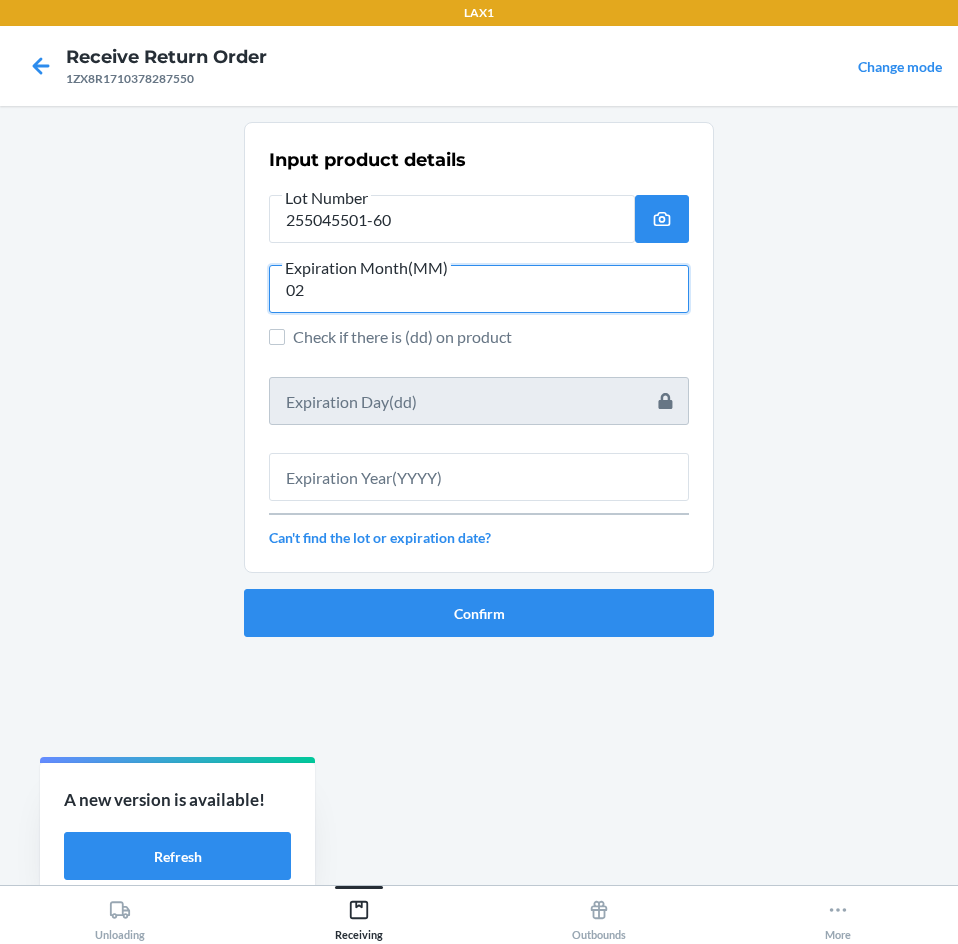 type on "02" 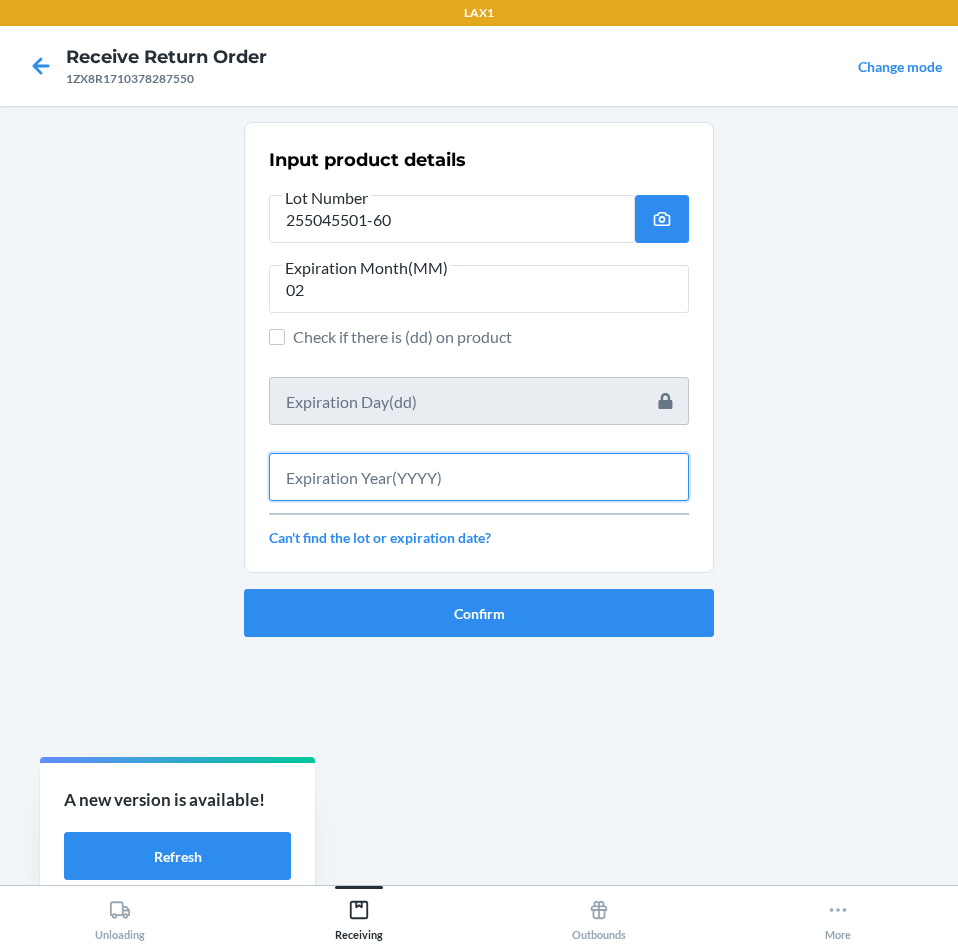 click at bounding box center (479, 477) 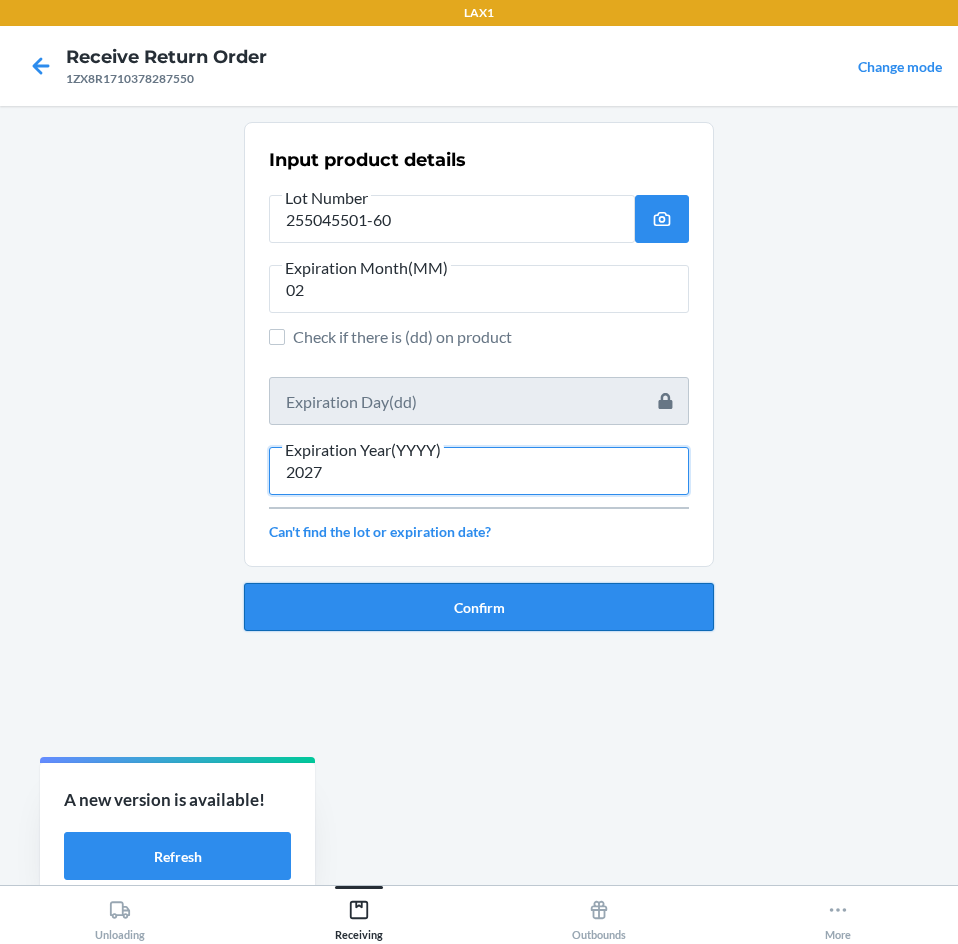 type on "2027" 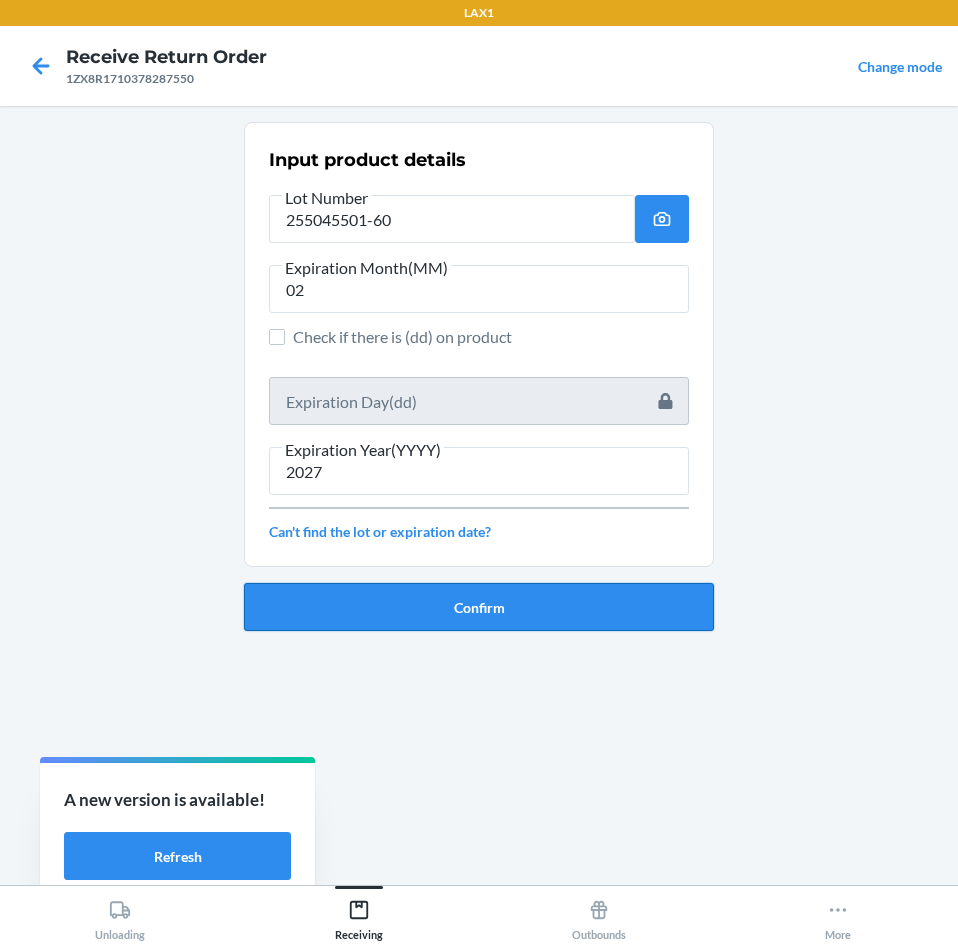 click on "Confirm" at bounding box center [479, 607] 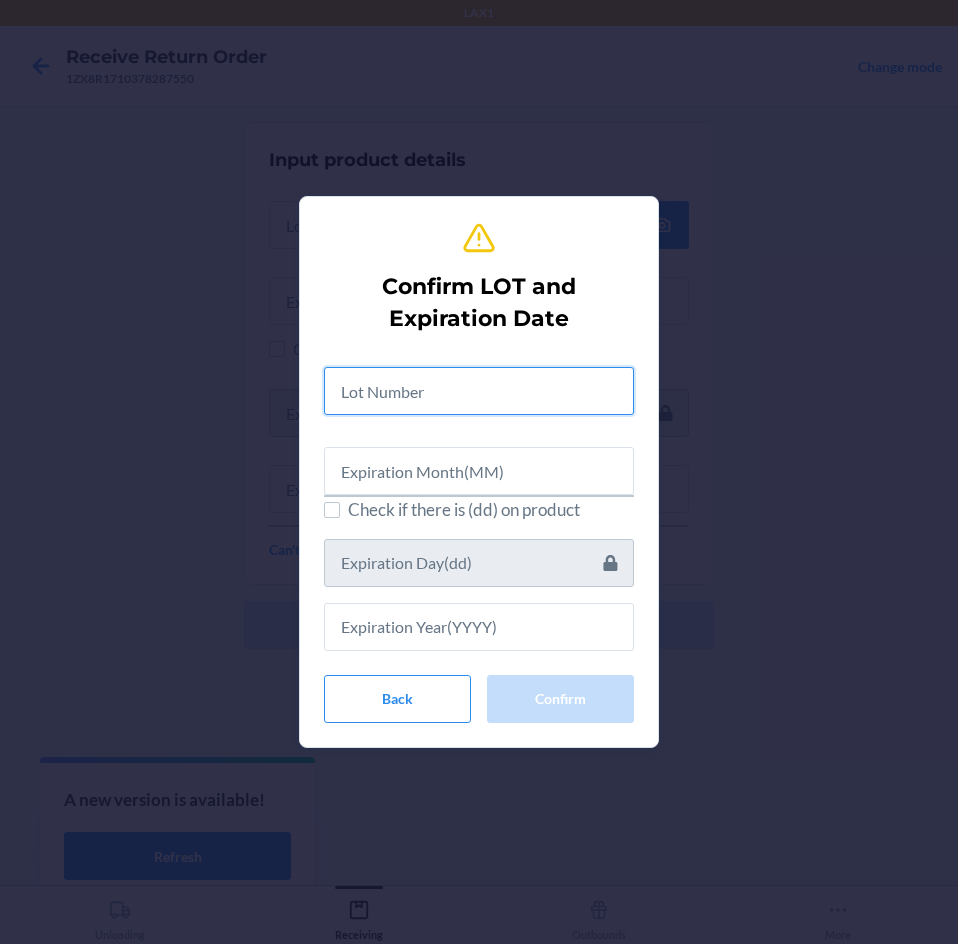 click at bounding box center [479, 391] 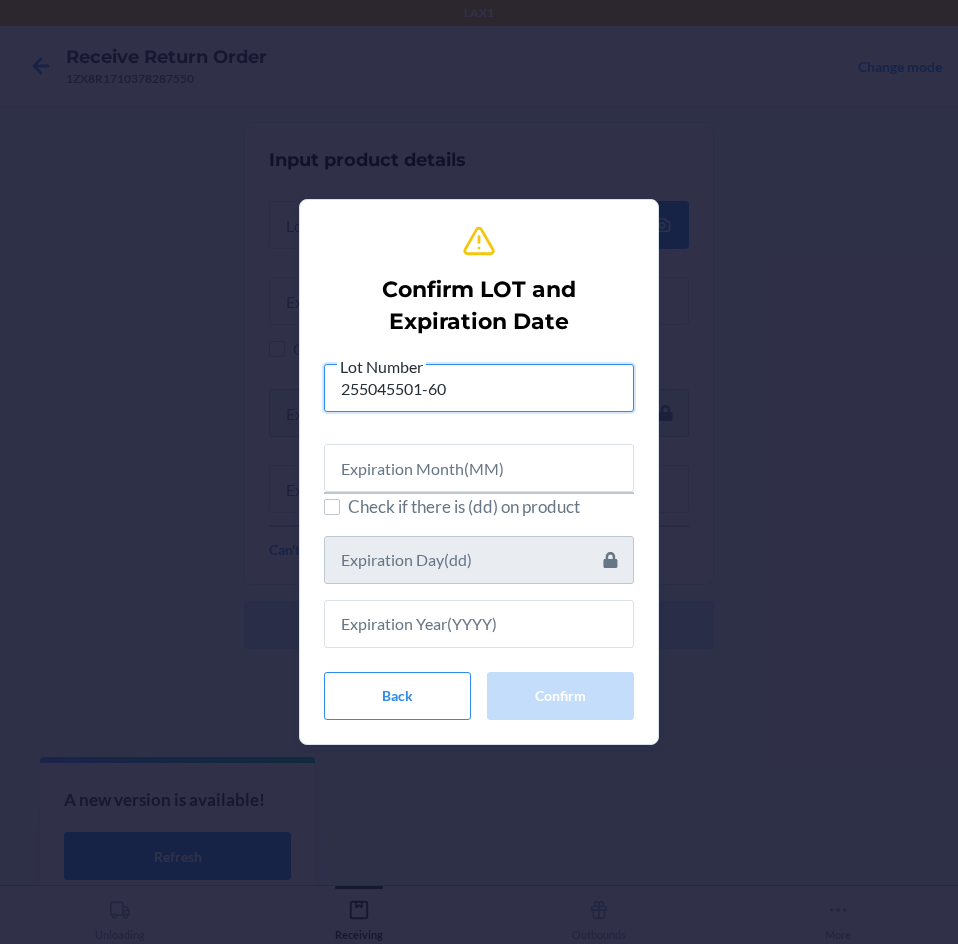 type on "255045501-60" 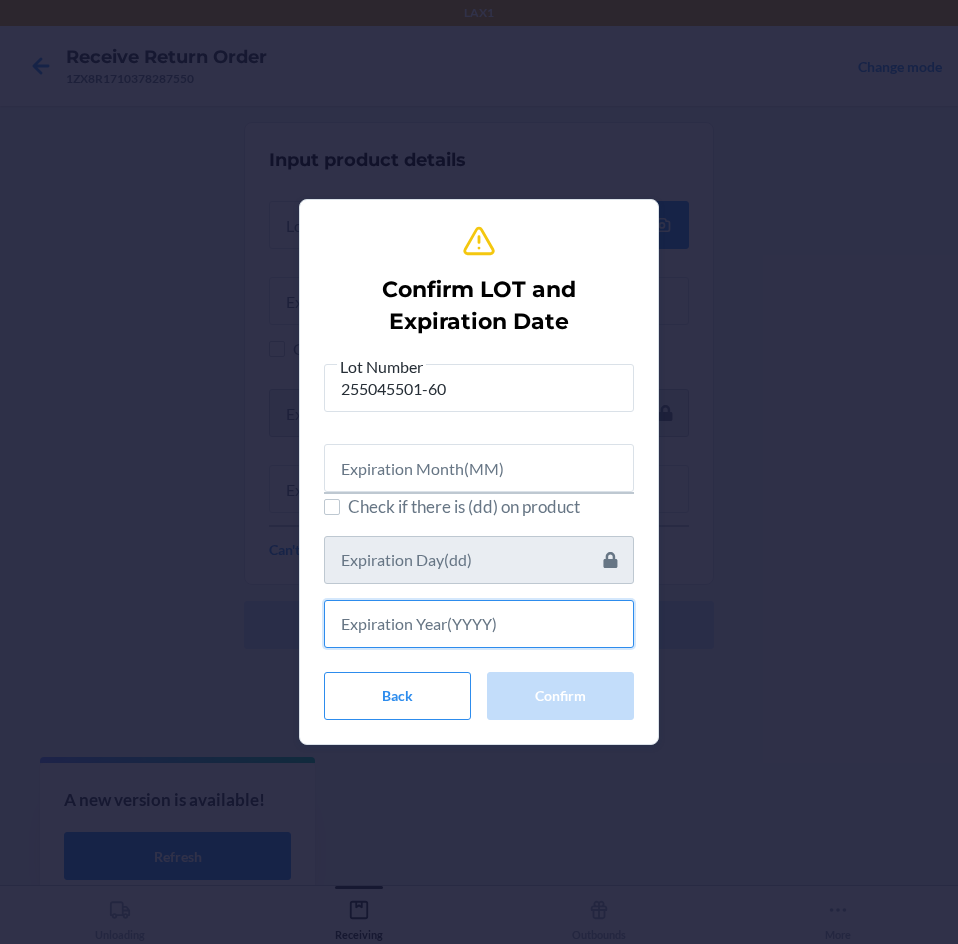 click at bounding box center (479, 624) 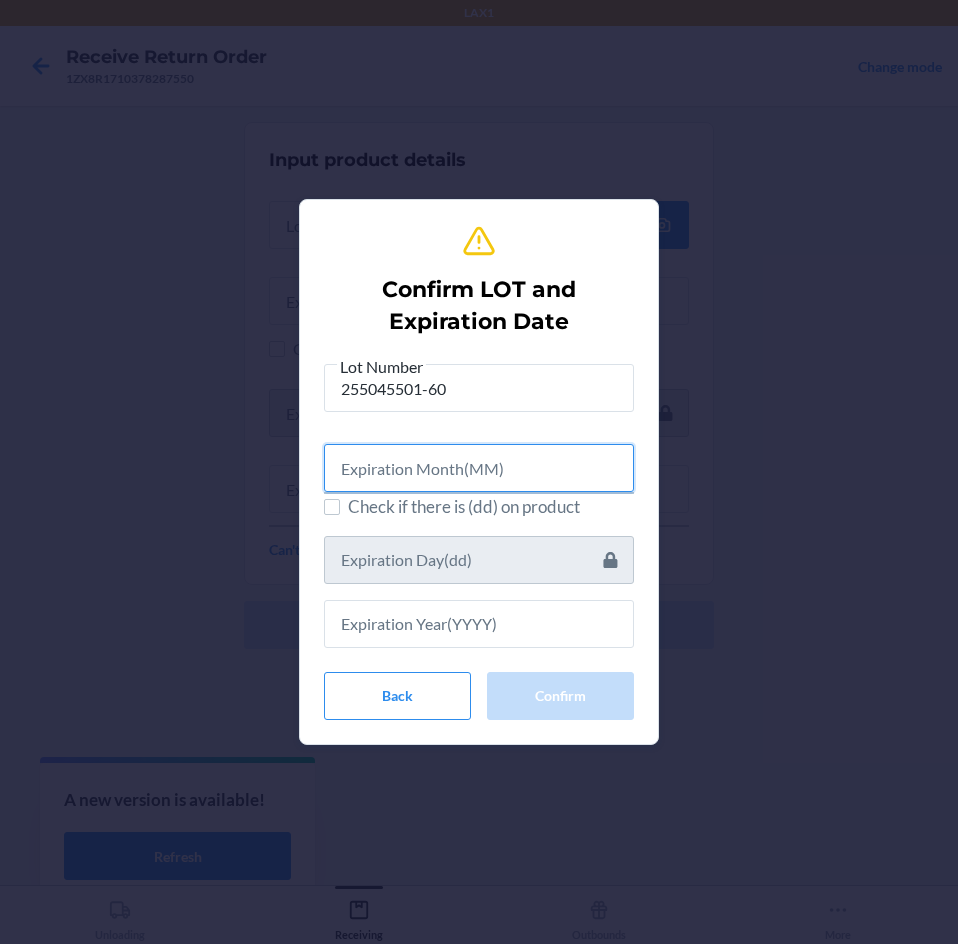 click at bounding box center [479, 468] 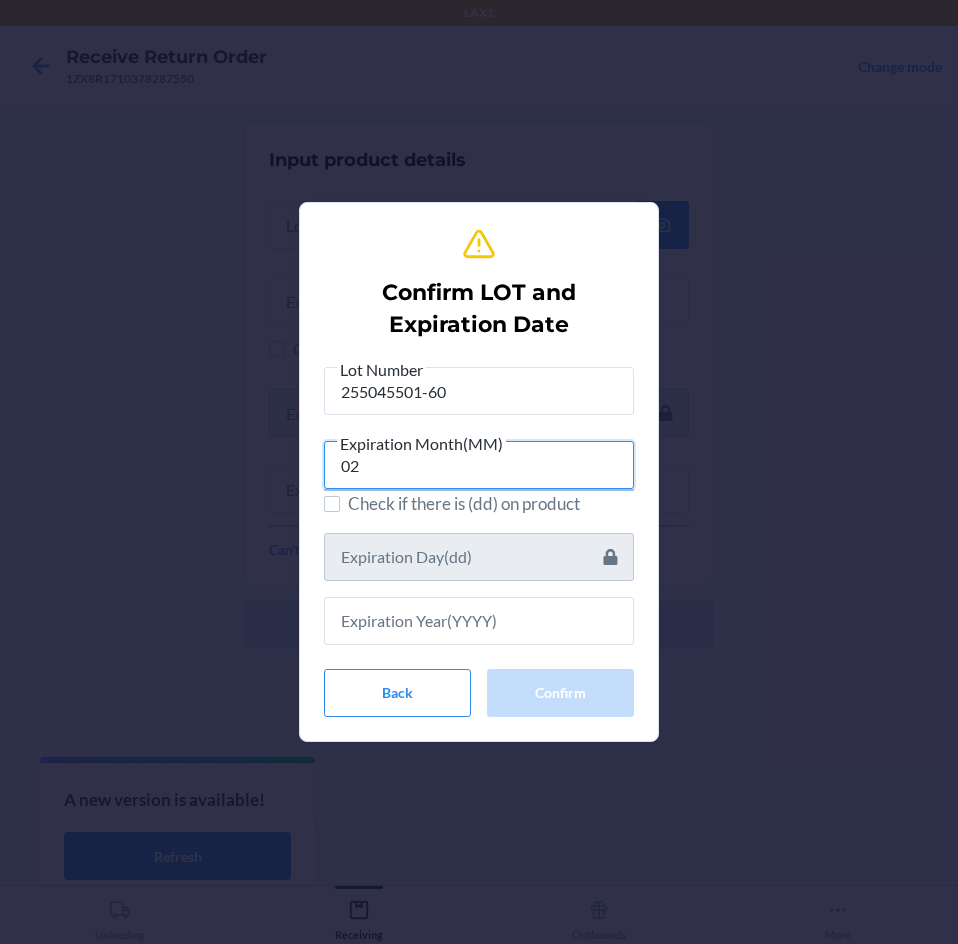 type on "02" 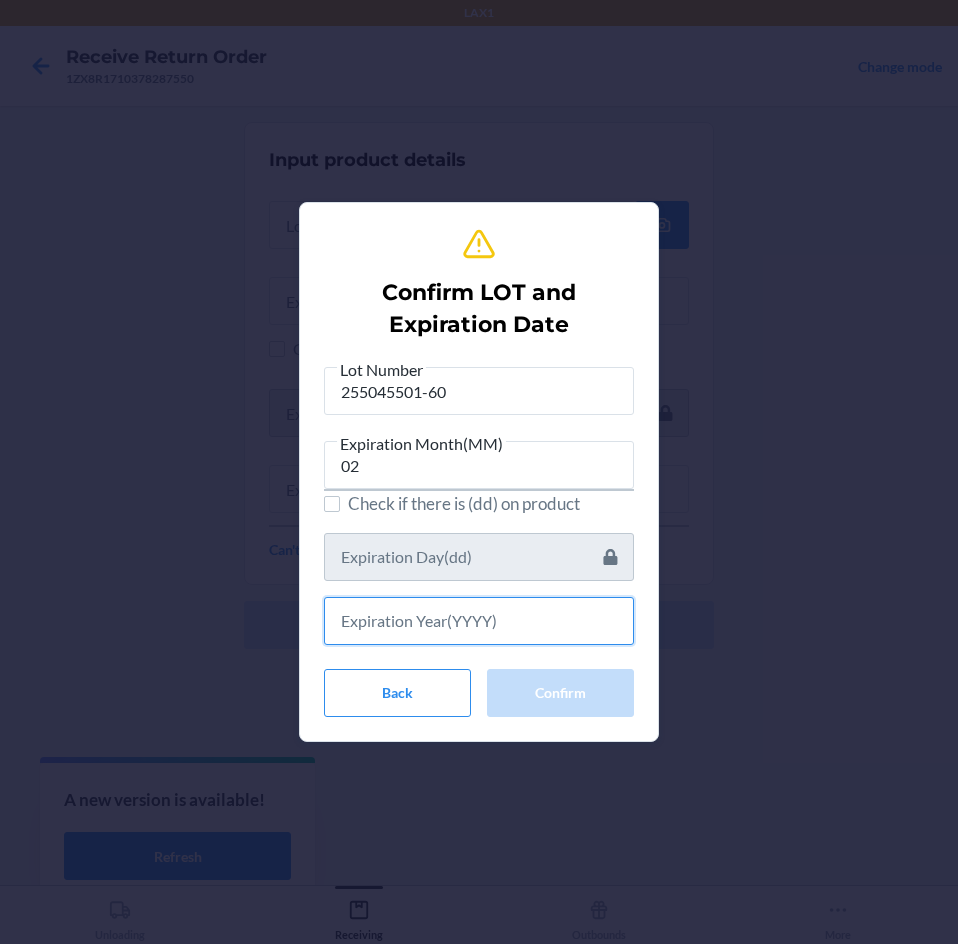 click at bounding box center [479, 621] 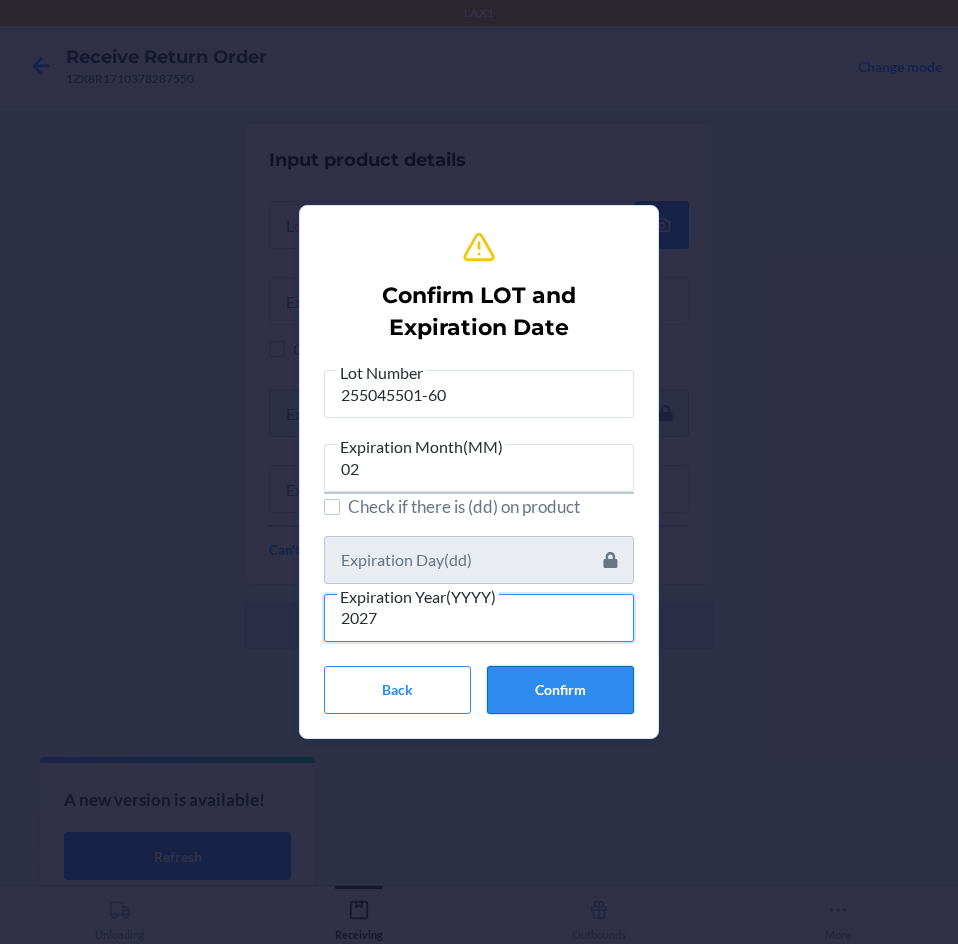 type on "2027" 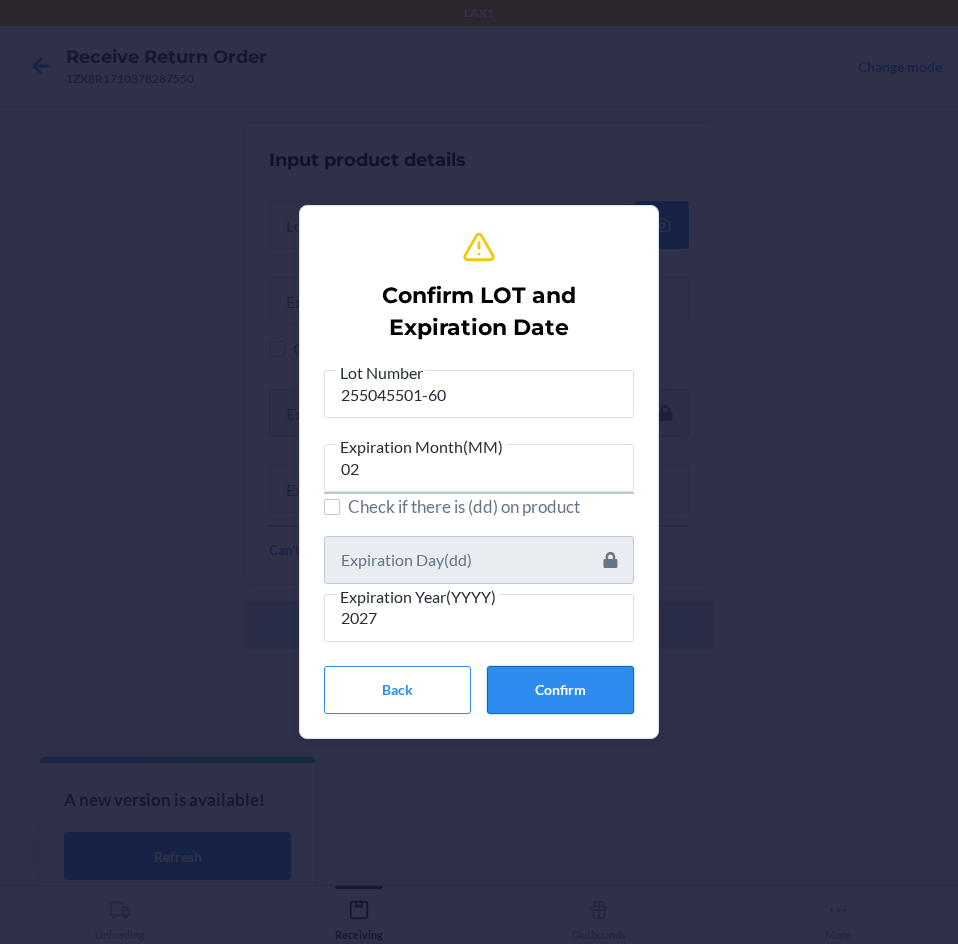click on "Confirm" at bounding box center [560, 690] 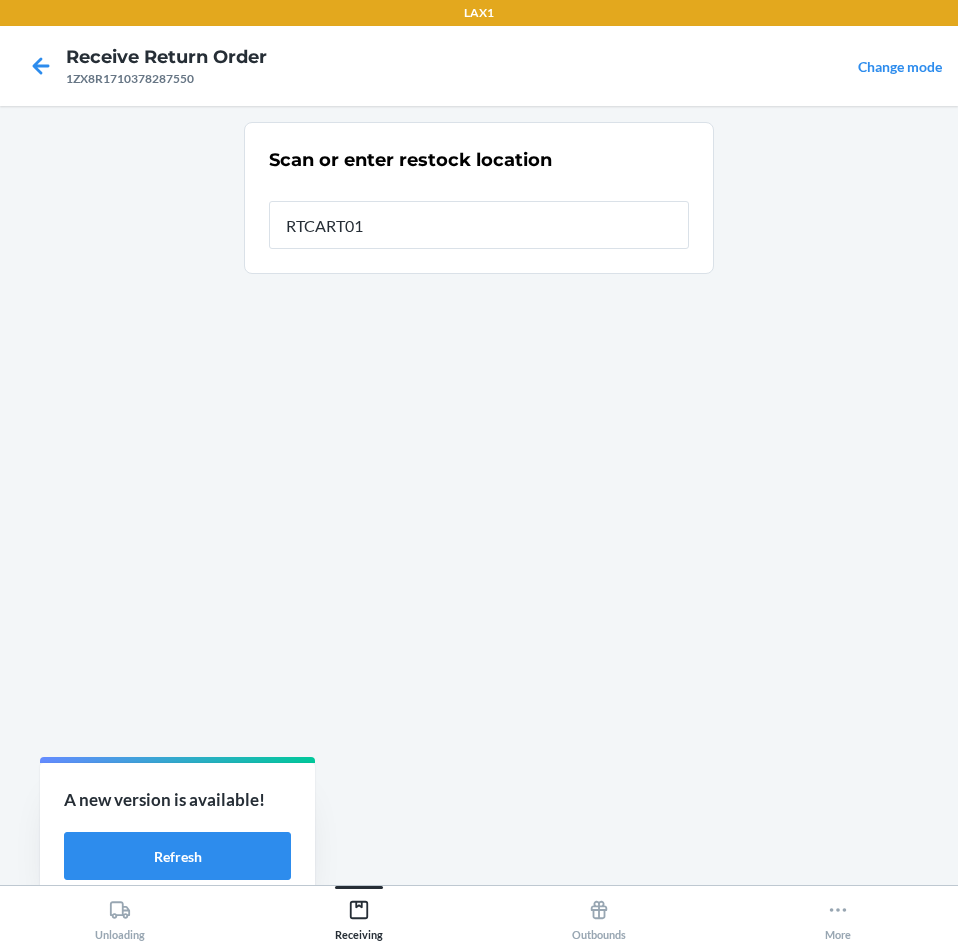 type on "RTCART016" 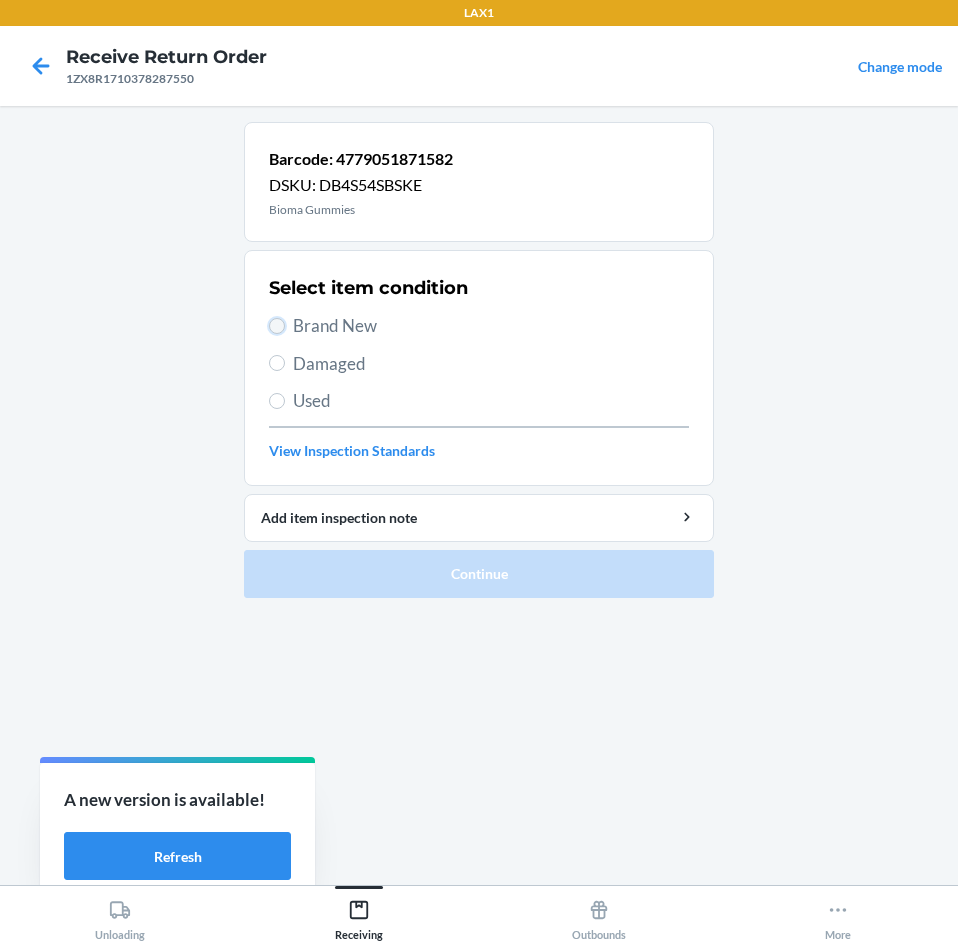 click on "Brand New" at bounding box center (277, 326) 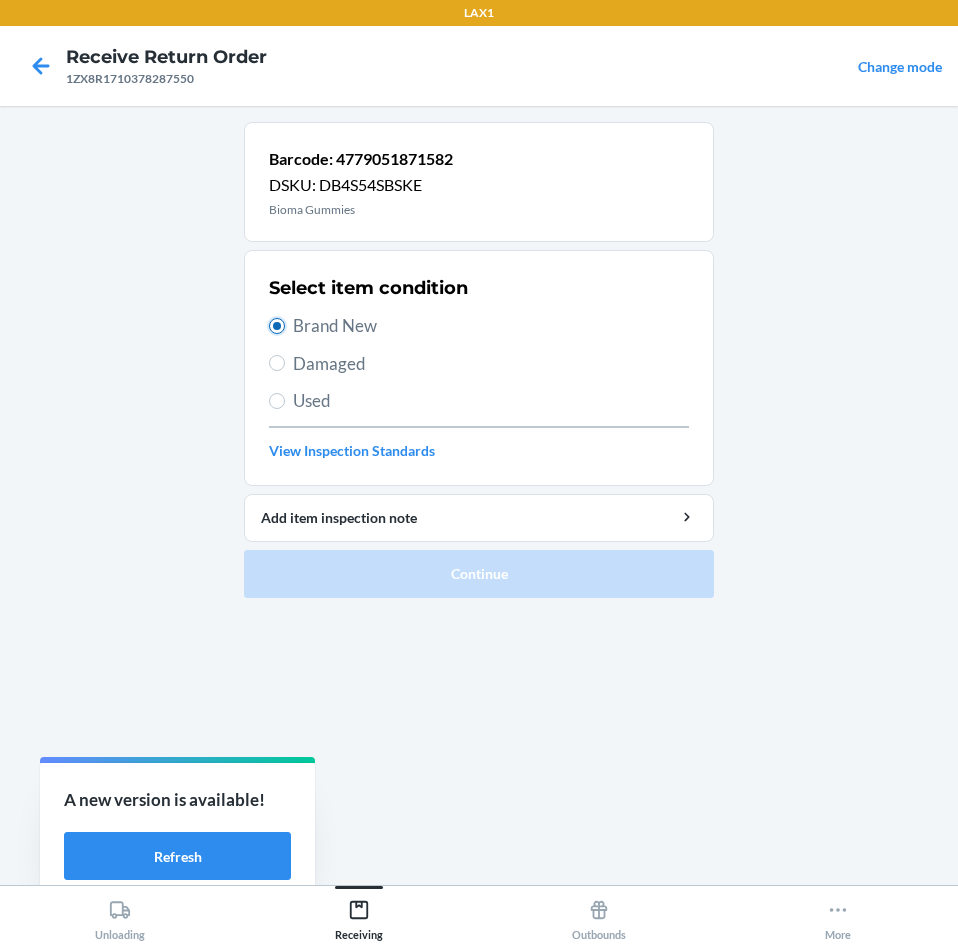 radio on "true" 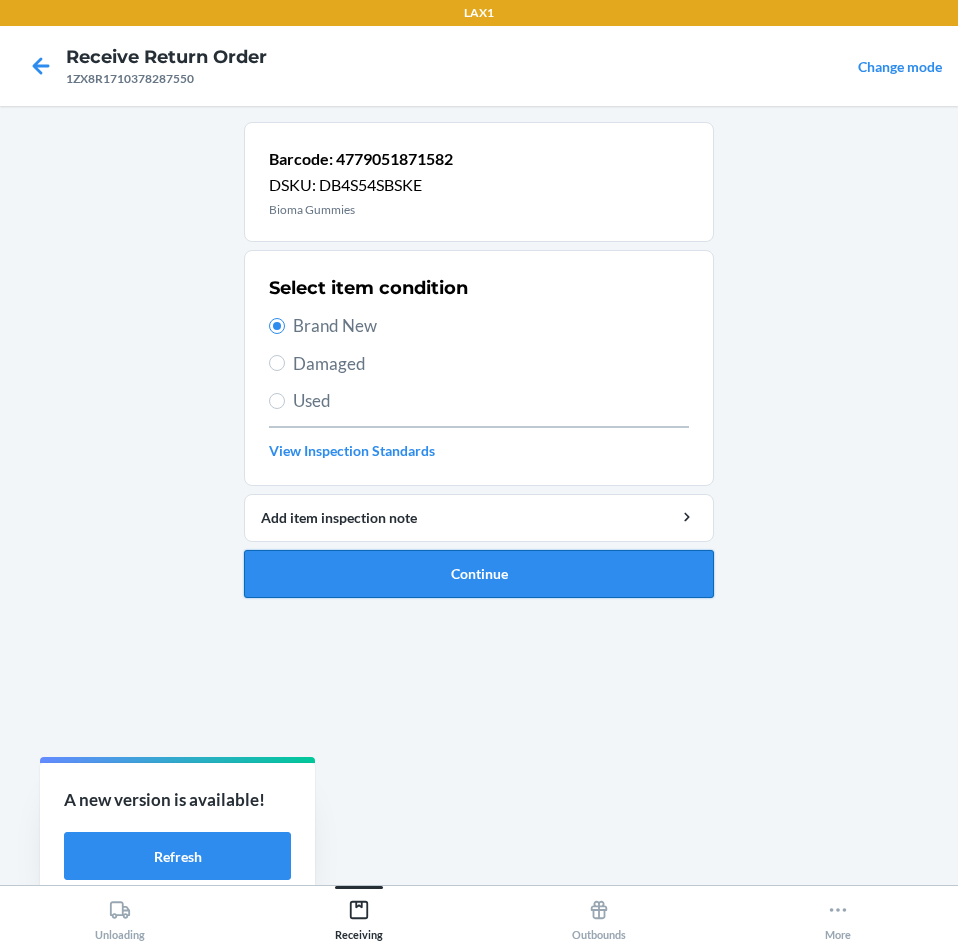 click on "Continue" at bounding box center [479, 574] 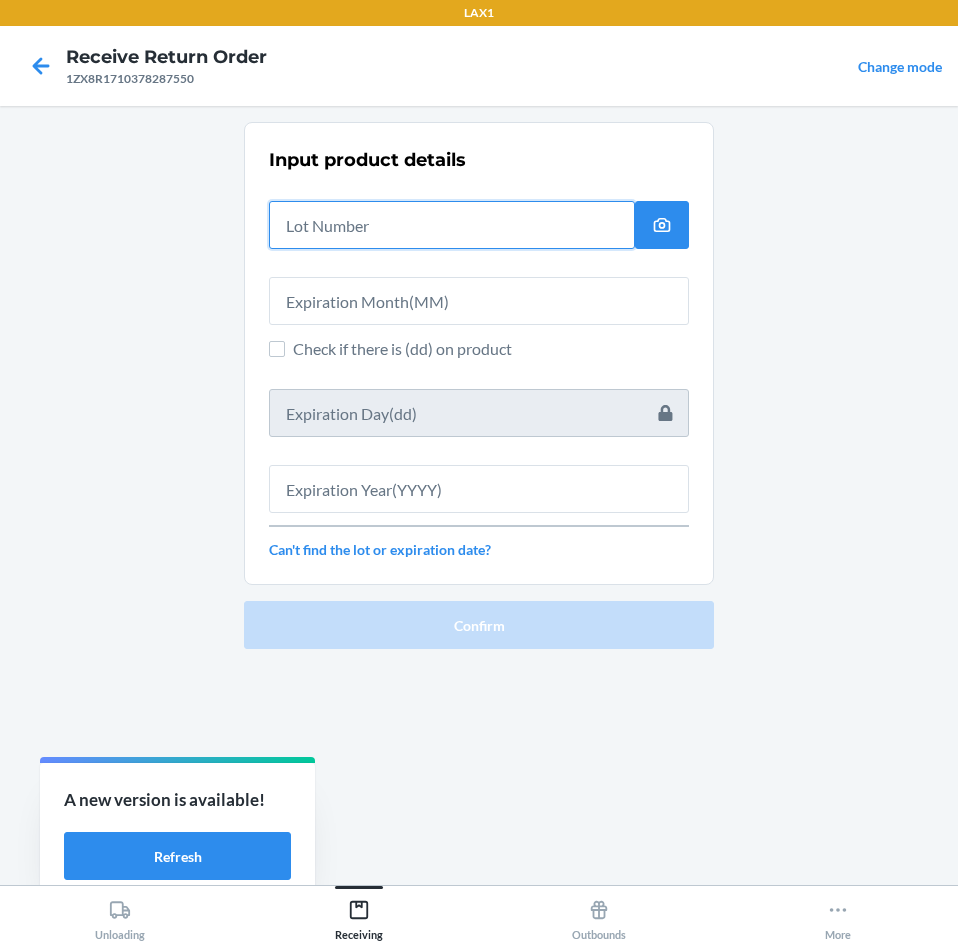 click at bounding box center (452, 225) 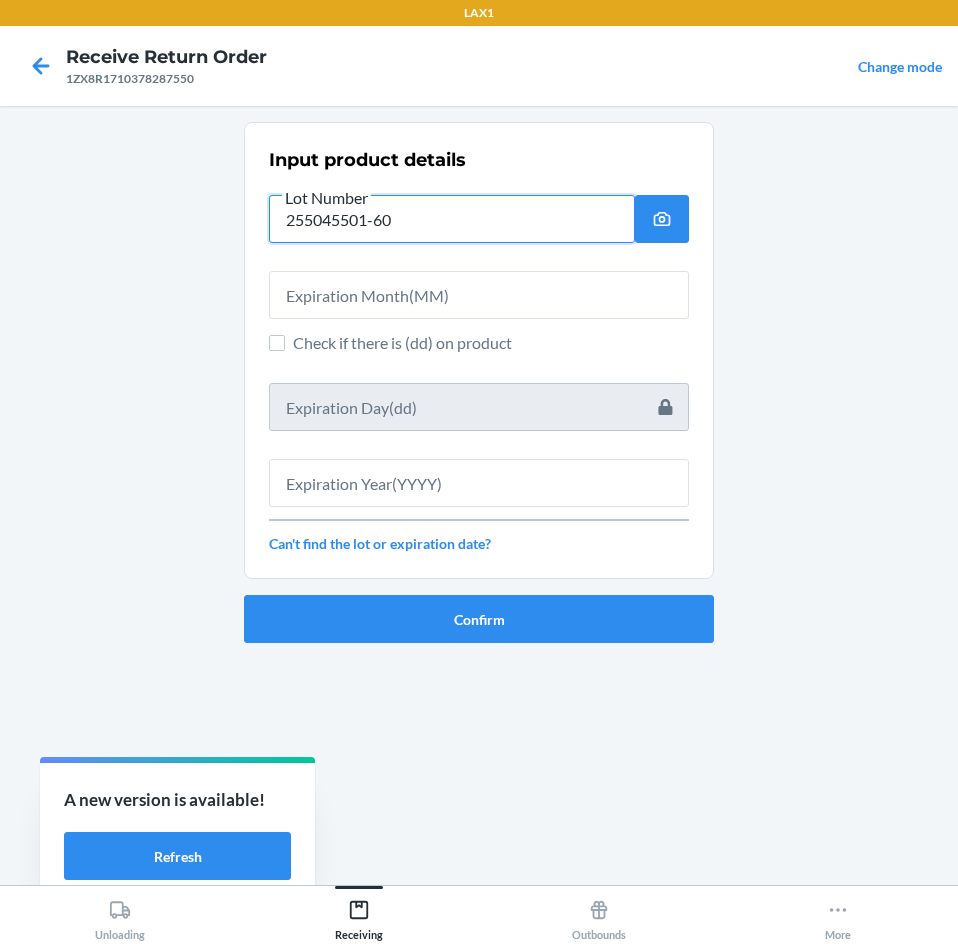 type on "255045501-60" 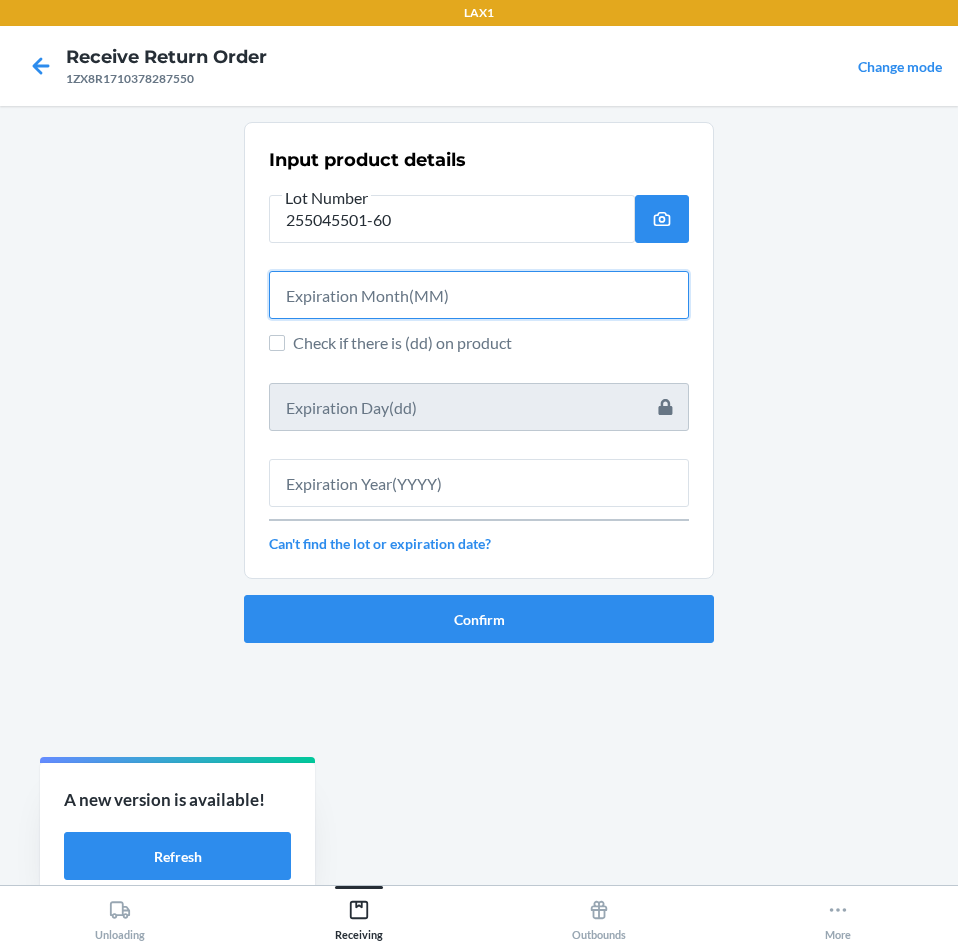 click at bounding box center [479, 295] 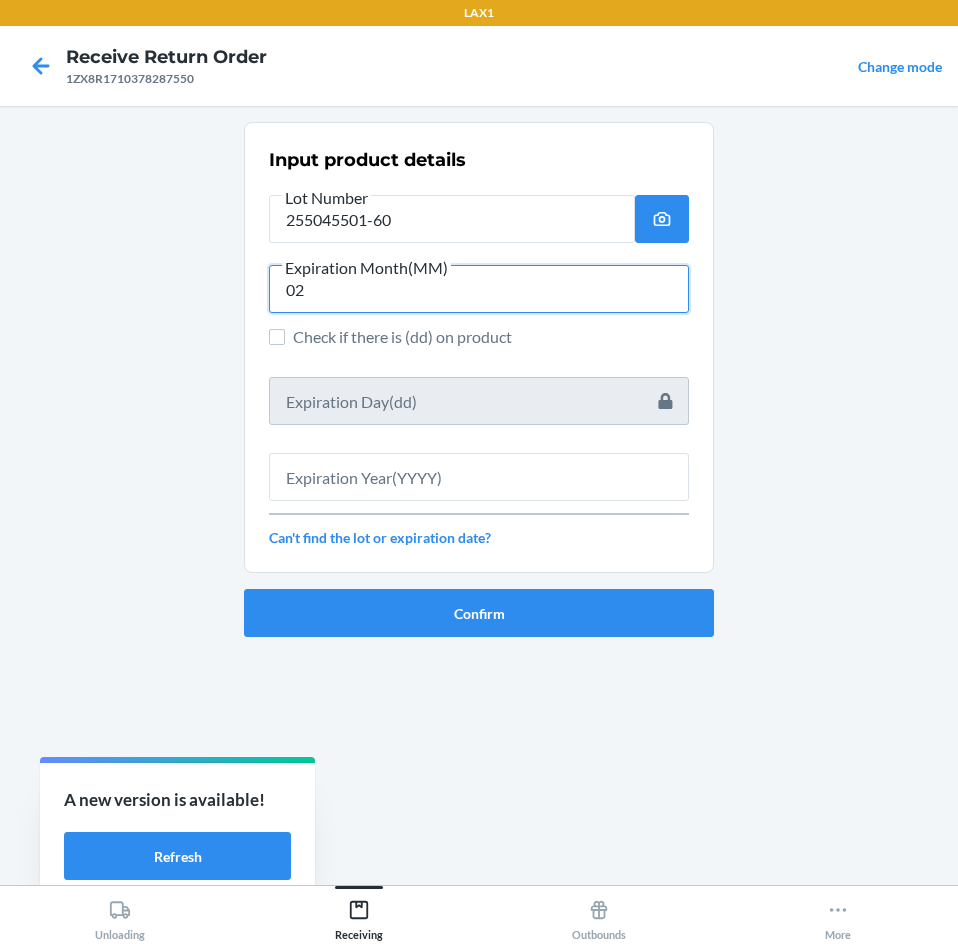 type on "02" 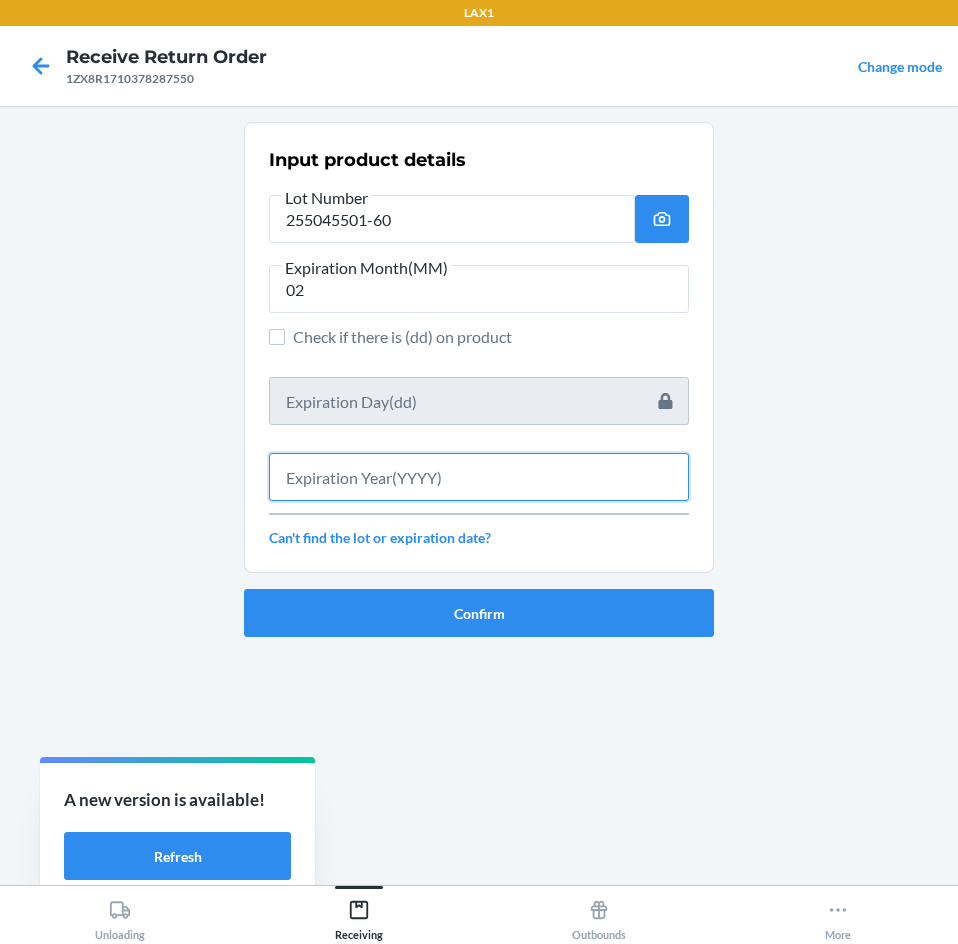 click at bounding box center [479, 477] 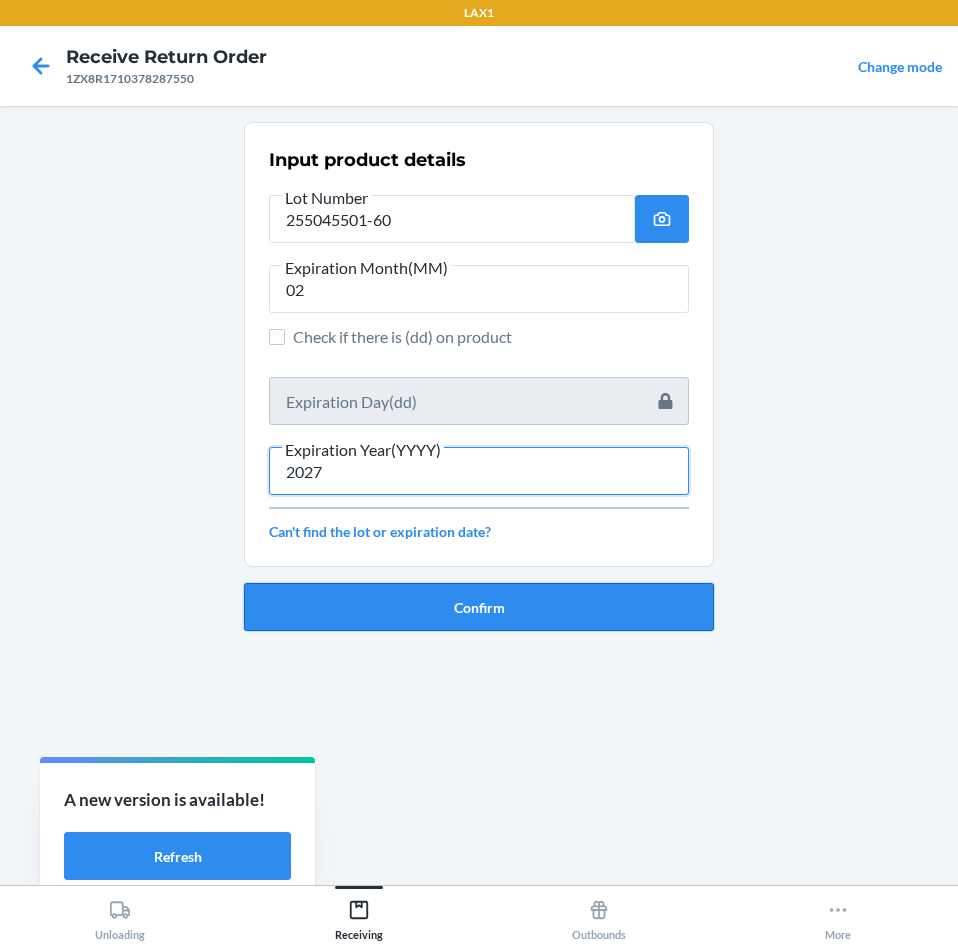type on "2027" 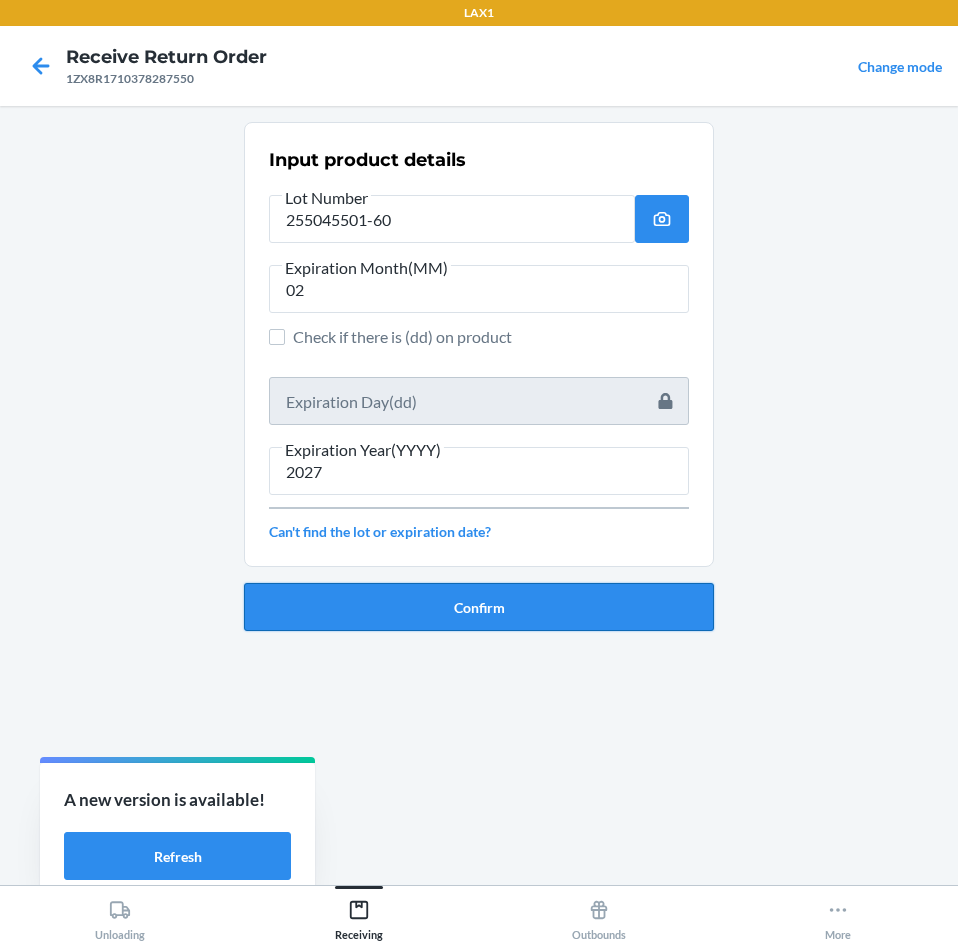 click on "Confirm" at bounding box center [479, 607] 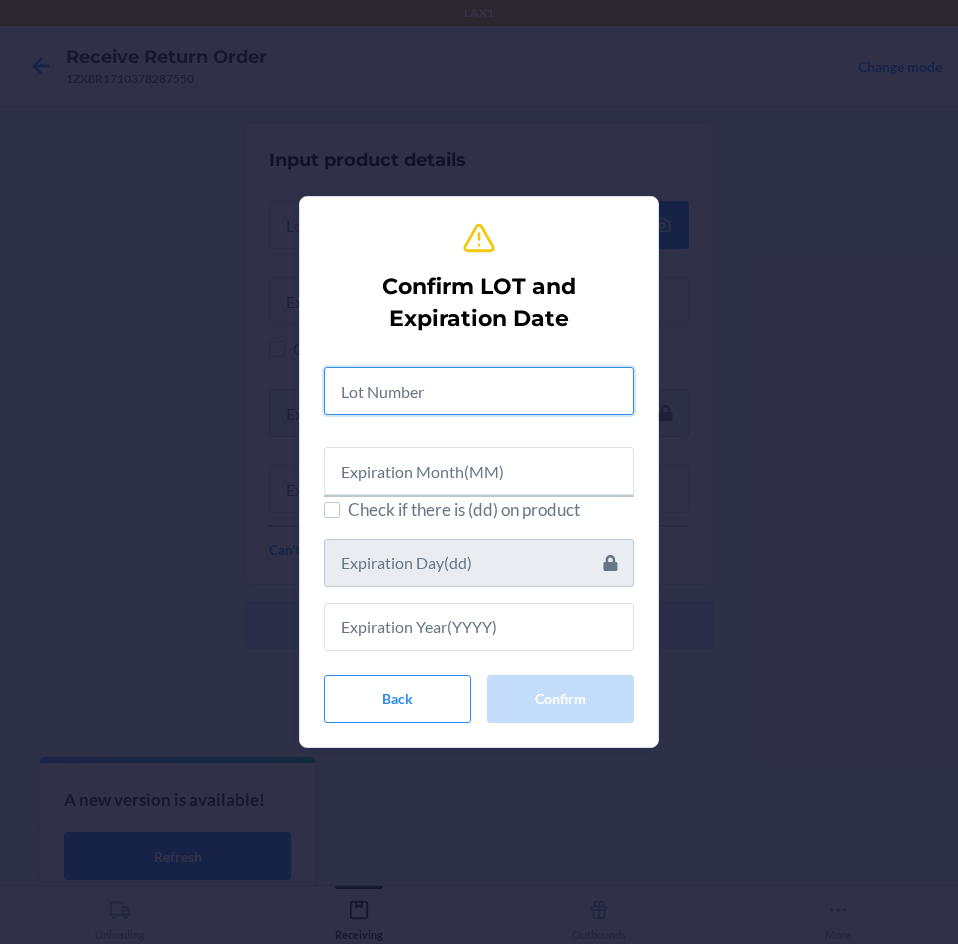 click at bounding box center (479, 391) 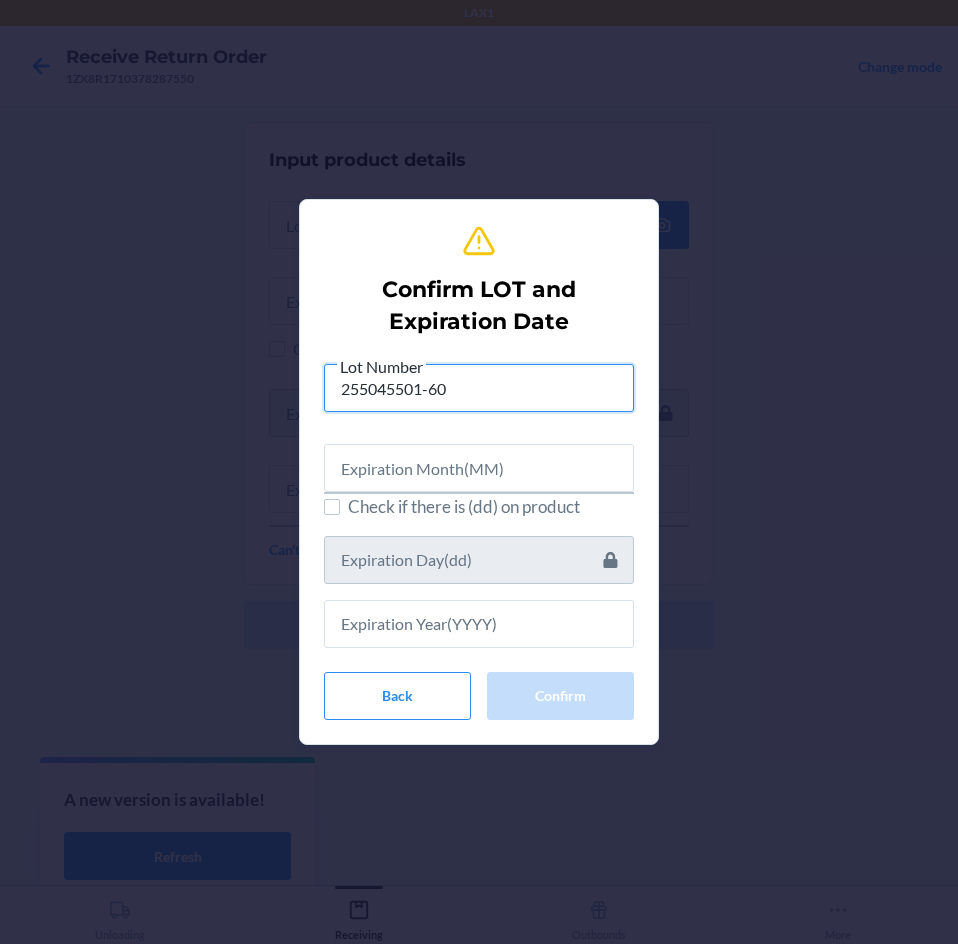 type on "255045501-60" 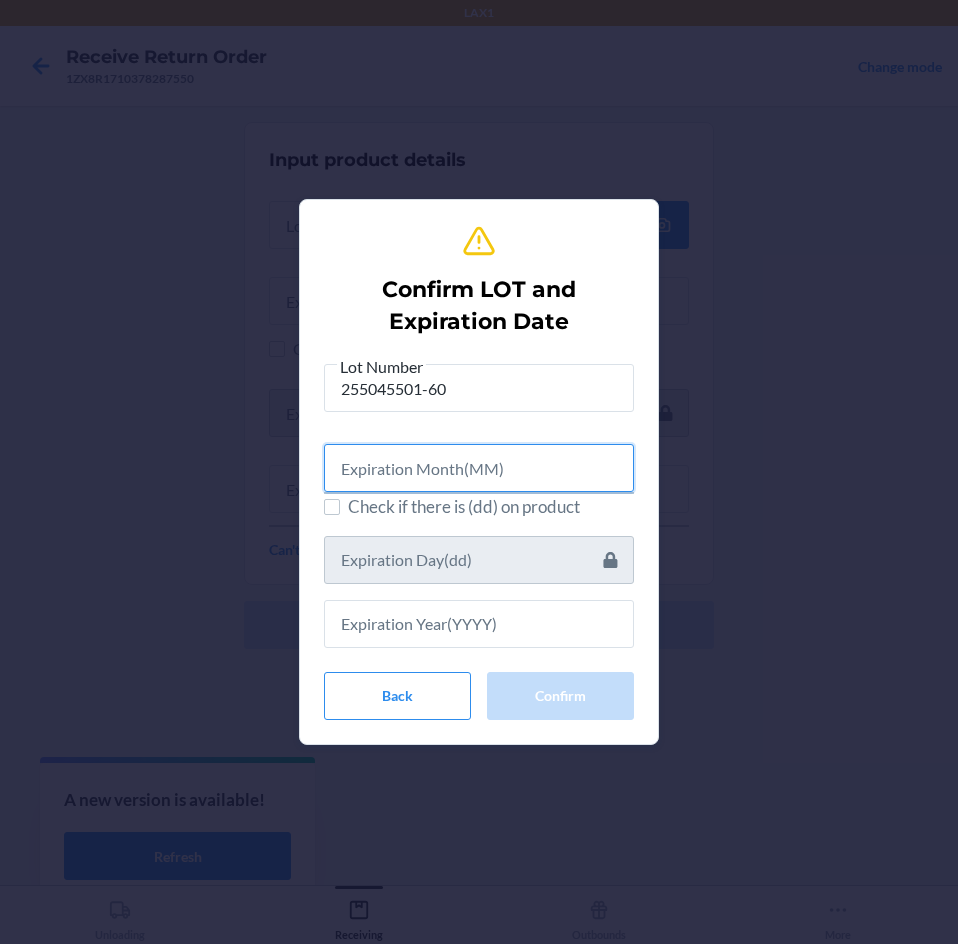 click at bounding box center (479, 468) 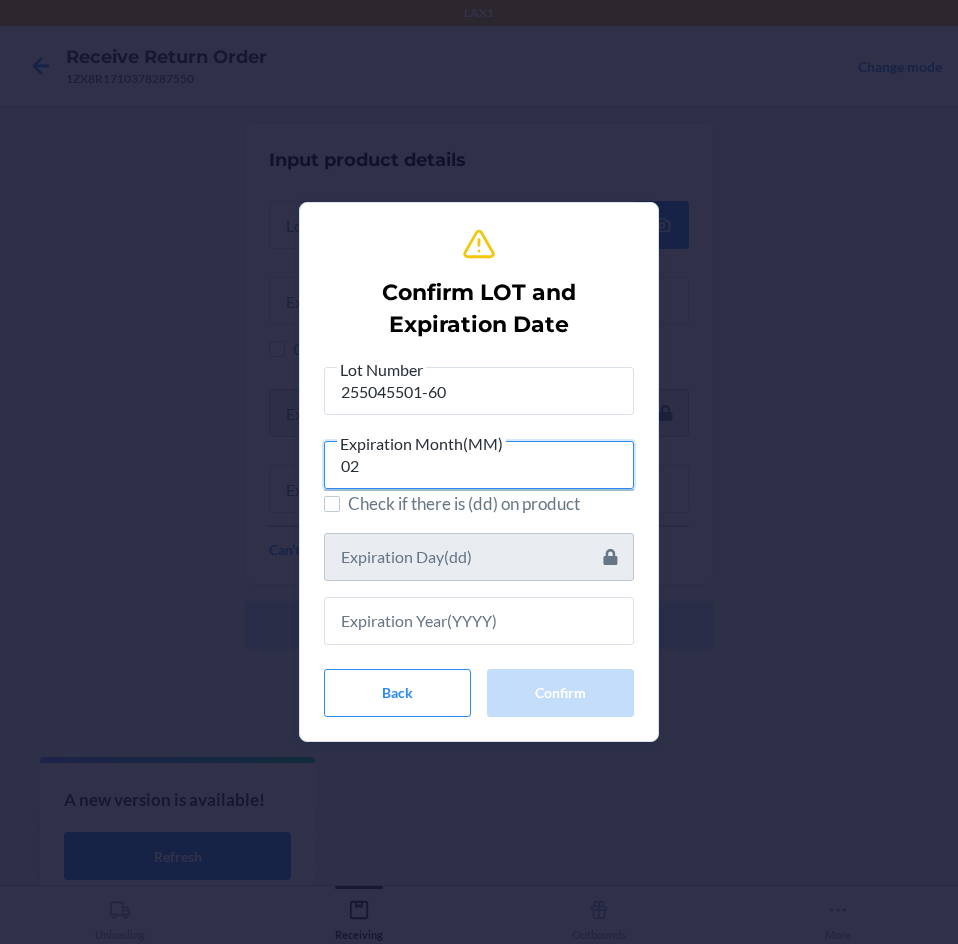 type on "02" 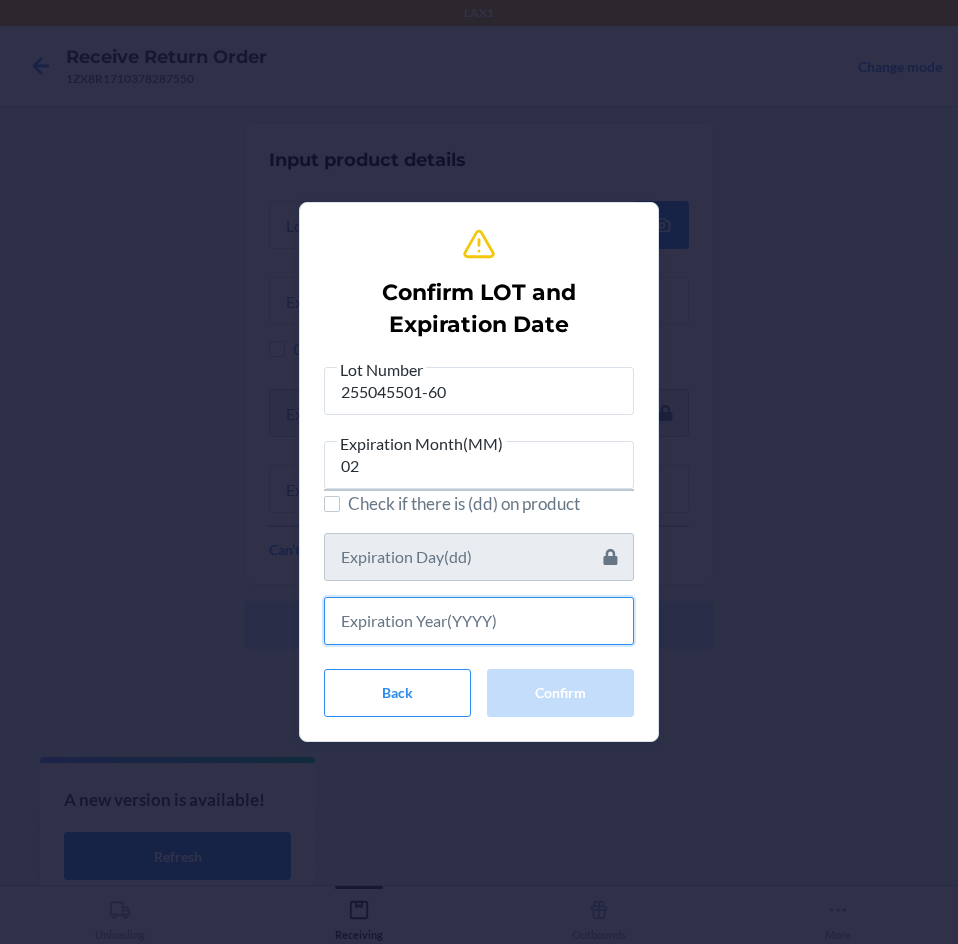 click at bounding box center [479, 621] 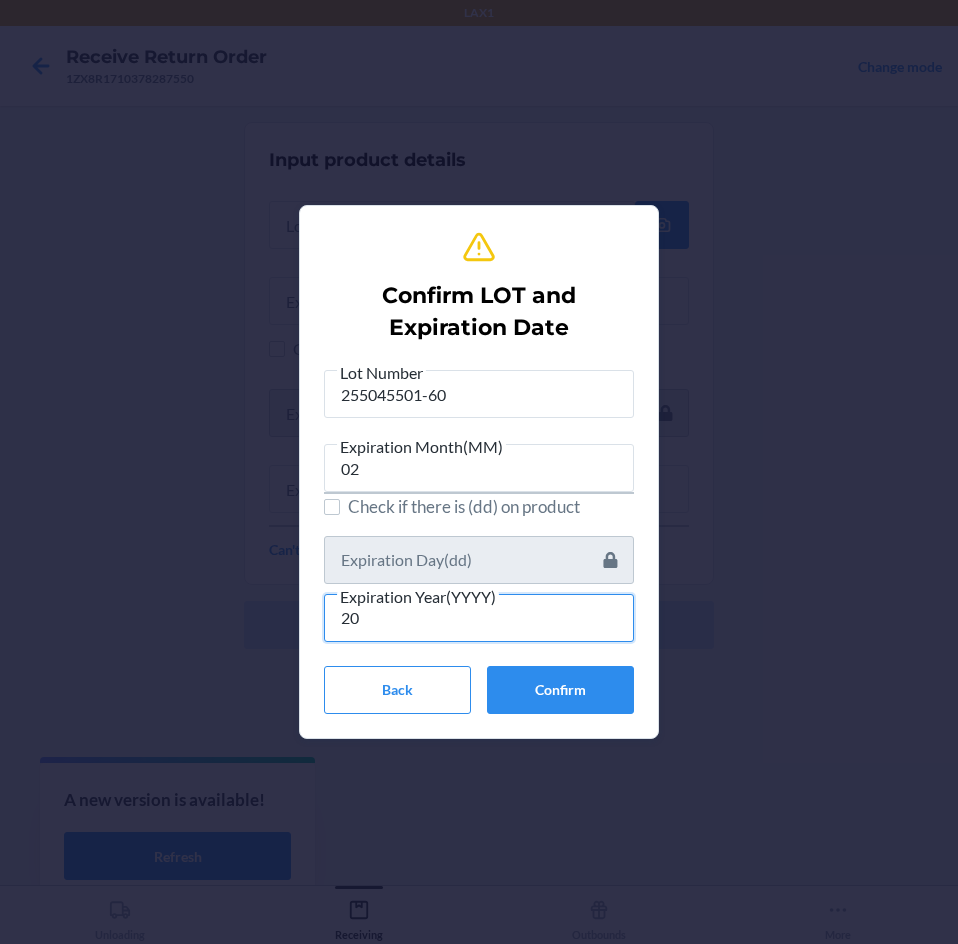 type on "2" 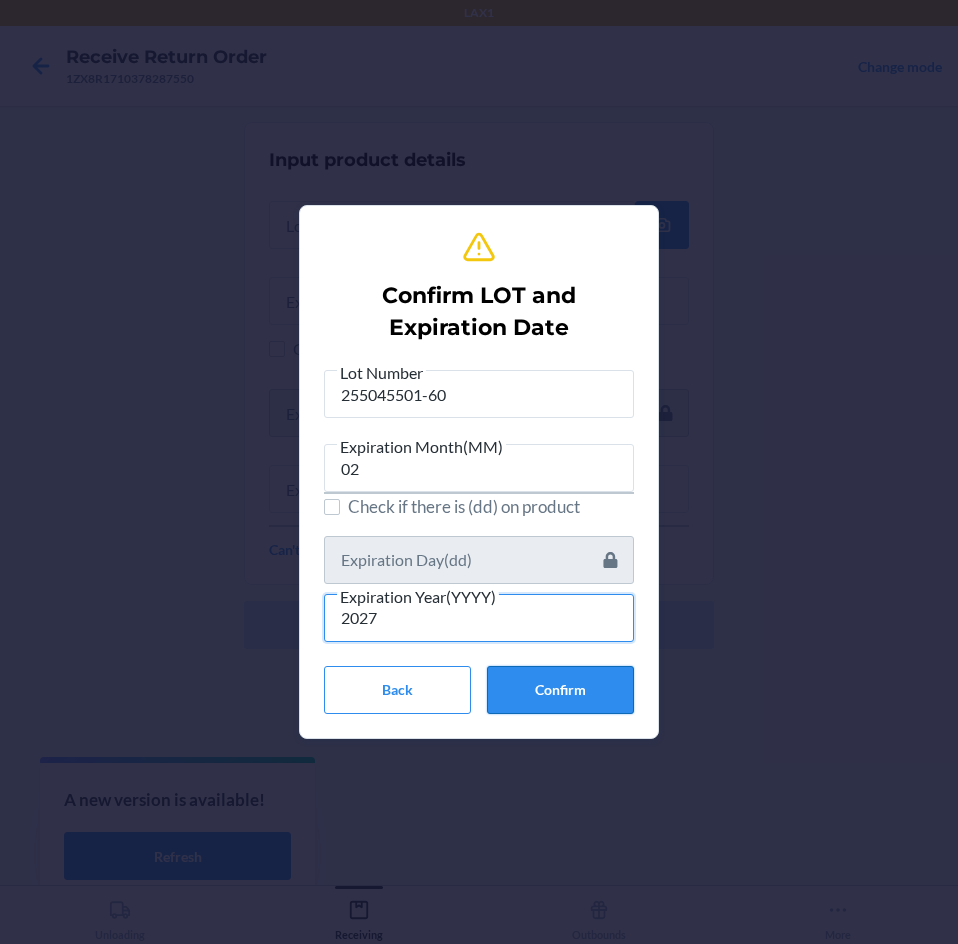 type on "2027" 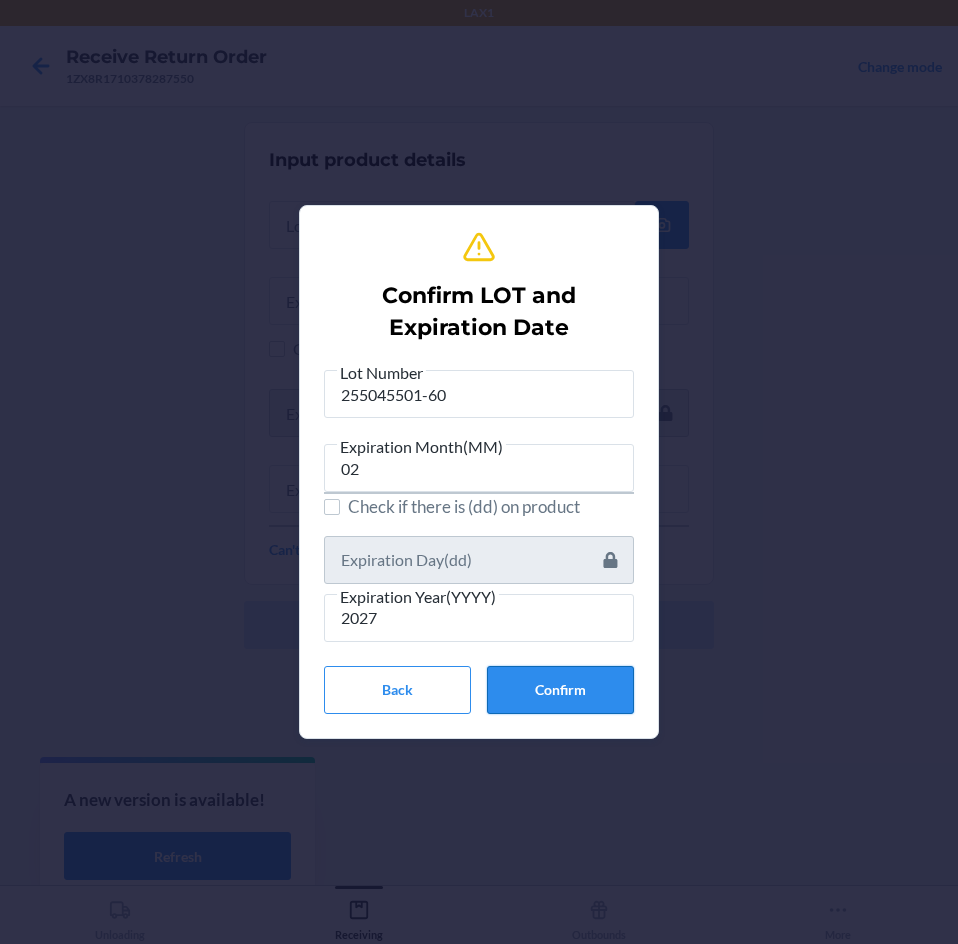 click on "Confirm" at bounding box center [560, 690] 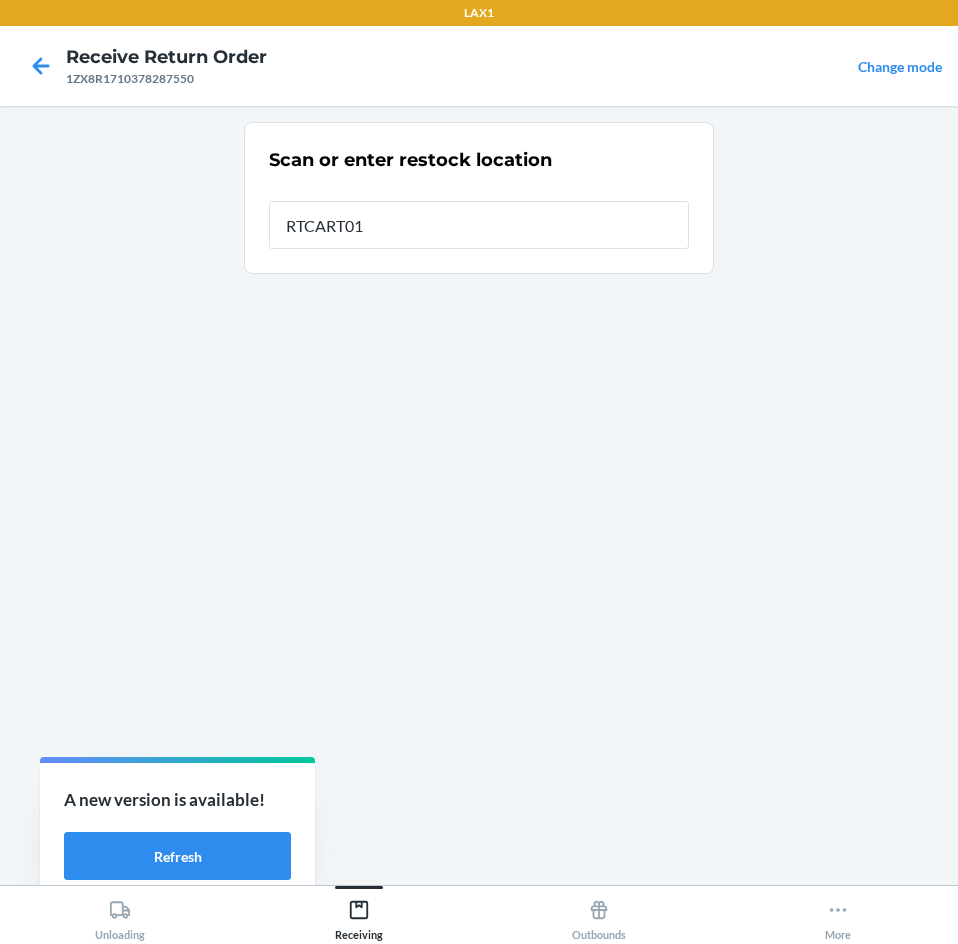 type on "RTCART016" 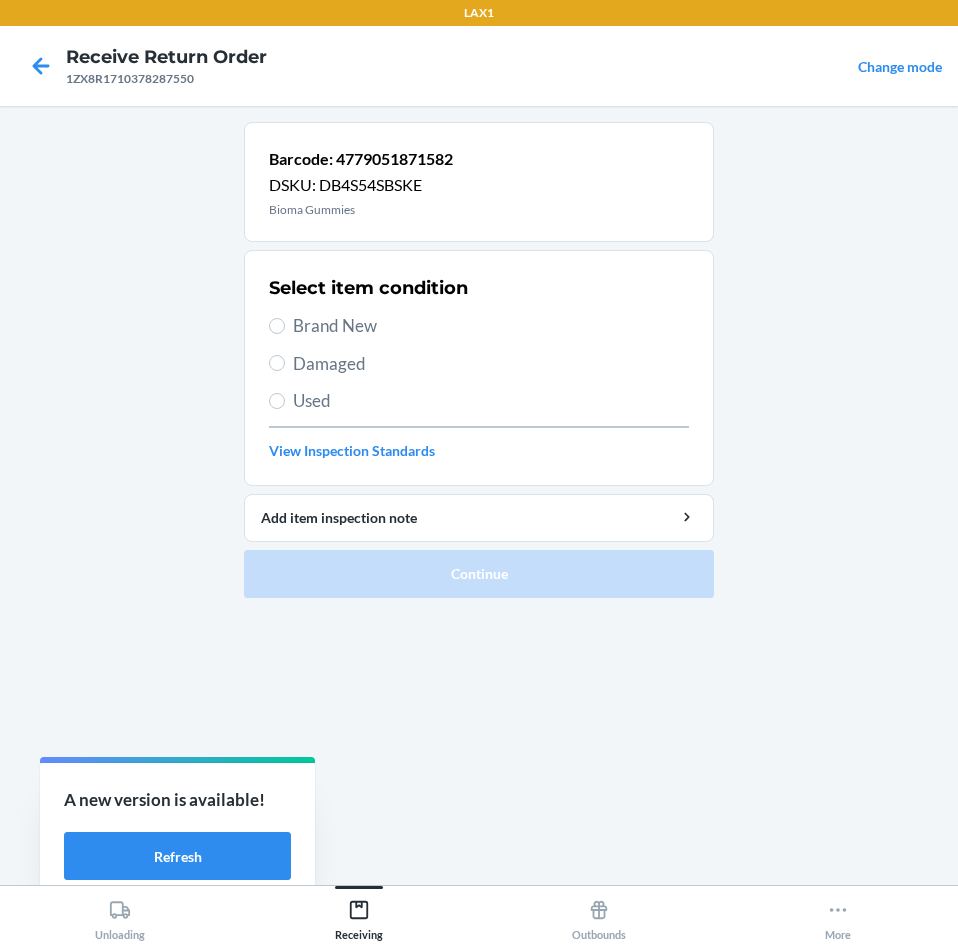 click on "Brand New" at bounding box center (479, 326) 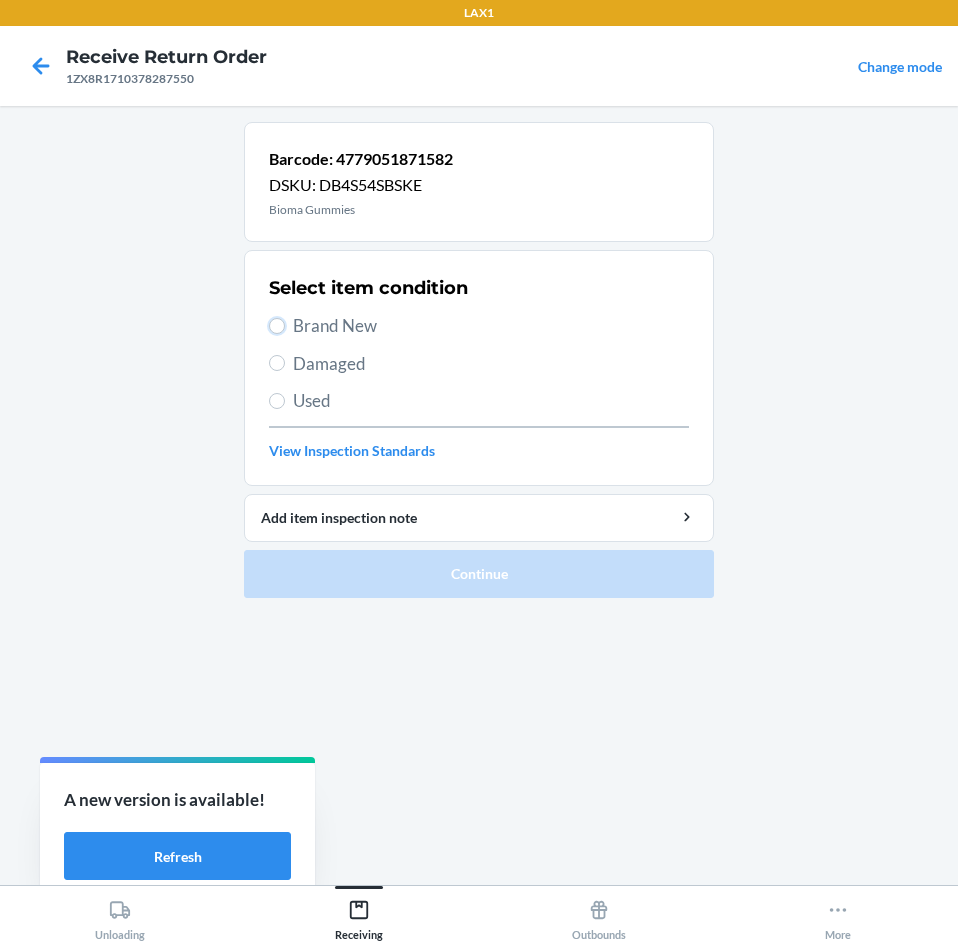 click on "Brand New" at bounding box center (277, 326) 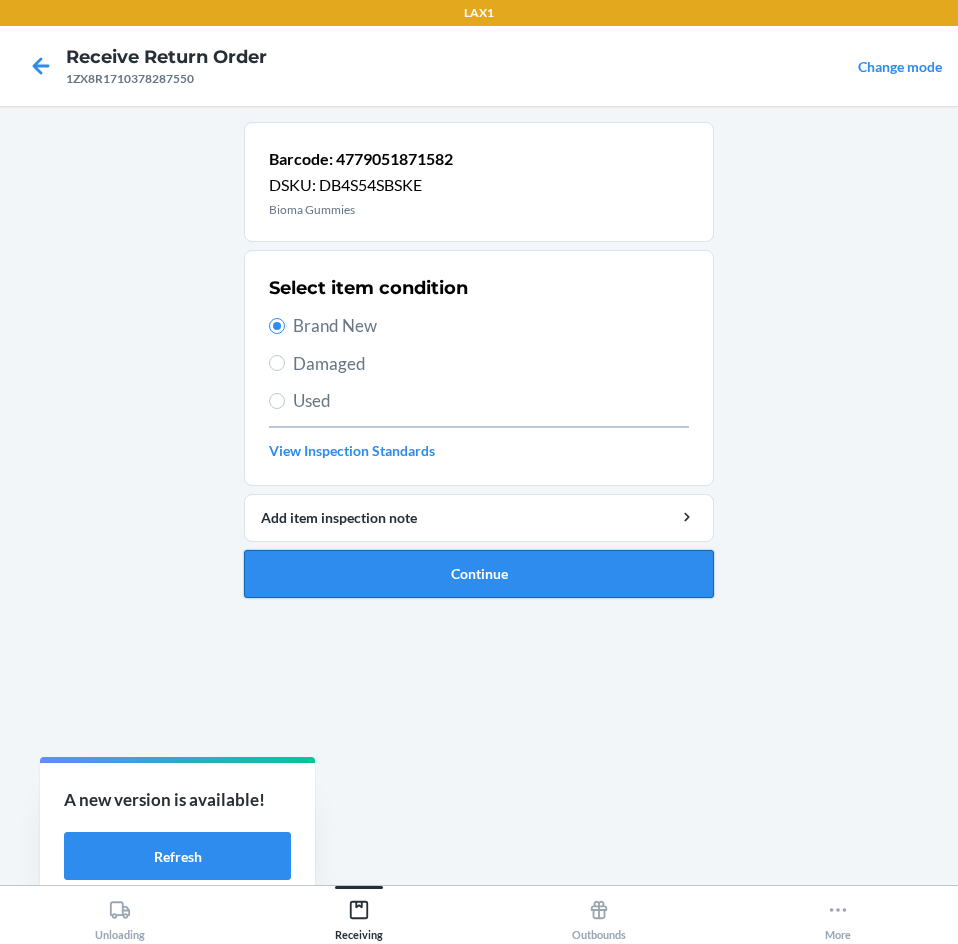 click on "Continue" at bounding box center (479, 574) 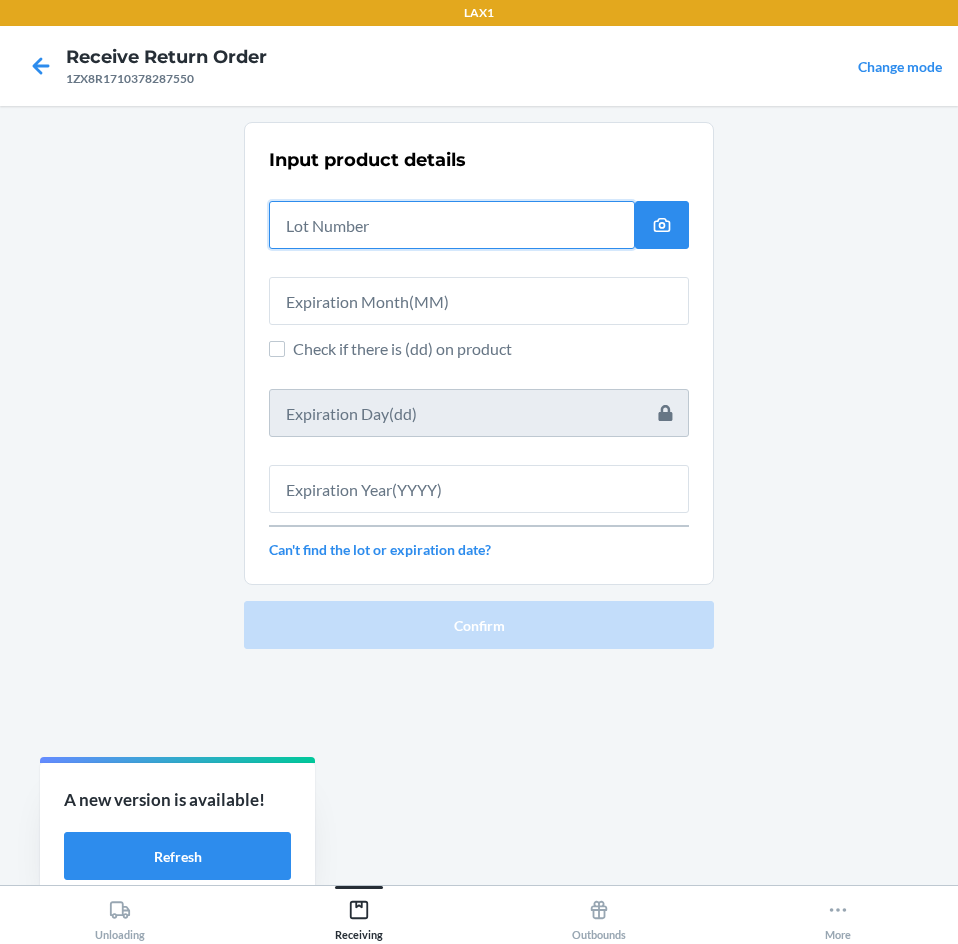 click at bounding box center [452, 225] 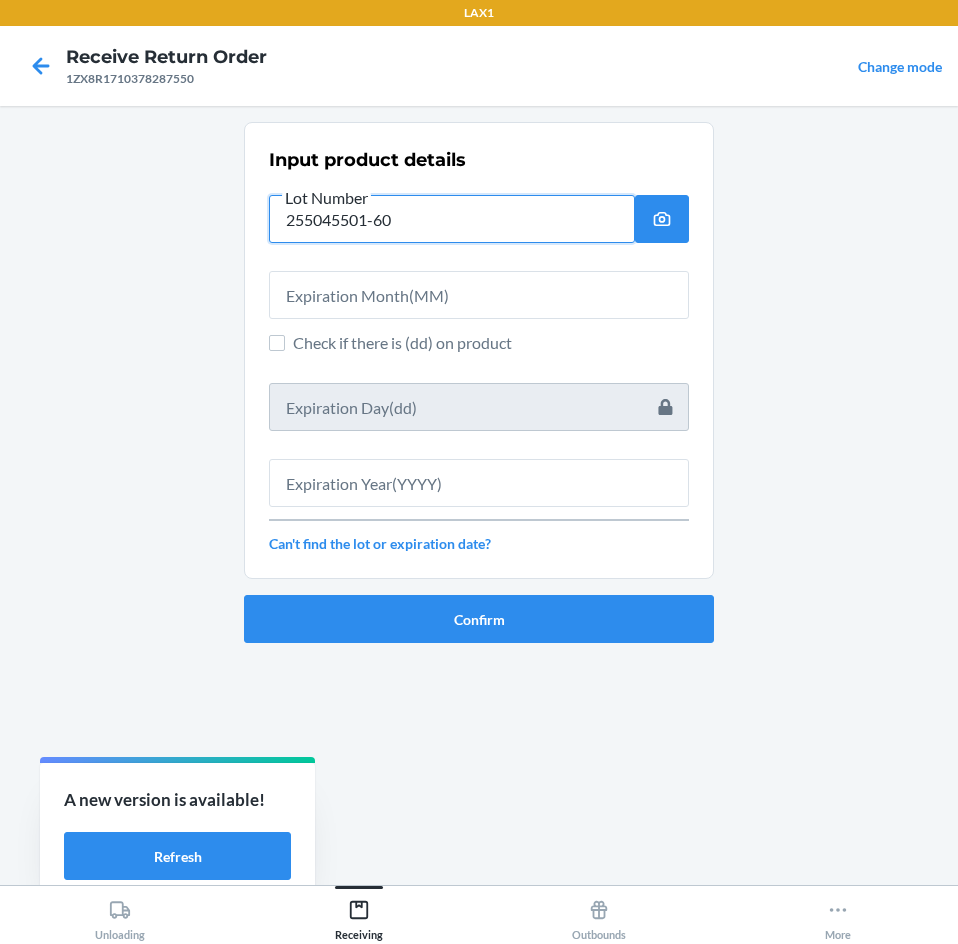 type on "255045501-60" 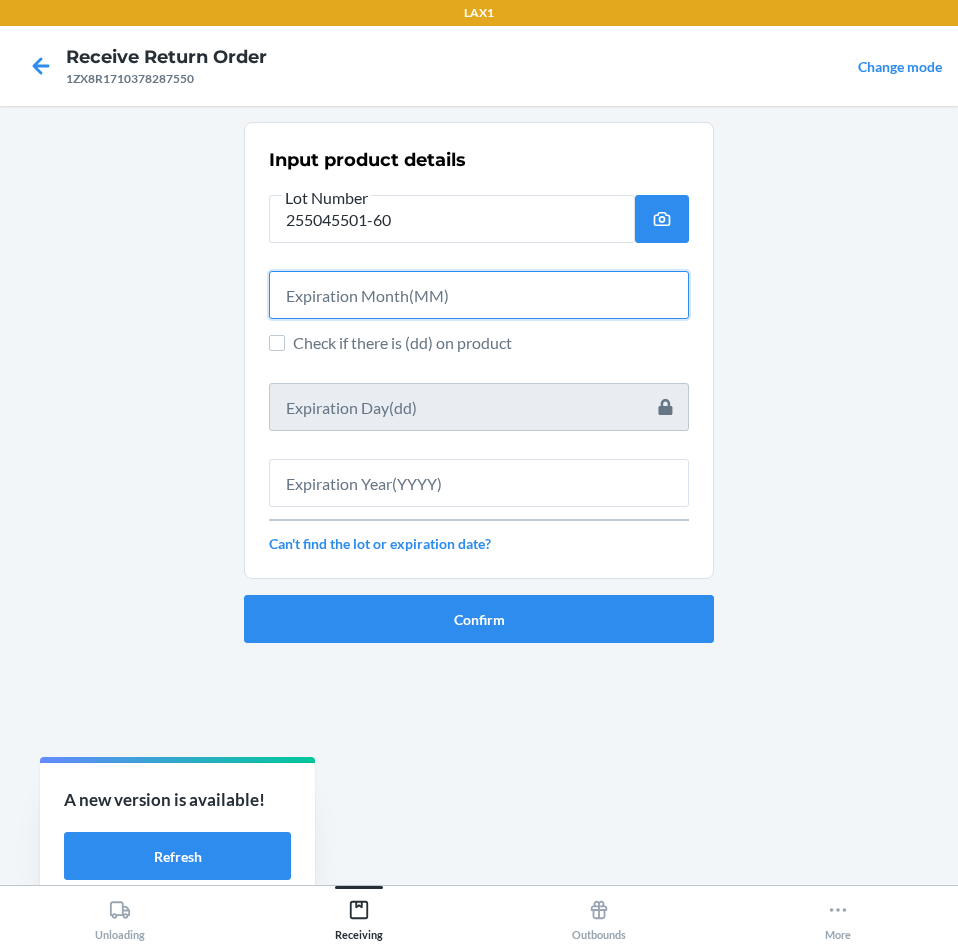 click at bounding box center (479, 295) 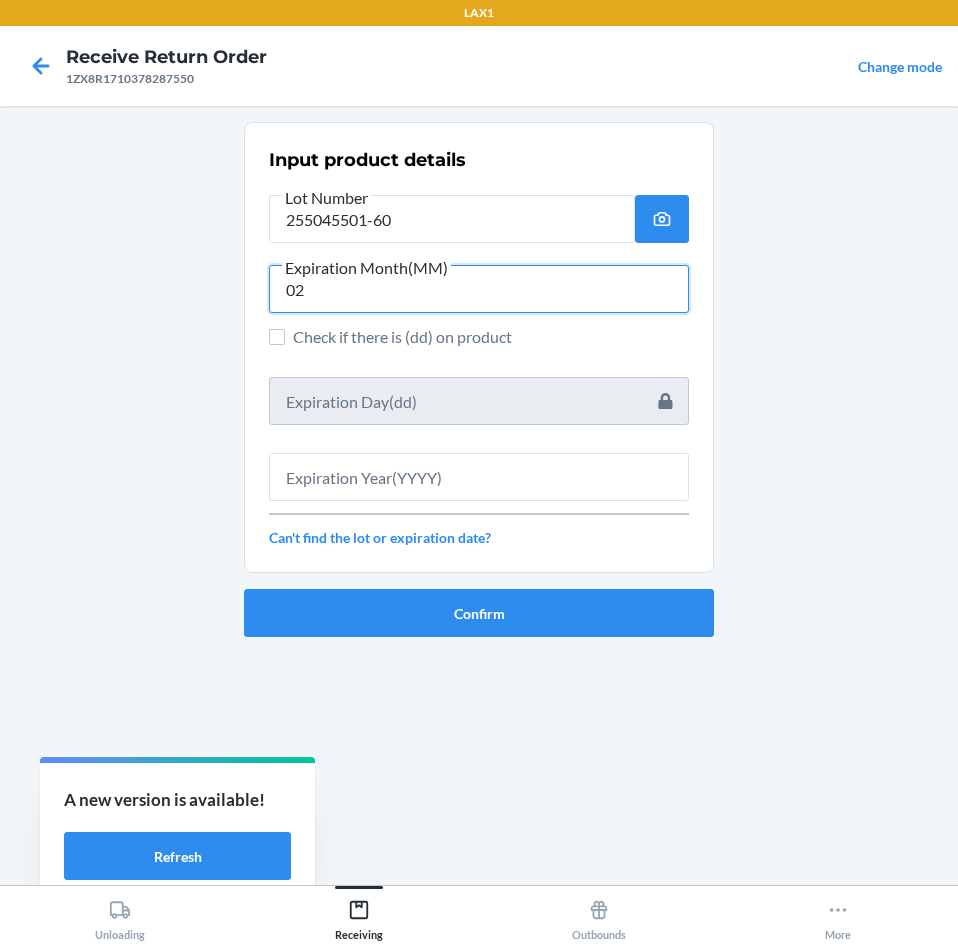 type on "02" 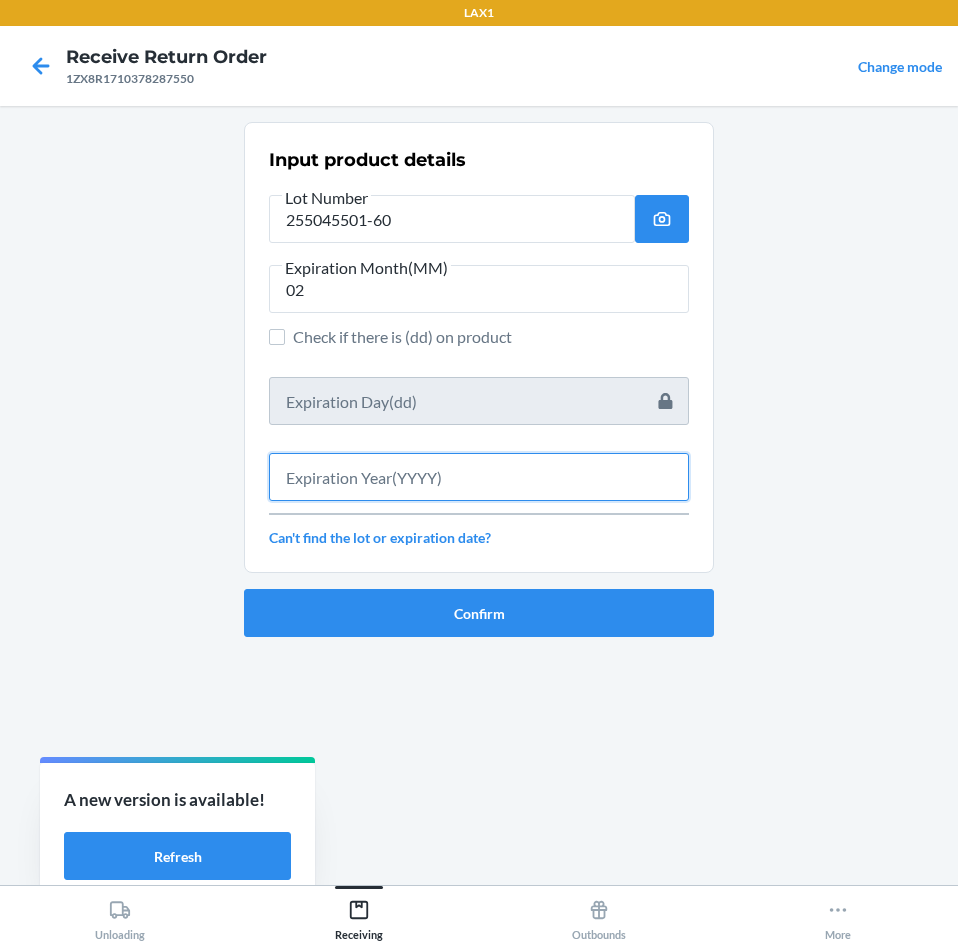 click at bounding box center (479, 477) 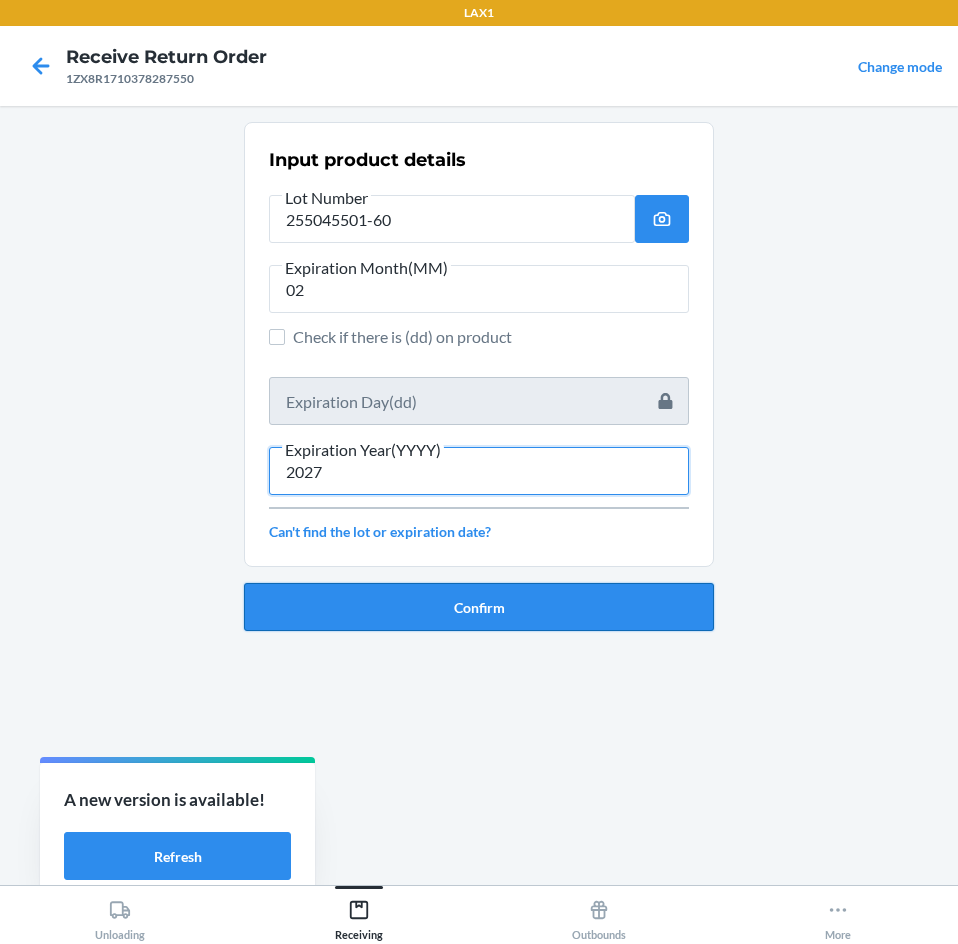 type on "2027" 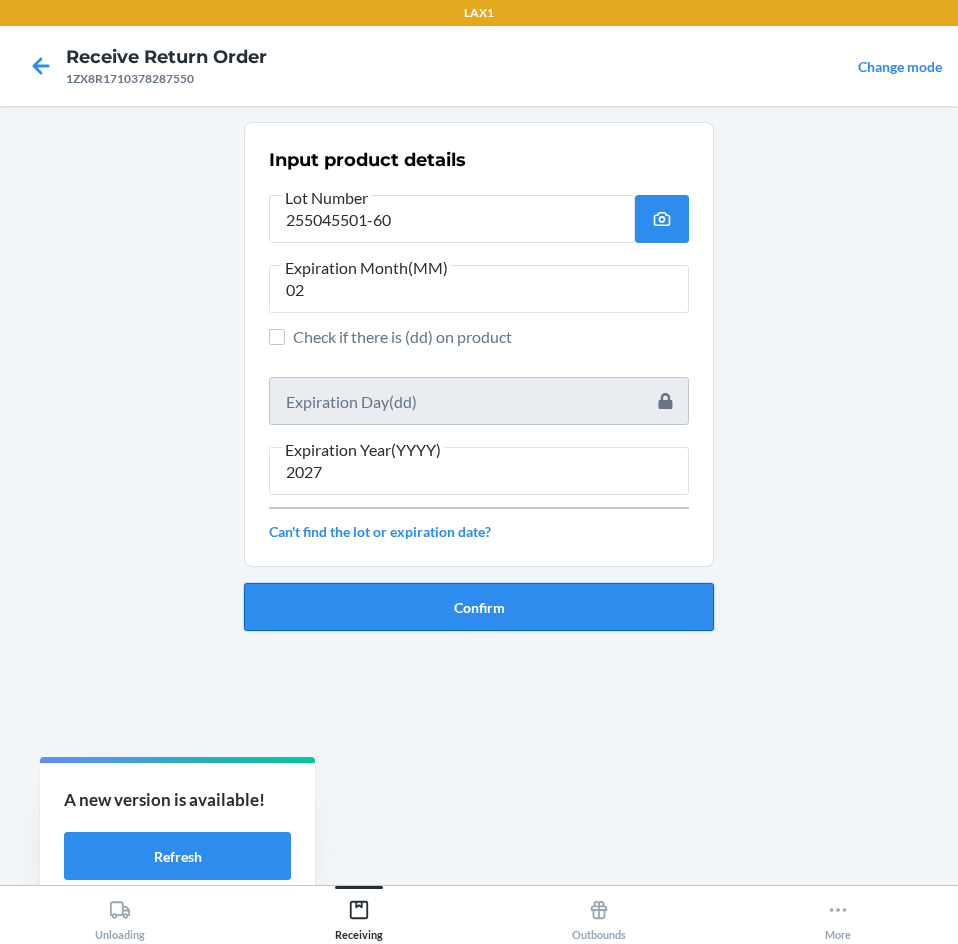 click on "Confirm" at bounding box center (479, 607) 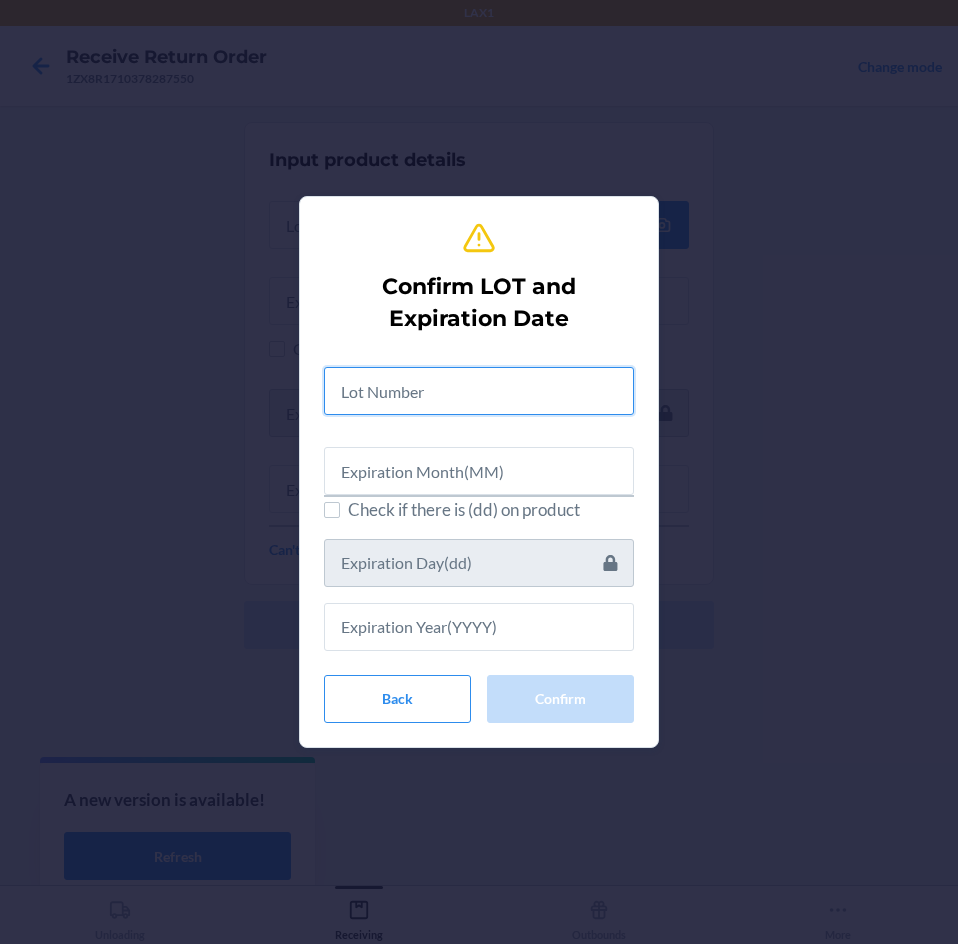 click at bounding box center (479, 391) 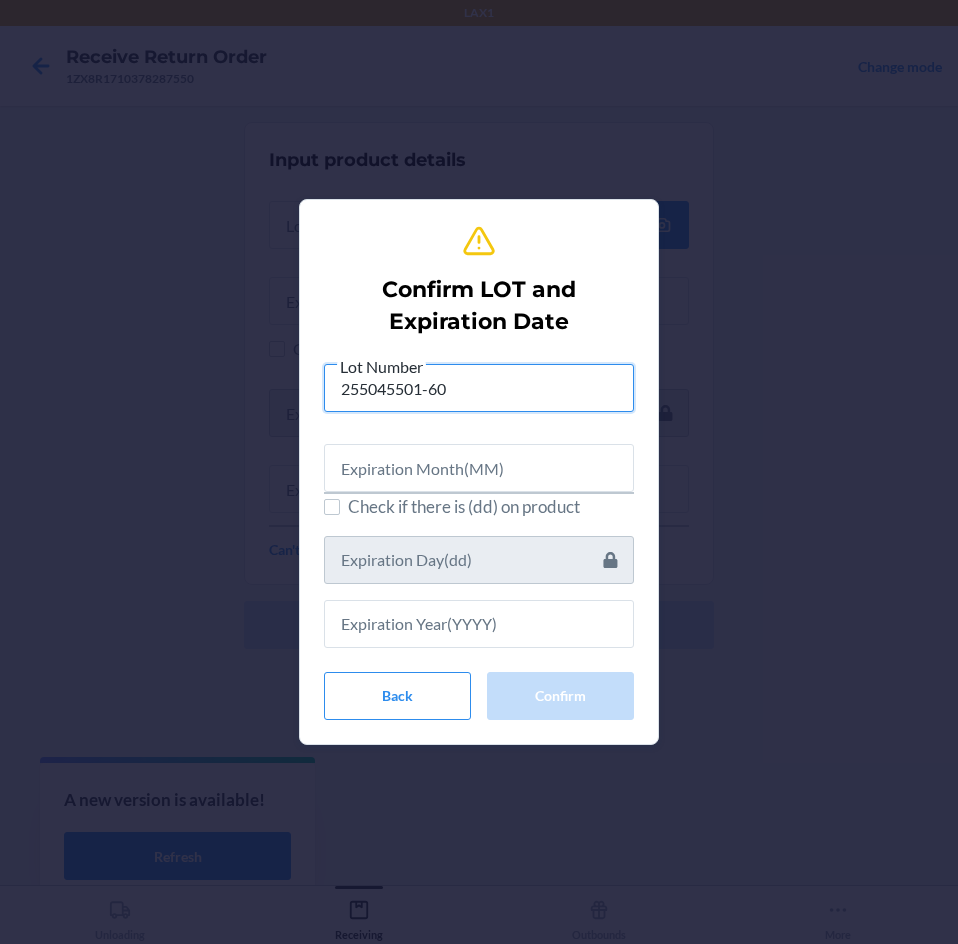 type on "255045501-60" 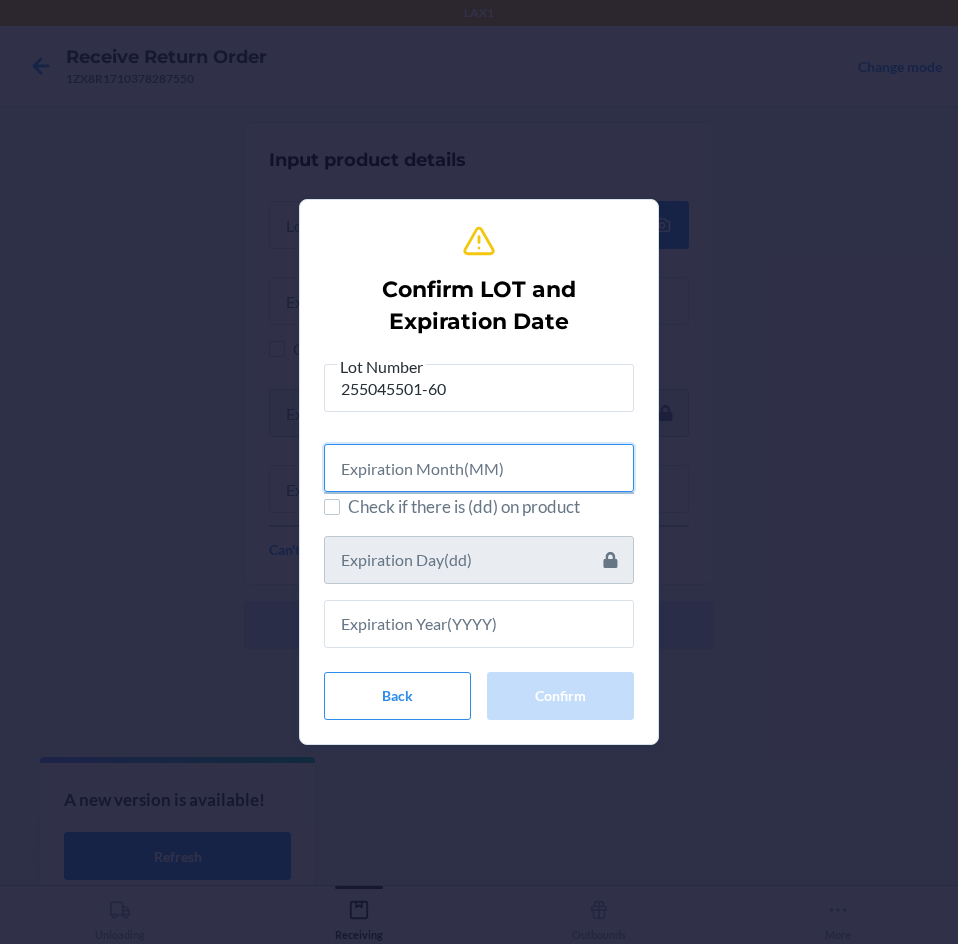 click at bounding box center [479, 468] 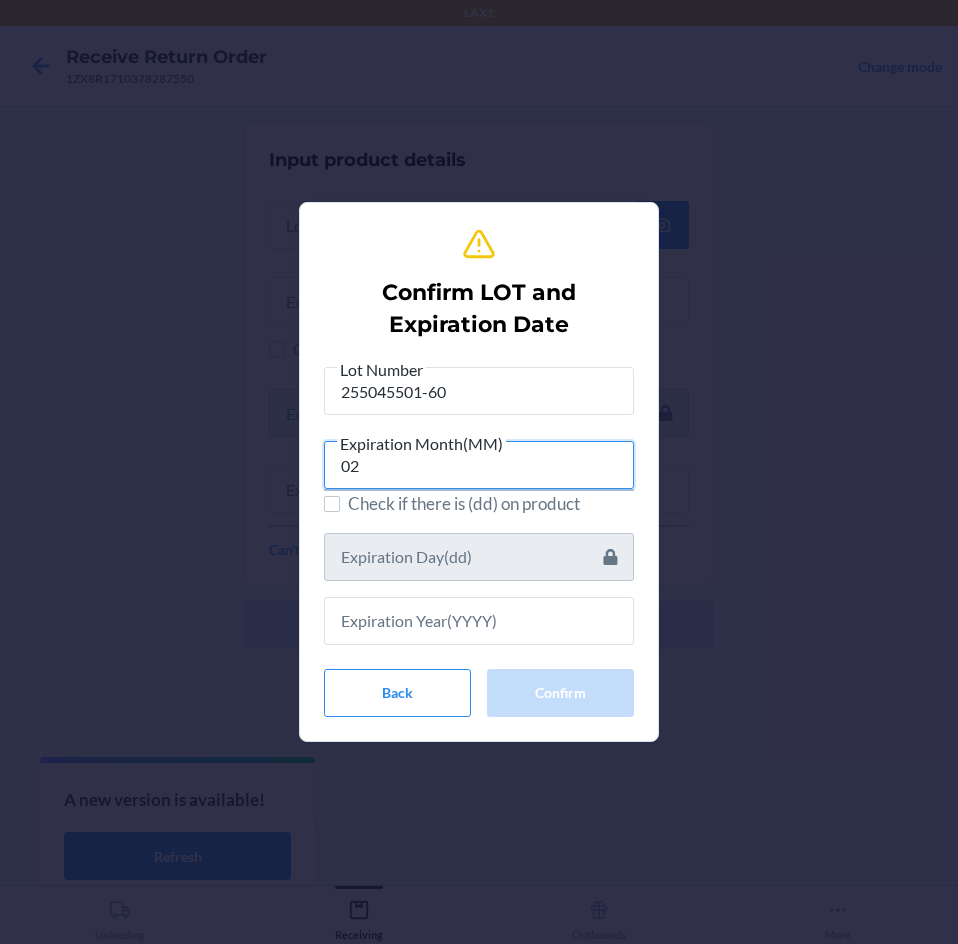 type on "02" 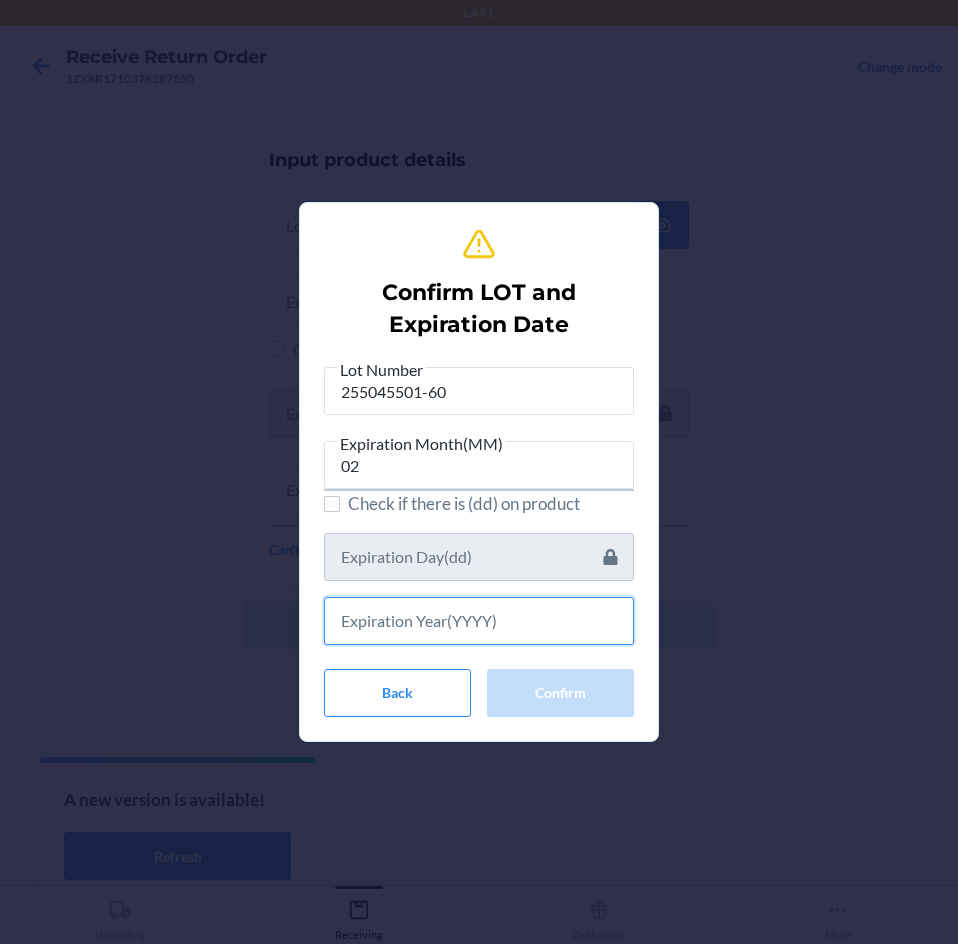click at bounding box center [479, 621] 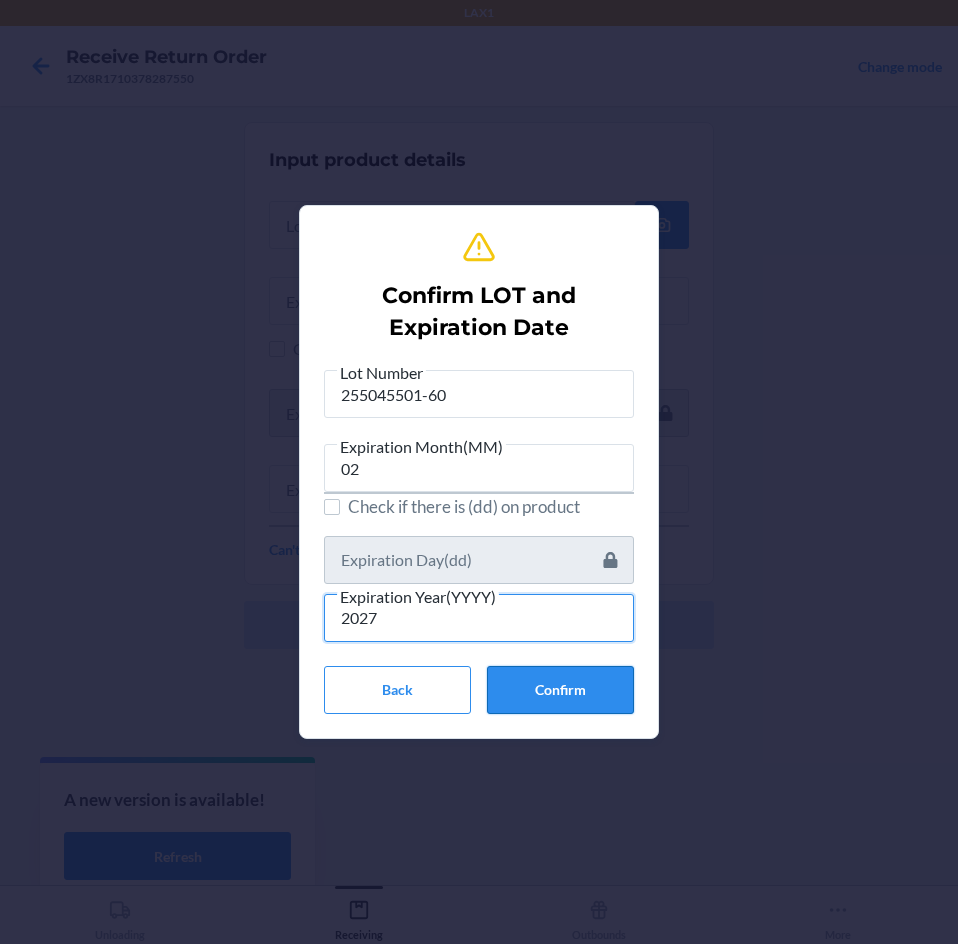 type on "2027" 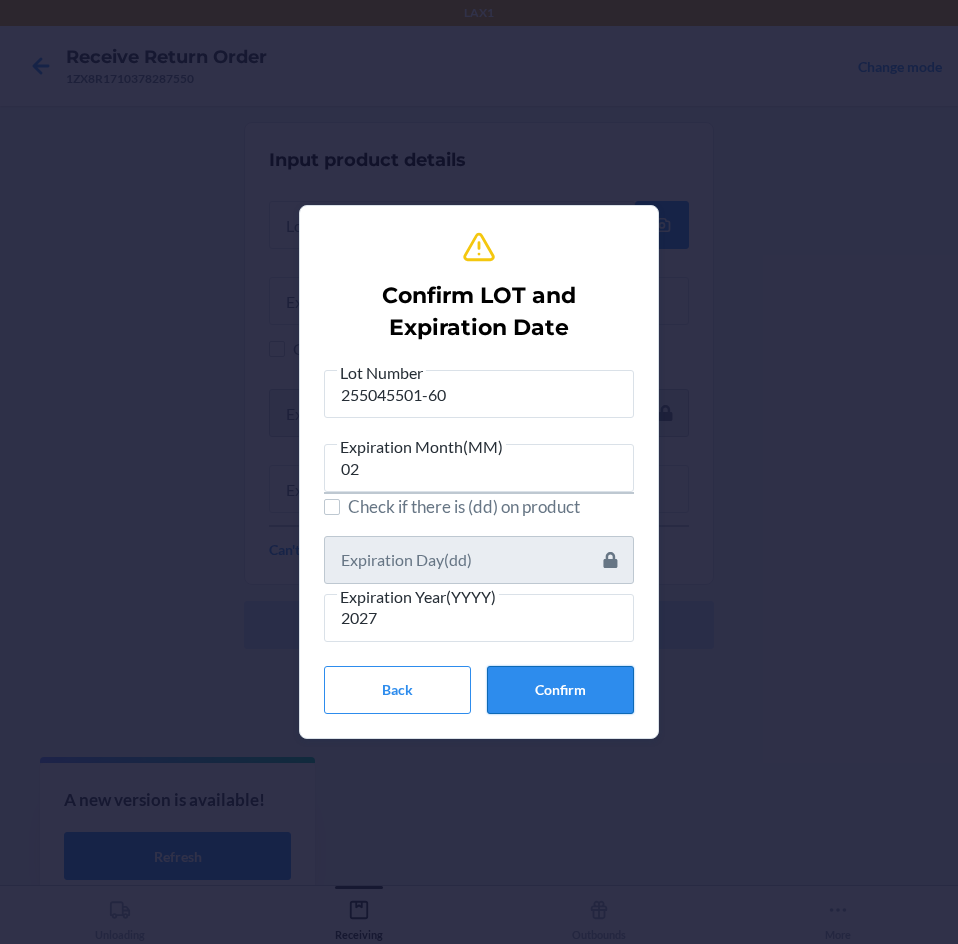 click on "Confirm" at bounding box center (560, 690) 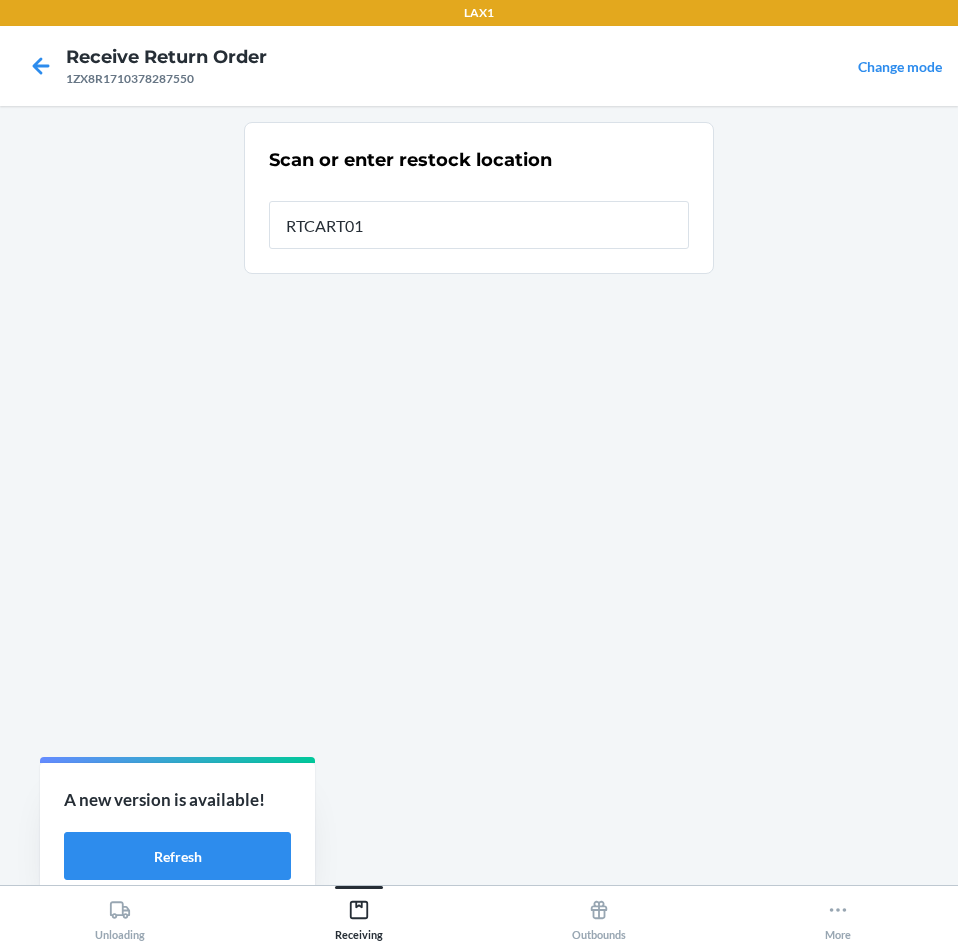 type on "RTCART016" 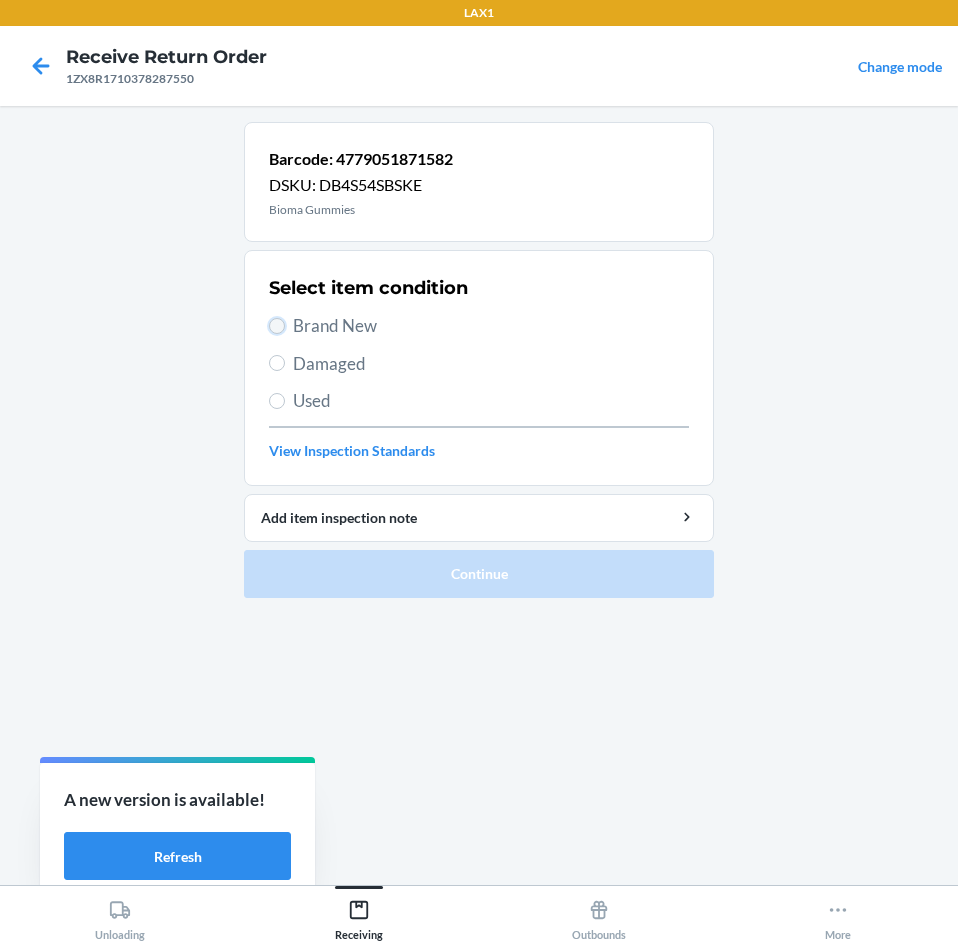 click on "Brand New" at bounding box center [277, 326] 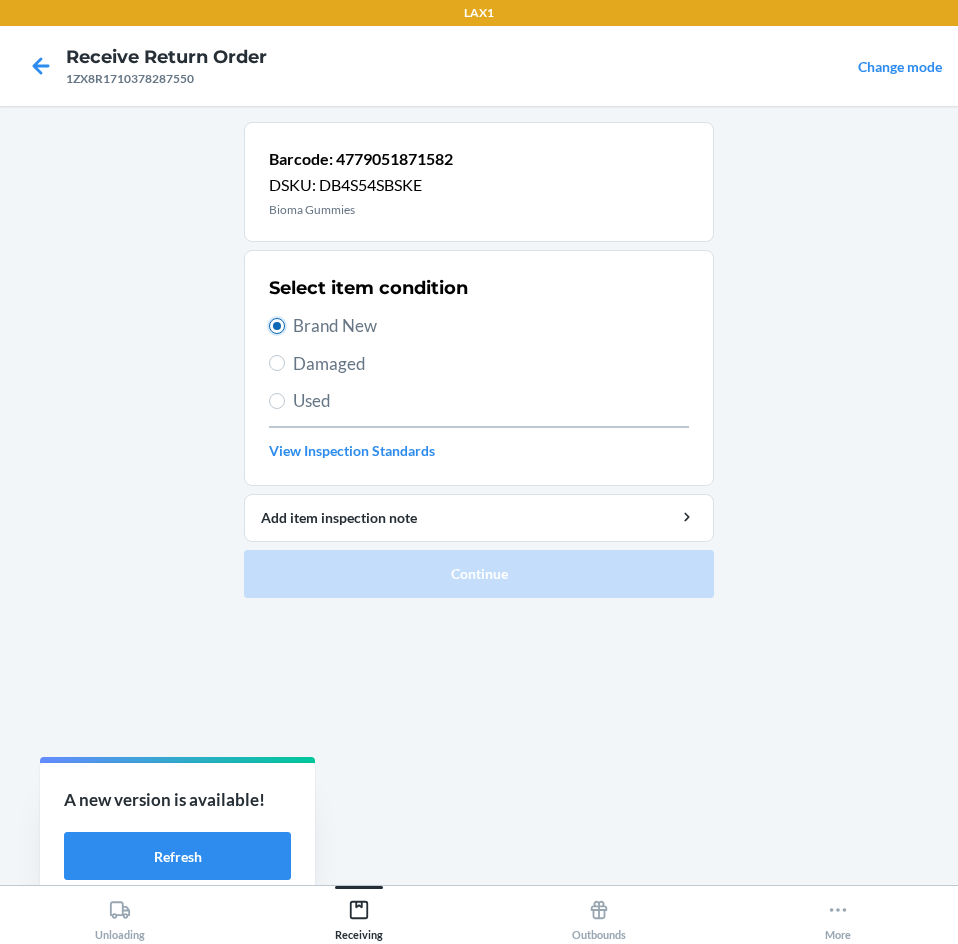 radio on "true" 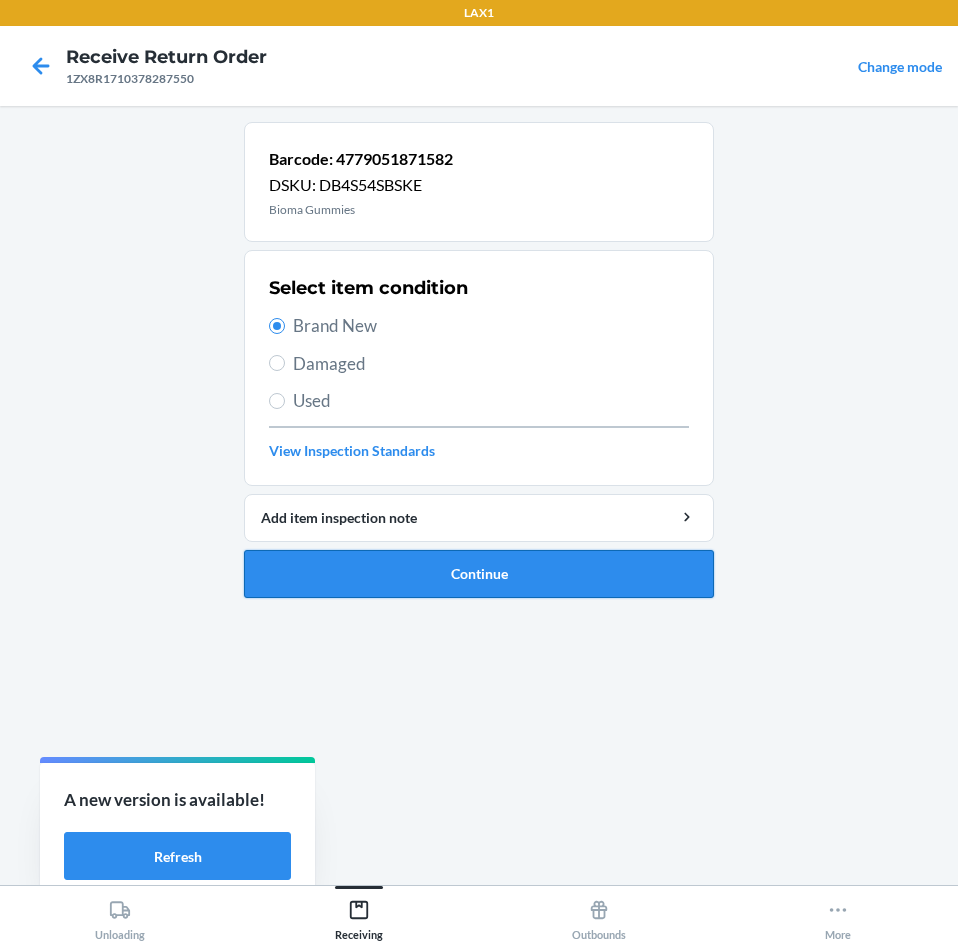 click on "Continue" at bounding box center [479, 574] 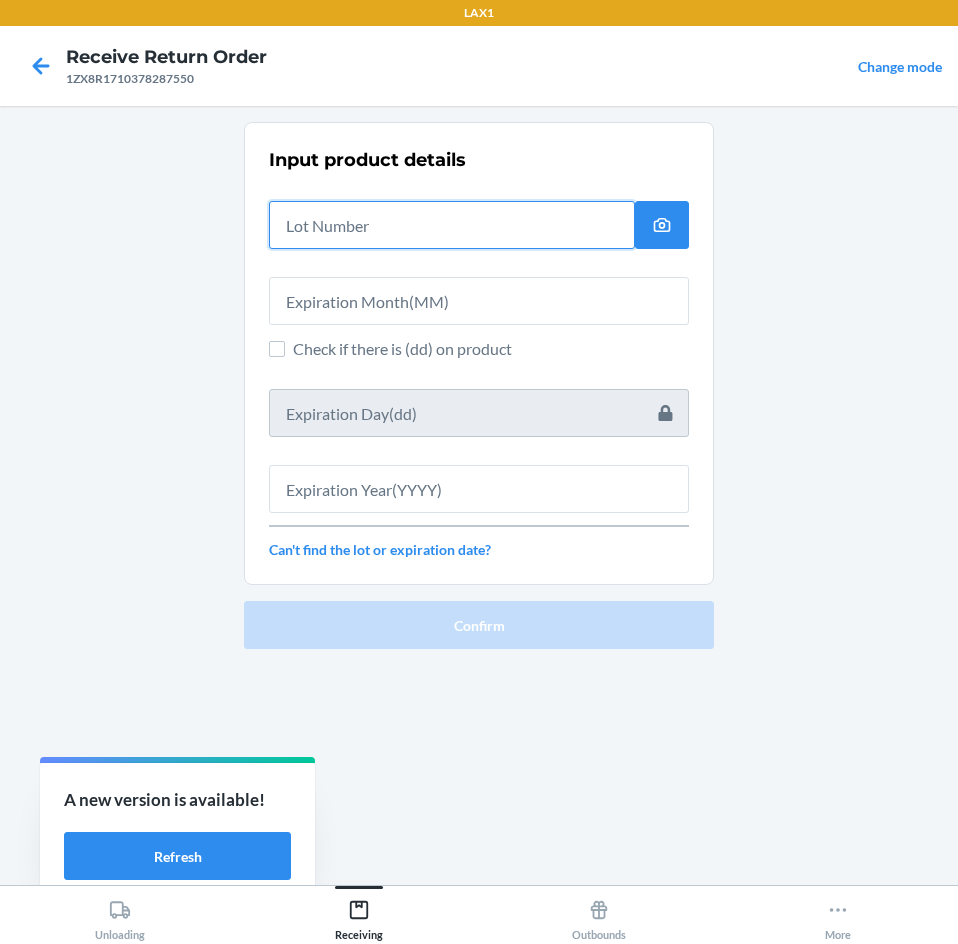 click at bounding box center (452, 225) 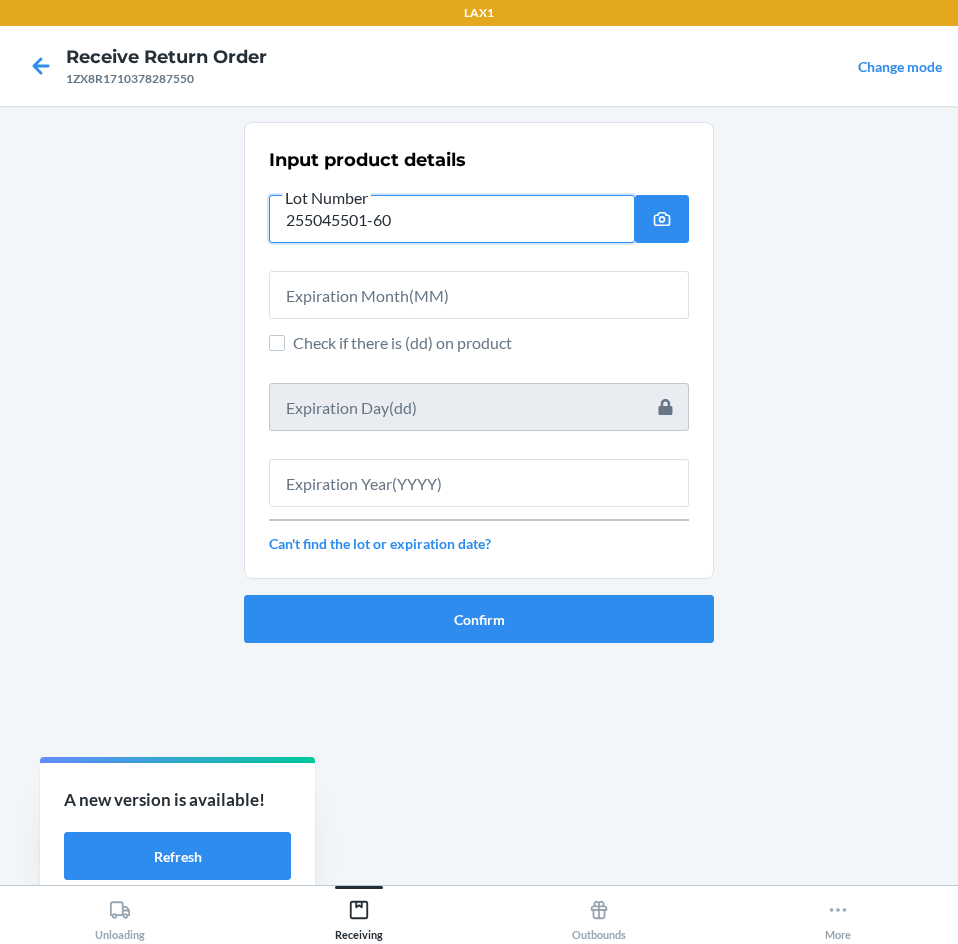 type on "255045501-60" 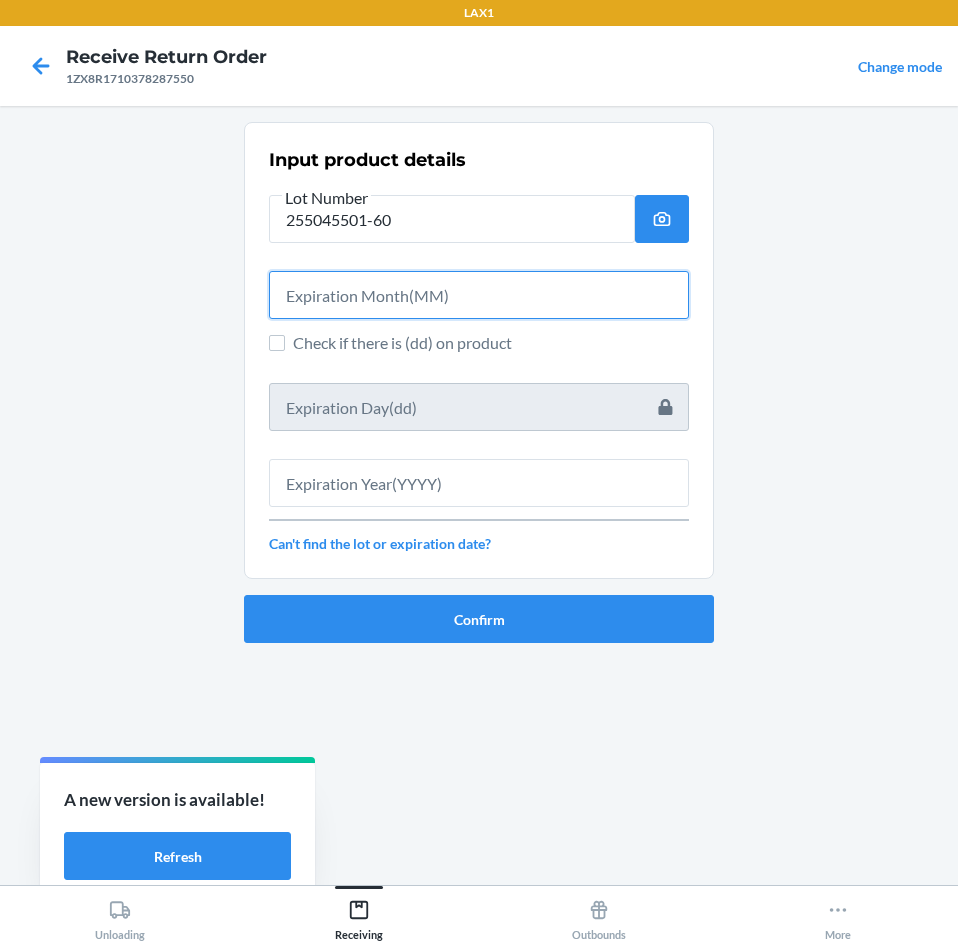 click at bounding box center (479, 295) 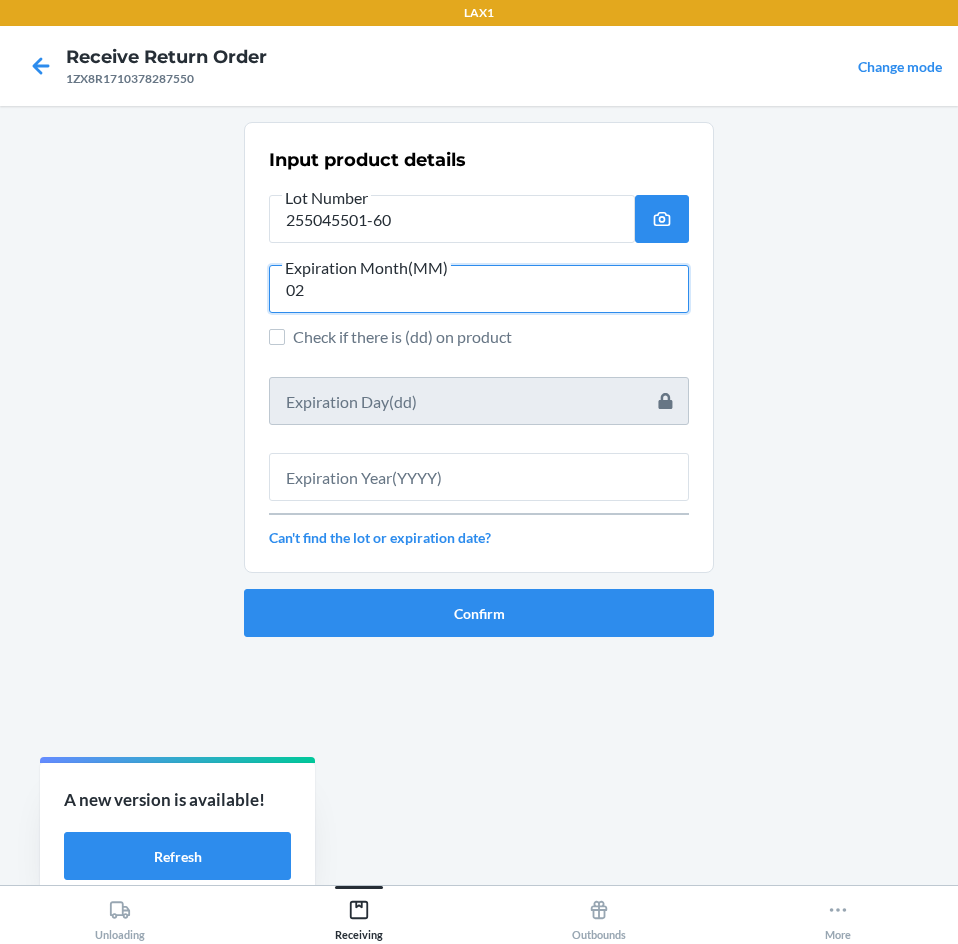type on "02" 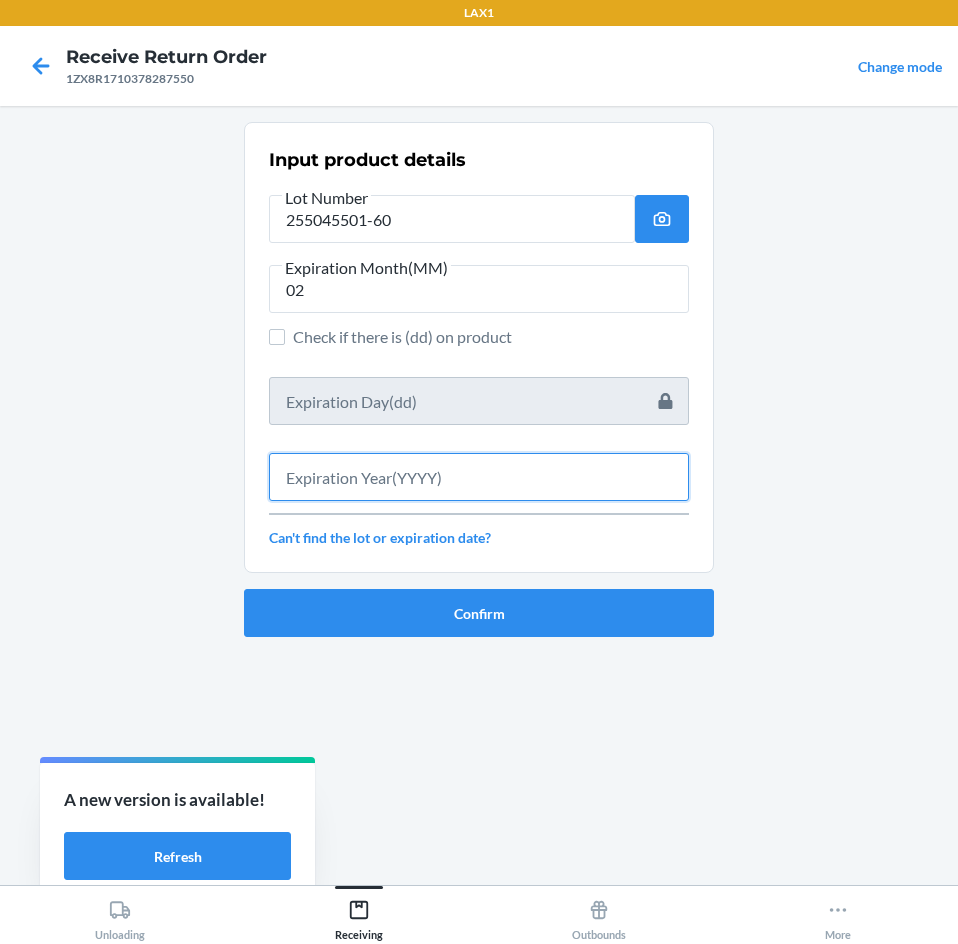 click at bounding box center [479, 477] 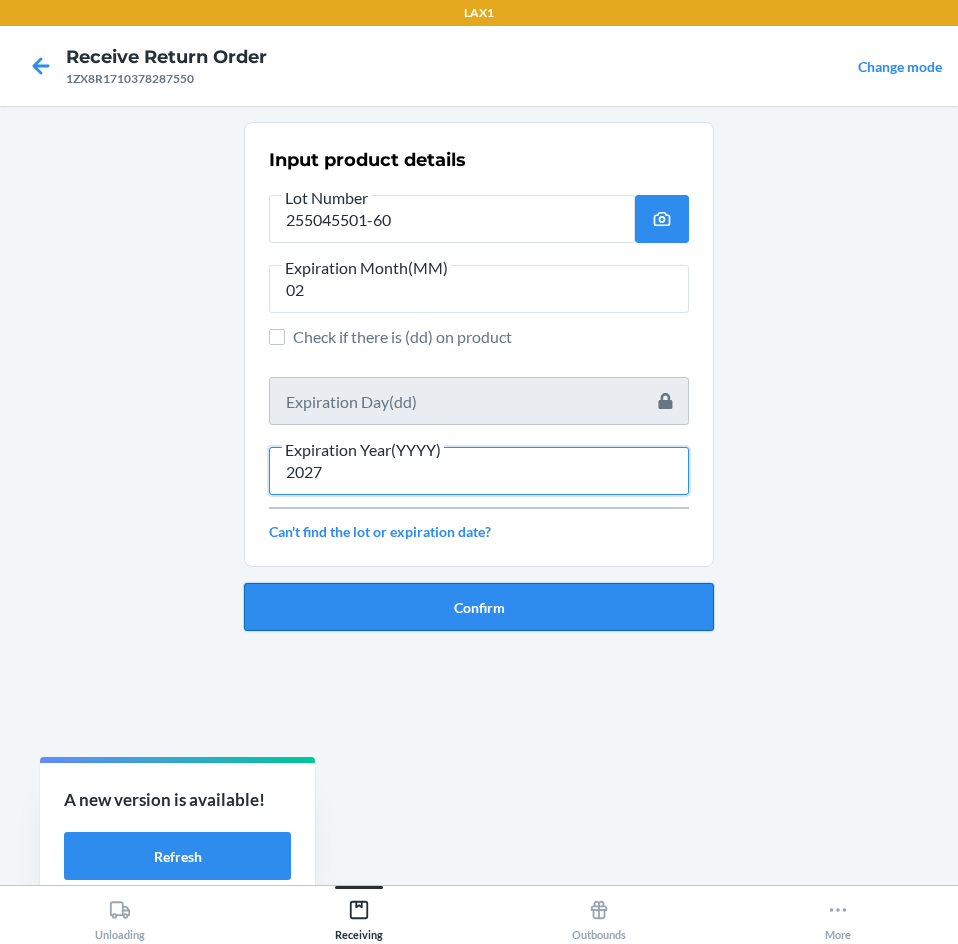 type on "2027" 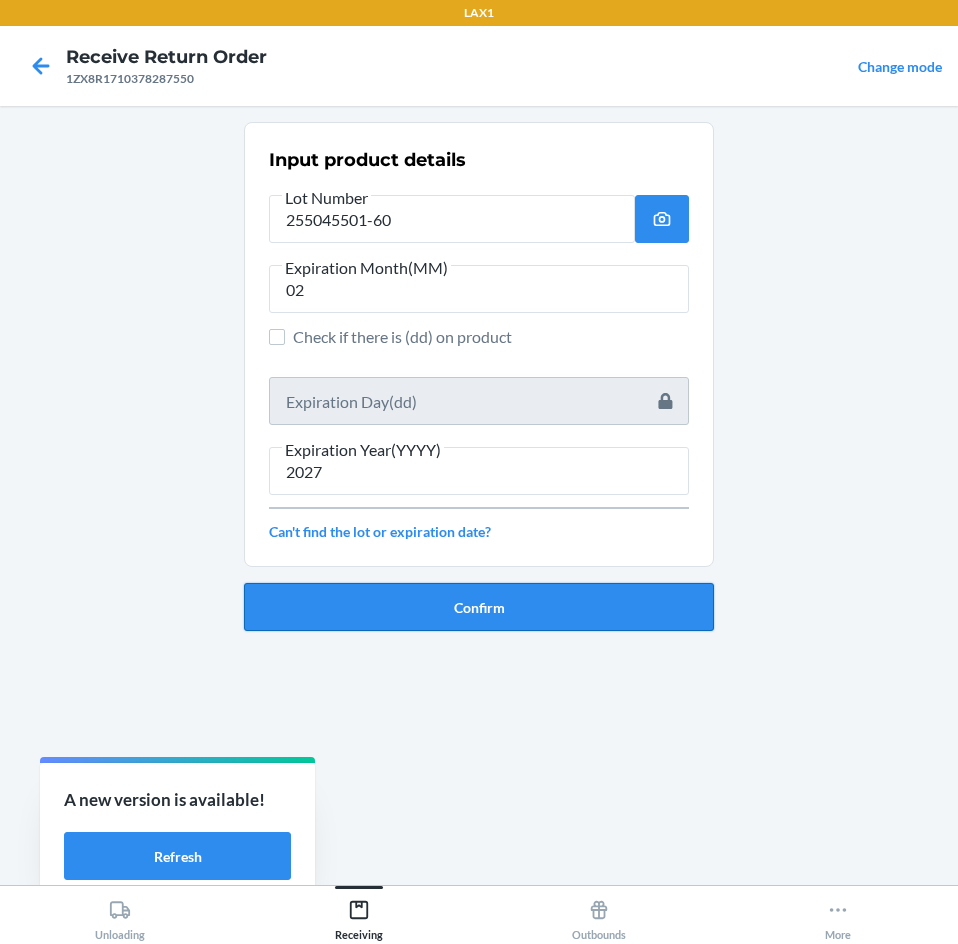 click on "Confirm" at bounding box center (479, 607) 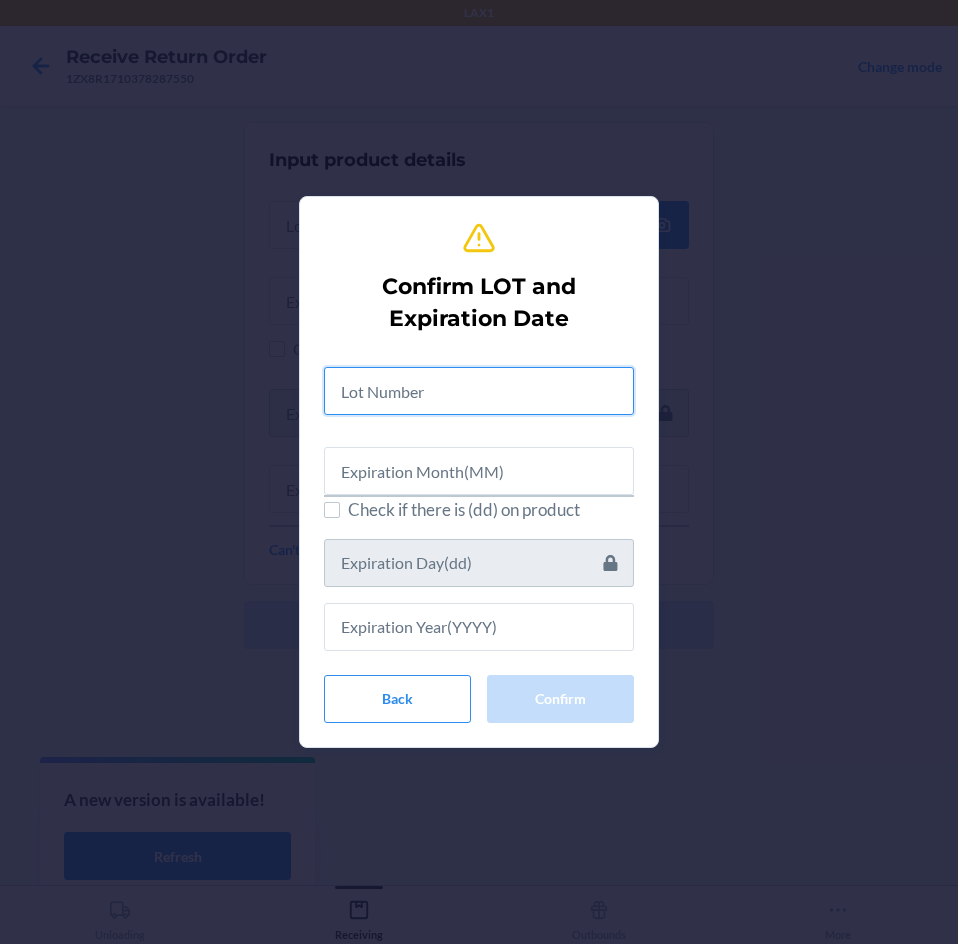 click at bounding box center [479, 391] 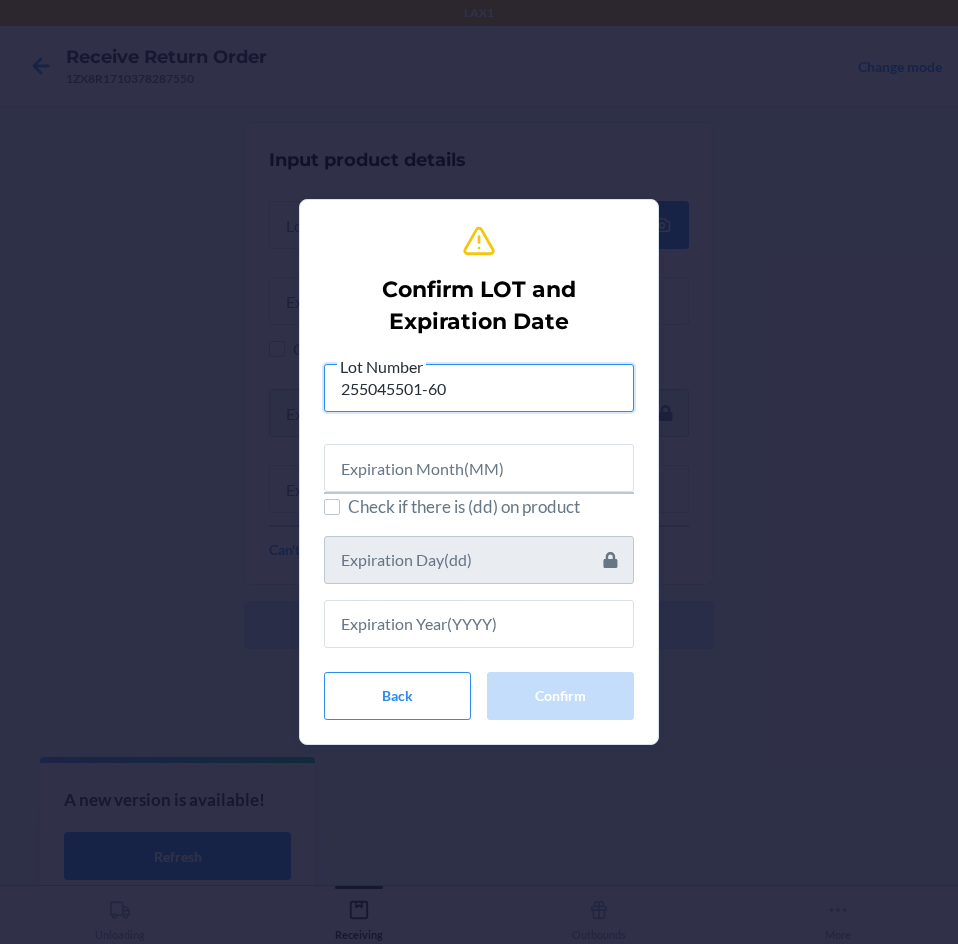 type on "255045501-60" 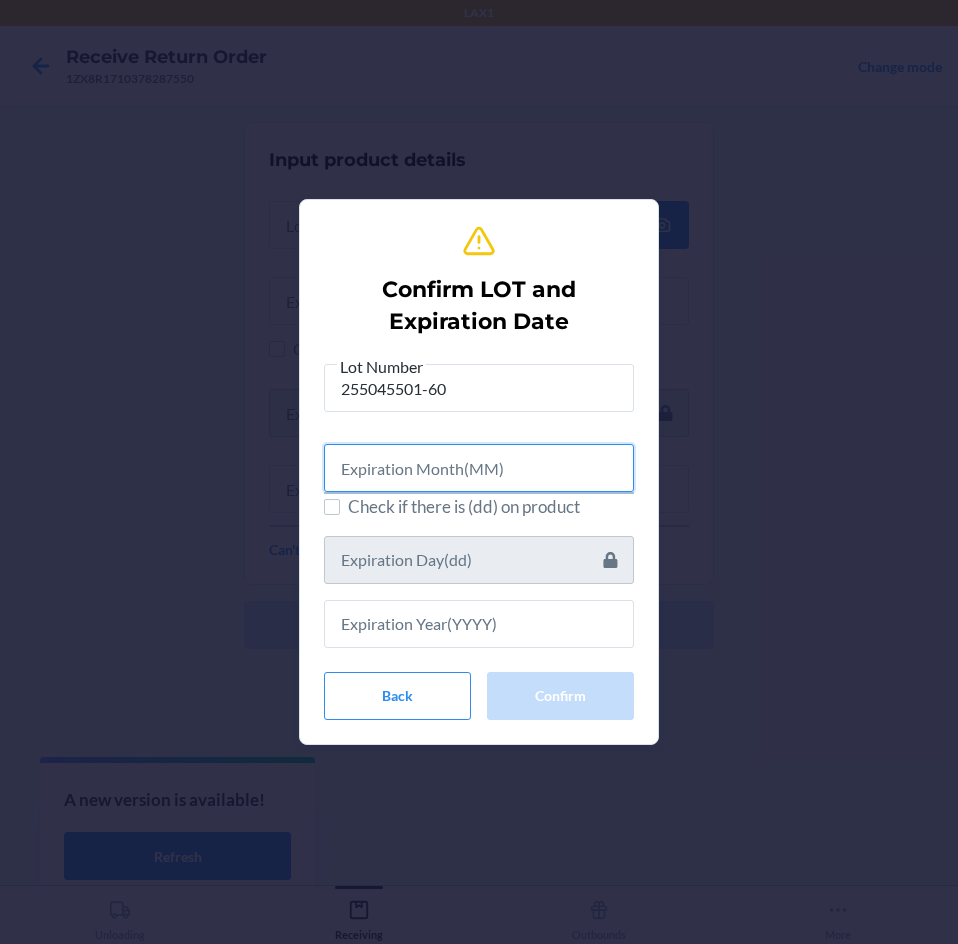 click at bounding box center (479, 468) 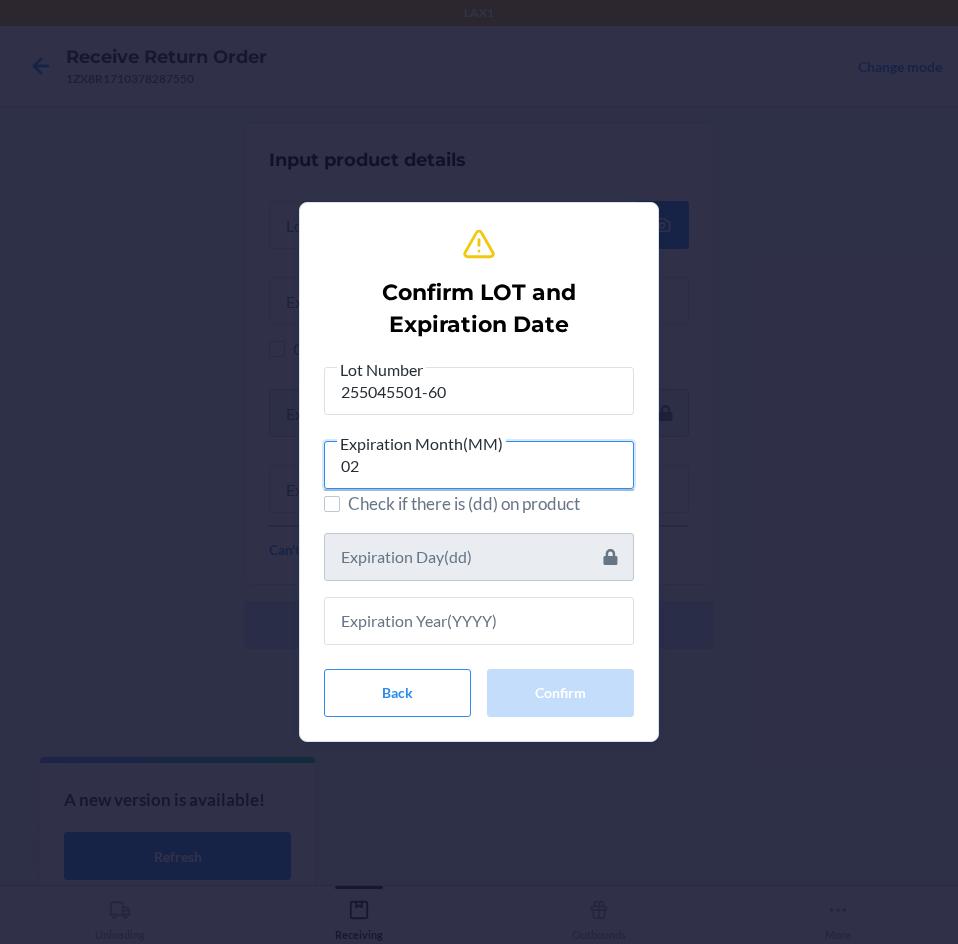 type on "02" 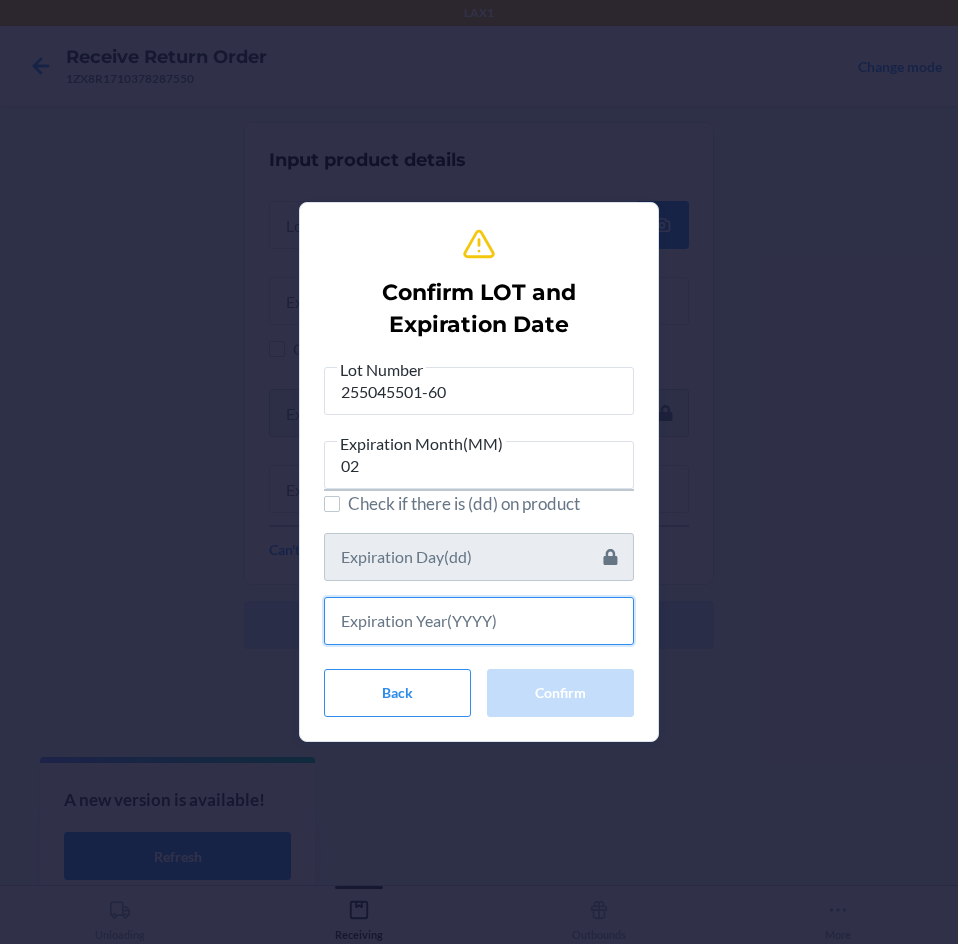 click at bounding box center [479, 621] 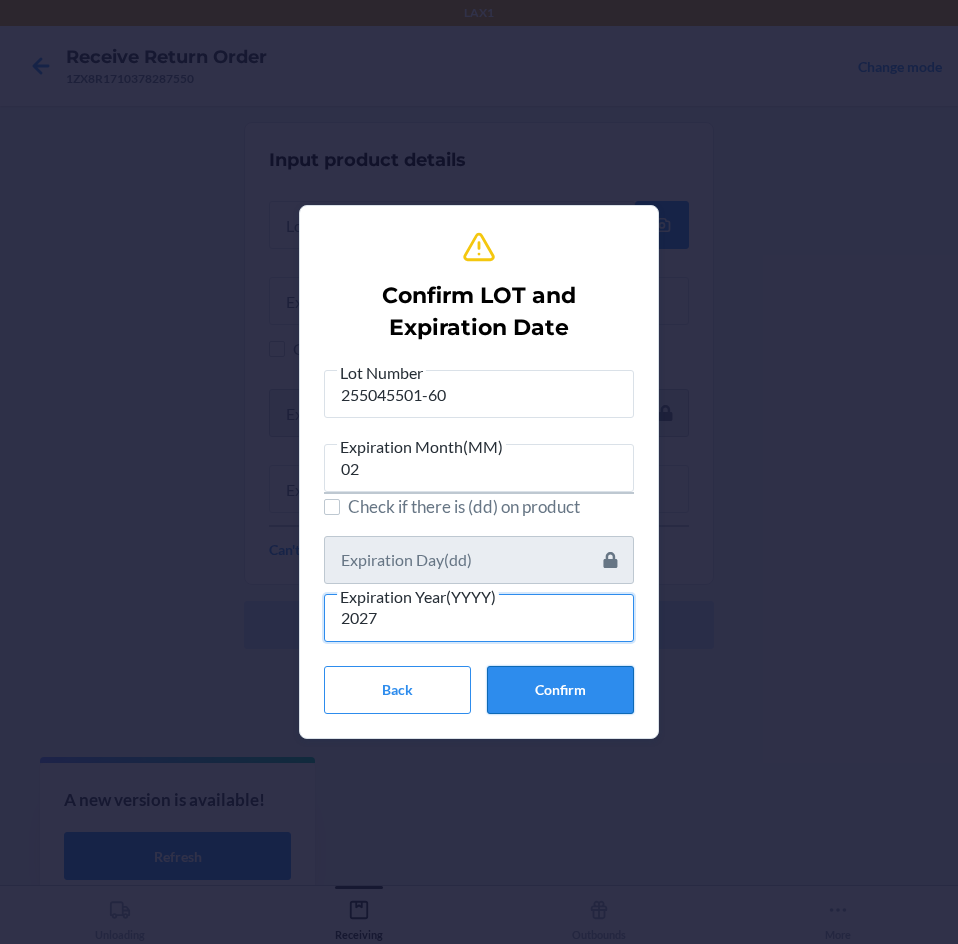 type on "2027" 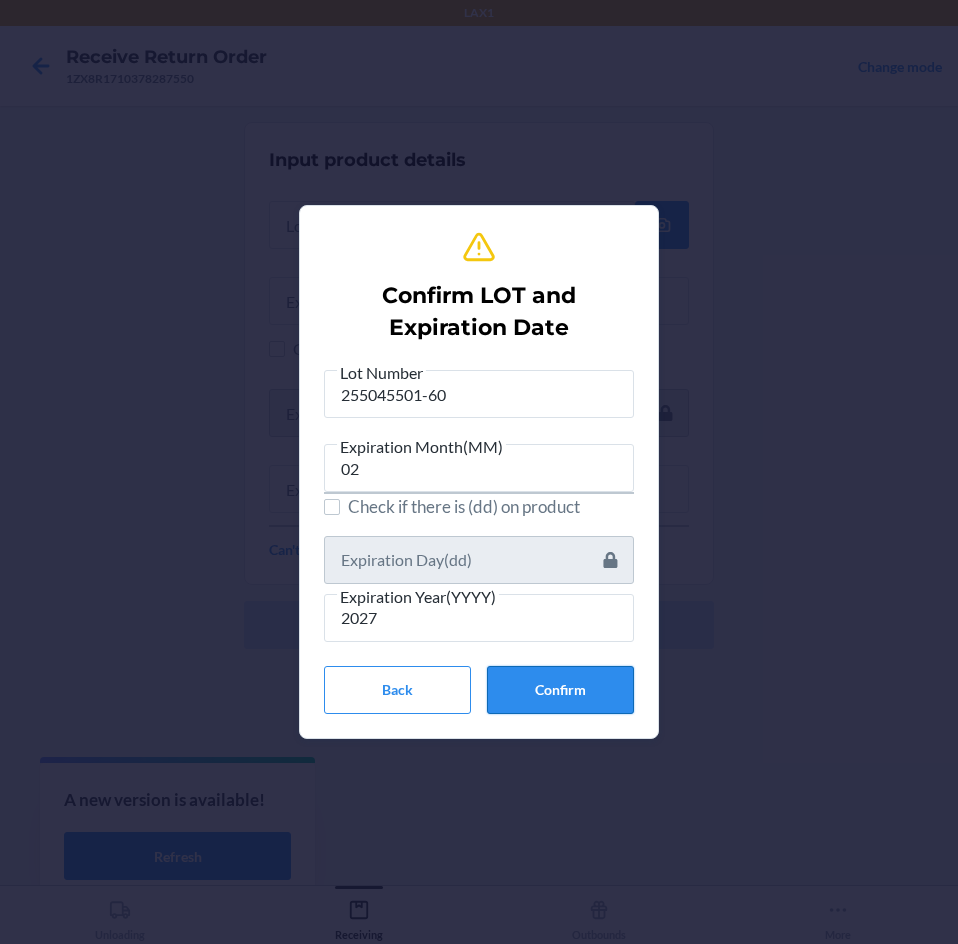 click on "Confirm" at bounding box center (560, 690) 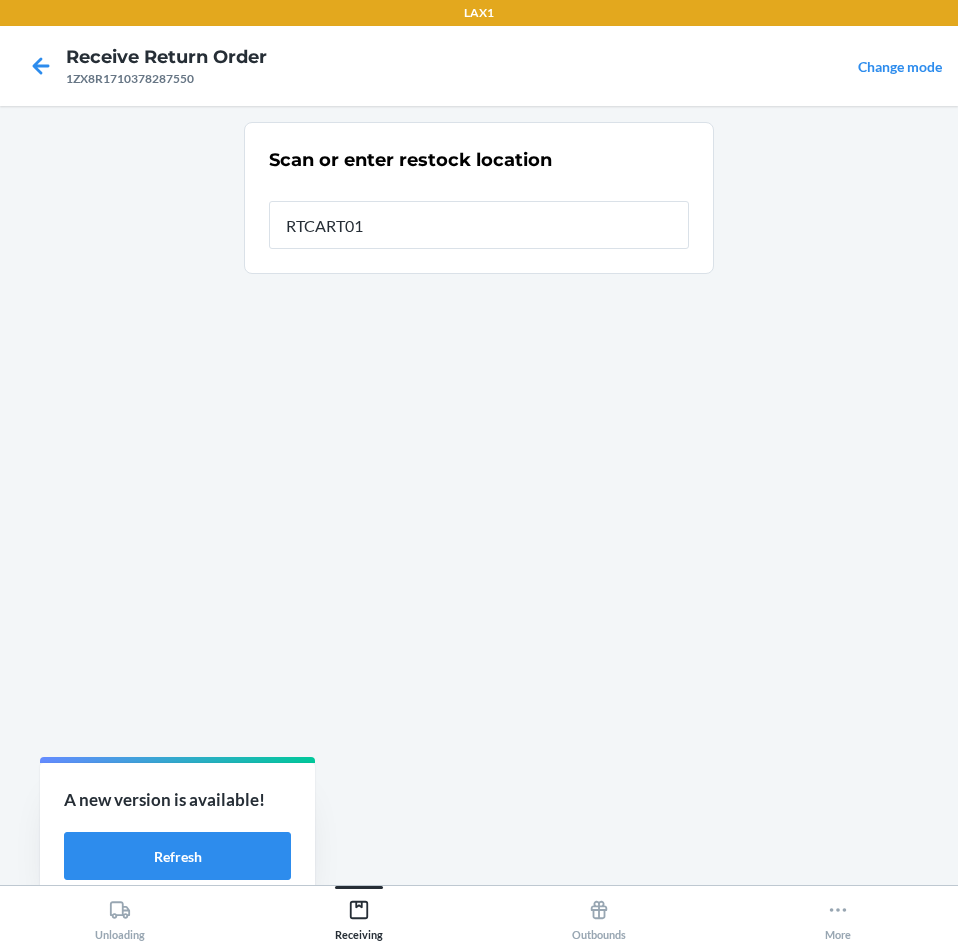 type on "RTCART016" 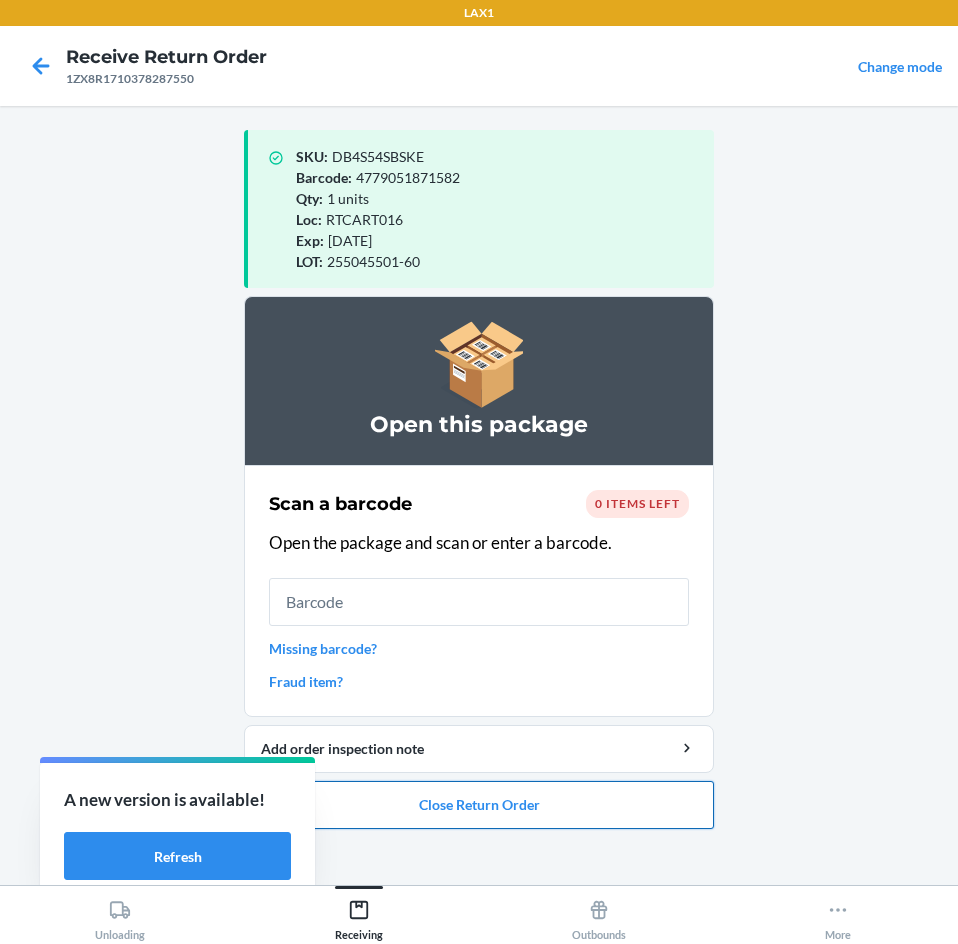 click on "Close Return Order" at bounding box center (479, 805) 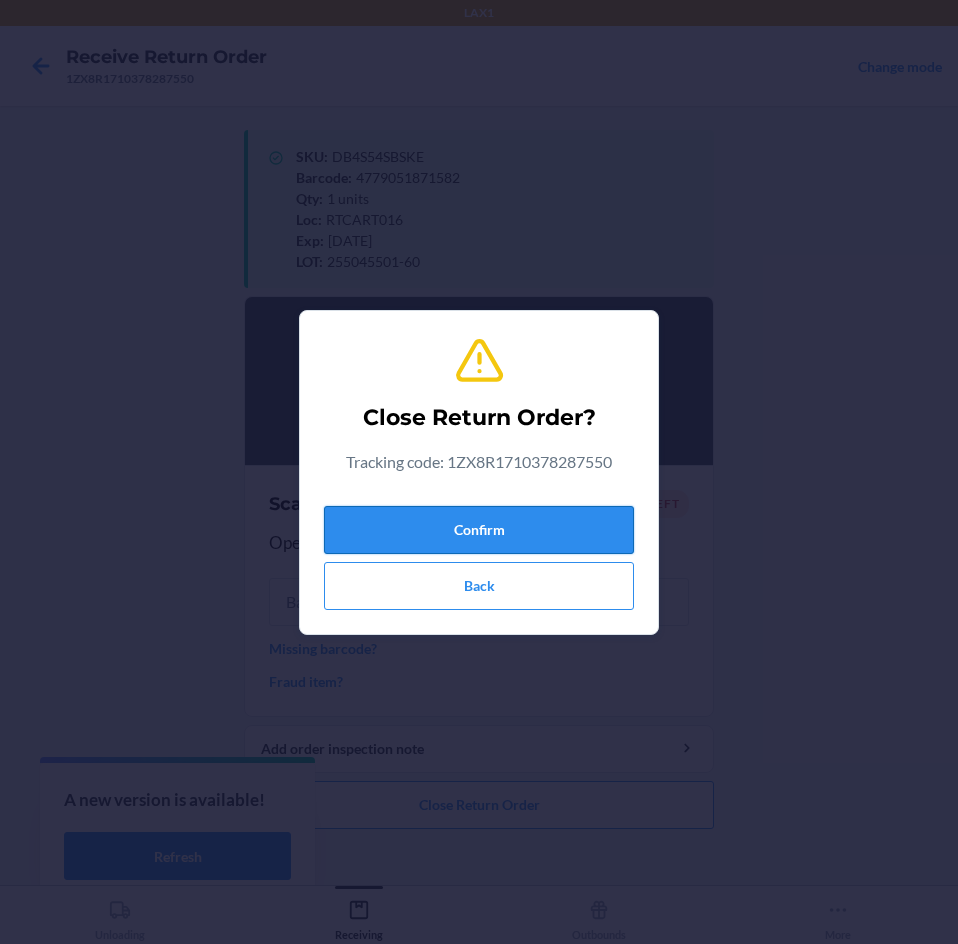 click on "Confirm" at bounding box center [479, 530] 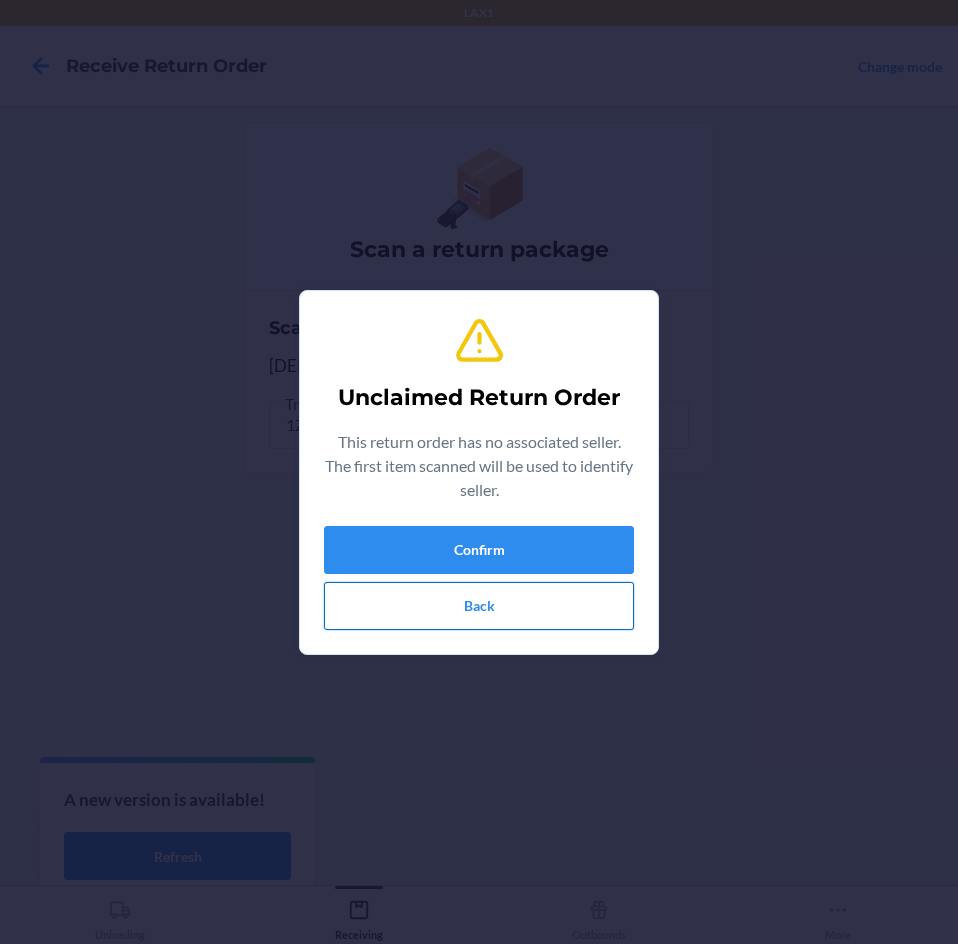 click on "Back" at bounding box center [479, 606] 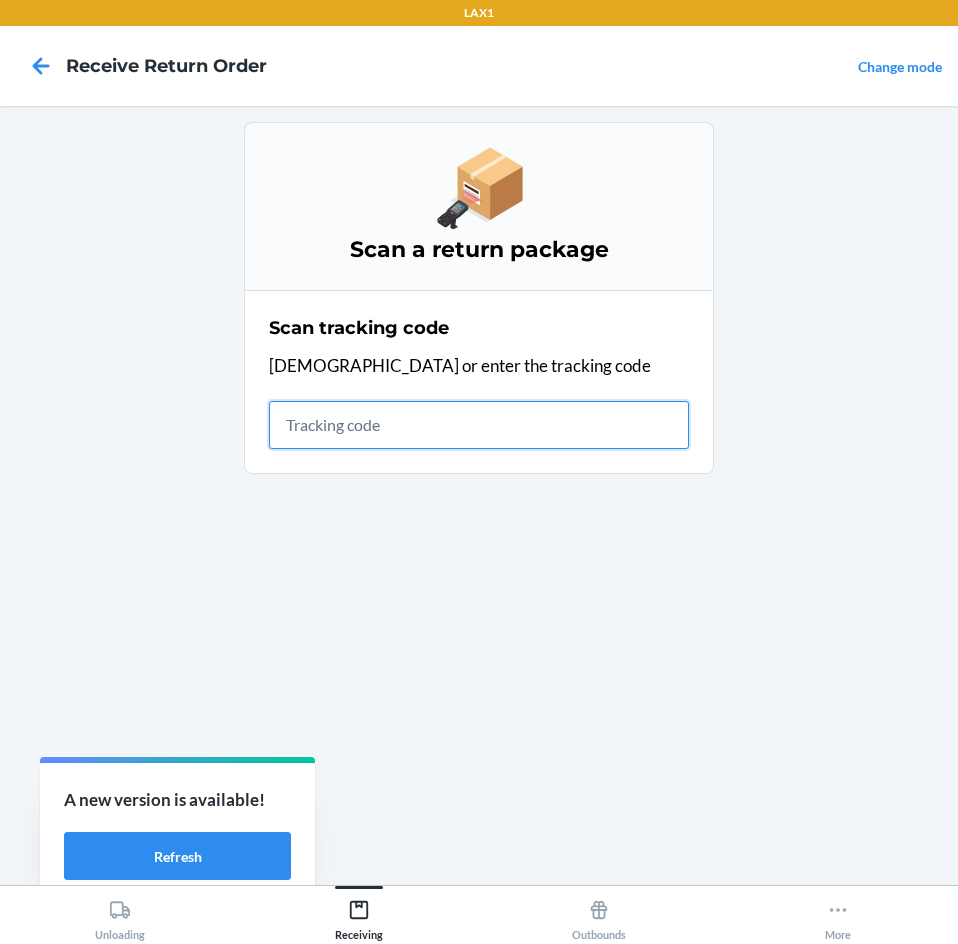 click at bounding box center [479, 425] 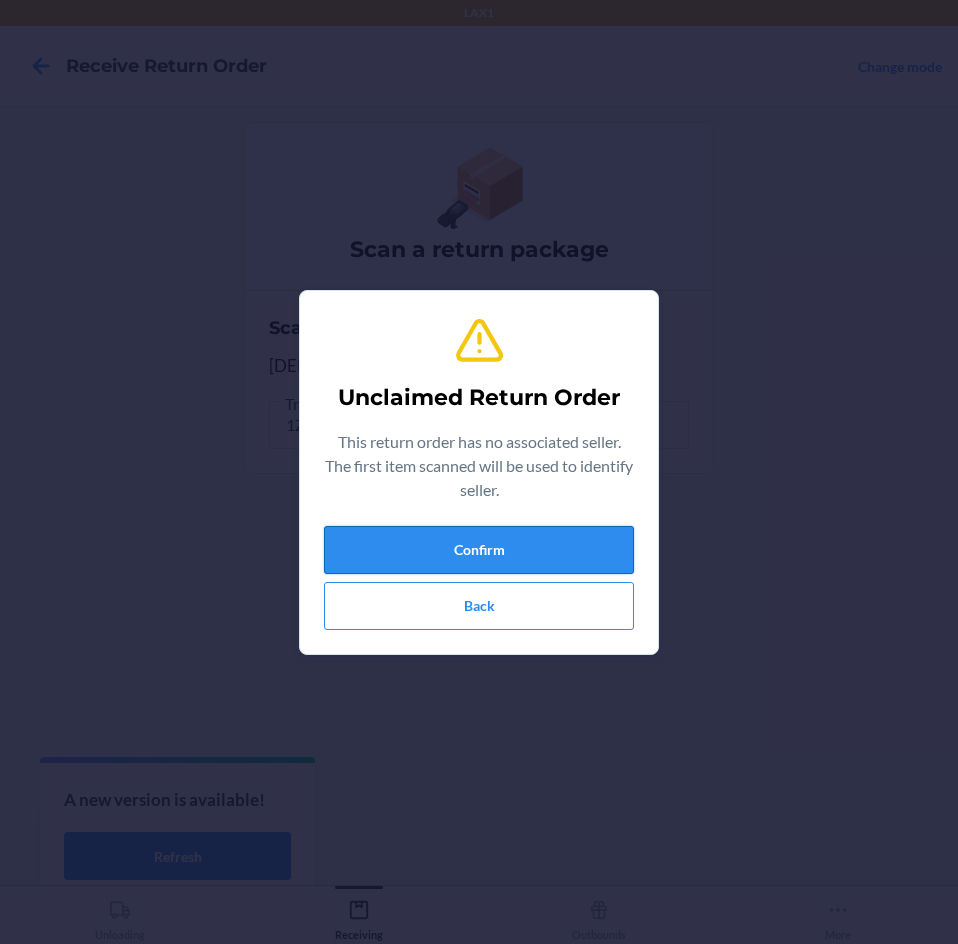 click on "Confirm" at bounding box center (479, 550) 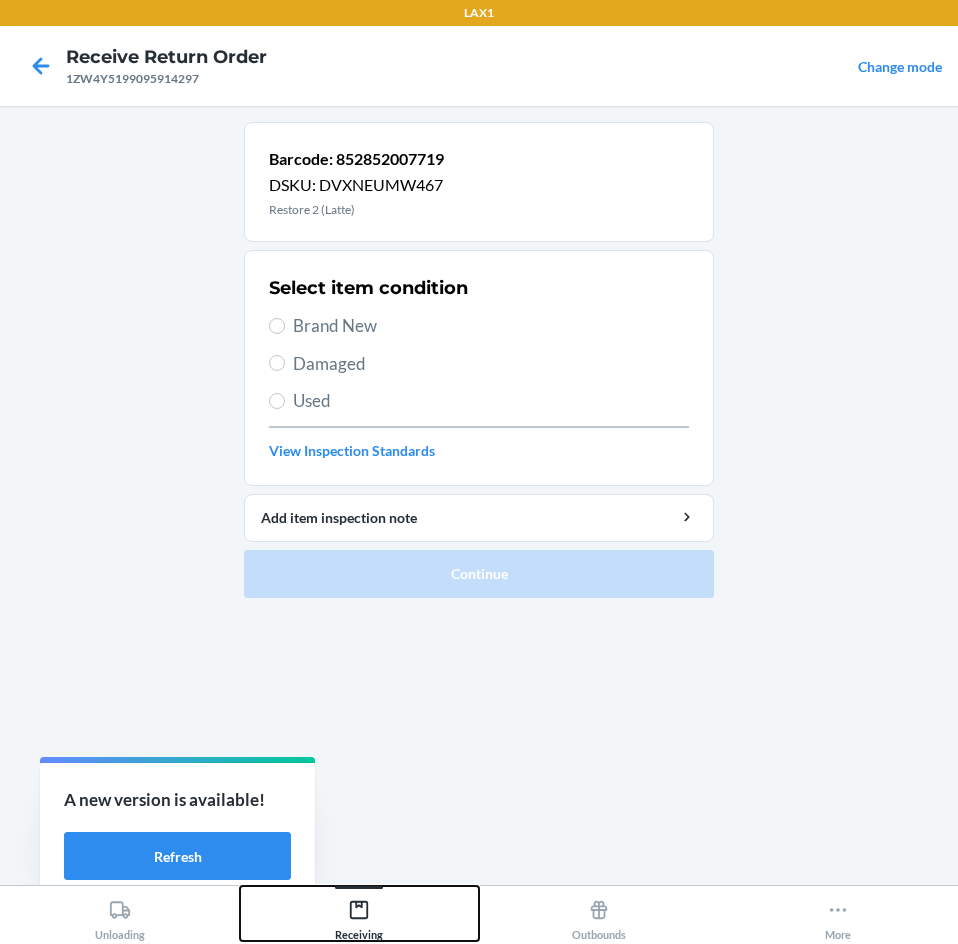 click 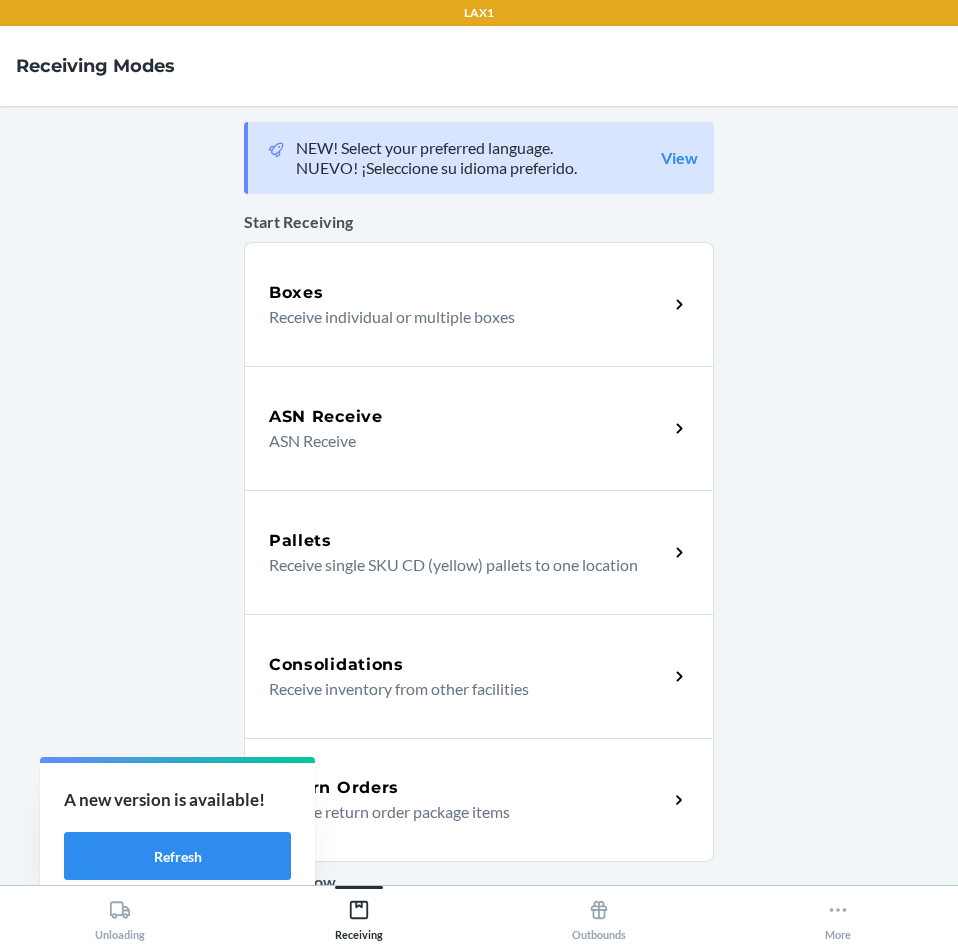 click on "Receive return order package items" at bounding box center [460, 812] 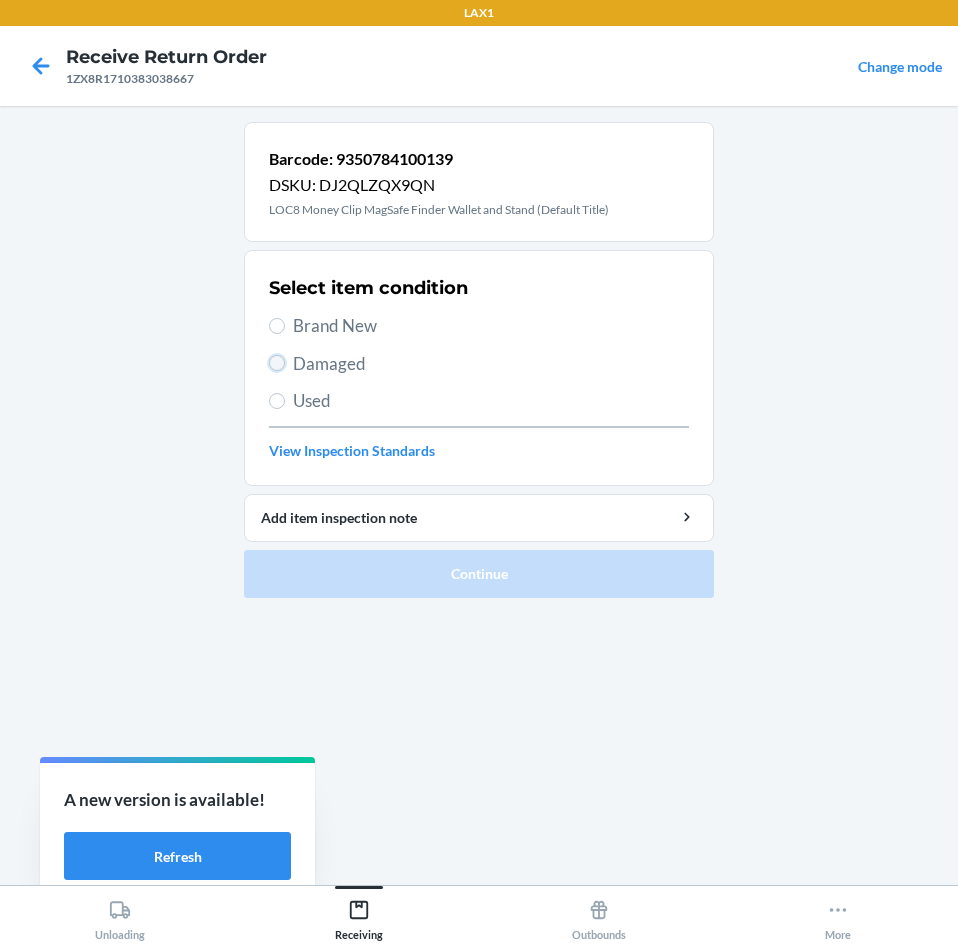 click on "Damaged" at bounding box center [277, 363] 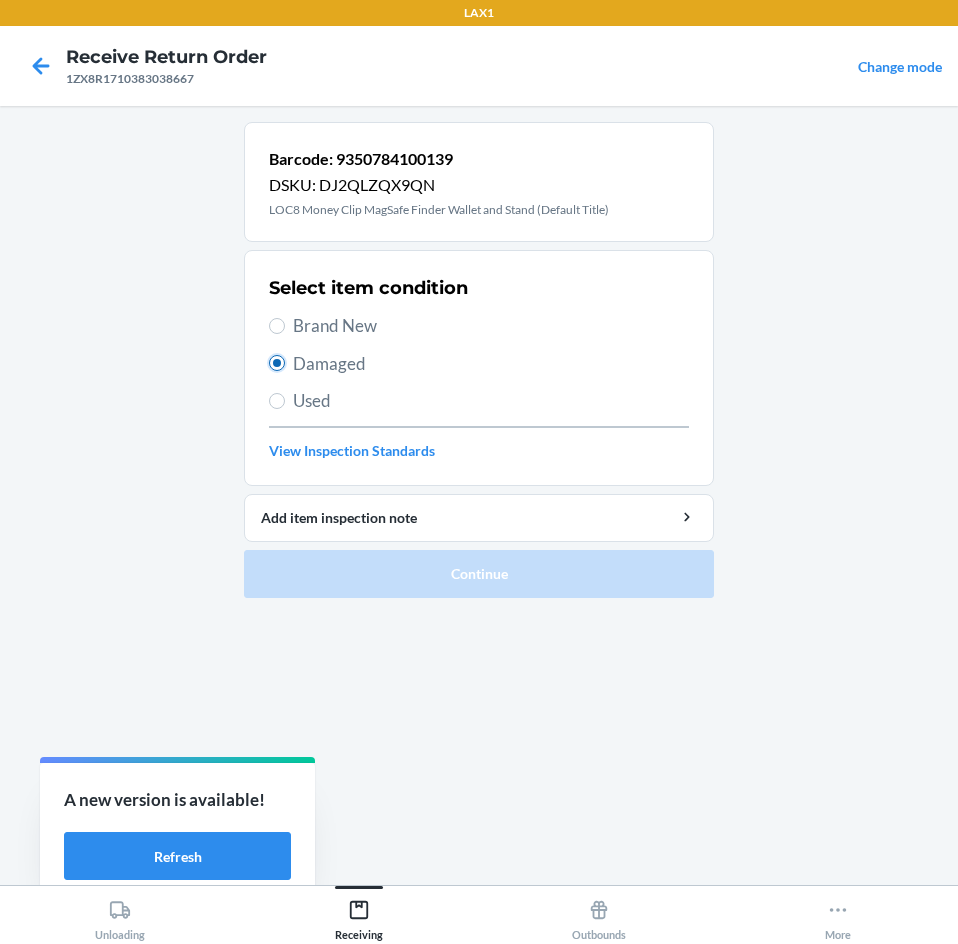 radio on "true" 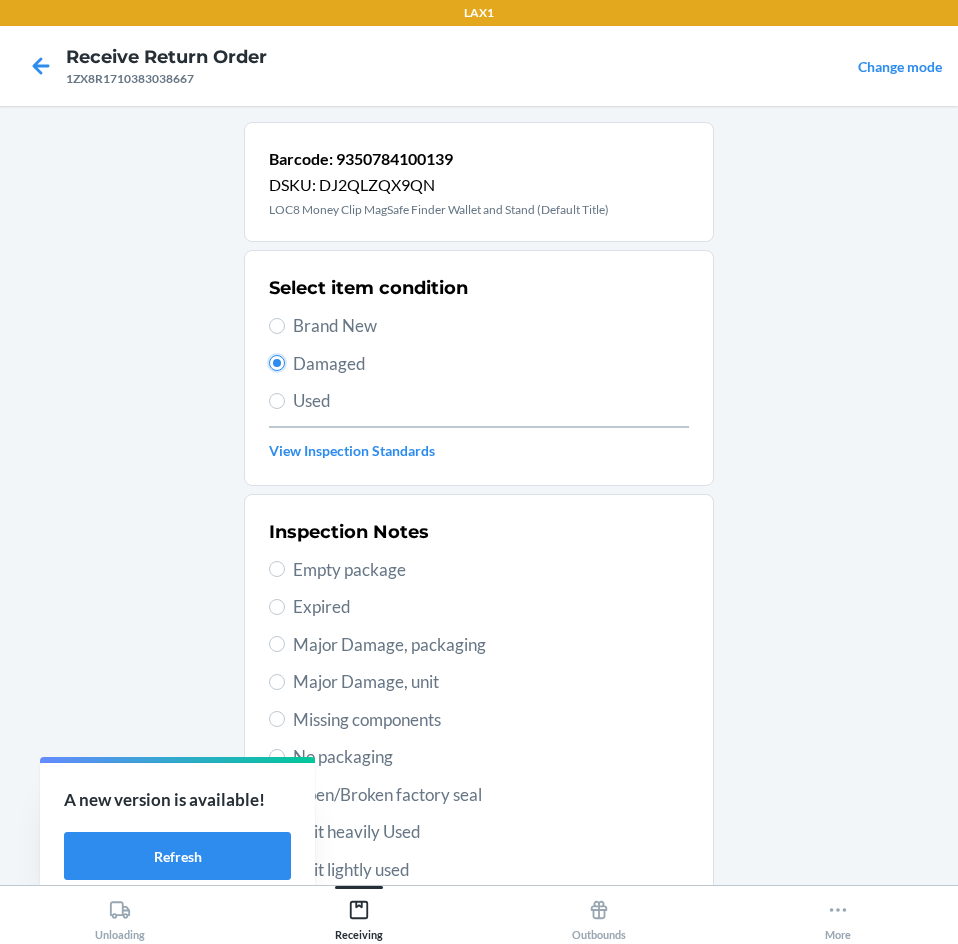 scroll, scrollTop: 263, scrollLeft: 0, axis: vertical 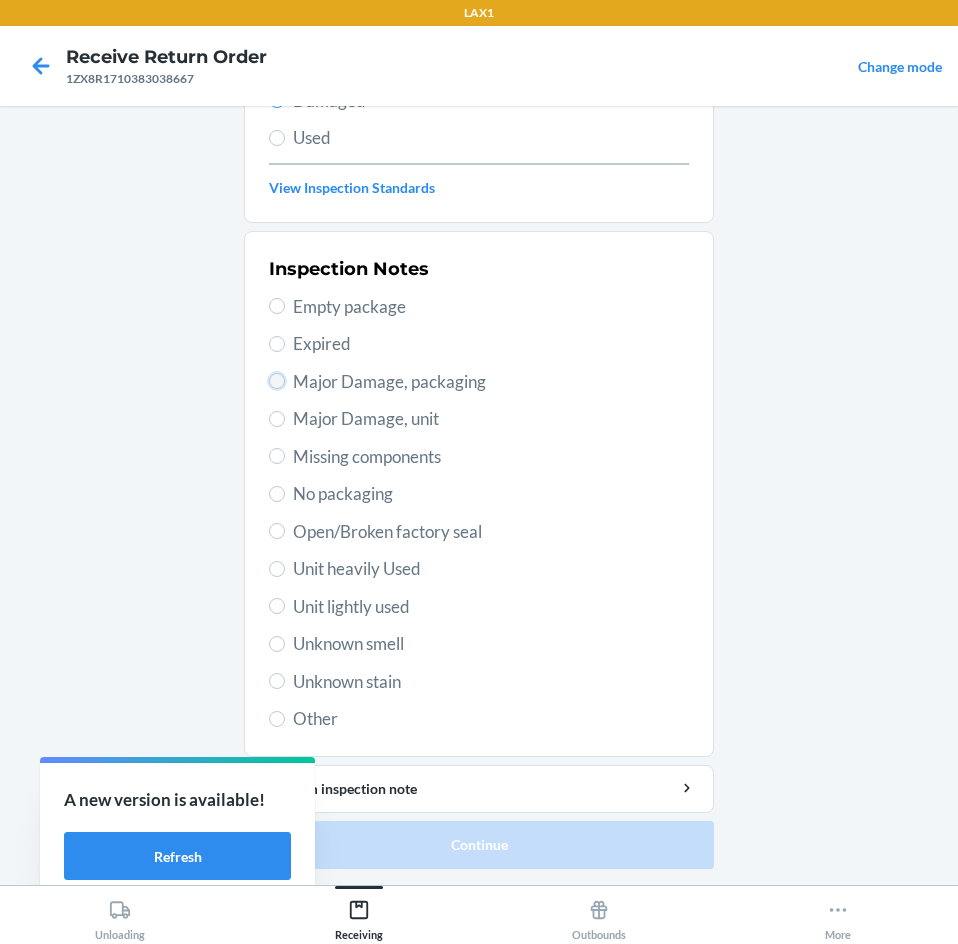 click on "Major Damage, packaging" at bounding box center (277, 381) 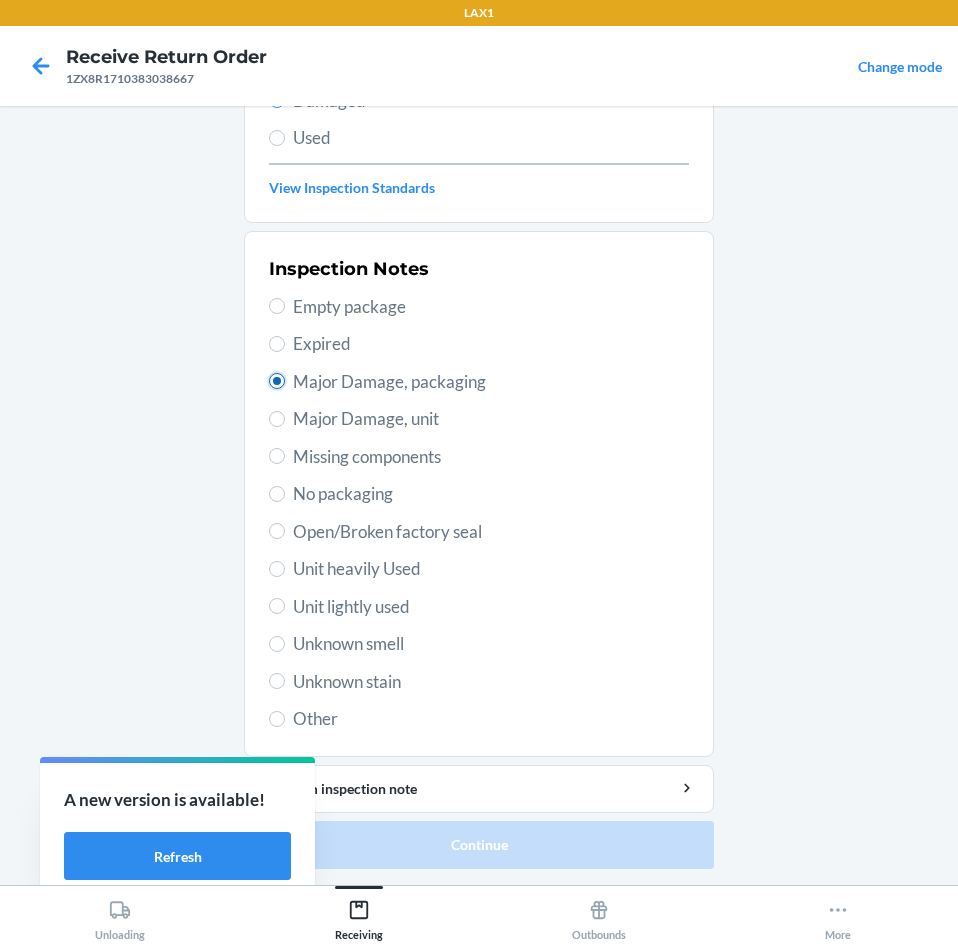 radio on "true" 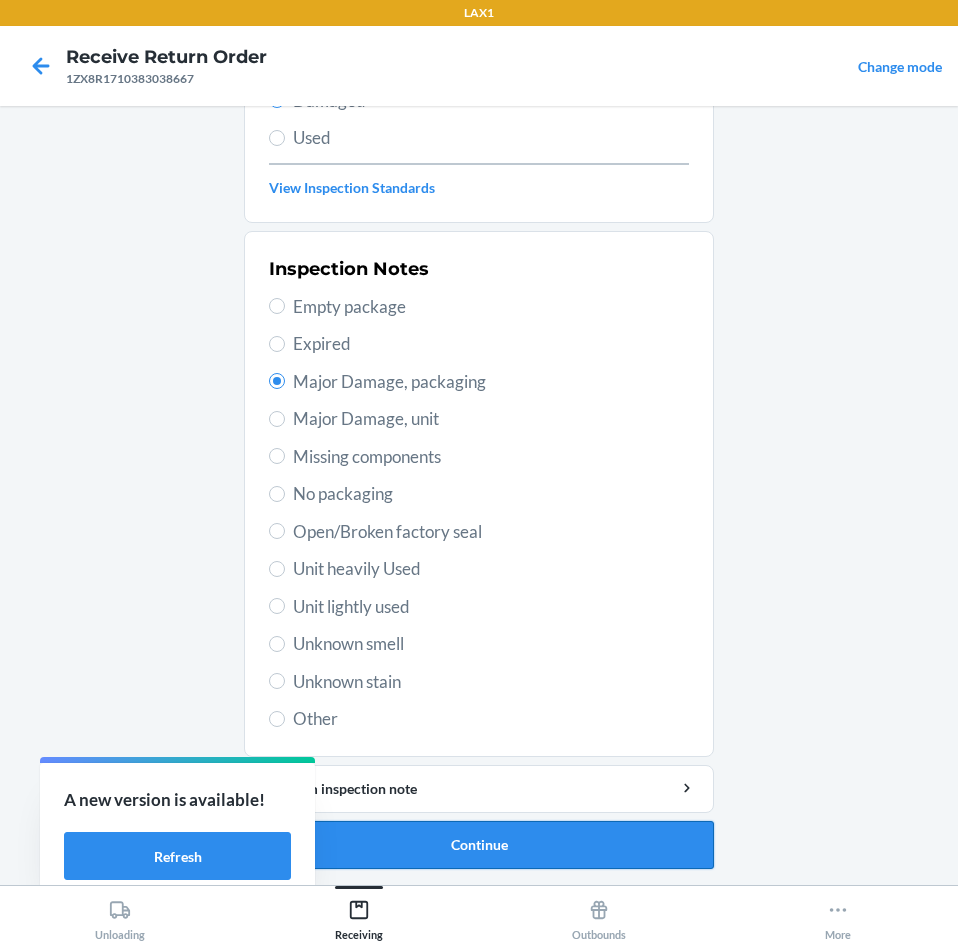 click on "Continue" at bounding box center (479, 845) 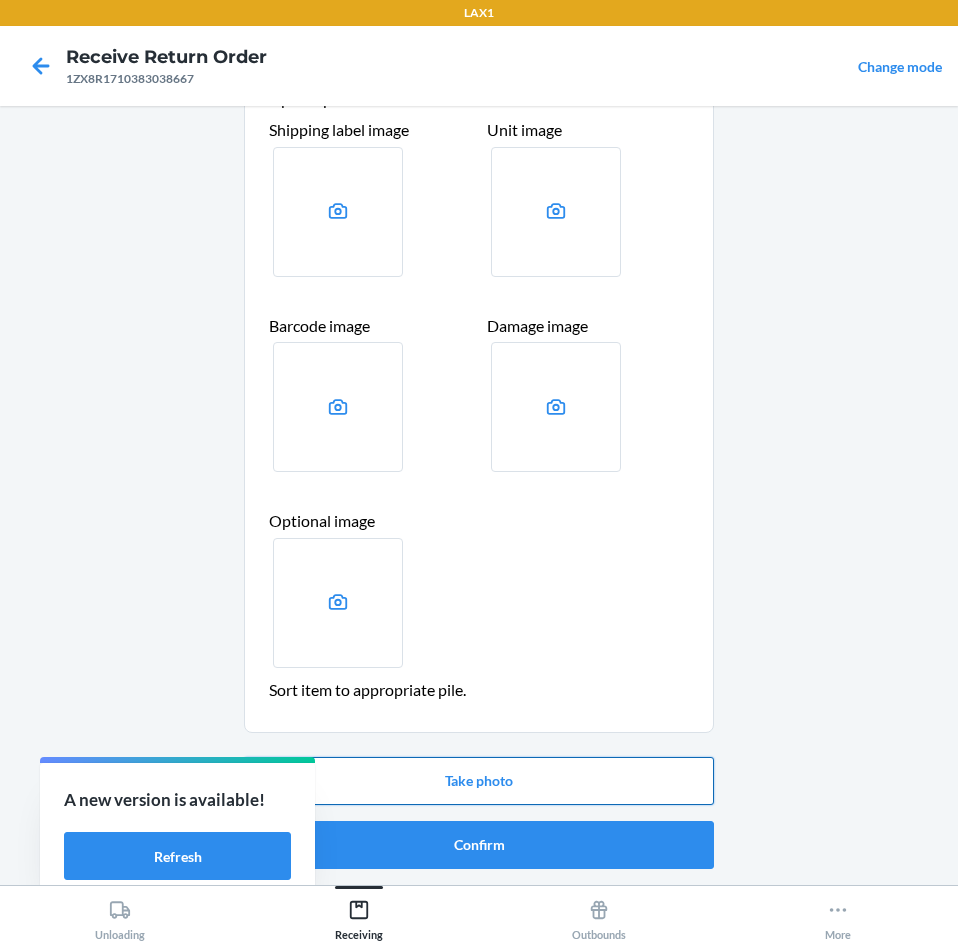 click on "Take photo" at bounding box center [479, 781] 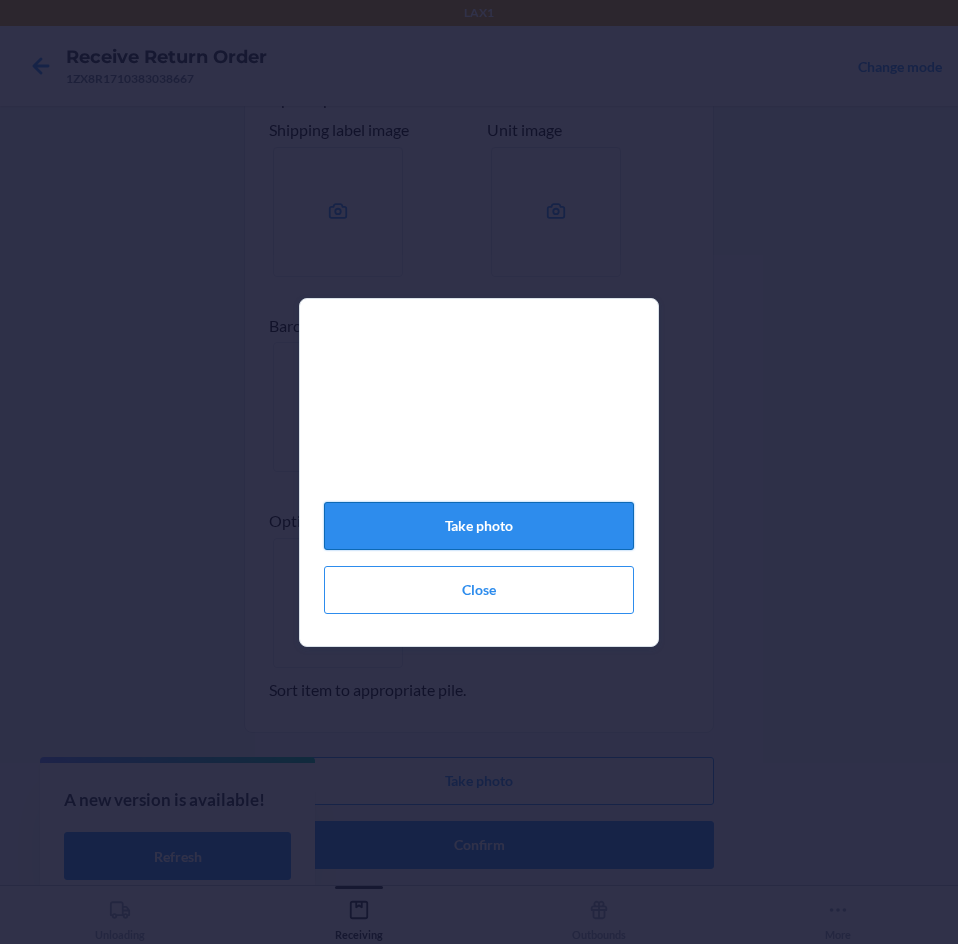 click on "Take photo" 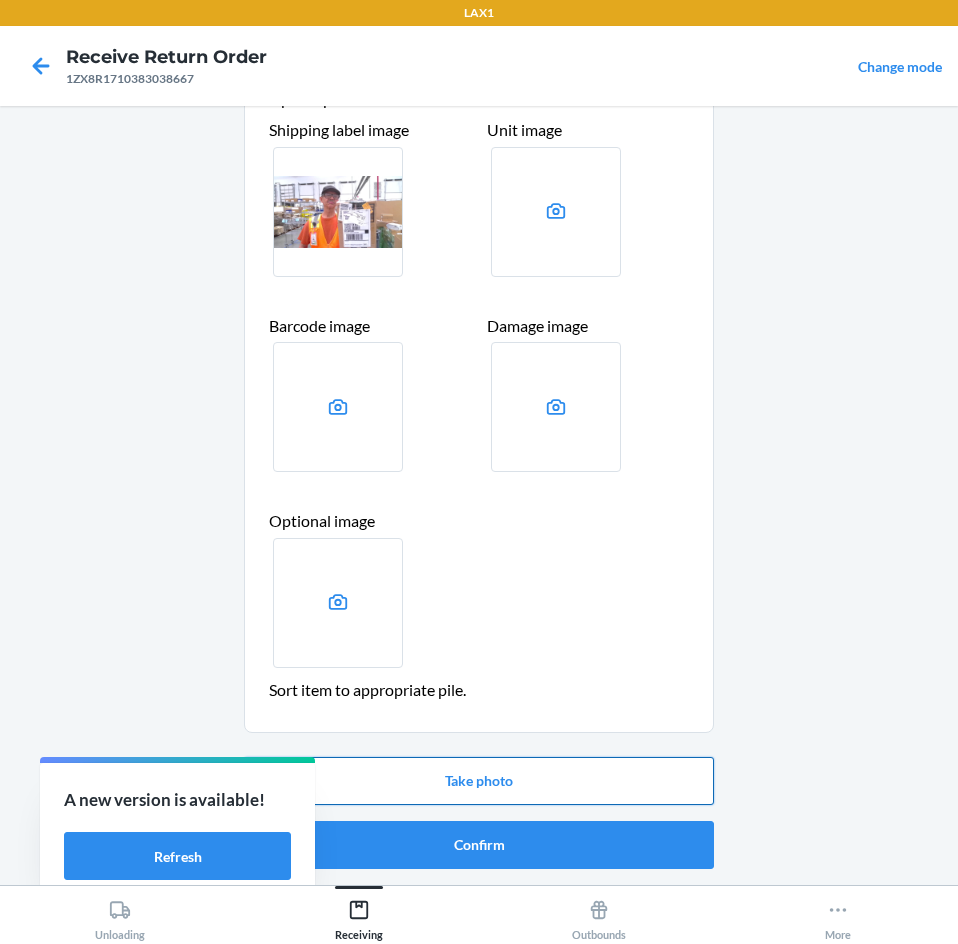 click on "Take photo" at bounding box center (479, 781) 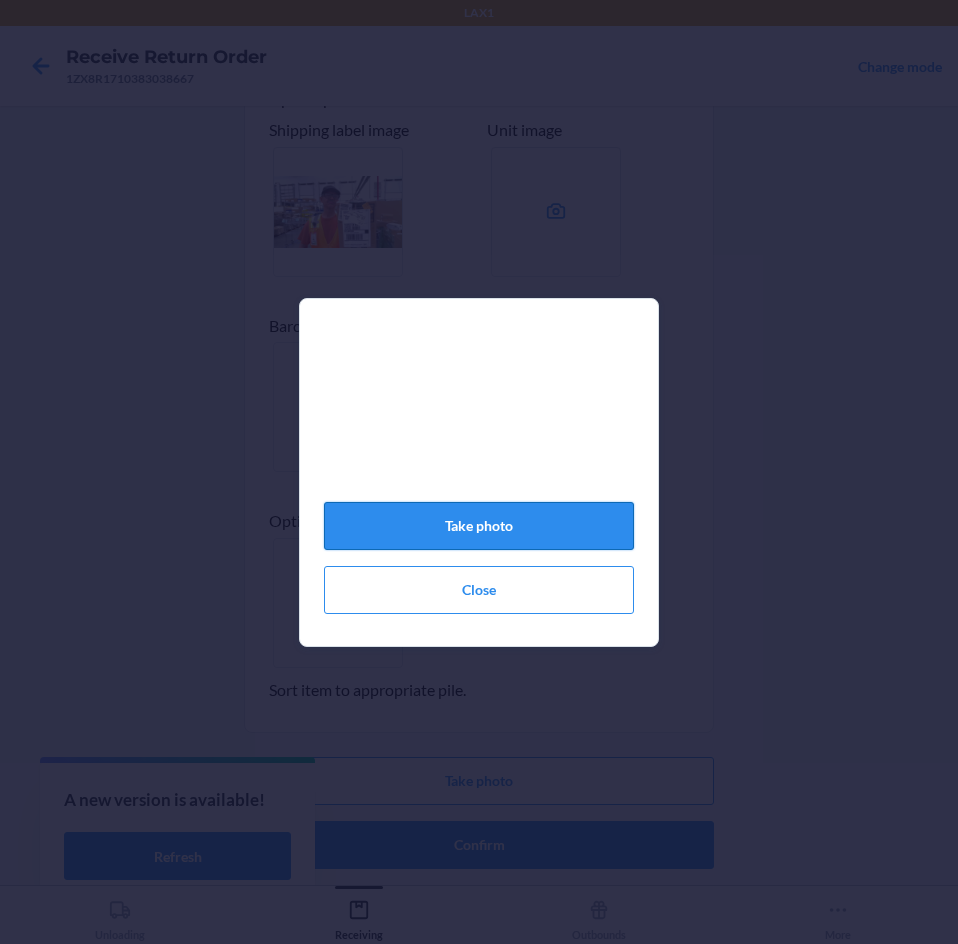 click on "Take photo" 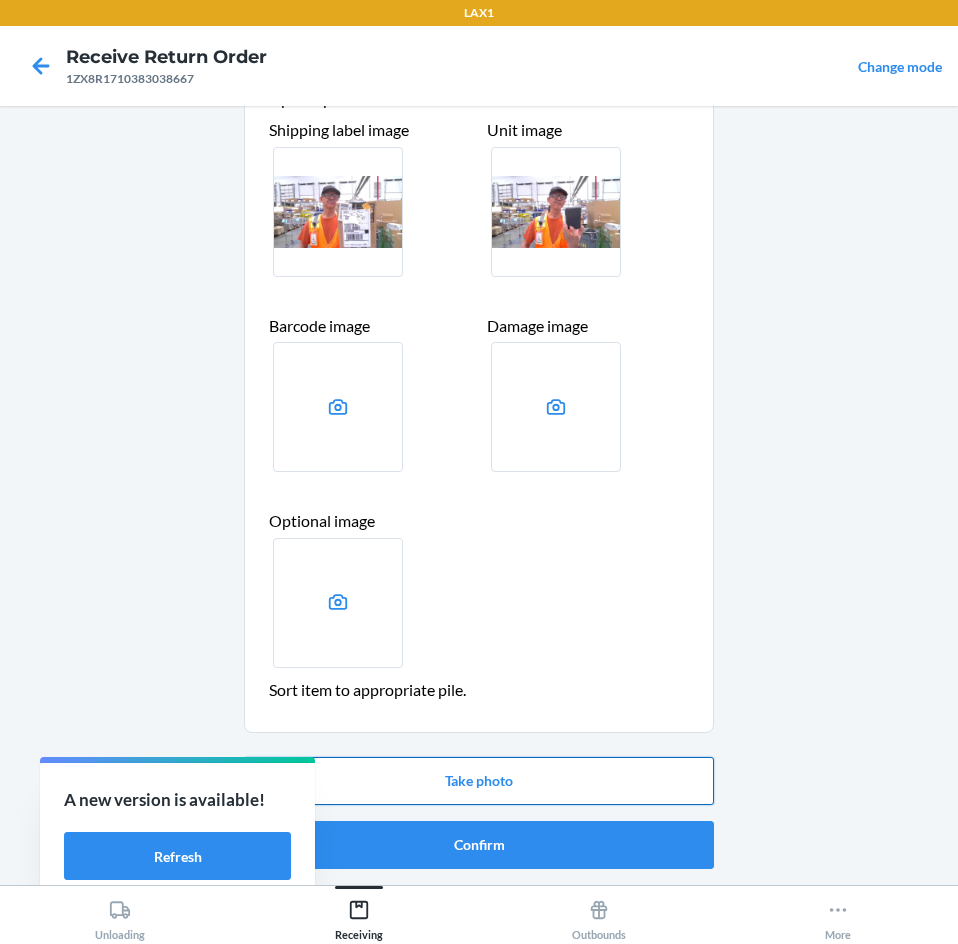 click on "Take photo" at bounding box center [479, 781] 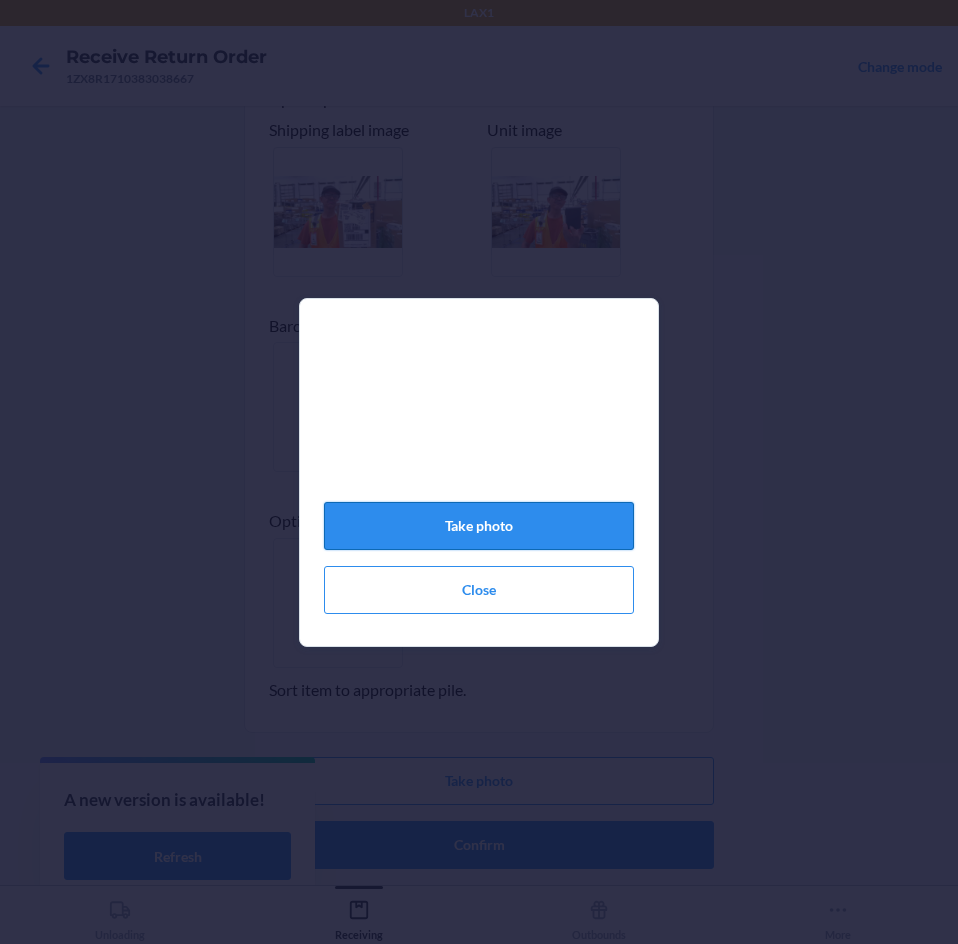 click on "Take photo" 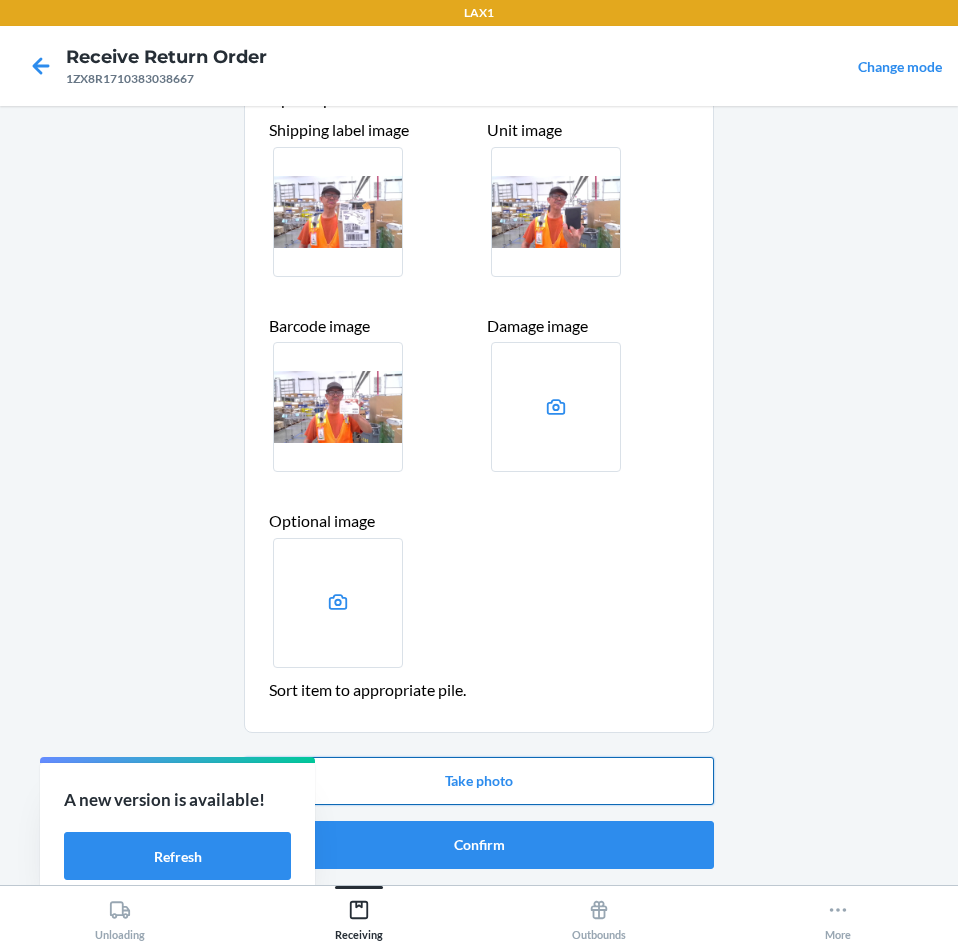 click on "Take photo" at bounding box center [479, 781] 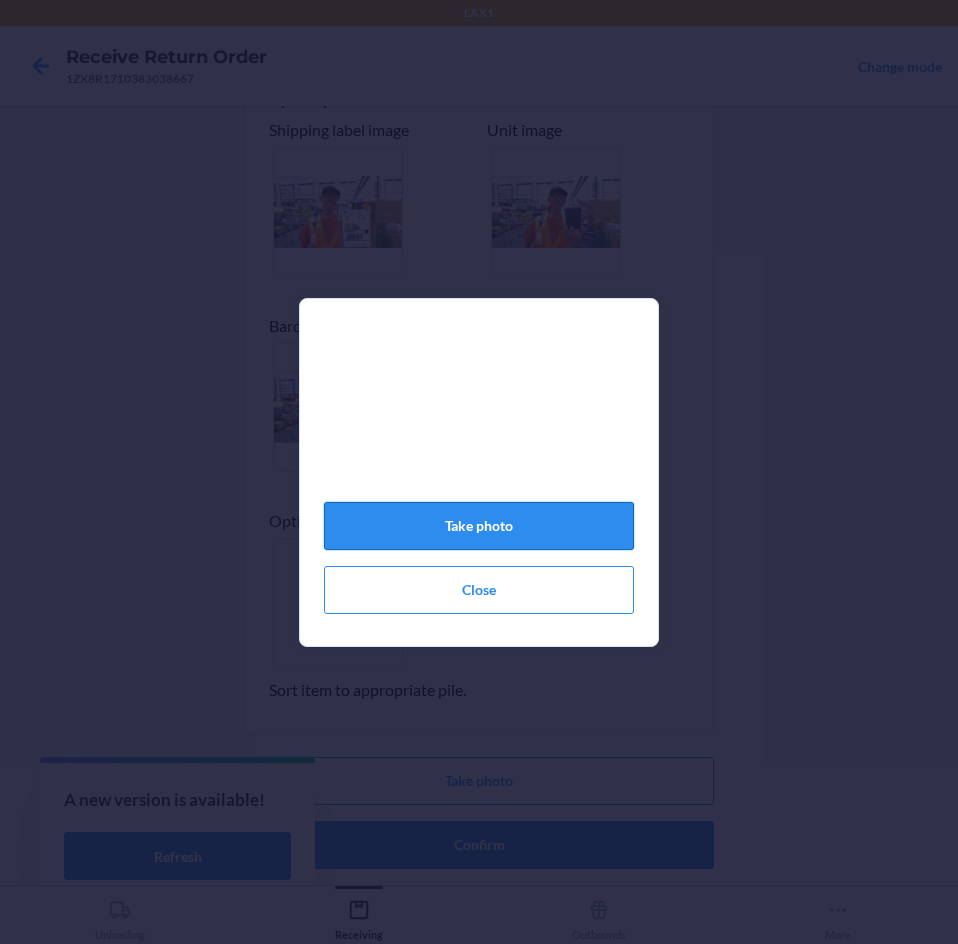 click on "Take photo" 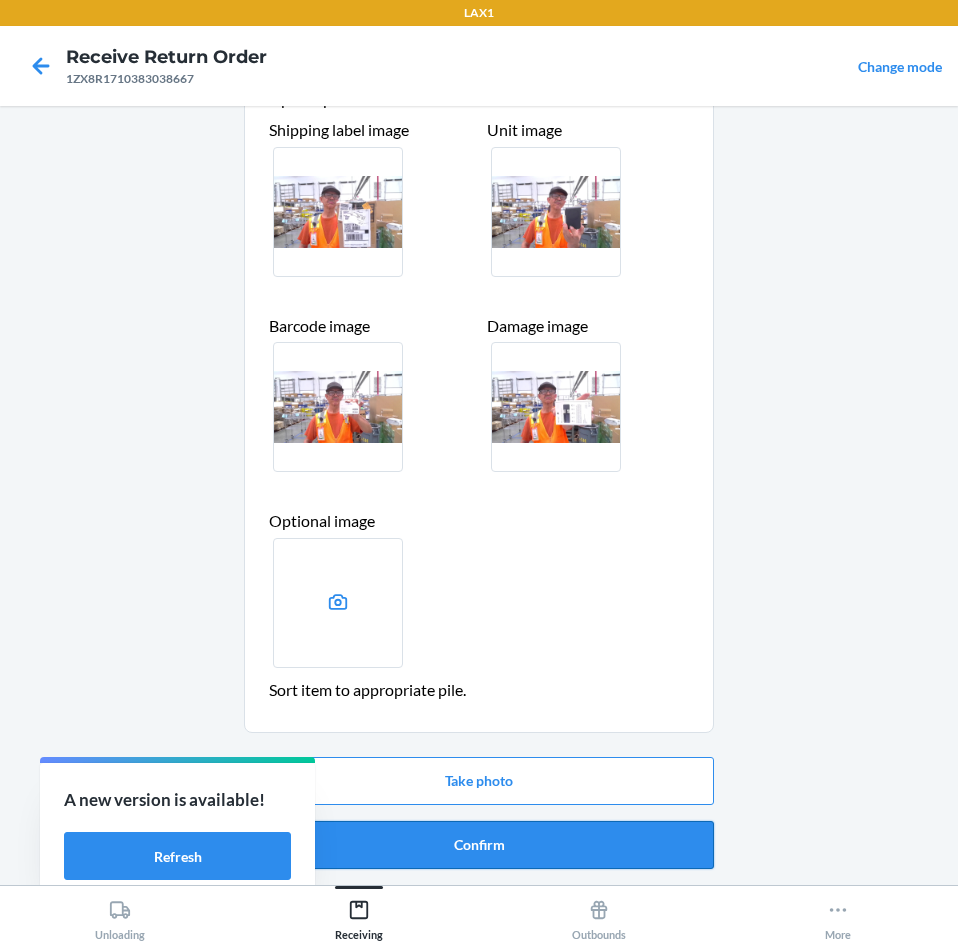 click on "Confirm" at bounding box center [479, 845] 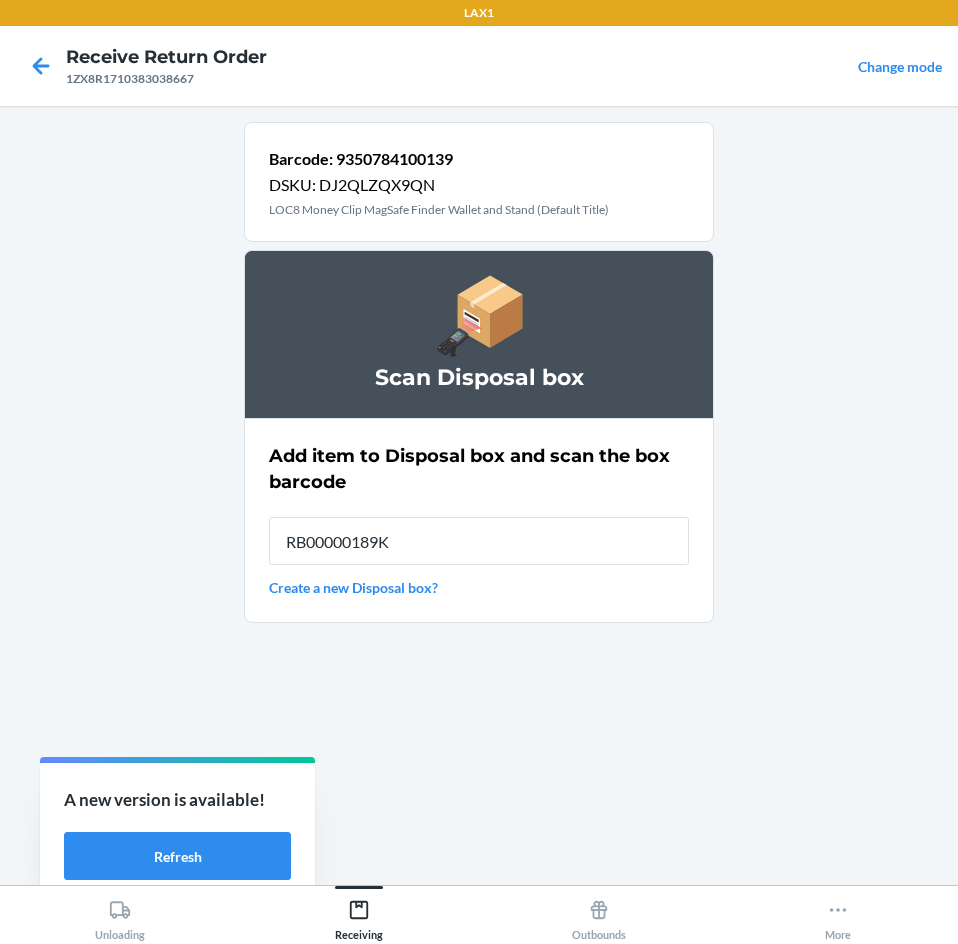 type on "RB00000189K" 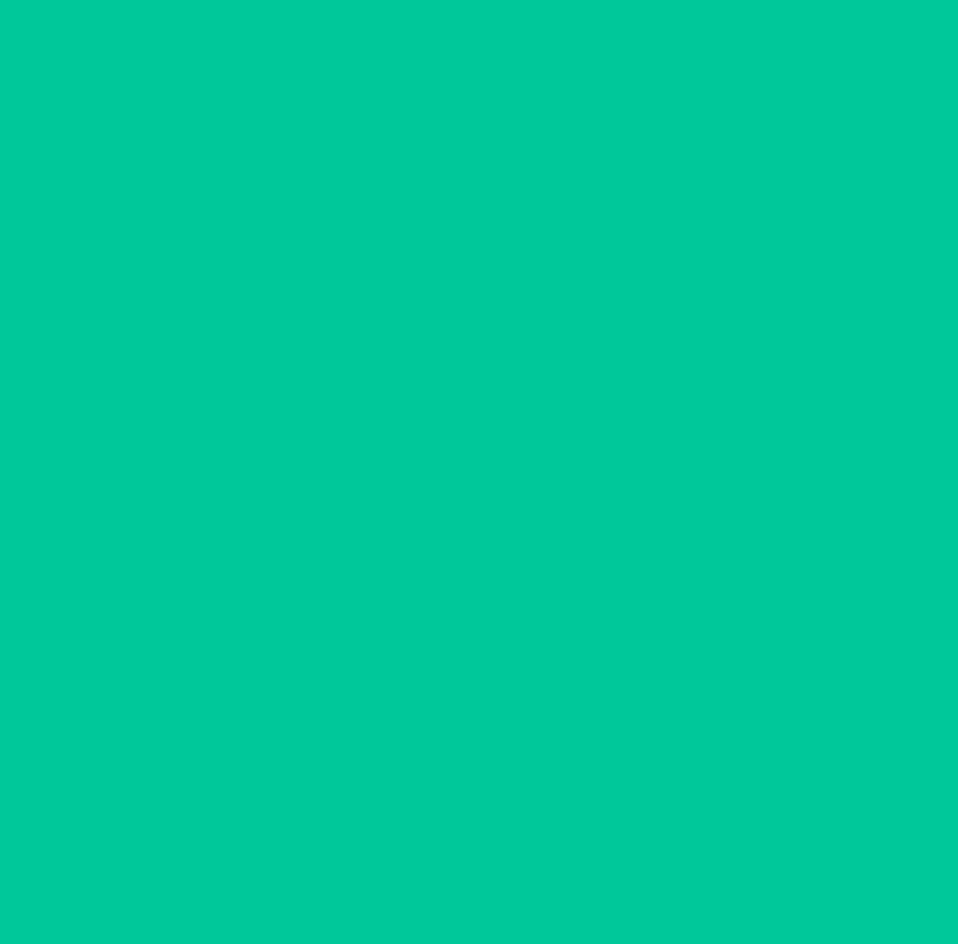 type 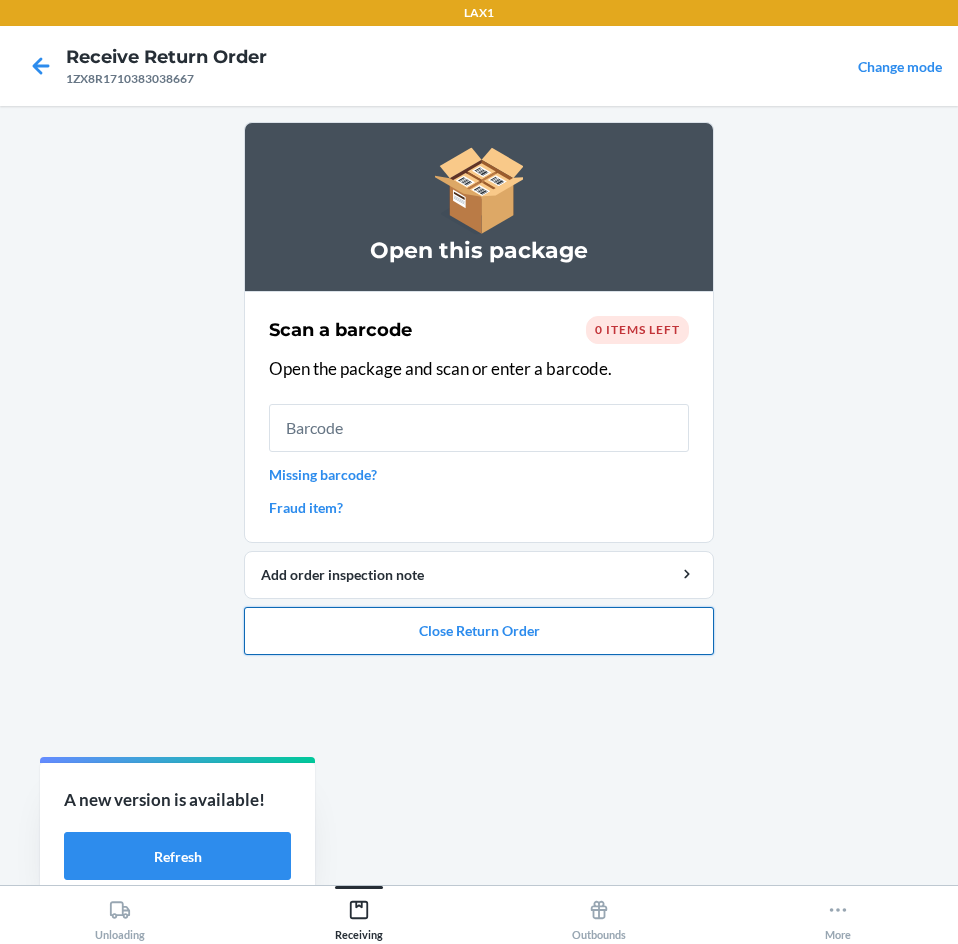 click on "Close Return Order" at bounding box center [479, 631] 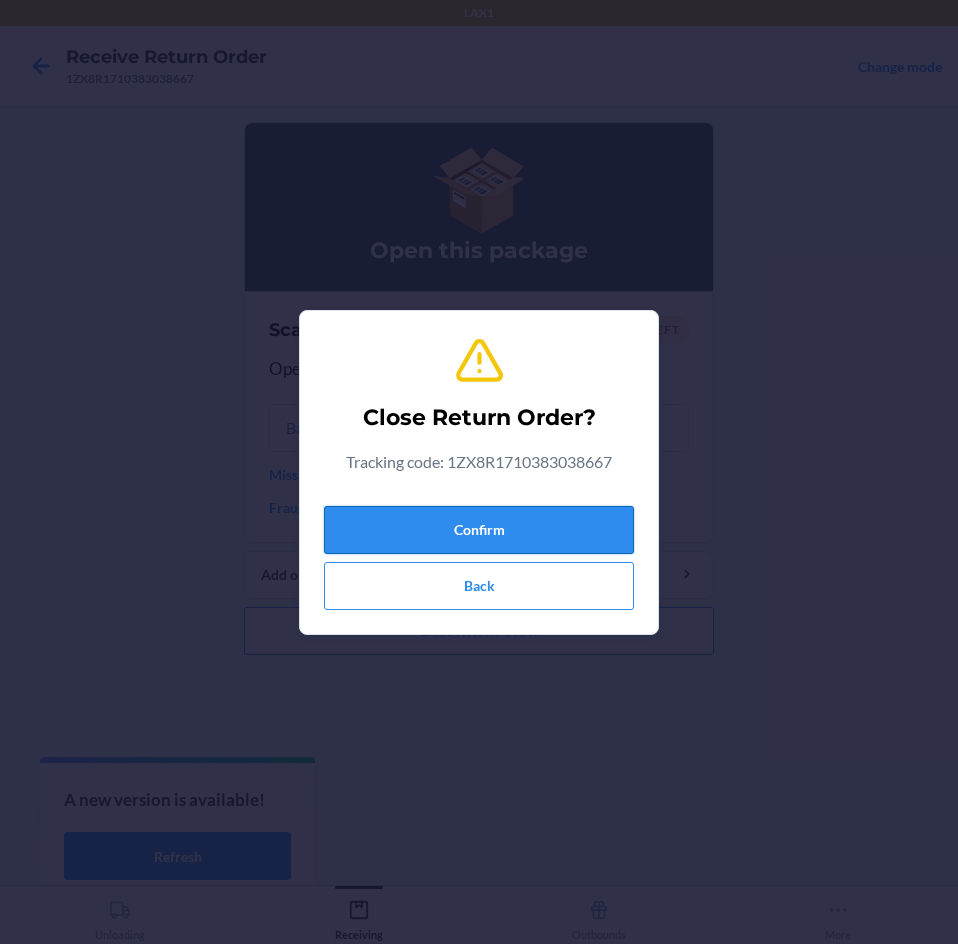 click on "Confirm" at bounding box center (479, 530) 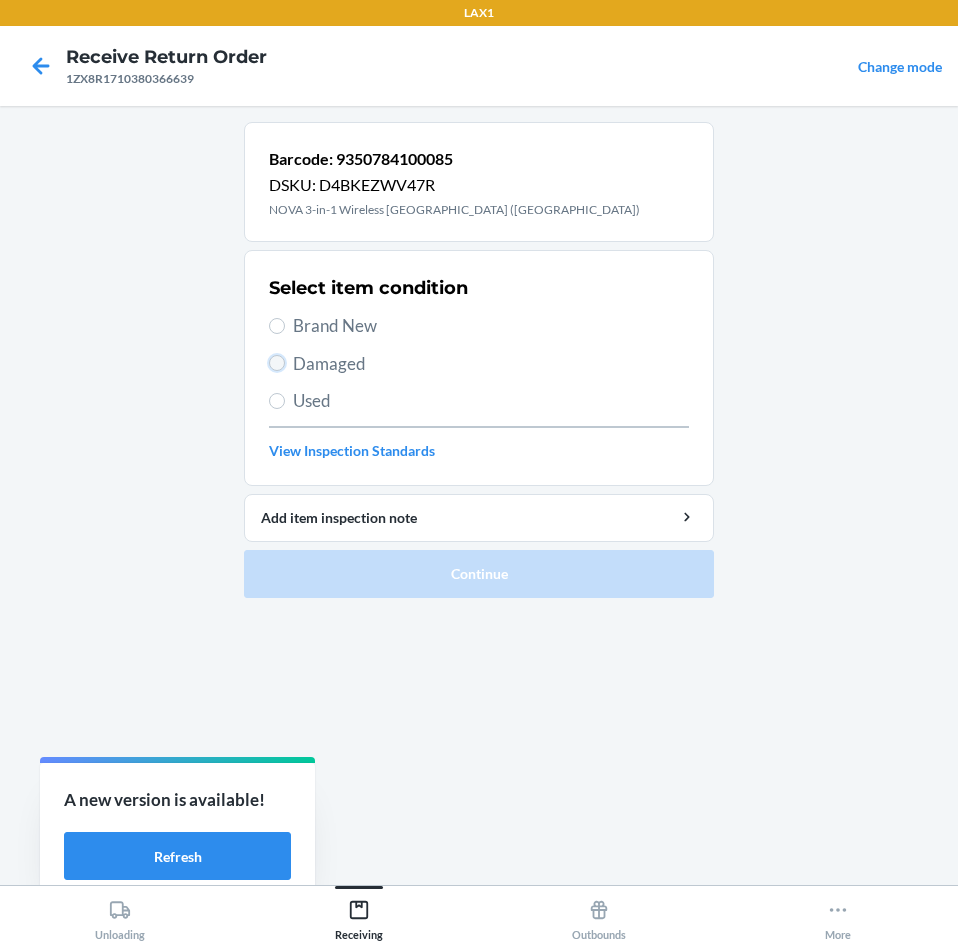 click on "Damaged" at bounding box center (277, 363) 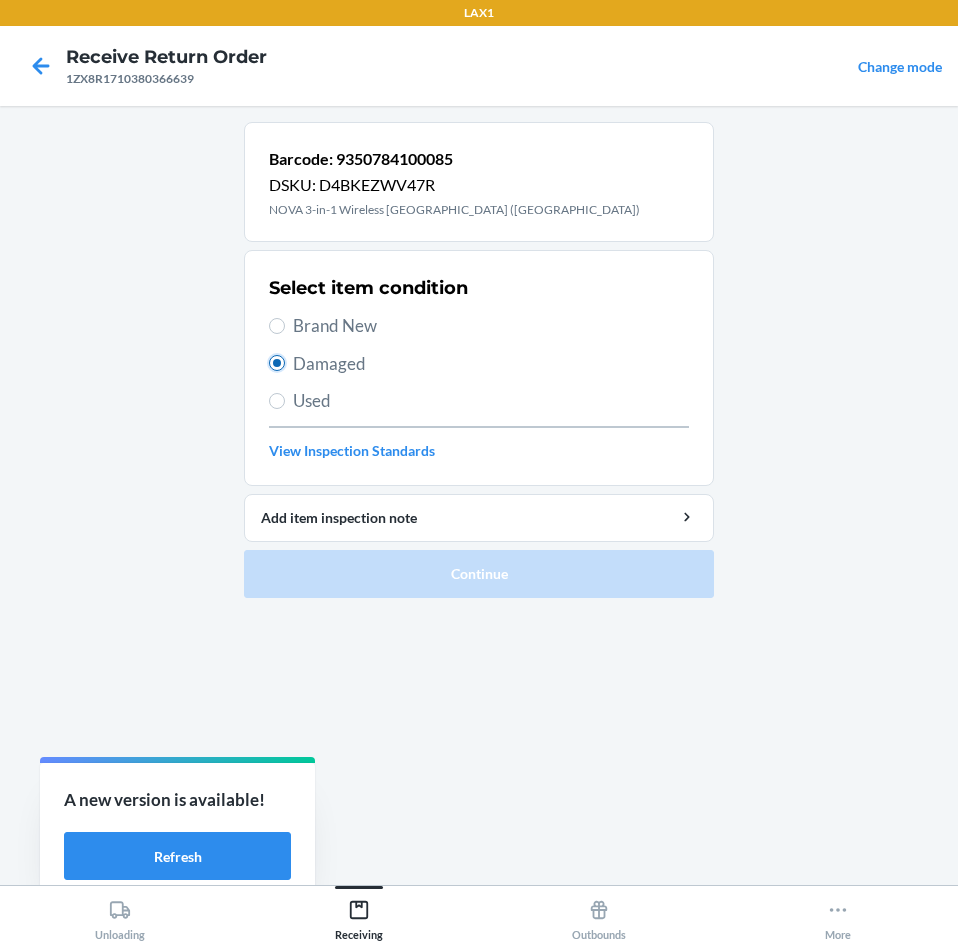 radio on "true" 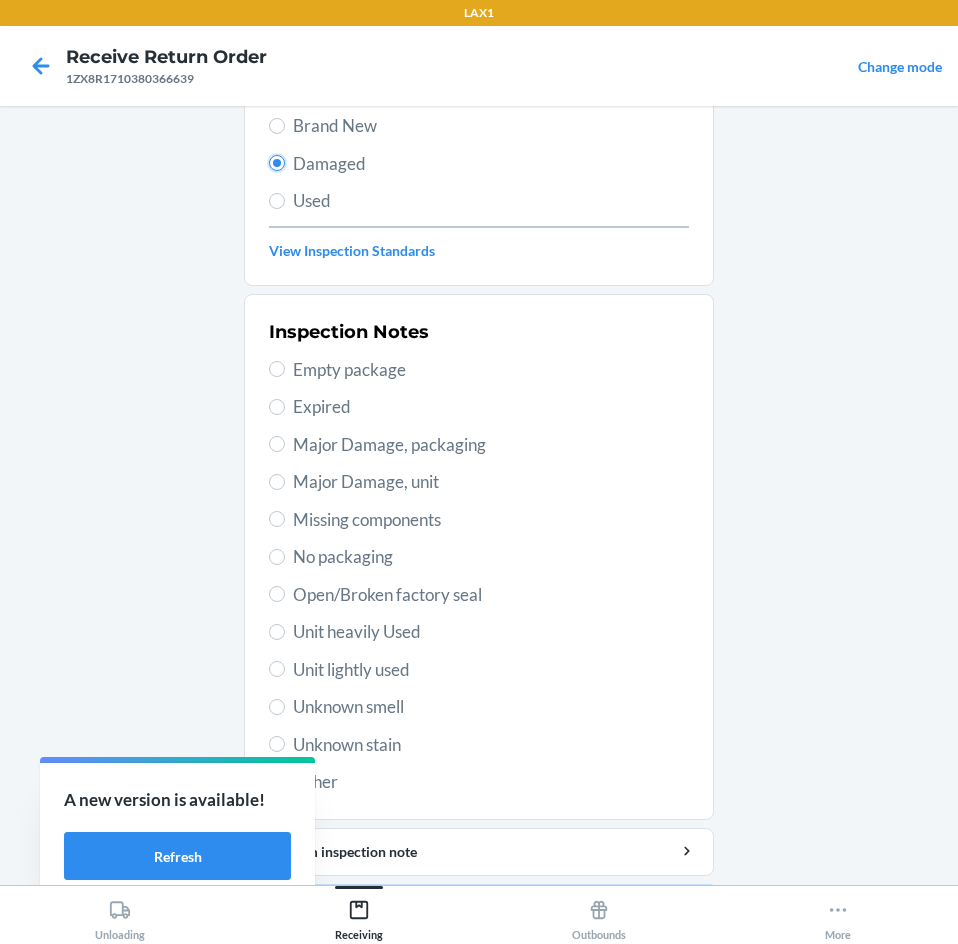 scroll, scrollTop: 263, scrollLeft: 0, axis: vertical 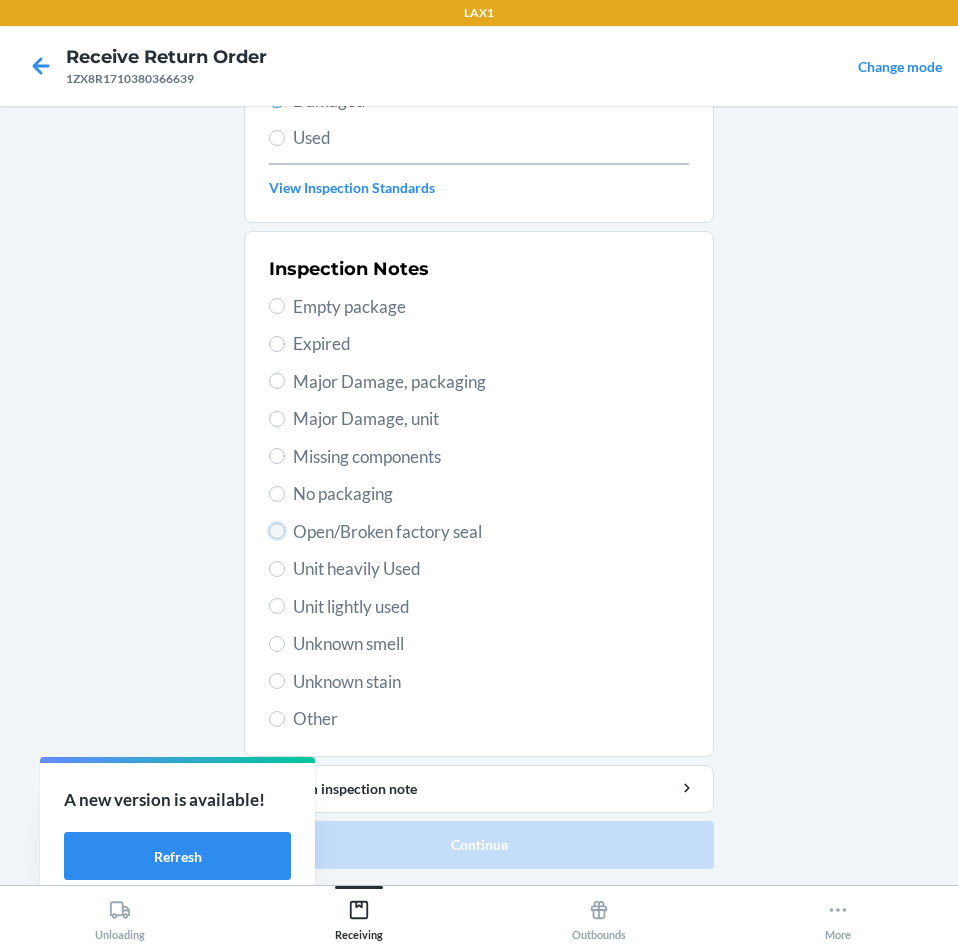 click on "Open/Broken factory seal" at bounding box center [277, 531] 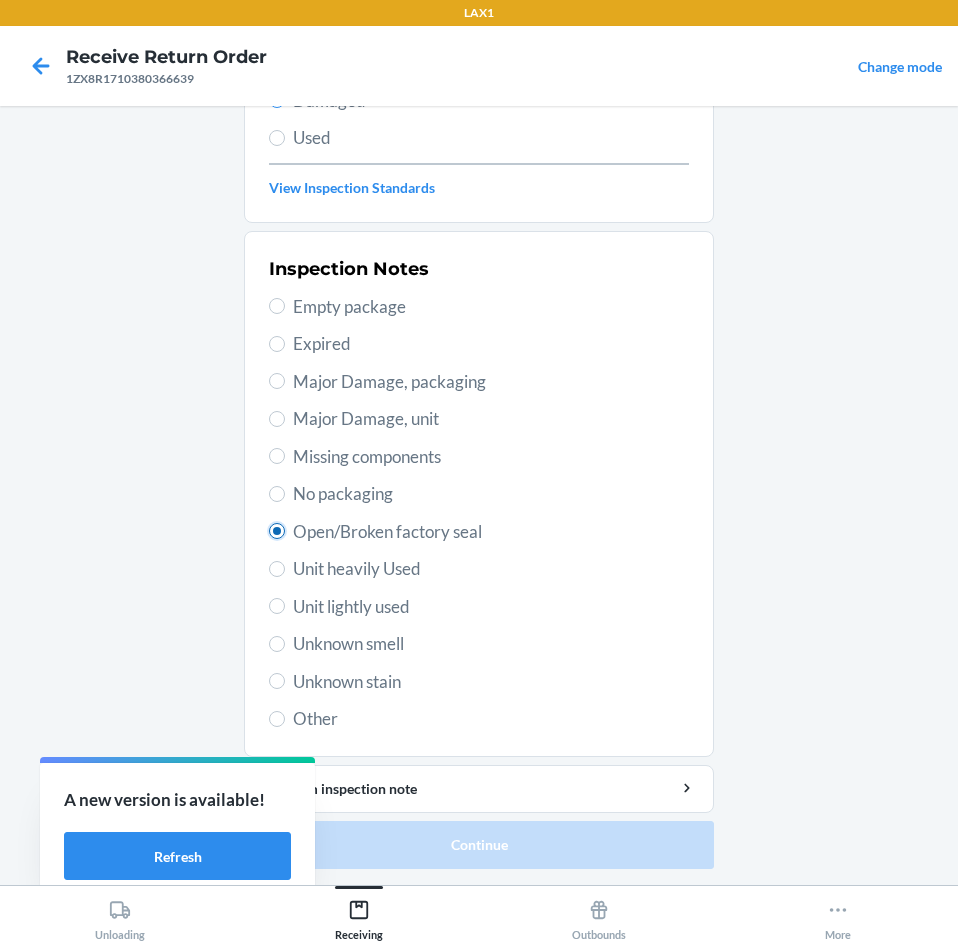 radio on "true" 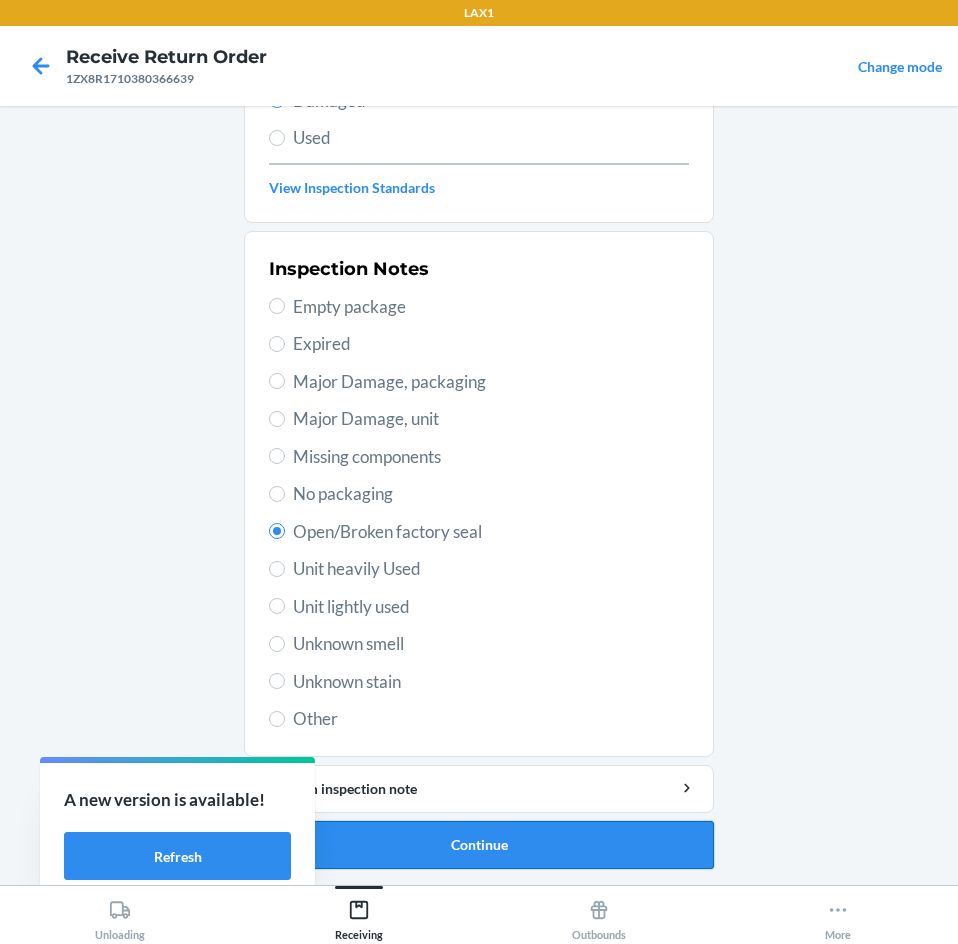 click on "Continue" at bounding box center [479, 845] 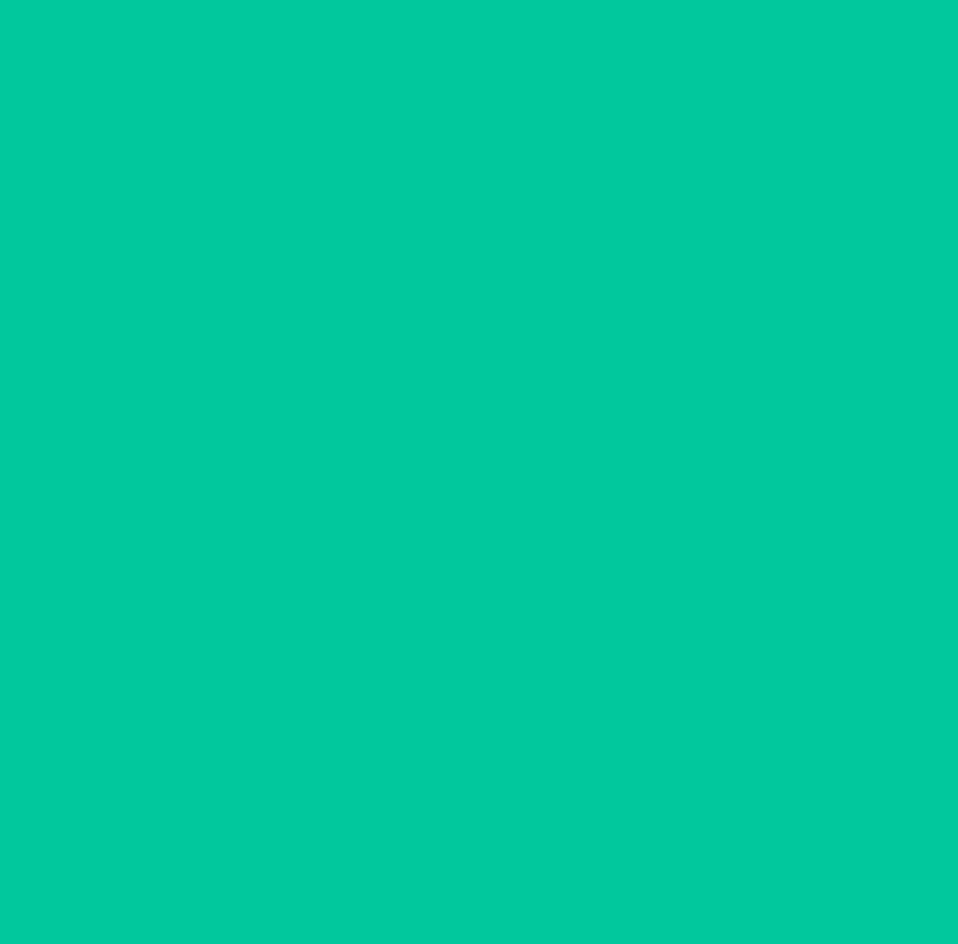 scroll, scrollTop: 98, scrollLeft: 0, axis: vertical 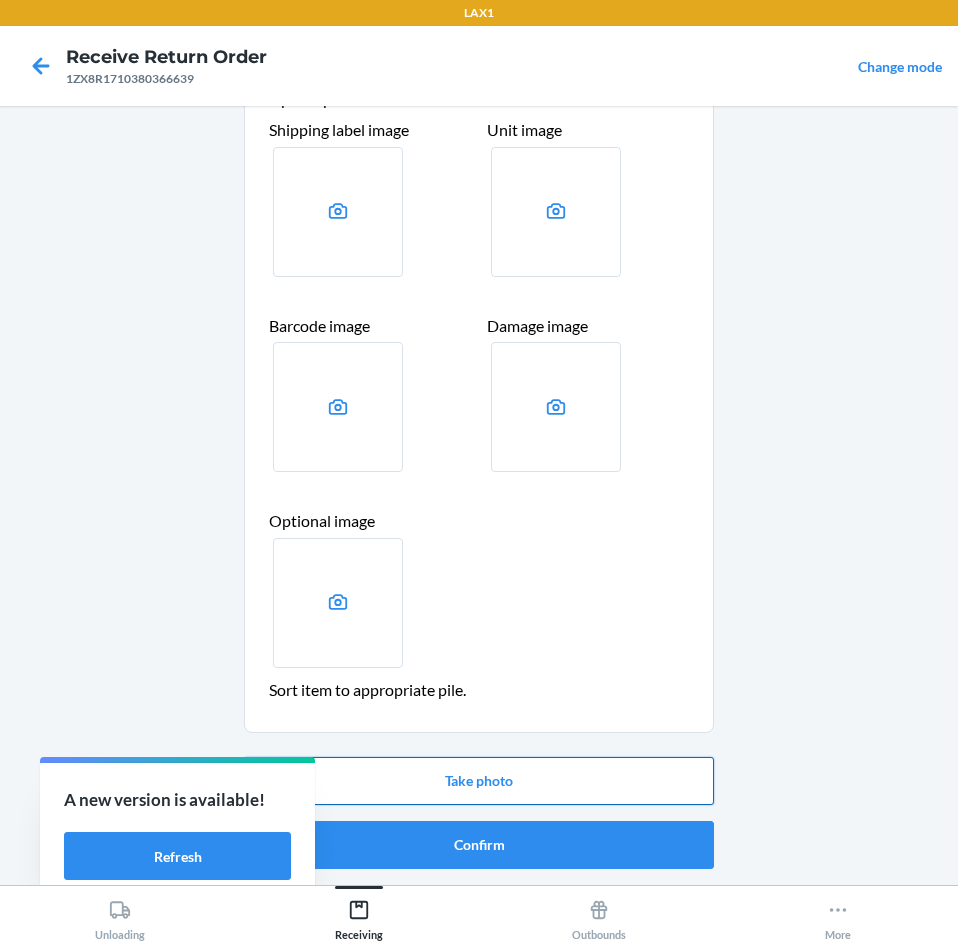 click on "Take photo" at bounding box center [479, 781] 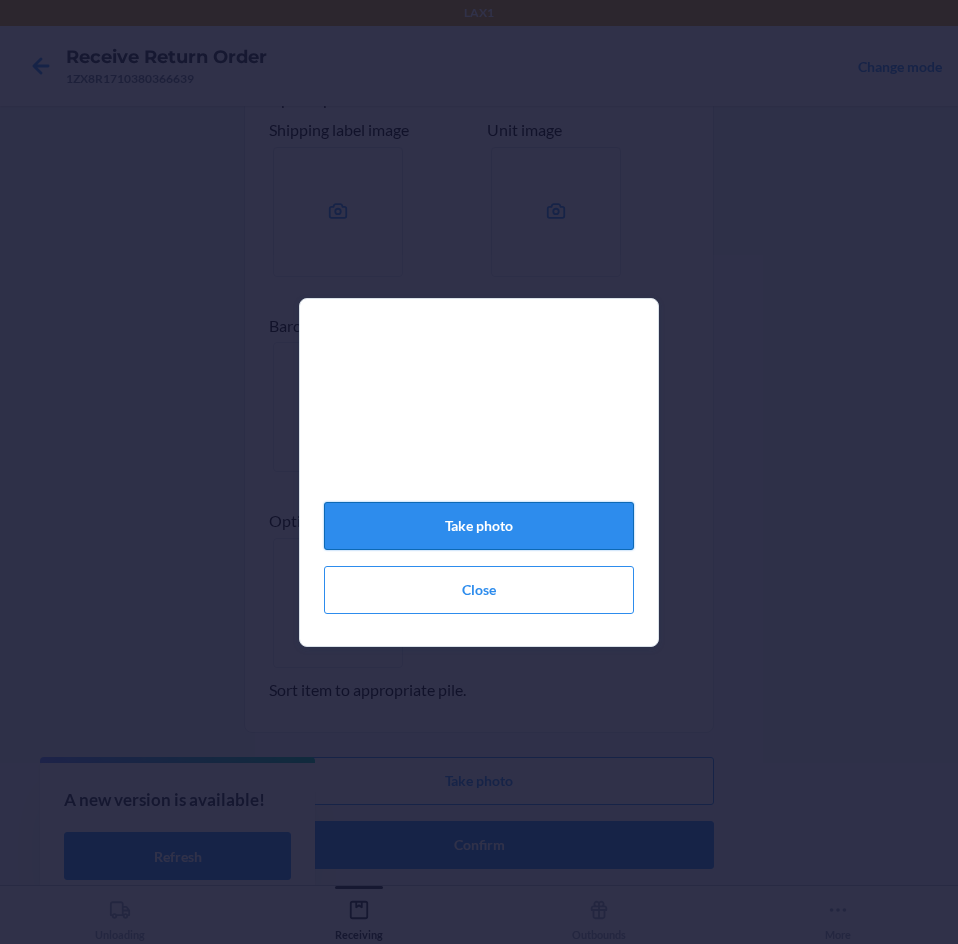 click on "Take photo" 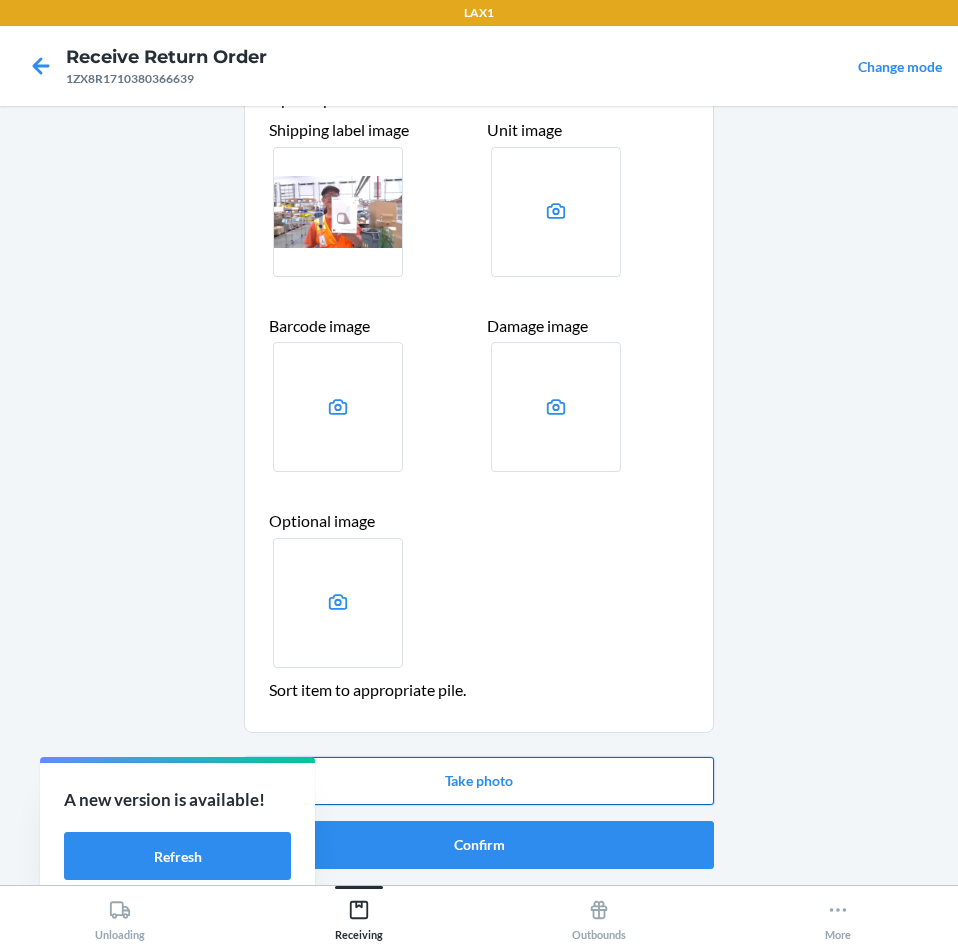 click on "Take photo" at bounding box center [479, 781] 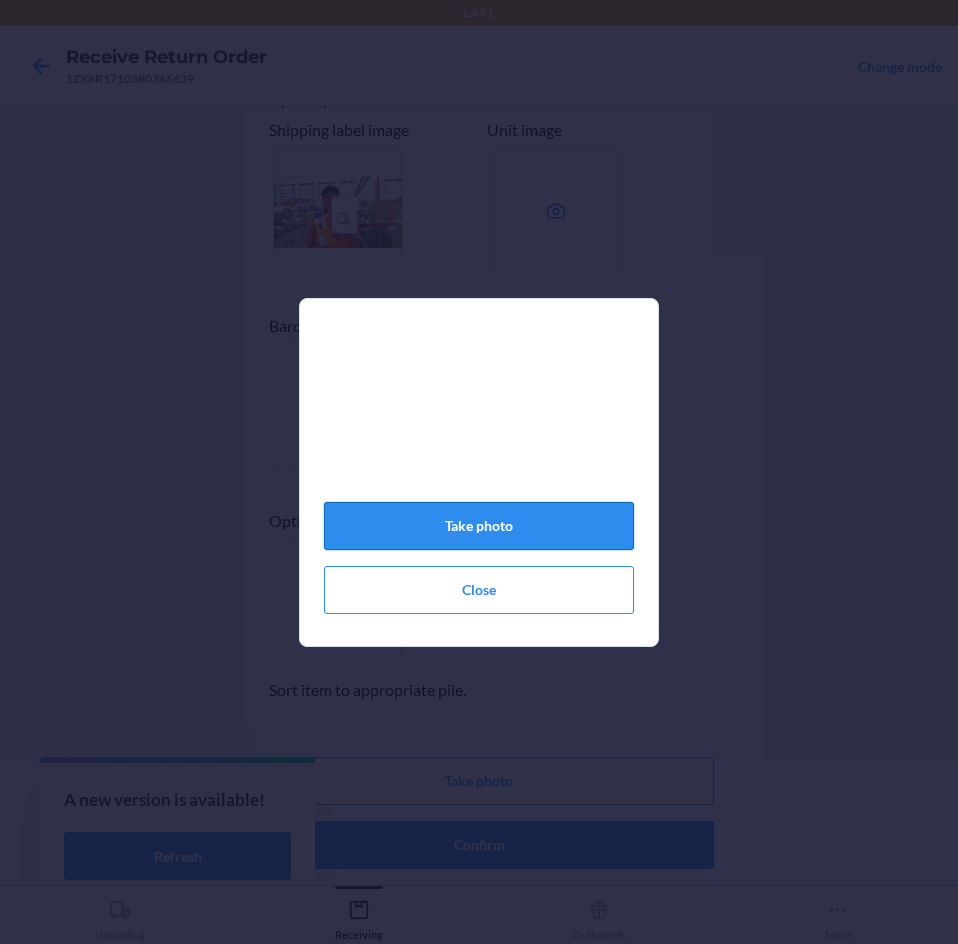 click on "Take photo" 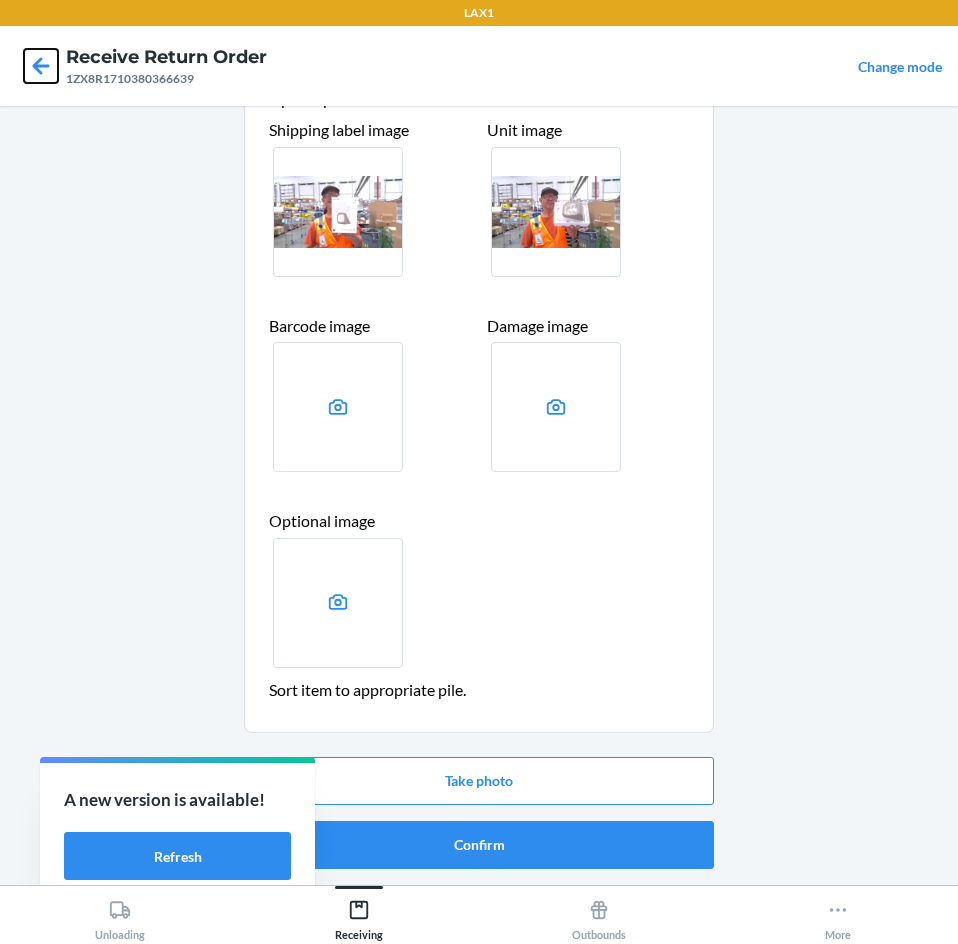 click 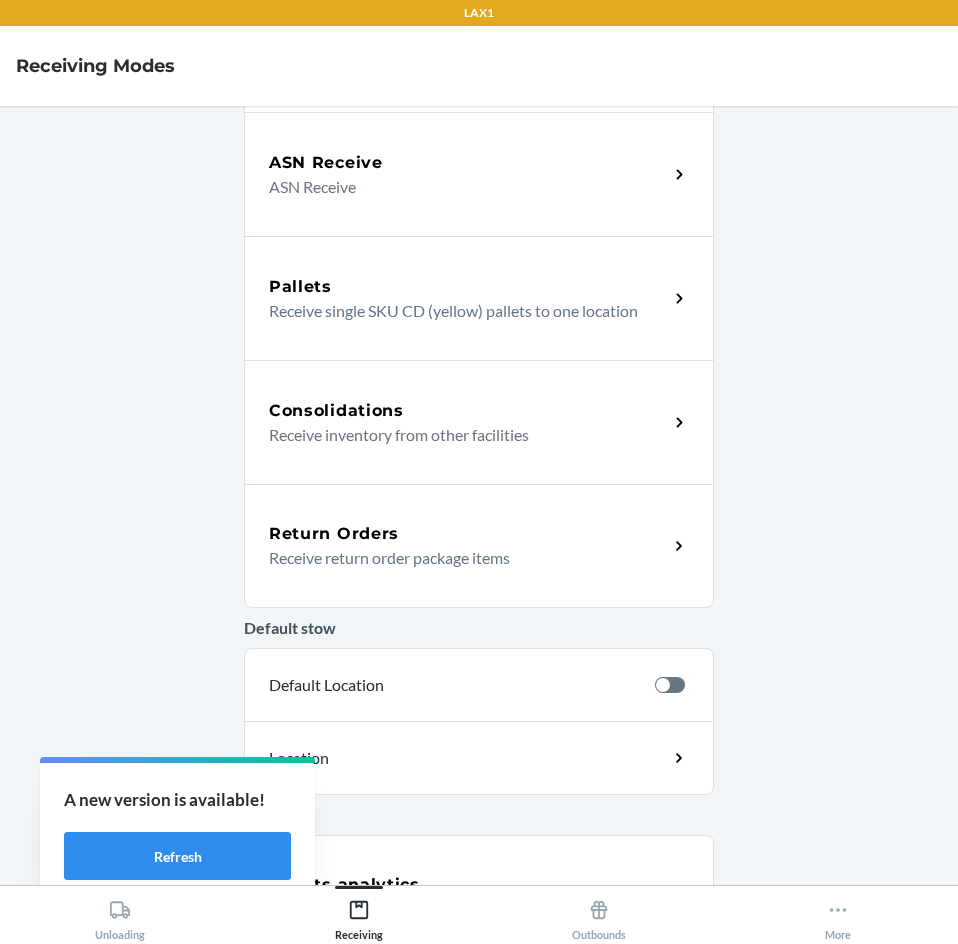 scroll, scrollTop: 298, scrollLeft: 0, axis: vertical 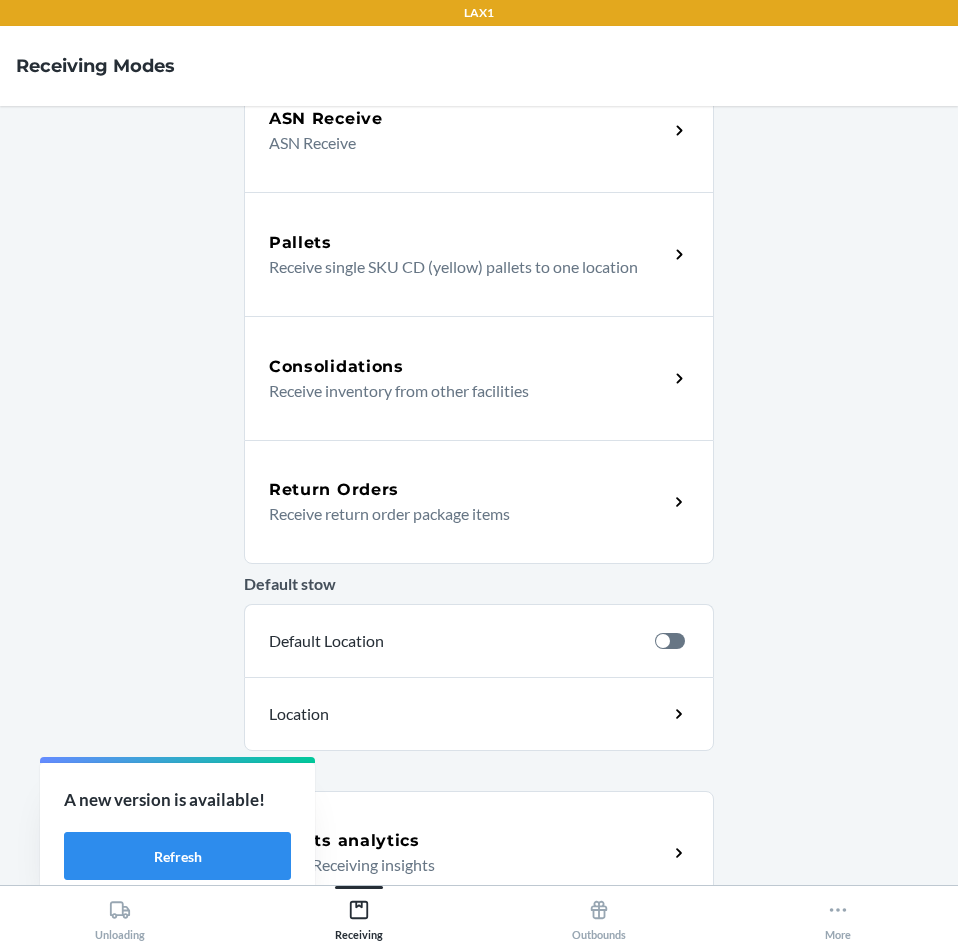 click on "Receive return order package items" at bounding box center (460, 514) 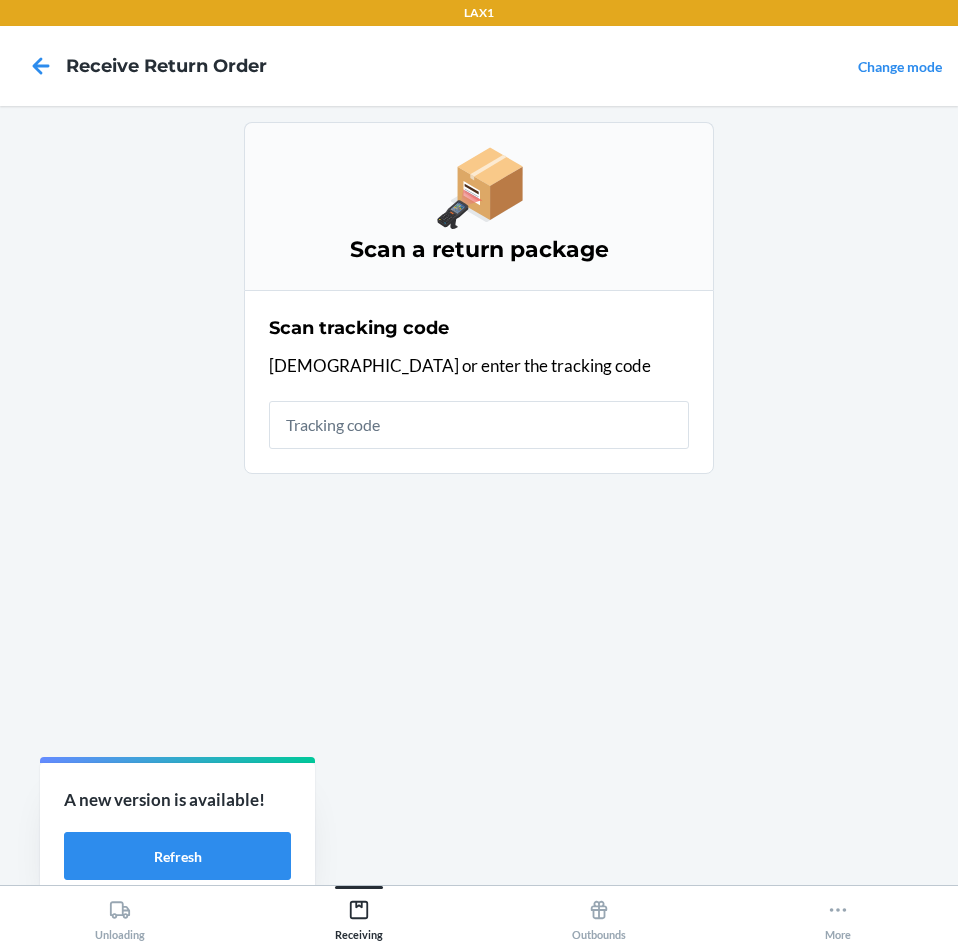 scroll, scrollTop: 0, scrollLeft: 0, axis: both 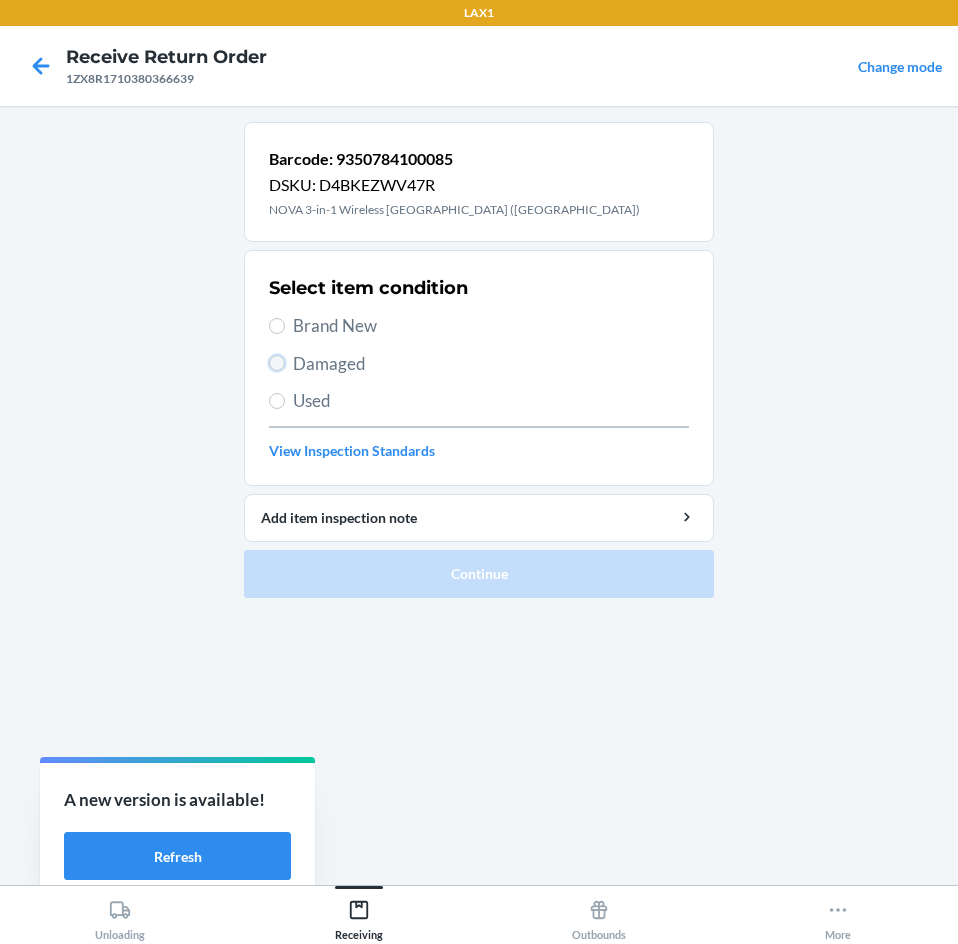 click on "Damaged" at bounding box center [277, 363] 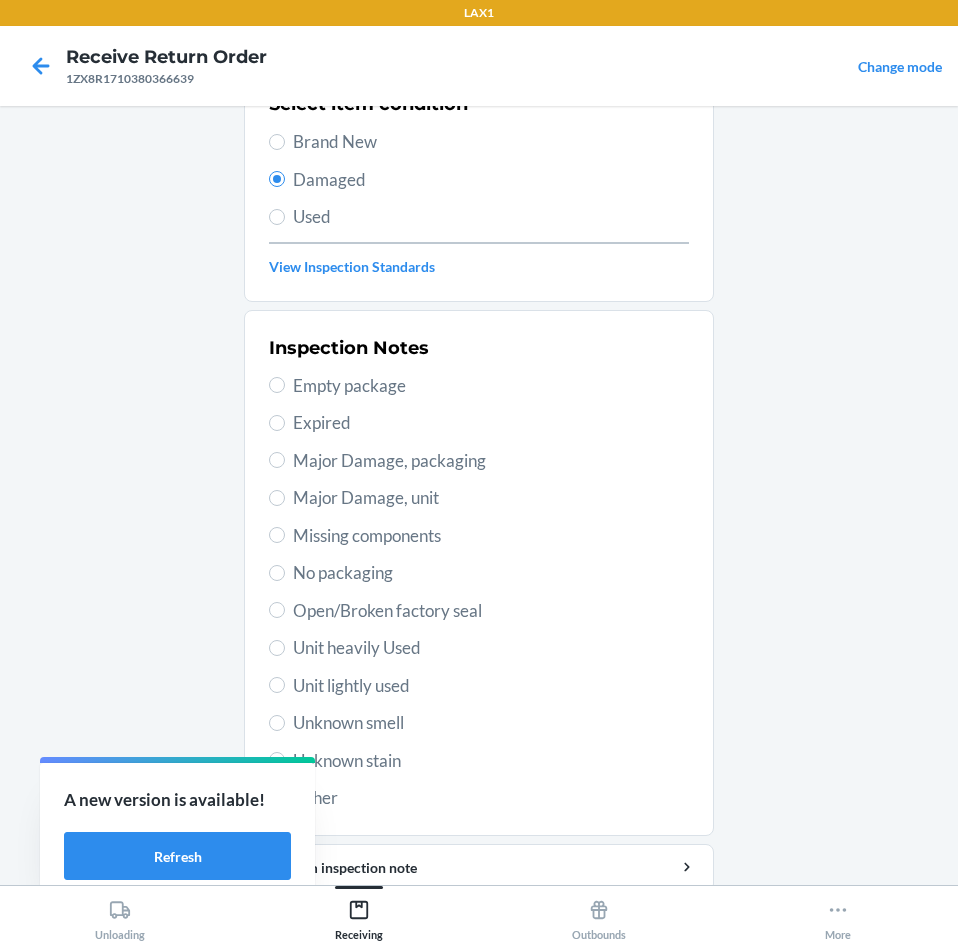 scroll, scrollTop: 263, scrollLeft: 0, axis: vertical 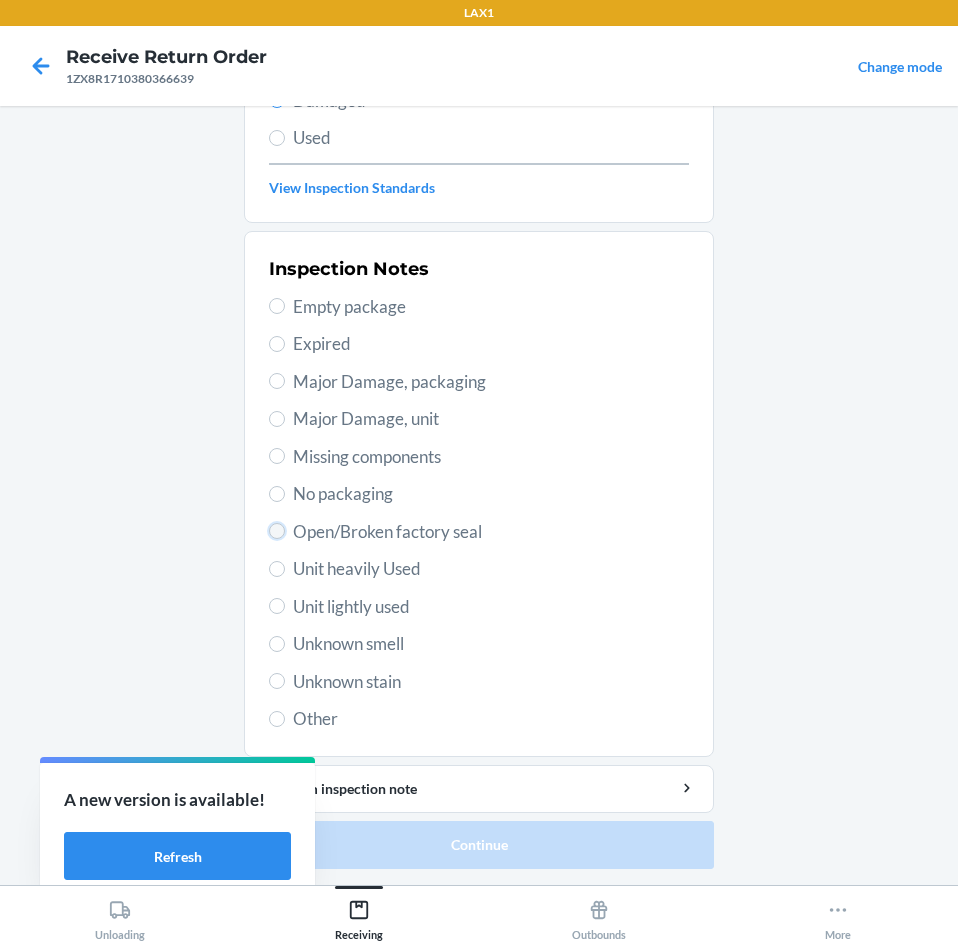 click on "Open/Broken factory seal" at bounding box center [277, 531] 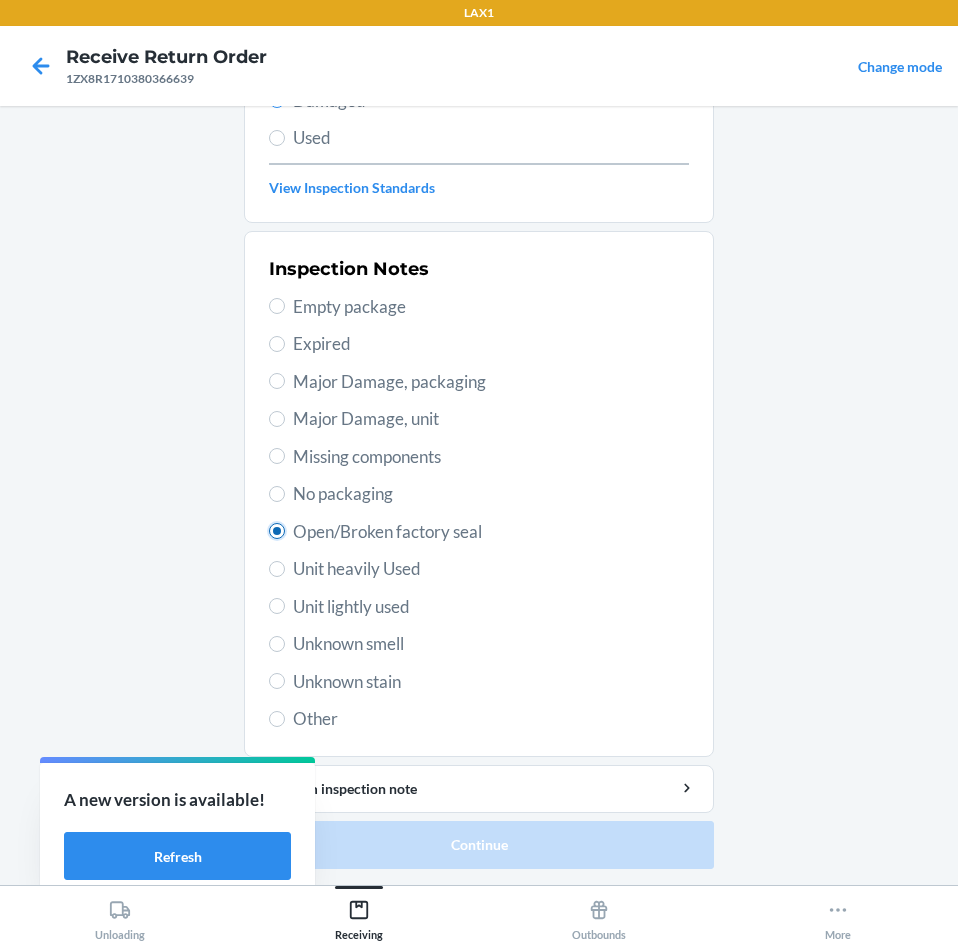 radio on "true" 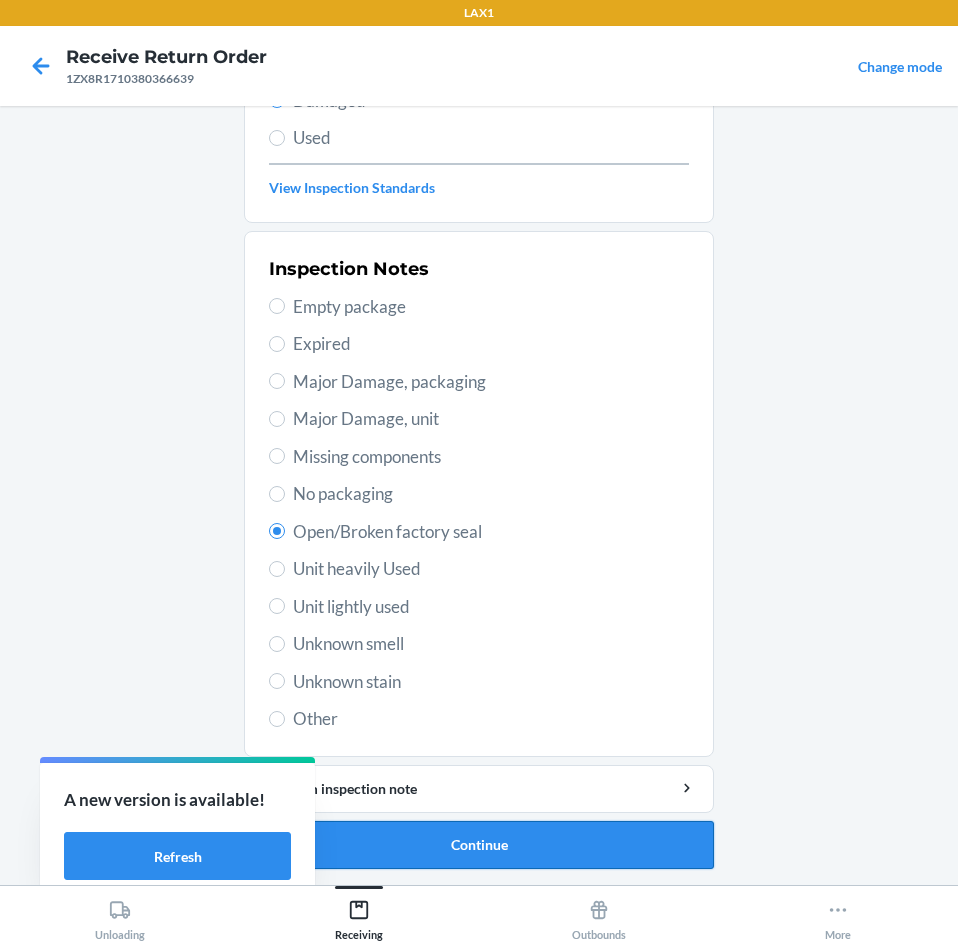 click on "Continue" at bounding box center [479, 845] 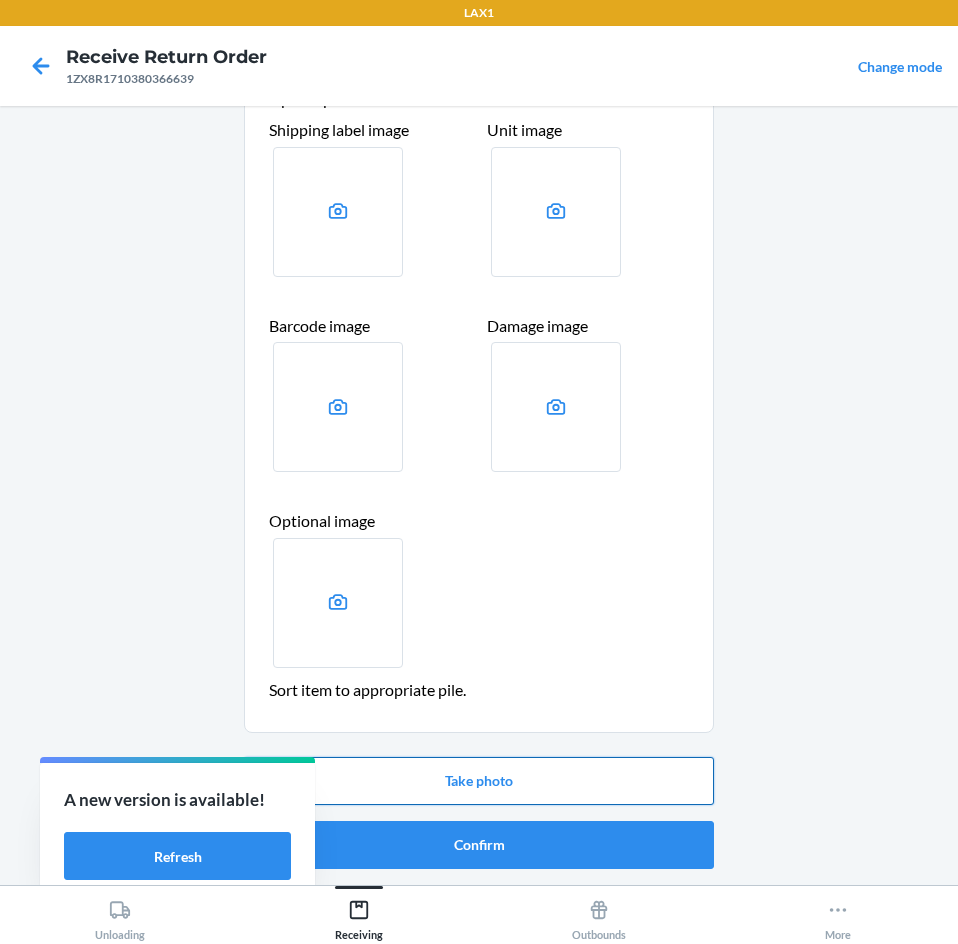 click on "Take photo" at bounding box center (479, 781) 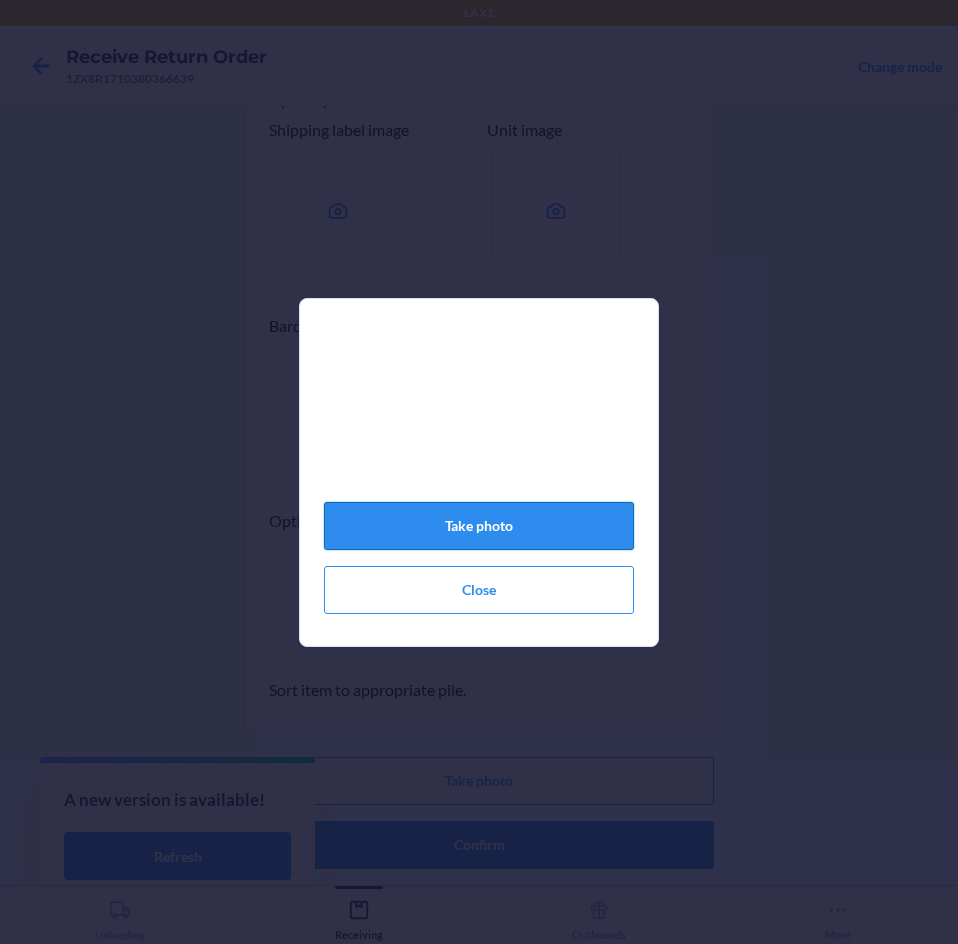 click on "Take photo" 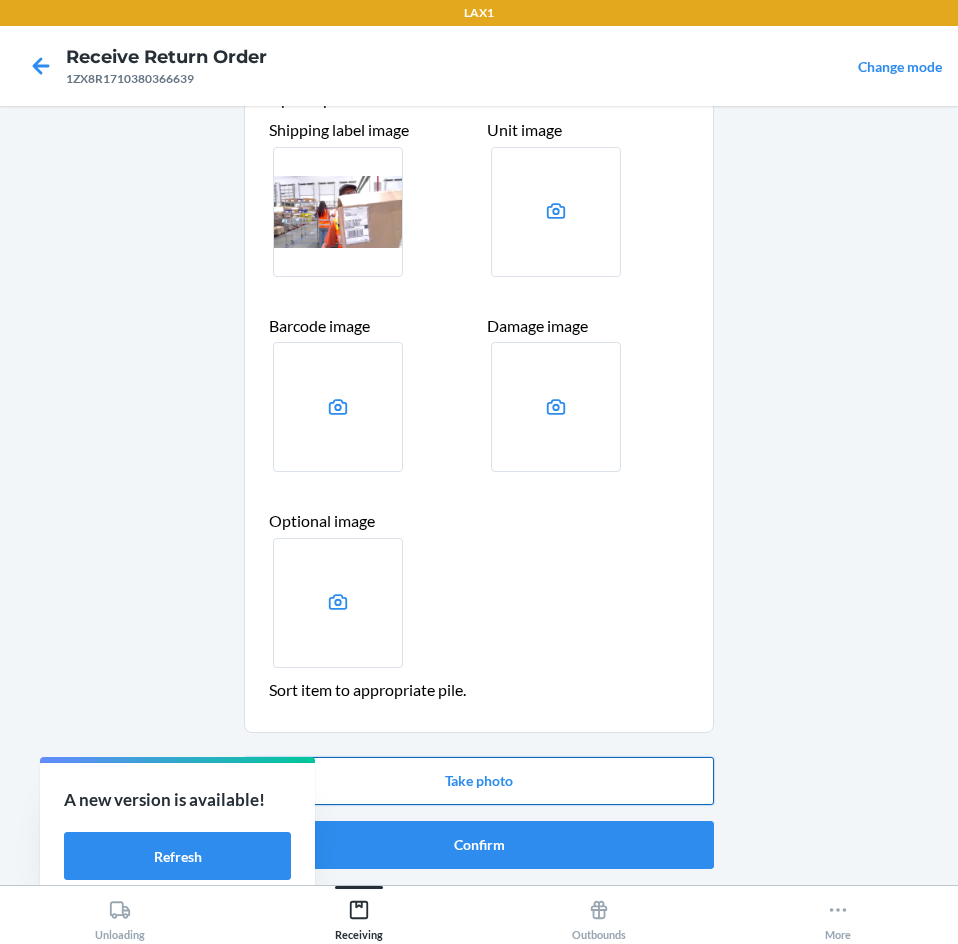 click on "Take photo" at bounding box center (479, 781) 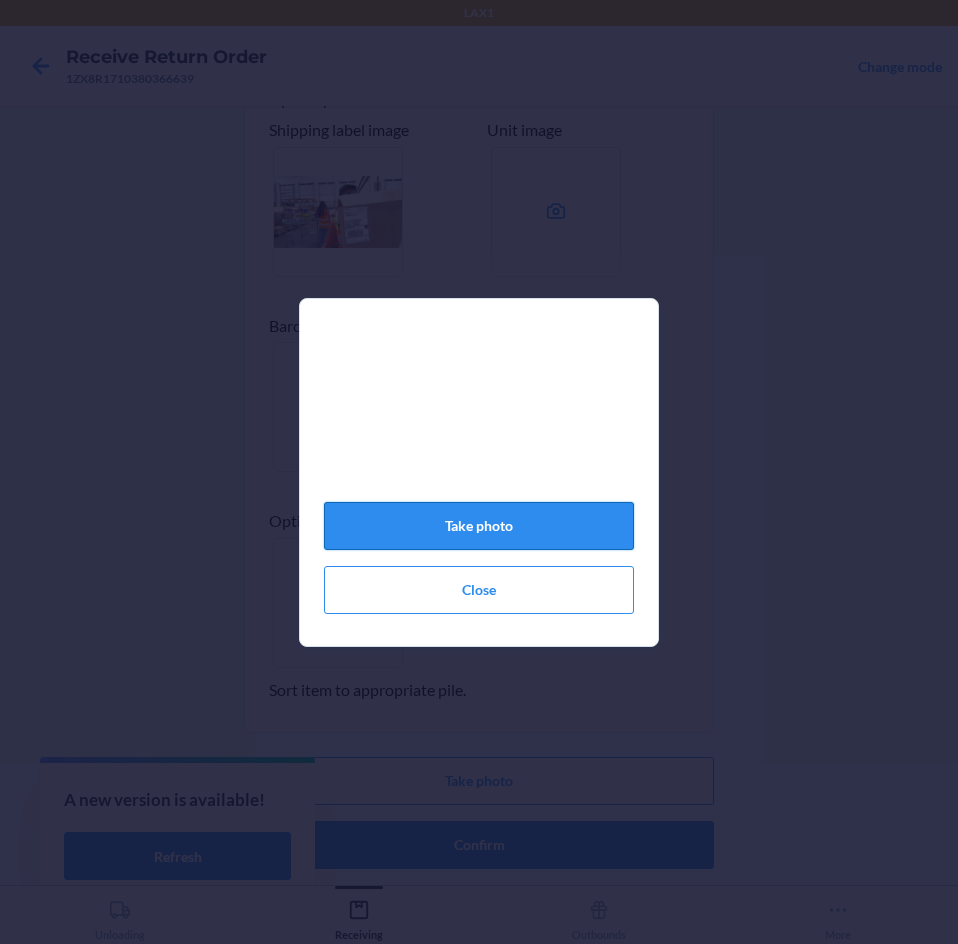 click on "Take photo" 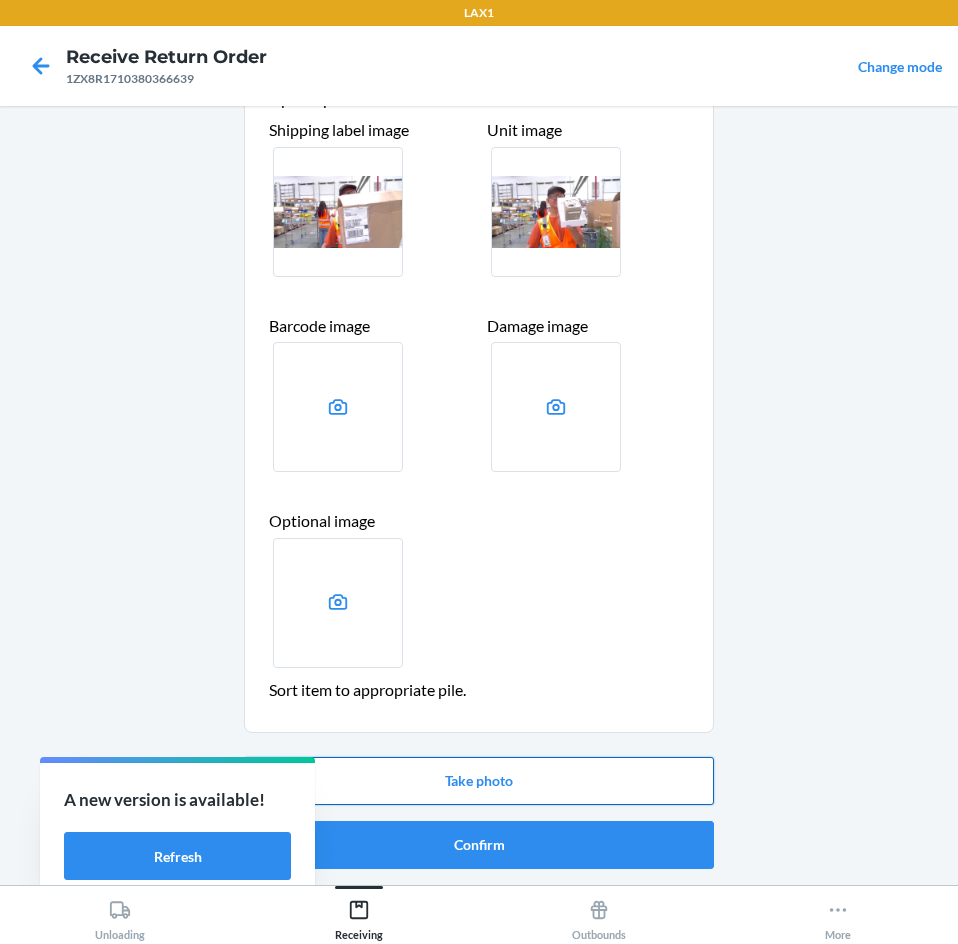 click on "Take photo" at bounding box center [479, 781] 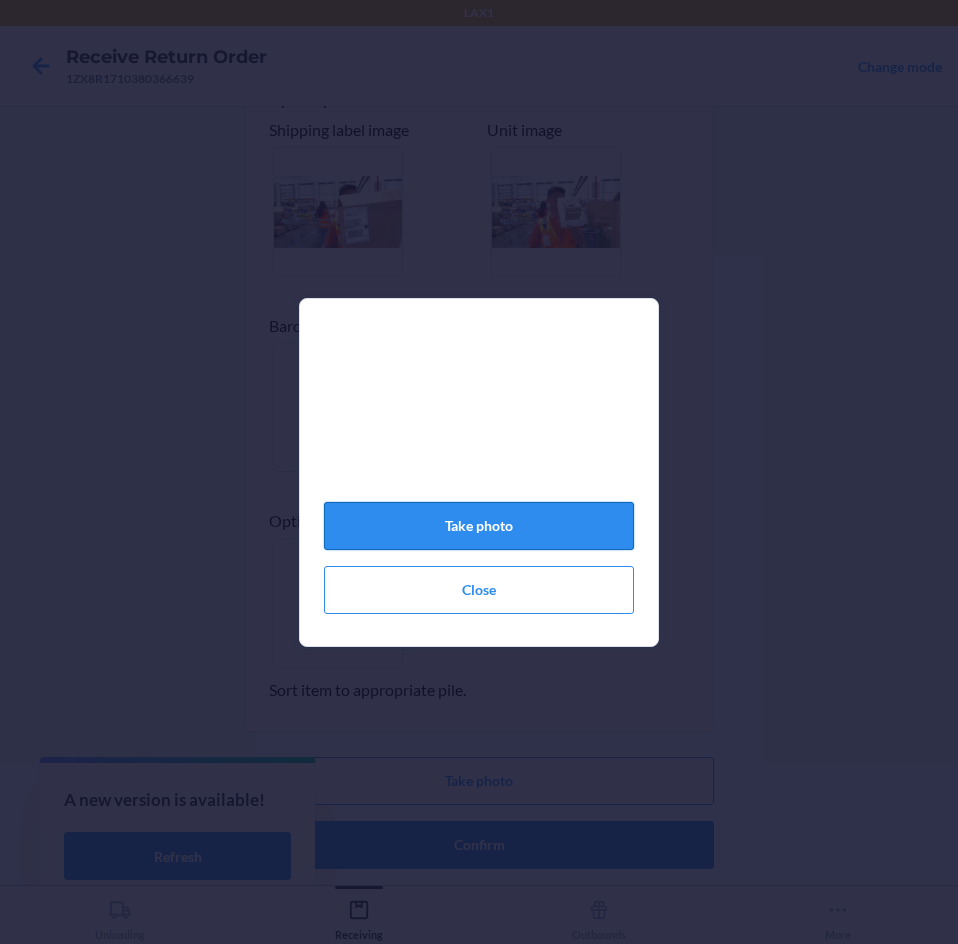 click on "Take photo" 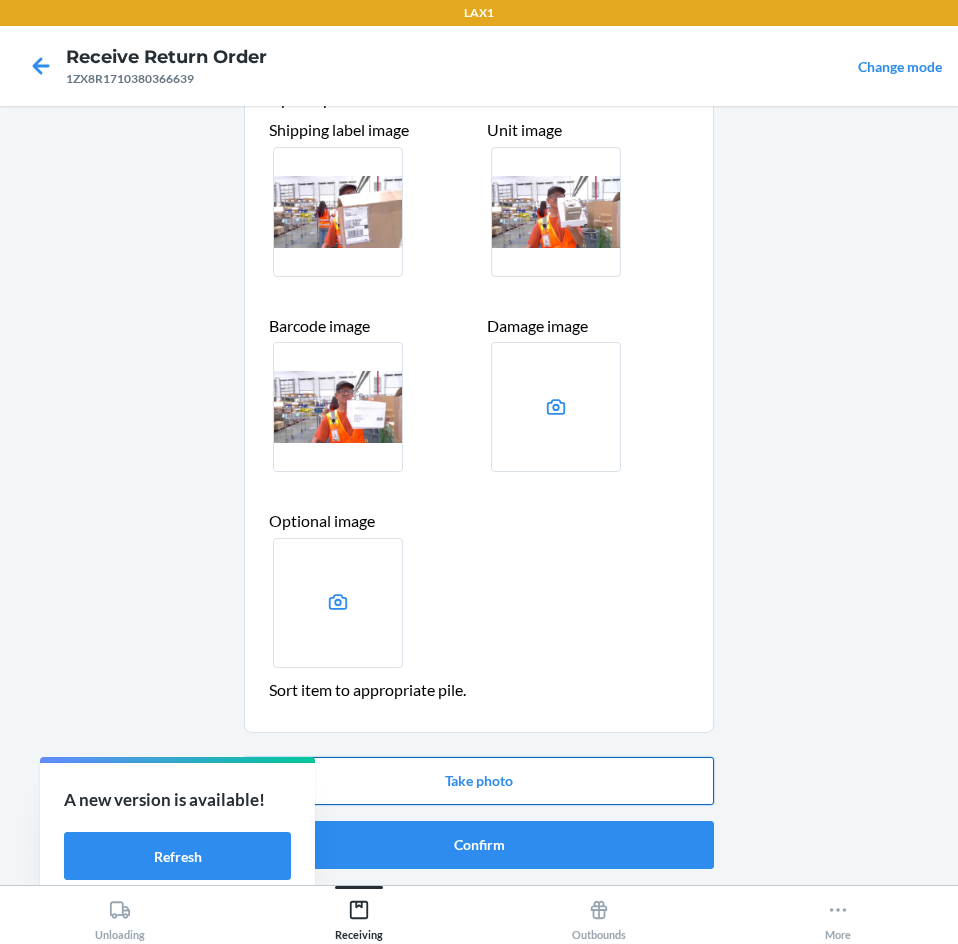 click on "Take photo" at bounding box center [479, 781] 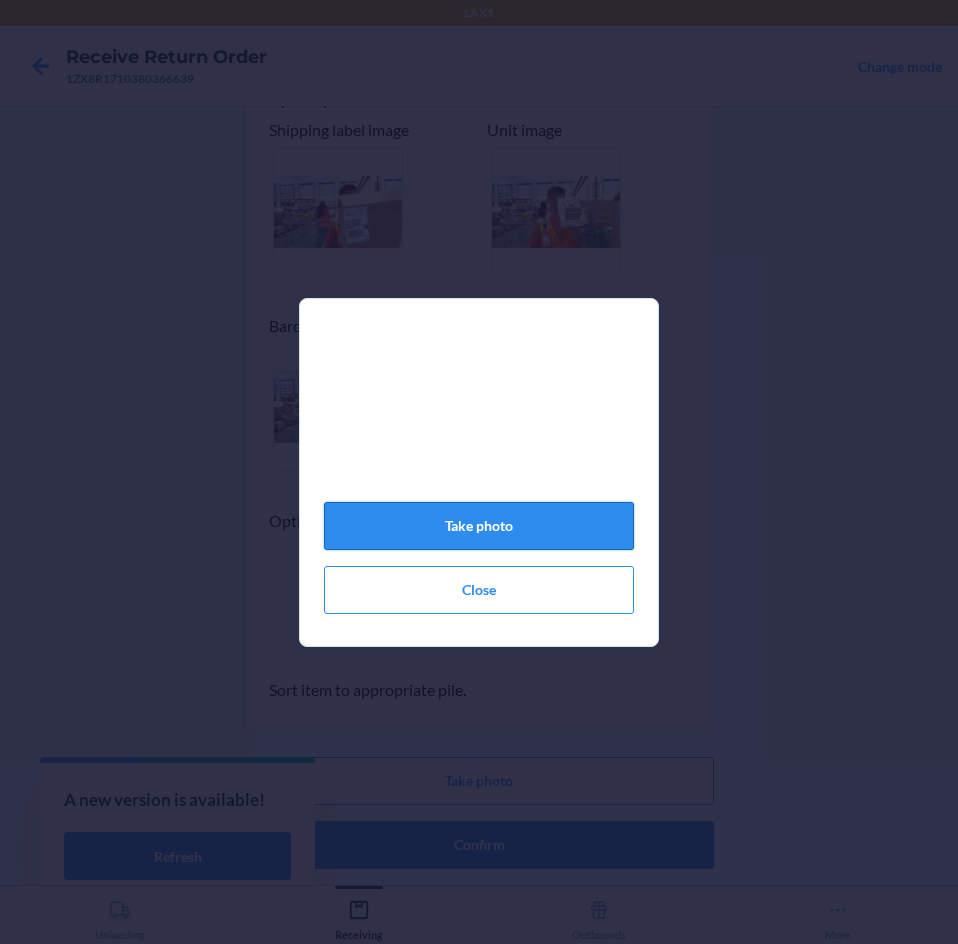 click on "Take photo" 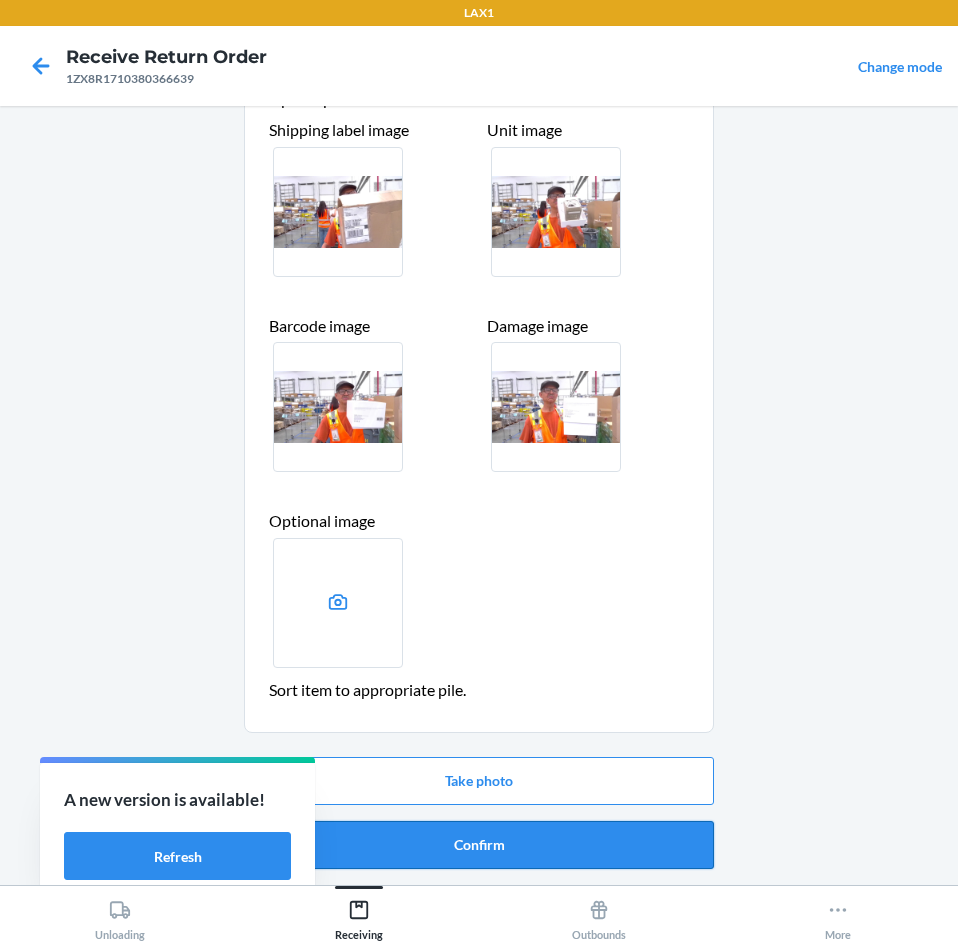 click on "Confirm" at bounding box center (479, 845) 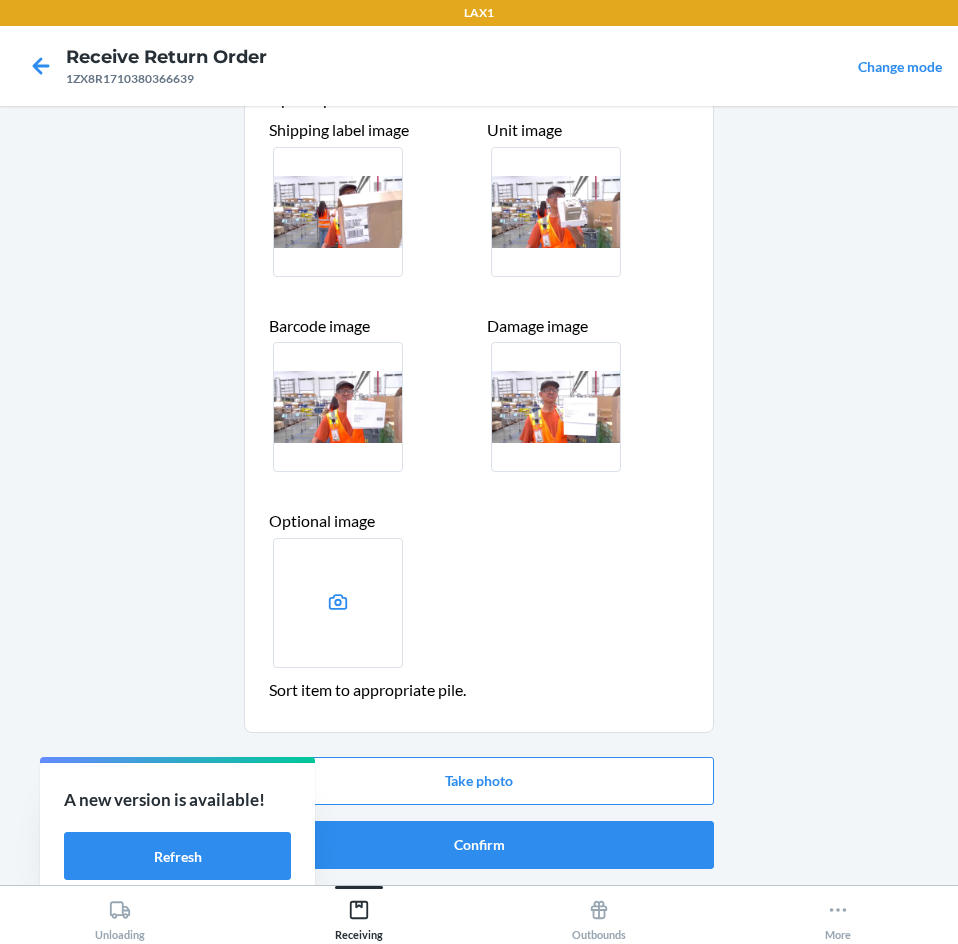scroll, scrollTop: 0, scrollLeft: 0, axis: both 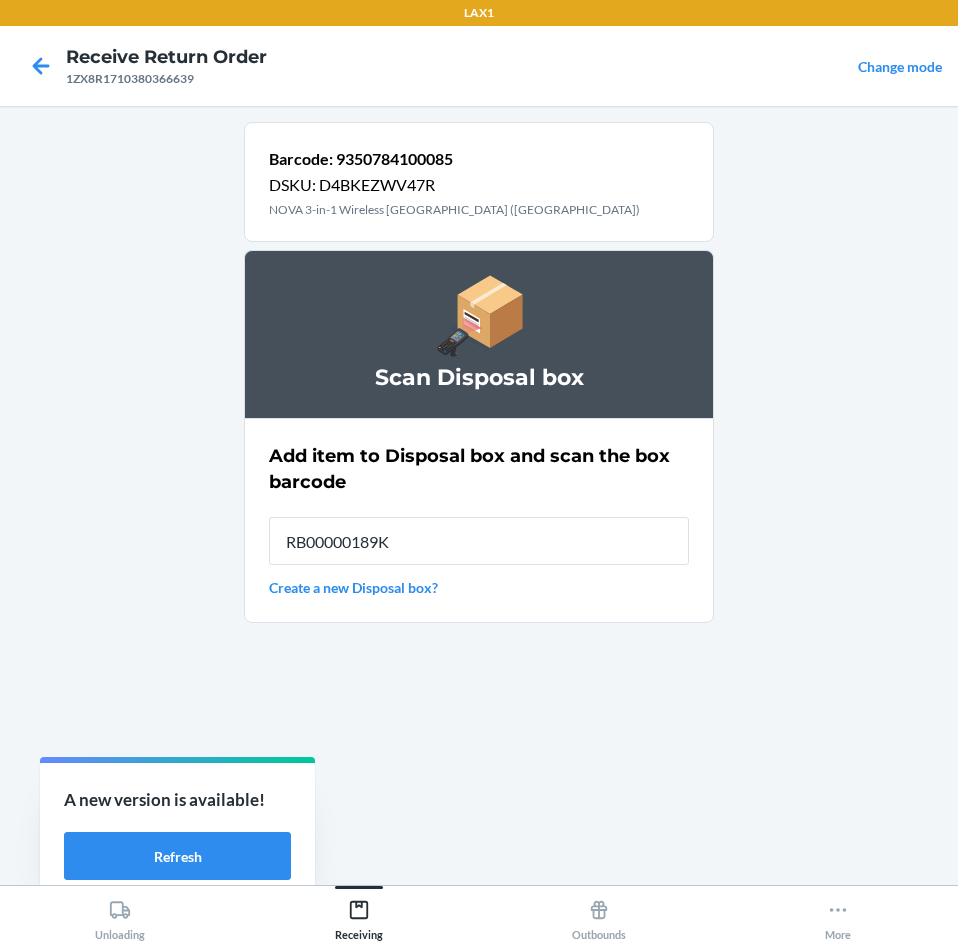 type on "RB00000189K" 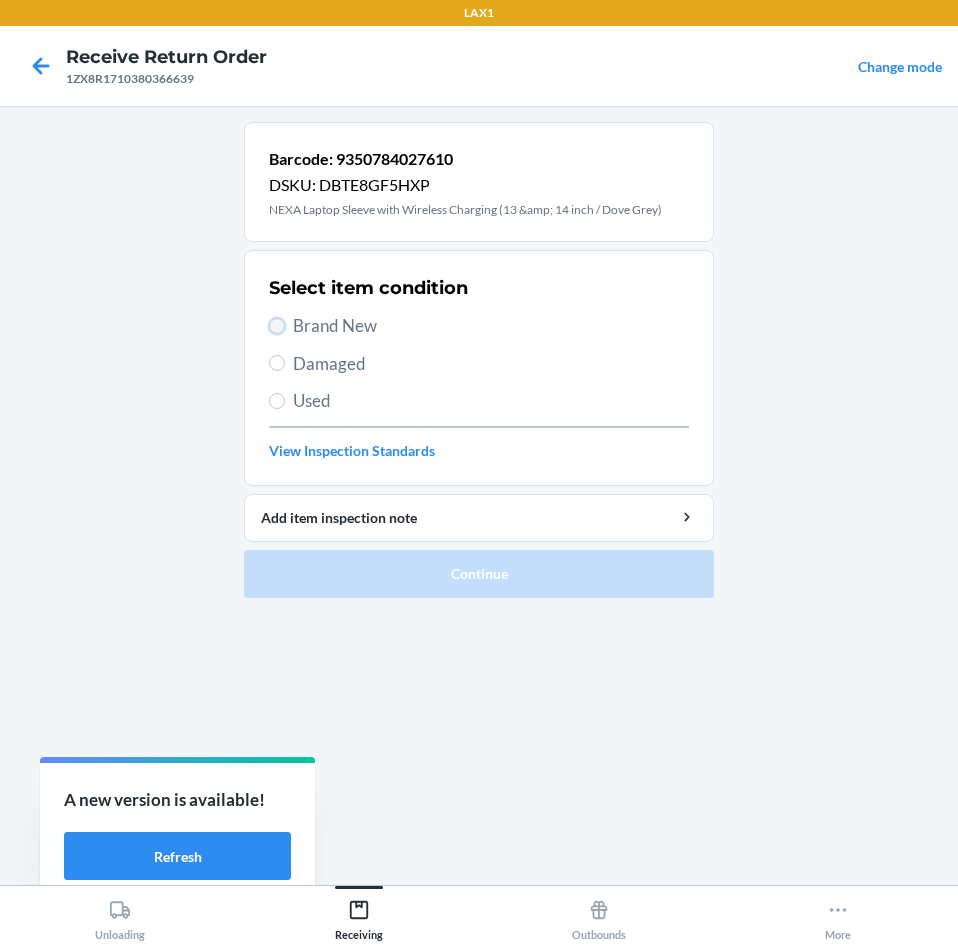 click on "Brand New" at bounding box center (277, 326) 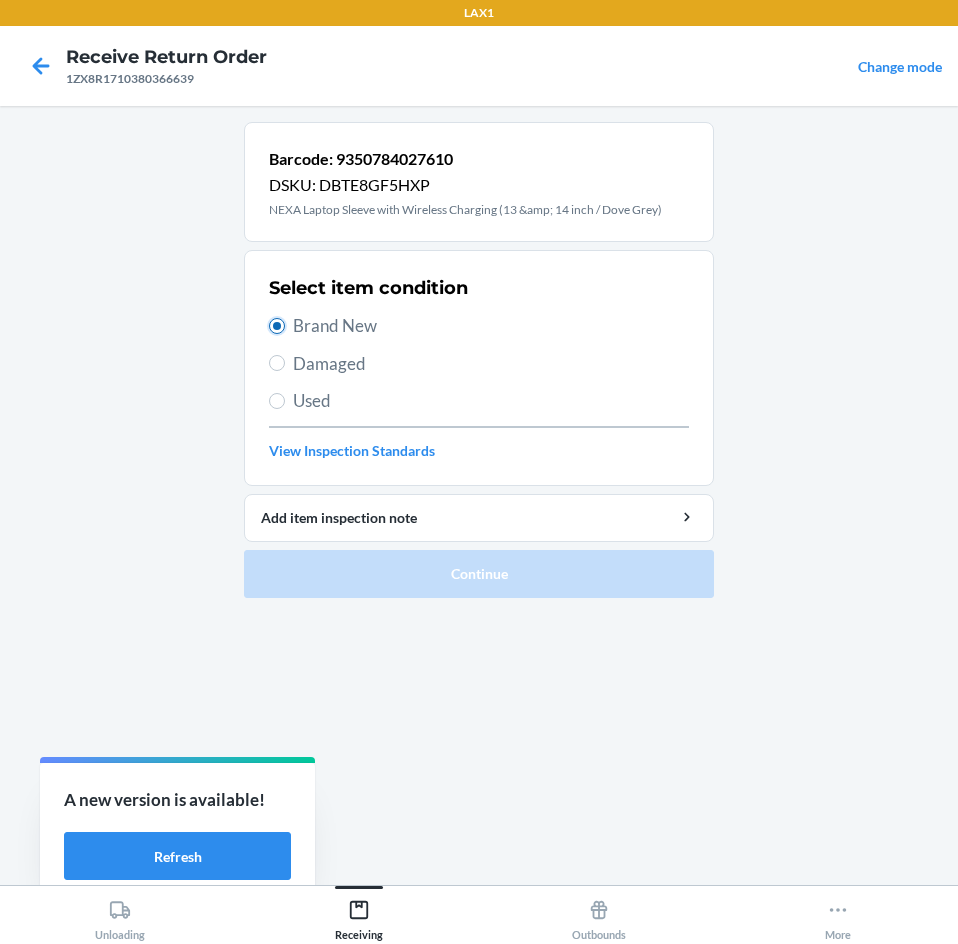 radio on "true" 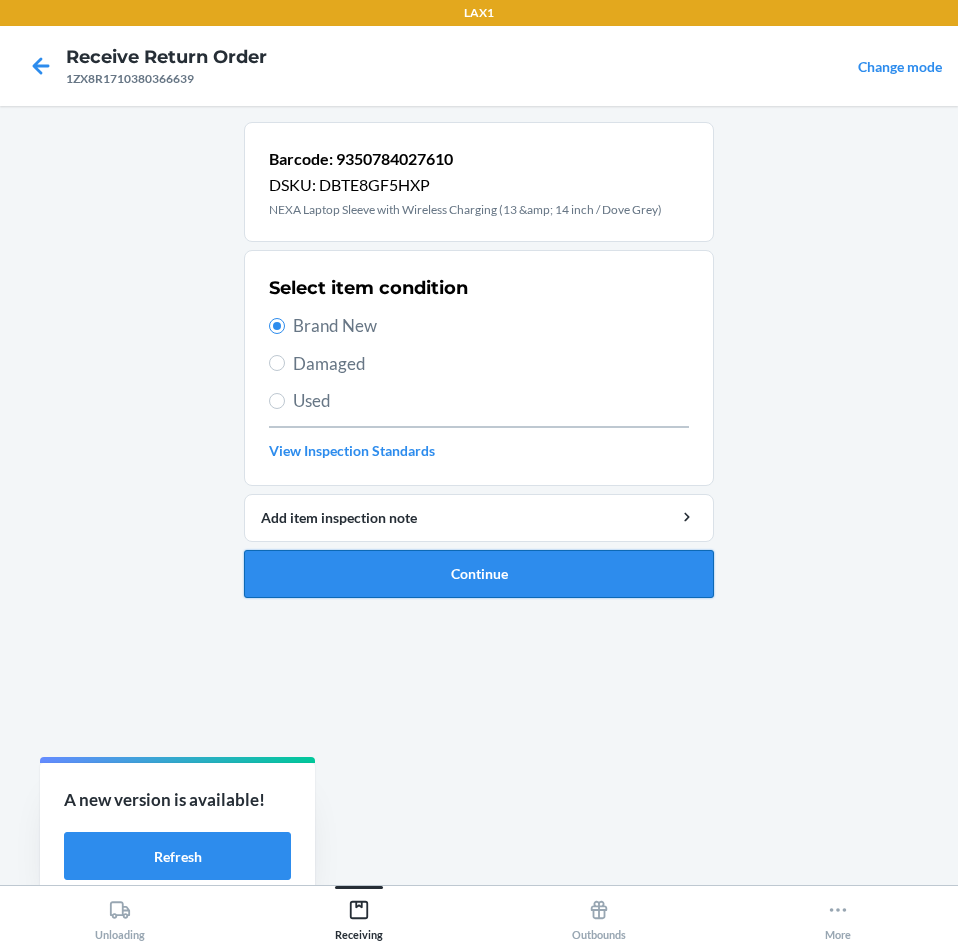 click on "Continue" at bounding box center (479, 574) 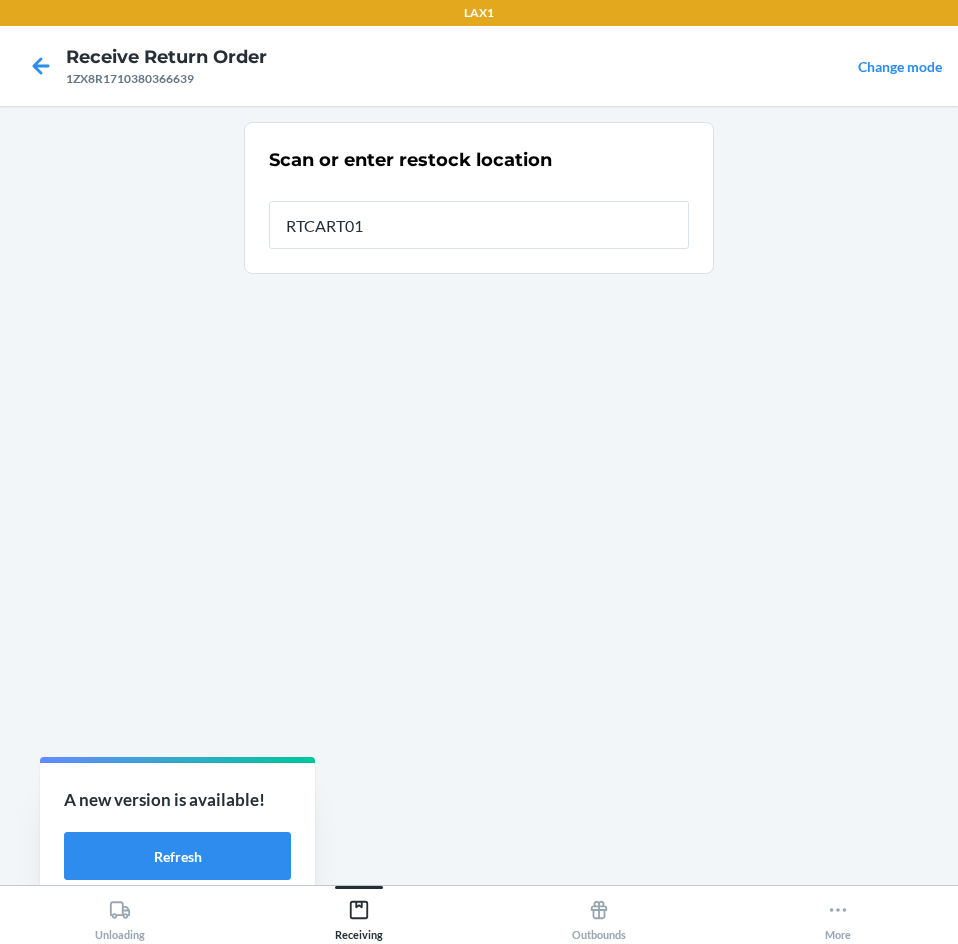 type on "RTCART016" 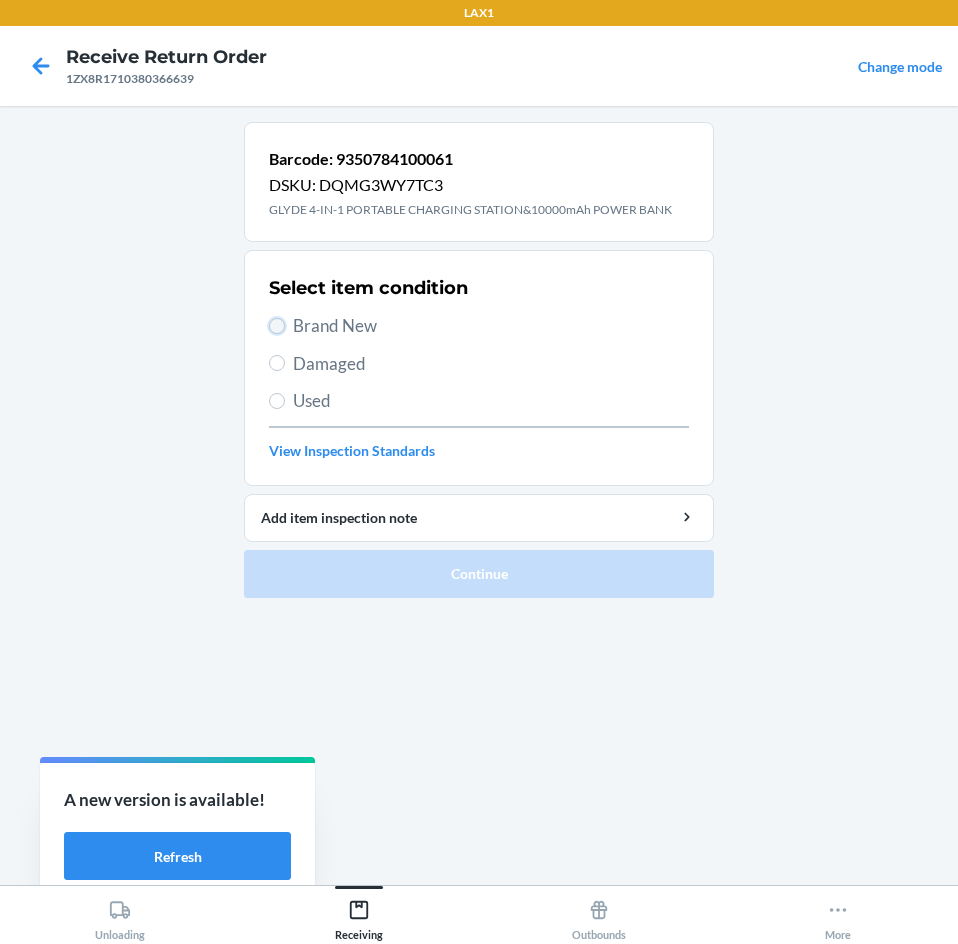 click on "Brand New" at bounding box center (277, 326) 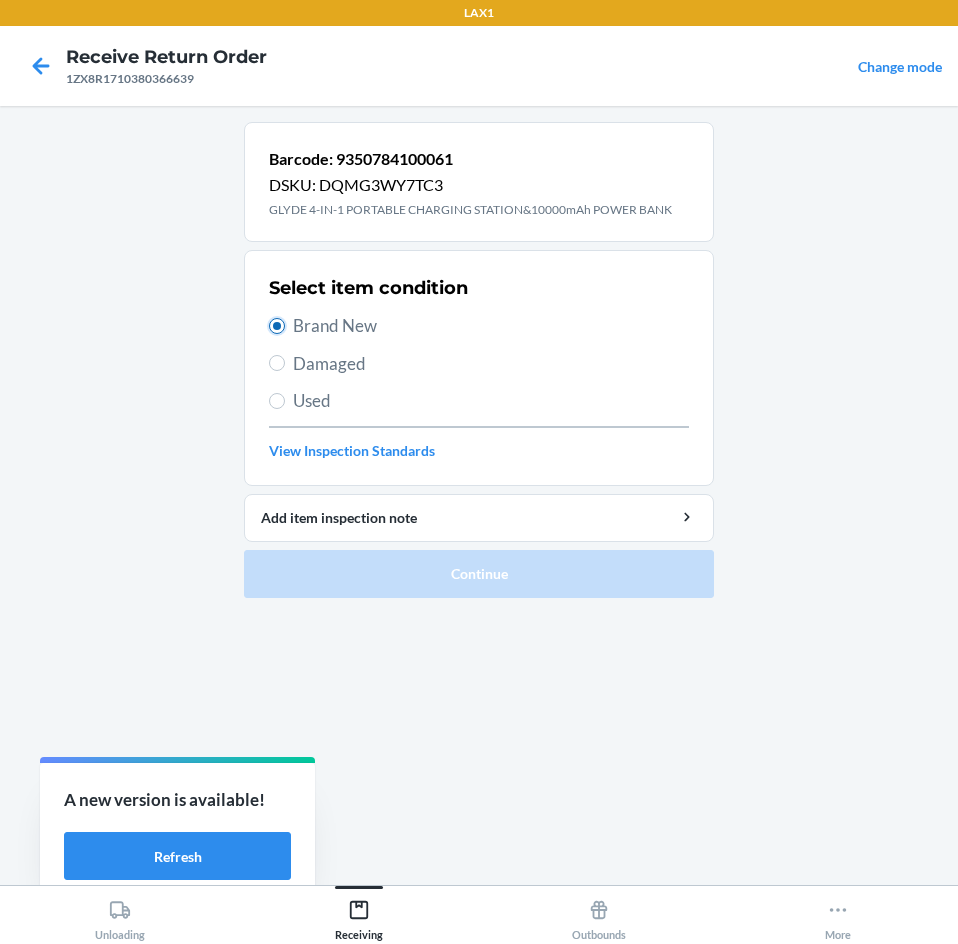 radio on "true" 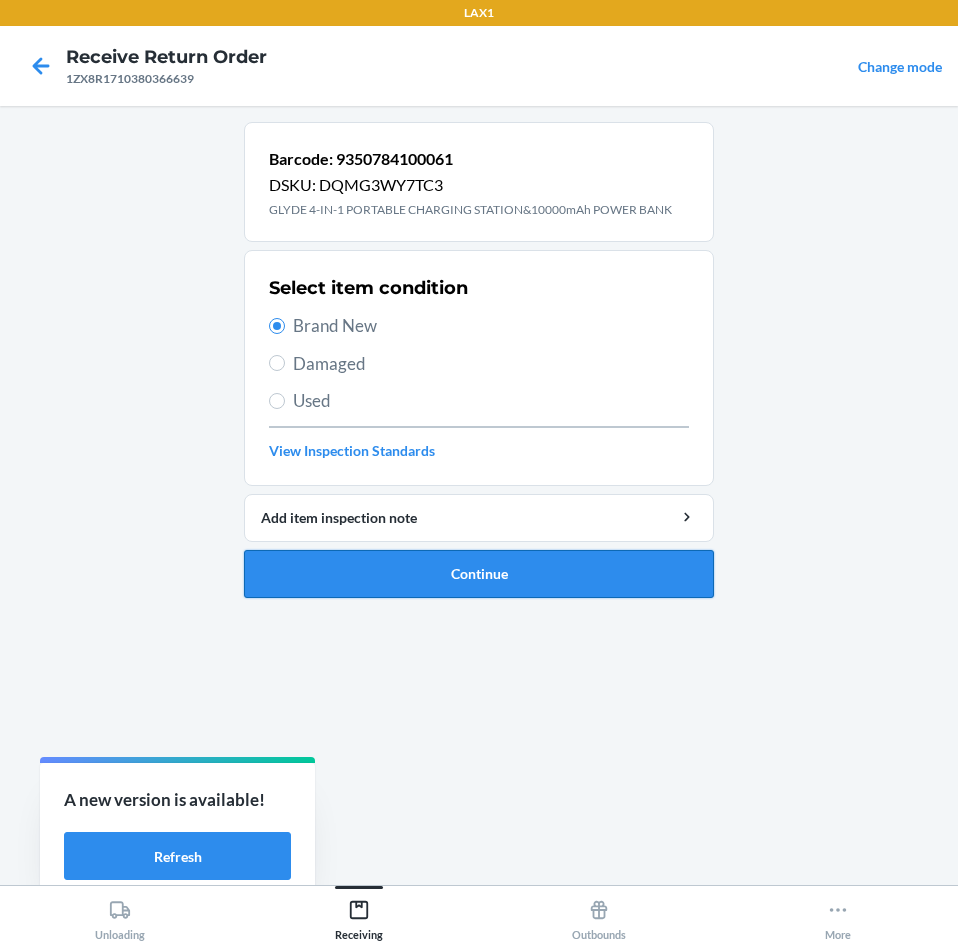 click on "Continue" at bounding box center (479, 574) 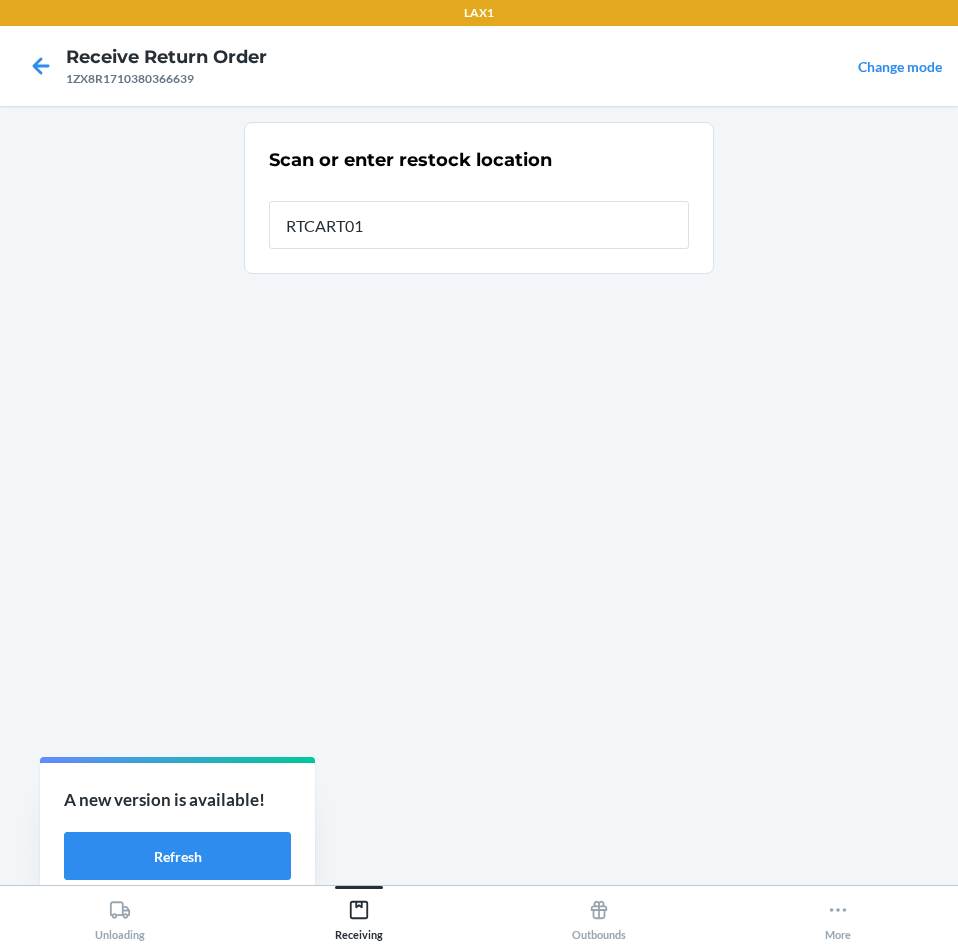 type on "RTCART016" 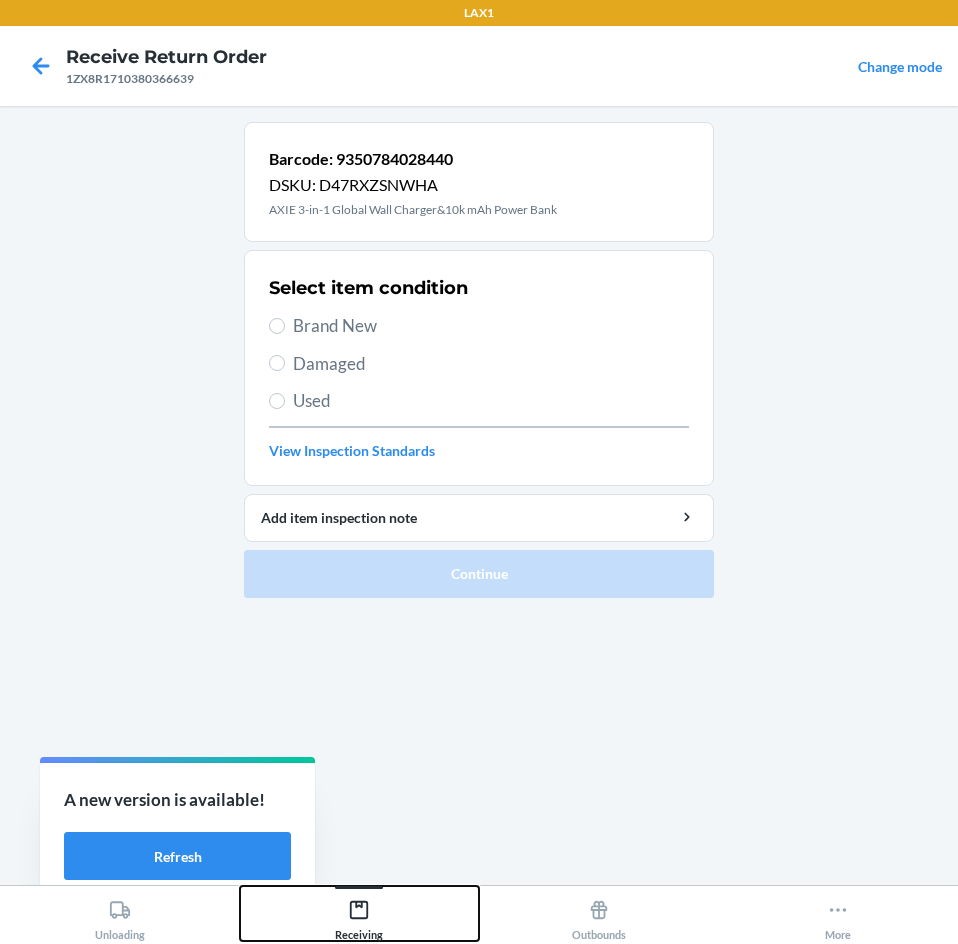 click 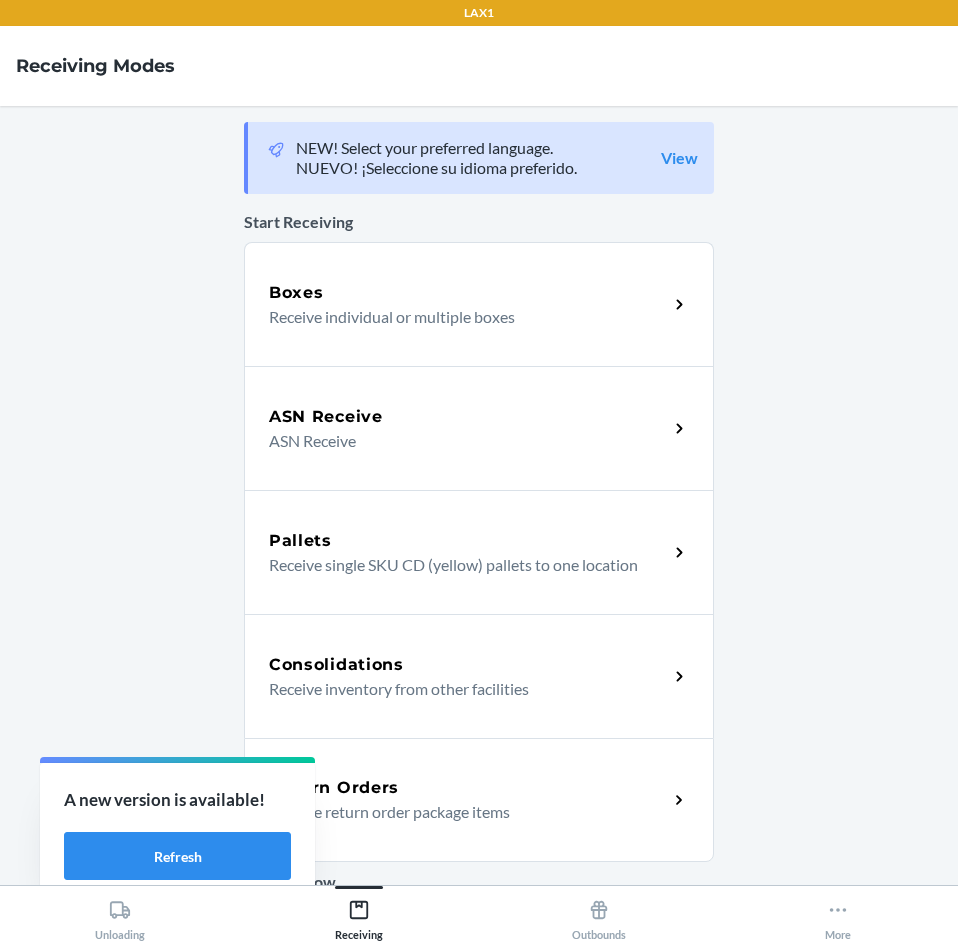 click on "Receive return order package items" at bounding box center [460, 812] 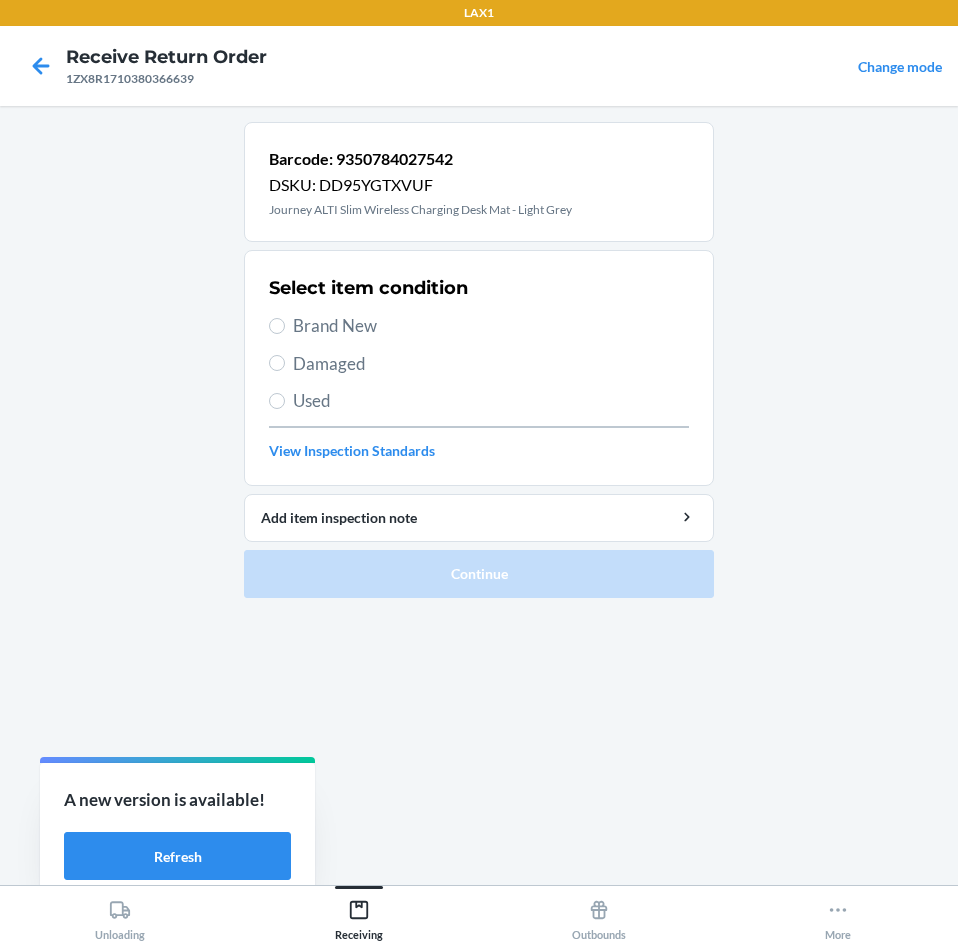 click on "Brand New" at bounding box center (479, 326) 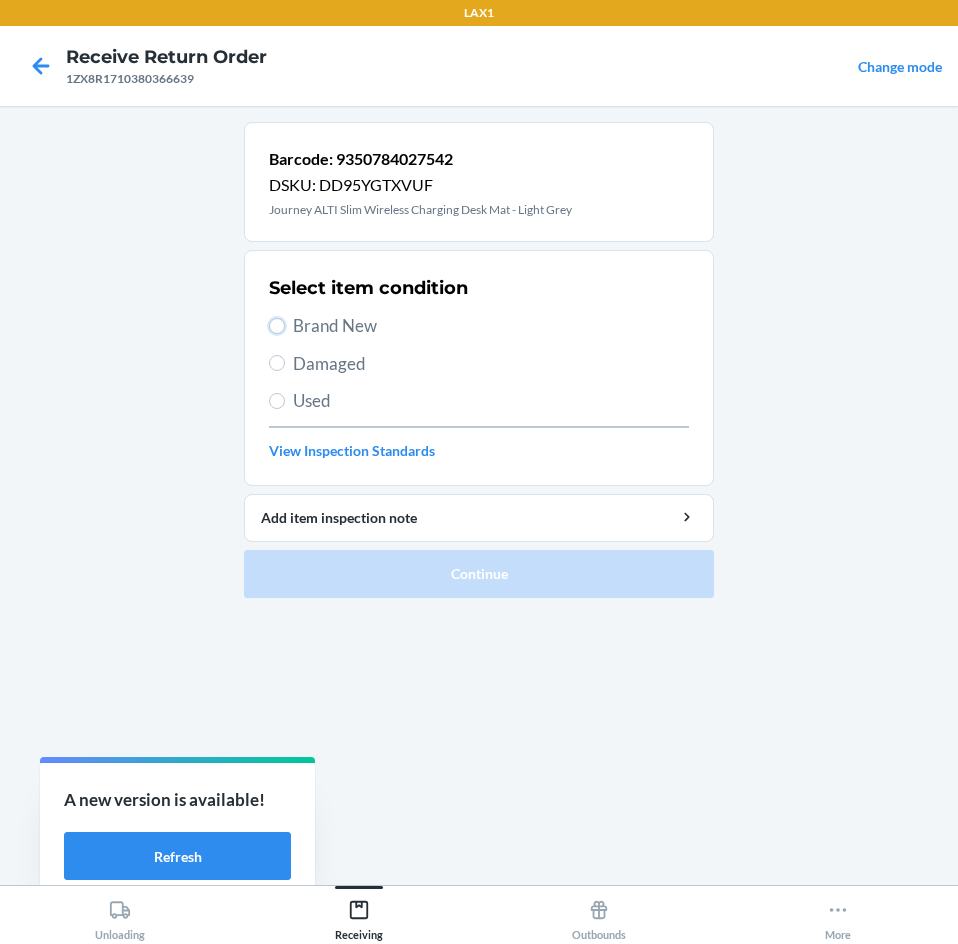 click on "Brand New" at bounding box center [277, 326] 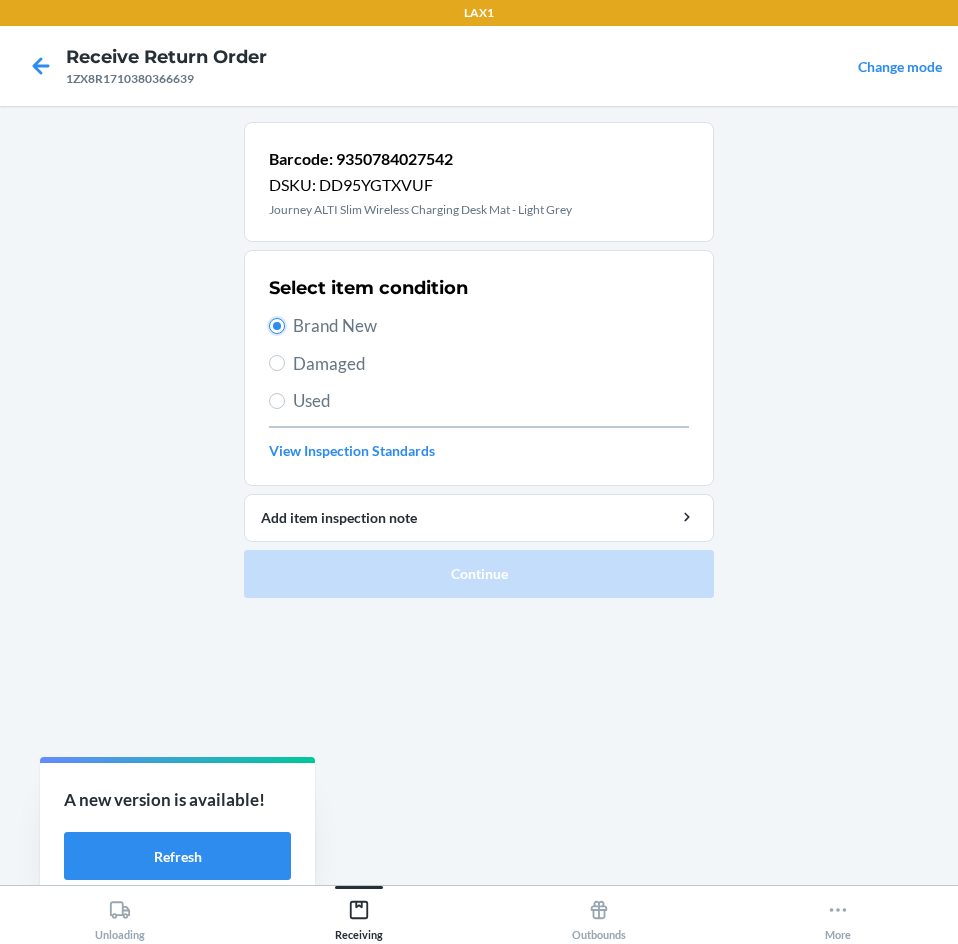 radio on "true" 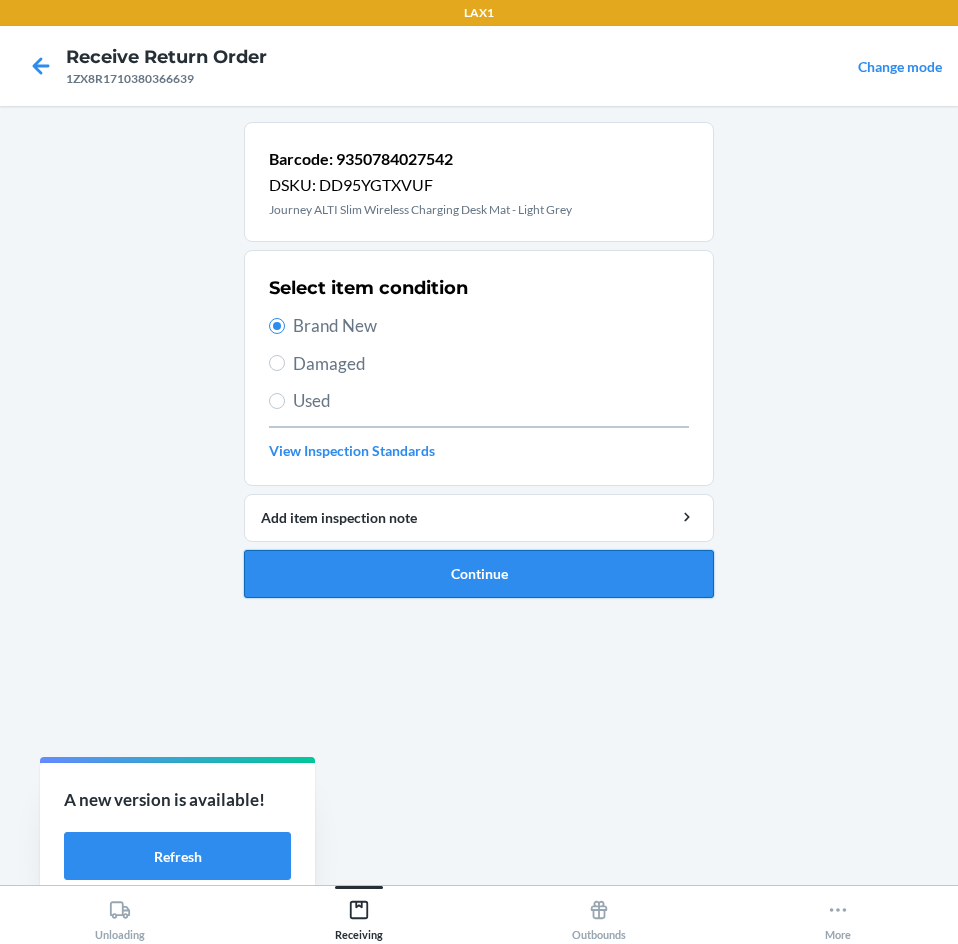 click on "Continue" at bounding box center [479, 574] 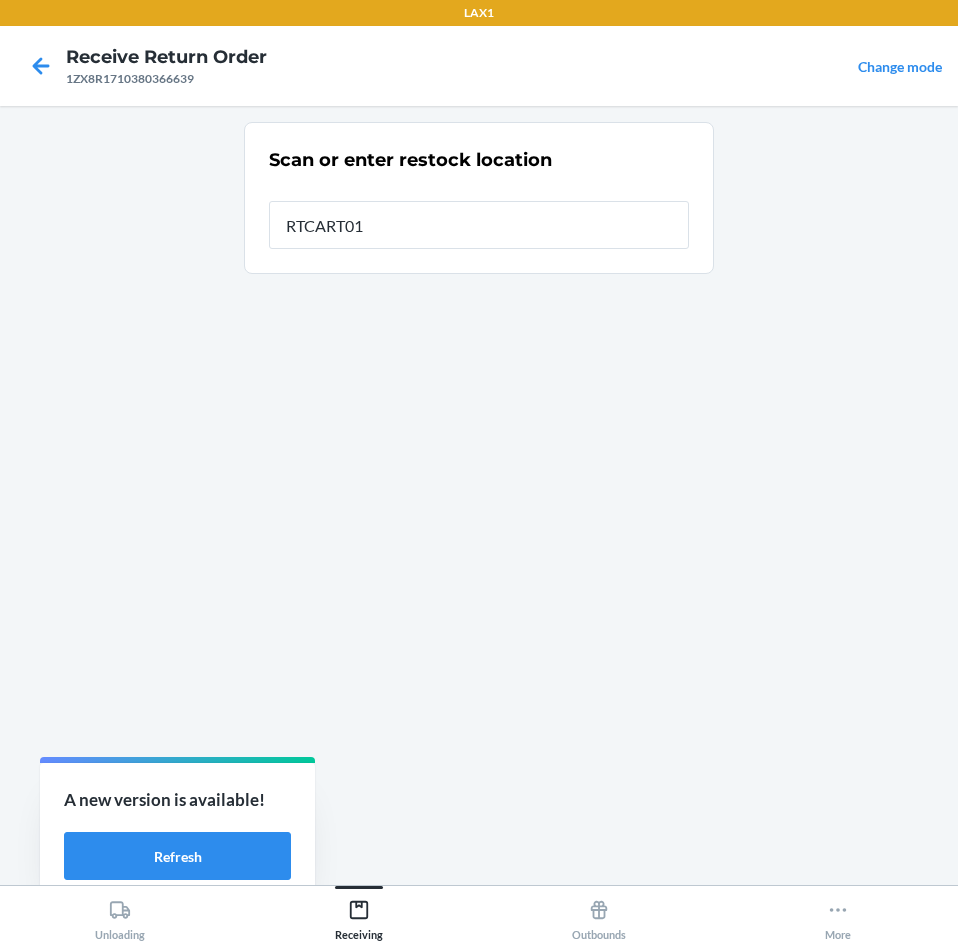 type on "RTCART016" 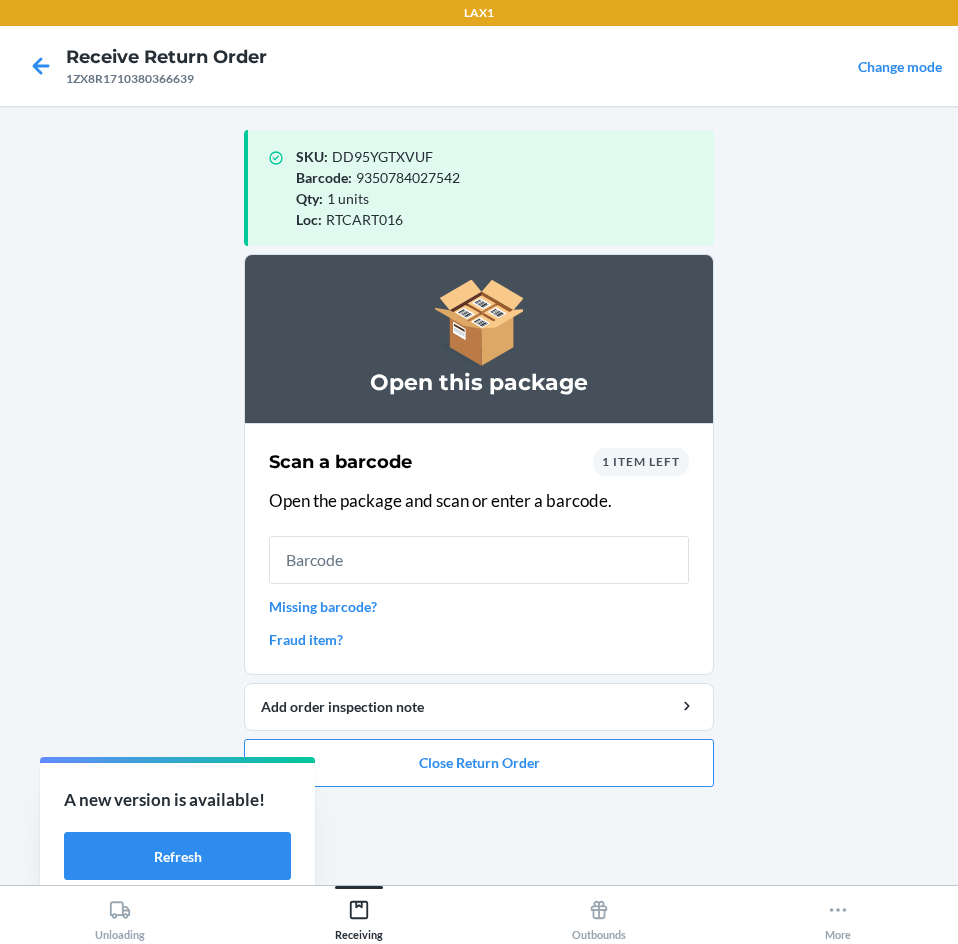 click at bounding box center [479, 560] 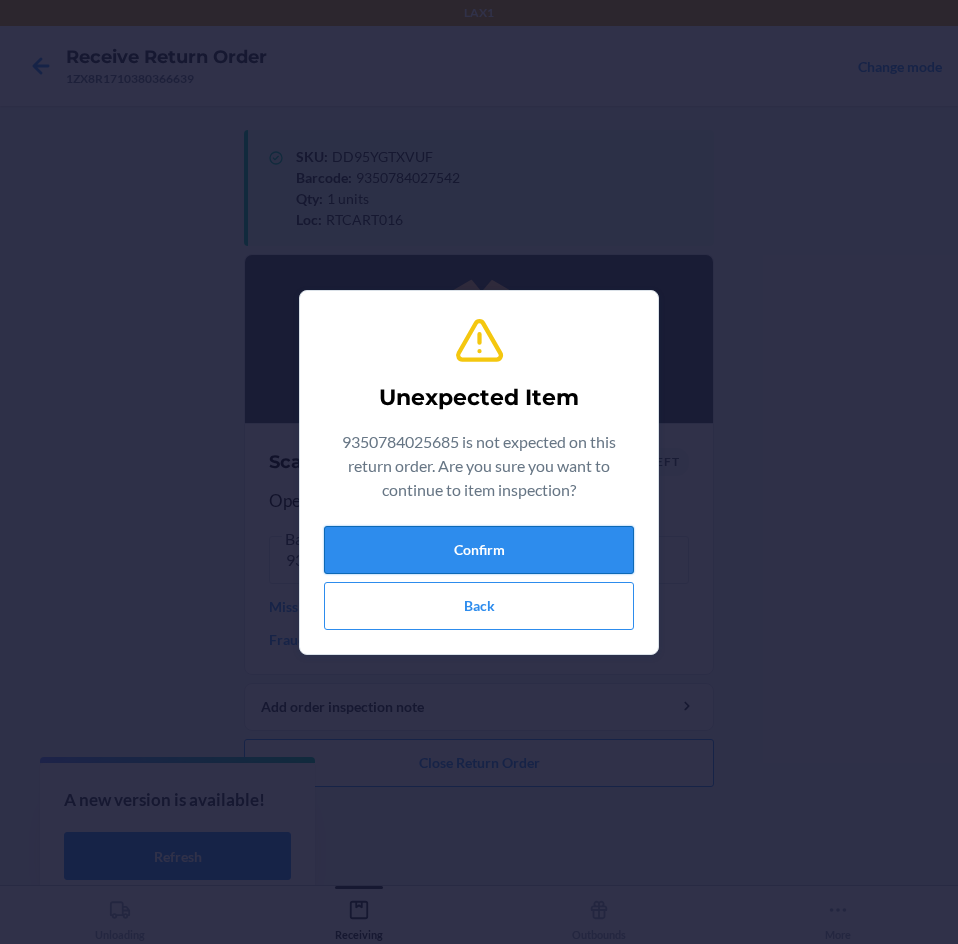 click on "Confirm" at bounding box center (479, 550) 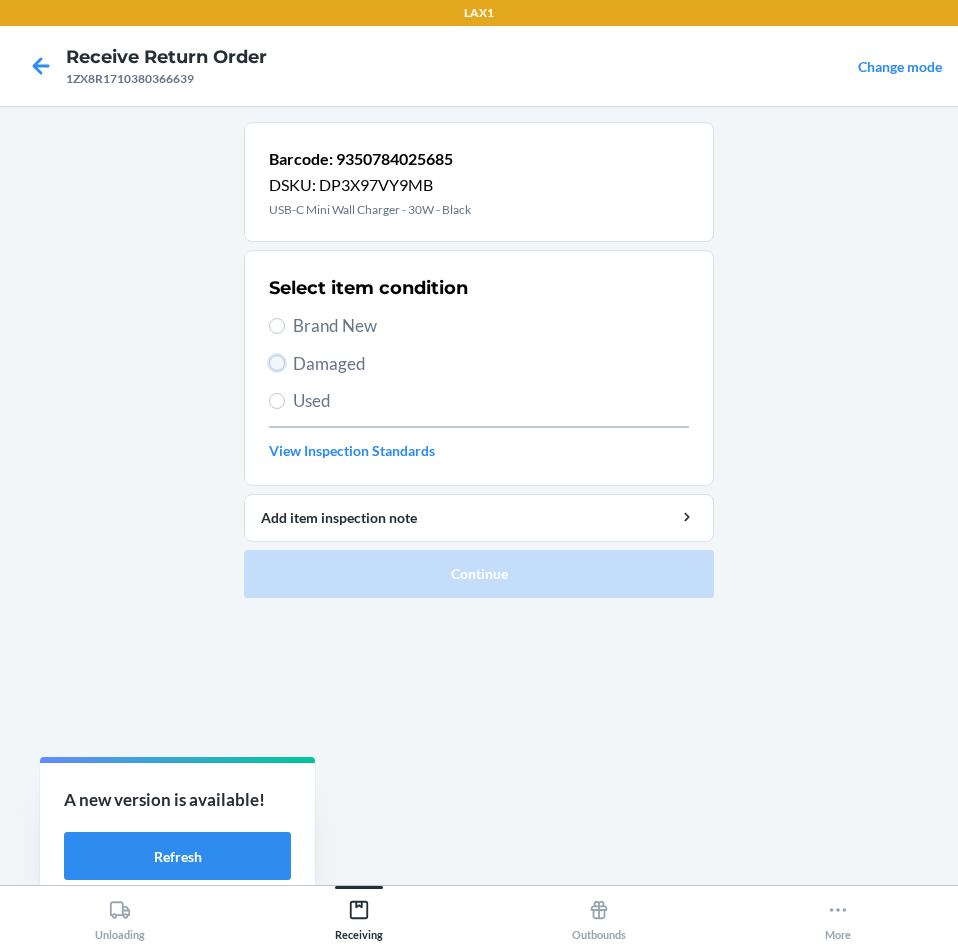 click on "Damaged" at bounding box center (277, 363) 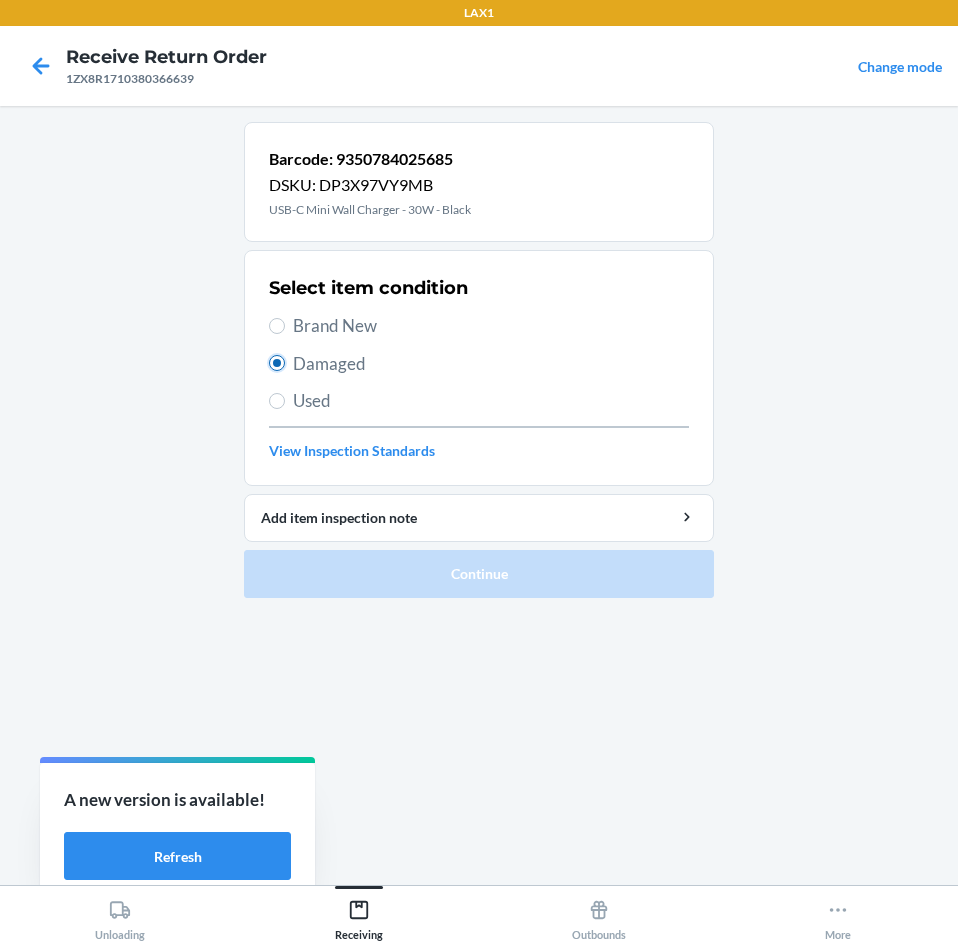 radio on "true" 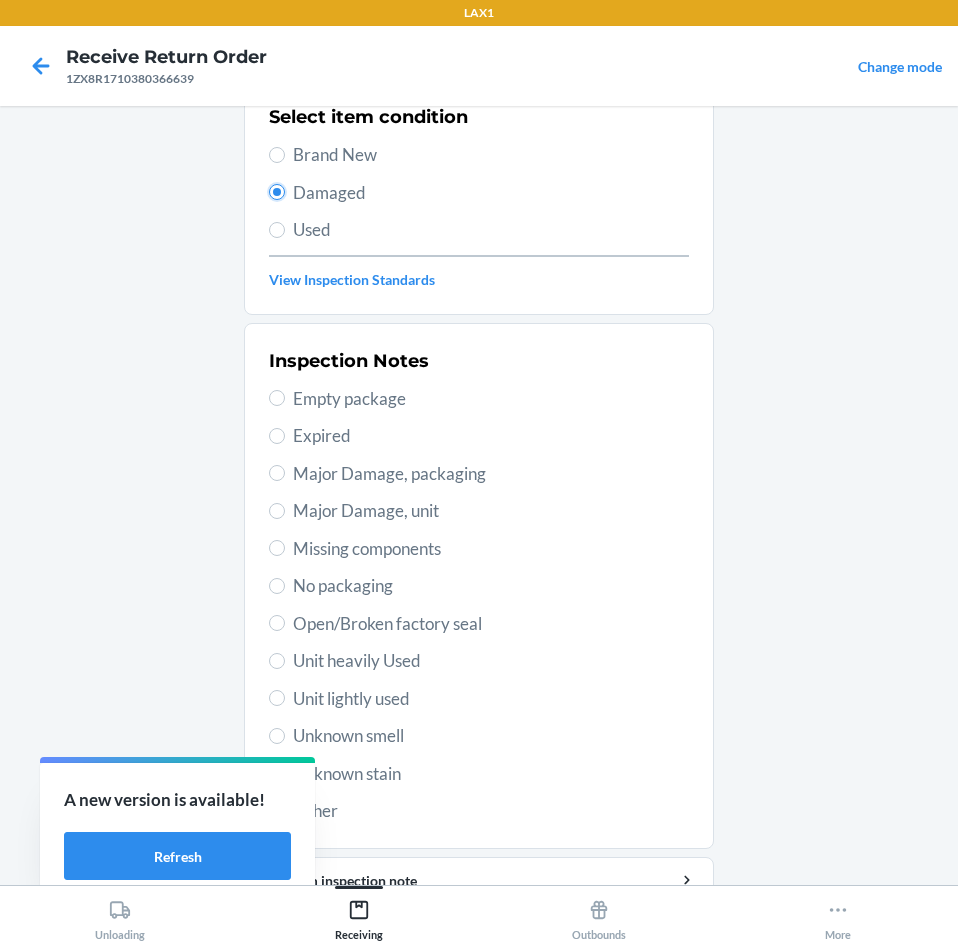 scroll, scrollTop: 200, scrollLeft: 0, axis: vertical 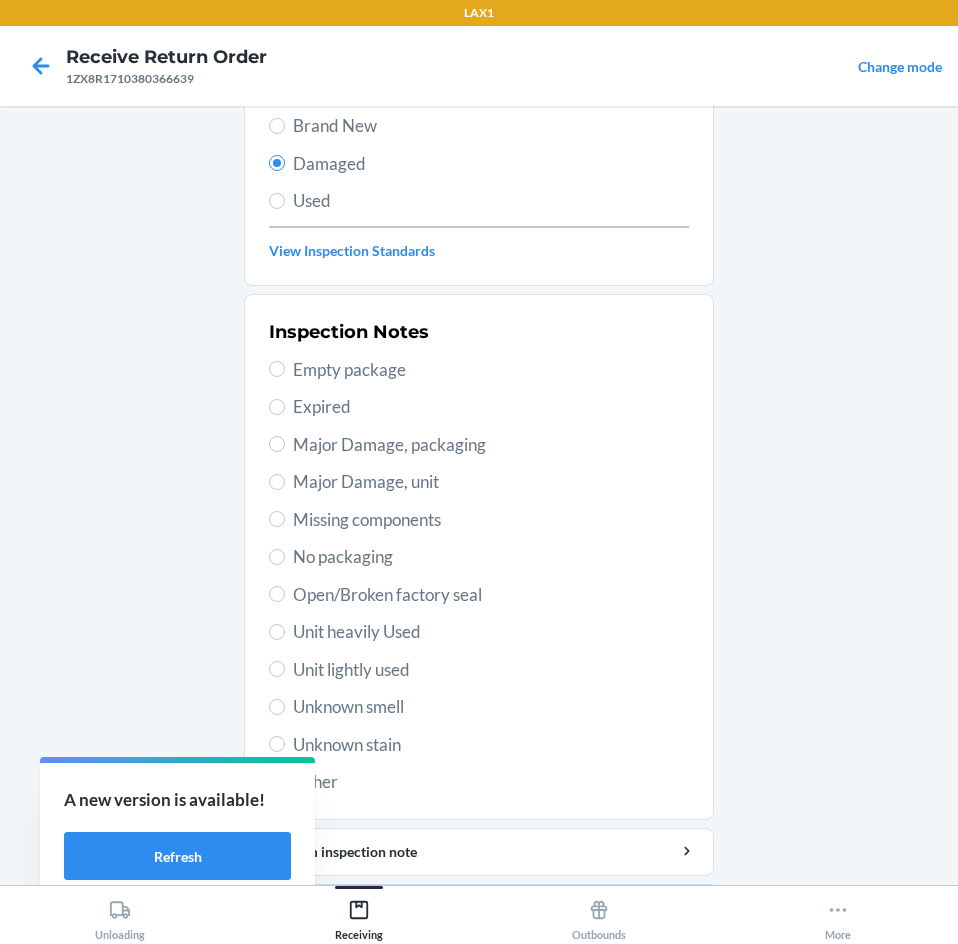 click on "Empty package" at bounding box center (491, 370) 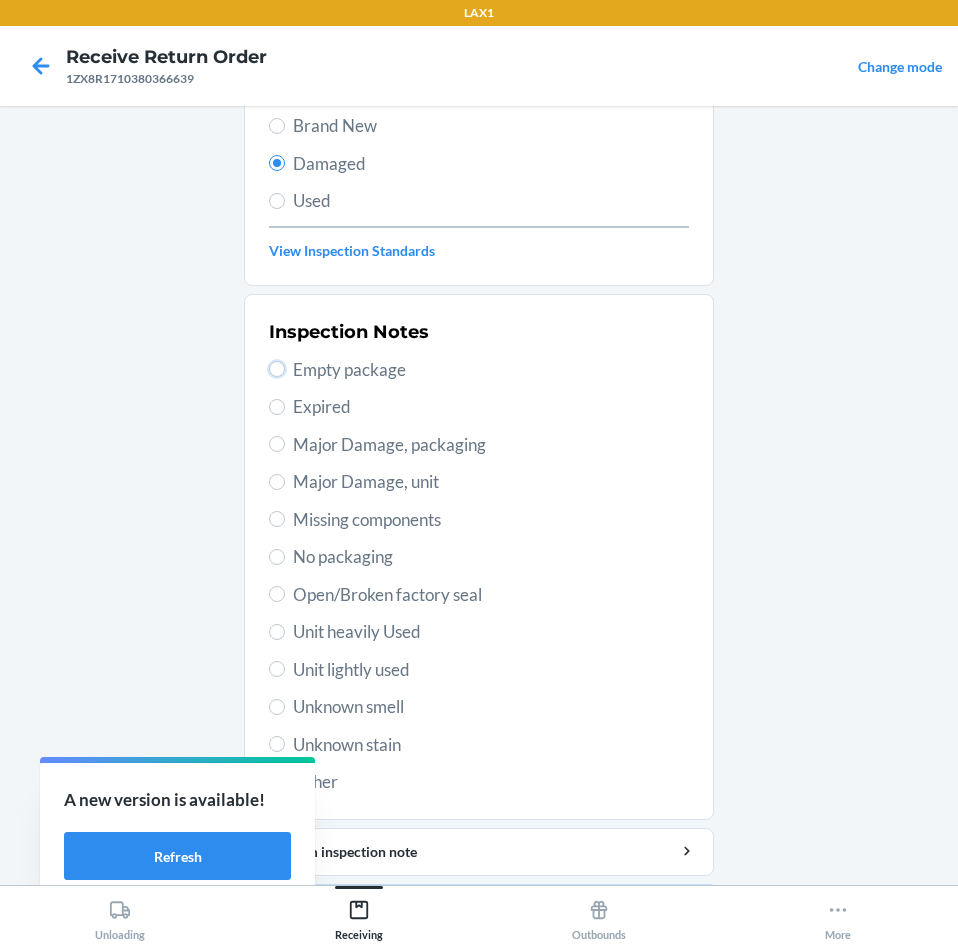 click on "Empty package" at bounding box center (277, 369) 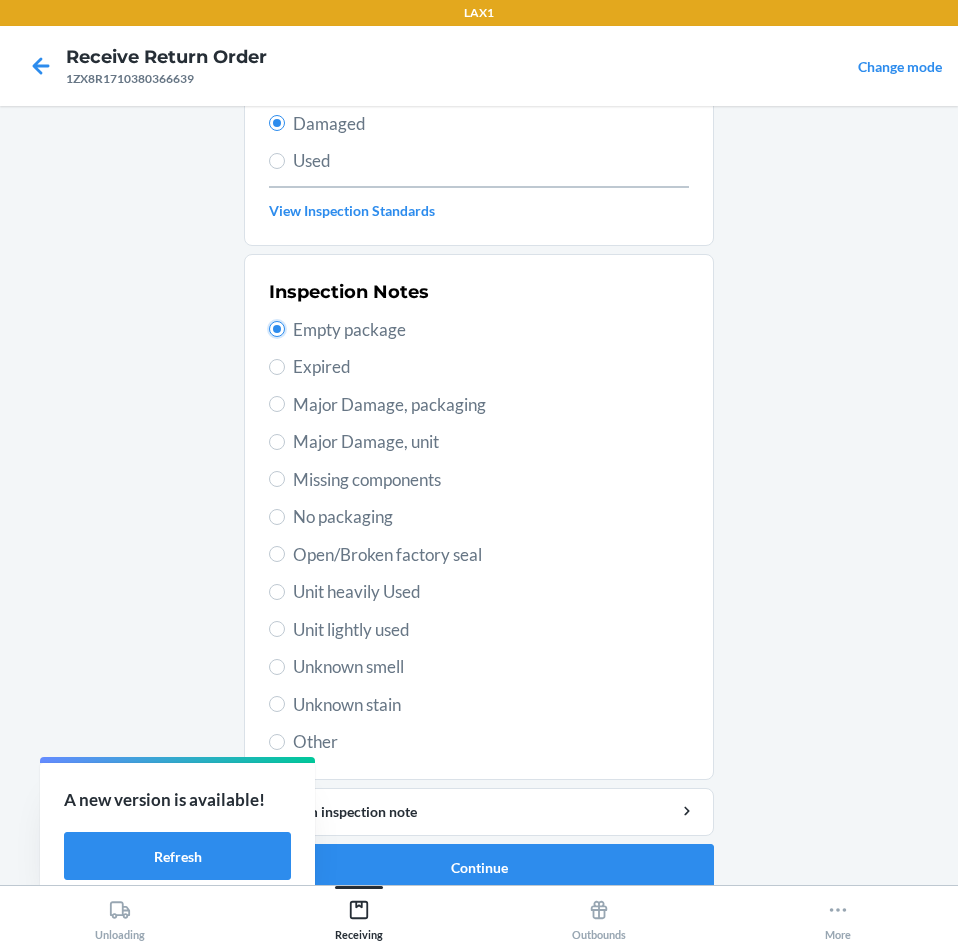 scroll, scrollTop: 263, scrollLeft: 0, axis: vertical 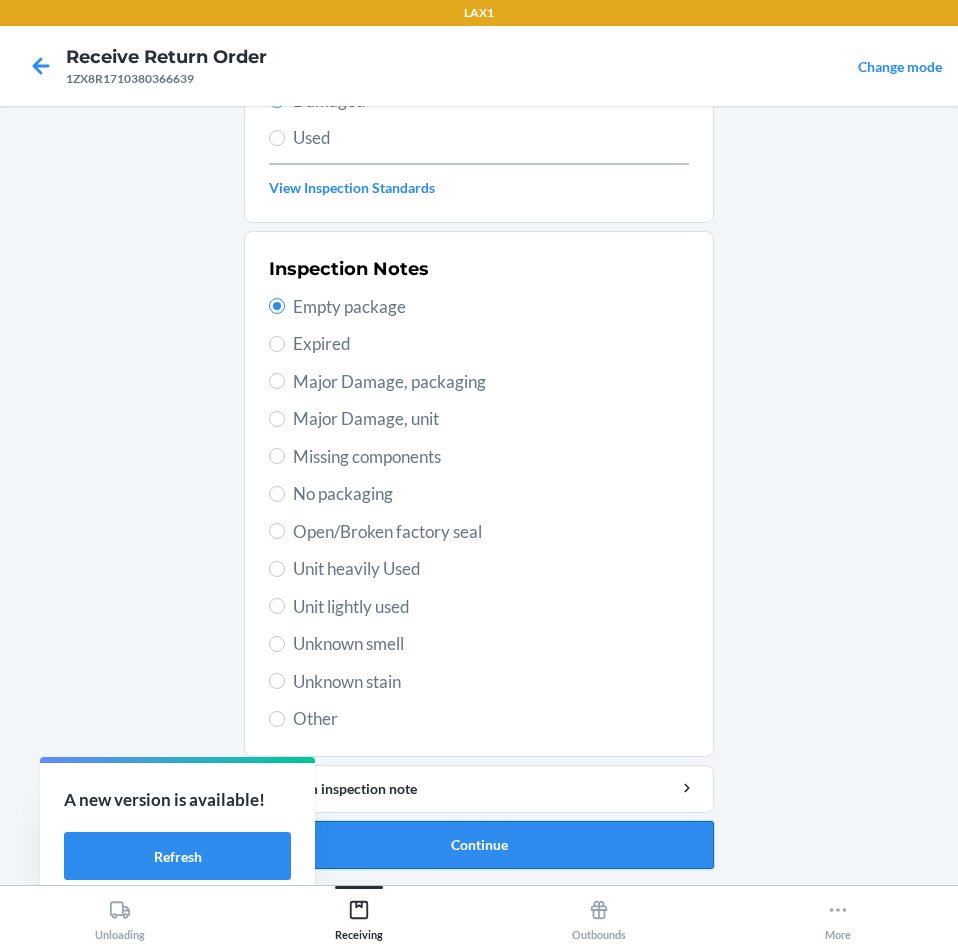click on "Continue" at bounding box center (479, 845) 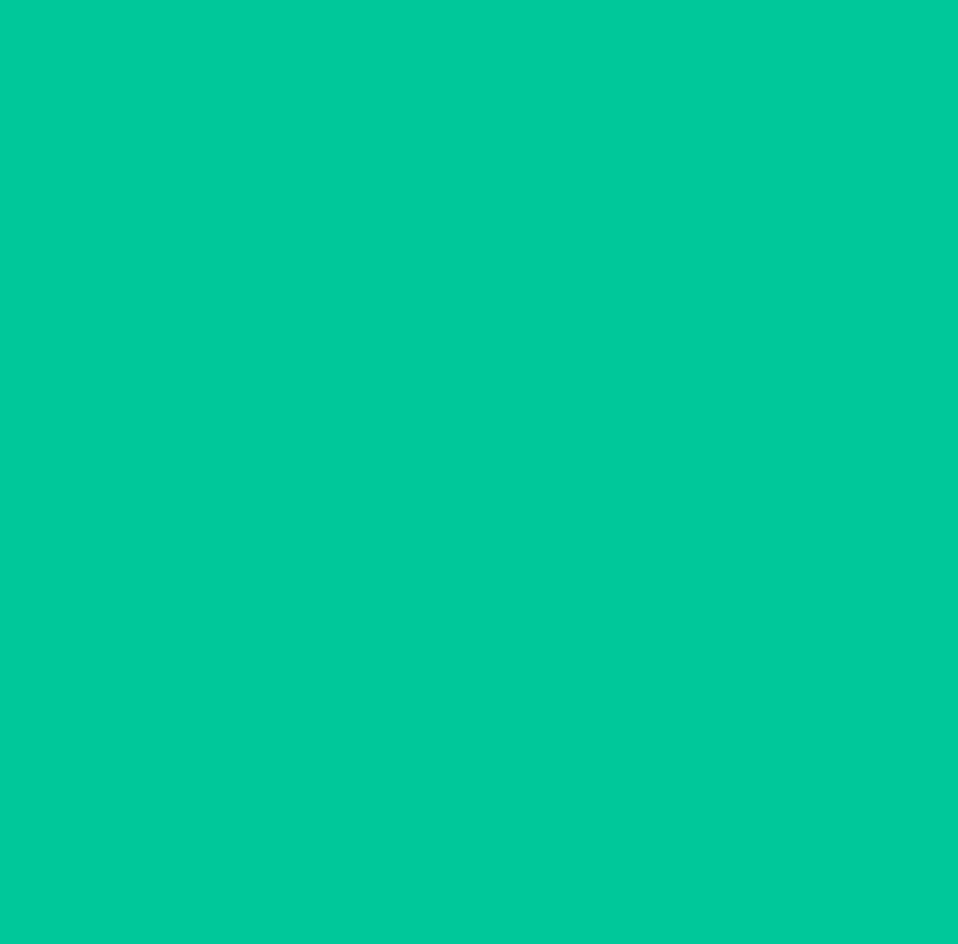 scroll, scrollTop: 98, scrollLeft: 0, axis: vertical 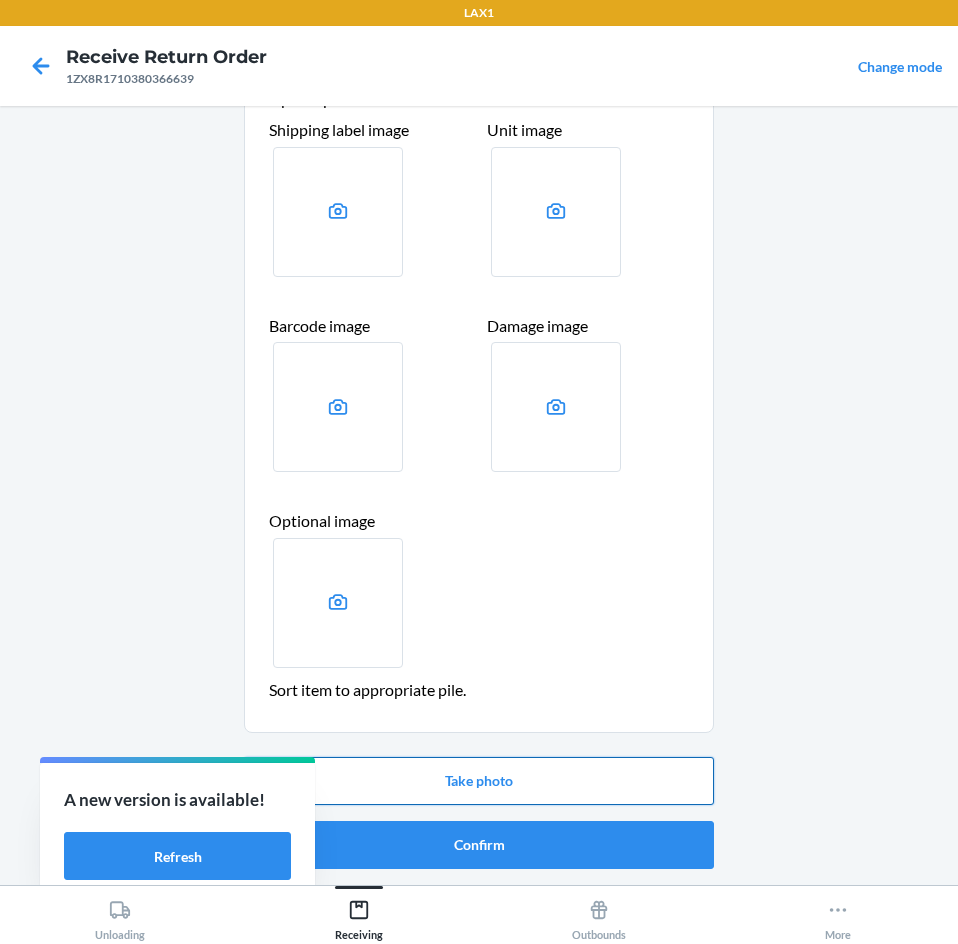 click on "Take photo" at bounding box center (479, 781) 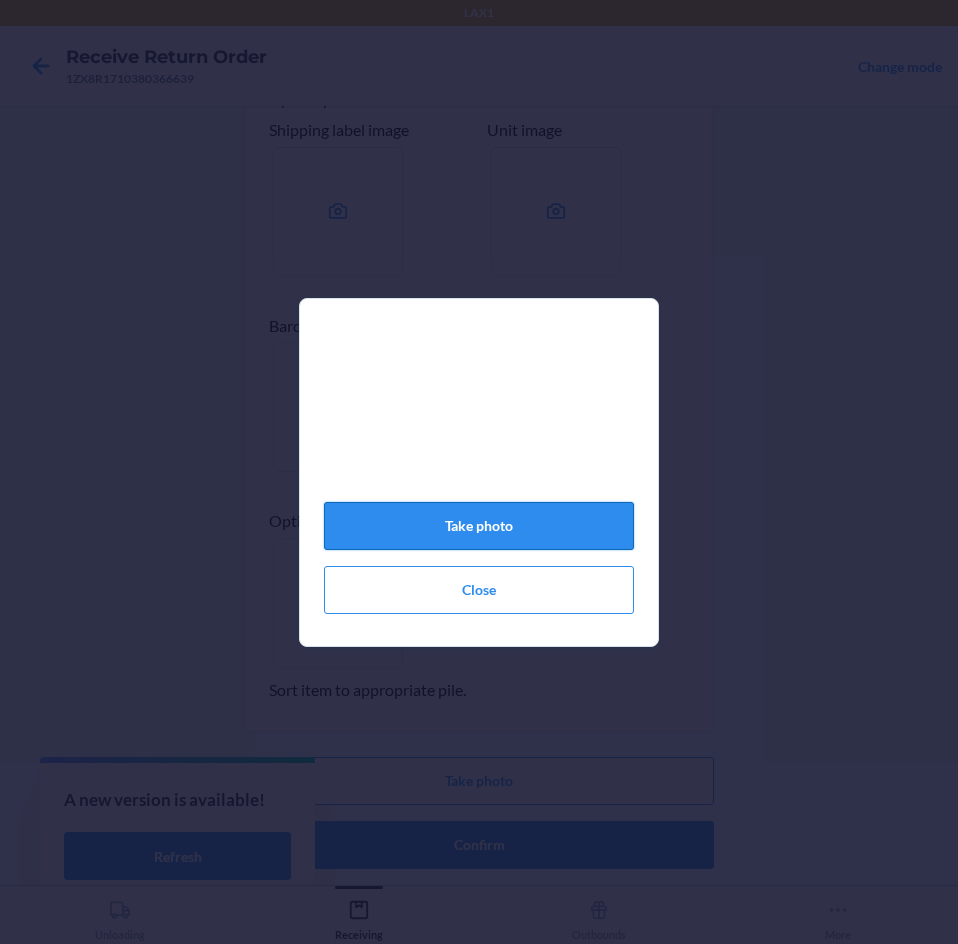 click on "Take photo" 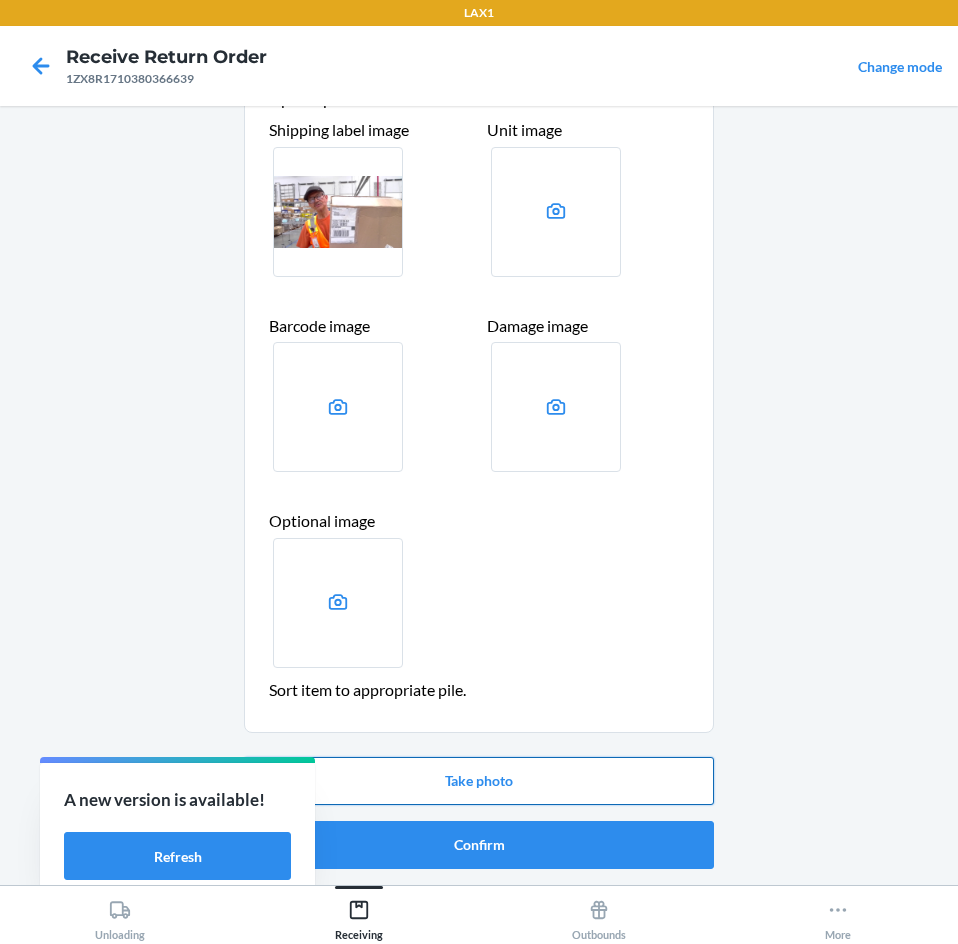 click on "Take photo" at bounding box center (479, 781) 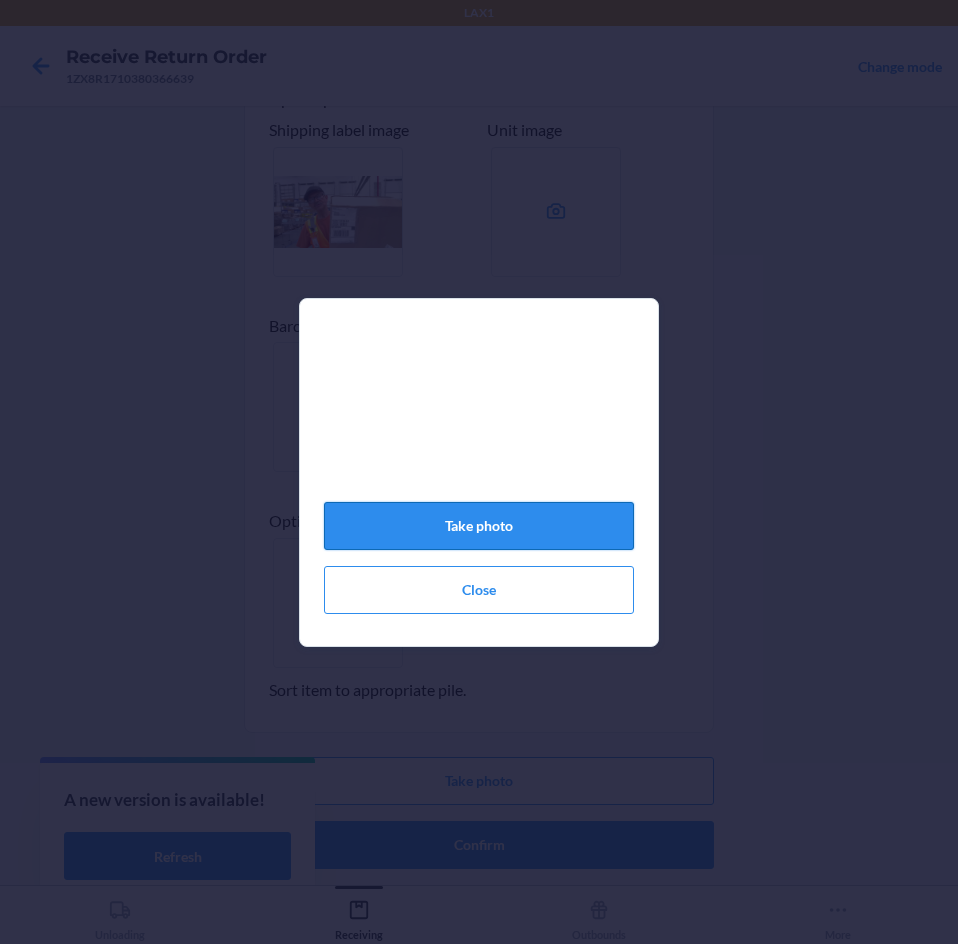 click on "Take photo" 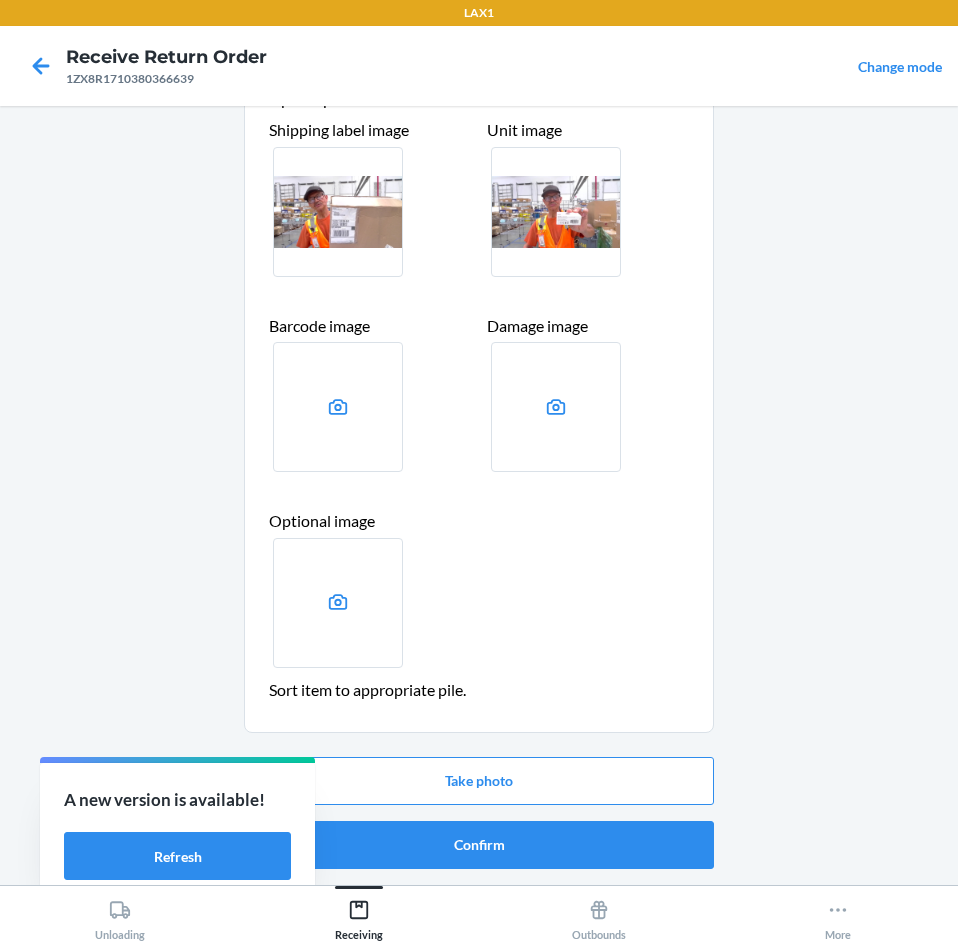 click at bounding box center (556, 212) 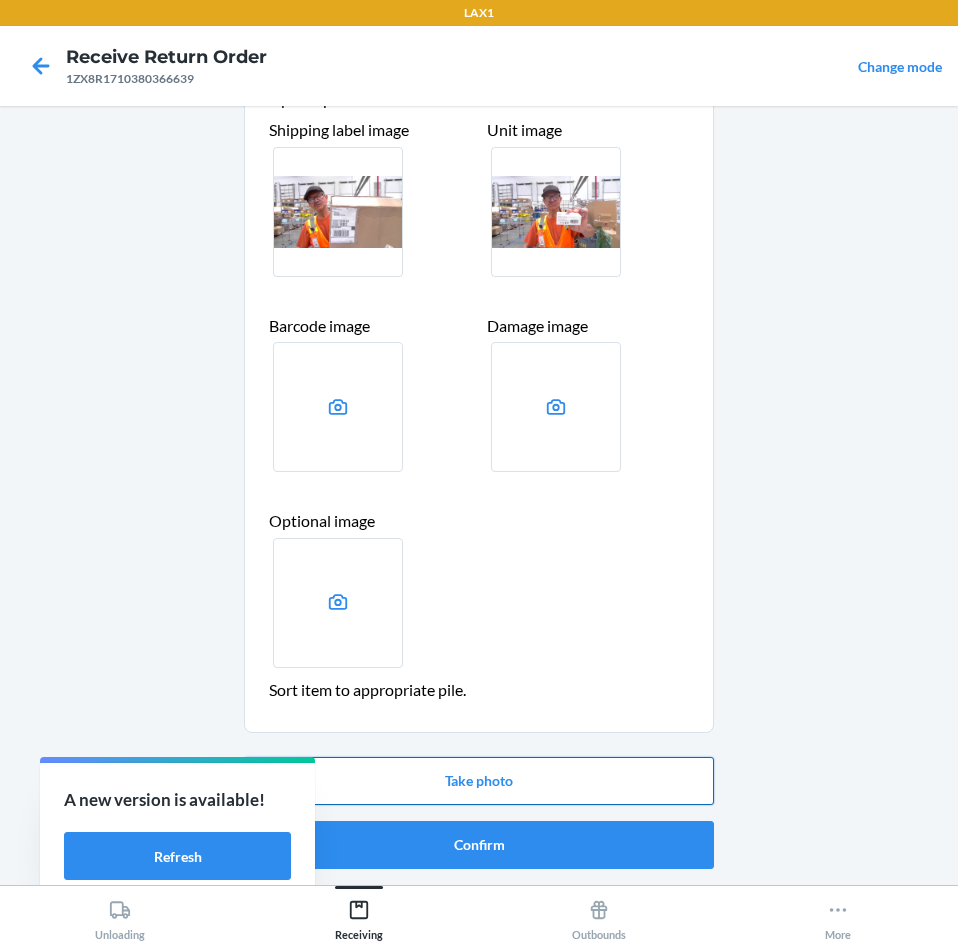 click on "Take photo" at bounding box center [479, 781] 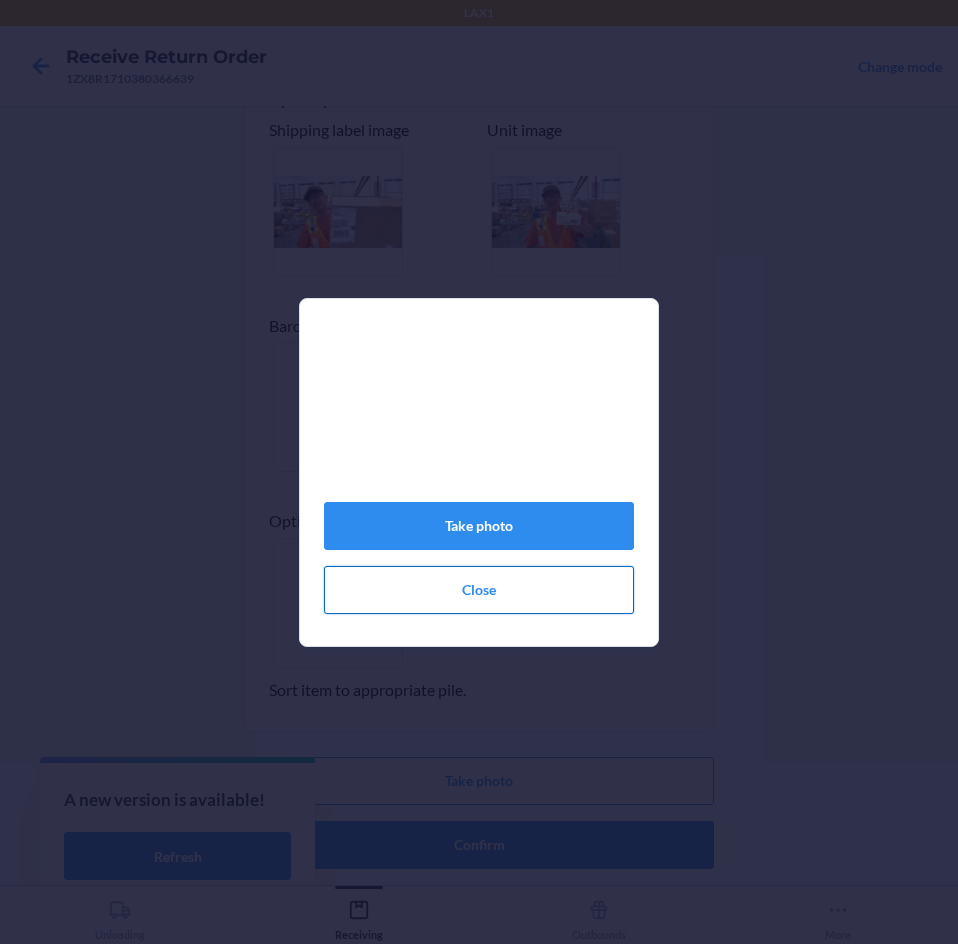 click on "Close" 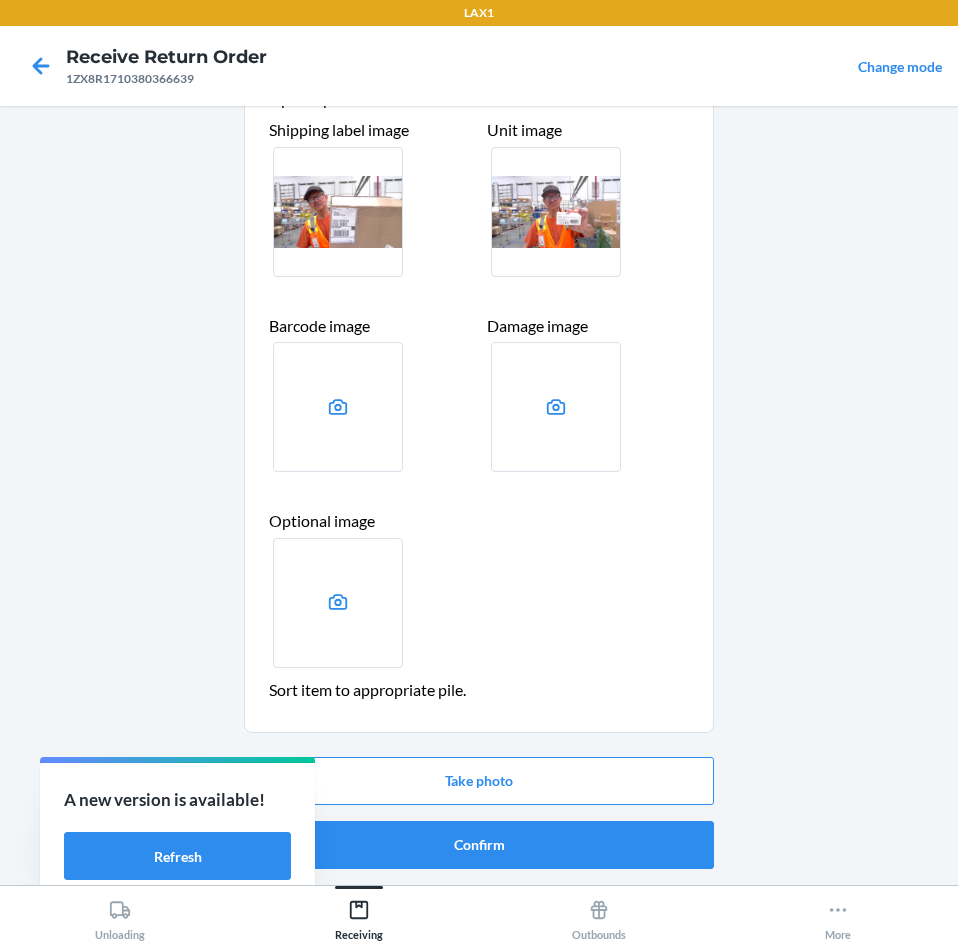 click at bounding box center (556, 212) 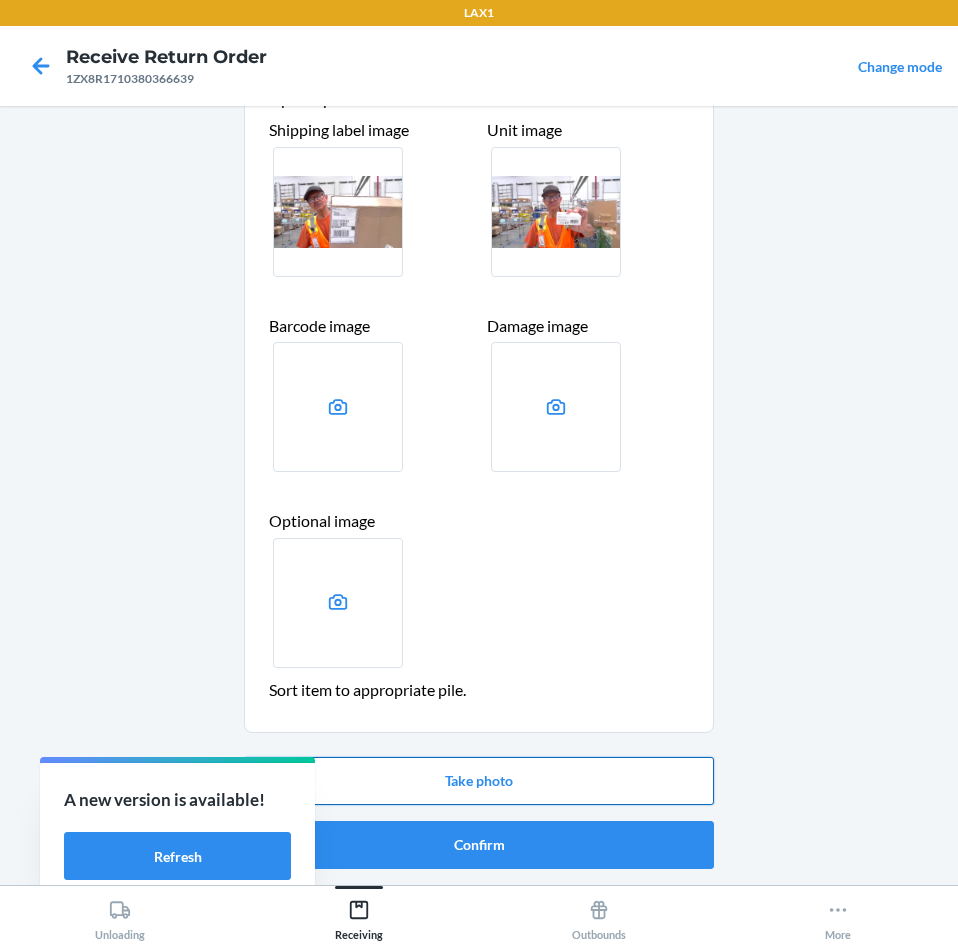 click on "Take photo" at bounding box center (479, 781) 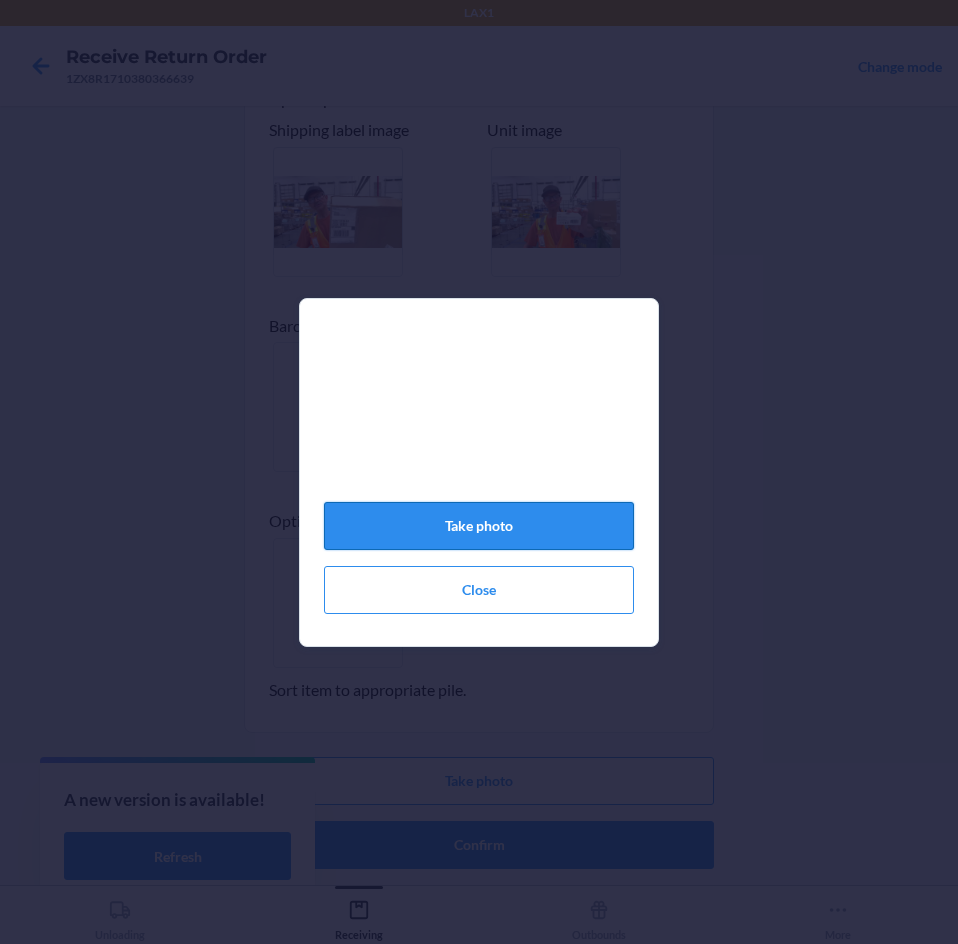 click on "Take photo" 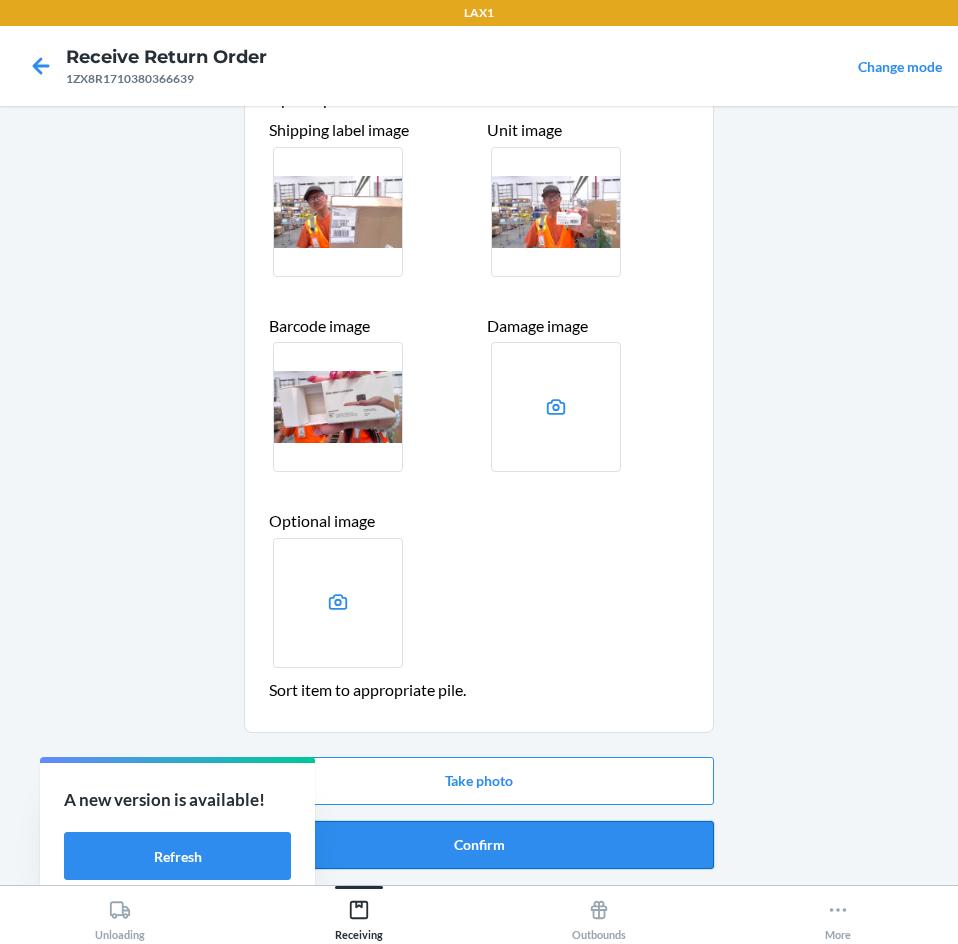 click on "Confirm" at bounding box center (479, 845) 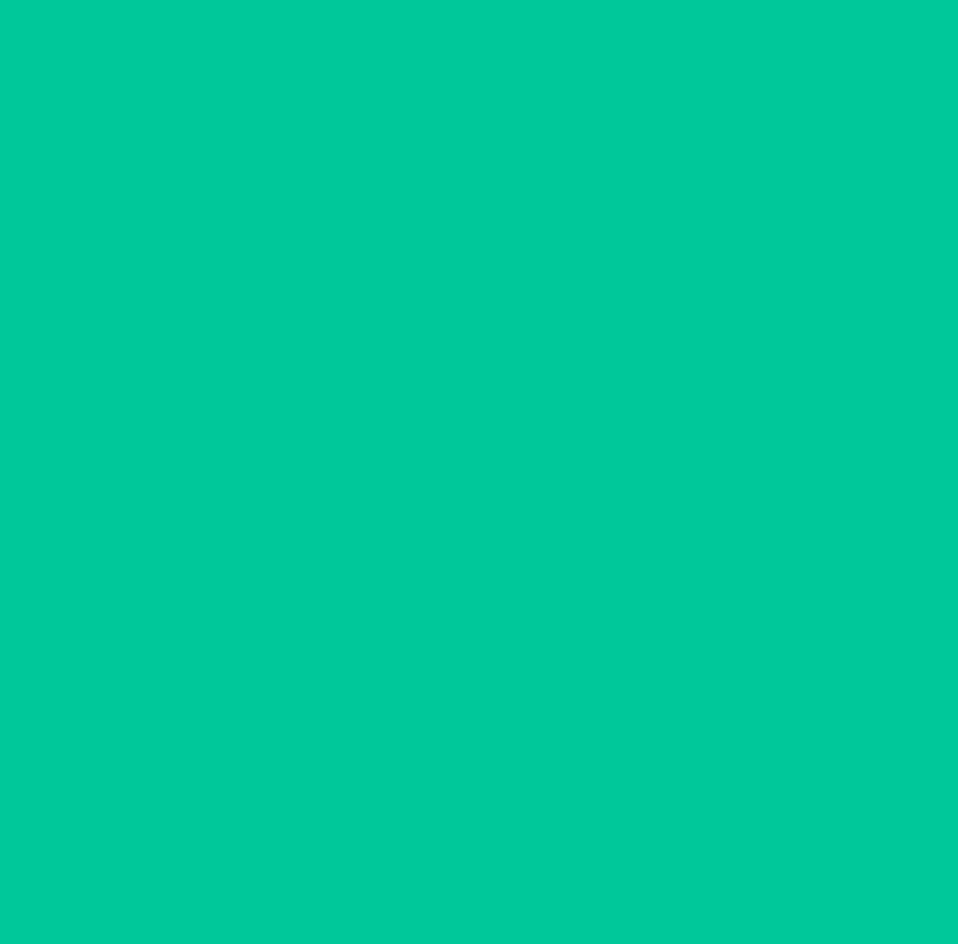 scroll, scrollTop: 0, scrollLeft: 0, axis: both 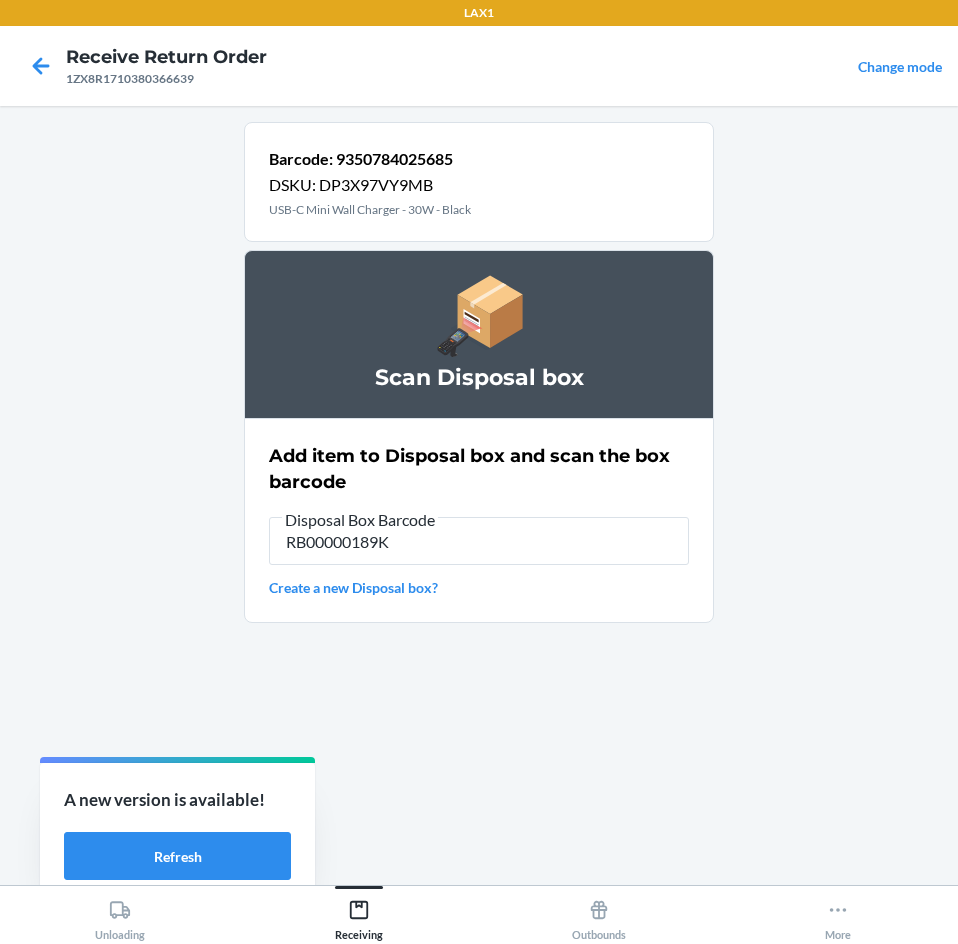 type on "RB00000189K" 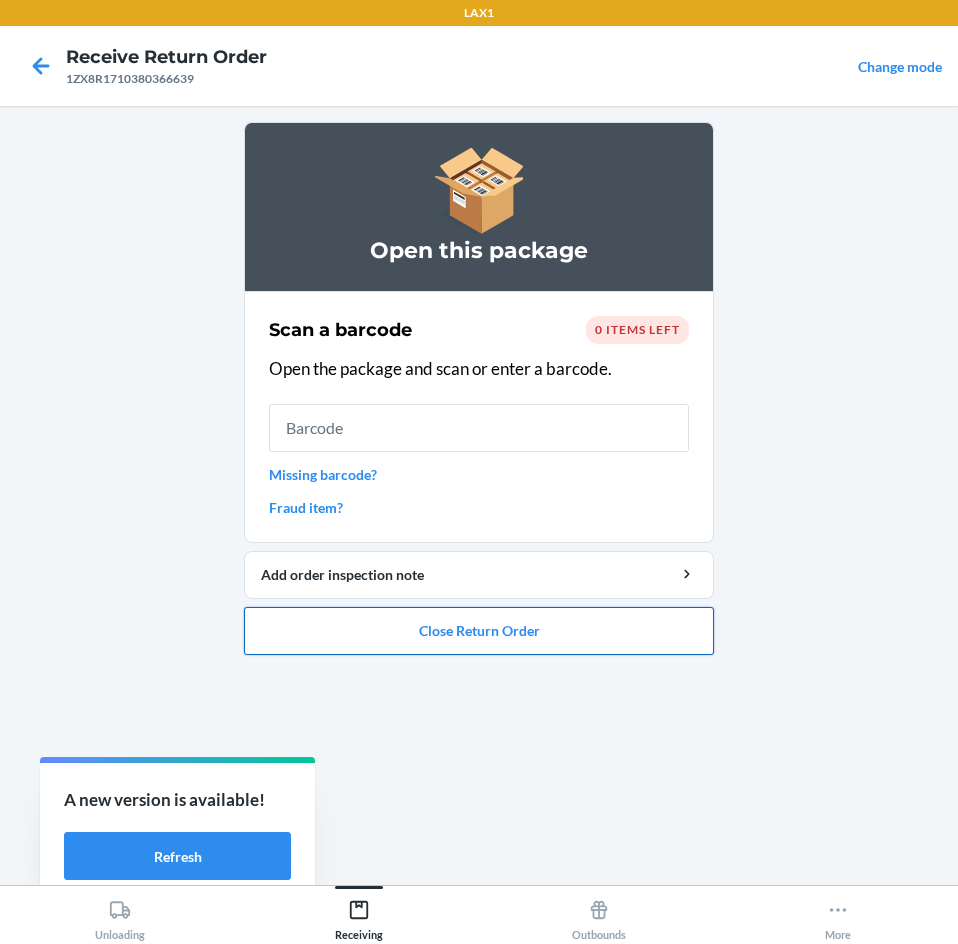 click on "Close Return Order" at bounding box center (479, 631) 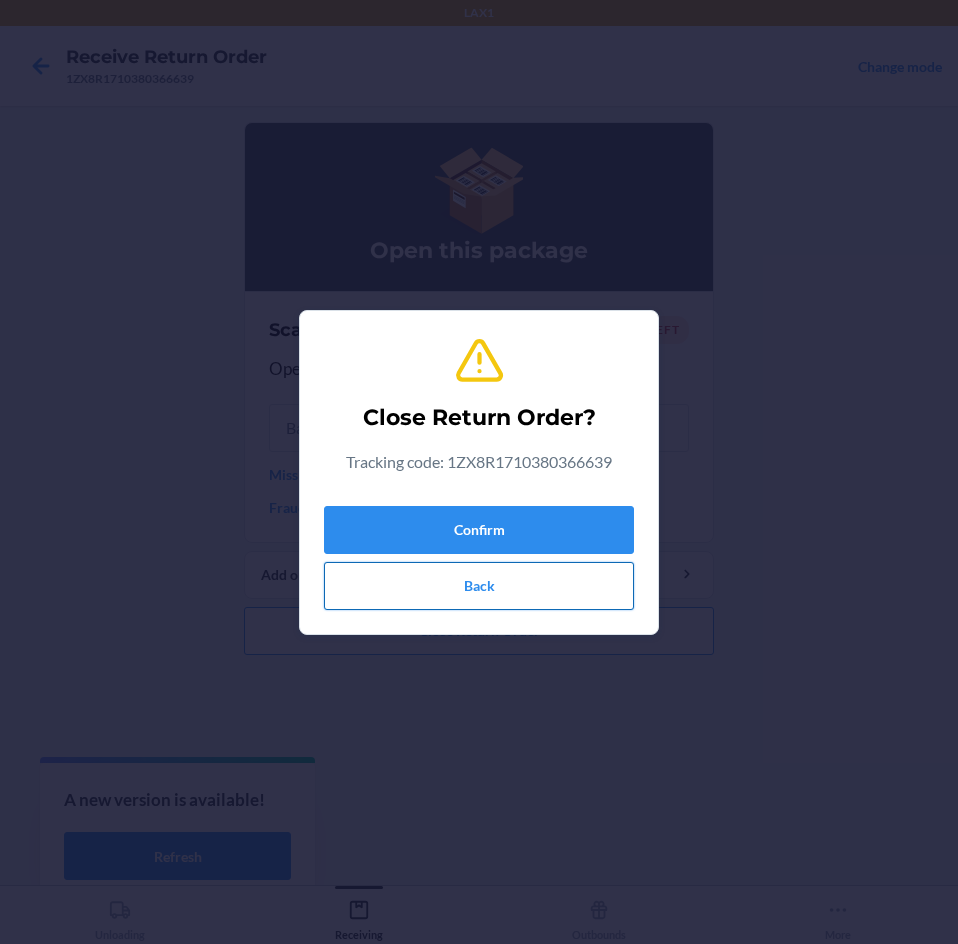 click on "Back" at bounding box center (479, 586) 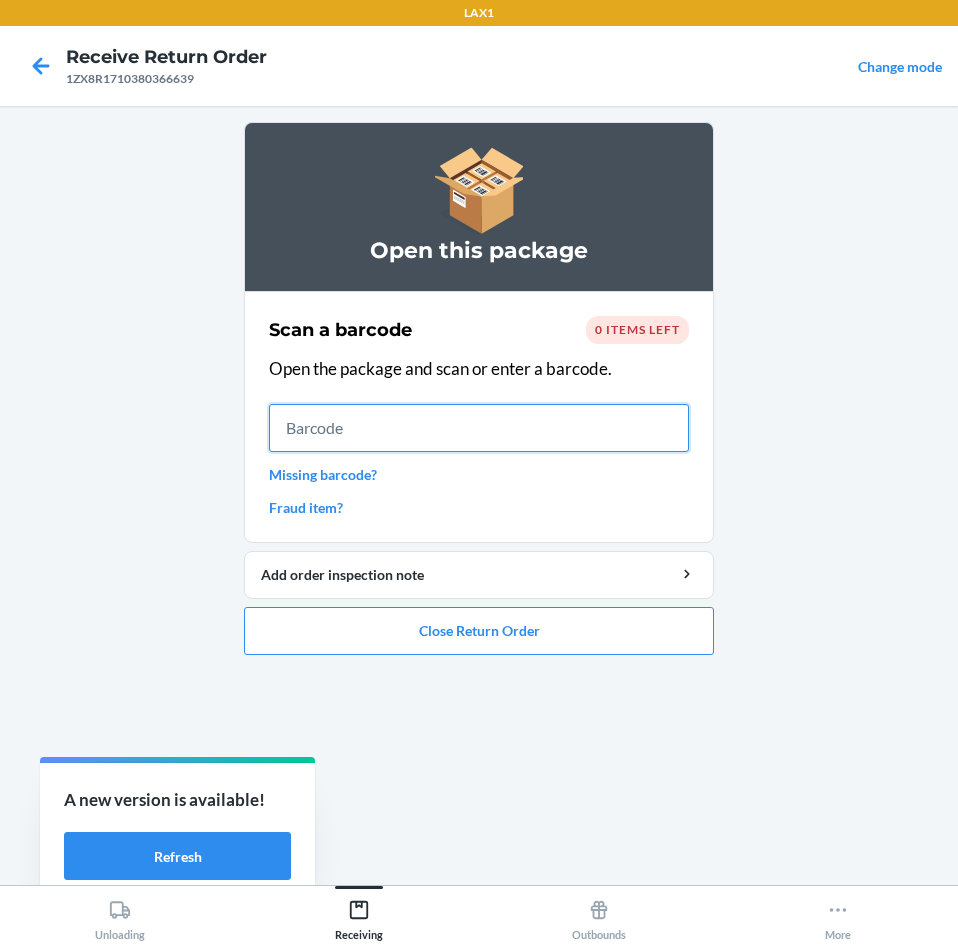 click at bounding box center [479, 428] 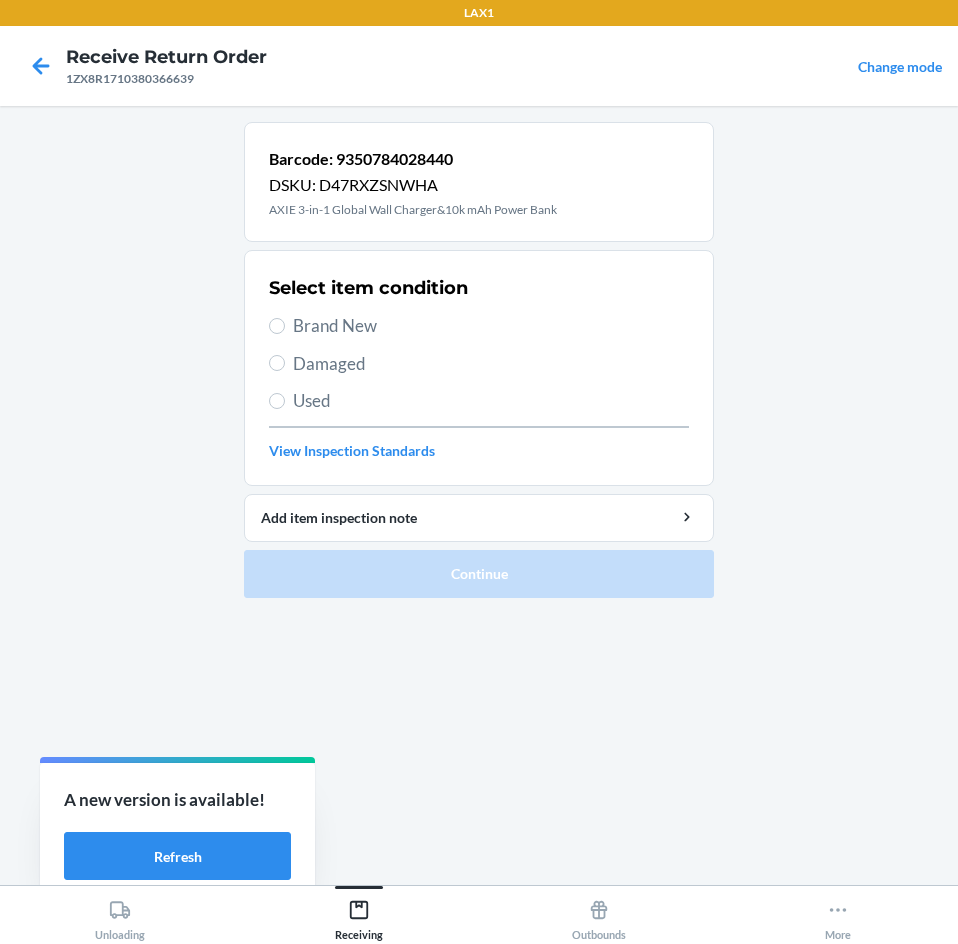 click on "Damaged" at bounding box center [479, 364] 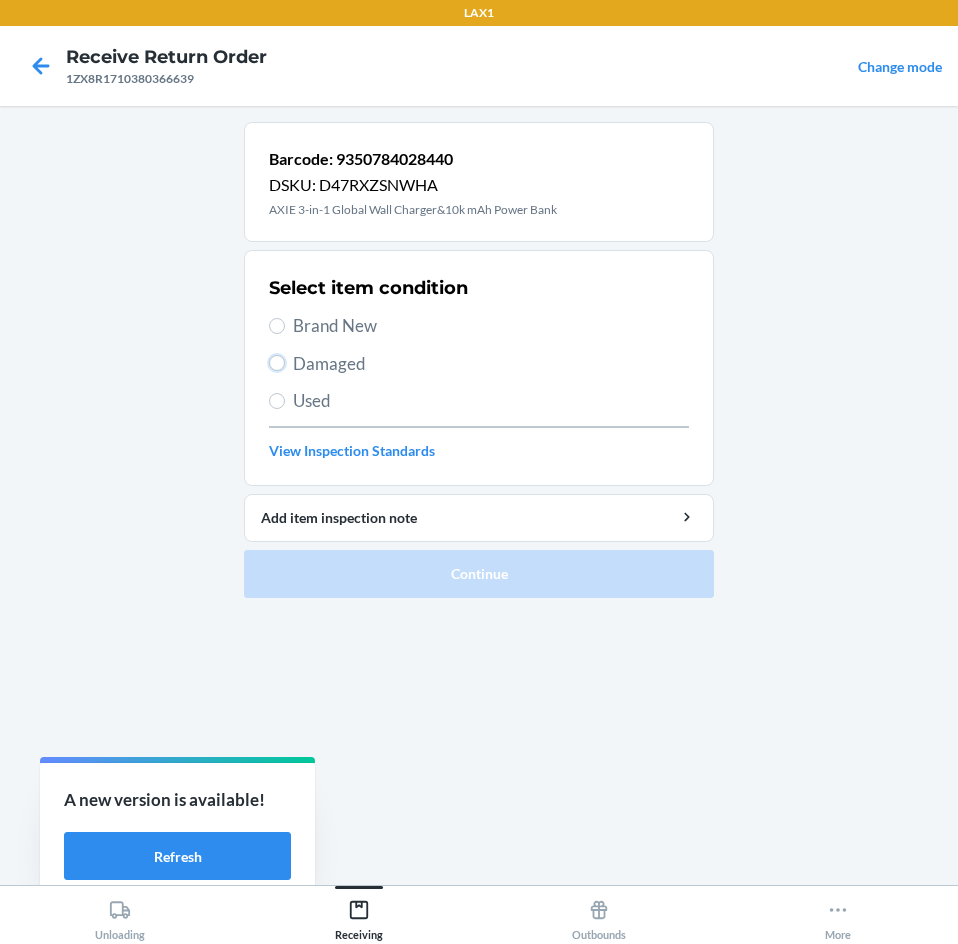click on "Damaged" at bounding box center [277, 363] 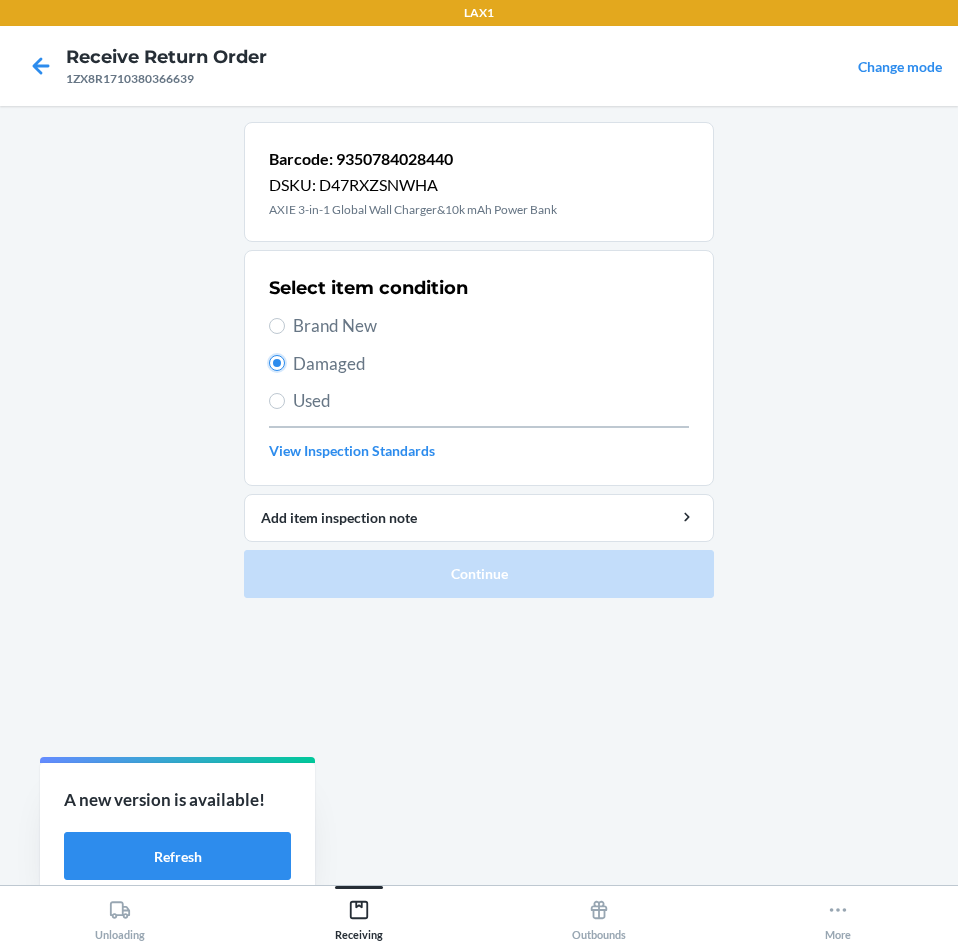 radio on "true" 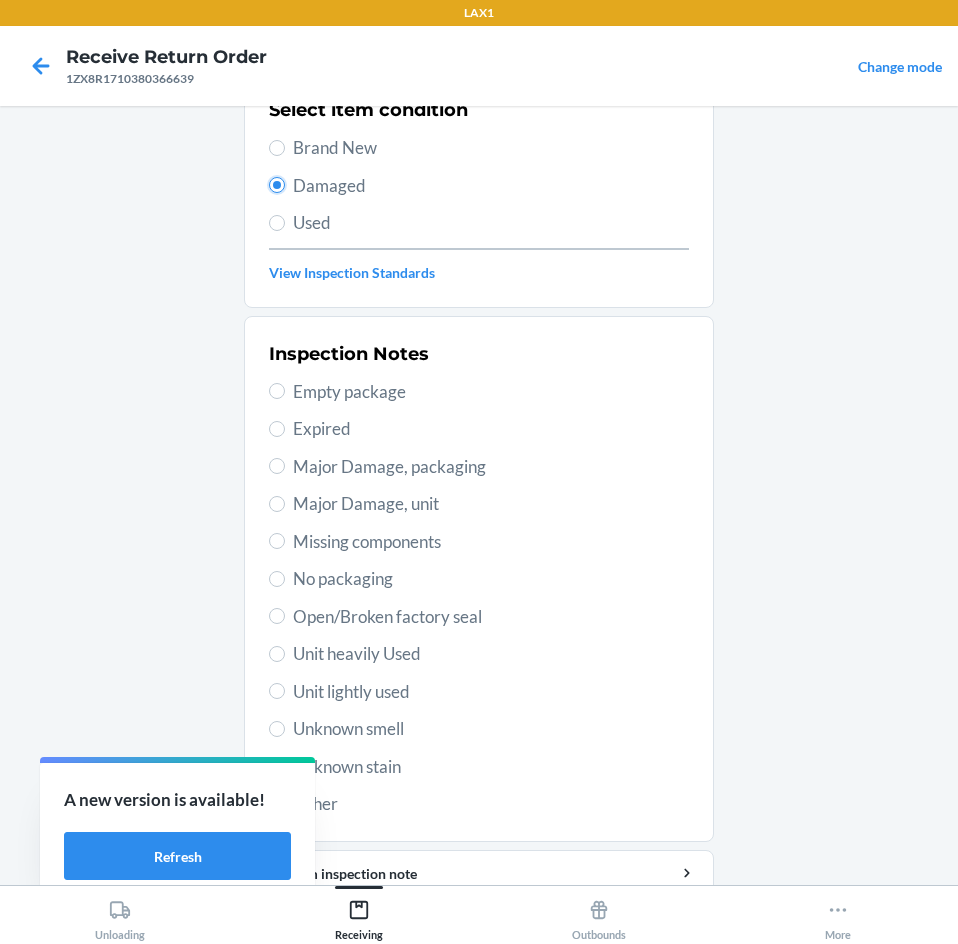 scroll, scrollTop: 200, scrollLeft: 0, axis: vertical 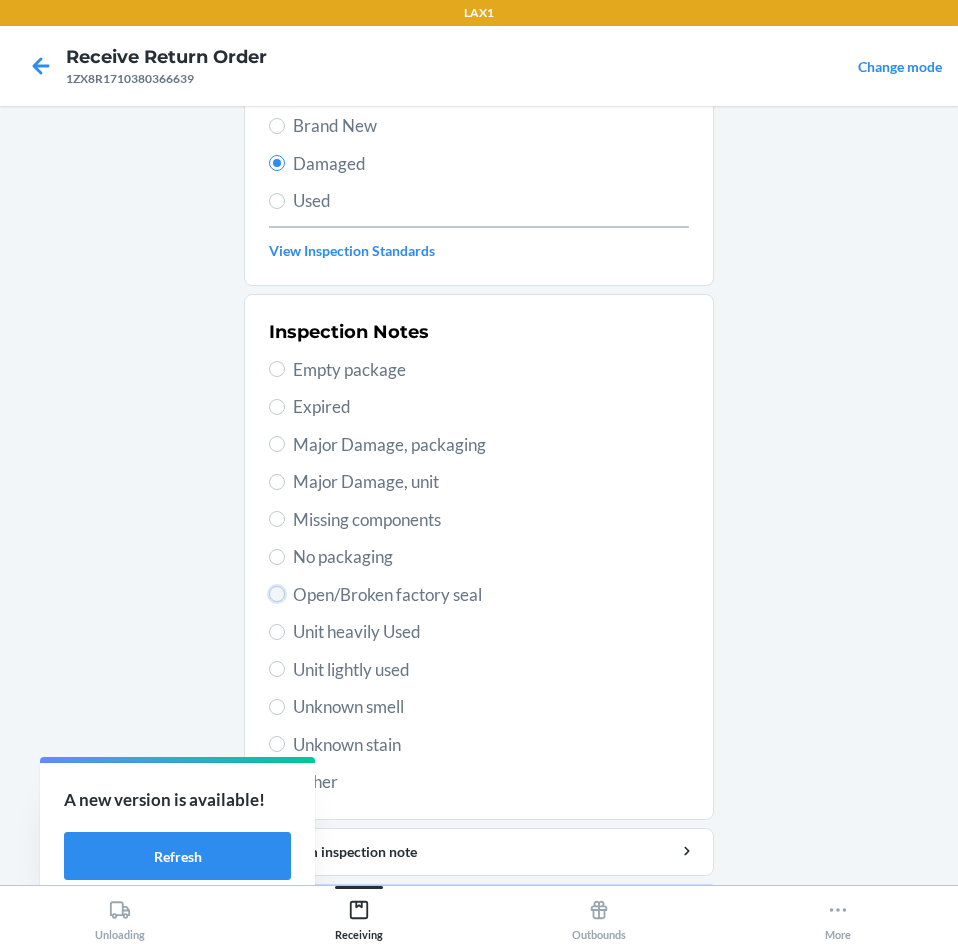 click on "Open/Broken factory seal" at bounding box center (277, 594) 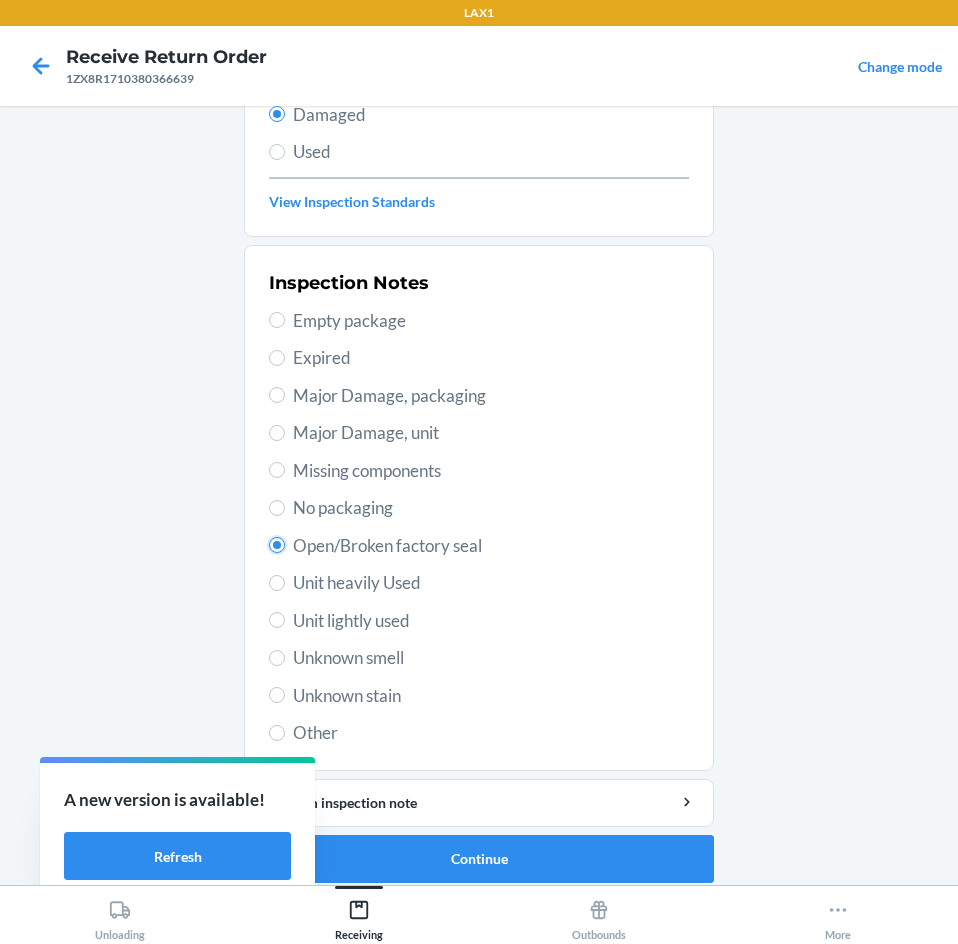 scroll, scrollTop: 263, scrollLeft: 0, axis: vertical 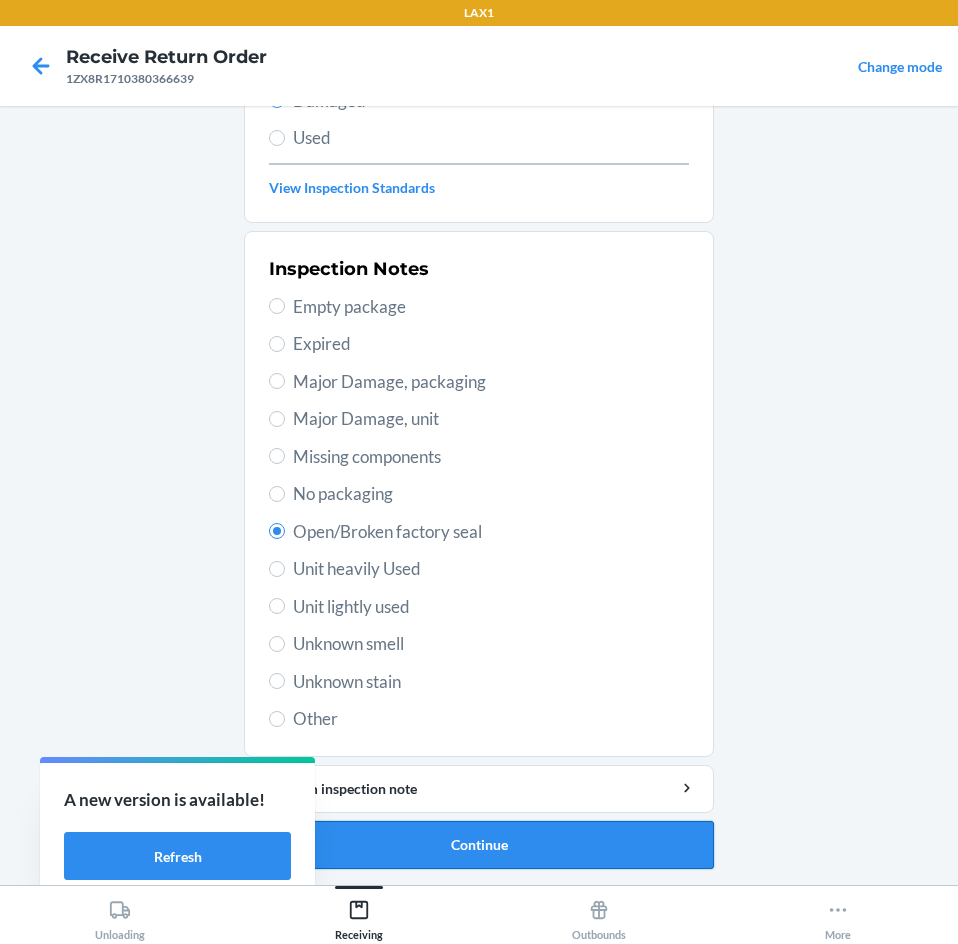 click on "Continue" at bounding box center [479, 845] 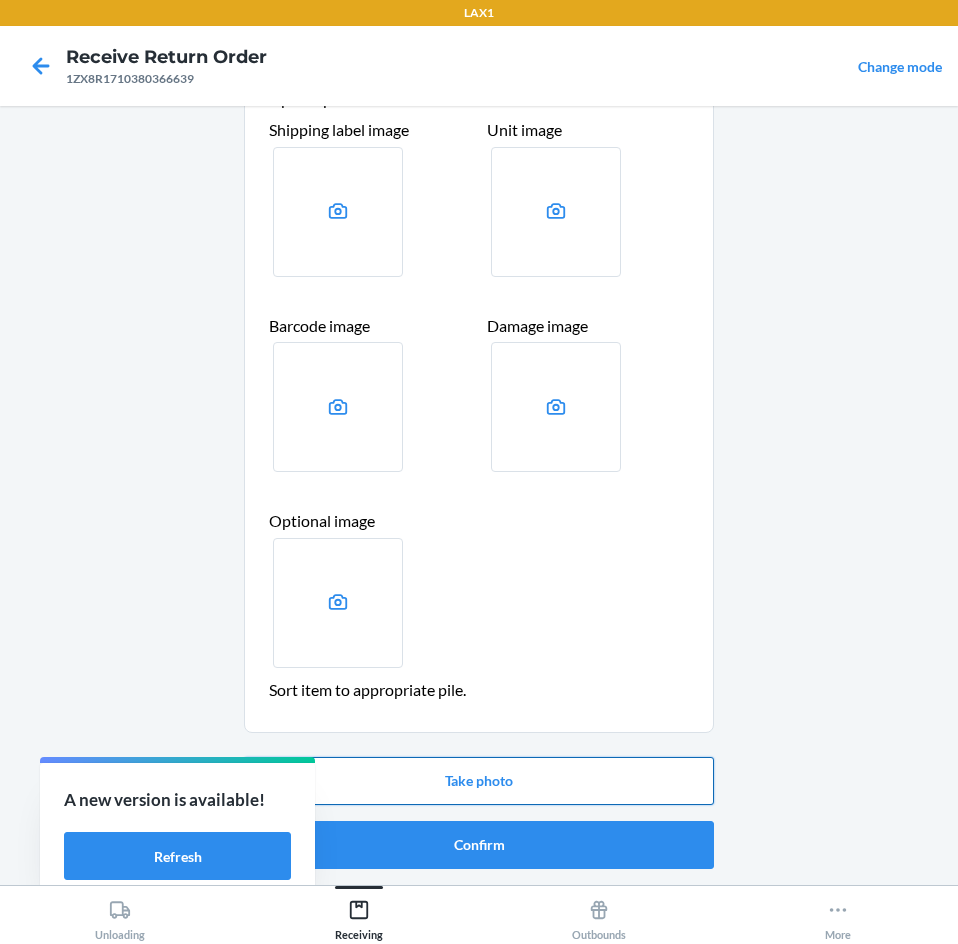 click on "Take photo" at bounding box center [479, 781] 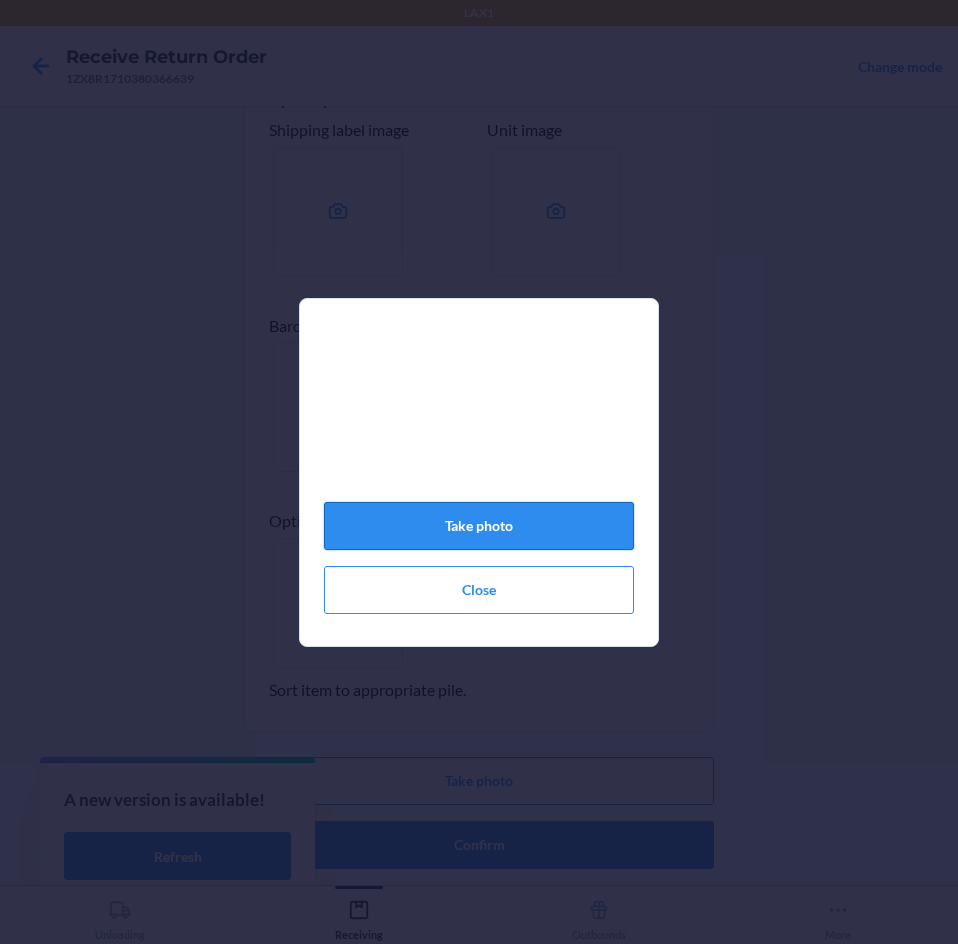 click on "Take photo" 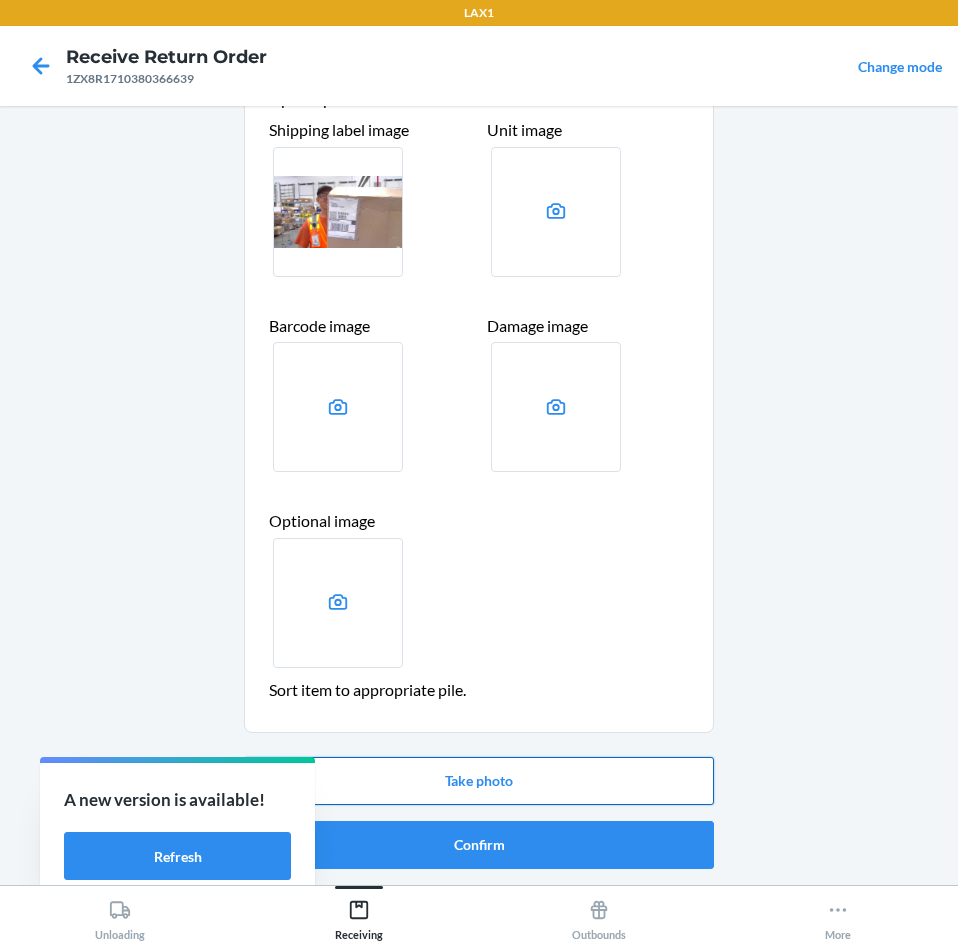 click on "Take photo" at bounding box center [479, 781] 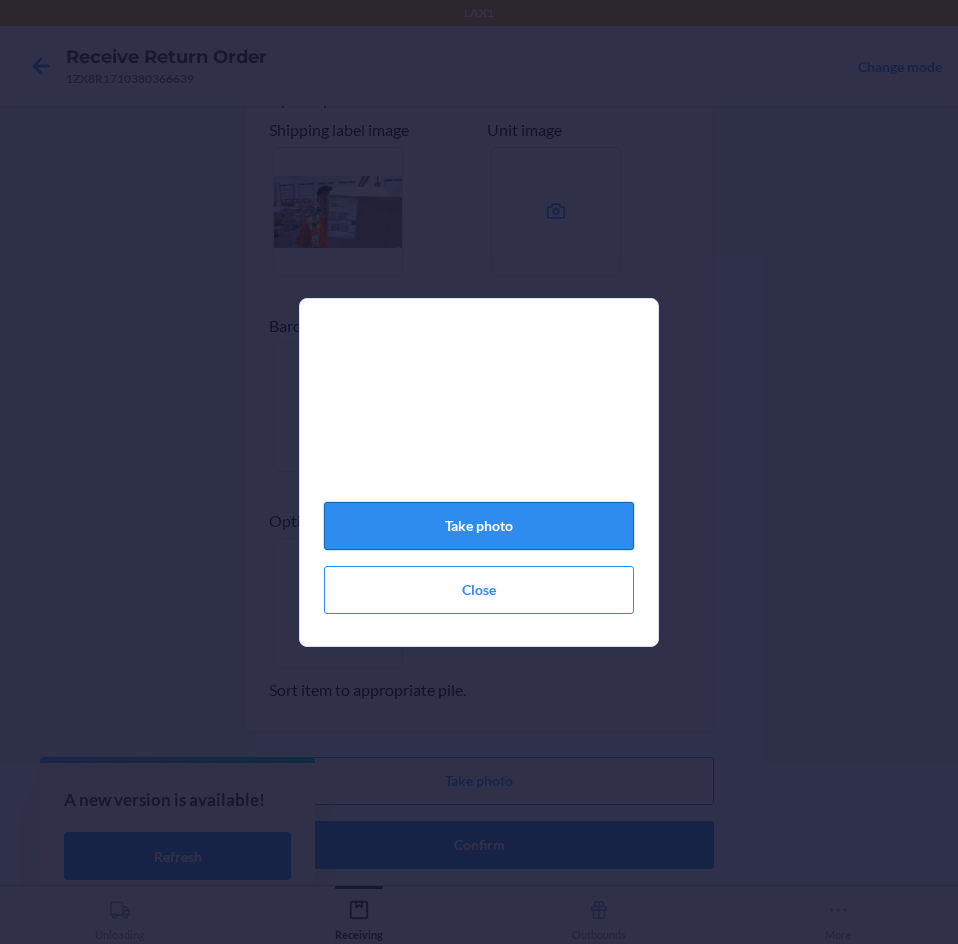 click on "Take photo" 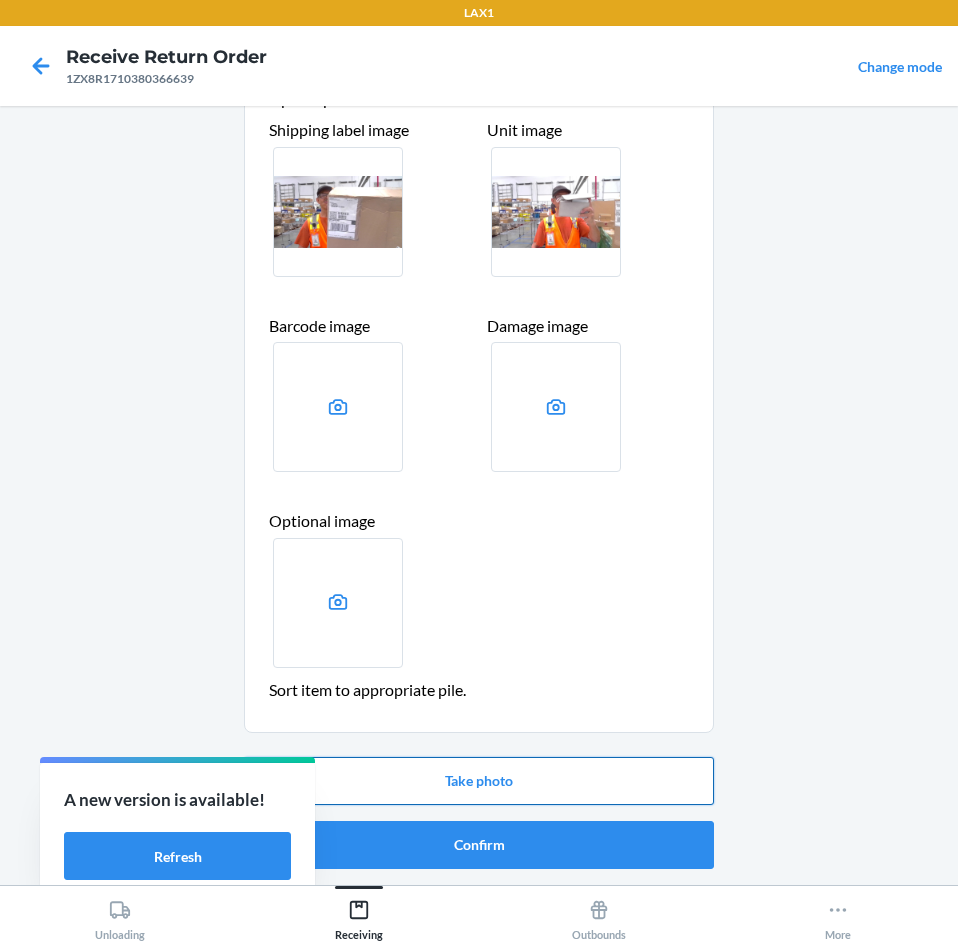 click on "Take photo" at bounding box center (479, 781) 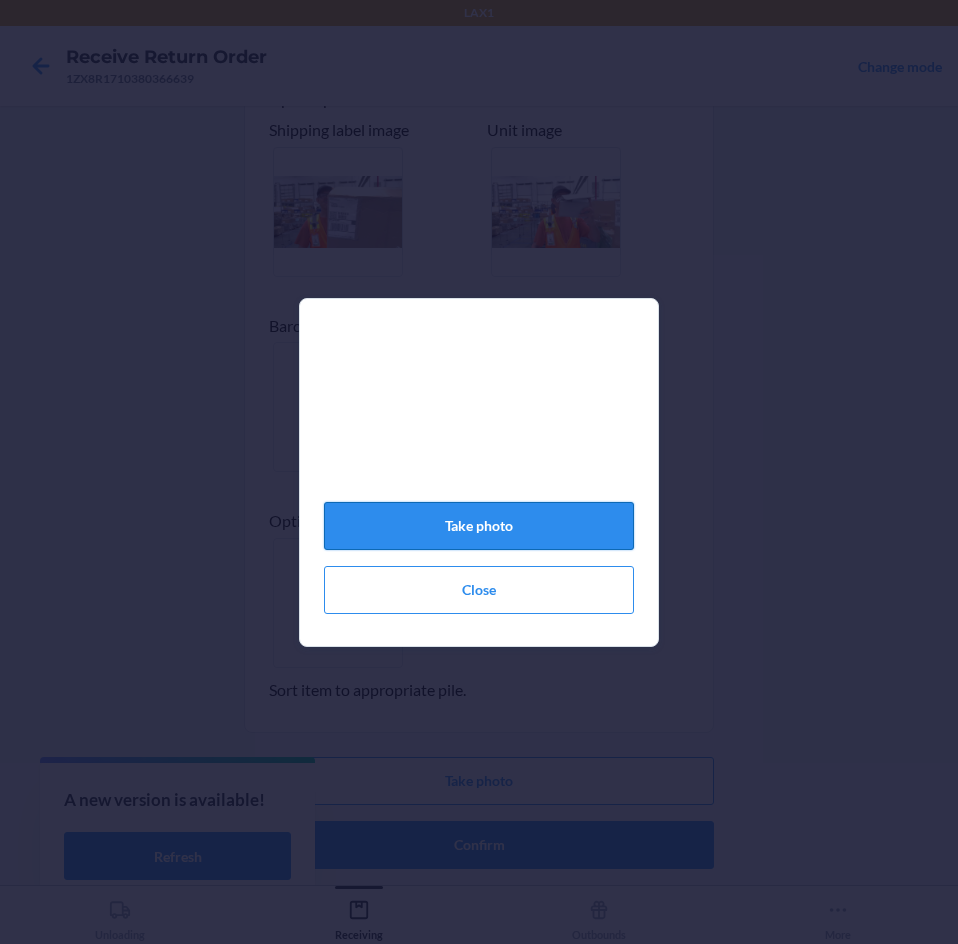 click on "Take photo" 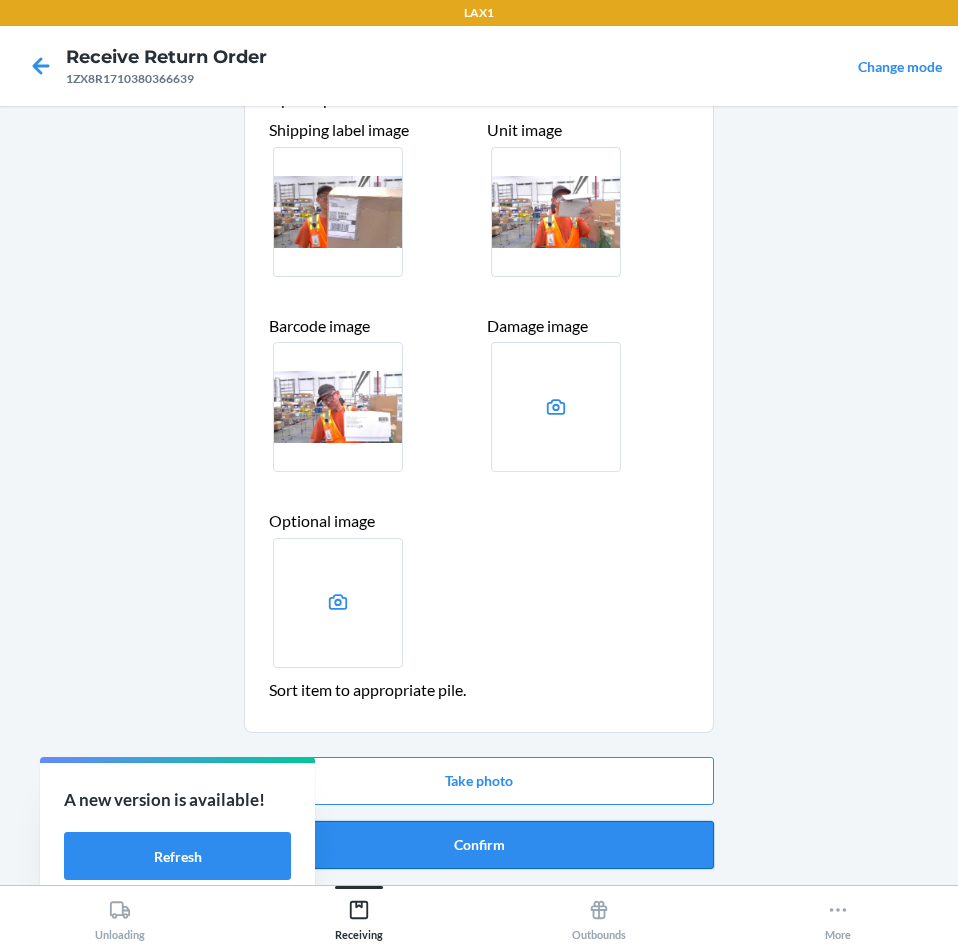 click on "Confirm" at bounding box center [479, 845] 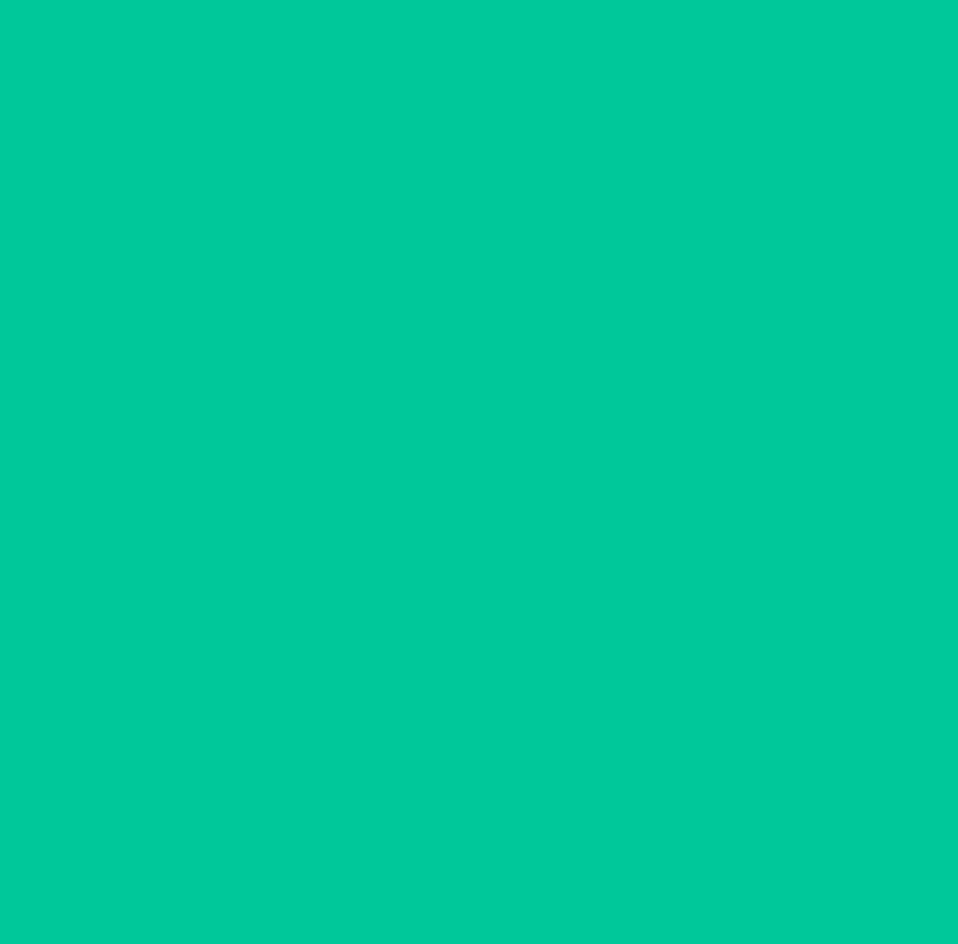 scroll, scrollTop: 0, scrollLeft: 0, axis: both 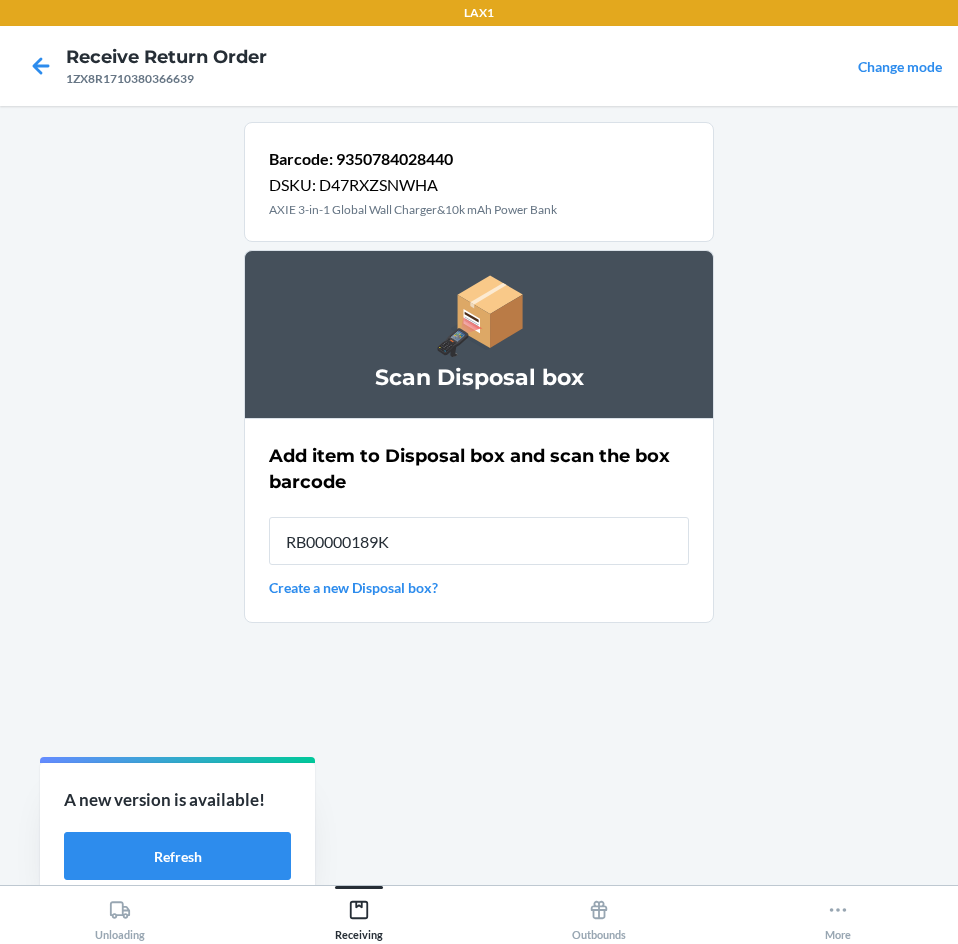 type on "RB00000189K" 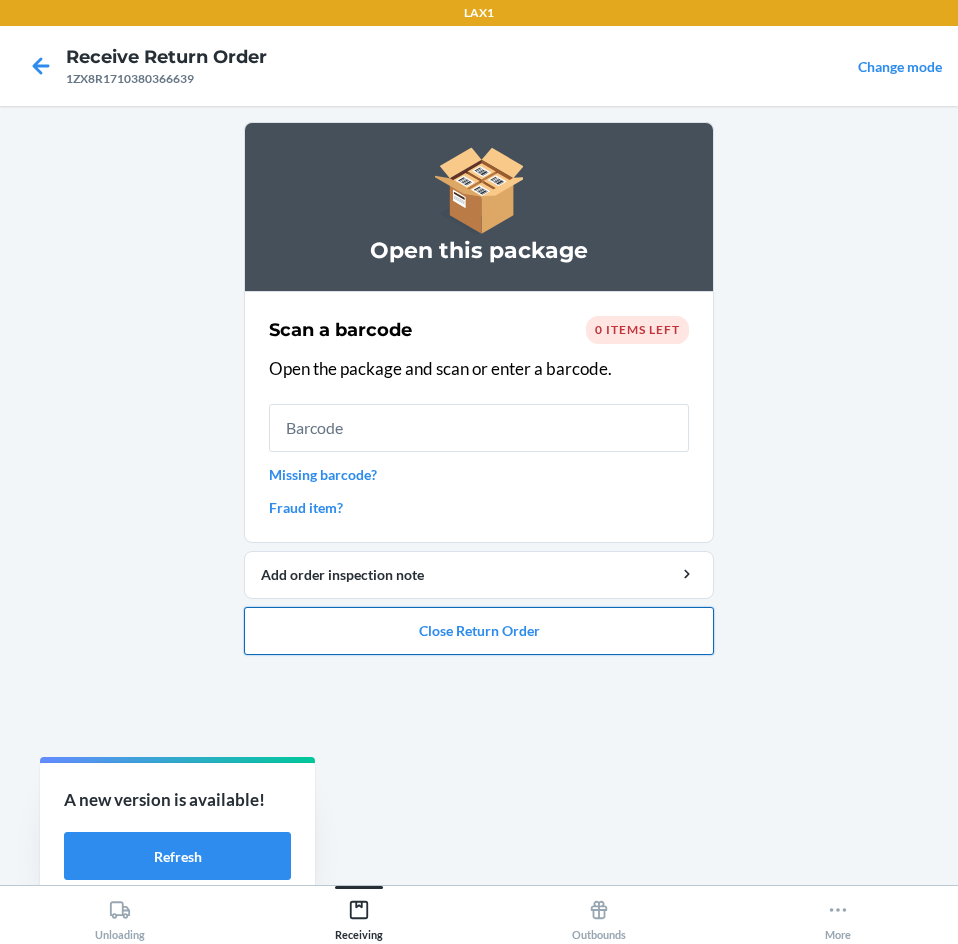 click on "Close Return Order" at bounding box center [479, 631] 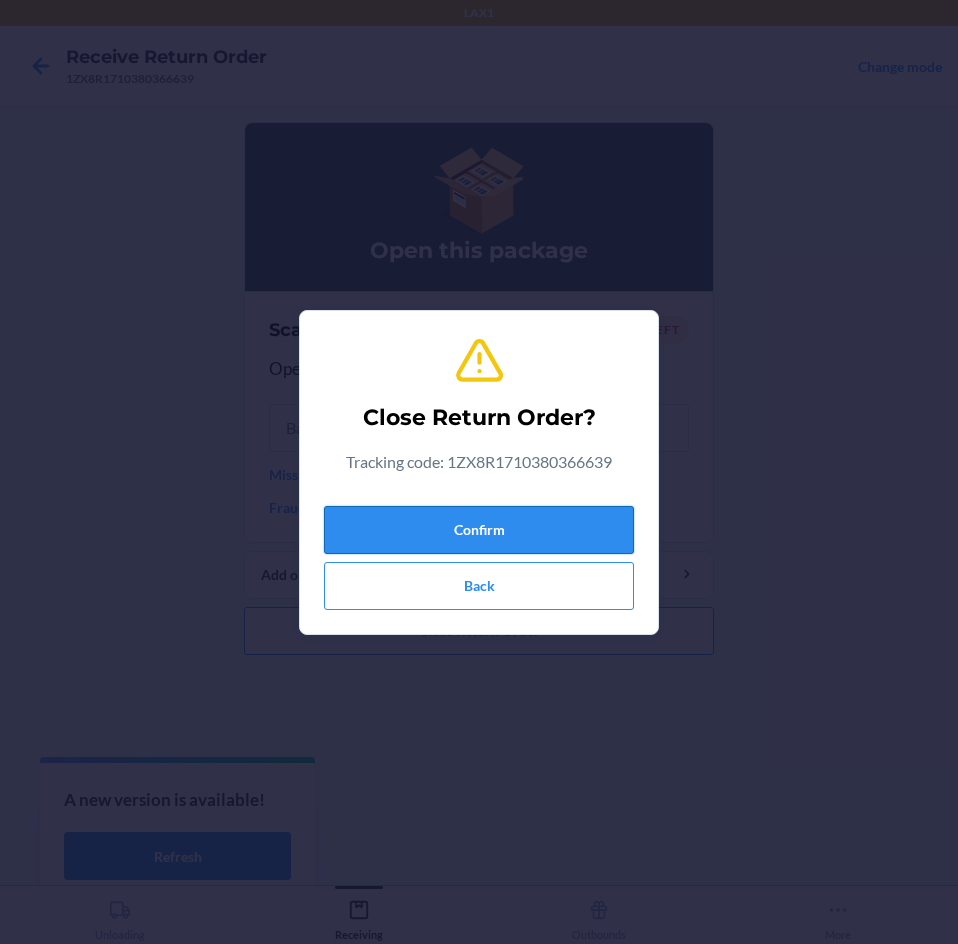 click on "Confirm" at bounding box center (479, 530) 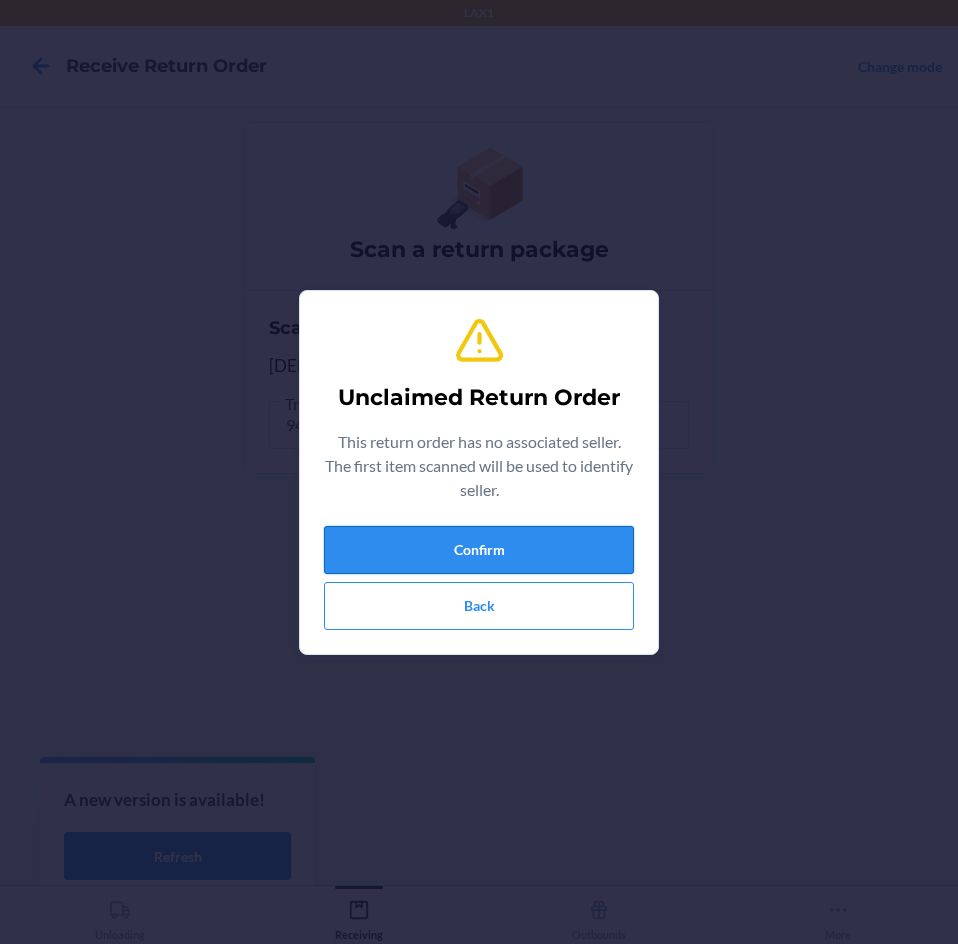 click on "Confirm" at bounding box center (479, 550) 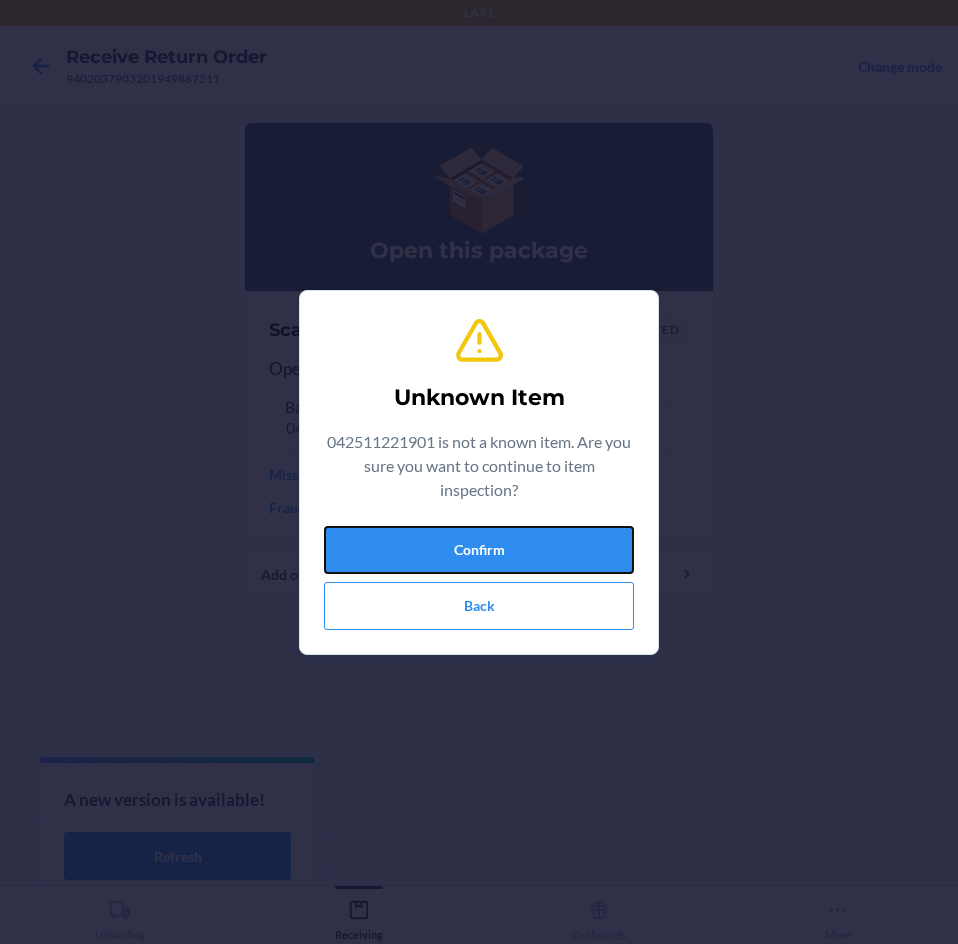 drag, startPoint x: 507, startPoint y: 547, endPoint x: 773, endPoint y: 598, distance: 270.84497 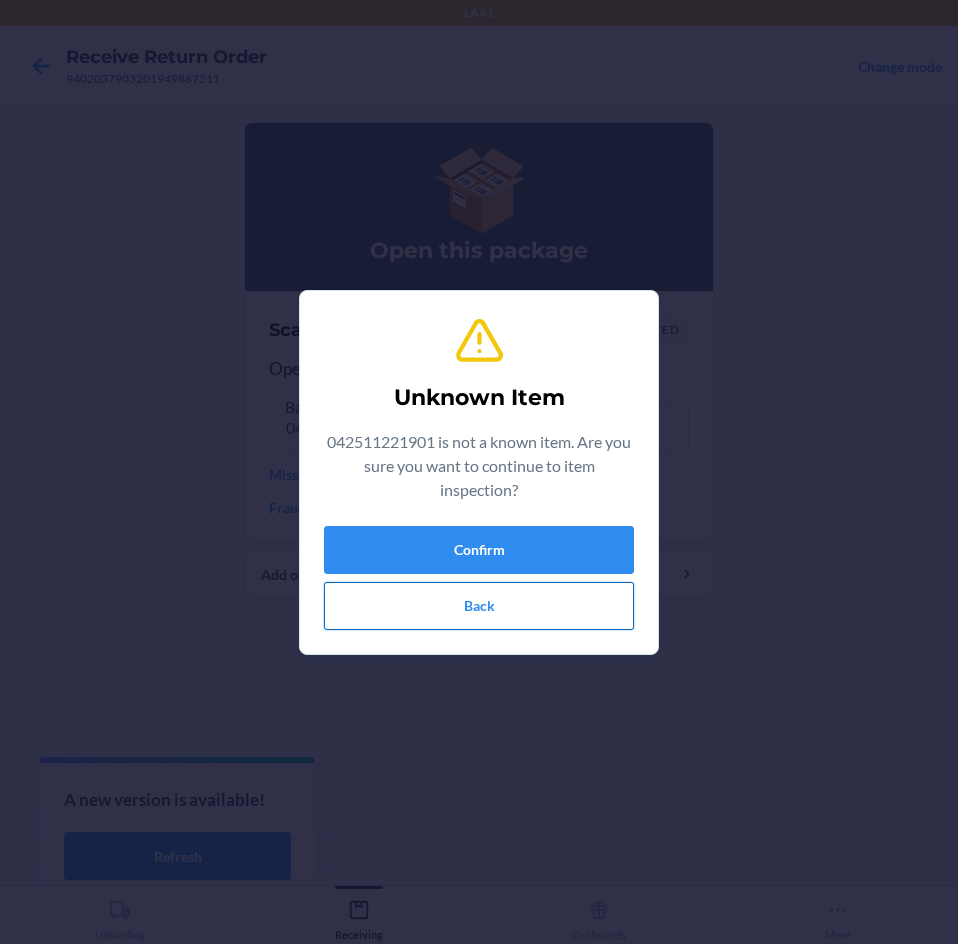 click on "Back" at bounding box center [479, 606] 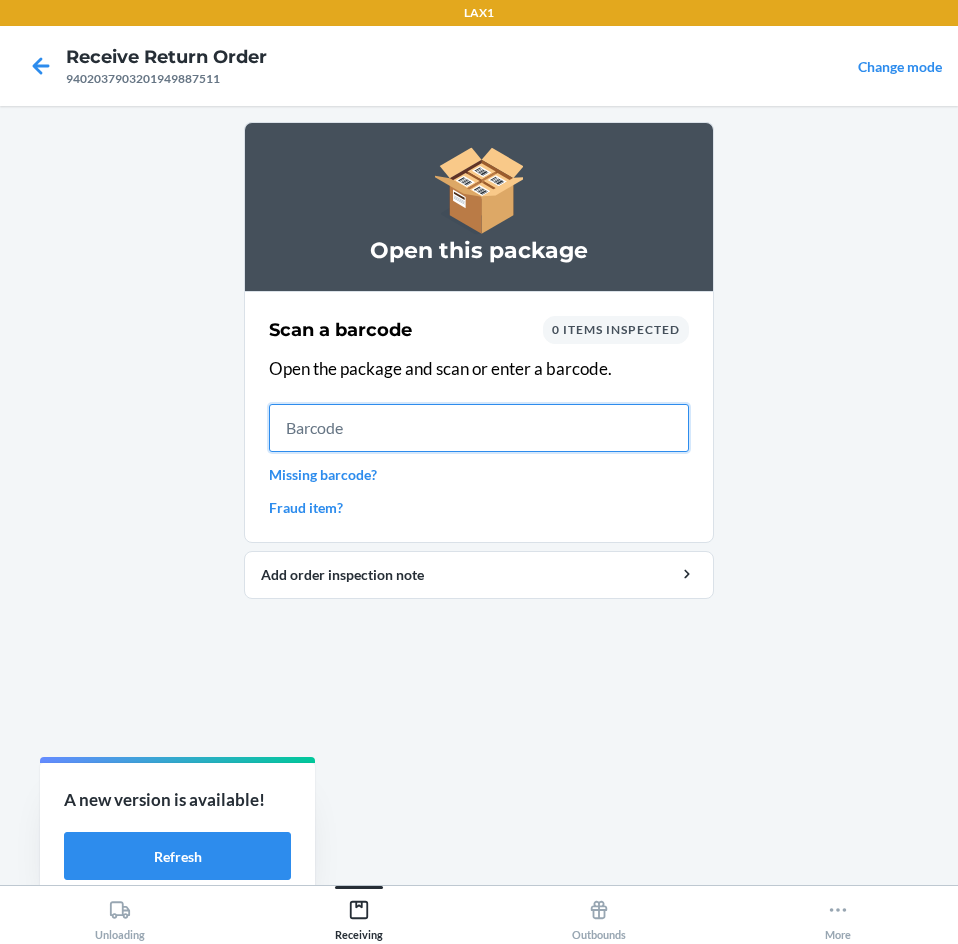 click at bounding box center (479, 428) 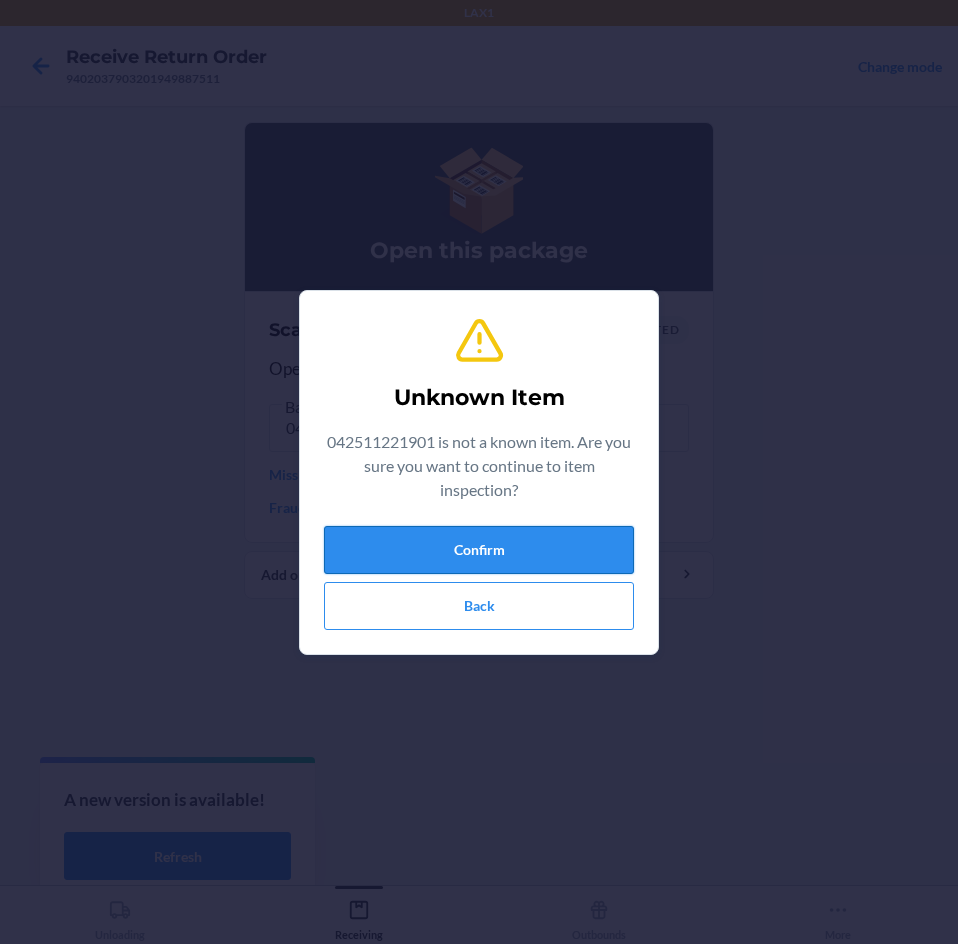 click on "Confirm" at bounding box center (479, 550) 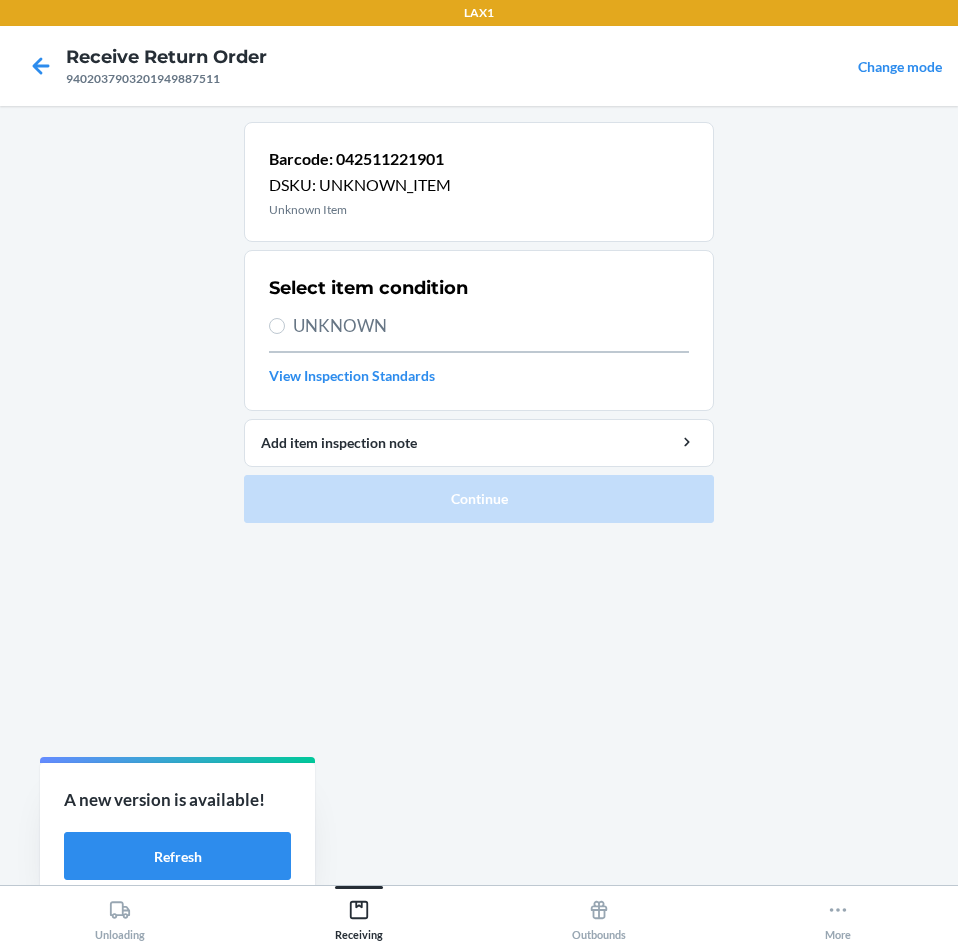 click on "Barcode: 042511221901" at bounding box center (360, 159) 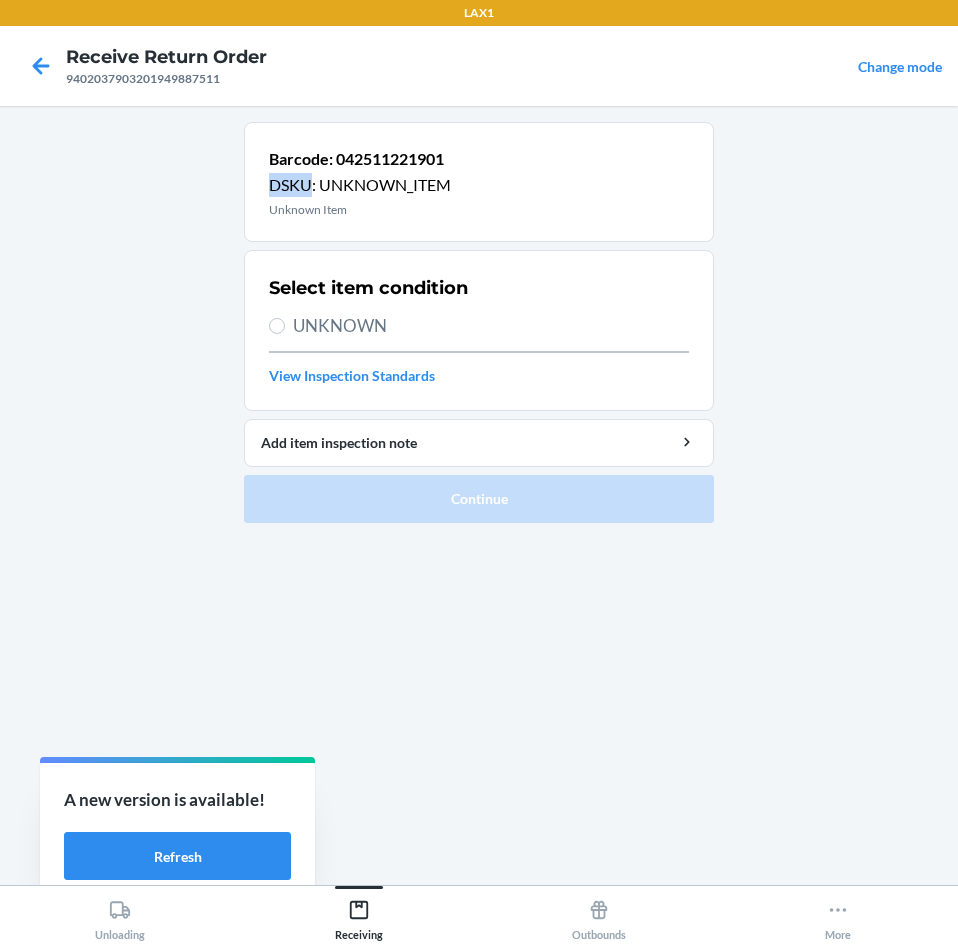 drag, startPoint x: 444, startPoint y: 164, endPoint x: 313, endPoint y: 198, distance: 135.34032 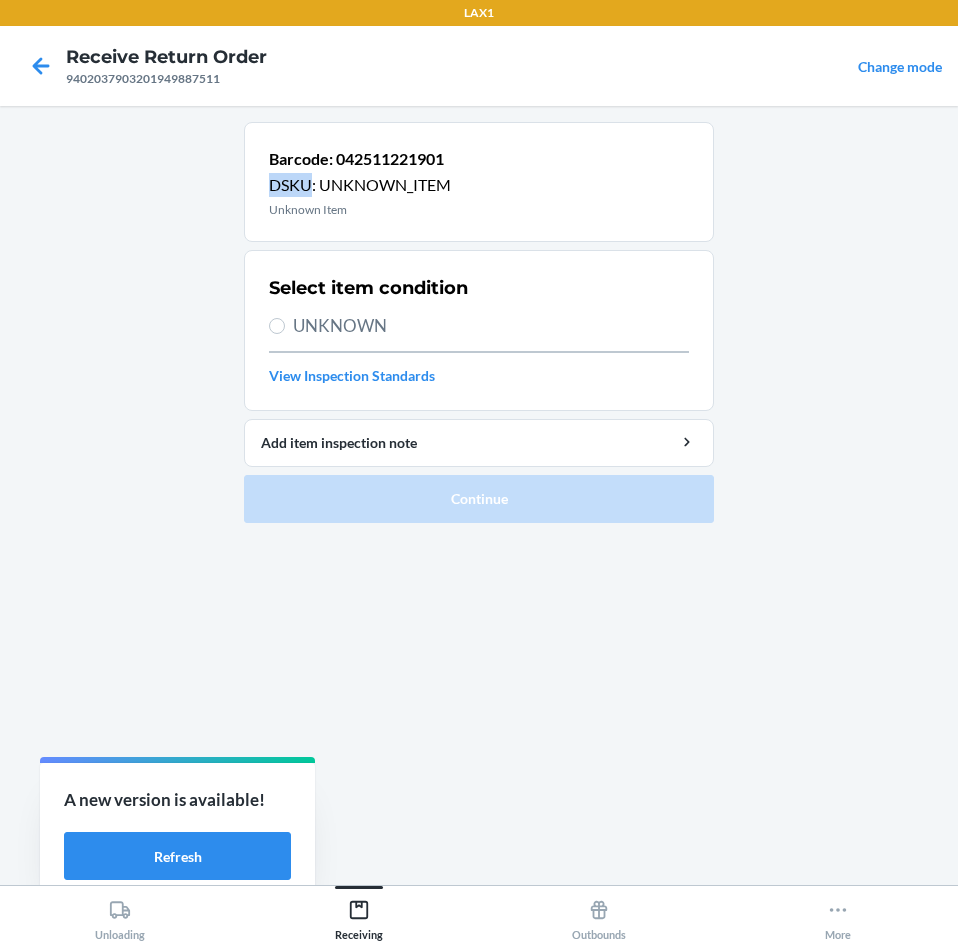 click on "Barcode: 042511221901 DSKU: UNKNOWN_ITEM Unknown Item" at bounding box center (360, 182) 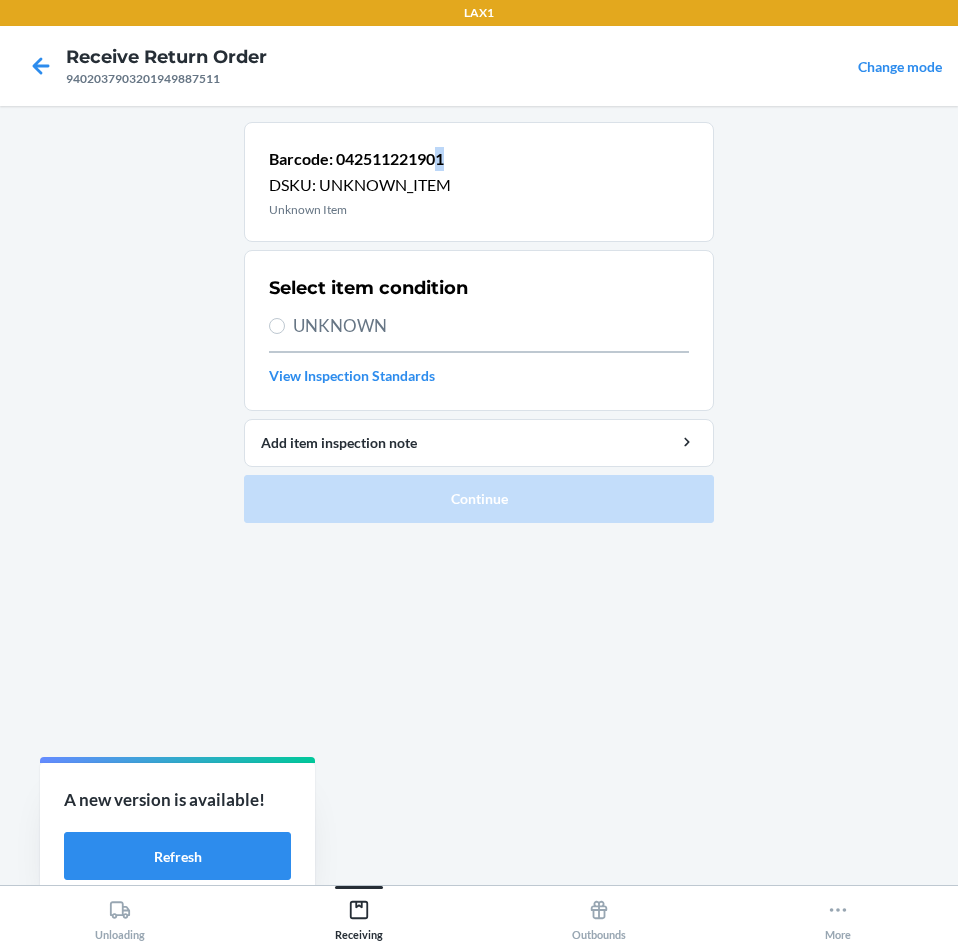 click on "Barcode: 042511221901" at bounding box center (360, 159) 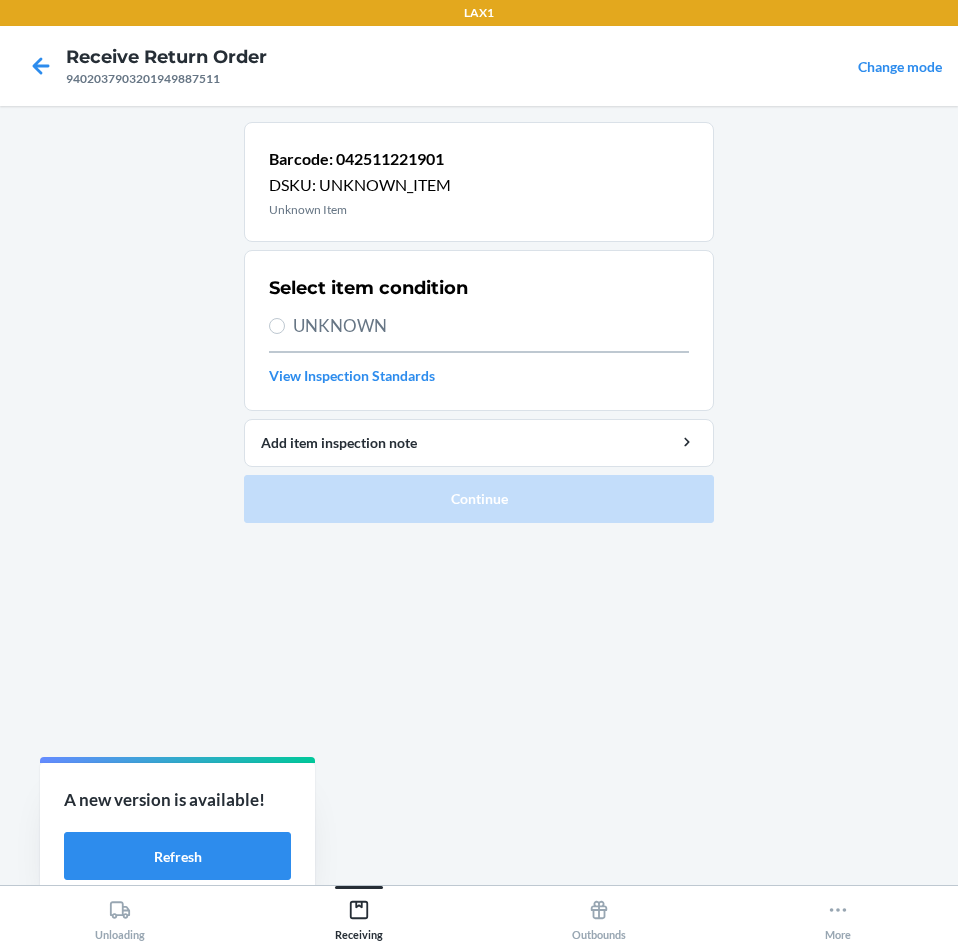 click on "Barcode: 042511221901 DSKU: UNKNOWN_ITEM Unknown Item Select item condition UNKNOWN View Inspection Standards Add item inspection note Continue" at bounding box center (479, 495) 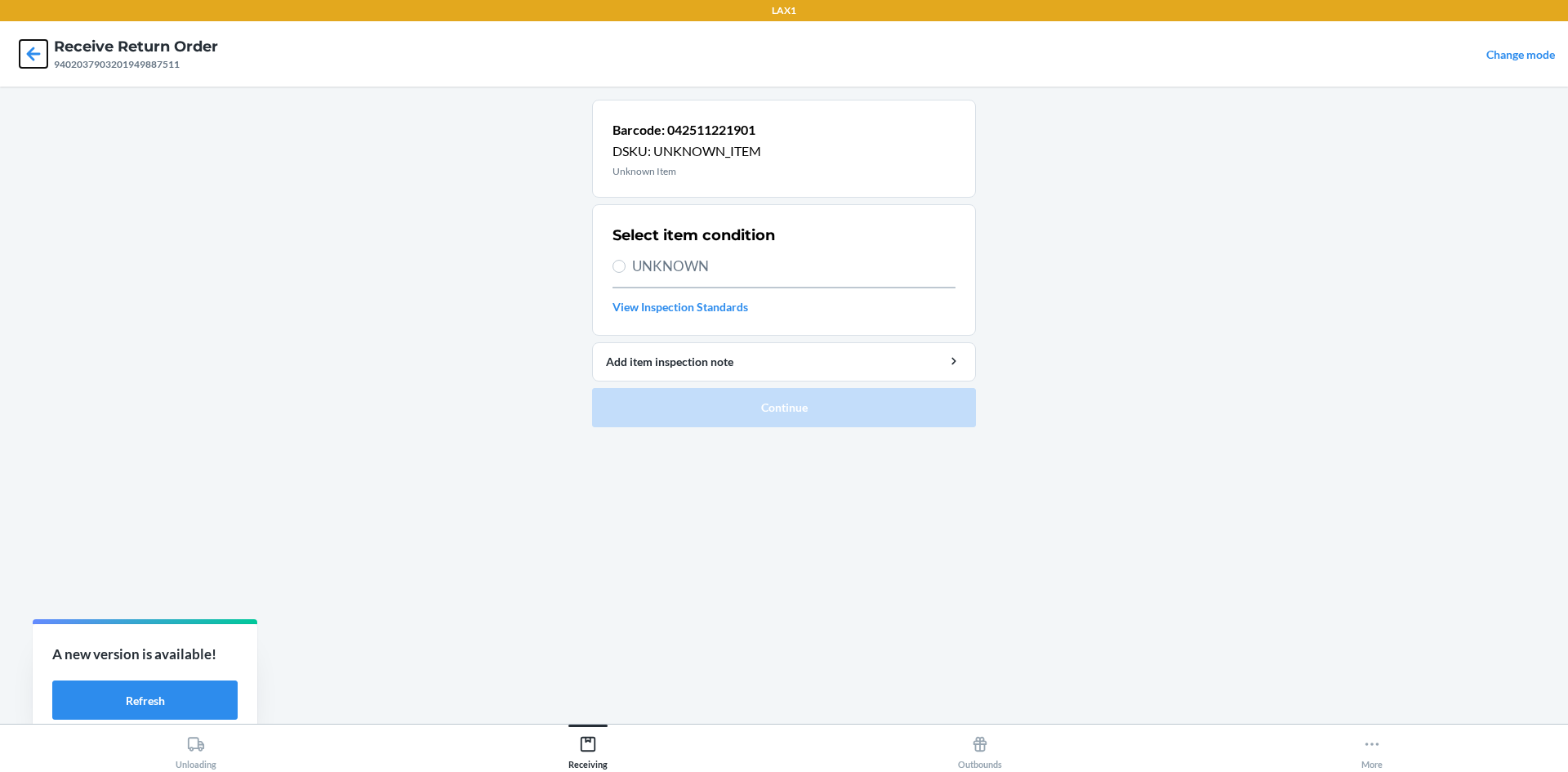 click 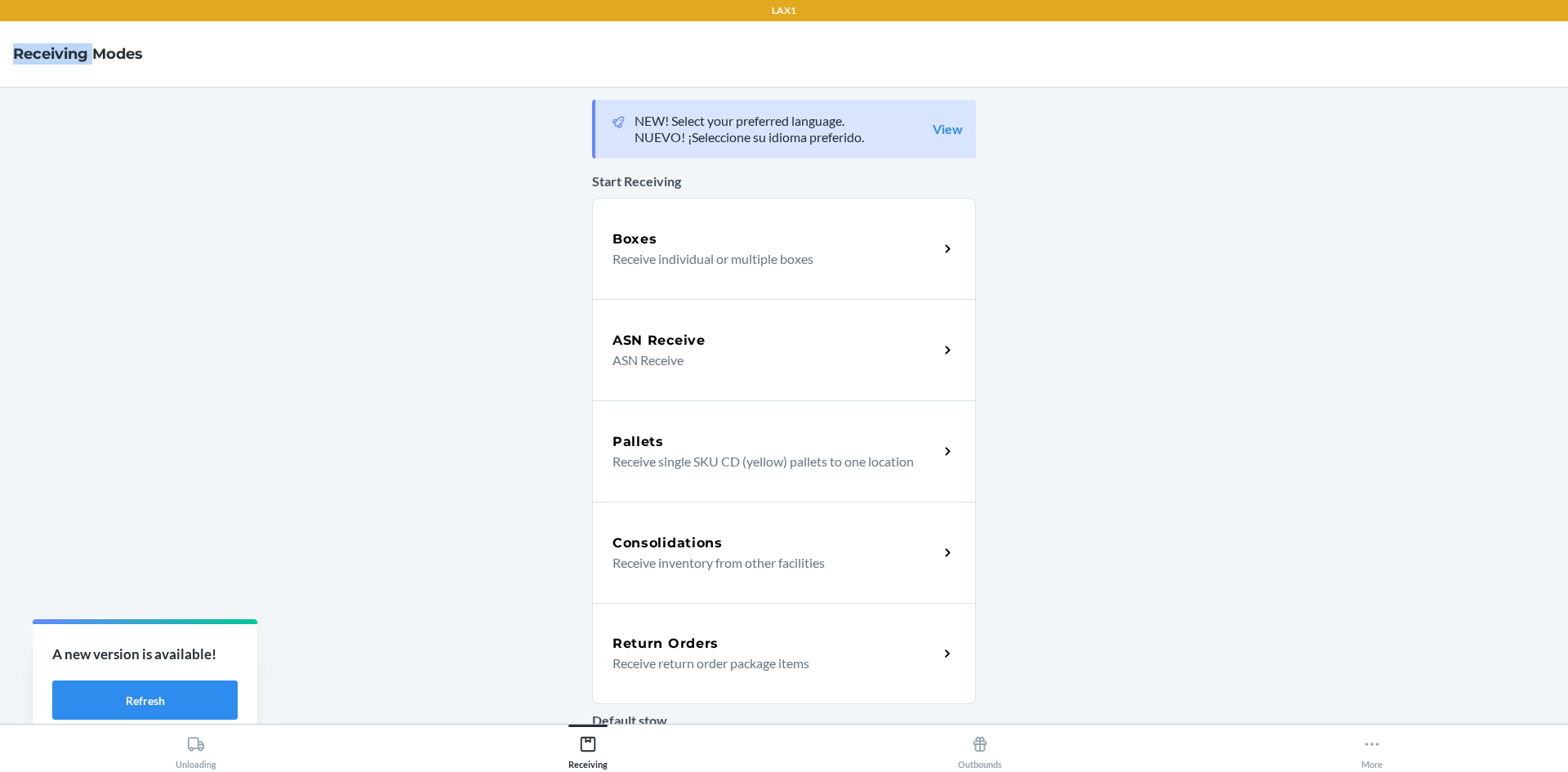 click on "Receiving Modes" at bounding box center (78, 54) 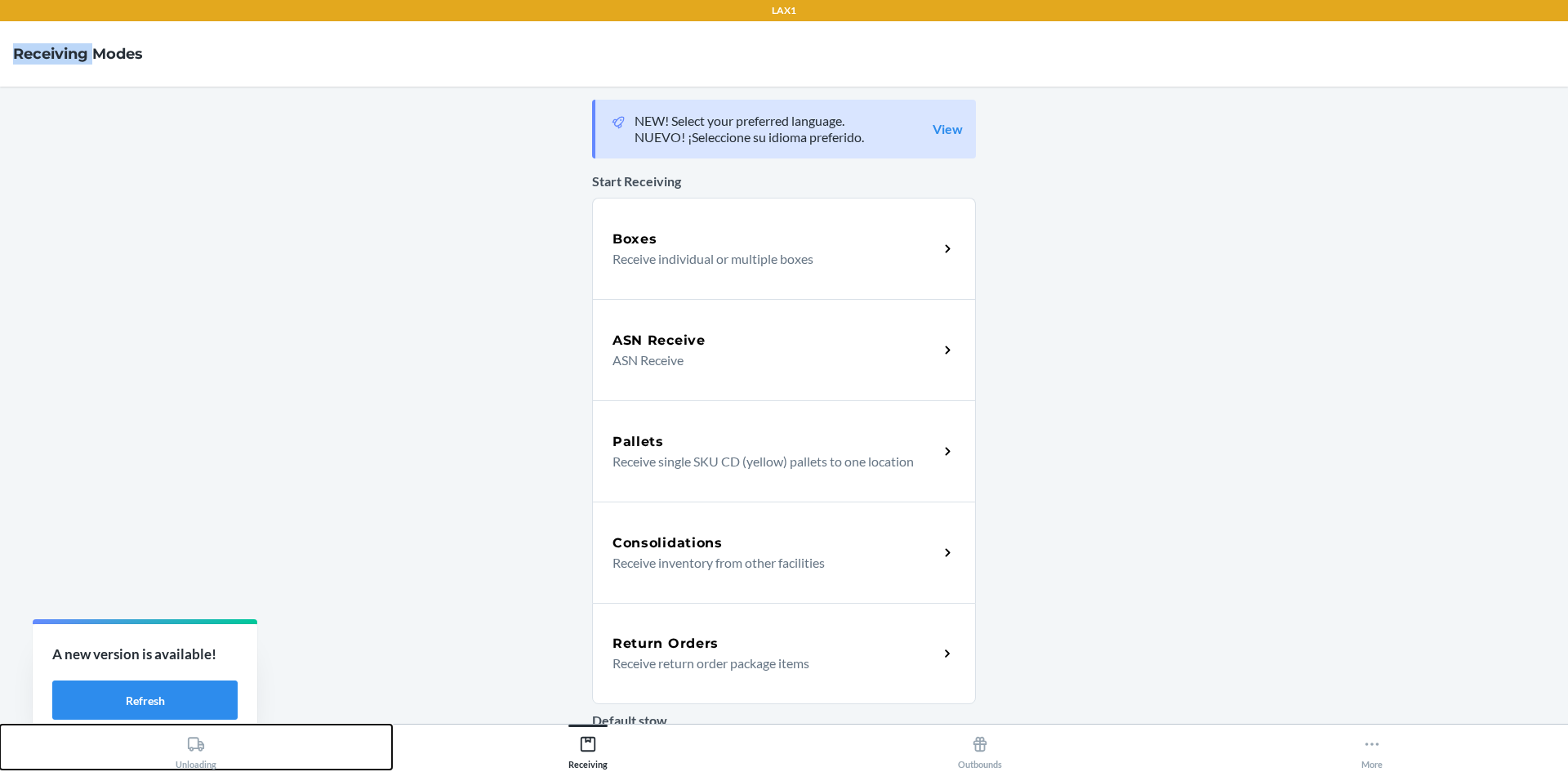 click on "Unloading" at bounding box center [196, 747] 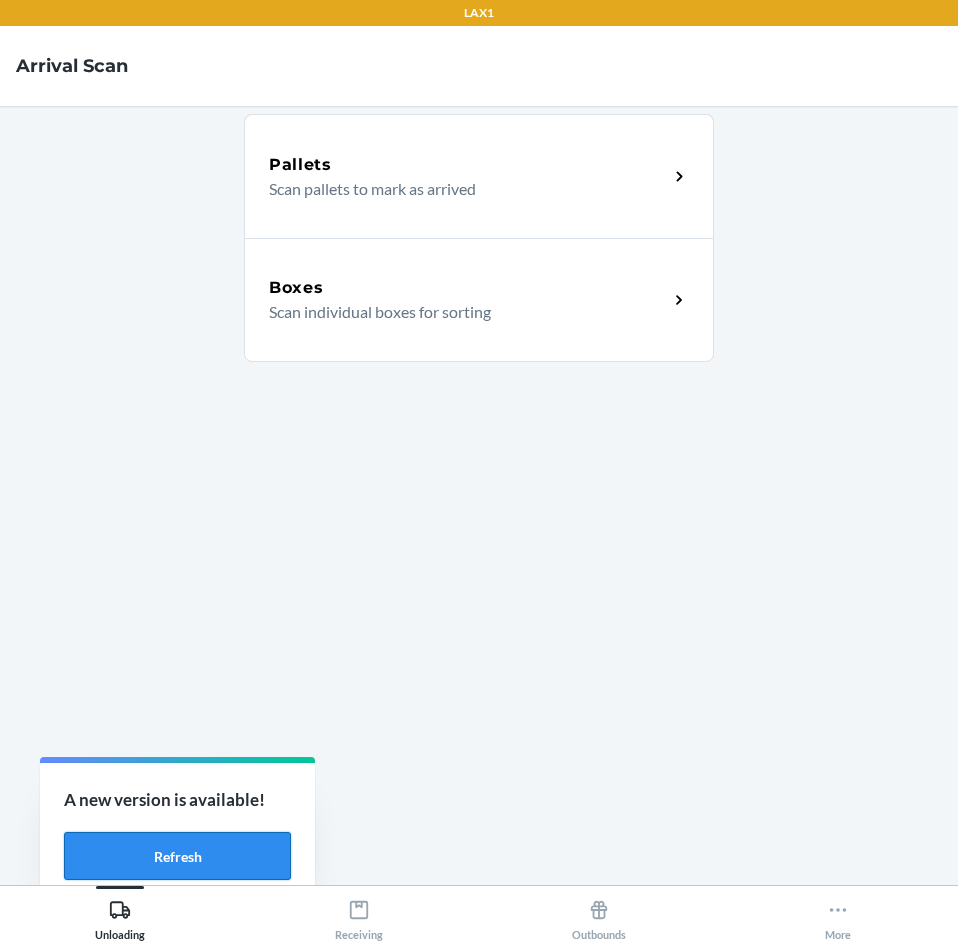 click on "Refresh" at bounding box center (177, 856) 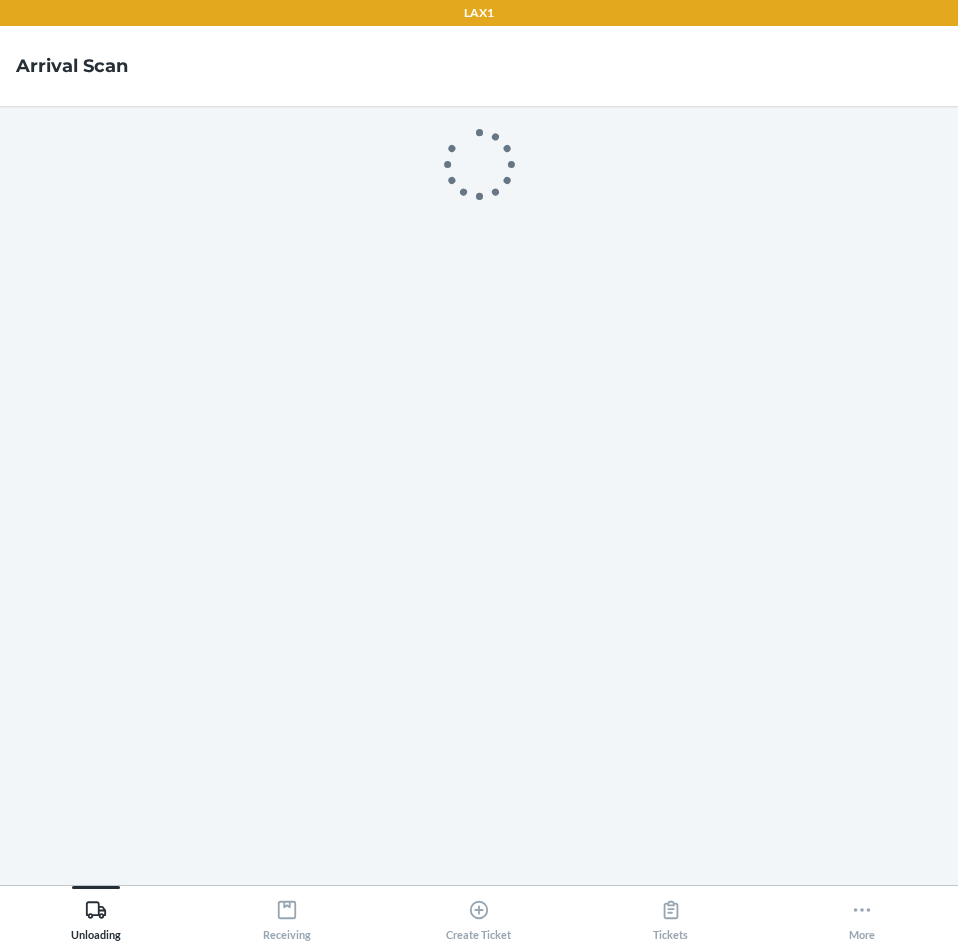 scroll, scrollTop: 0, scrollLeft: 0, axis: both 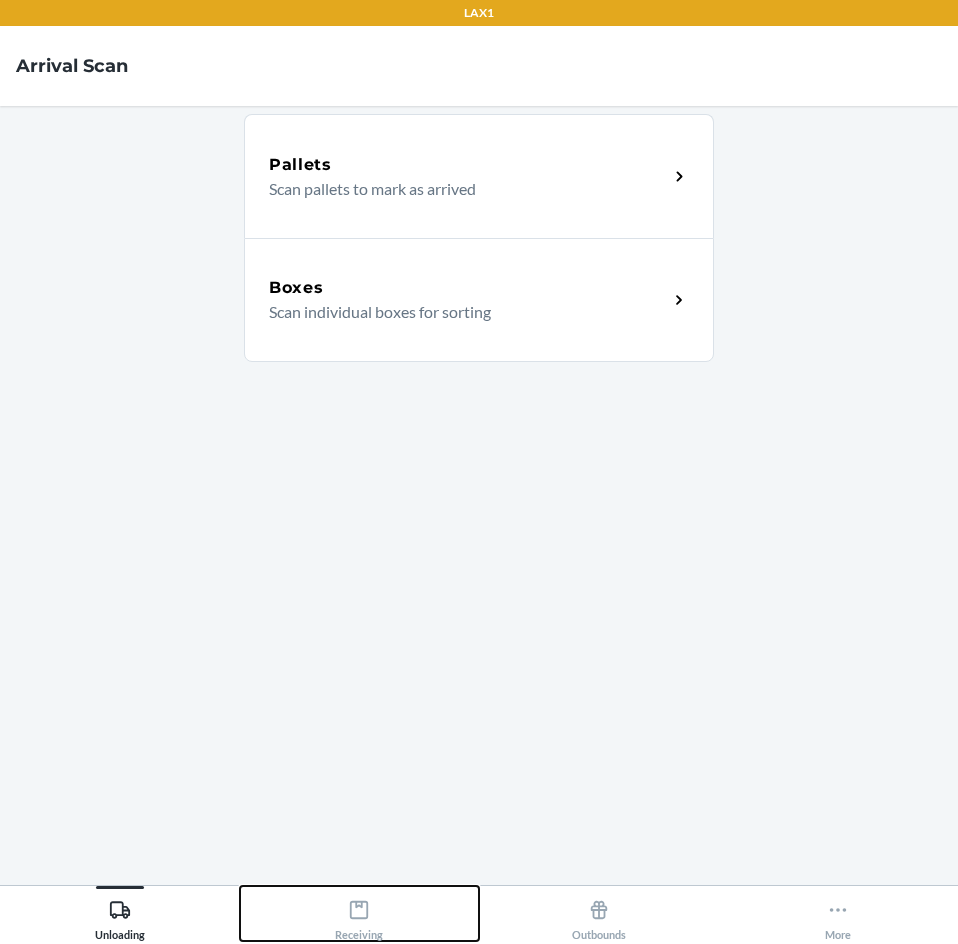 click on "Receiving" at bounding box center [360, 913] 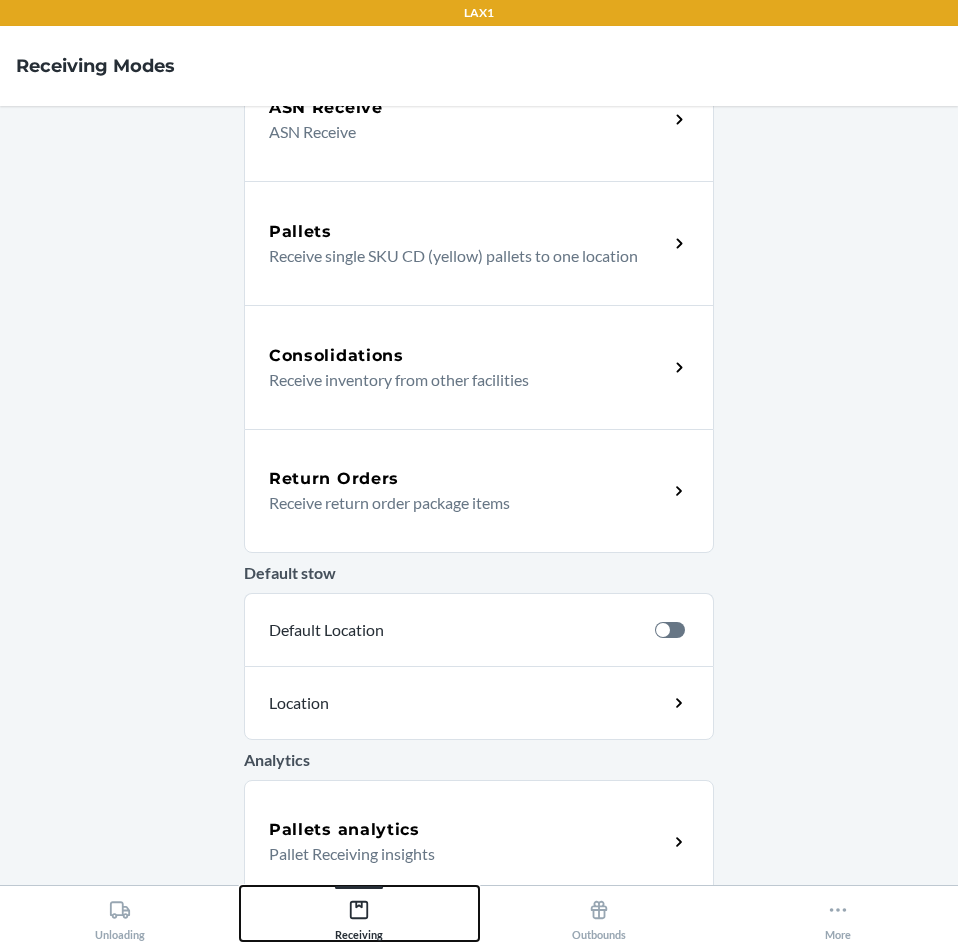 scroll, scrollTop: 328, scrollLeft: 0, axis: vertical 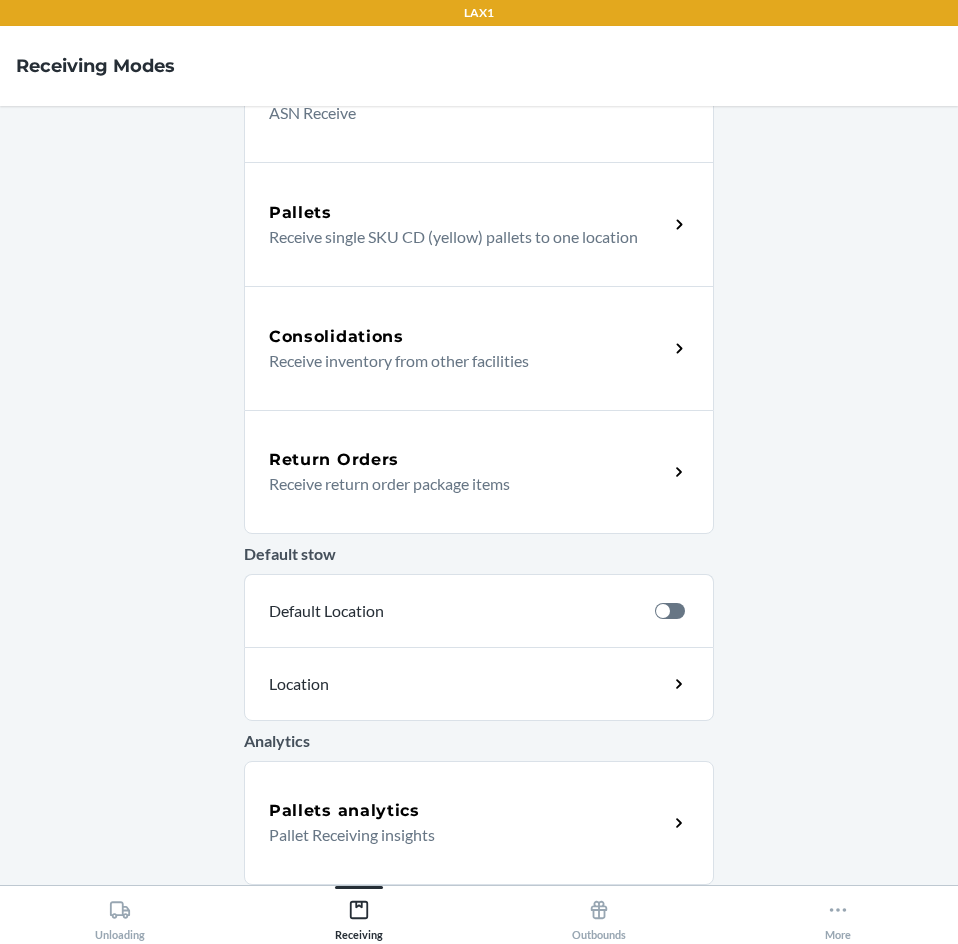 click on "Receive return order package items" at bounding box center [460, 484] 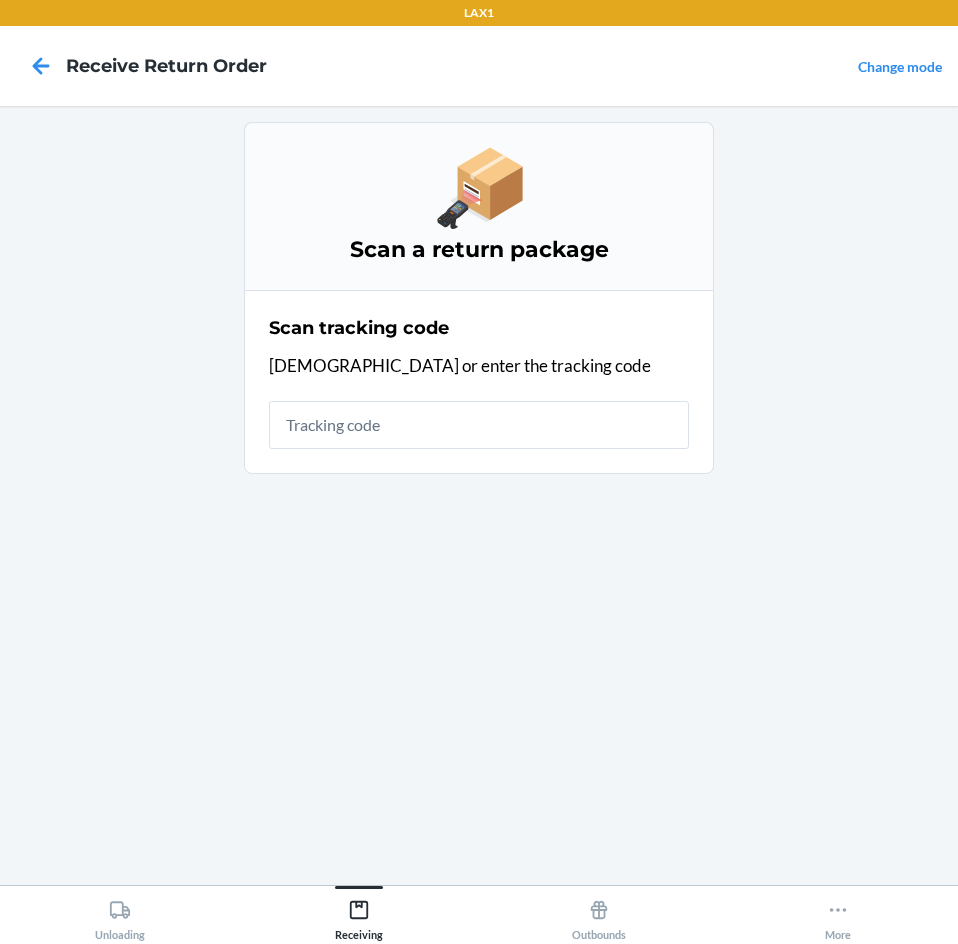 click at bounding box center [479, 425] 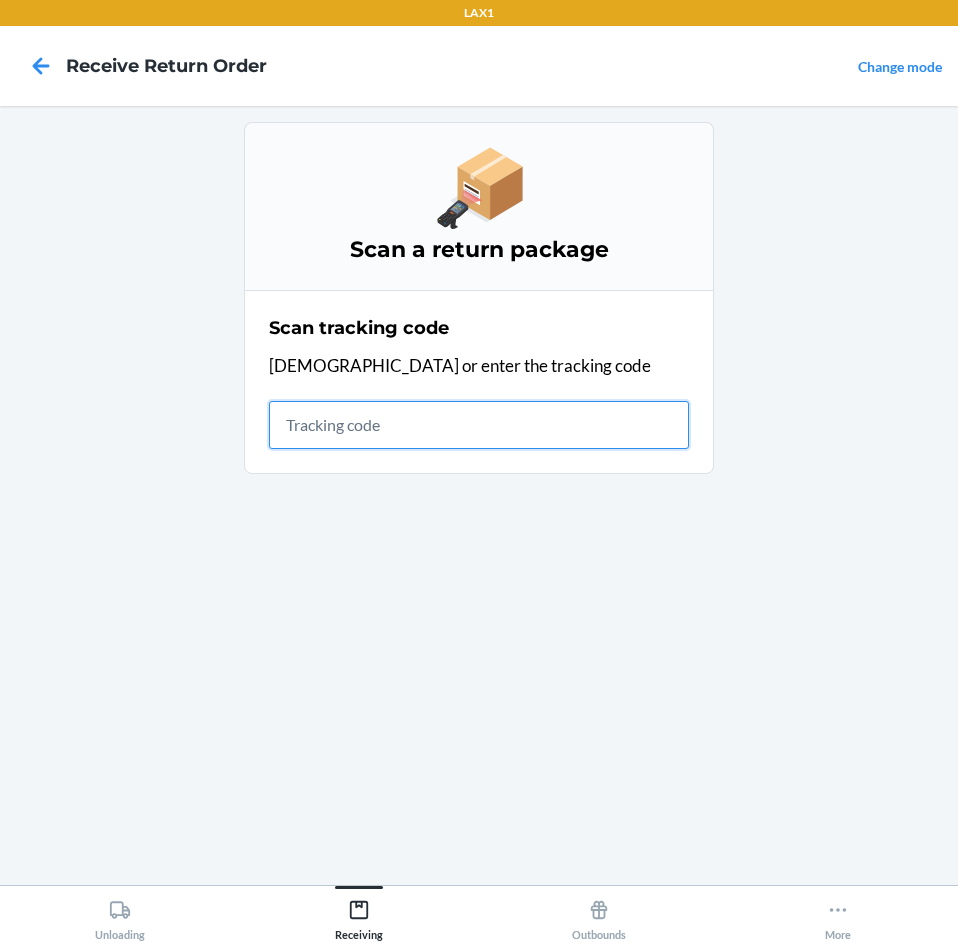 click at bounding box center (479, 425) 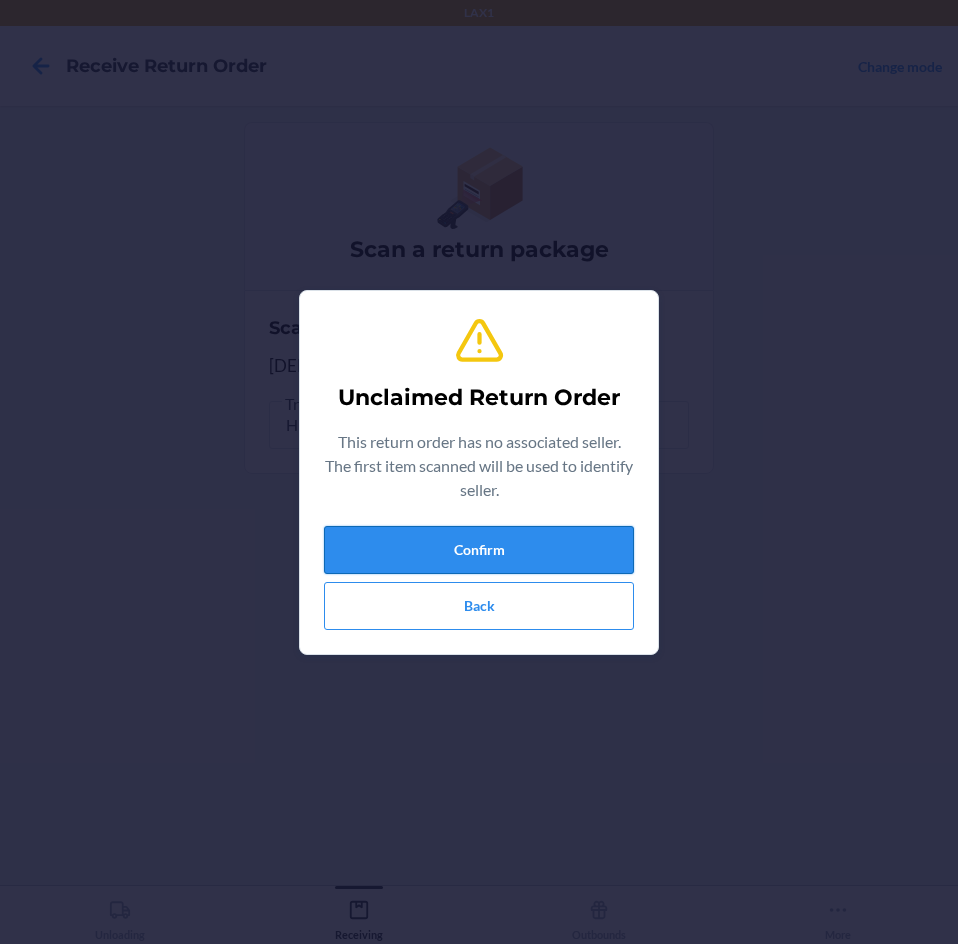 click on "Confirm" at bounding box center [479, 550] 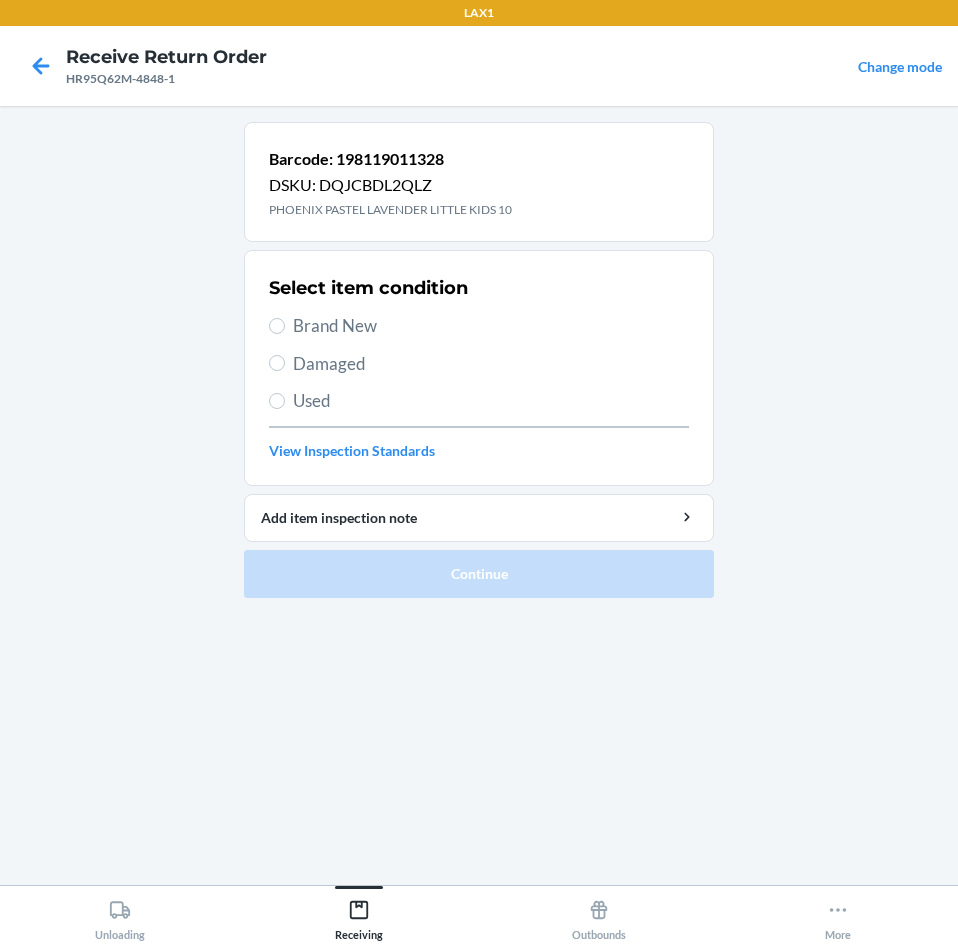 click on "Brand New" at bounding box center [479, 326] 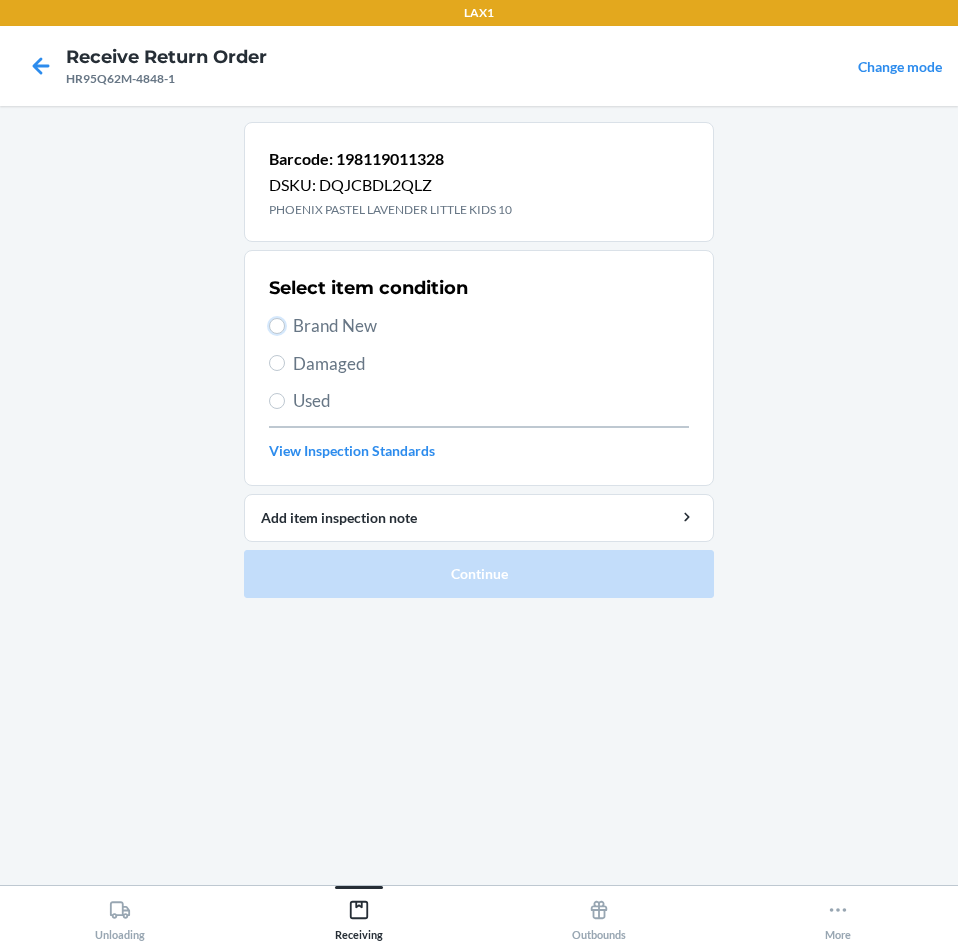 click on "Brand New" at bounding box center [277, 326] 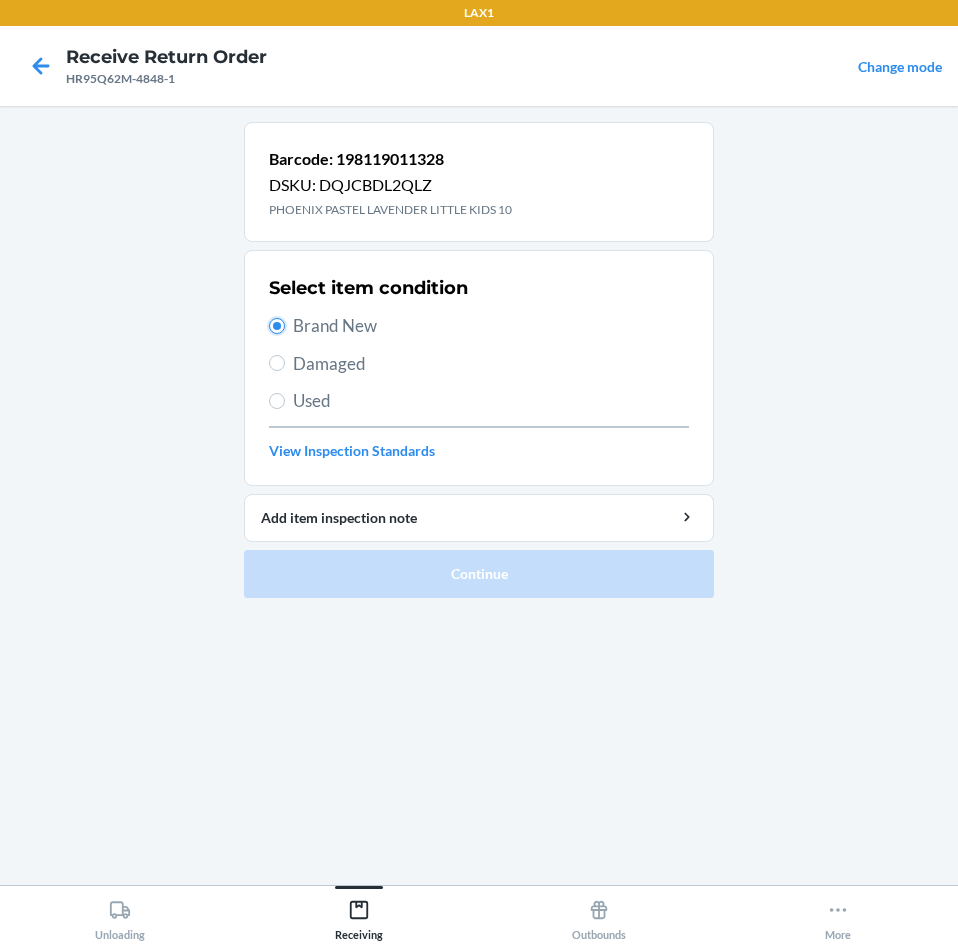radio on "true" 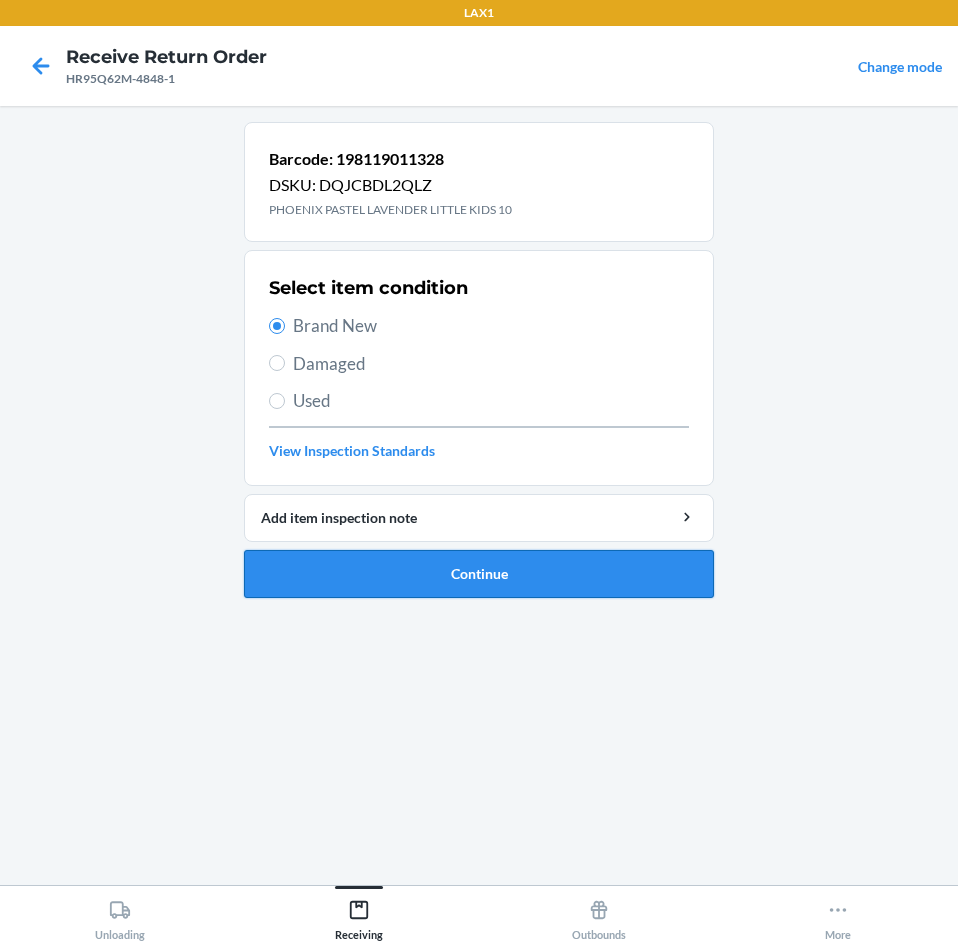 click on "Continue" at bounding box center [479, 574] 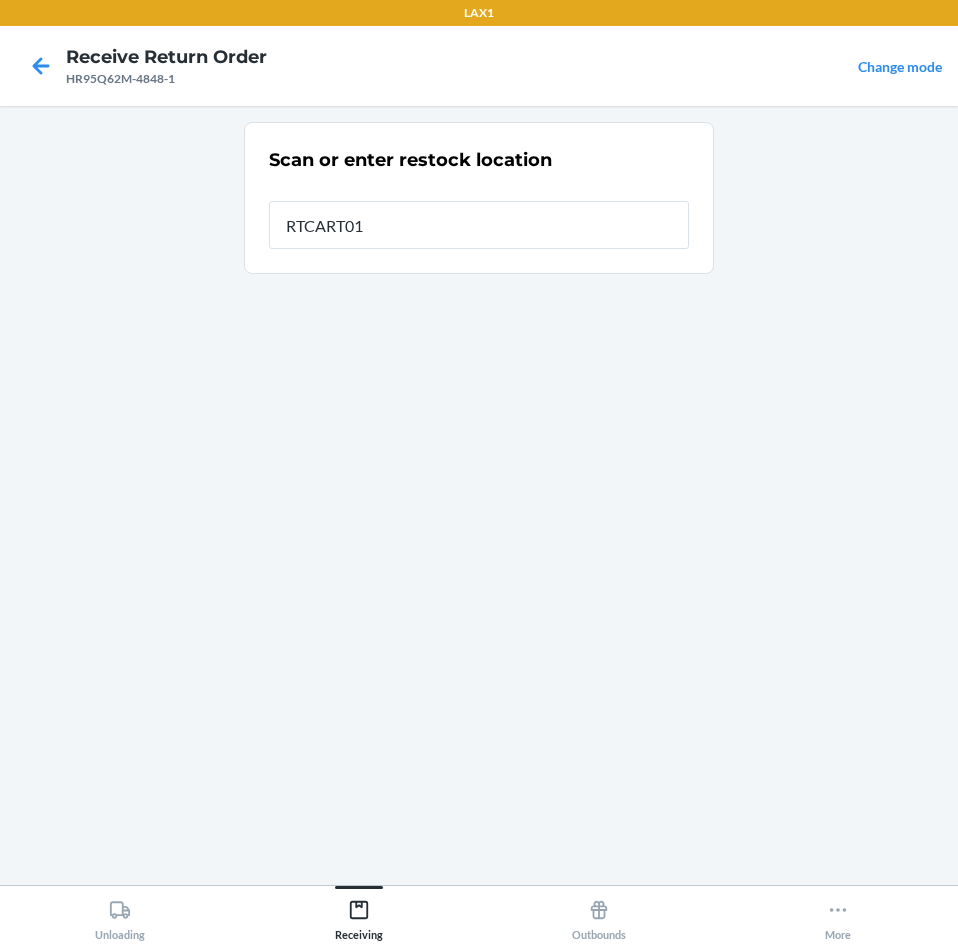 type on "RTCART016" 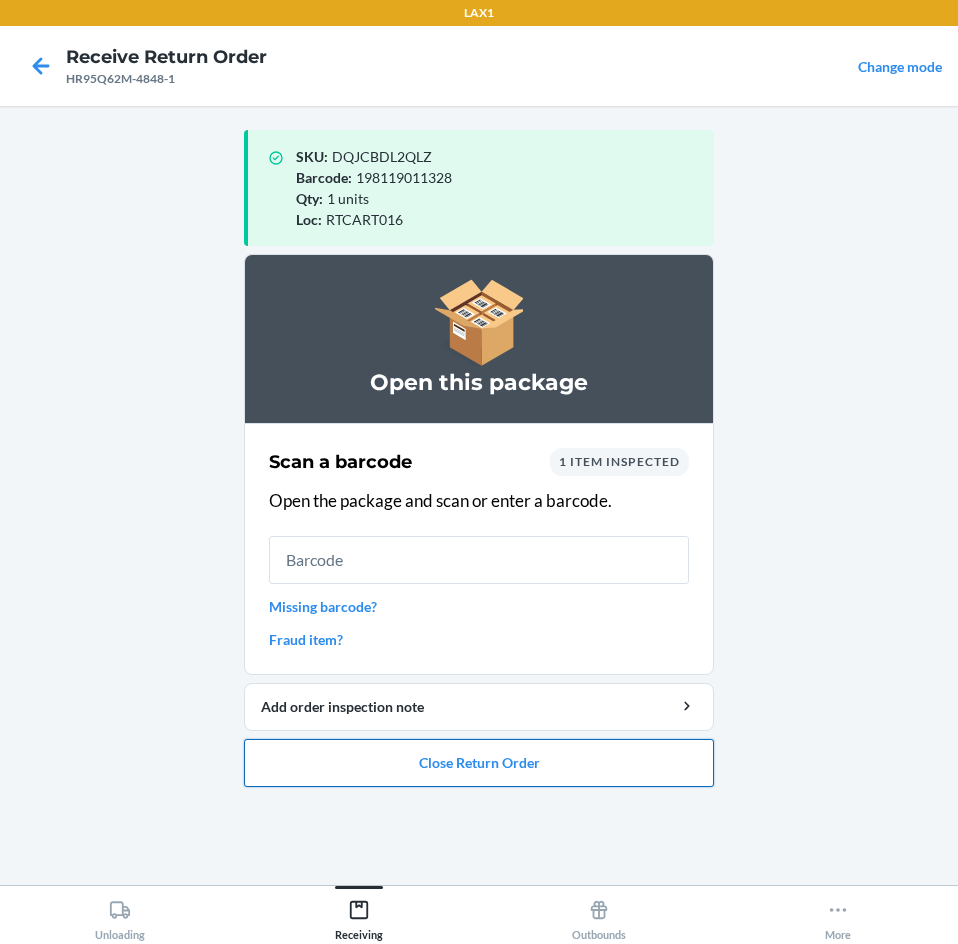 click on "Close Return Order" at bounding box center (479, 763) 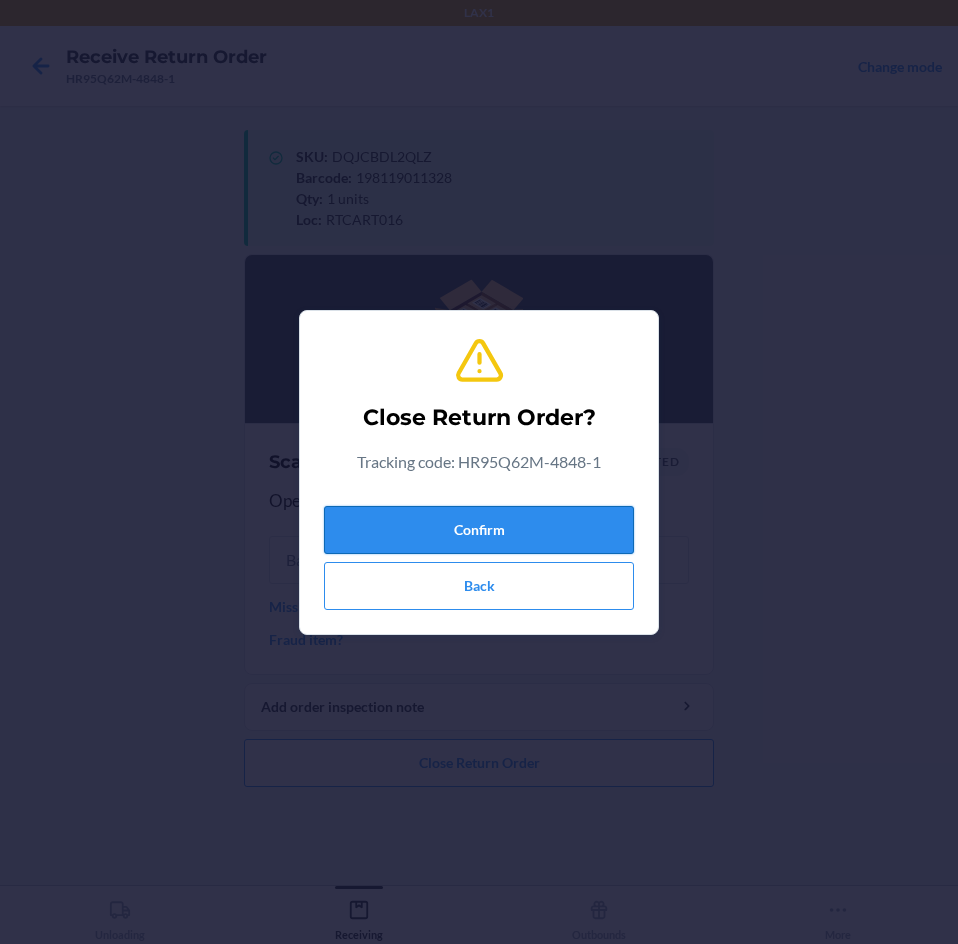 click on "Confirm" at bounding box center [479, 530] 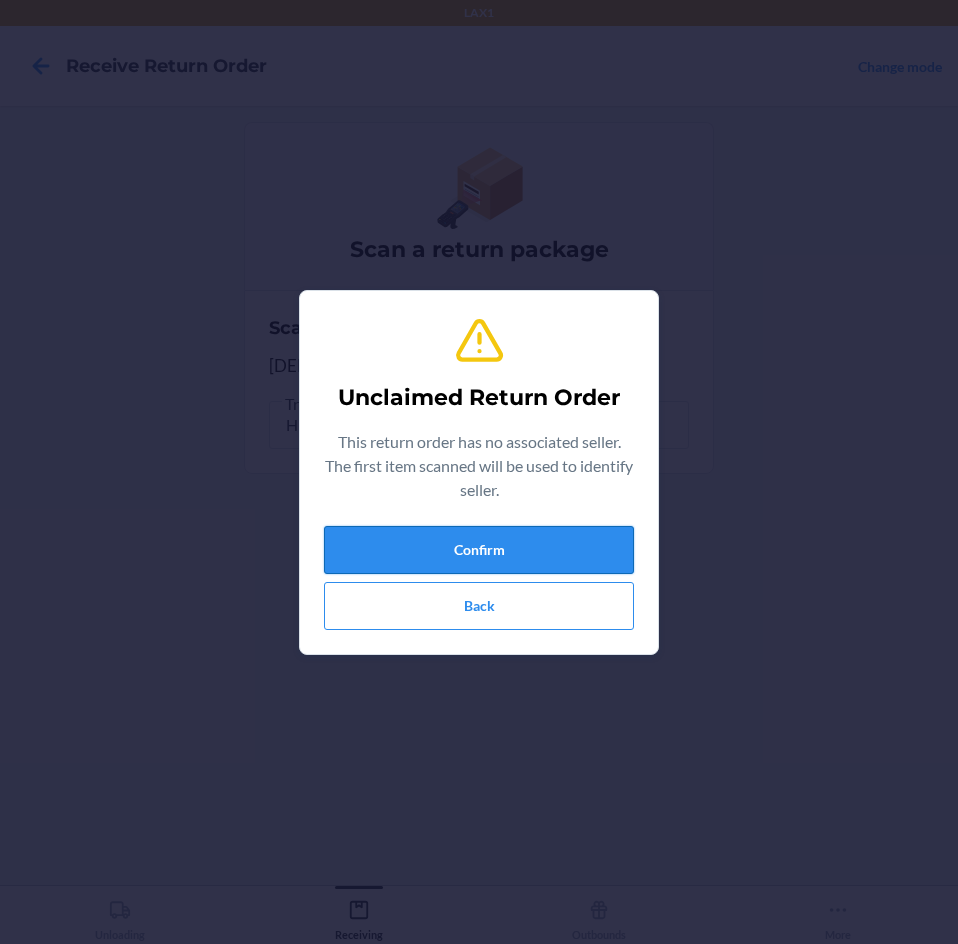 click on "Confirm" at bounding box center [479, 550] 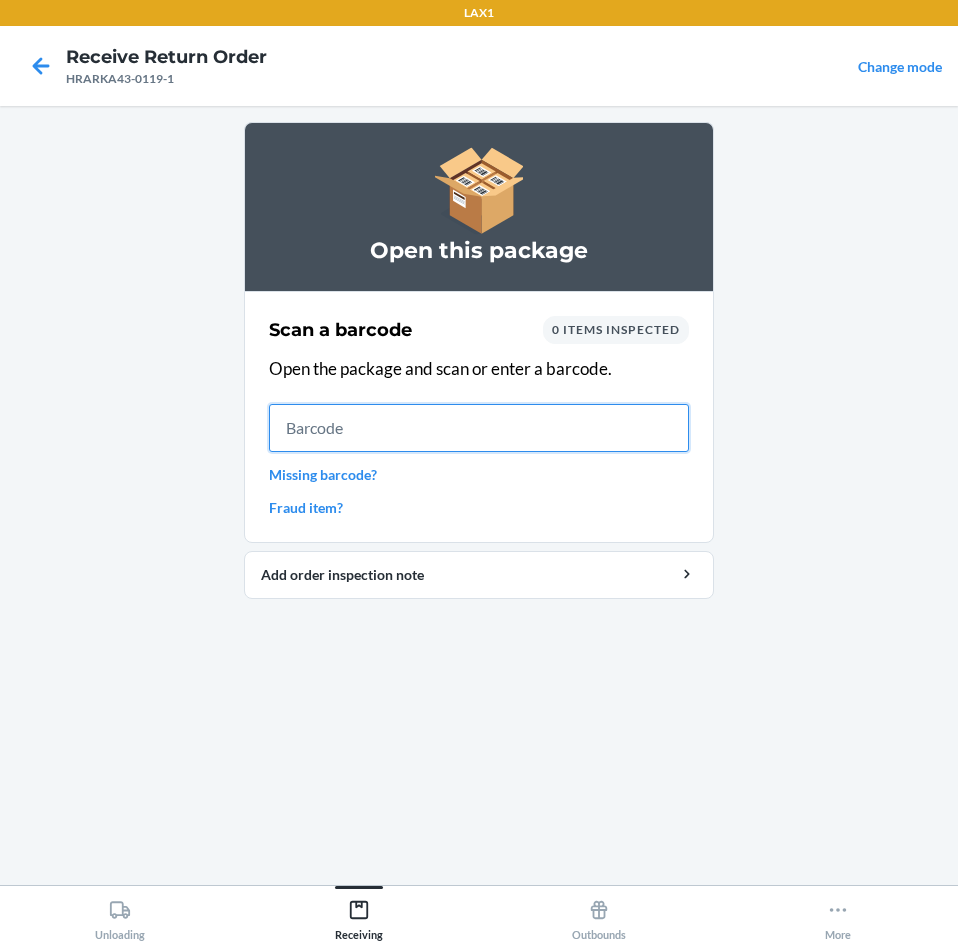 click at bounding box center (479, 428) 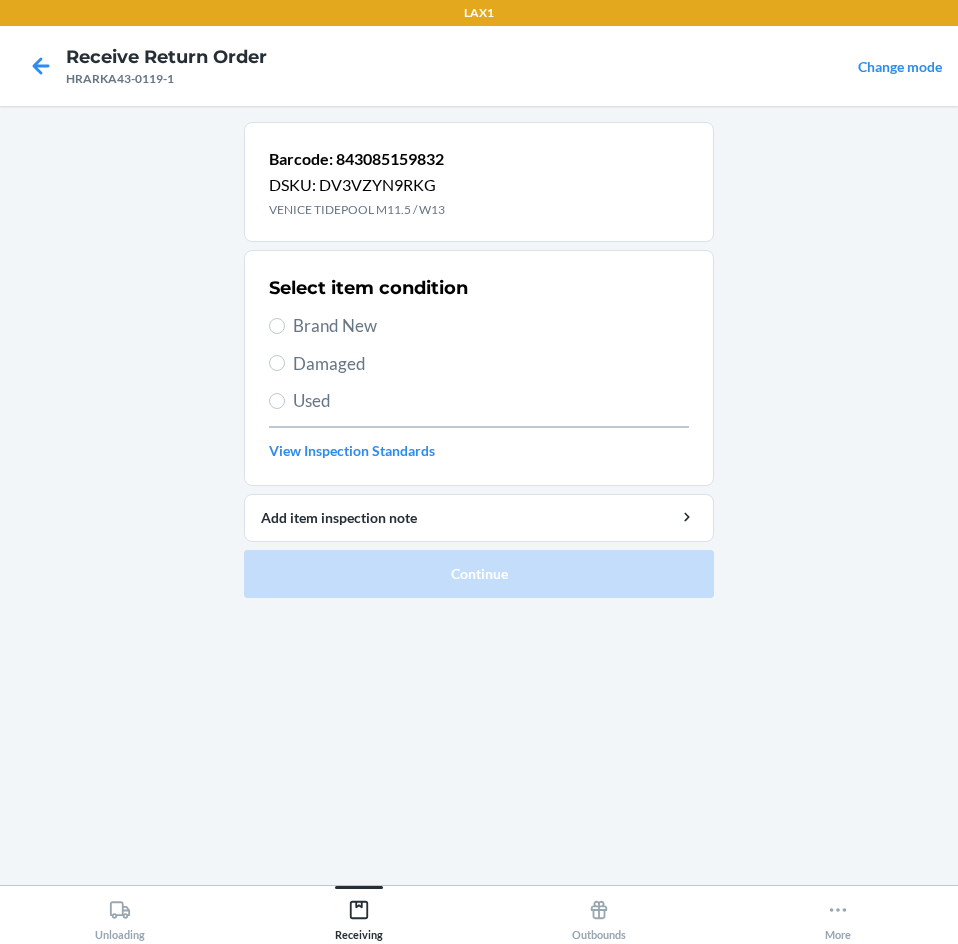click on "Brand New" at bounding box center [491, 326] 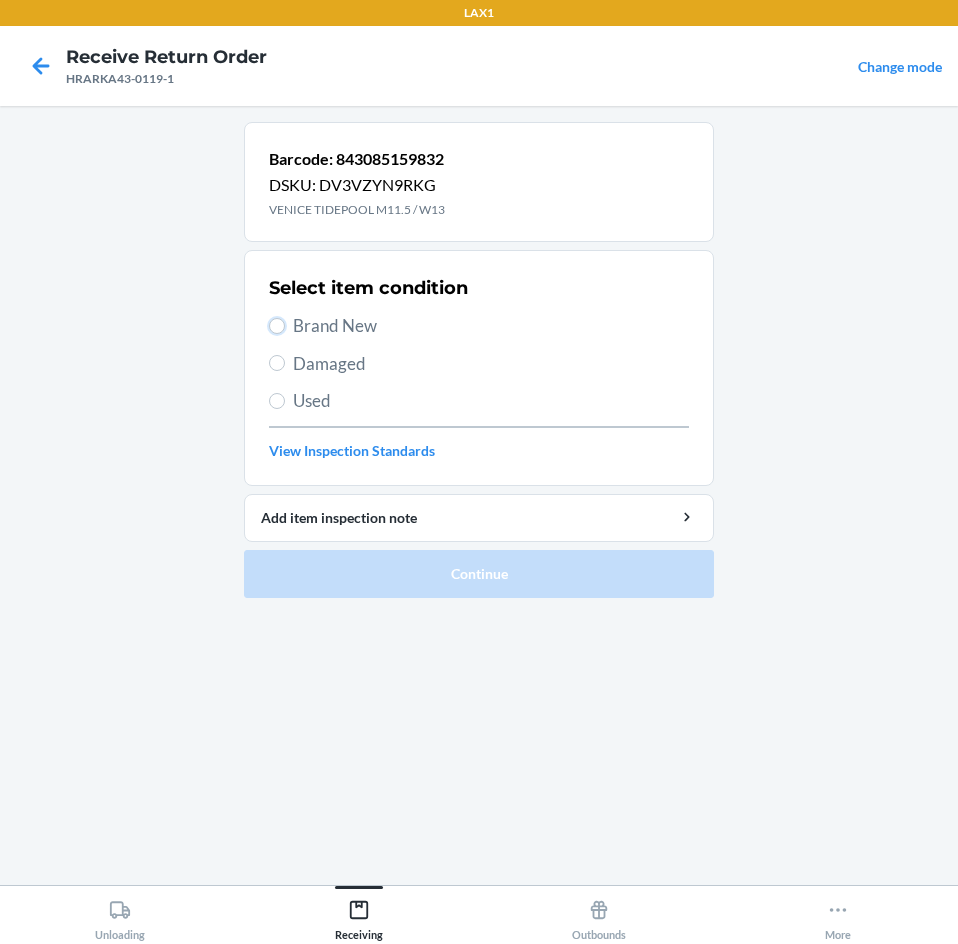 click on "Brand New" at bounding box center [277, 326] 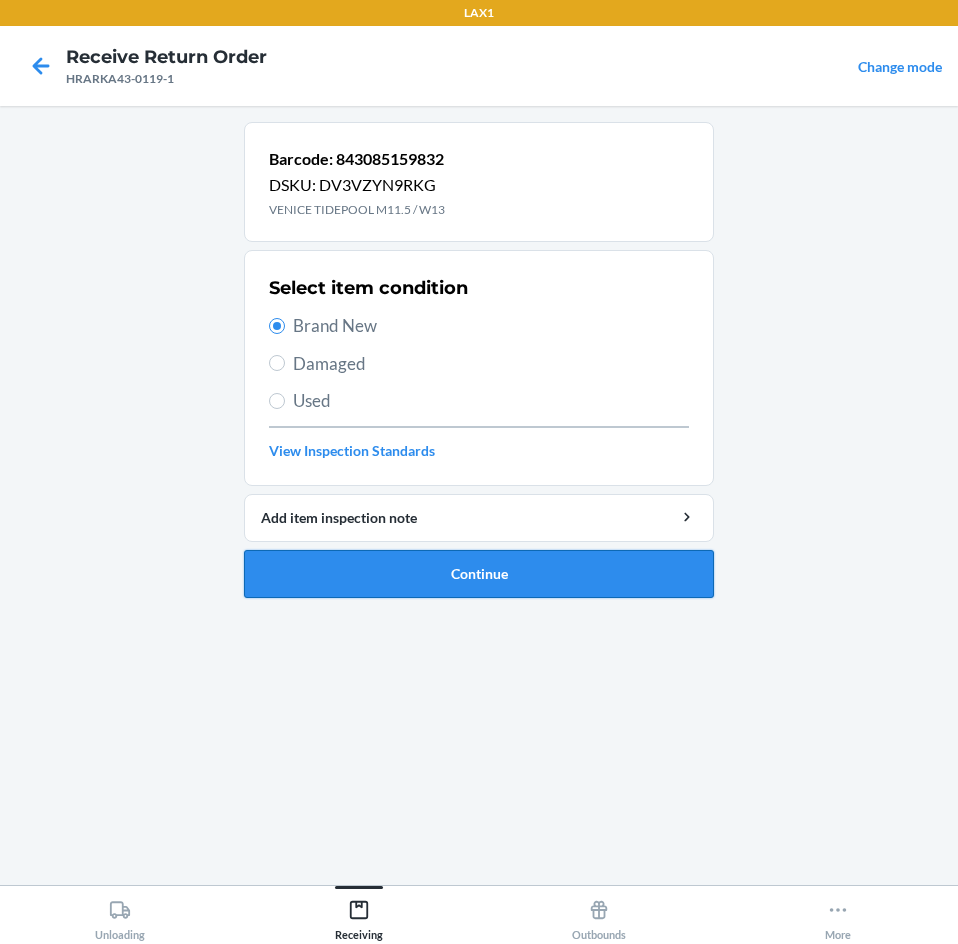 click on "Continue" at bounding box center [479, 574] 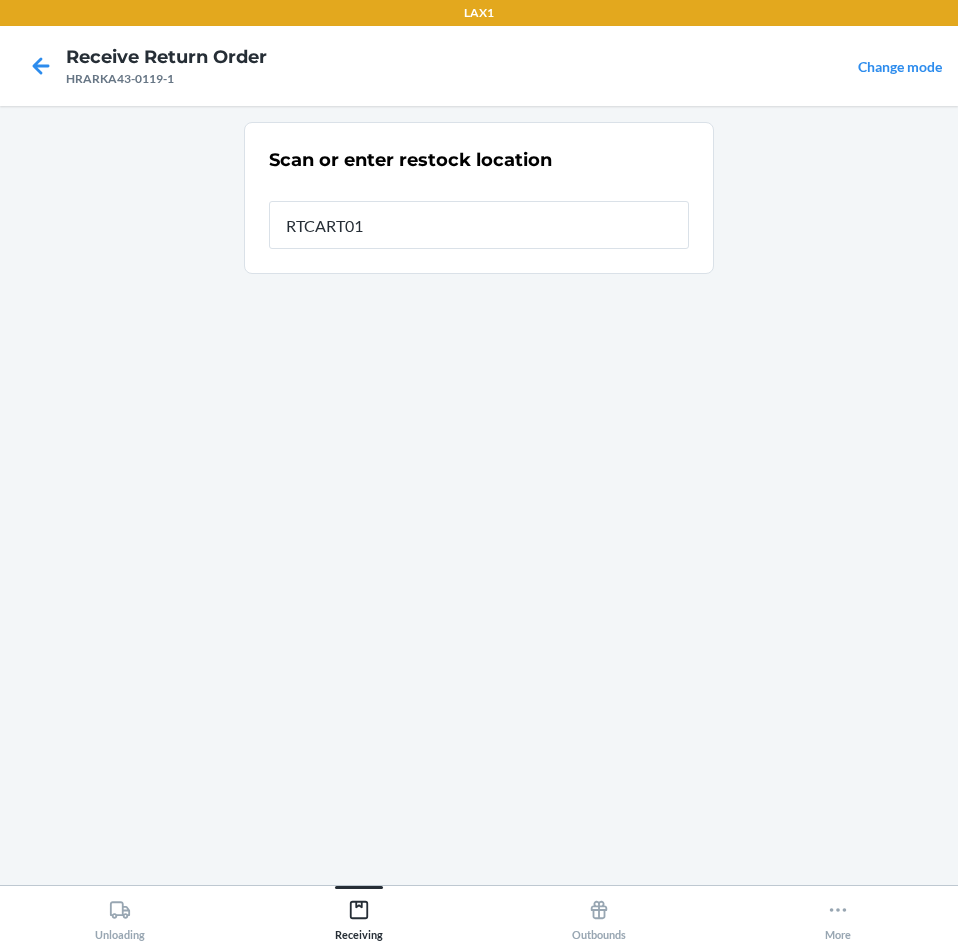 type on "RTCART016" 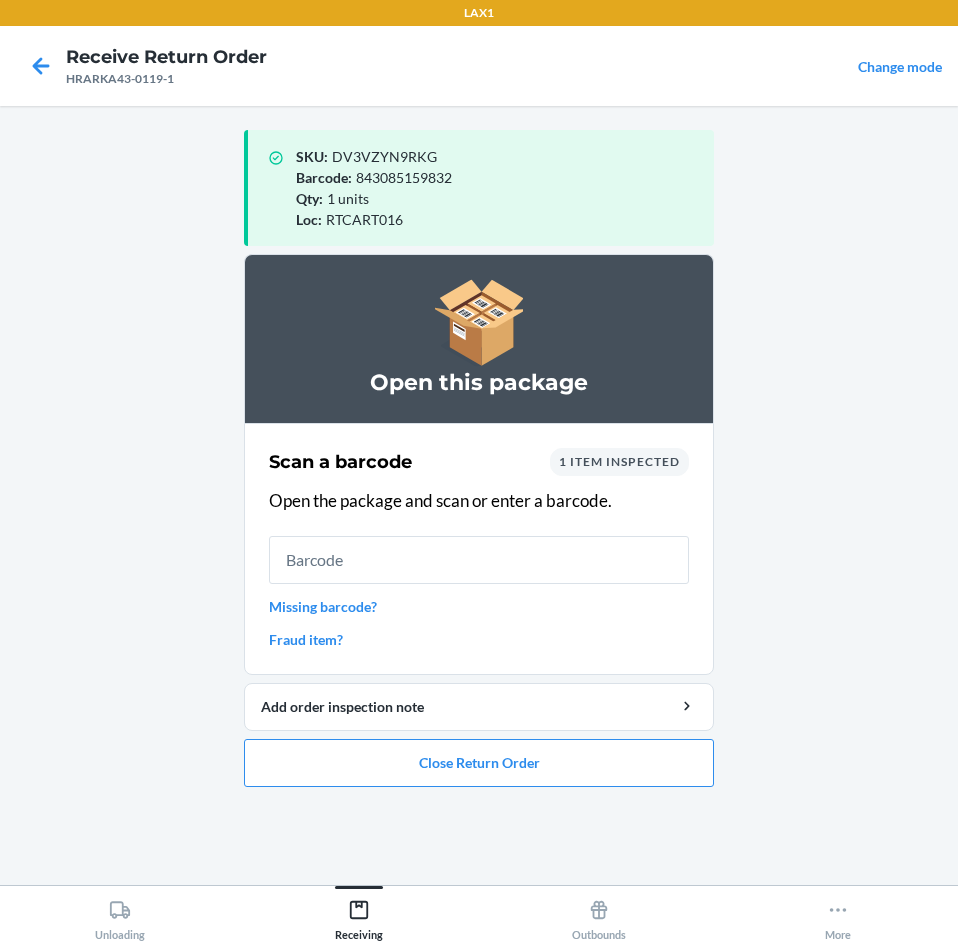 drag, startPoint x: 441, startPoint y: 322, endPoint x: 290, endPoint y: 289, distance: 154.5639 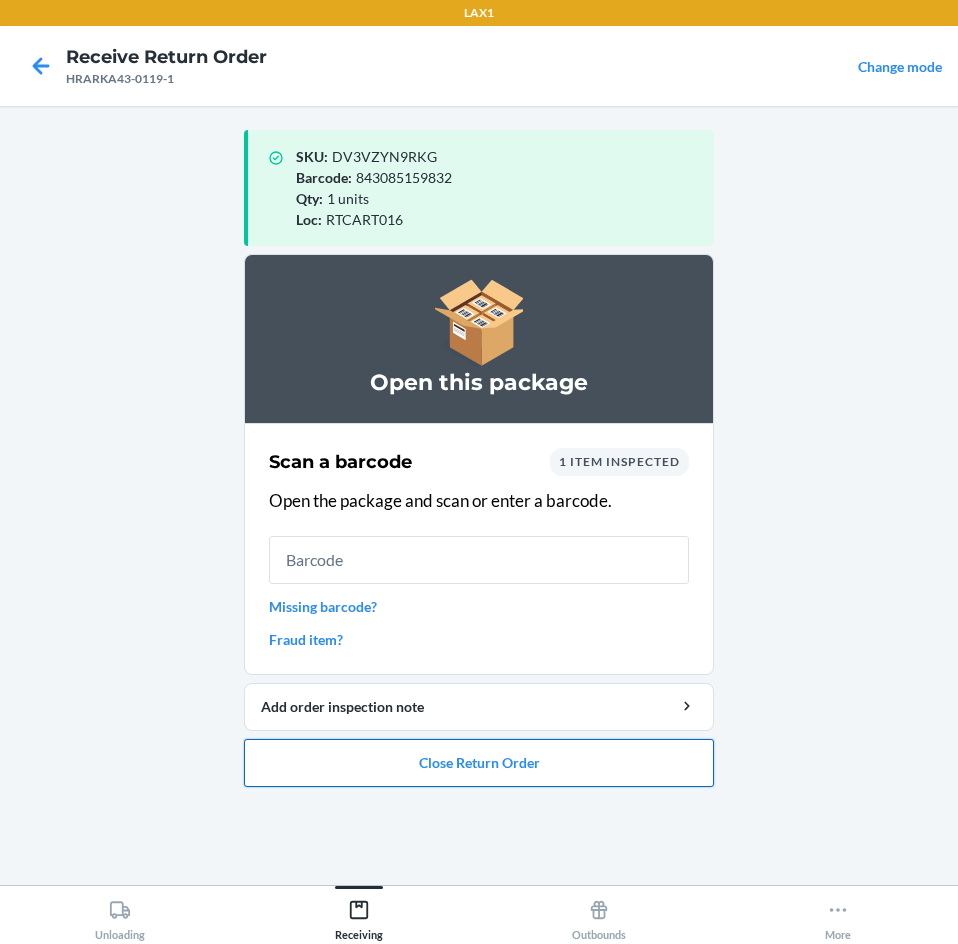 drag, startPoint x: 290, startPoint y: 289, endPoint x: 511, endPoint y: 764, distance: 523.895 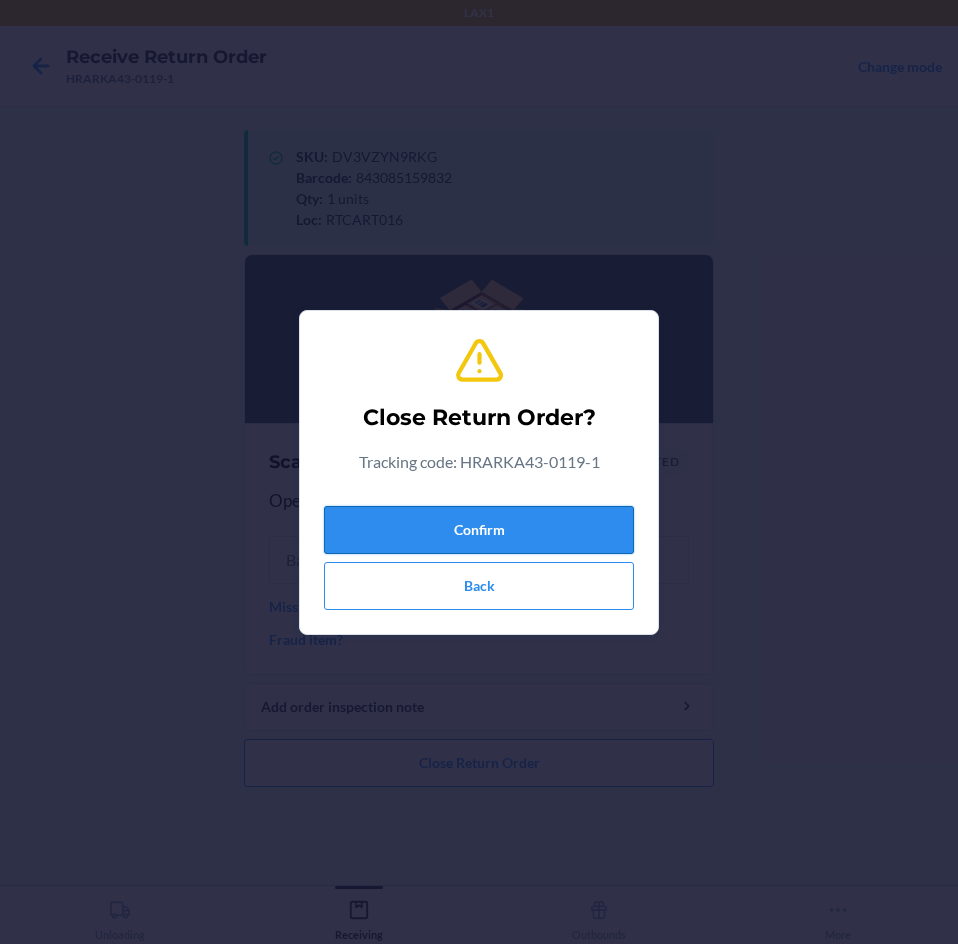 click on "Confirm" at bounding box center (479, 530) 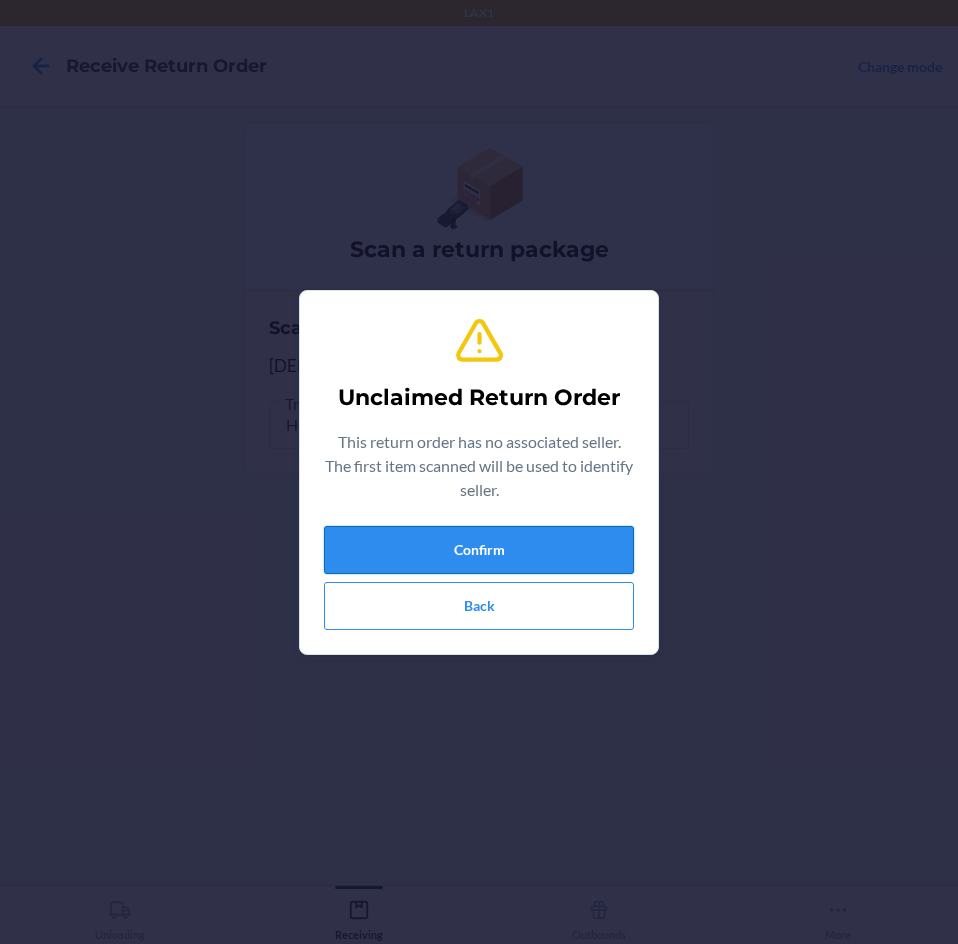 click on "Confirm" at bounding box center [479, 550] 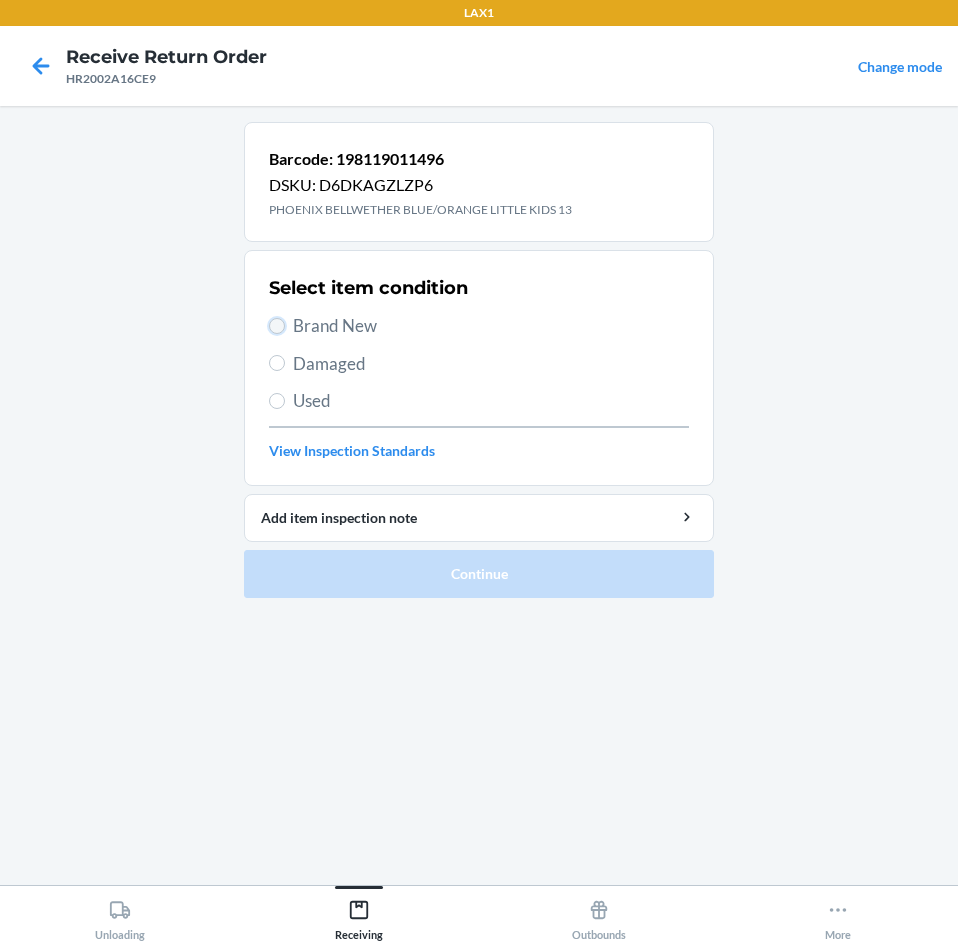 click on "Brand New" at bounding box center [277, 326] 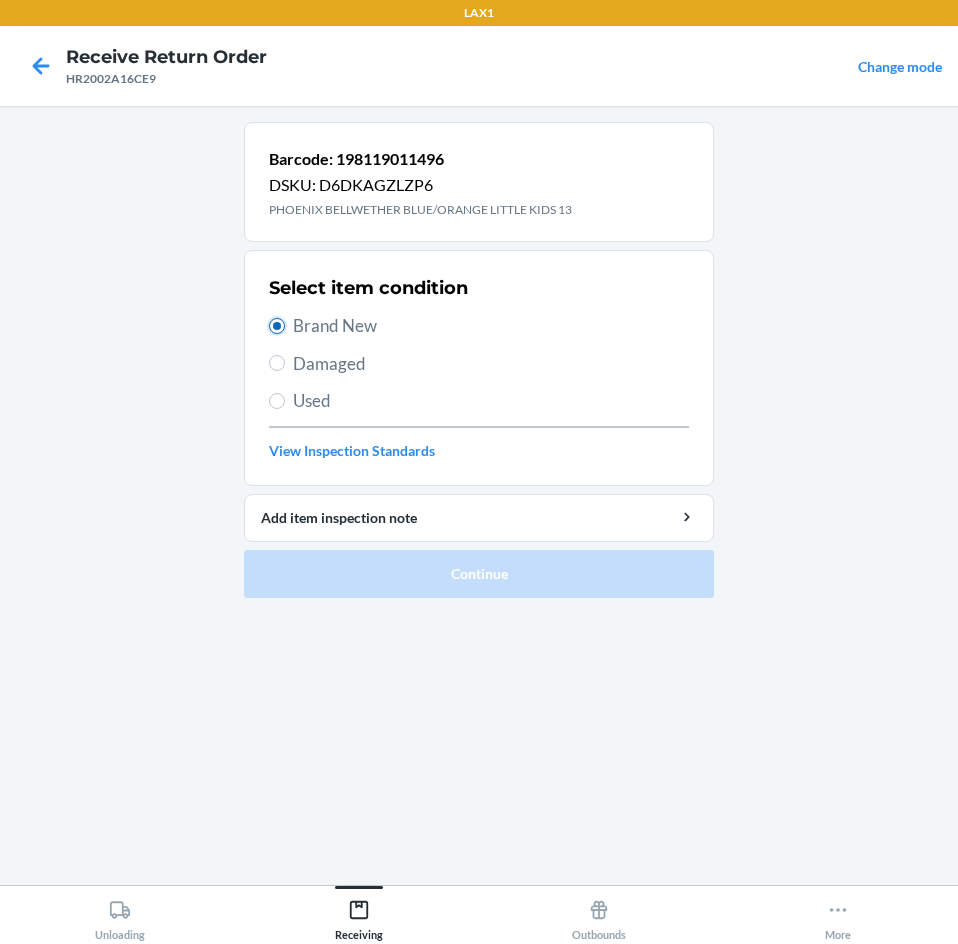 radio on "true" 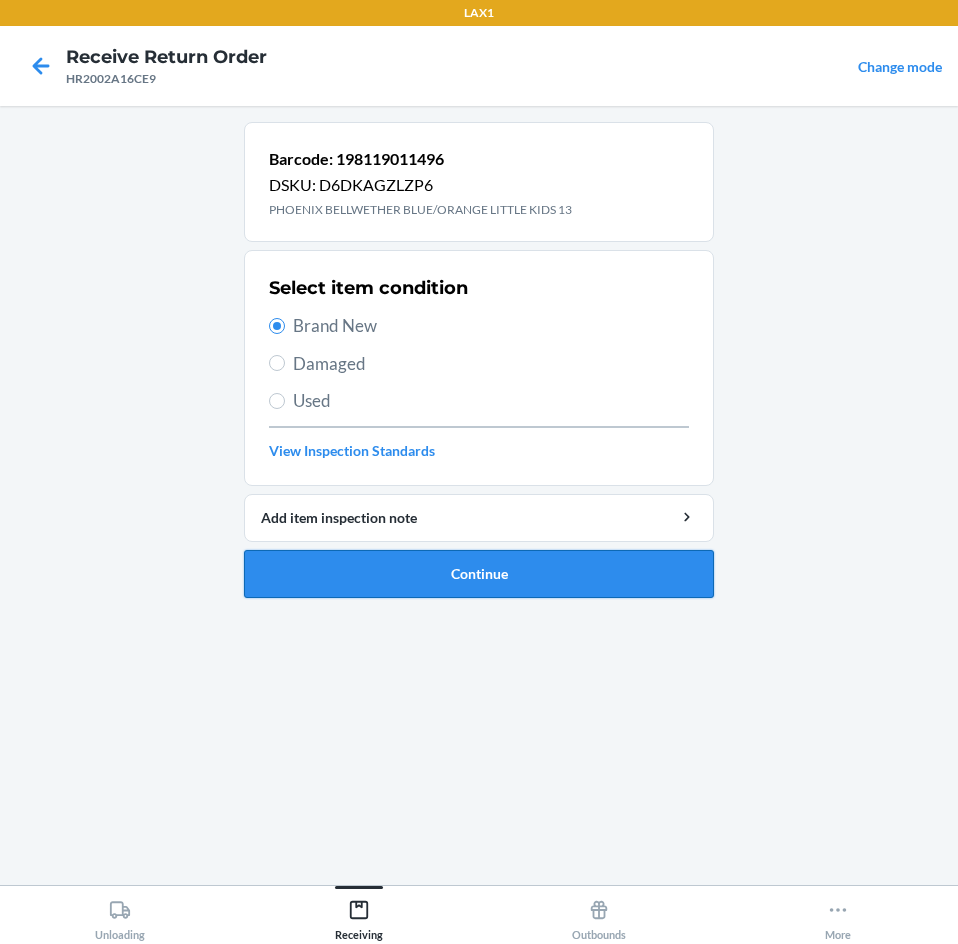 click on "Continue" at bounding box center (479, 574) 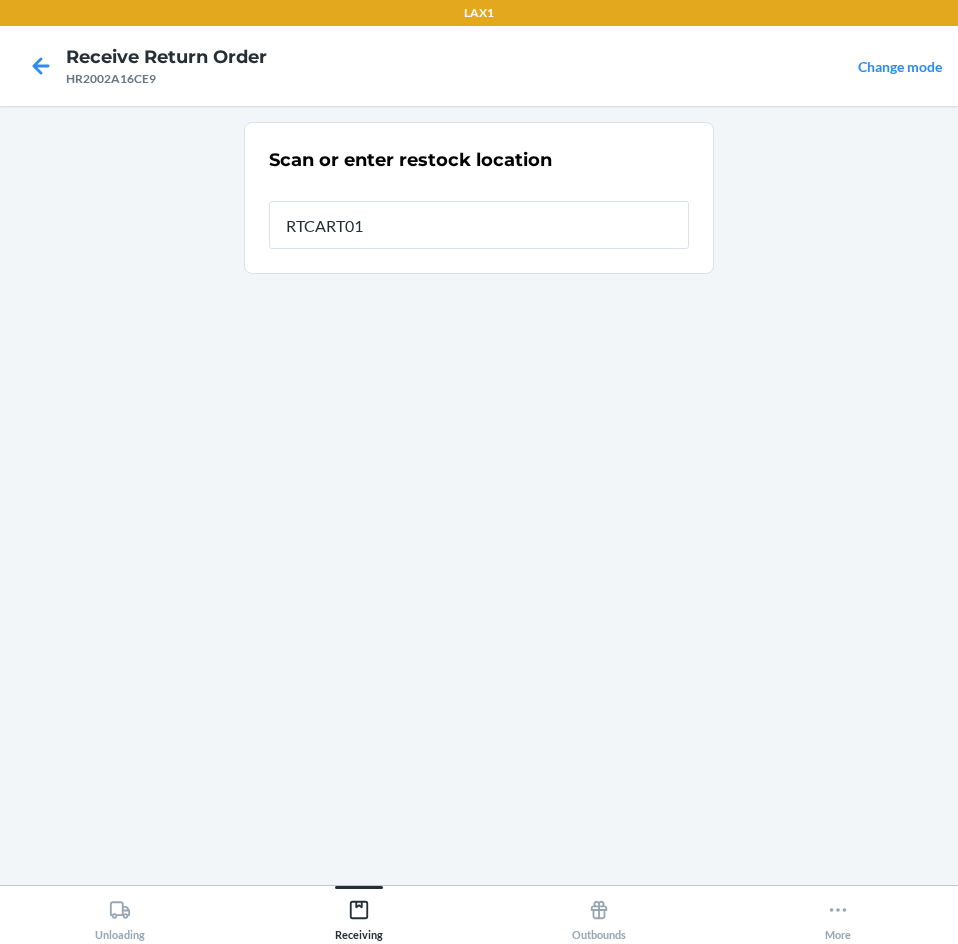 type on "RTCART016" 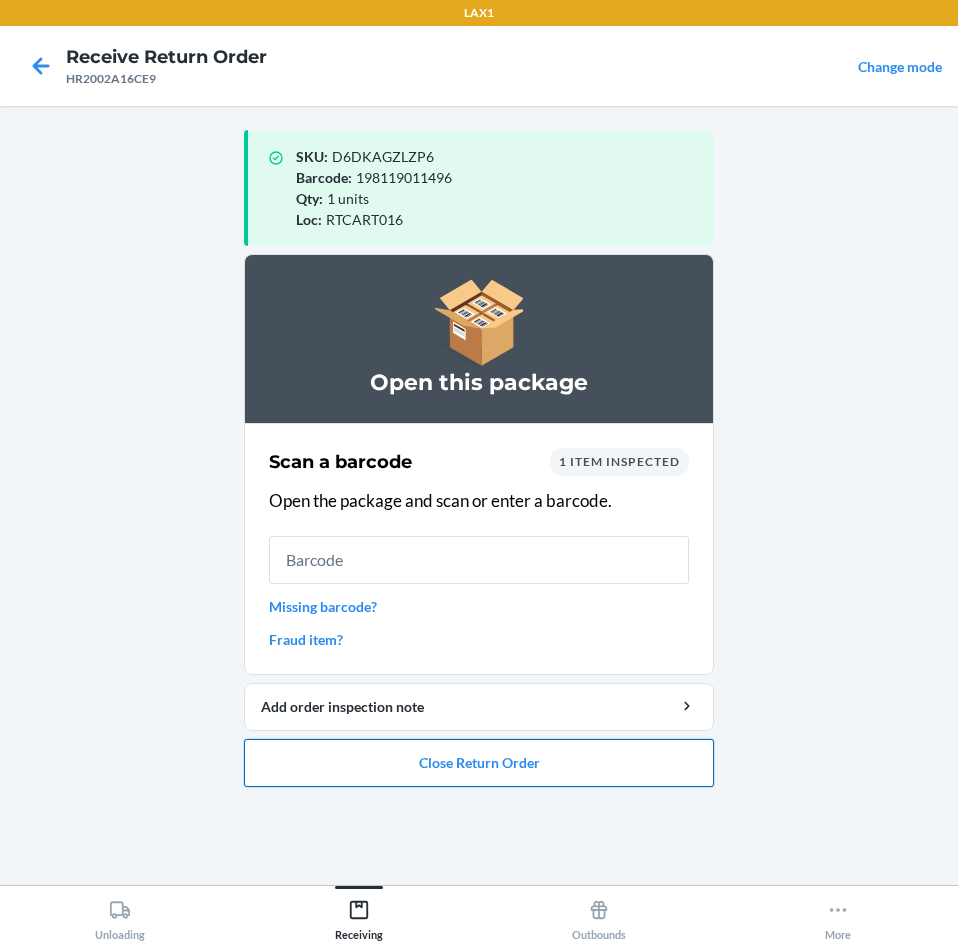 click on "Close Return Order" at bounding box center (479, 763) 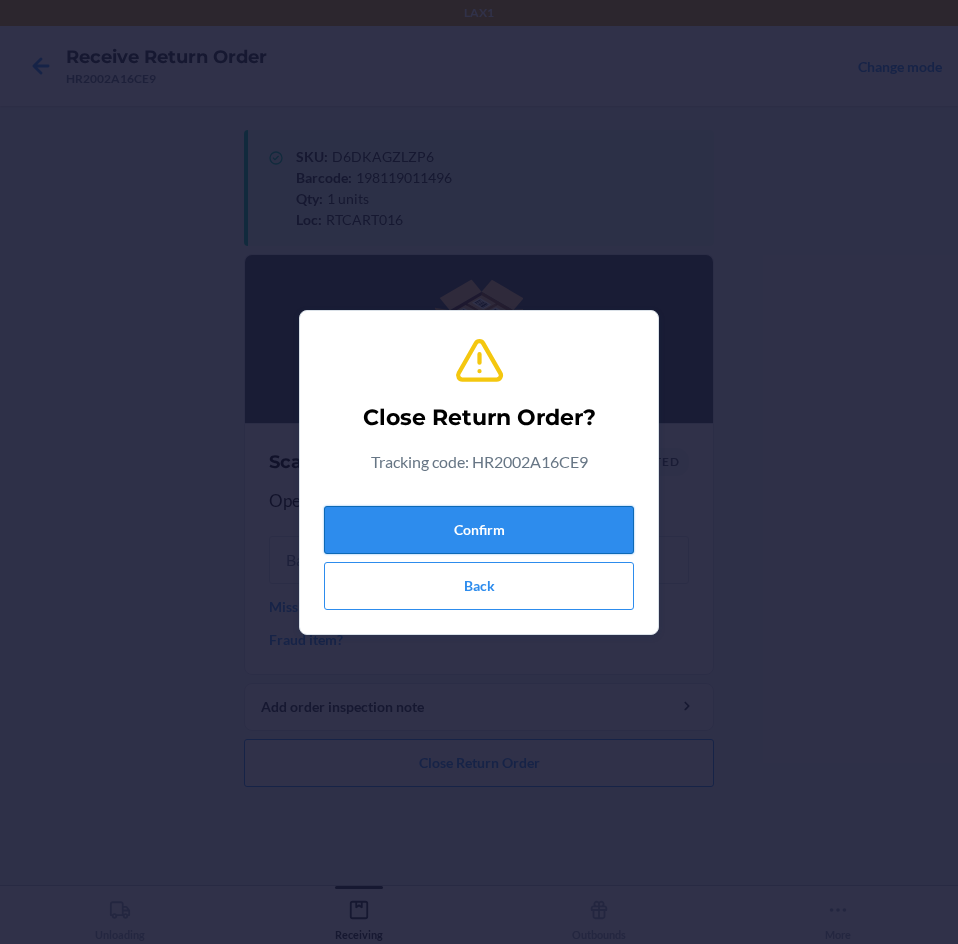 click on "Confirm" at bounding box center (479, 530) 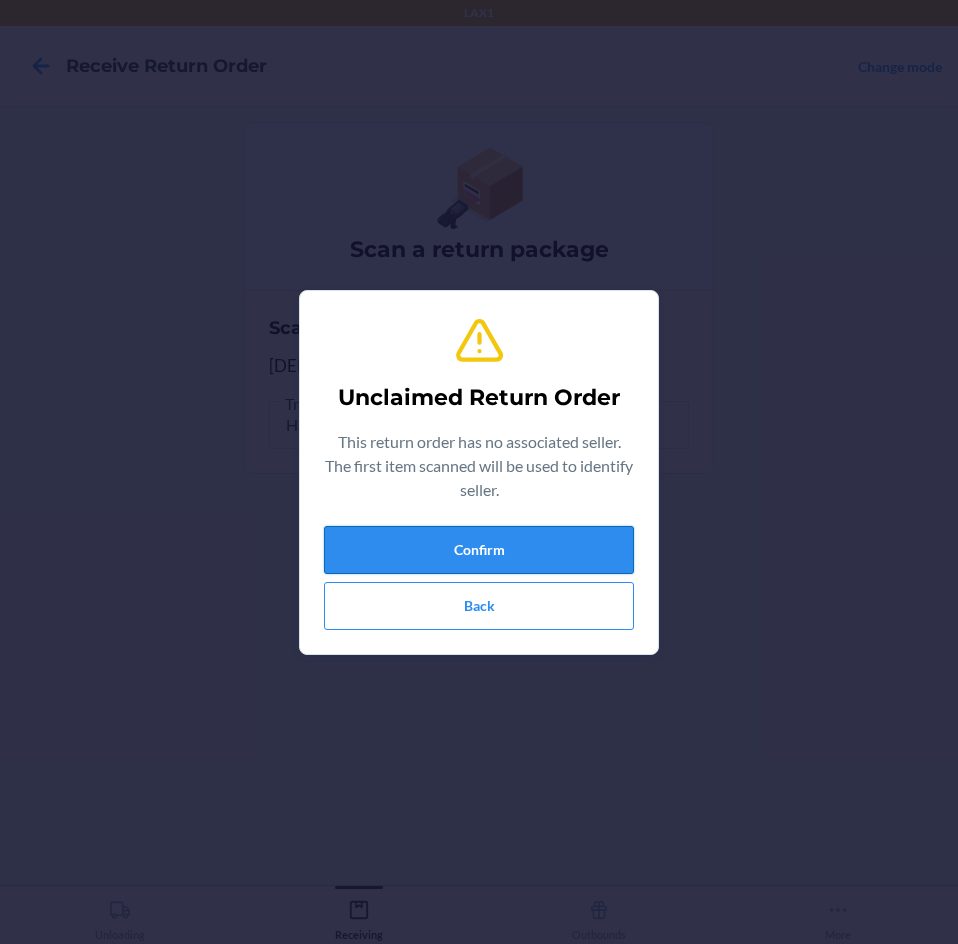 click on "Confirm" at bounding box center (479, 550) 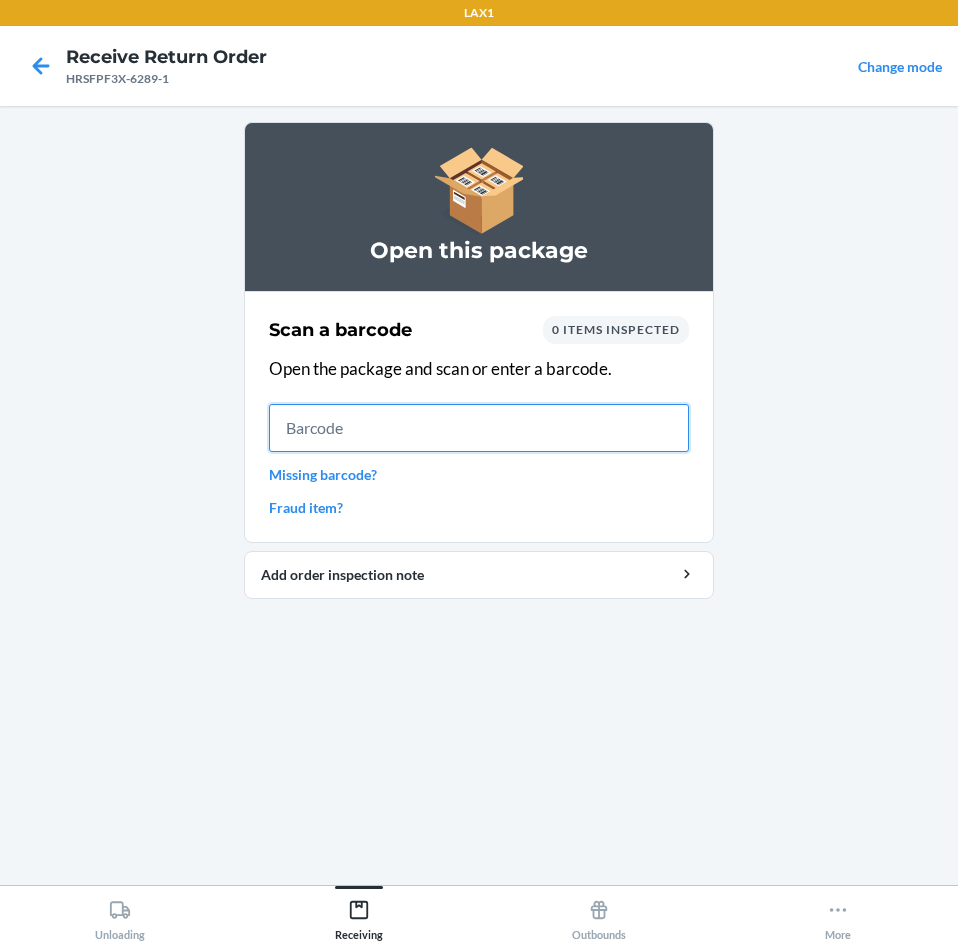 click at bounding box center [479, 428] 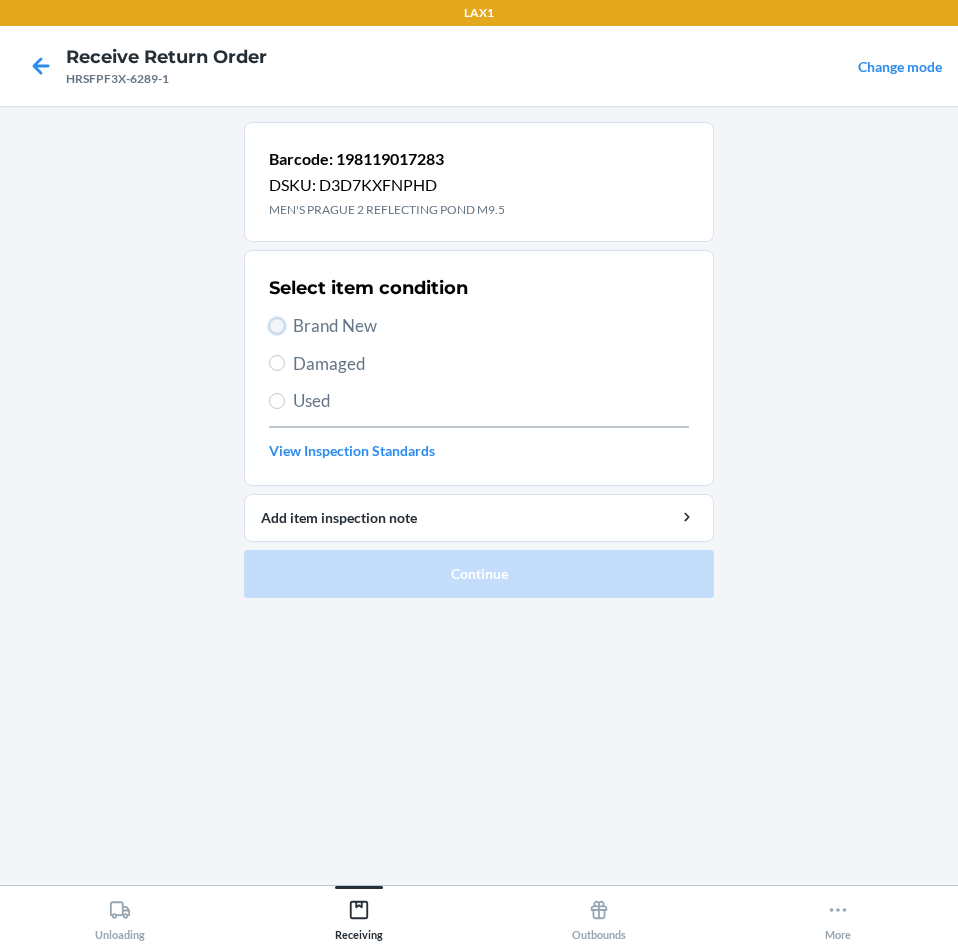 click on "Brand New" at bounding box center [277, 326] 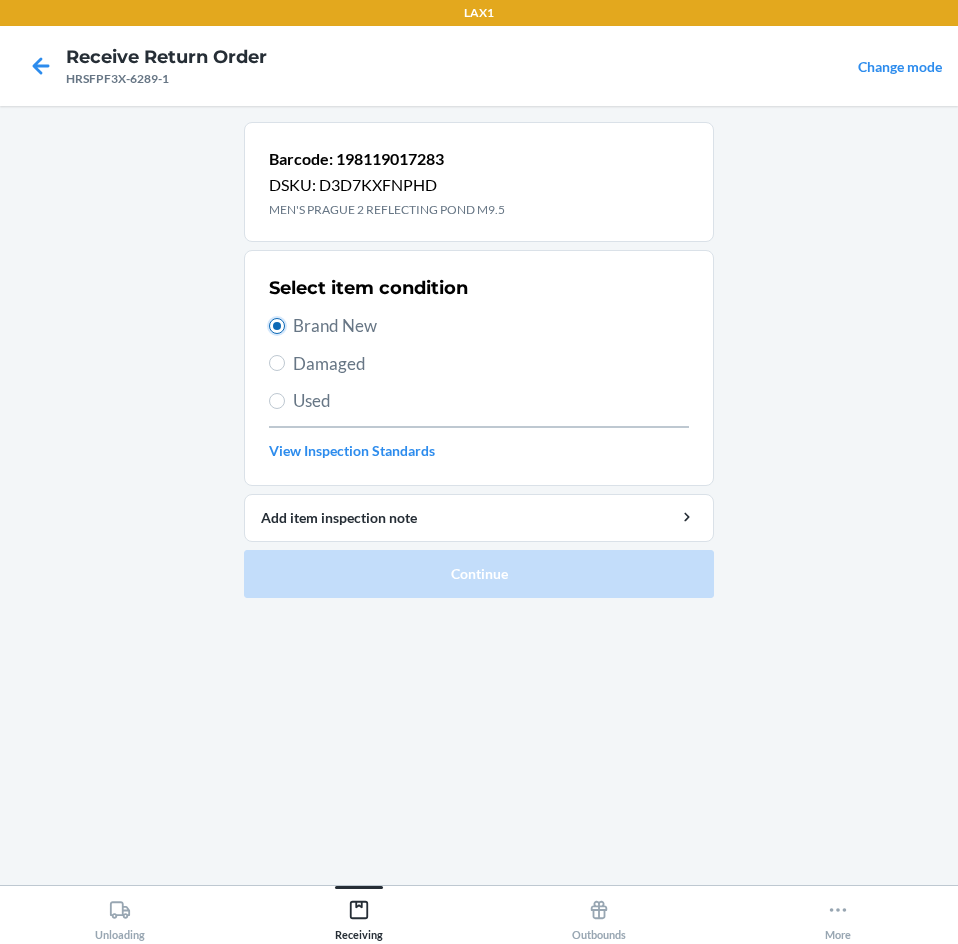 radio on "true" 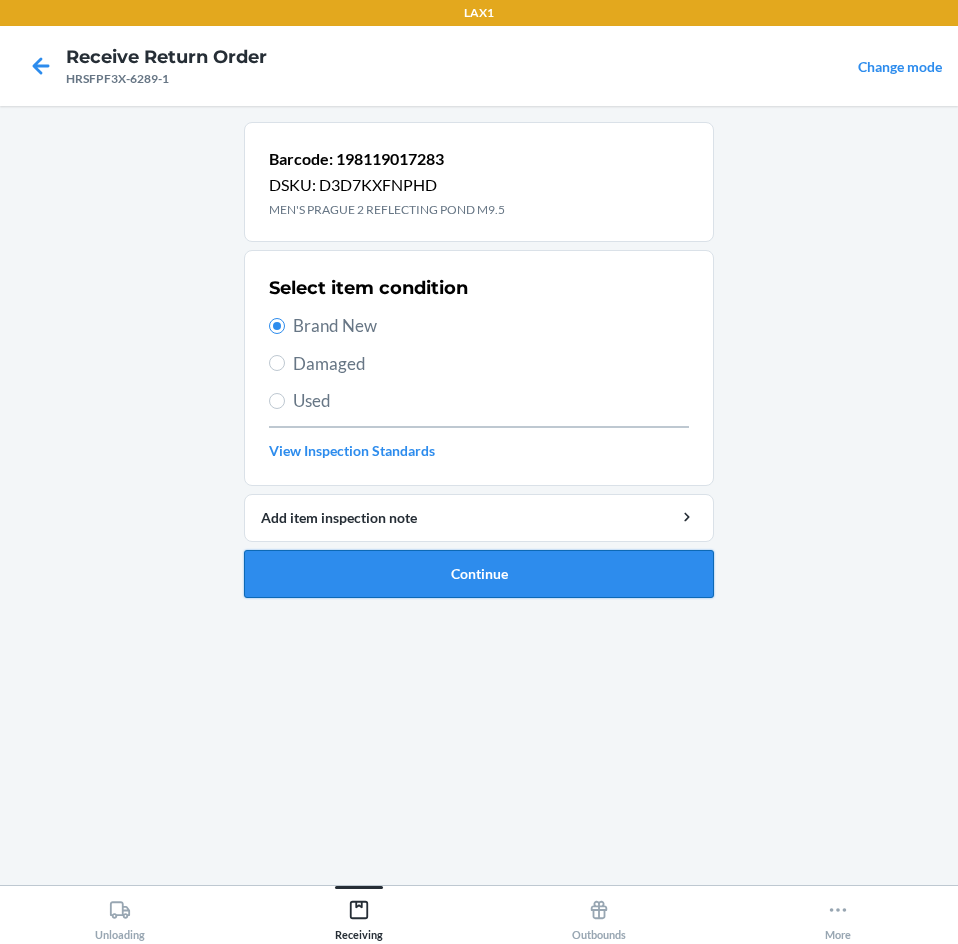 click on "Continue" at bounding box center [479, 574] 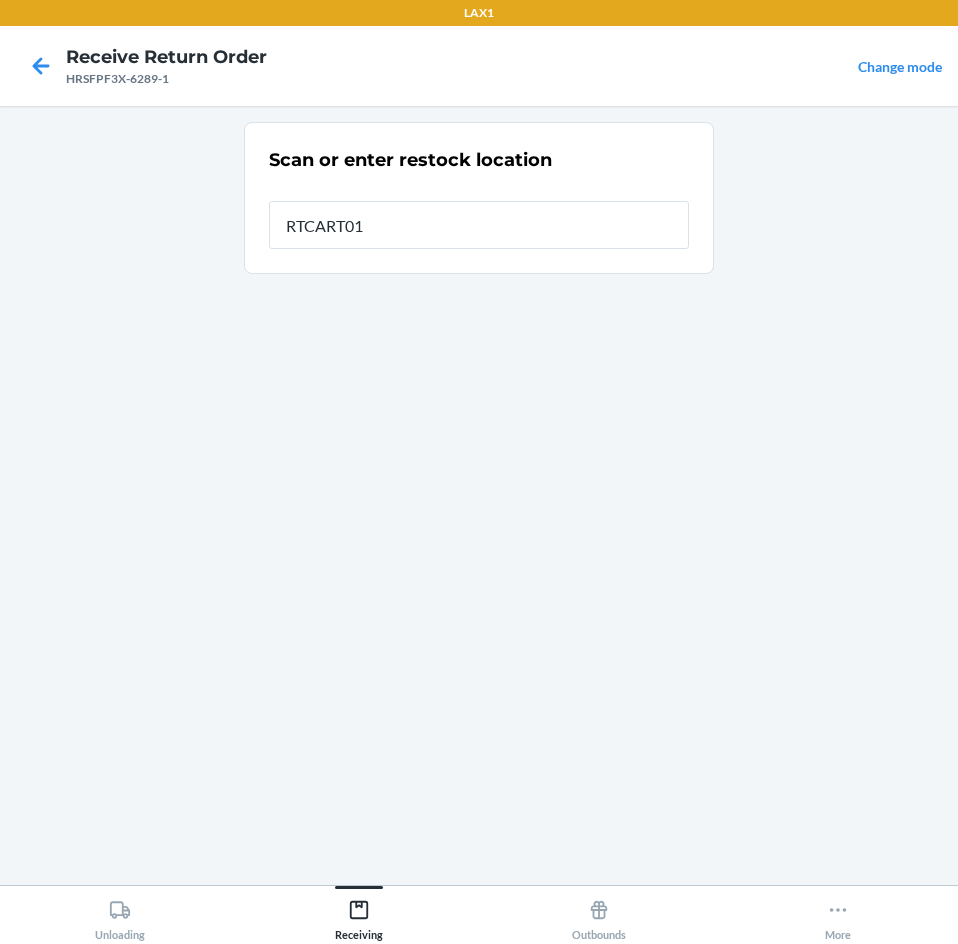 type on "RTCART016" 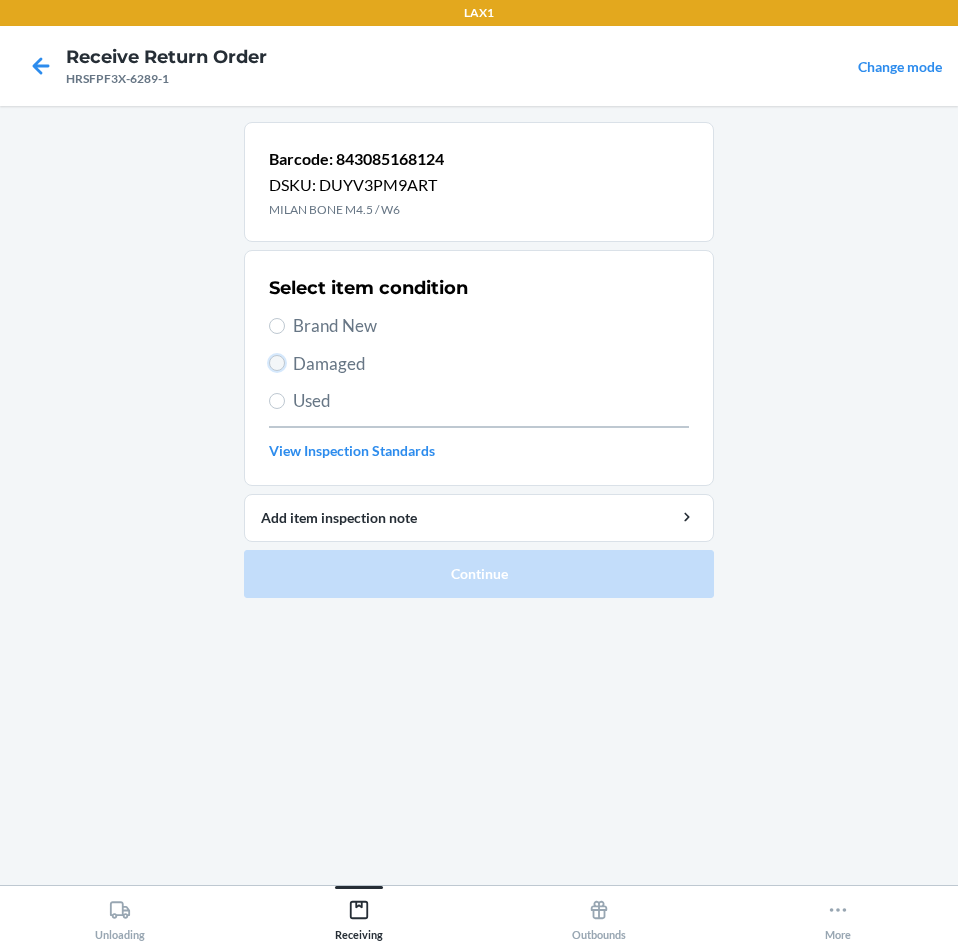 click on "Damaged" at bounding box center (277, 363) 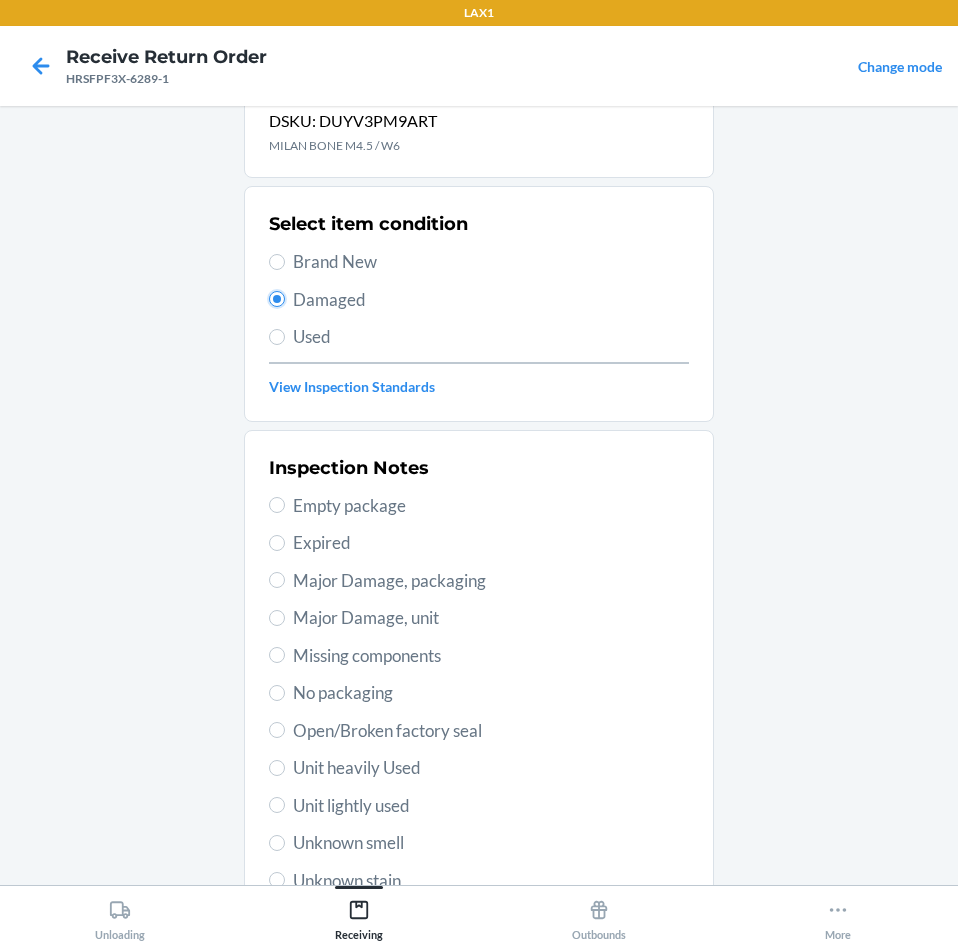 scroll, scrollTop: 100, scrollLeft: 0, axis: vertical 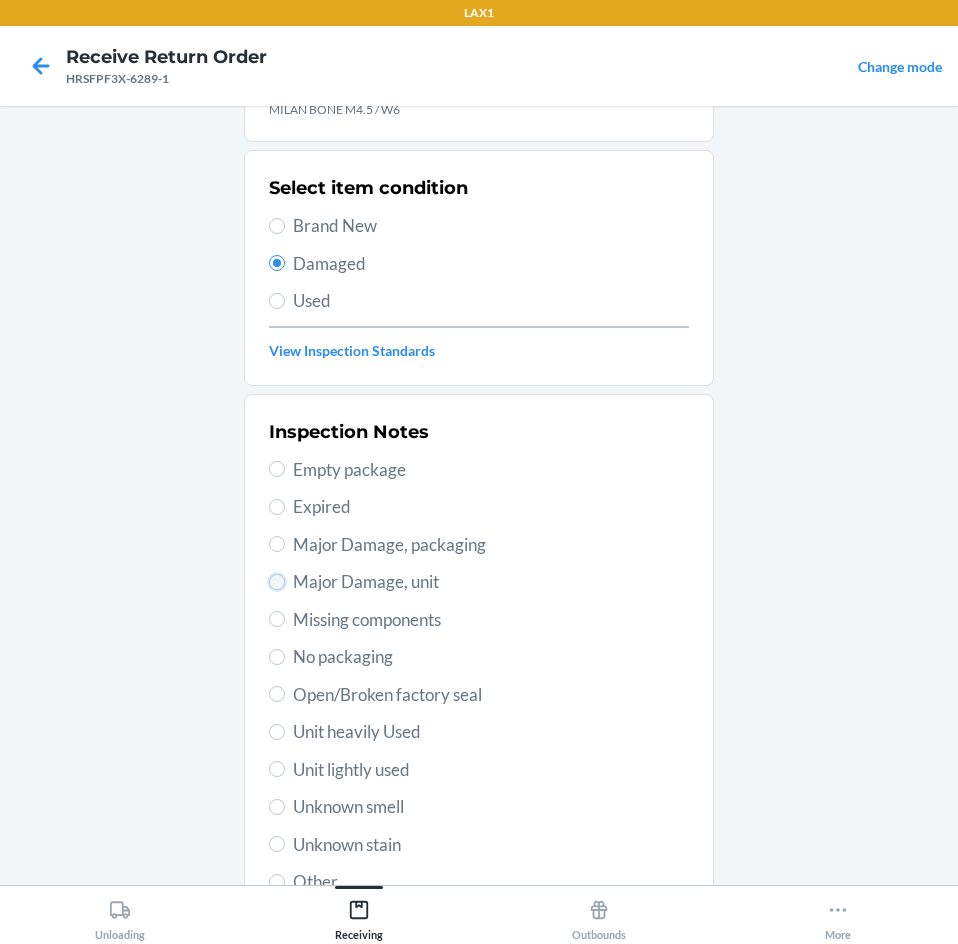 click on "Major Damage, unit" at bounding box center [277, 582] 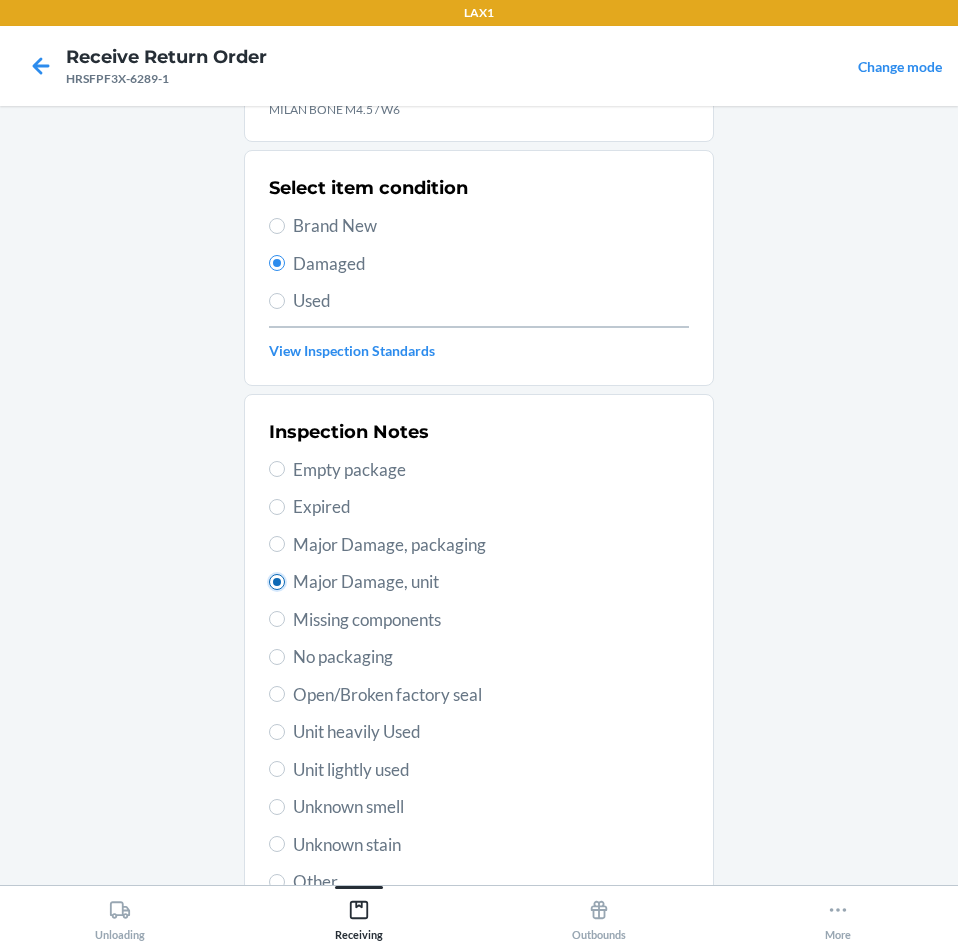 radio on "true" 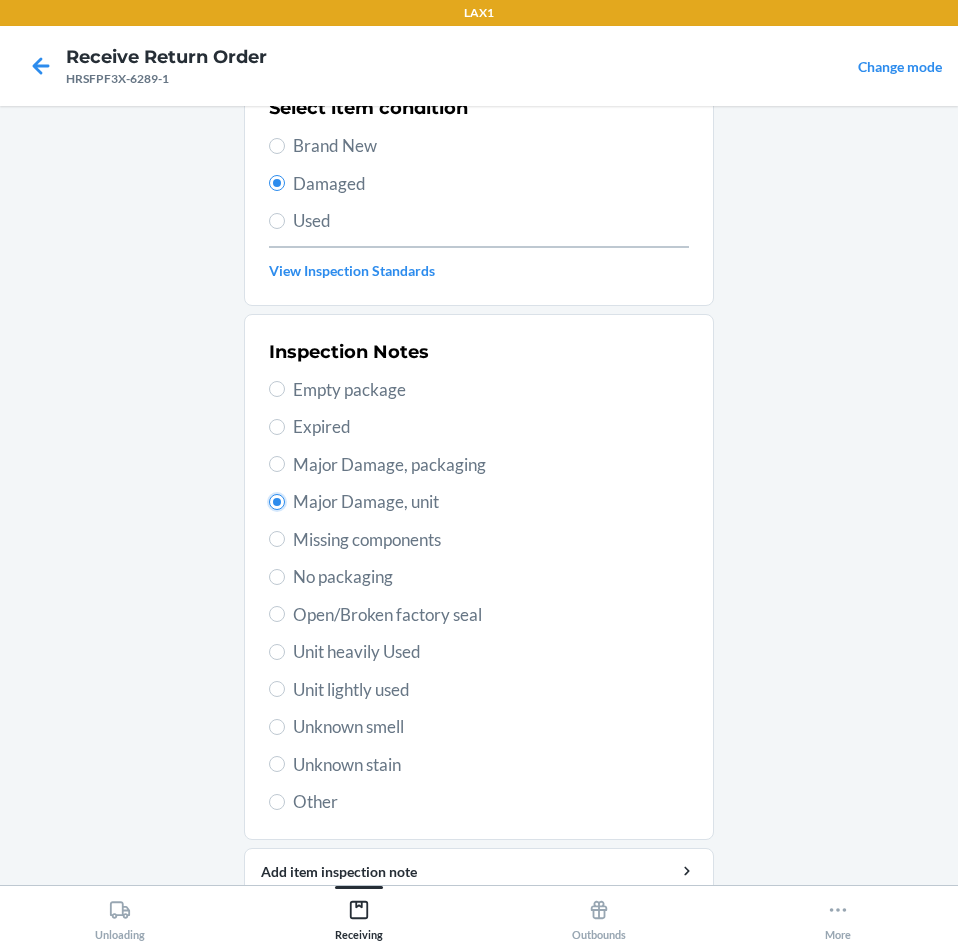 scroll, scrollTop: 263, scrollLeft: 0, axis: vertical 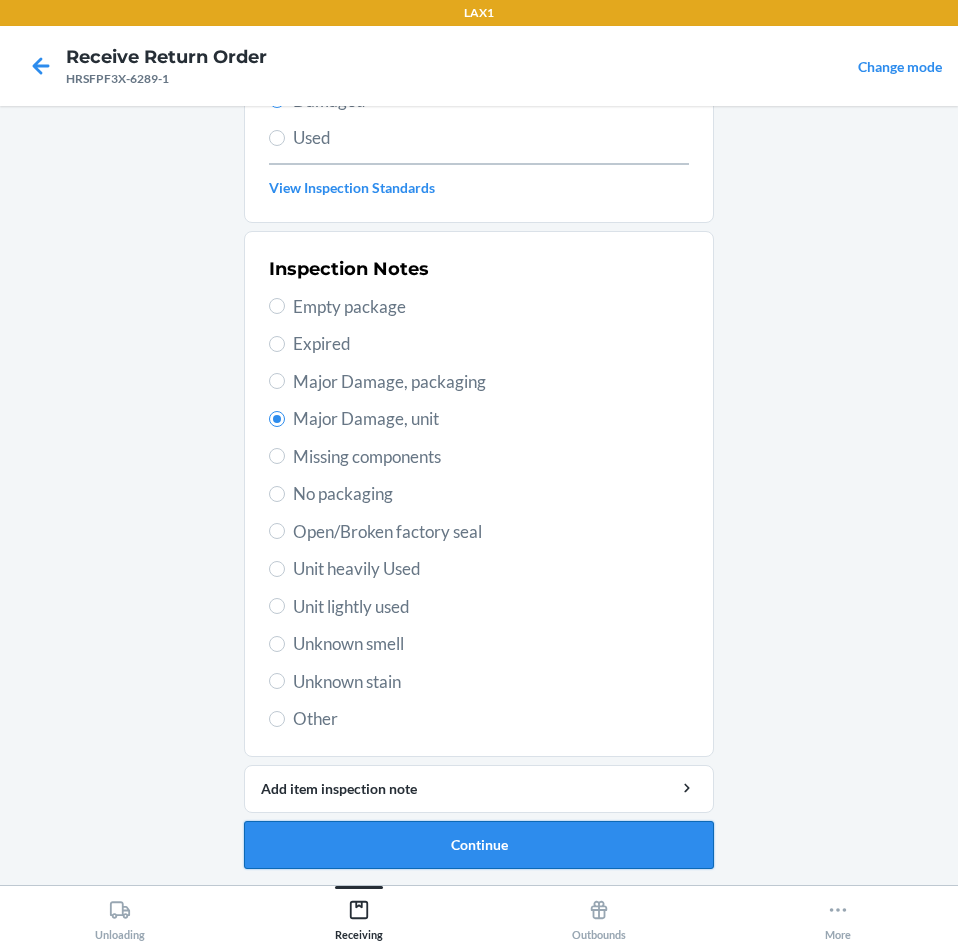 click on "Continue" at bounding box center (479, 845) 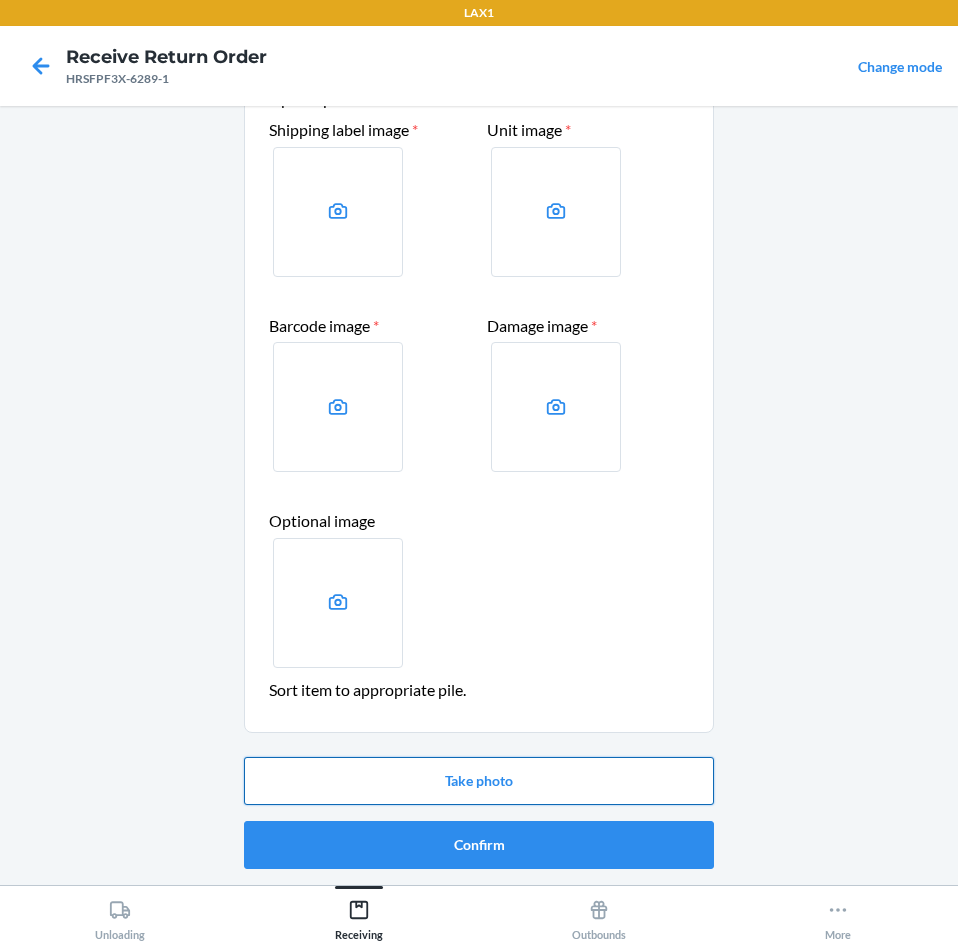 click on "Take photo" at bounding box center (479, 781) 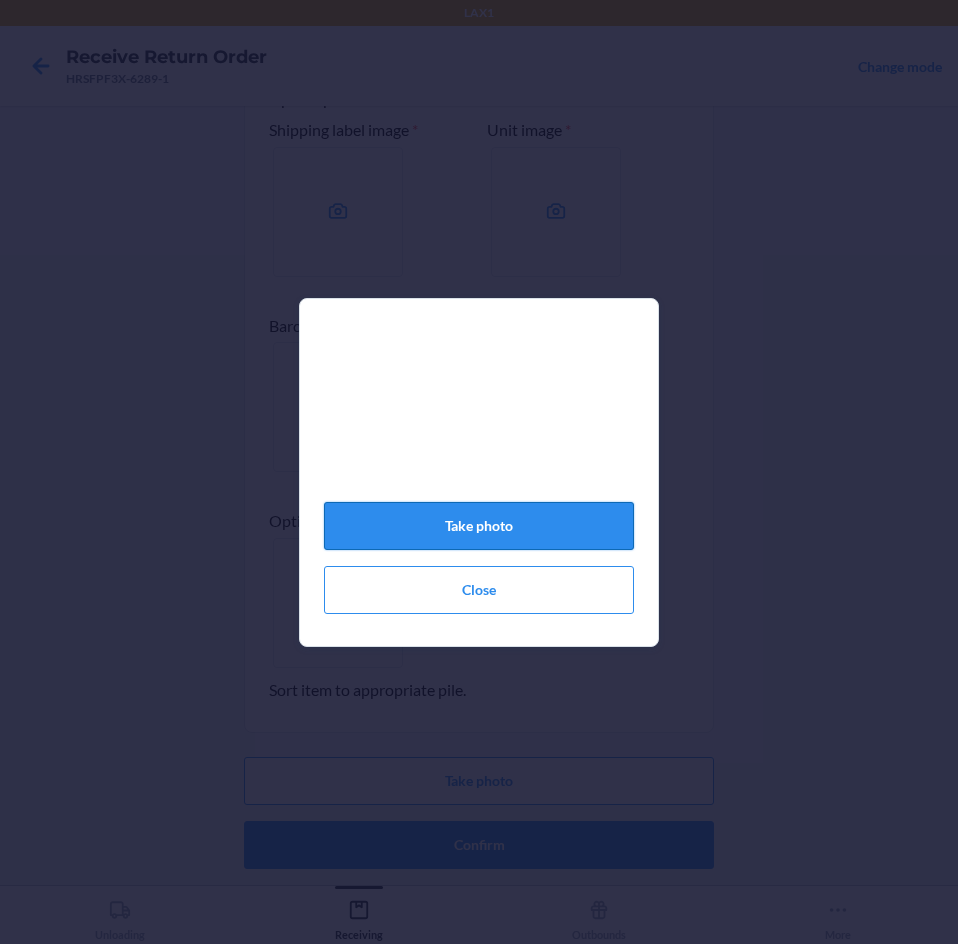 click on "Take photo" 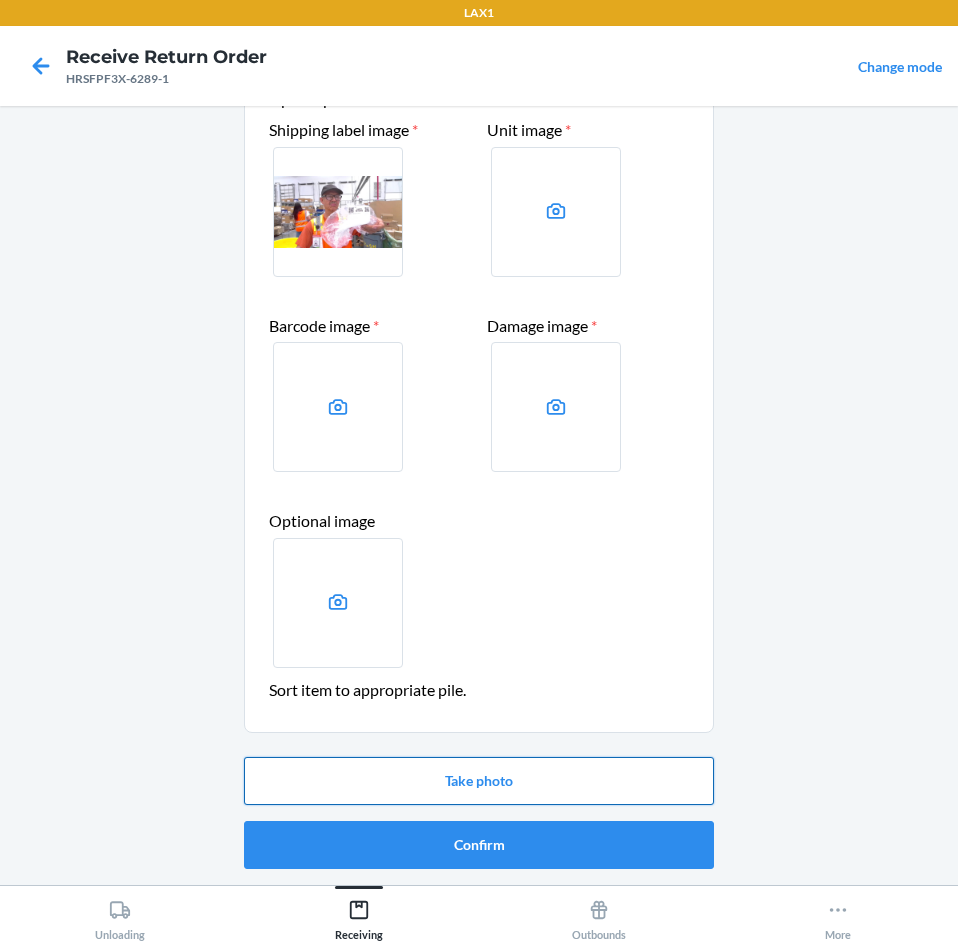 click on "Take photo" at bounding box center [479, 781] 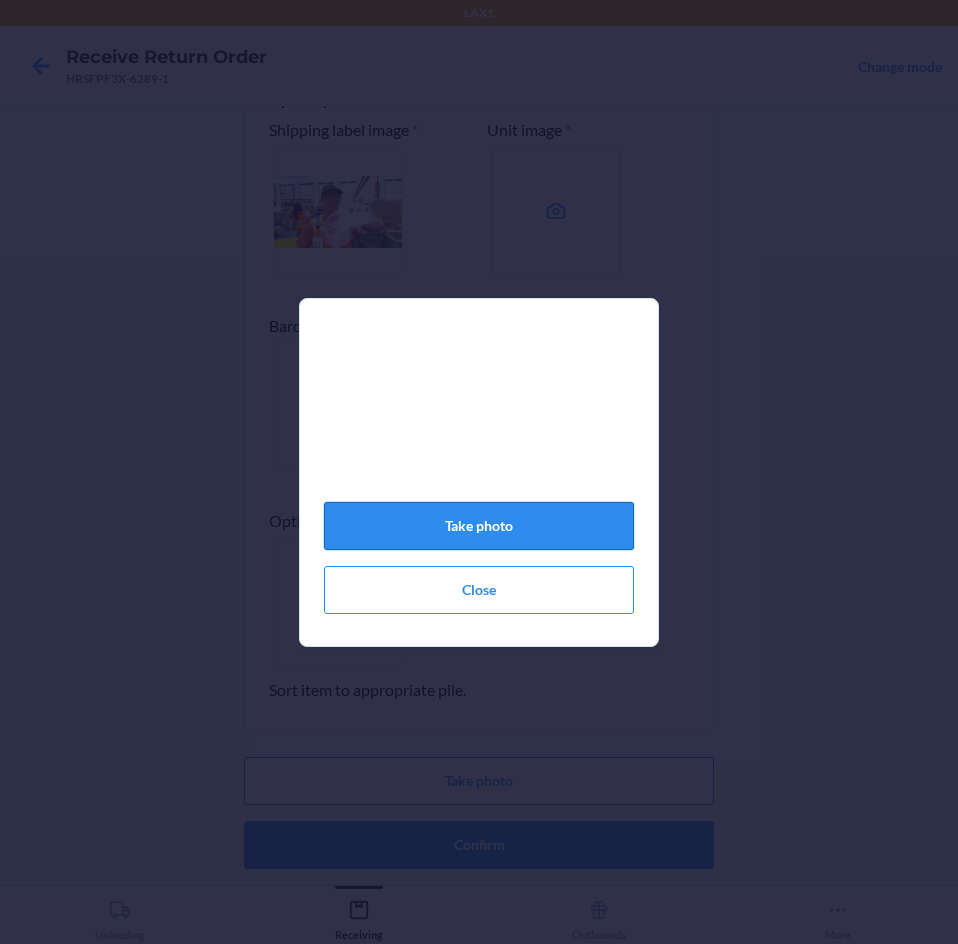 click on "Take photo" 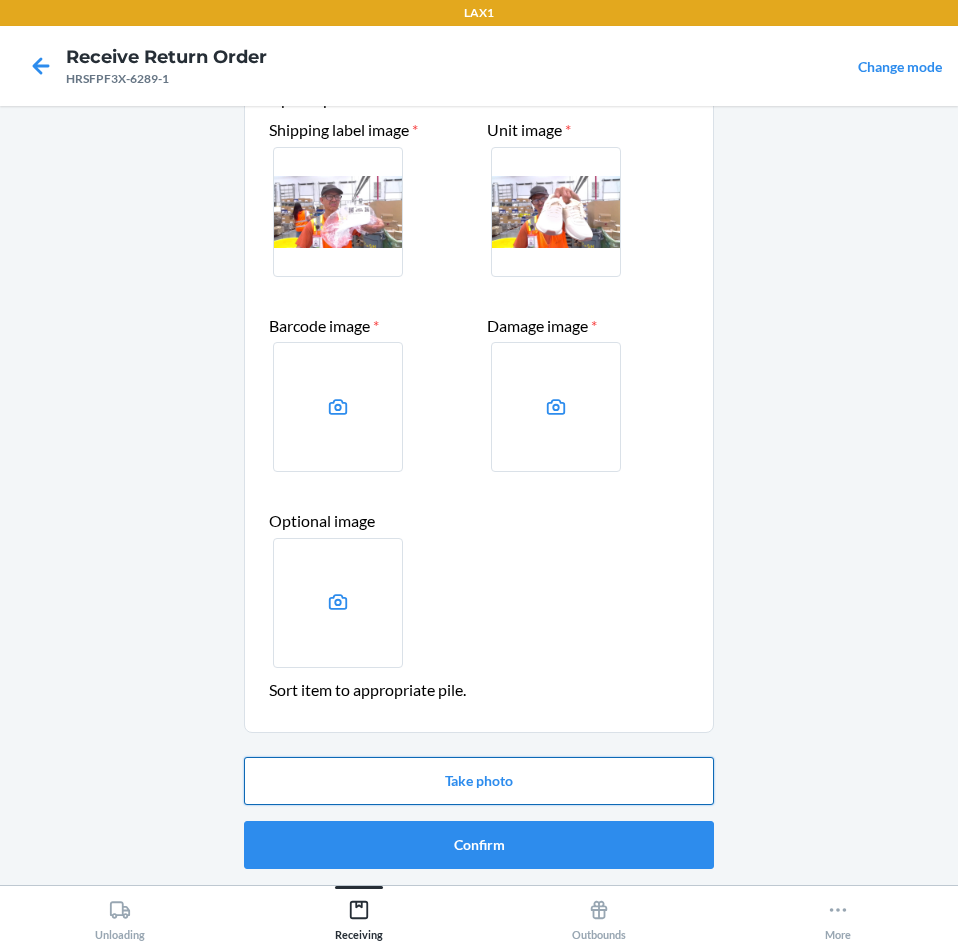 click on "Take photo" at bounding box center [479, 781] 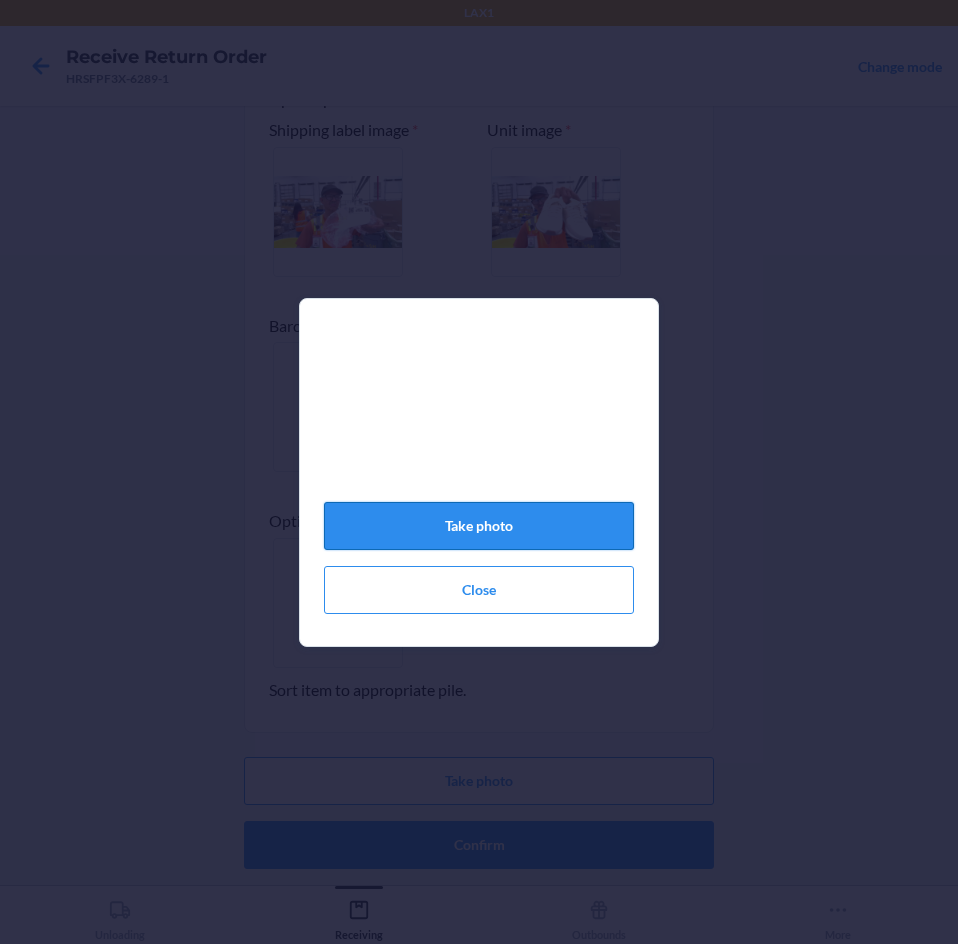 click on "Take photo" 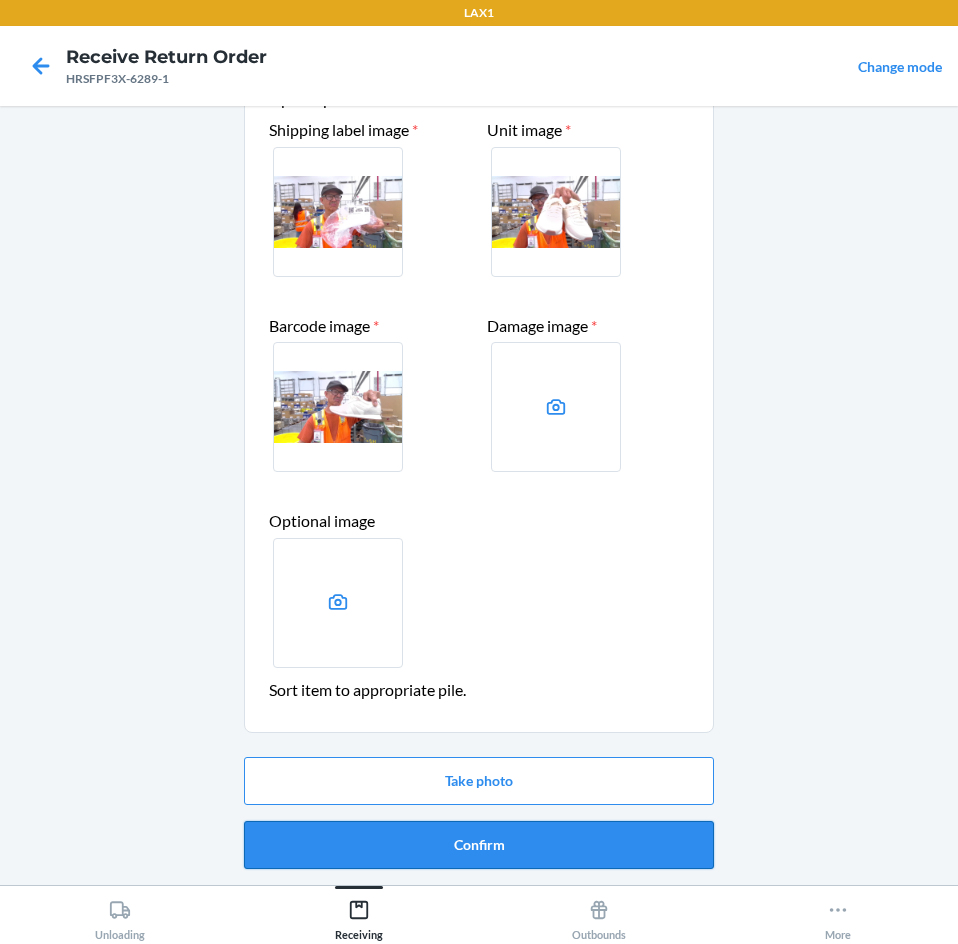 click on "Confirm" at bounding box center (479, 845) 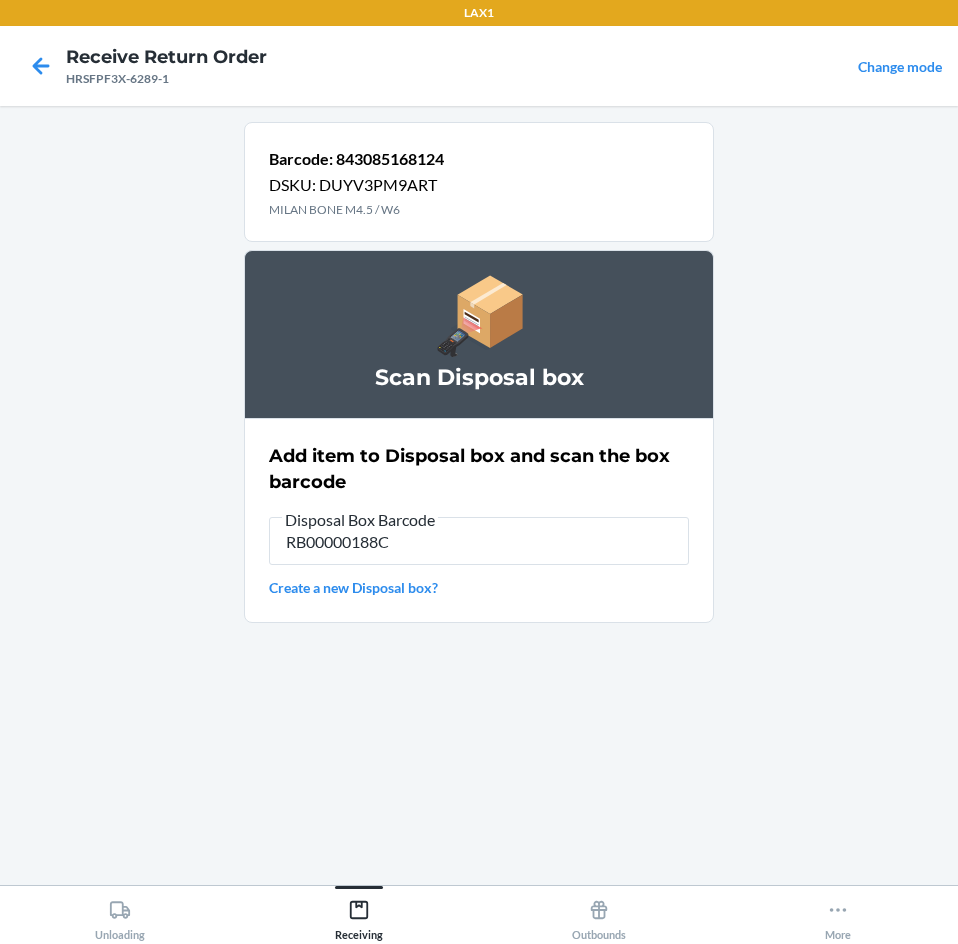 type on "RB00000188C" 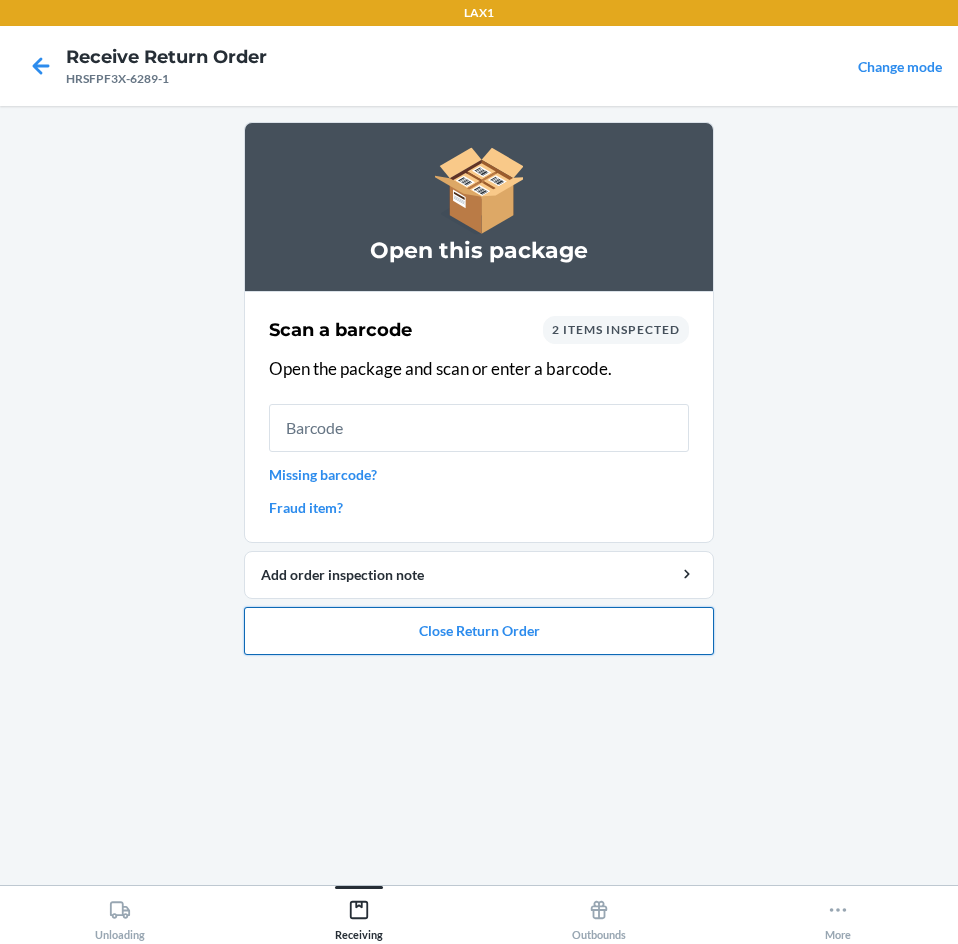 click on "Close Return Order" at bounding box center [479, 631] 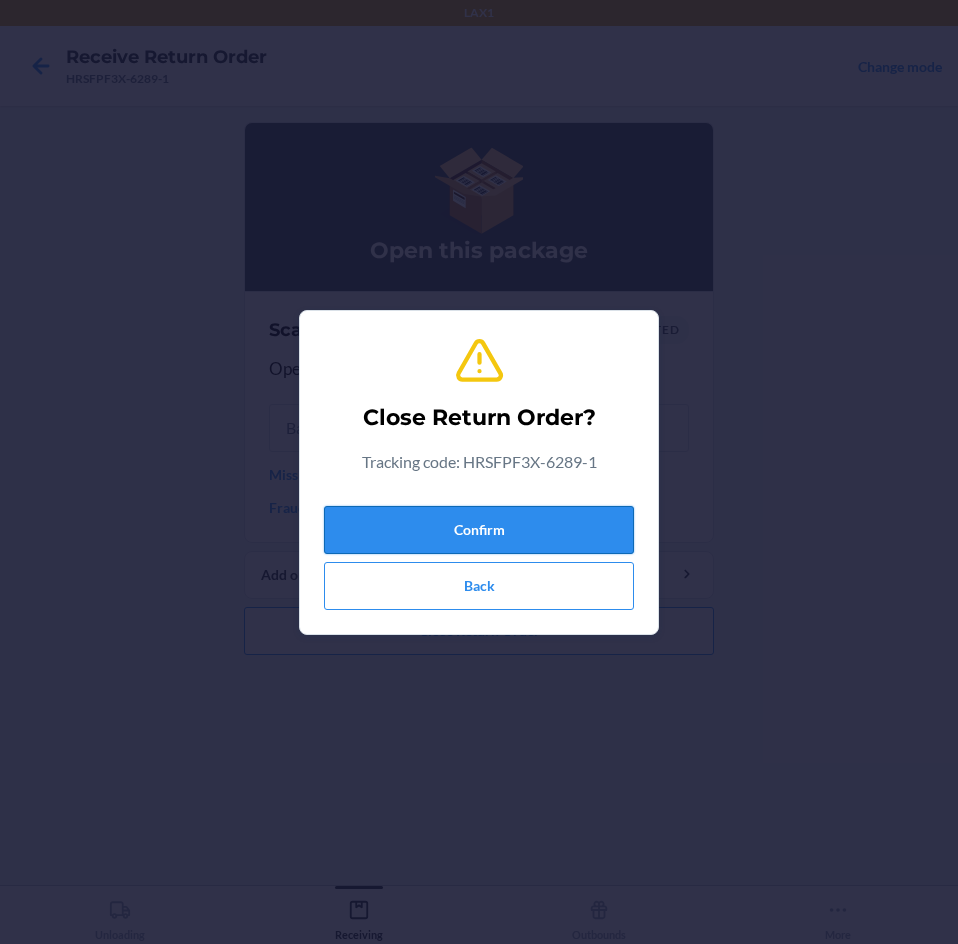 click on "Confirm" at bounding box center [479, 530] 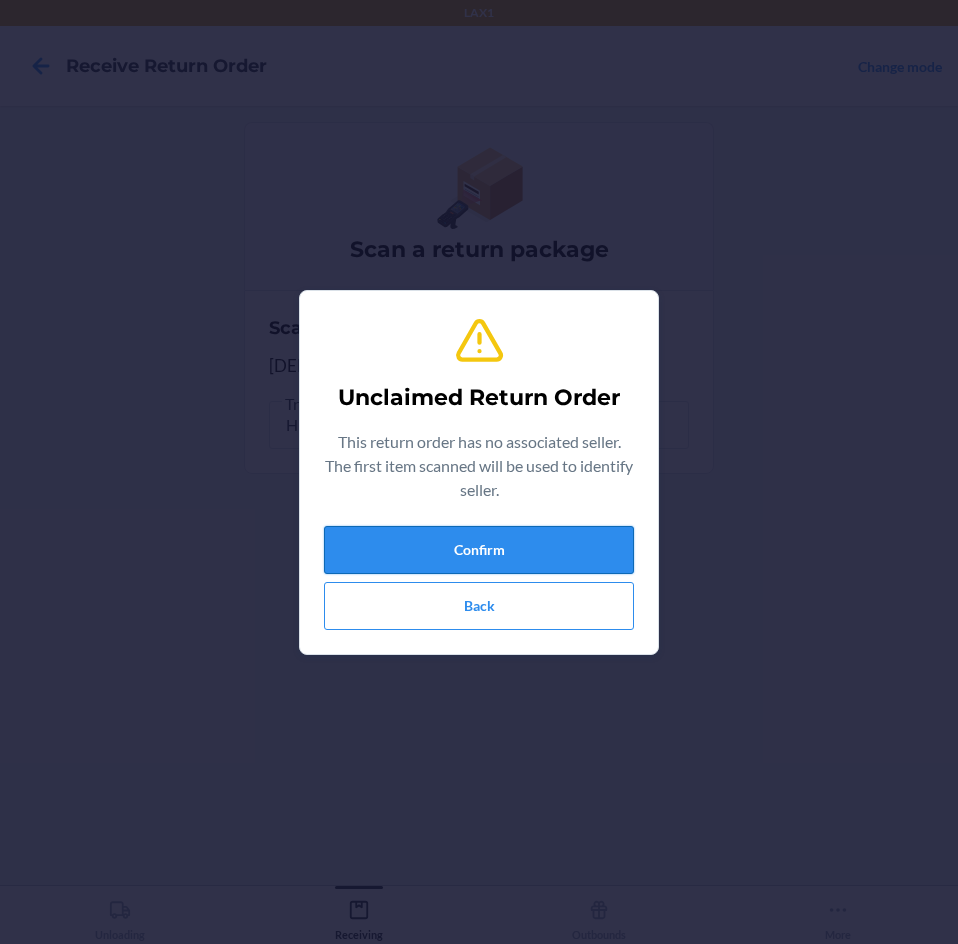click on "Confirm" at bounding box center (479, 550) 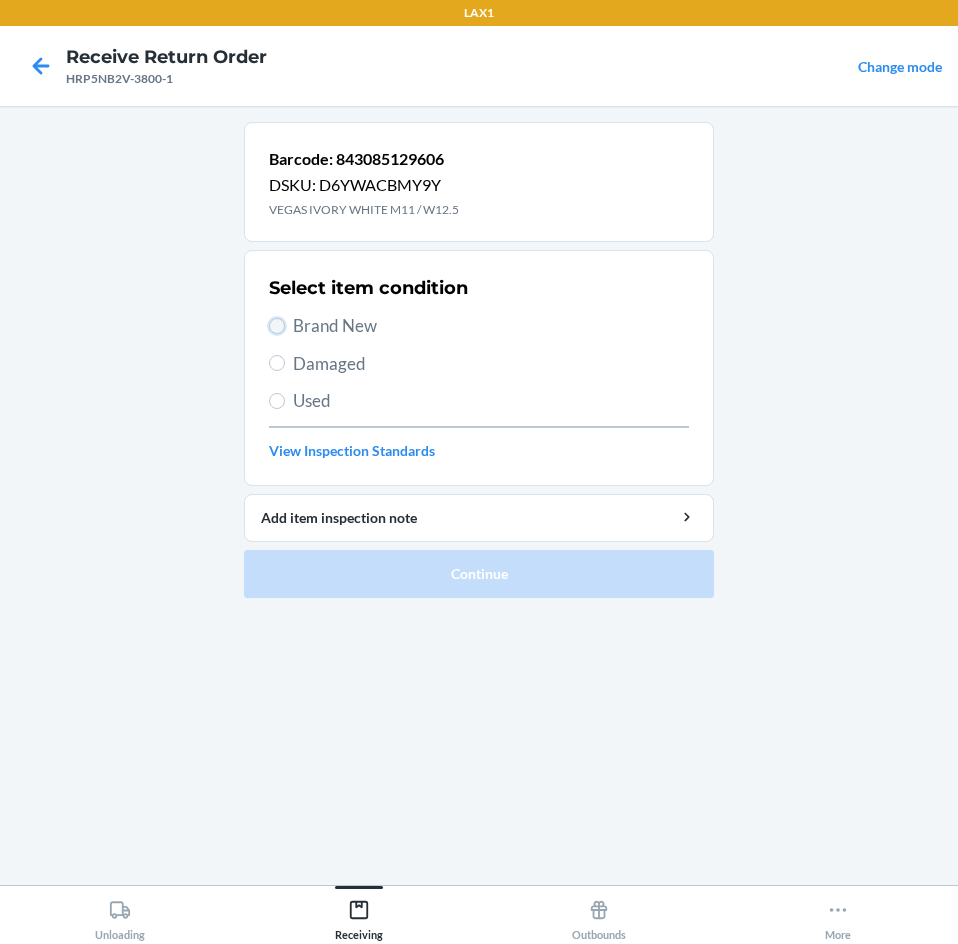 click on "Brand New" at bounding box center [277, 326] 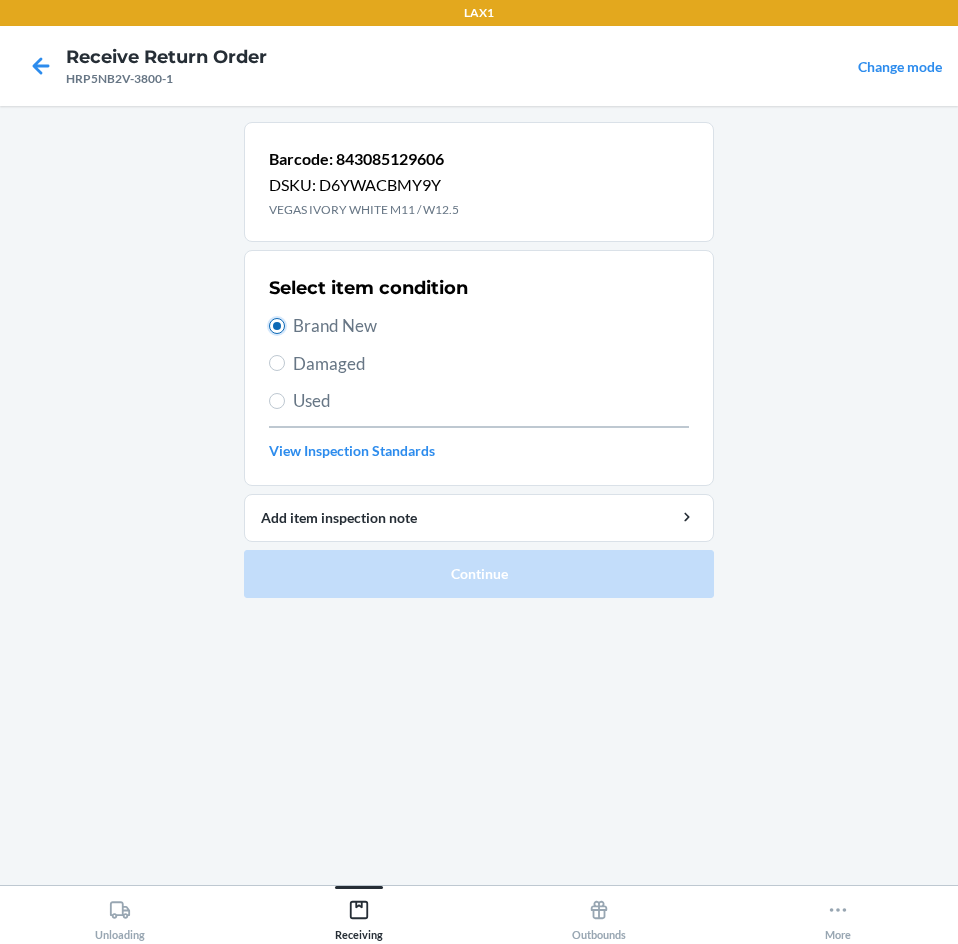 radio on "true" 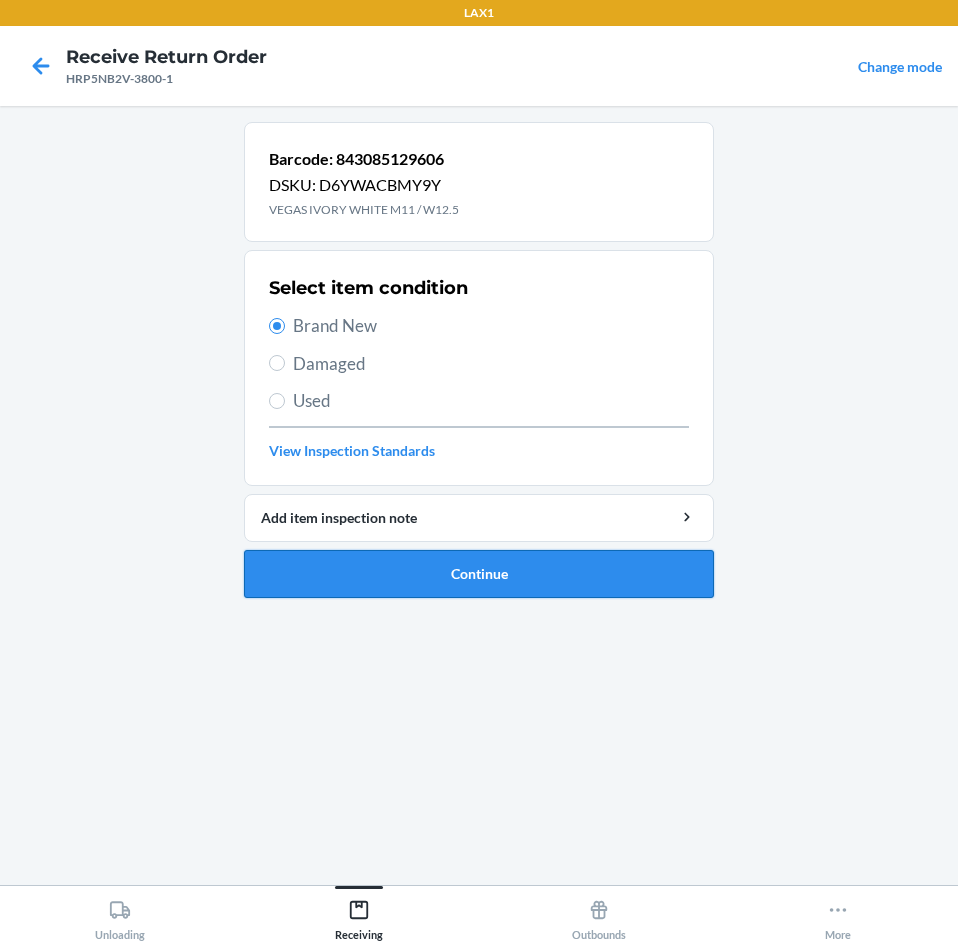 click on "Continue" at bounding box center [479, 574] 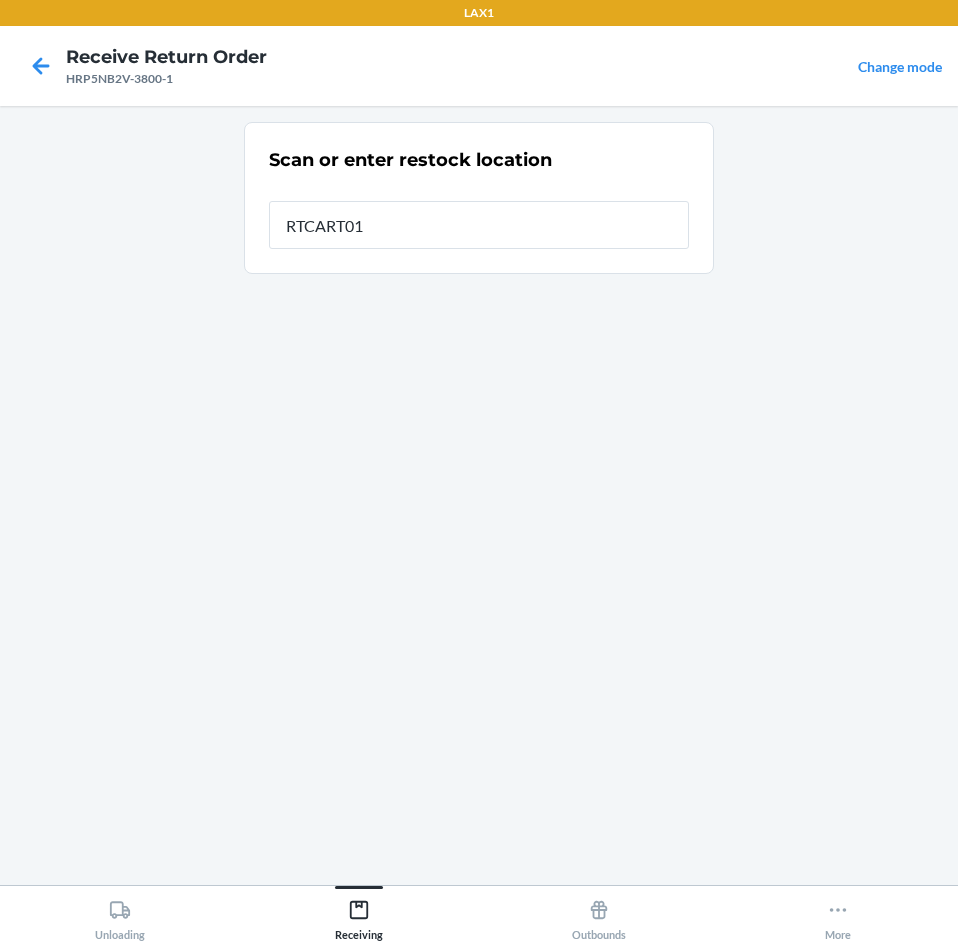 type on "RTCART016" 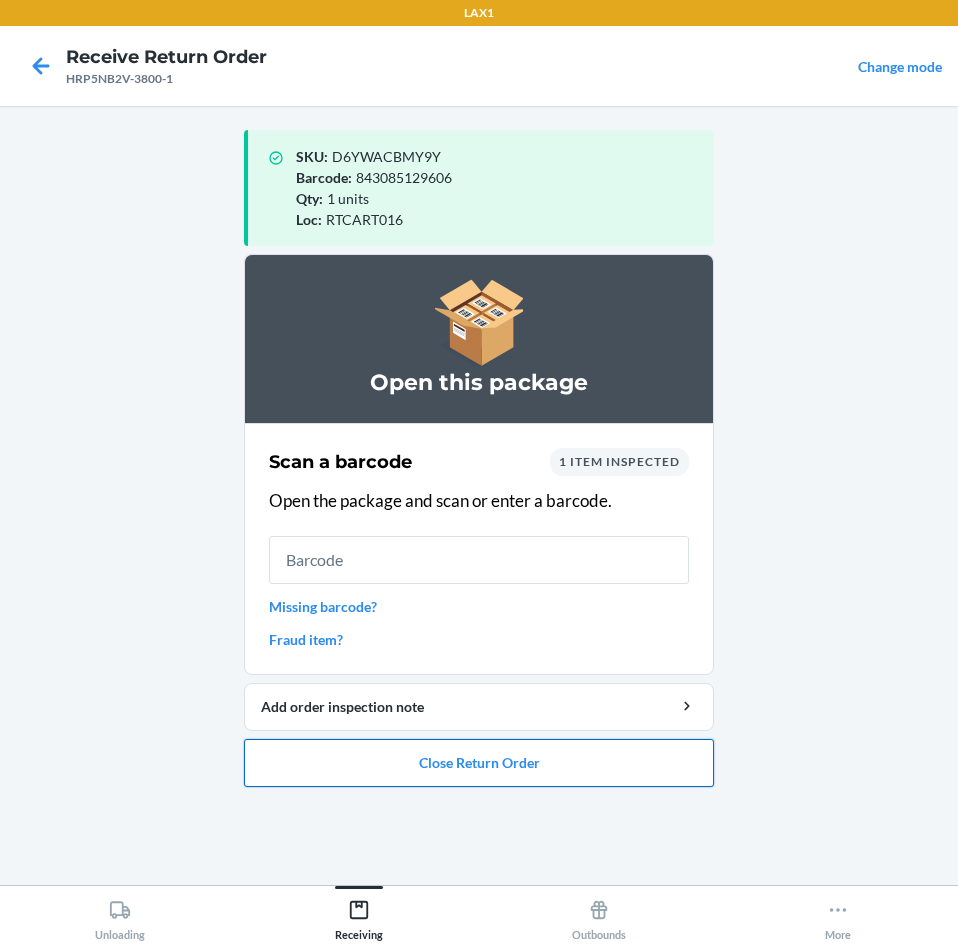 click on "Close Return Order" at bounding box center (479, 763) 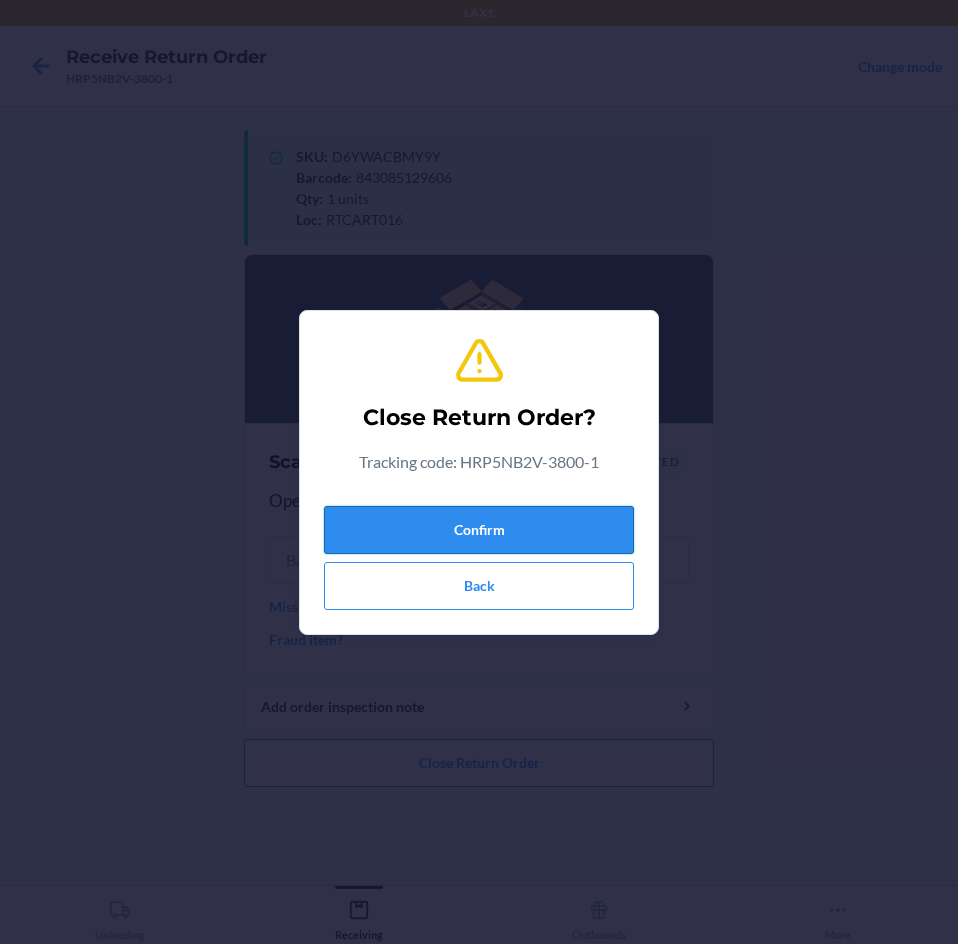 click on "Confirm" at bounding box center [479, 530] 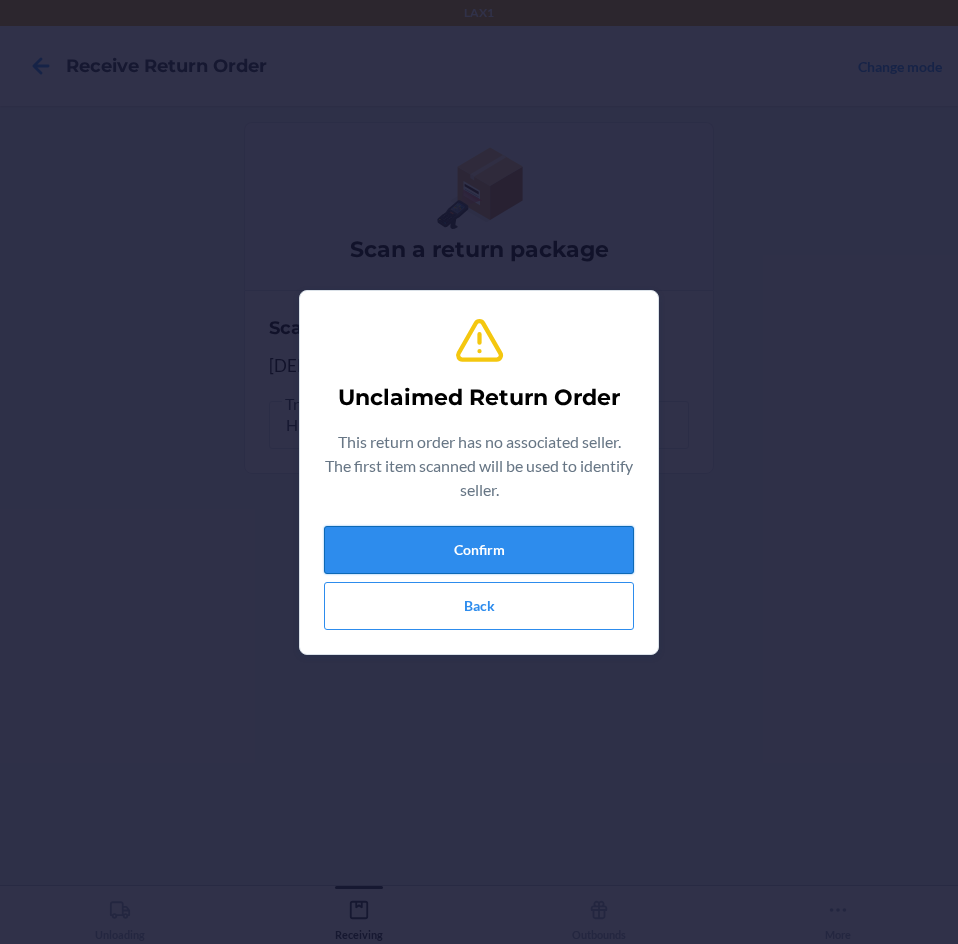 click on "Confirm" at bounding box center [479, 550] 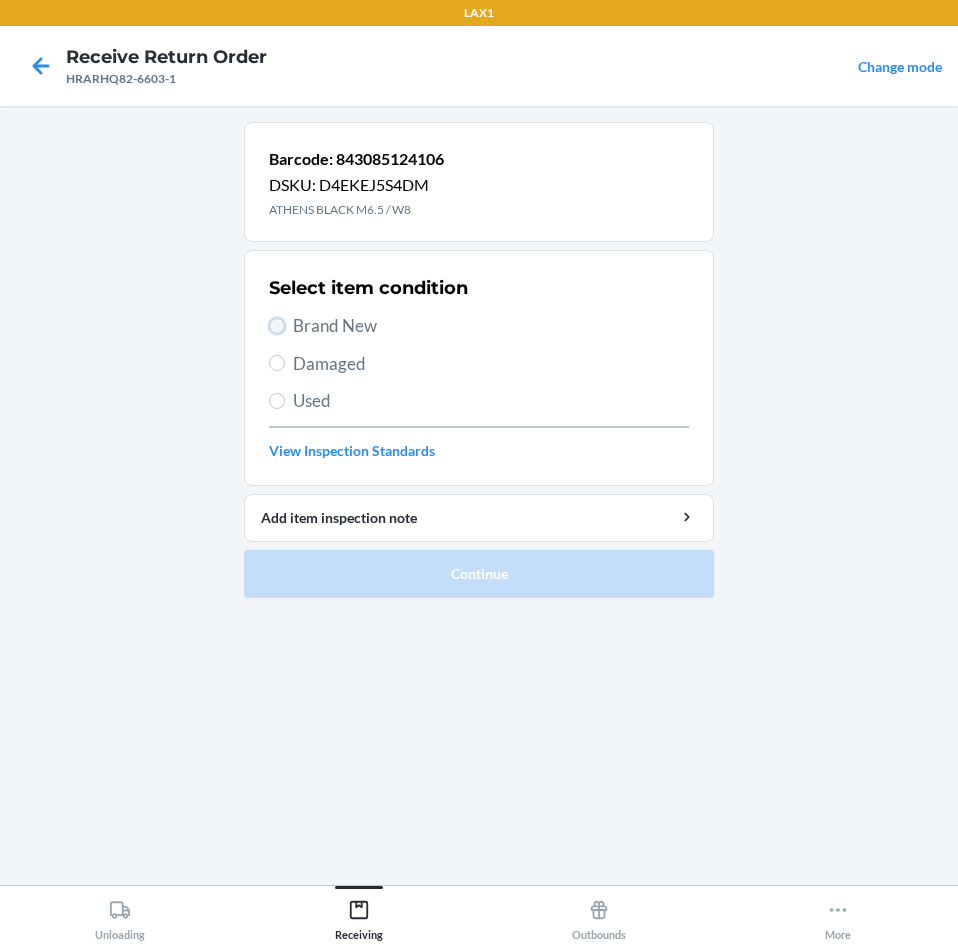 click on "Brand New" at bounding box center [277, 326] 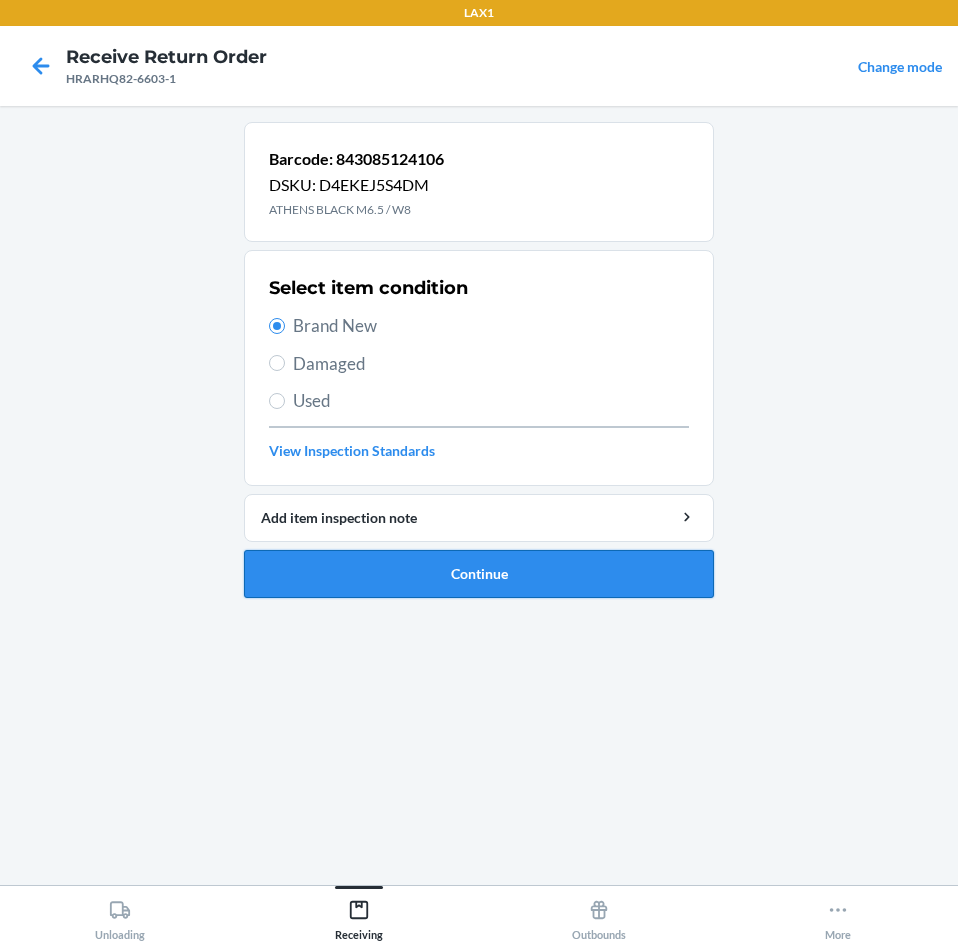 click on "Continue" at bounding box center (479, 574) 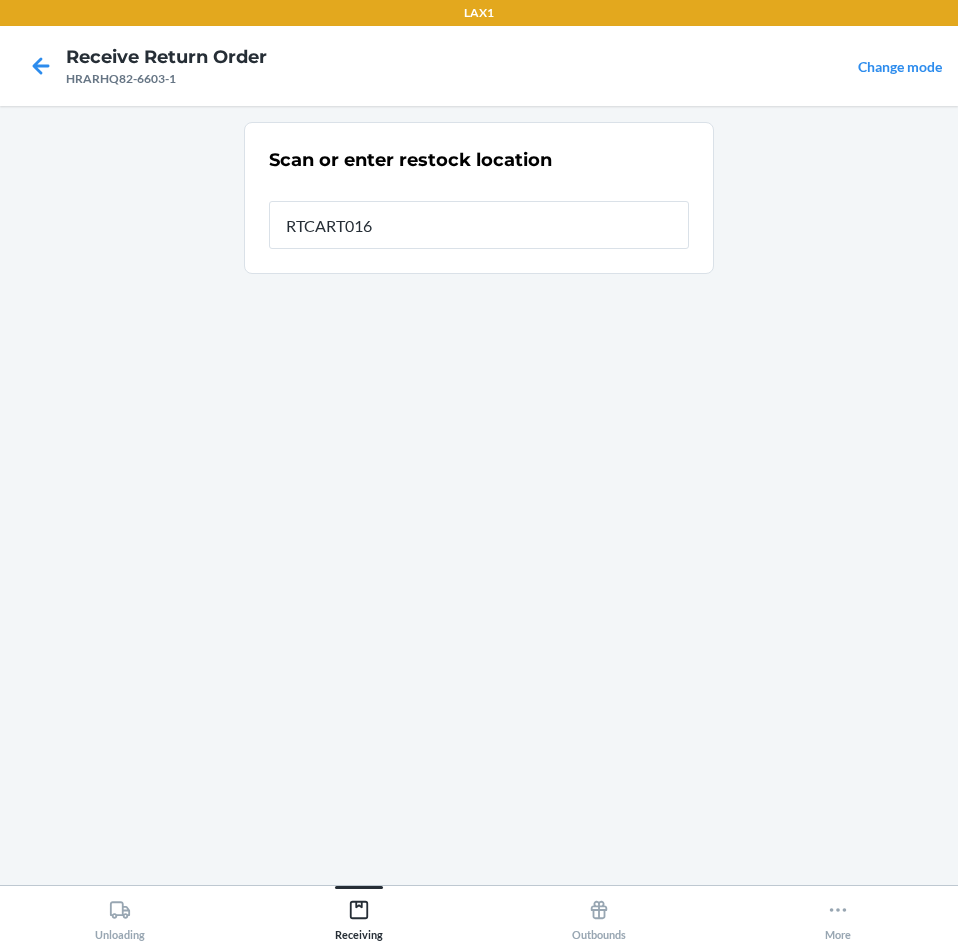 type on "RTCART016" 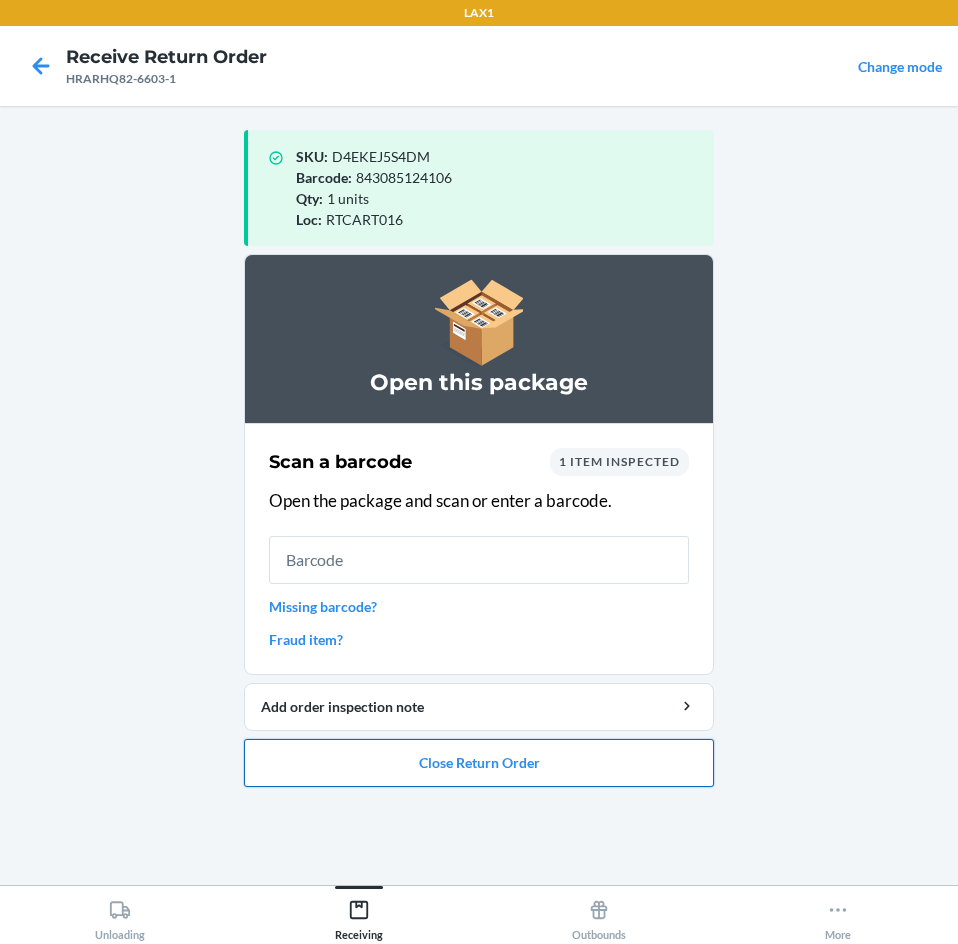 click on "Close Return Order" at bounding box center (479, 763) 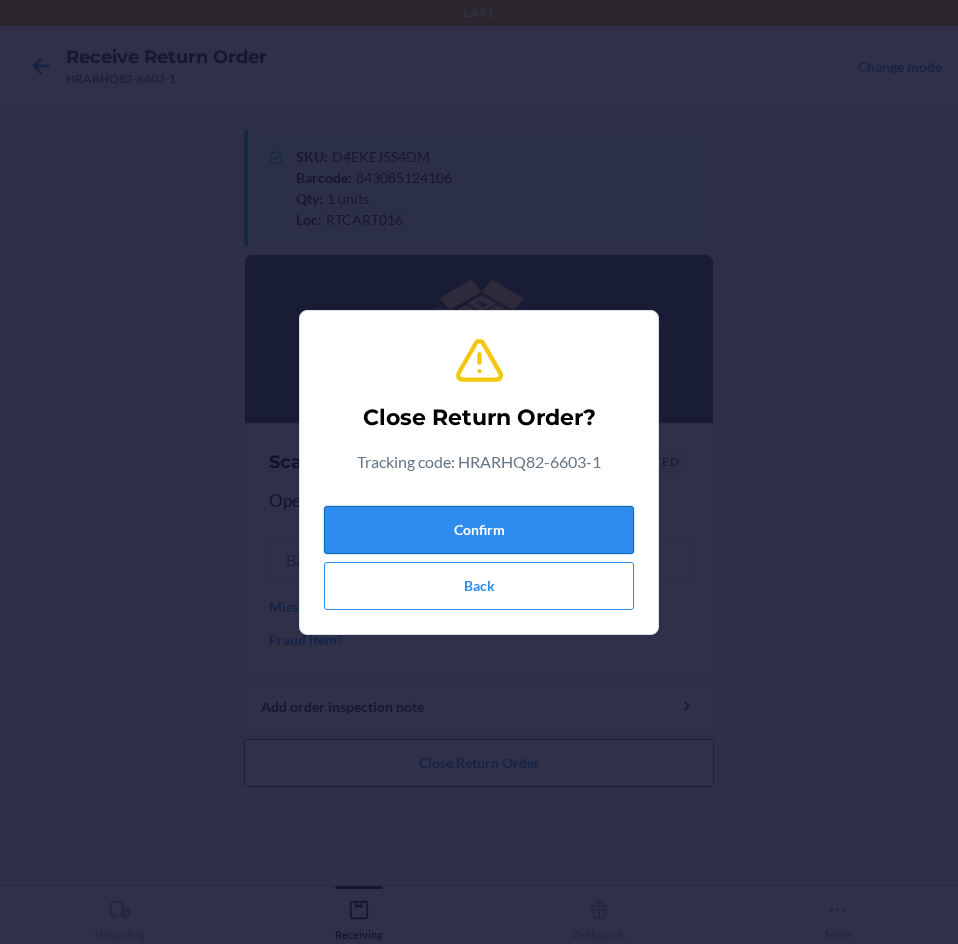 click on "Confirm" at bounding box center [479, 530] 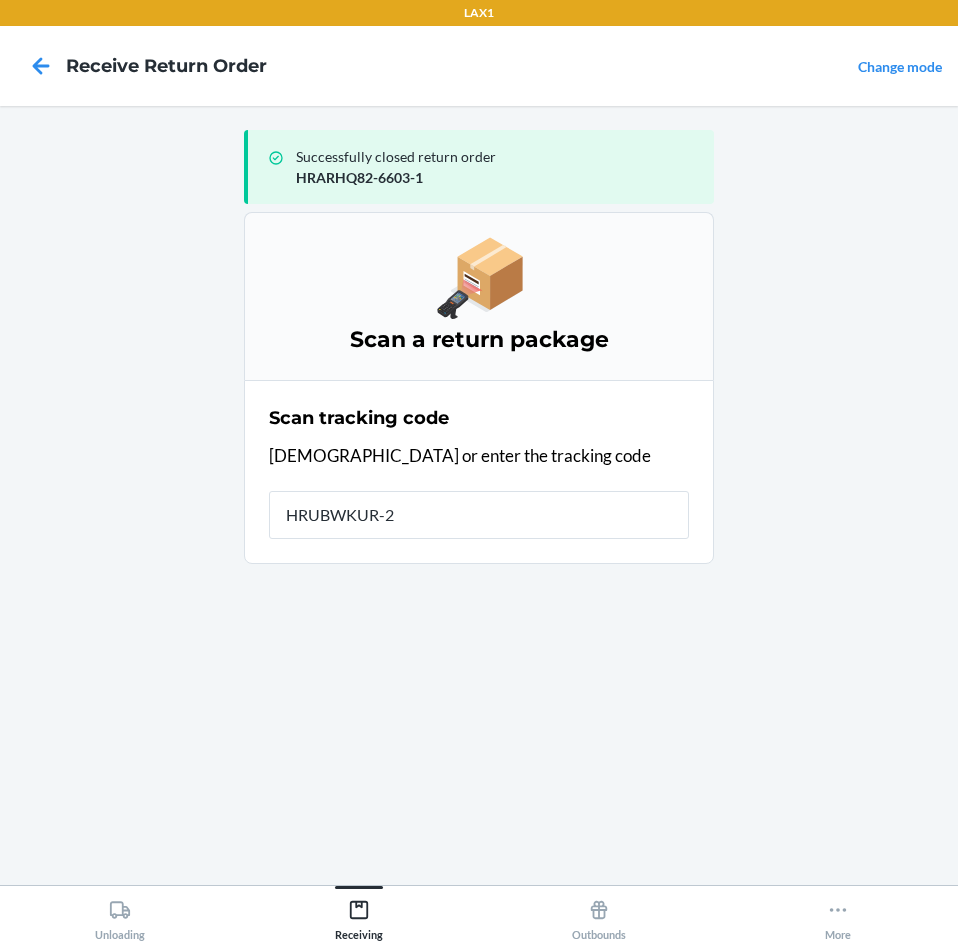 type on "HRUBWKUR-23" 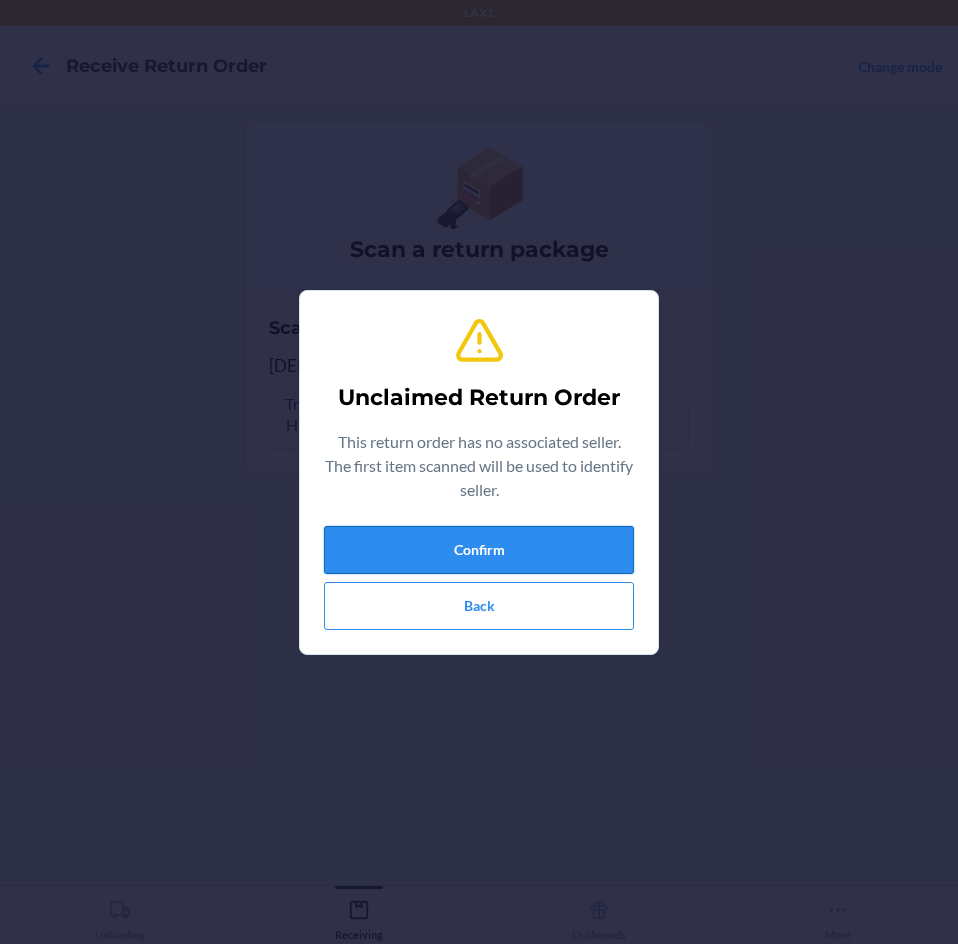 click on "Confirm" at bounding box center [479, 550] 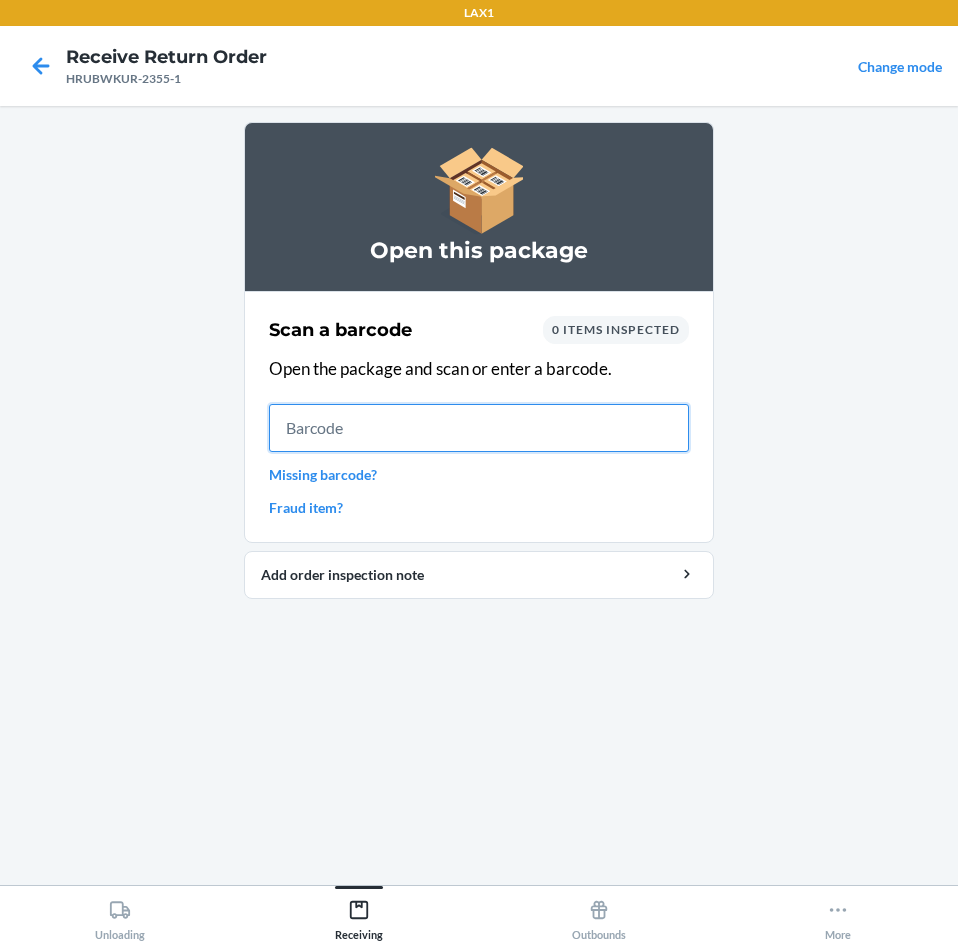 click at bounding box center [479, 428] 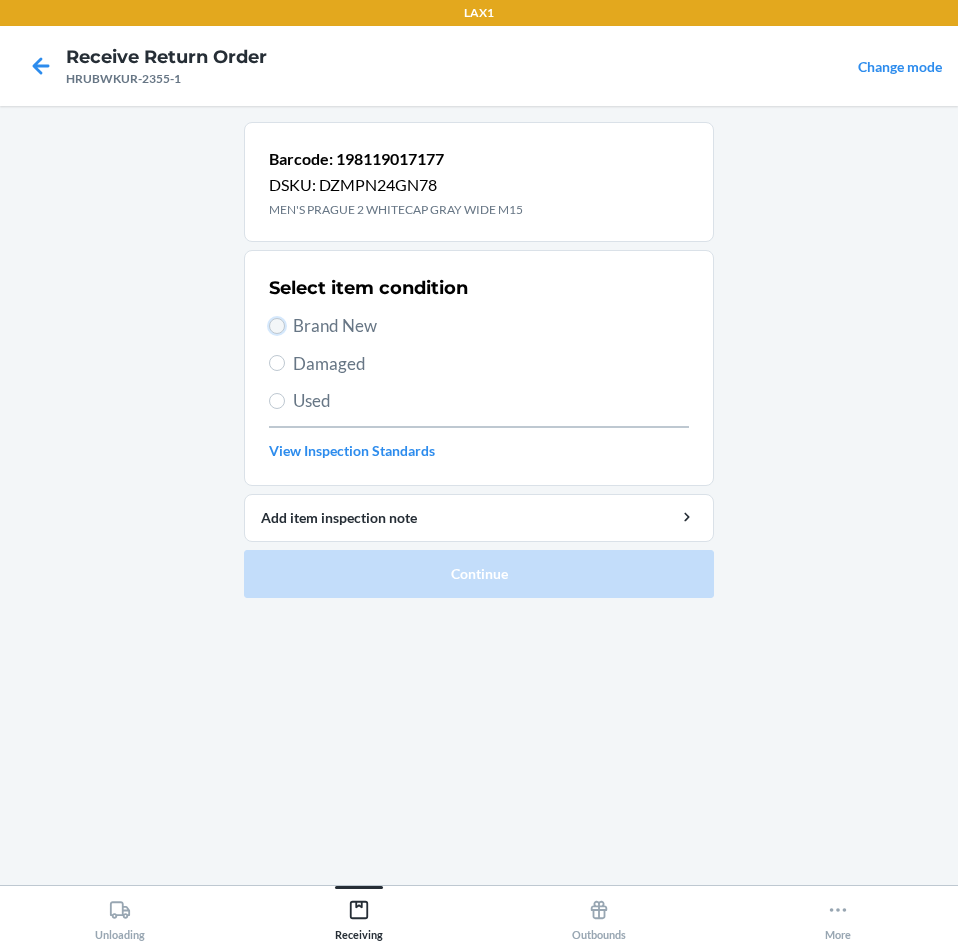 click on "Brand New" at bounding box center [277, 326] 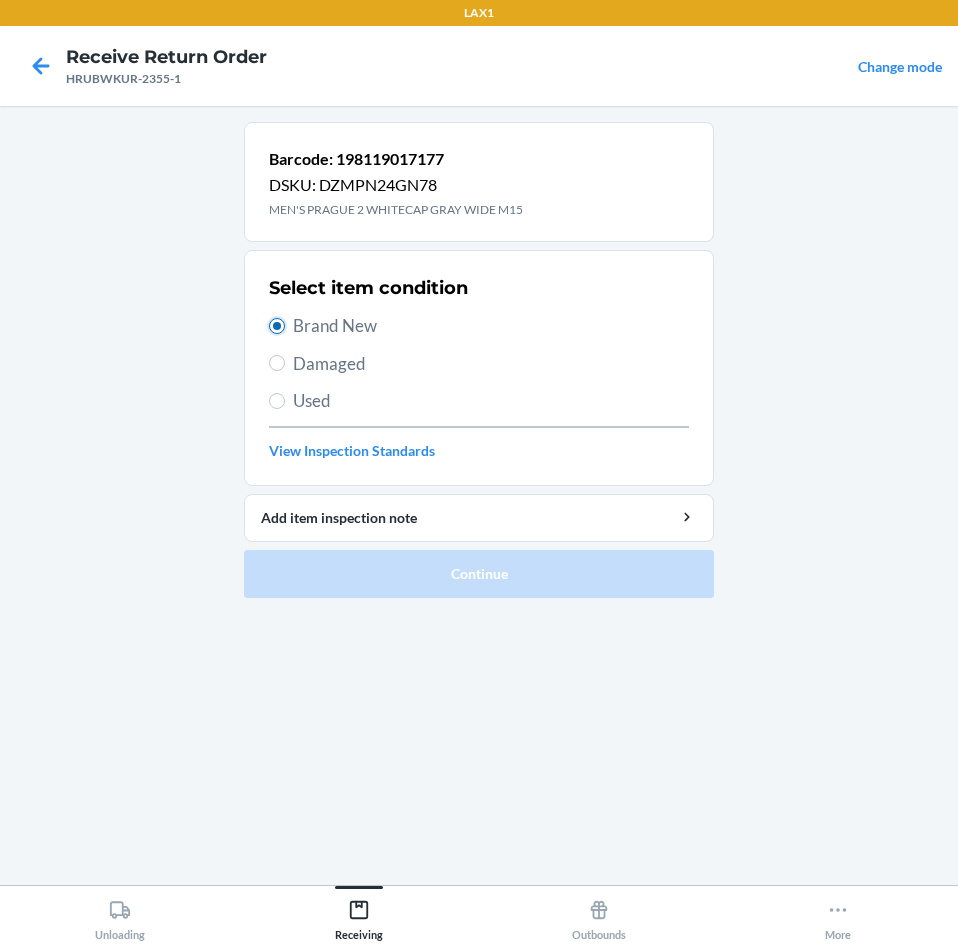 radio on "true" 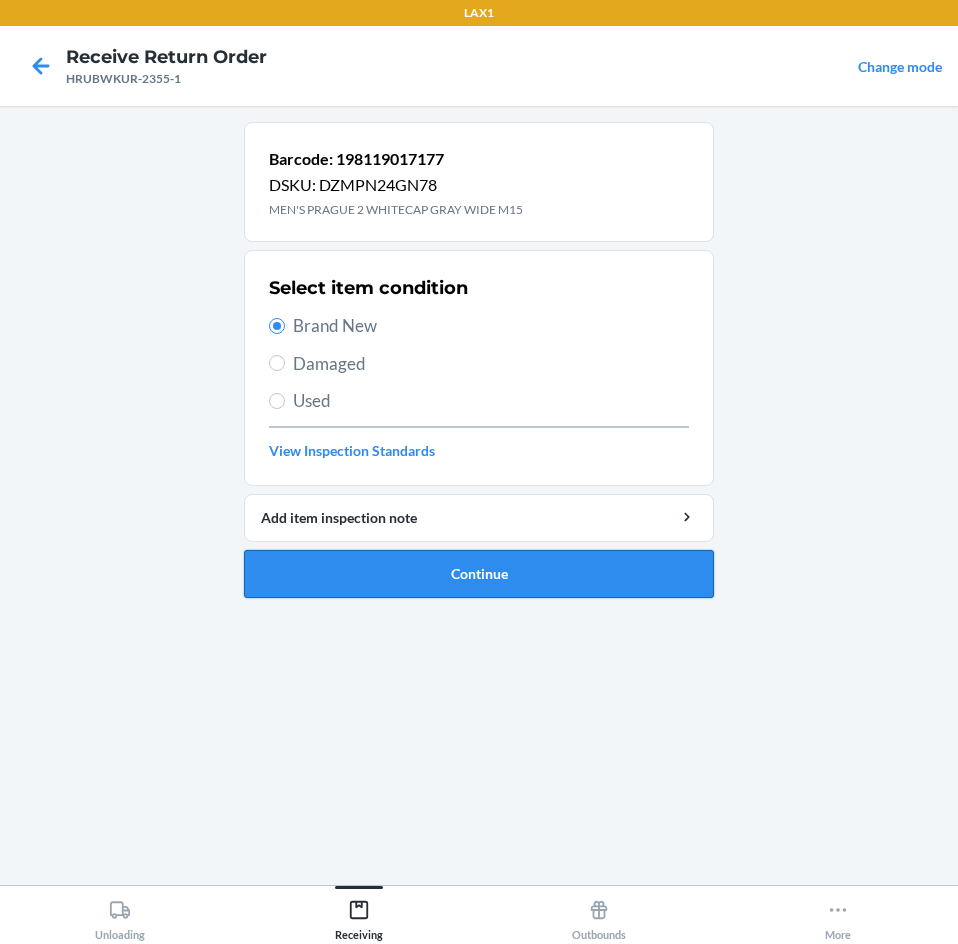 click on "Continue" at bounding box center (479, 574) 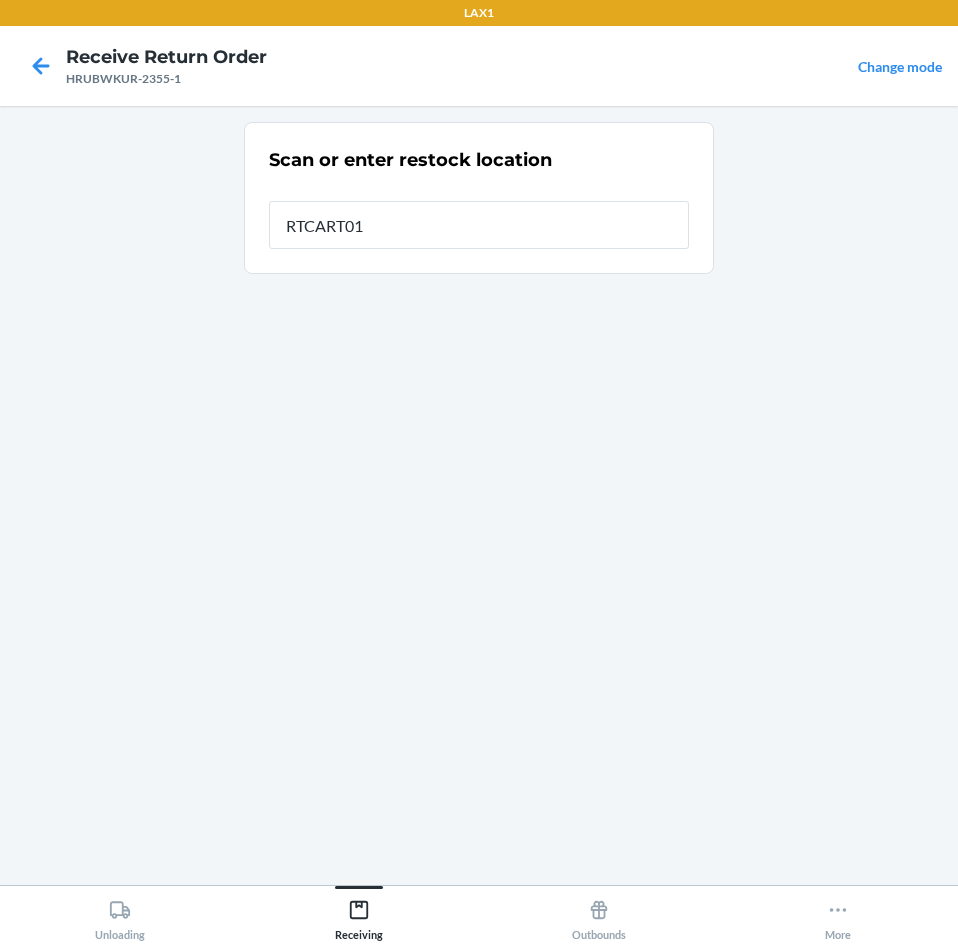 type on "RTCART016" 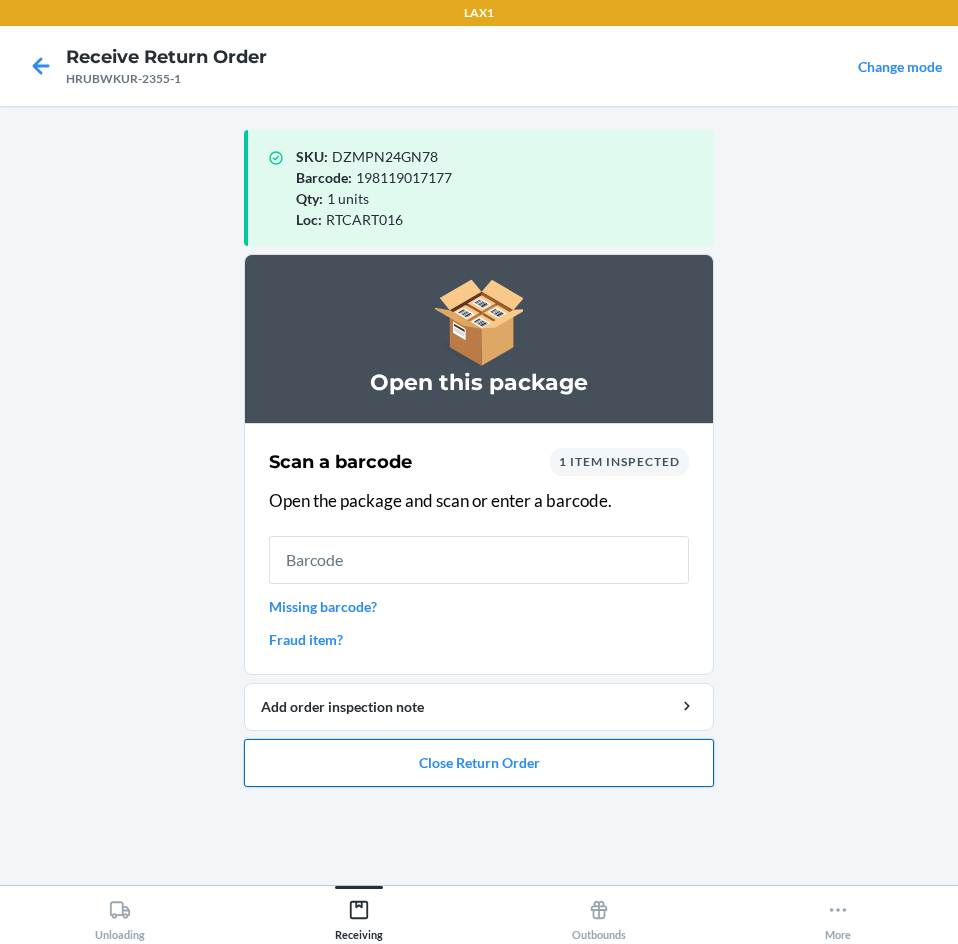 click on "Close Return Order" at bounding box center (479, 763) 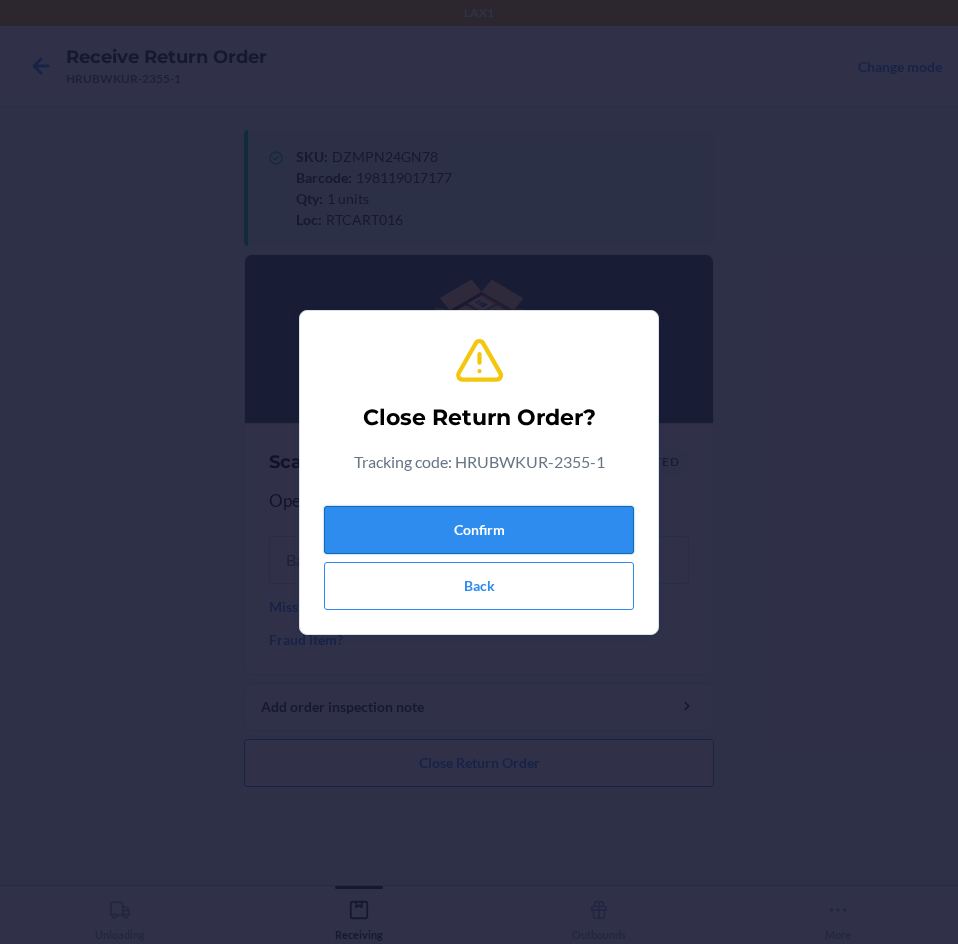 click on "Confirm" at bounding box center (479, 530) 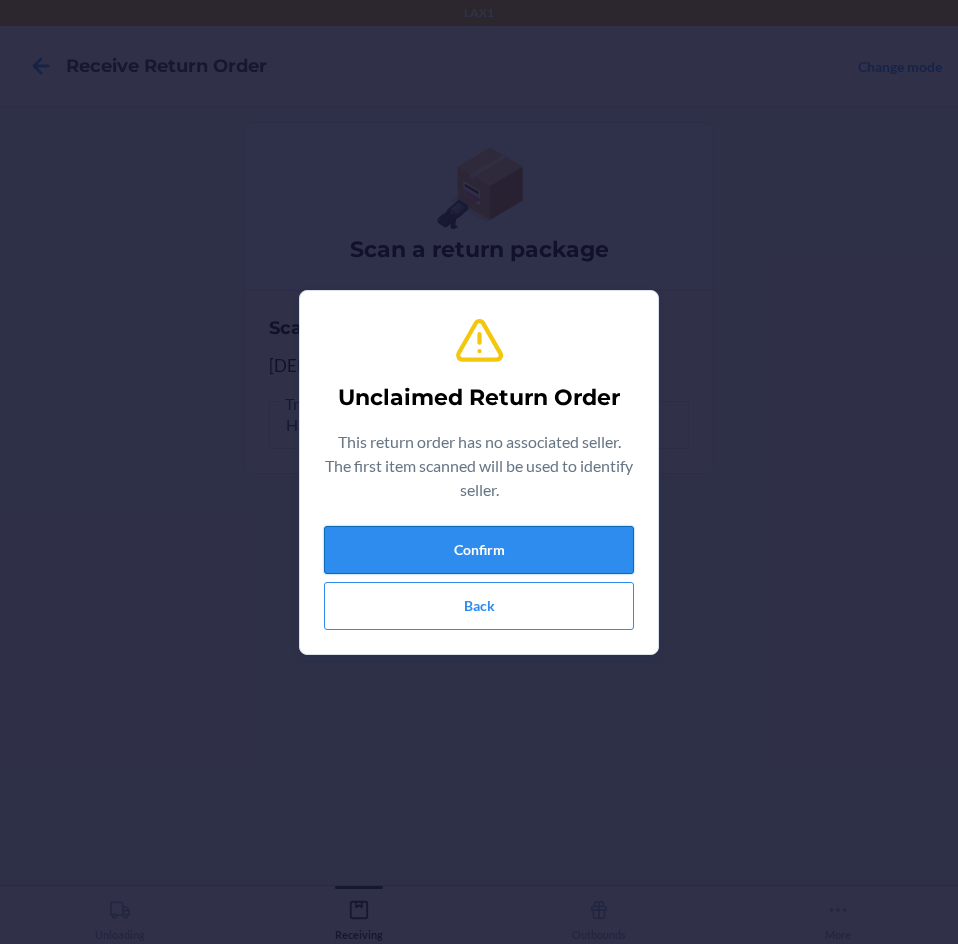 click on "Confirm" at bounding box center (479, 550) 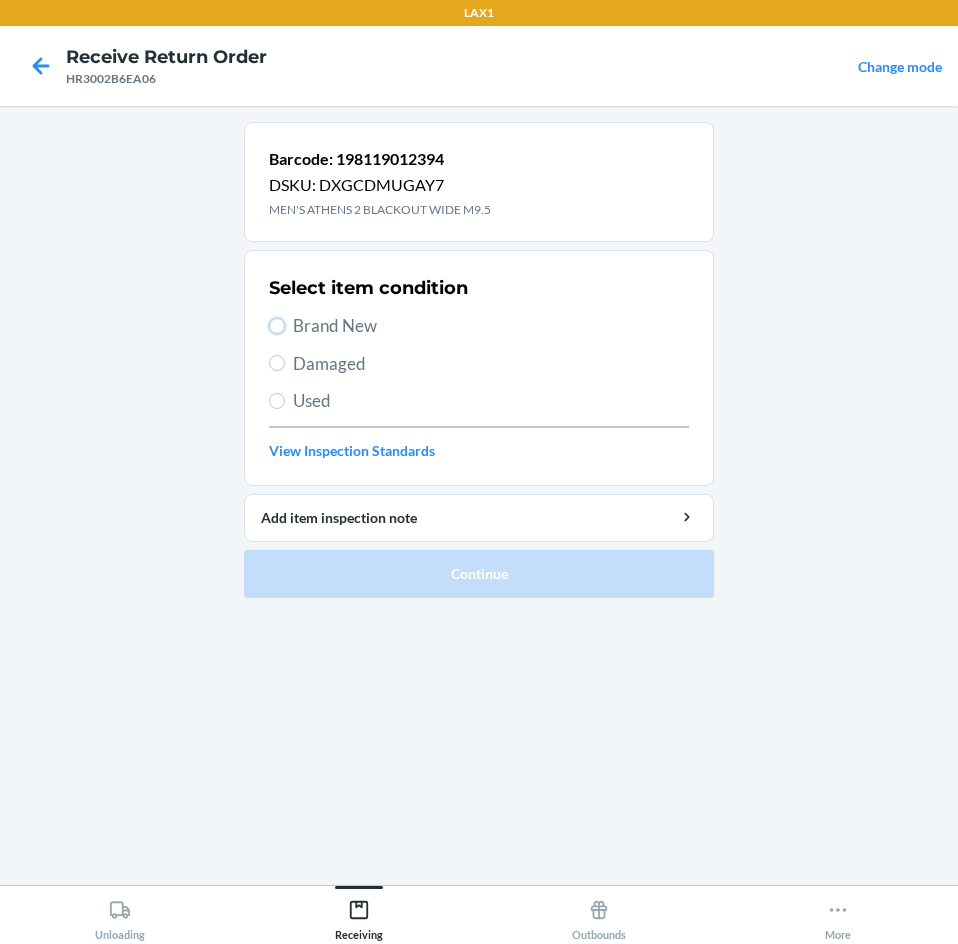 drag, startPoint x: 280, startPoint y: 323, endPoint x: 159, endPoint y: 369, distance: 129.44884 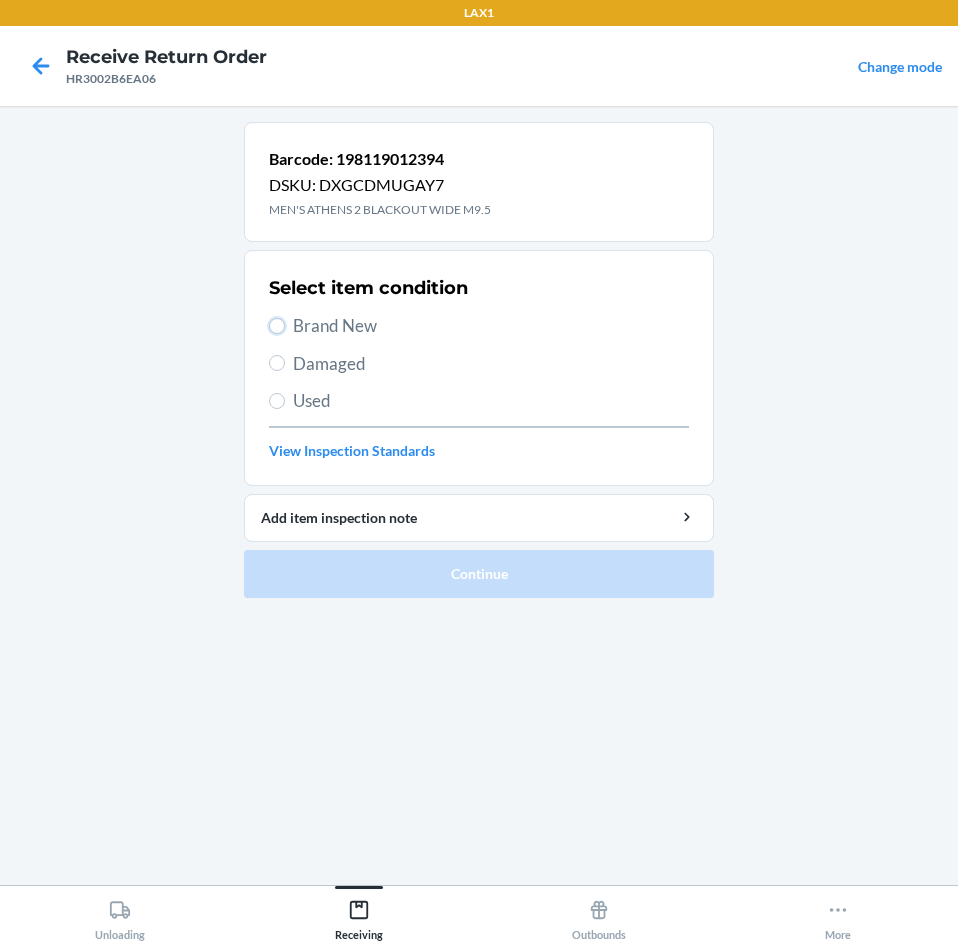 click on "Barcode: 198119012394 DSKU: DXGCDMUGAY7 MEN'S ATHENS 2 BLACKOUT WIDE M9.5 Select item condition Brand New Damaged Used View Inspection Standards Add item inspection note Continue" at bounding box center (479, 495) 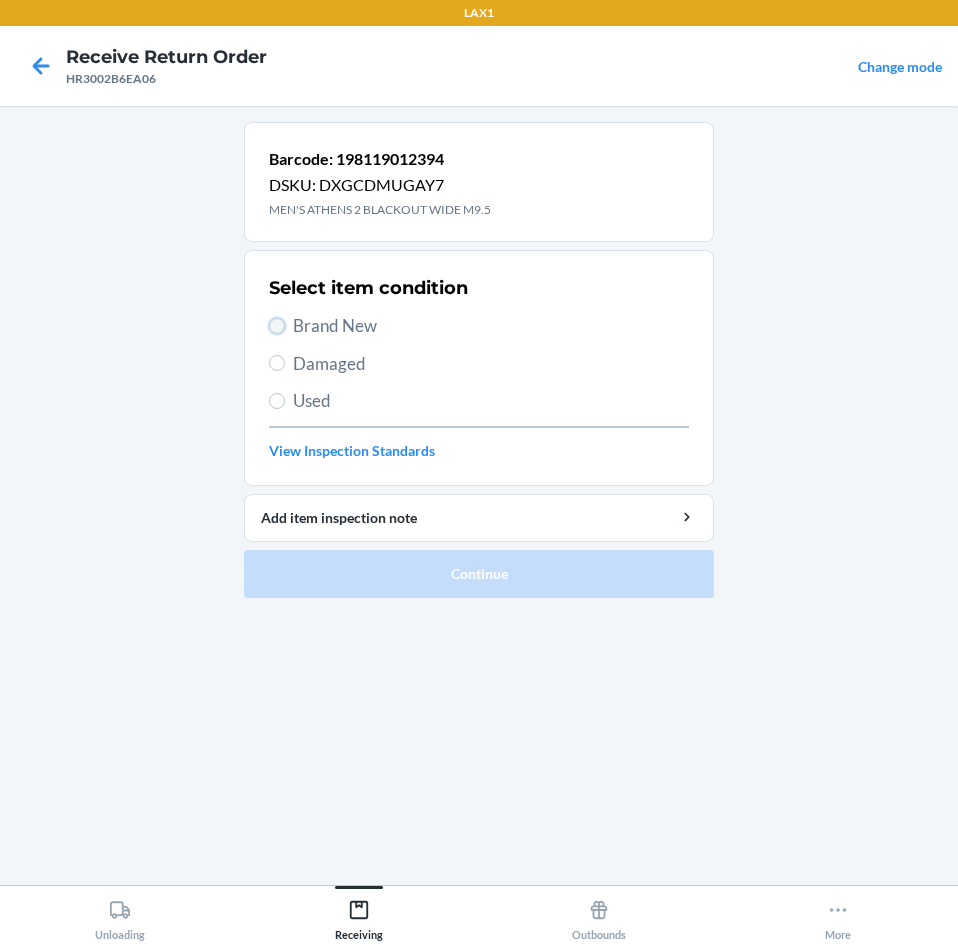 click on "Brand New" at bounding box center (277, 326) 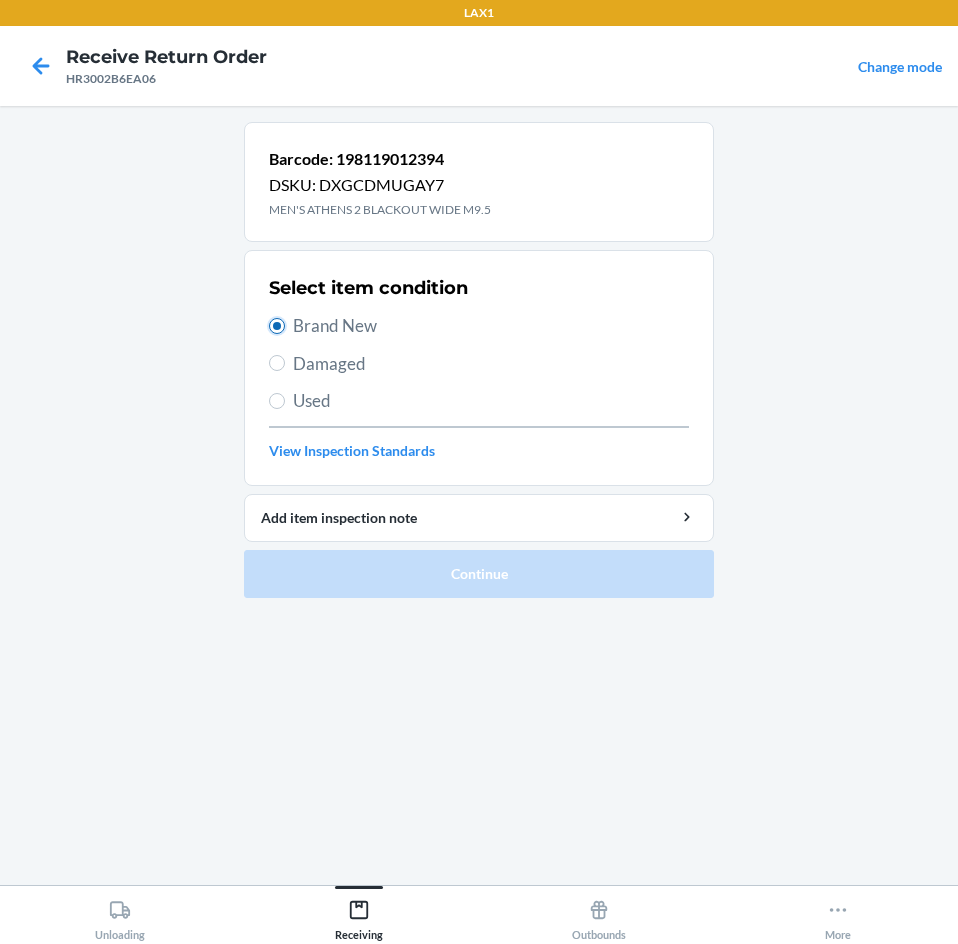 radio on "true" 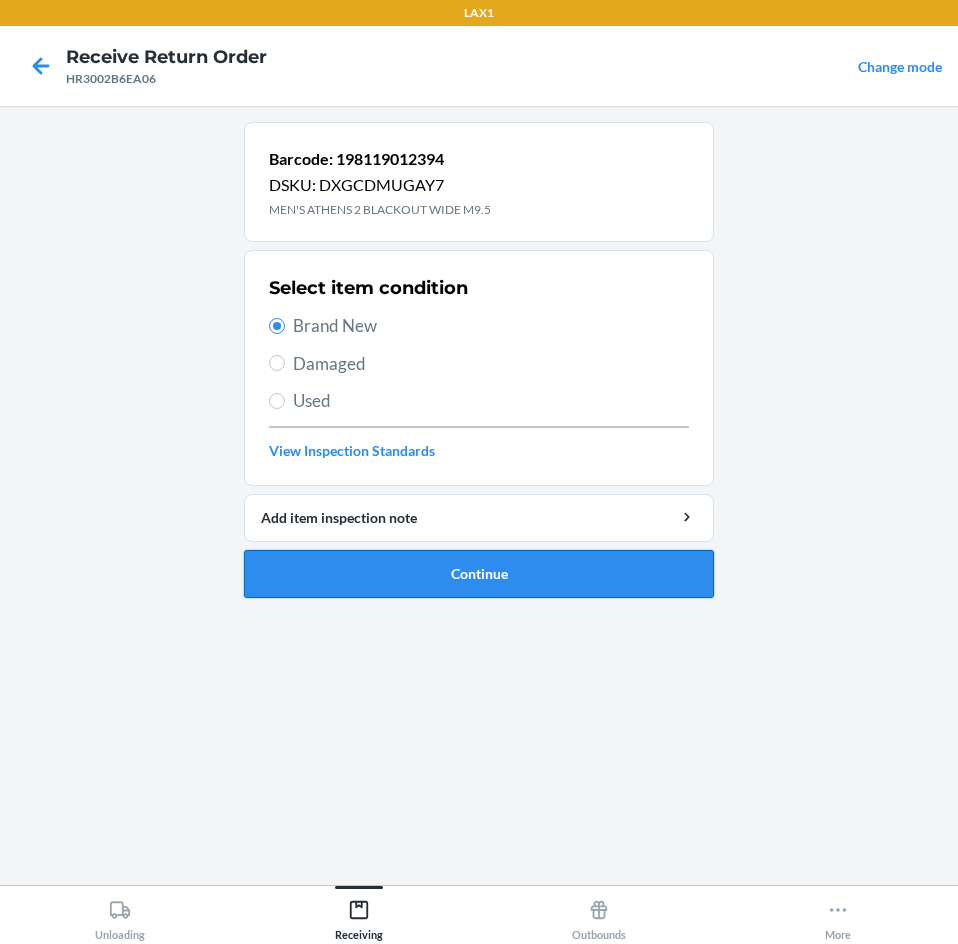 click on "Continue" at bounding box center (479, 574) 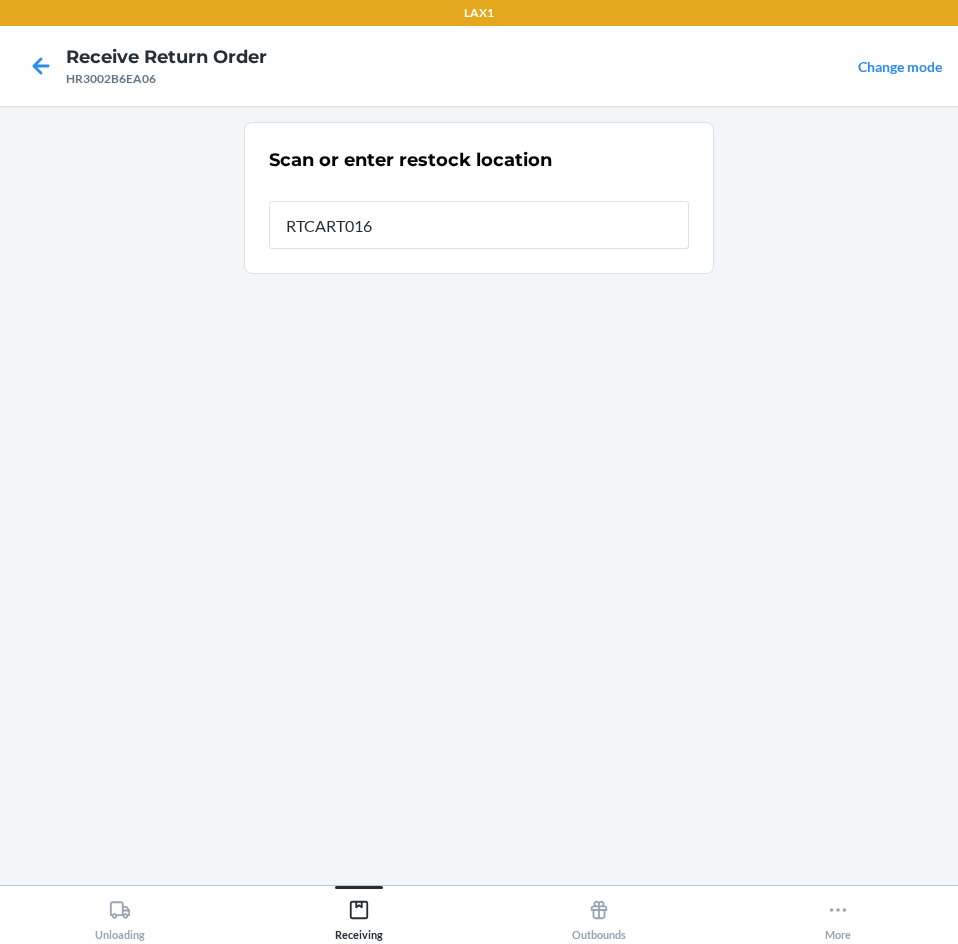 type on "RTCART016" 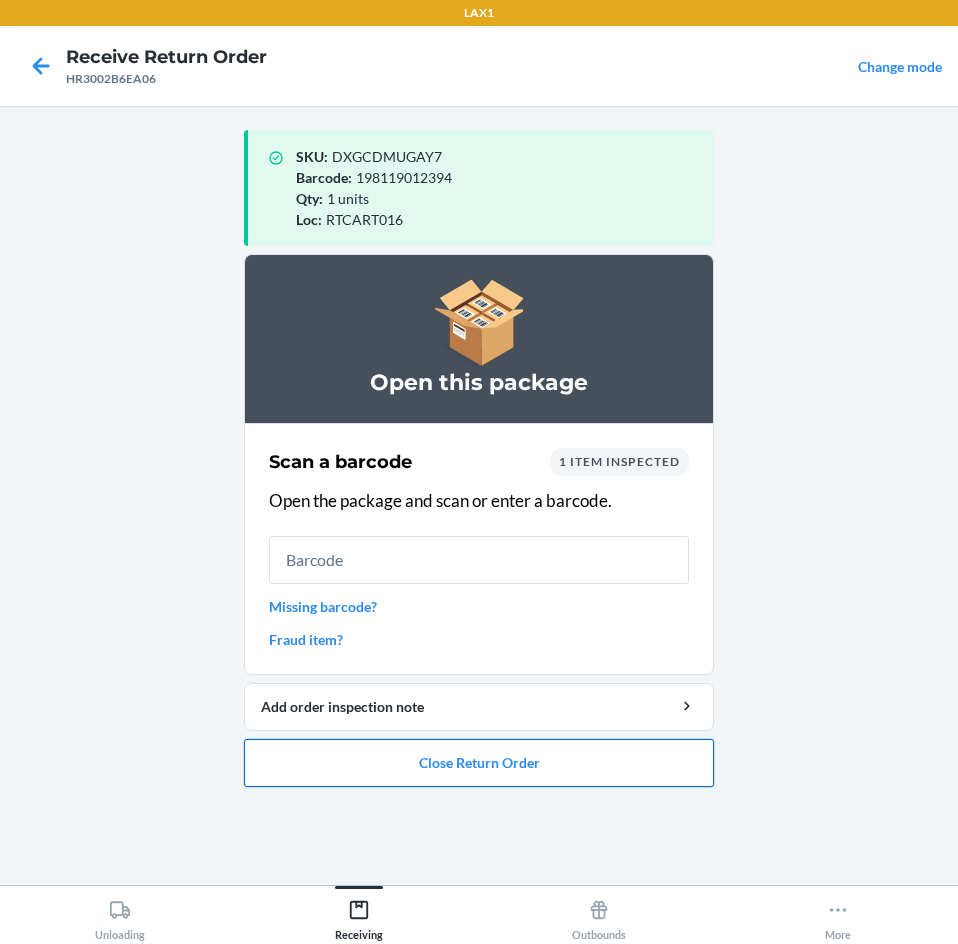click on "Close Return Order" at bounding box center [479, 763] 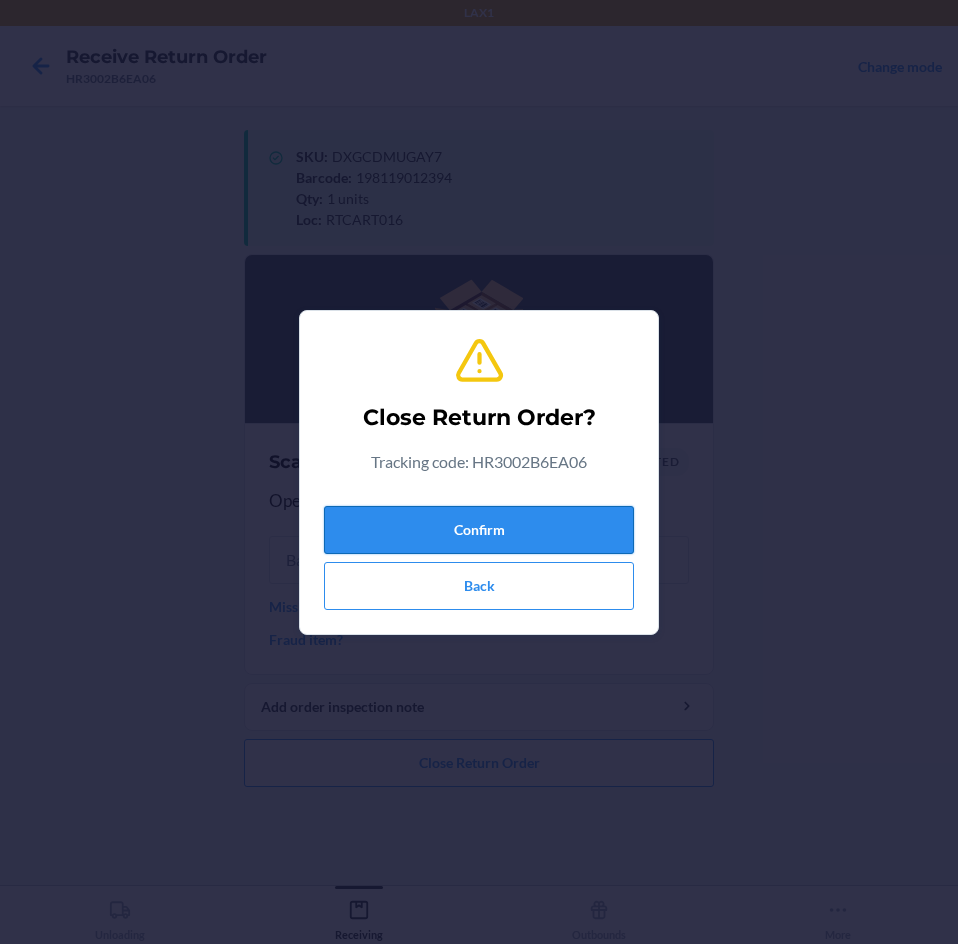 click on "Confirm" at bounding box center (479, 530) 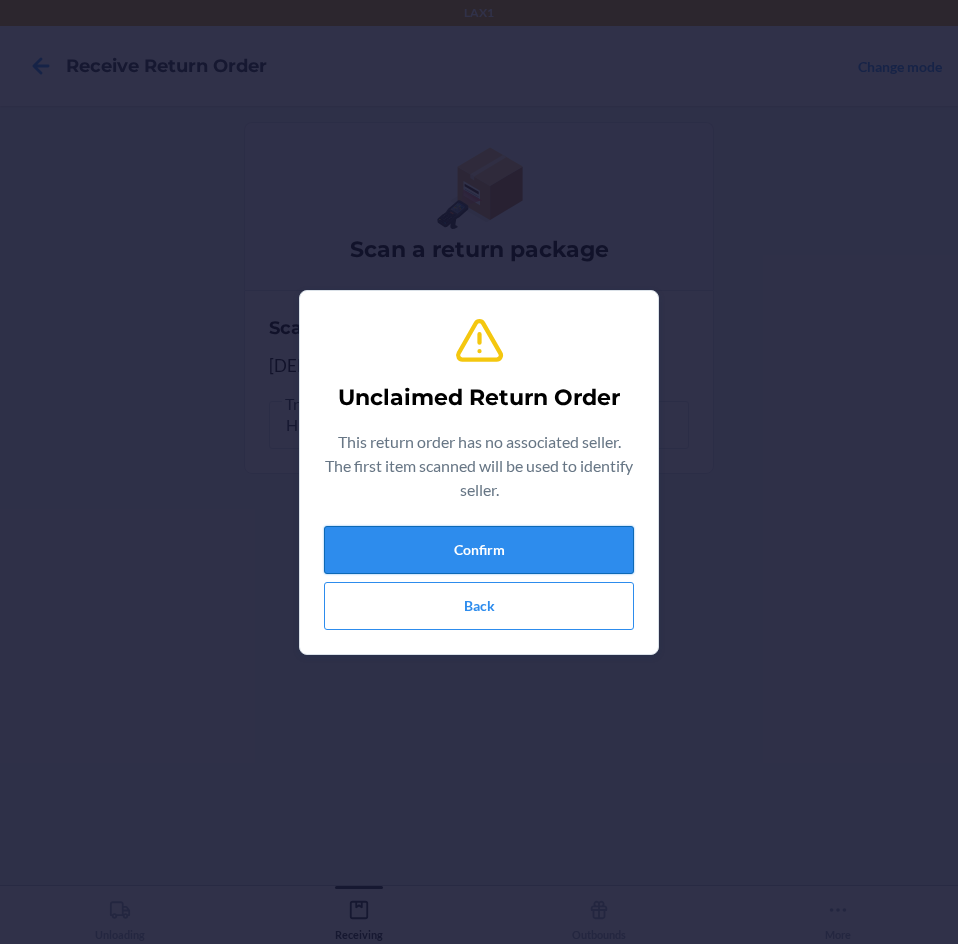 click on "Confirm" at bounding box center [479, 550] 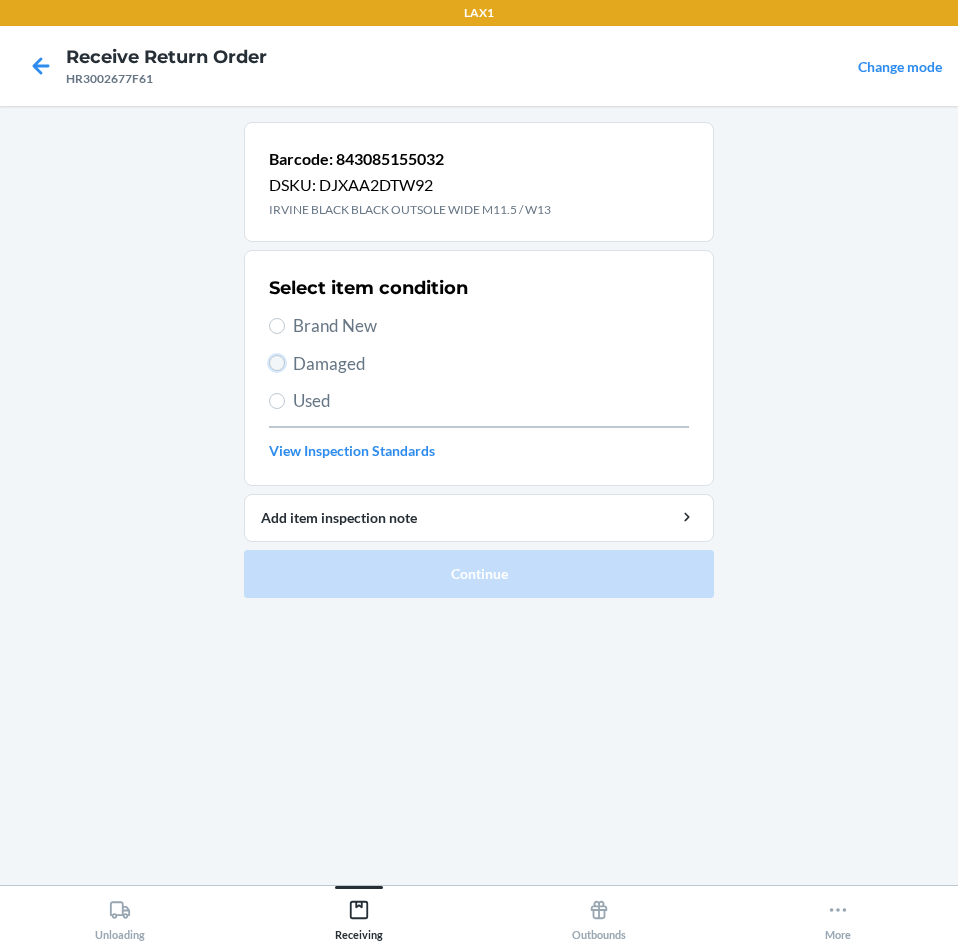 click on "Damaged" at bounding box center [277, 363] 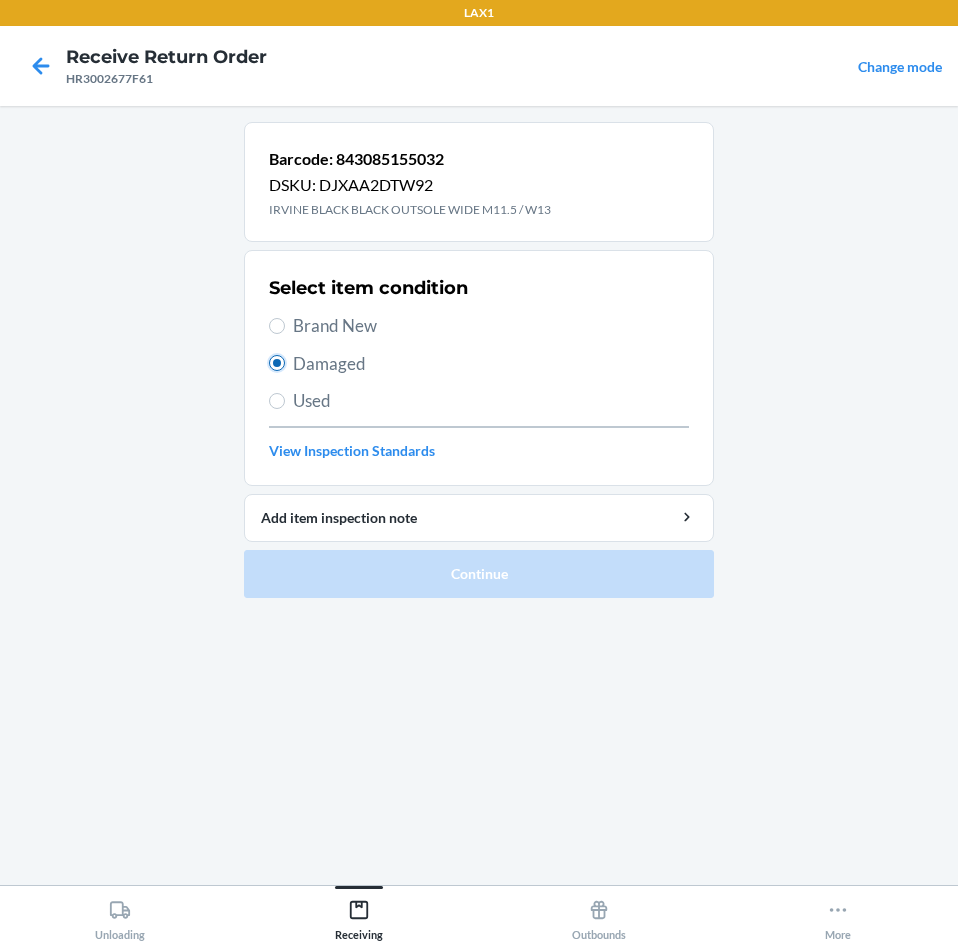 radio on "true" 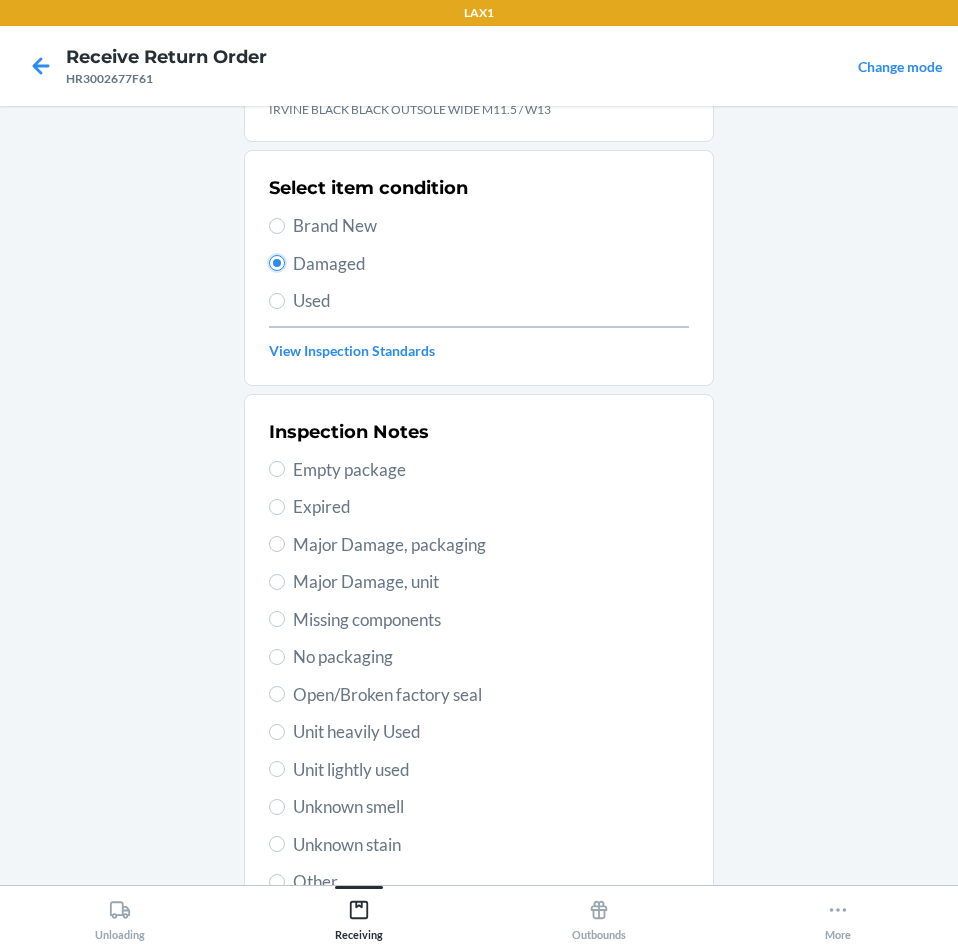 scroll, scrollTop: 200, scrollLeft: 0, axis: vertical 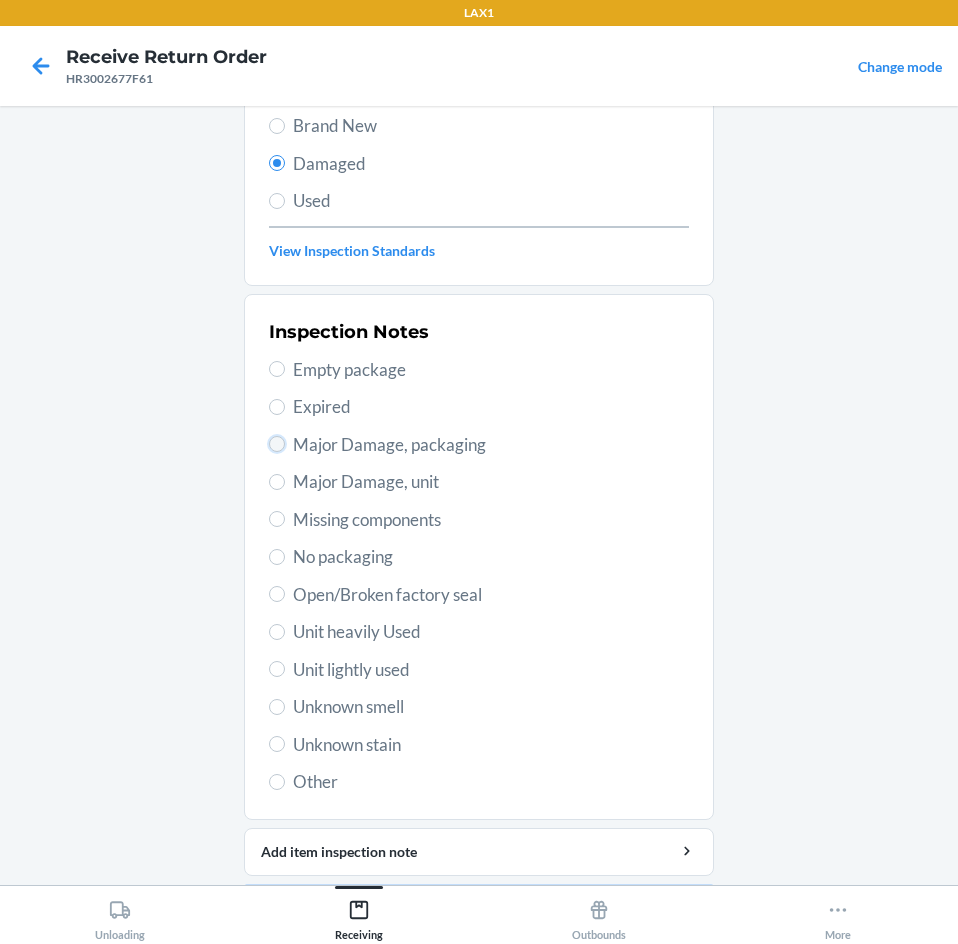 click on "Major Damage, packaging" at bounding box center (277, 444) 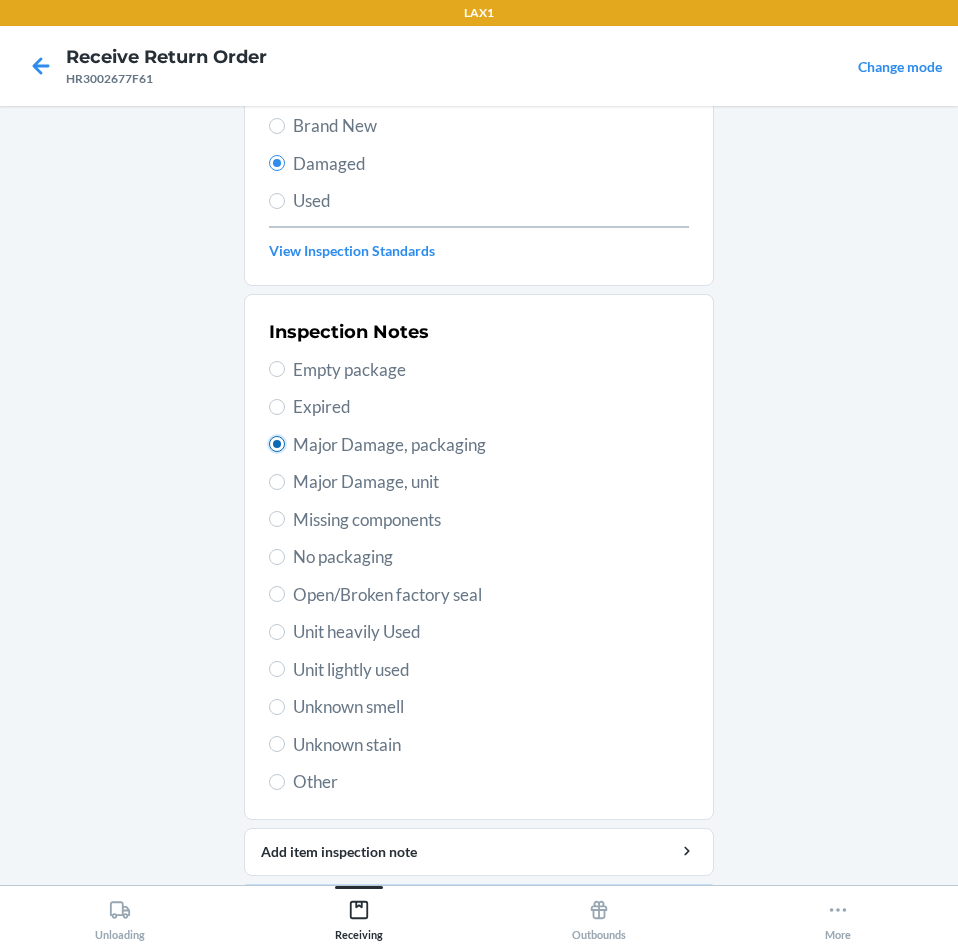 radio on "true" 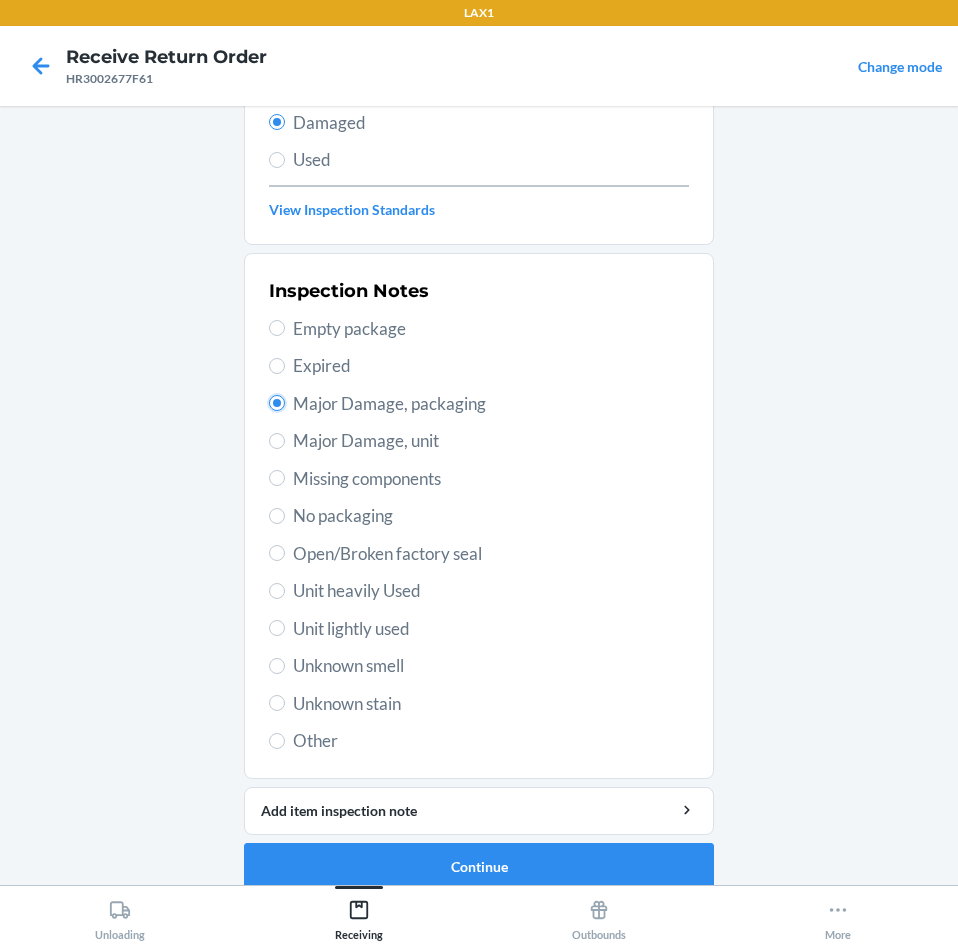 scroll, scrollTop: 263, scrollLeft: 0, axis: vertical 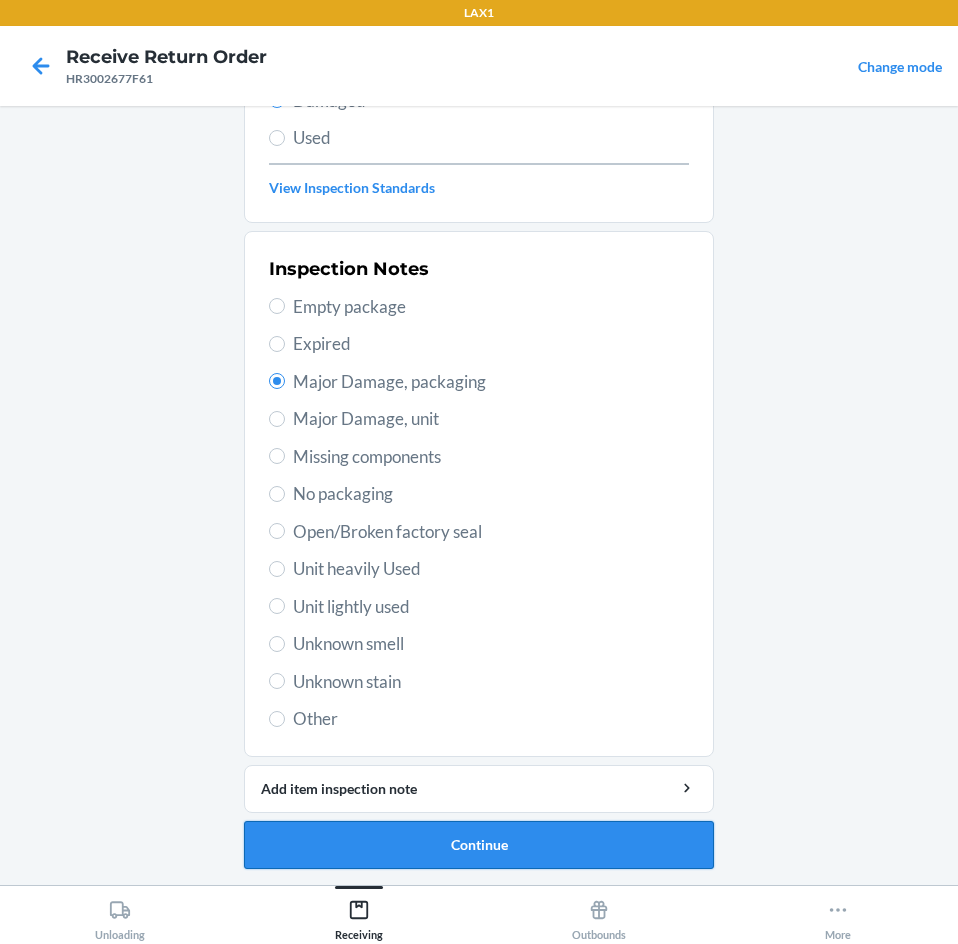 click on "Continue" at bounding box center (479, 845) 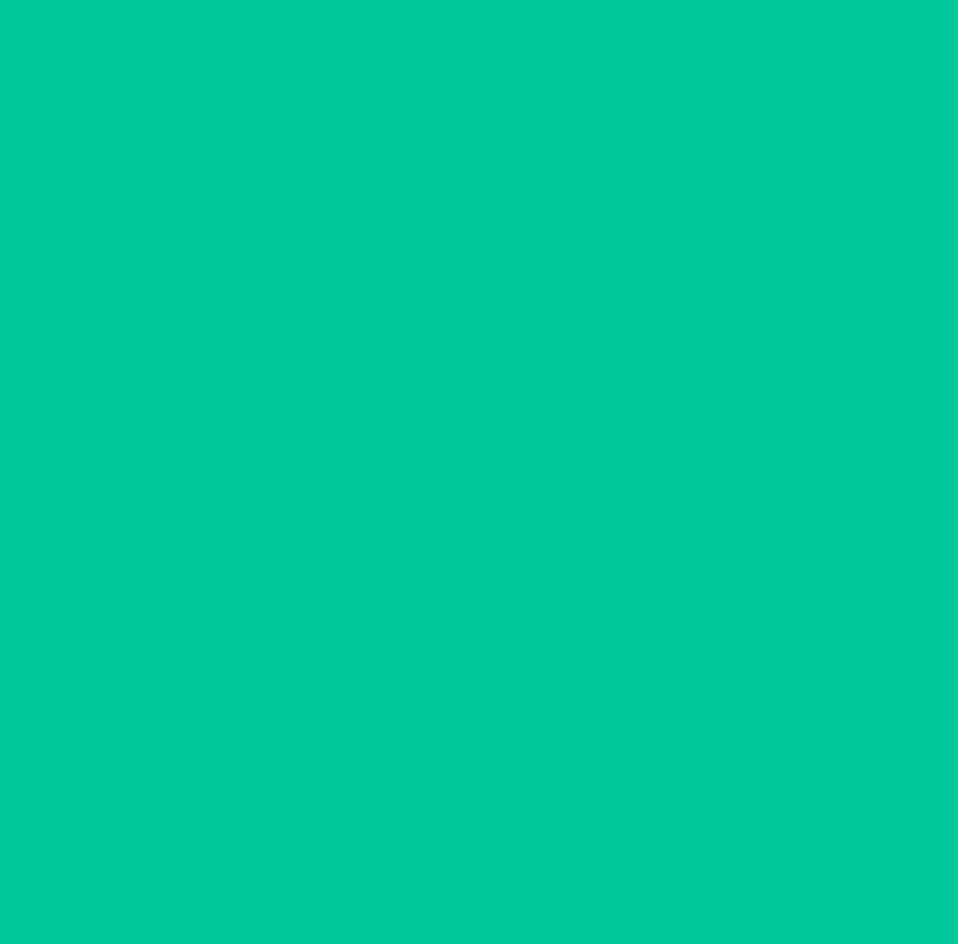 scroll, scrollTop: 98, scrollLeft: 0, axis: vertical 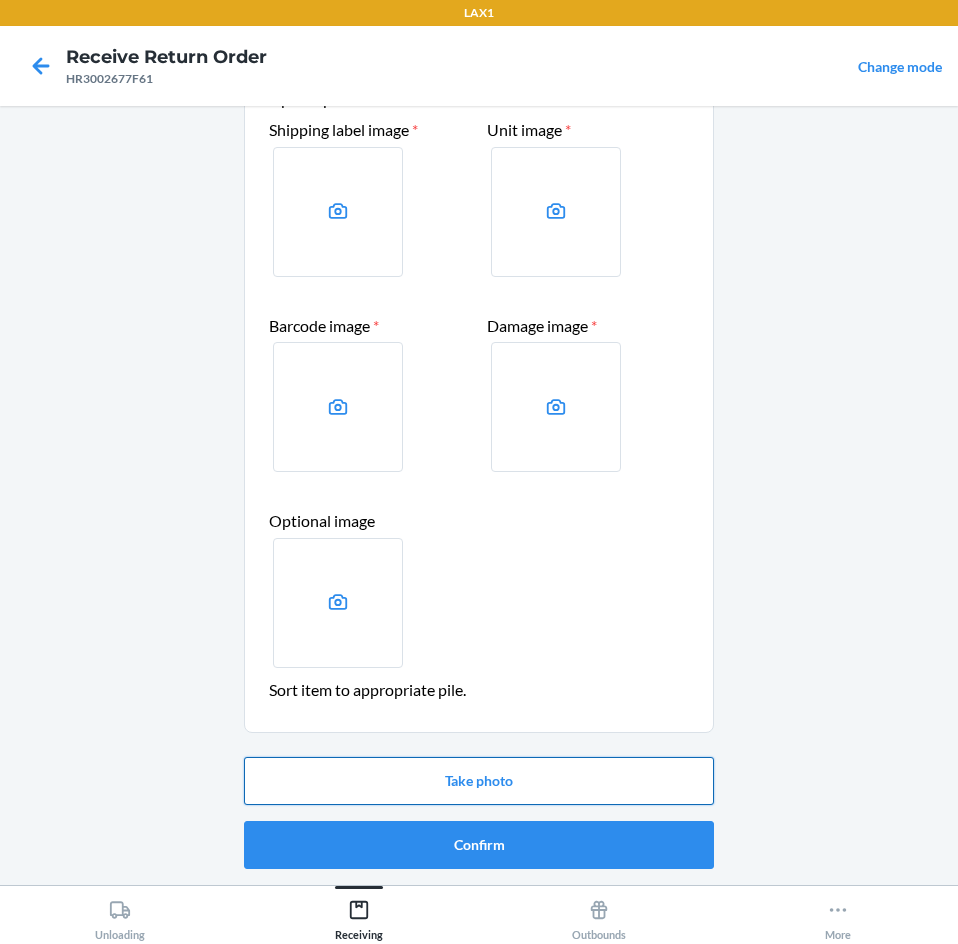 click on "Take photo" at bounding box center [479, 781] 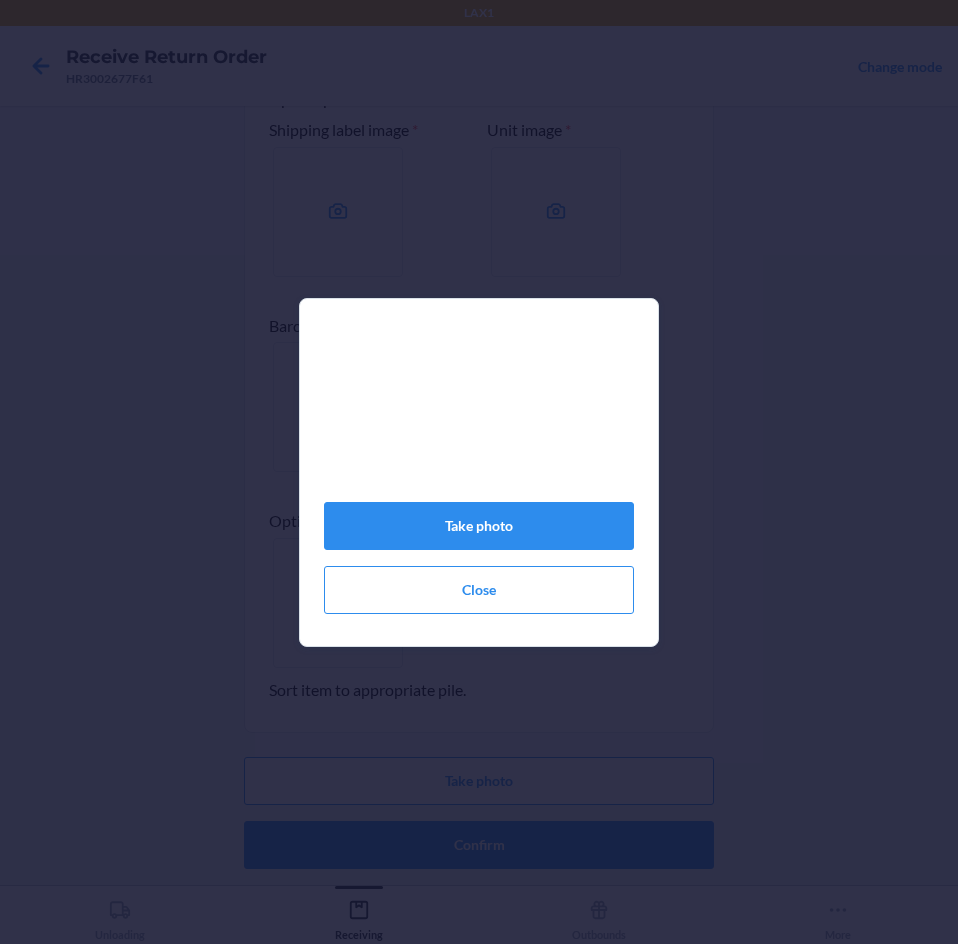 click on "Take photo Close" at bounding box center (479, 480) 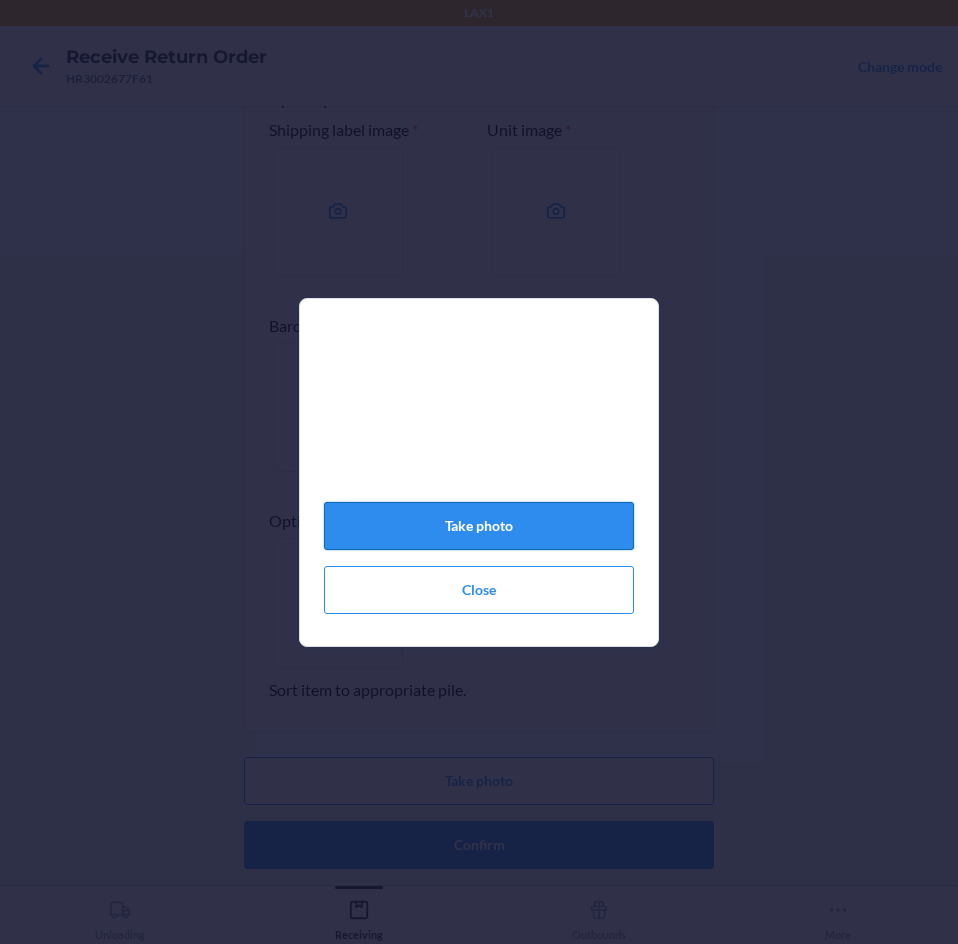 click on "Take photo" 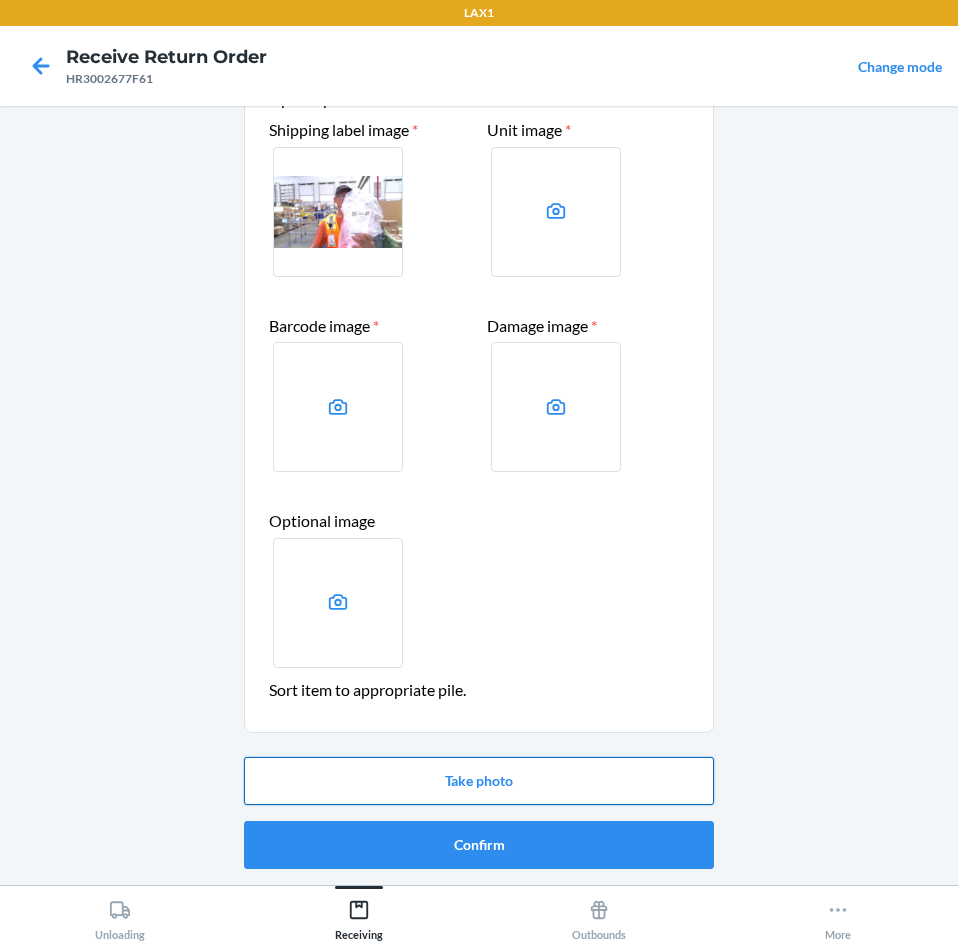 click on "Take photo" at bounding box center [479, 781] 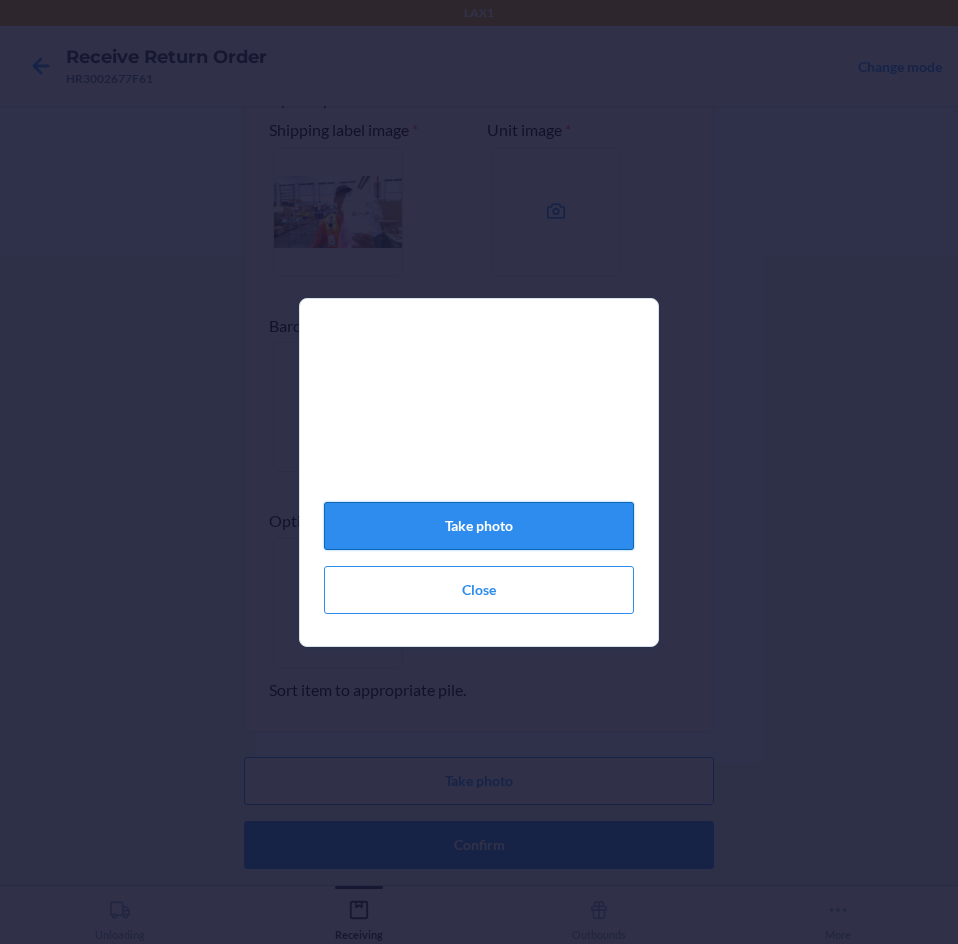click on "Take photo" 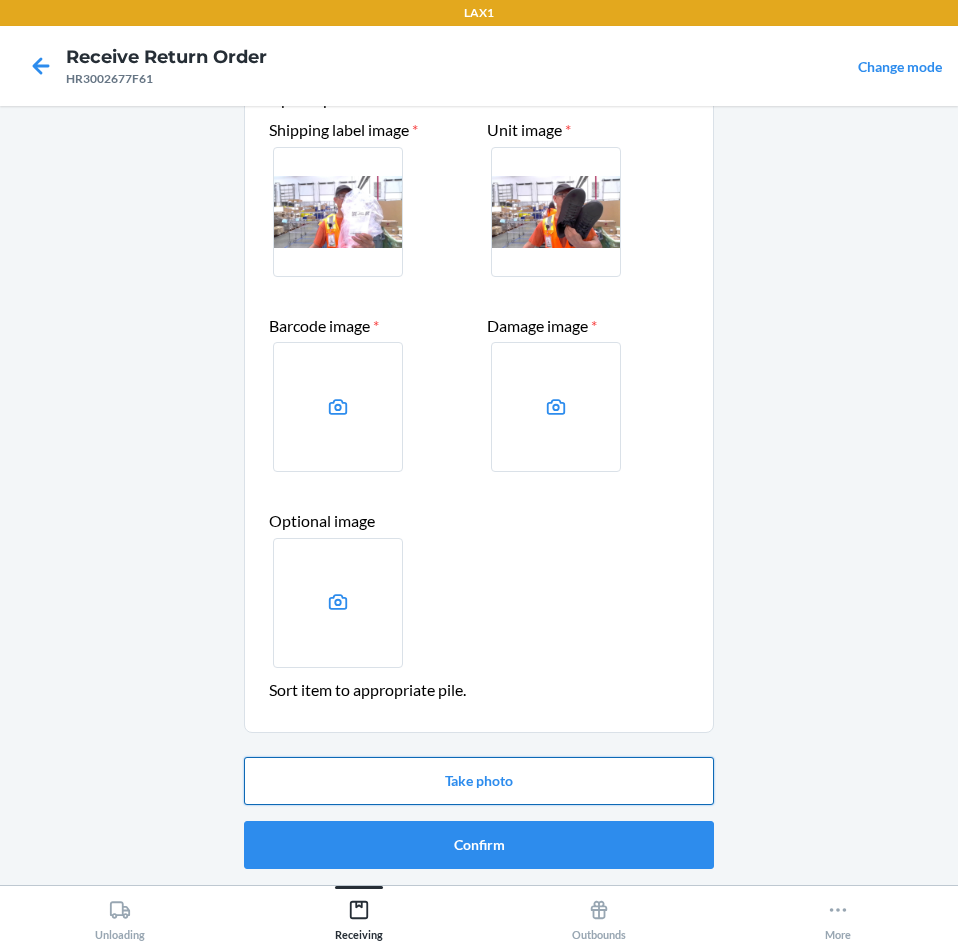 click on "Take photo" at bounding box center (479, 781) 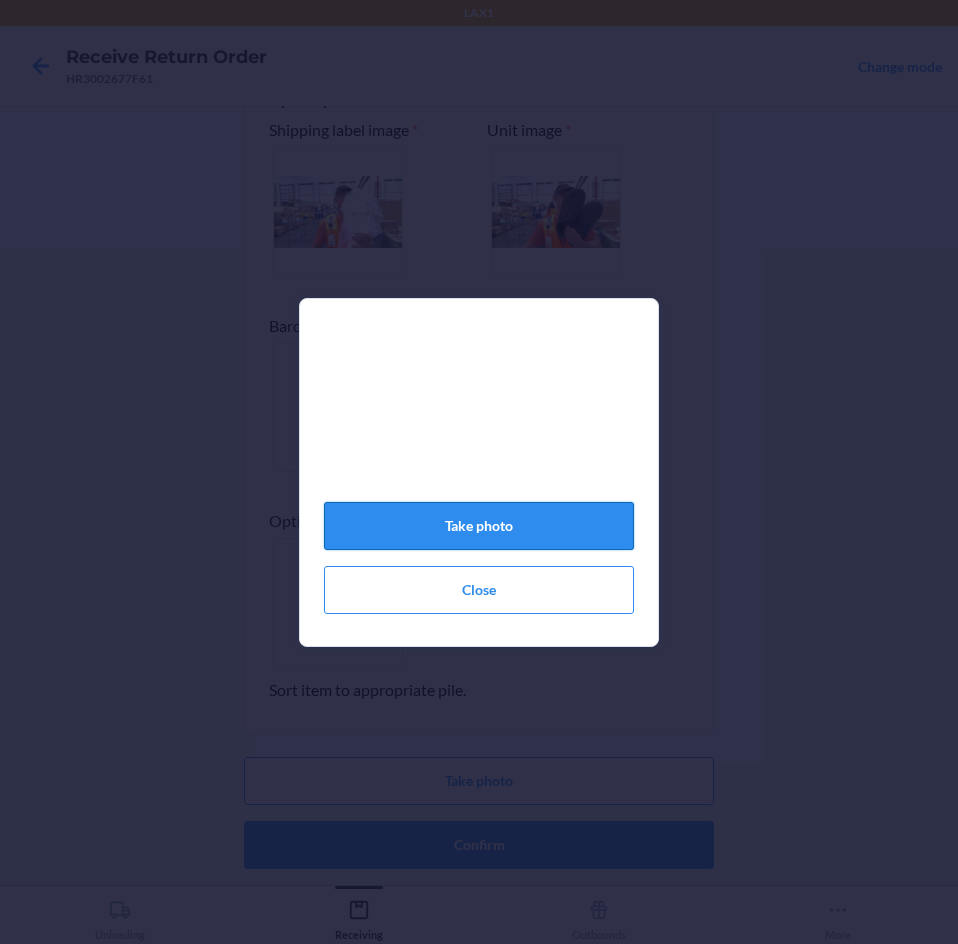 click on "Take photo" 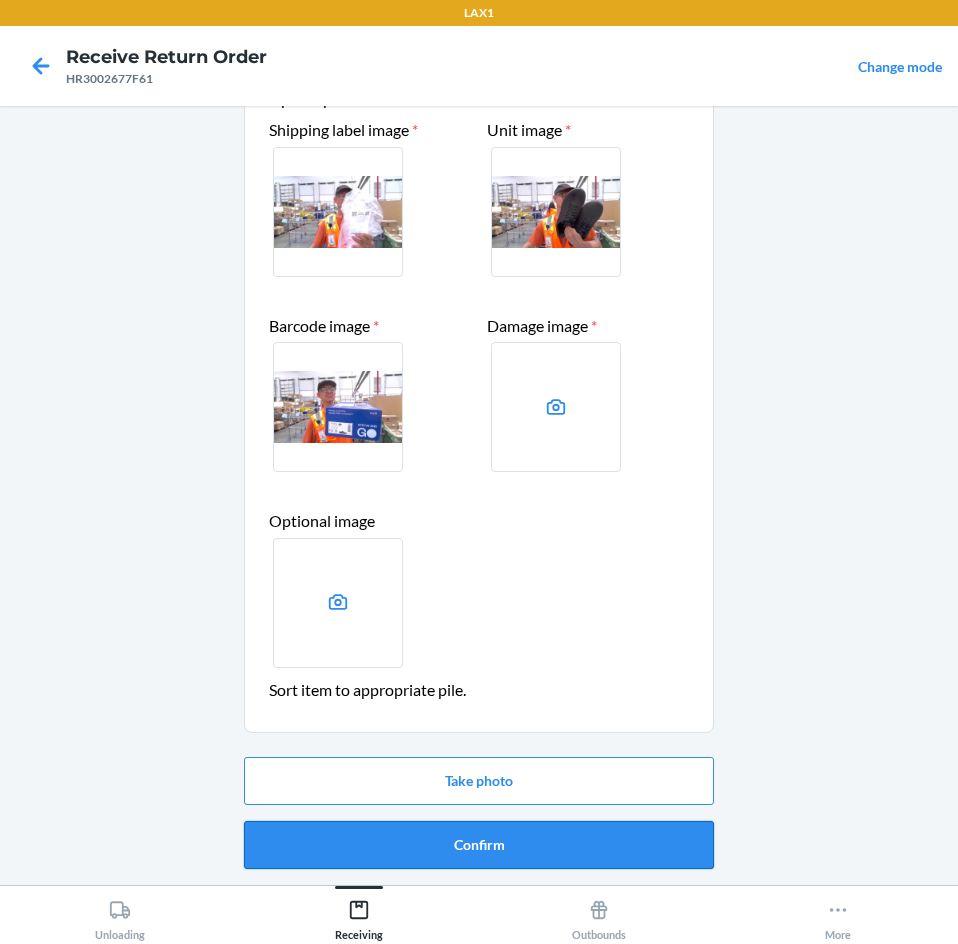 click on "Confirm" at bounding box center (479, 845) 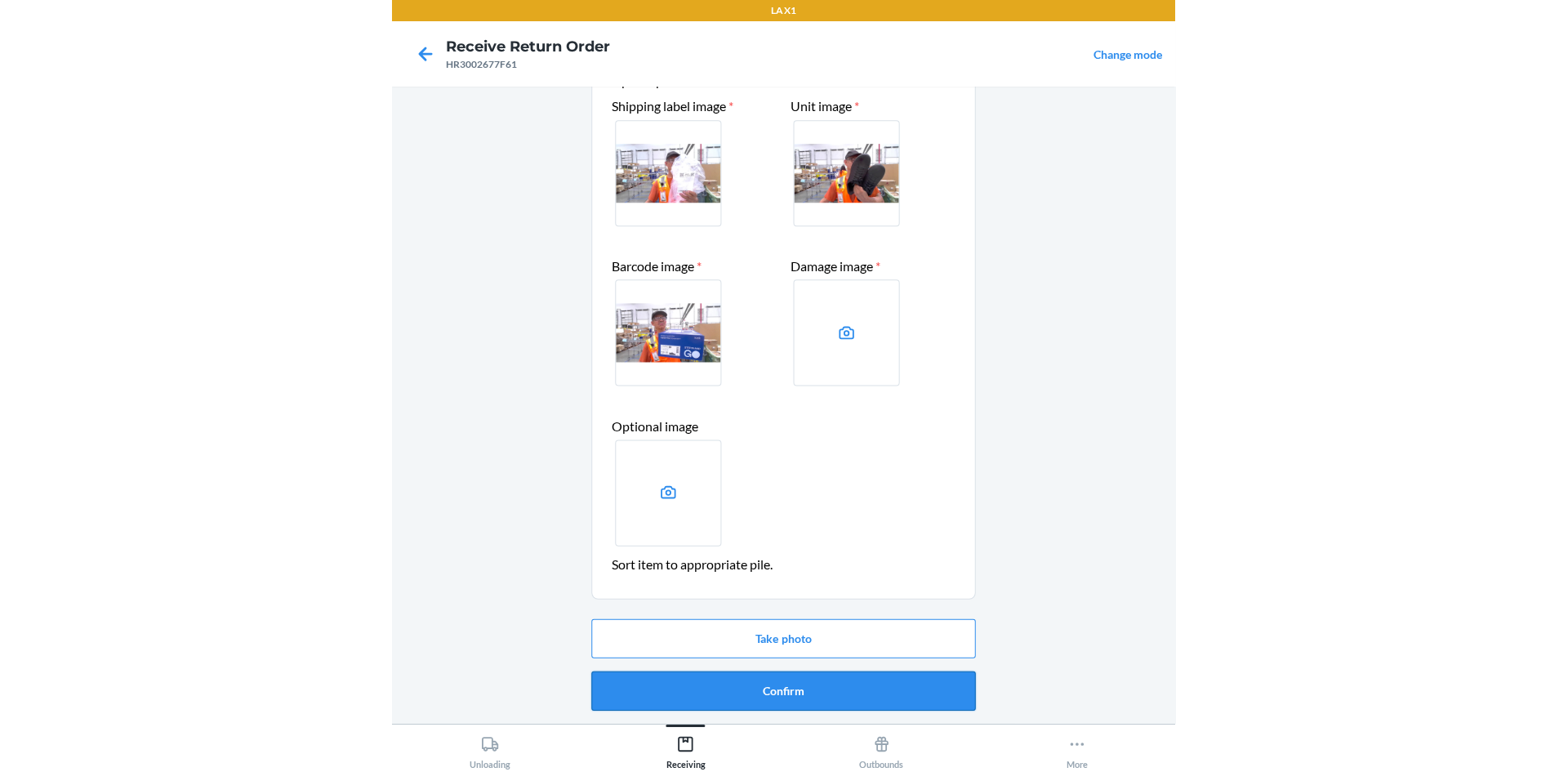 scroll, scrollTop: 0, scrollLeft: 0, axis: both 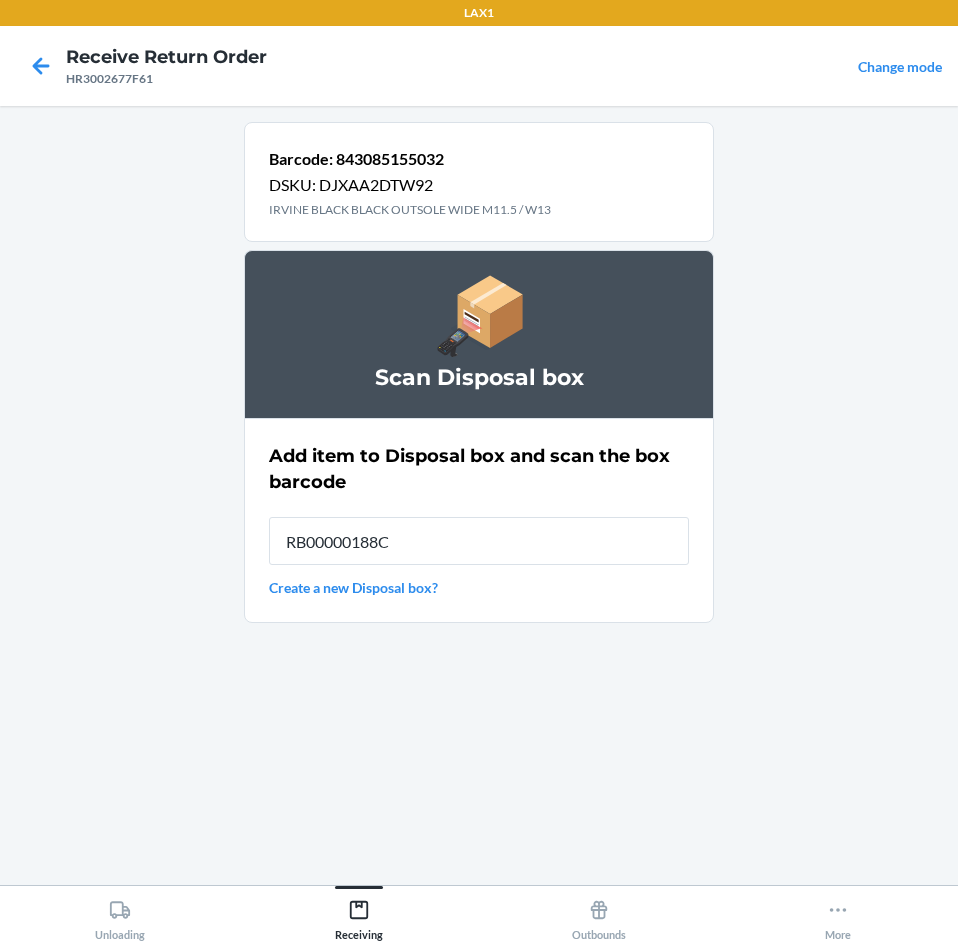 type on "RB00000188C" 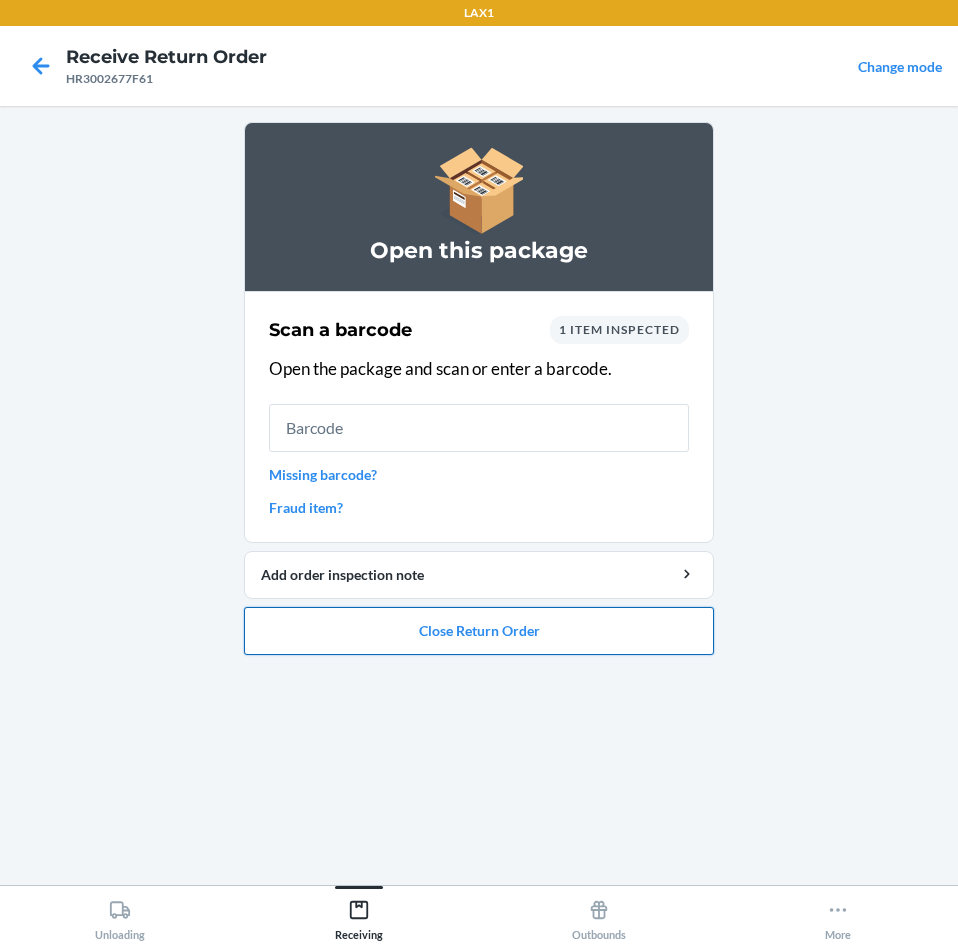 click on "Close Return Order" at bounding box center [479, 631] 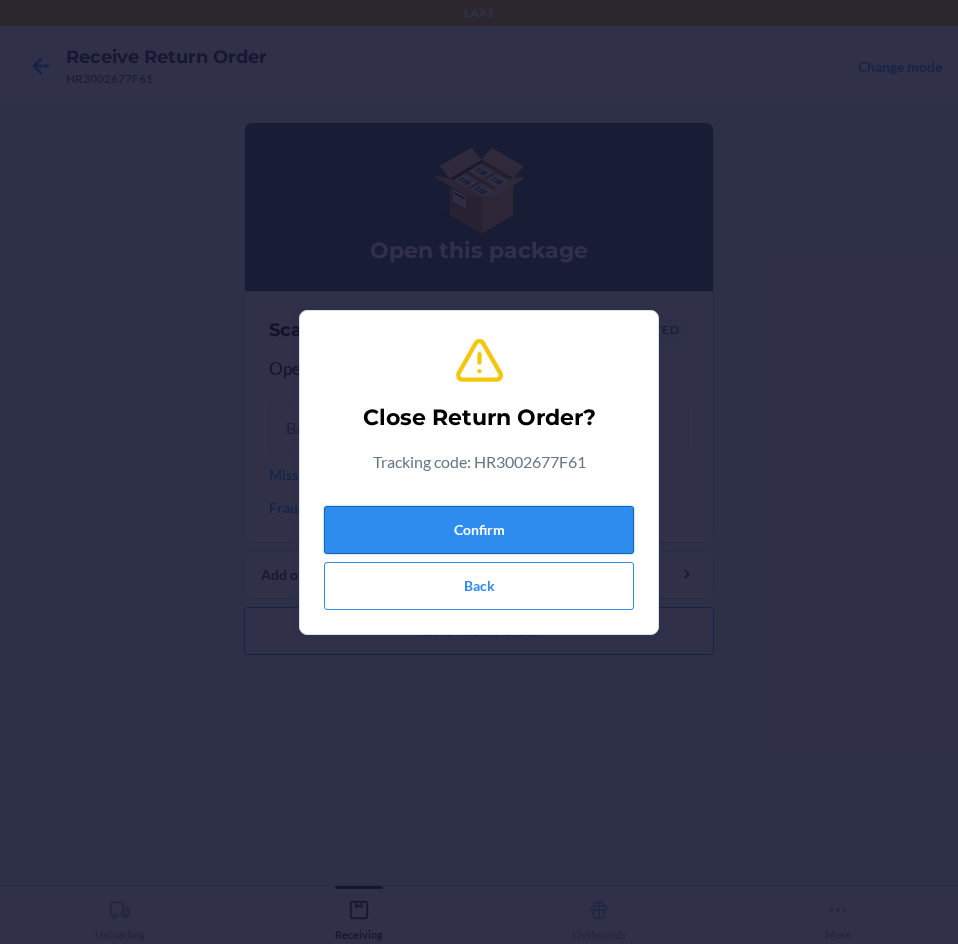 click on "Confirm" at bounding box center (479, 530) 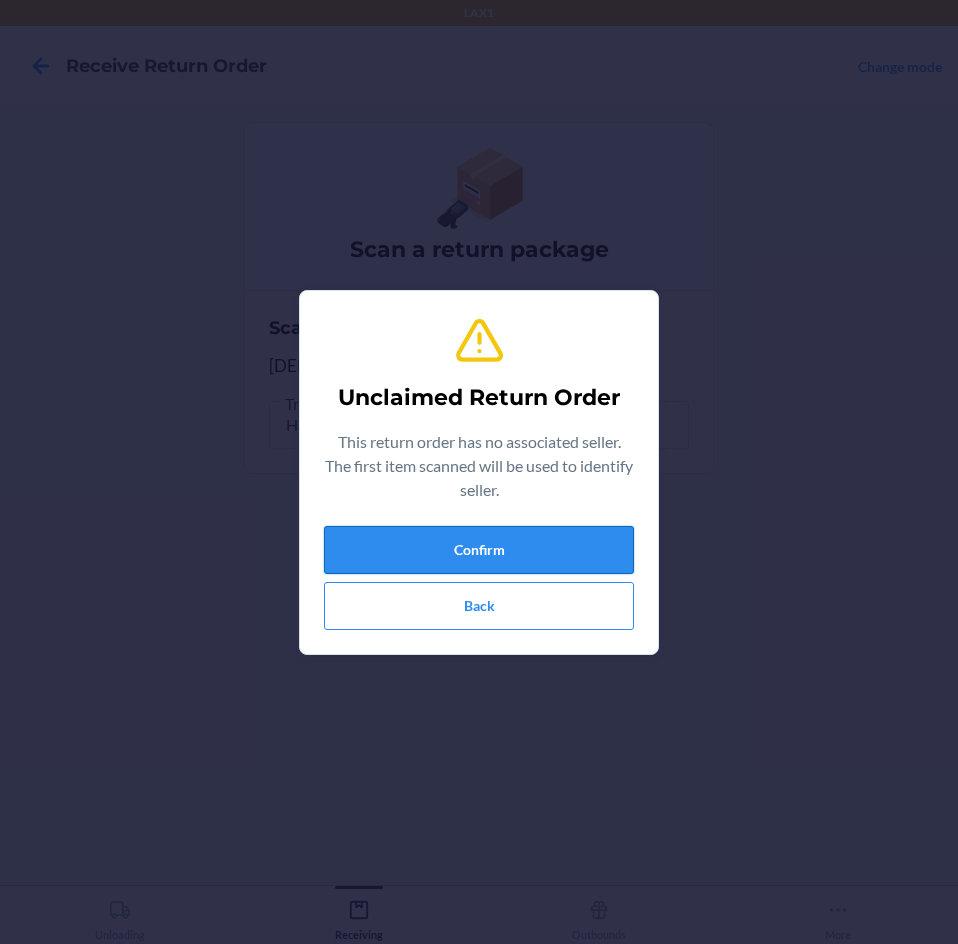 click on "Confirm" at bounding box center [479, 550] 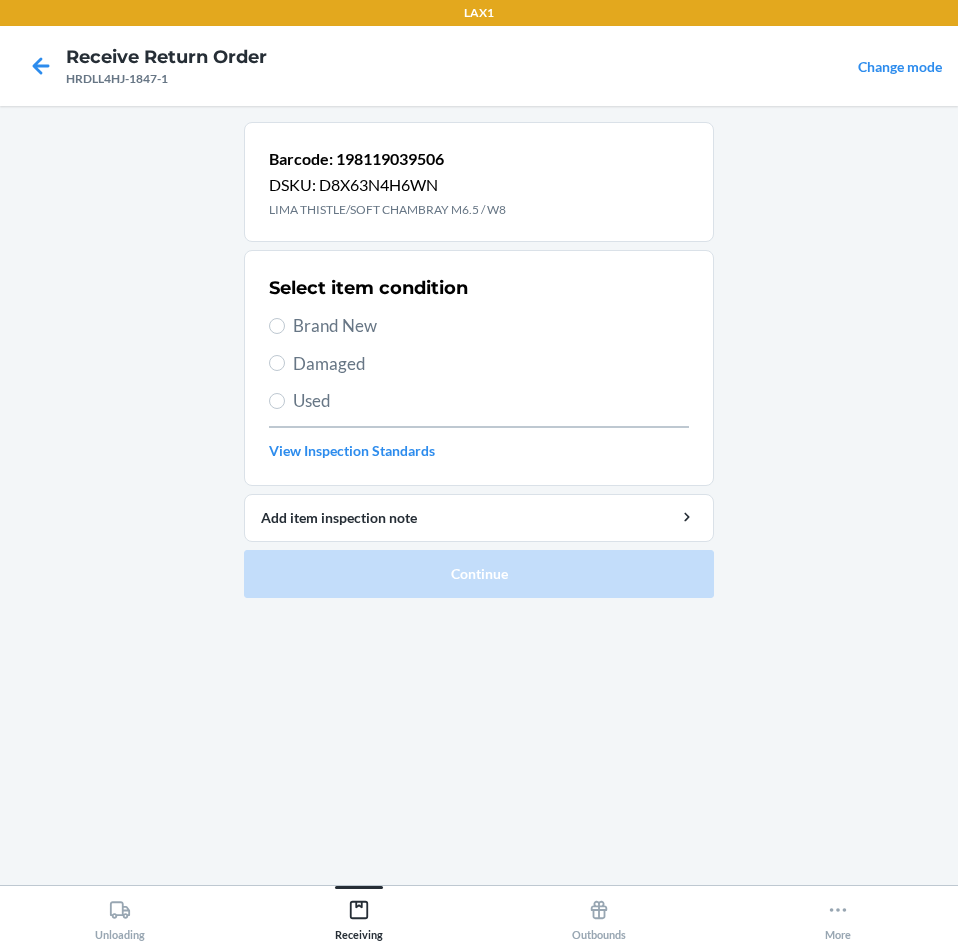 click on "Brand New" at bounding box center [479, 326] 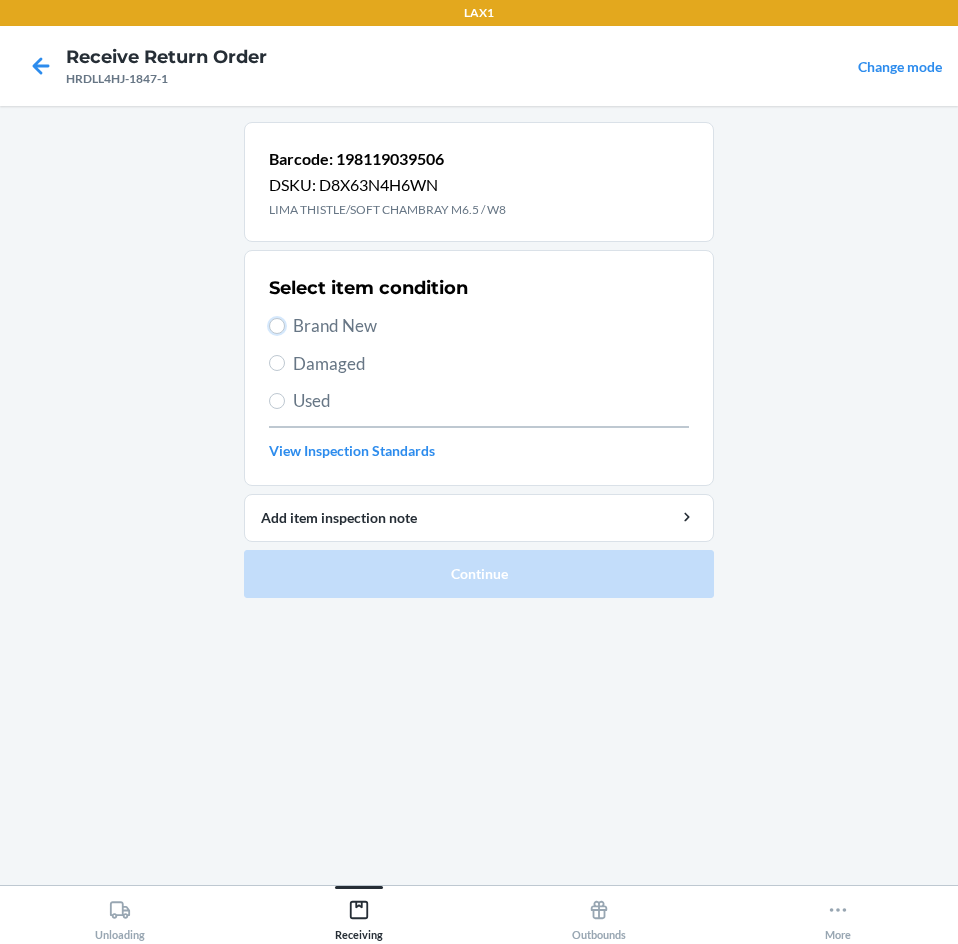 click on "Brand New" at bounding box center [277, 326] 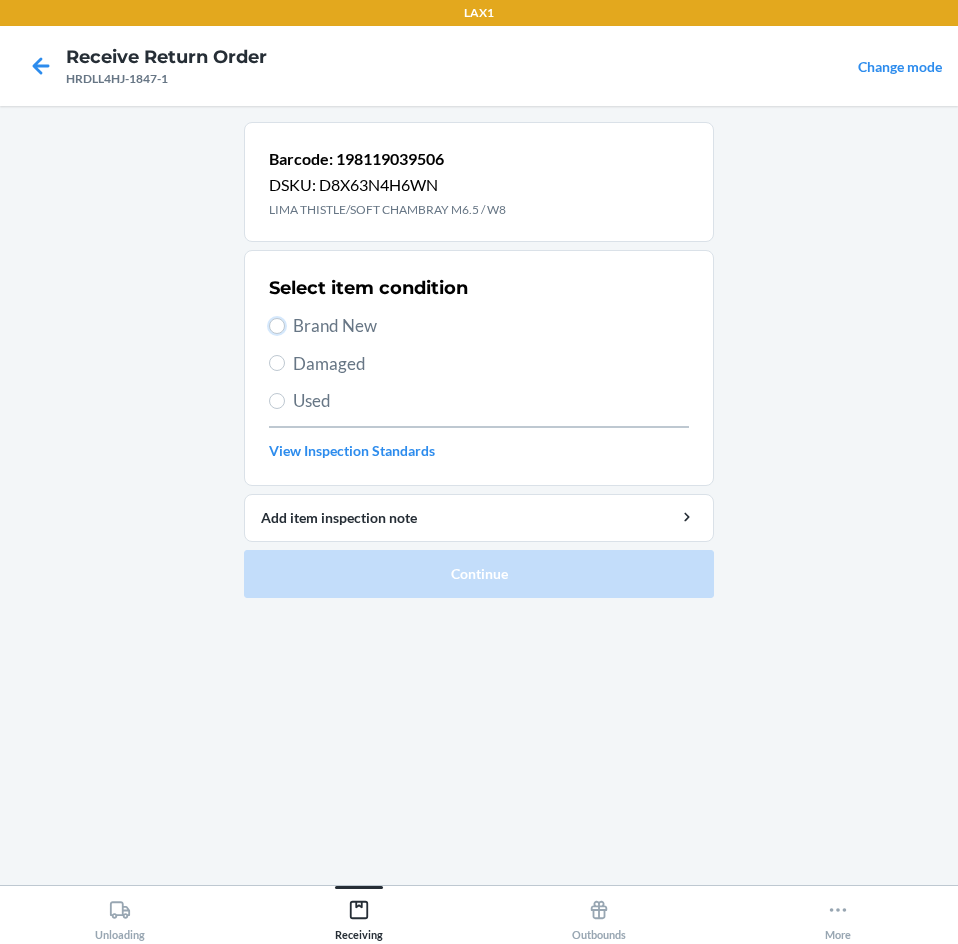 radio on "true" 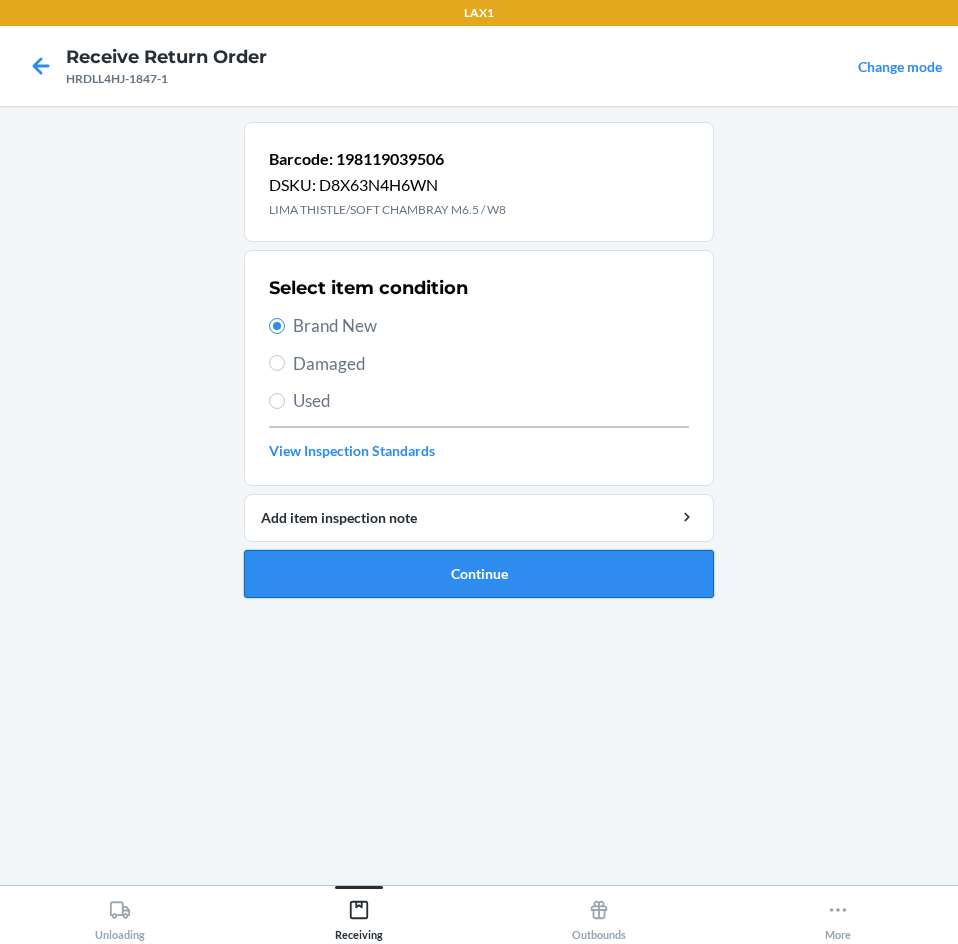 click on "Continue" at bounding box center [479, 574] 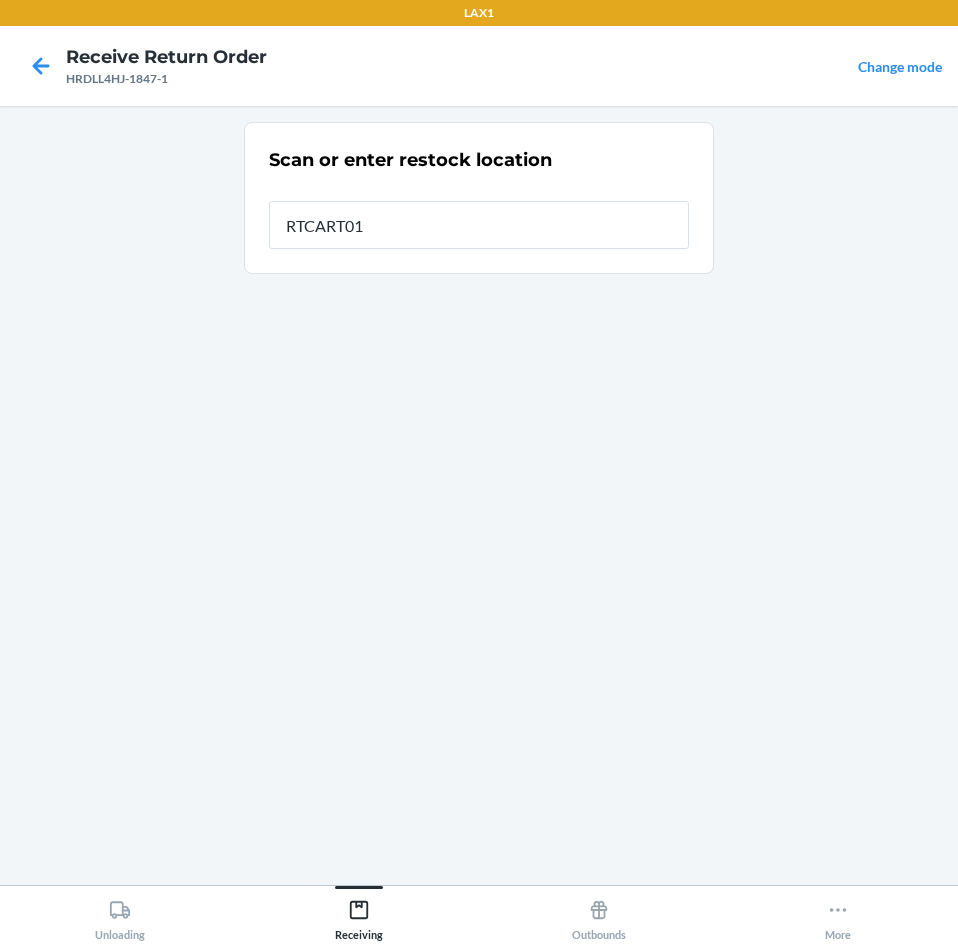 type on "RTCART016" 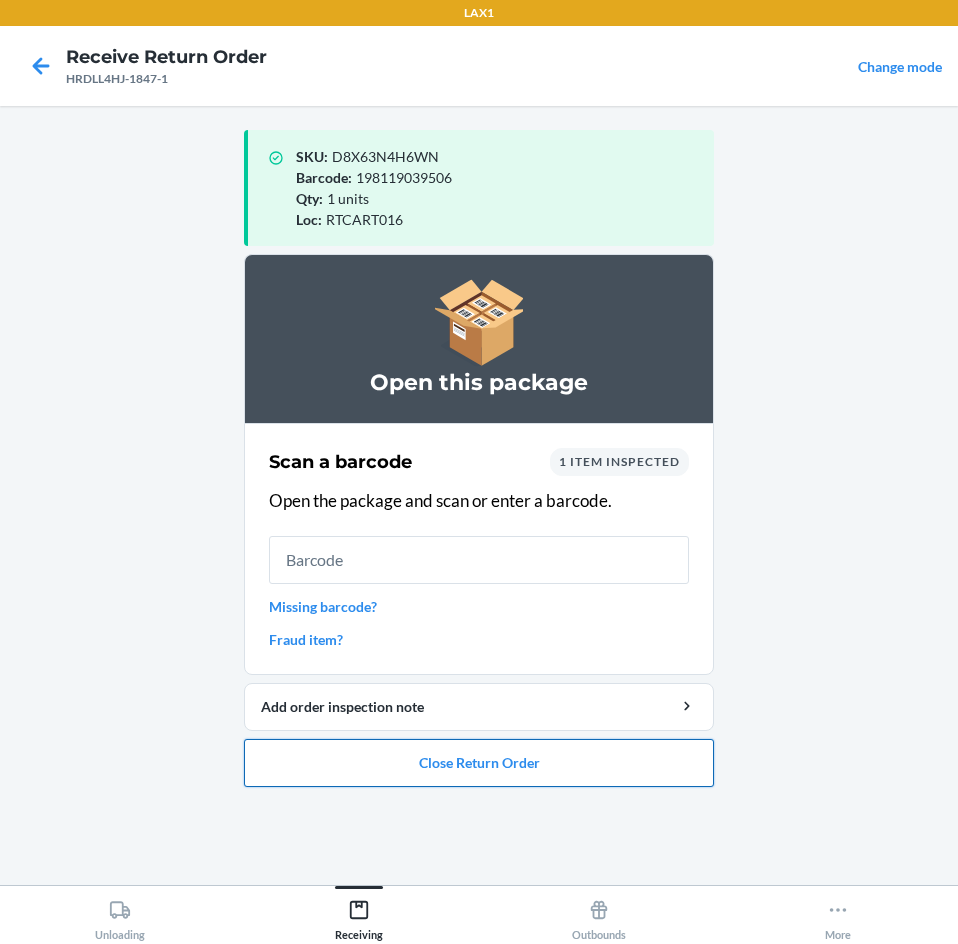 click on "Close Return Order" at bounding box center [479, 763] 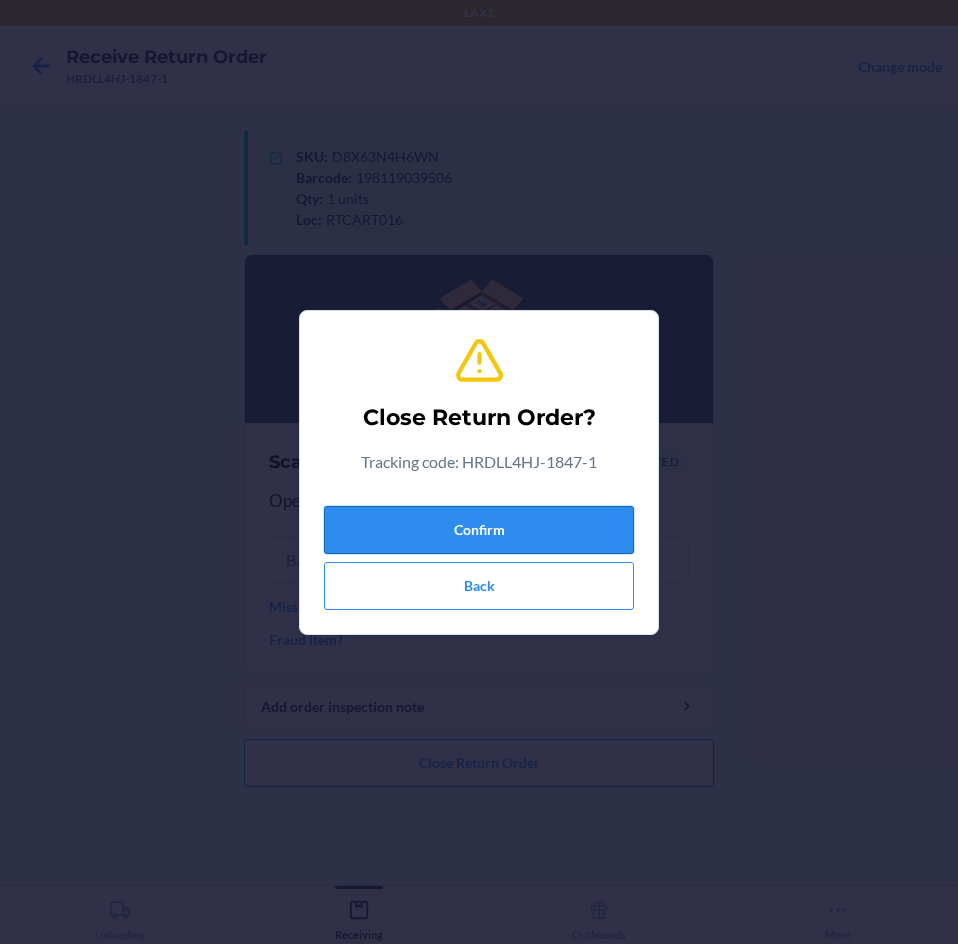 click on "Confirm" at bounding box center [479, 530] 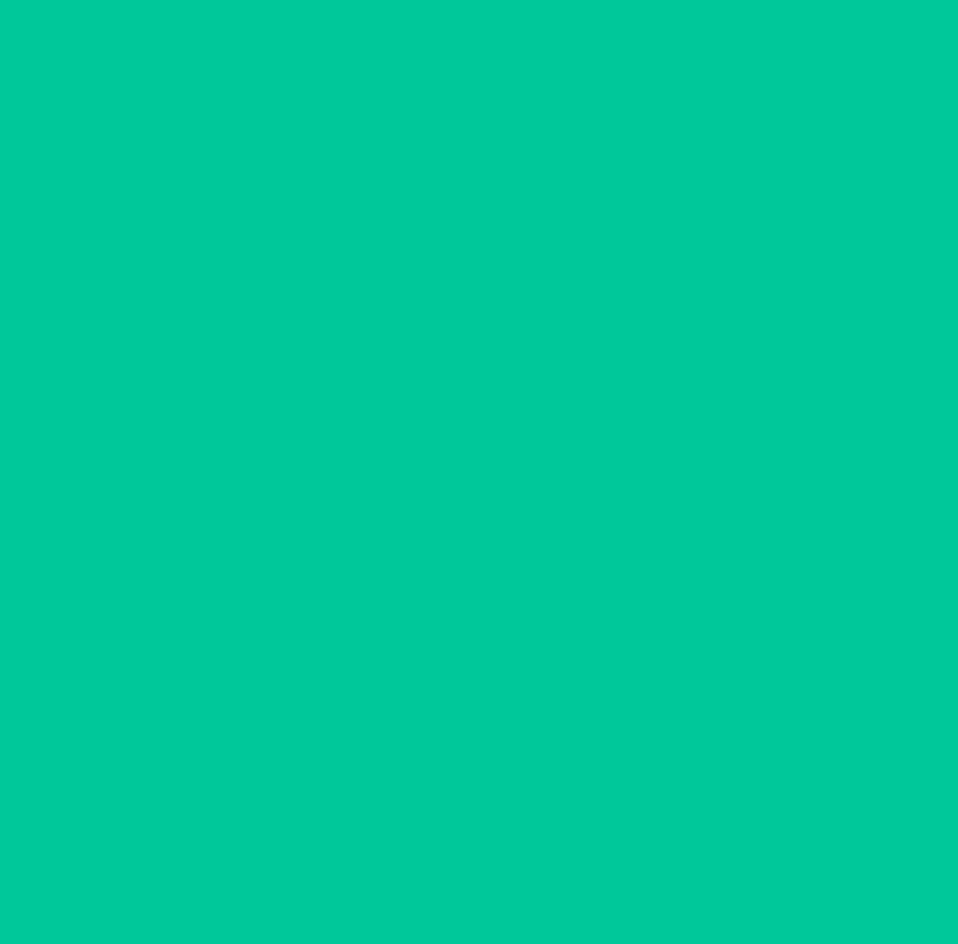 type 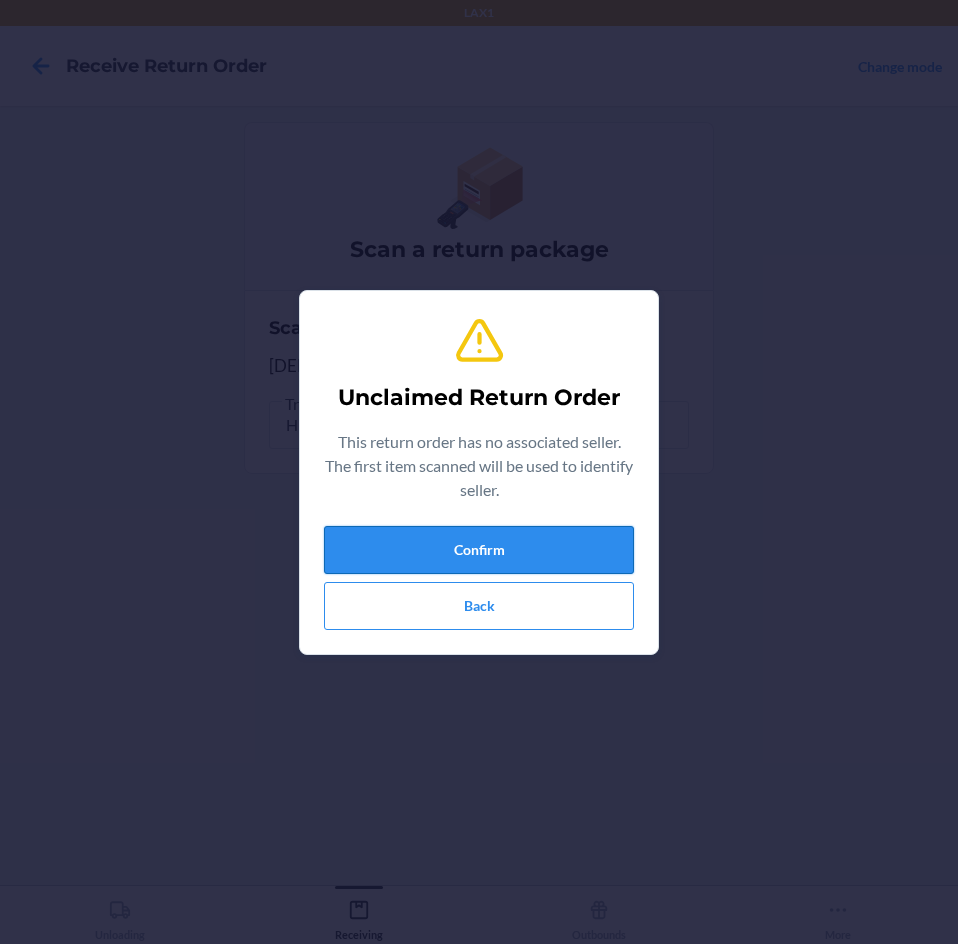 click on "Confirm" at bounding box center (479, 550) 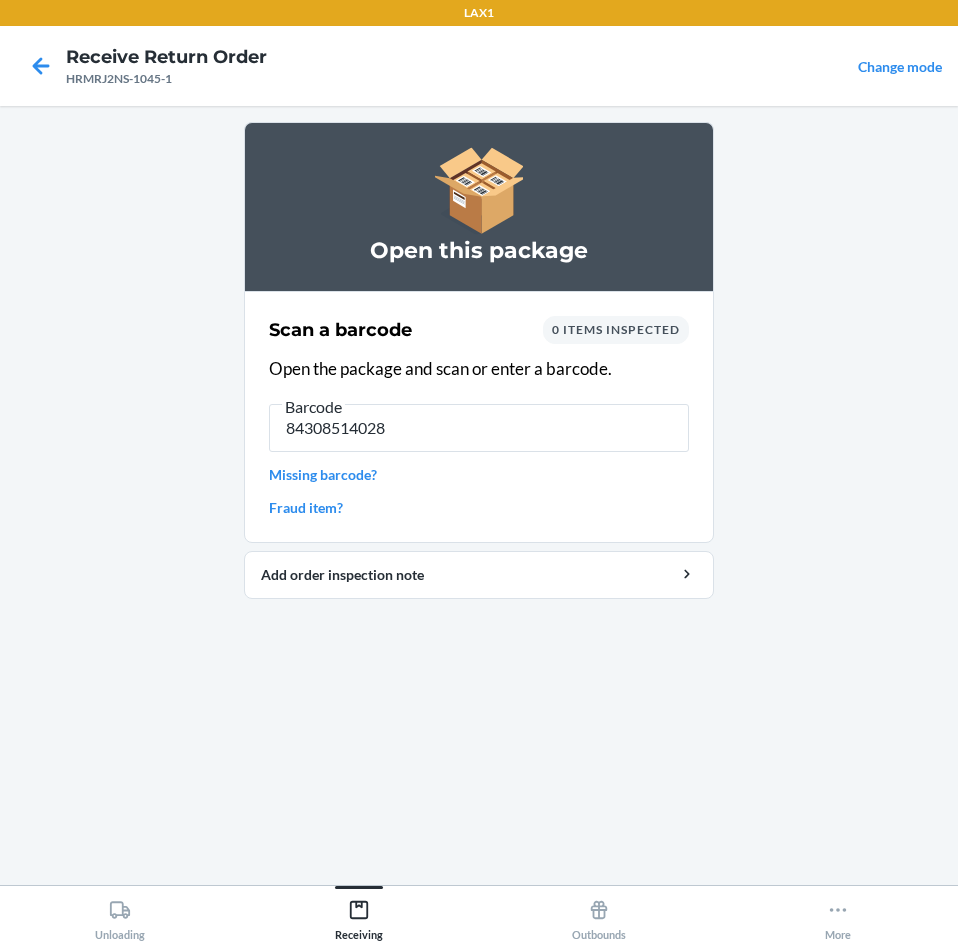 type on "843085140281" 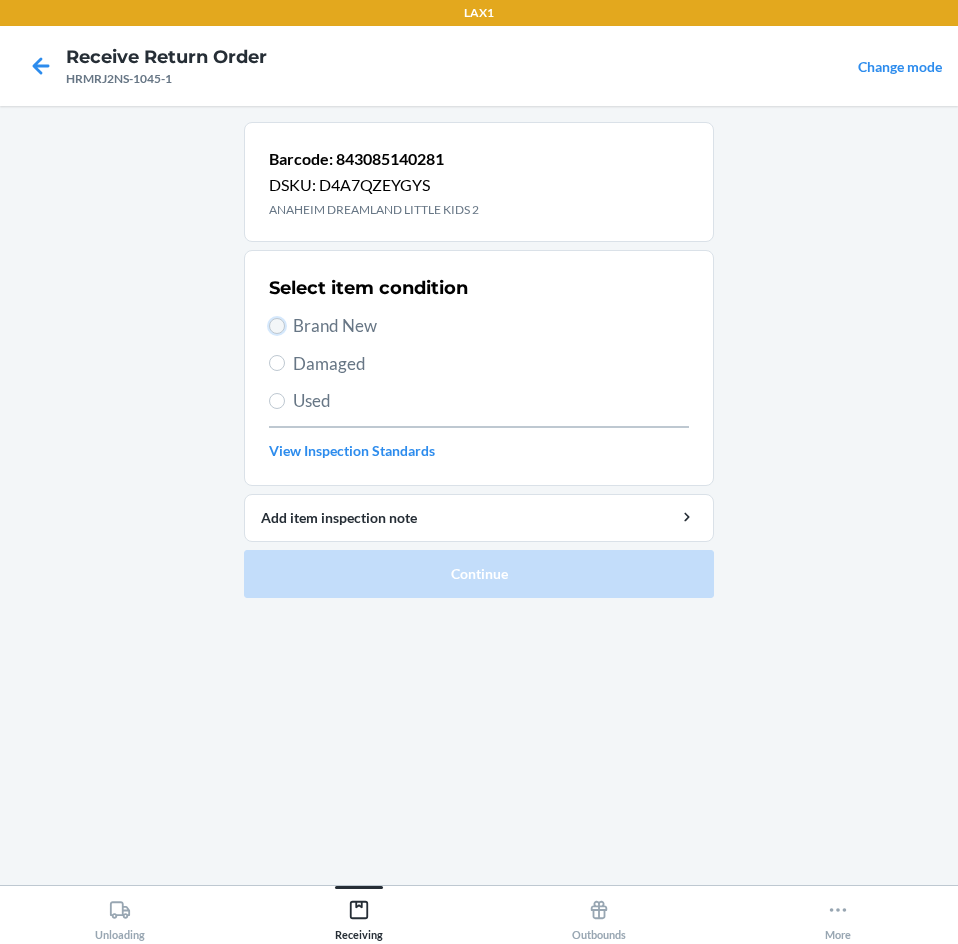click on "Brand New" at bounding box center (277, 326) 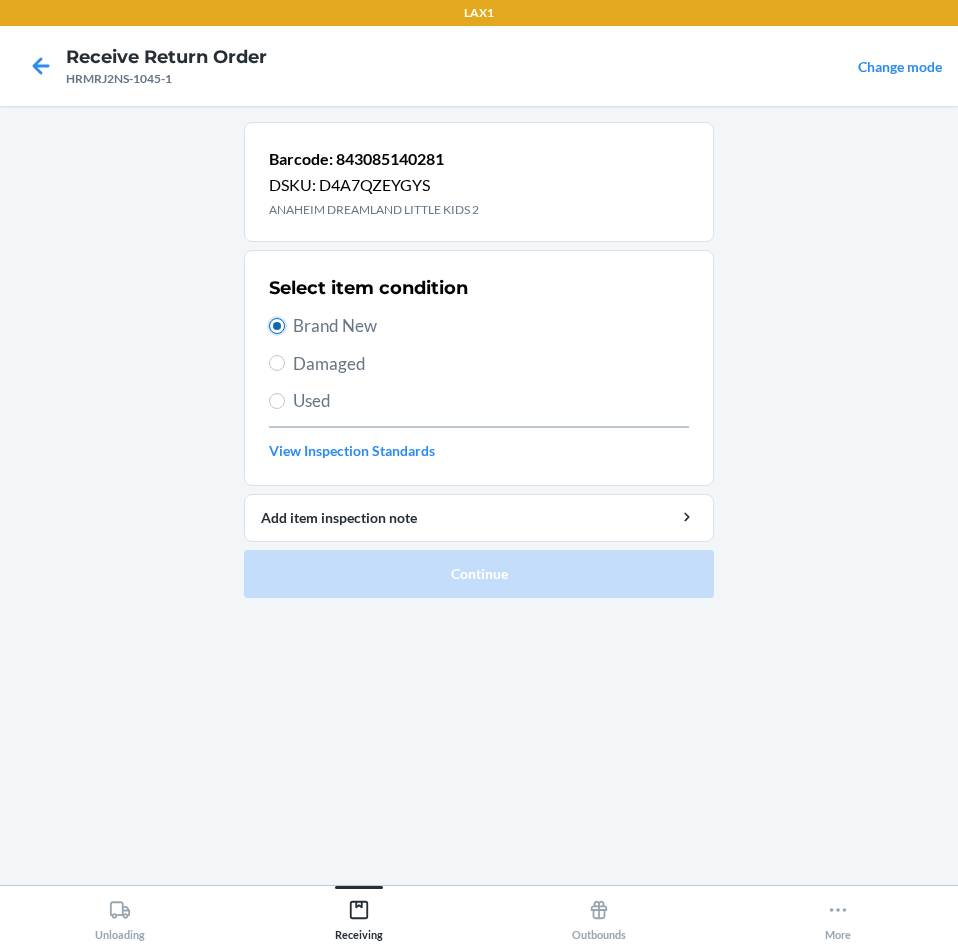 radio on "true" 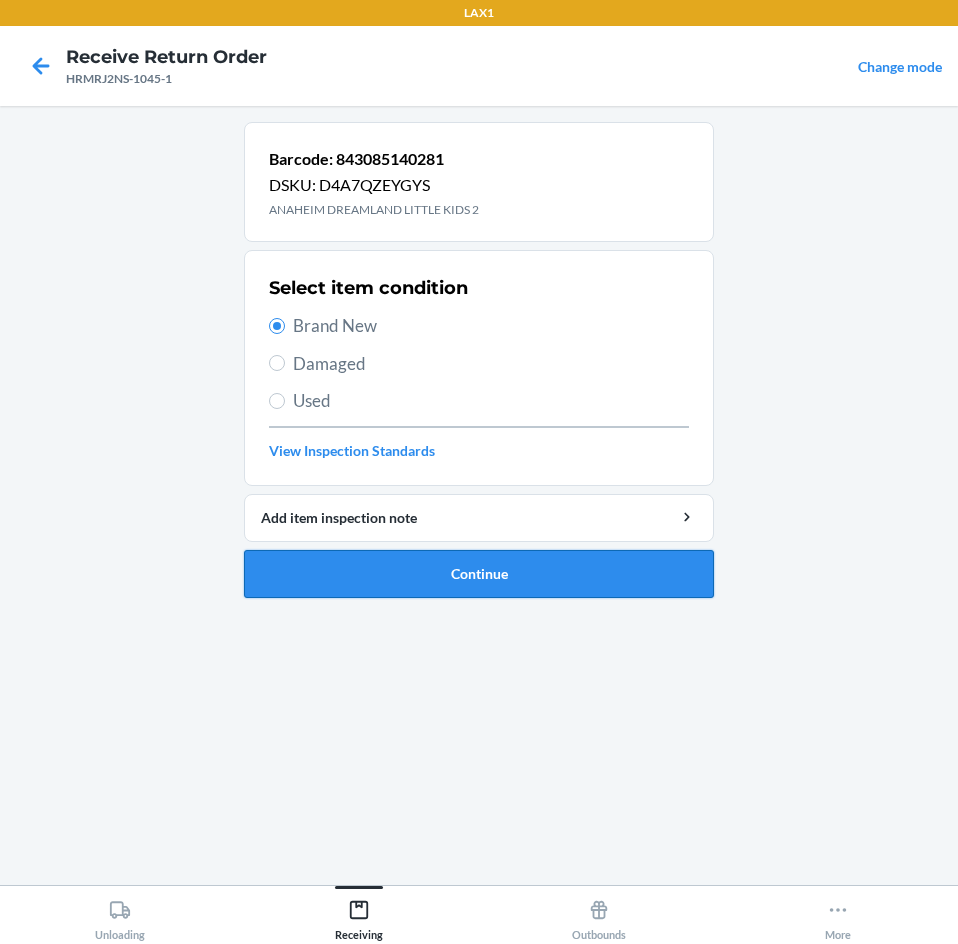 click on "Continue" at bounding box center (479, 574) 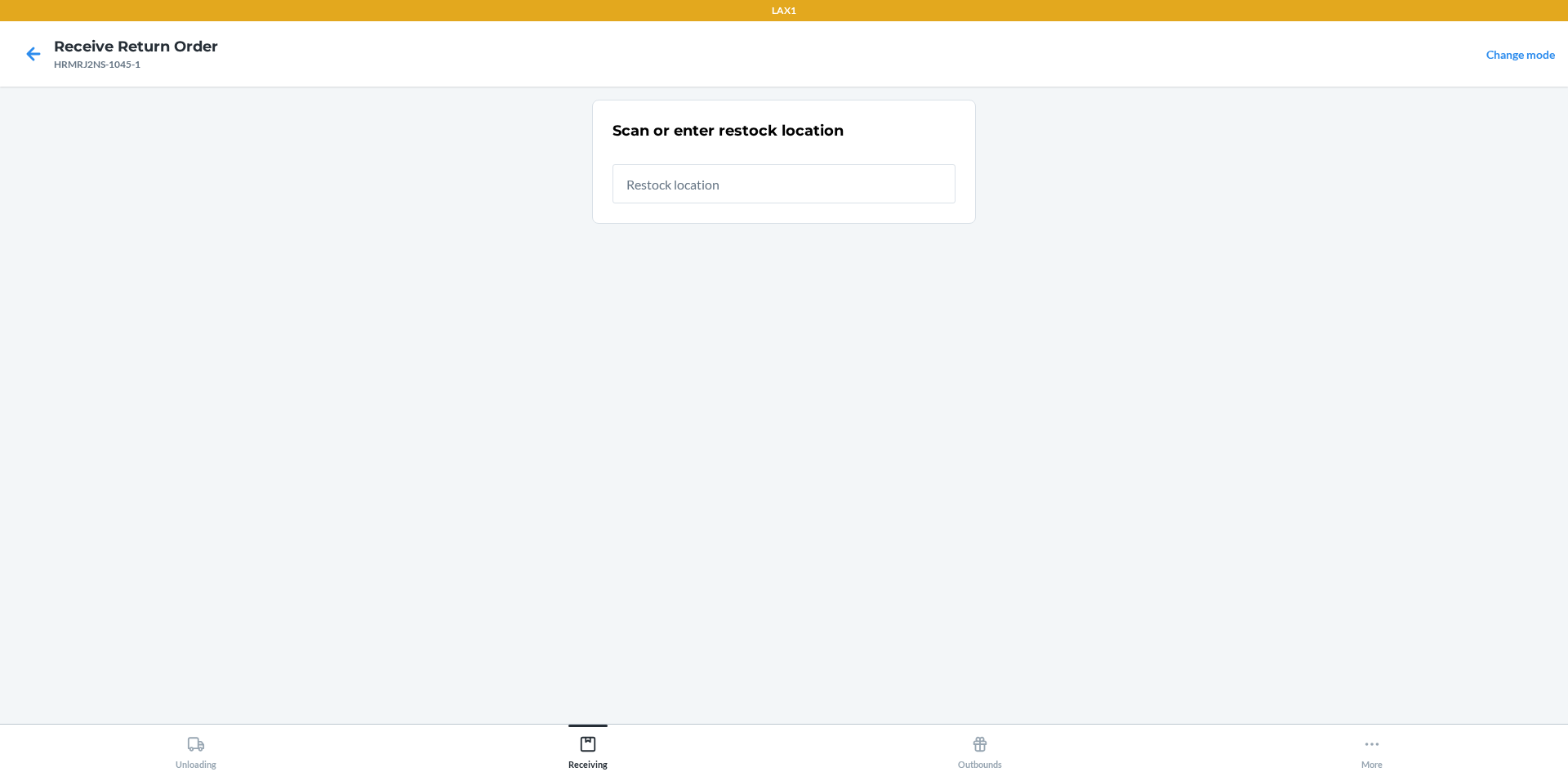 click on "Scan or enter restock location" at bounding box center [784, 405] 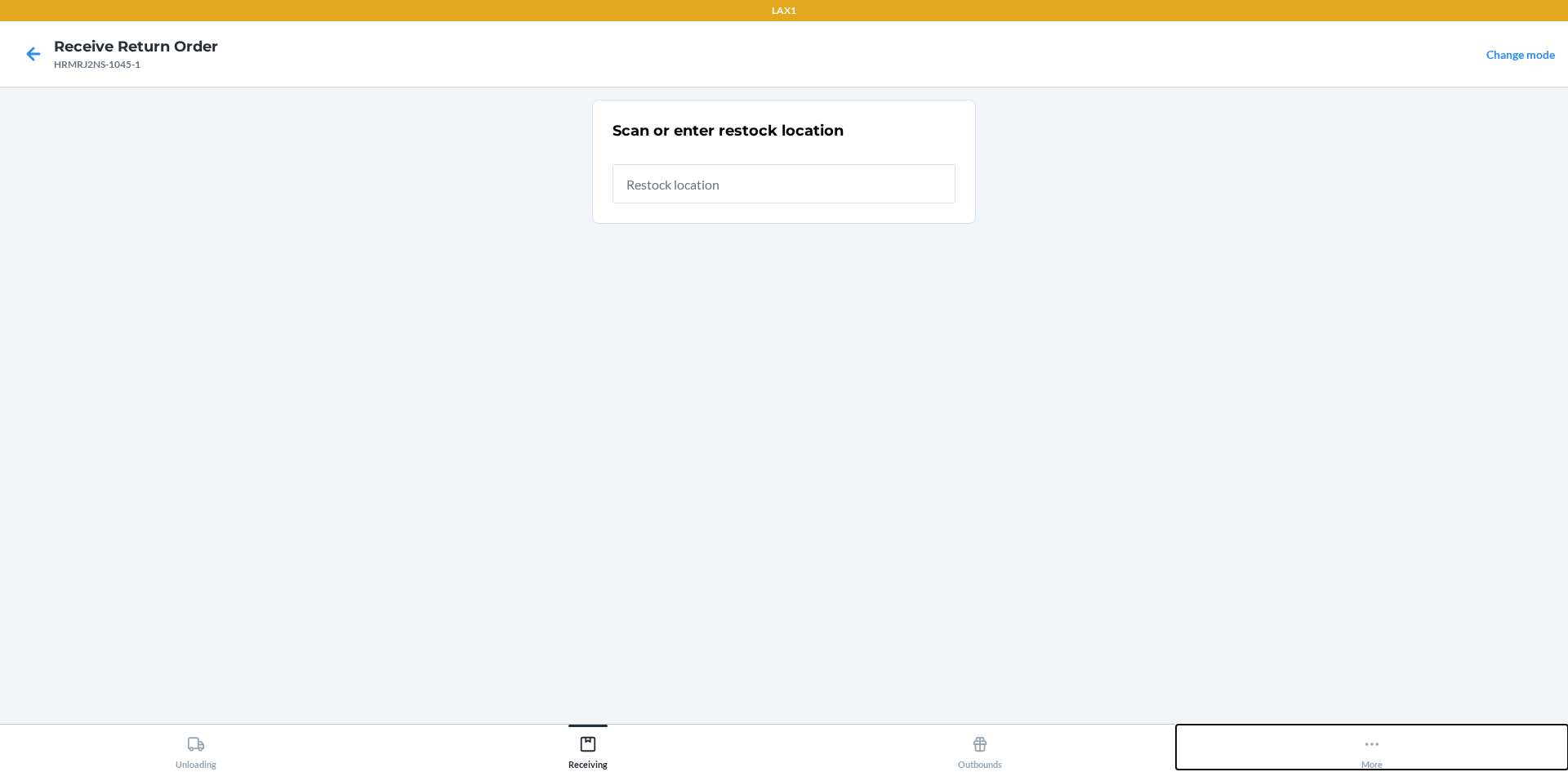 click 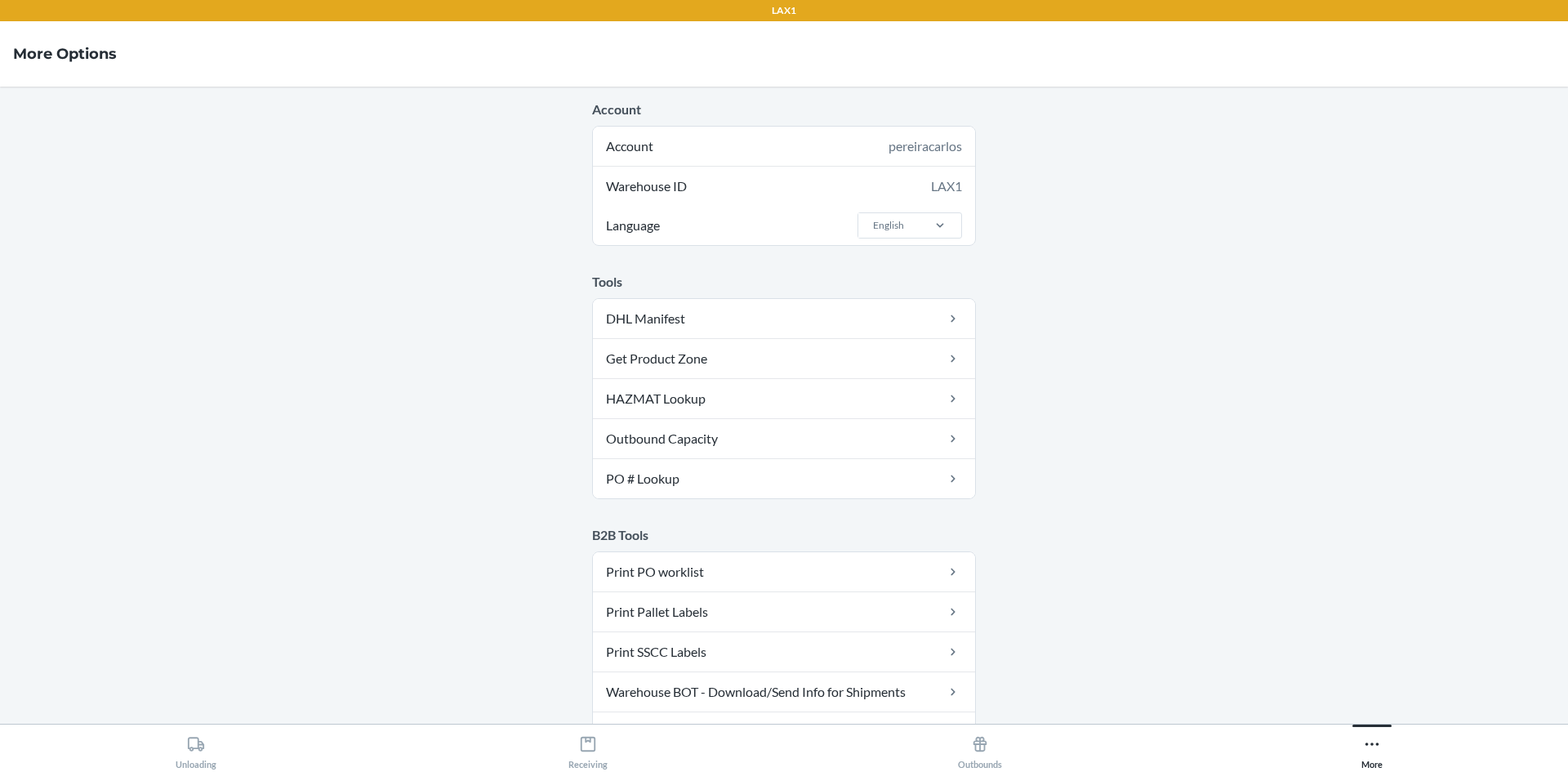 click on "Account Account pereiracarlos Warehouse ID LAX1 Language English Tools DHL Manifest Get Product Zone HAZMAT Lookup Outbound Capacity PO # Lookup B2B Tools Print PO worklist Print Pallet Labels Print SSCC Labels Warehouse BOT - Download/Send Info for Shipments BOL Number Lookup Expected vs Received Quantities Operations dashboards Daily Operations Dashboard Forecasting & Planning Dashboard Operating Metrics Dashboard B2B Operations dashboards Operating Metrics Dashboard Returns Close RTM / Disposal Box Dispose Box Dispatch Box Purchase RTM Shipping Label RTM Box Details Information The DOCK Logout" at bounding box center [784, 405] 